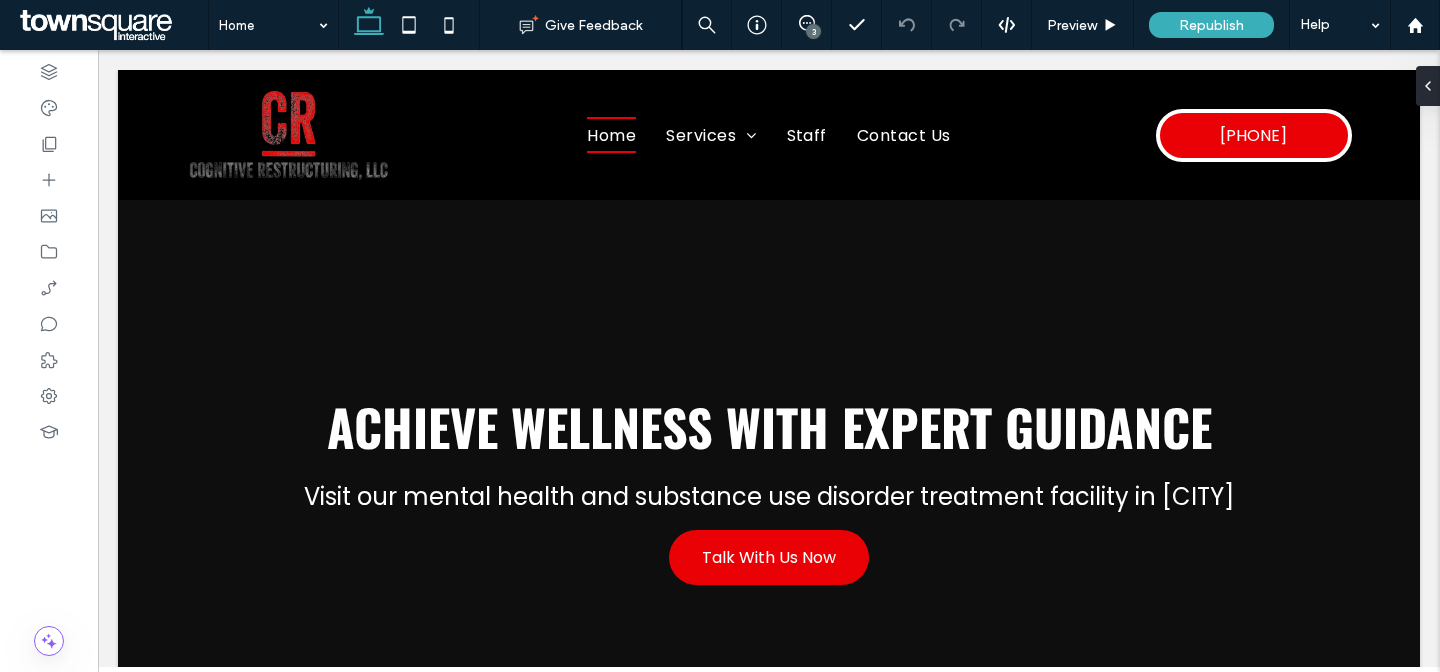 scroll, scrollTop: 0, scrollLeft: 0, axis: both 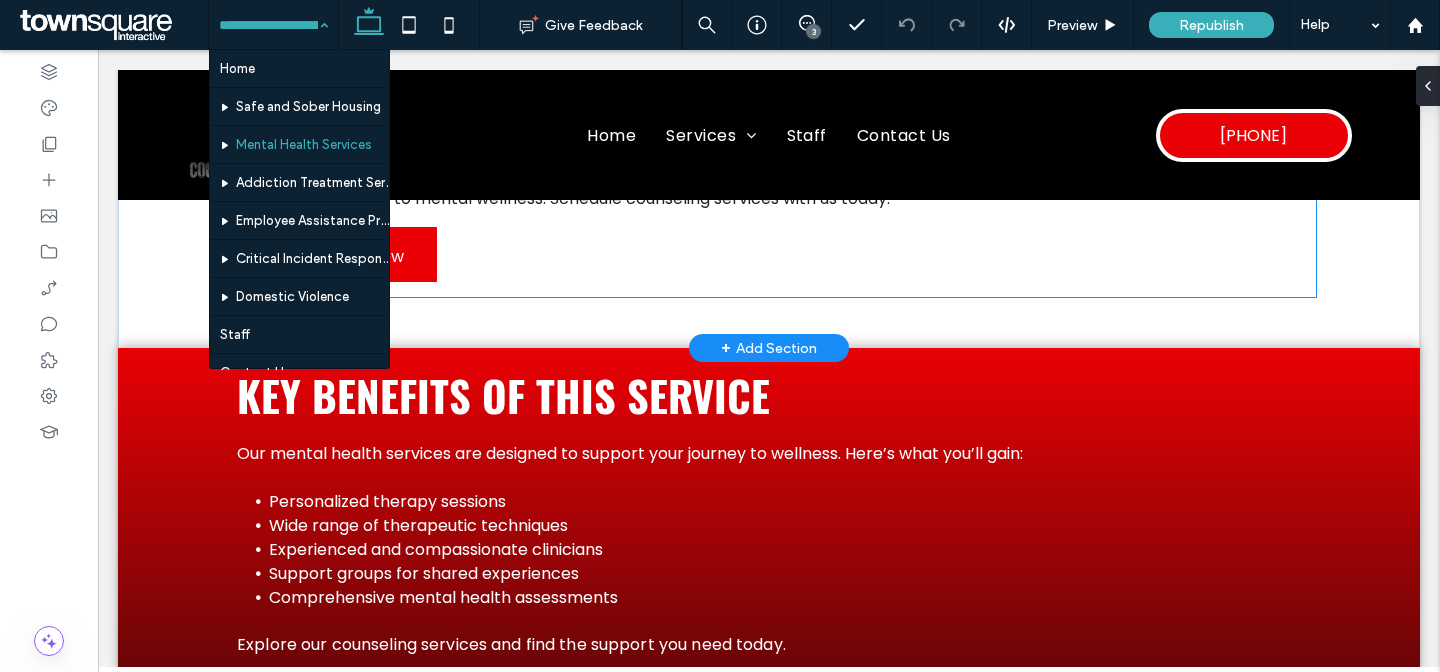 click on "Improve Your Mental Well-being Today
Schedule mental health services in Pocatello
In Pocatello, finding the right mental health support is crucial for your well-being. At Cognitive Restructuring, we understand that each person’s needs are unique. That’s why we offer a wide array of mental health services, from trauma therapy to anxiety and depression management. Our team of clinicians is dedicated to helping you find the counselor that fits your needs. Whether you’re dealing with PTSD, grief, or anger management, we have the expertise to guide you. Have you ever wondered which therapy is right for you? Our comprehensive mental health assessments will help determine the best path forward. Our services also include EMDR, ART, DBT, and more, ensuring that you receive the care tailored to your specific situation. Let us help you on your journey to mental wellness. Schedule counseling services with us today.
Talk With Us Now" at bounding box center [769, 80] 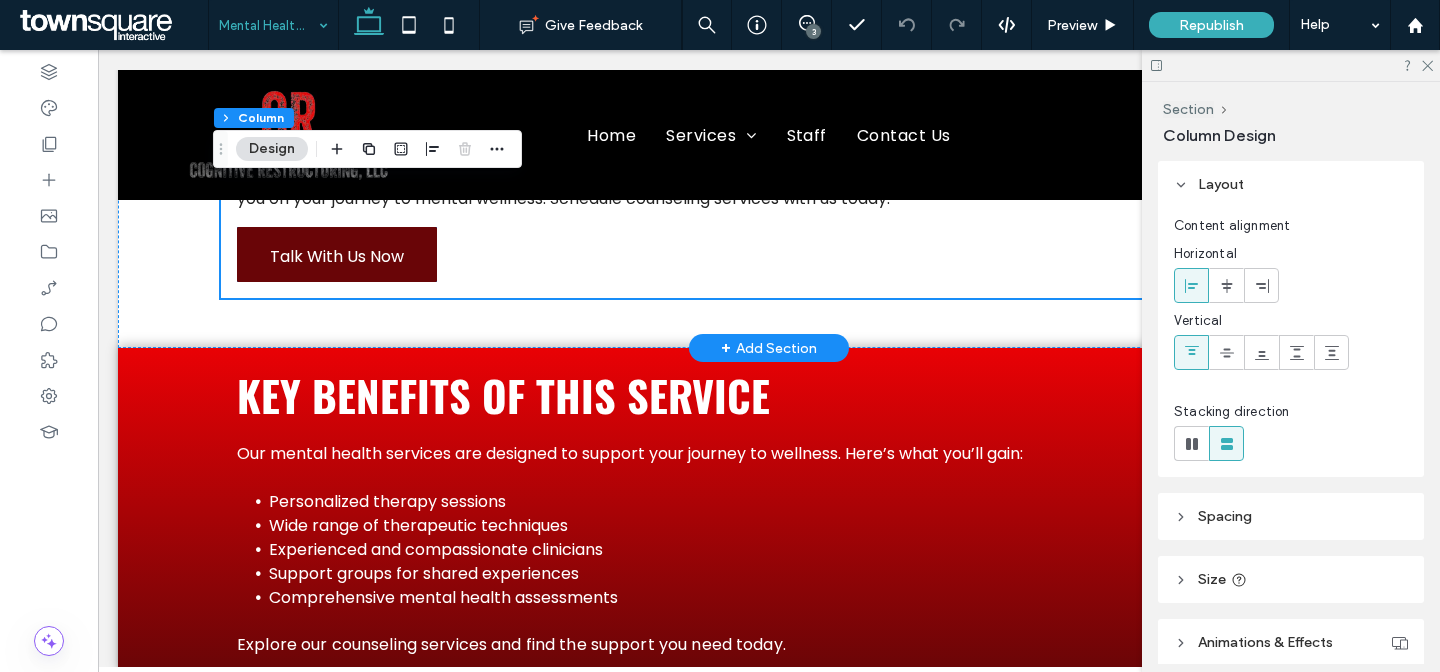 click on "Talk With Us Now" at bounding box center (337, 254) 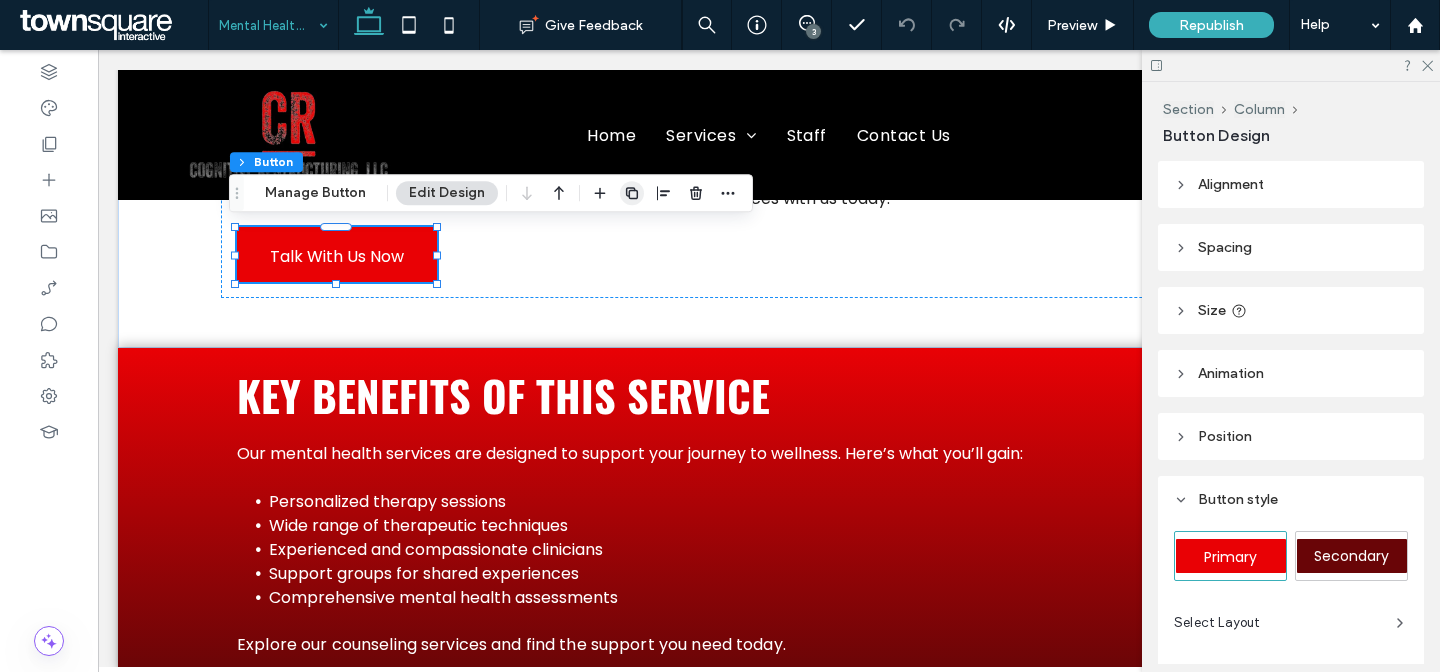 click at bounding box center (632, 193) 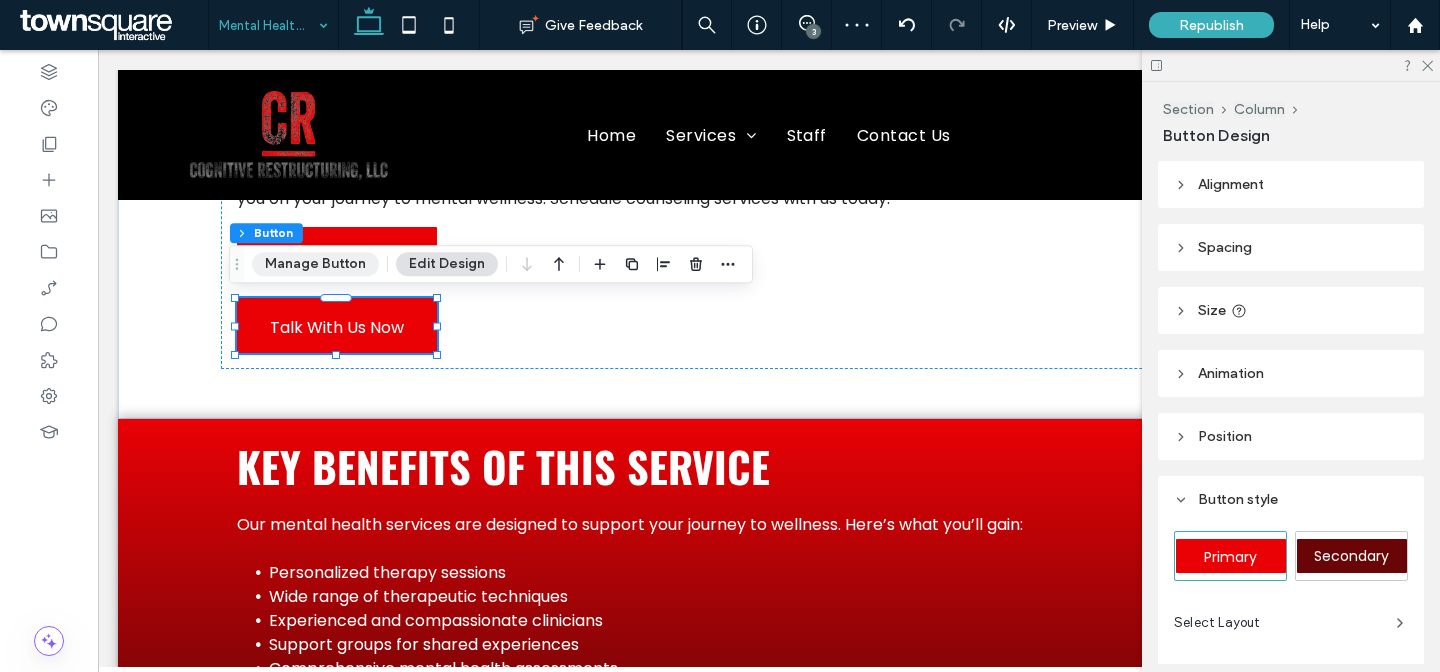click on "Manage Button" at bounding box center (315, 264) 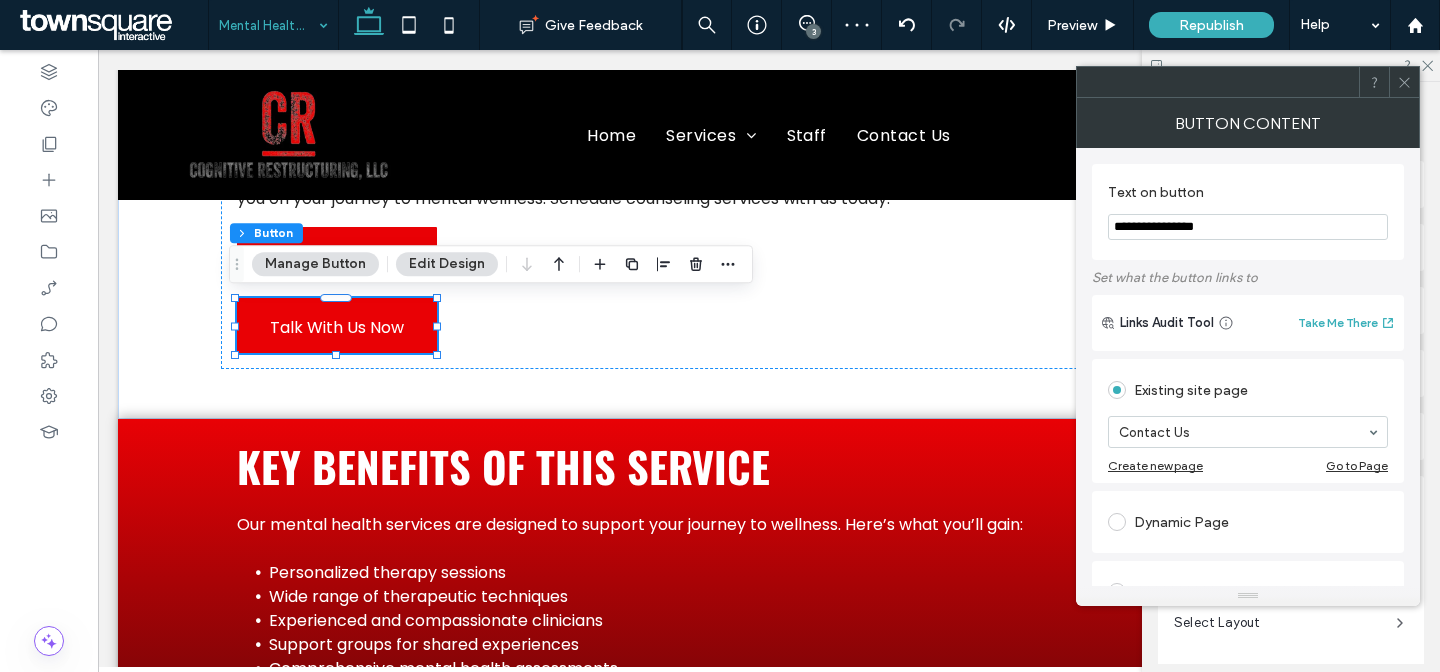 click on "**********" at bounding box center [1248, 227] 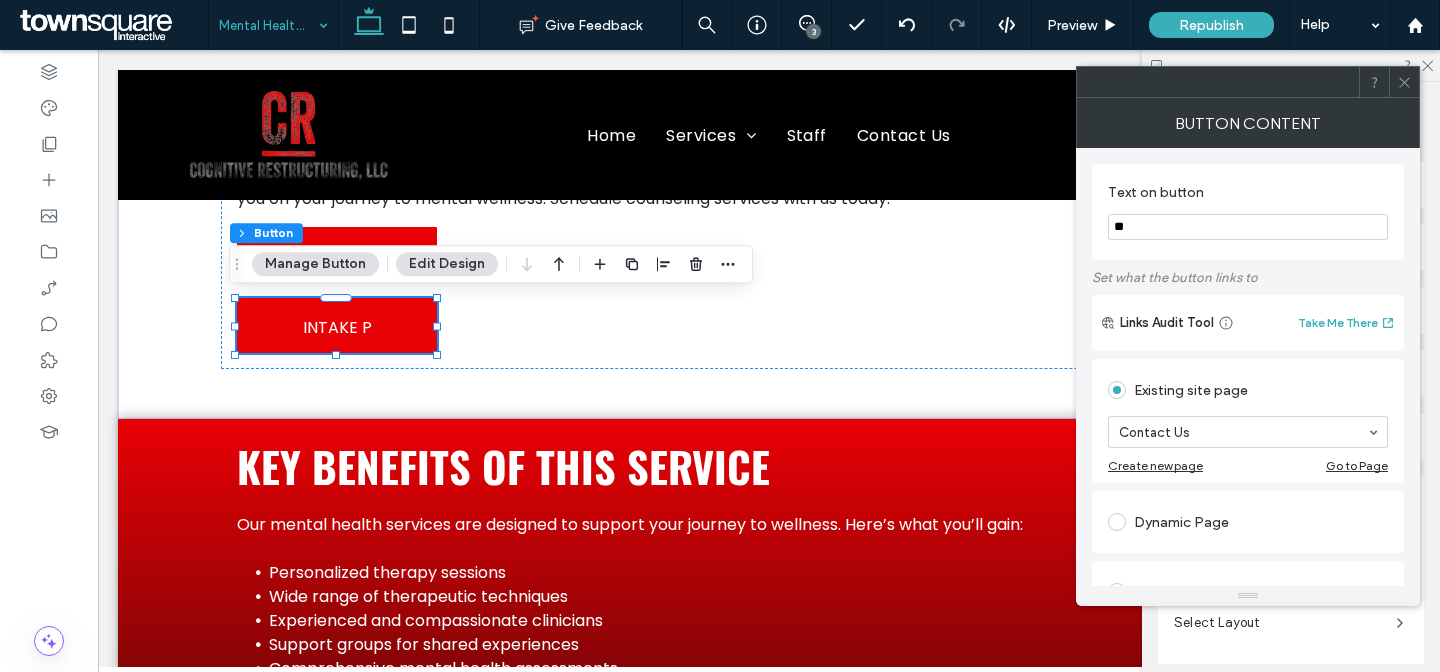 type on "*" 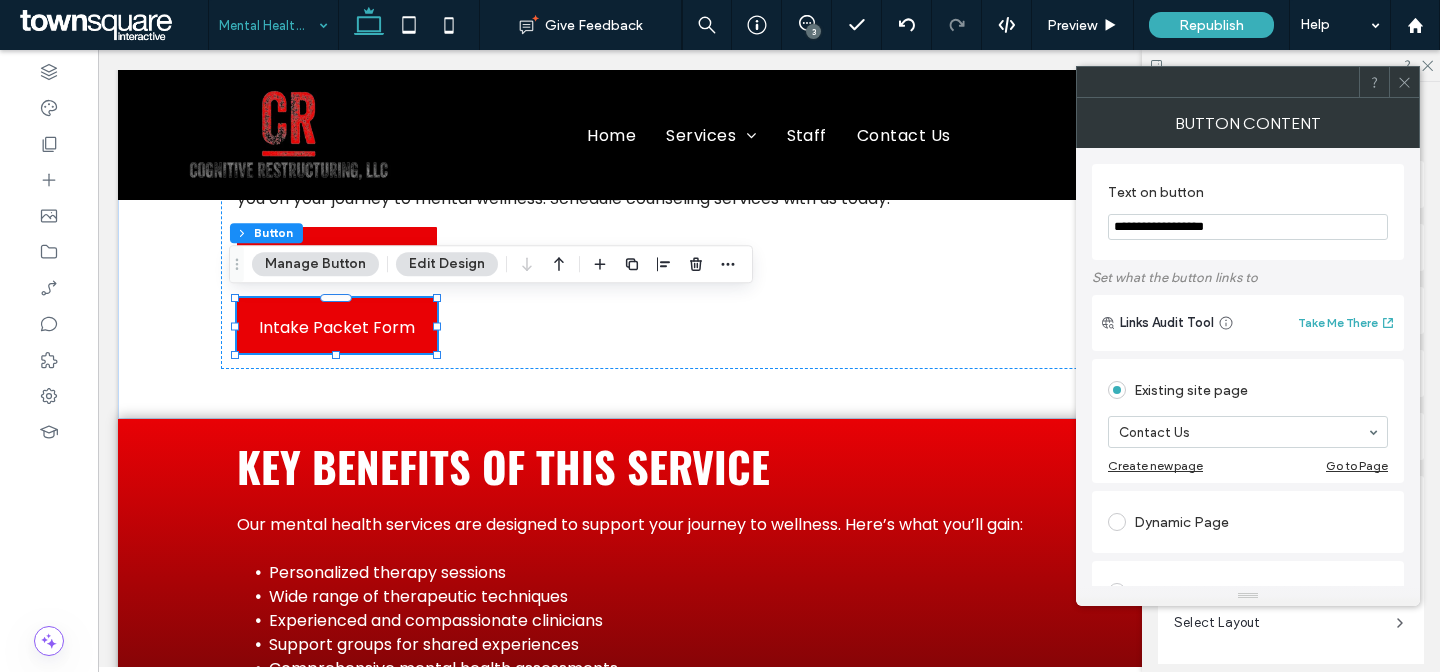 type on "**********" 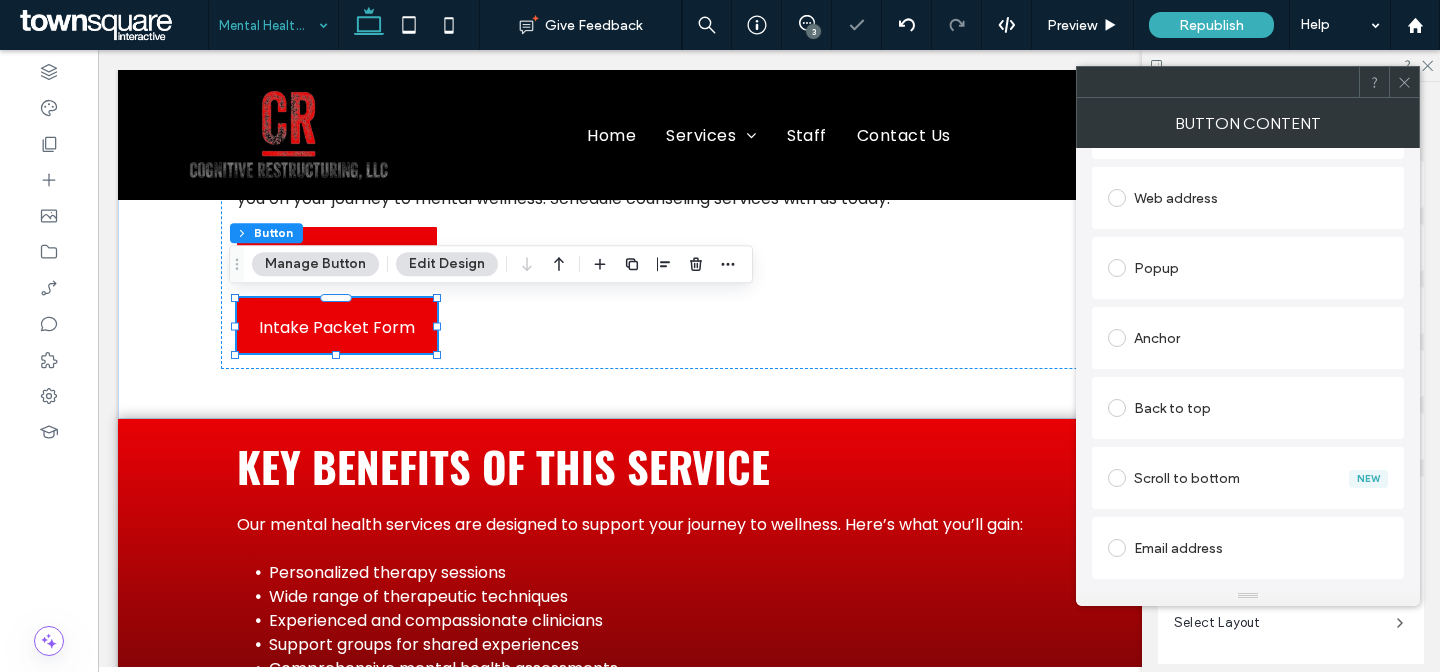 scroll, scrollTop: 529, scrollLeft: 0, axis: vertical 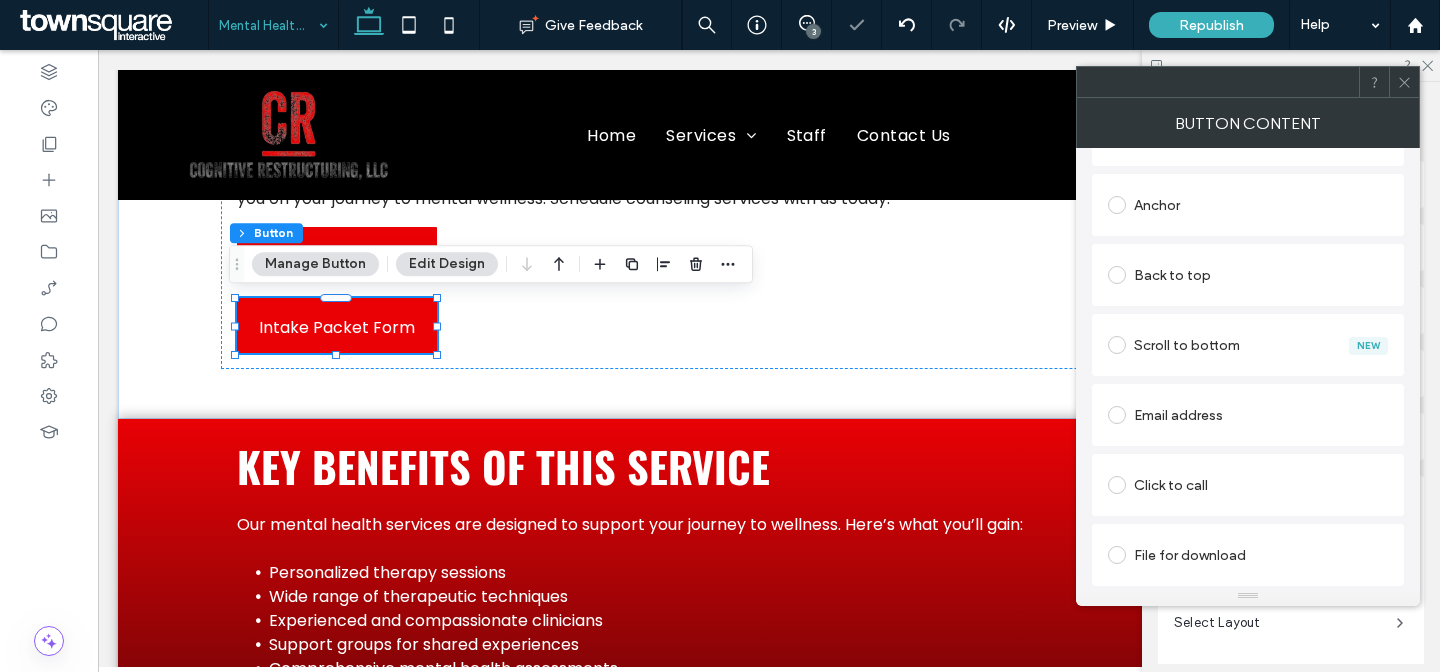 click at bounding box center [1117, 555] 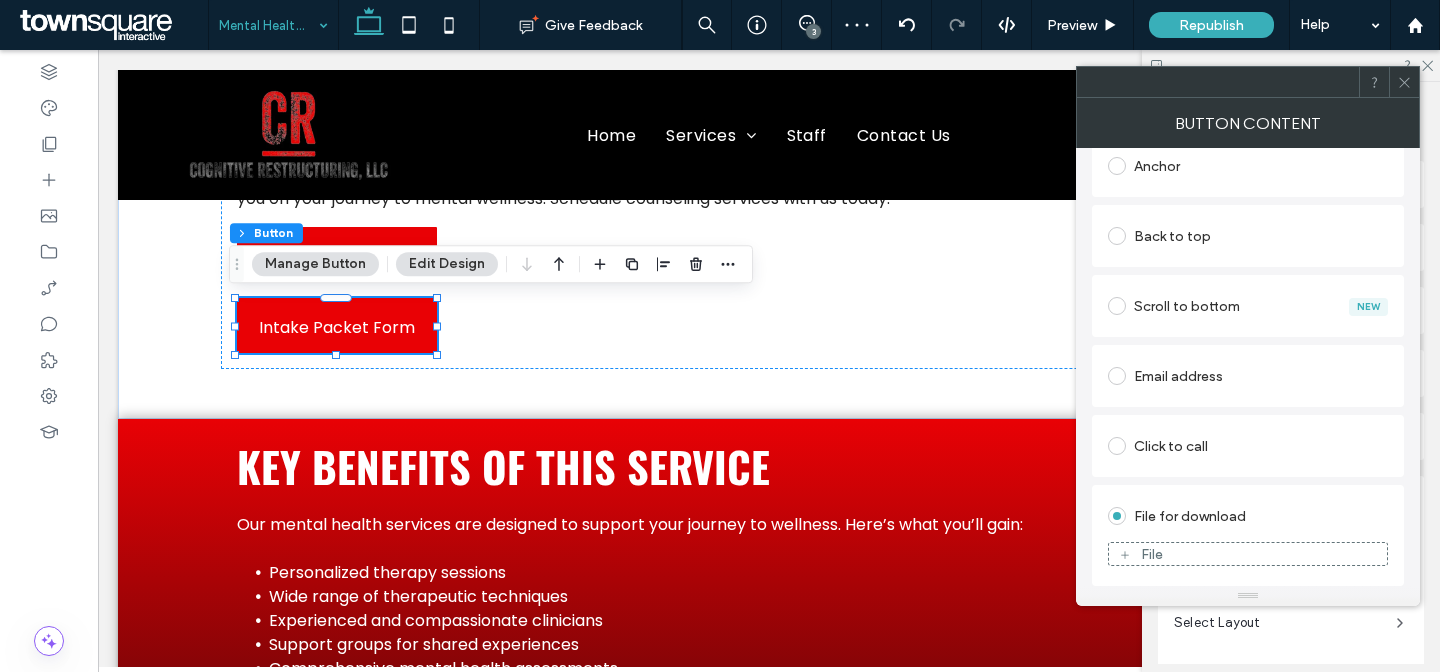 scroll, scrollTop: 507, scrollLeft: 0, axis: vertical 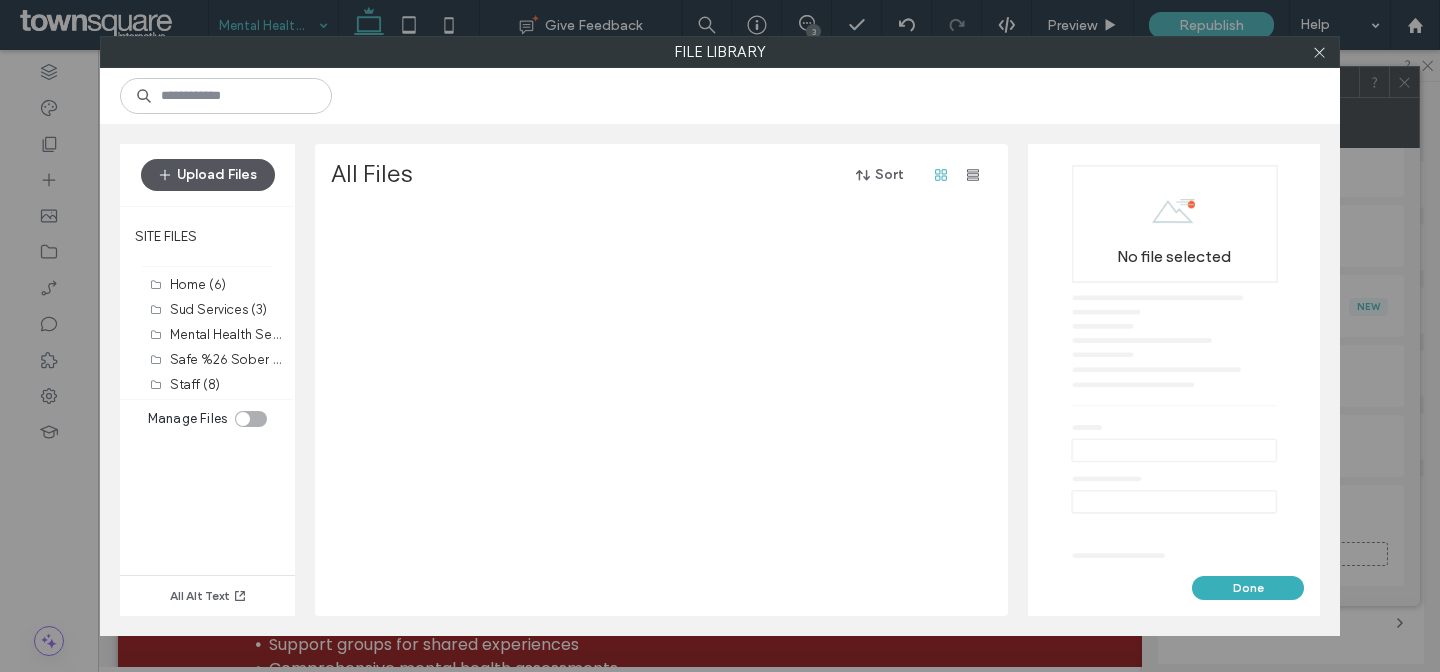 click on "Upload Files" at bounding box center [208, 175] 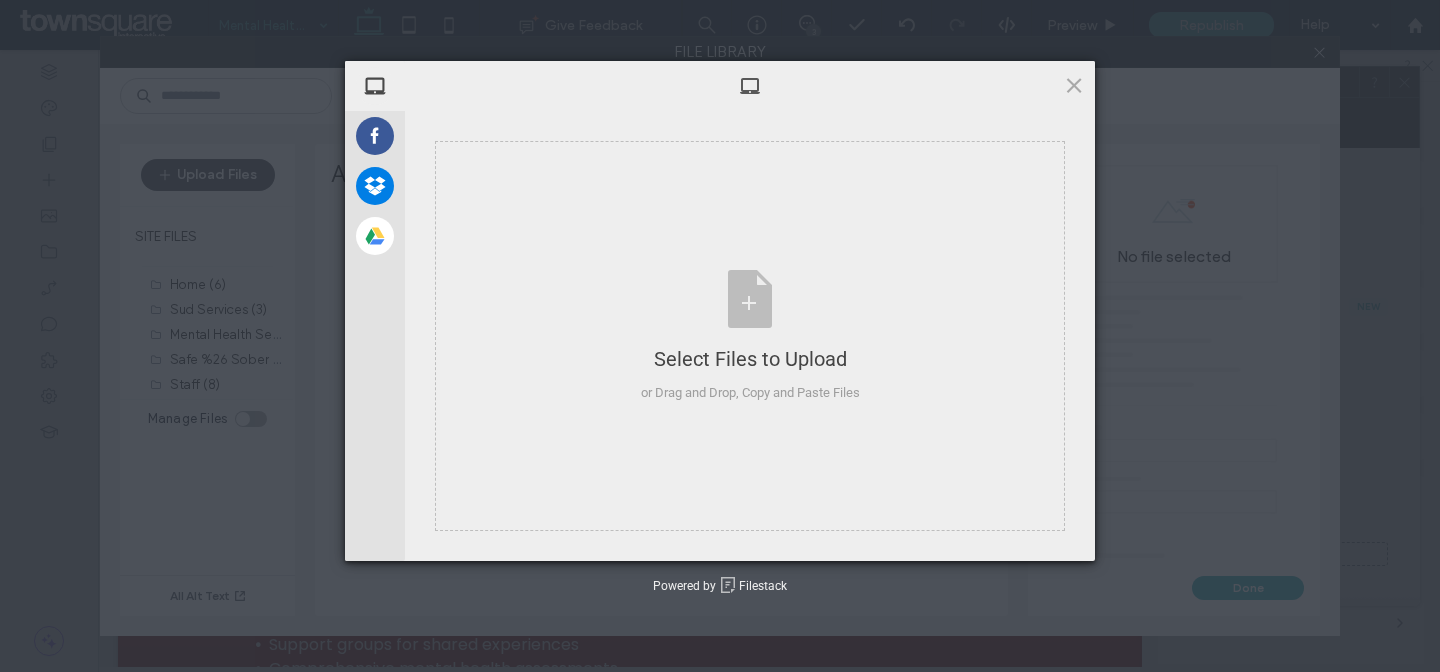 click on ".wqwq-1{fill:#231f20;}
.cls-1q, .cls-2q { fill-rule: evenodd; }
.cls-2q { fill: #6e8188; }
True_local
Agendize
HealthEngine
x_close_popup
from_your_site
multi_language
zoom-out
zoom-in
z_vimeo
z_yelp
z_picassa
w_vCita
youtube
yelp
x2
x
x_x
x_alignright
x_handwritten
wrench
wordpress
windowsvv
win8
whats_app
wallet
warning-sign
w_youtube
w_youtube_channel
w_yelp
w_video
w_twitter
w_title
w_tabs
w_social_icons
w_spacer
w_share
w_rss_feed
w_recent-posts
w_push
w_paypal
w_photo_gallery" at bounding box center (720, 336) 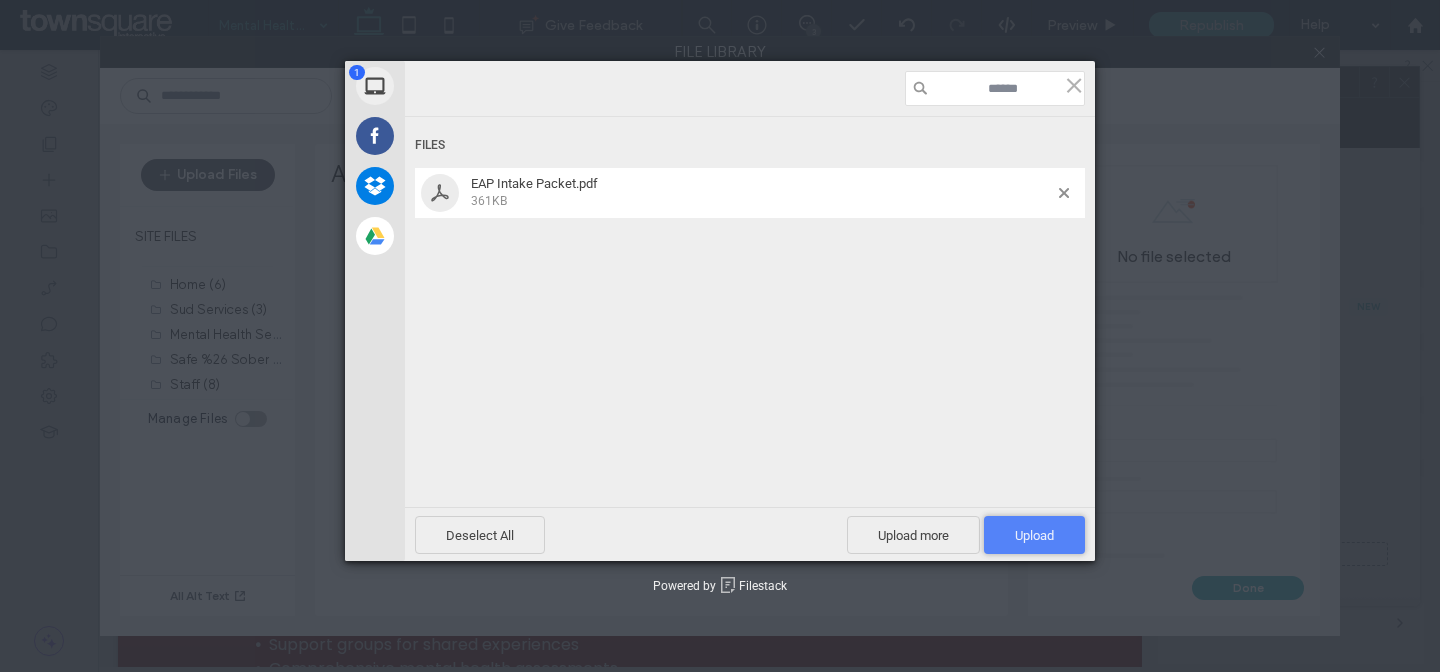 click on "Upload
1" at bounding box center [1034, 535] 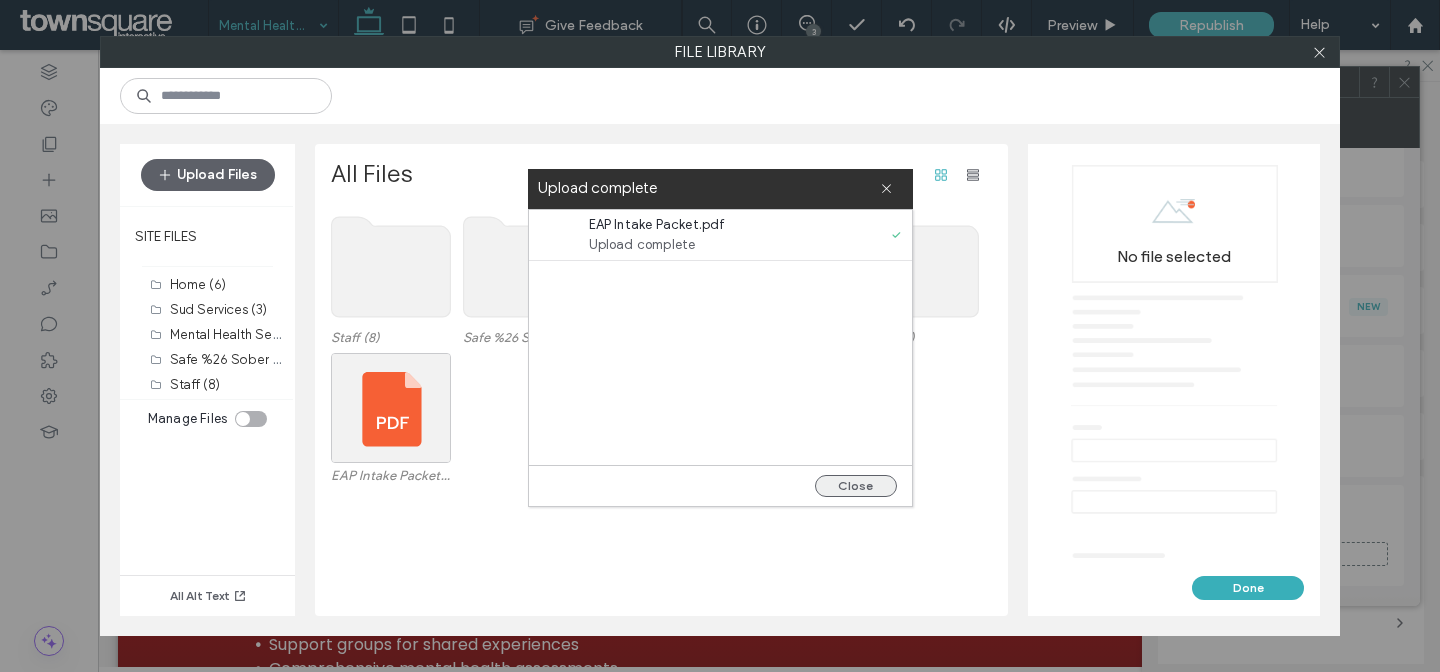 click on "Close" at bounding box center (856, 486) 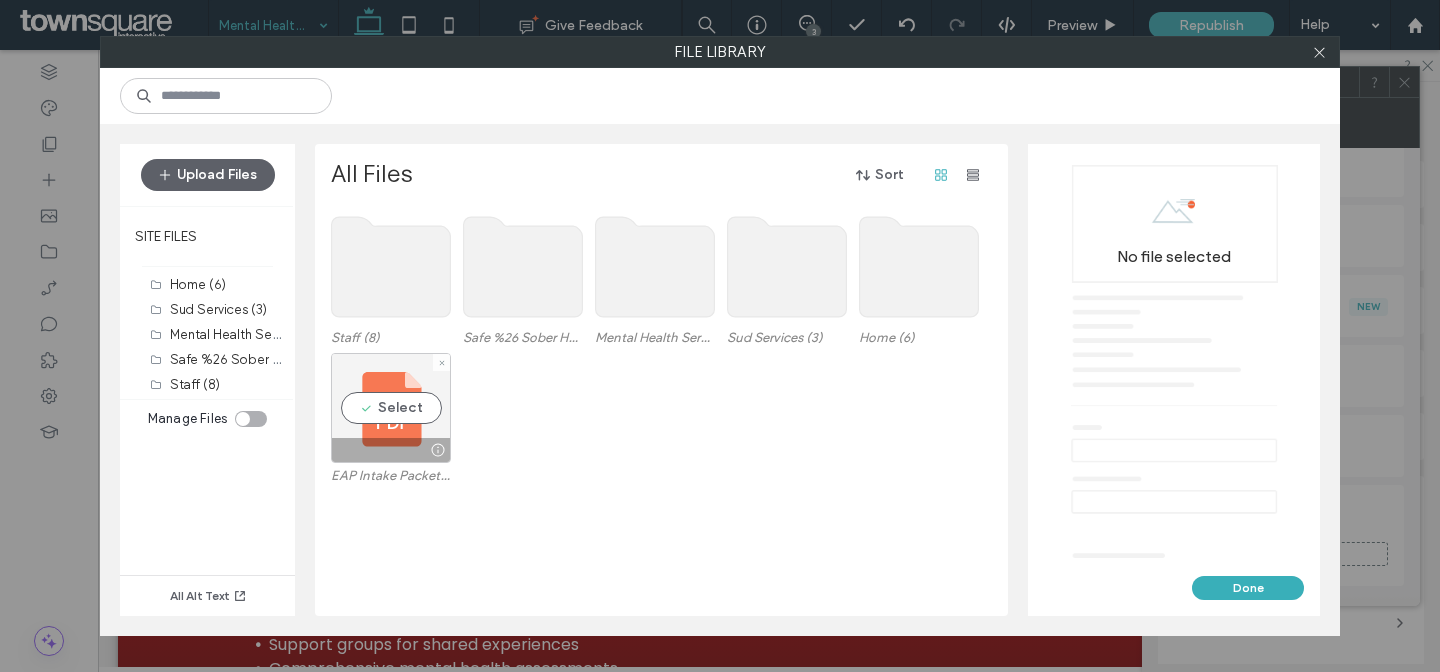 click on "Select" at bounding box center [391, 408] 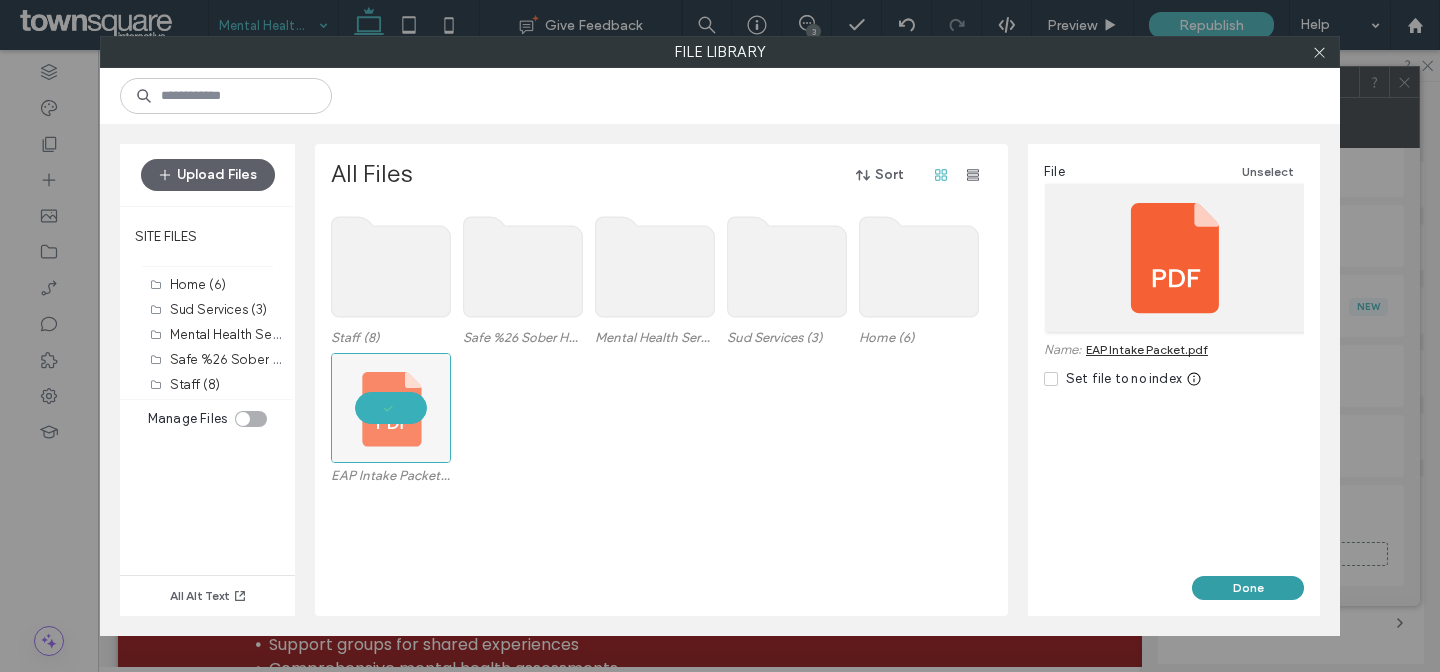click on "Done" at bounding box center (1248, 588) 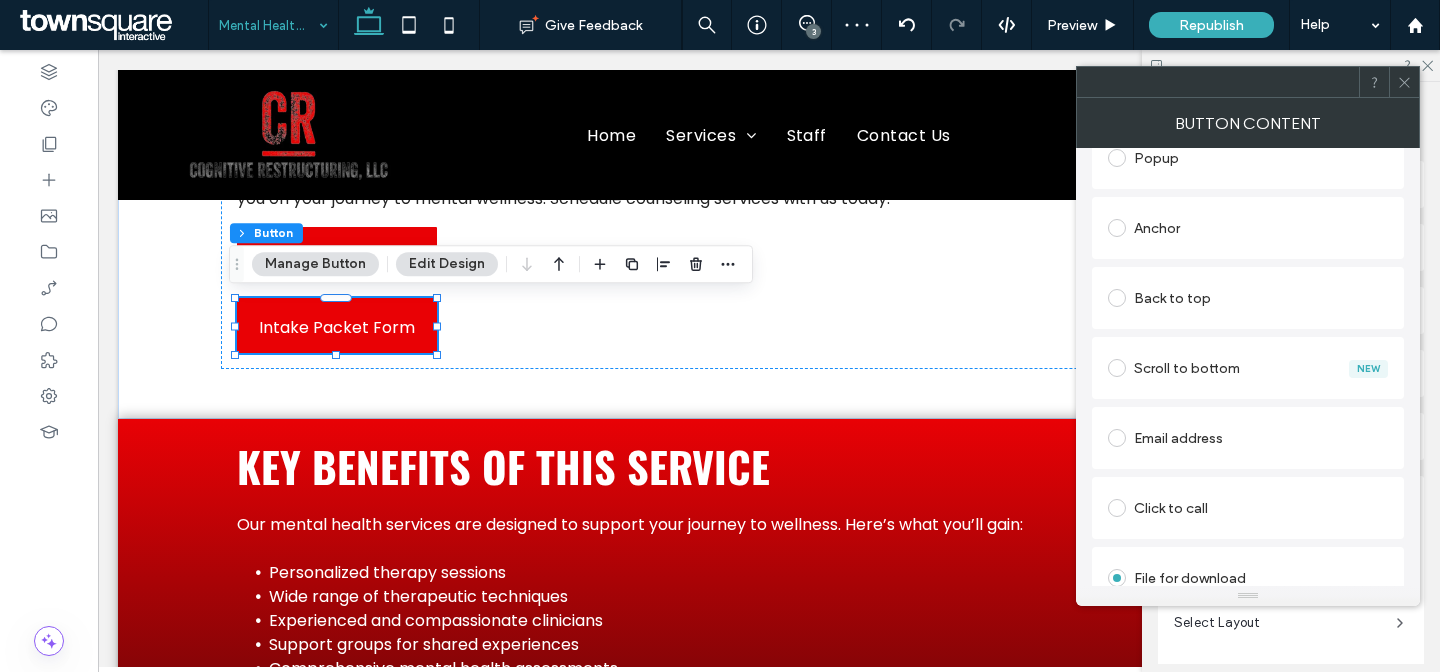 scroll, scrollTop: 529, scrollLeft: 0, axis: vertical 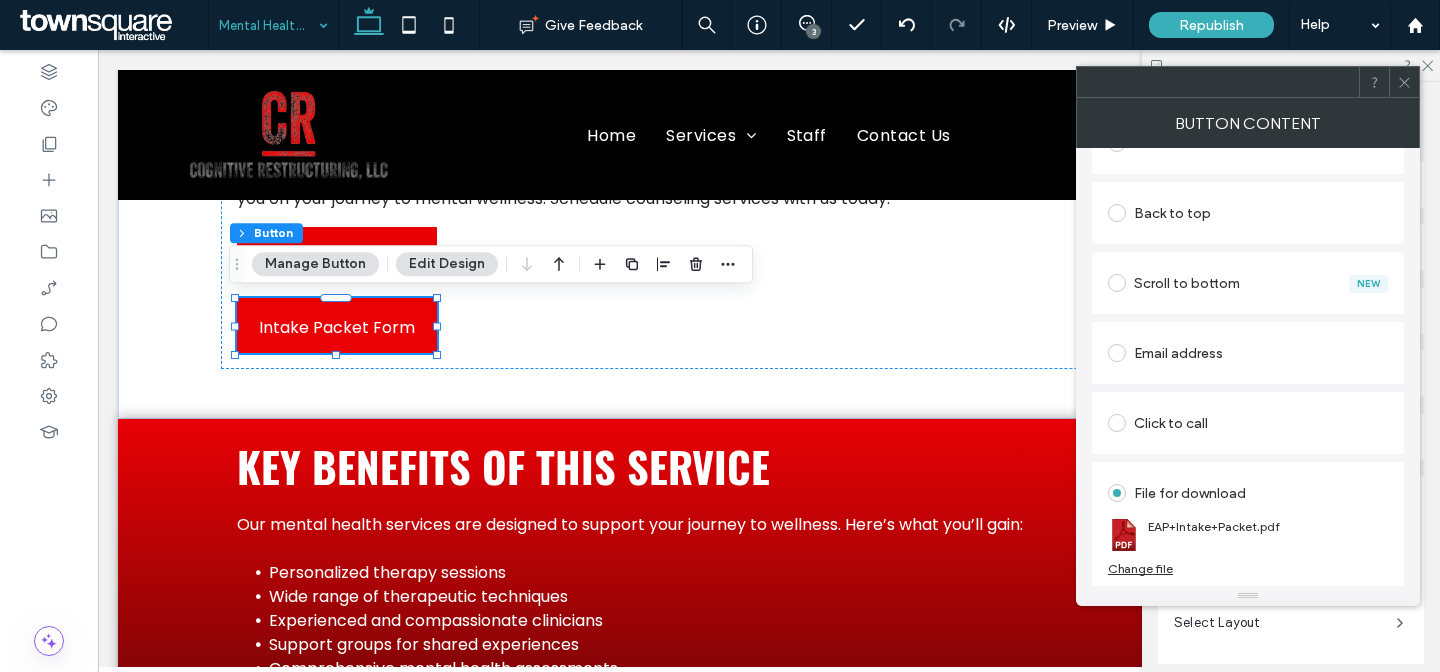 click 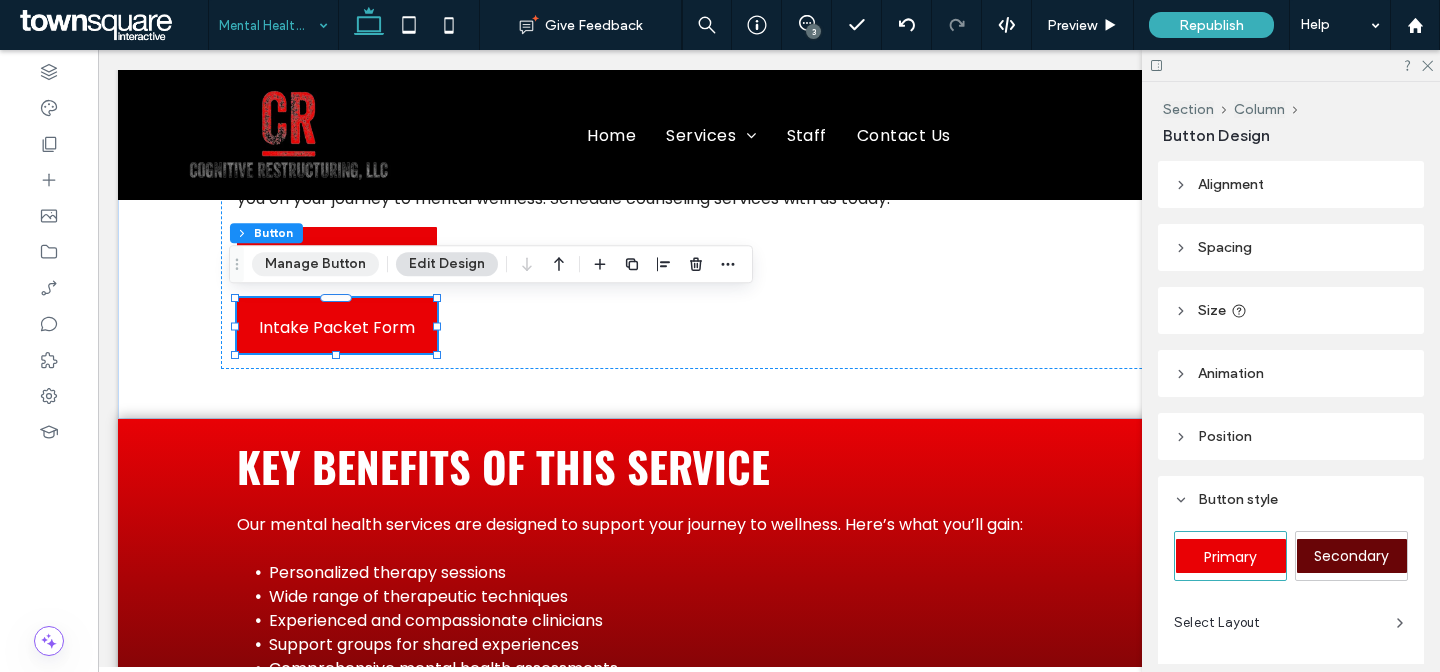 drag, startPoint x: 337, startPoint y: 257, endPoint x: 356, endPoint y: 182, distance: 77.36925 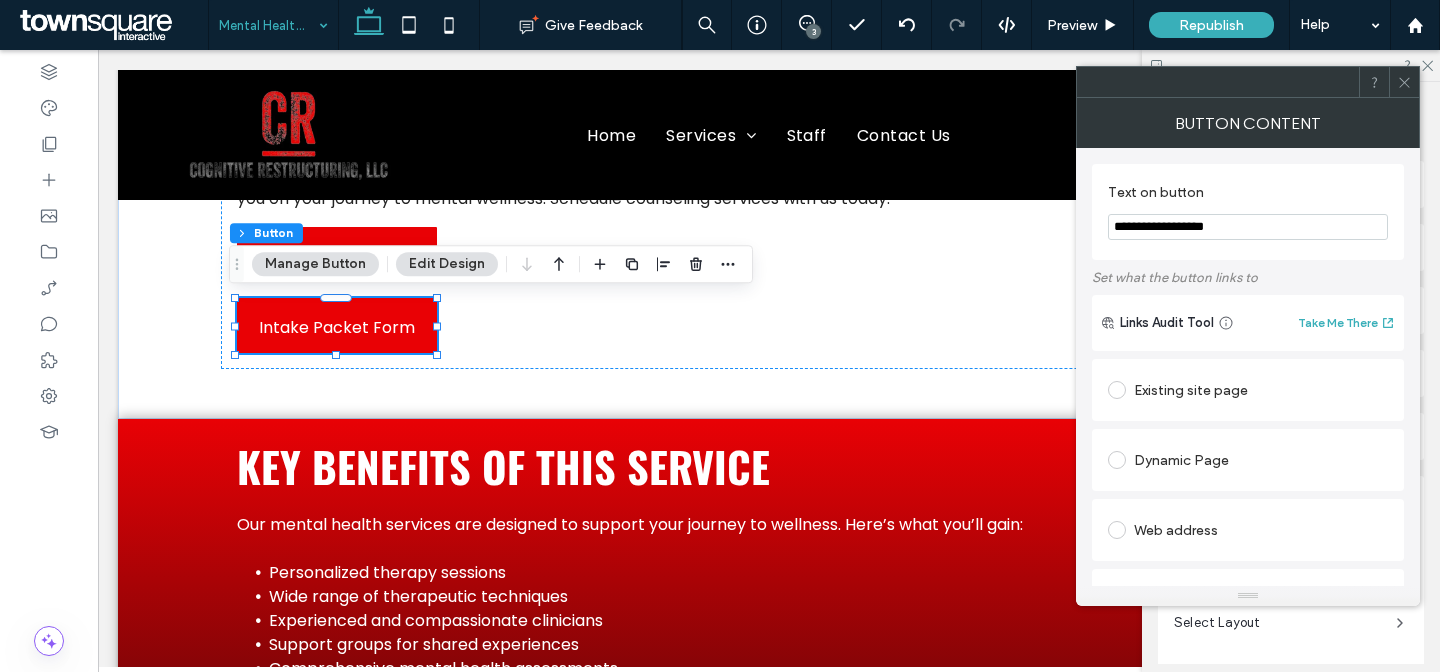 scroll, scrollTop: 529, scrollLeft: 0, axis: vertical 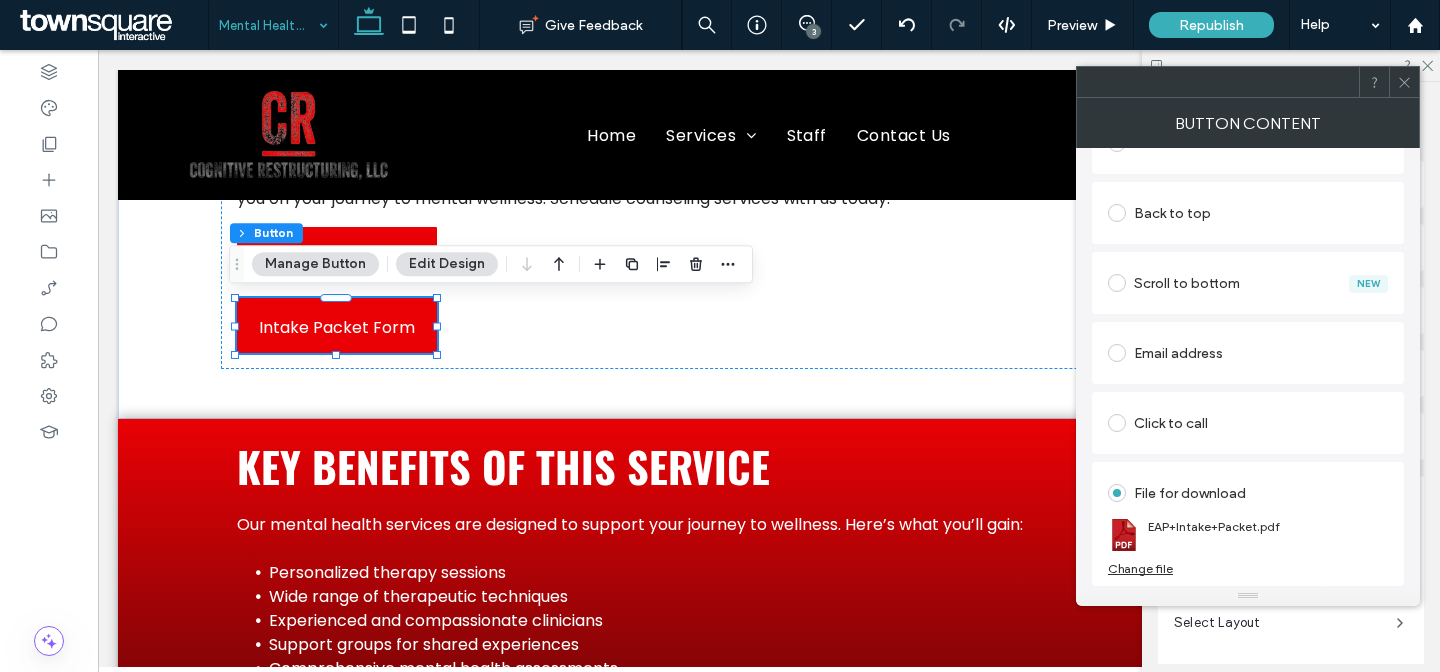 click on "Change file" at bounding box center [1140, 568] 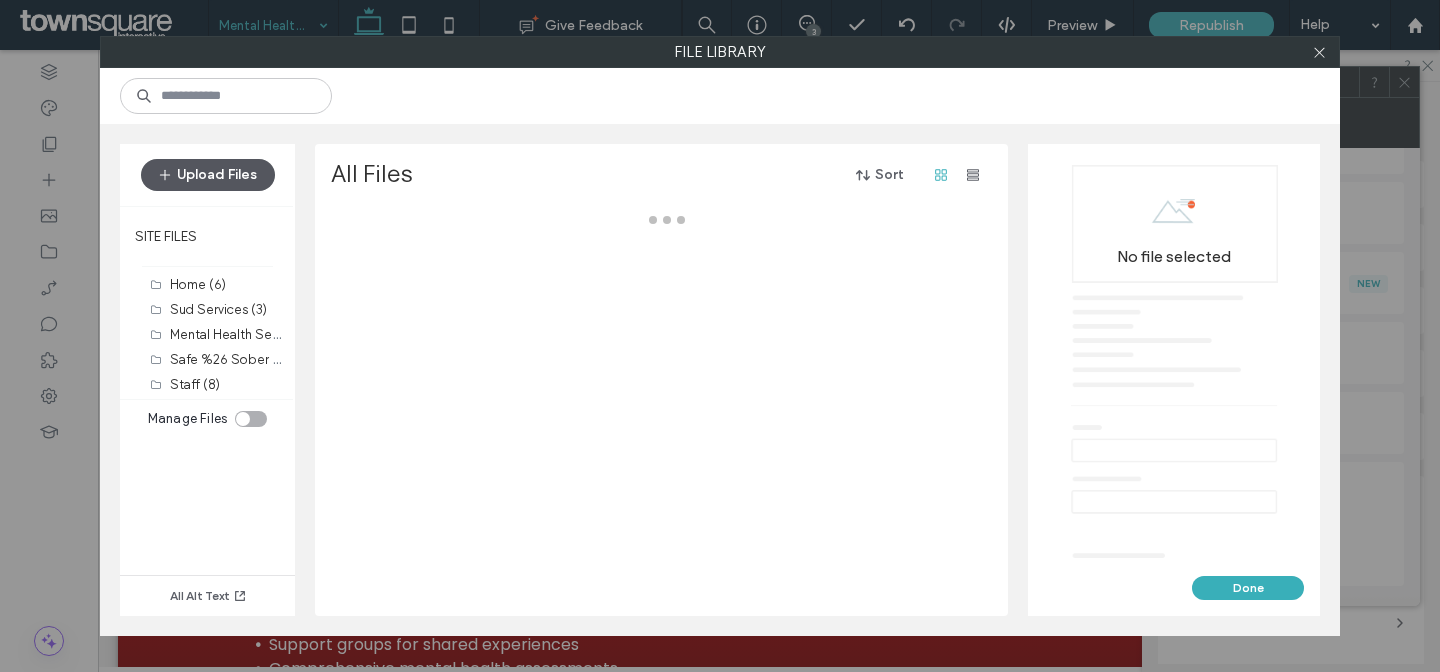 click on "Upload Files" at bounding box center [208, 175] 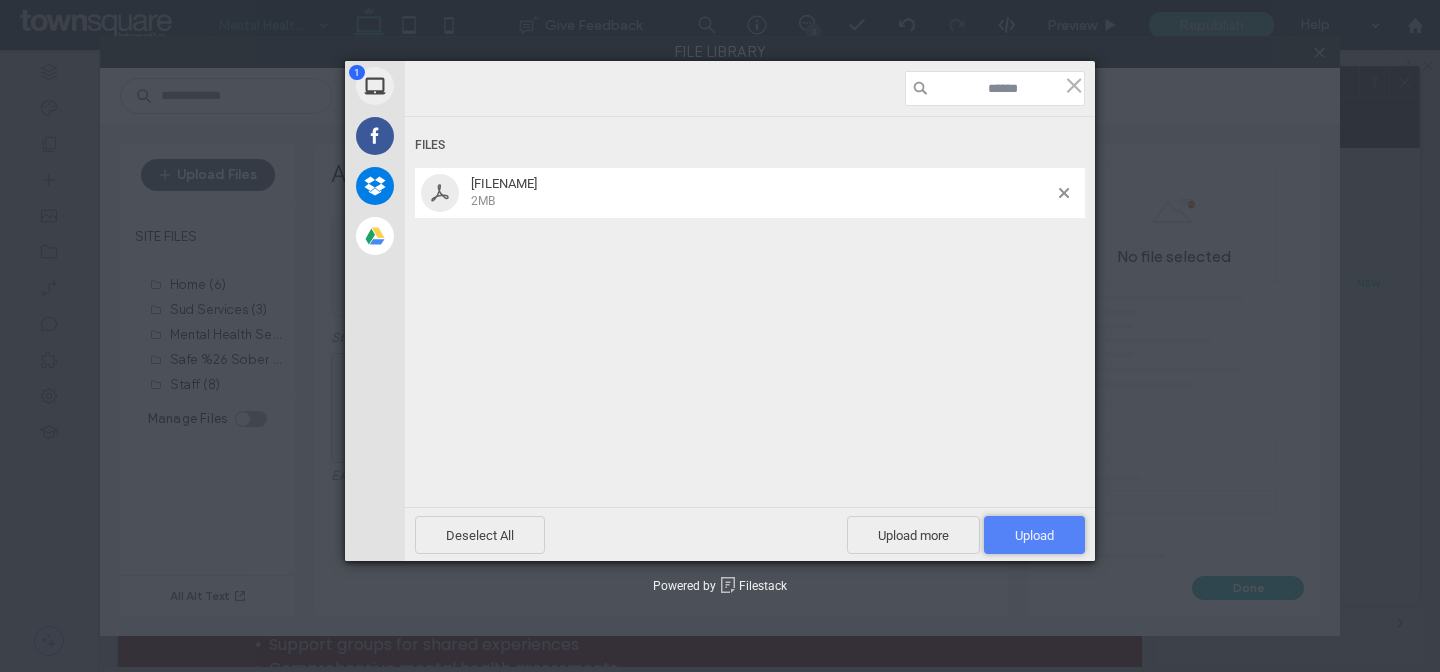 click on "Upload
1" at bounding box center [1034, 535] 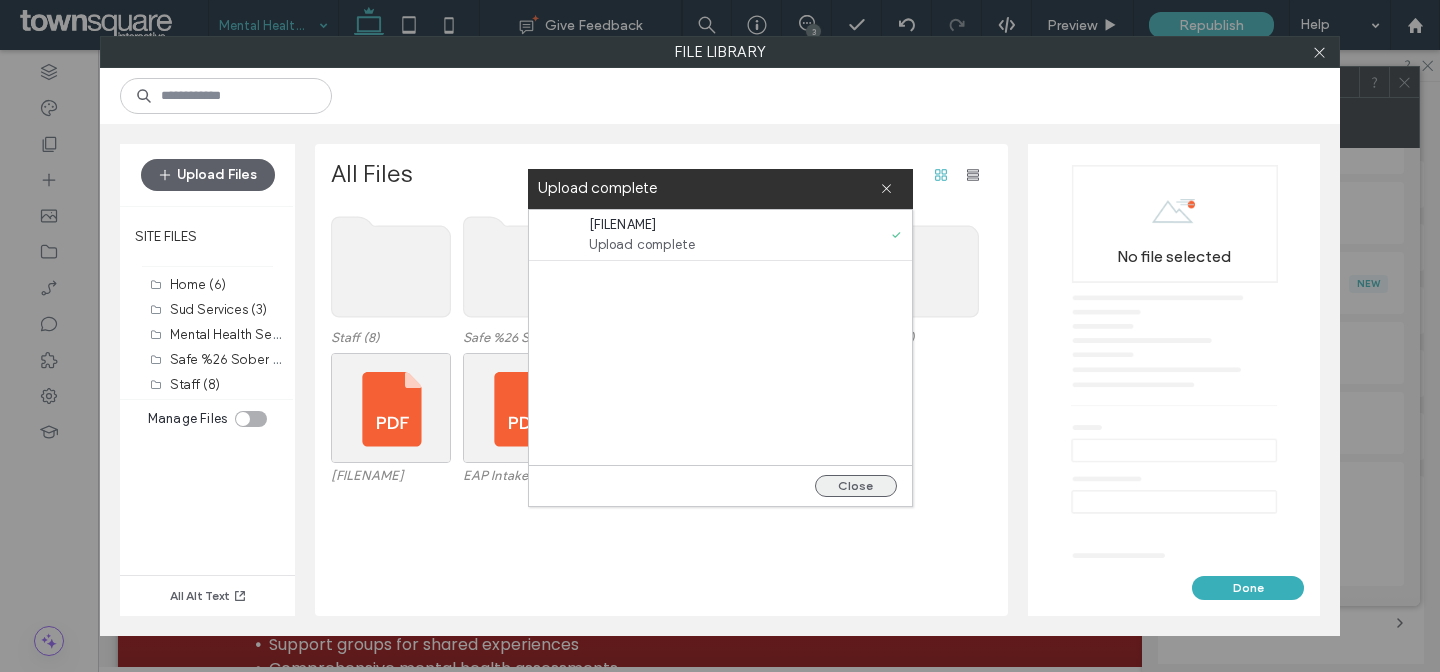 click on "Close" at bounding box center (856, 486) 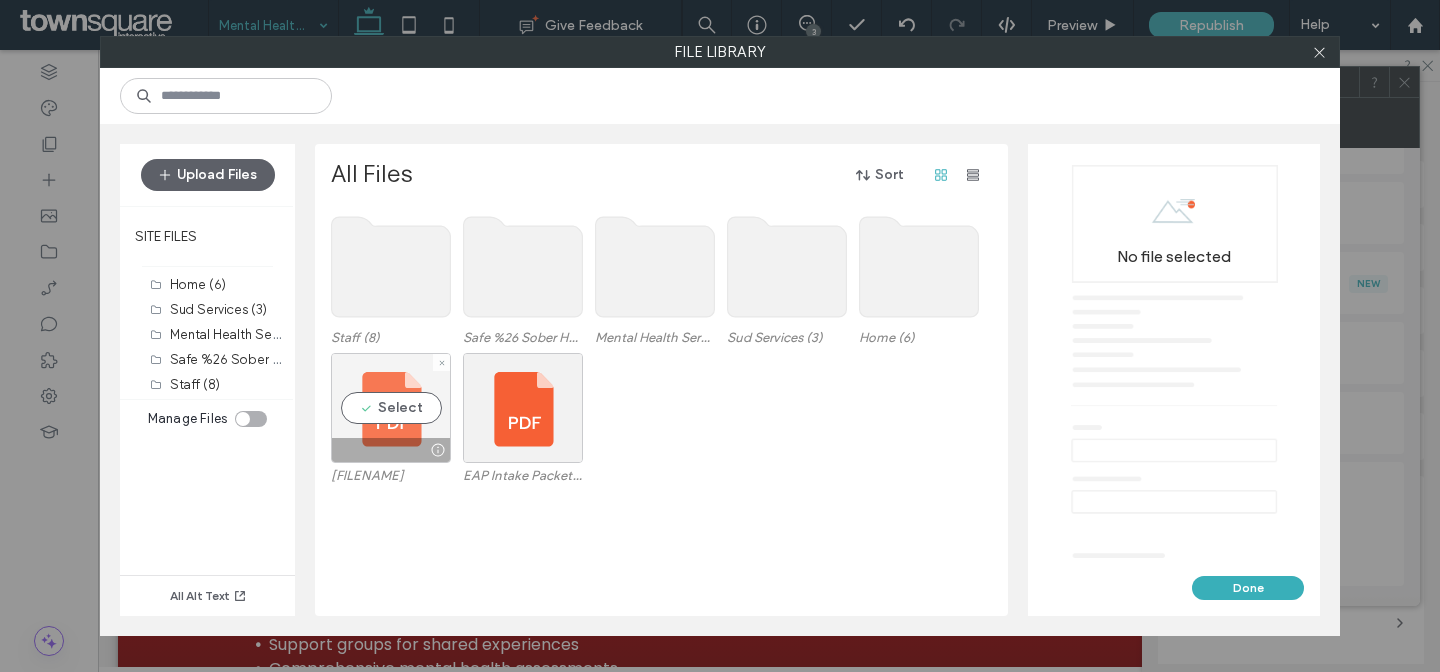 click on "Select" at bounding box center (391, 408) 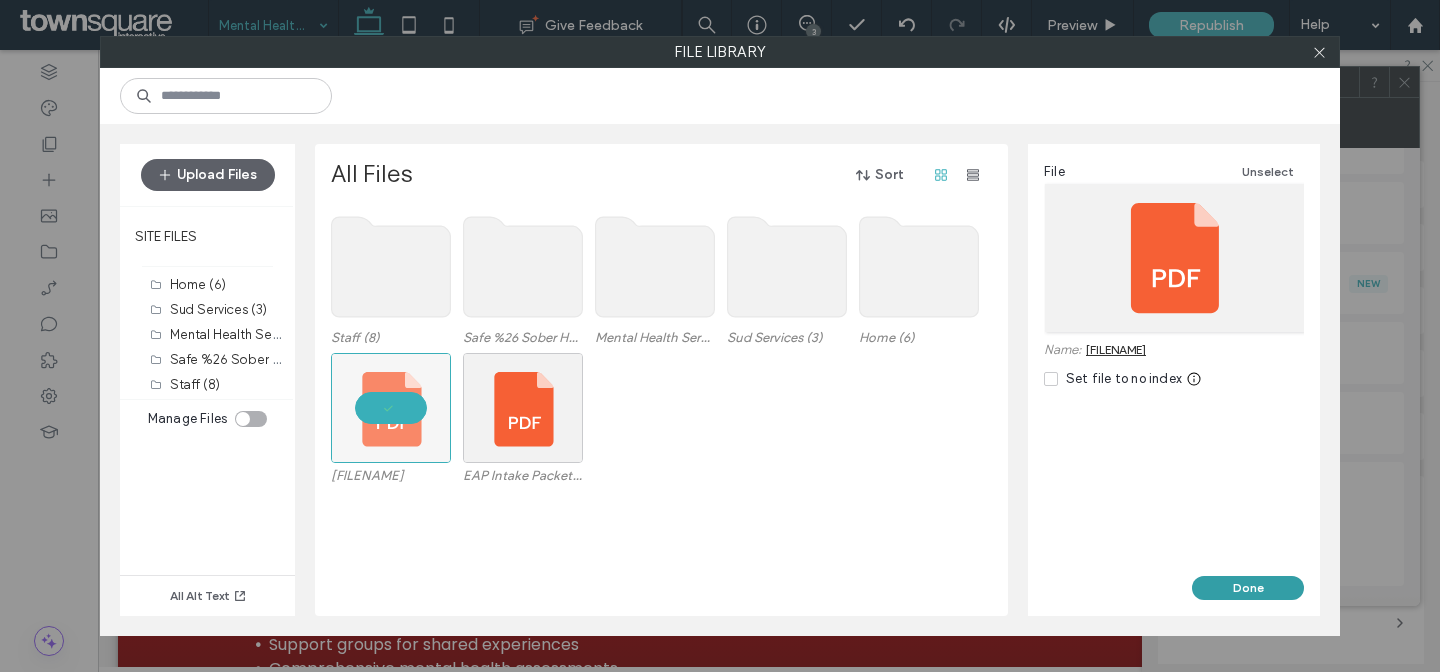 click on "Done" at bounding box center (1248, 588) 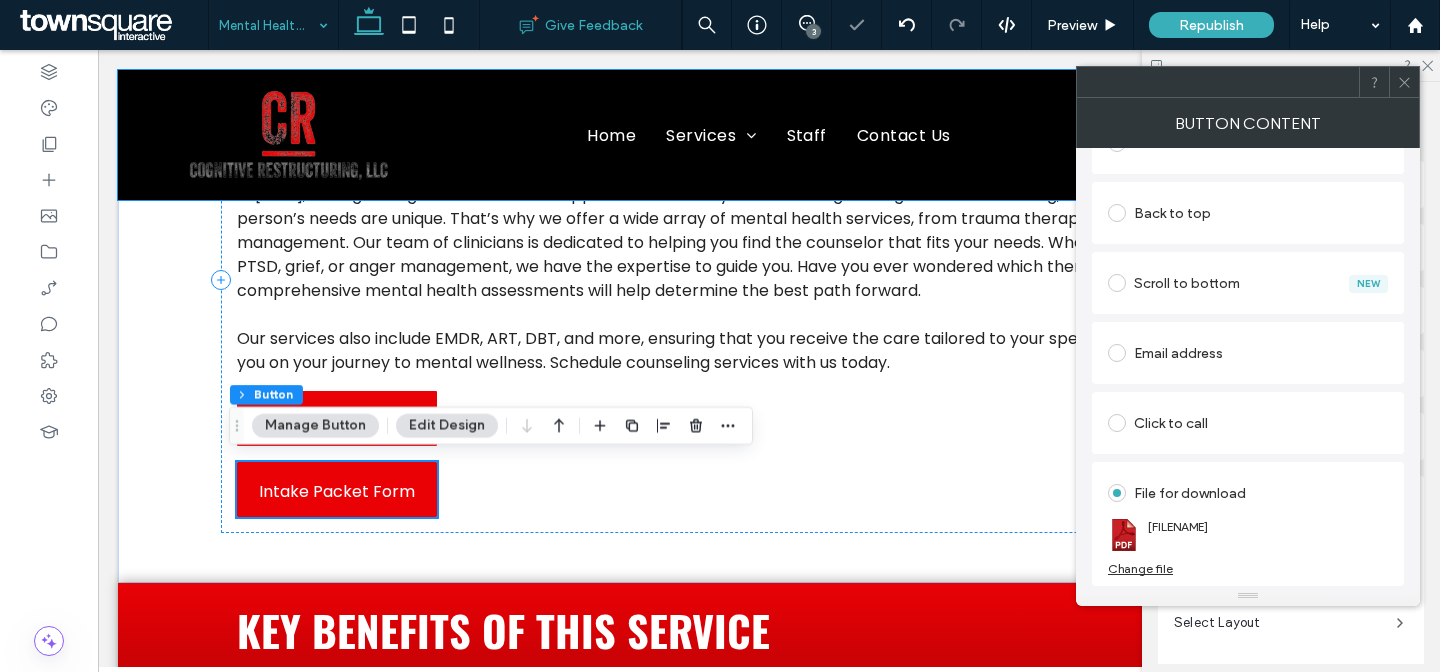 scroll, scrollTop: 224, scrollLeft: 0, axis: vertical 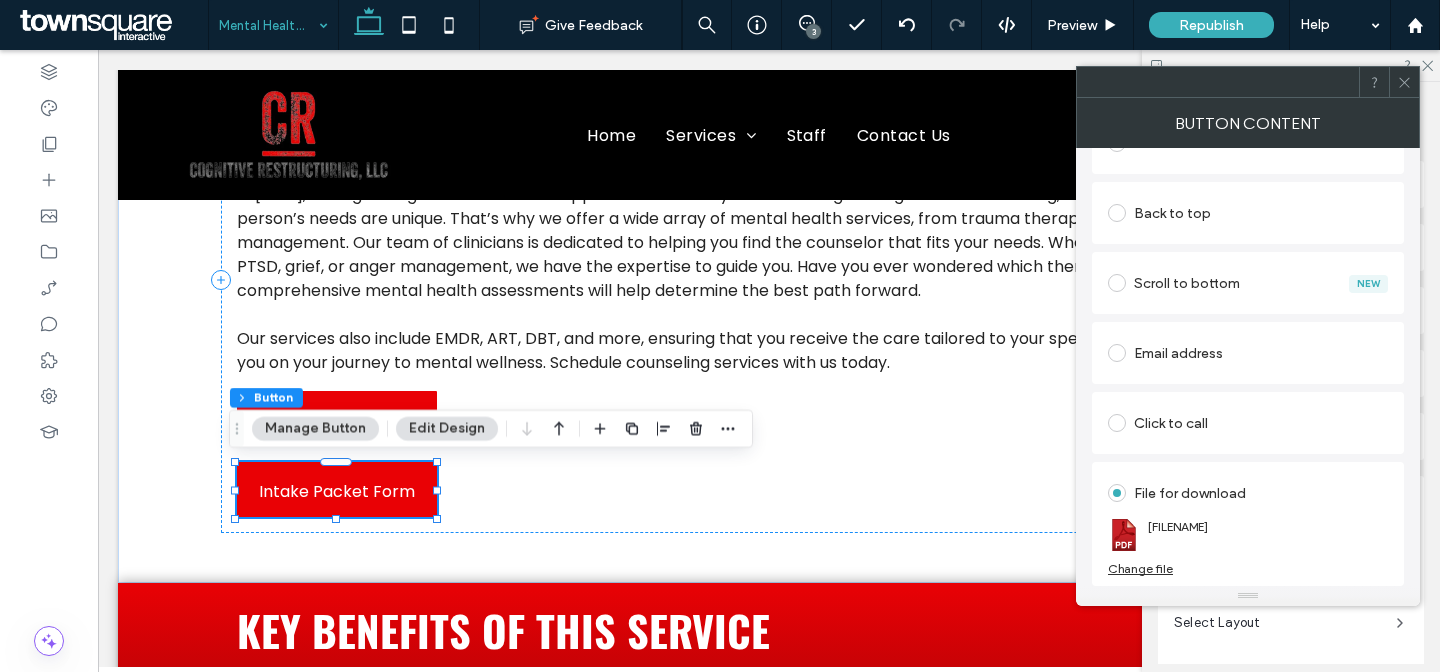 click 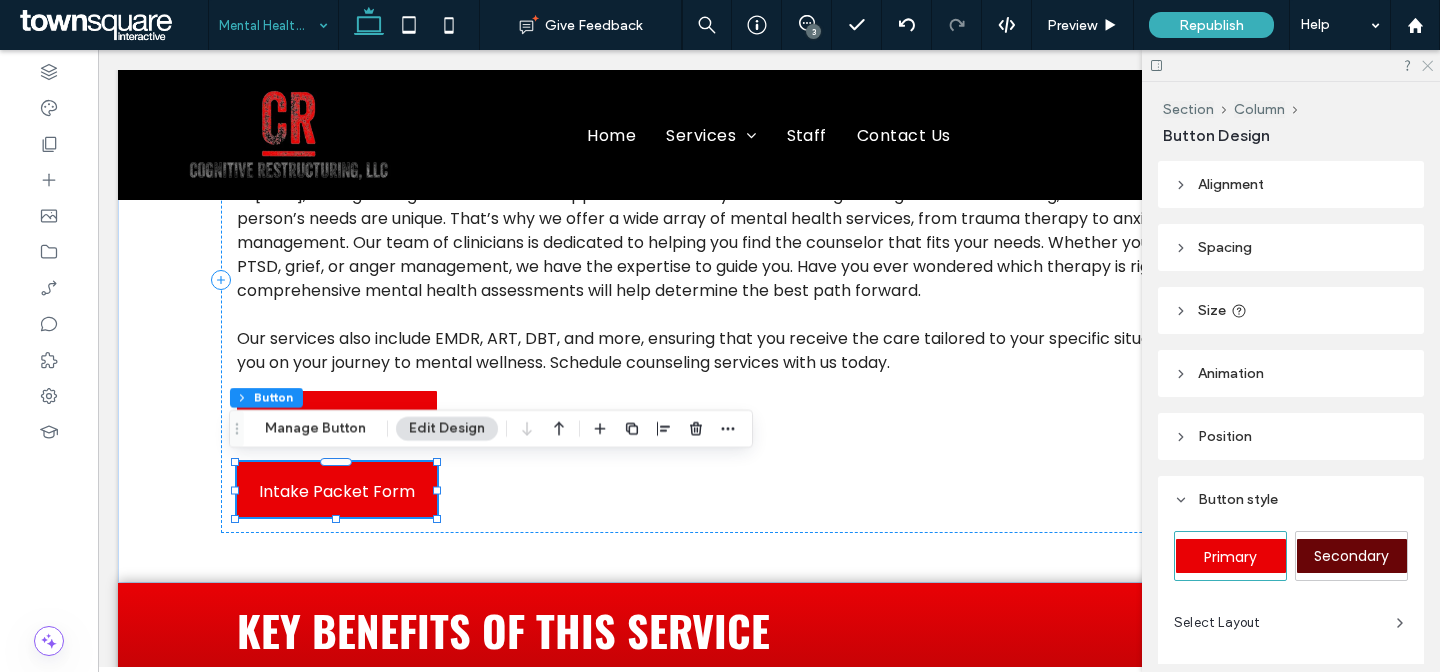 click 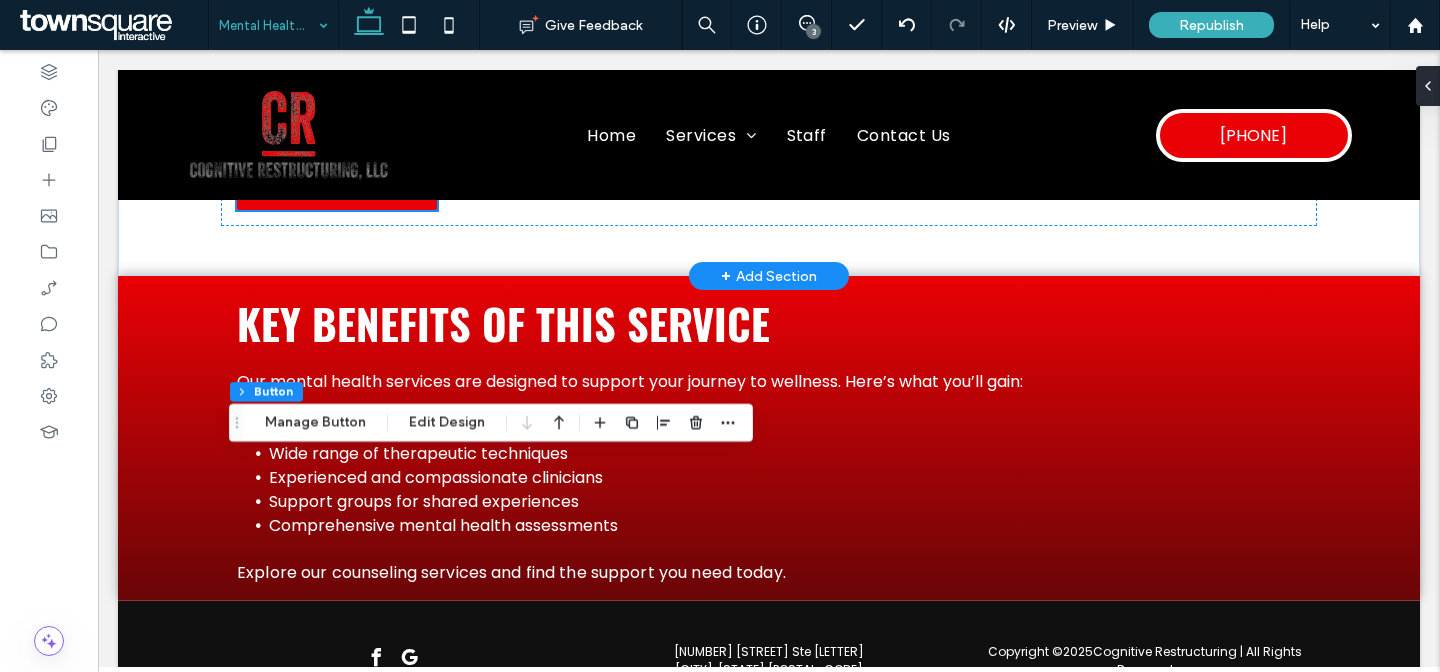 scroll, scrollTop: 535, scrollLeft: 0, axis: vertical 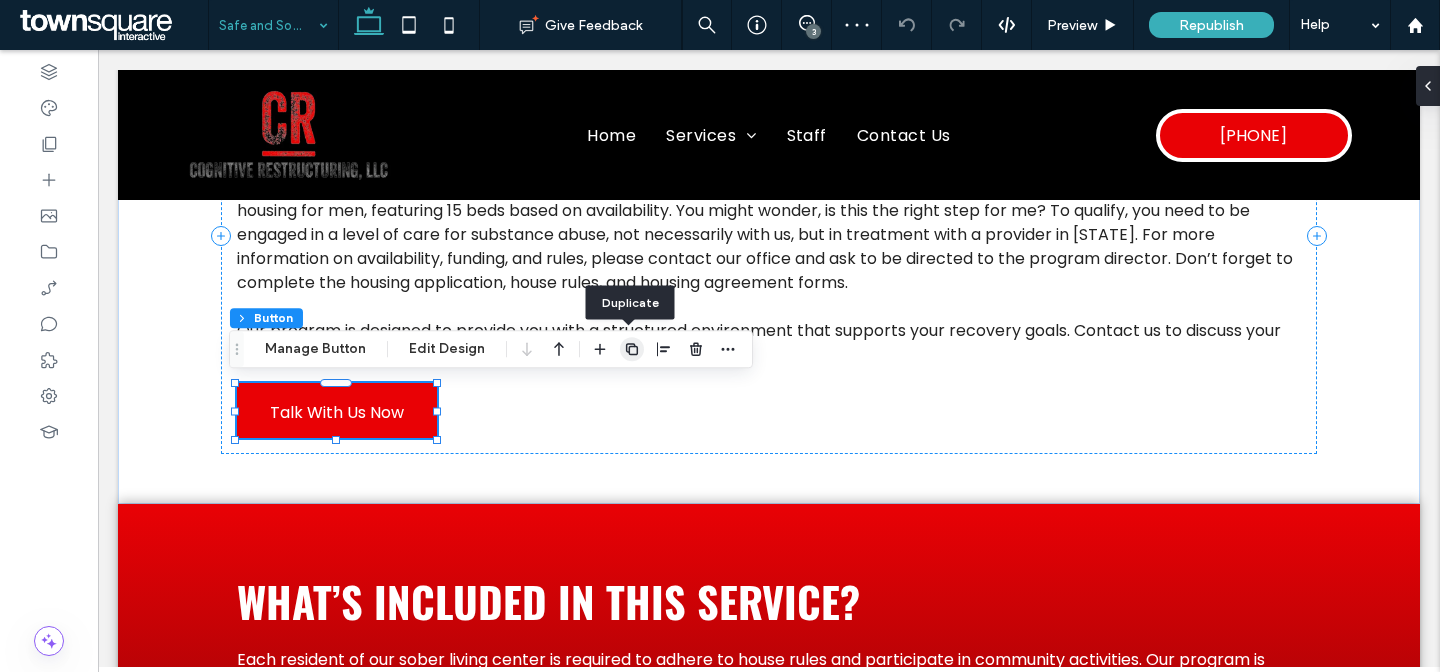 click 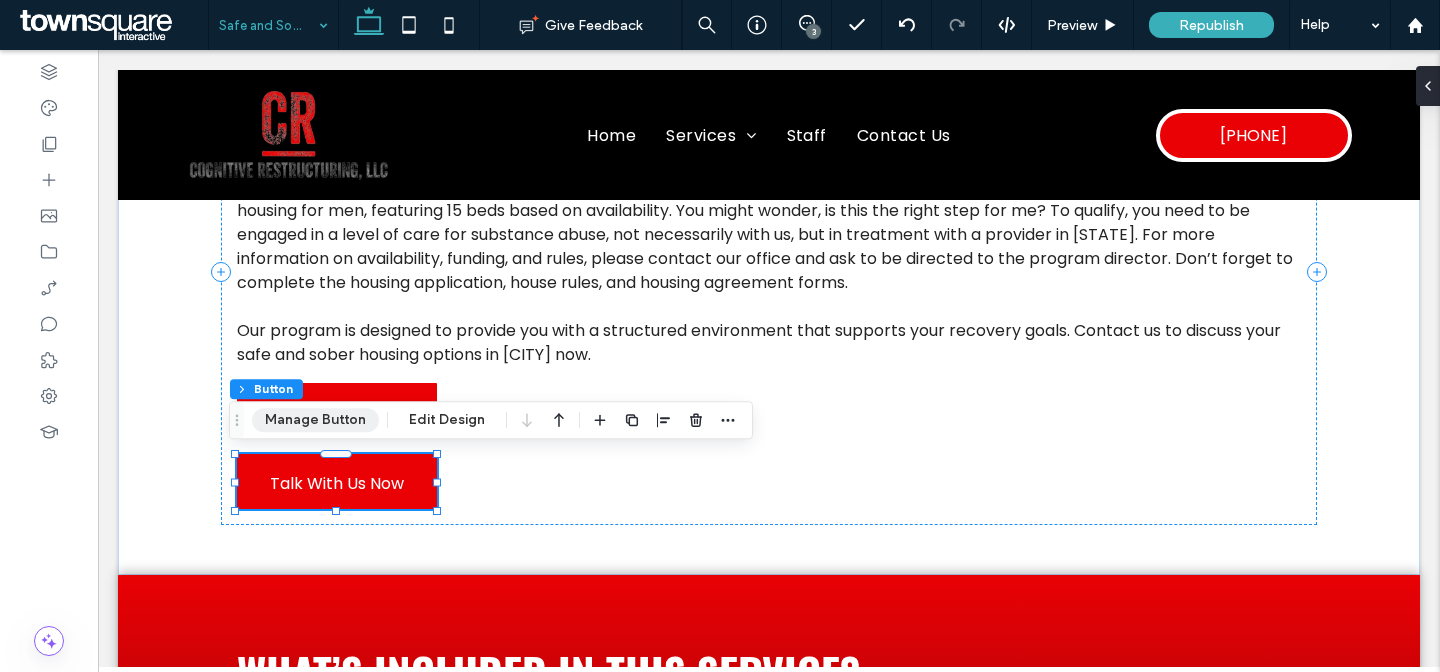 click on "Manage Button" at bounding box center [315, 420] 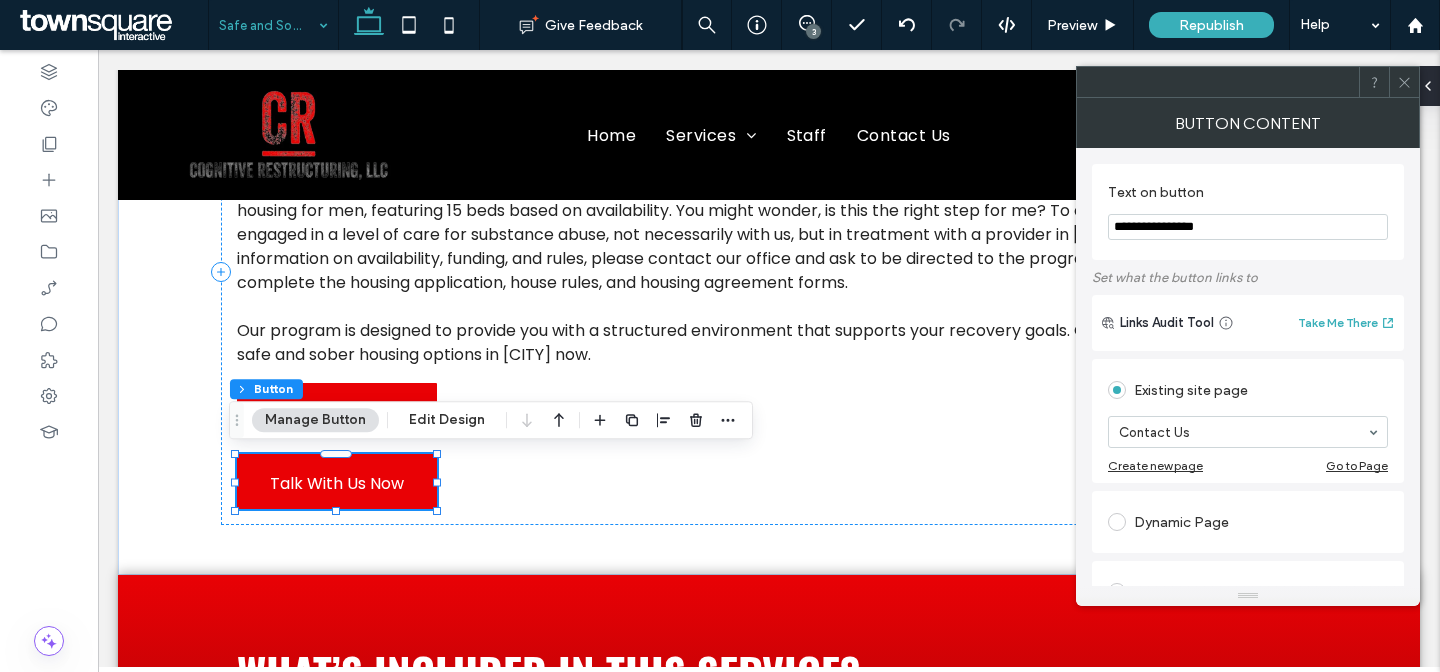click on "**********" at bounding box center [1248, 227] 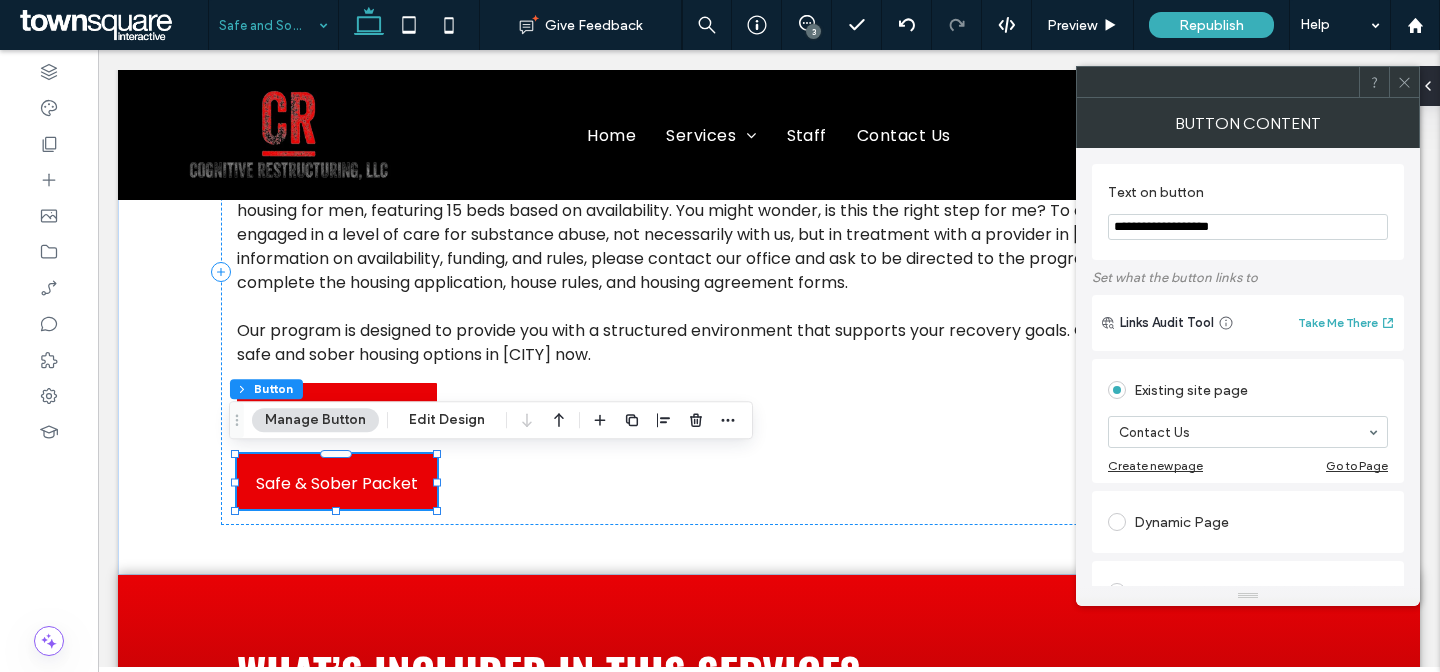 type on "**********" 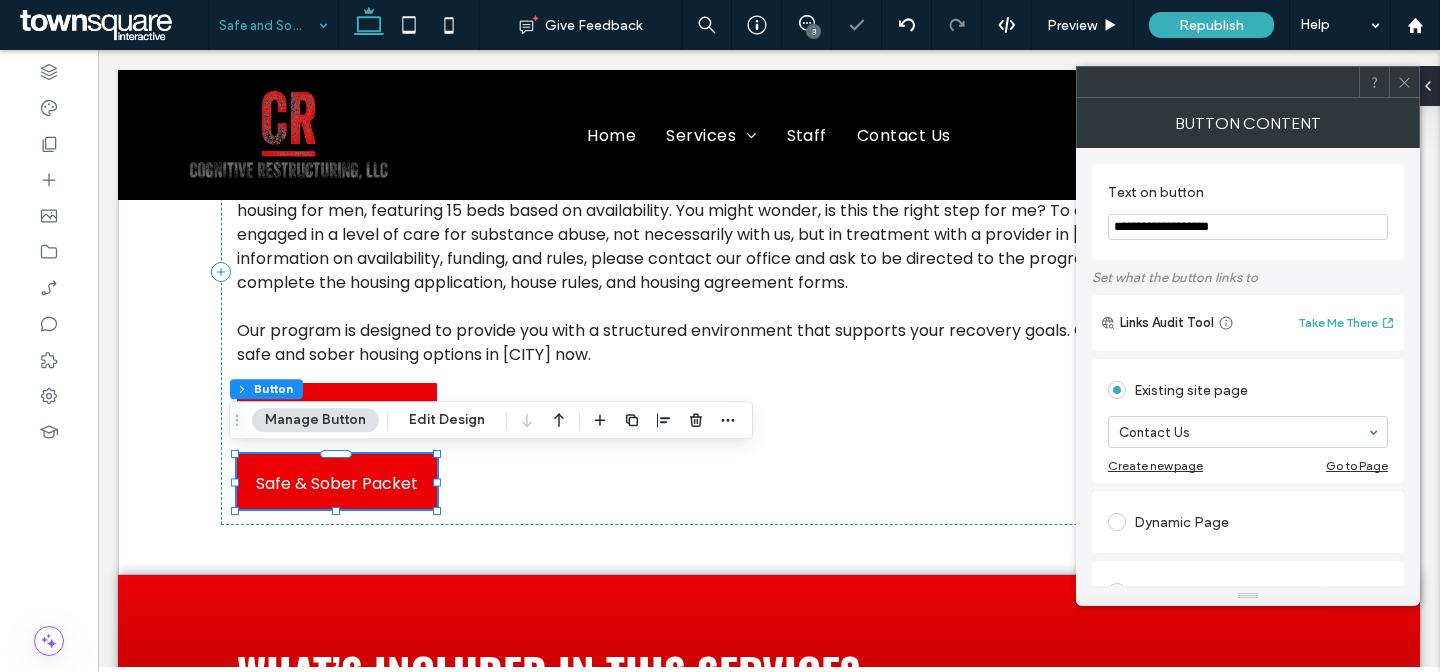 click at bounding box center (1404, 82) 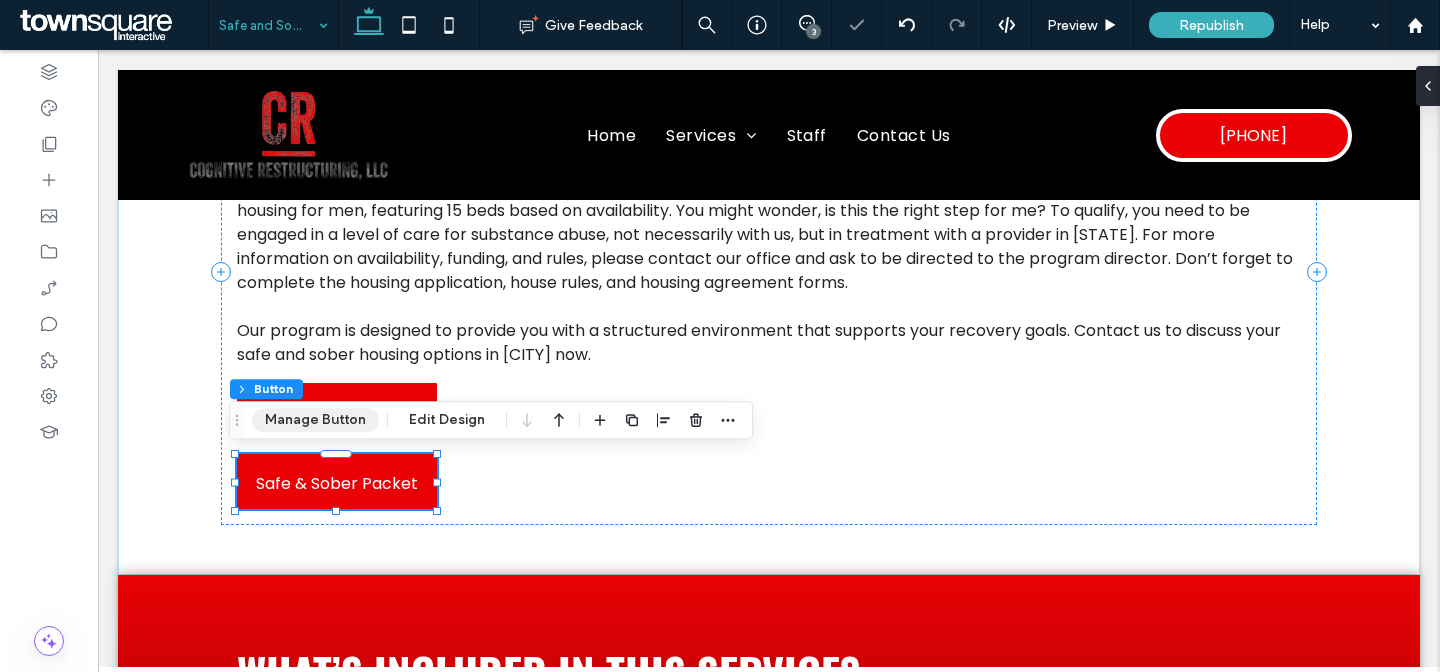 click on "Manage Button" at bounding box center [315, 420] 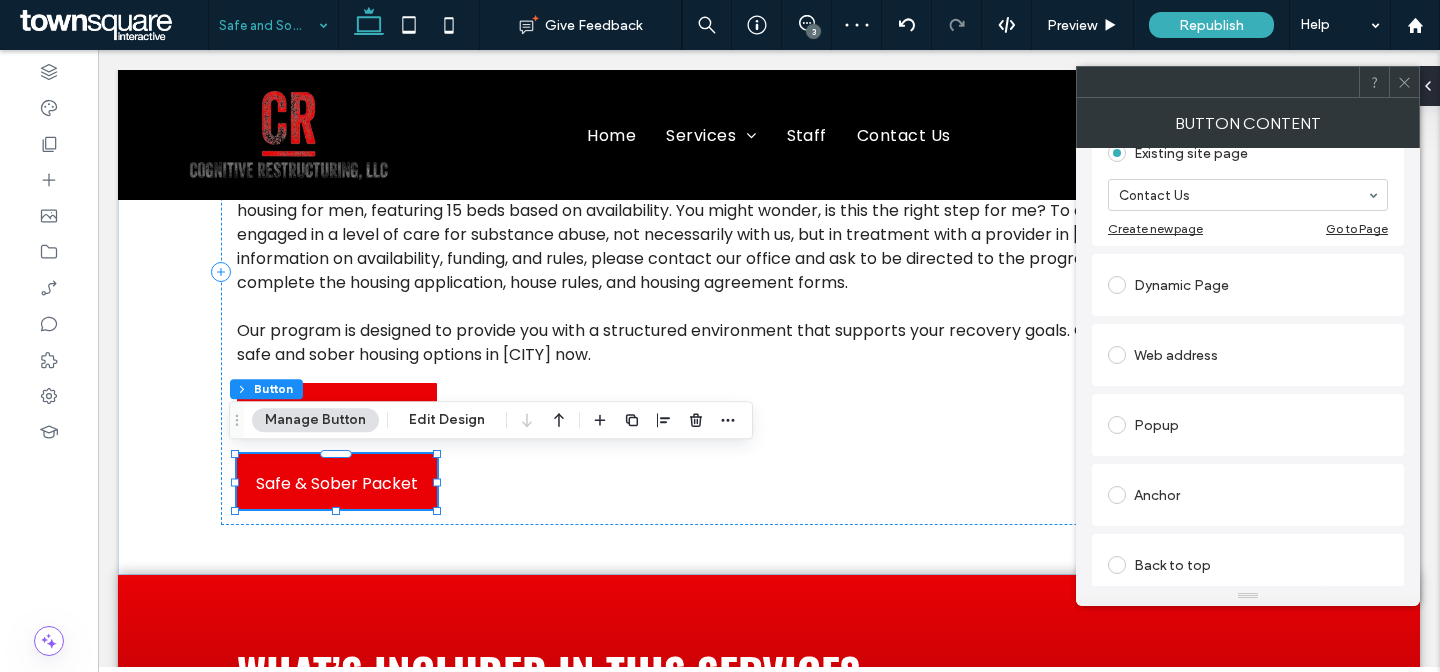 scroll, scrollTop: 529, scrollLeft: 0, axis: vertical 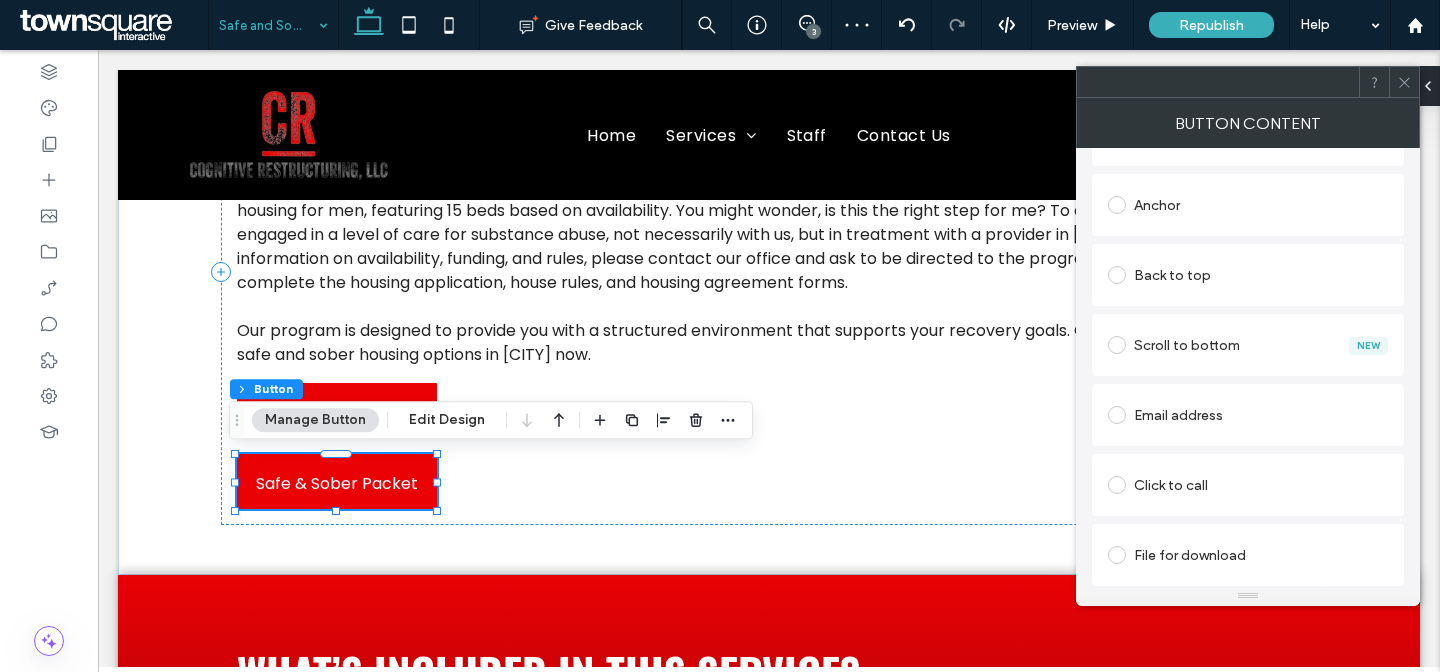 click at bounding box center (1121, 555) 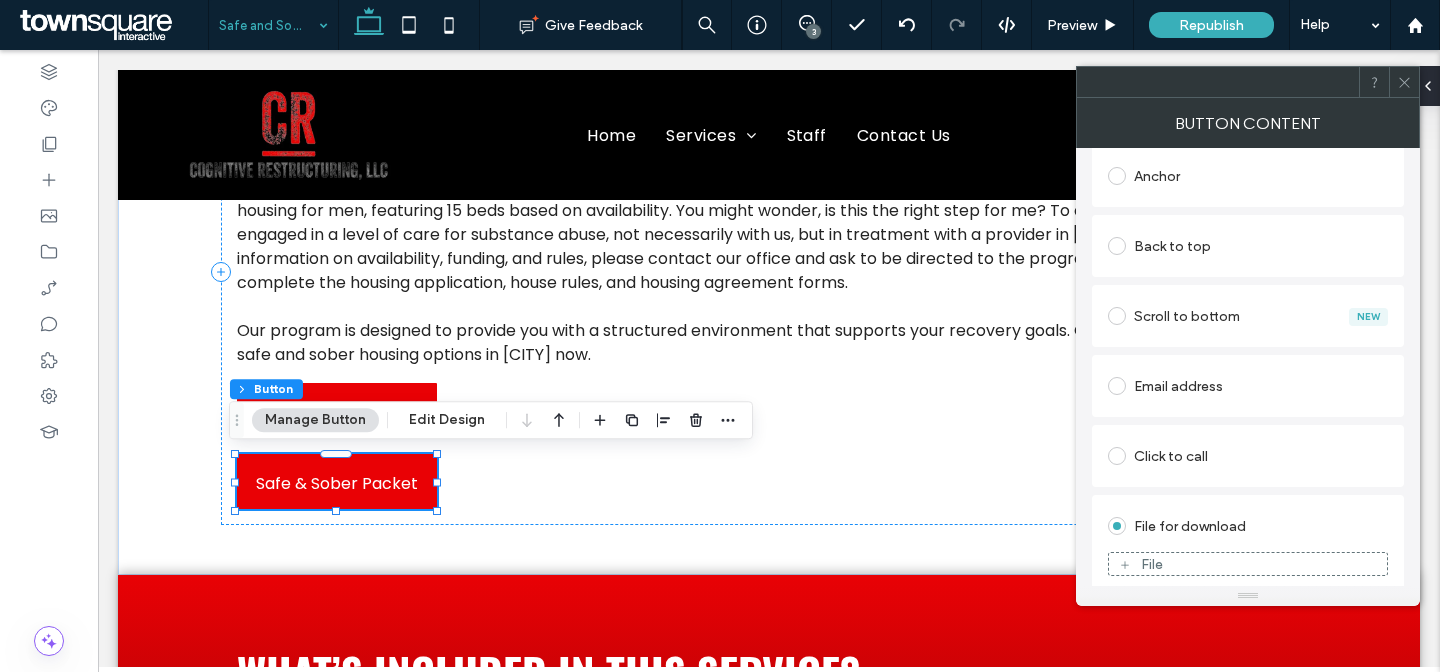 scroll, scrollTop: 507, scrollLeft: 0, axis: vertical 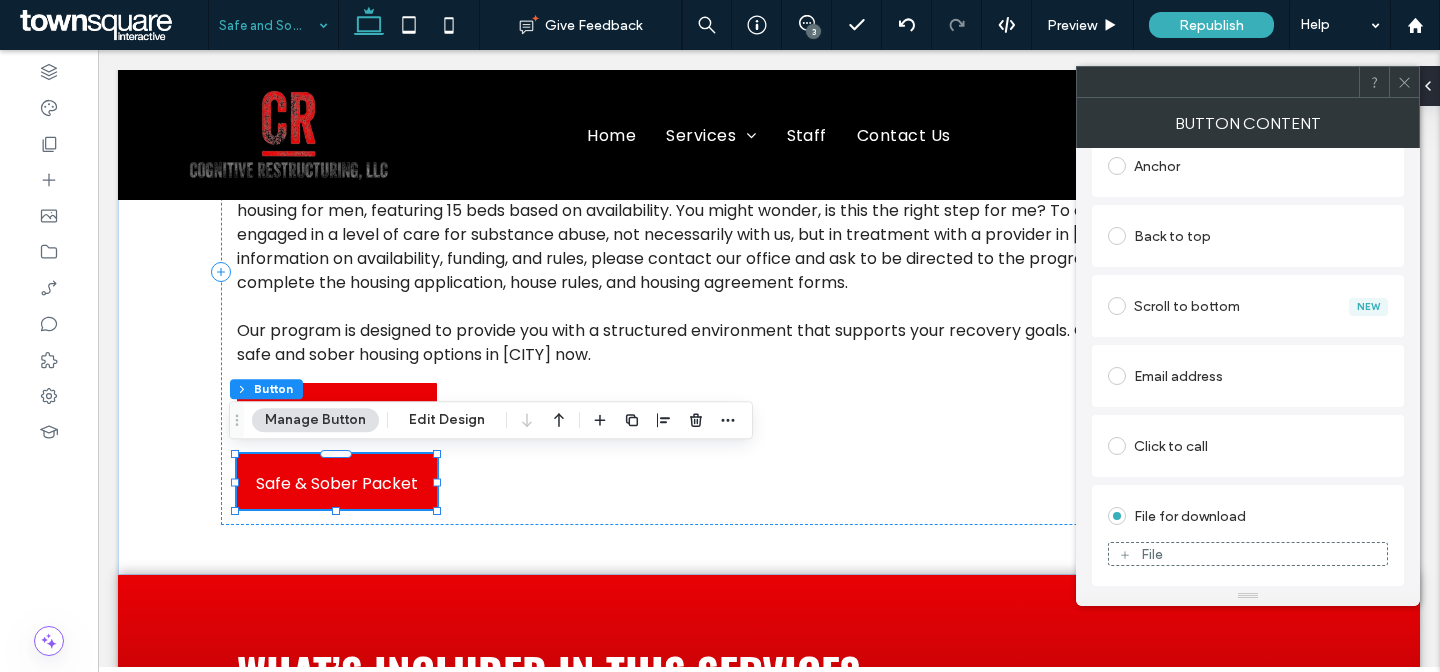 click on "File" at bounding box center (1152, 554) 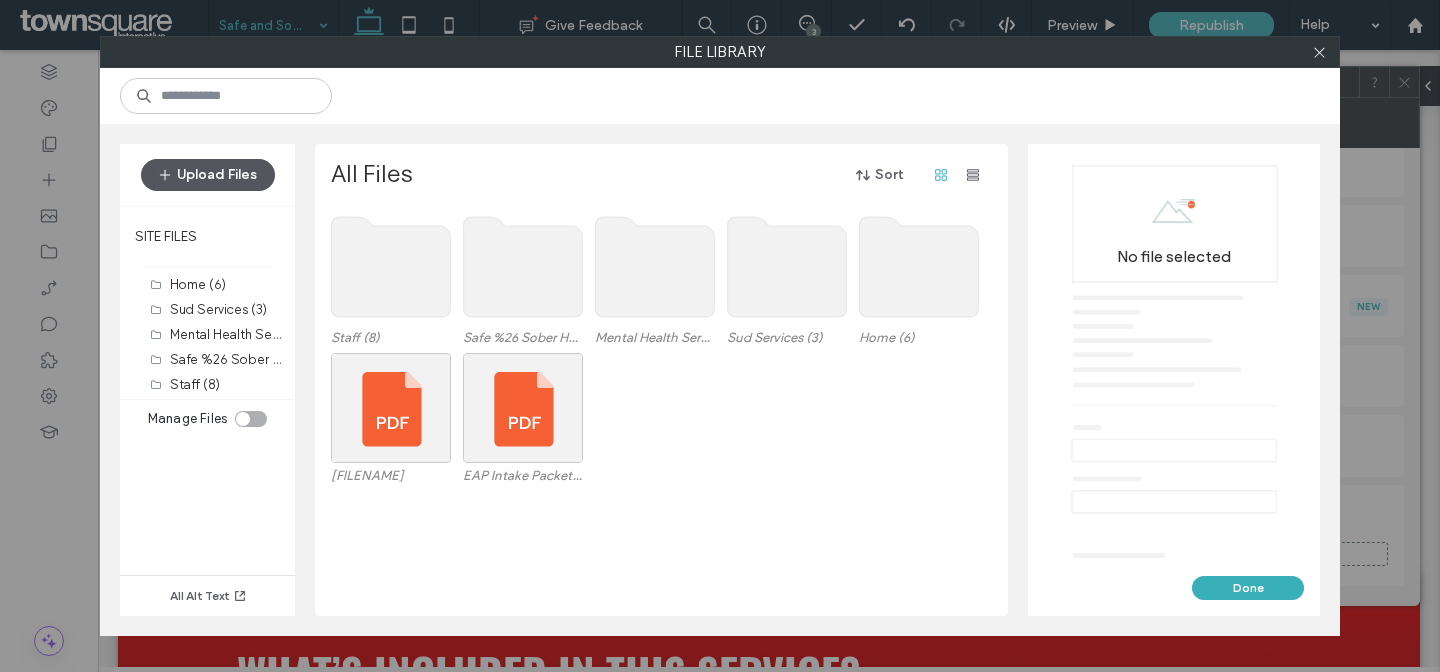 click on "Upload Files" at bounding box center [208, 175] 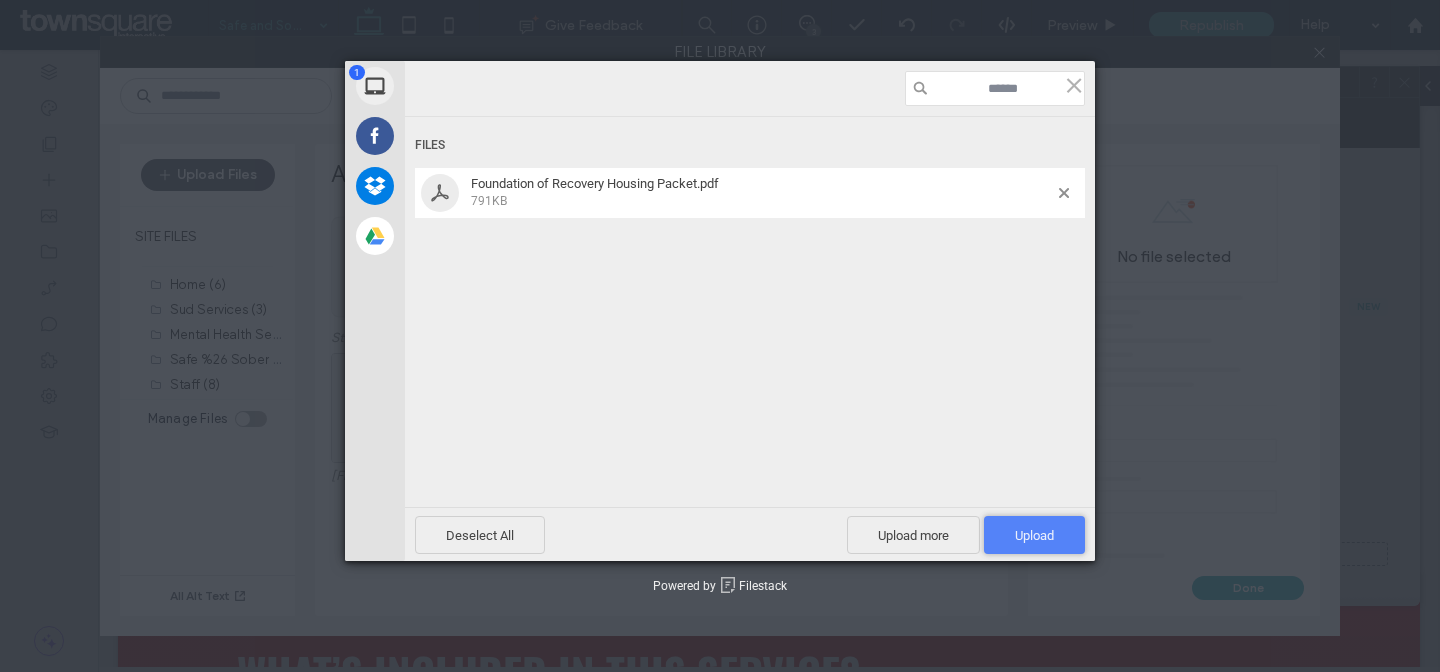 click on "Upload
1" at bounding box center (1034, 535) 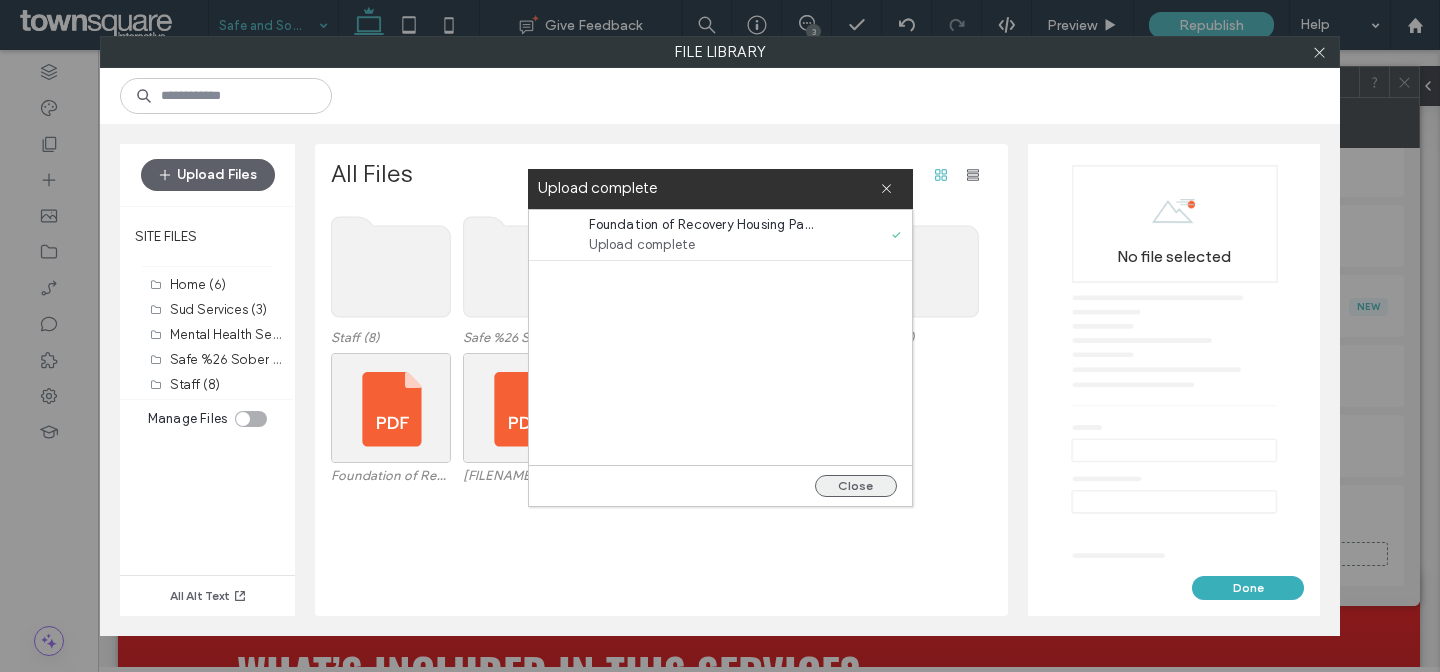 click on "Close" at bounding box center (856, 486) 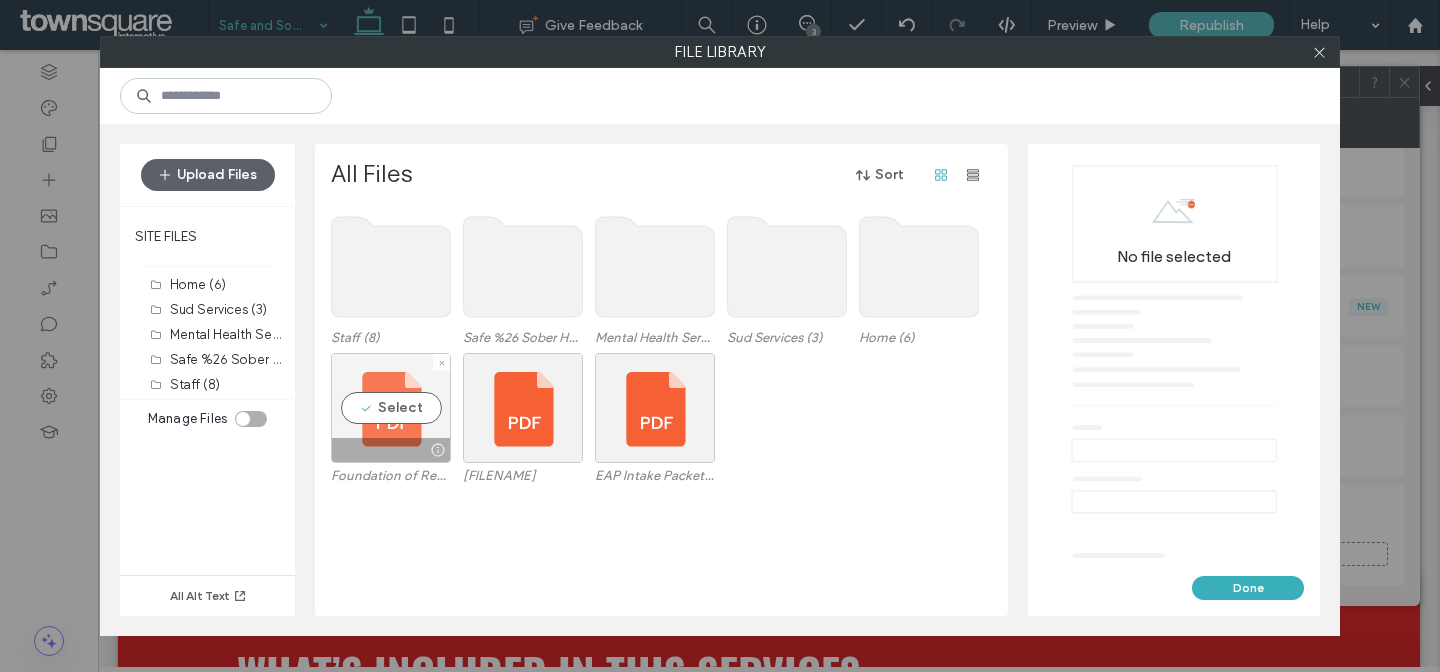 click on "Select" at bounding box center [391, 408] 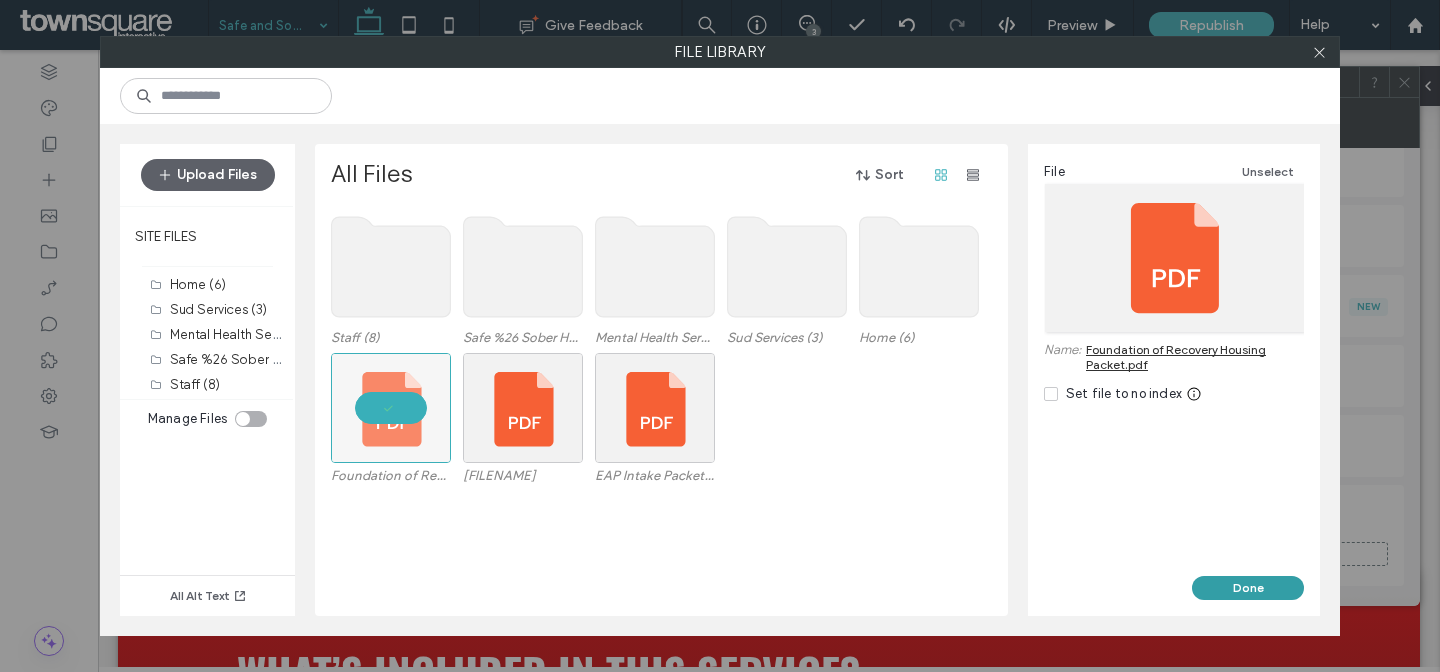 click on "Done" at bounding box center [1248, 588] 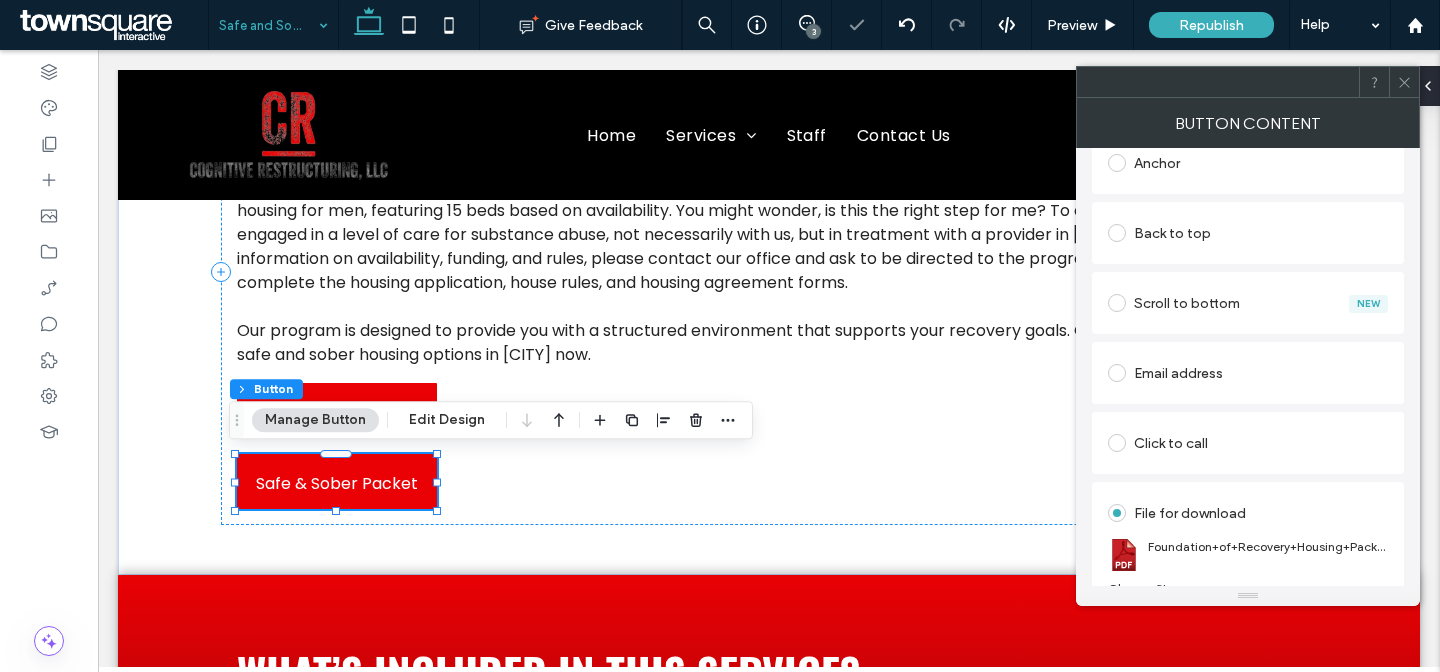 scroll, scrollTop: 0, scrollLeft: 0, axis: both 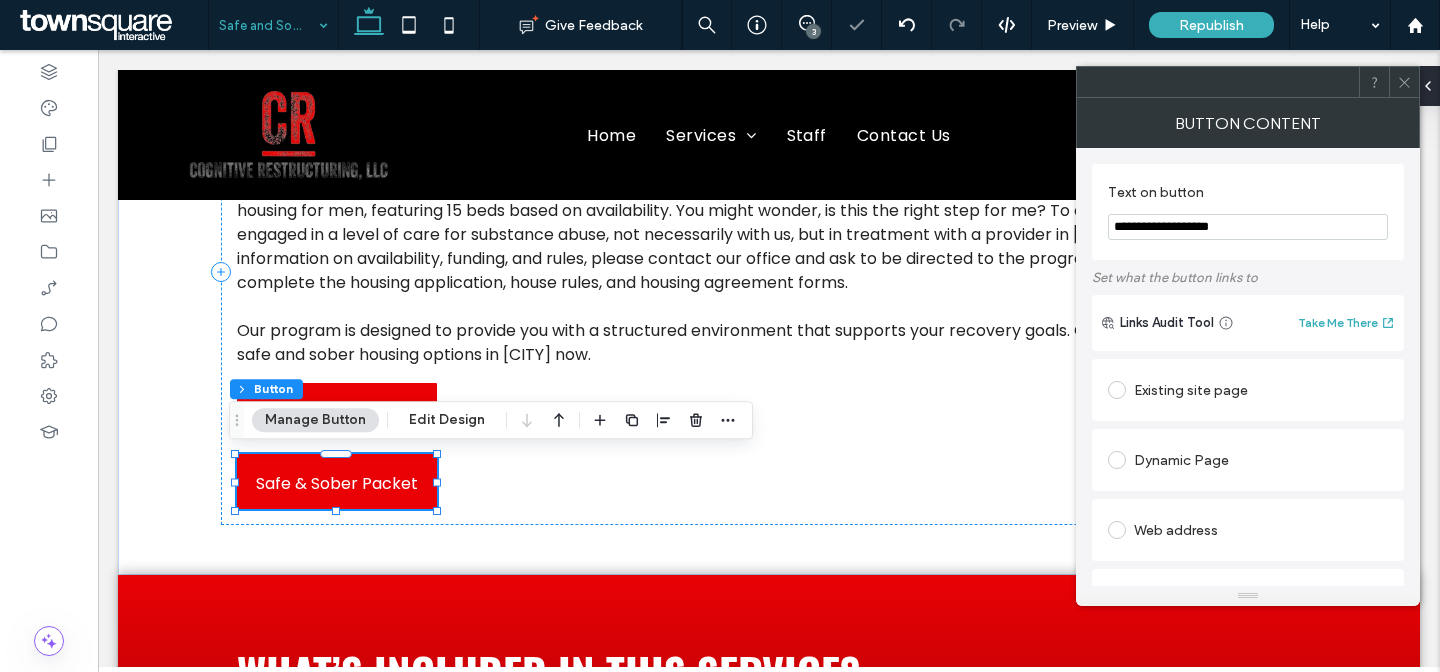 click on "**********" at bounding box center (1248, 212) 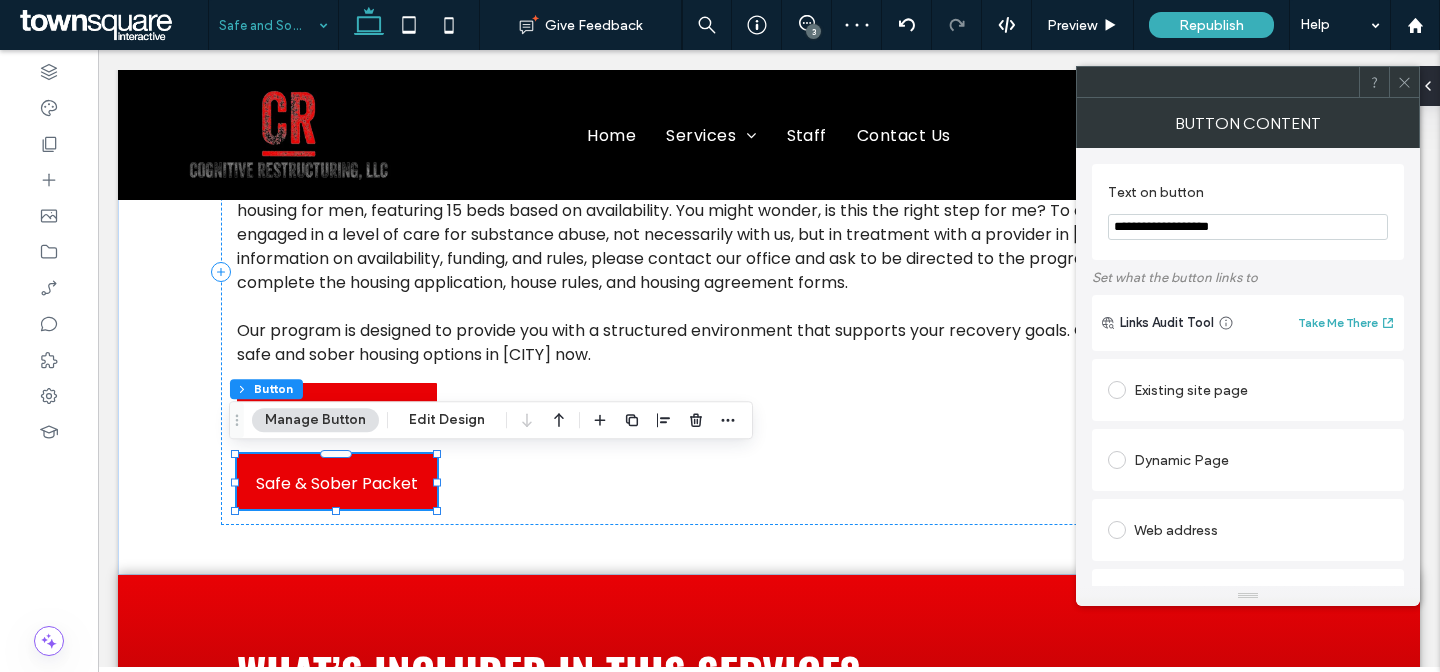 click 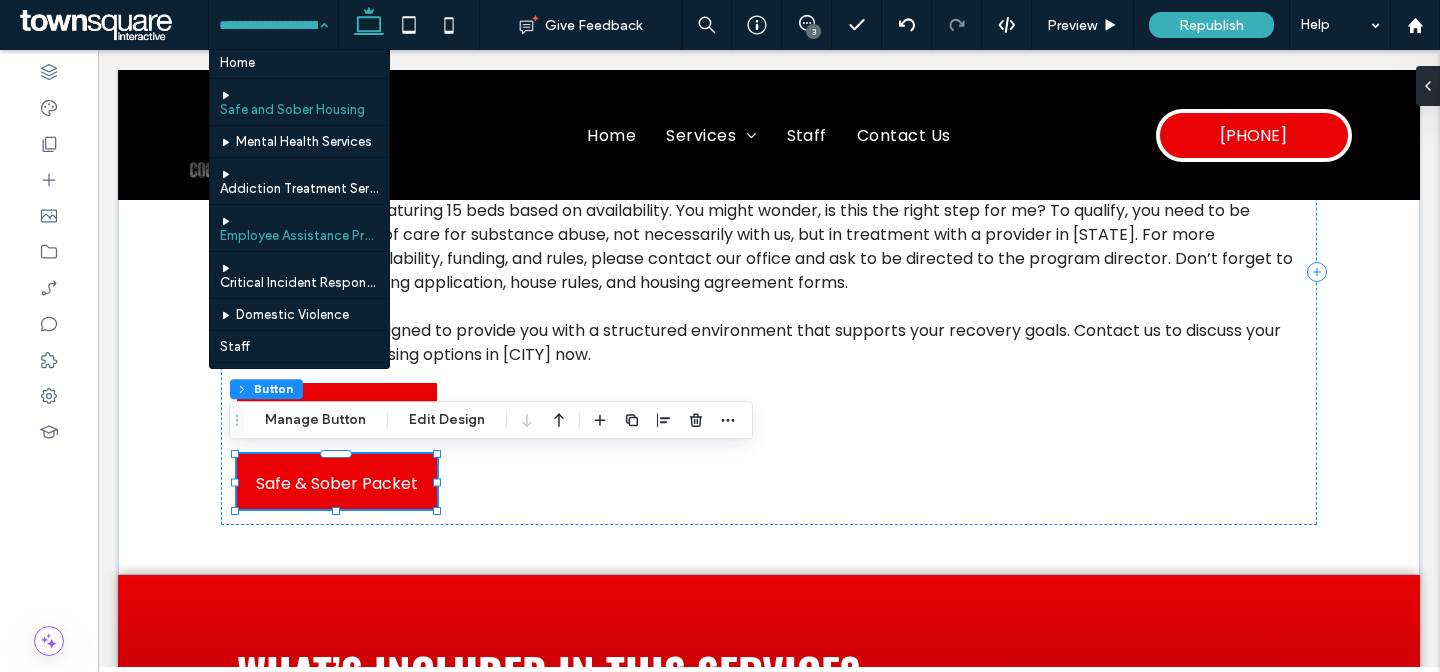 scroll, scrollTop: 4, scrollLeft: 0, axis: vertical 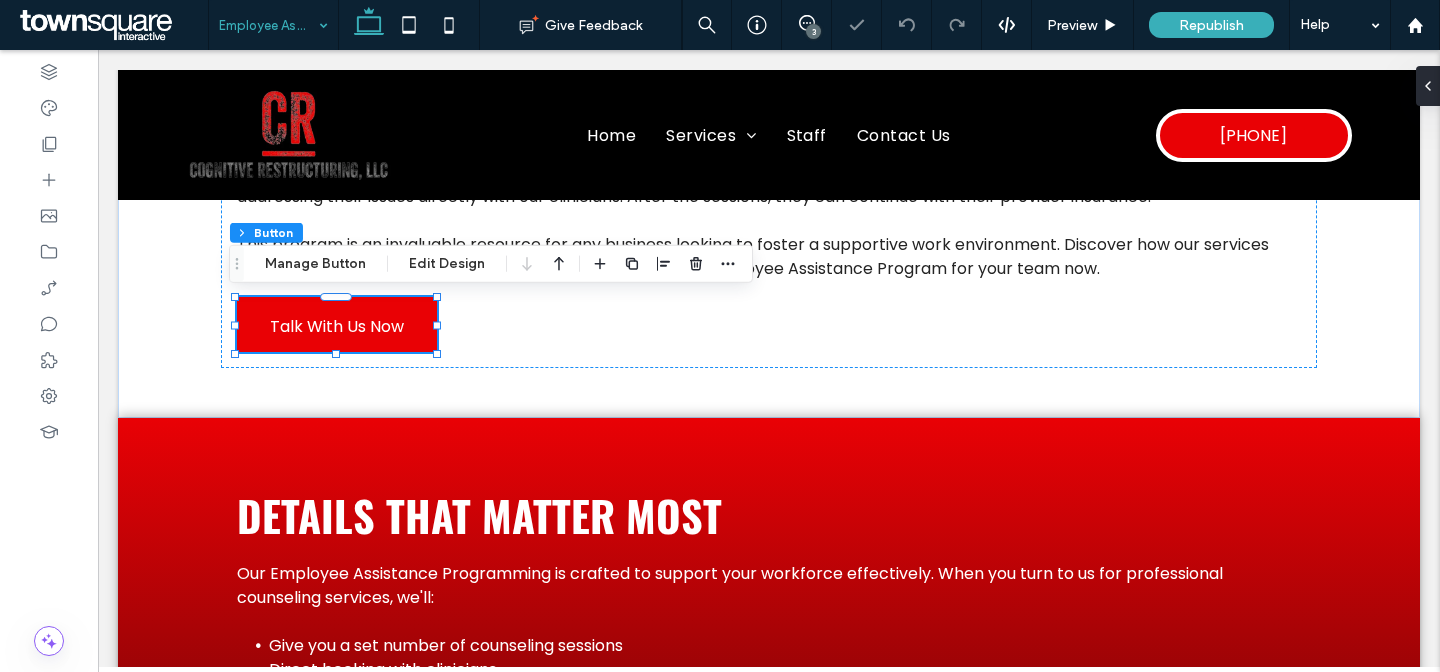 click on "Talk With Us Now" at bounding box center [337, 326] 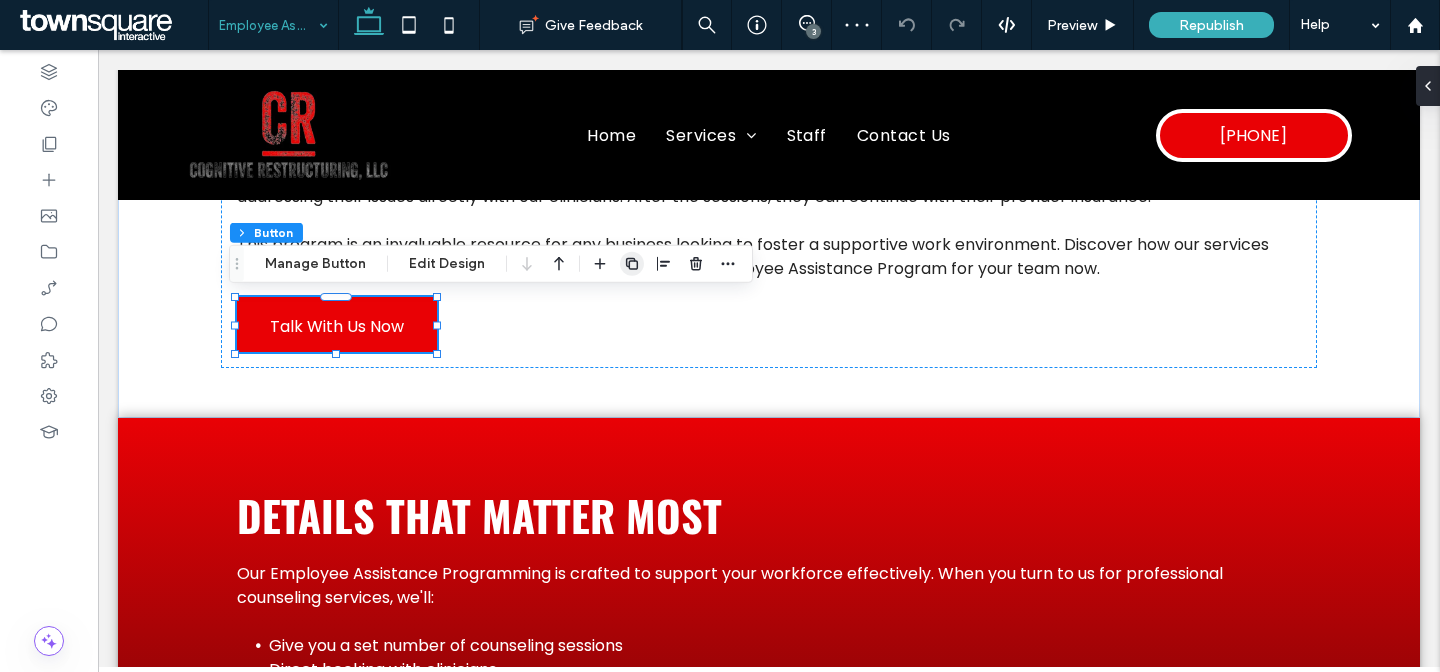 click 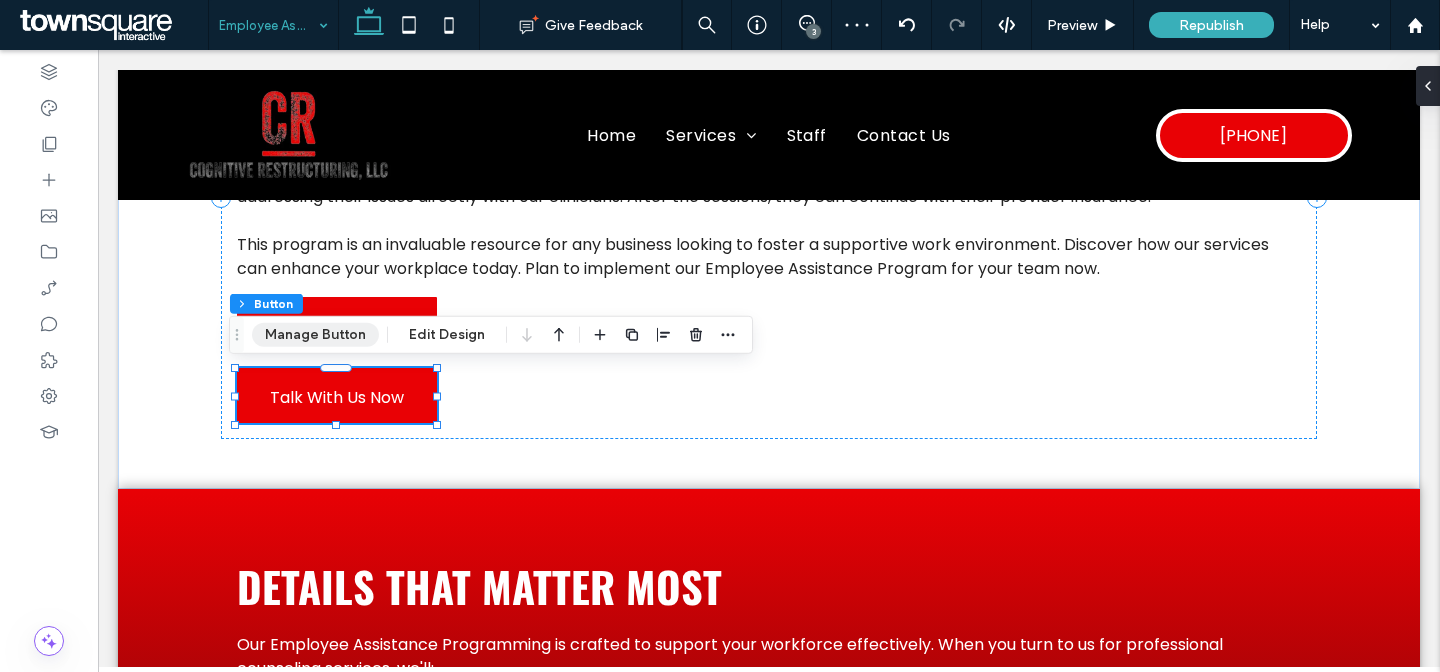 click on "Manage Button" at bounding box center (315, 335) 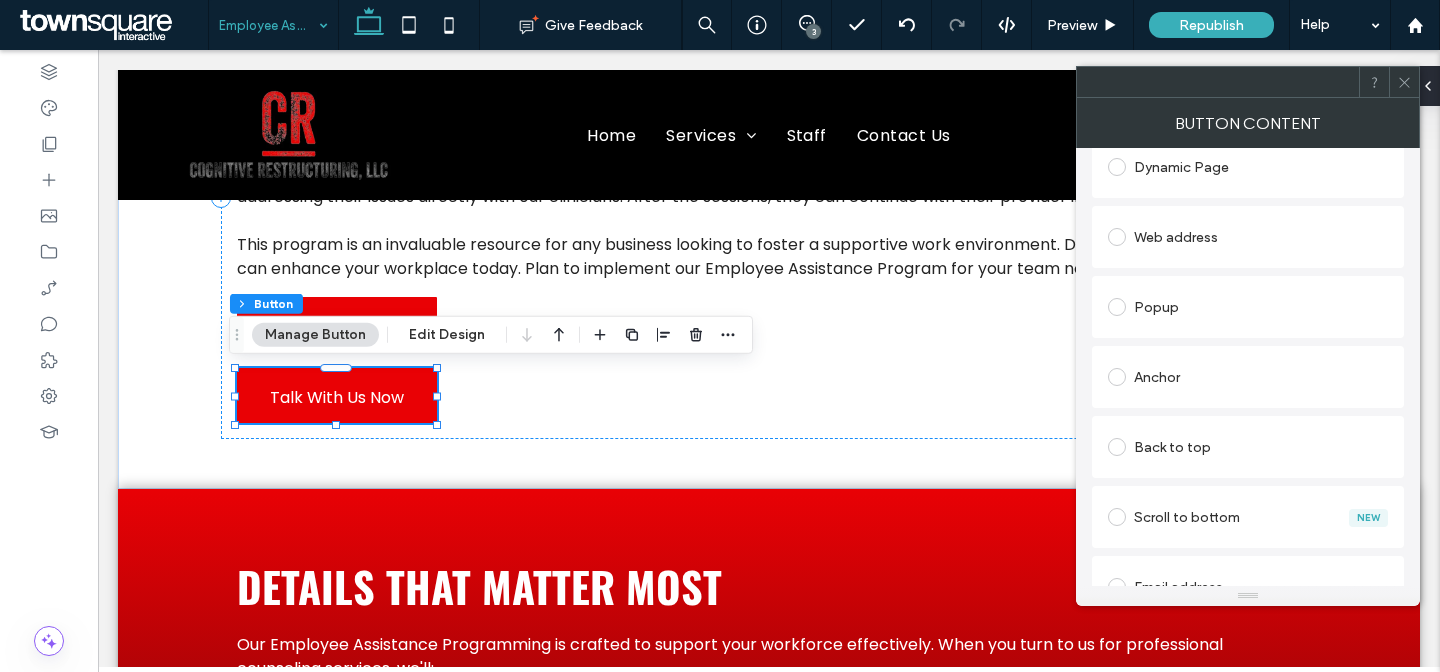 scroll, scrollTop: 529, scrollLeft: 0, axis: vertical 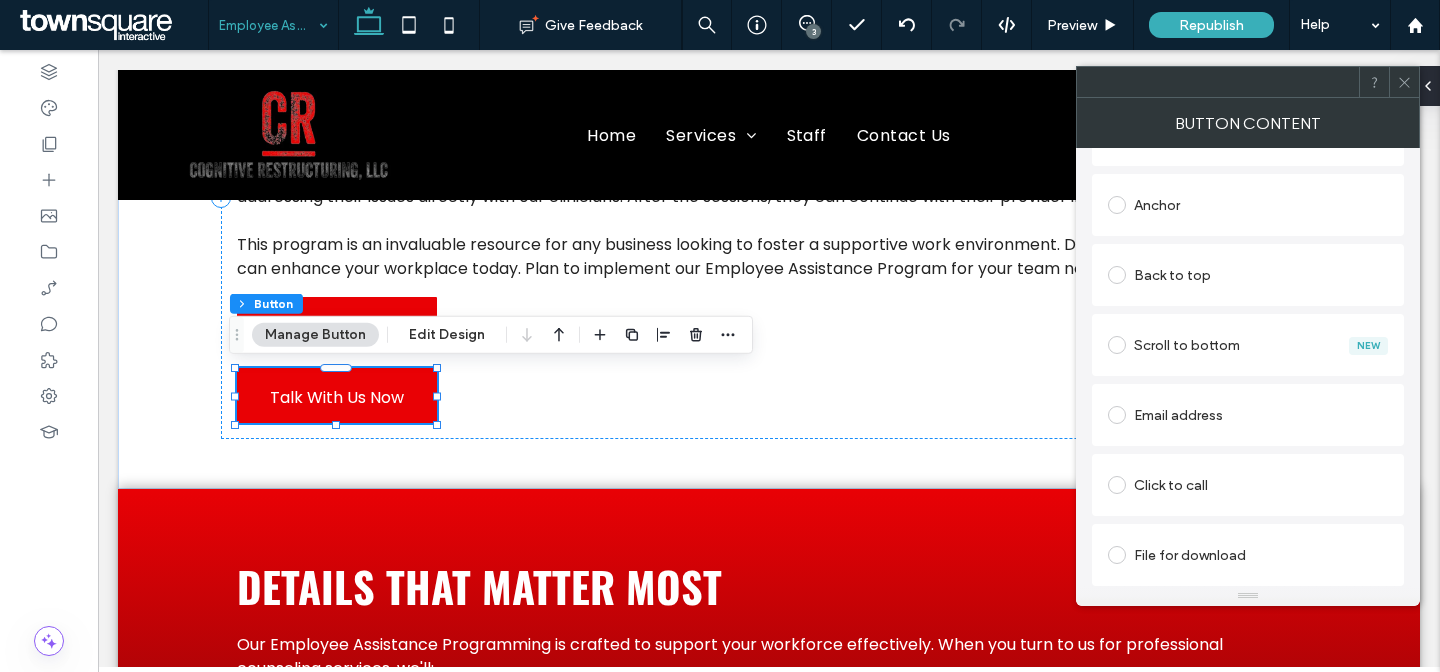 click at bounding box center [1117, 555] 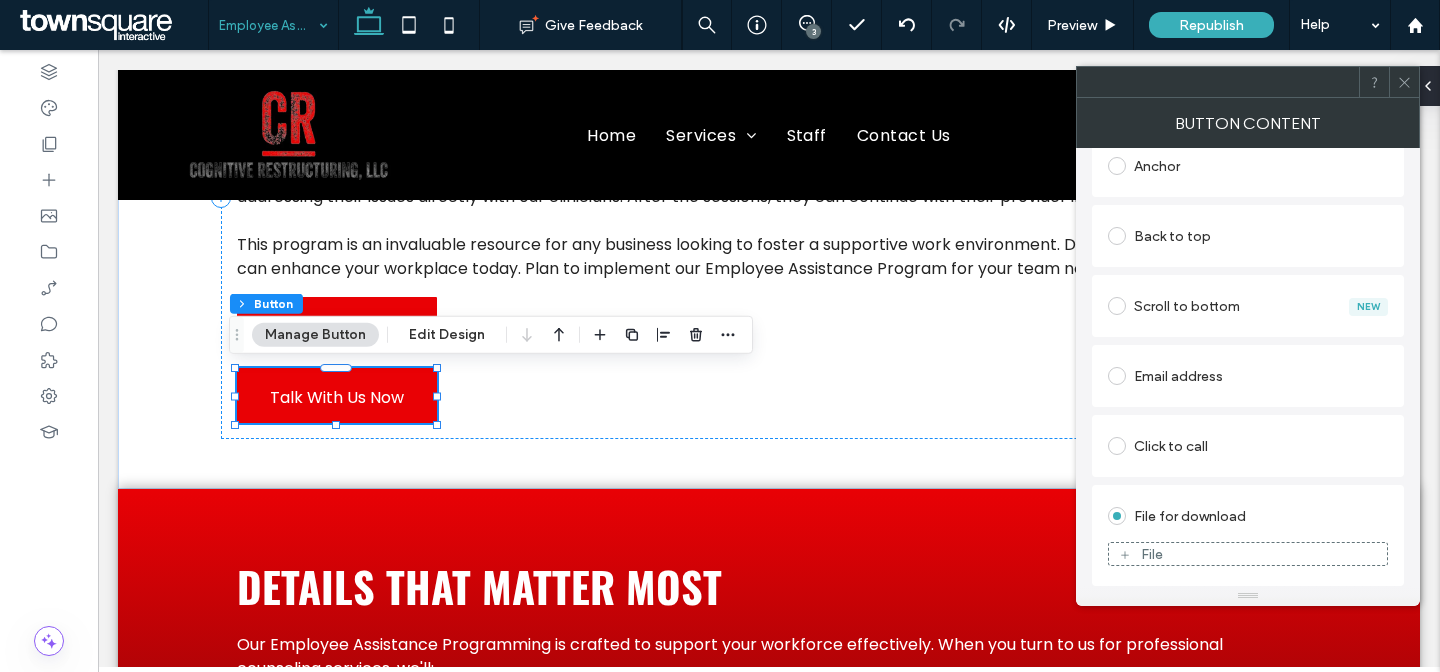 scroll, scrollTop: 507, scrollLeft: 0, axis: vertical 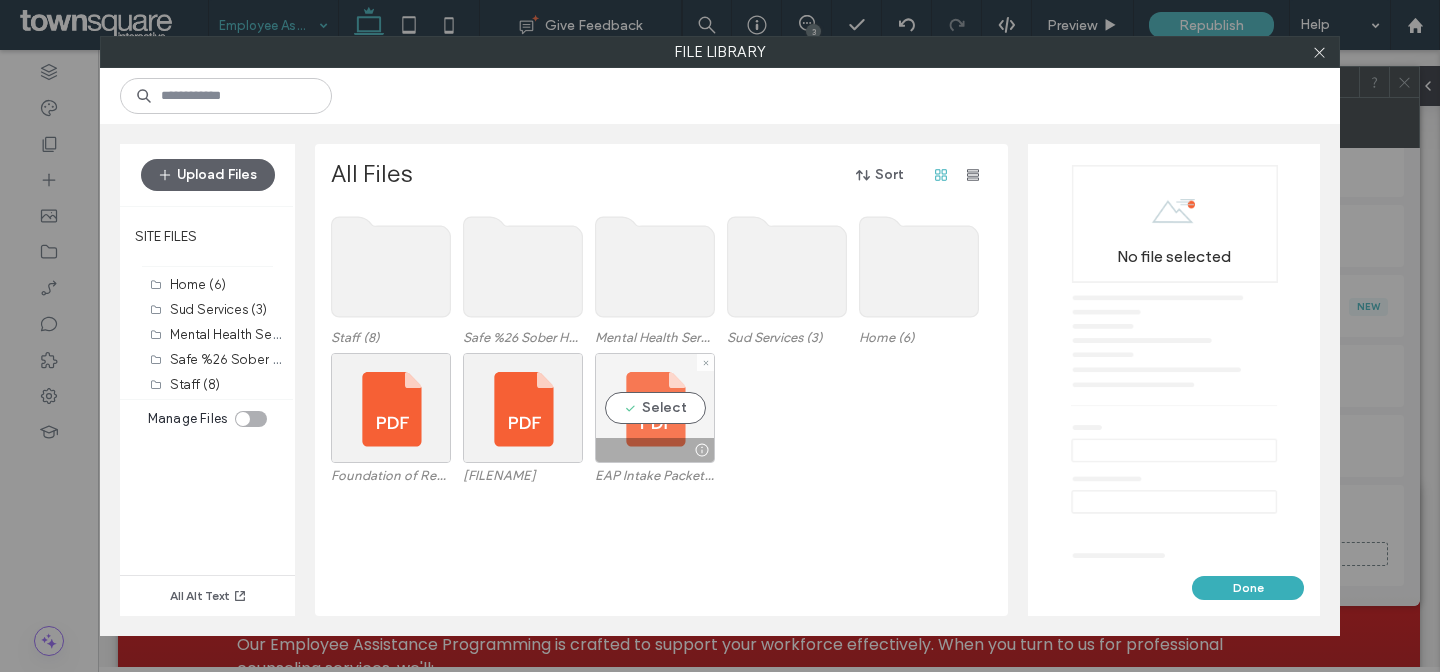 click on "Select" at bounding box center [655, 408] 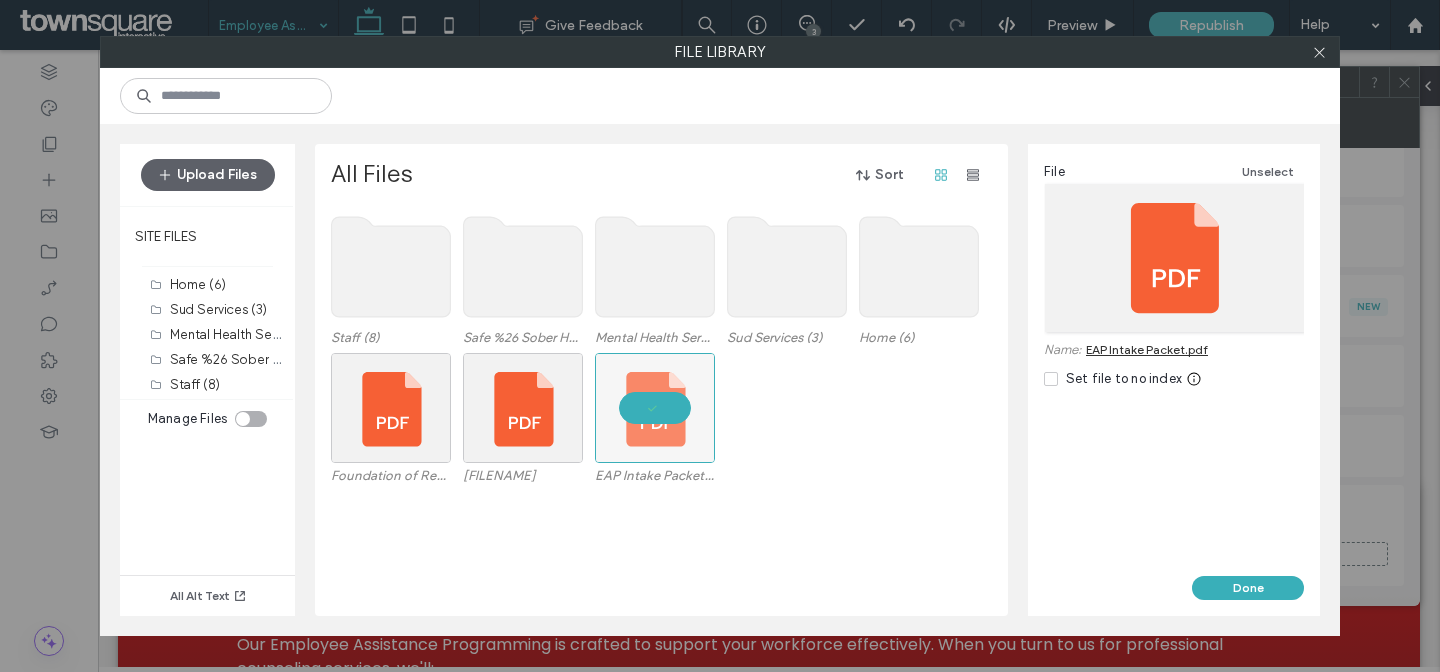 click on "File Unselect Name: EAP Intake Packet.pdf Set file to no index" at bounding box center [1174, 360] 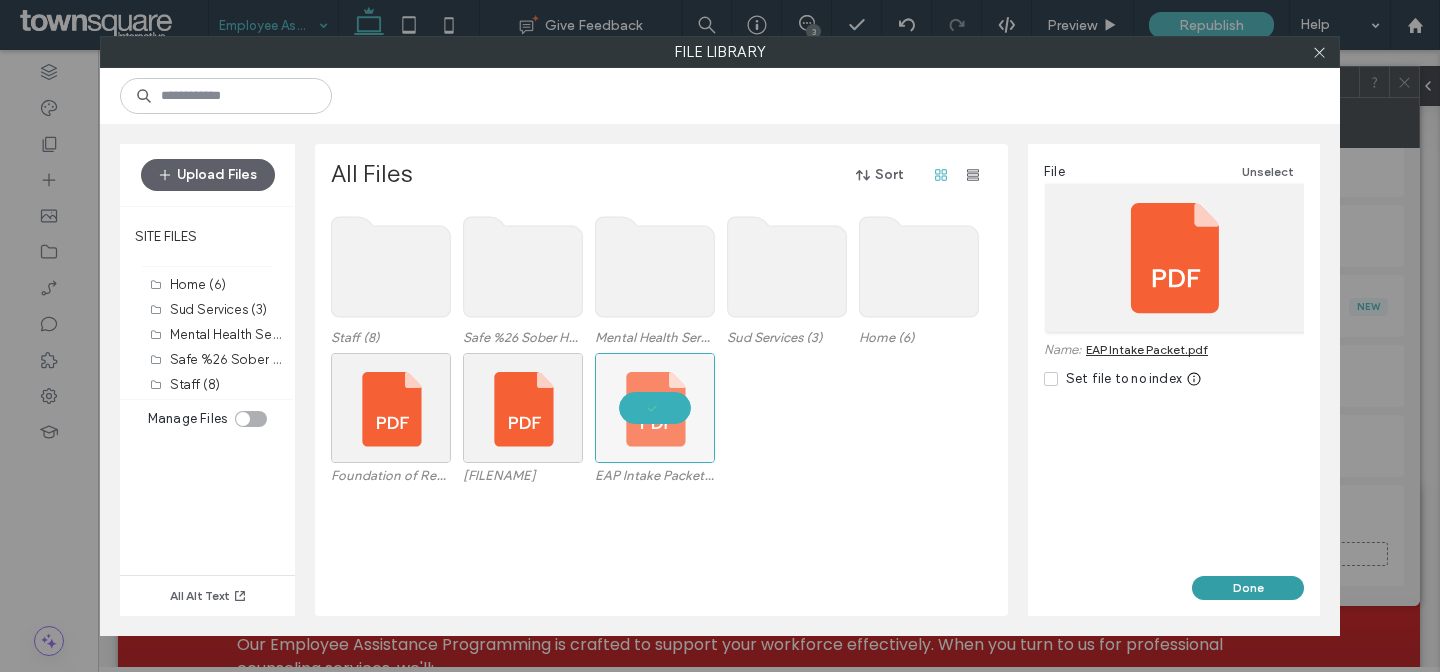 click on "Done" at bounding box center (1248, 588) 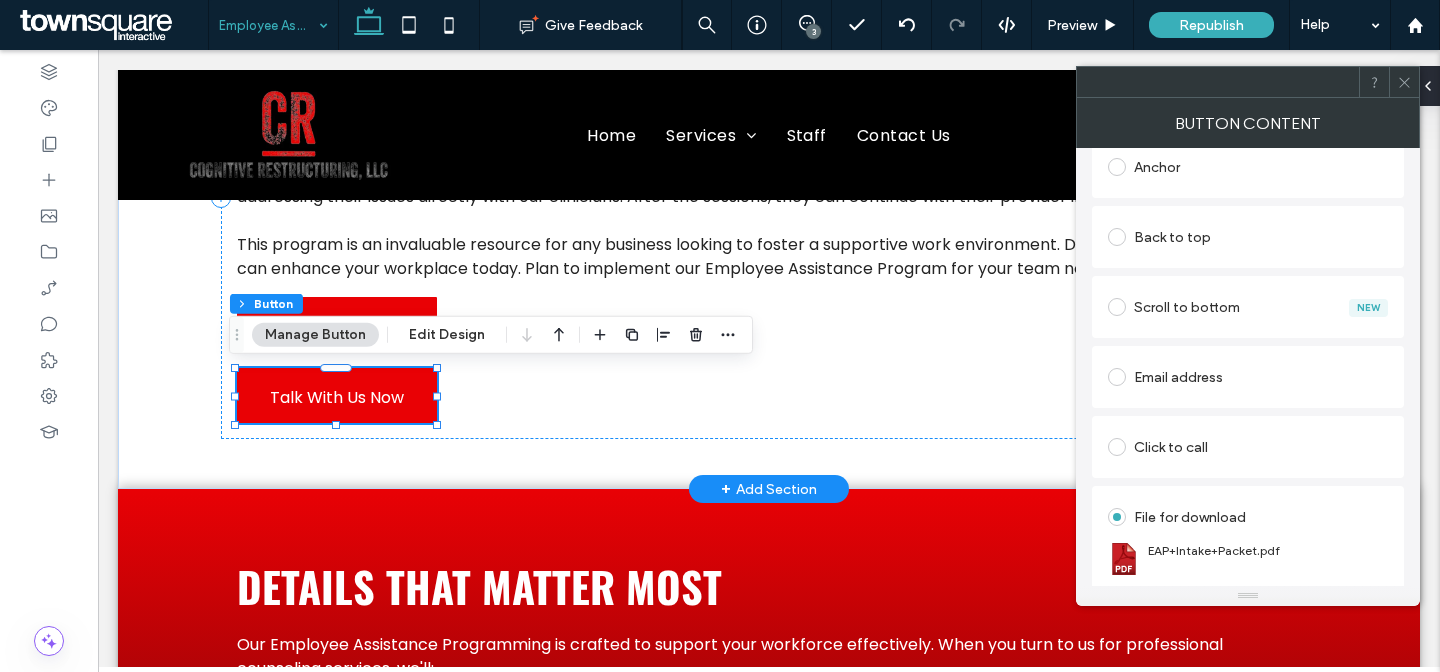 scroll, scrollTop: 0, scrollLeft: 0, axis: both 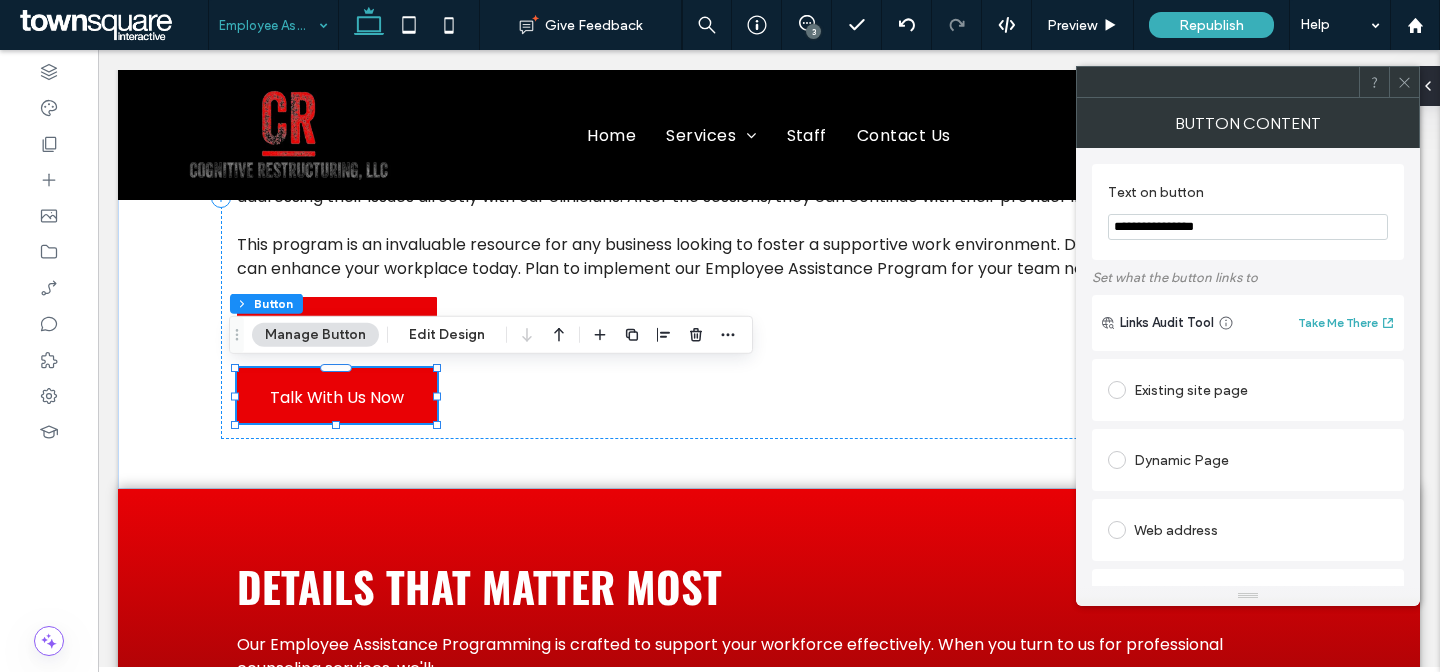 click on "**********" at bounding box center [1248, 227] 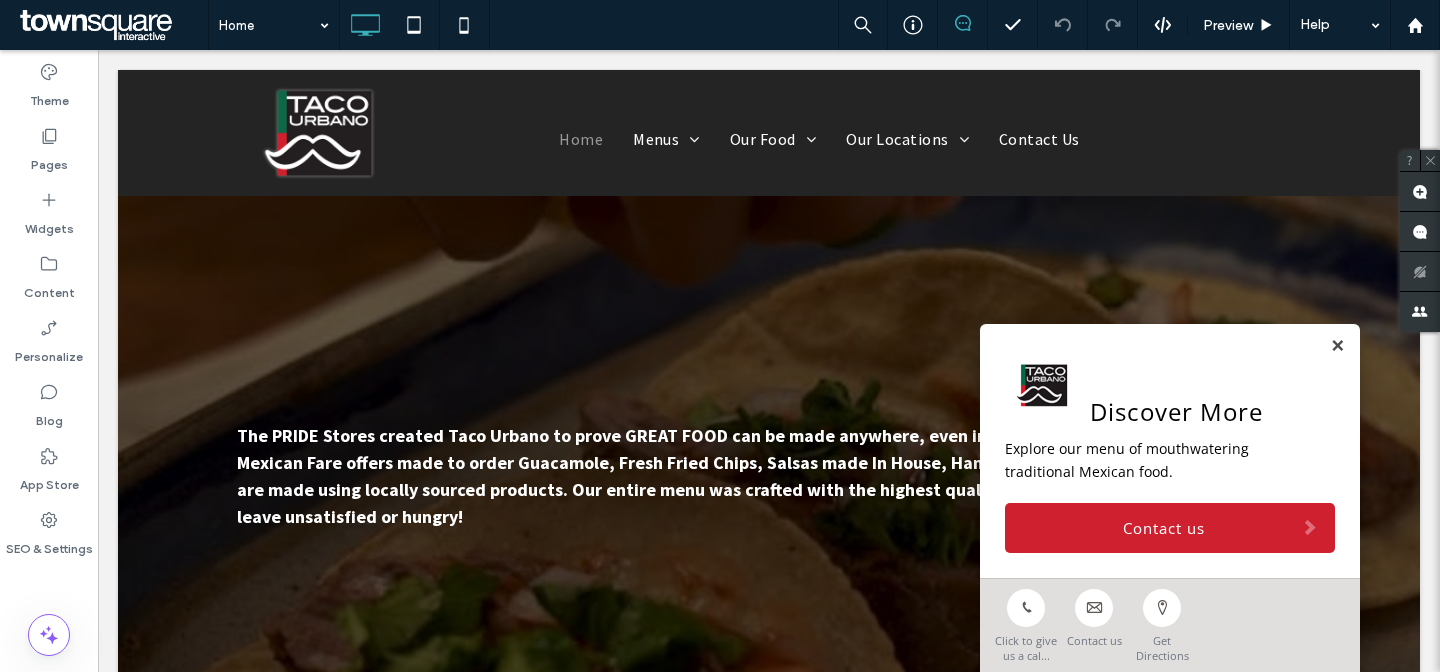 scroll, scrollTop: 0, scrollLeft: 0, axis: both 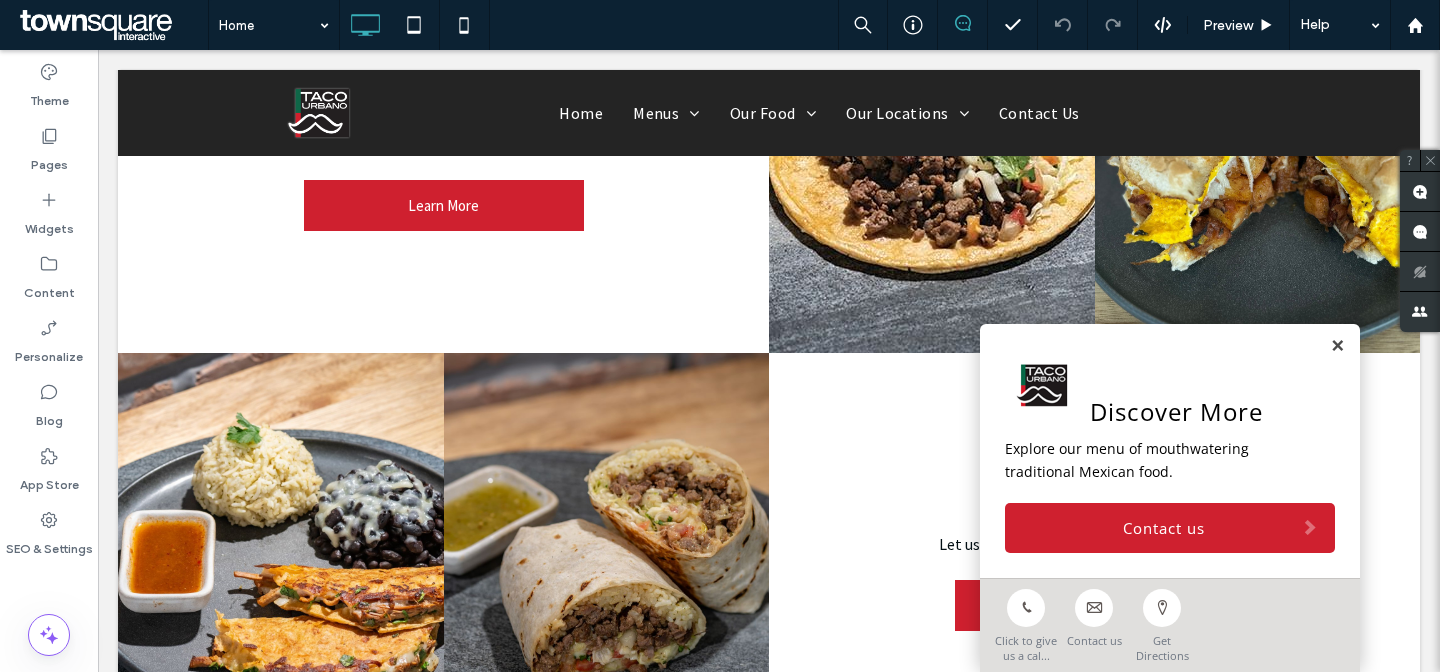 click on "Discover More Explore our menu of mouthwatering traditional Mexican food. Contact us" at bounding box center [1170, 451] 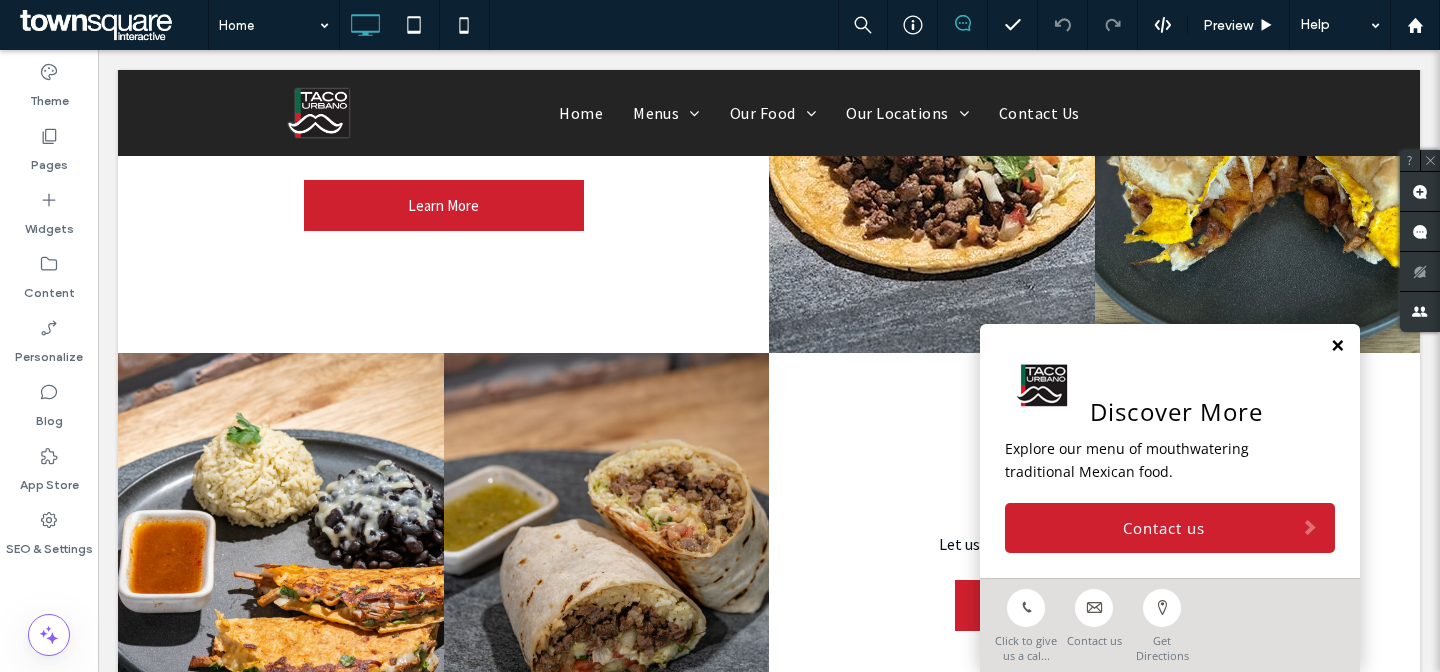 click at bounding box center [1337, 346] 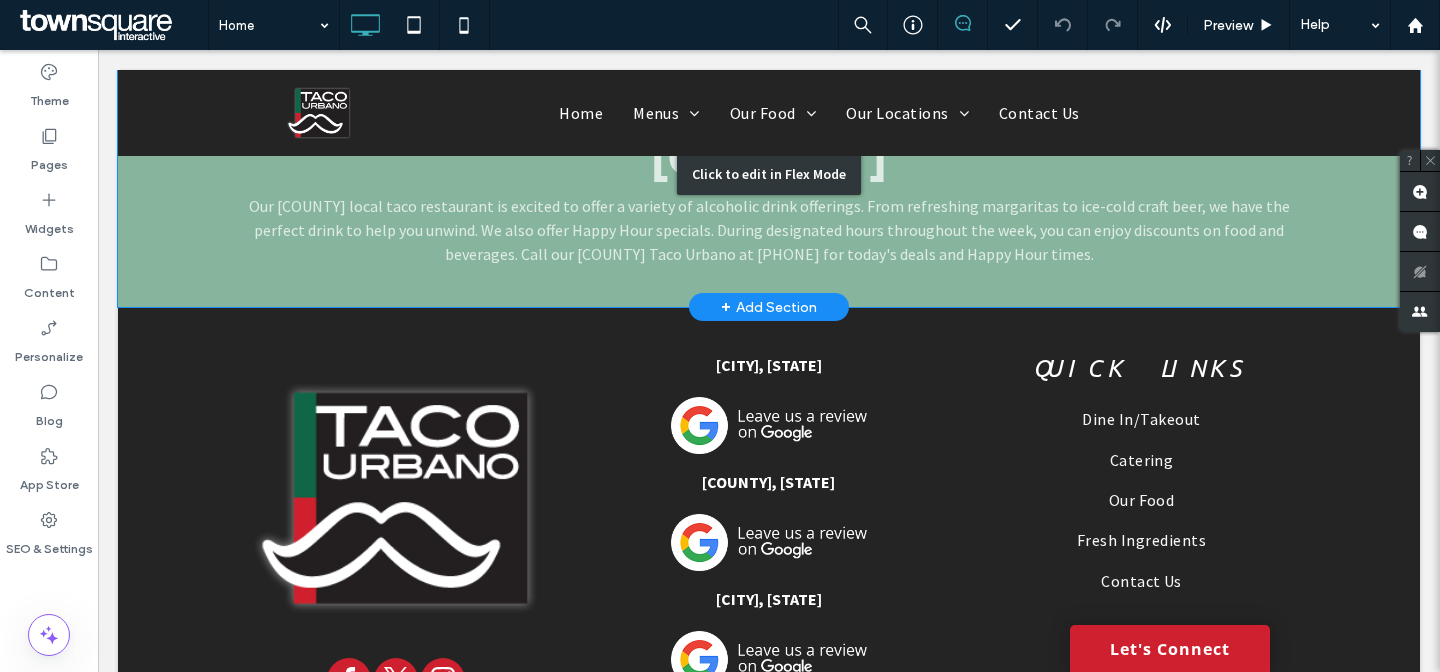 scroll, scrollTop: 4238, scrollLeft: 0, axis: vertical 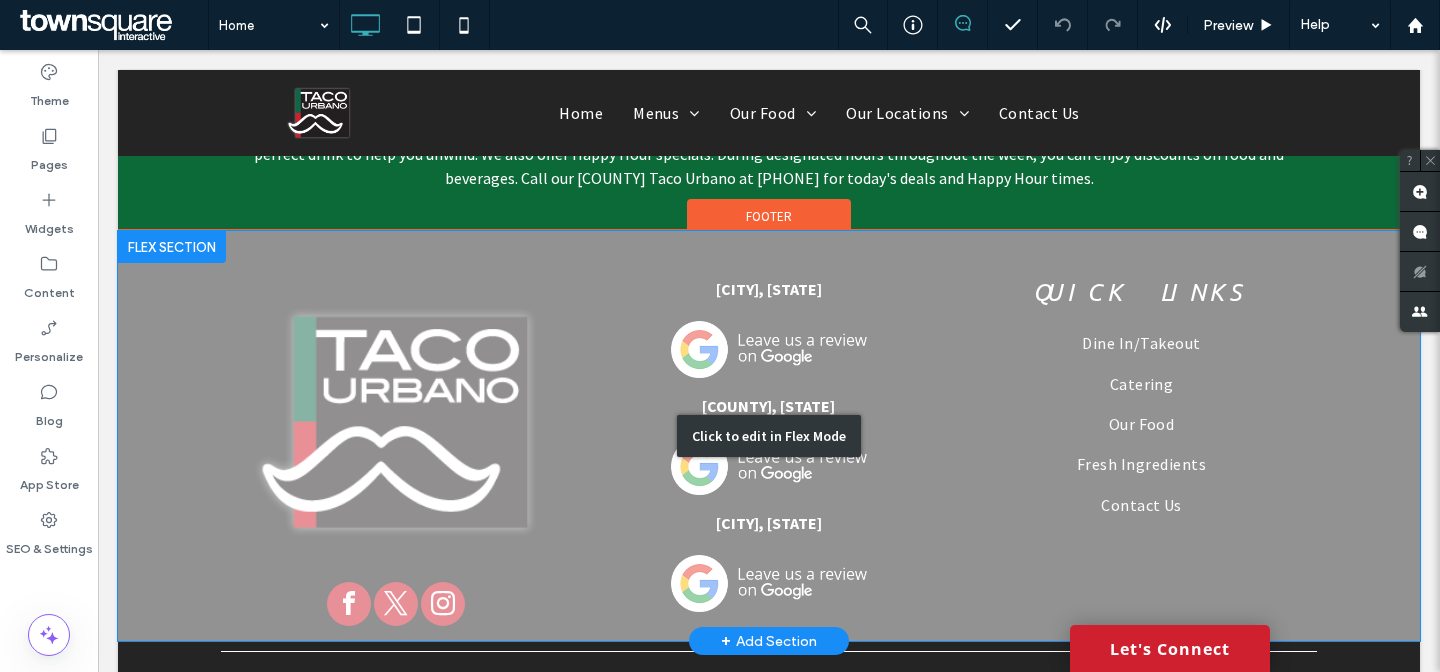 click on "Click to edit in Flex Mode" at bounding box center [769, 436] 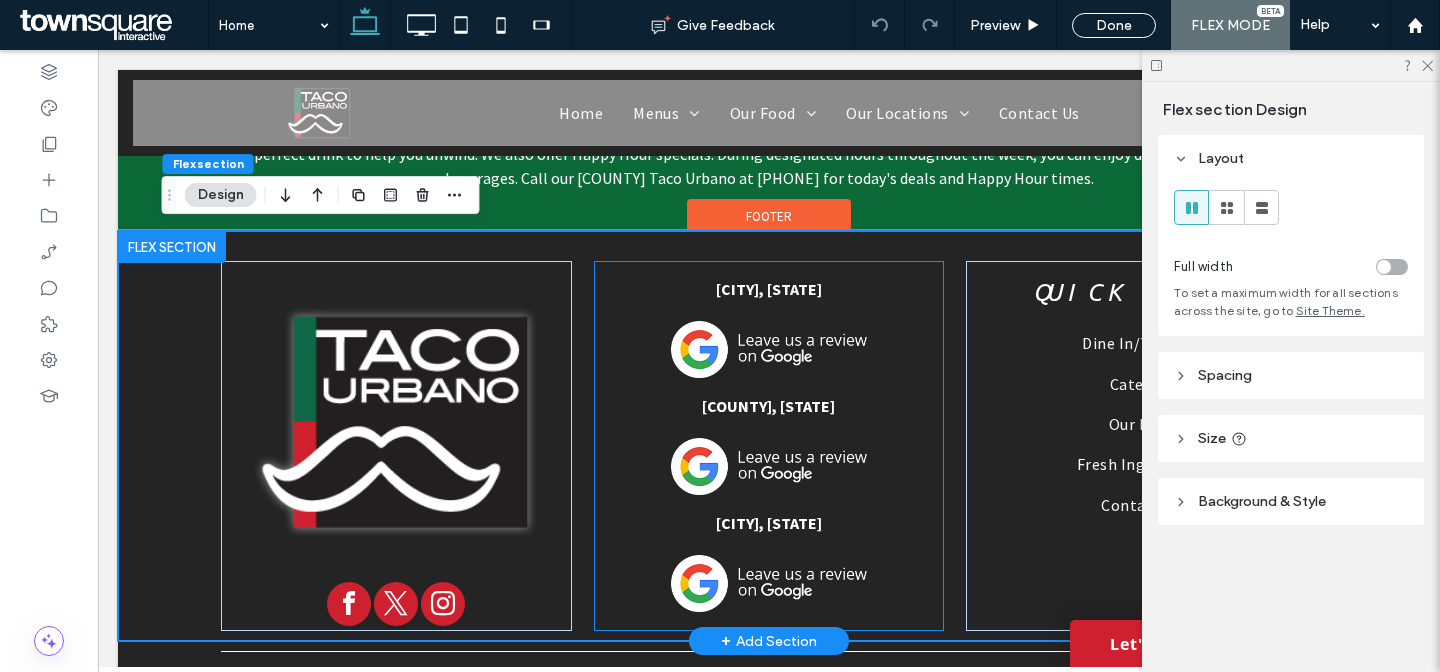 click on "Chicago, IL
Kane County, IL
Dyer, IN" at bounding box center (769, 446) 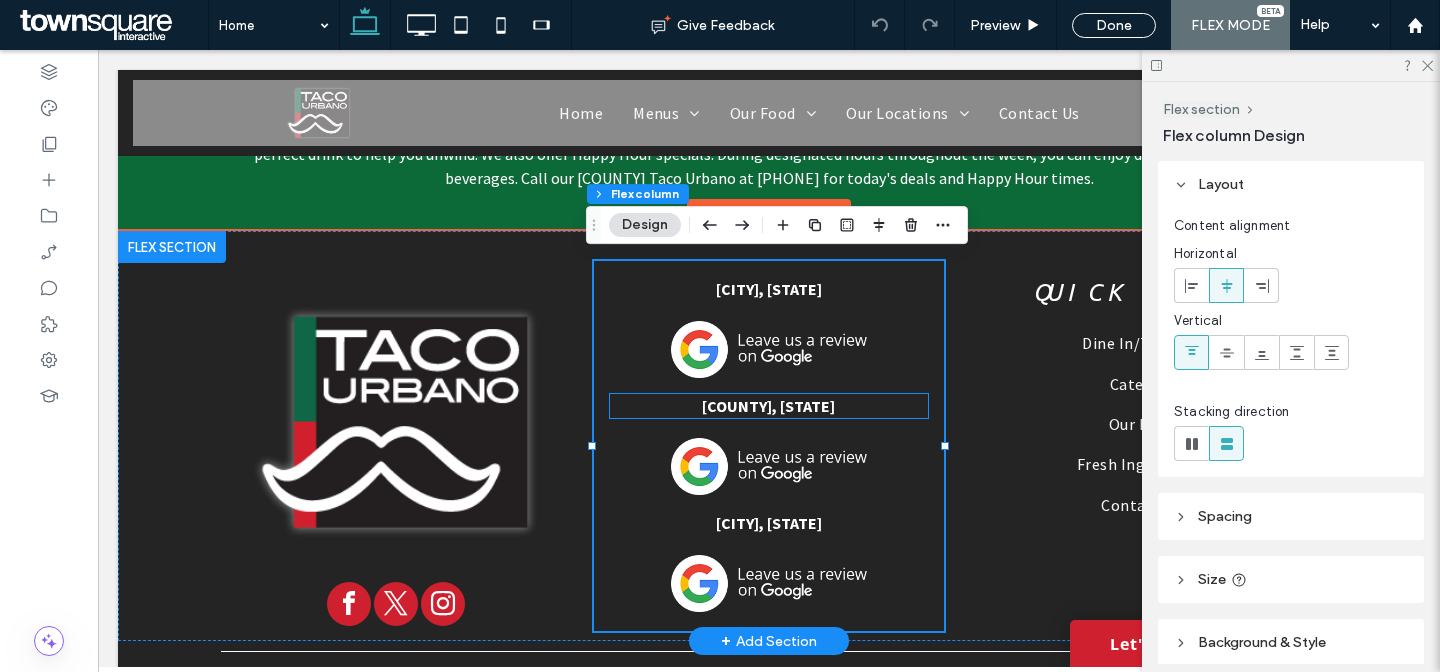 click on "Kane County, IL" at bounding box center (769, 406) 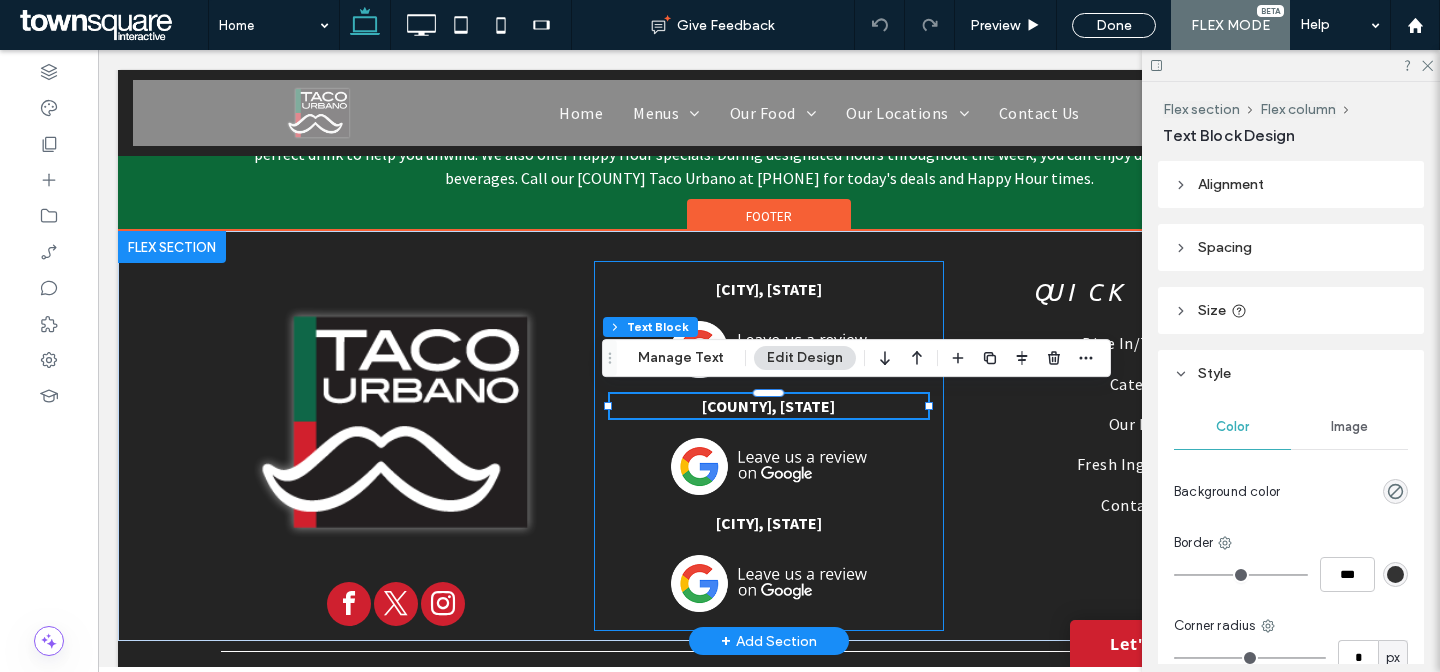 click on "Chicago, IL
Kane County, IL
Dyer, IN" at bounding box center (769, 446) 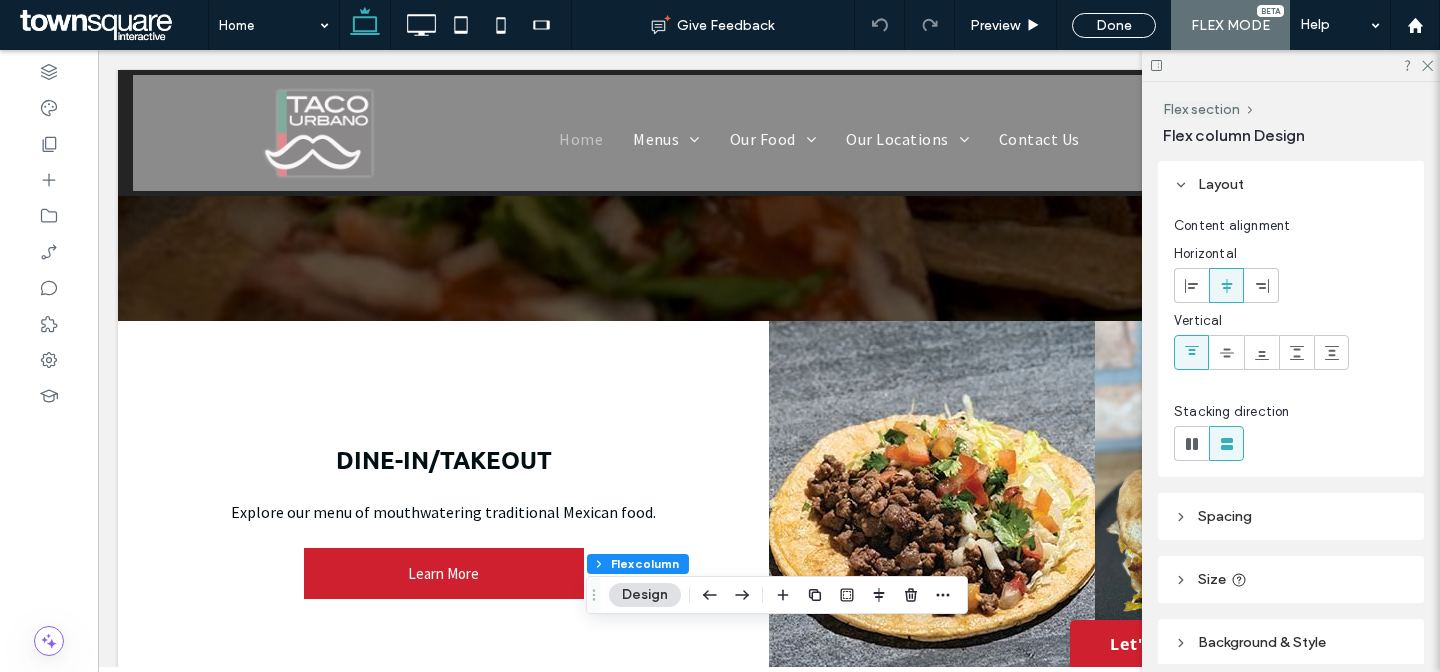 scroll, scrollTop: 0, scrollLeft: 0, axis: both 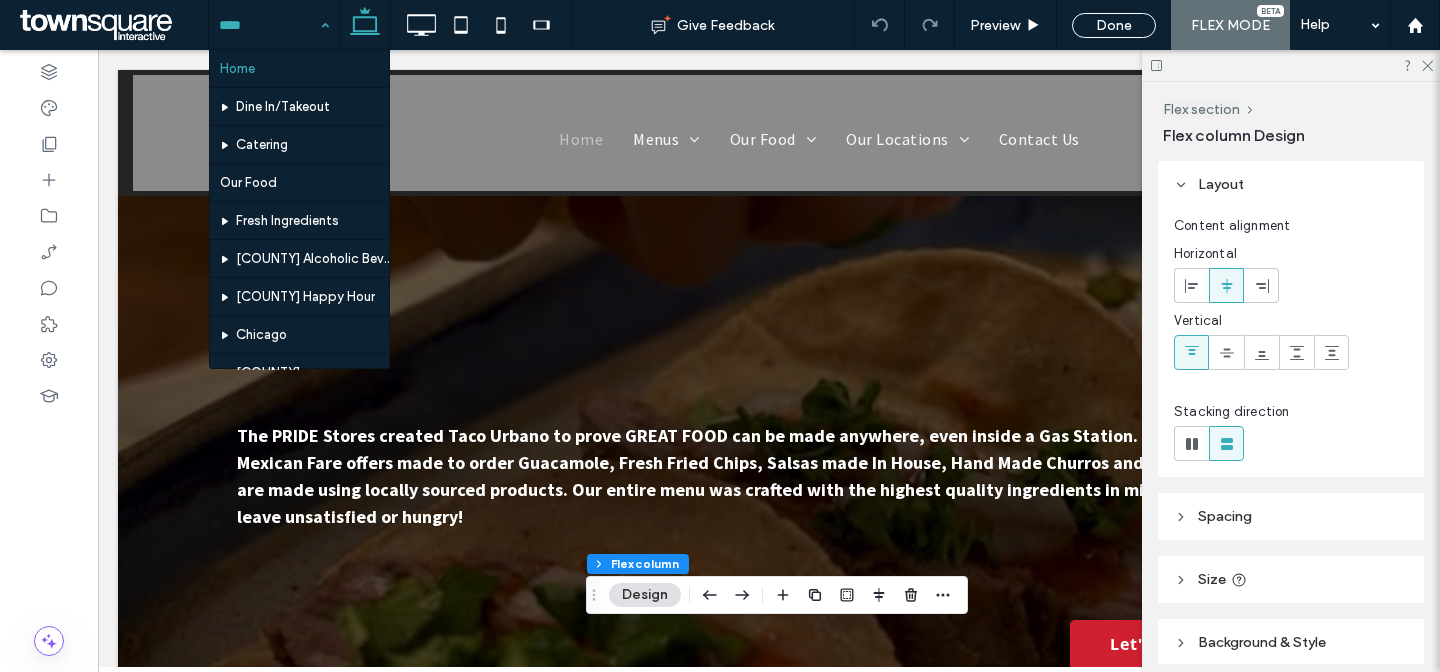 drag, startPoint x: 293, startPoint y: 28, endPoint x: 332, endPoint y: 0, distance: 48.010414 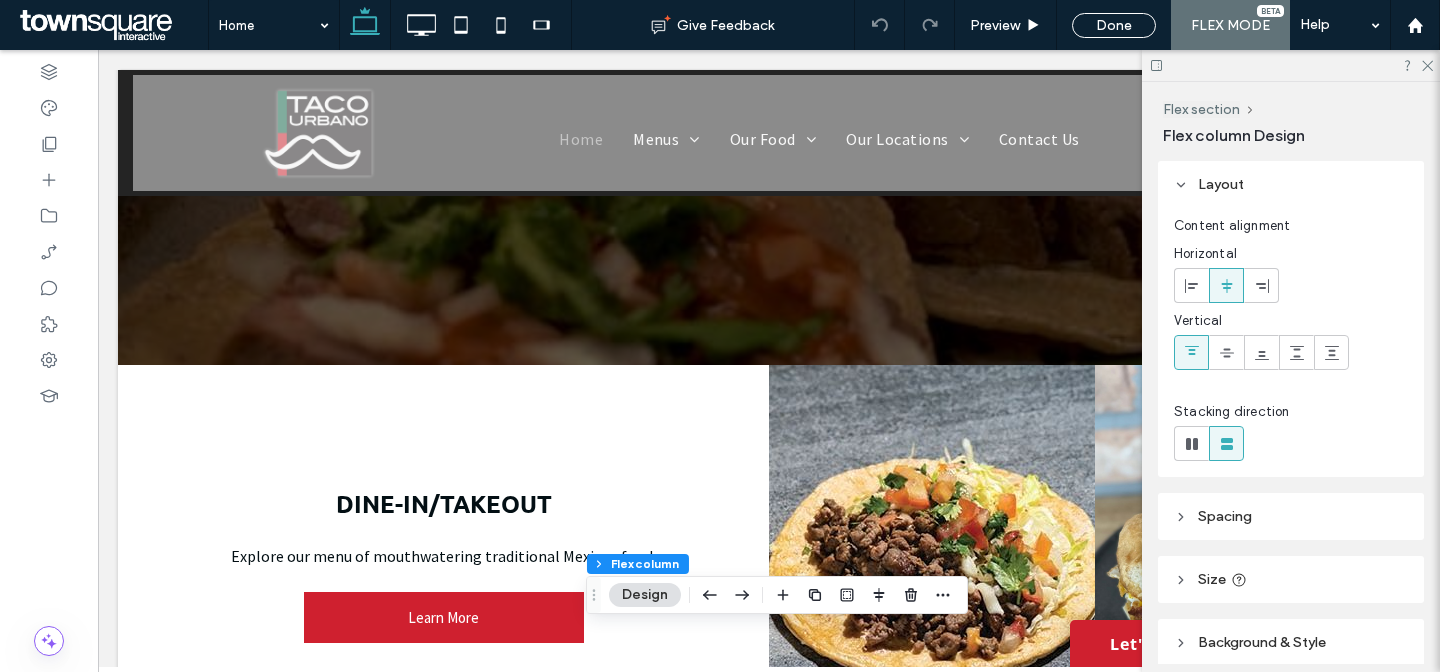 scroll, scrollTop: 0, scrollLeft: 0, axis: both 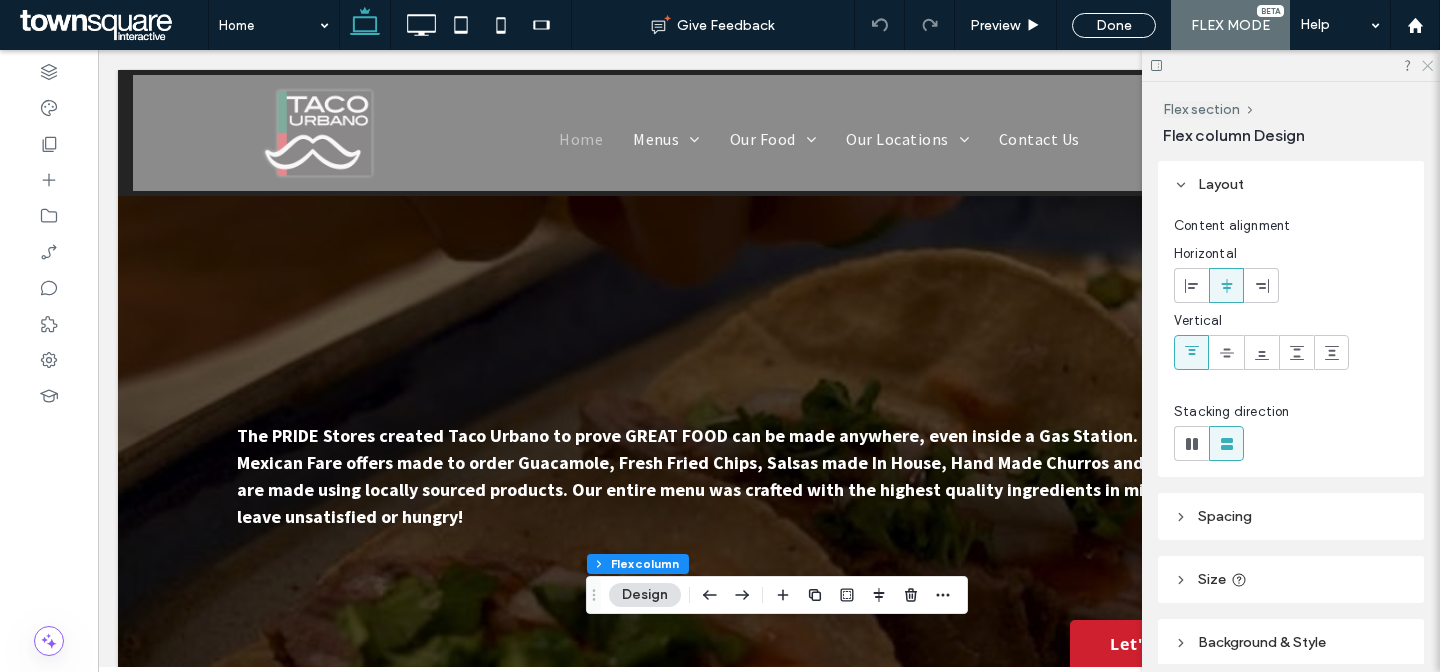 click 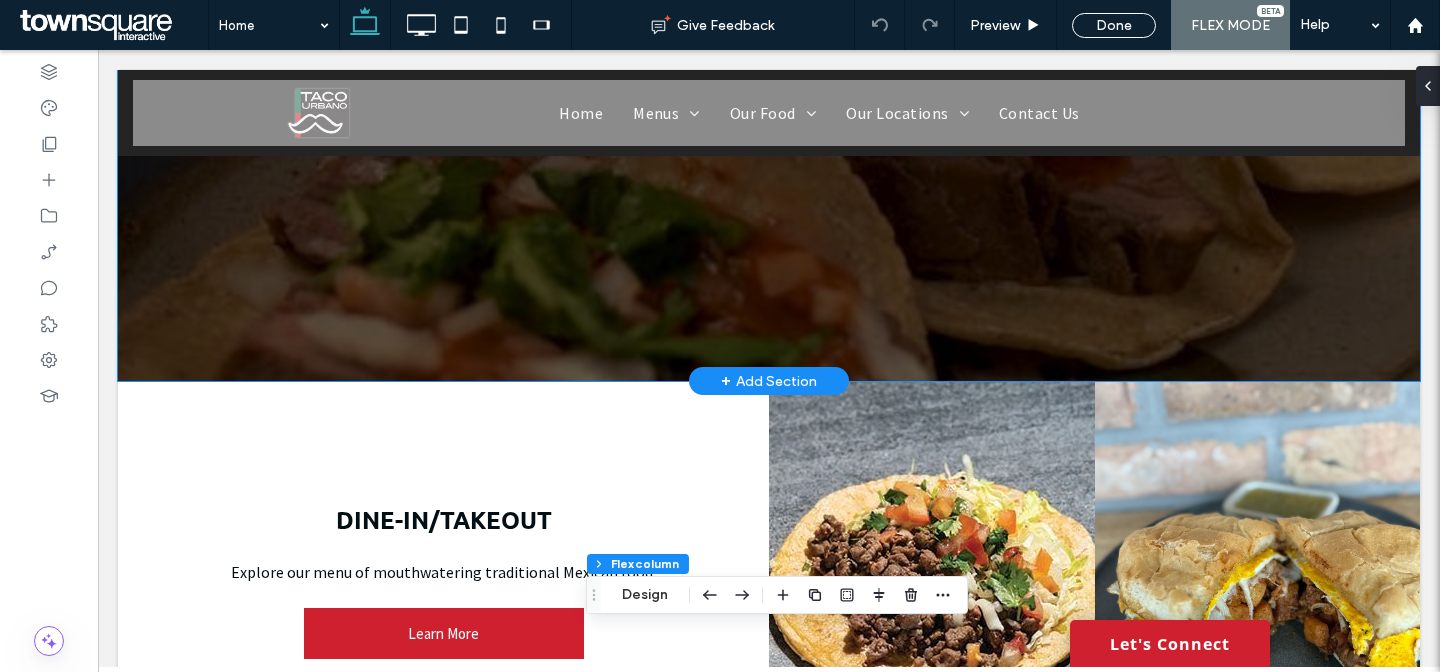 click on "The PRIDE Stores created Taco Urbano to prove GREAT FOOD can be made anywhere, even inside a Gas Station. Our twist on Mexican Fare offers made to order Guacamole, Fresh Fried Chips, Salsas made In House, Hand Made Churros and much more, which are made using locally sourced products. Our entire menu was crafted with the highest quality ingredients in mind. You will not leave unsatisfied or hungry!" at bounding box center [769, 61] 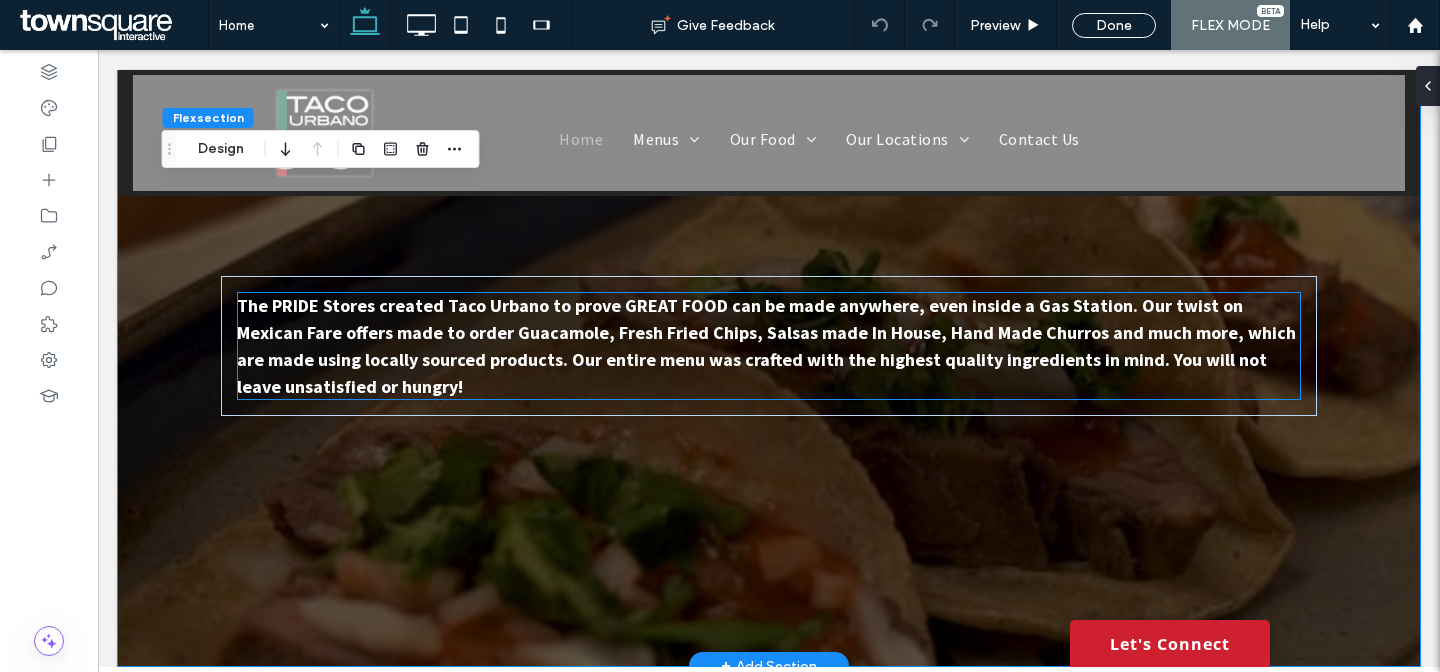 scroll, scrollTop: 129, scrollLeft: 0, axis: vertical 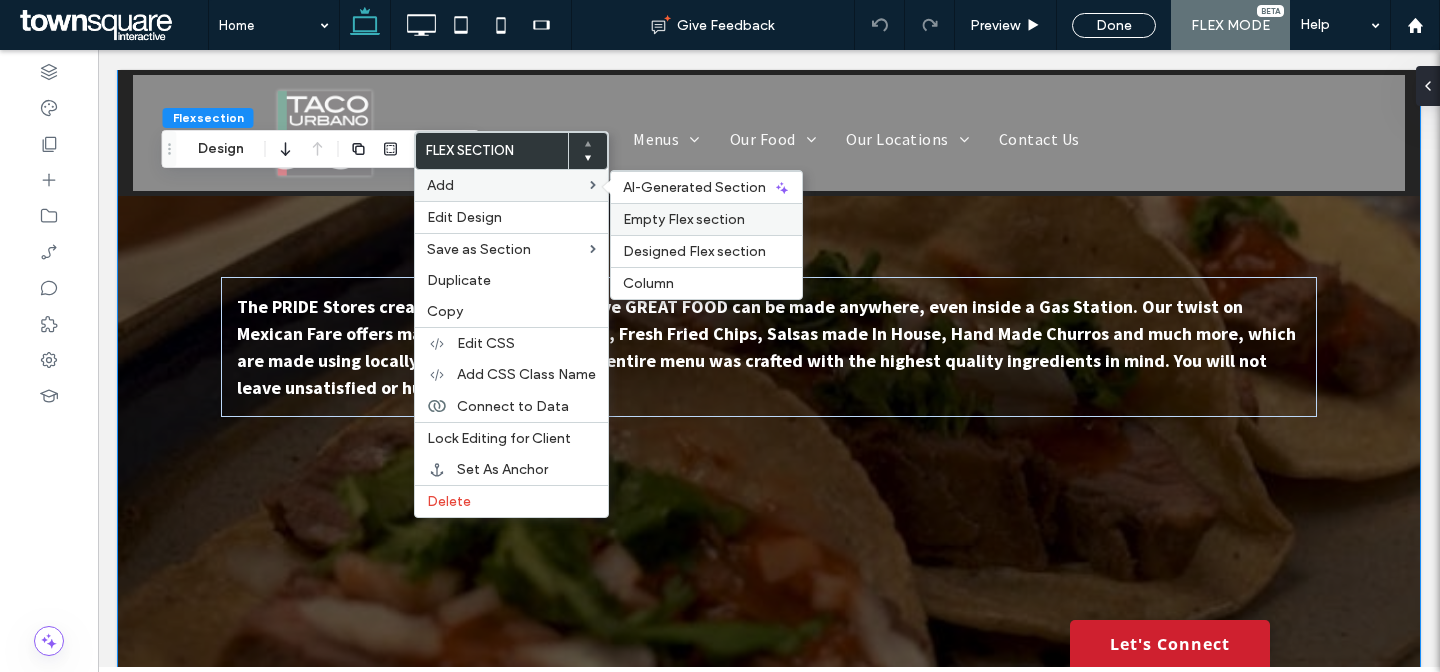 click on "Empty Flex section" at bounding box center [684, 219] 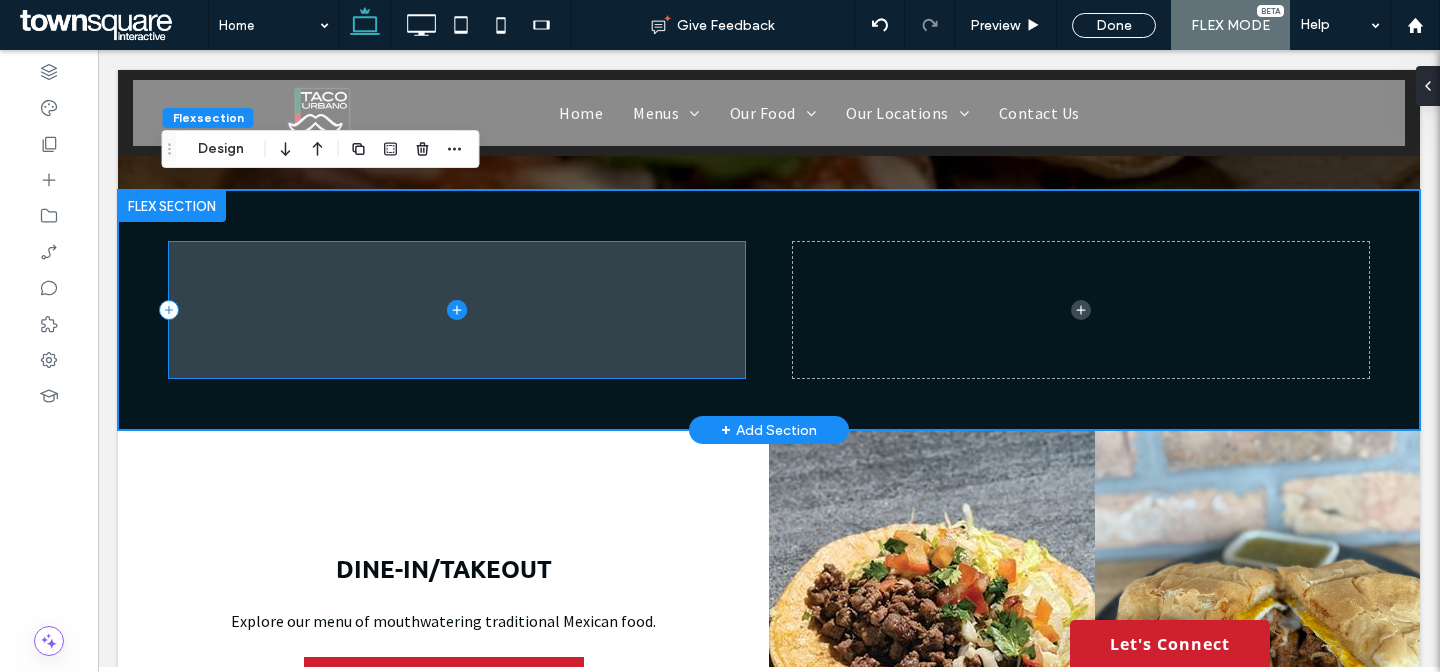 scroll, scrollTop: 557, scrollLeft: 0, axis: vertical 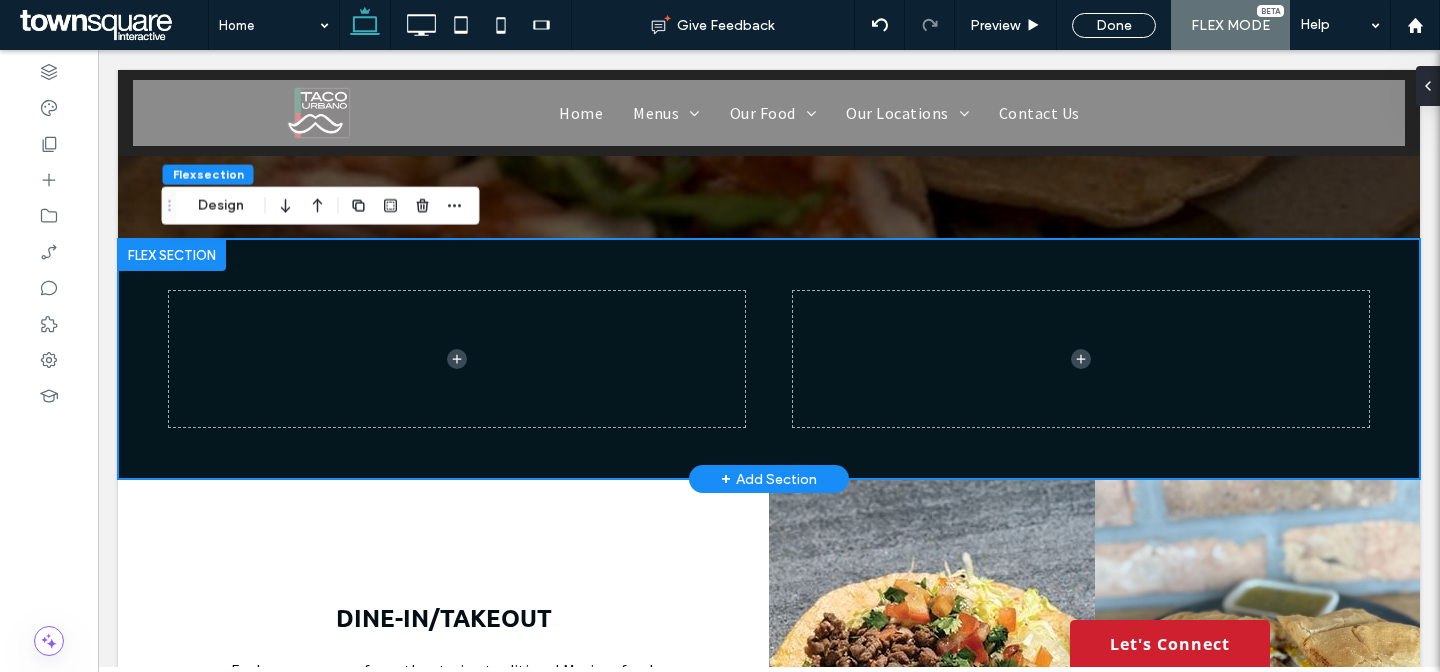 click at bounding box center (769, 359) 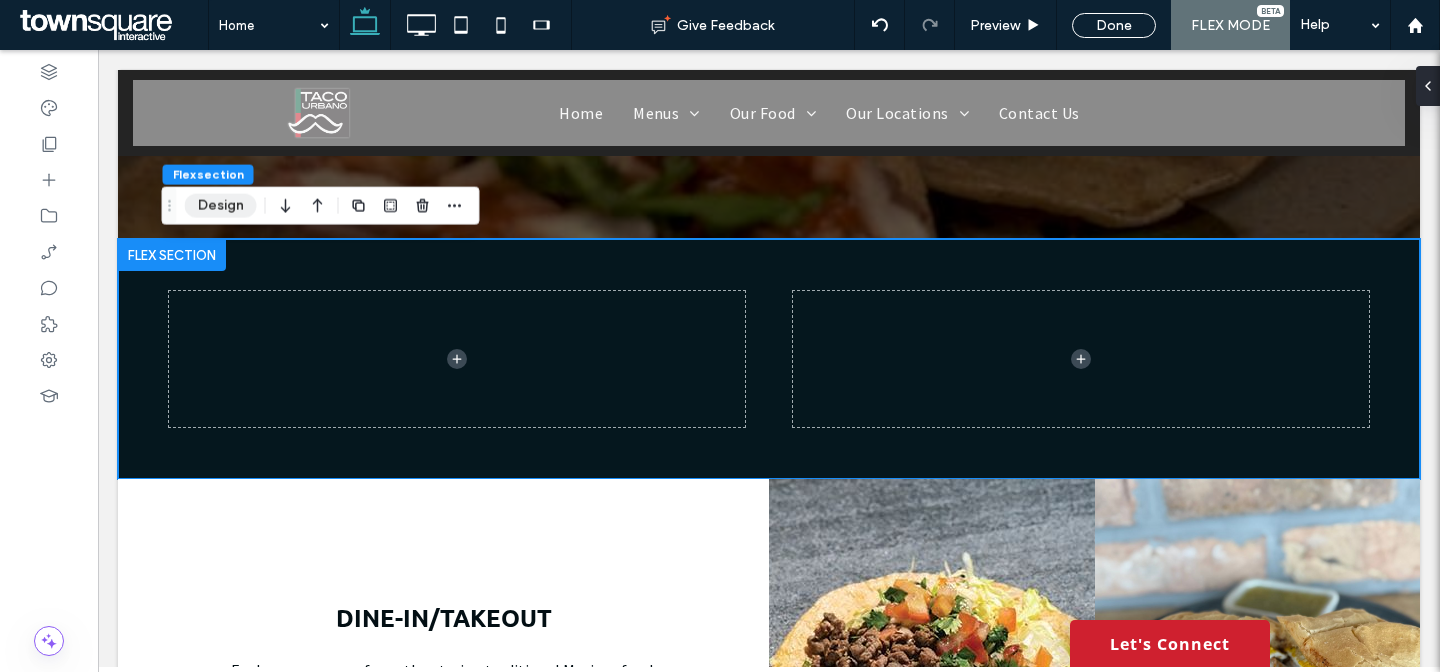 click on "Design" at bounding box center [221, 206] 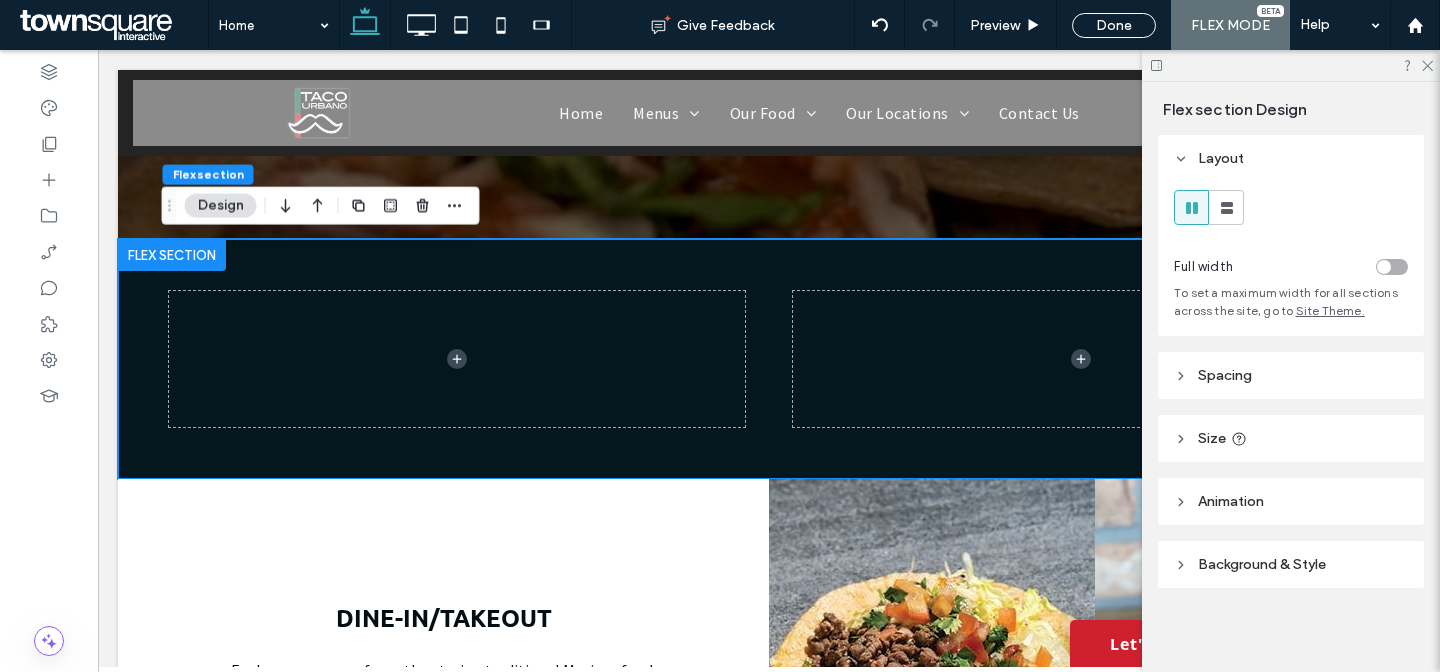 click on "Spacing" at bounding box center [1291, 375] 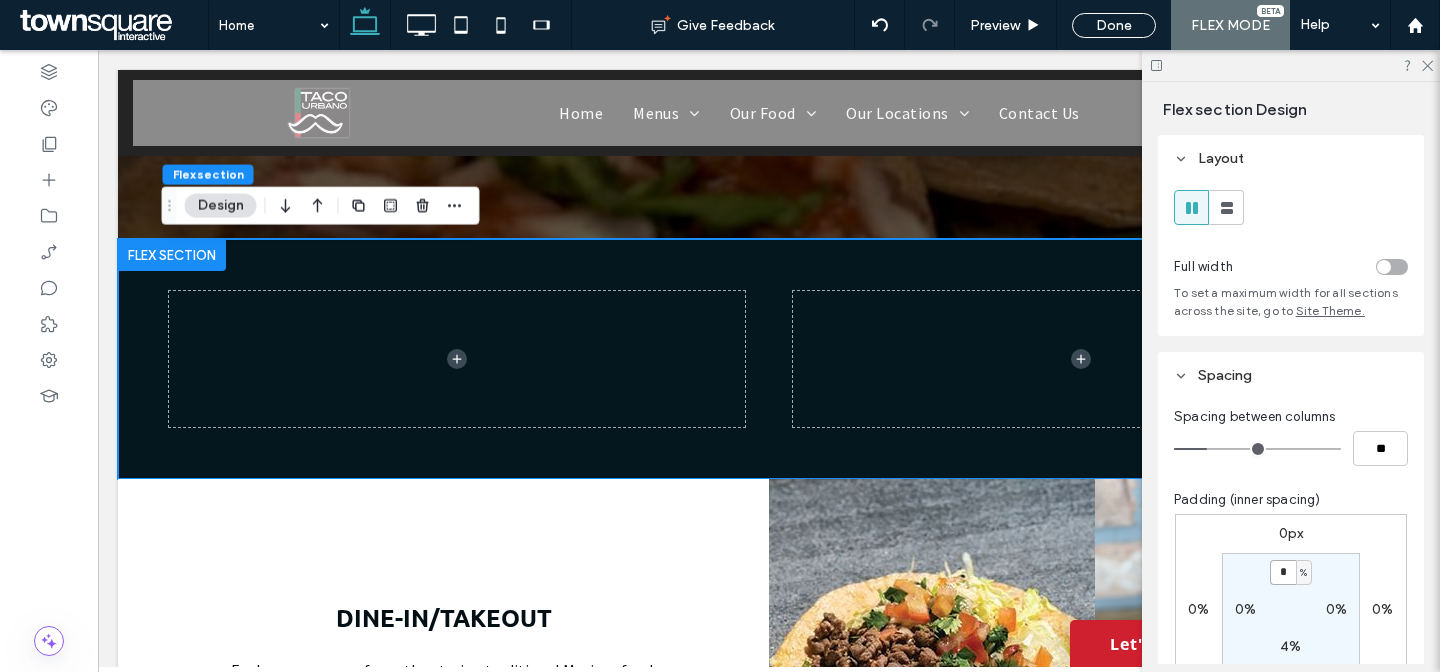 click on "*" at bounding box center [1283, 572] 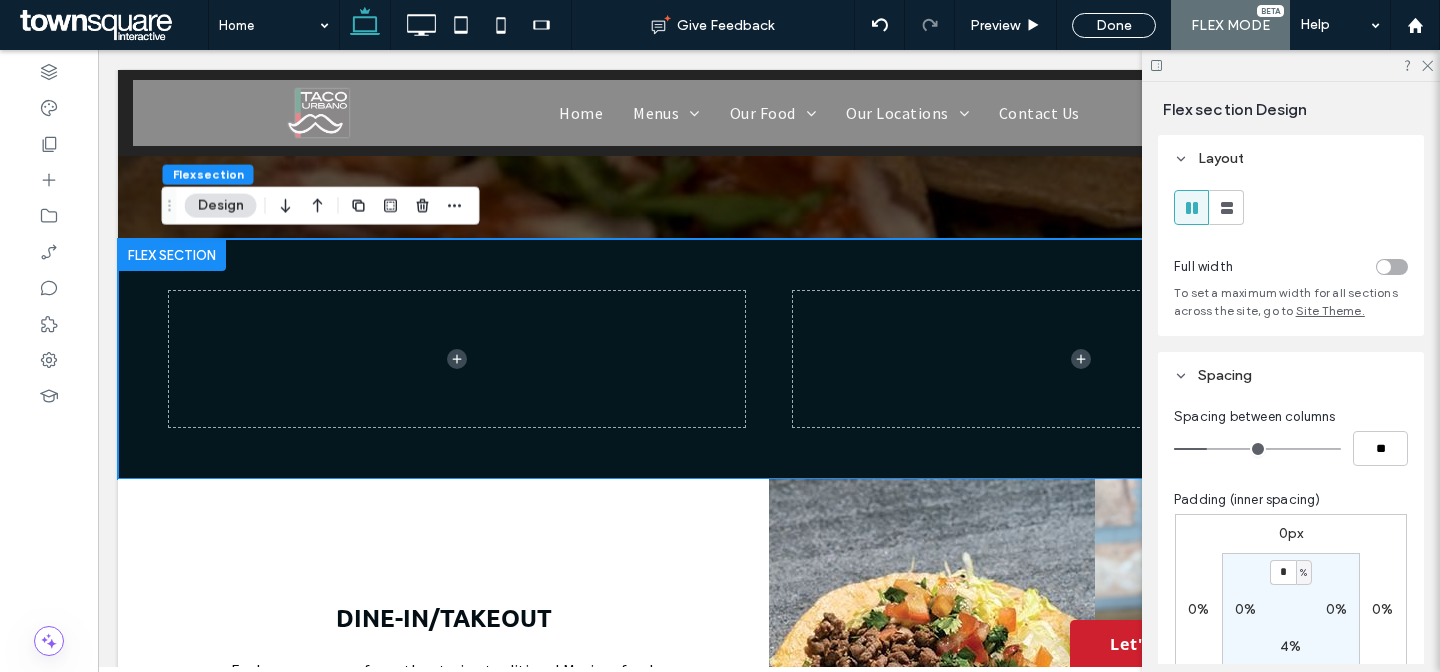 click on "0%" at bounding box center [1245, 609] 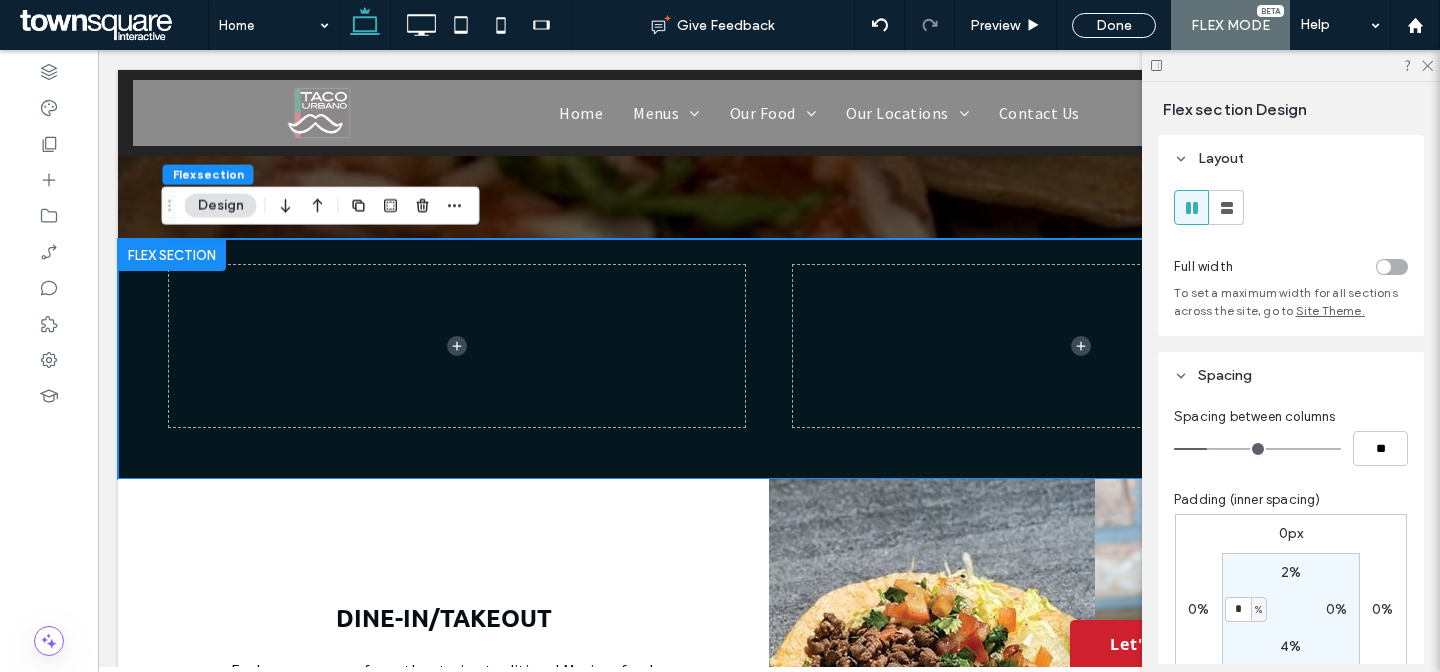 type on "*" 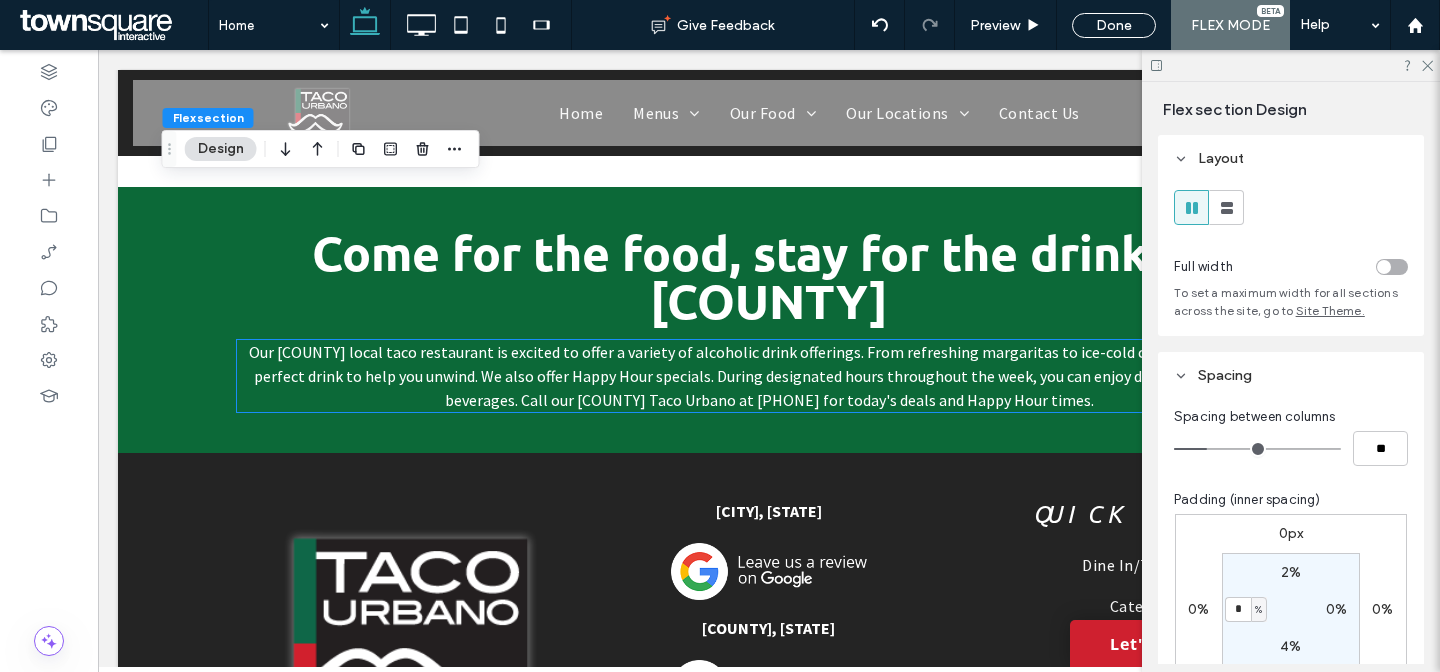 scroll, scrollTop: 4441, scrollLeft: 0, axis: vertical 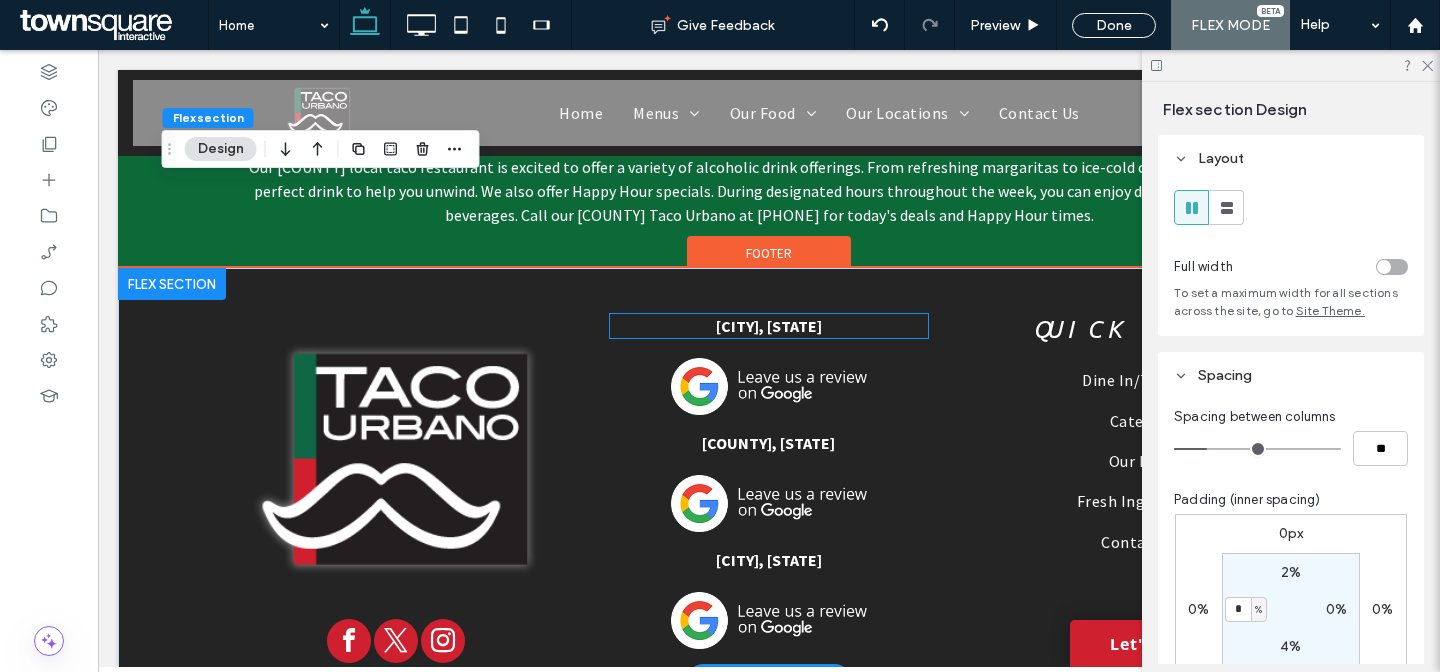 click on "Chicago, IL" at bounding box center [769, 326] 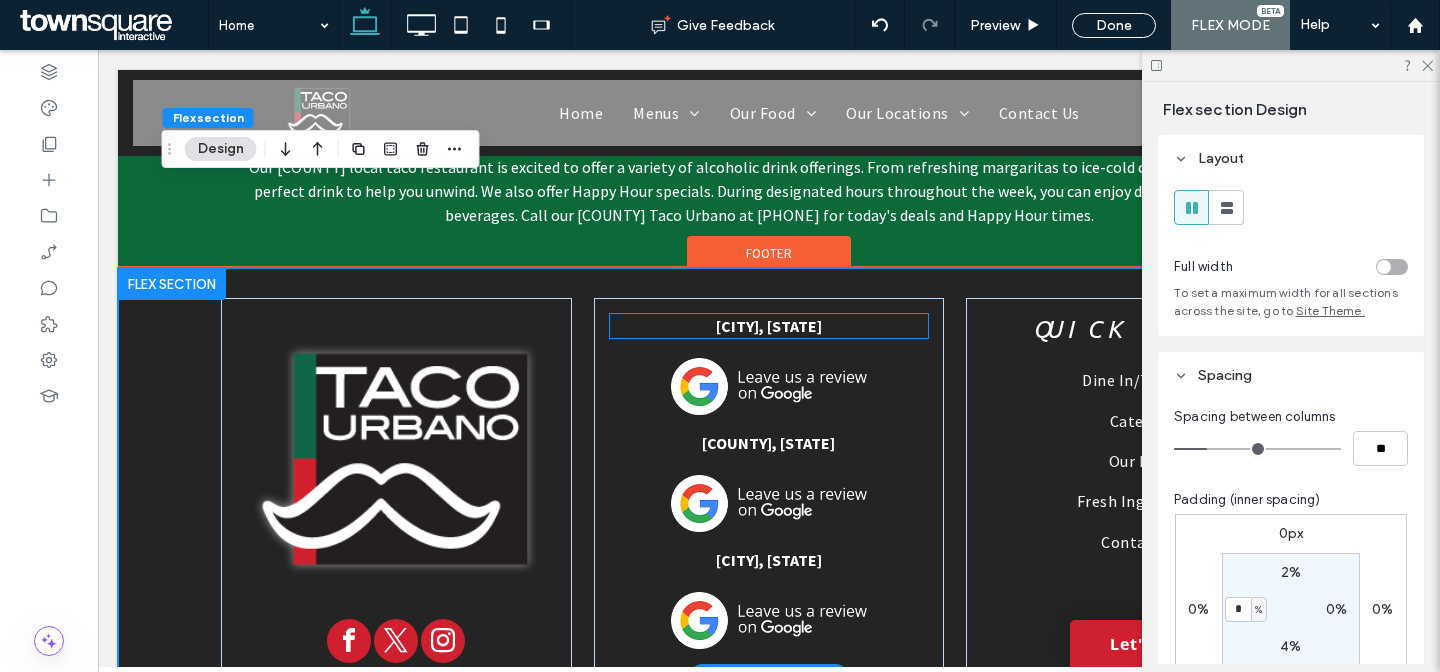 scroll, scrollTop: 4464, scrollLeft: 0, axis: vertical 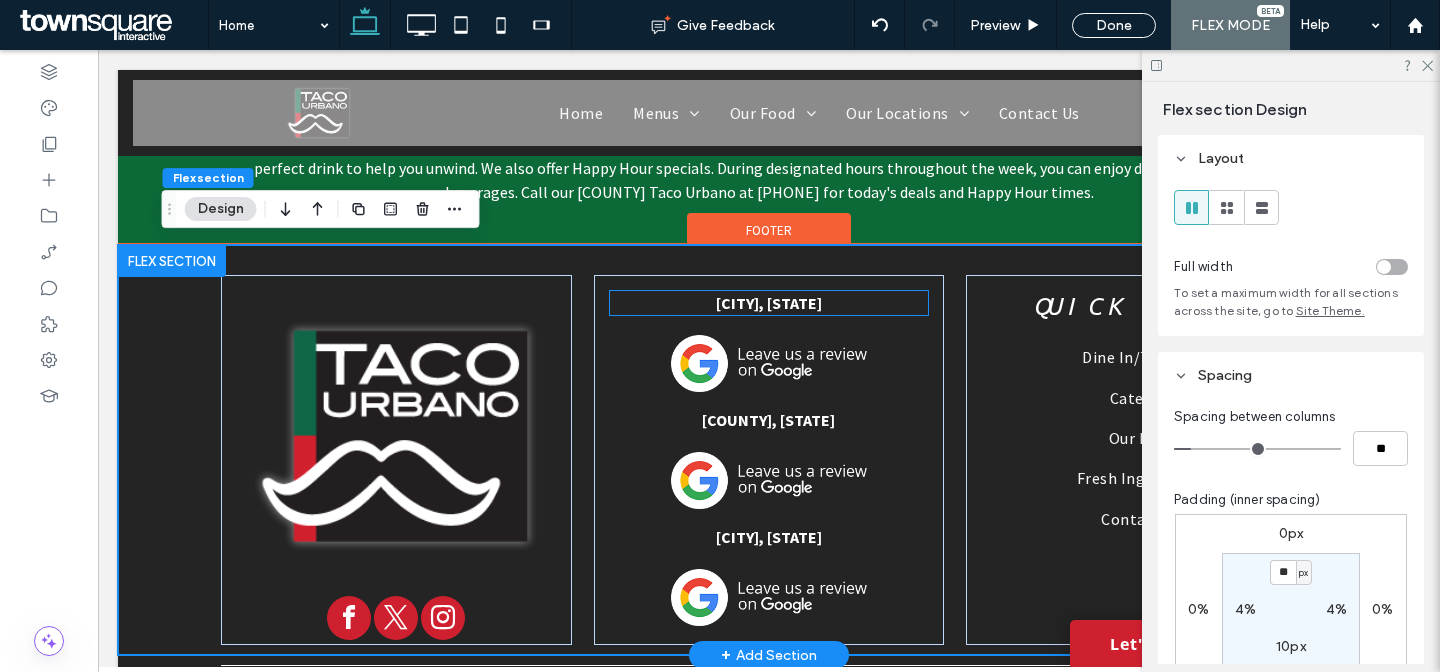 click on "Chicago, IL" at bounding box center (769, 303) 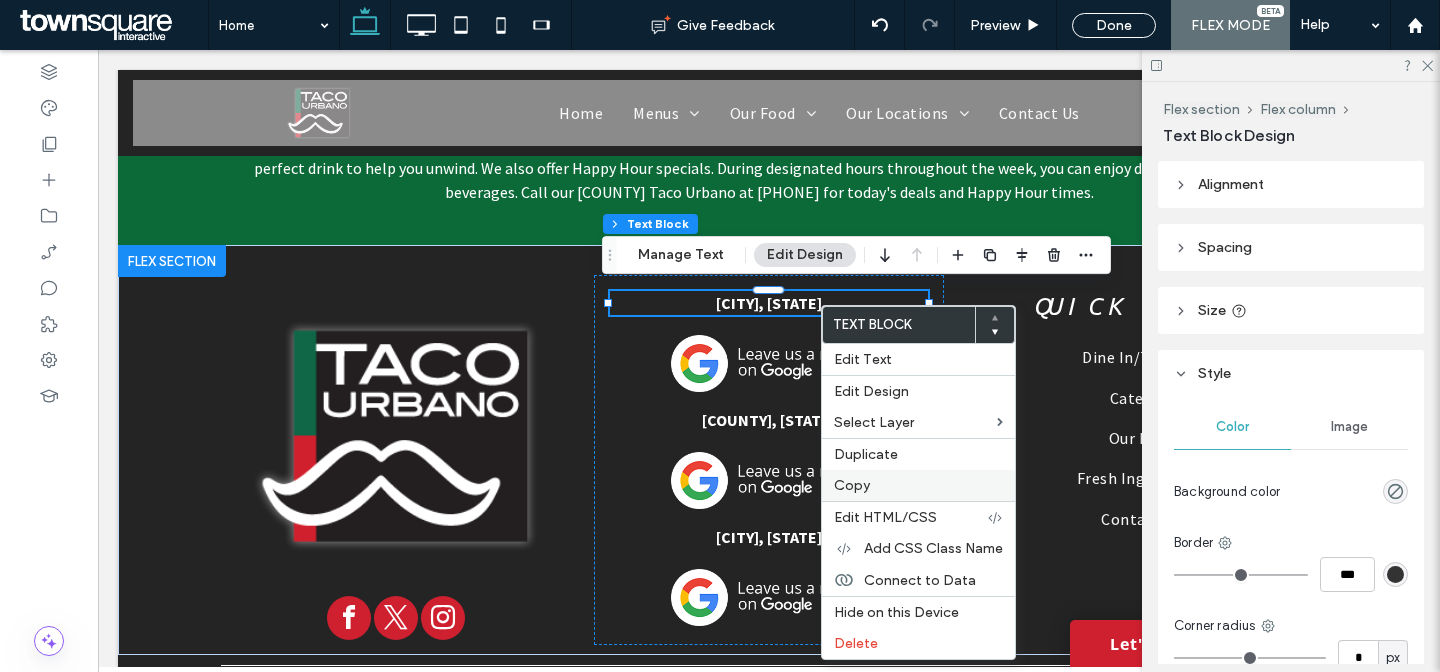 click on "Copy" at bounding box center (852, 485) 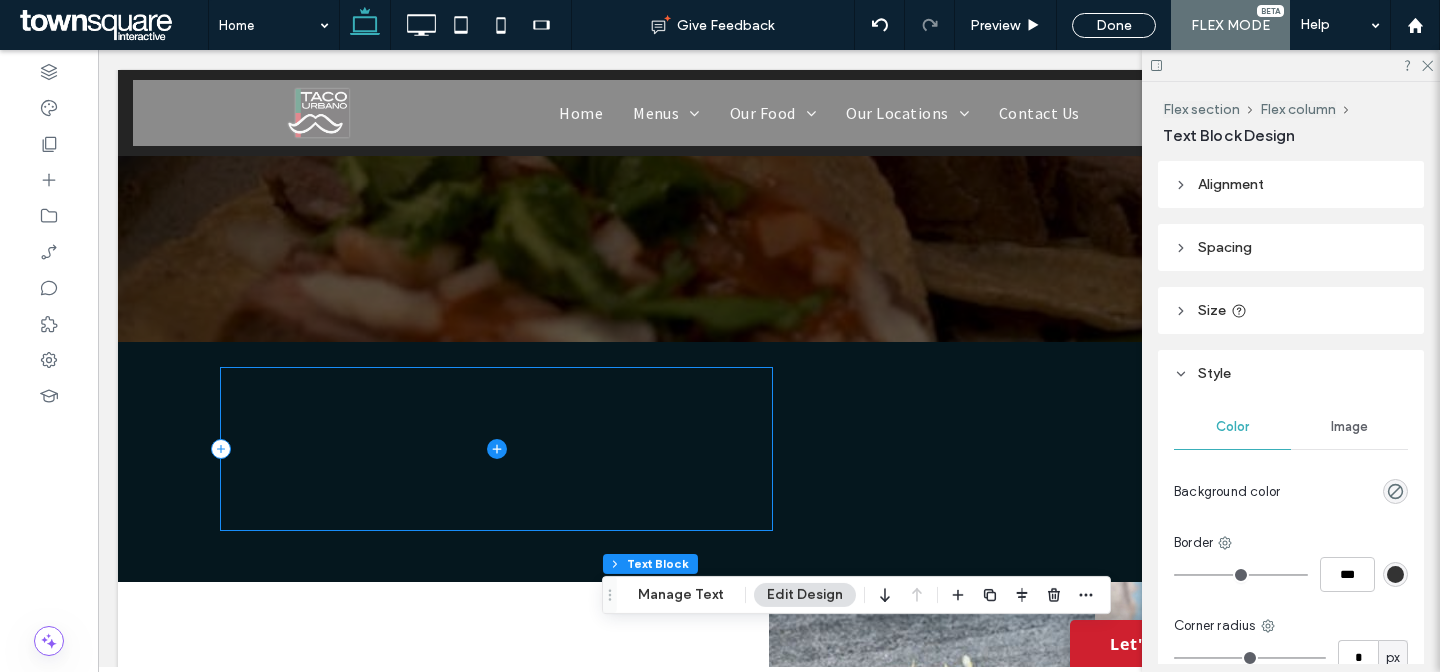scroll, scrollTop: 453, scrollLeft: 0, axis: vertical 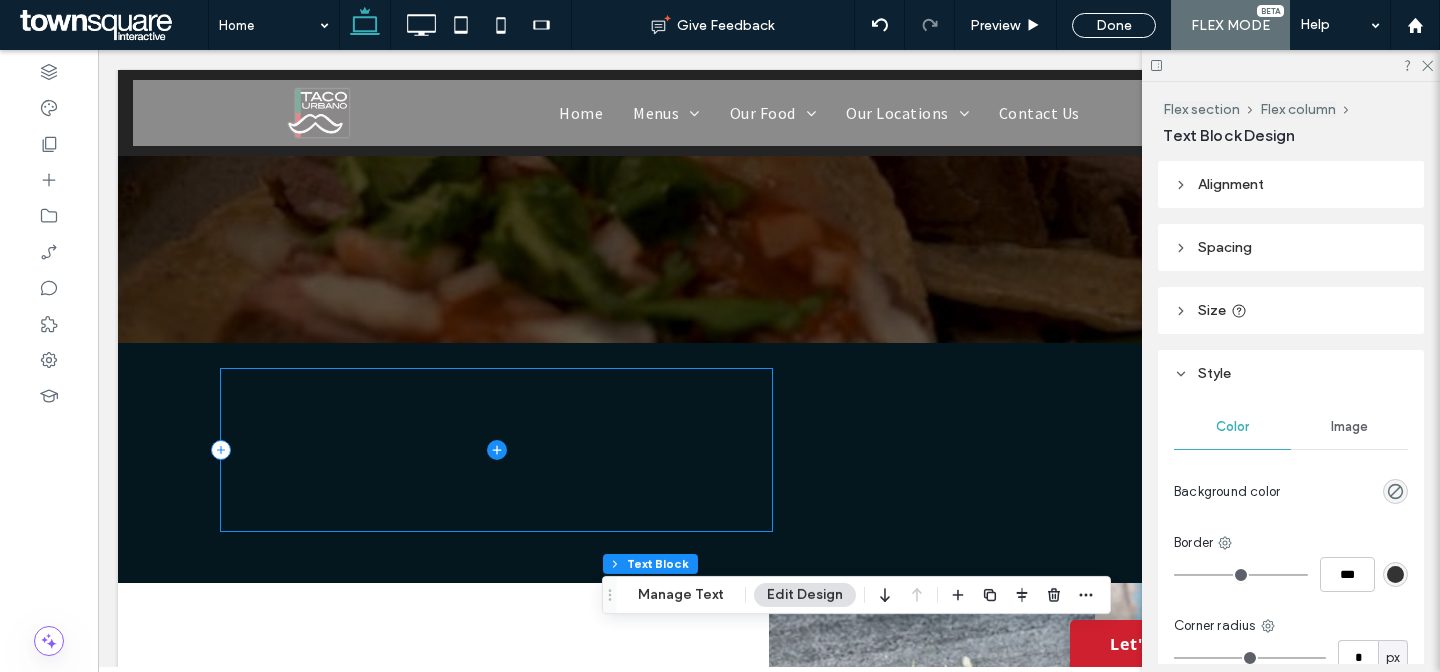 click at bounding box center [496, 450] 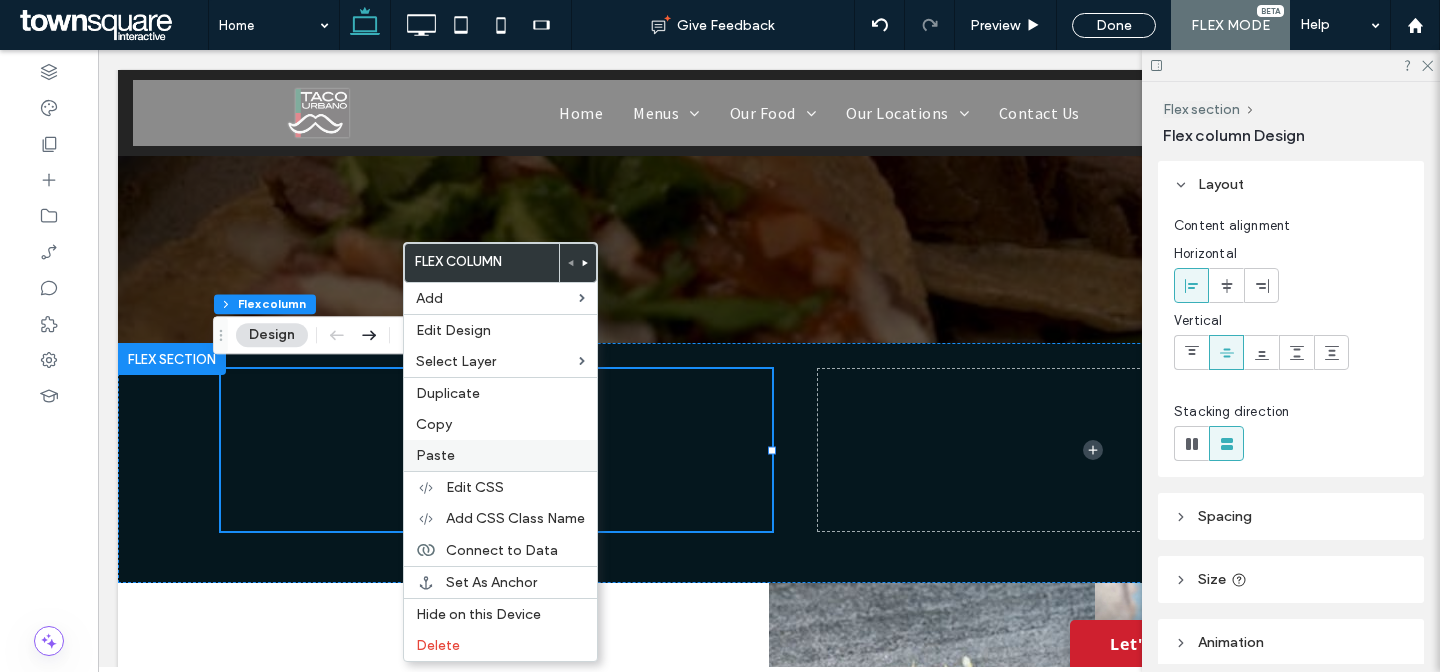 click on "Paste" at bounding box center (500, 455) 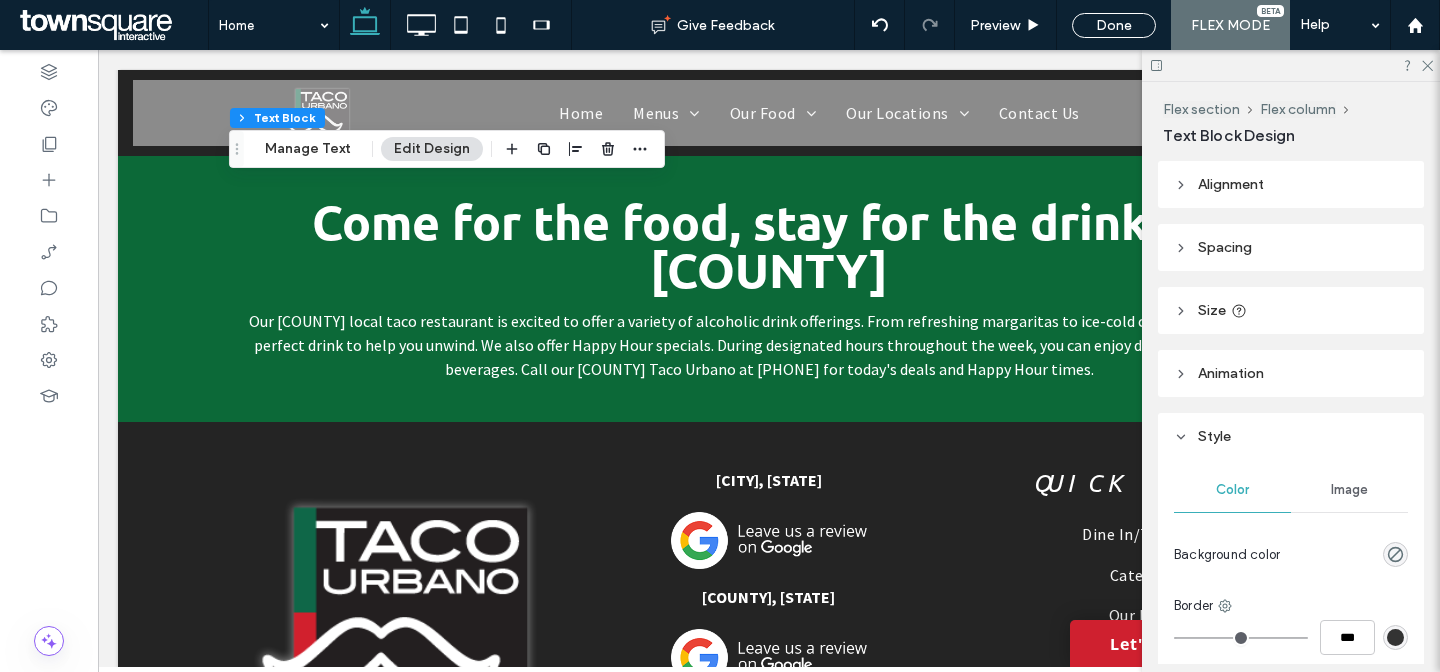 scroll, scrollTop: 4493, scrollLeft: 0, axis: vertical 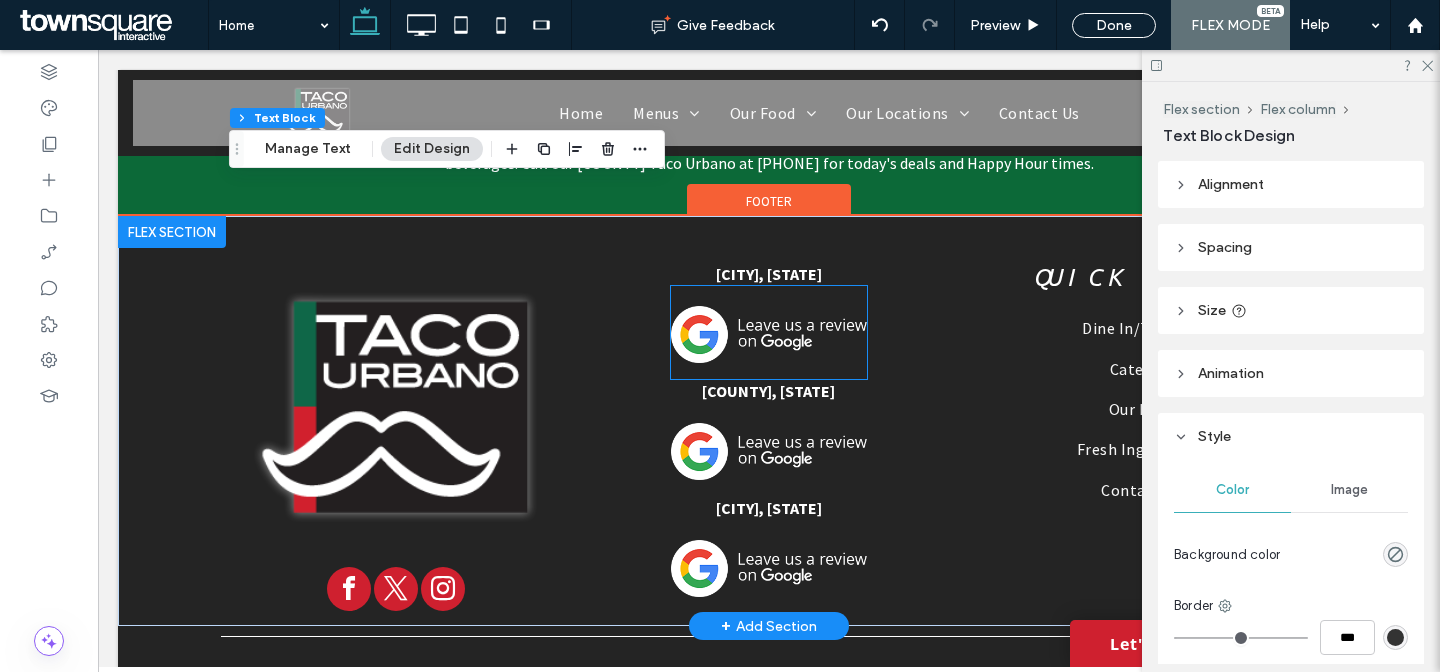 click at bounding box center [769, 334] 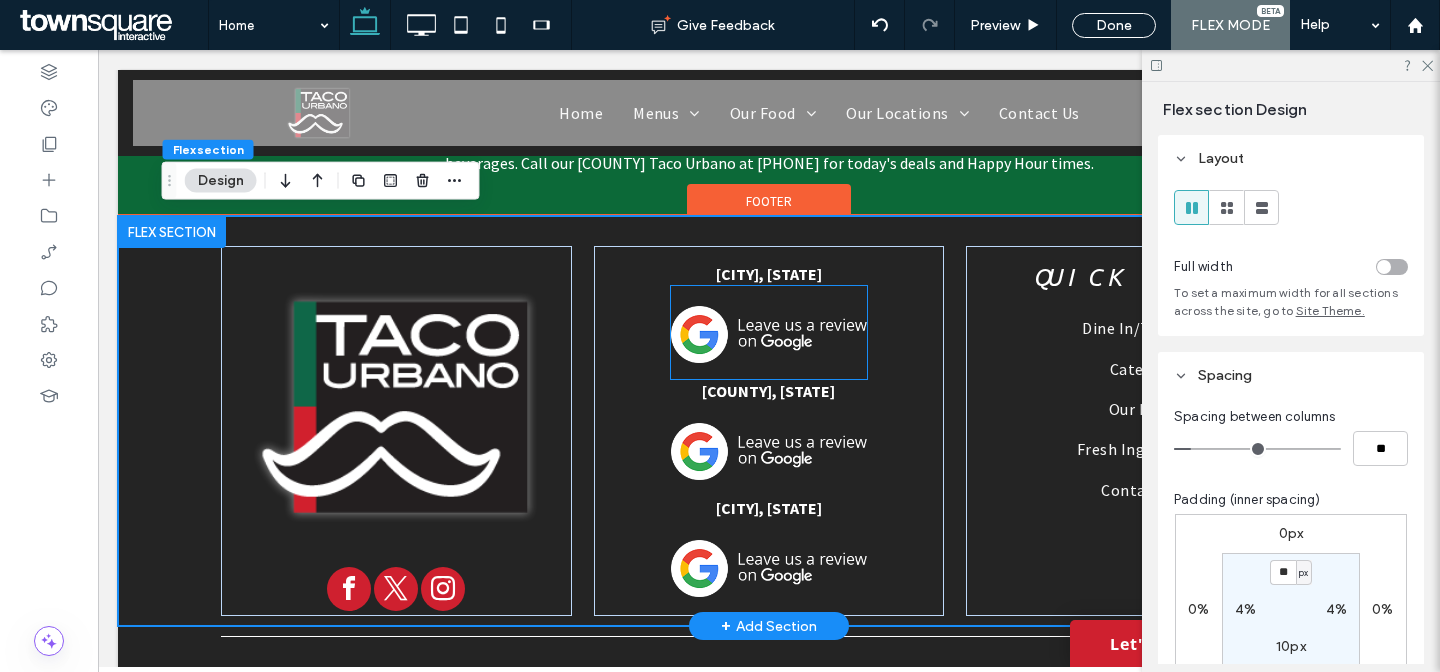 click at bounding box center [769, 334] 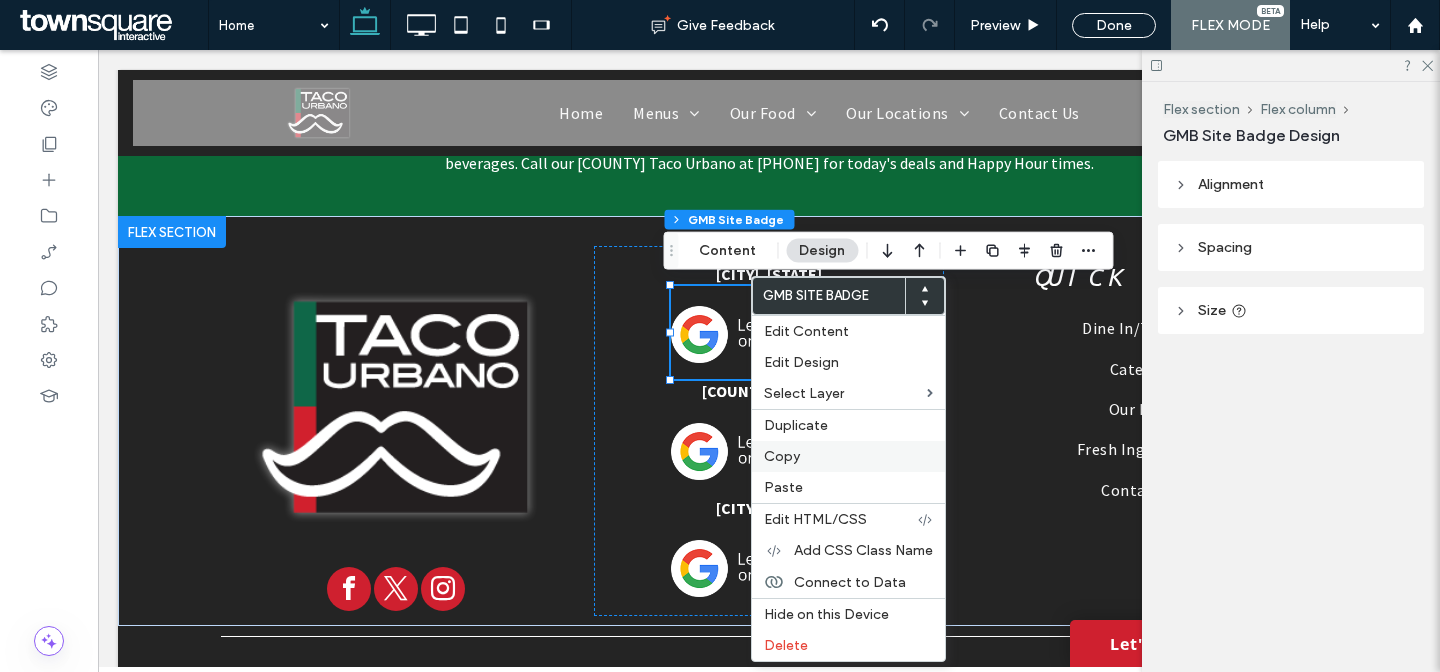 click on "Copy" at bounding box center (782, 456) 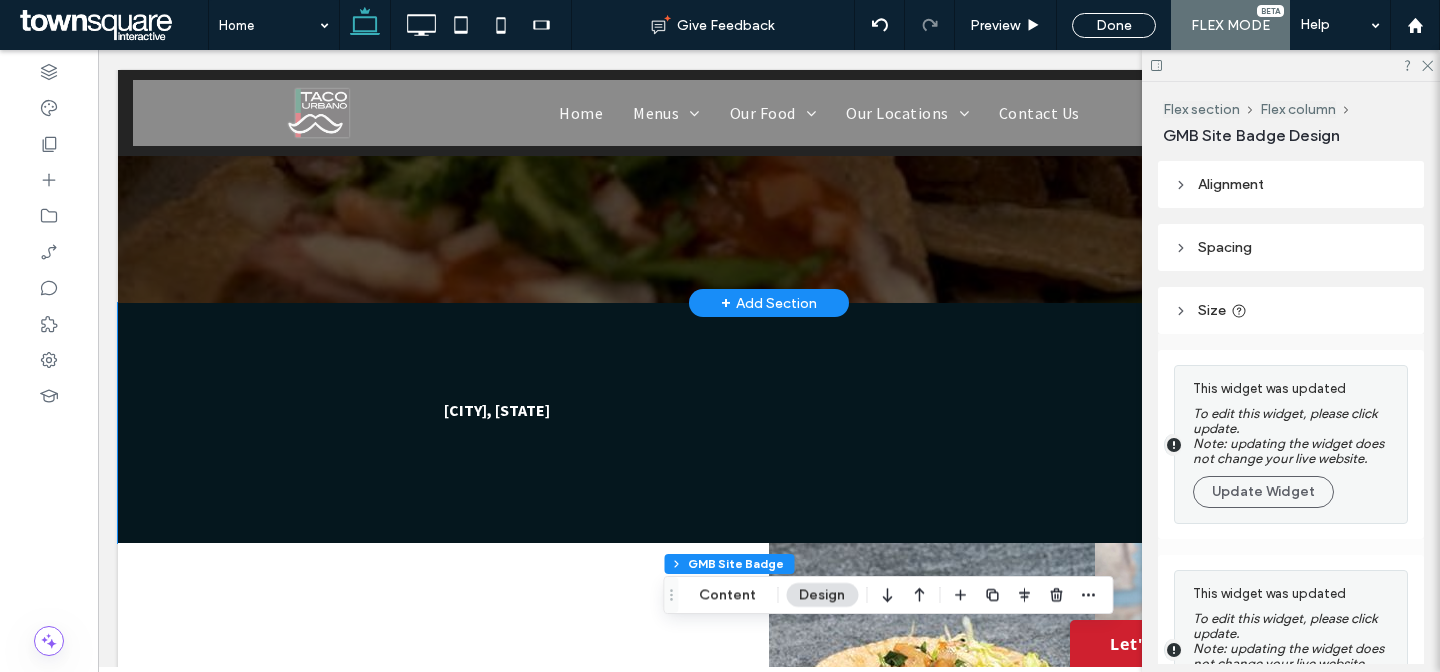 scroll, scrollTop: 407, scrollLeft: 0, axis: vertical 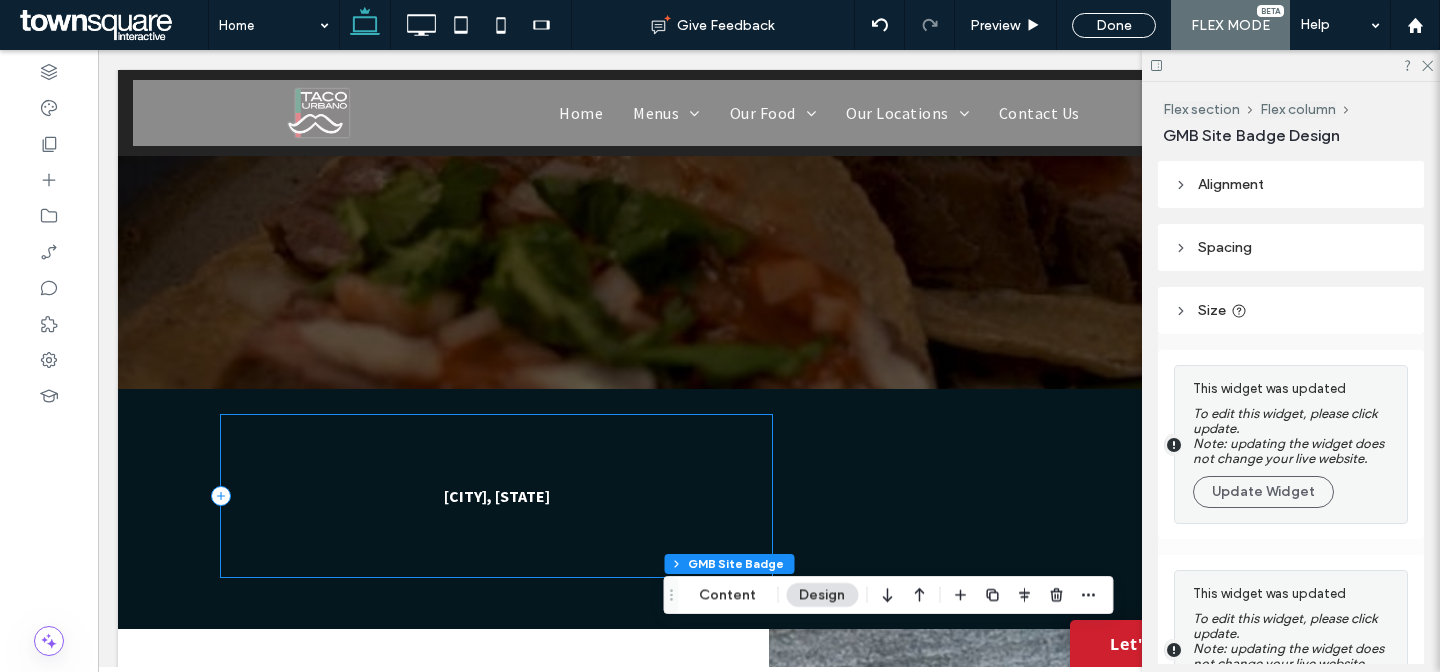 click on "Chicago, IL" at bounding box center [496, 496] 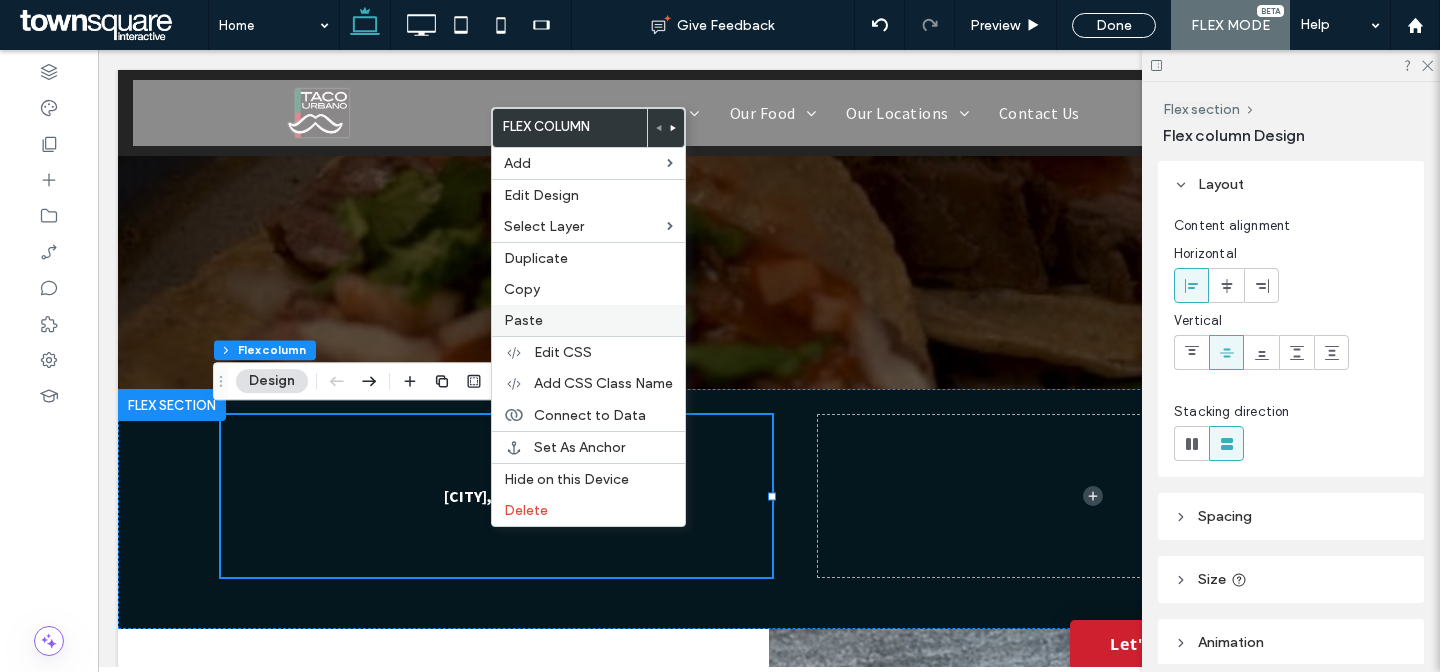 click on "Paste" at bounding box center (588, 320) 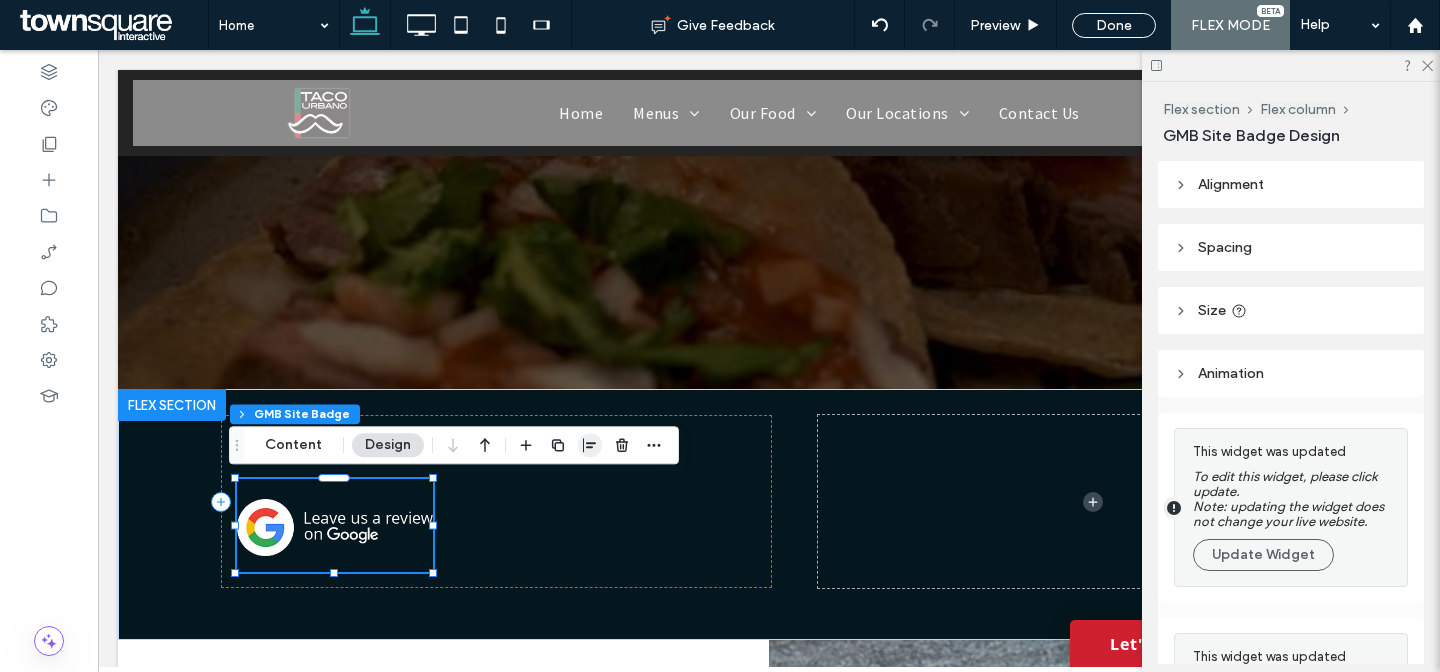 click at bounding box center (590, 445) 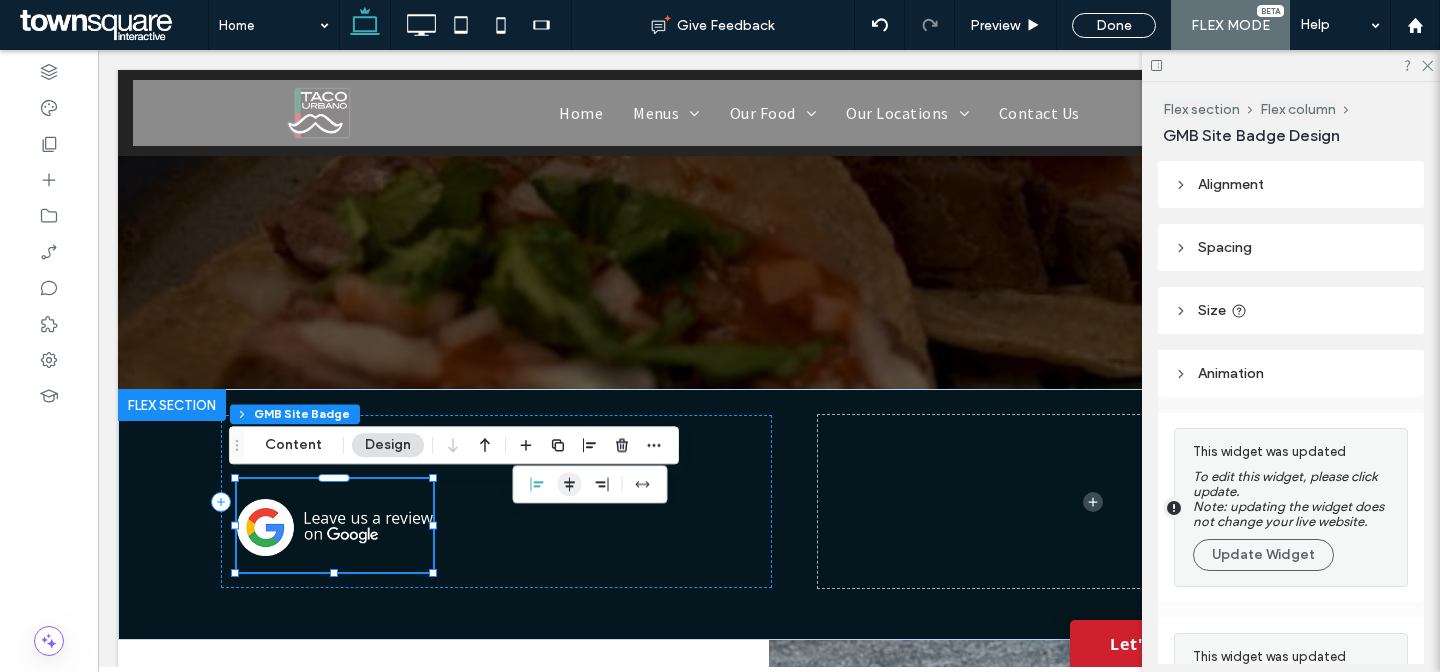click 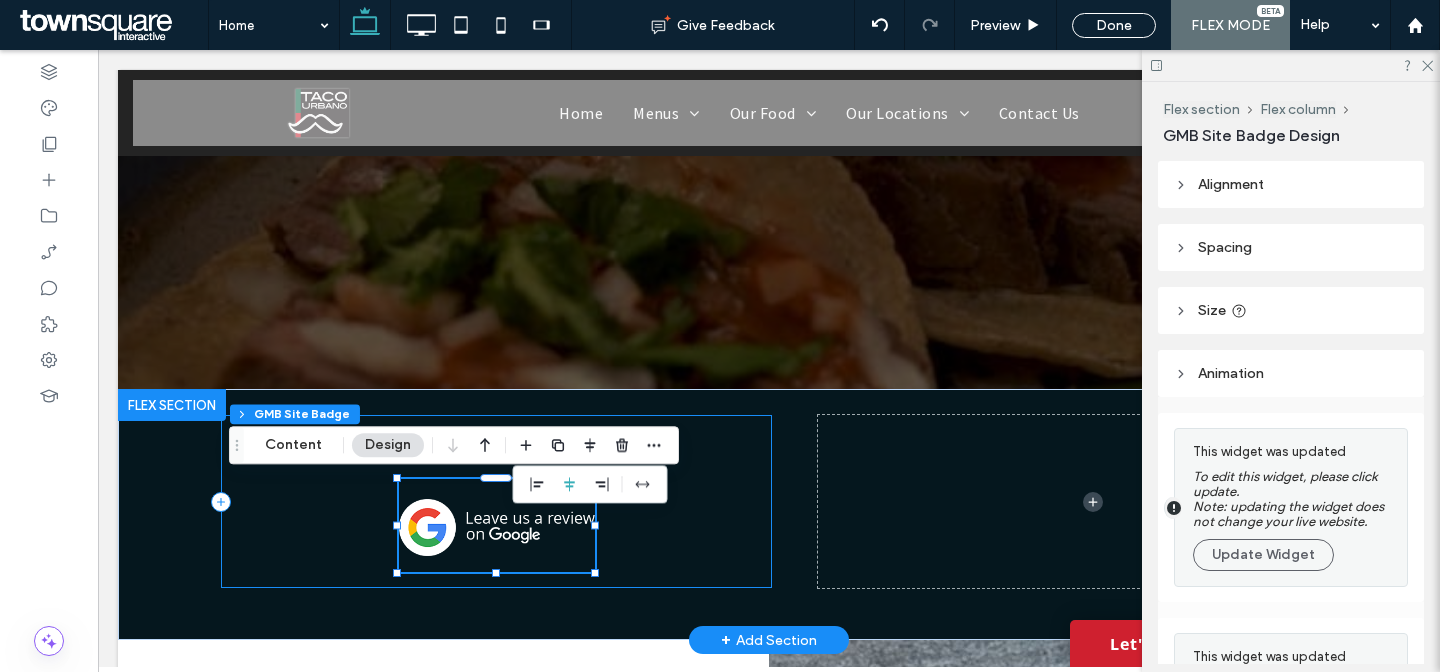click on "Chicago, IL" at bounding box center (496, 501) 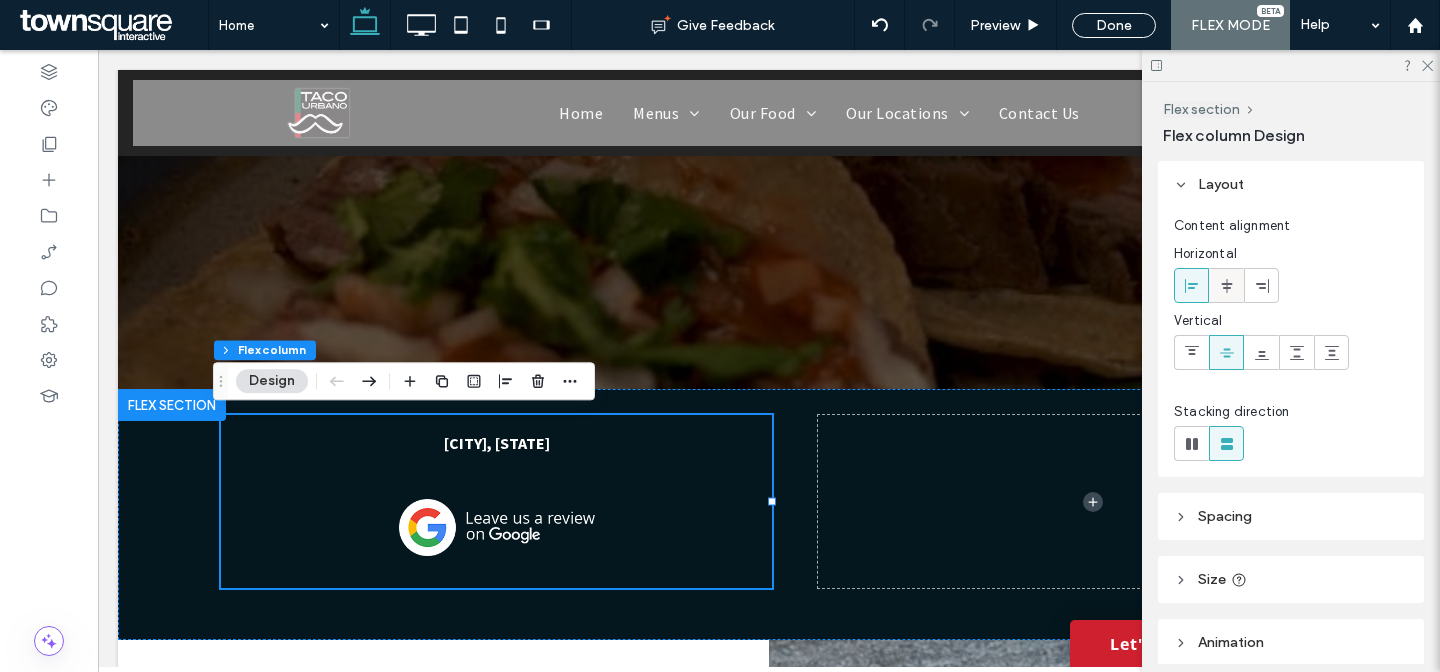 click at bounding box center (1226, 285) 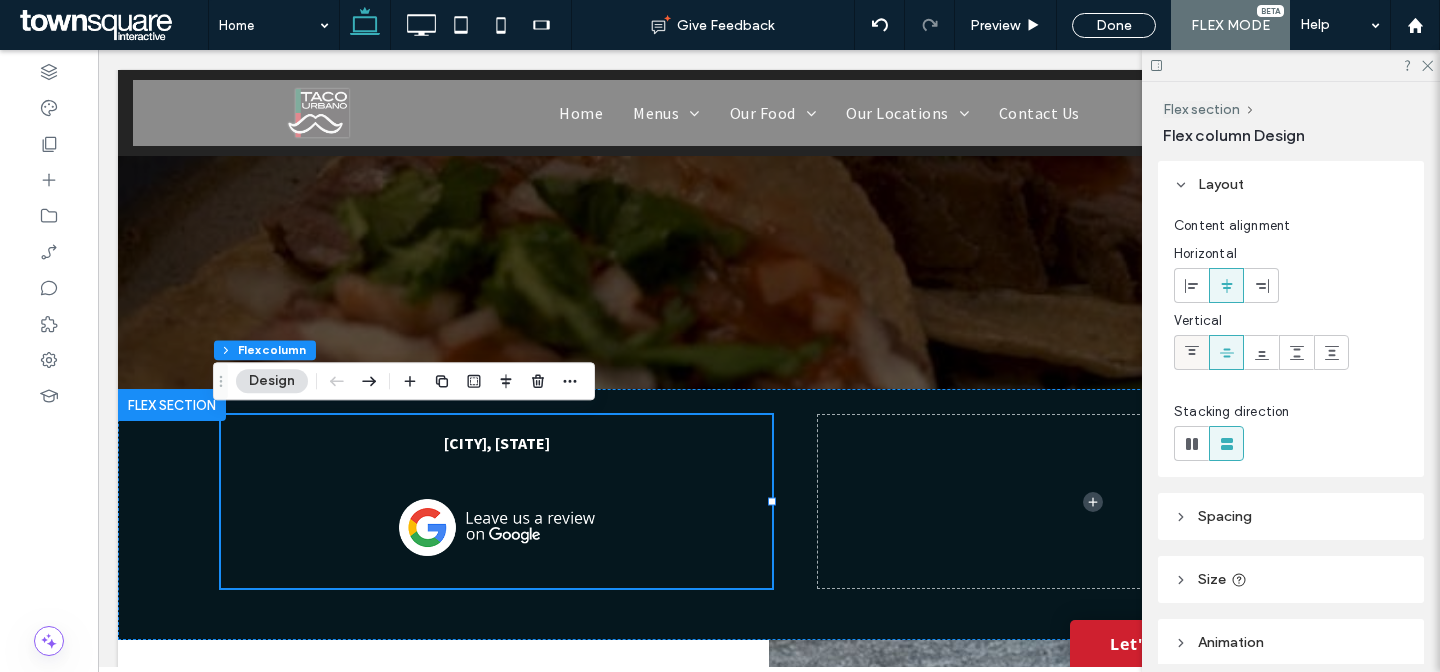 click 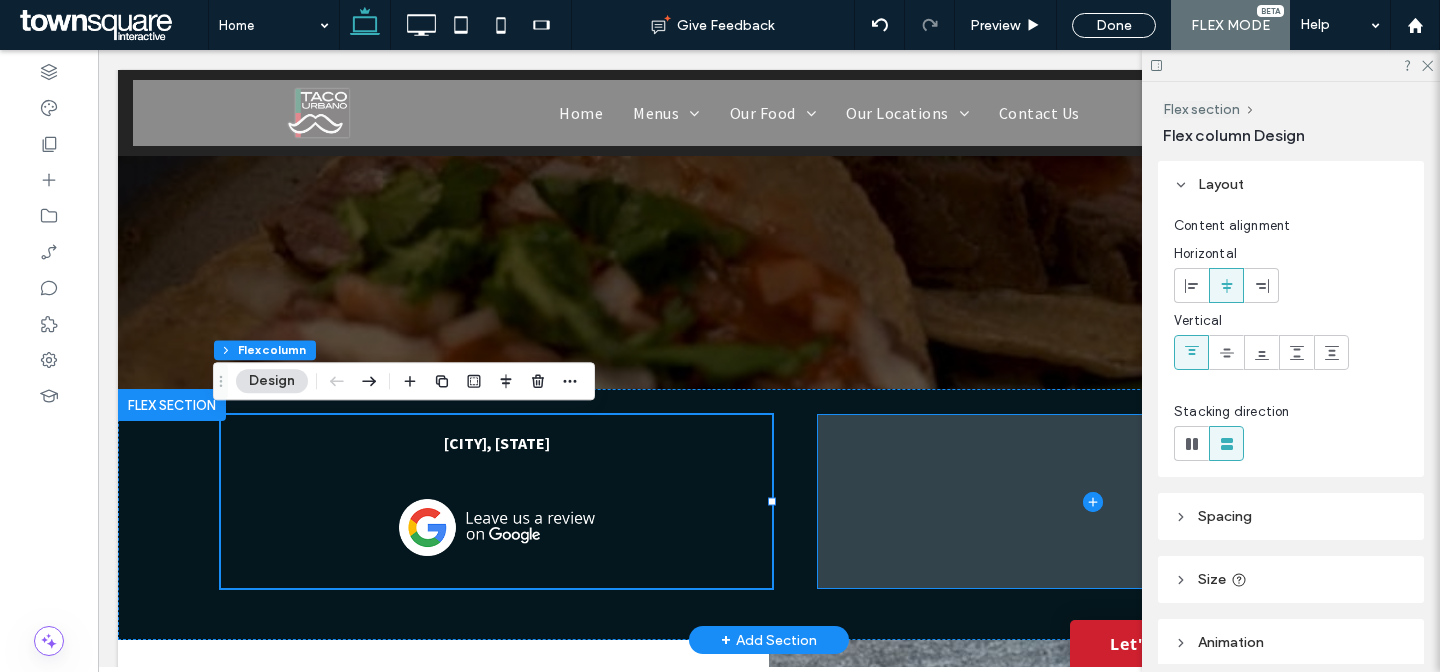 click at bounding box center (1093, 501) 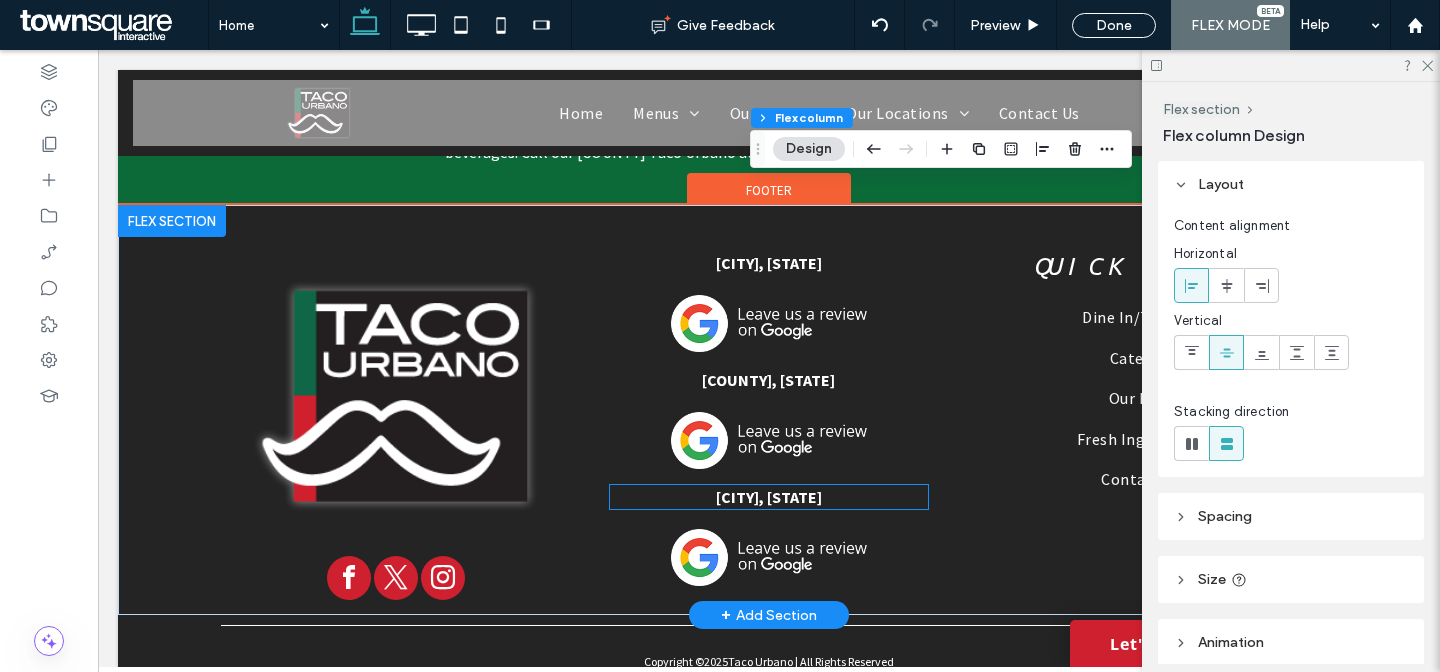 scroll, scrollTop: 4542, scrollLeft: 0, axis: vertical 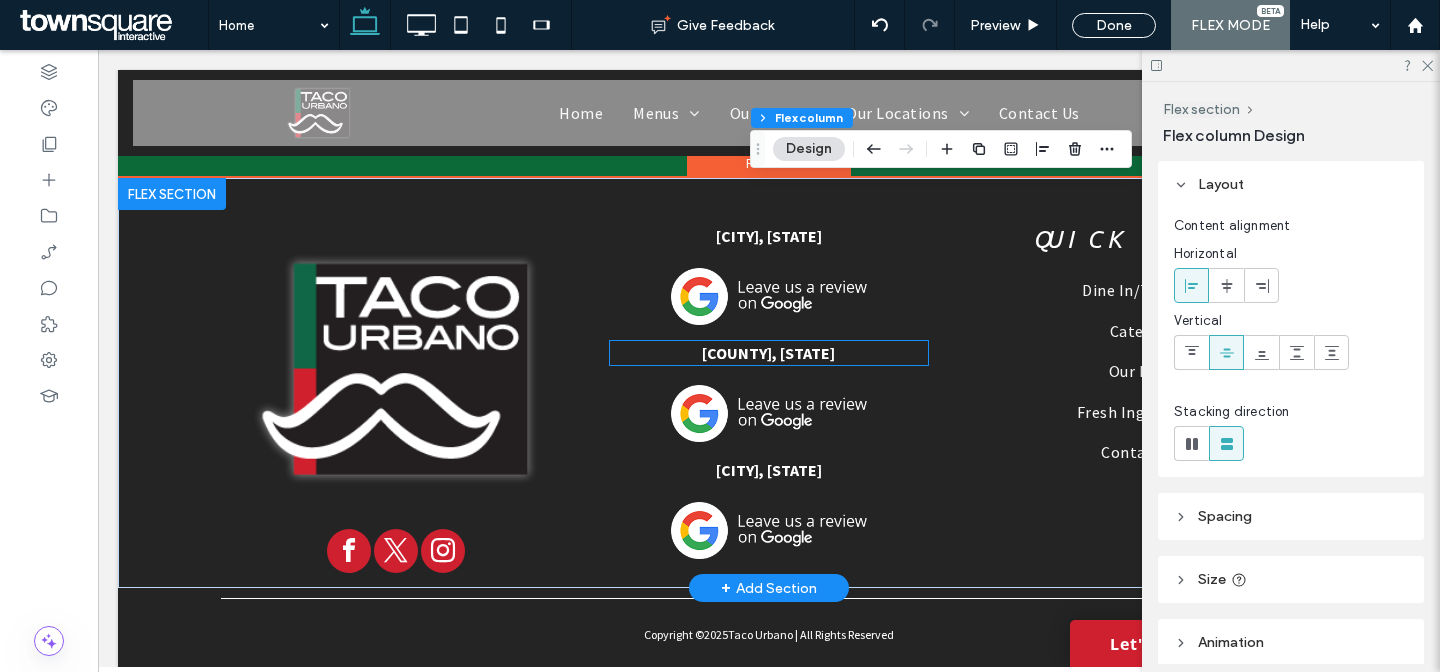 click on "Kane County, IL" at bounding box center [768, 353] 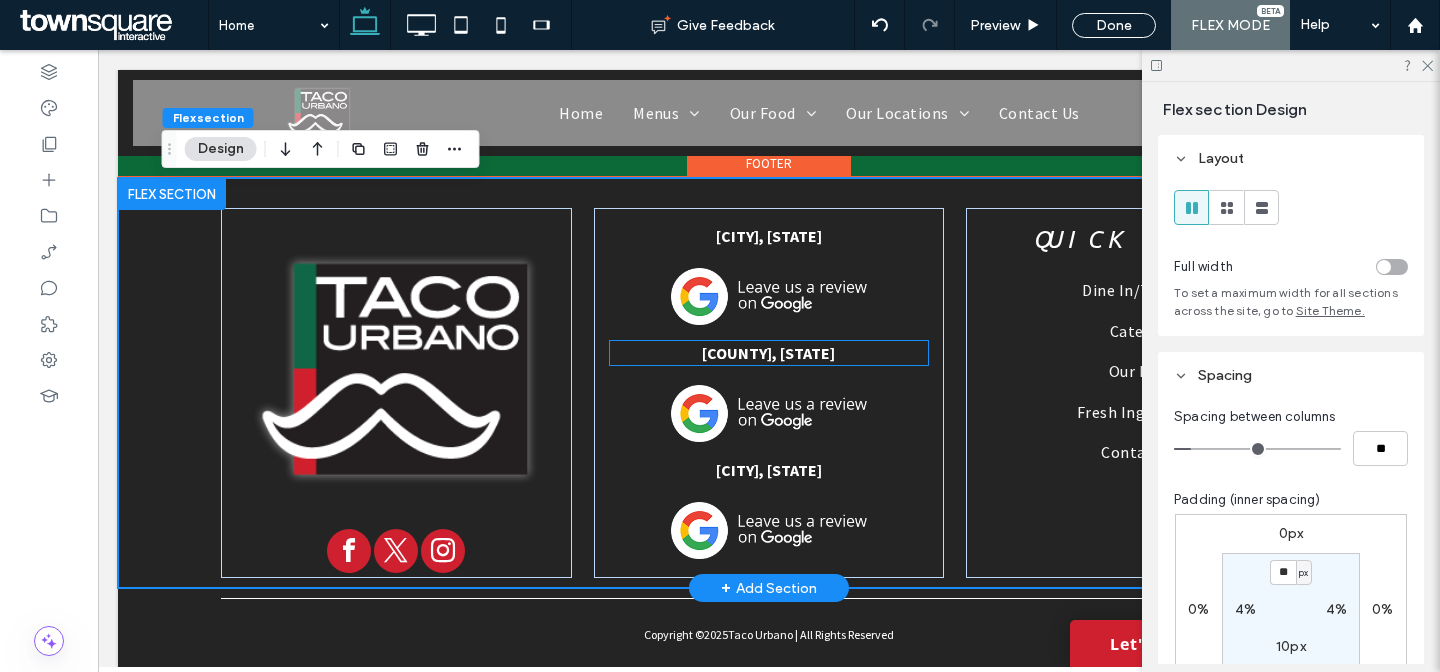 click on "Kane County, IL" at bounding box center (768, 353) 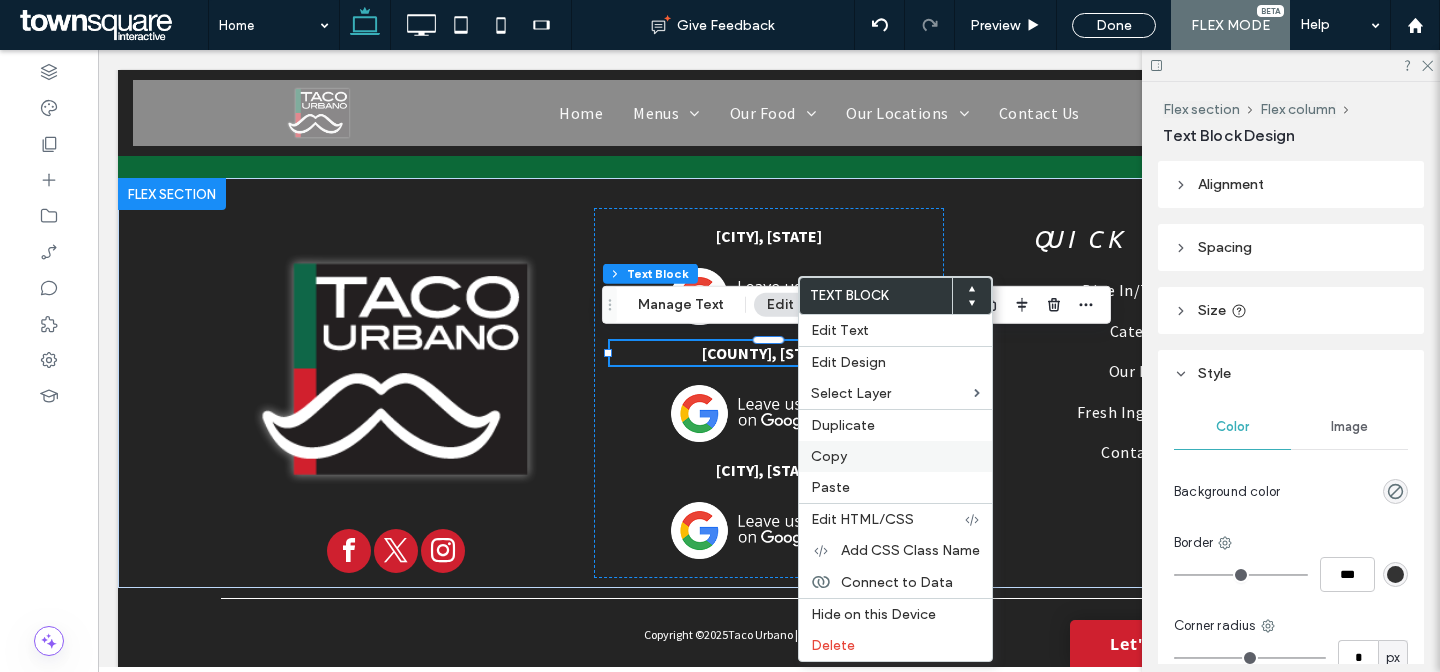 click on "Copy" at bounding box center [895, 456] 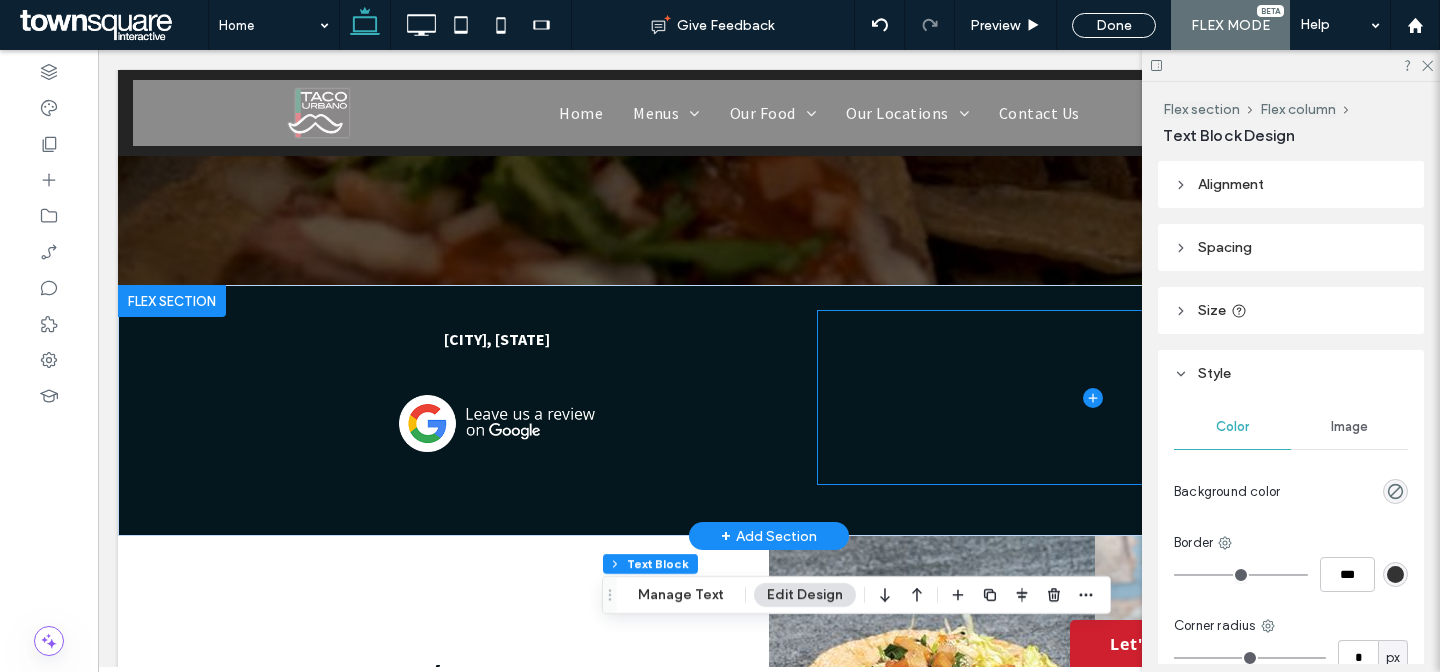 scroll, scrollTop: 555, scrollLeft: 0, axis: vertical 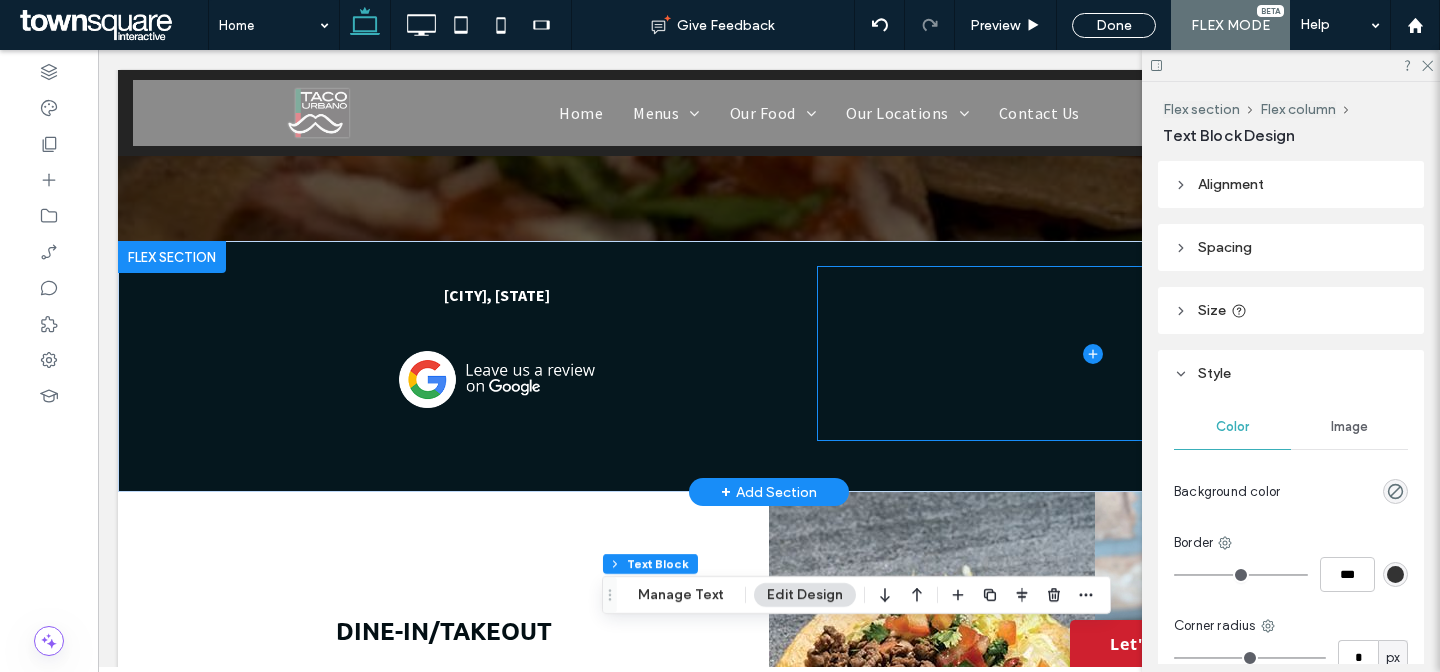 click at bounding box center [1093, 353] 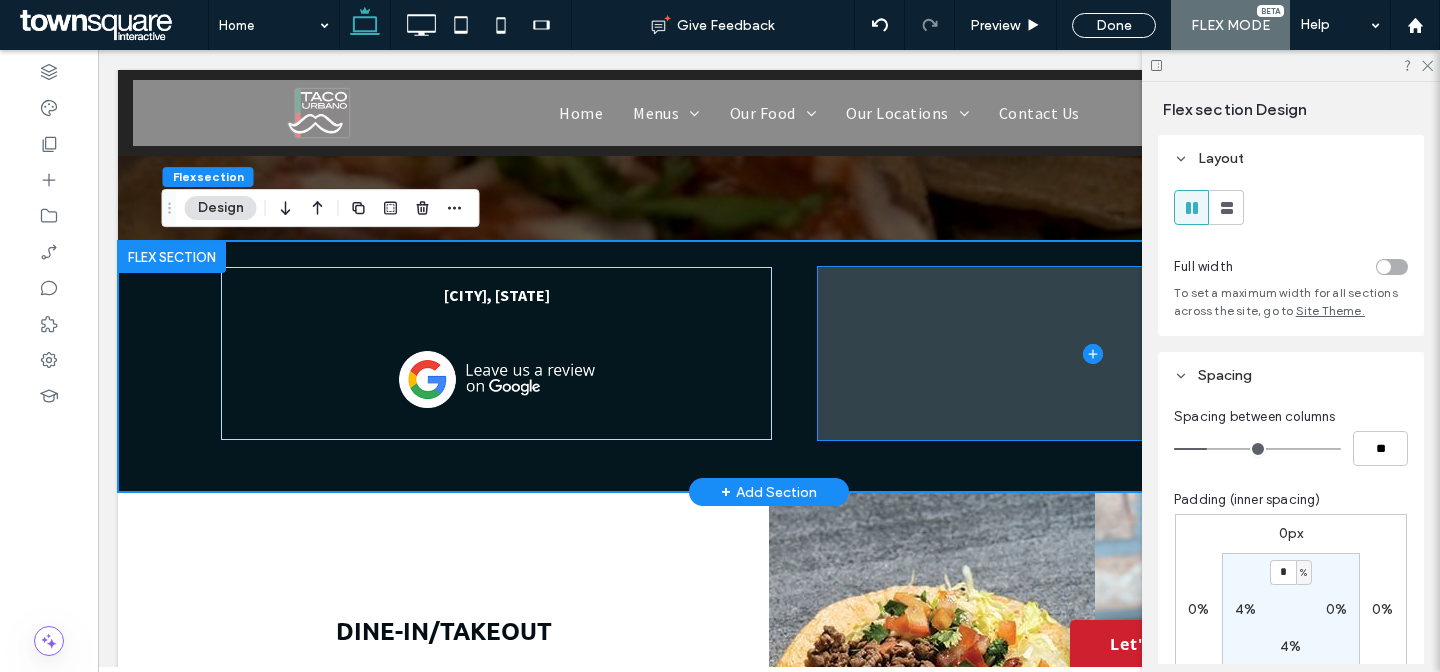 click at bounding box center [1093, 353] 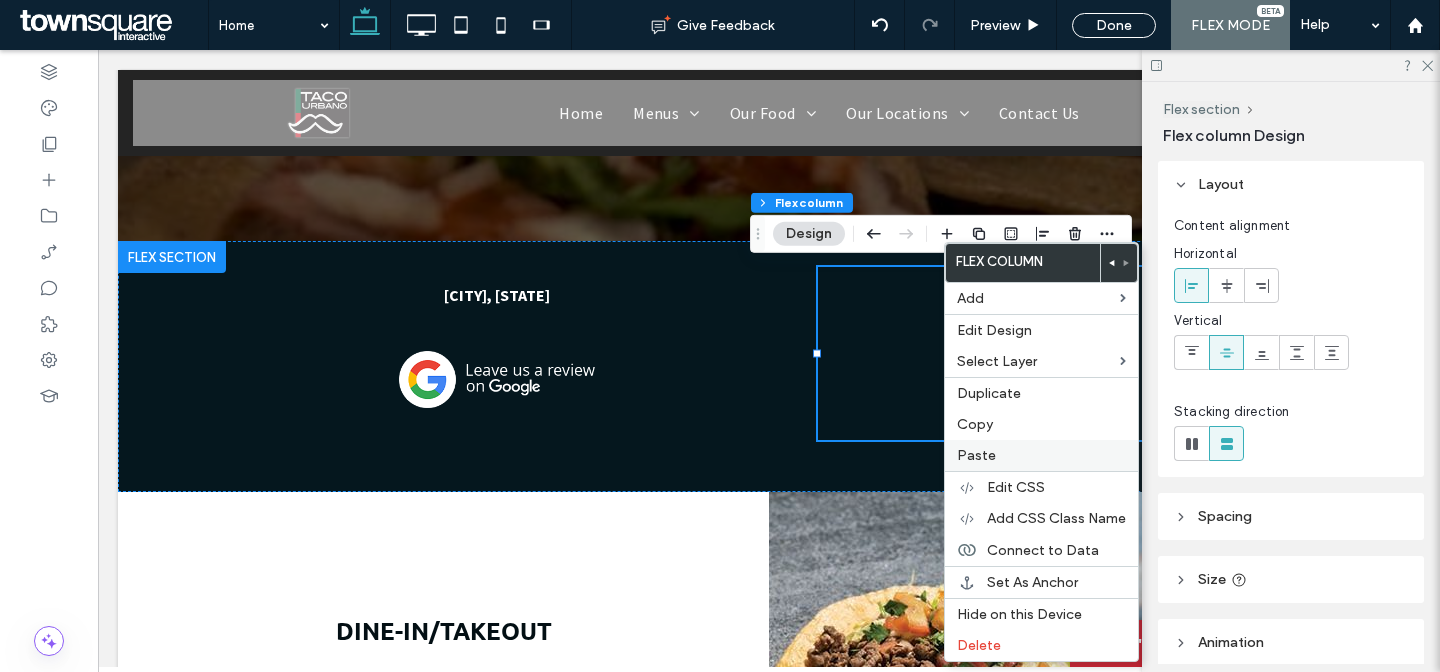click on "Paste" at bounding box center (976, 455) 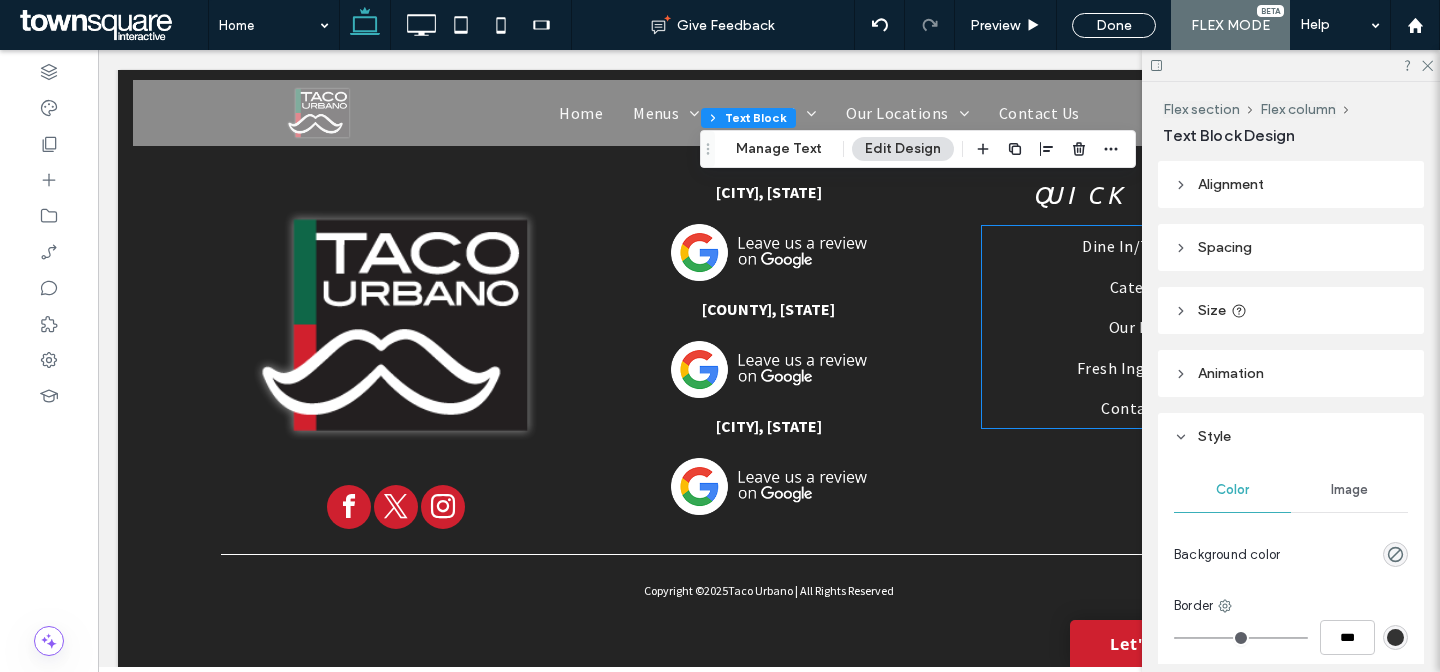 scroll, scrollTop: 4636, scrollLeft: 0, axis: vertical 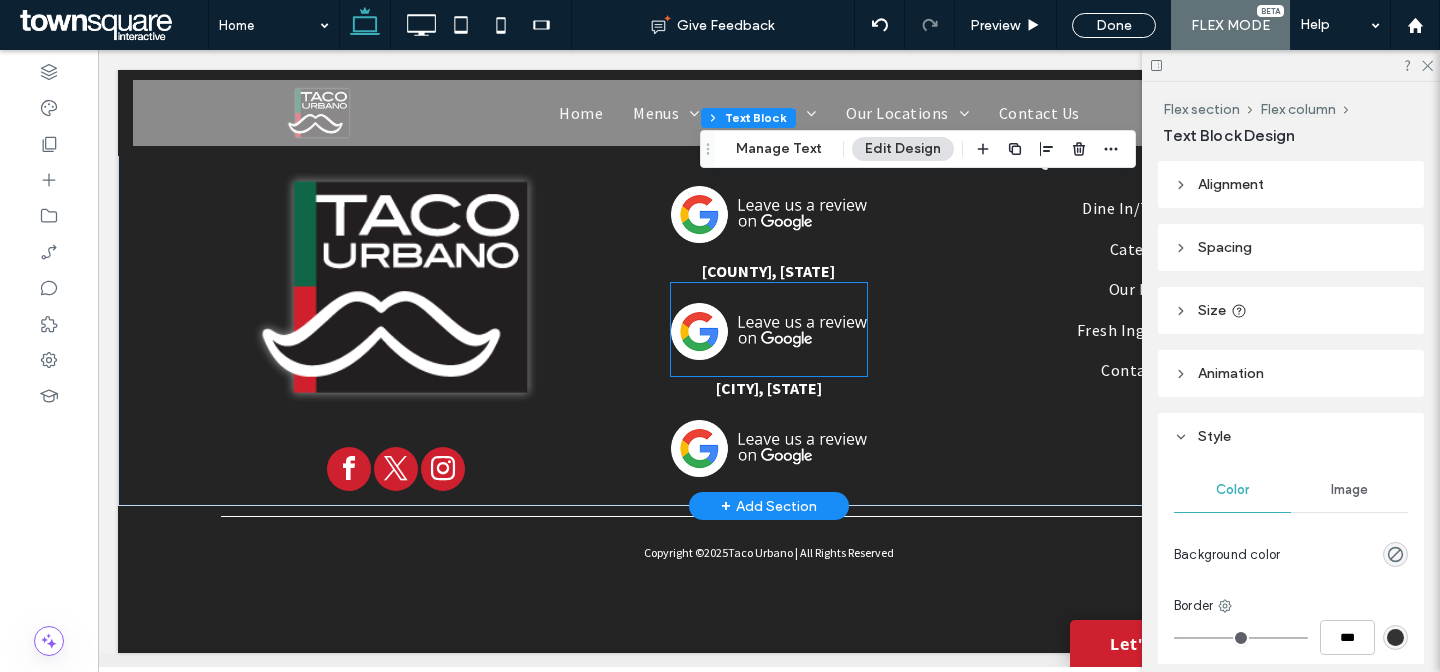 click at bounding box center [769, 331] 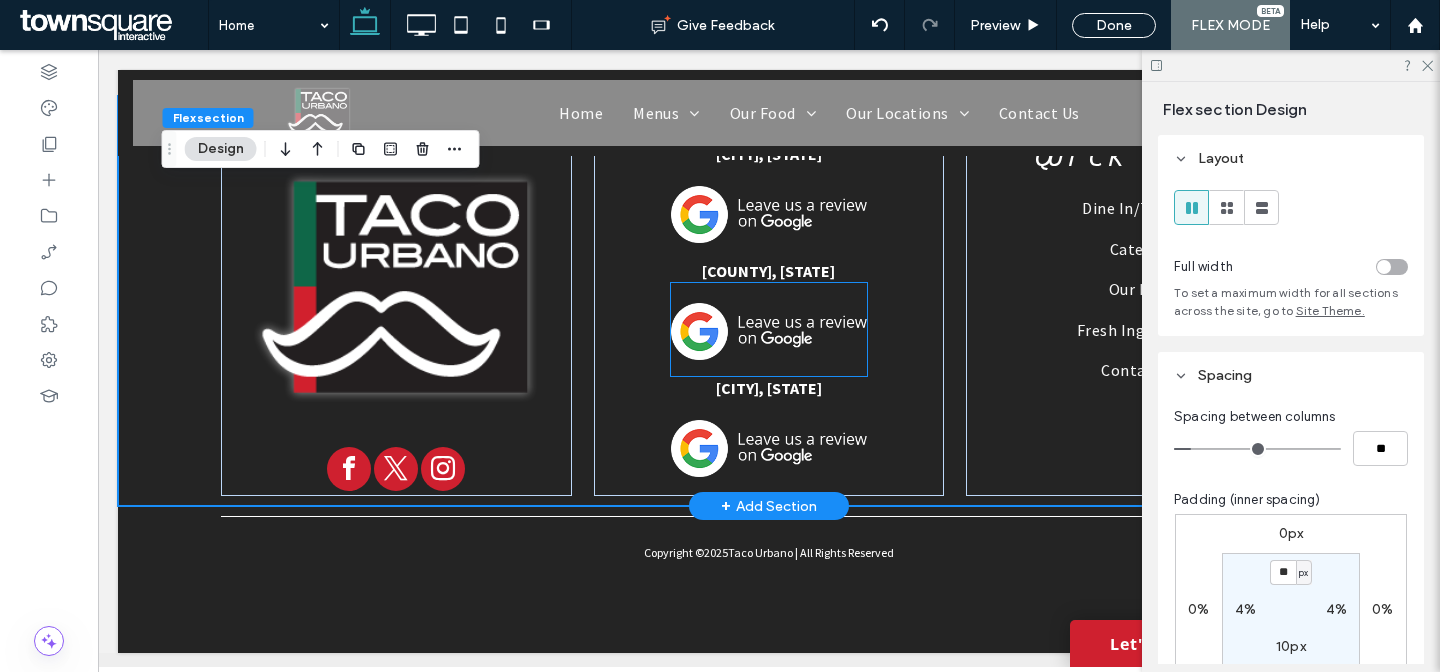 click at bounding box center (769, 331) 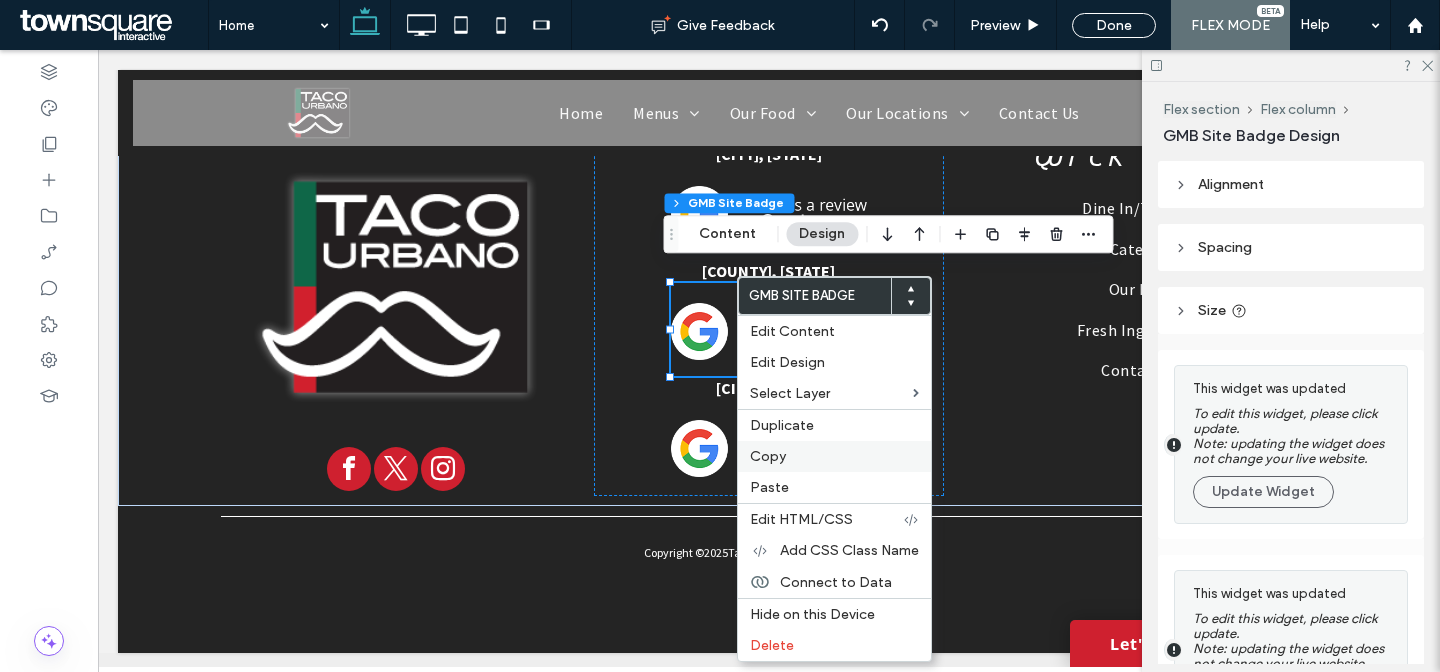 click on "Copy" at bounding box center (768, 456) 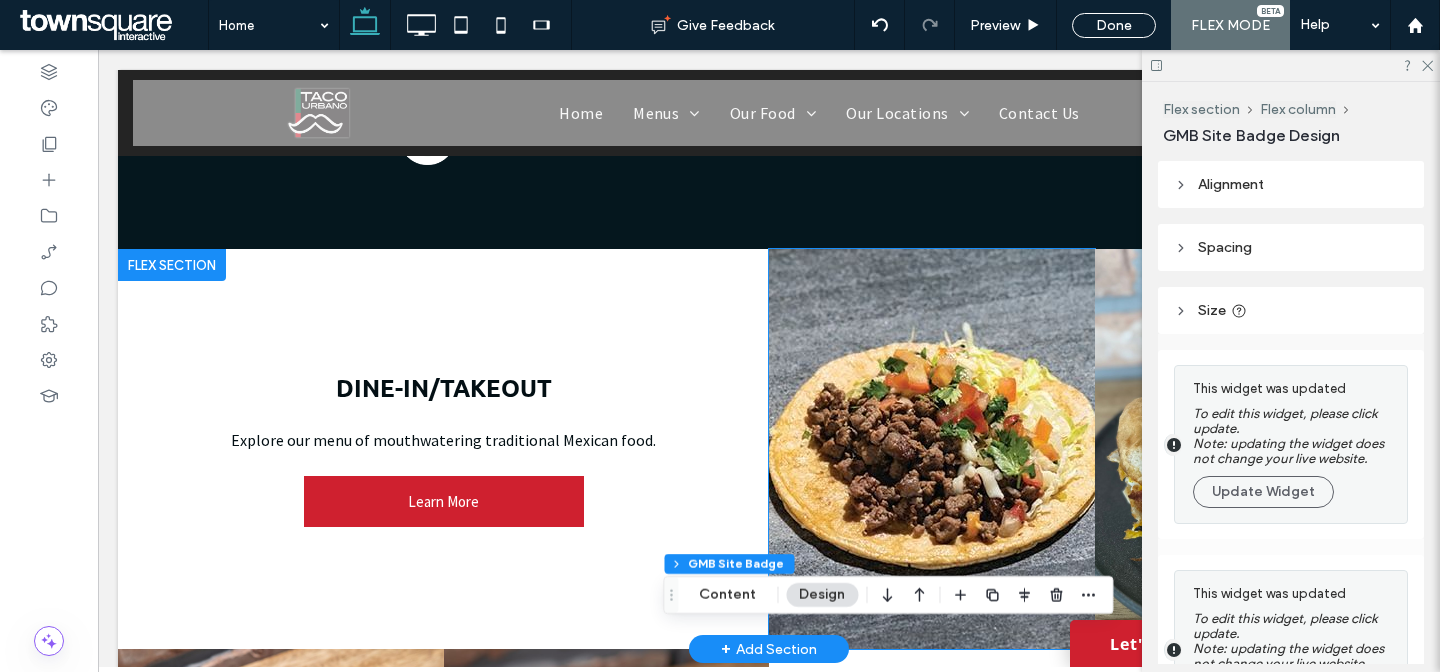 scroll, scrollTop: 434, scrollLeft: 0, axis: vertical 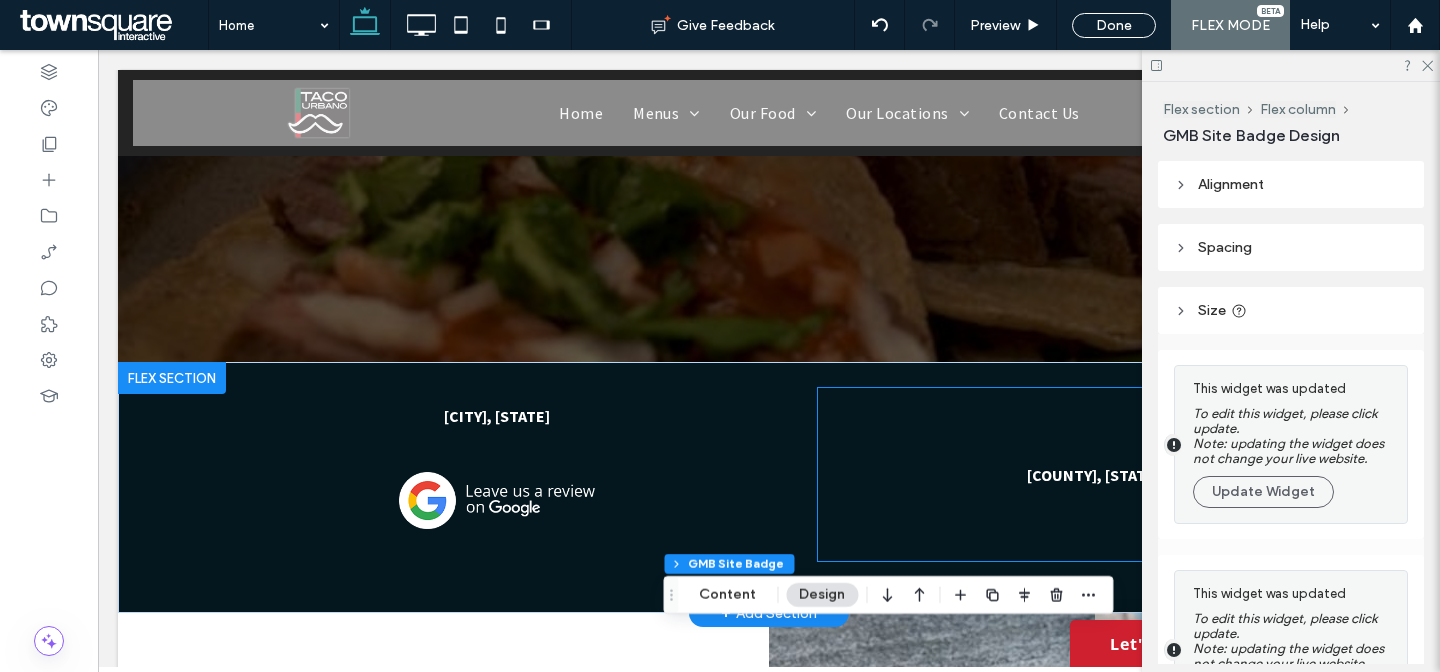 click on "Kane County, IL" at bounding box center [1093, 474] 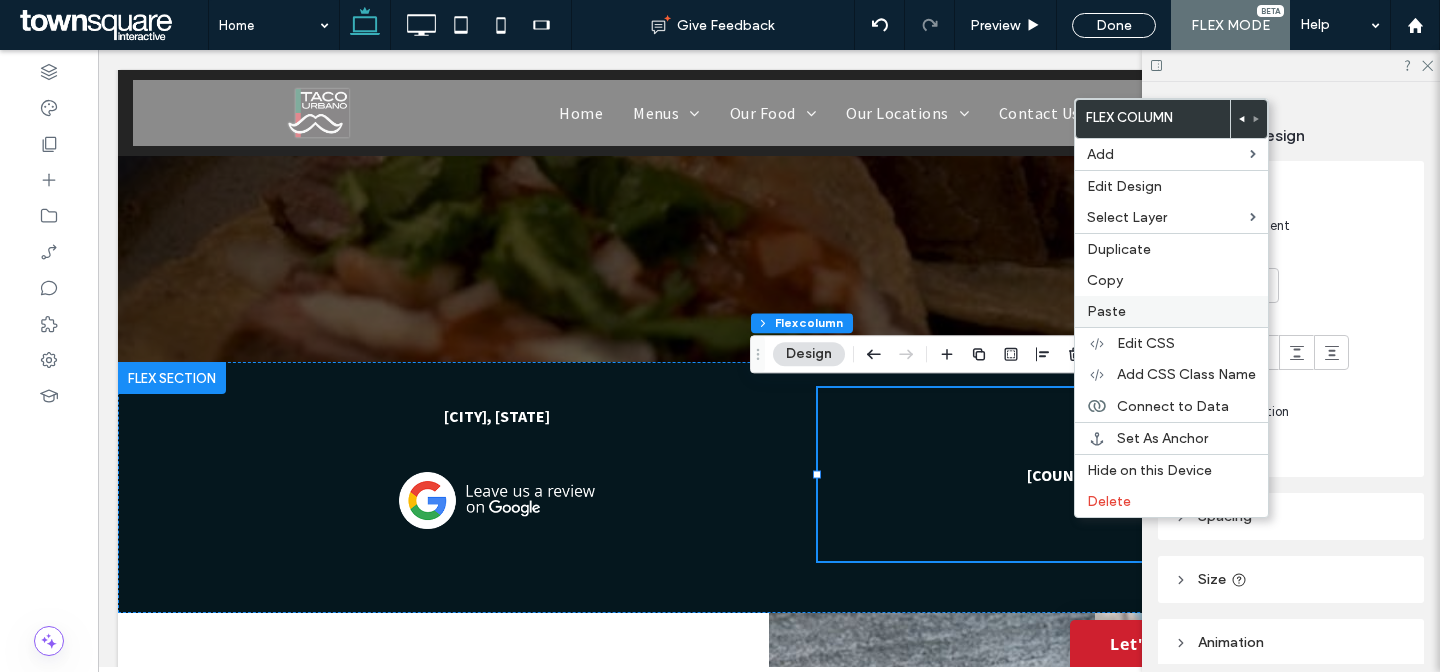 click on "Paste" at bounding box center (1171, 311) 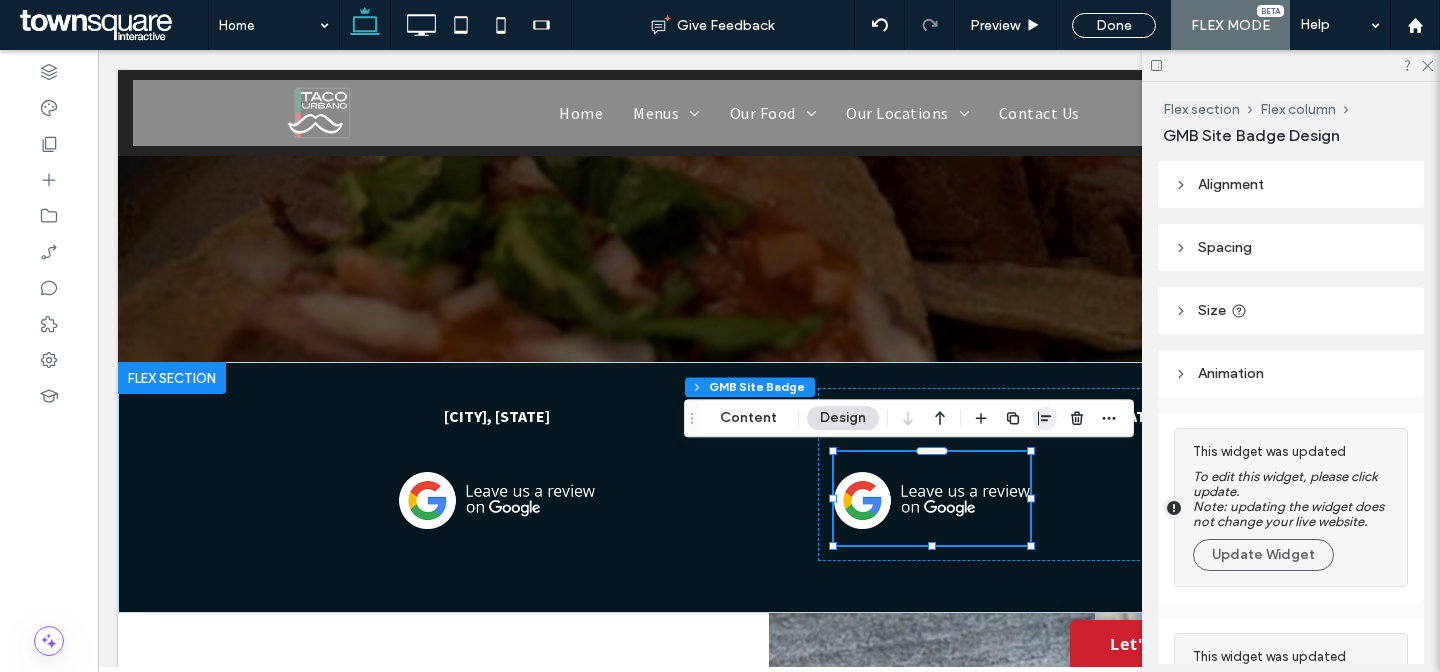 click 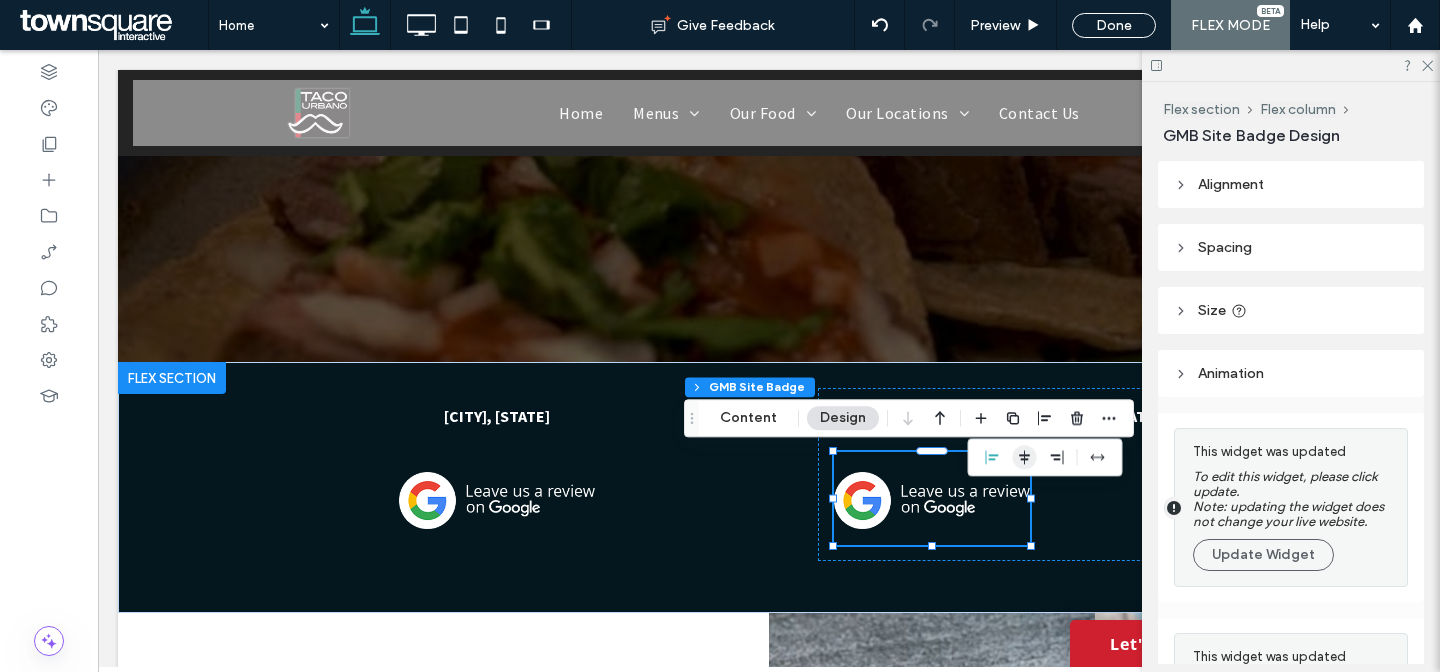 click 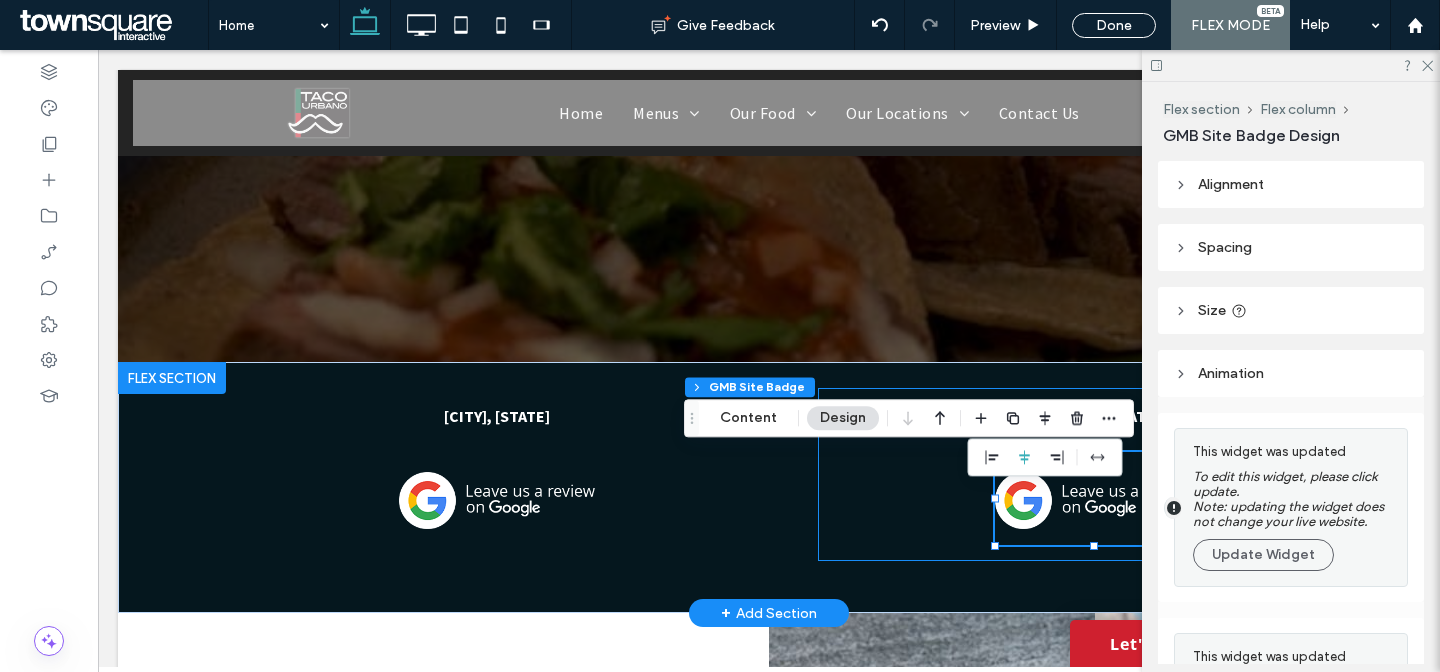 click on "Kane County, IL" at bounding box center (1093, 474) 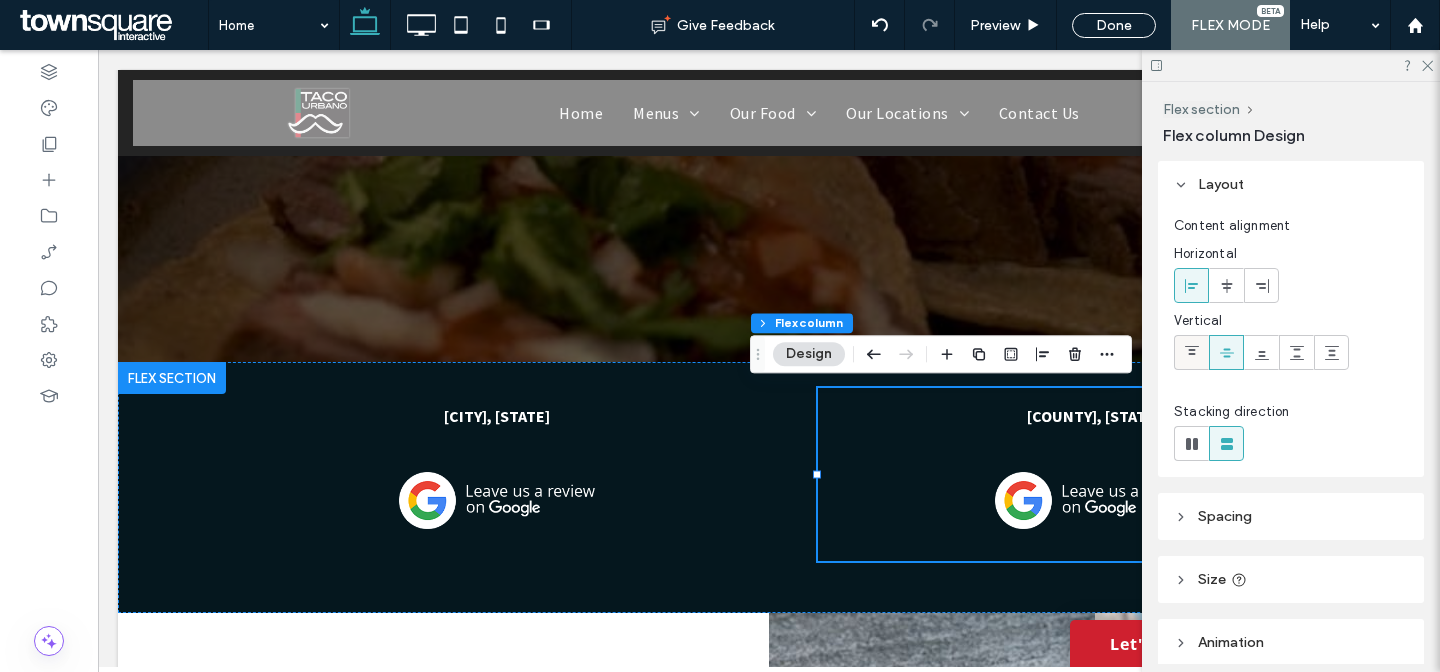 click 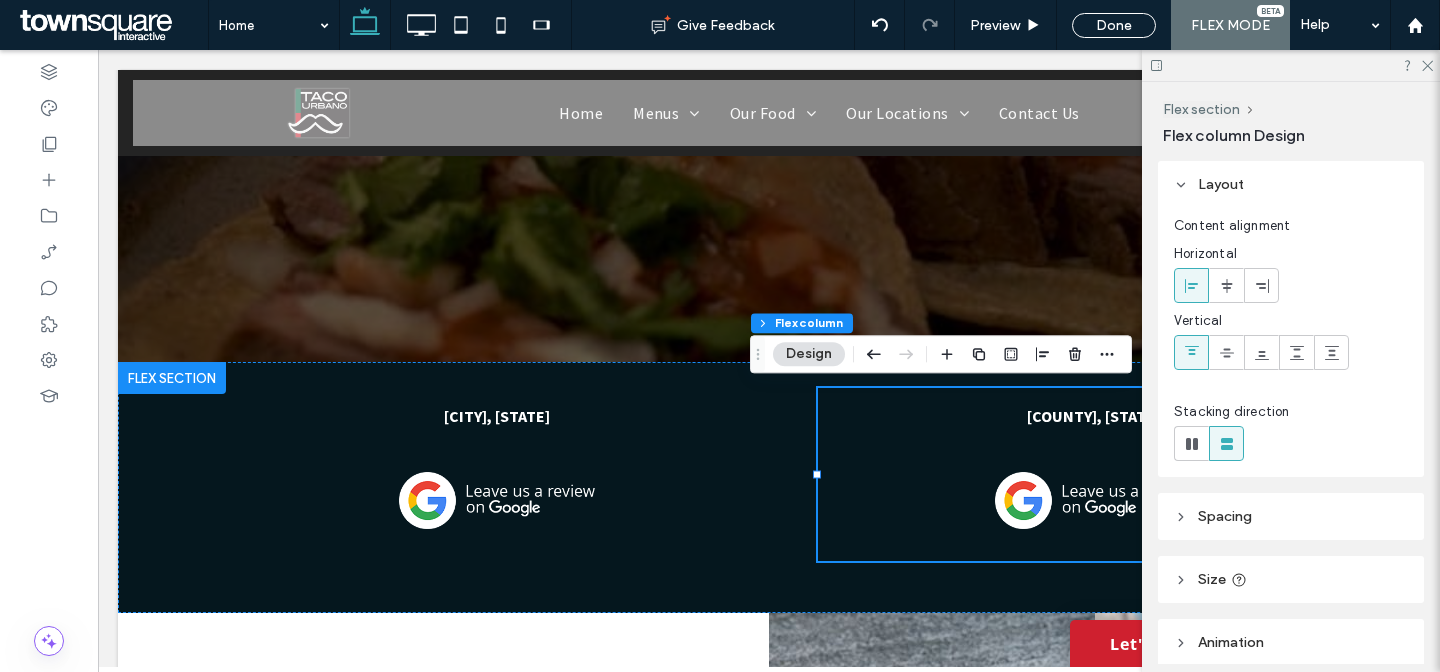 scroll, scrollTop: 0, scrollLeft: 298, axis: horizontal 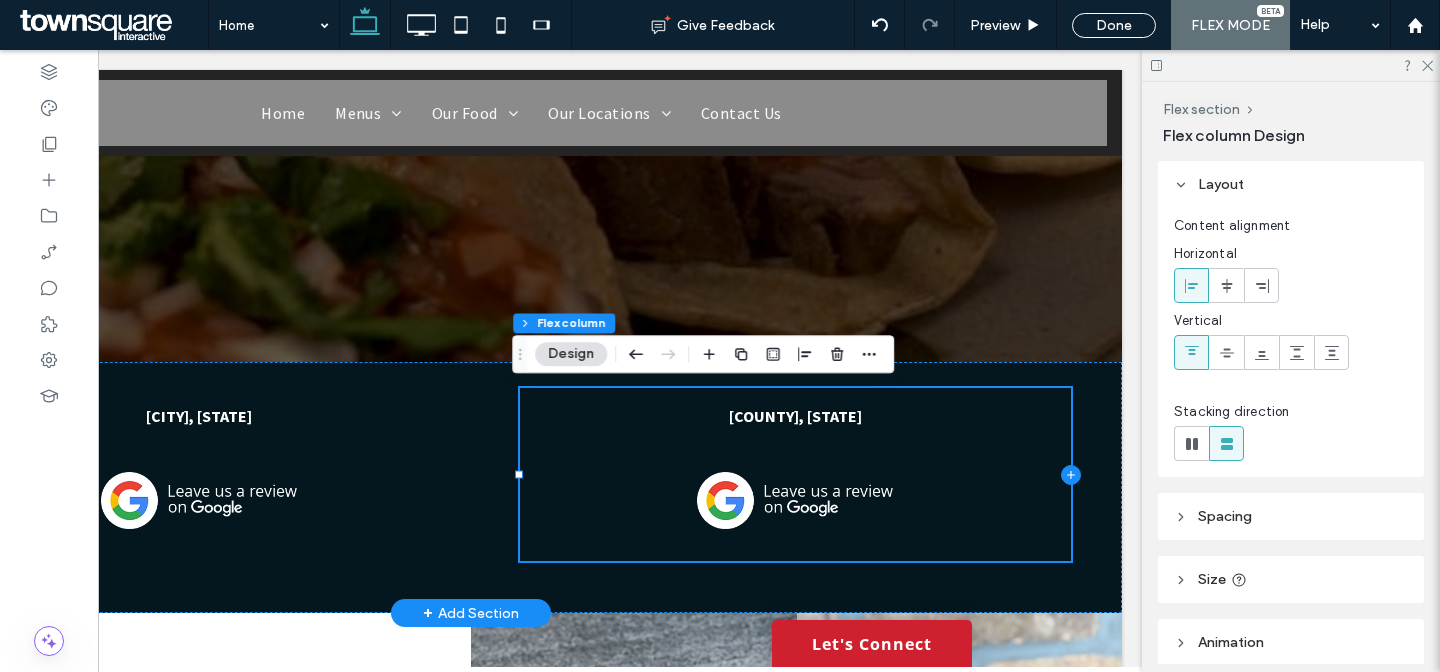 click 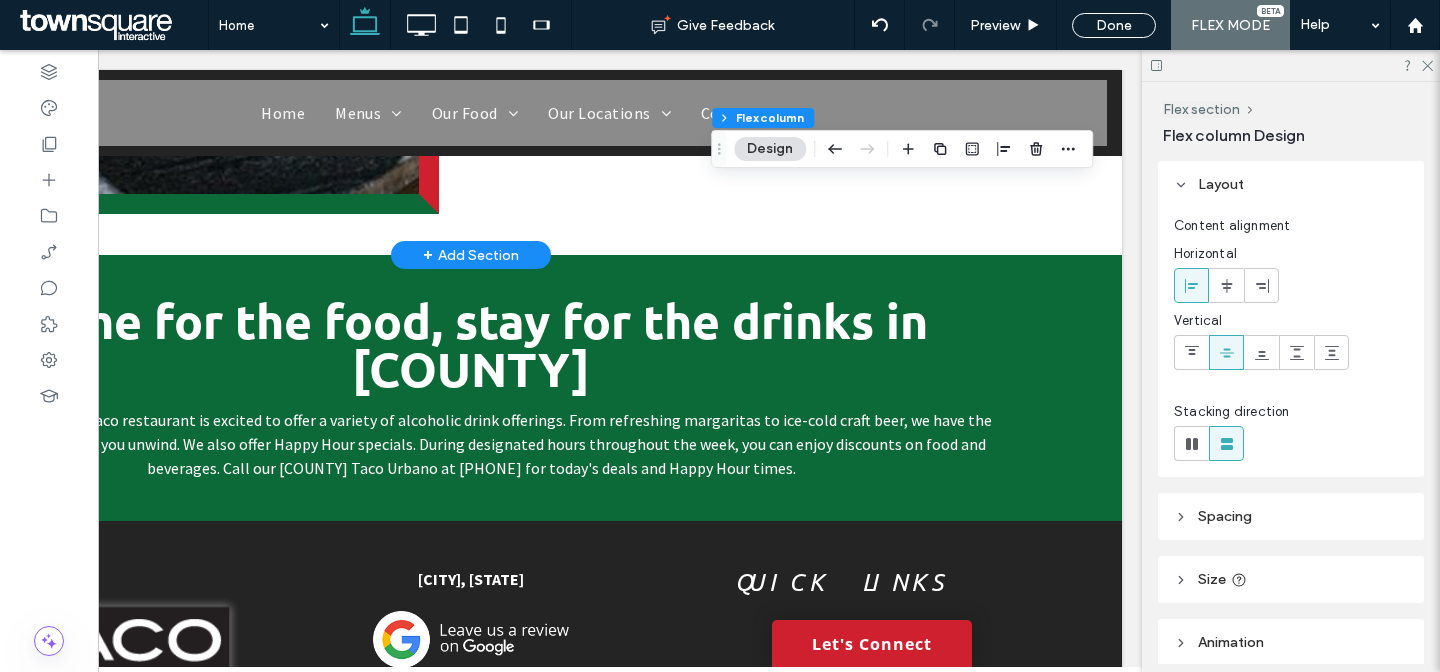 scroll, scrollTop: 4636, scrollLeft: 0, axis: vertical 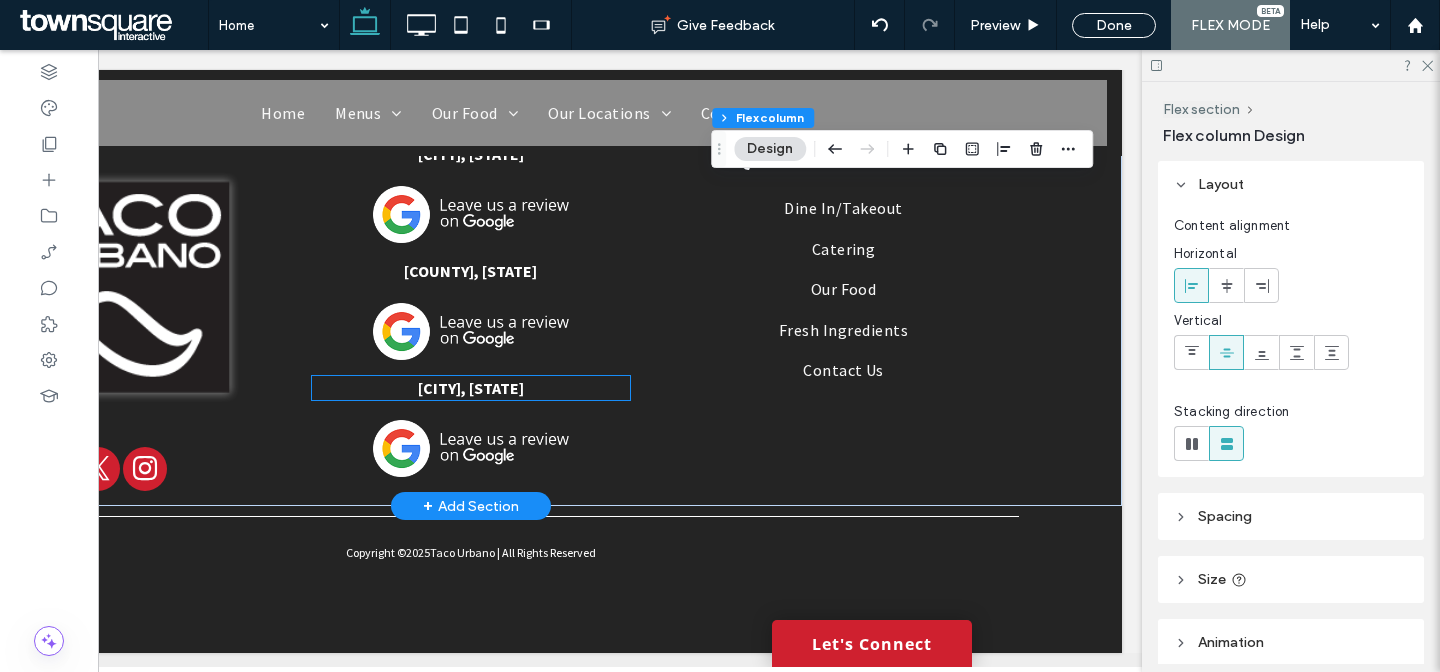 click on "Dyer, IN" at bounding box center (471, 388) 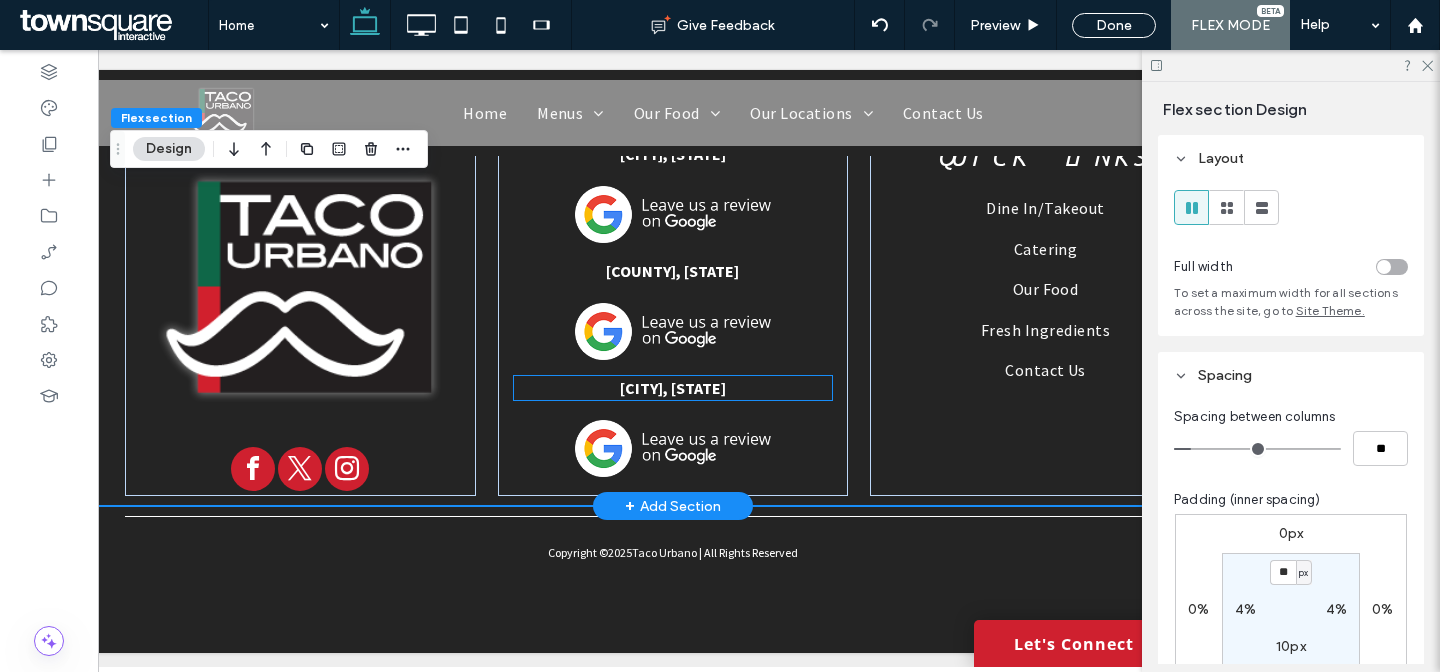 scroll, scrollTop: 0, scrollLeft: 20, axis: horizontal 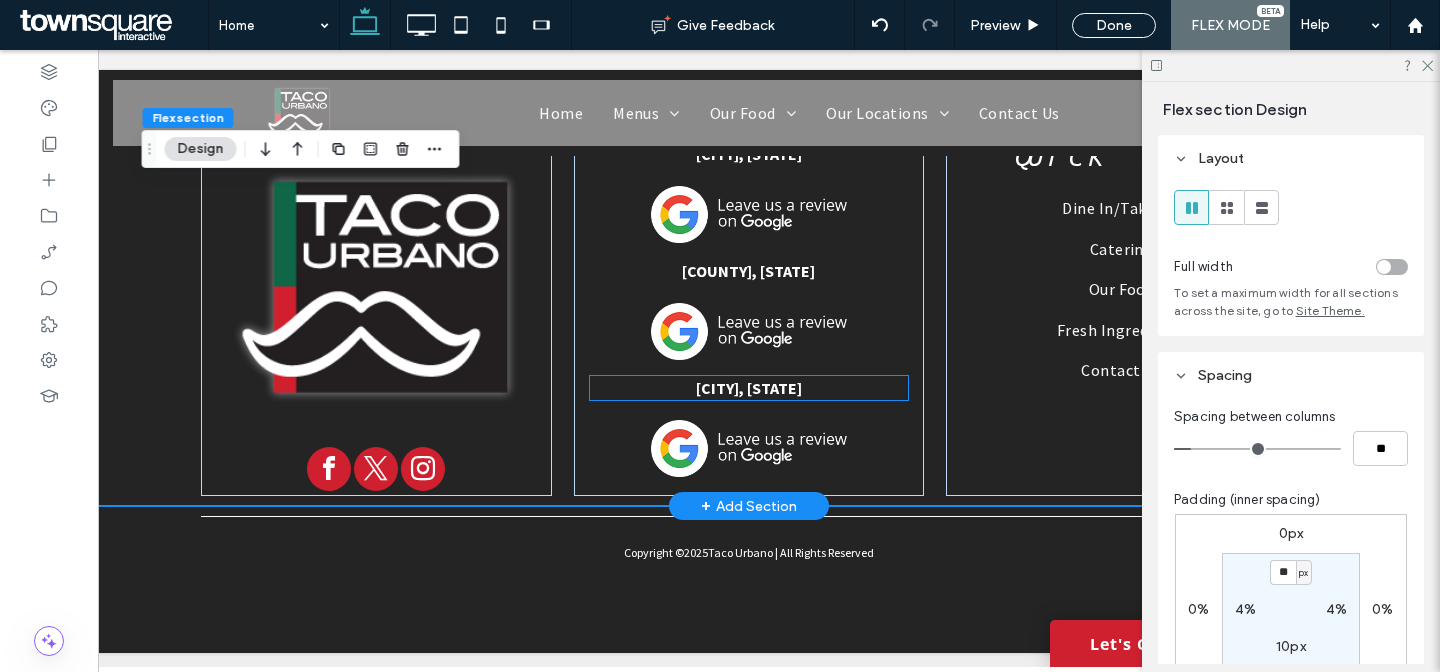 click on "Dyer, IN" at bounding box center [749, 388] 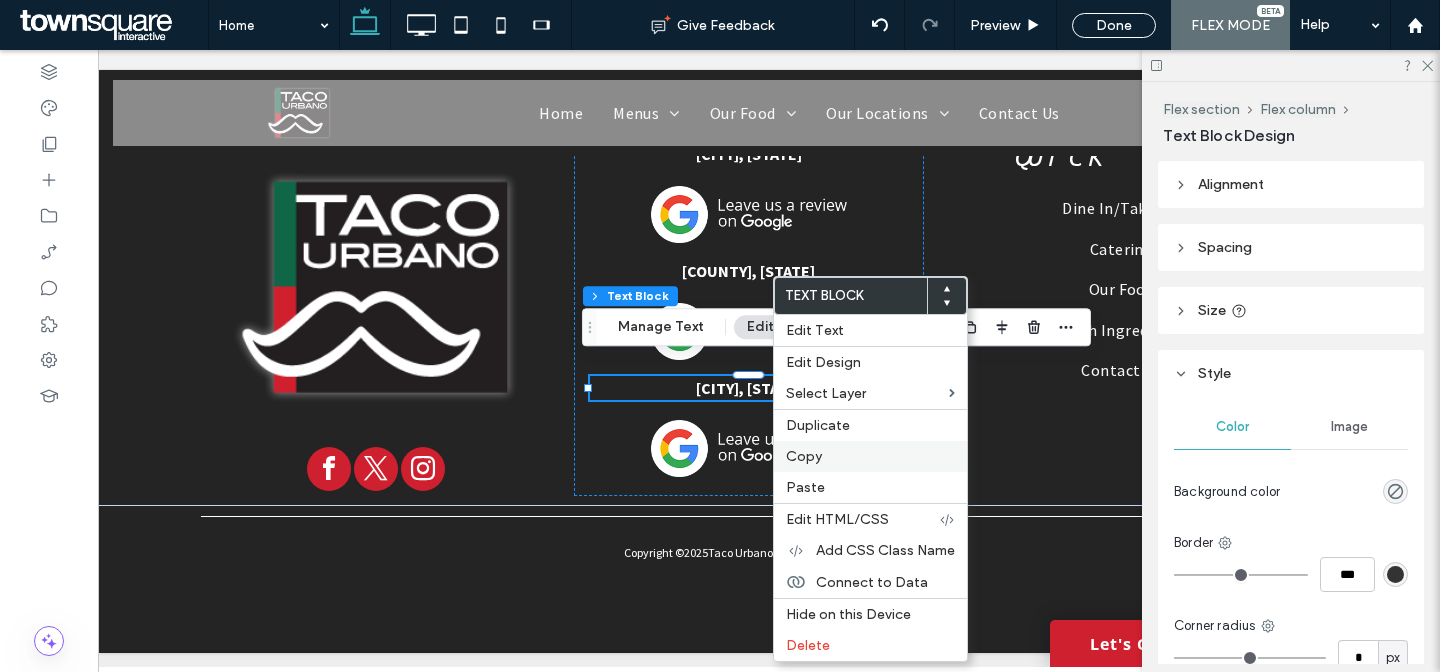 click on "Copy" at bounding box center [804, 456] 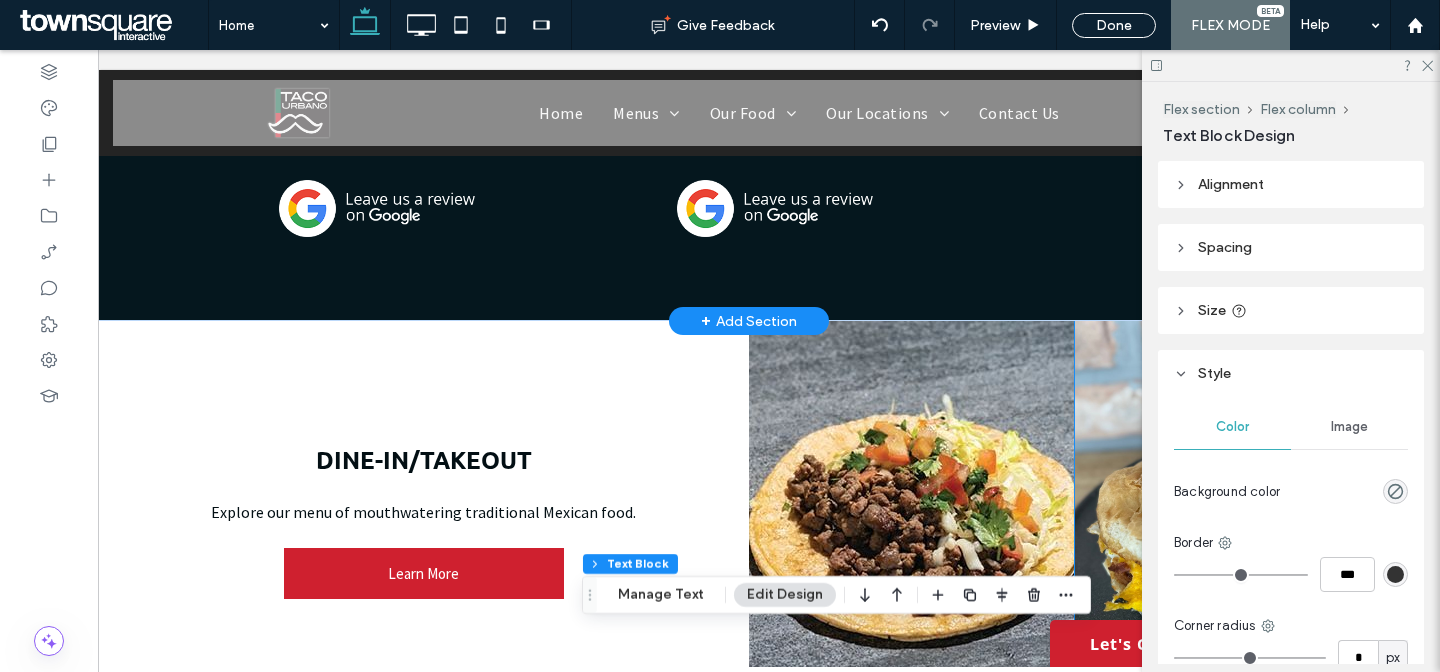 scroll, scrollTop: 541, scrollLeft: 0, axis: vertical 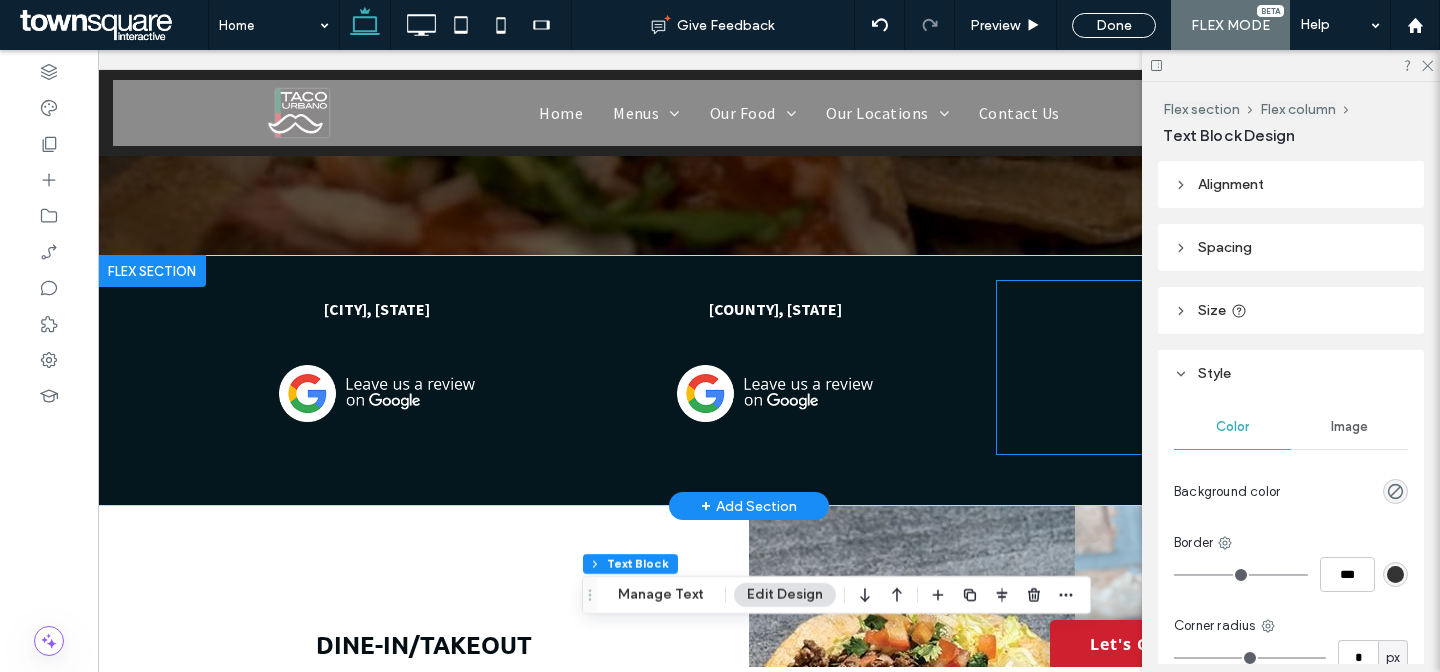 click at bounding box center [1173, 367] 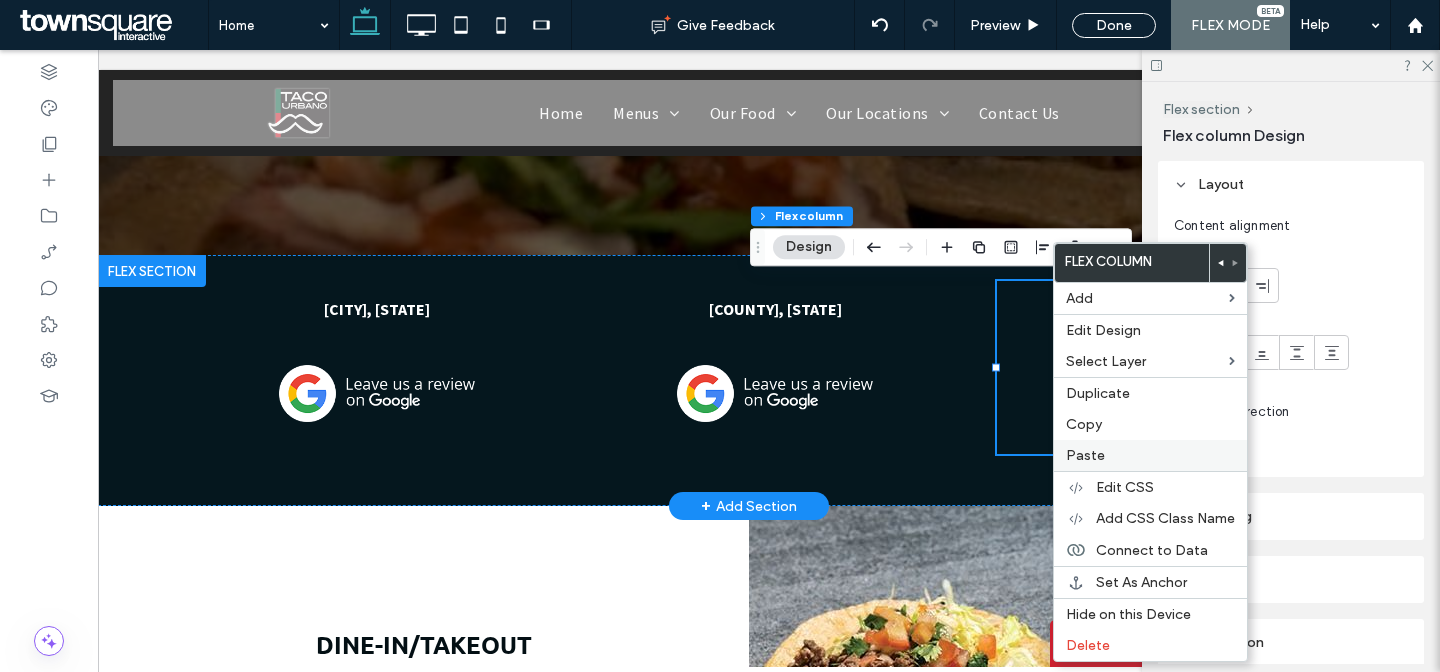click on "Paste" at bounding box center (1150, 455) 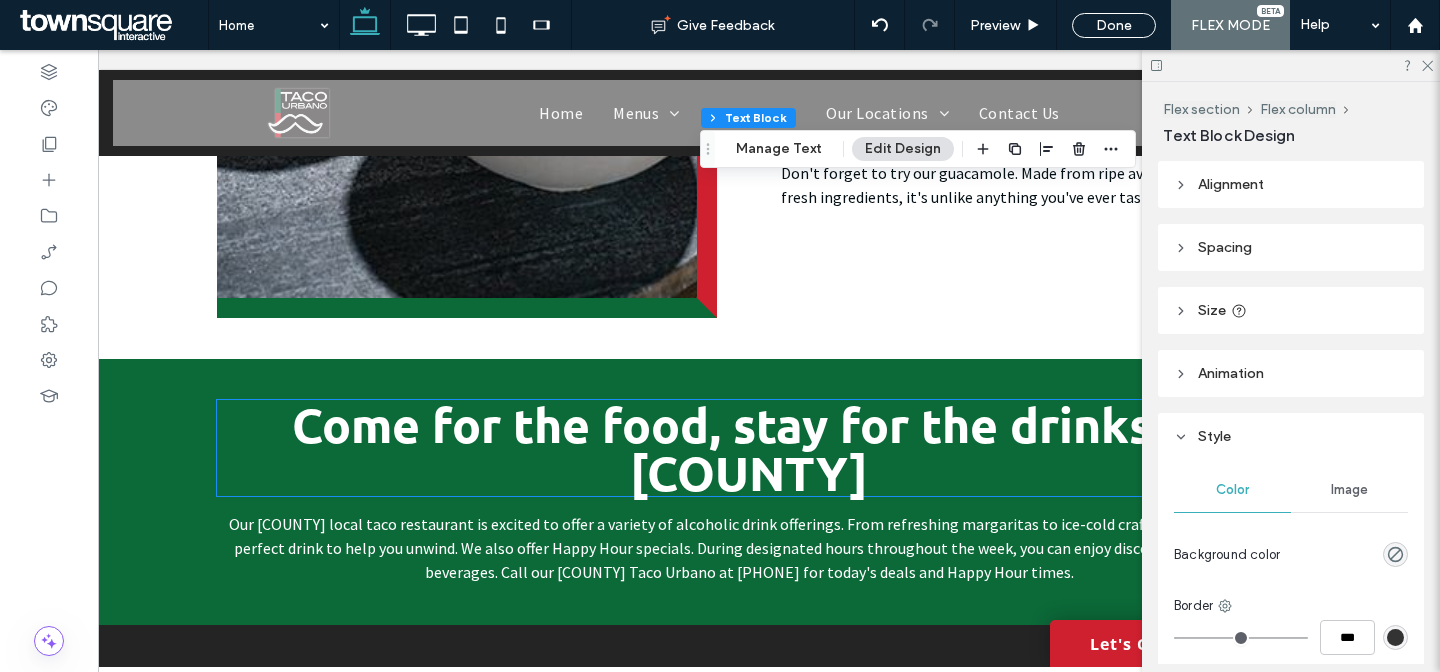 scroll, scrollTop: 4636, scrollLeft: 0, axis: vertical 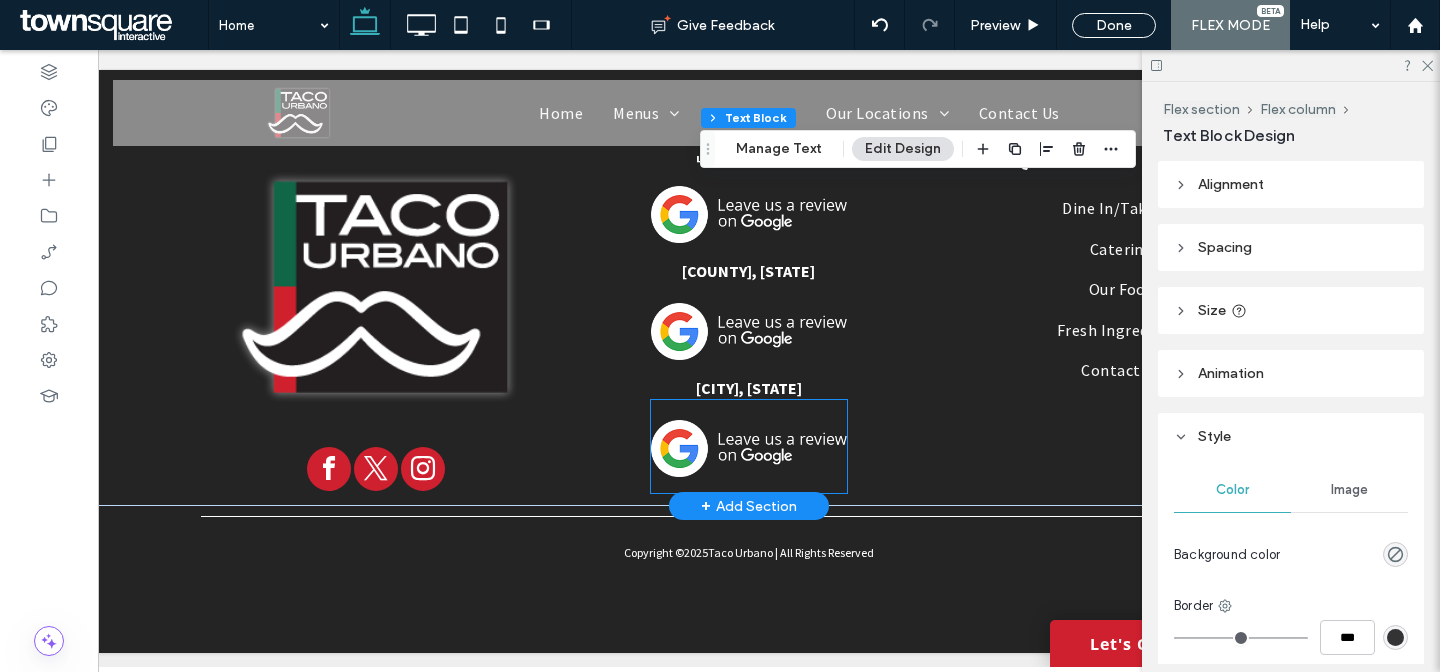 click at bounding box center [749, 448] 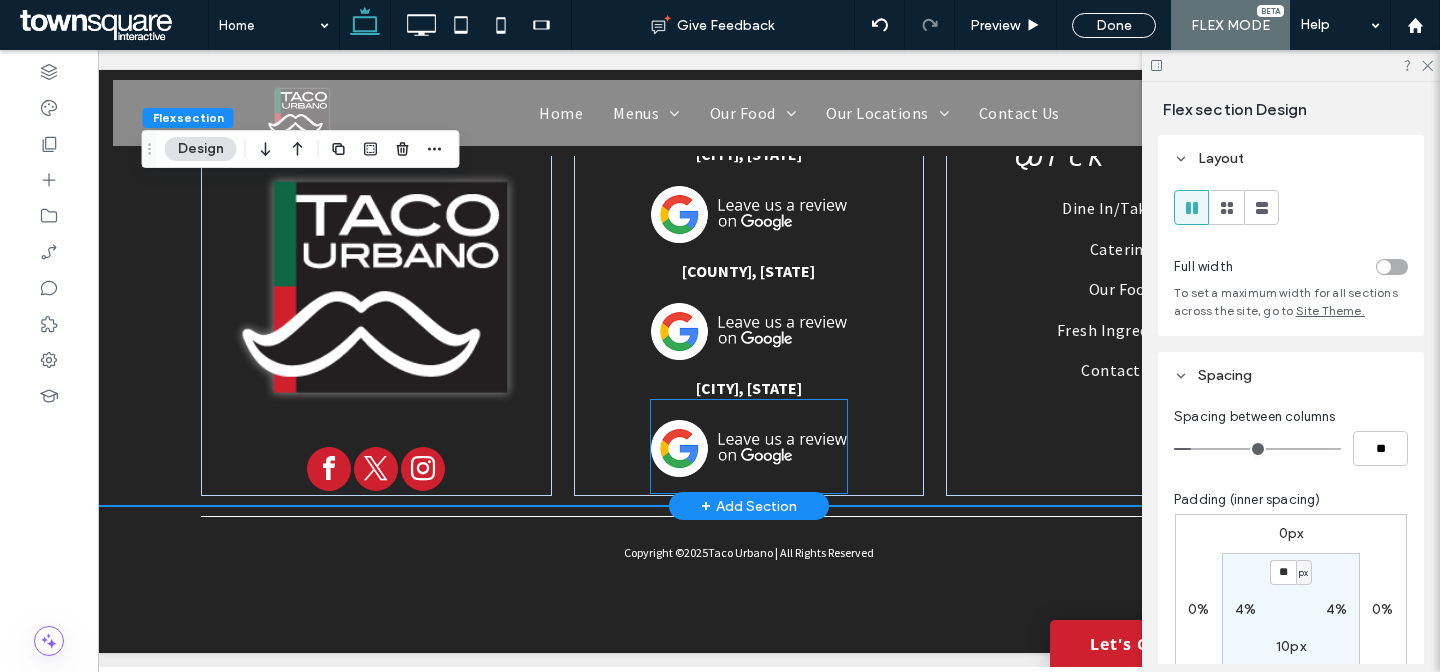 click at bounding box center (749, 448) 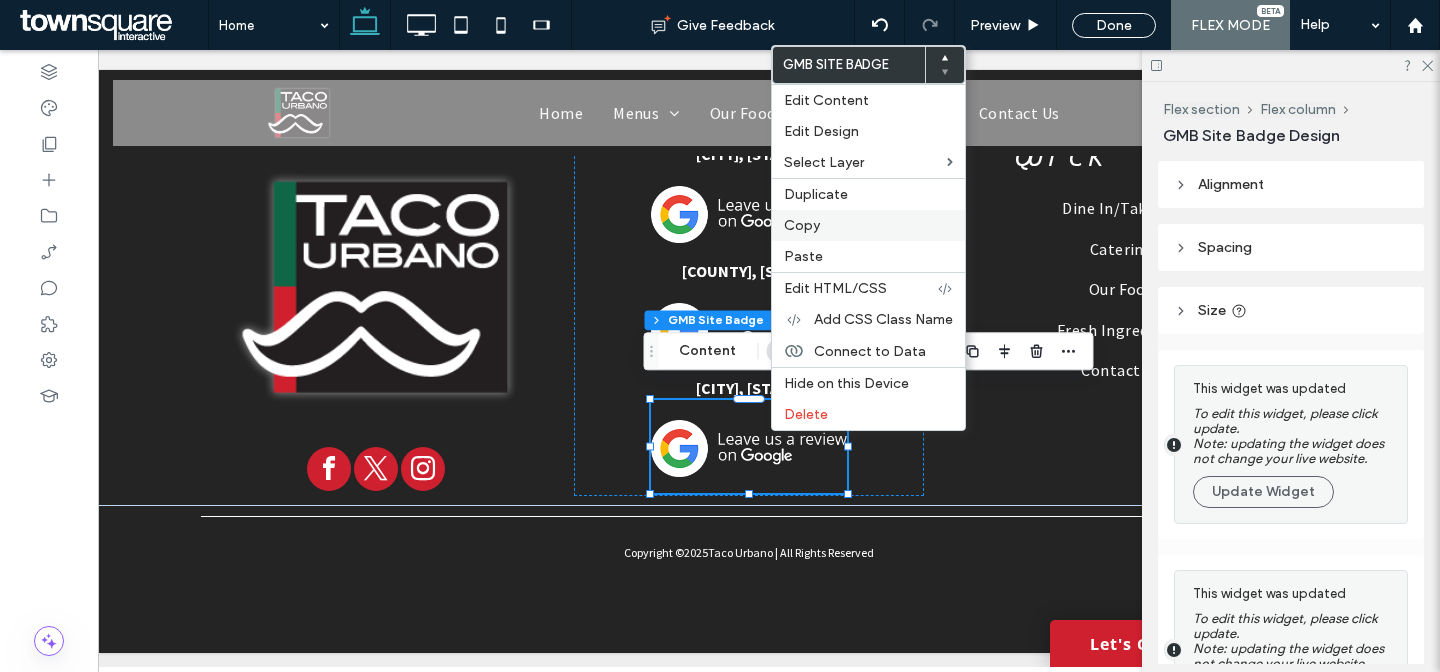 click on "Copy" at bounding box center (802, 225) 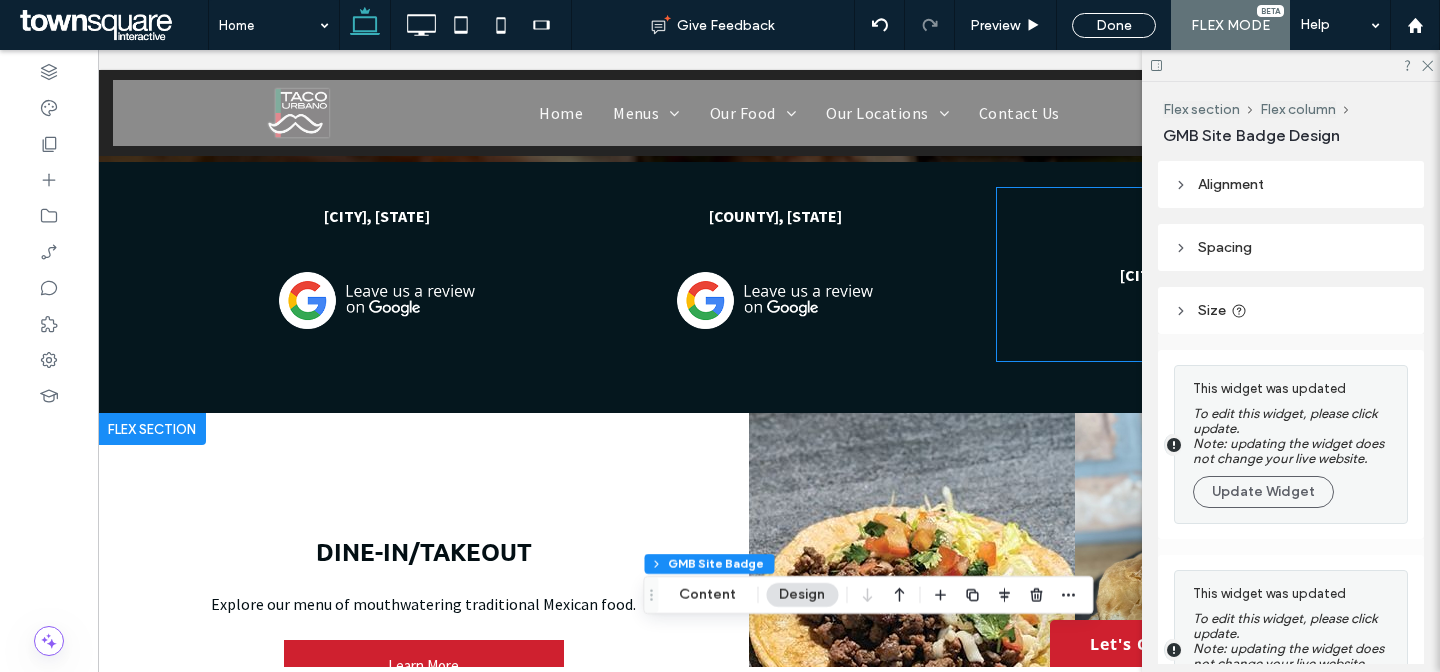 scroll, scrollTop: 470, scrollLeft: 0, axis: vertical 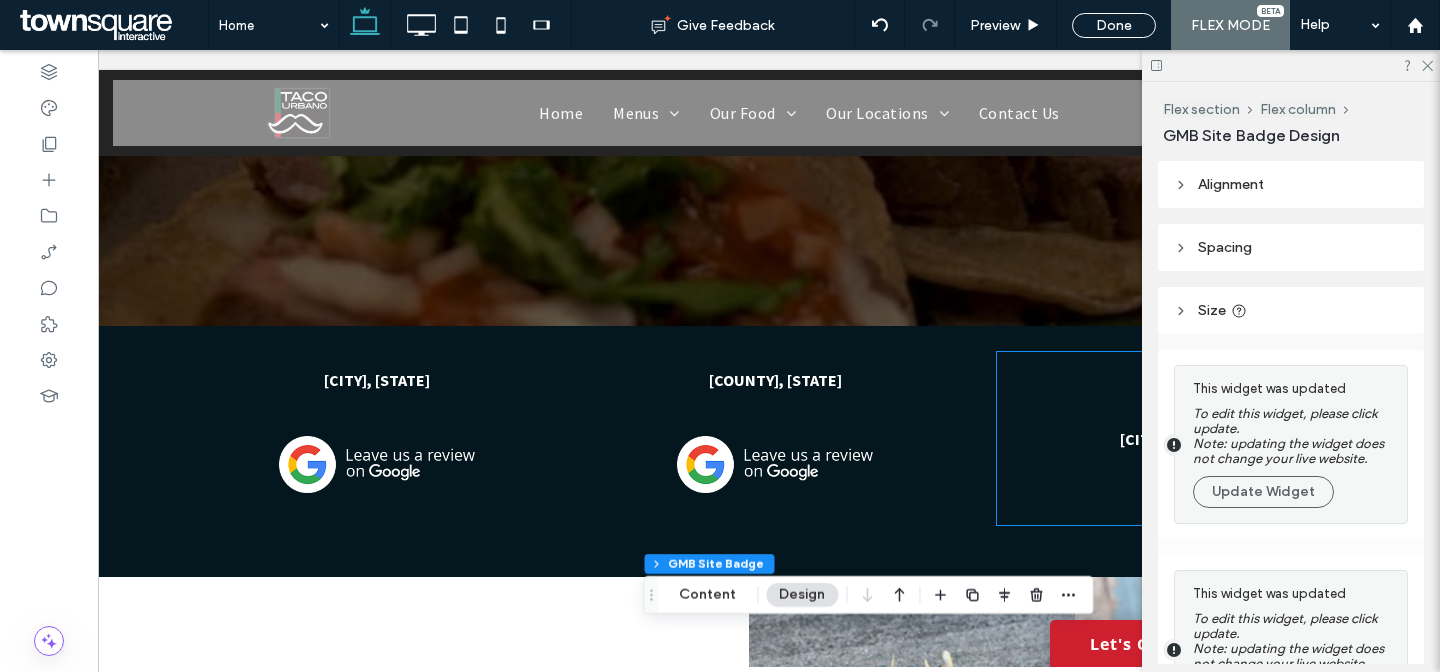 click on "Dyer, IN" at bounding box center (1173, 438) 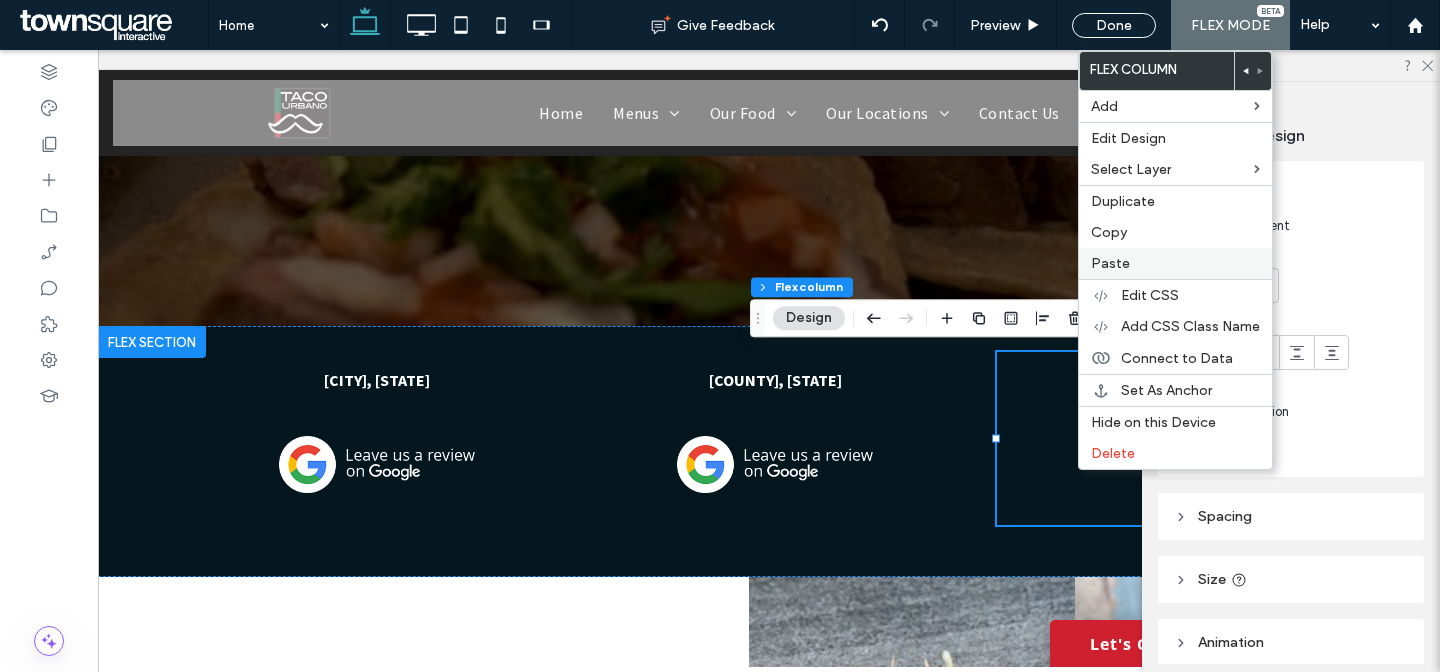 click on "Paste" at bounding box center [1110, 263] 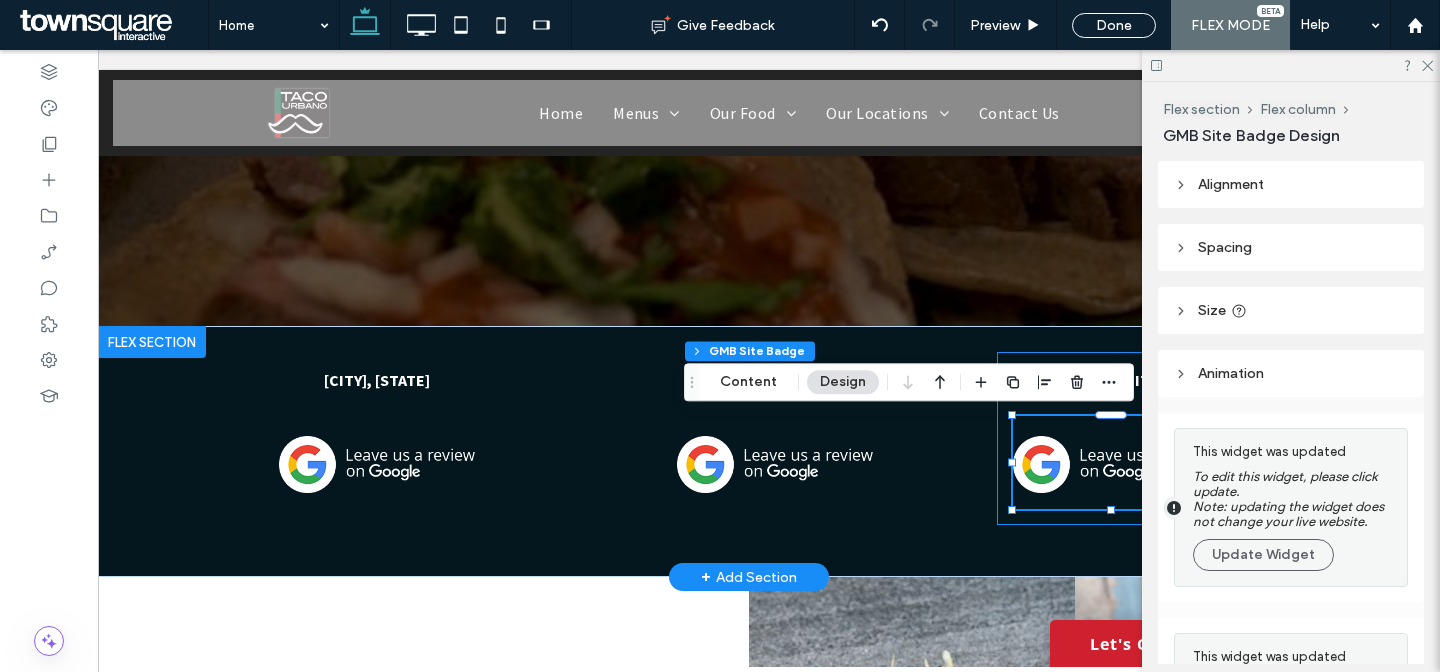 click on "Dyer, IN" at bounding box center [1173, 438] 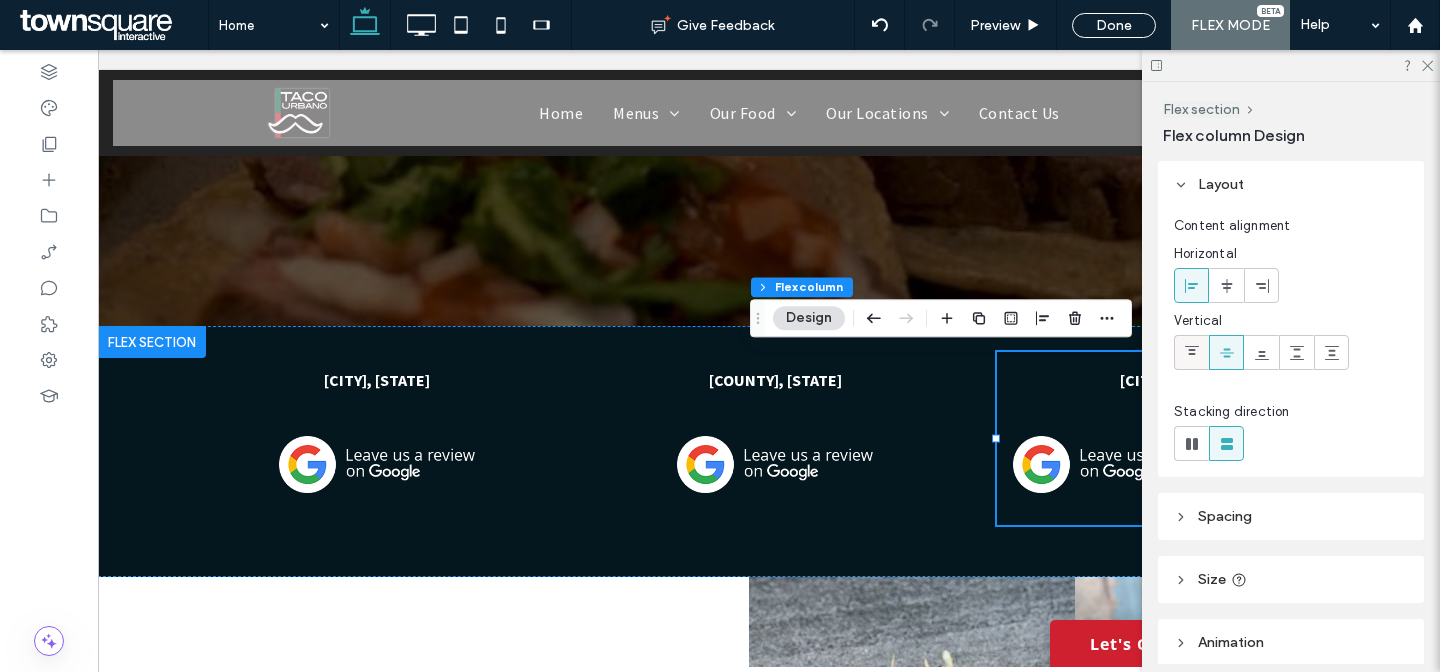 click 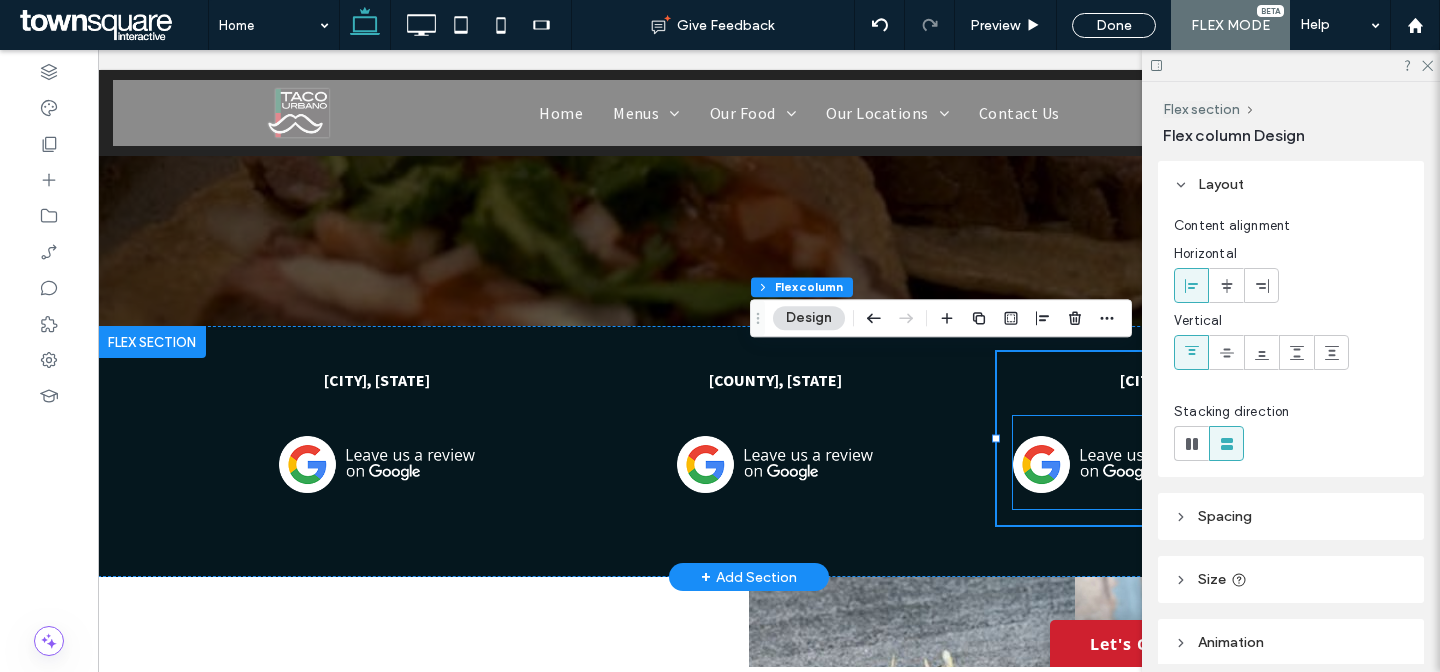 click at bounding box center [1111, 464] 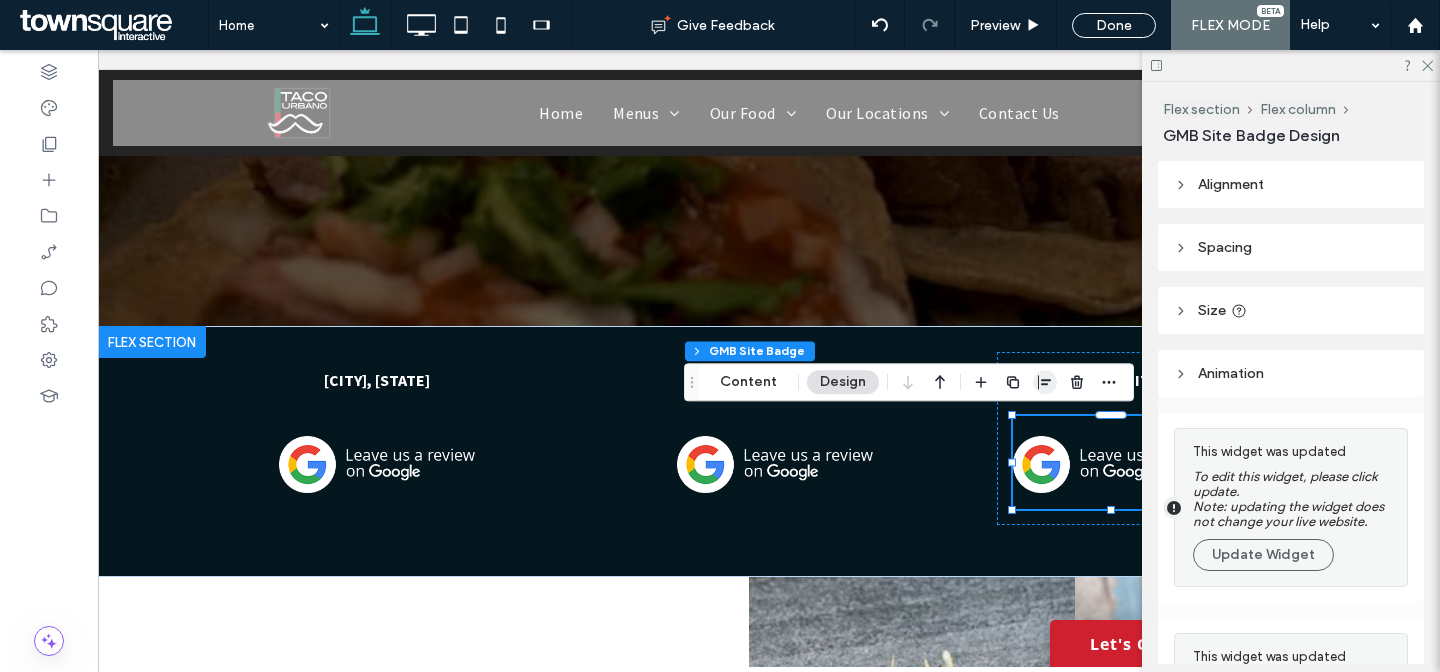 click 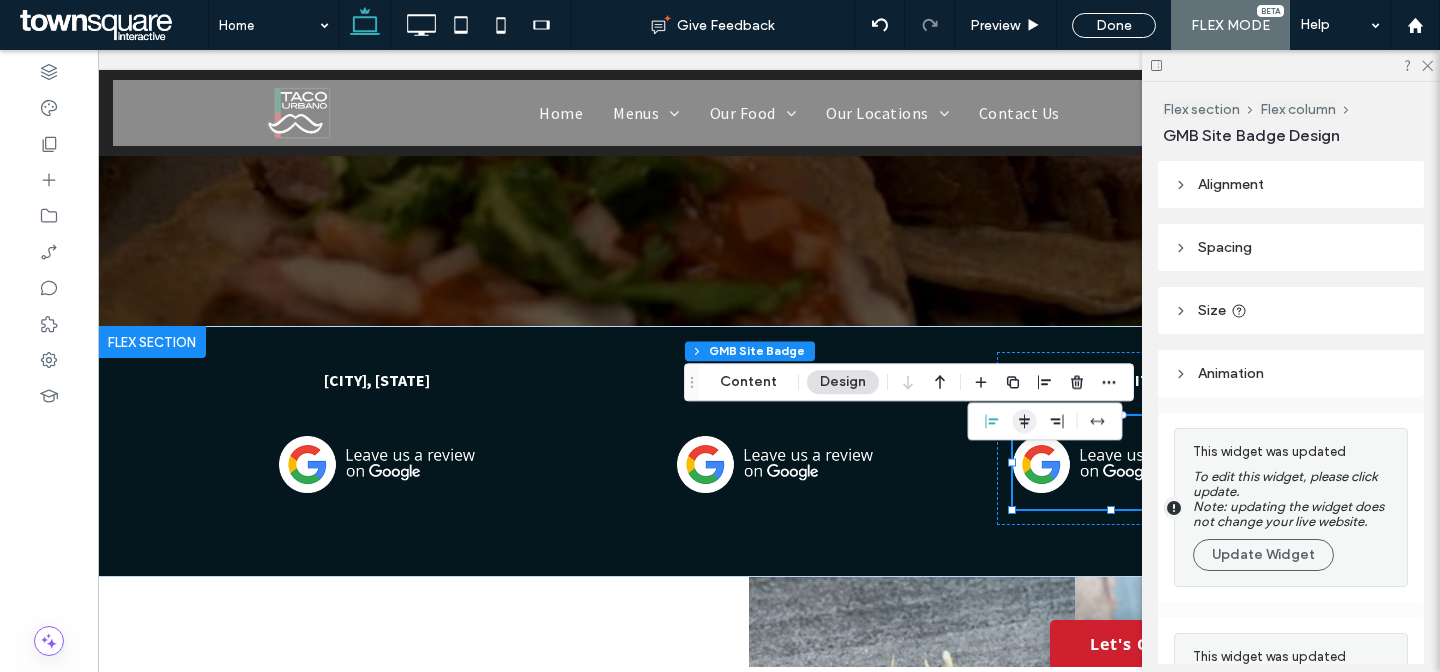 click 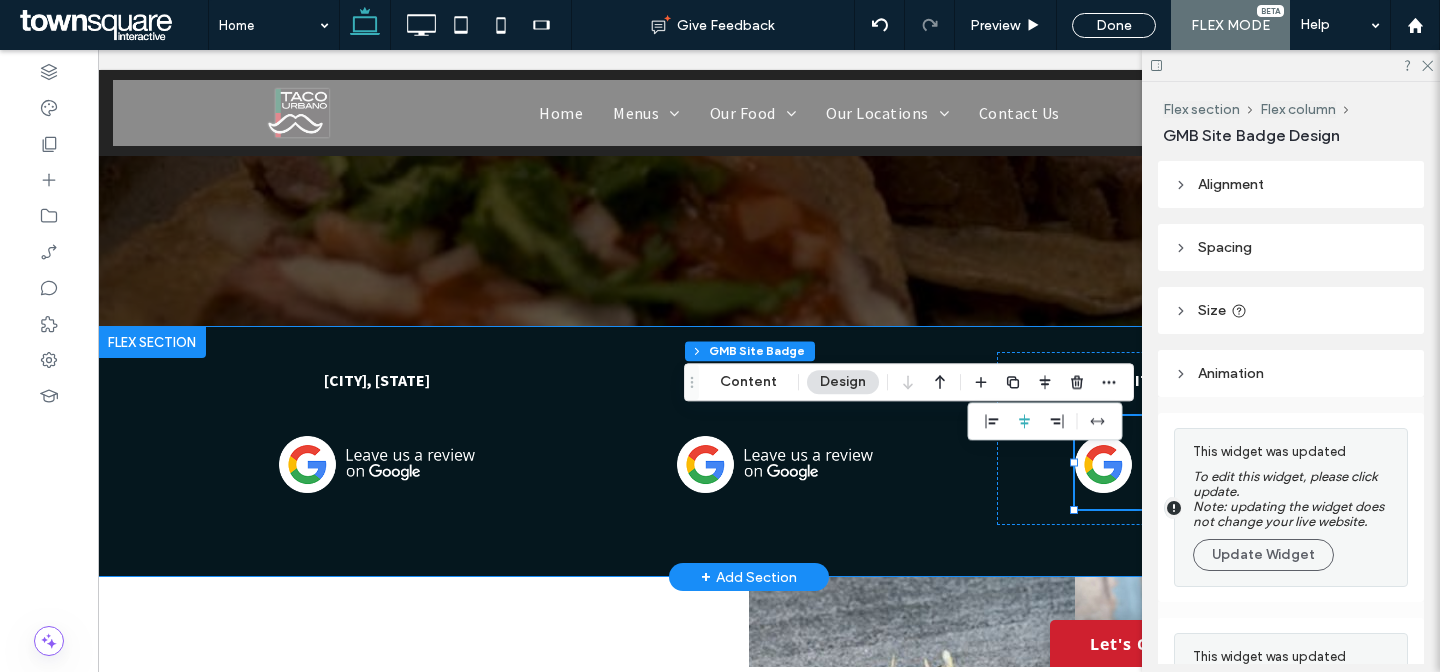 click on "Chicago, IL
Kane County, IL
Dyer, IN" at bounding box center [749, 451] 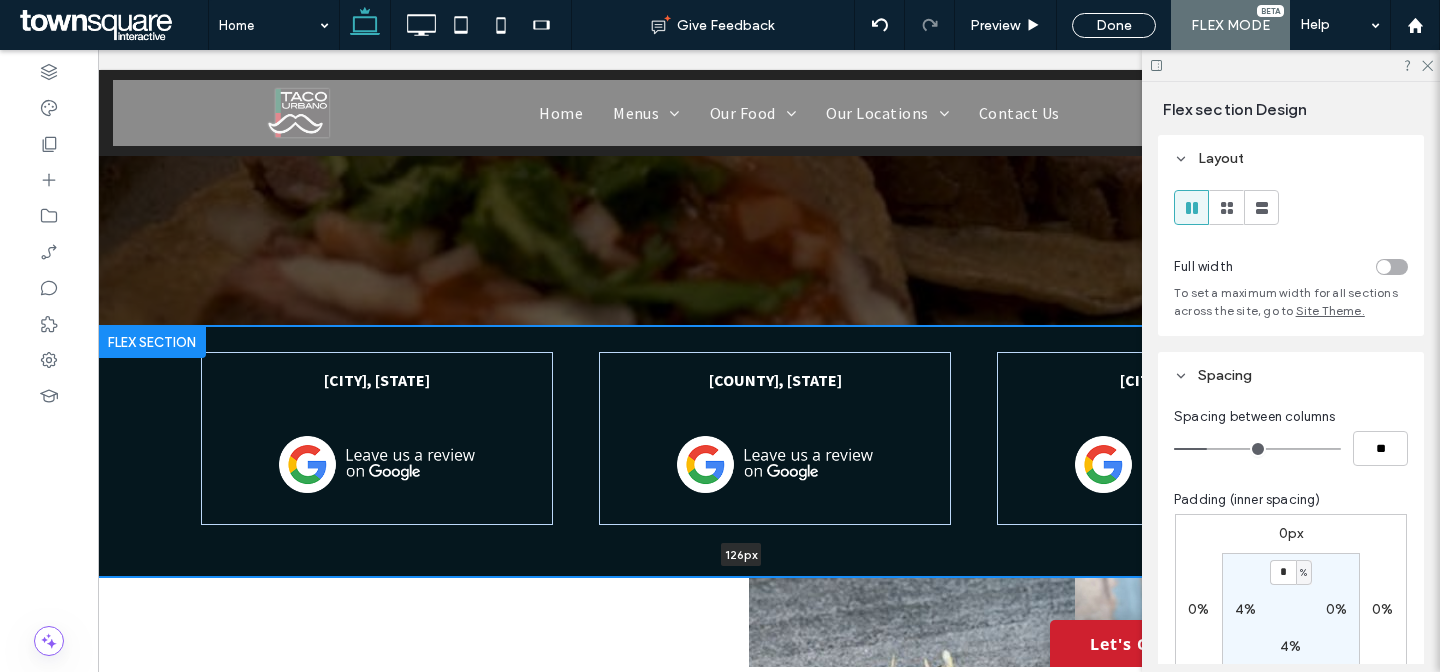 drag, startPoint x: 949, startPoint y: 576, endPoint x: 961, endPoint y: 451, distance: 125.57468 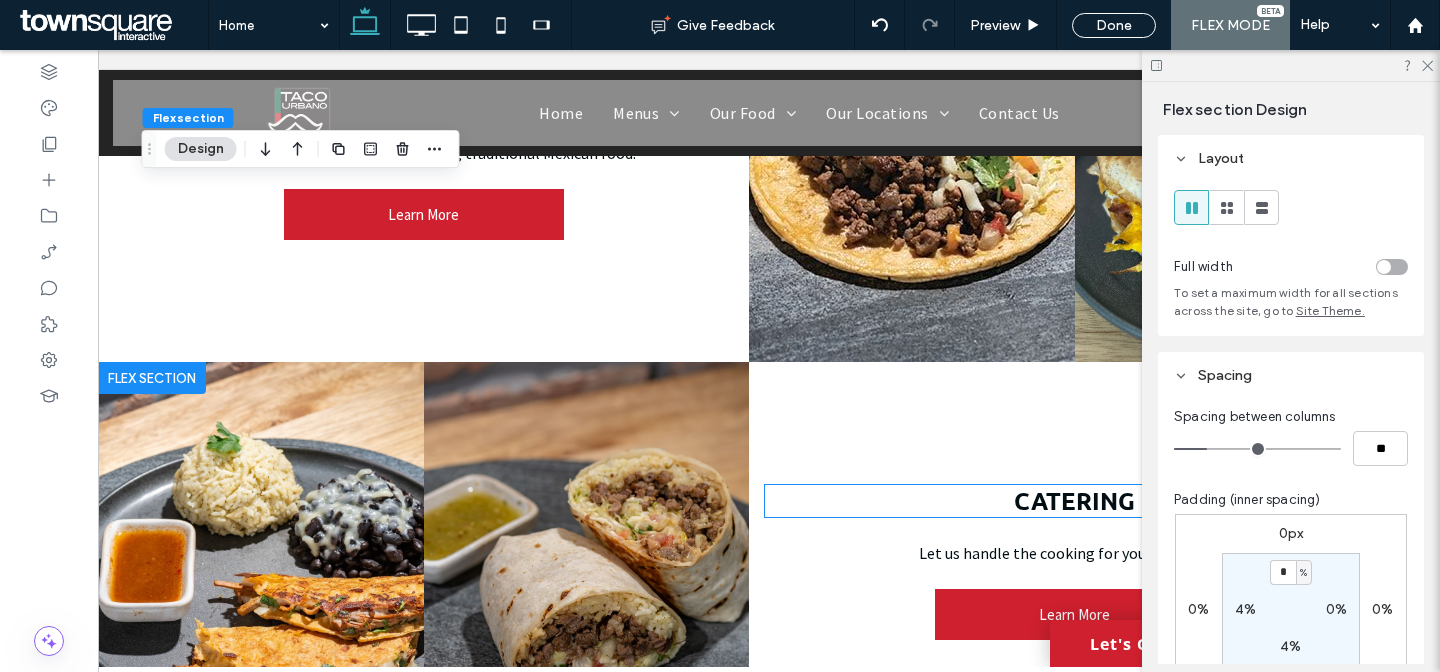 scroll, scrollTop: 1096, scrollLeft: 0, axis: vertical 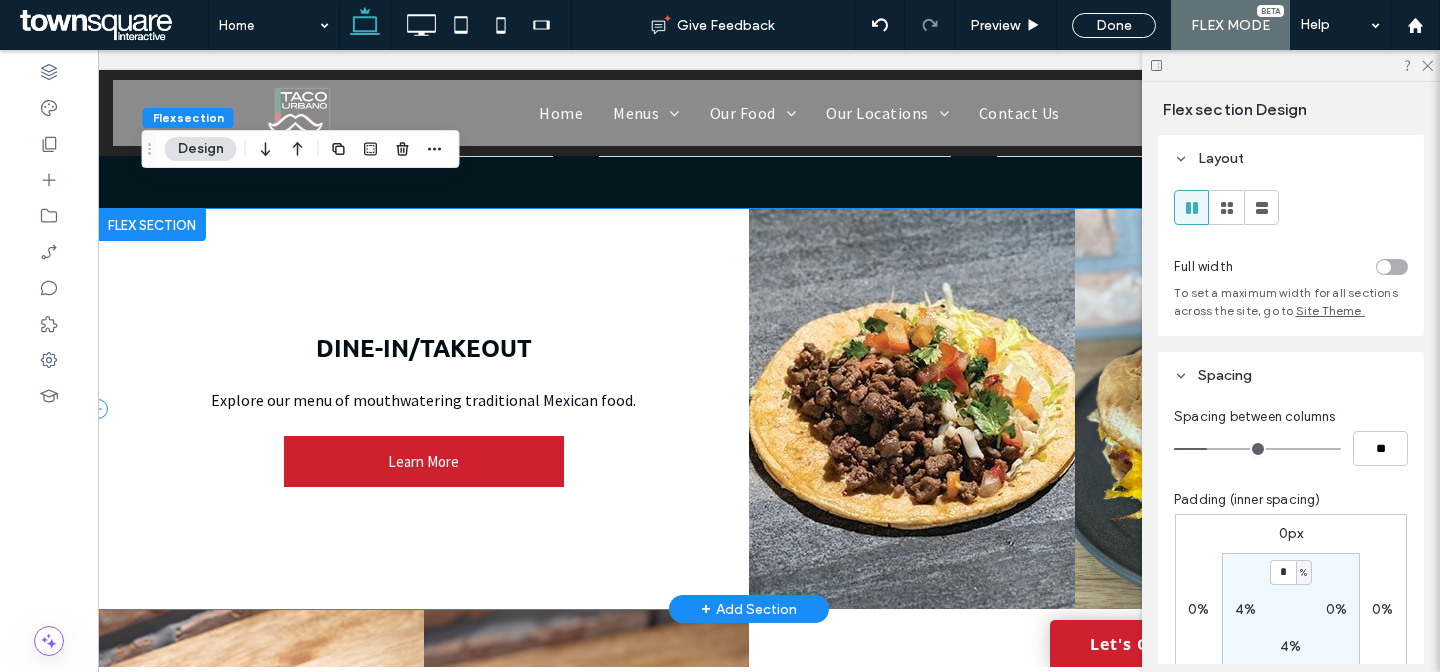 click on "Dine-in/Takeout
Explore our menu of mouthwatering traditional Mexican food.
Learn More" at bounding box center [423, 409] 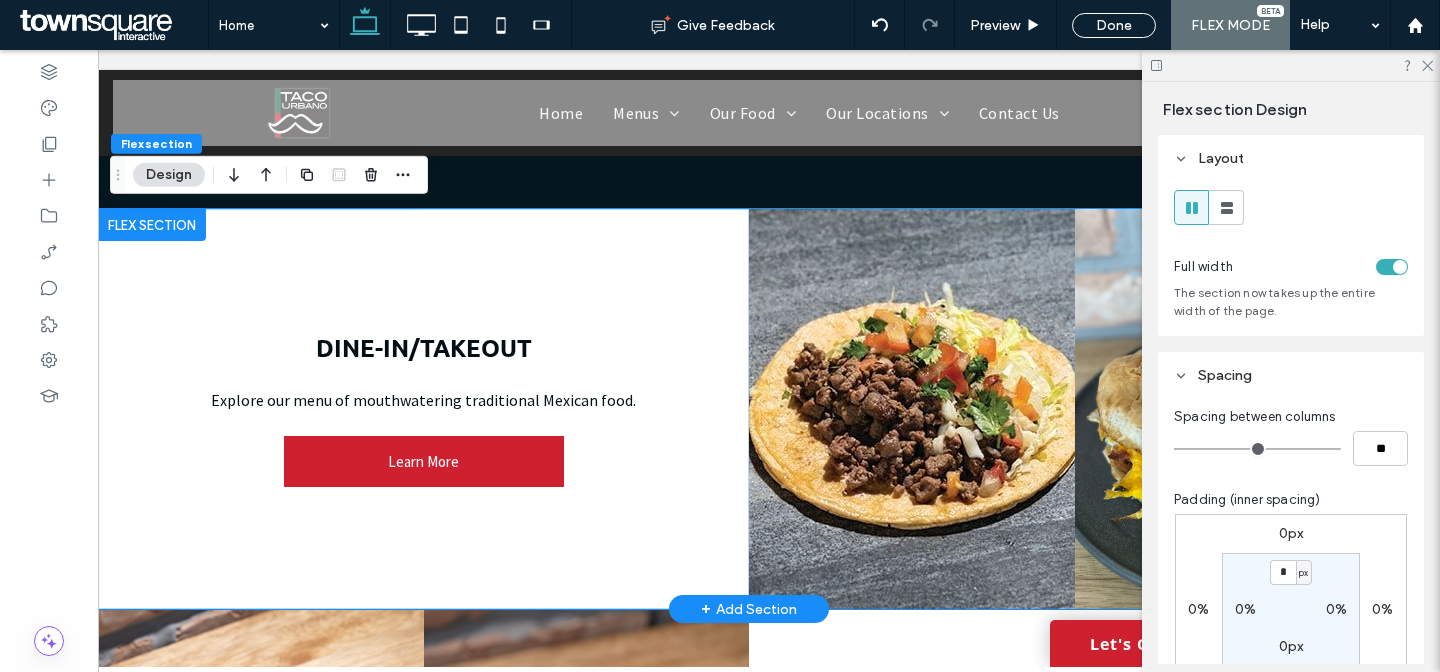 drag, startPoint x: 144, startPoint y: 232, endPoint x: 133, endPoint y: 235, distance: 11.401754 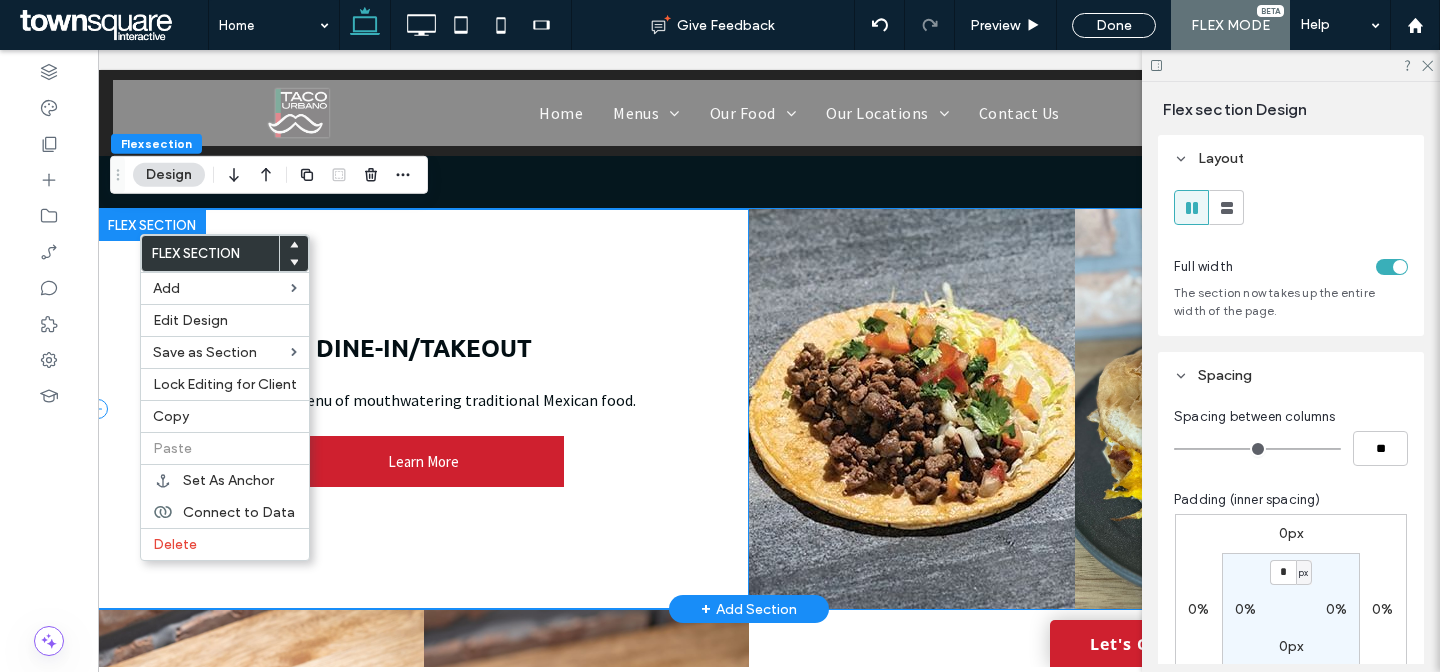click on "Dine-in/Takeout
Explore our menu of mouthwatering traditional Mexican food.
Learn More" at bounding box center (423, 409) 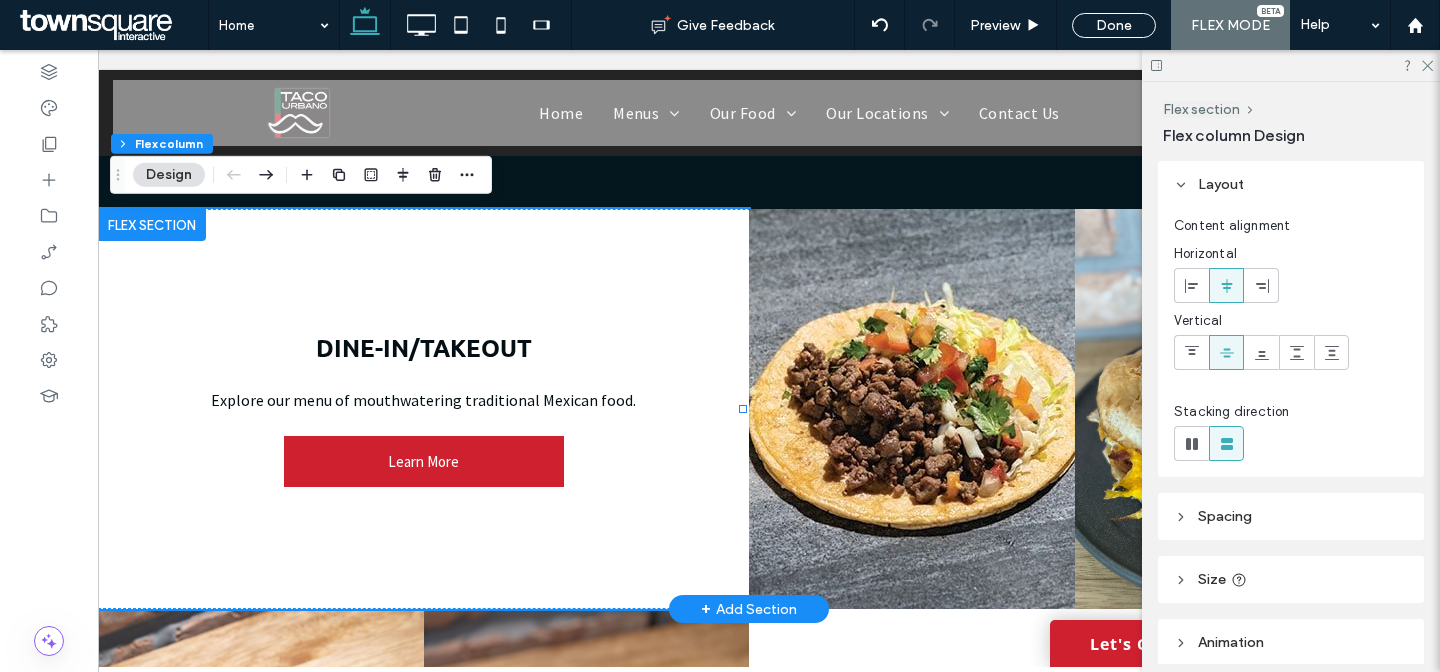 click at bounding box center (152, 225) 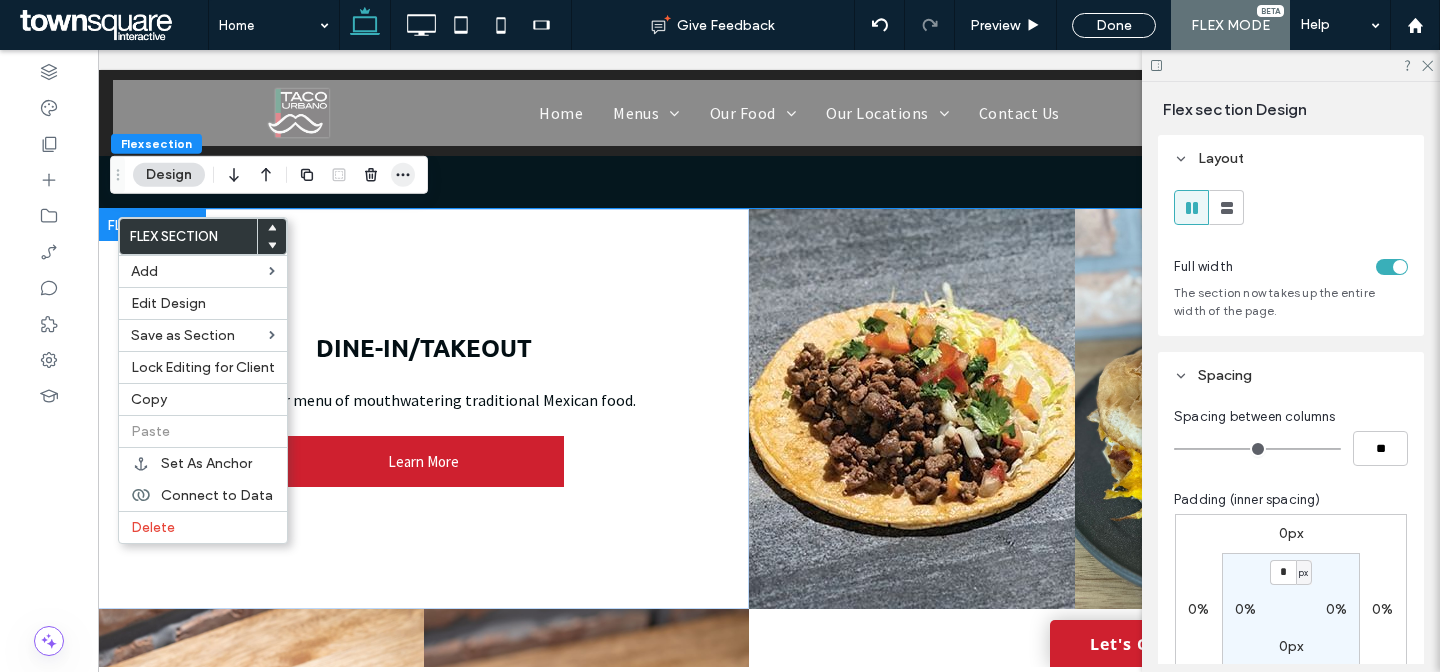 click 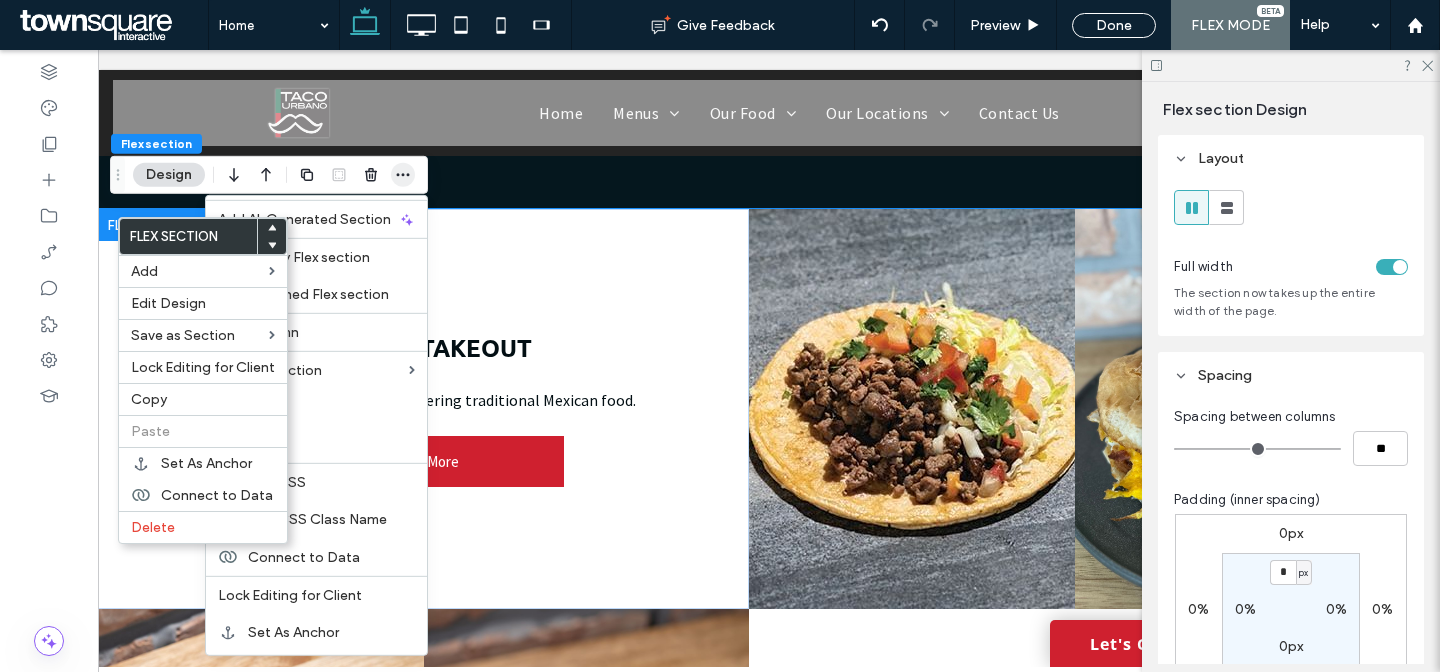 click 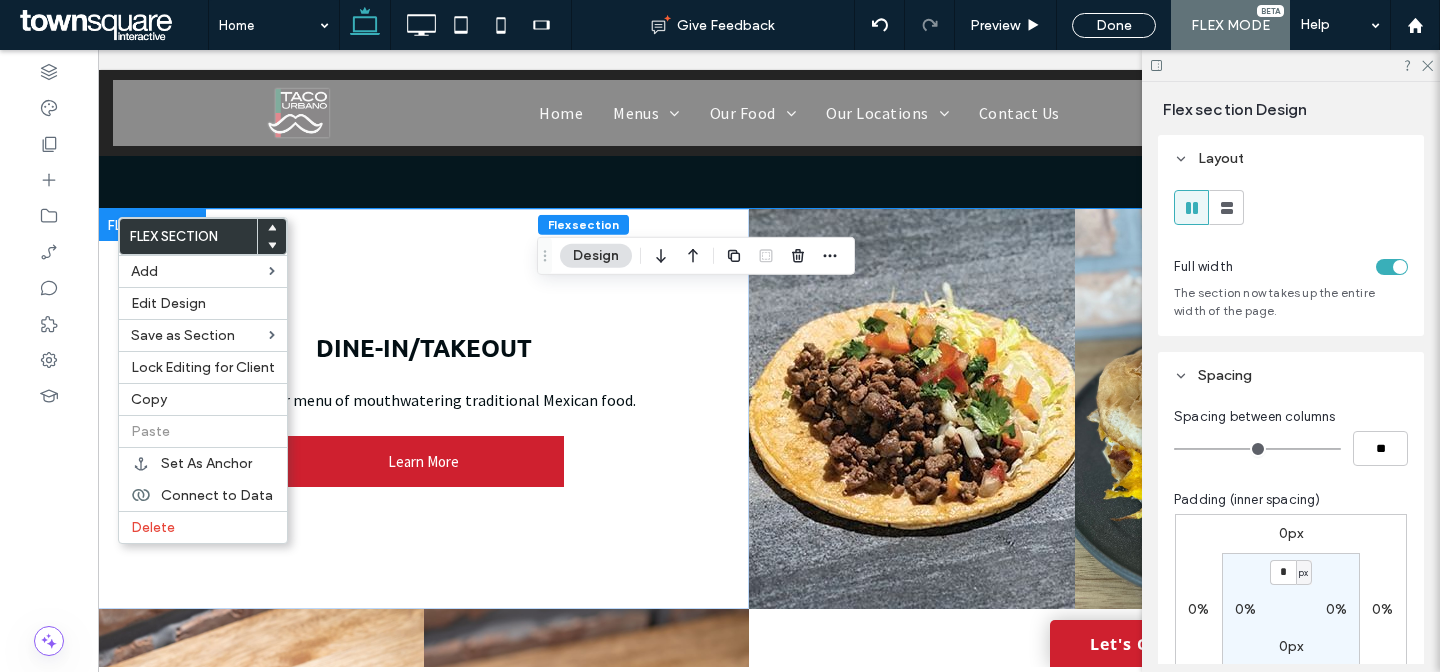 drag, startPoint x: 120, startPoint y: 169, endPoint x: 550, endPoint y: 252, distance: 437.93723 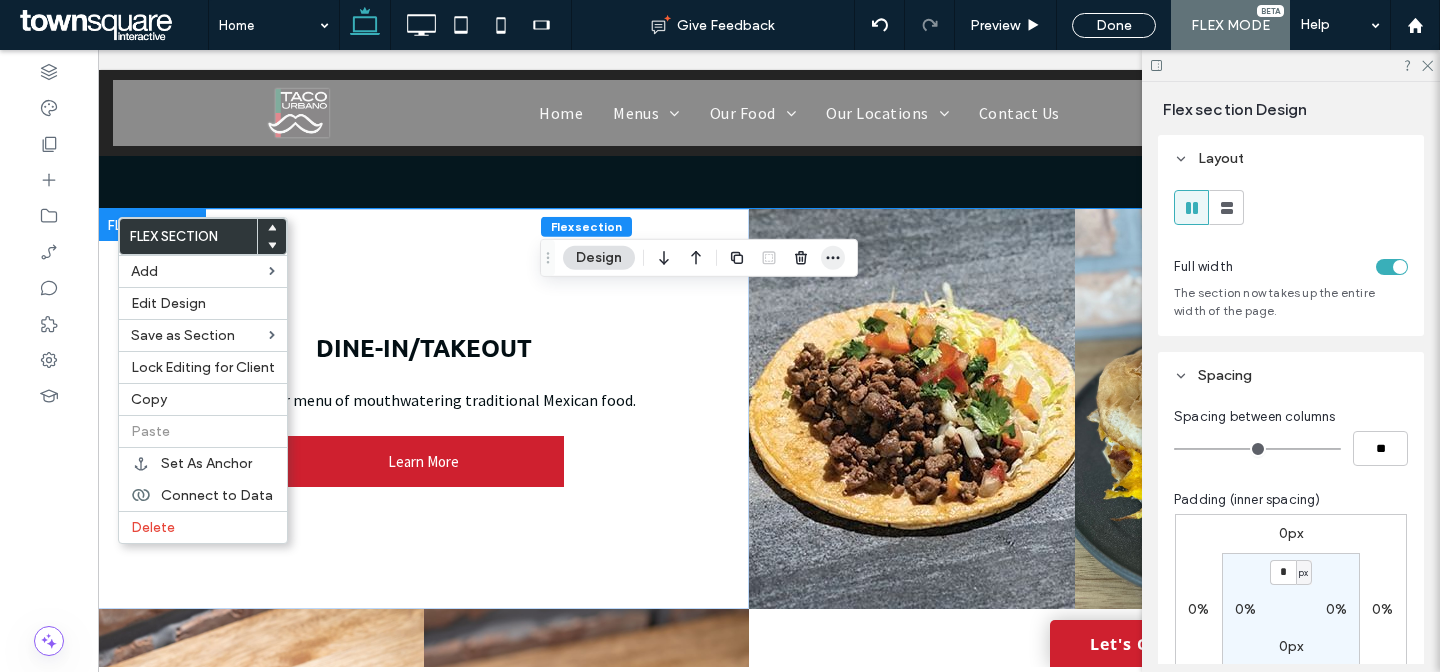 click at bounding box center (833, 258) 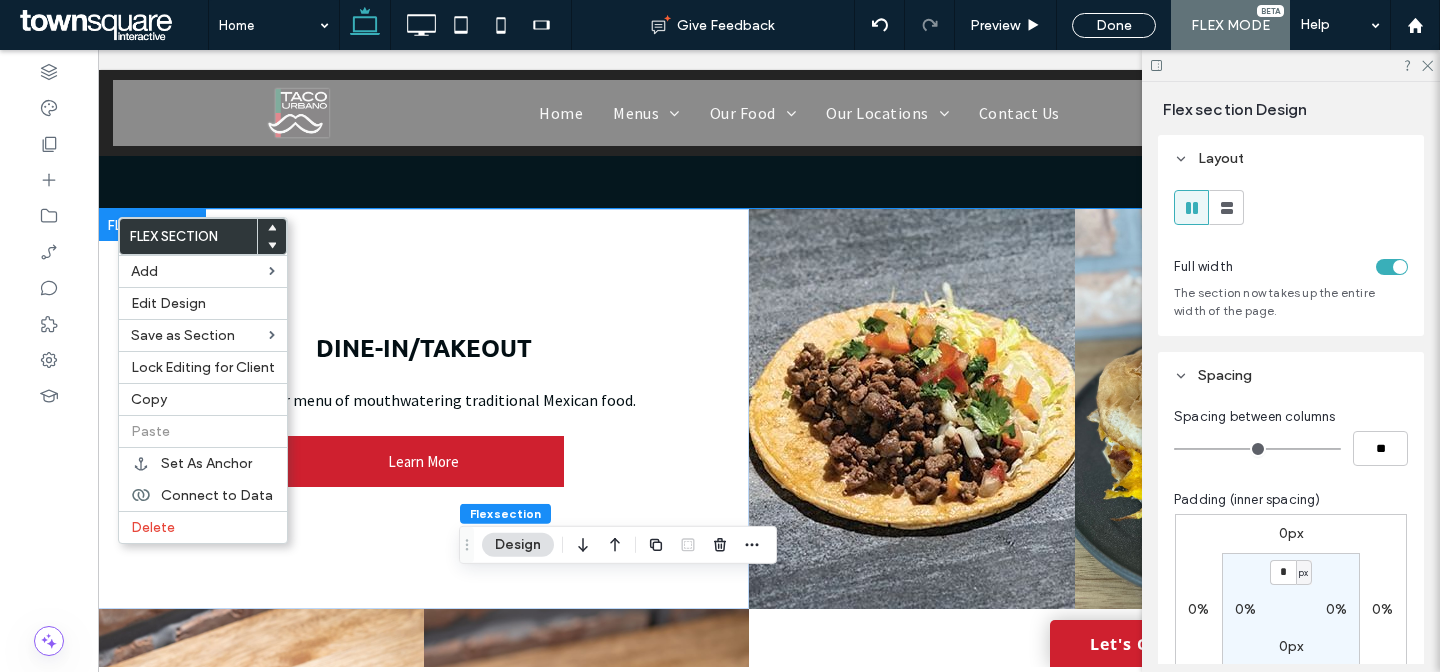 drag, startPoint x: 547, startPoint y: 257, endPoint x: 497, endPoint y: 535, distance: 282.4606 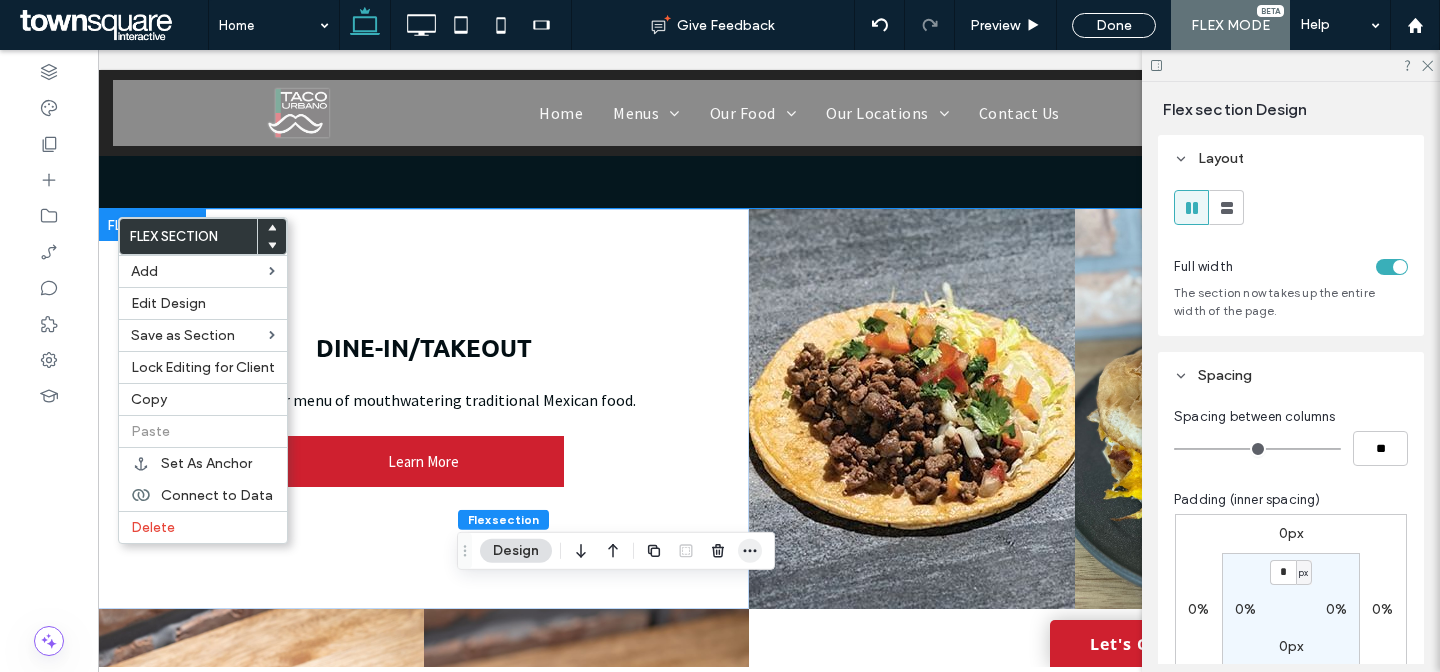 click 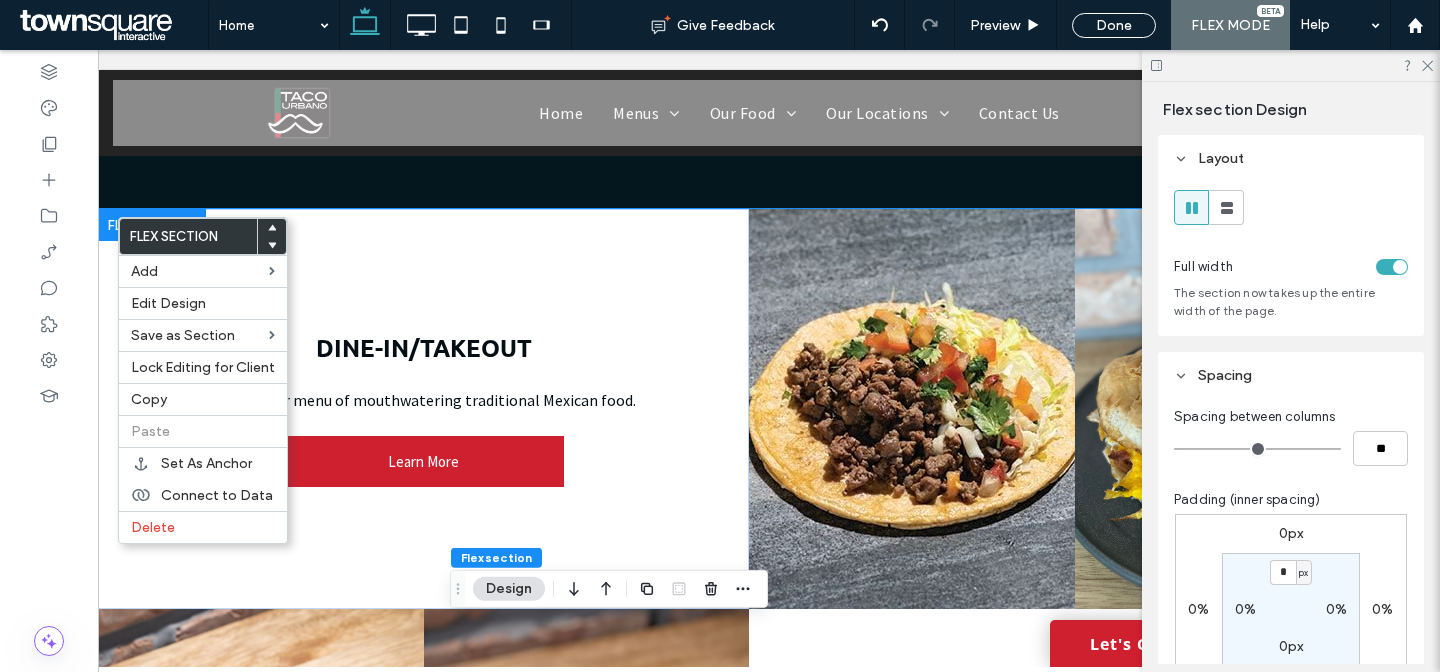 drag, startPoint x: 462, startPoint y: 549, endPoint x: 456, endPoint y: 589, distance: 40.4475 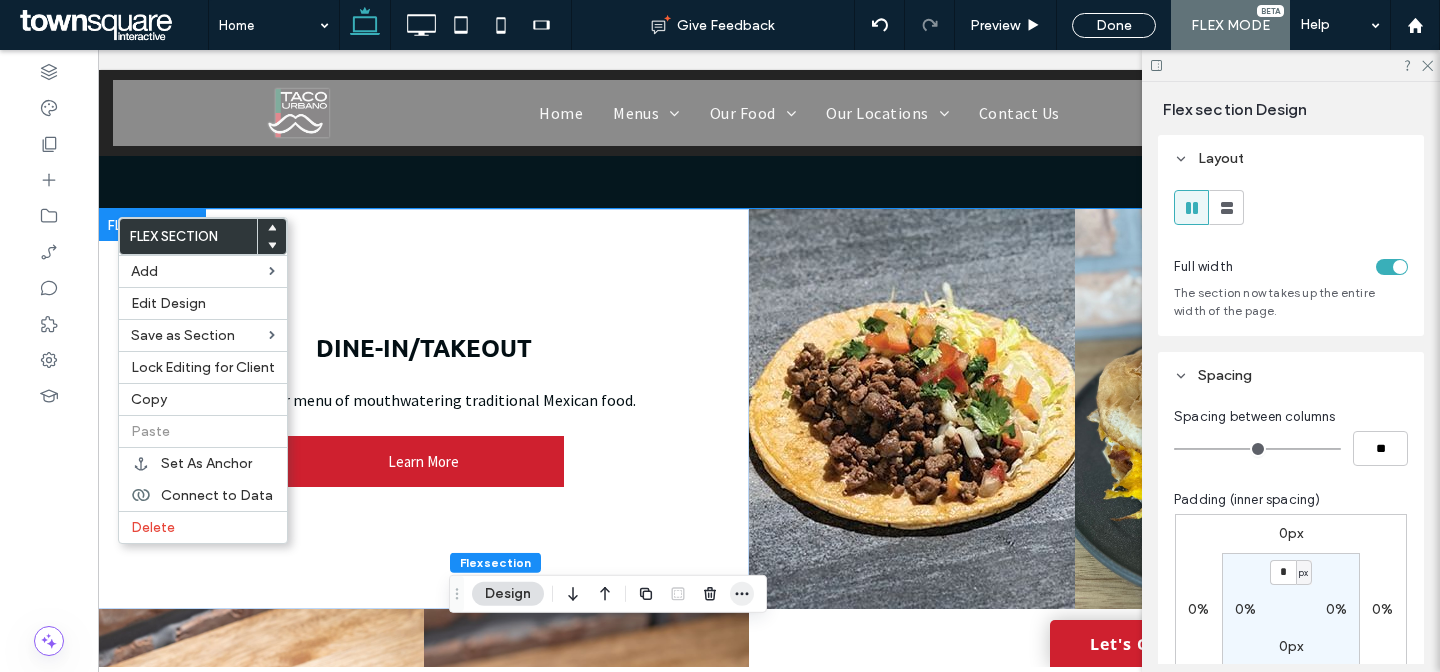click at bounding box center [742, 594] 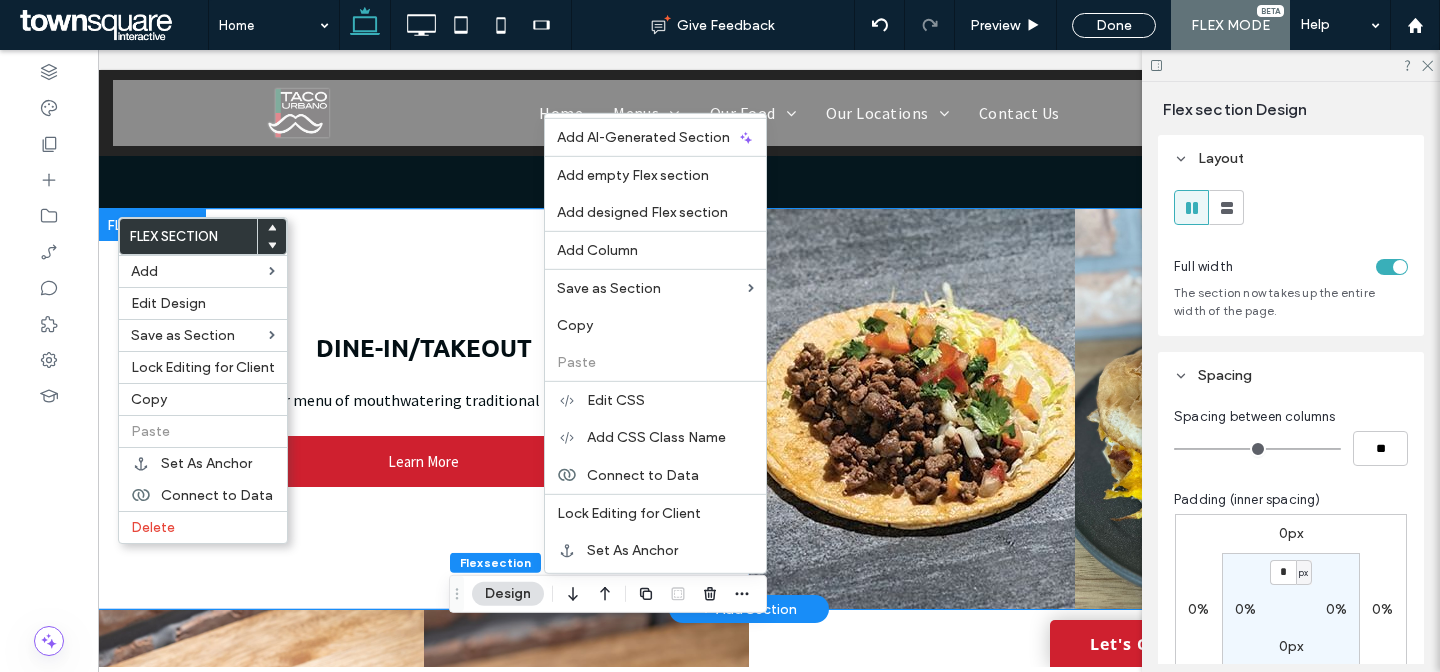click at bounding box center [152, 225] 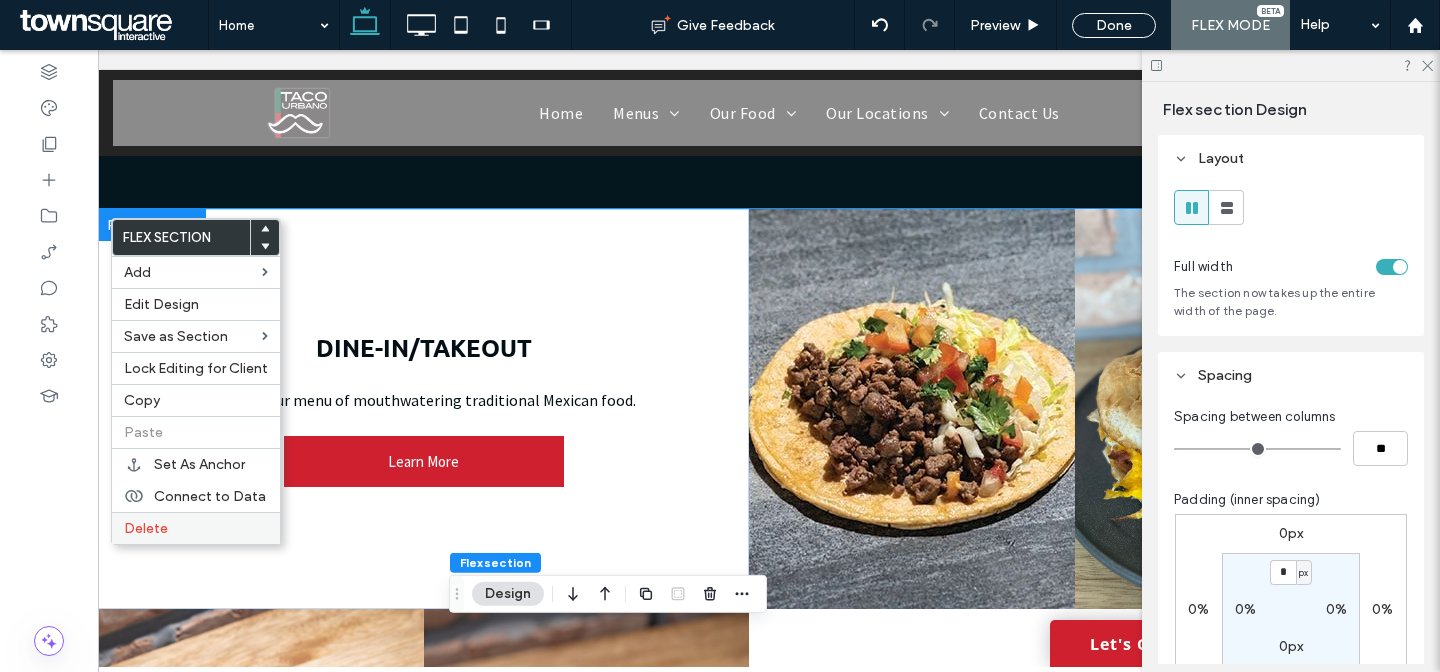click on "Delete" at bounding box center (196, 528) 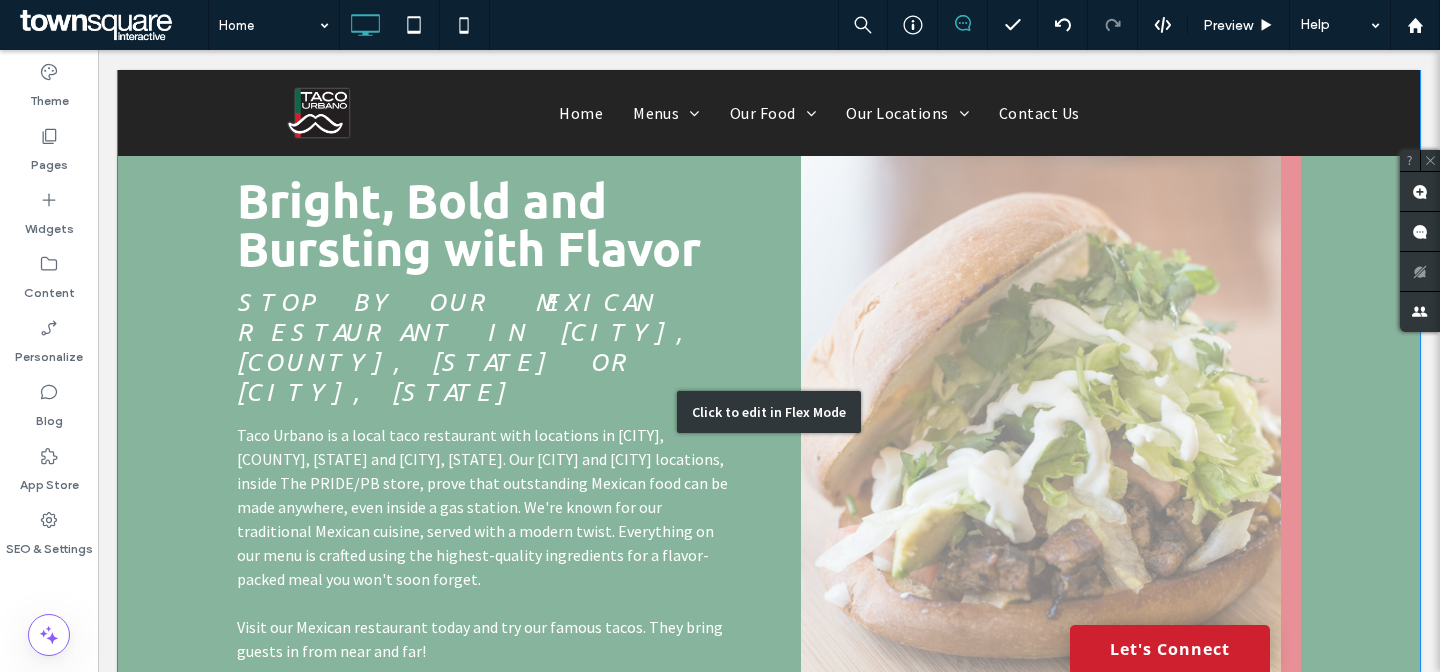 scroll, scrollTop: 2052, scrollLeft: 0, axis: vertical 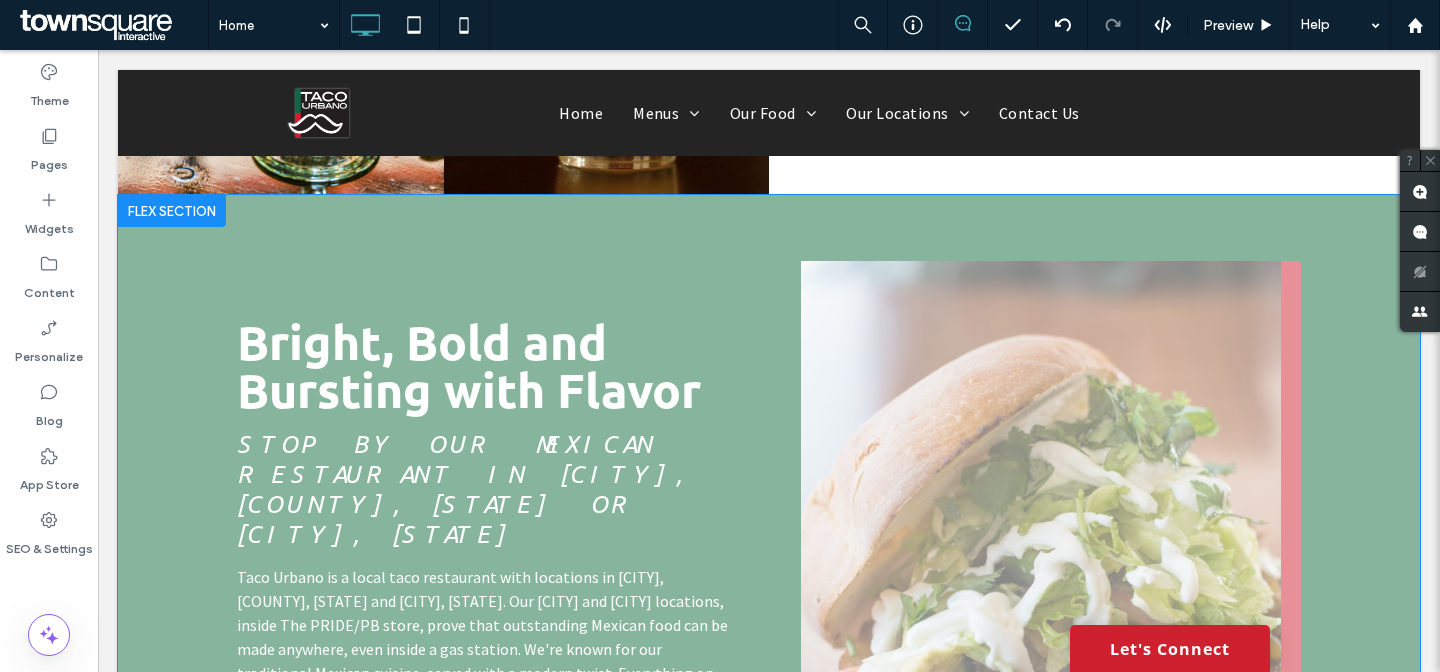 click at bounding box center [172, 211] 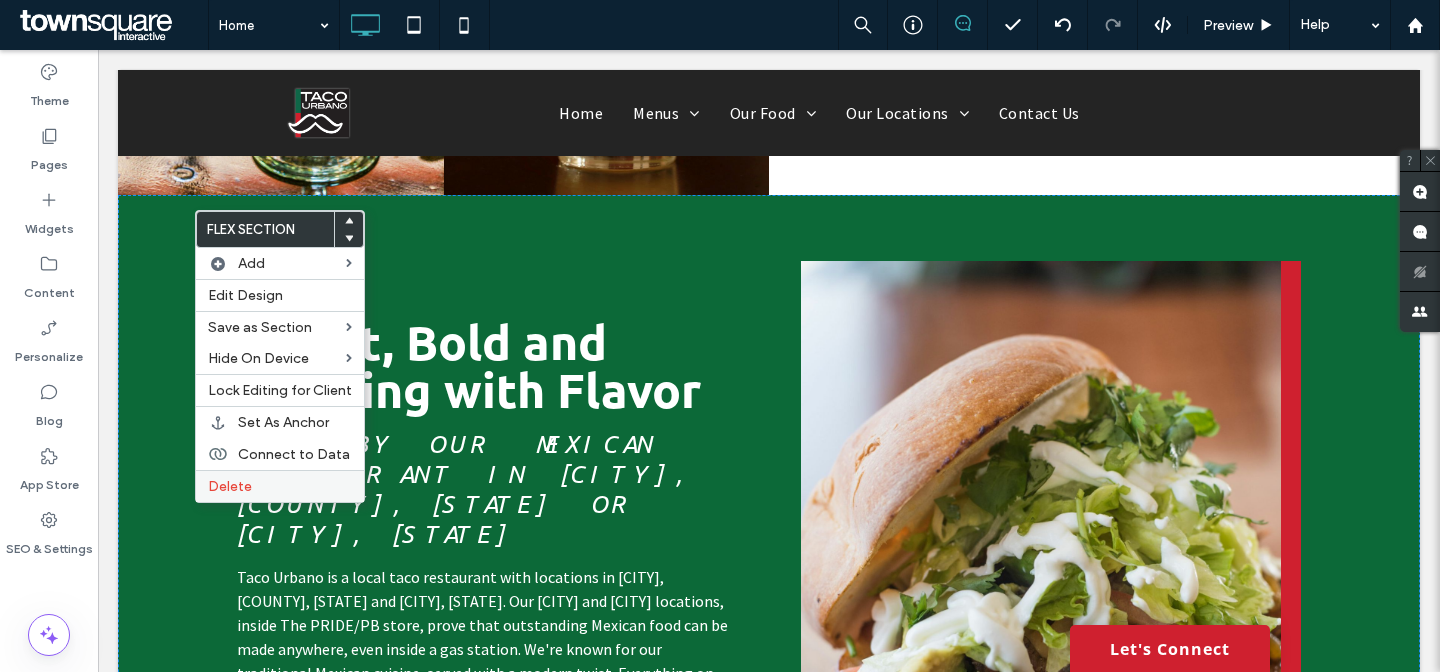 click on "Delete" at bounding box center [230, 486] 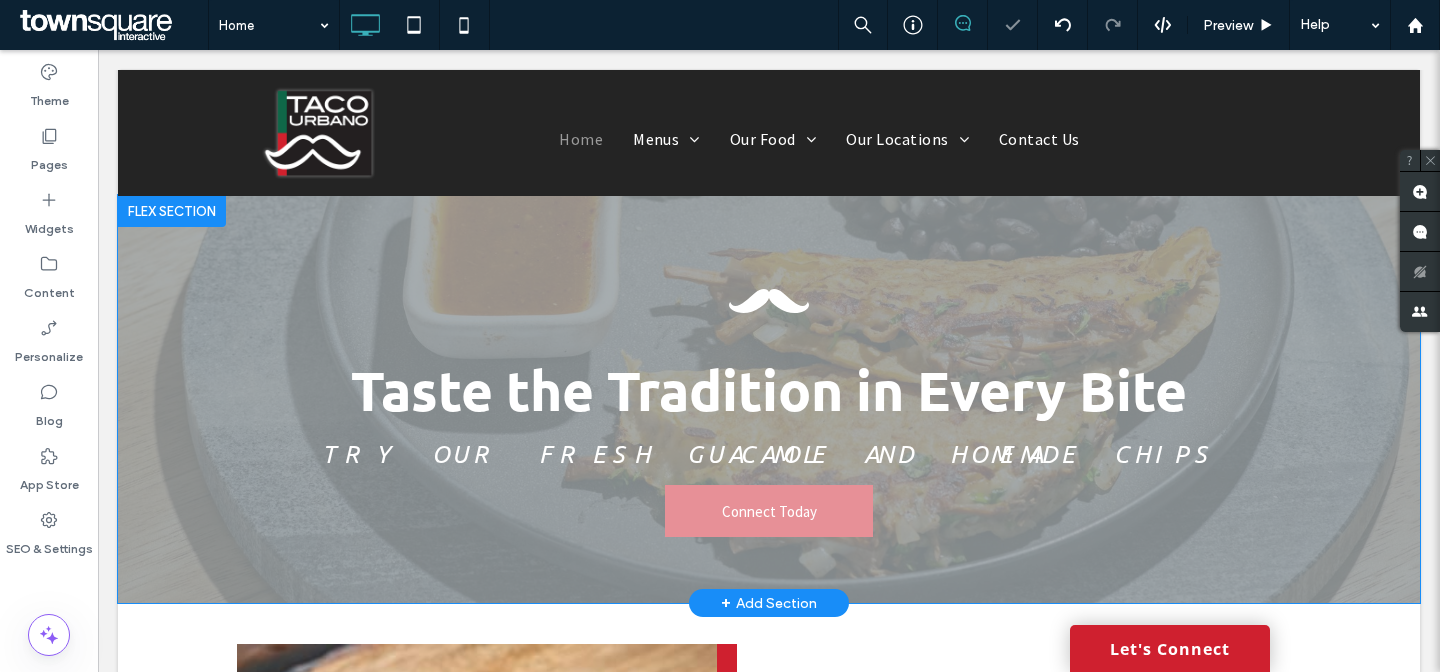 click at bounding box center (172, 211) 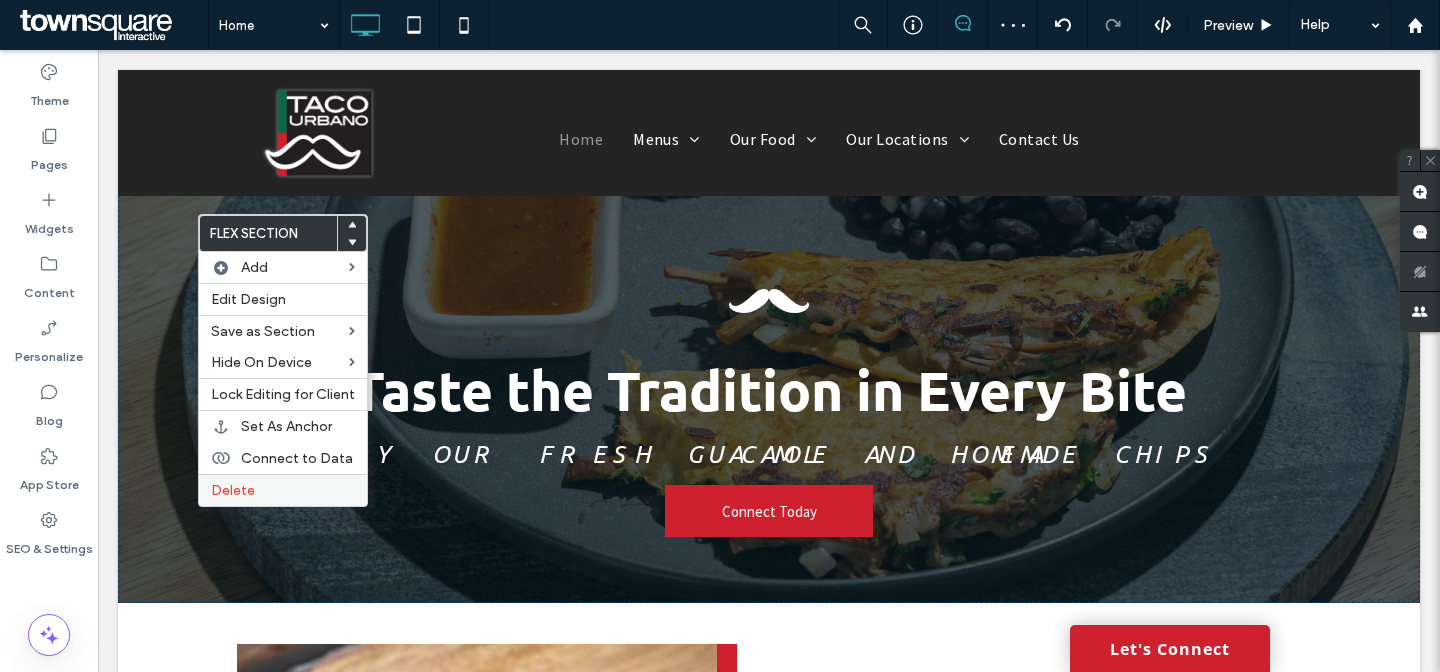 click on "Delete" at bounding box center (283, 490) 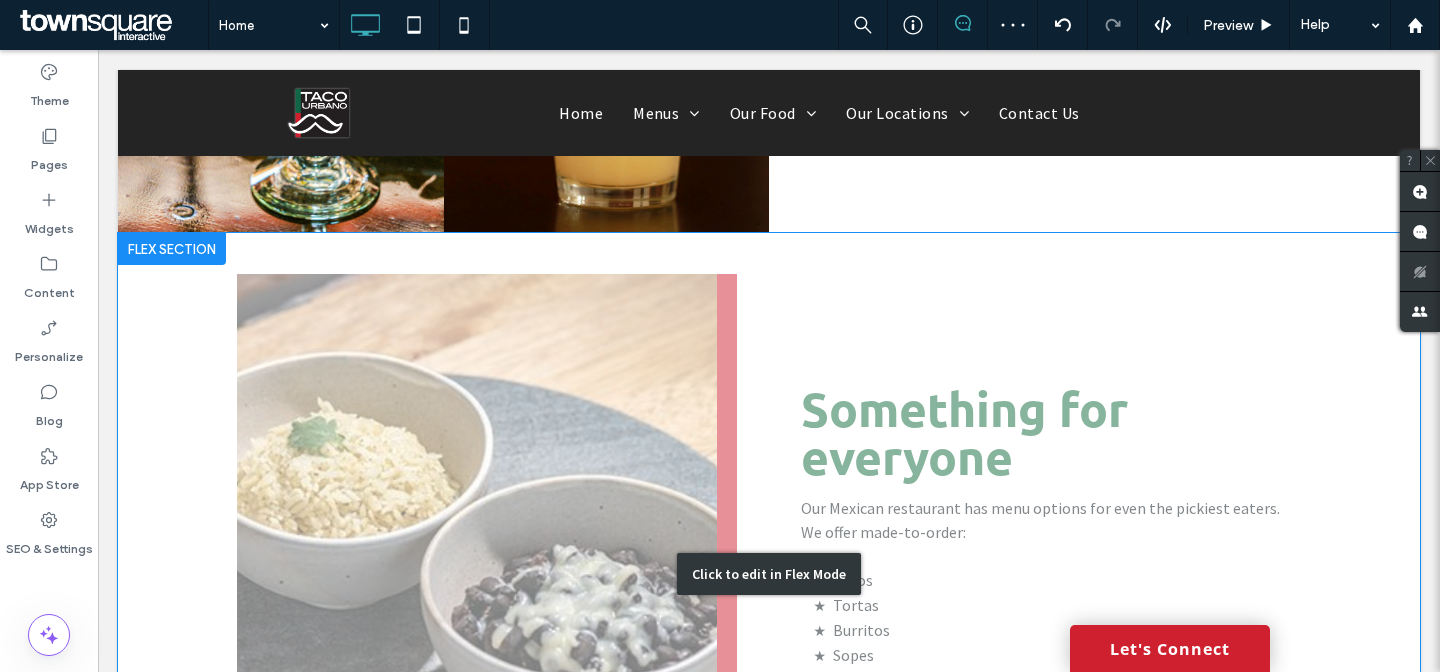 scroll, scrollTop: 1765, scrollLeft: 0, axis: vertical 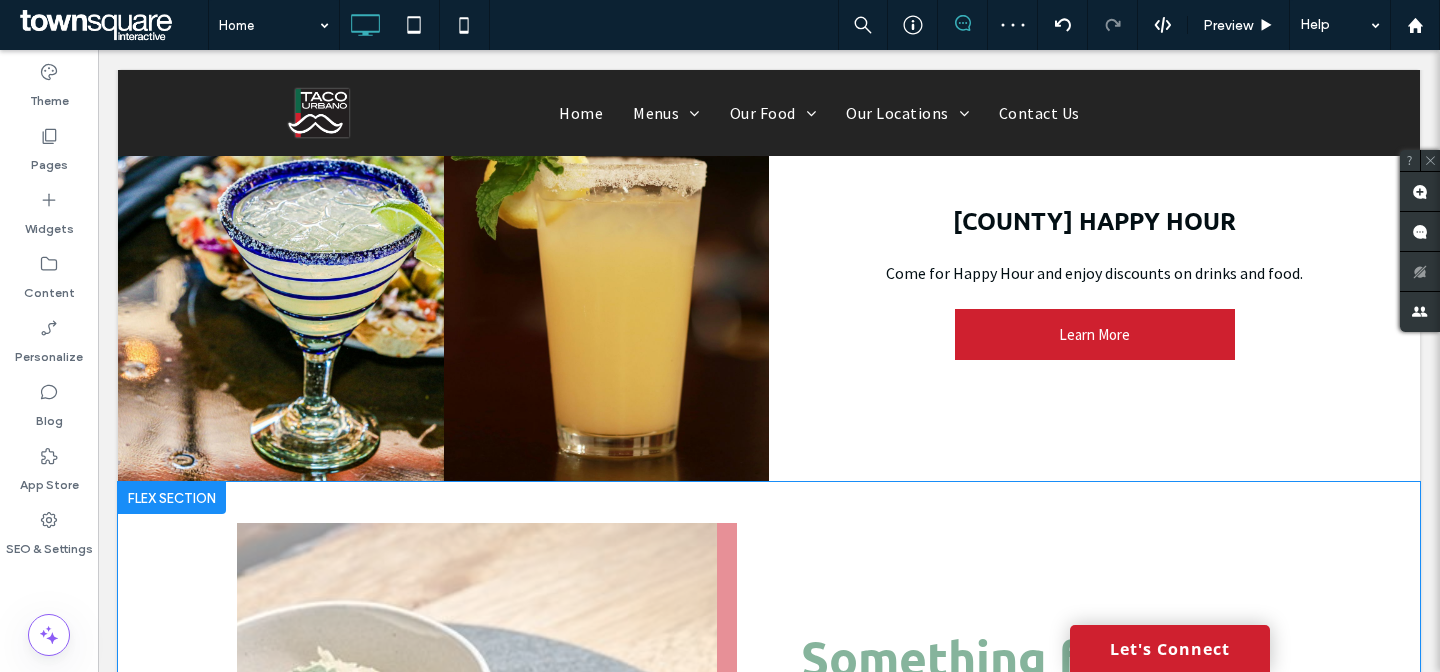click at bounding box center [172, 498] 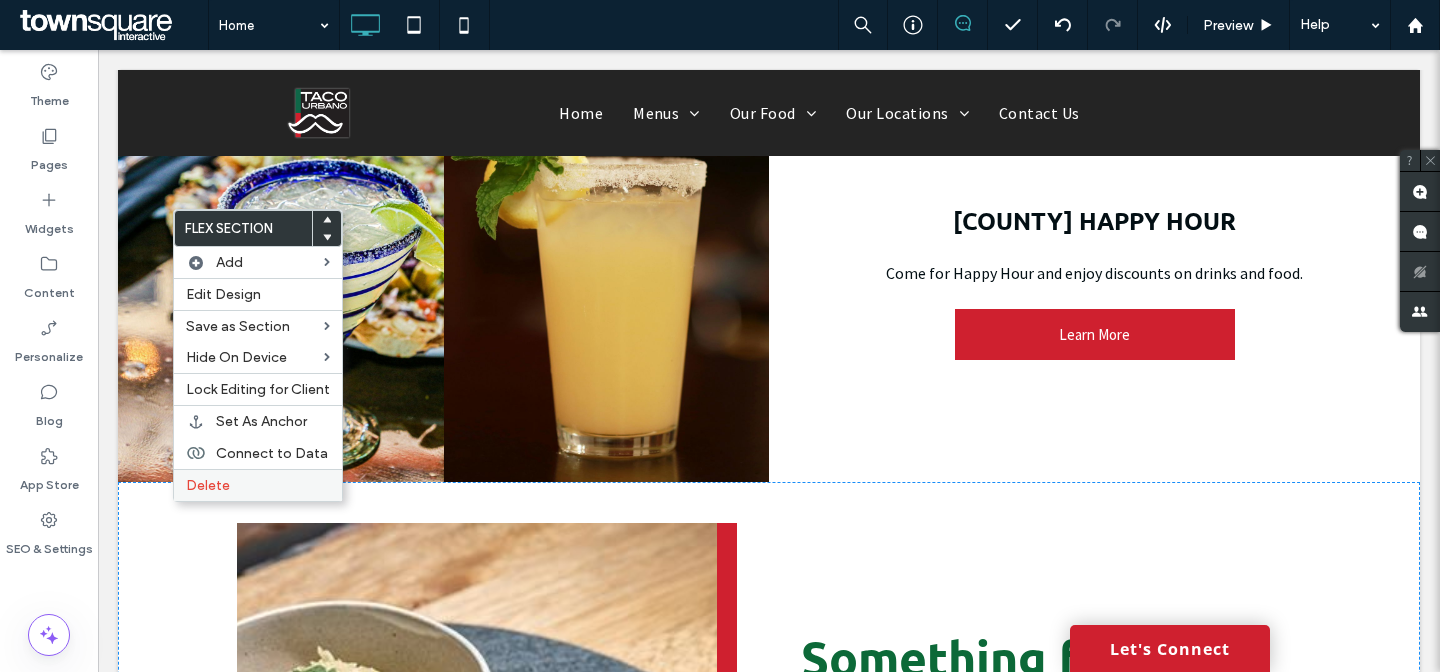 click on "Delete" at bounding box center [258, 485] 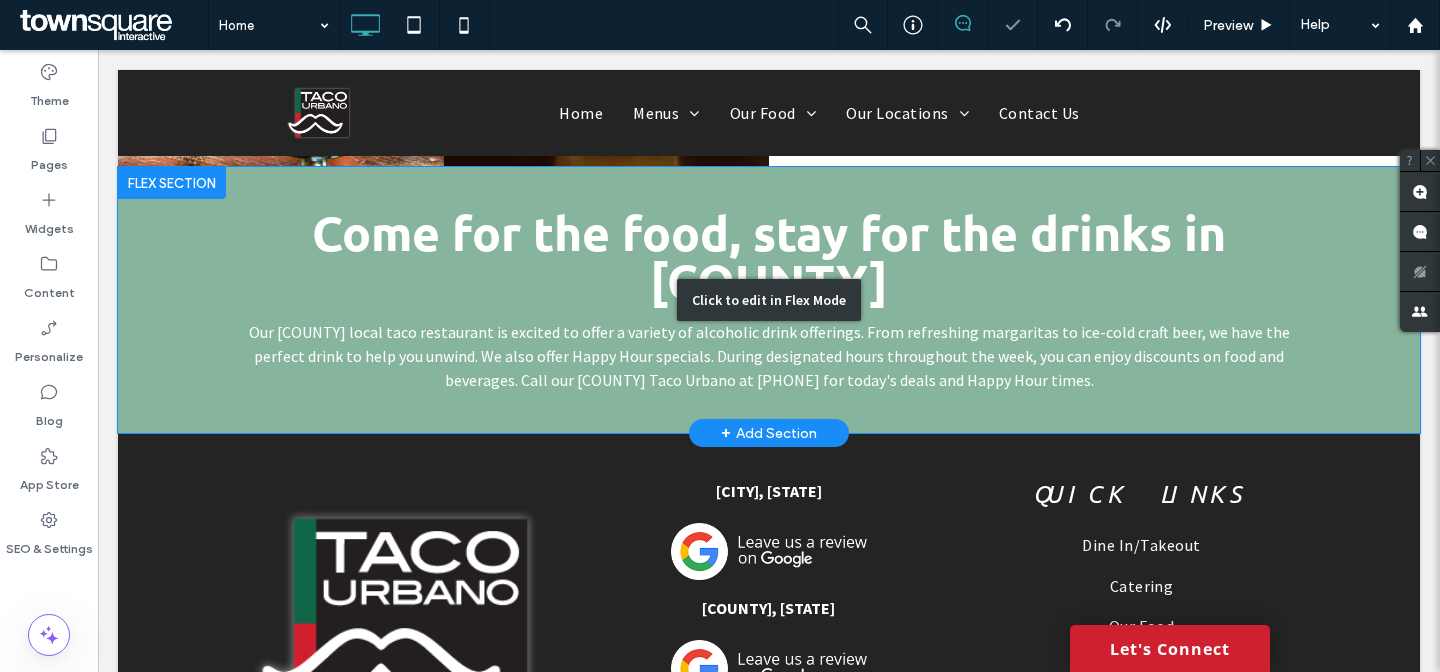 scroll, scrollTop: 2083, scrollLeft: 0, axis: vertical 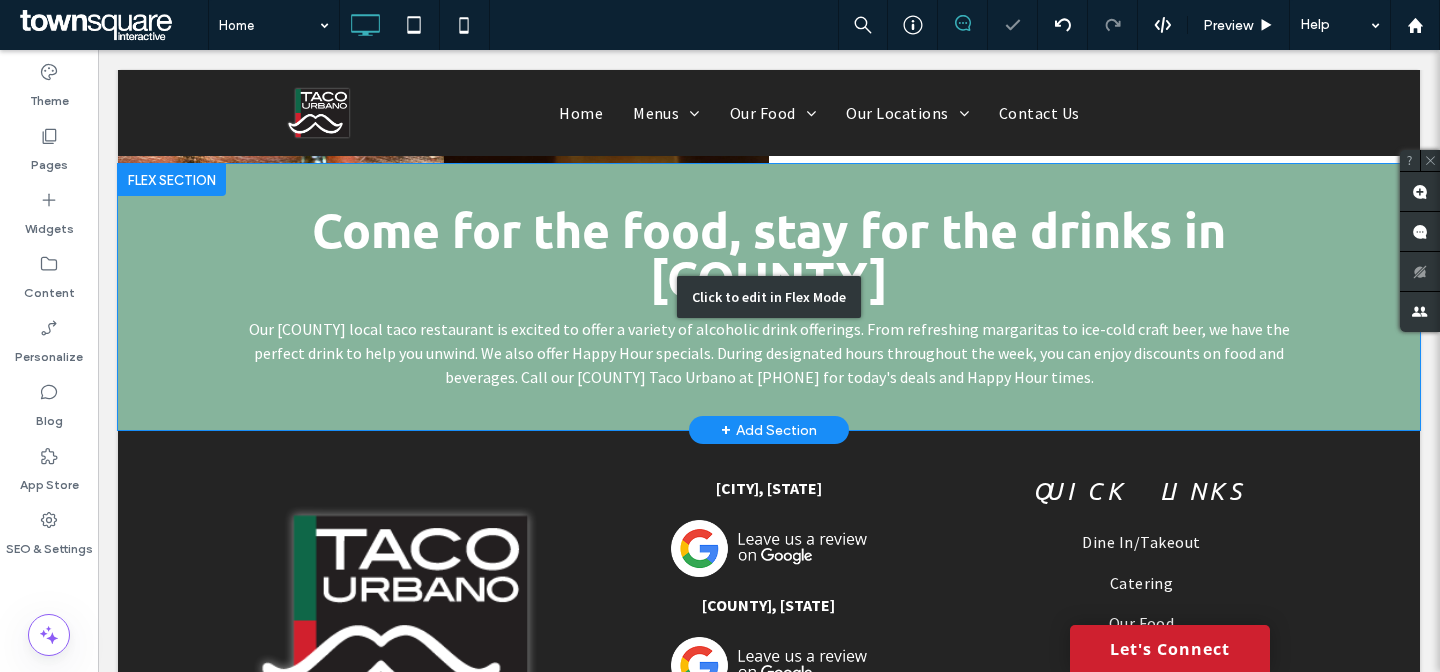 click on "Click to edit in Flex Mode" at bounding box center (769, 297) 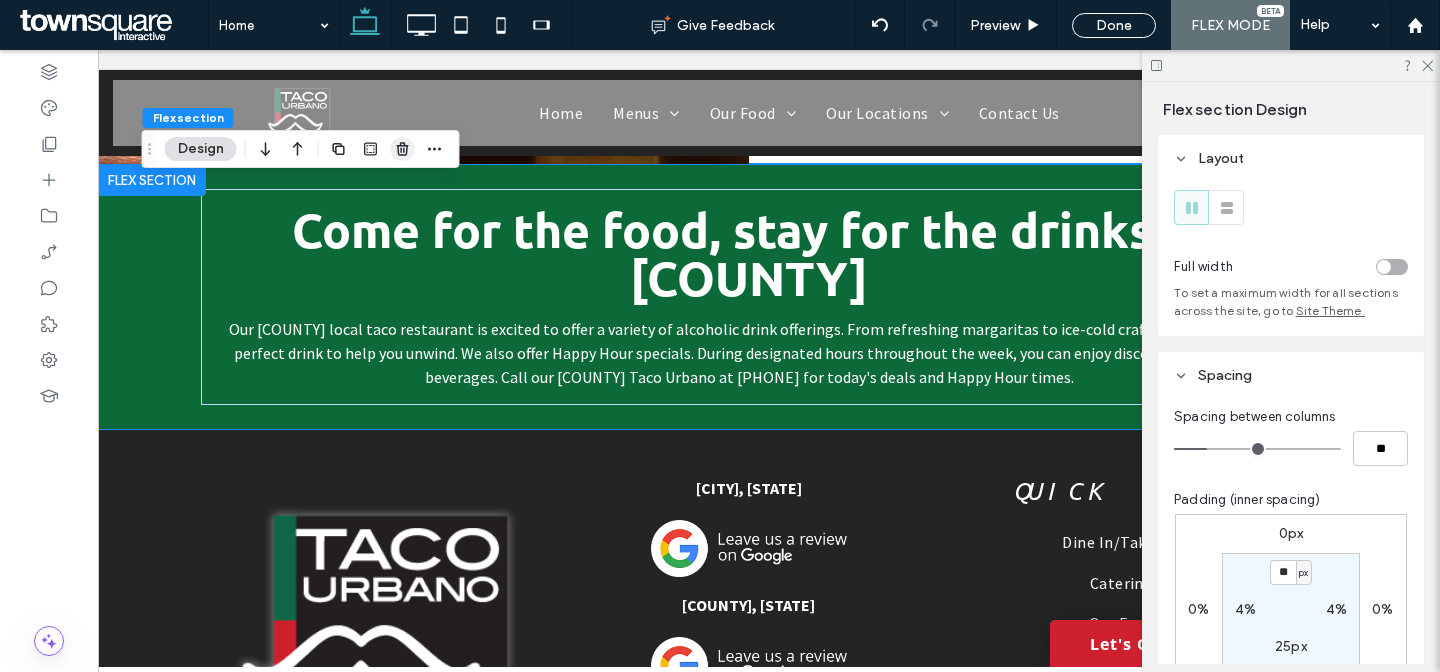 click 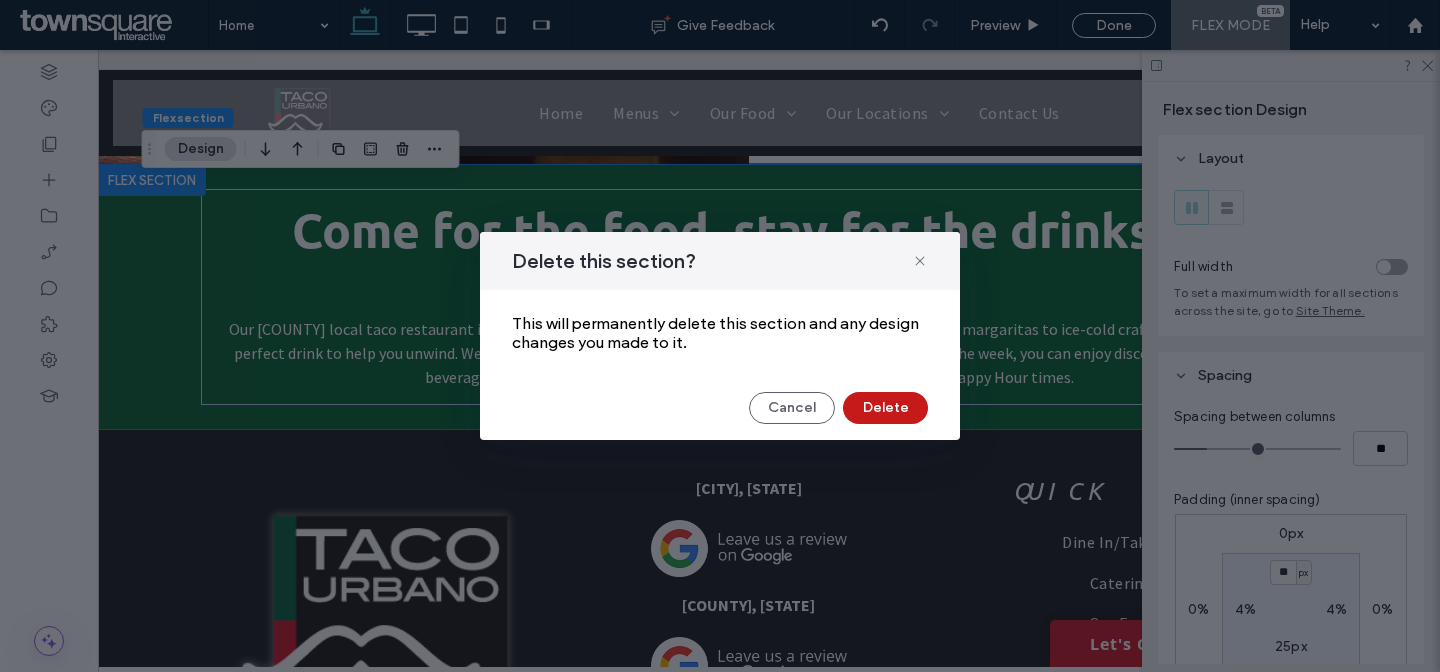 click on "Delete" at bounding box center [885, 408] 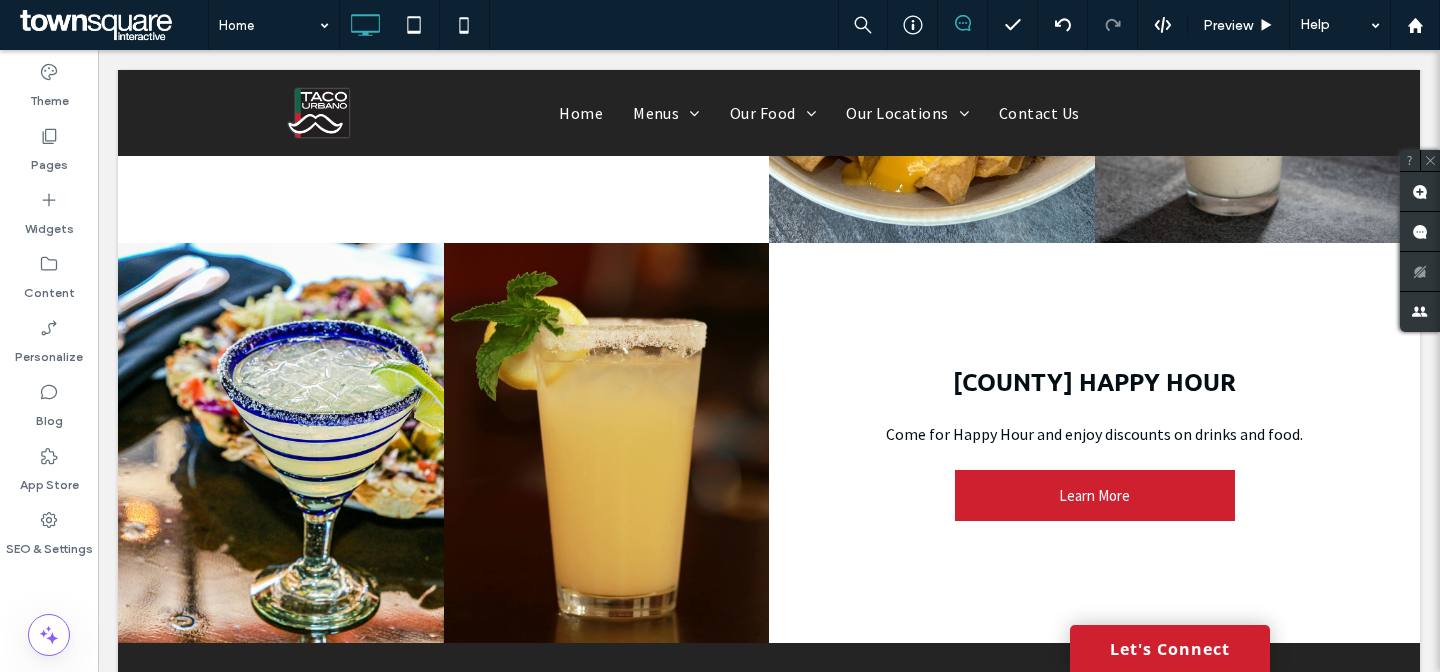 scroll, scrollTop: 1740, scrollLeft: 0, axis: vertical 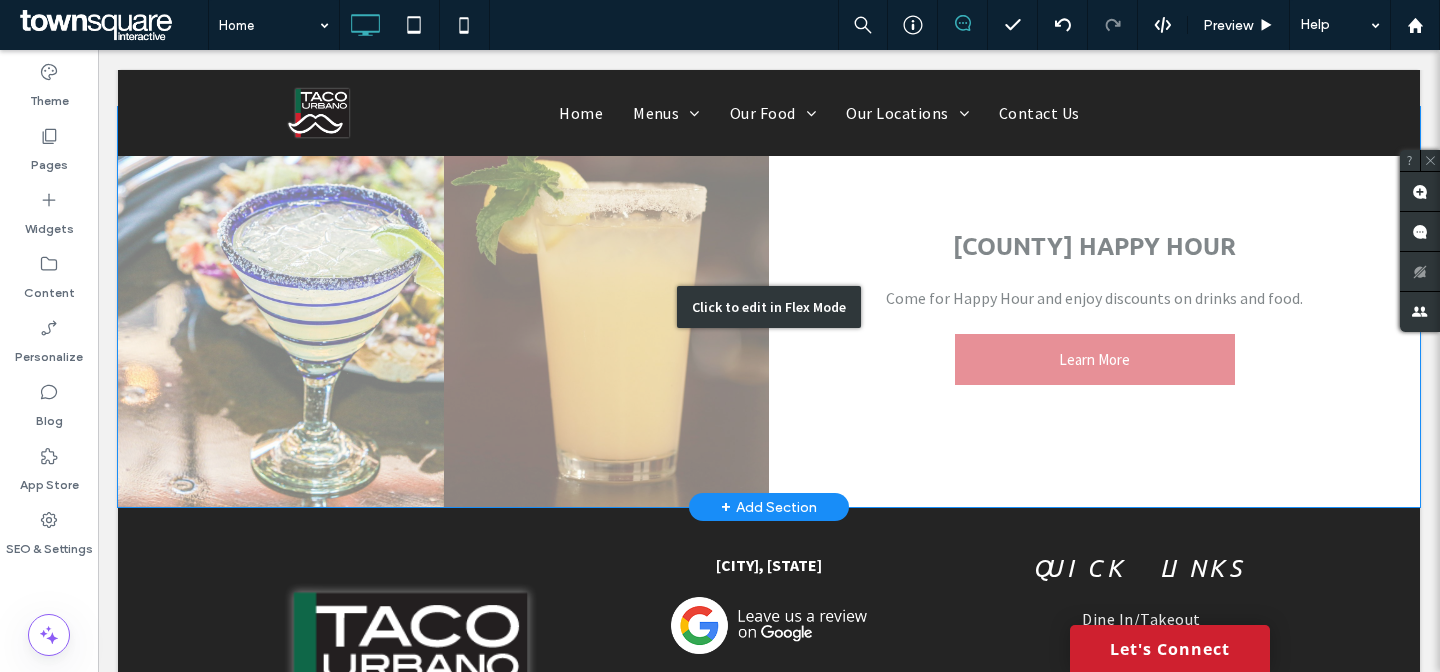click on "Click to edit in Flex Mode" at bounding box center [769, 307] 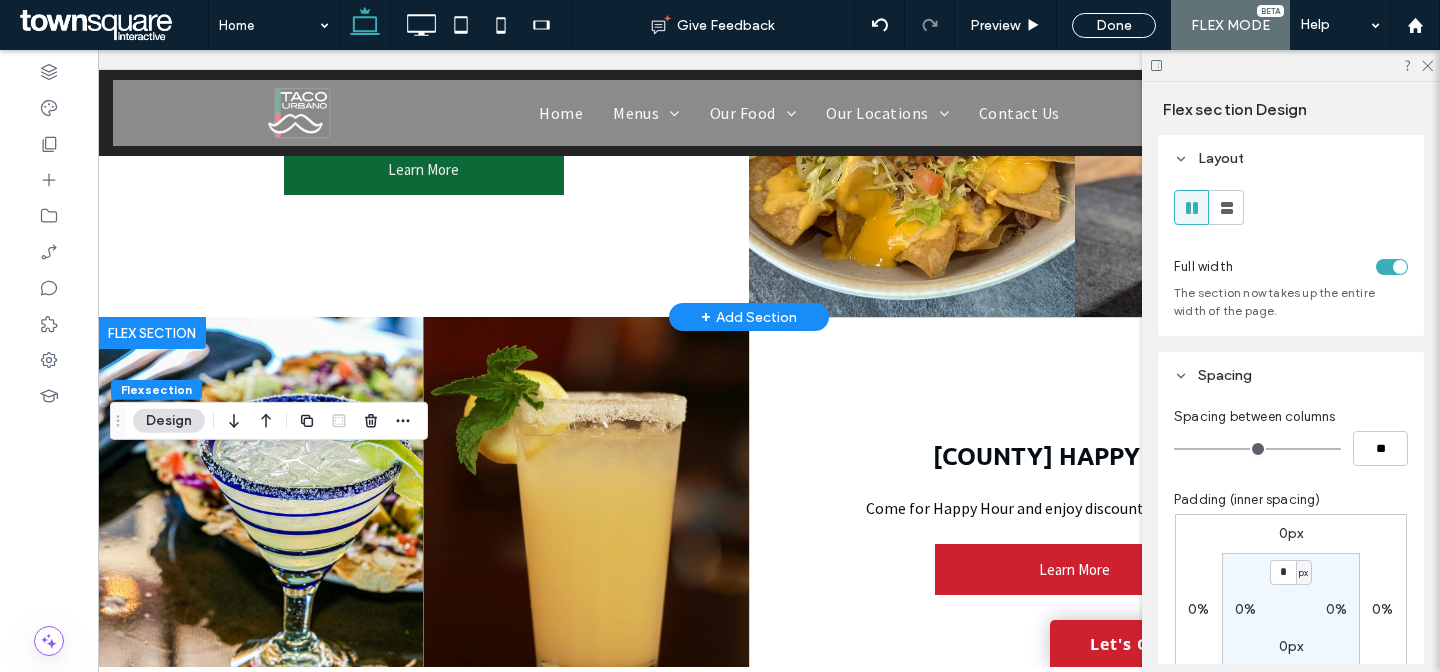scroll, scrollTop: 1378, scrollLeft: 0, axis: vertical 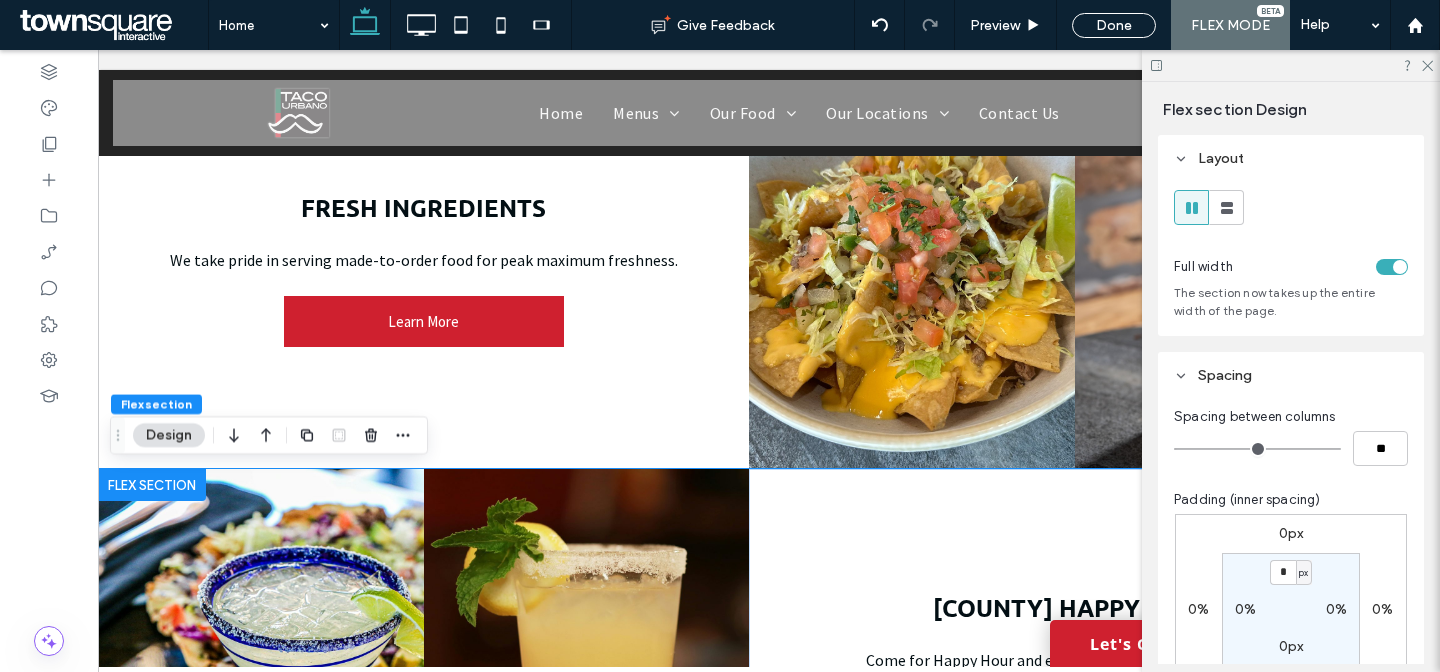 click at bounding box center [152, 485] 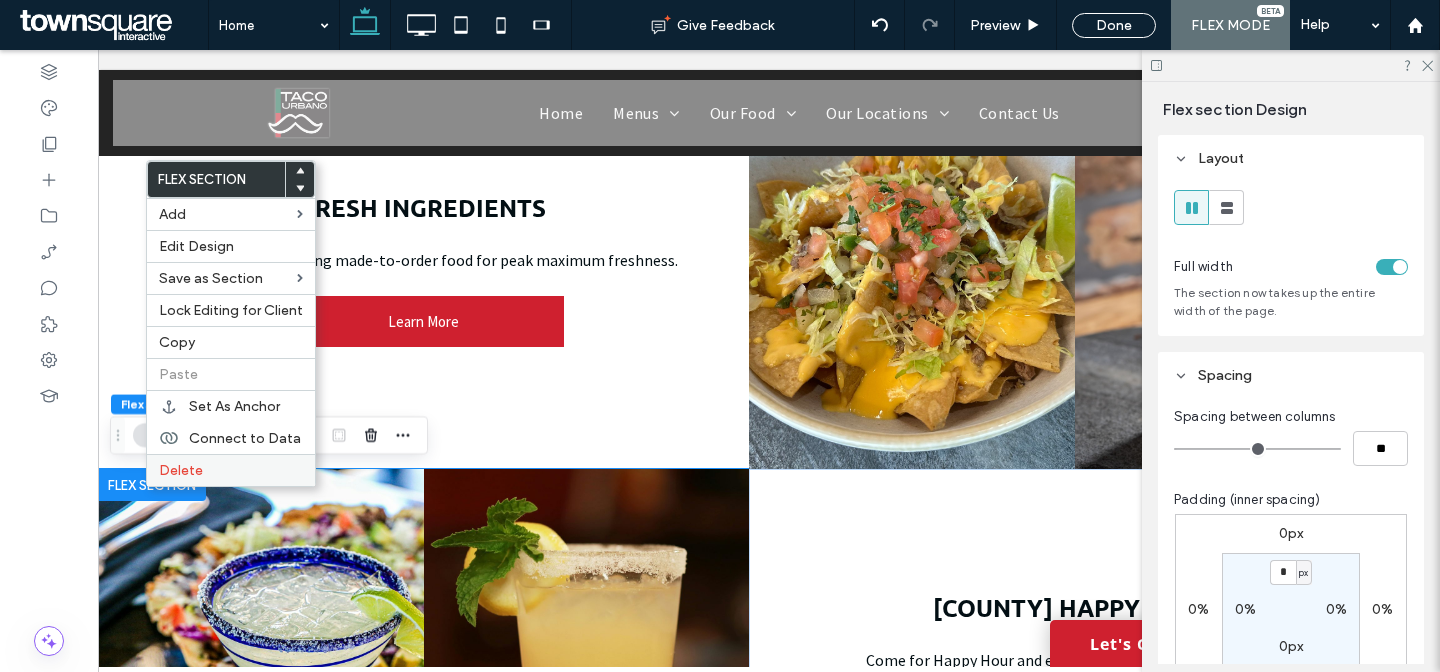 click on "Delete" at bounding box center [231, 470] 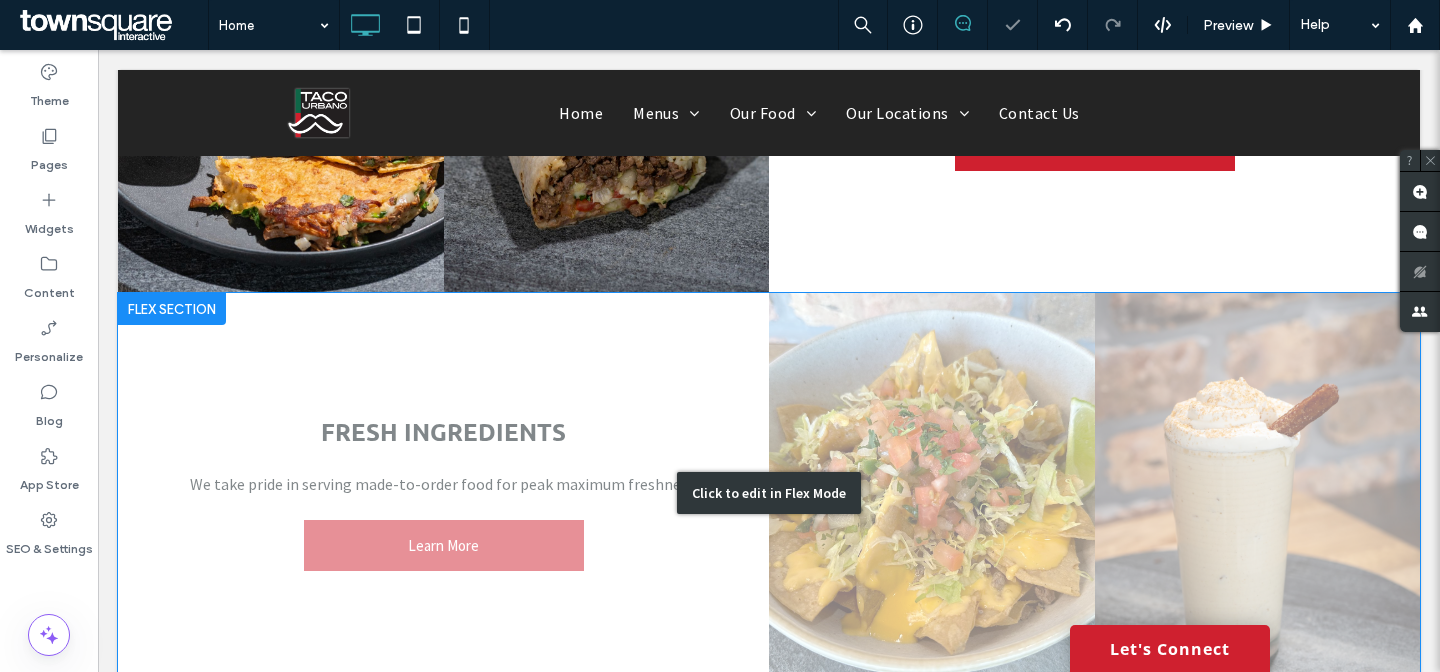 scroll, scrollTop: 1154, scrollLeft: 0, axis: vertical 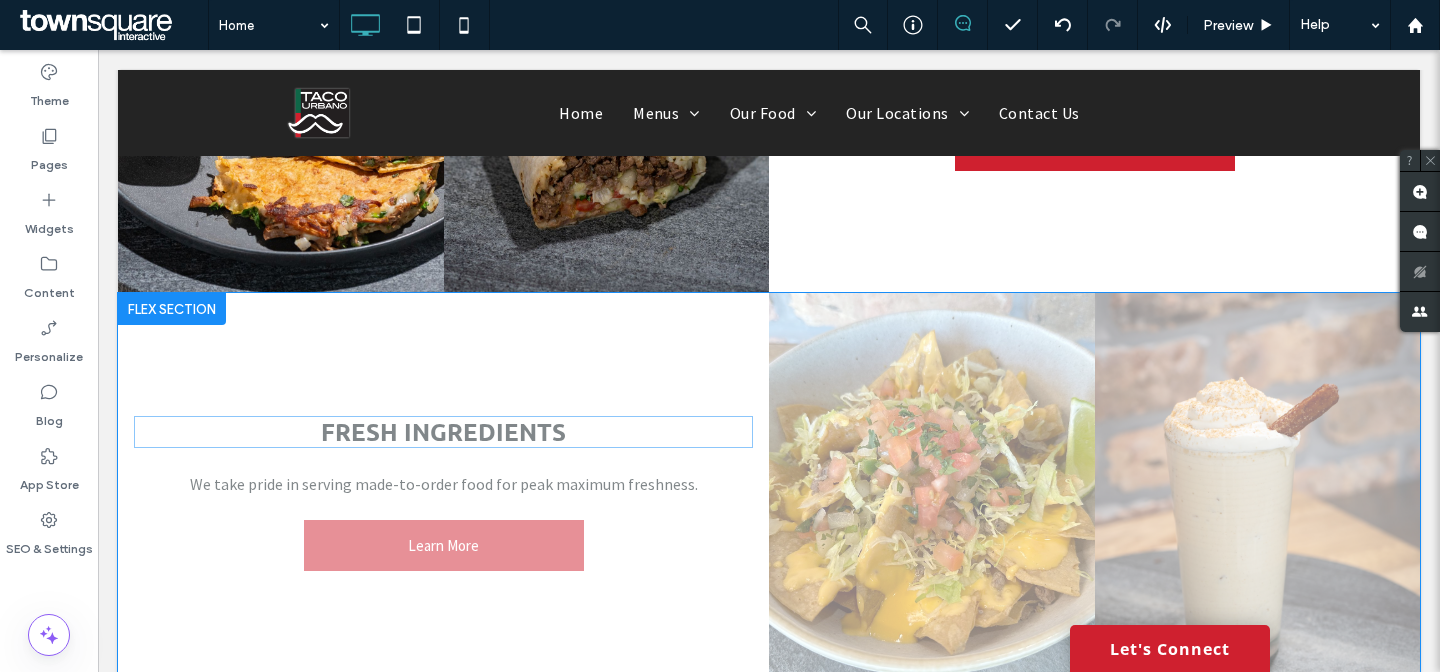 click on "Click to edit in Flex Mode" at bounding box center (769, 493) 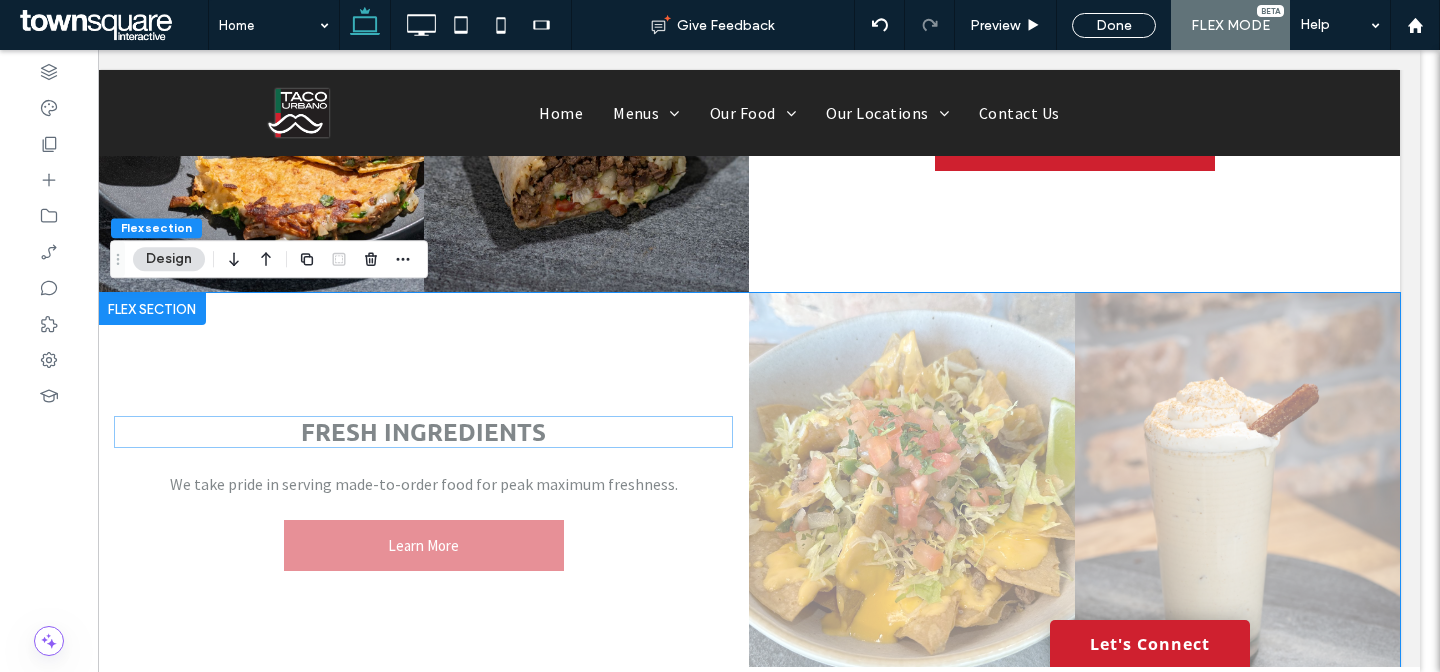 click on "Fresh Ingredients" at bounding box center [423, 431] 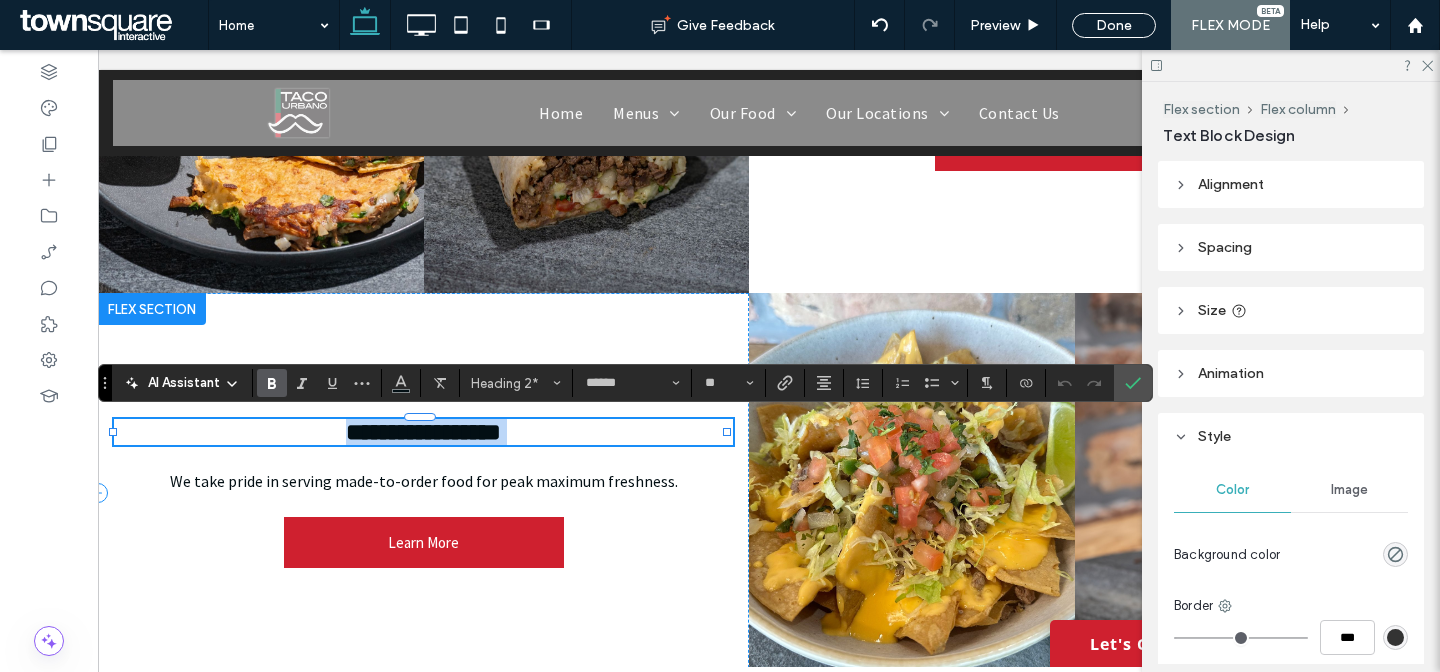 paste 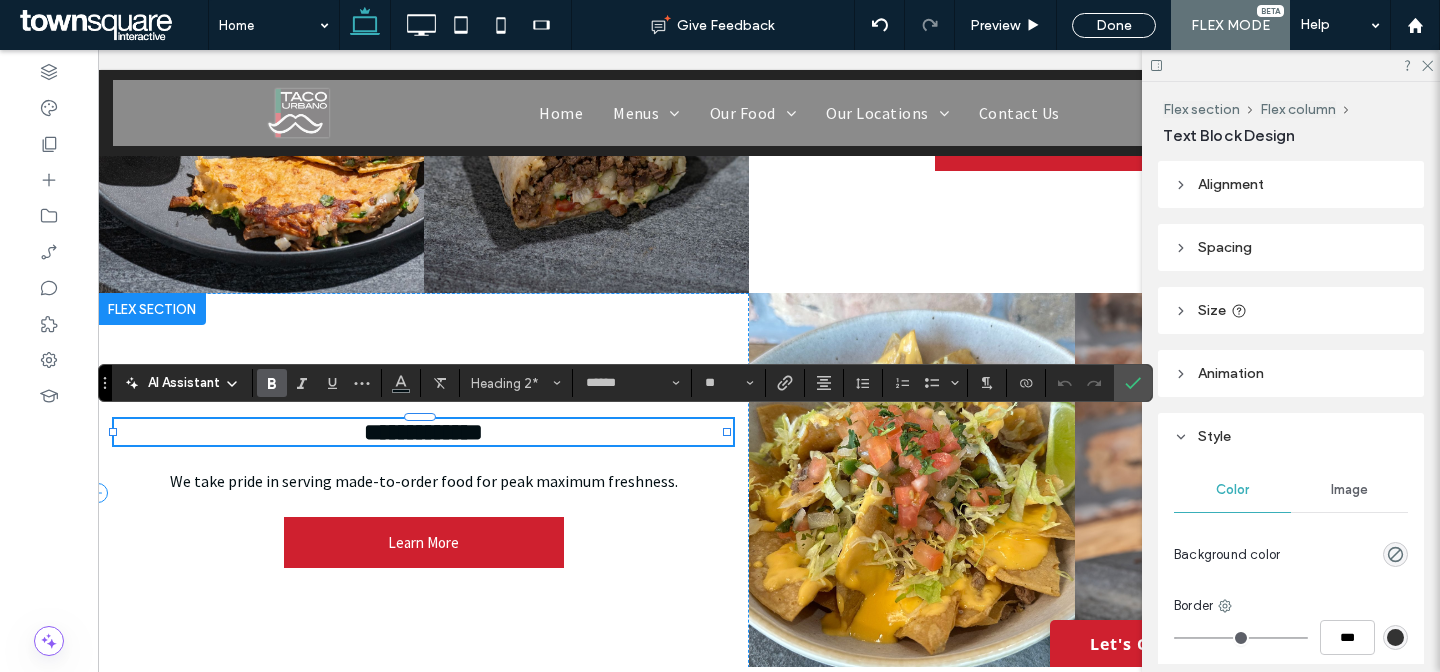 scroll, scrollTop: 0, scrollLeft: 0, axis: both 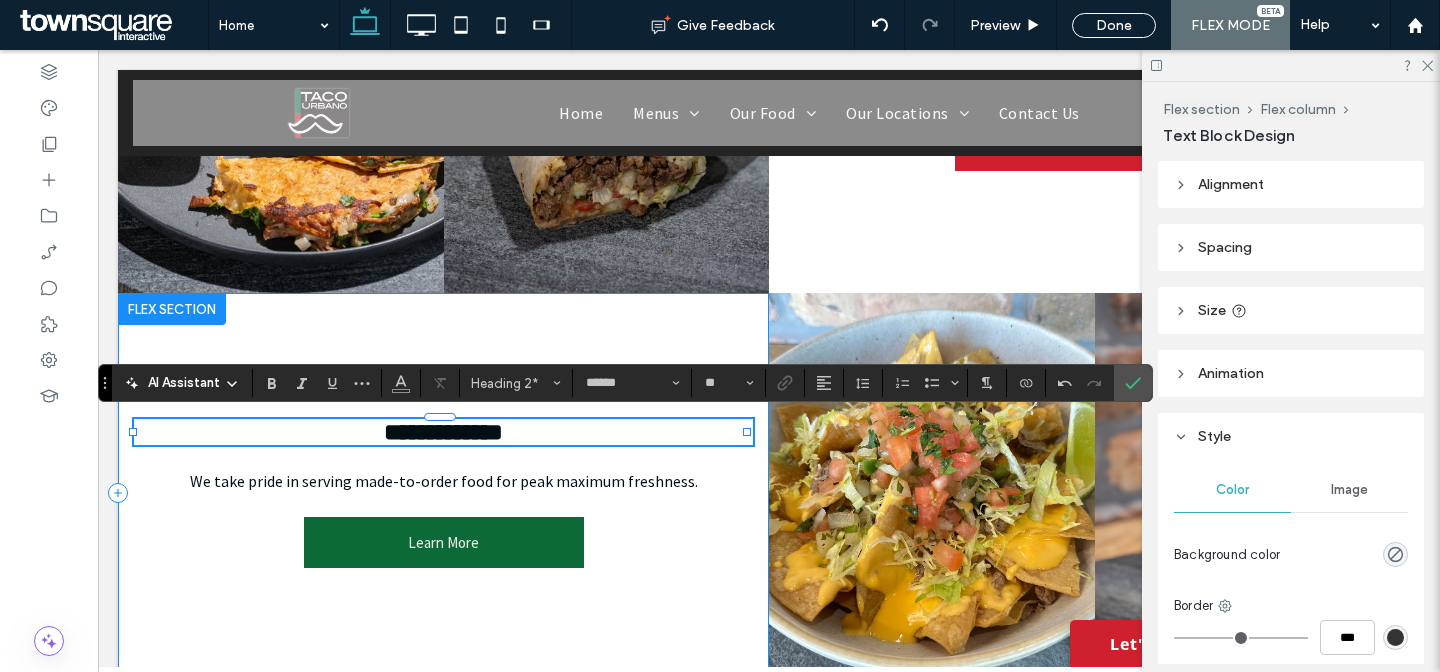 click on "Learn More" at bounding box center (444, 542) 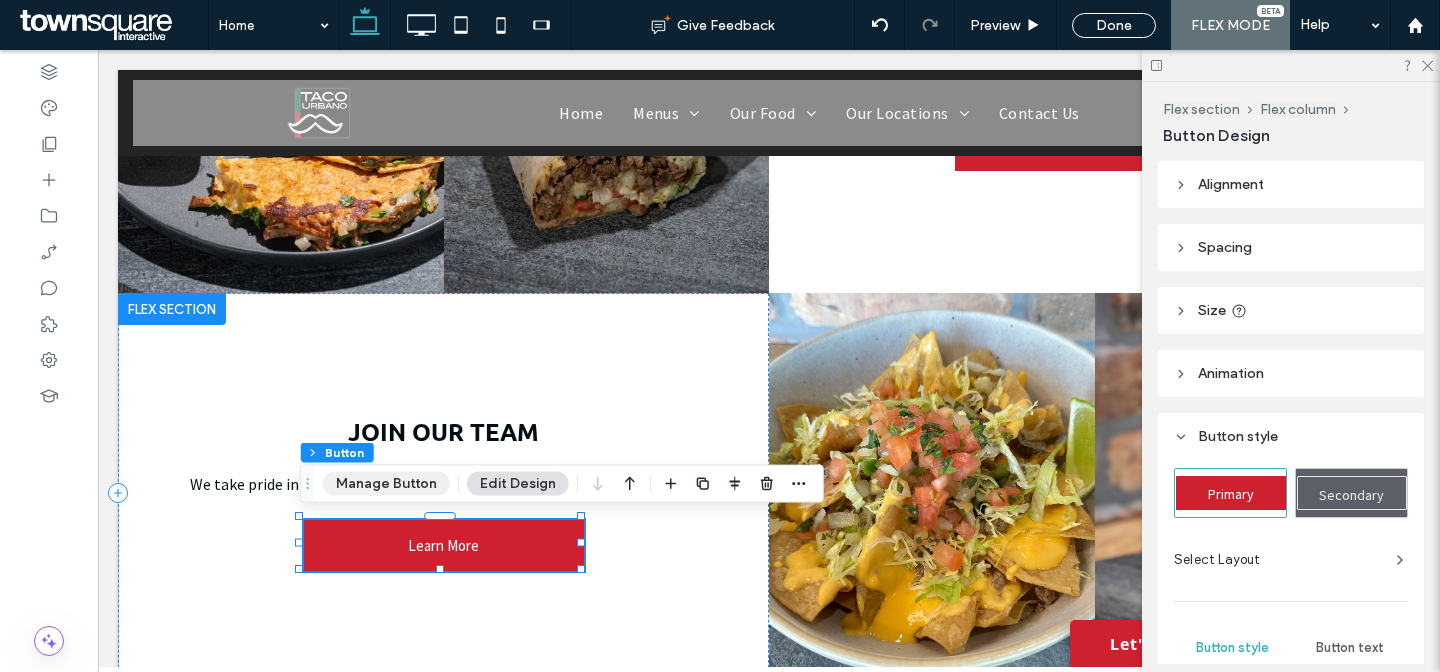 drag, startPoint x: 343, startPoint y: 453, endPoint x: 424, endPoint y: 340, distance: 139.03236 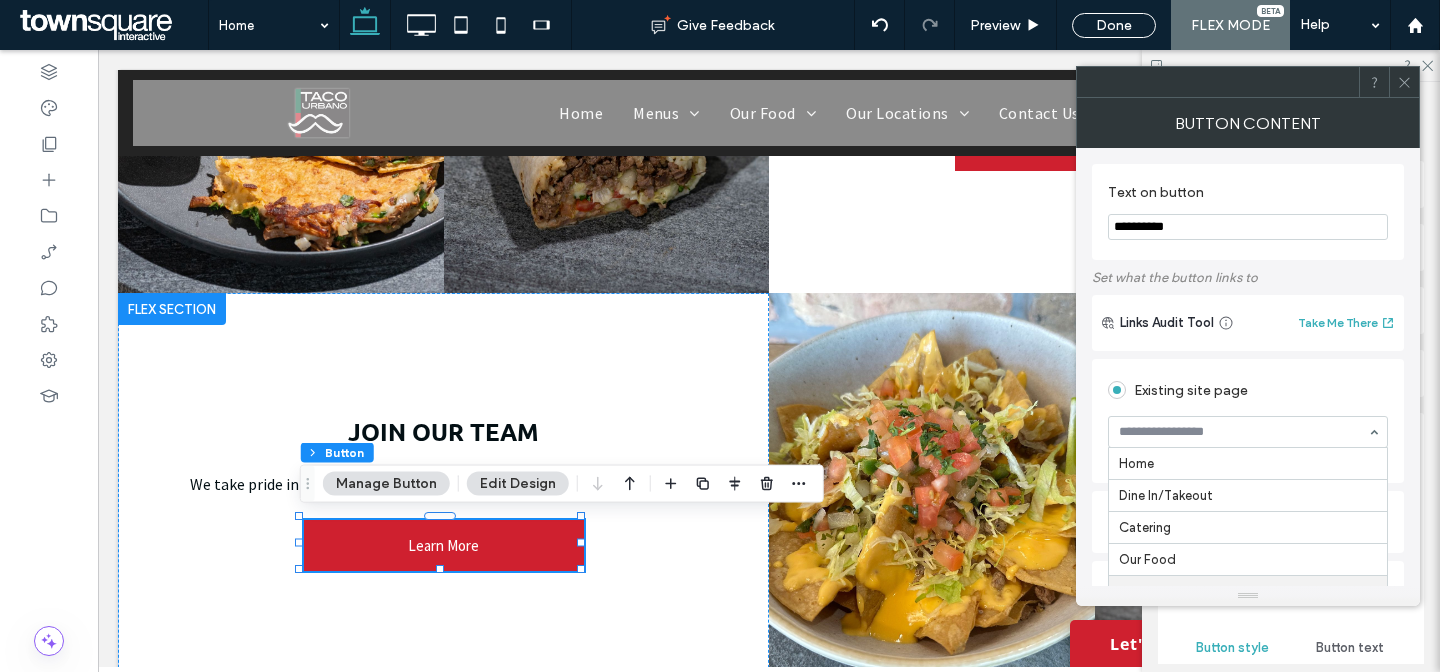 scroll, scrollTop: 132, scrollLeft: 0, axis: vertical 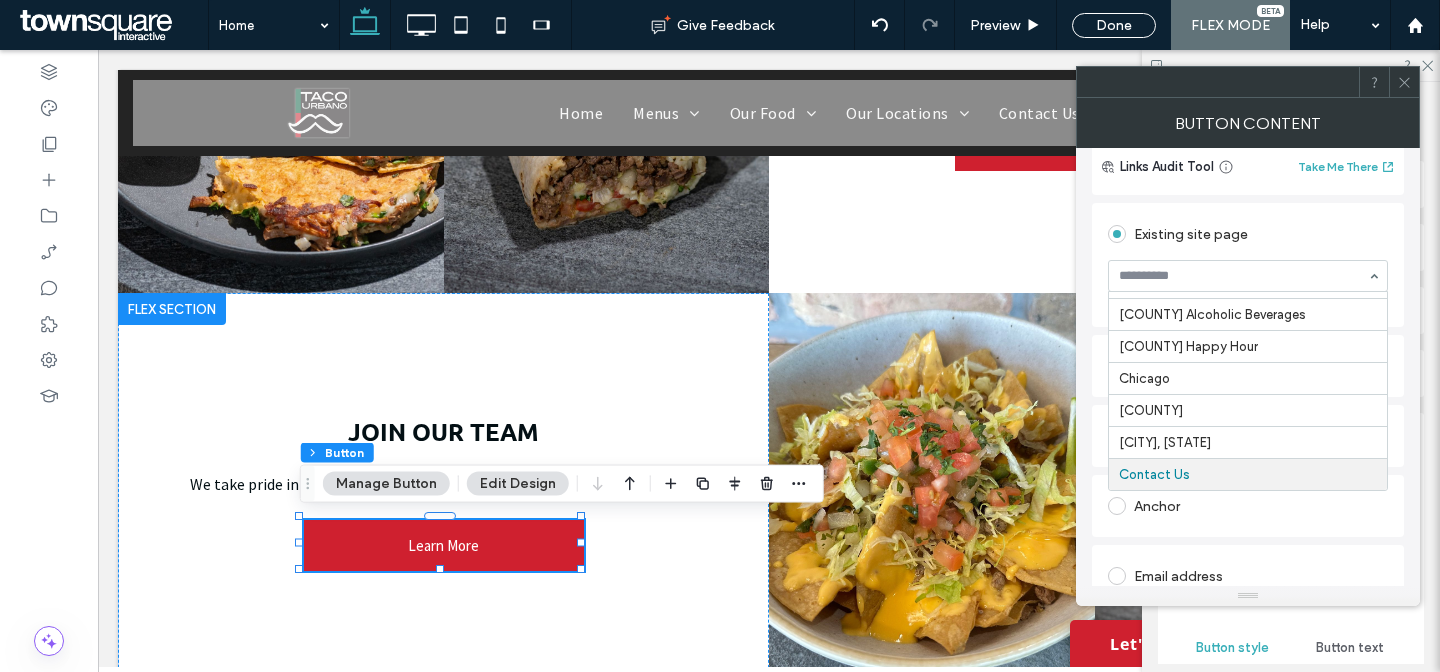 click on "We take pride in serving made-to-order food for peak maximum freshness." at bounding box center [444, 484] 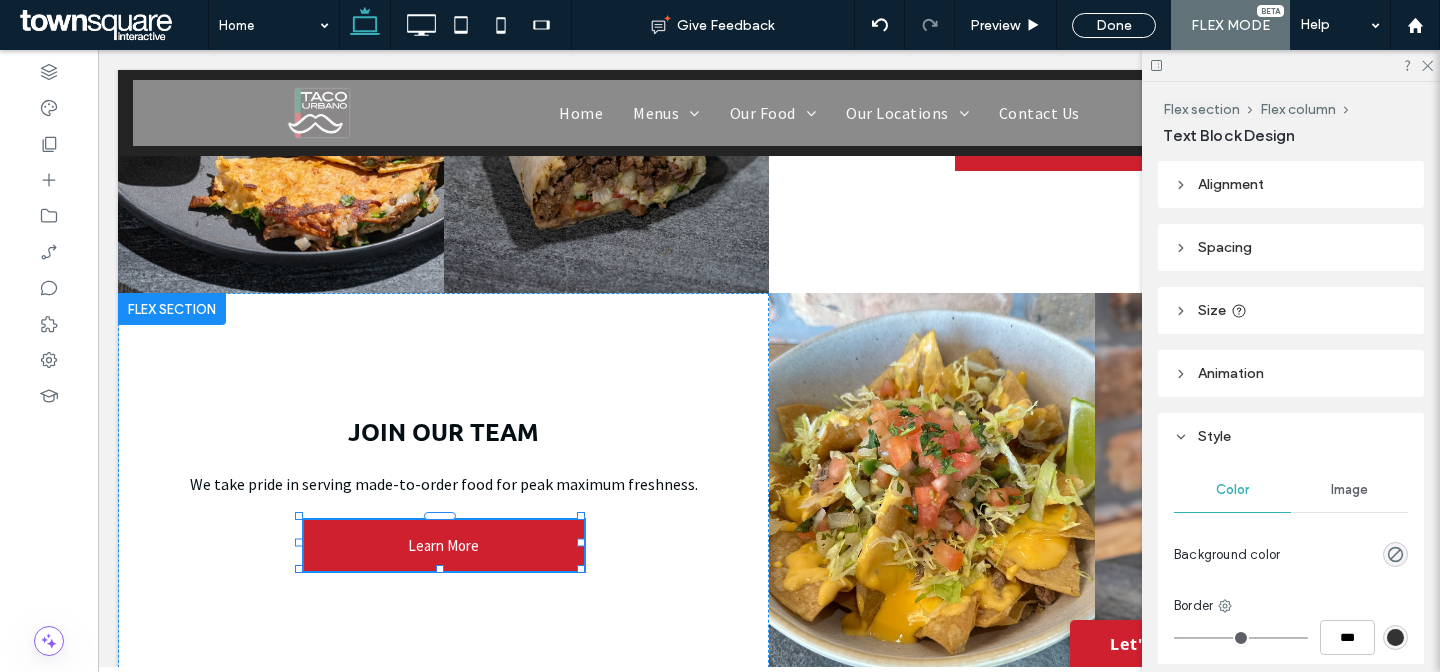 type on "**********" 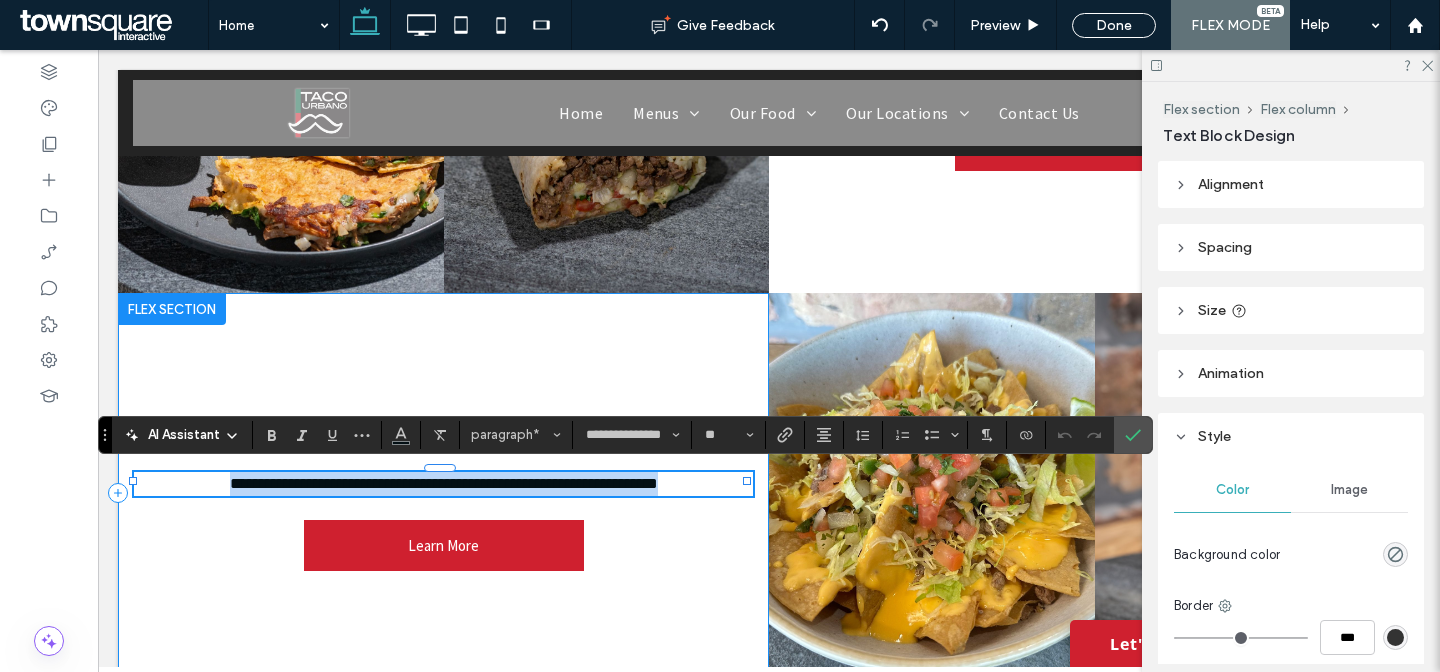 paste 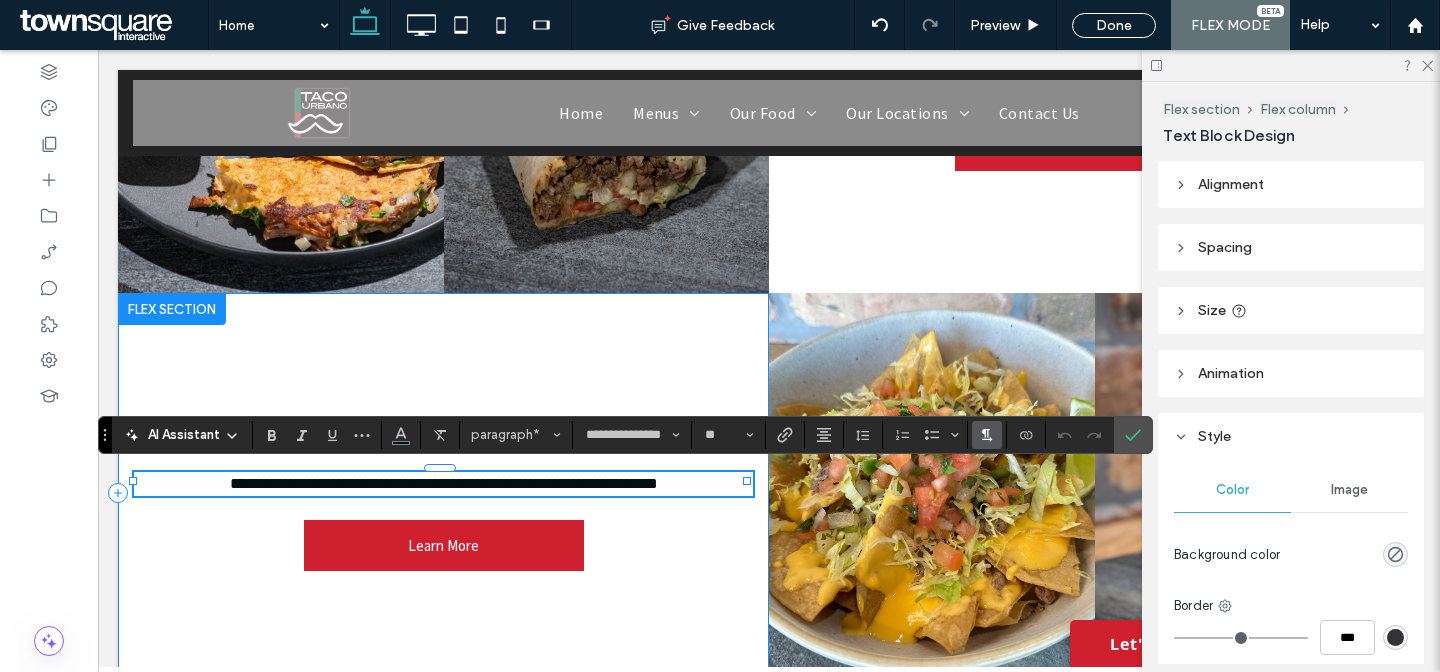 type on "**********" 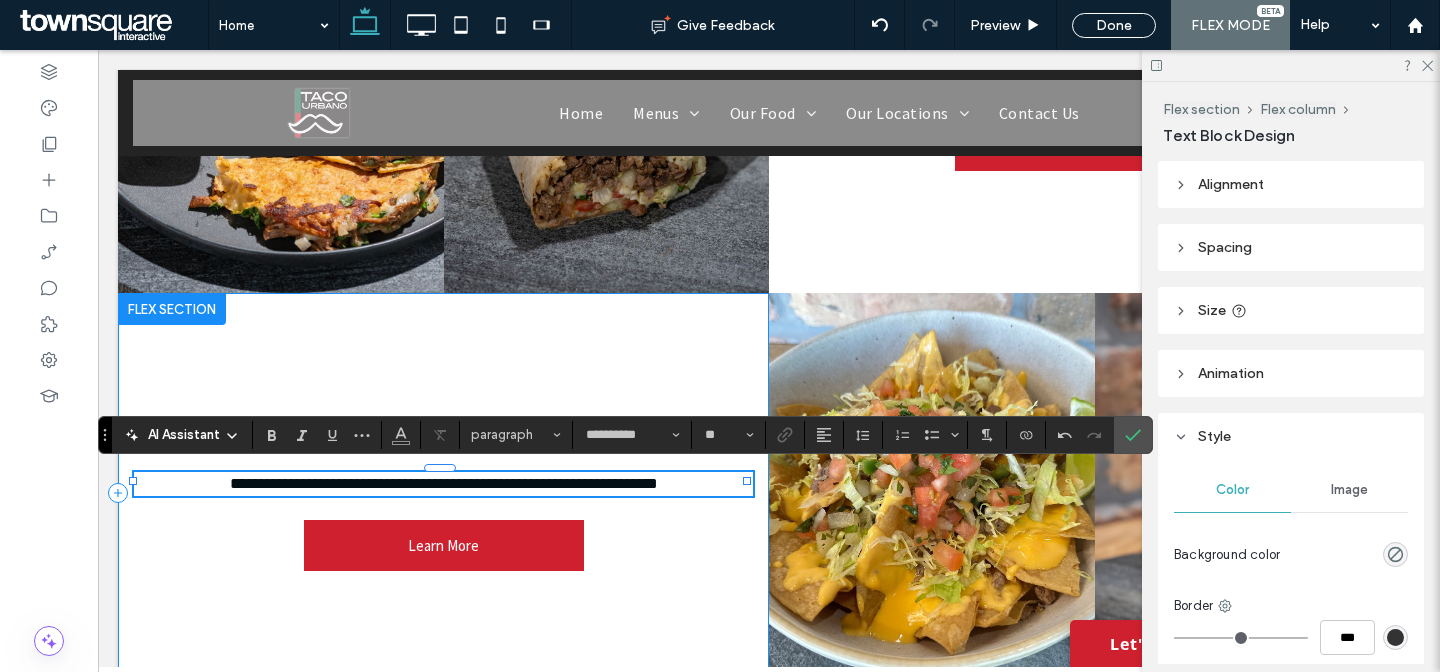 scroll, scrollTop: 0, scrollLeft: 0, axis: both 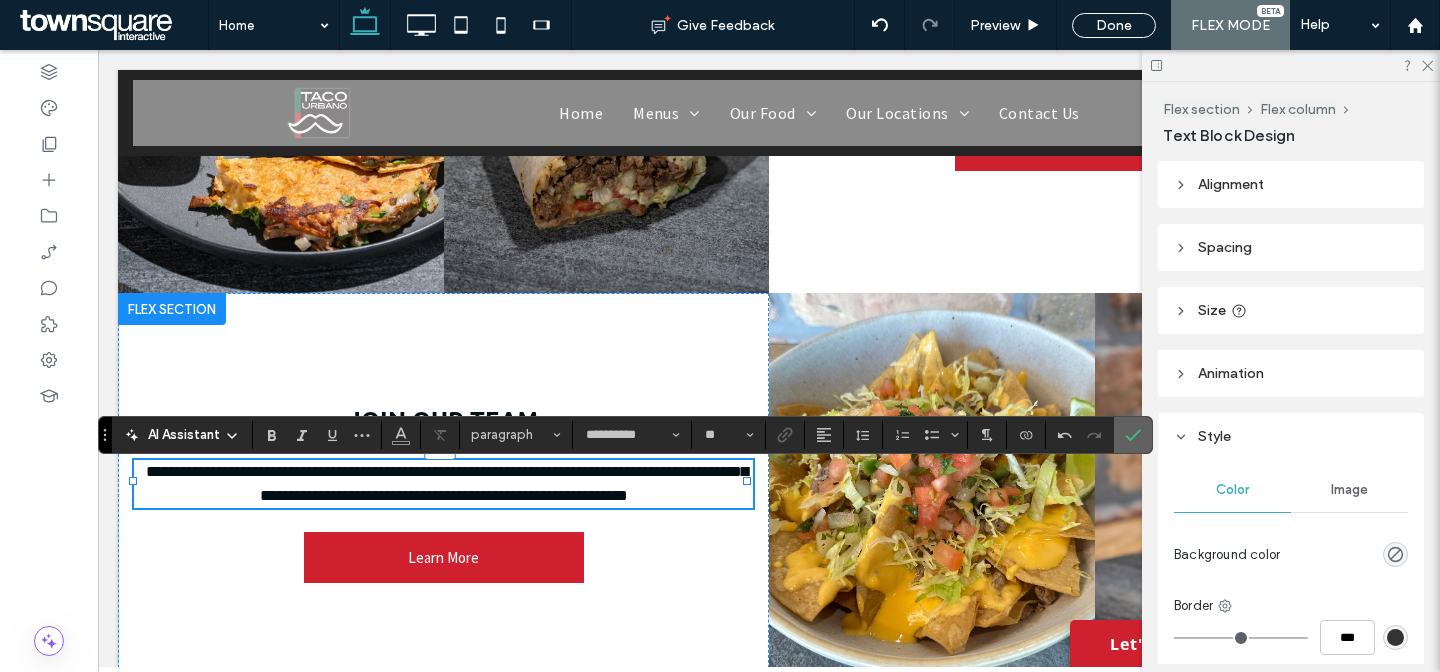 drag, startPoint x: 1135, startPoint y: 437, endPoint x: 1040, endPoint y: 349, distance: 129.49518 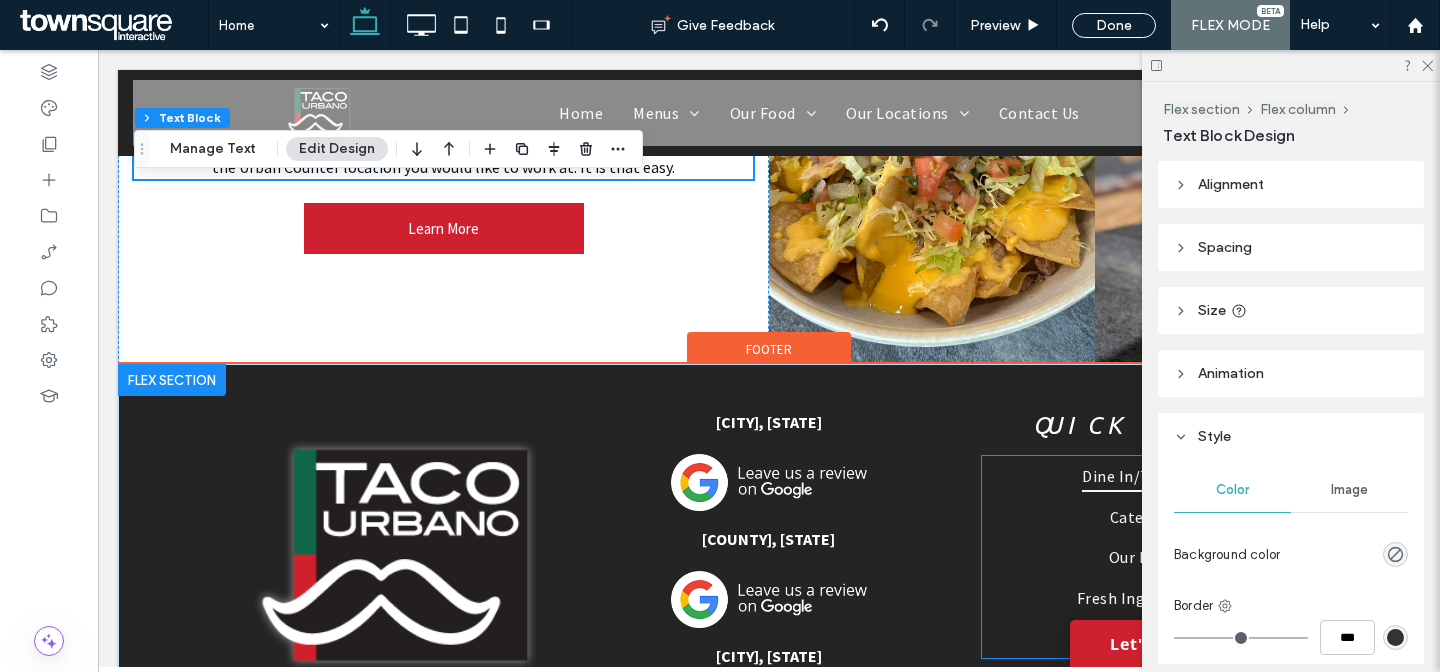 scroll, scrollTop: 1766, scrollLeft: 0, axis: vertical 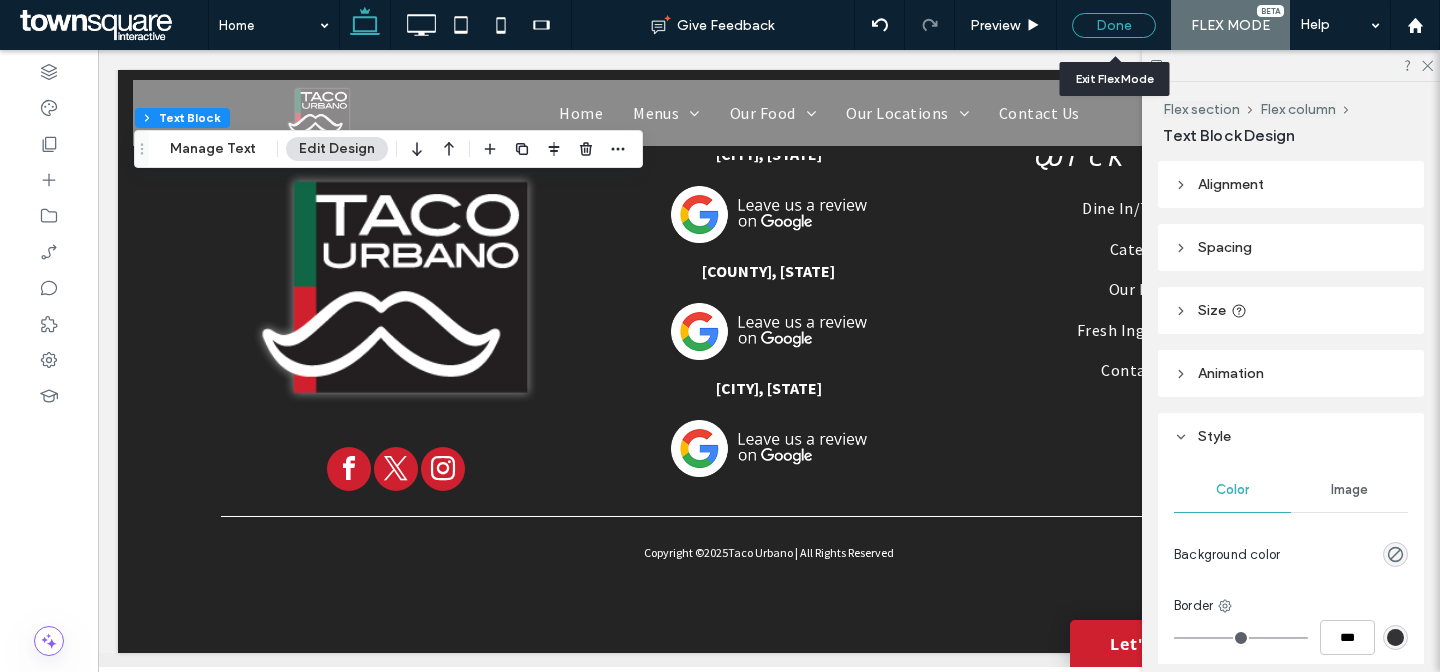 click on "Done" at bounding box center [1114, 25] 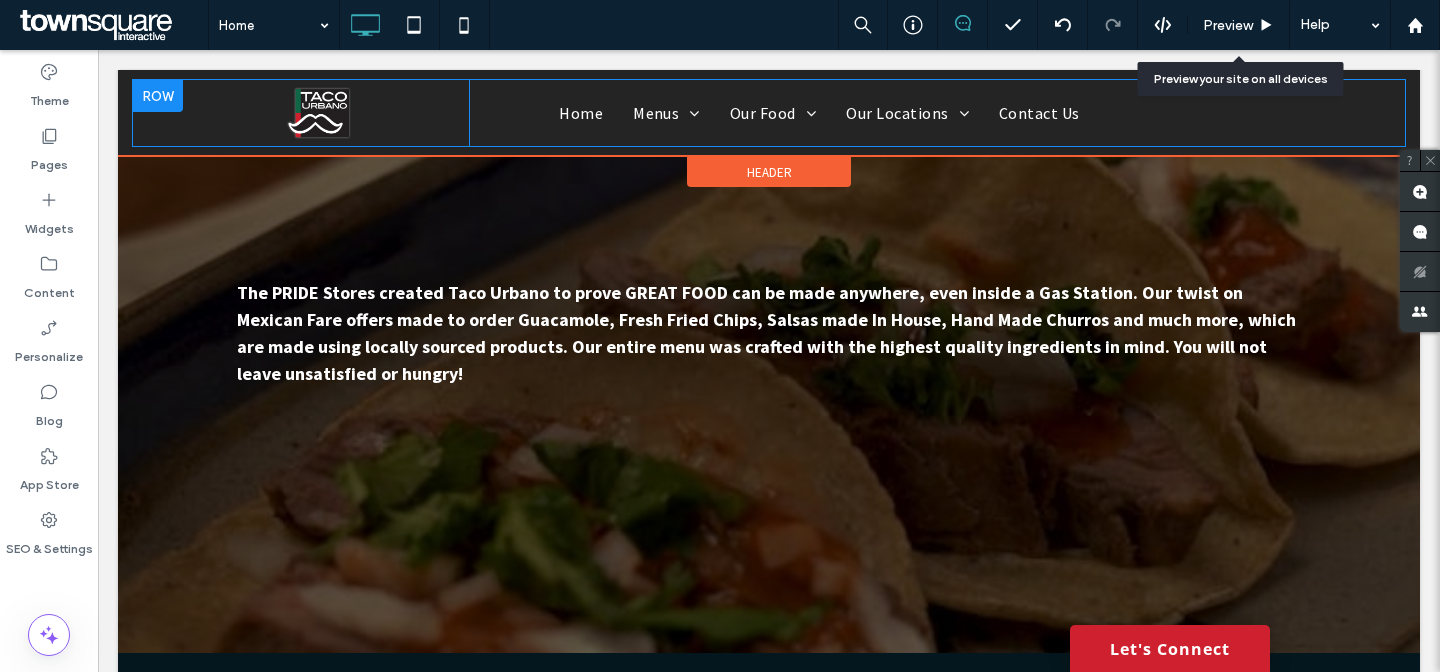 scroll, scrollTop: 0, scrollLeft: 0, axis: both 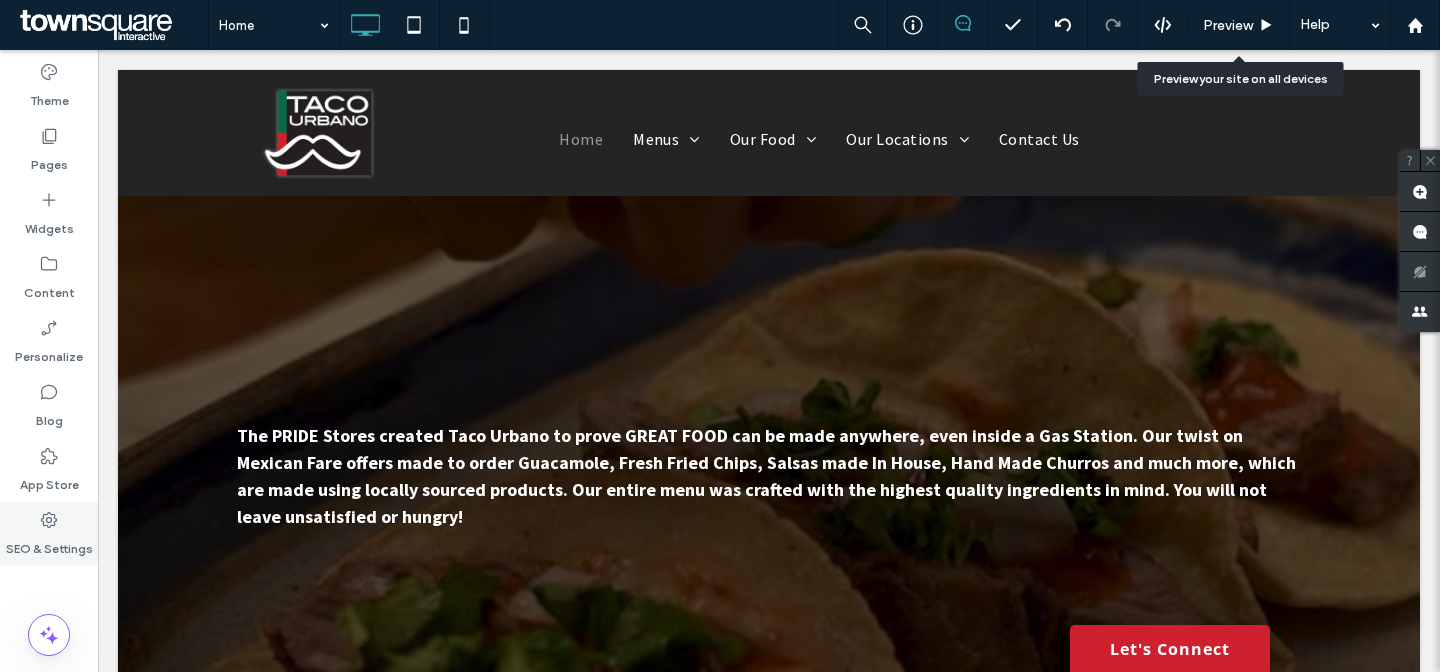 click 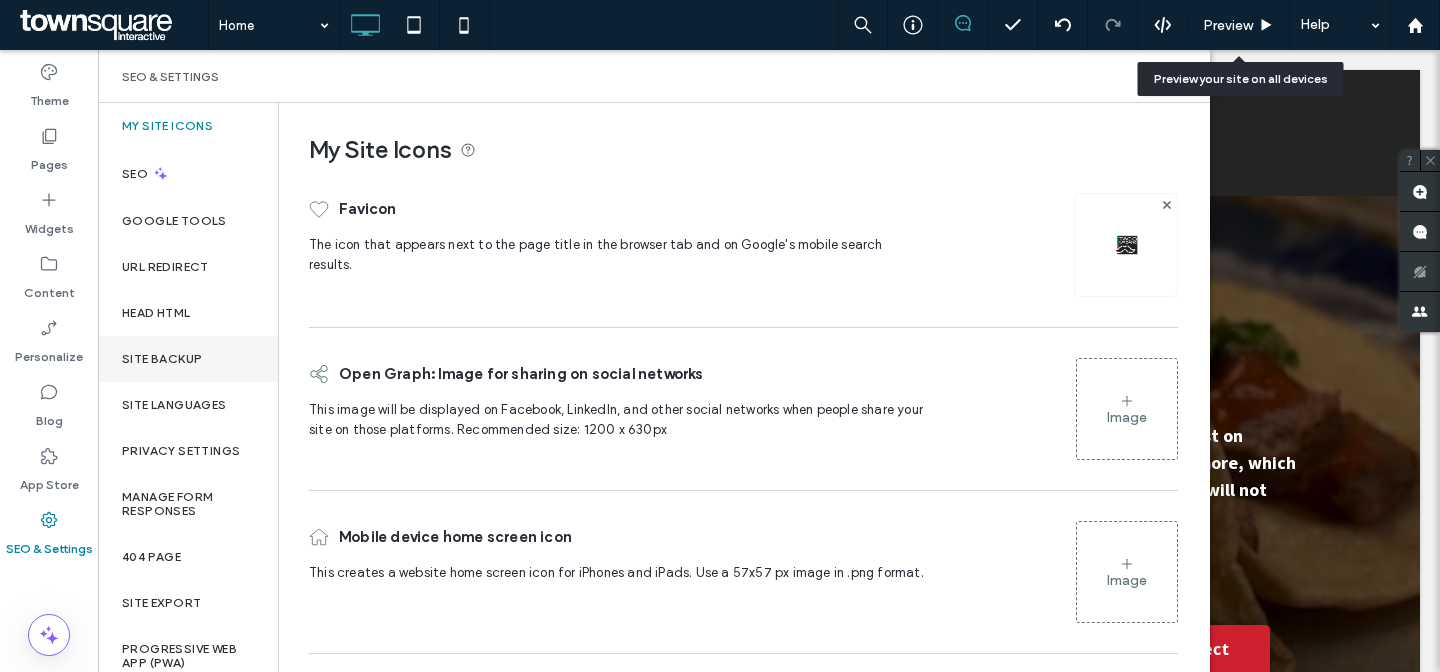 click on "Site Backup" at bounding box center [162, 359] 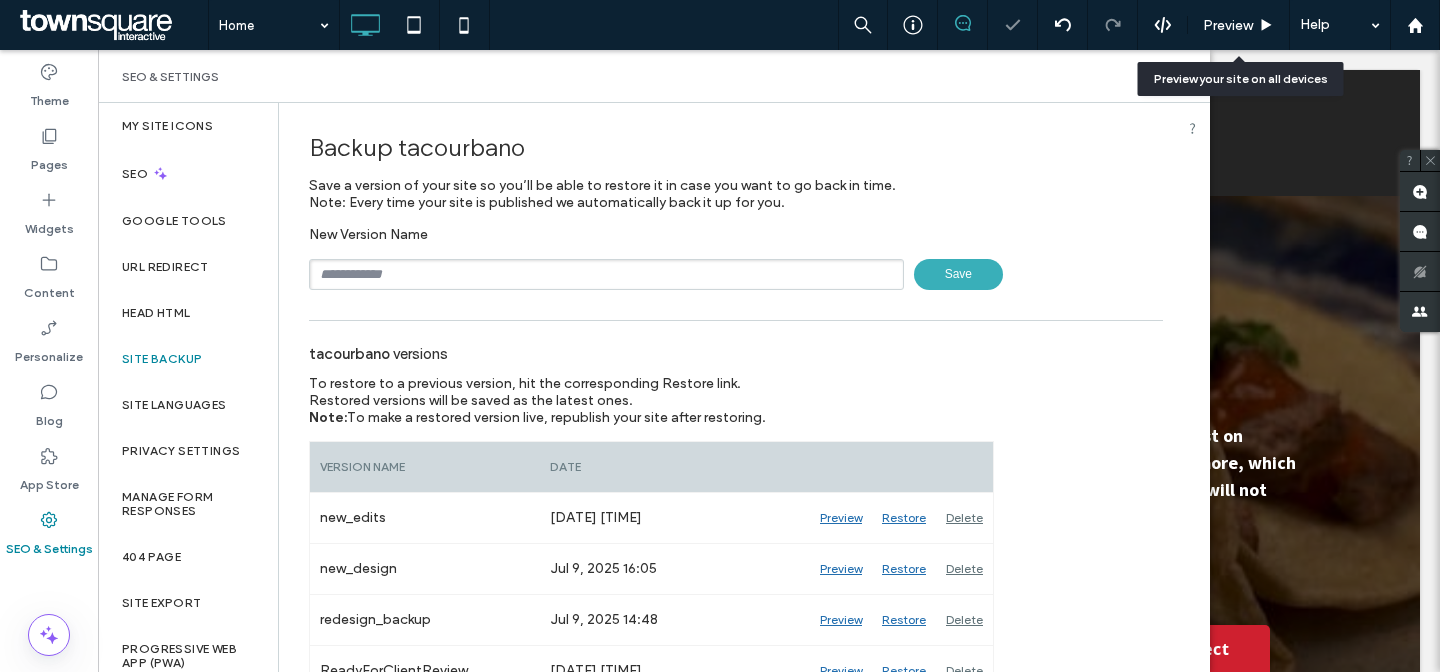 click at bounding box center (606, 274) 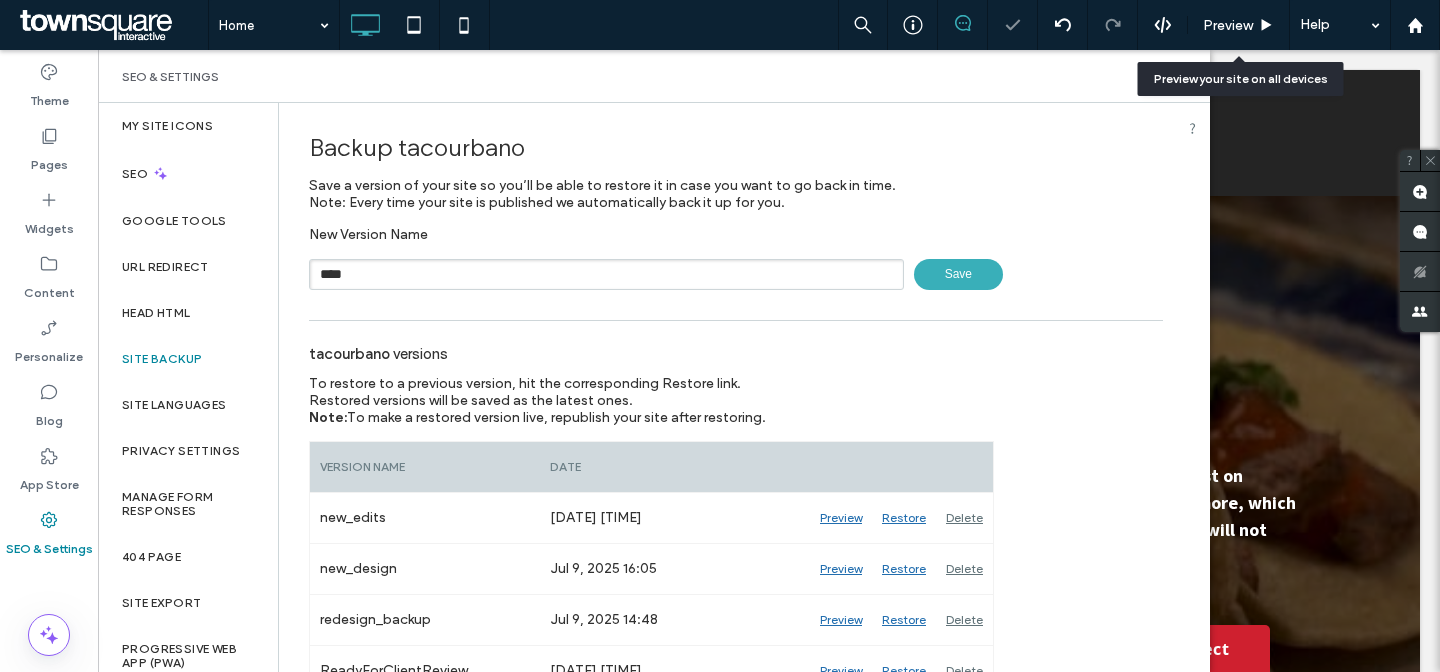 paste on "******" 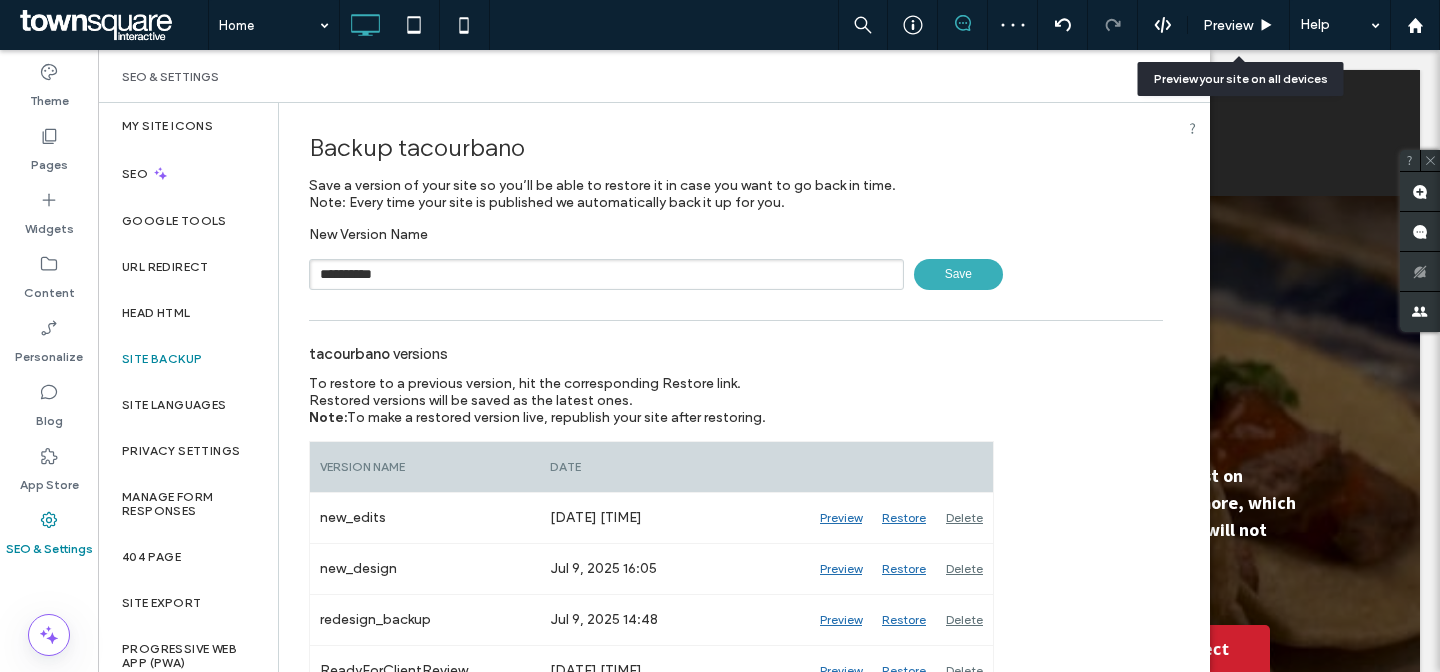 type on "**********" 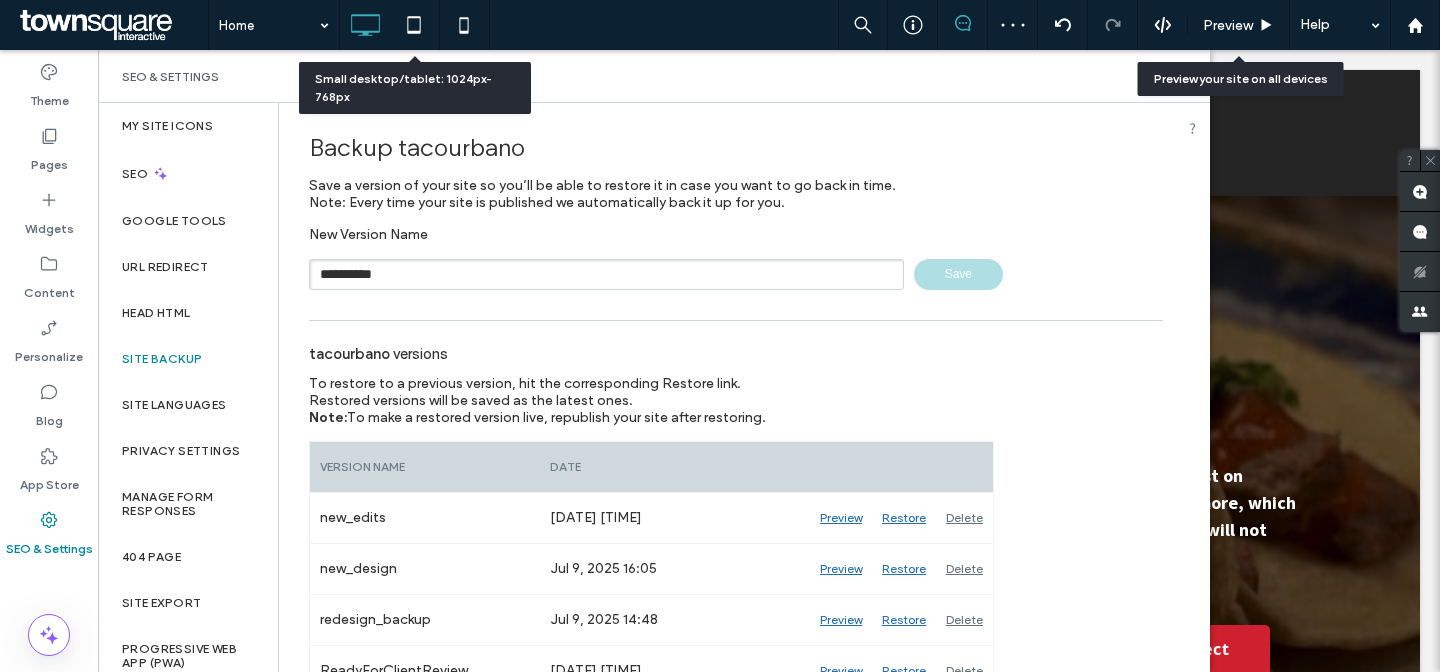 type 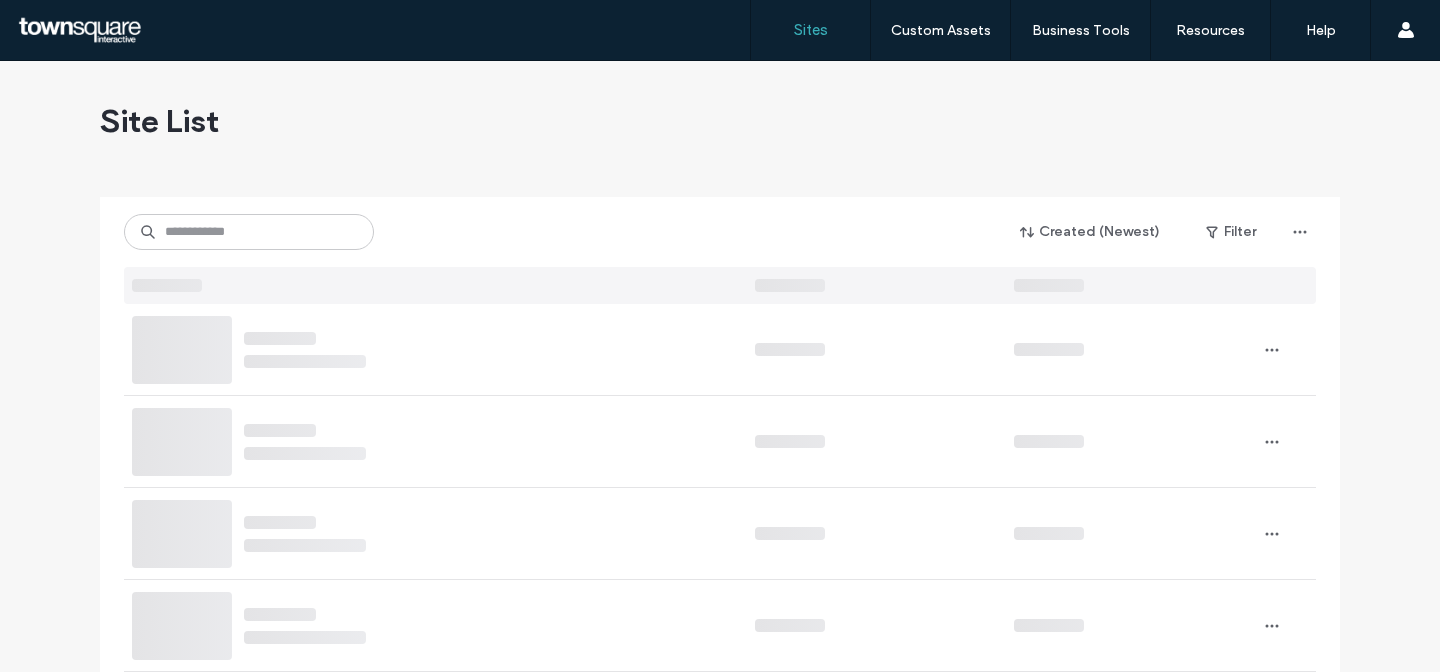 scroll, scrollTop: 0, scrollLeft: 0, axis: both 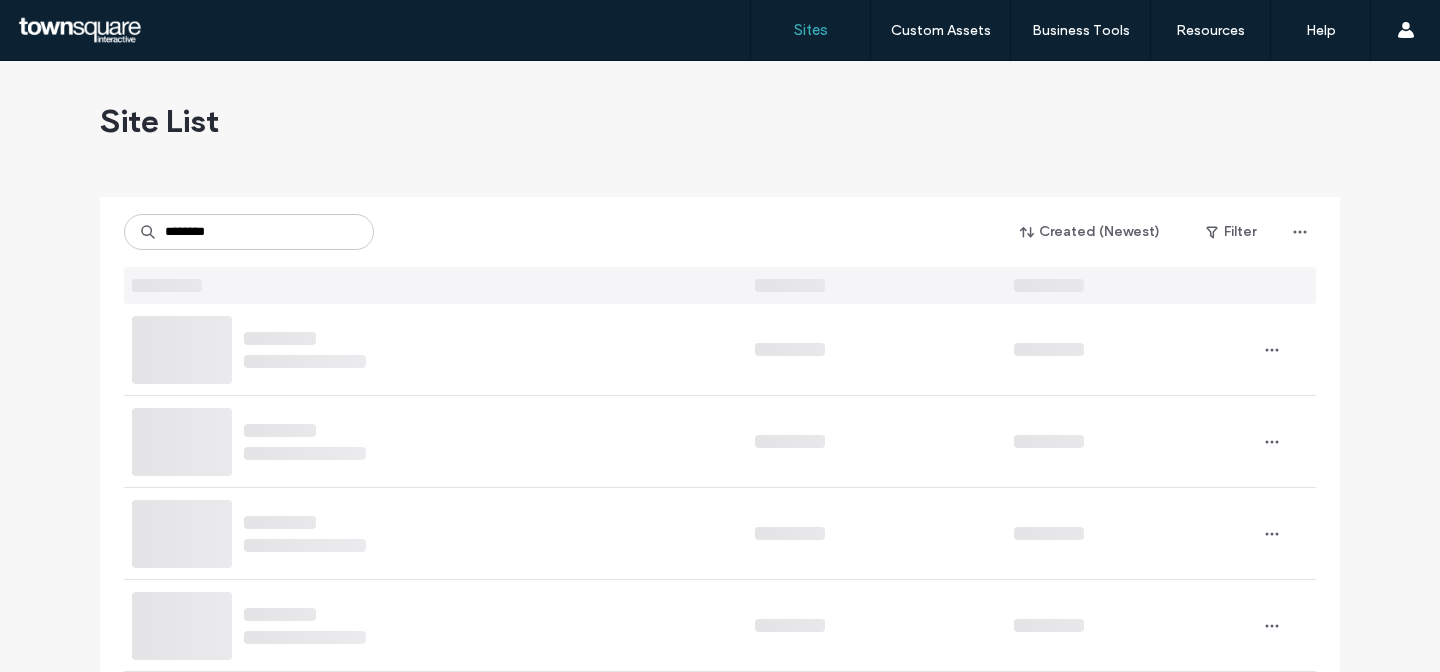 type on "********" 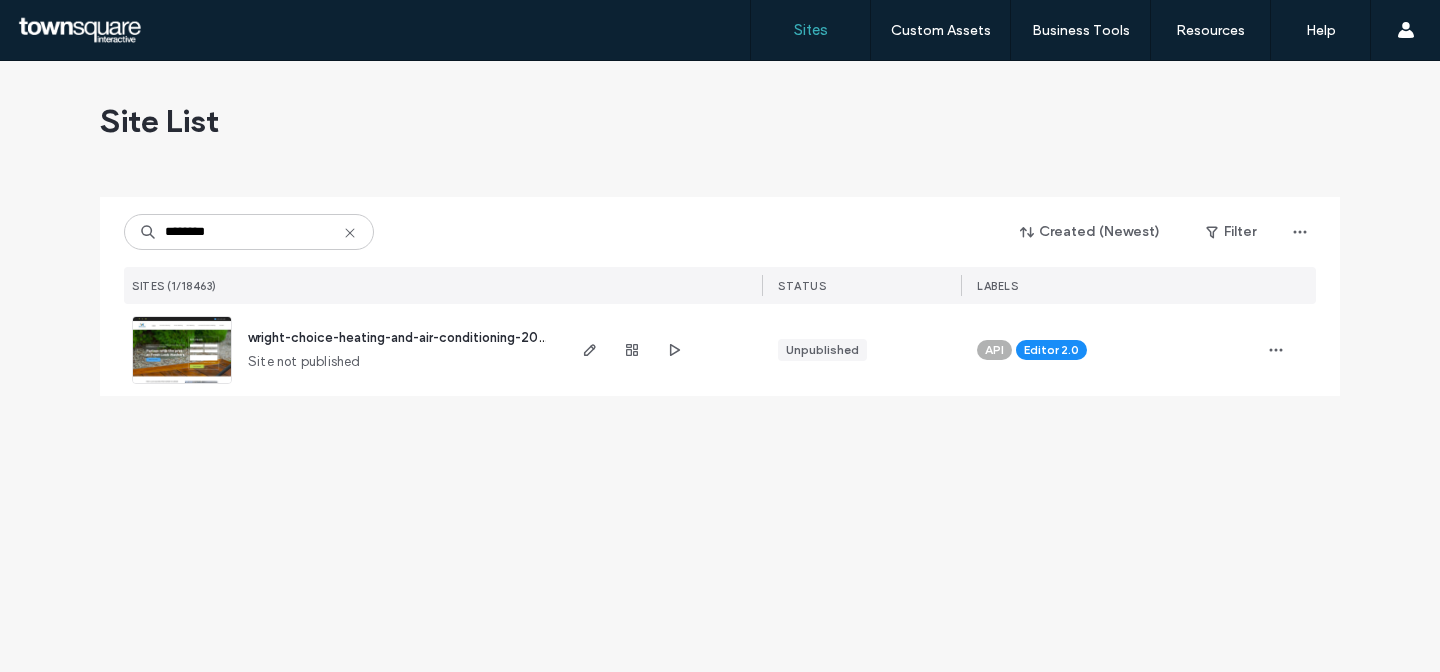 click on "wright-choice-heating-and-air-conditioning-20250731134427" at bounding box center [437, 337] 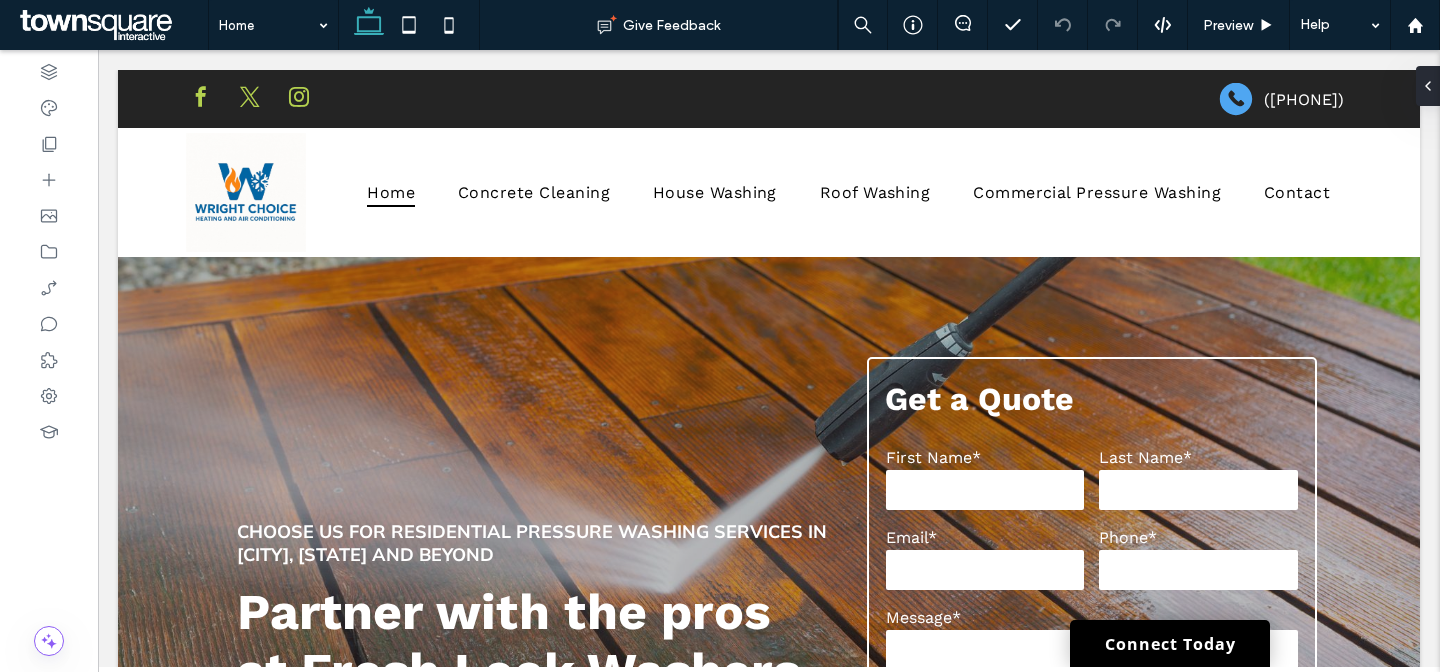 scroll, scrollTop: 0, scrollLeft: 0, axis: both 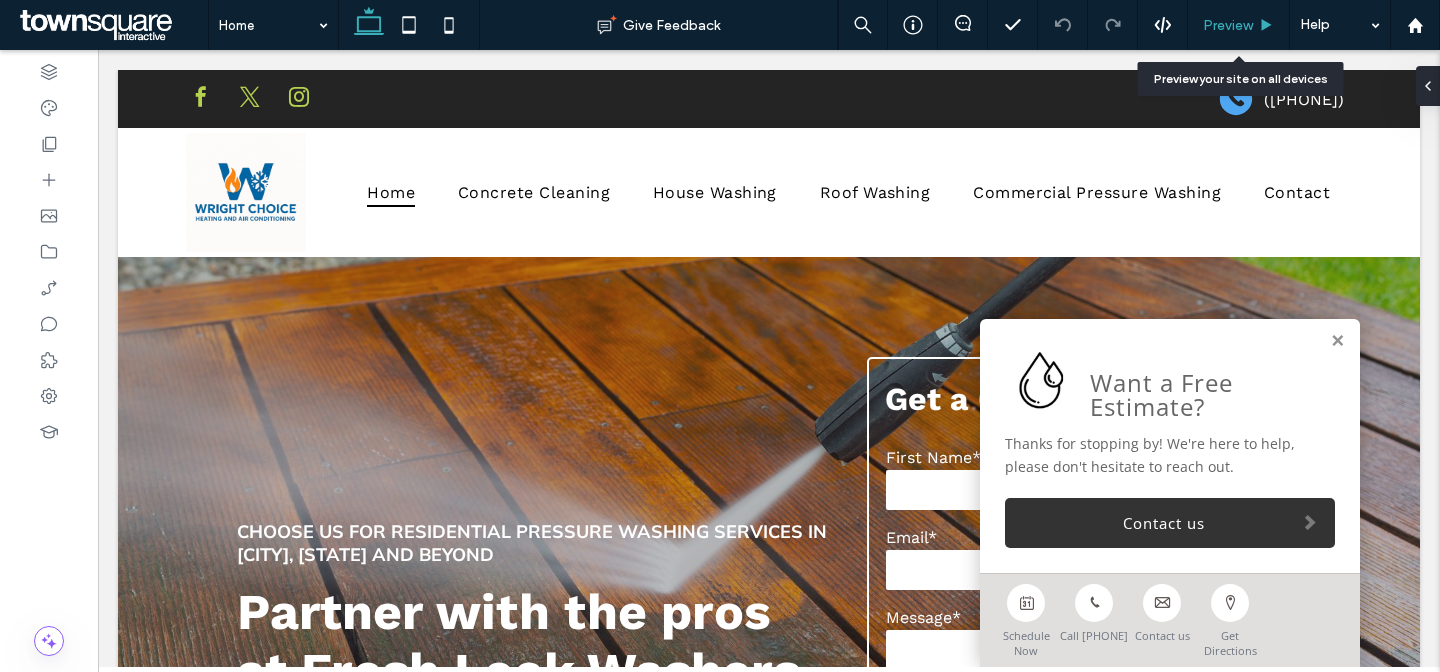 click on "Preview" at bounding box center [1228, 25] 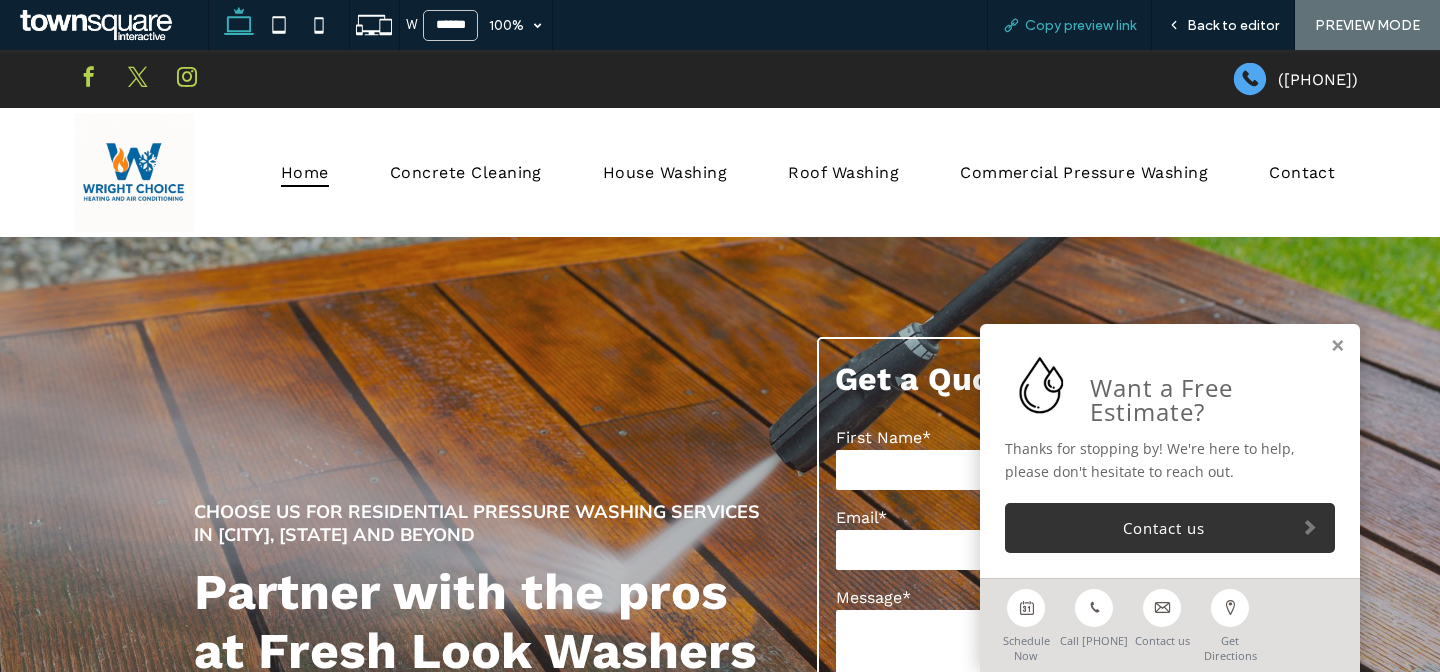 click on "Copy preview link" at bounding box center [1080, 25] 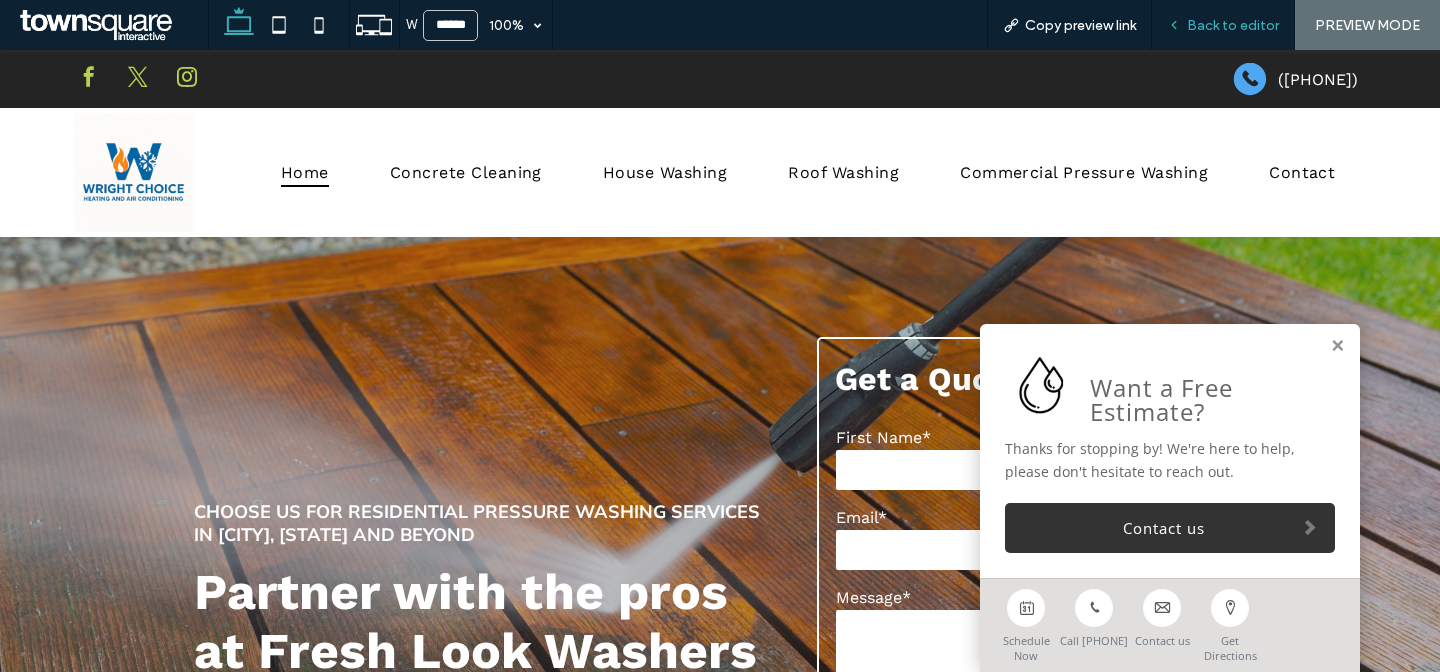 click on "Back to editor" at bounding box center (1223, 25) 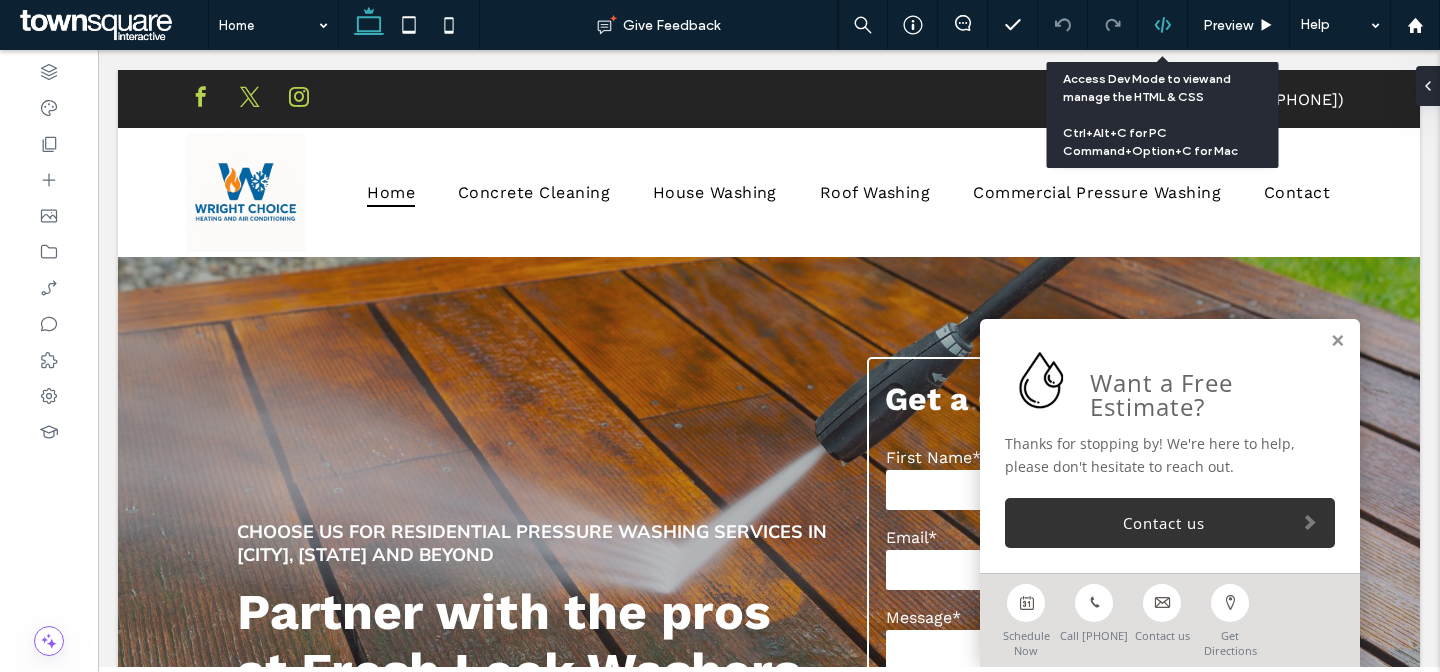 click at bounding box center (1163, 25) 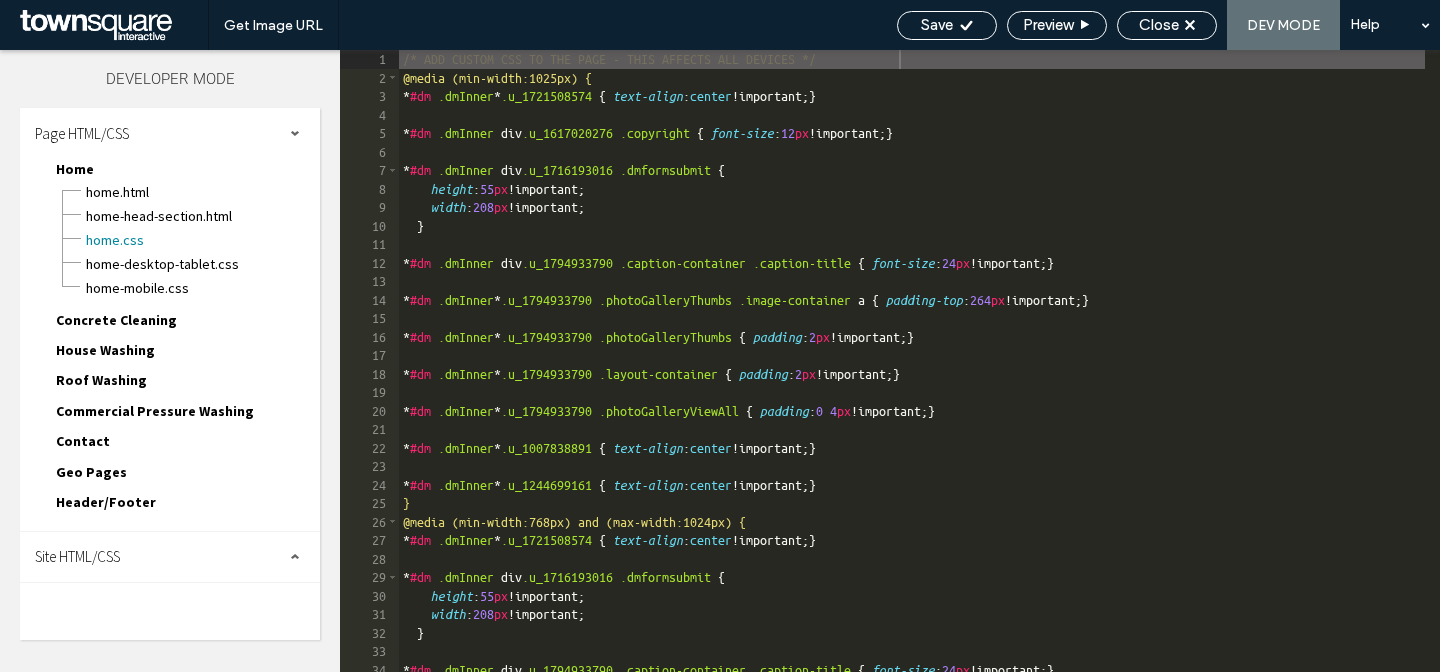 click on "Site HTML/CSS" at bounding box center [77, 556] 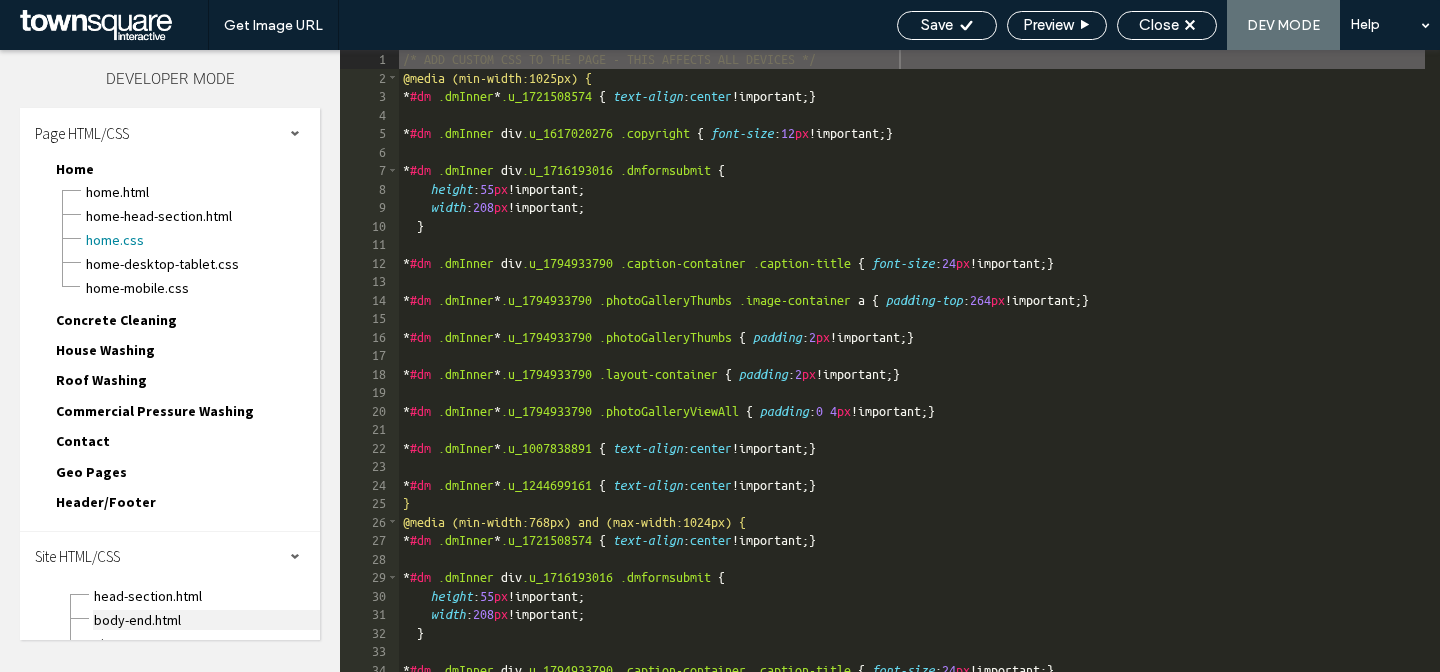 click on "body-end.html" at bounding box center (206, 620) 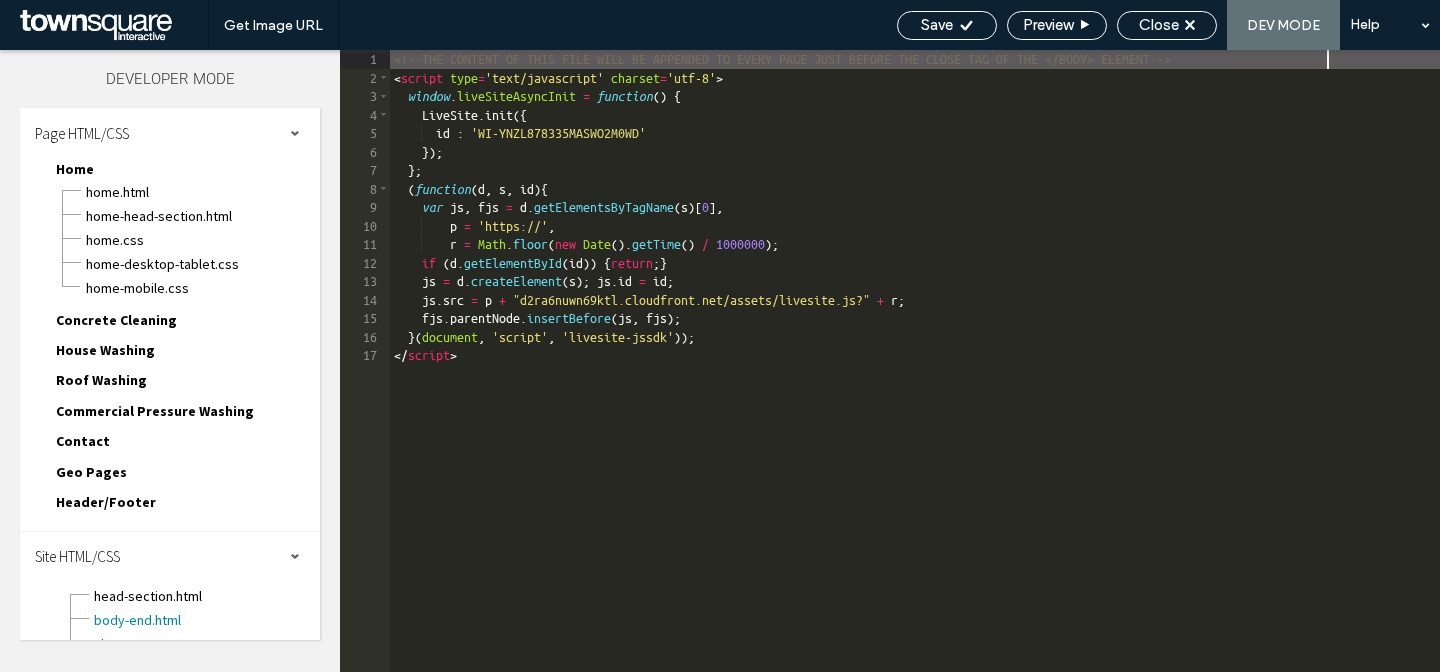 scroll, scrollTop: 1, scrollLeft: 0, axis: vertical 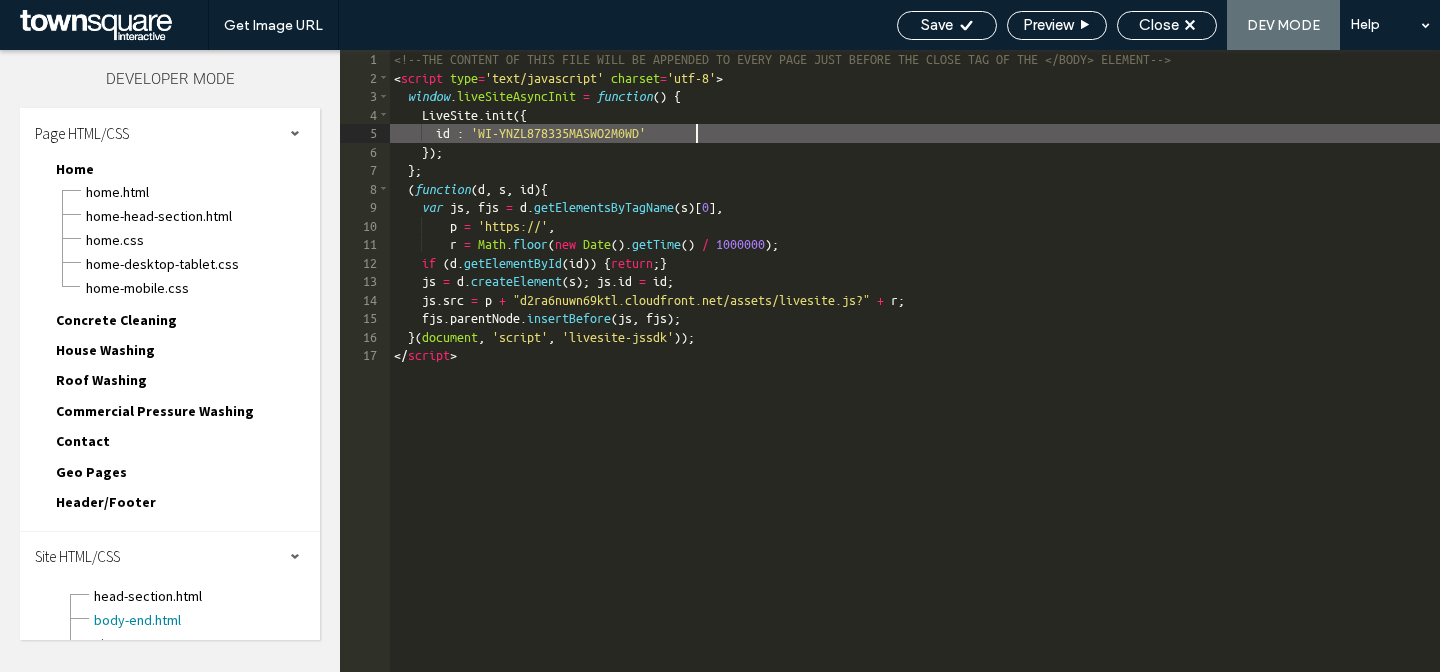 click on "<!--THE CONTENT OF THIS FILE WILL BE APPENDED TO EVERY PAGE JUST BEFORE THE CLOSE TAG OF THE </BODY> ELEMENT--> < script   type = 'text/javascript'   charset = 'utf-8' >    window . liveSiteAsyncInit   =   function ( )   {      LiveSite . init ({         id   :   'WI-YNZL878335MASWO2M0WD'      }) ;    } ;    ( function ( d ,   s ,   id ) {      var   js ,   fjs   =   d . getElementsByTagName ( s ) [ 0 ] ,           p   =   'https://' ,           r   =   Math . floor ( new   Date ( ) . getTime ( )   /   1000000 ) ;      if   ( d . getElementById ( id ))   { return ; }      js   =   d . createElement ( s ) ;   js . id   =   id ;      js . src   =   p   +   "d2ra6nuwn69ktl.cloudfront.net/assets/livesite.js?"   +   r ;      fjs . parentNode . insertBefore ( js ,   fjs ) ;    } ( document ,   'script' ,   'livesite-jssdk' )) ; </ script >" at bounding box center (915, 379) 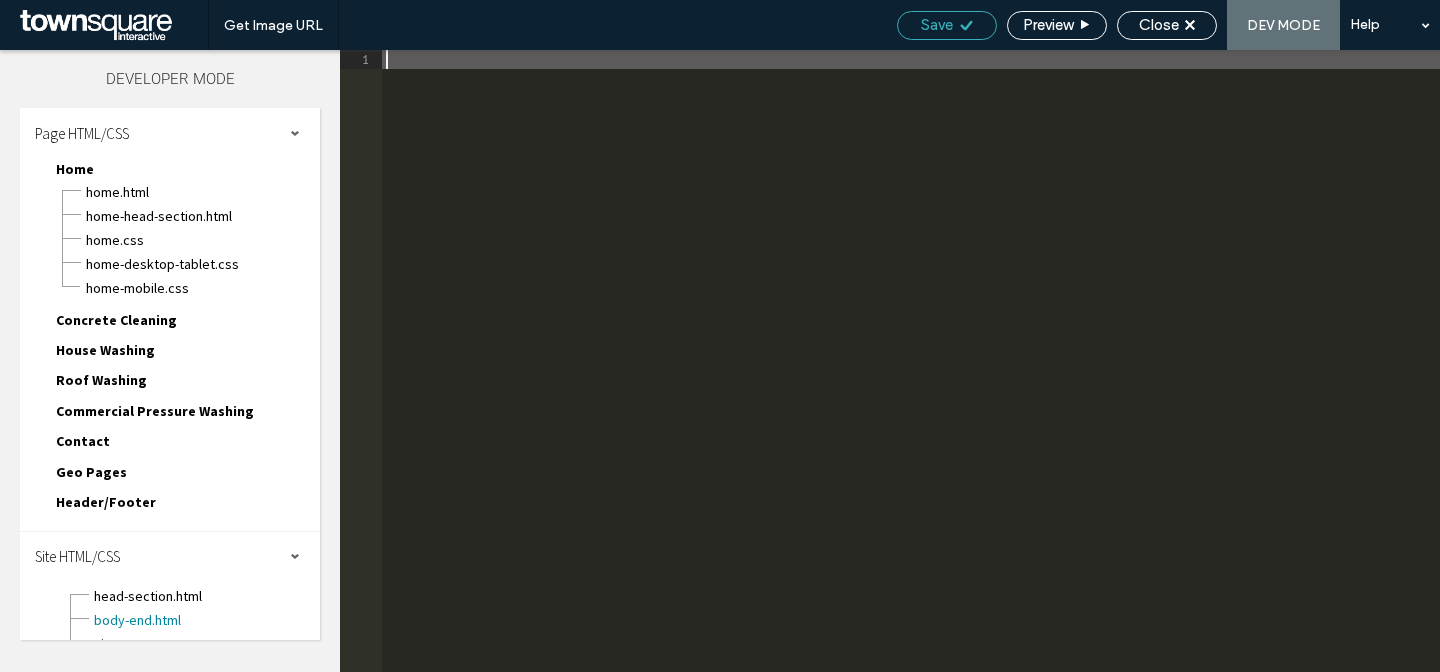 click on "Save" at bounding box center [937, 25] 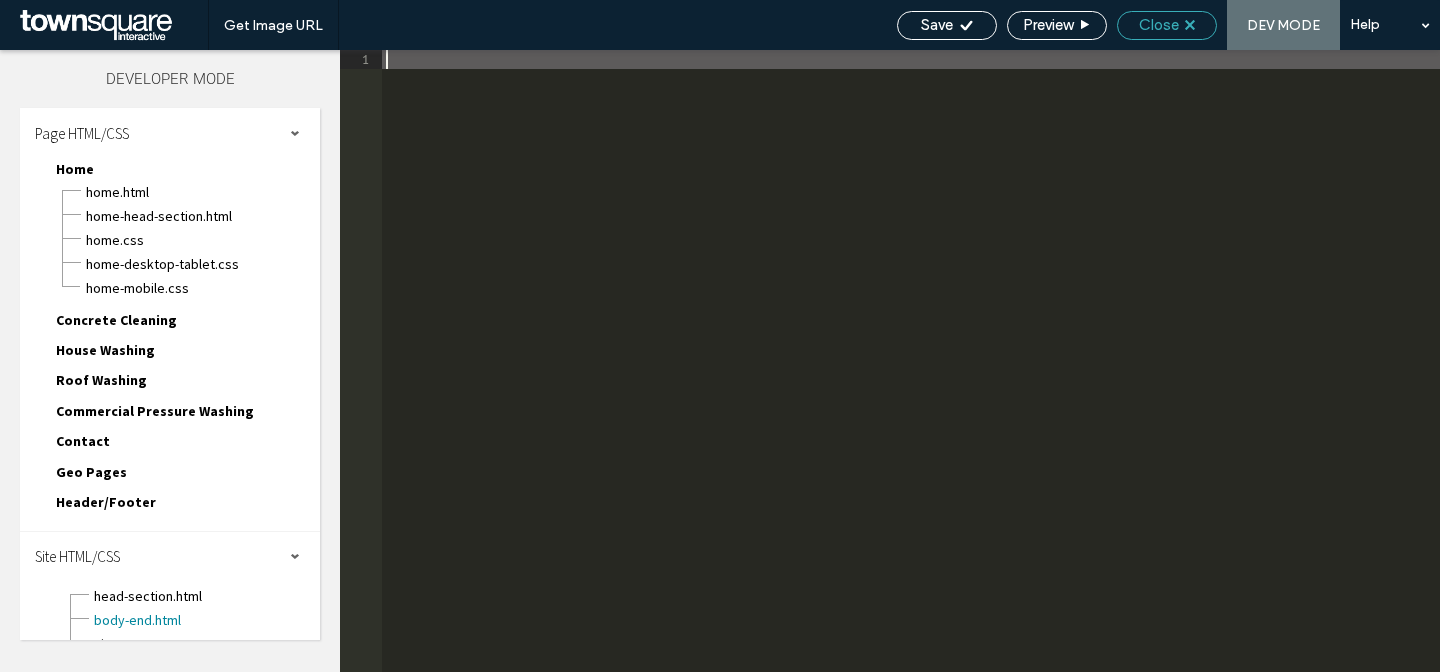 click on "Close" at bounding box center (1159, 25) 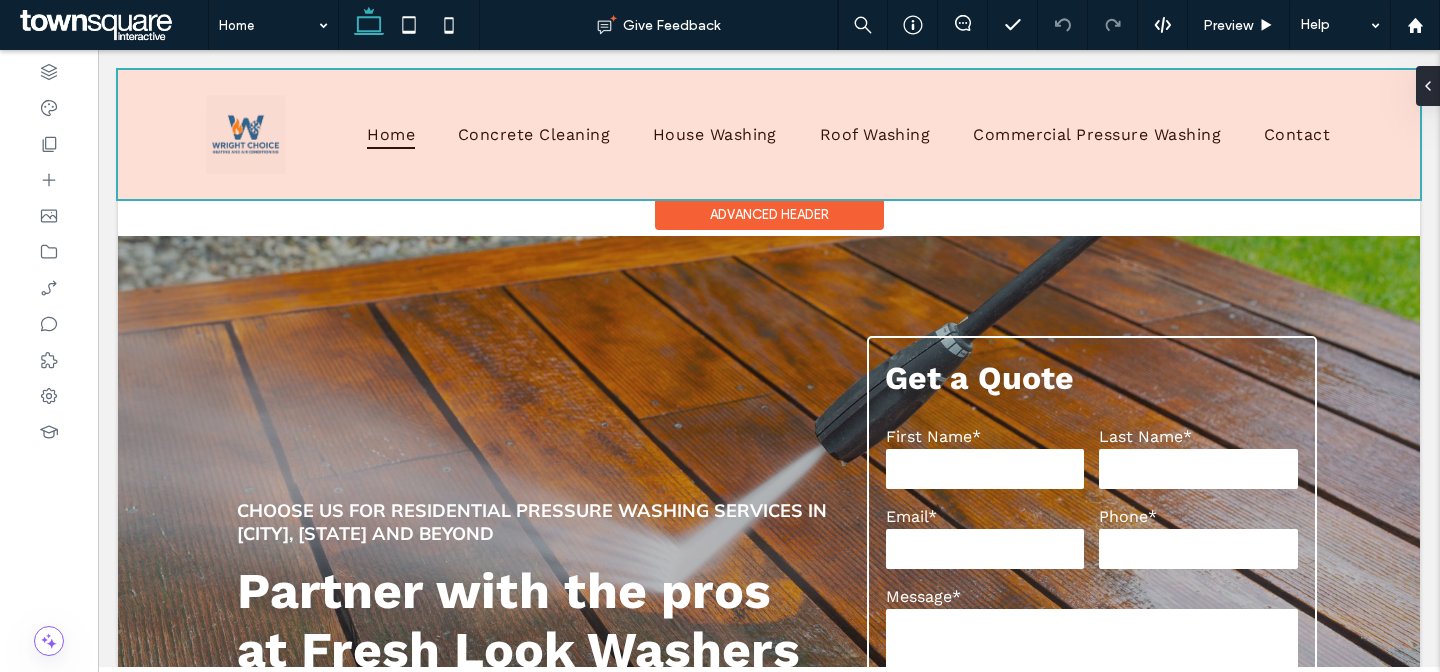scroll, scrollTop: 0, scrollLeft: 0, axis: both 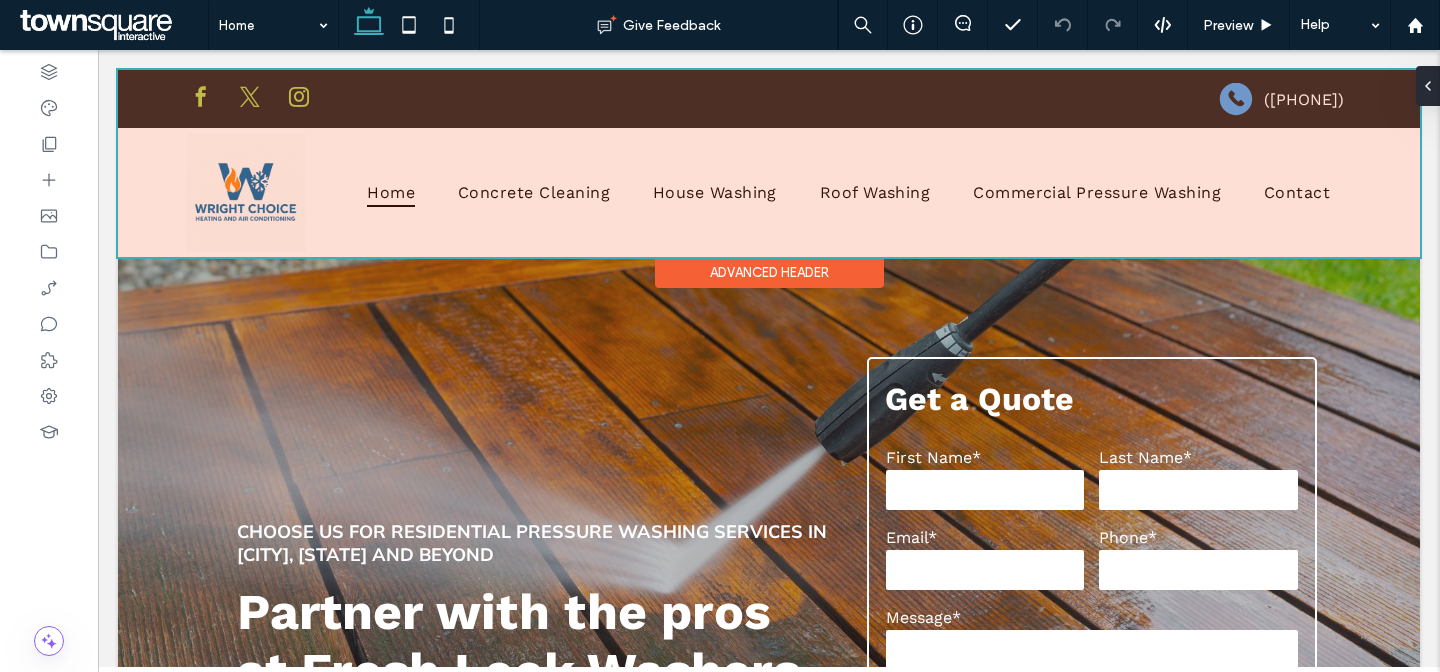 click at bounding box center (769, 163) 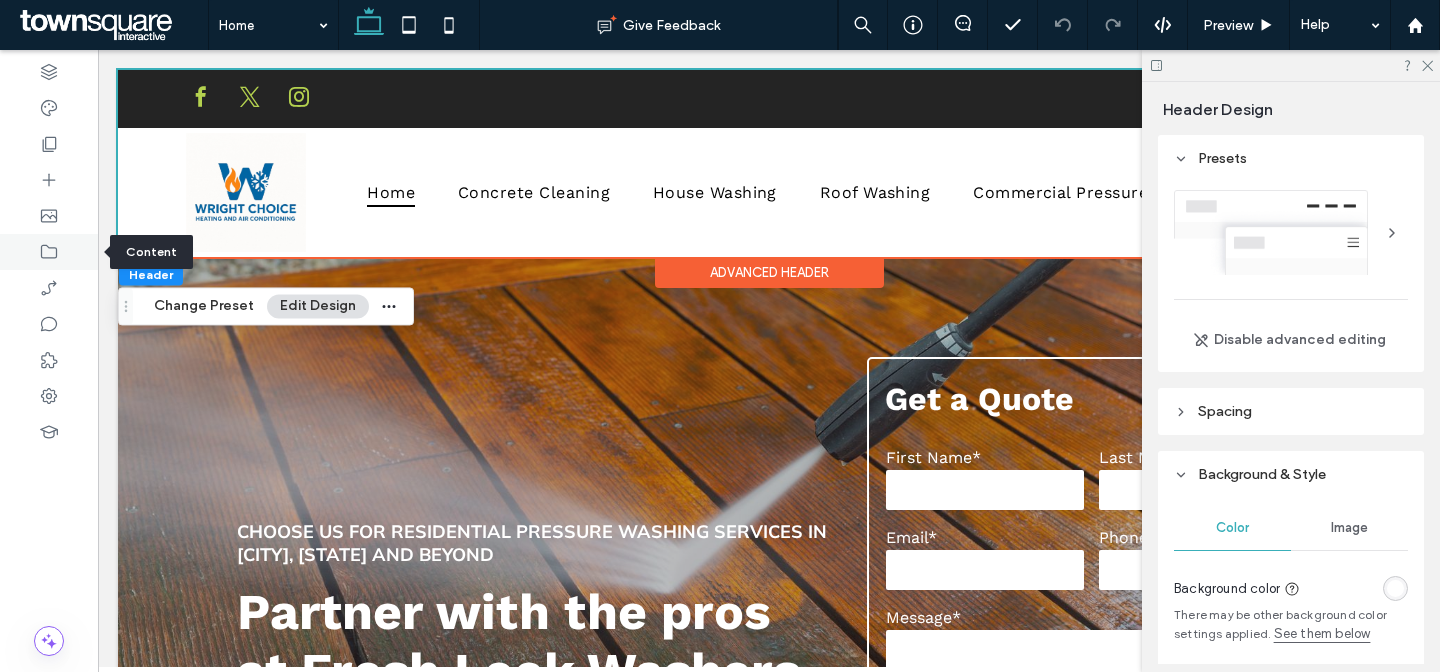 click 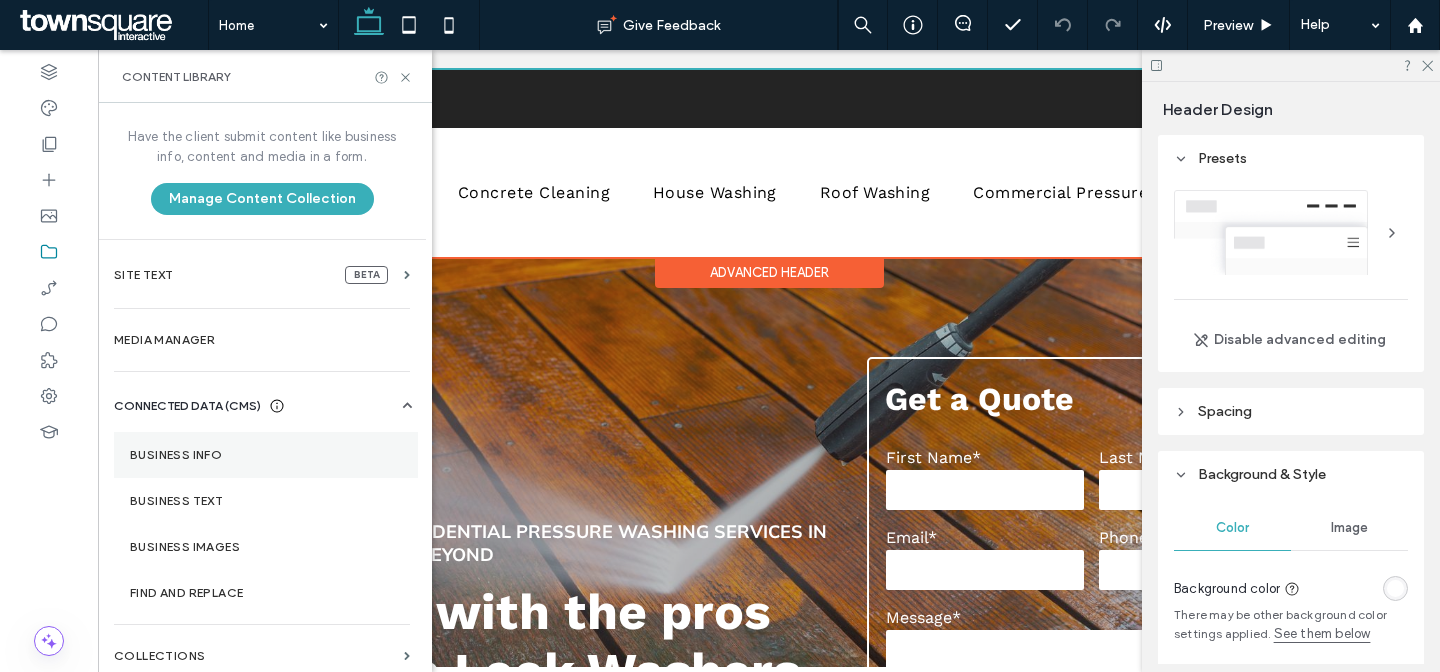 click on "Business Info" at bounding box center [266, 455] 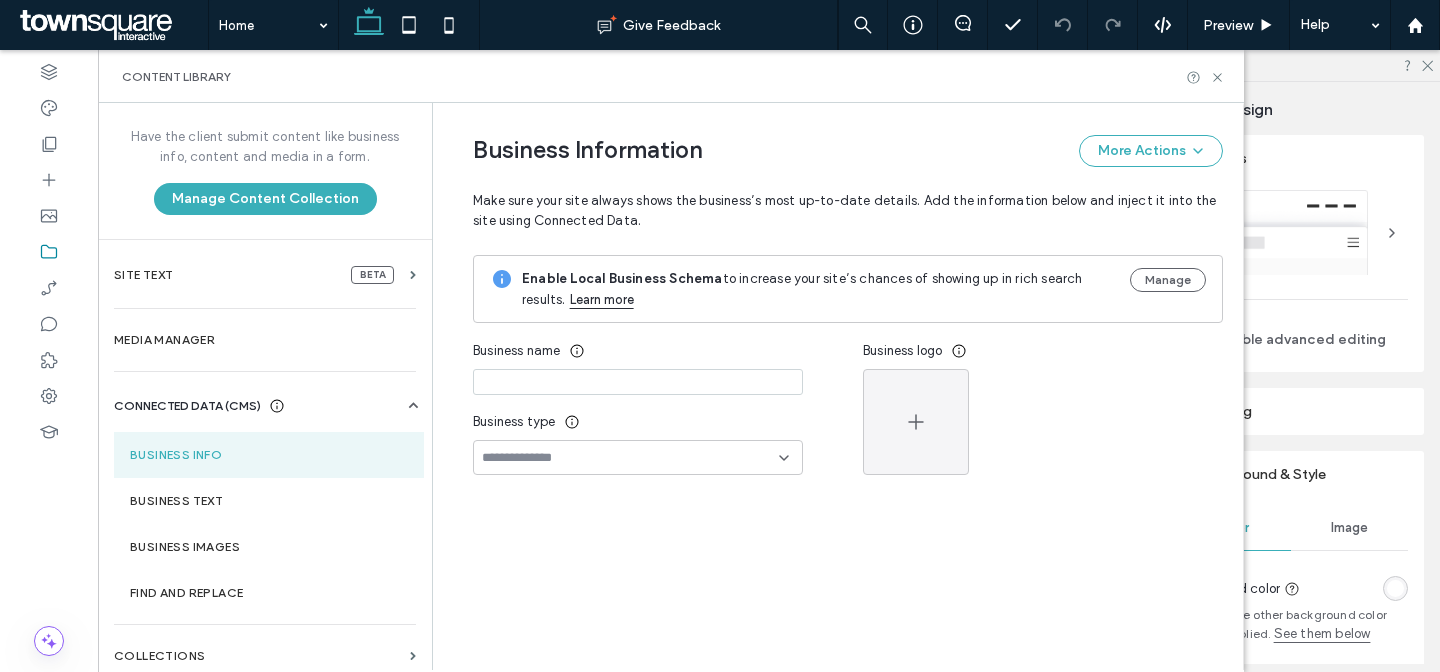 type on "**********" 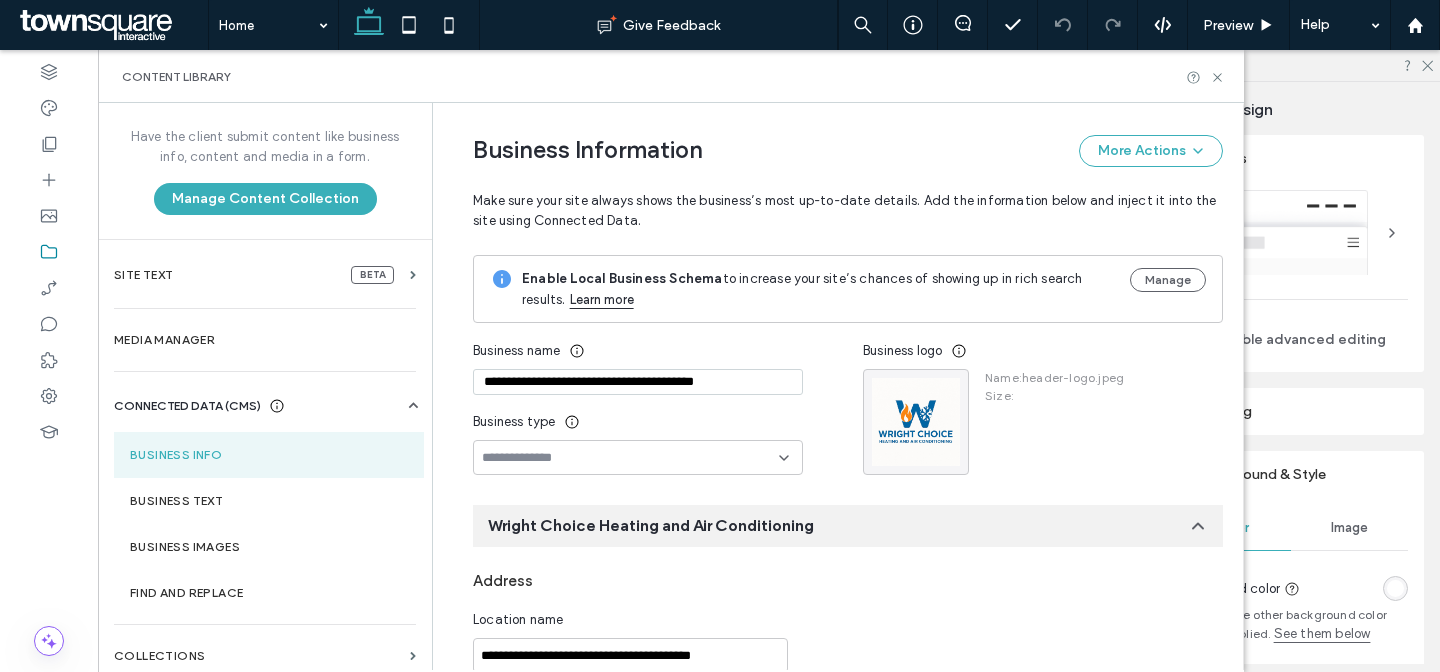 scroll, scrollTop: 37, scrollLeft: 0, axis: vertical 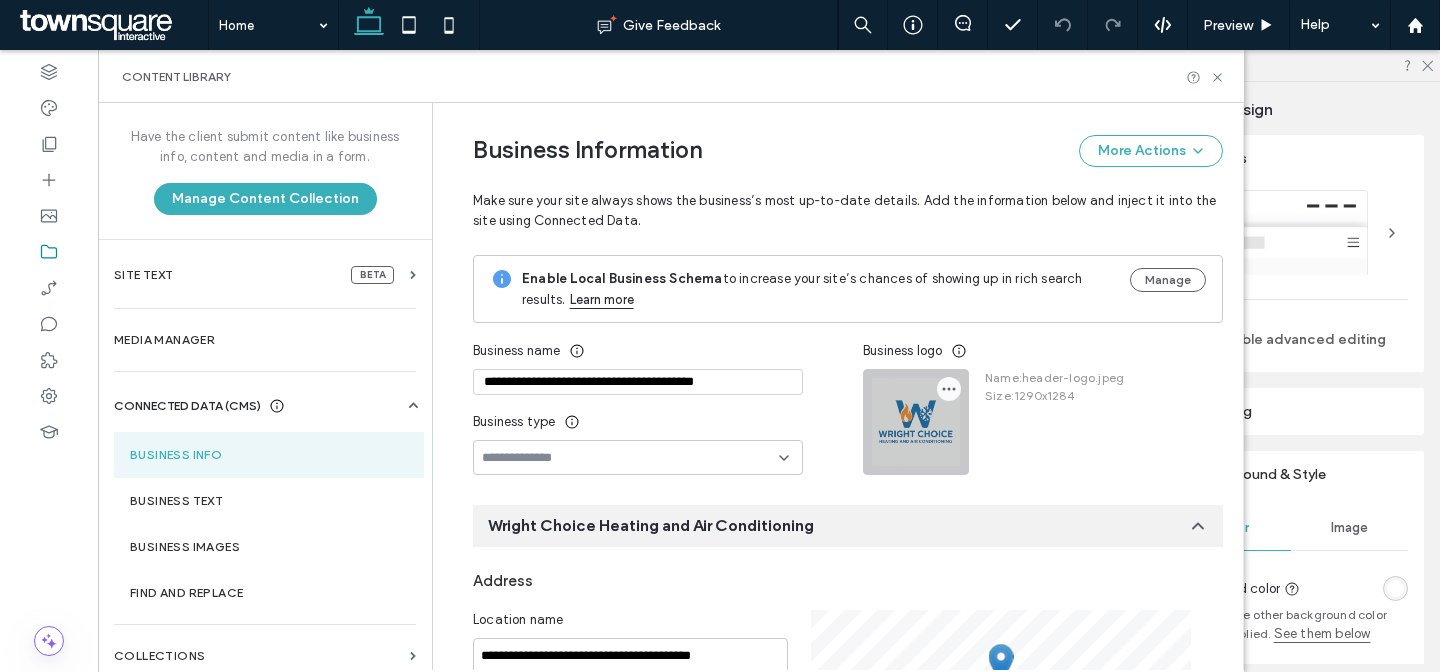 click 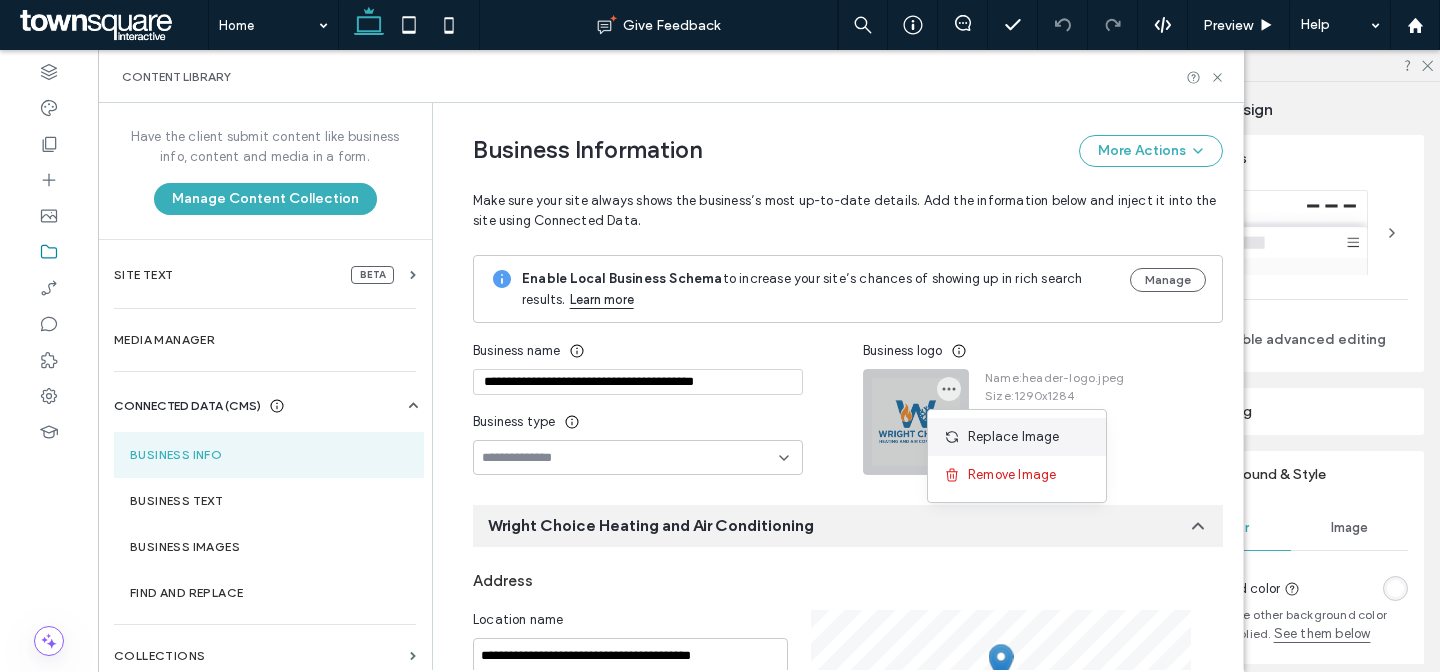 click on "Replace Image" at bounding box center (1014, 437) 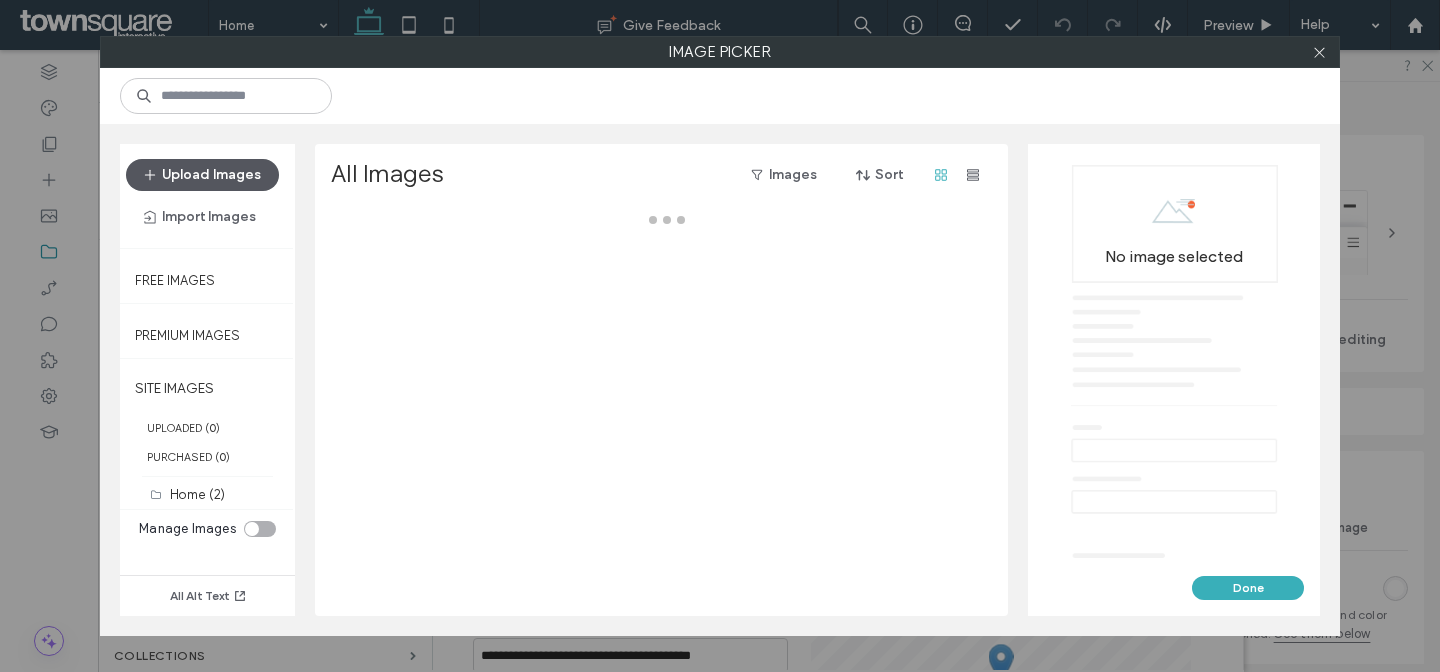click on "Upload Images" at bounding box center (202, 175) 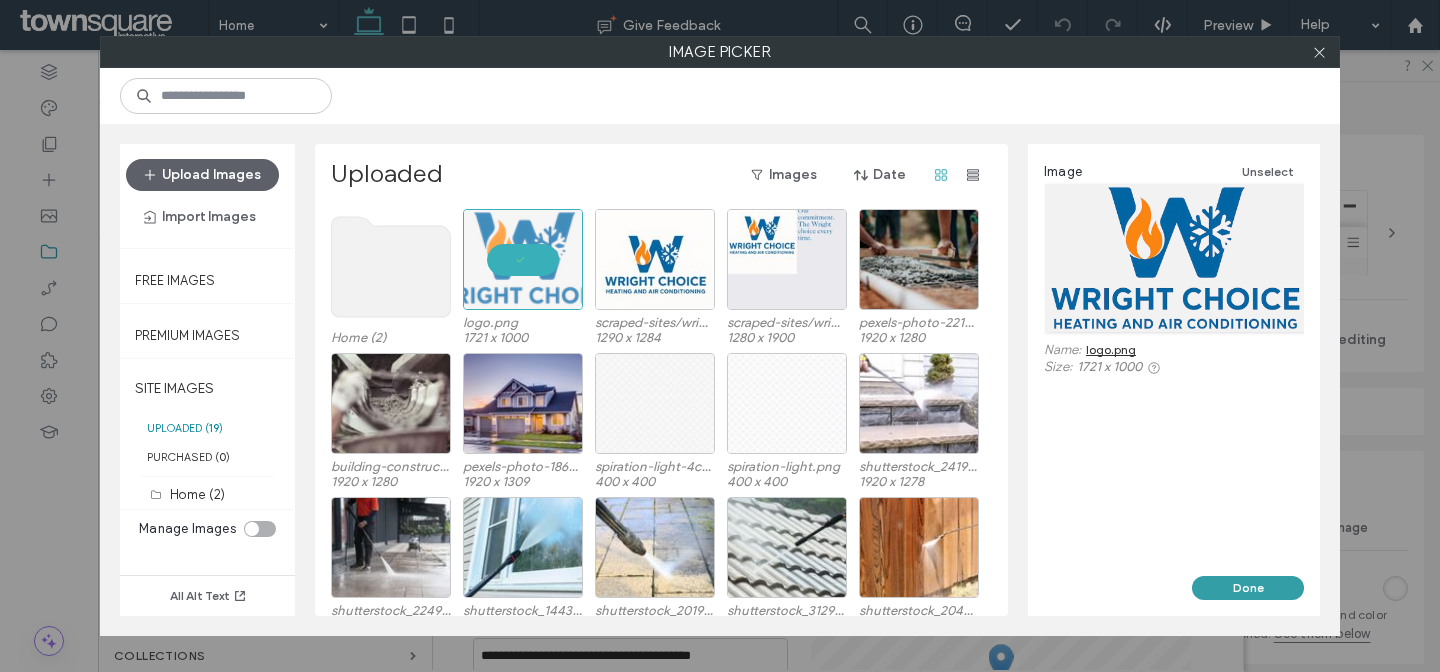 click on "Done" at bounding box center [1248, 588] 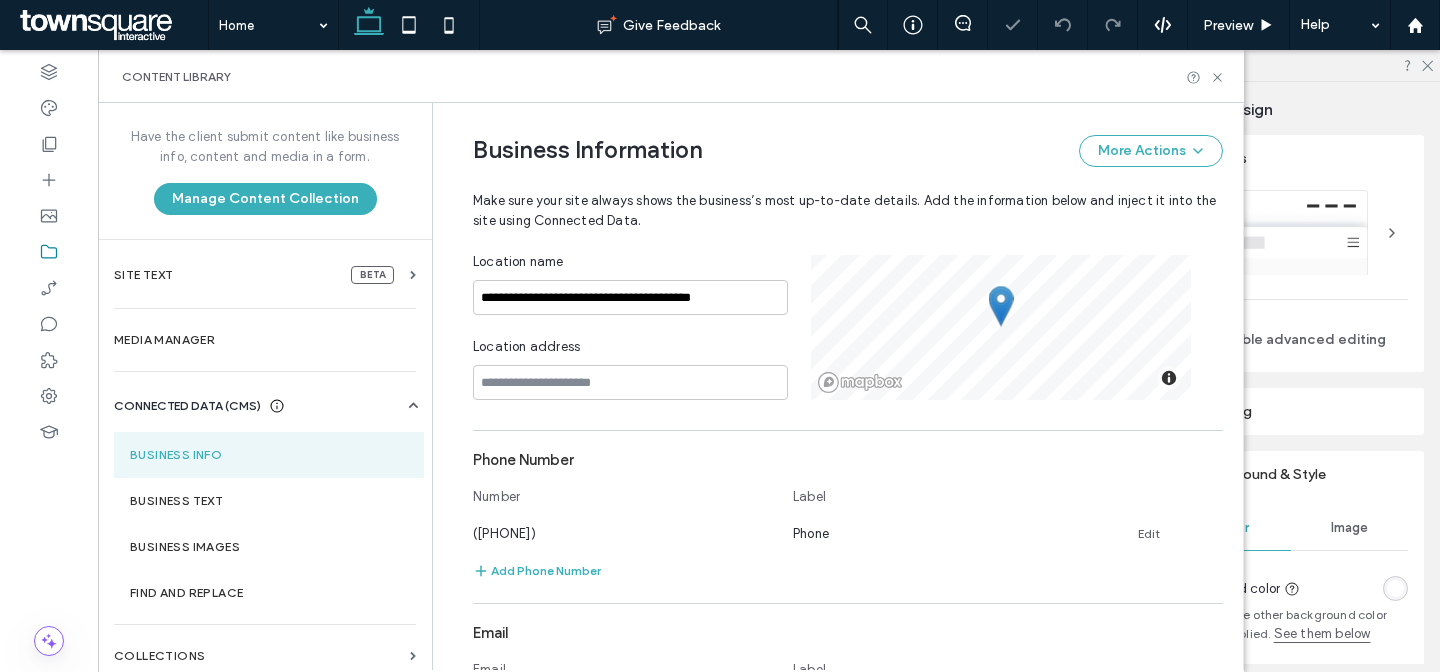 scroll, scrollTop: 376, scrollLeft: 0, axis: vertical 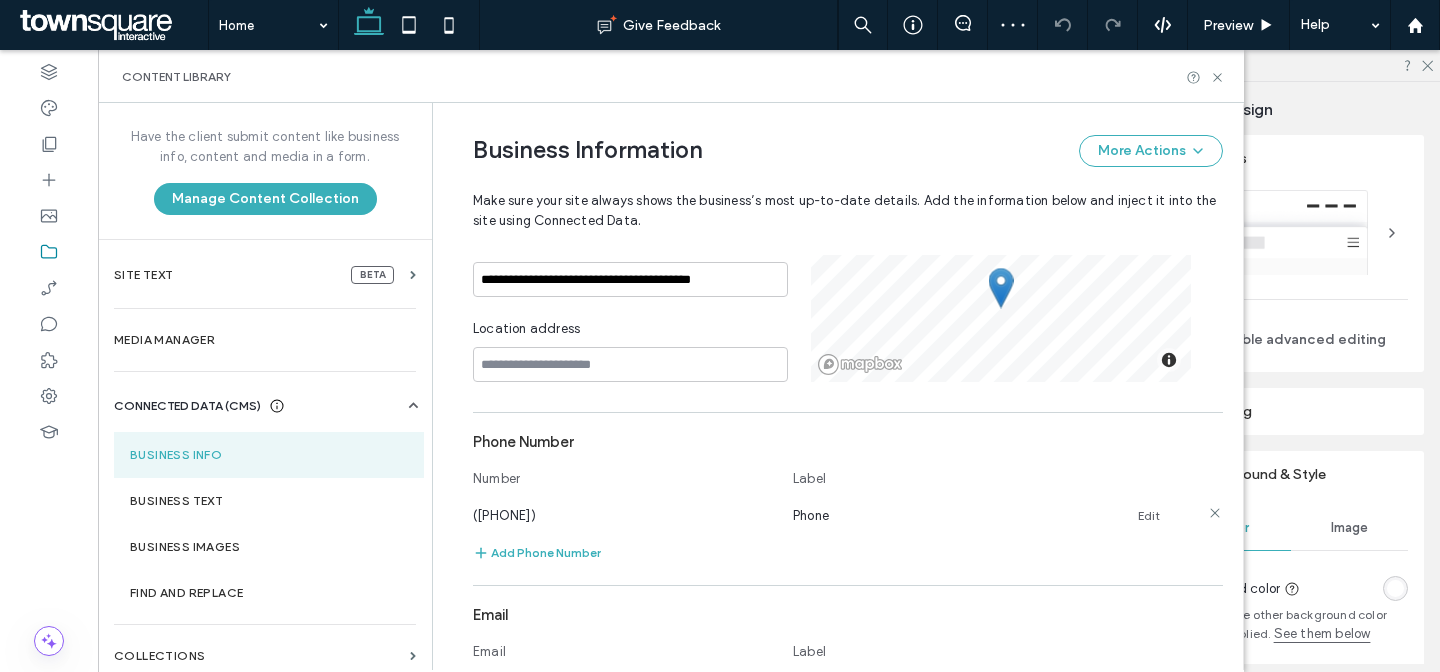 click on "Edit" at bounding box center (1149, 516) 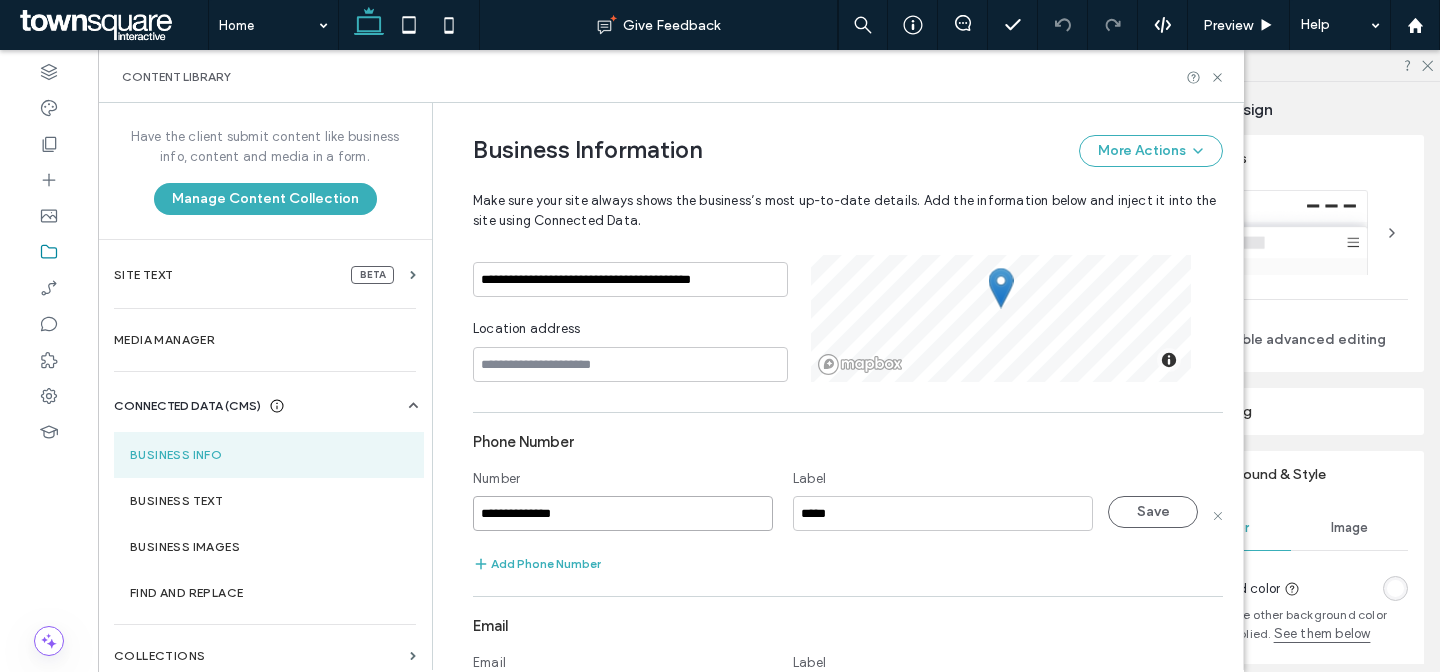 click on "**********" at bounding box center [623, 513] 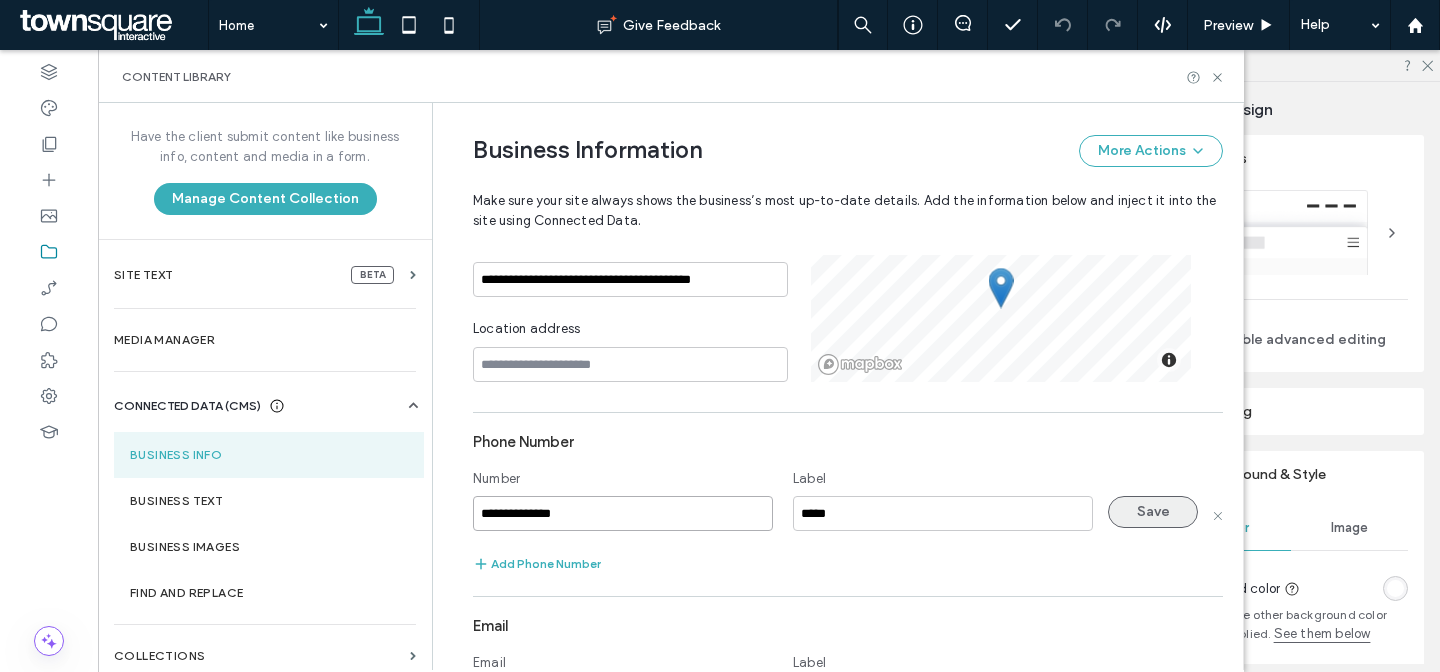 paste 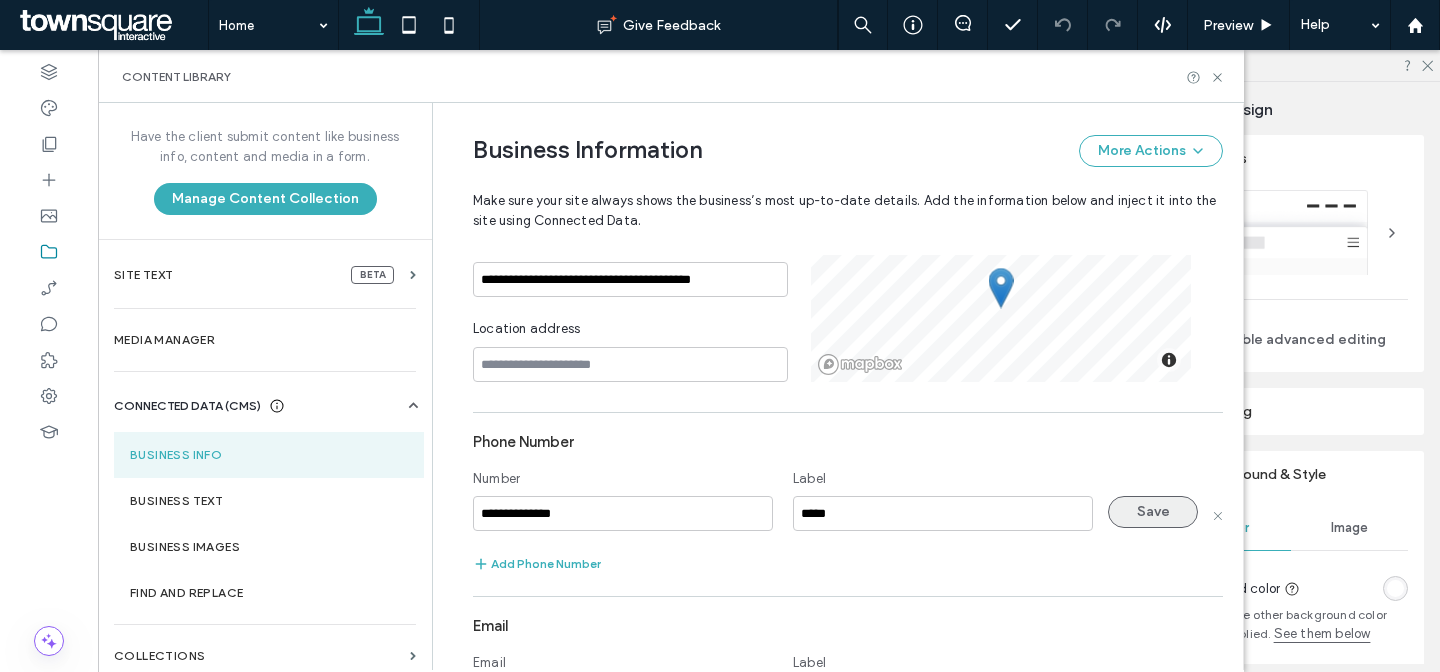 click on "Save" at bounding box center (1153, 512) 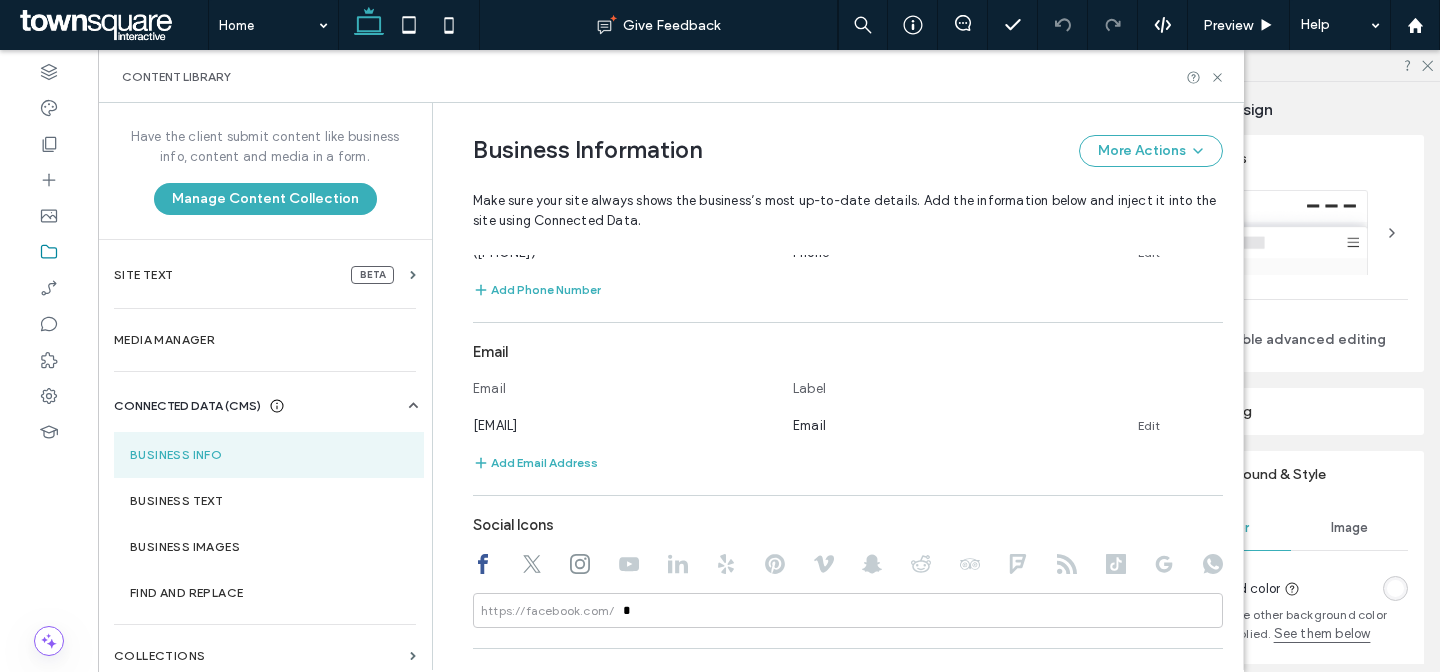 scroll, scrollTop: 662, scrollLeft: 0, axis: vertical 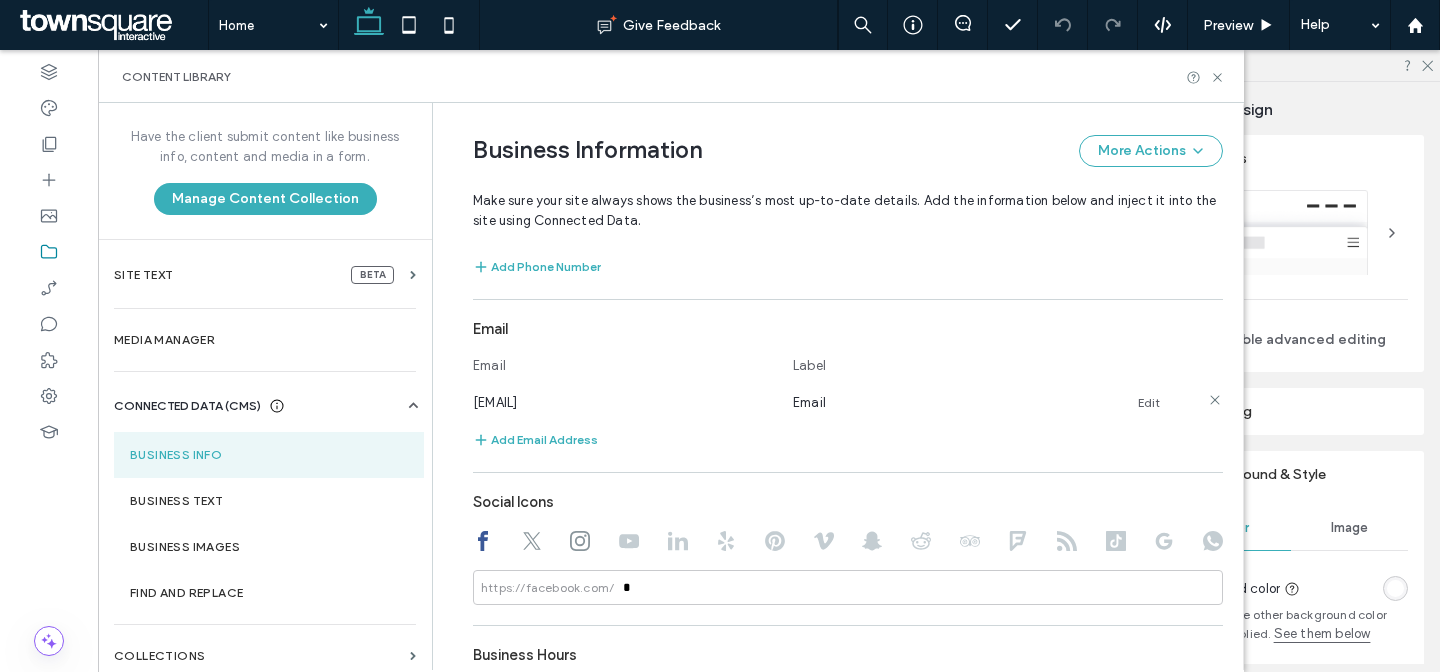 click on "Edit" at bounding box center (1149, 403) 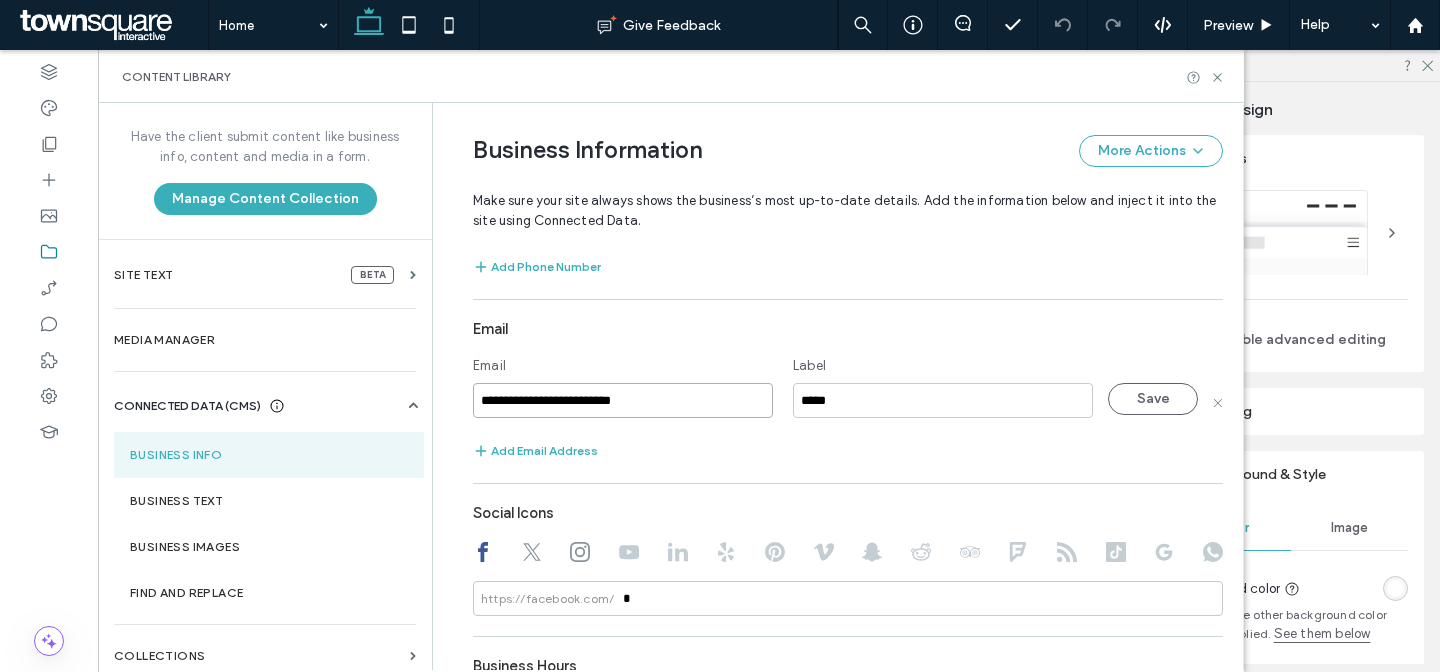 click on "**********" at bounding box center [623, 400] 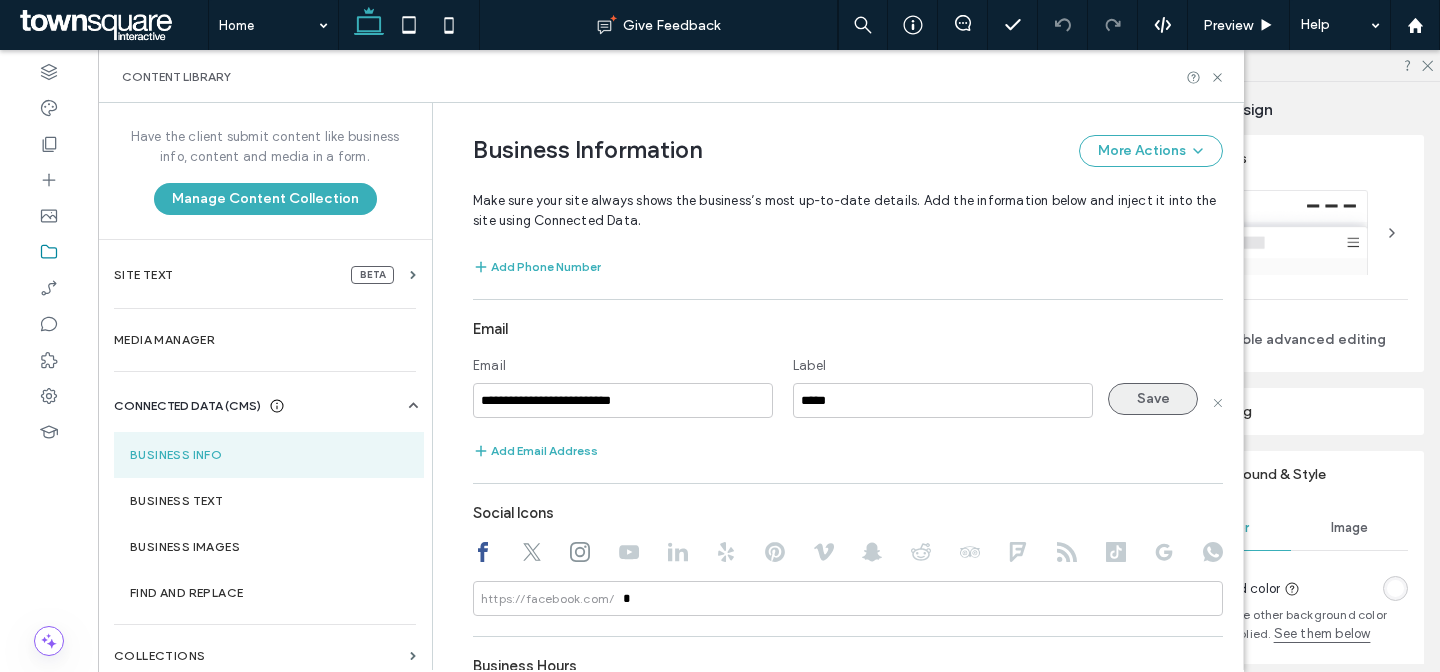 click on "Save" at bounding box center [1153, 399] 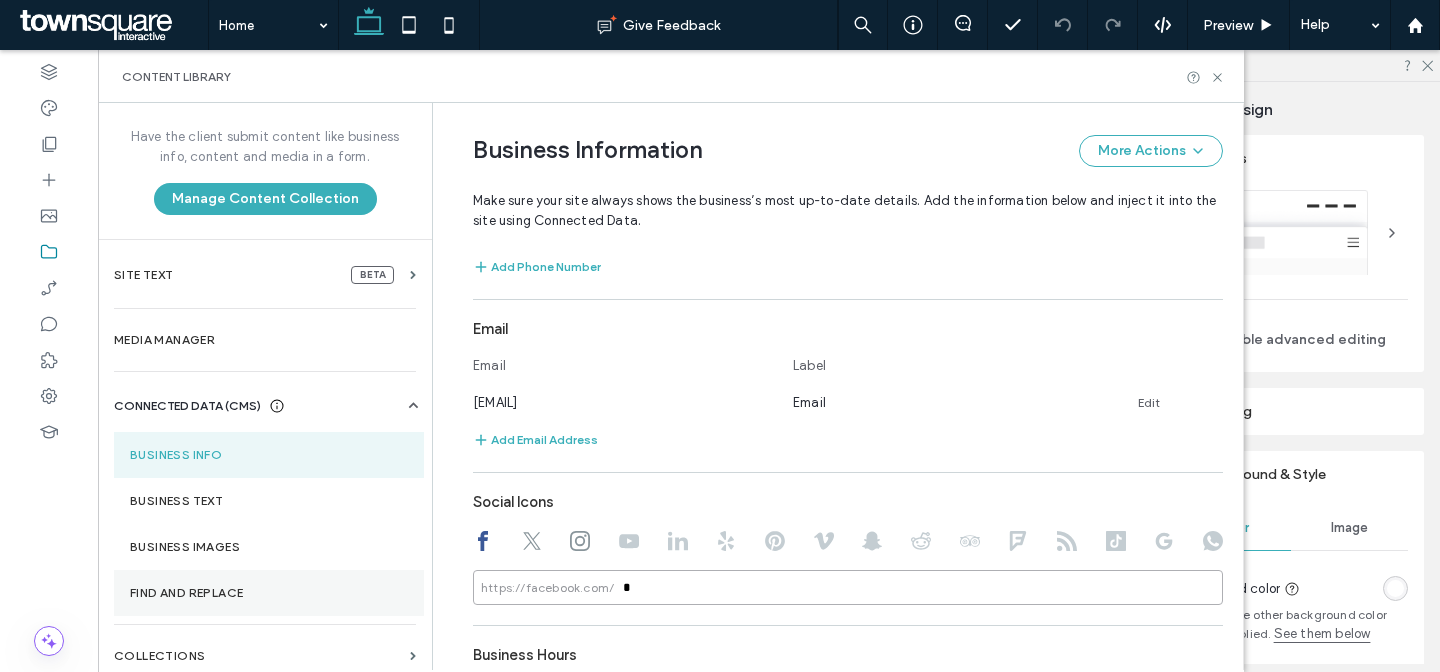 drag, startPoint x: 651, startPoint y: 589, endPoint x: 366, endPoint y: 571, distance: 285.56784 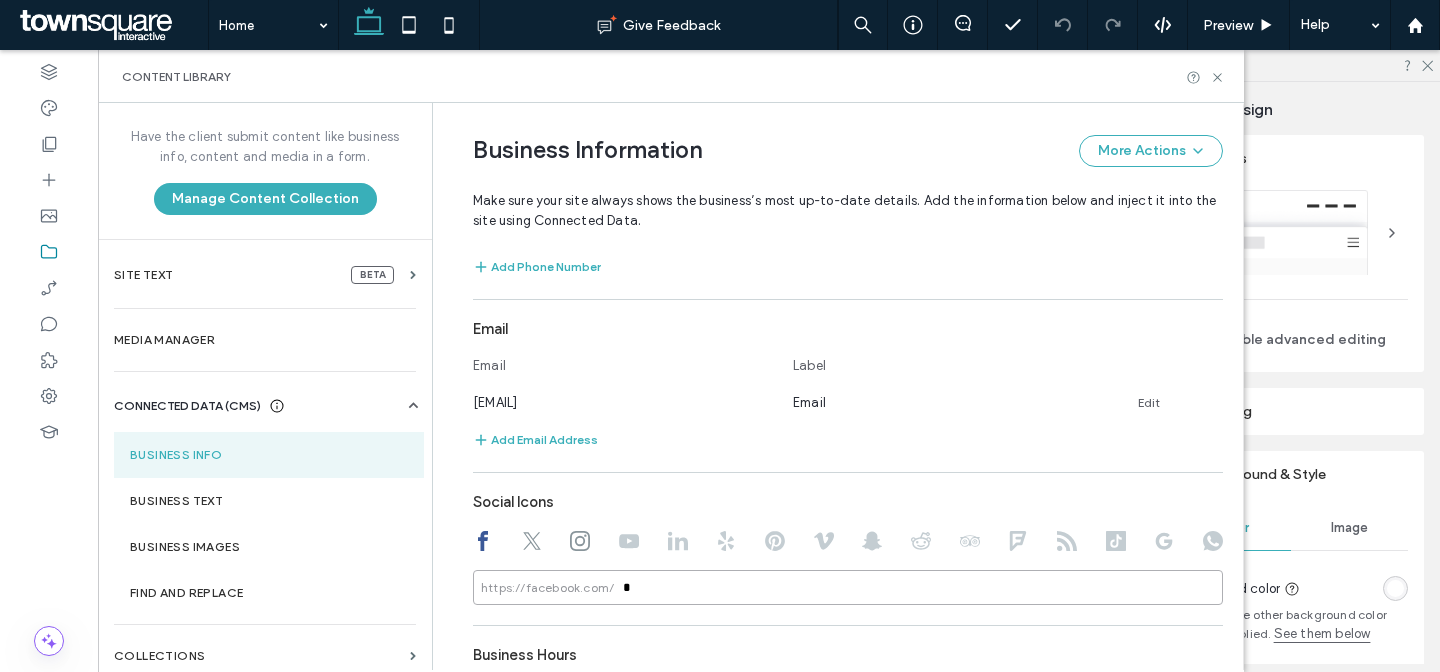 paste on "**********" 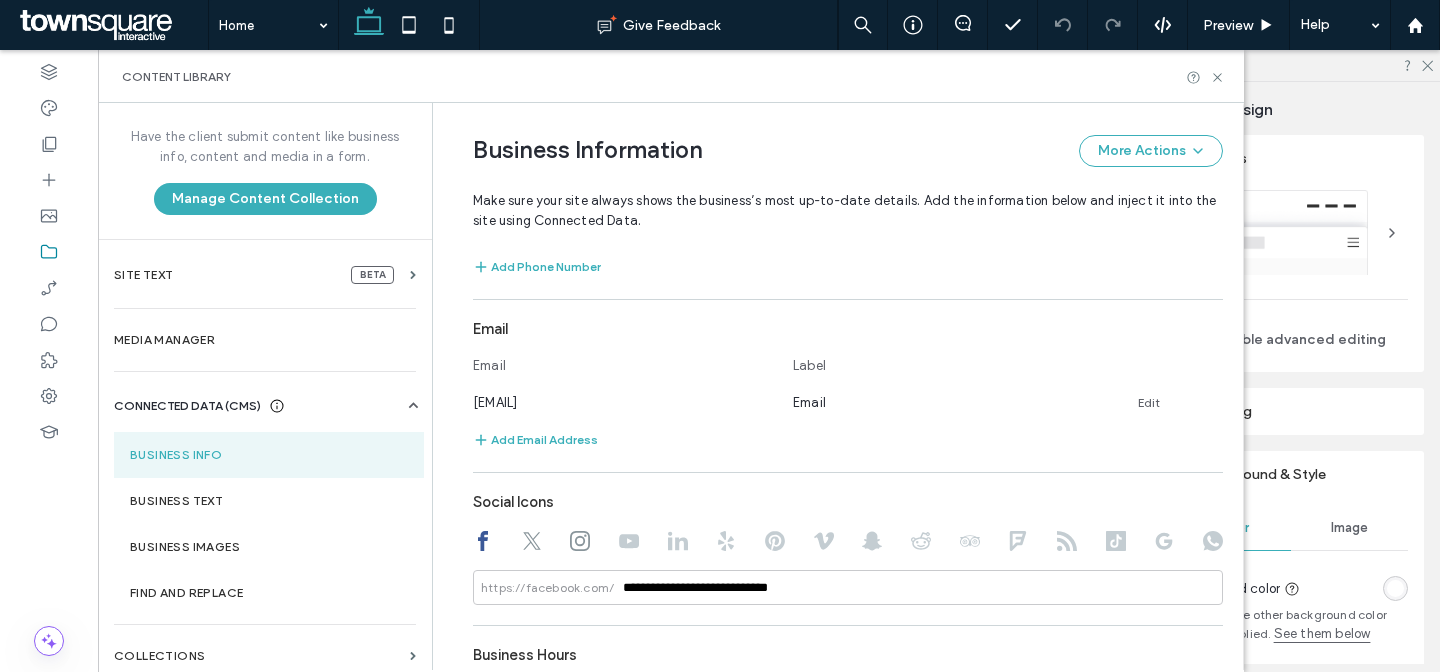 click 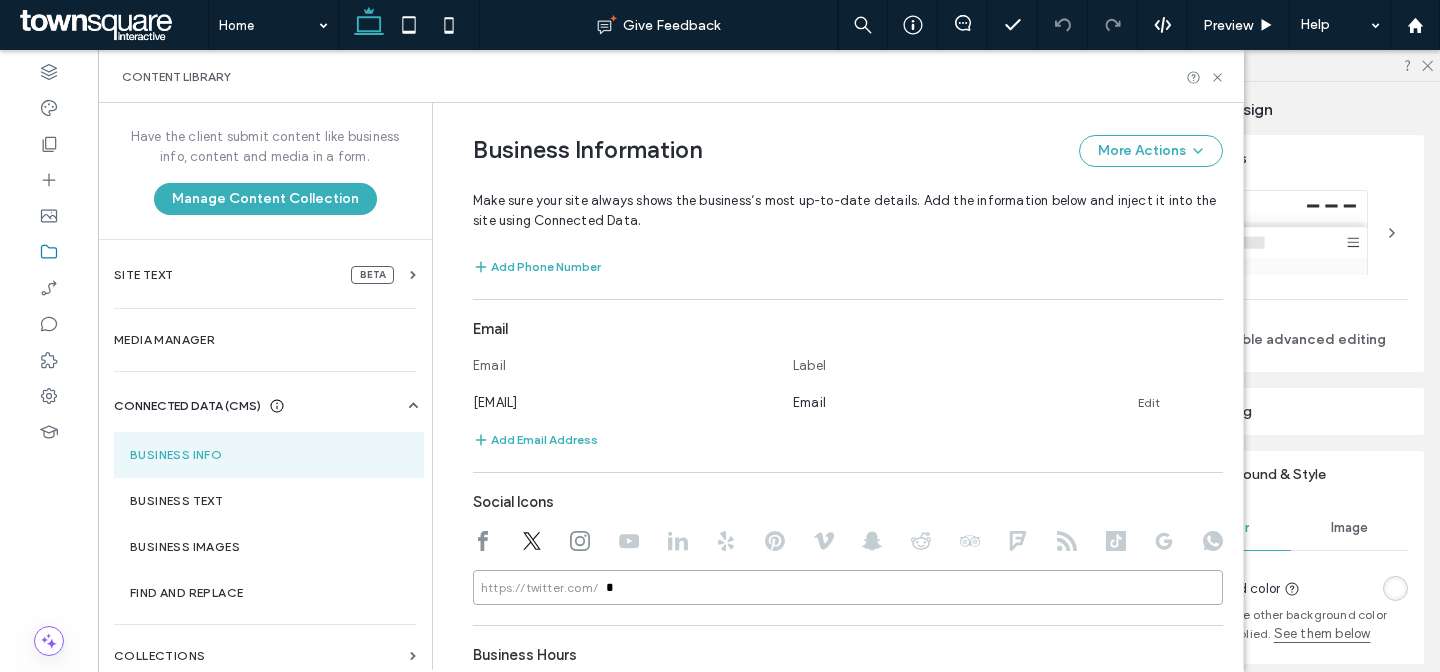click on "*" at bounding box center (848, 587) 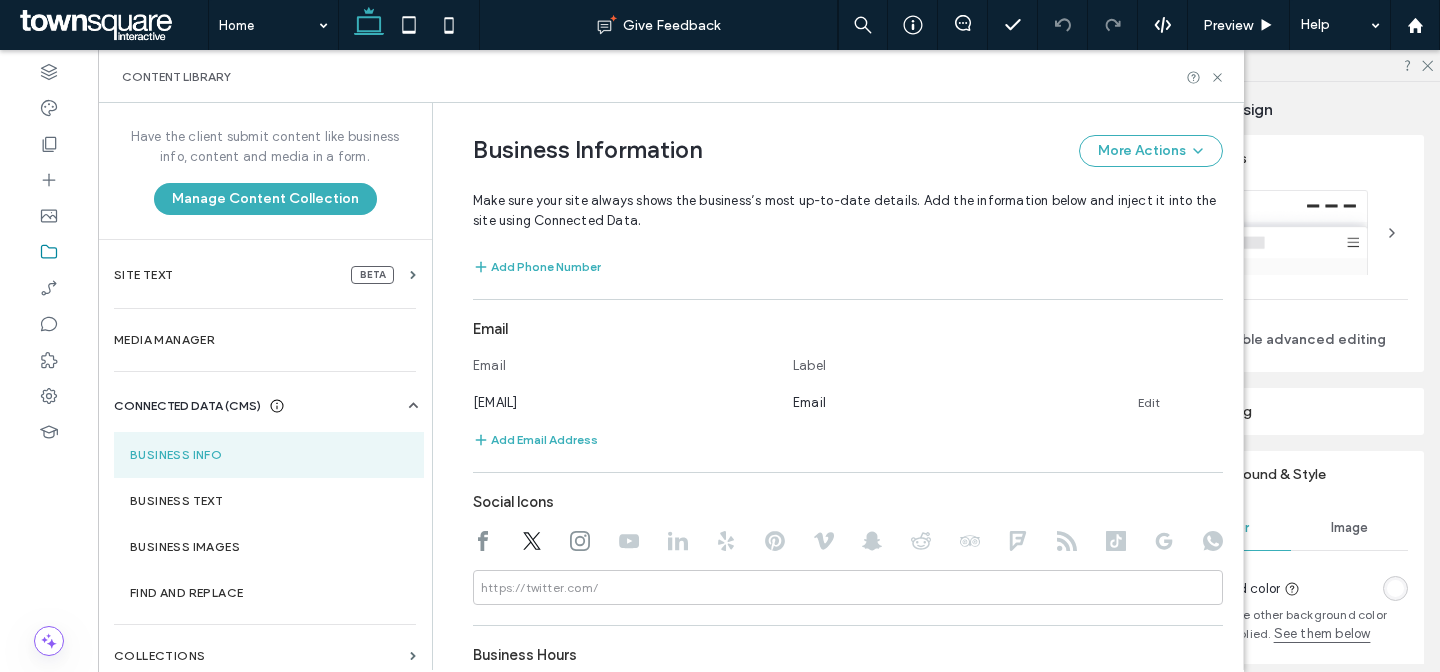 click 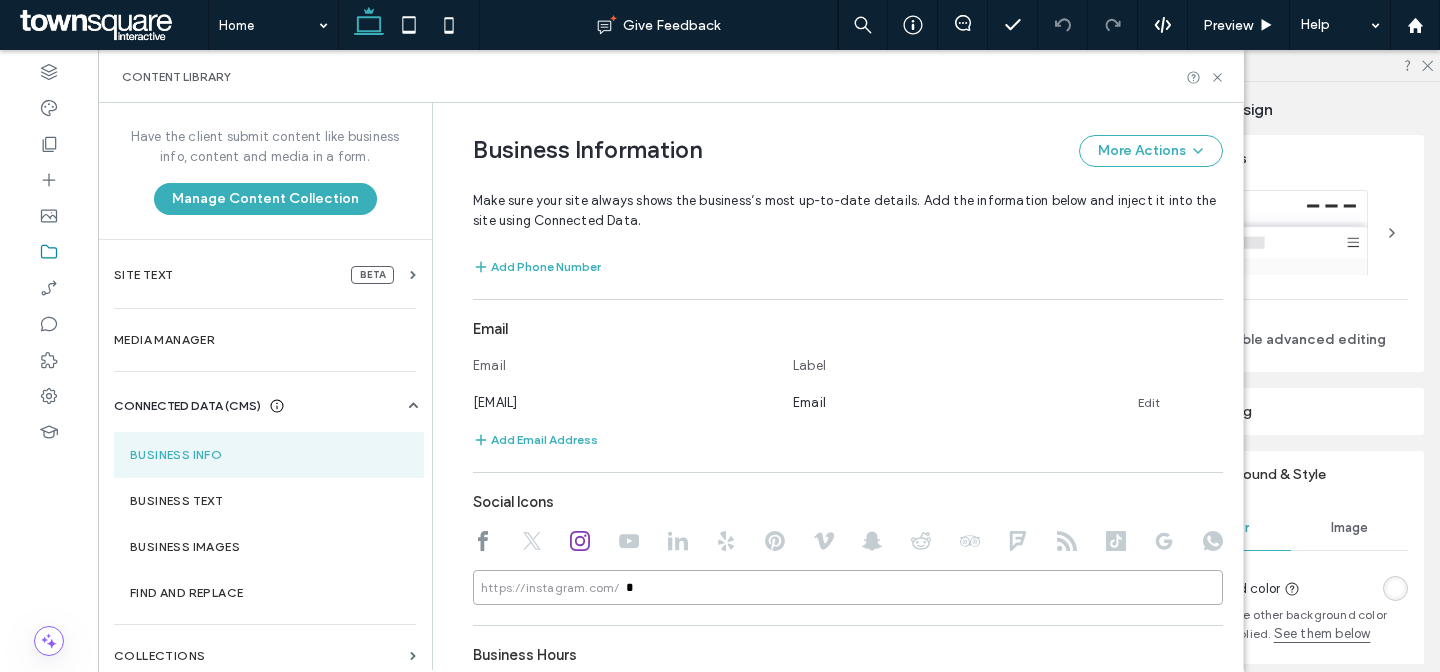 drag, startPoint x: 663, startPoint y: 585, endPoint x: 452, endPoint y: 586, distance: 211.00237 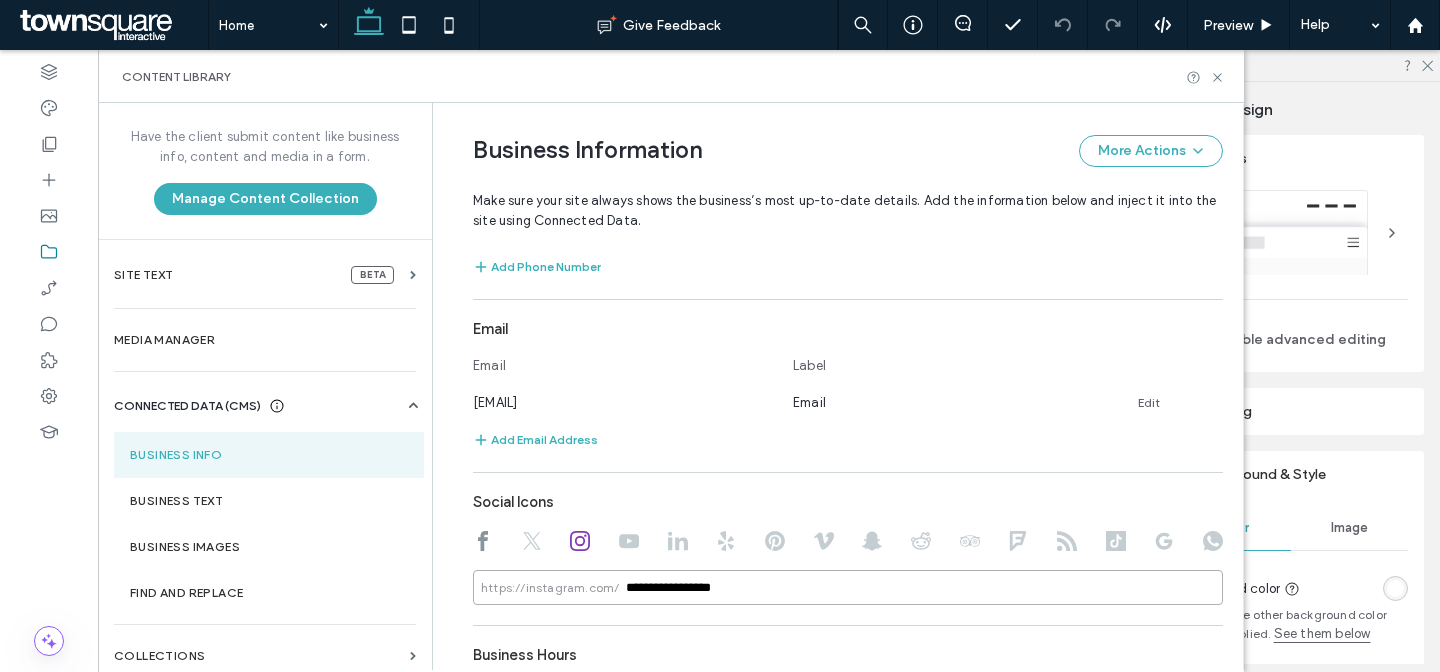 type on "**********" 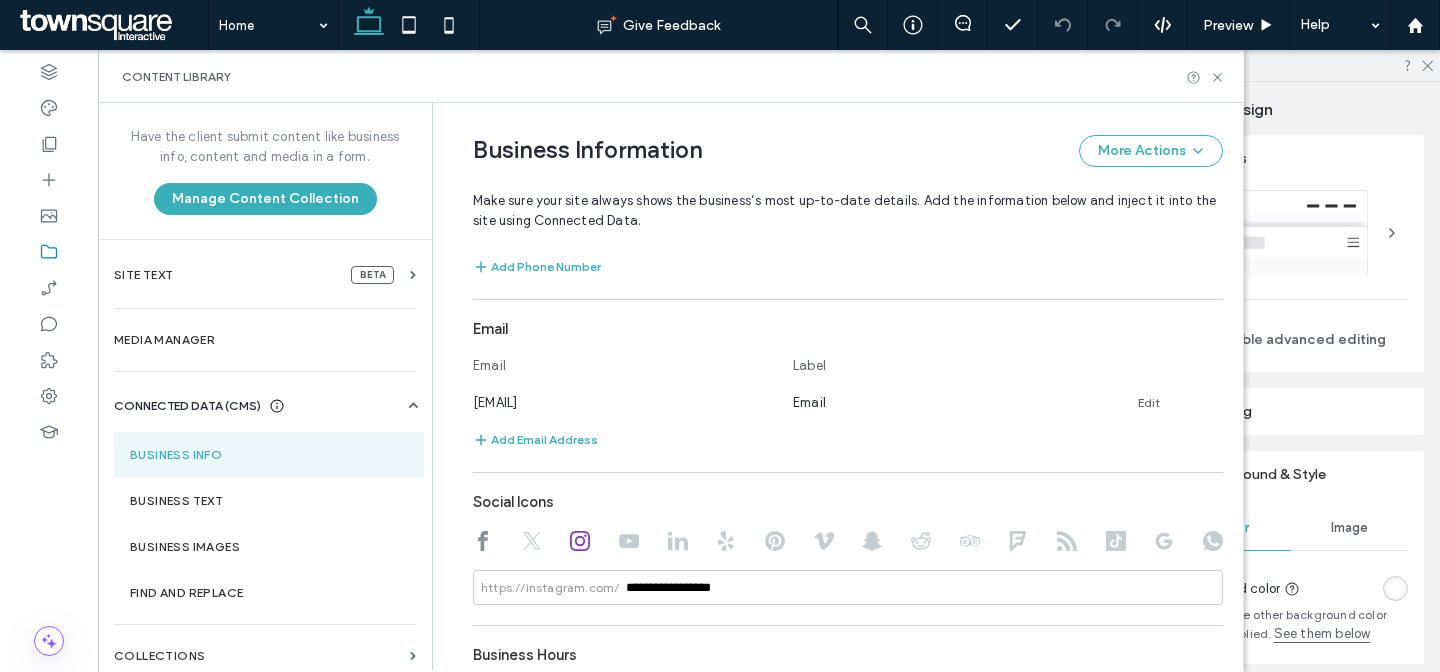 click 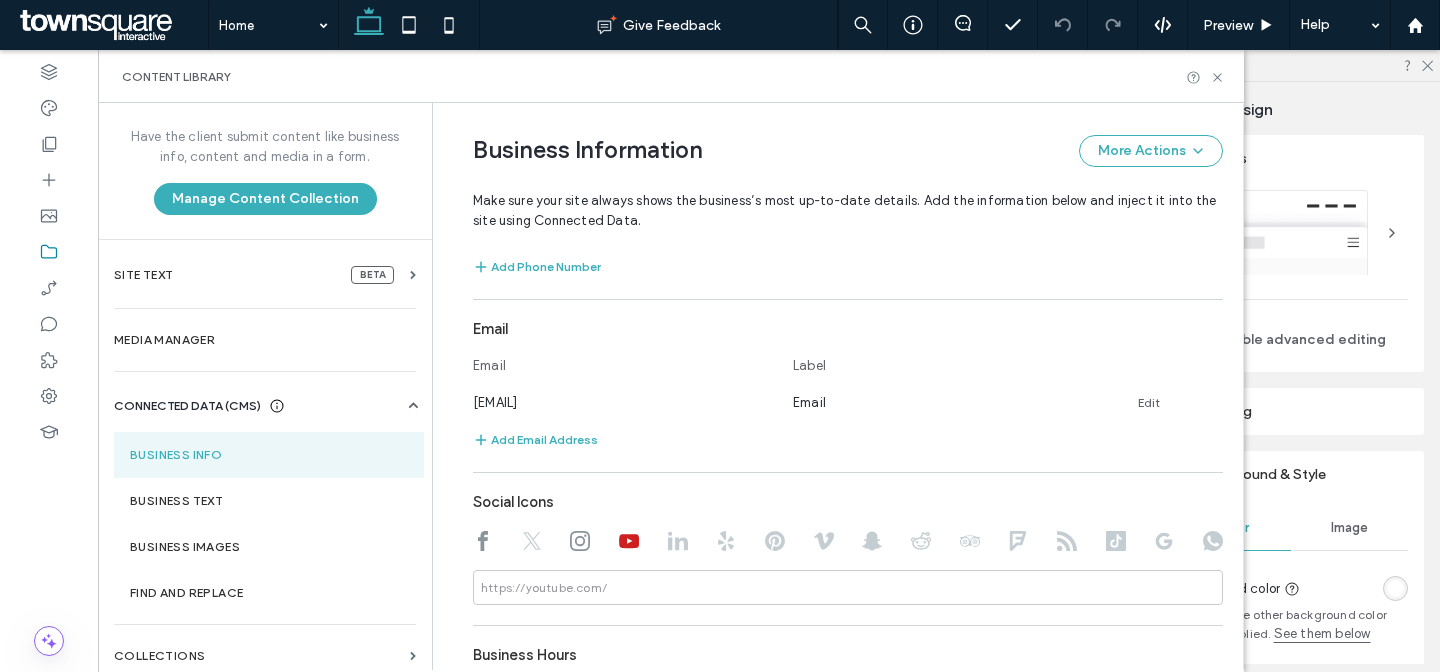 click at bounding box center [848, 543] 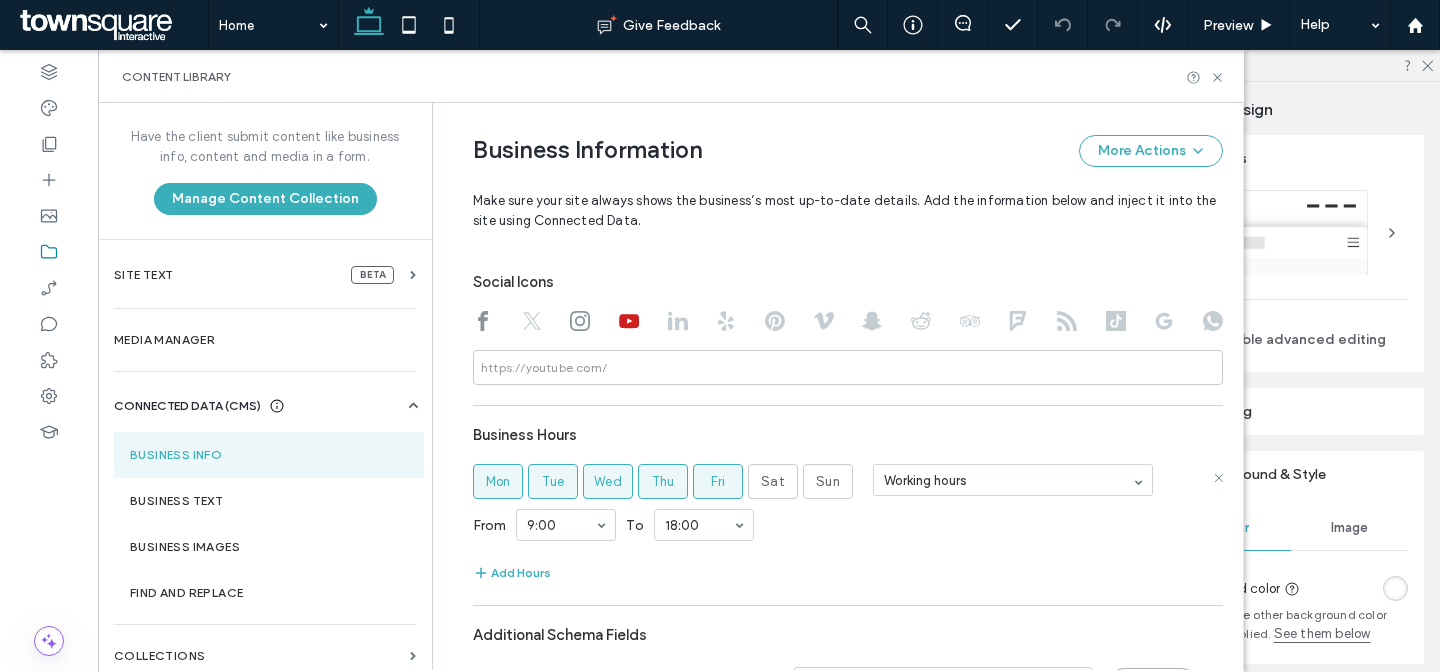 scroll, scrollTop: 885, scrollLeft: 0, axis: vertical 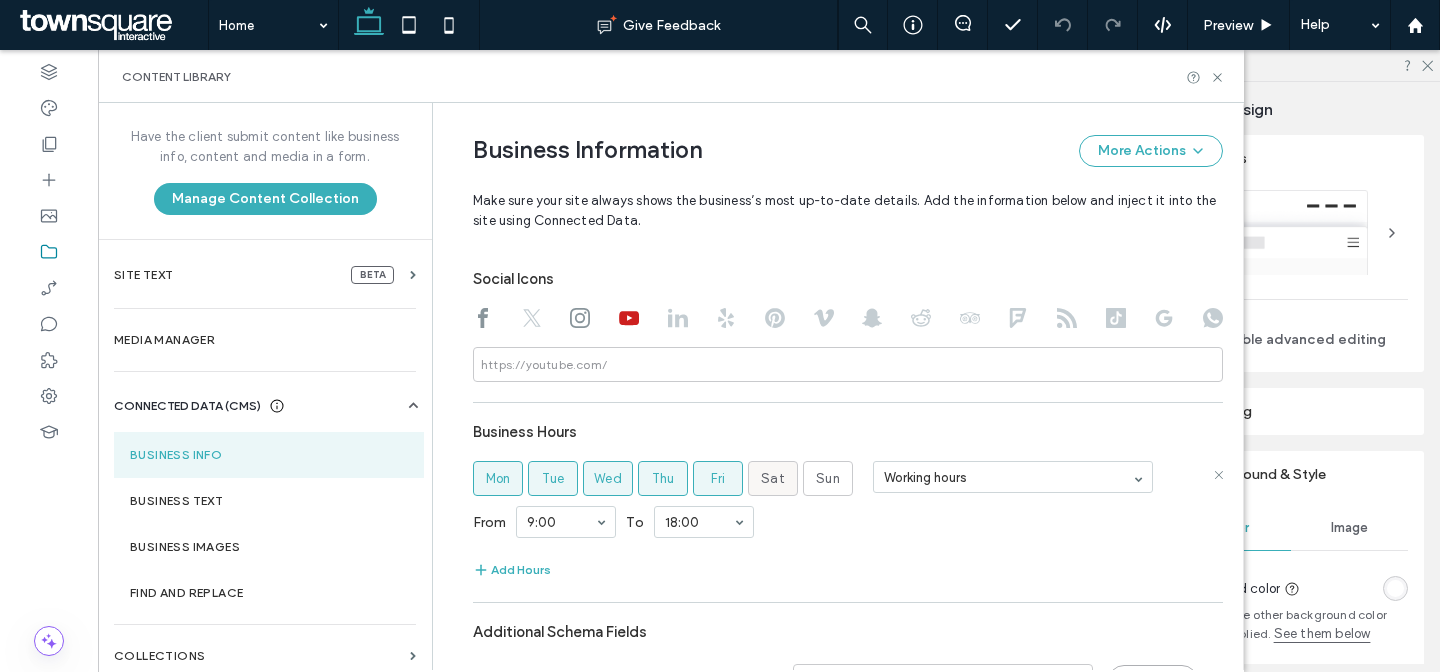 click on "Sat" at bounding box center [773, 479] 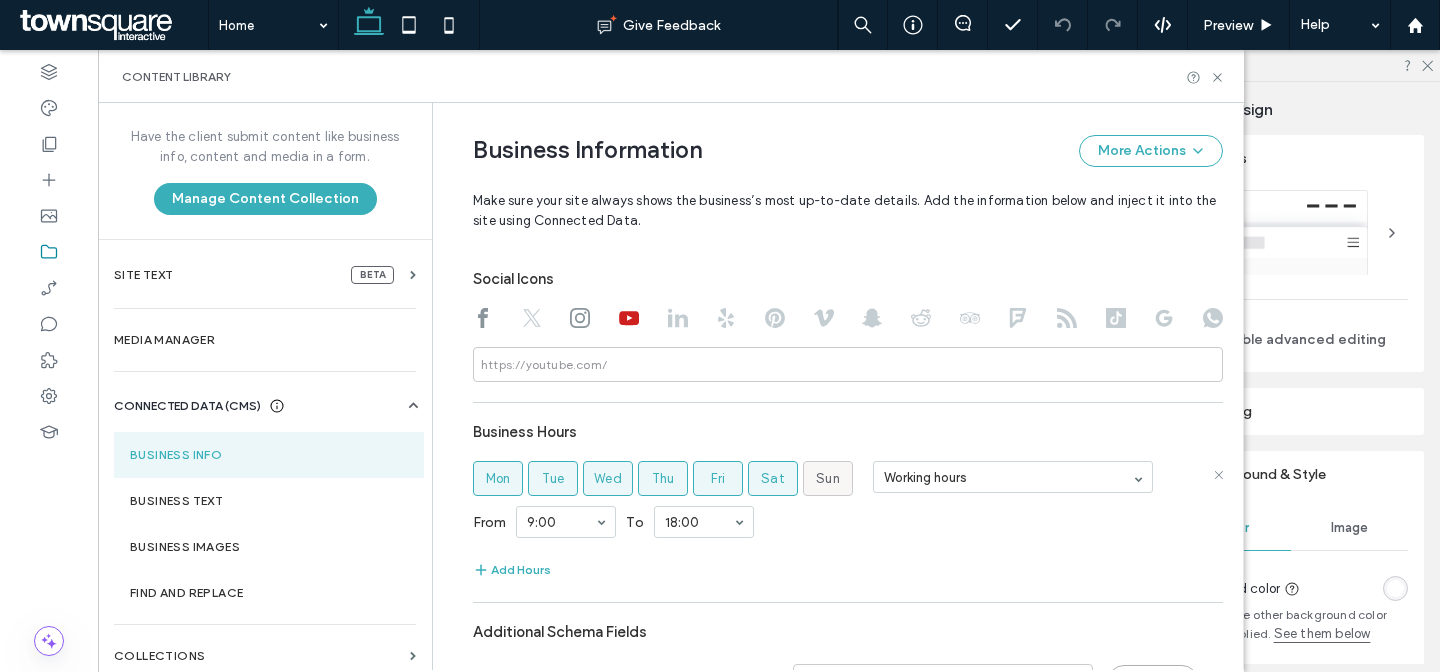 click on "Sun" at bounding box center (828, 479) 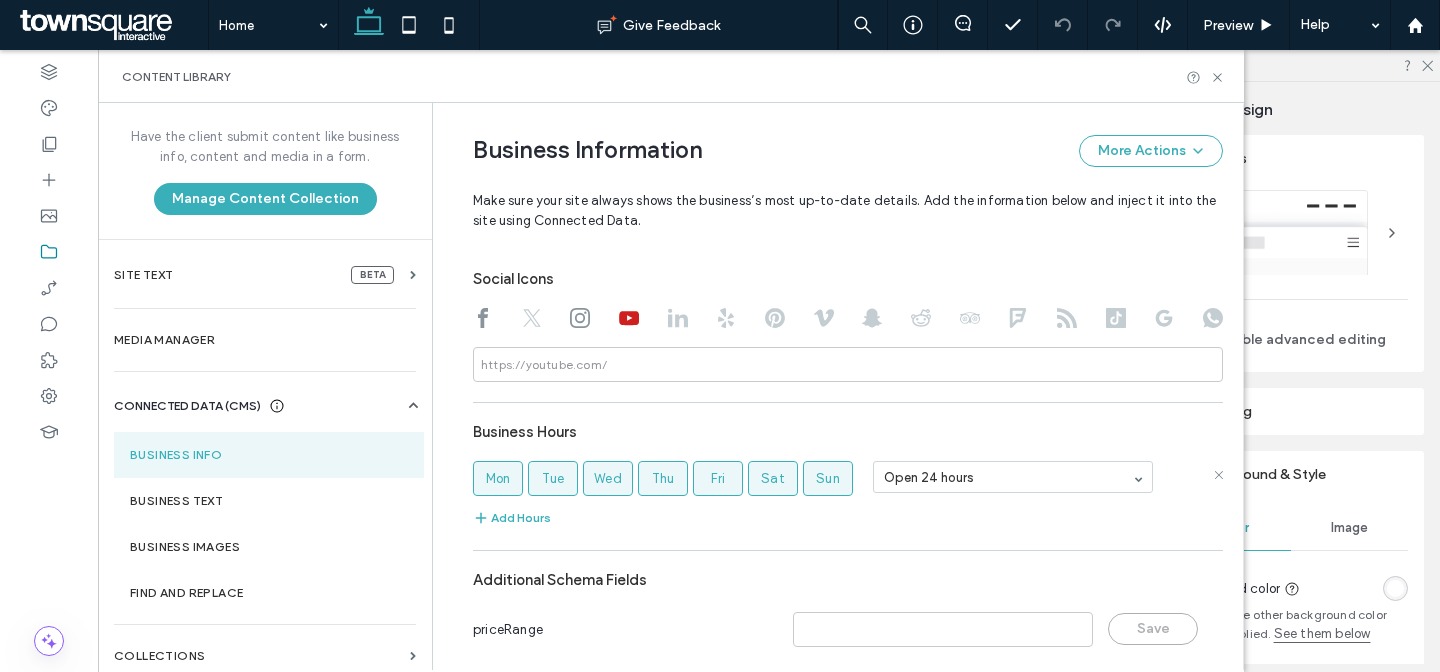click on "**********" at bounding box center (848, 190) 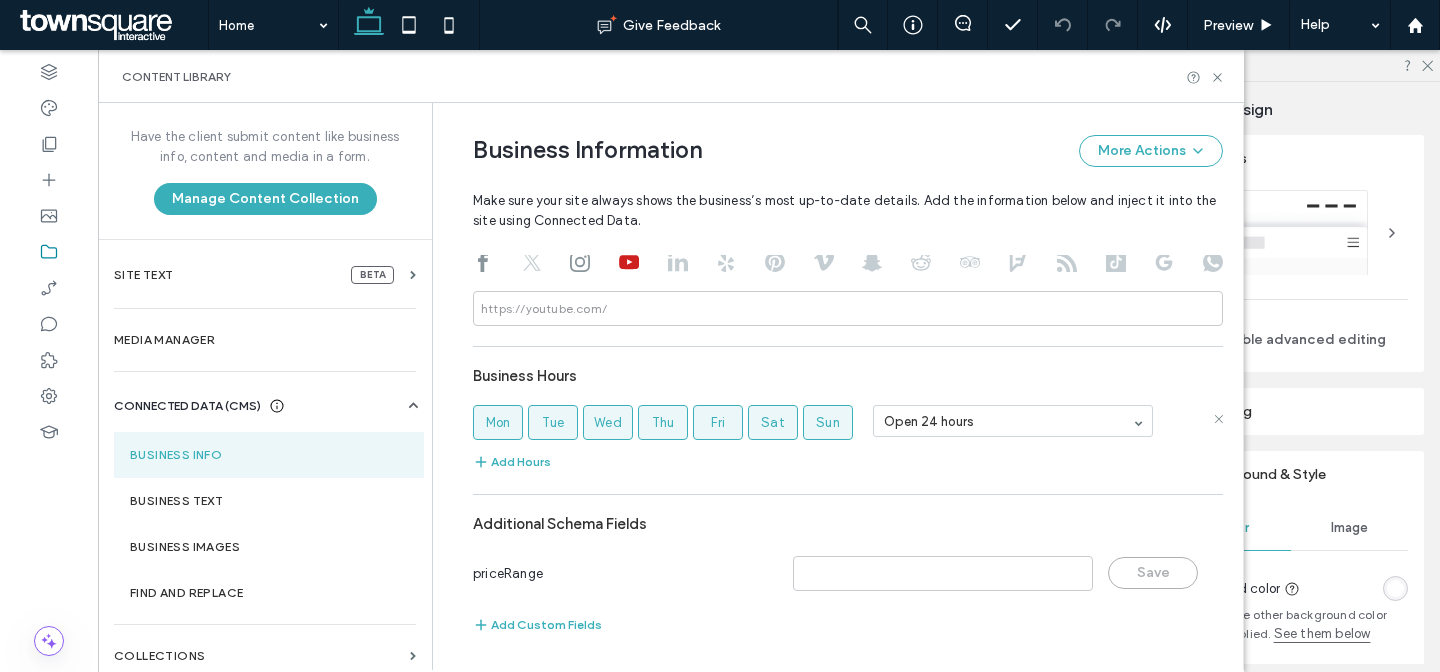 scroll, scrollTop: 946, scrollLeft: 0, axis: vertical 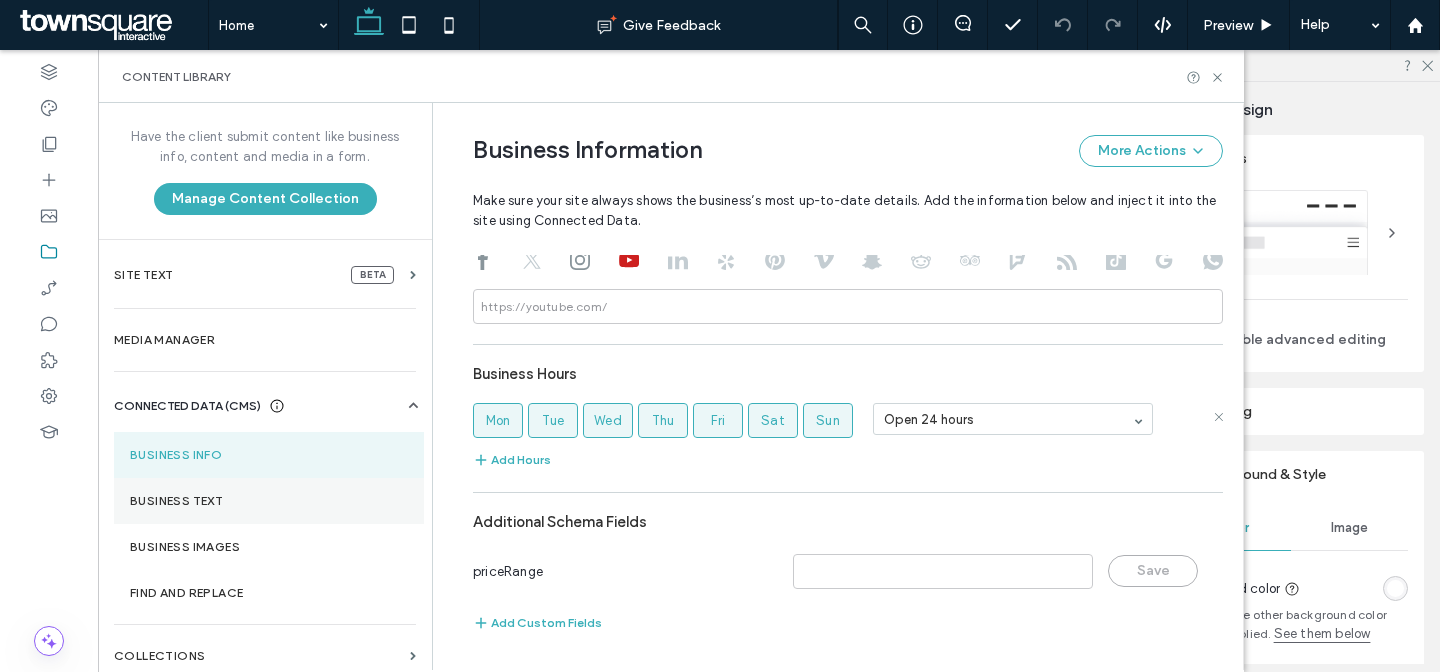 click on "Business Text" at bounding box center (269, 501) 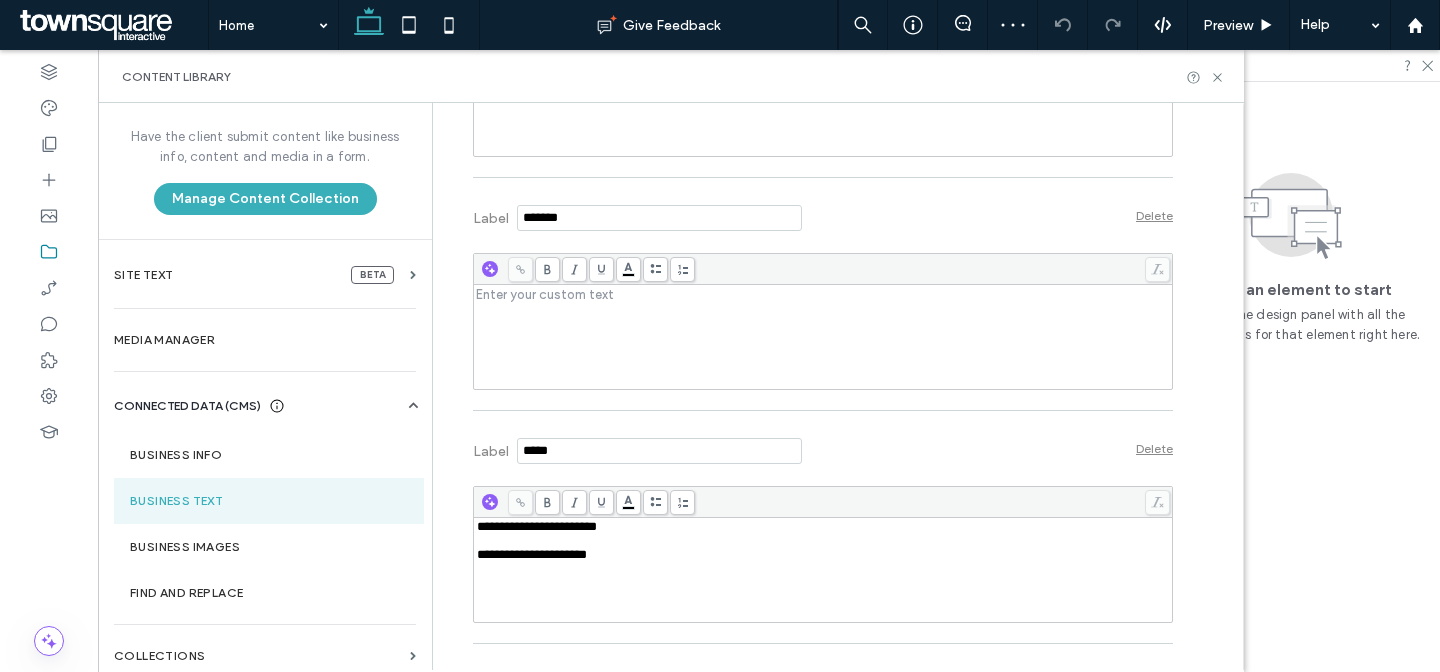 scroll, scrollTop: 0, scrollLeft: 0, axis: both 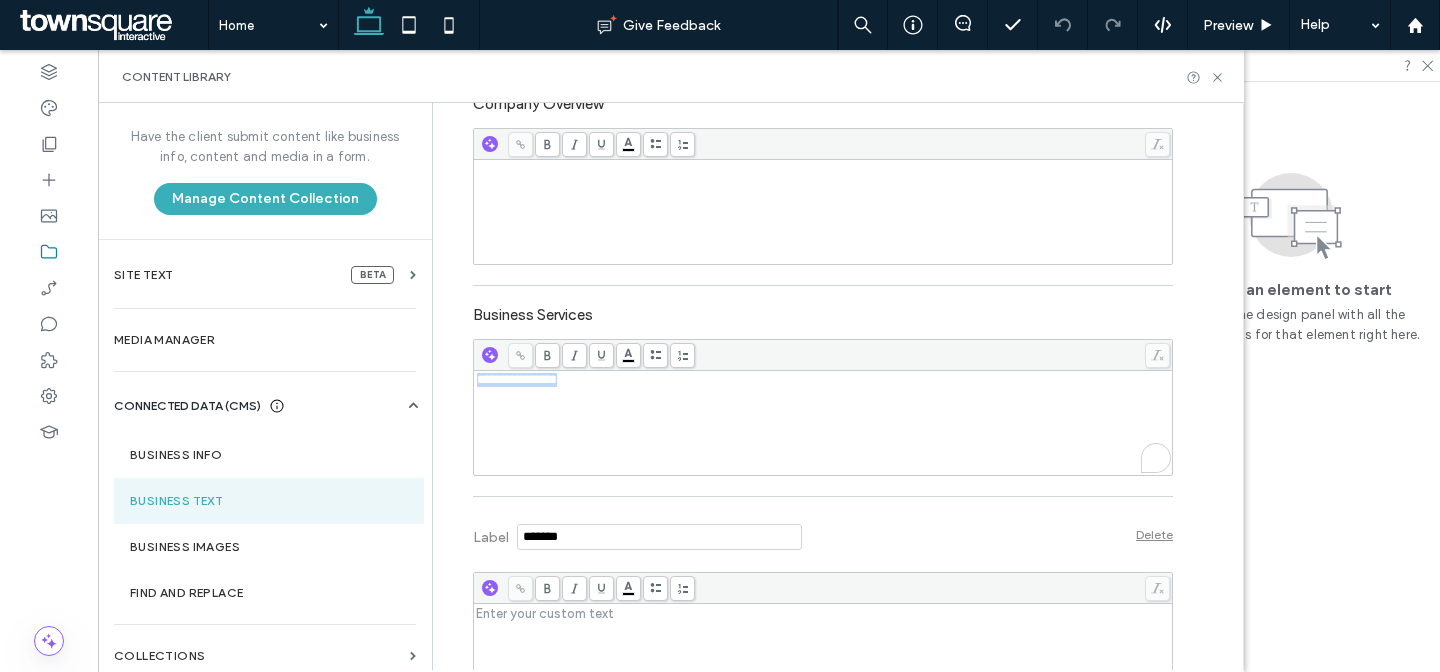 drag, startPoint x: 565, startPoint y: 383, endPoint x: 396, endPoint y: 379, distance: 169.04733 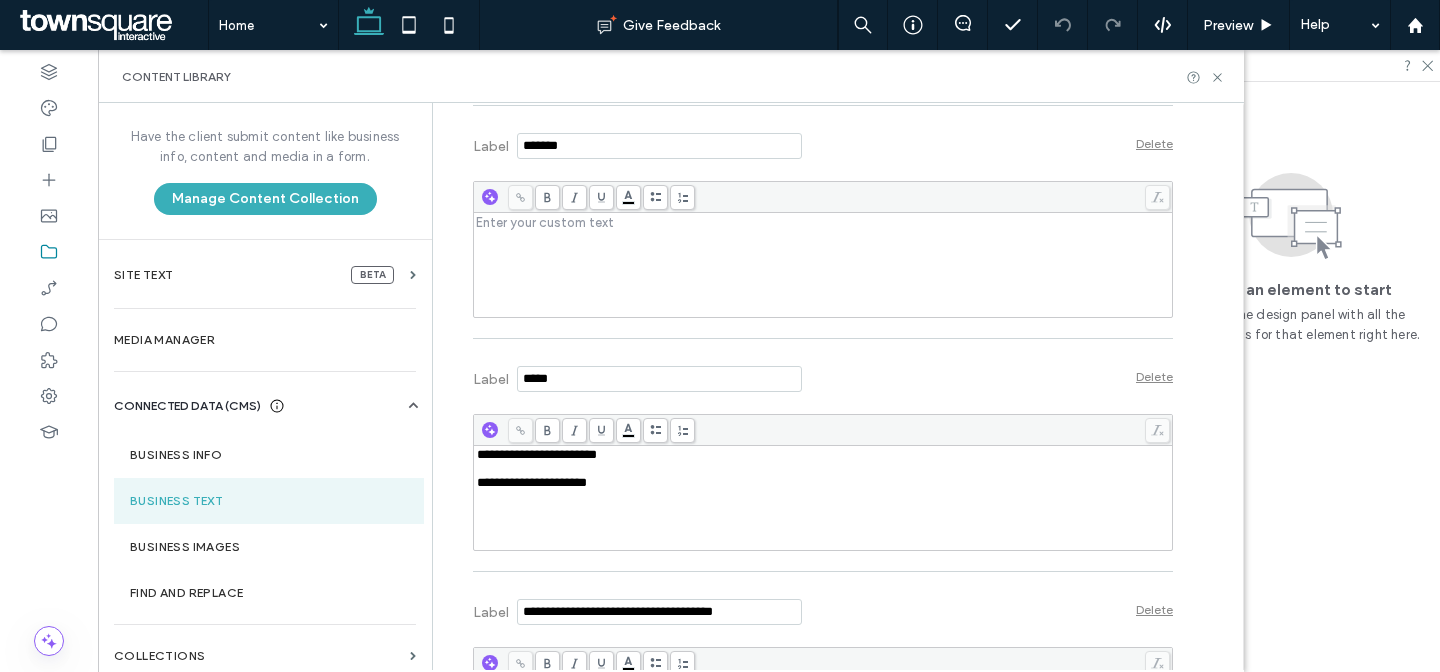 scroll, scrollTop: 892, scrollLeft: 0, axis: vertical 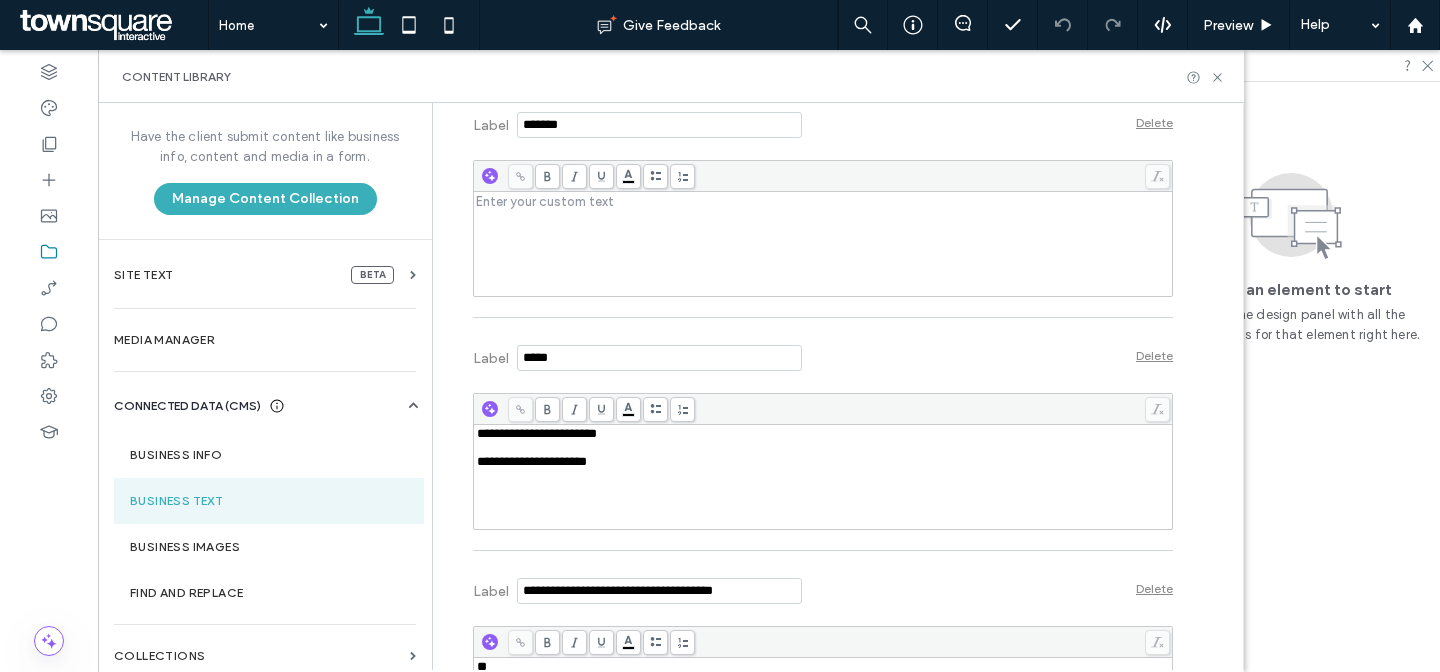 click at bounding box center (823, 244) 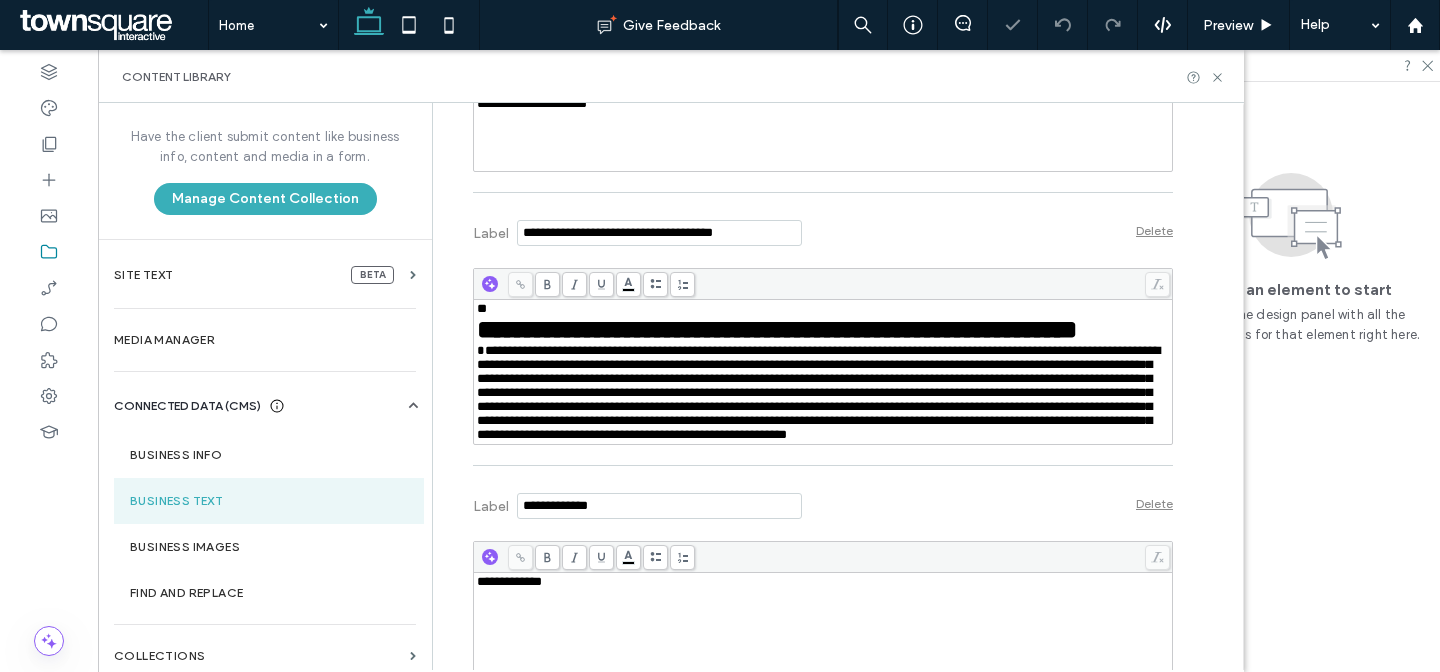 scroll, scrollTop: 1409, scrollLeft: 0, axis: vertical 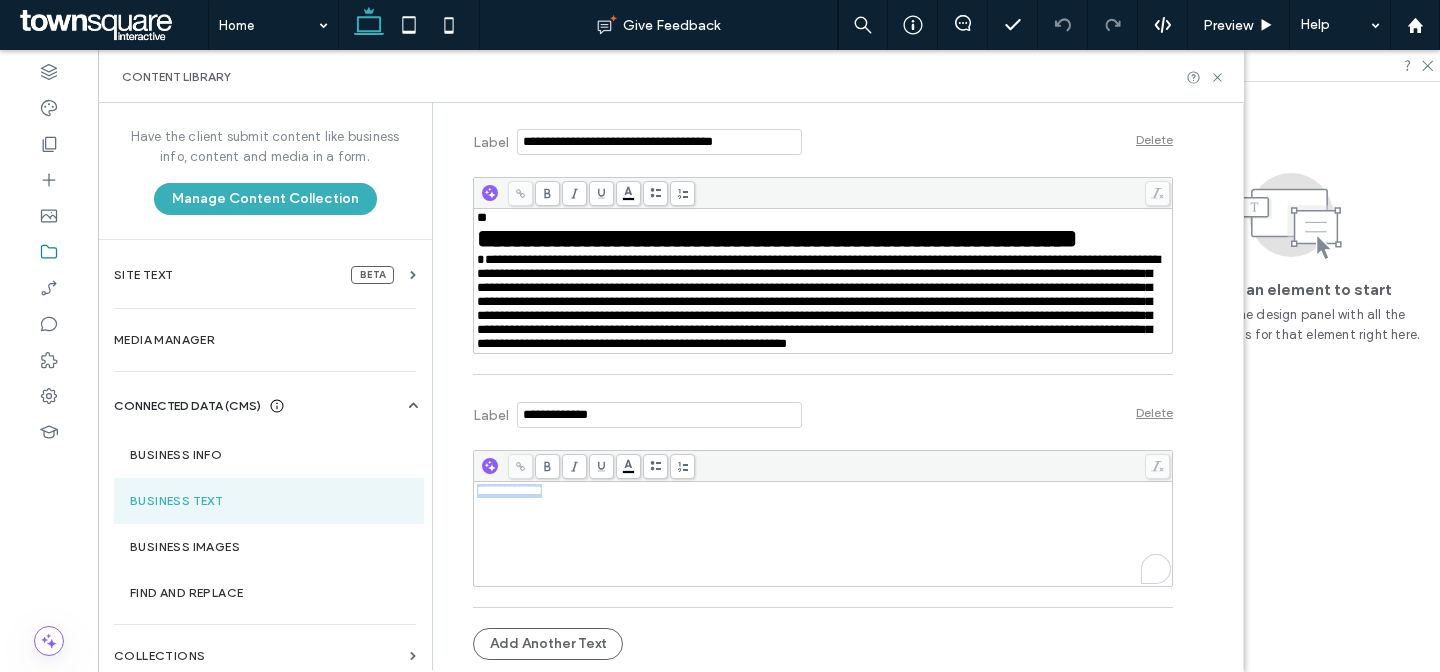 drag, startPoint x: 480, startPoint y: 487, endPoint x: 404, endPoint y: 477, distance: 76.655075 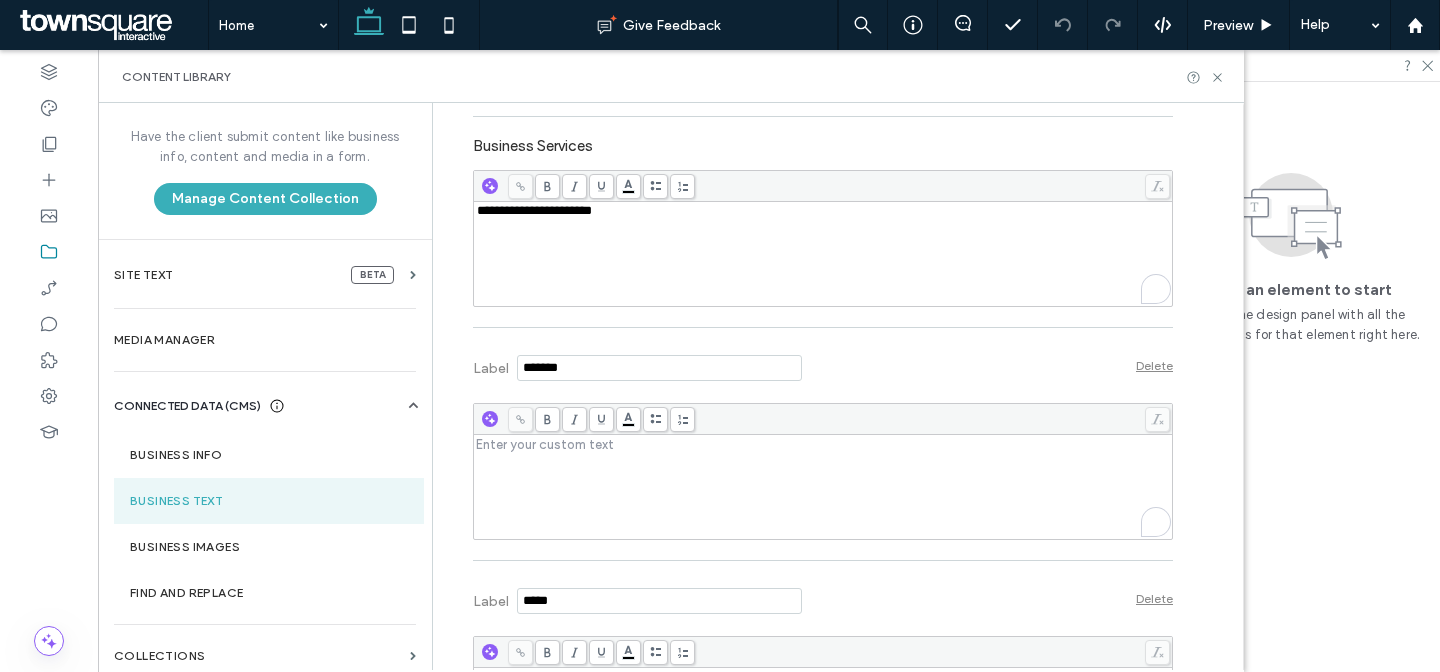 scroll, scrollTop: 648, scrollLeft: 0, axis: vertical 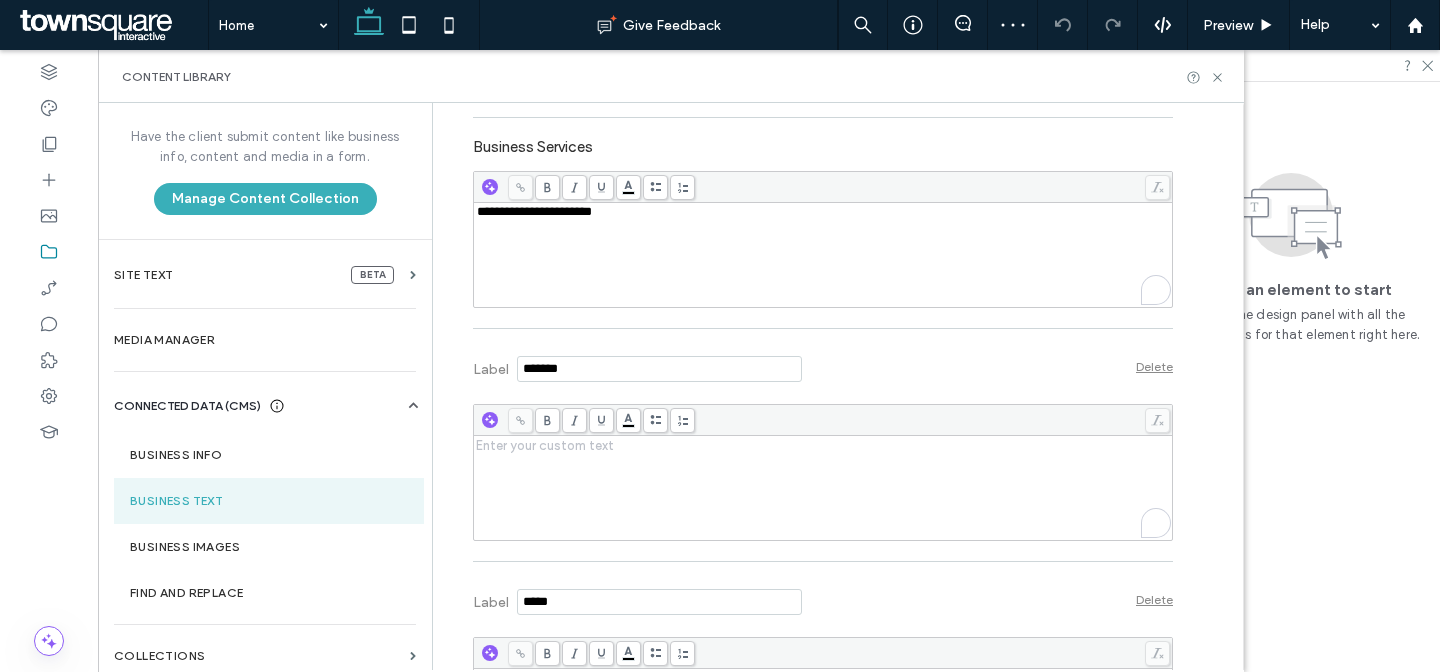 click at bounding box center [823, 488] 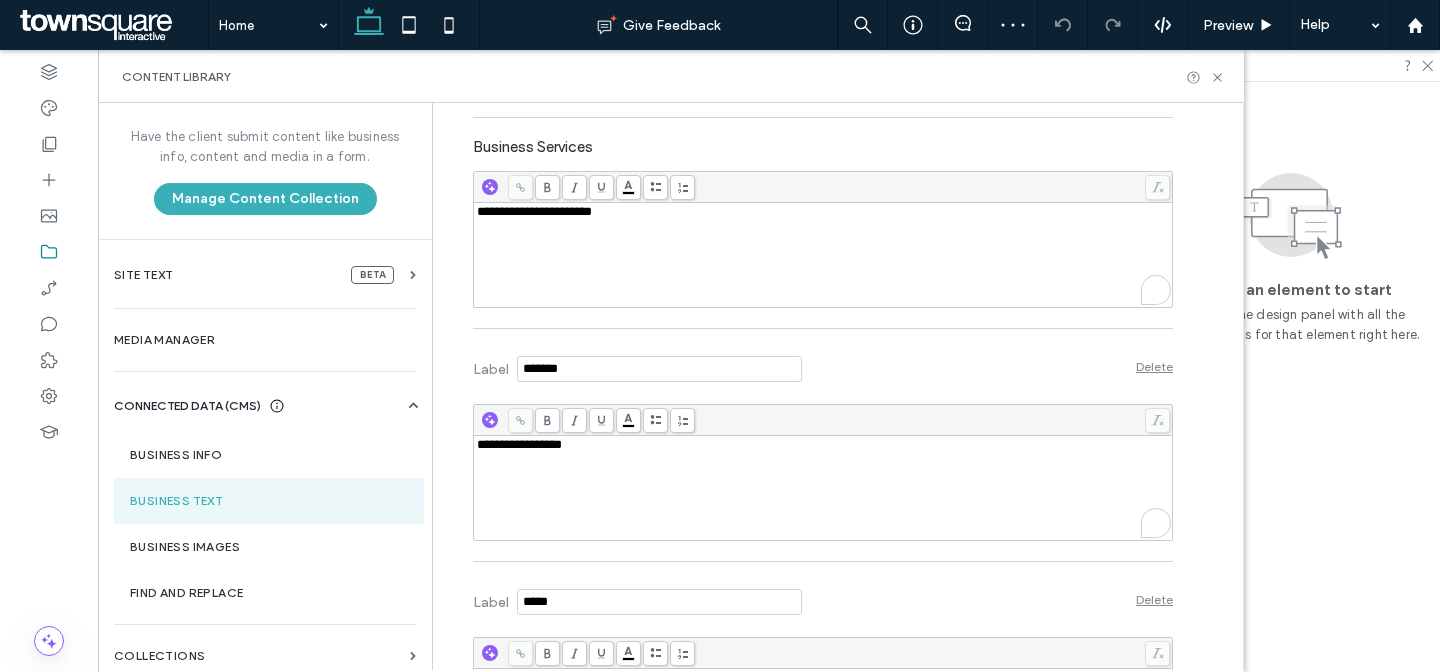 click on "Label Delete" at bounding box center (823, 366) 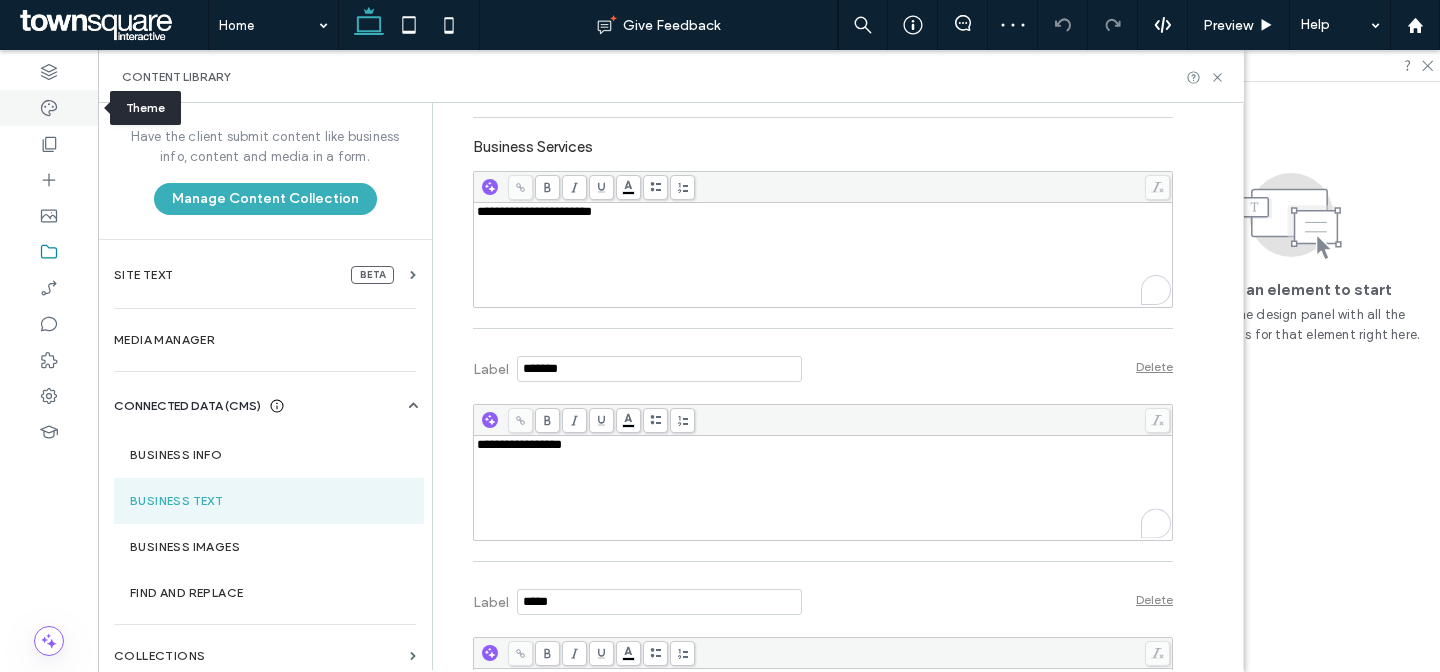 click 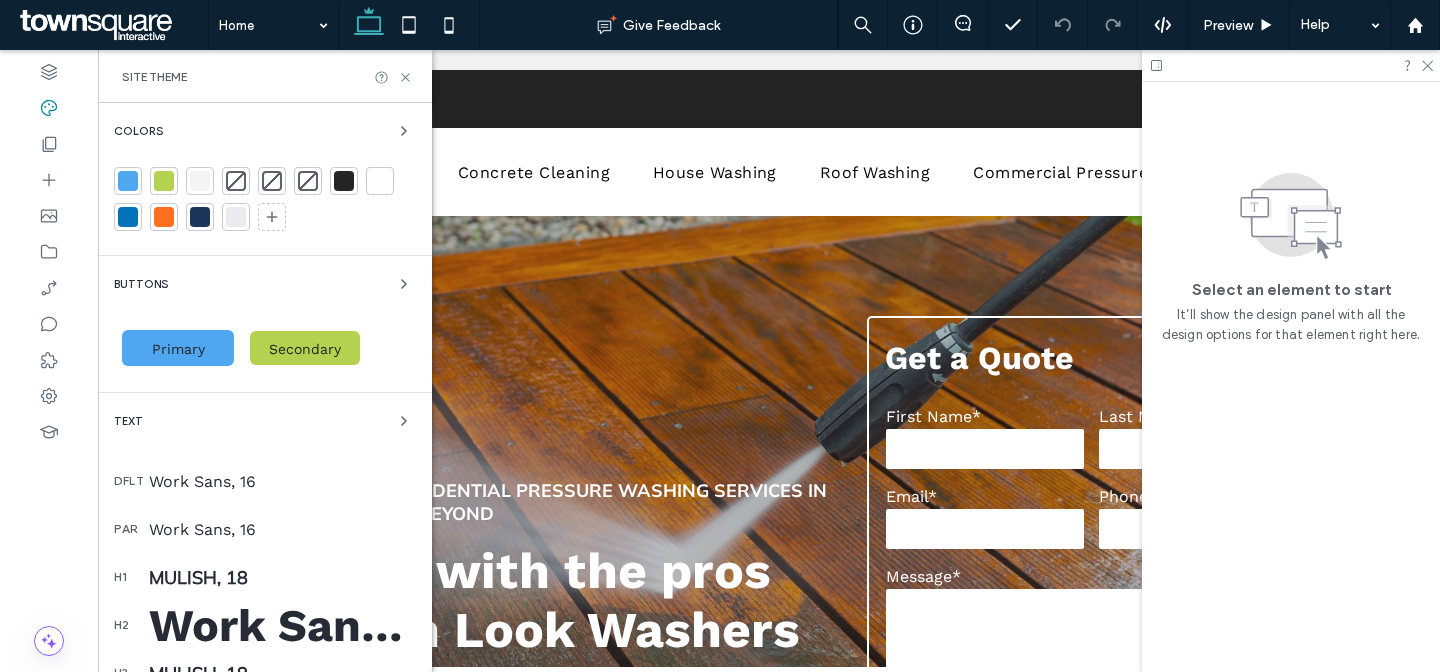 scroll, scrollTop: 0, scrollLeft: 0, axis: both 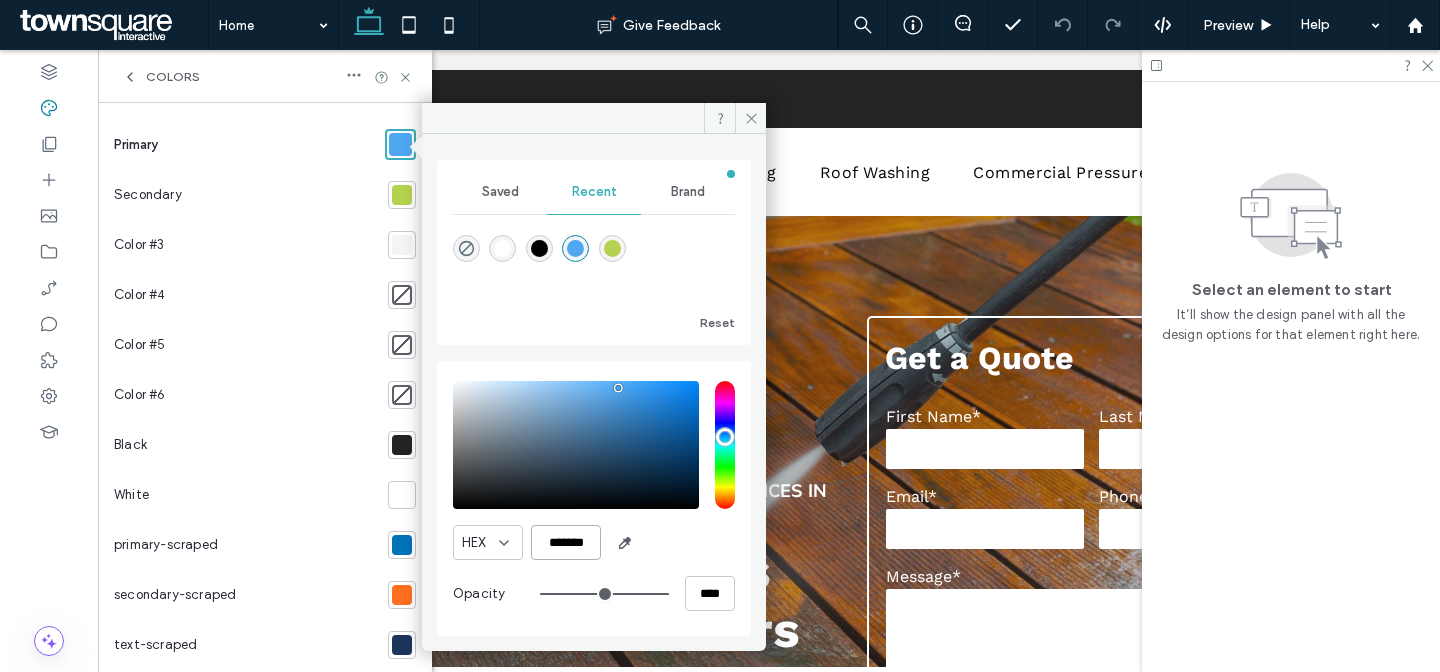 click on "*******" at bounding box center (566, 542) 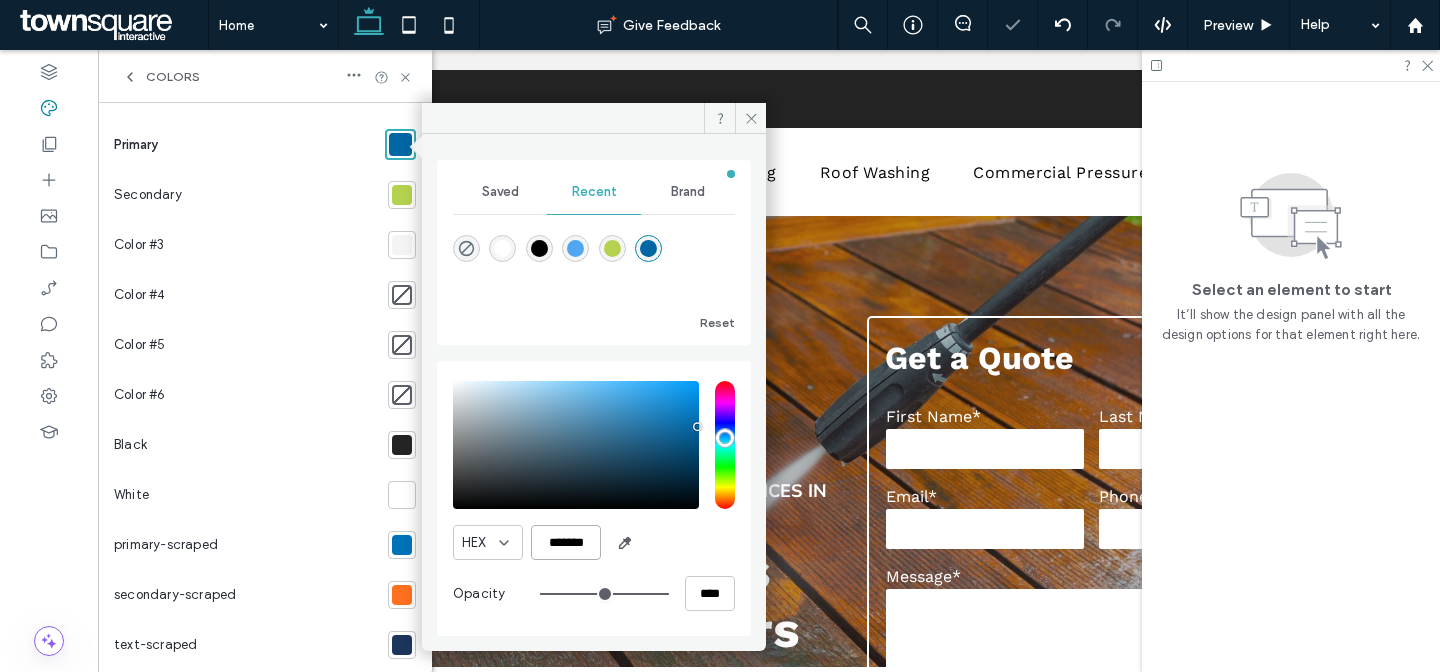 type on "*******" 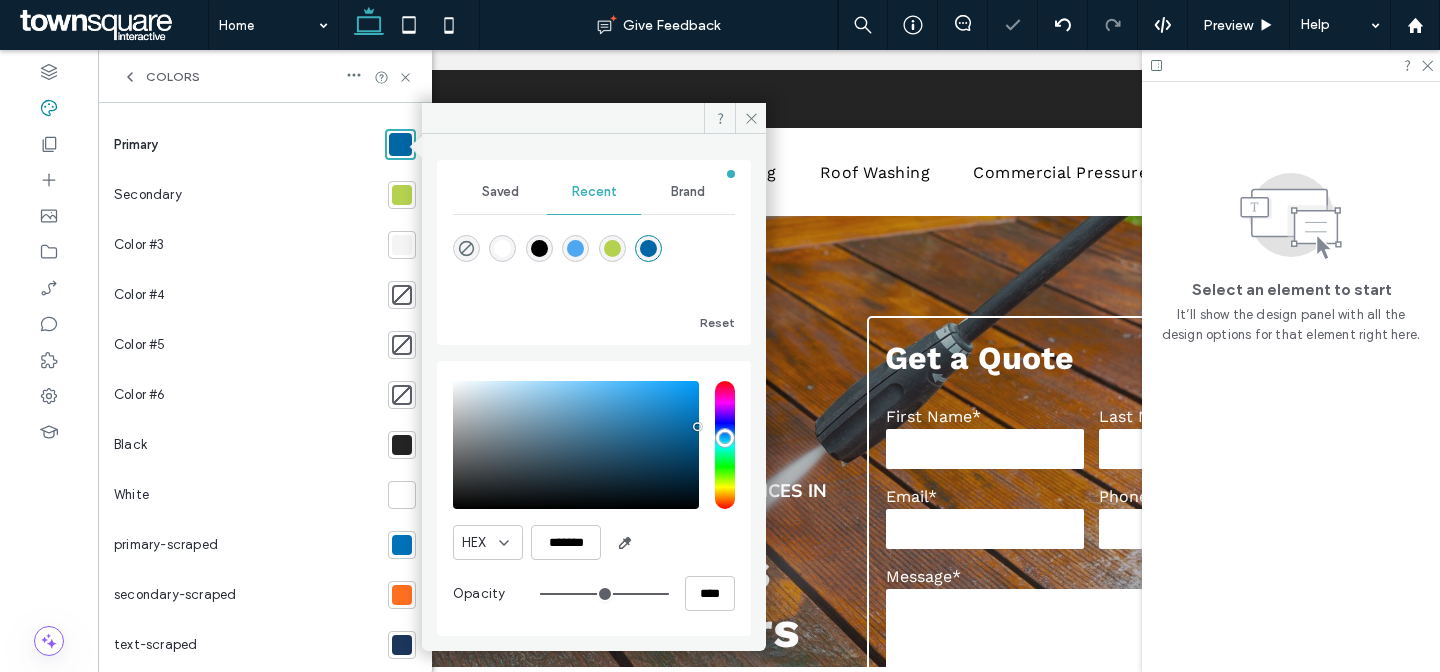 click on "HEX *******" at bounding box center [594, 542] 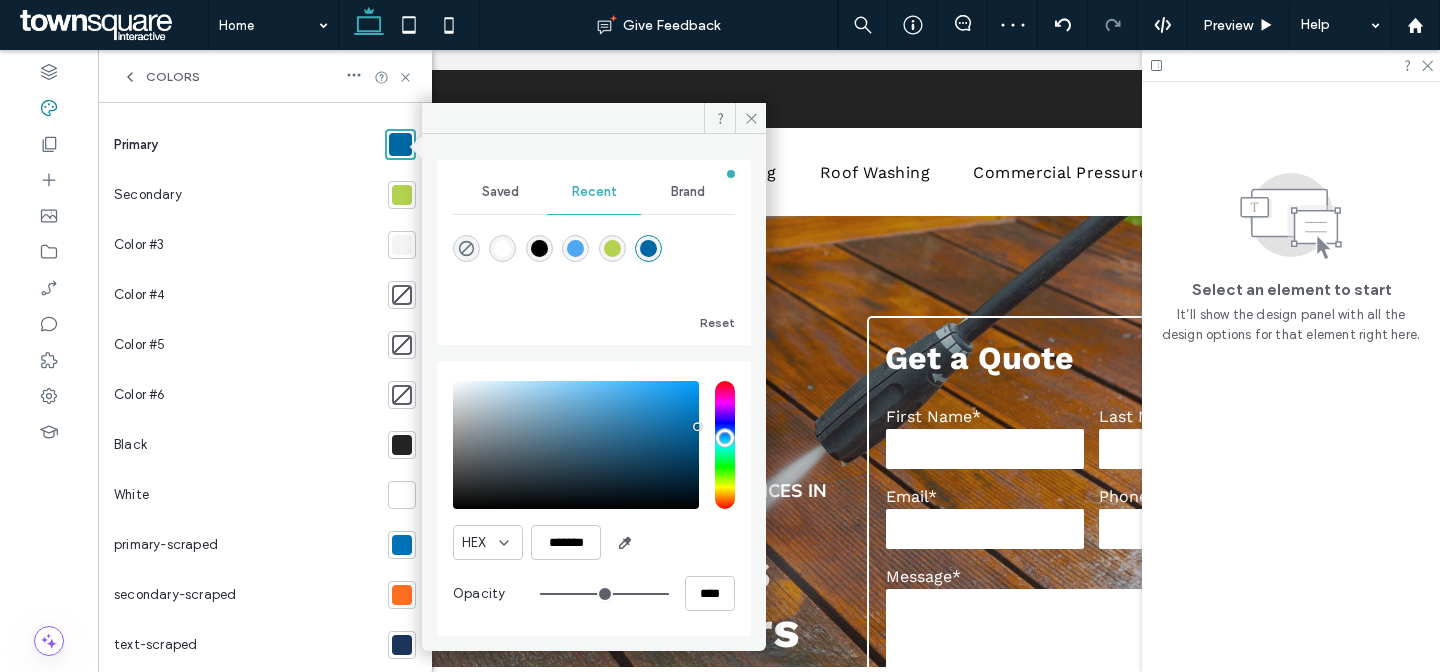 click at bounding box center [402, 295] 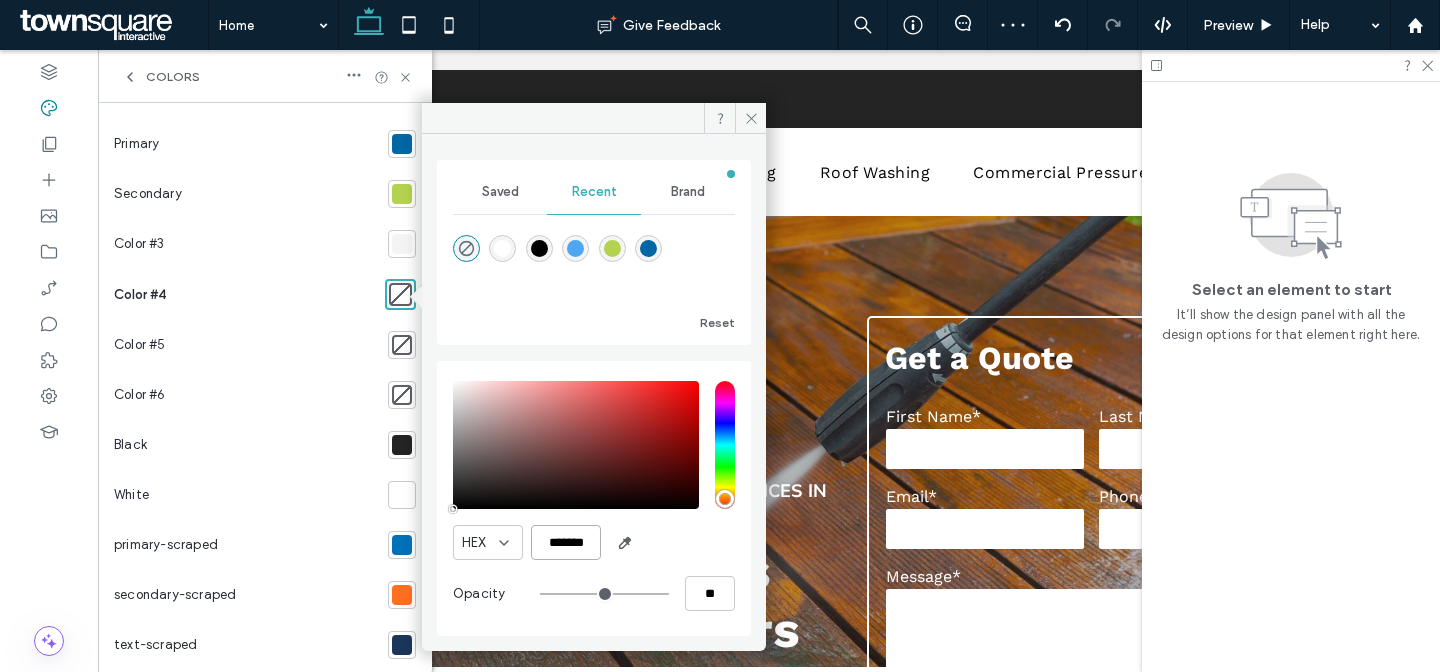 click on "*******" at bounding box center (566, 542) 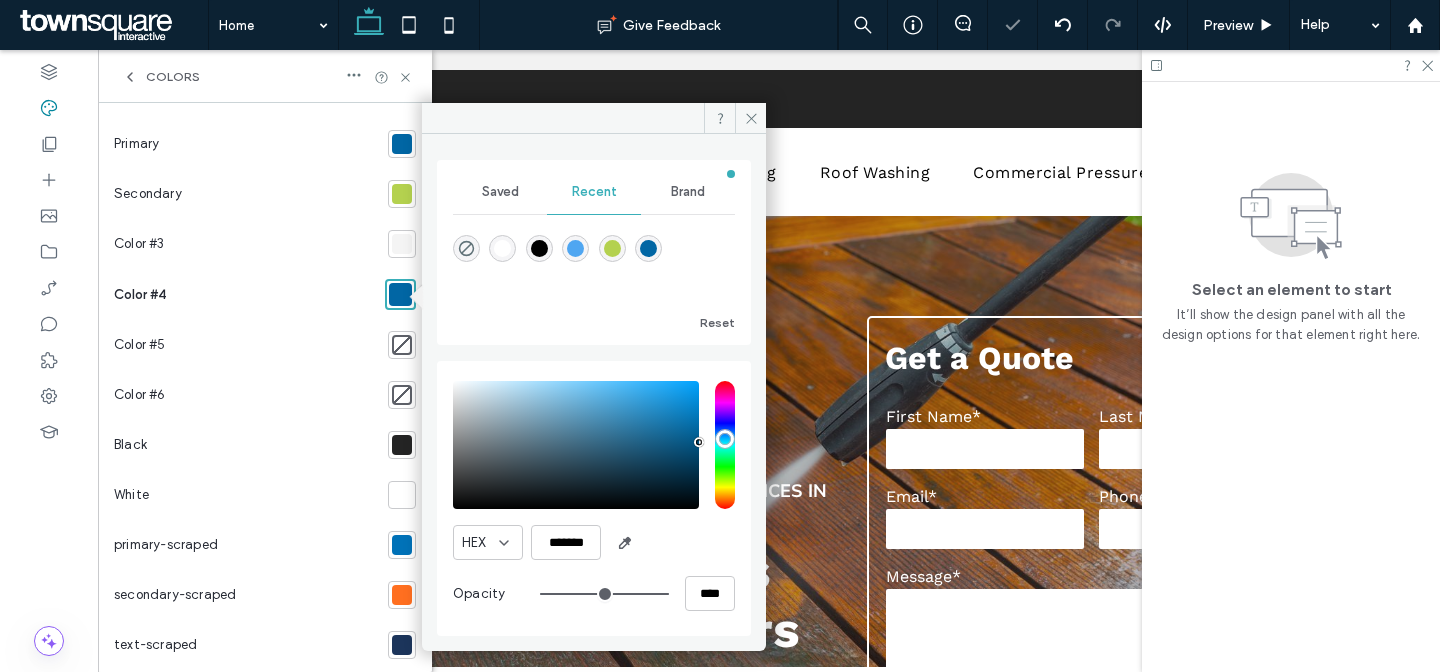 type on "*******" 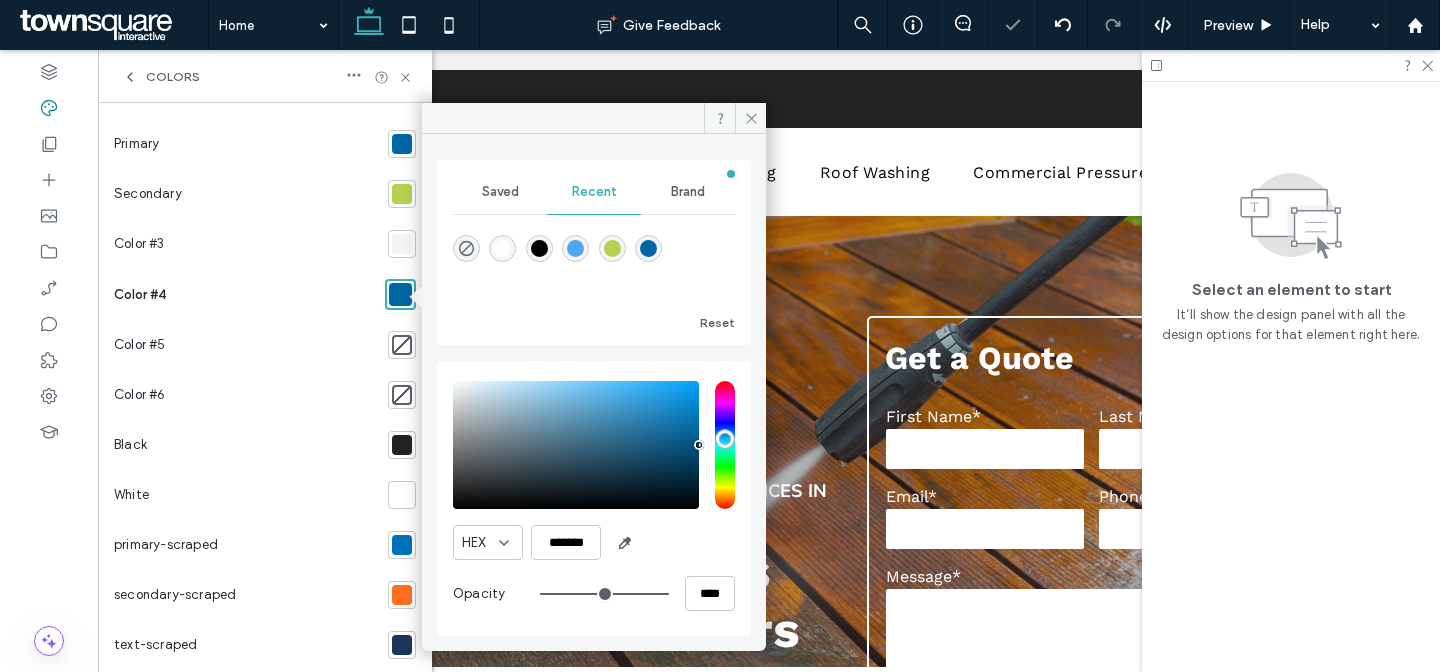 drag, startPoint x: 695, startPoint y: 427, endPoint x: 705, endPoint y: 445, distance: 20.59126 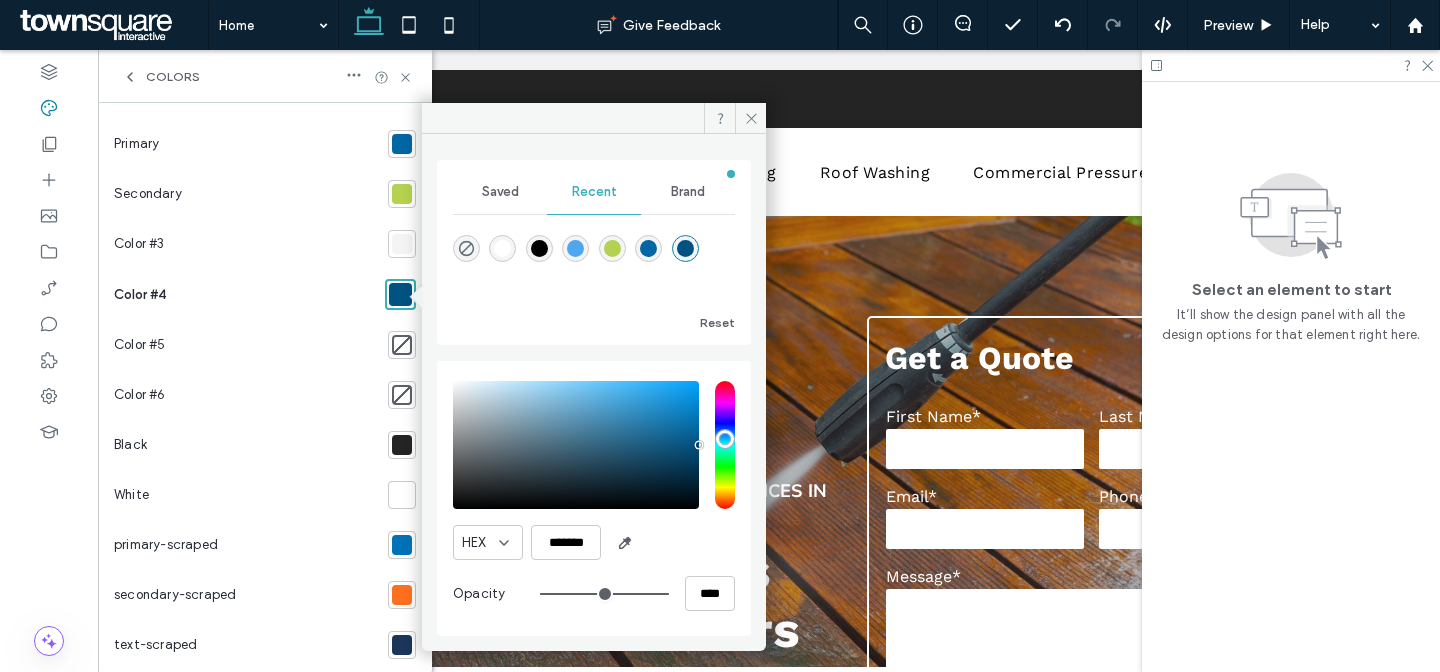 click at bounding box center (402, 194) 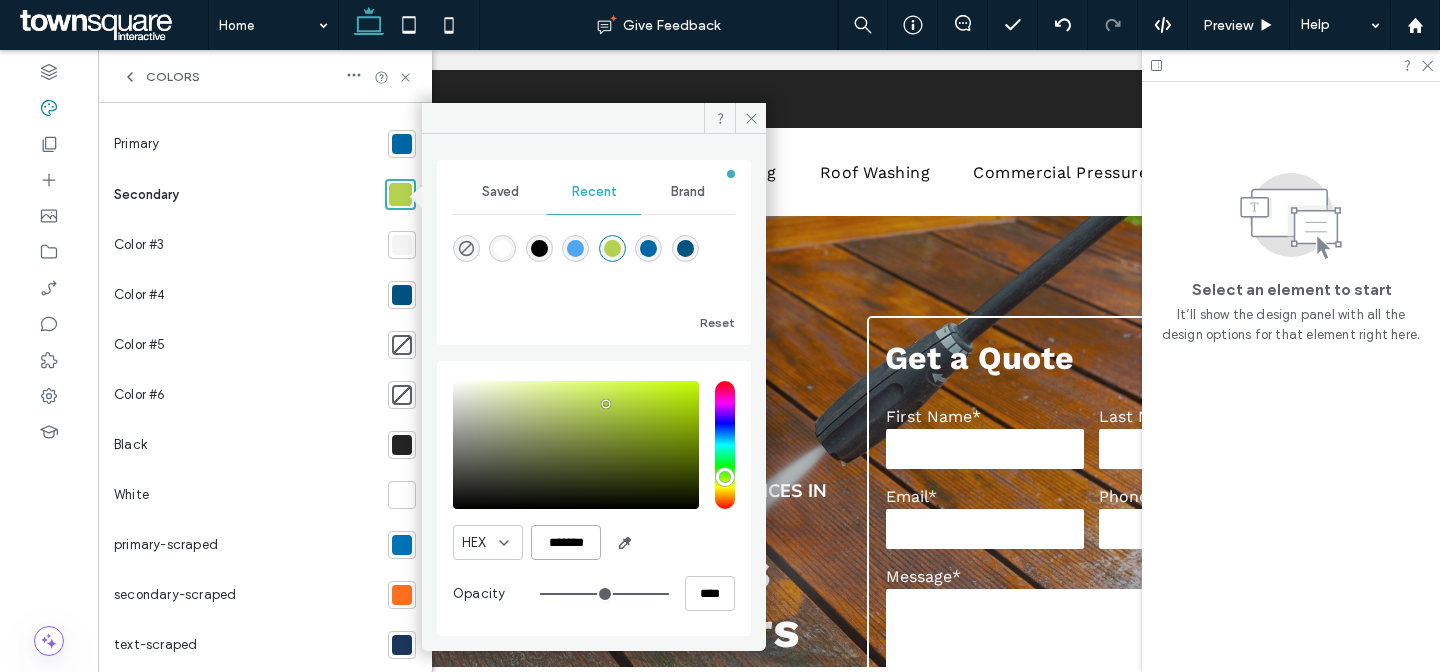 click on "*******" at bounding box center (566, 542) 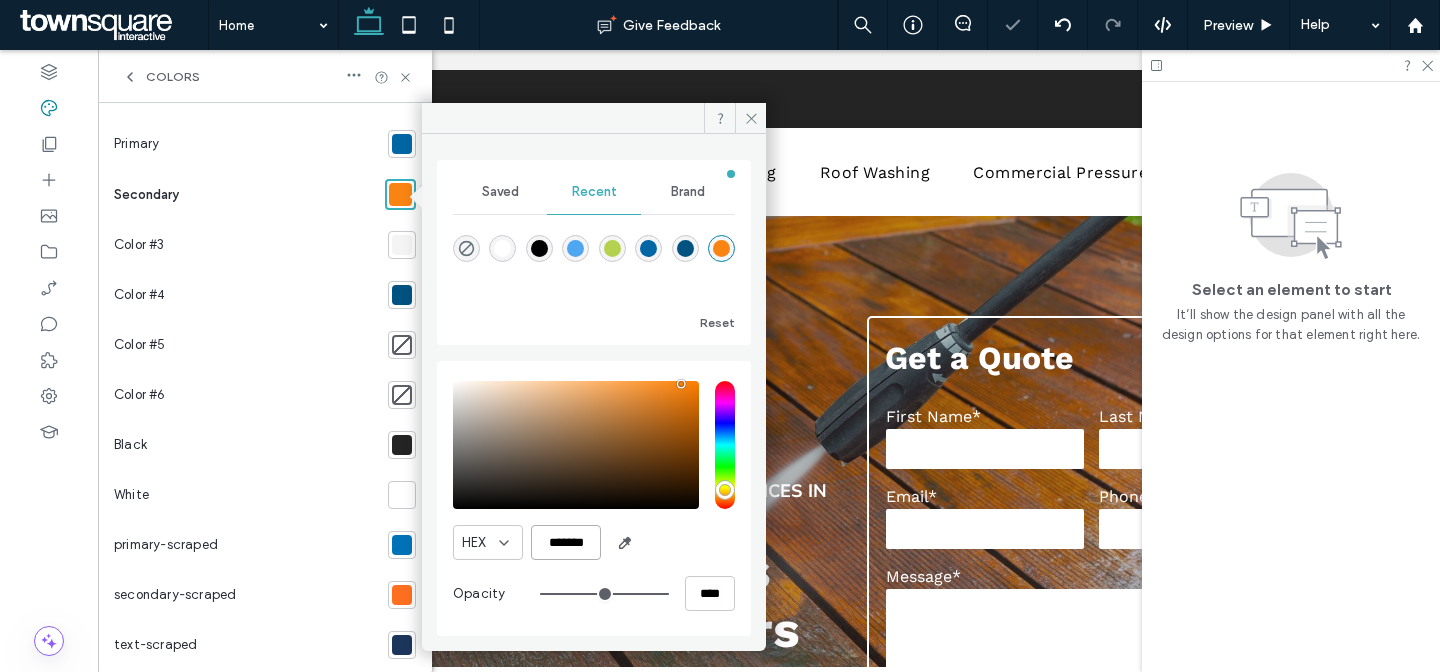 type on "*******" 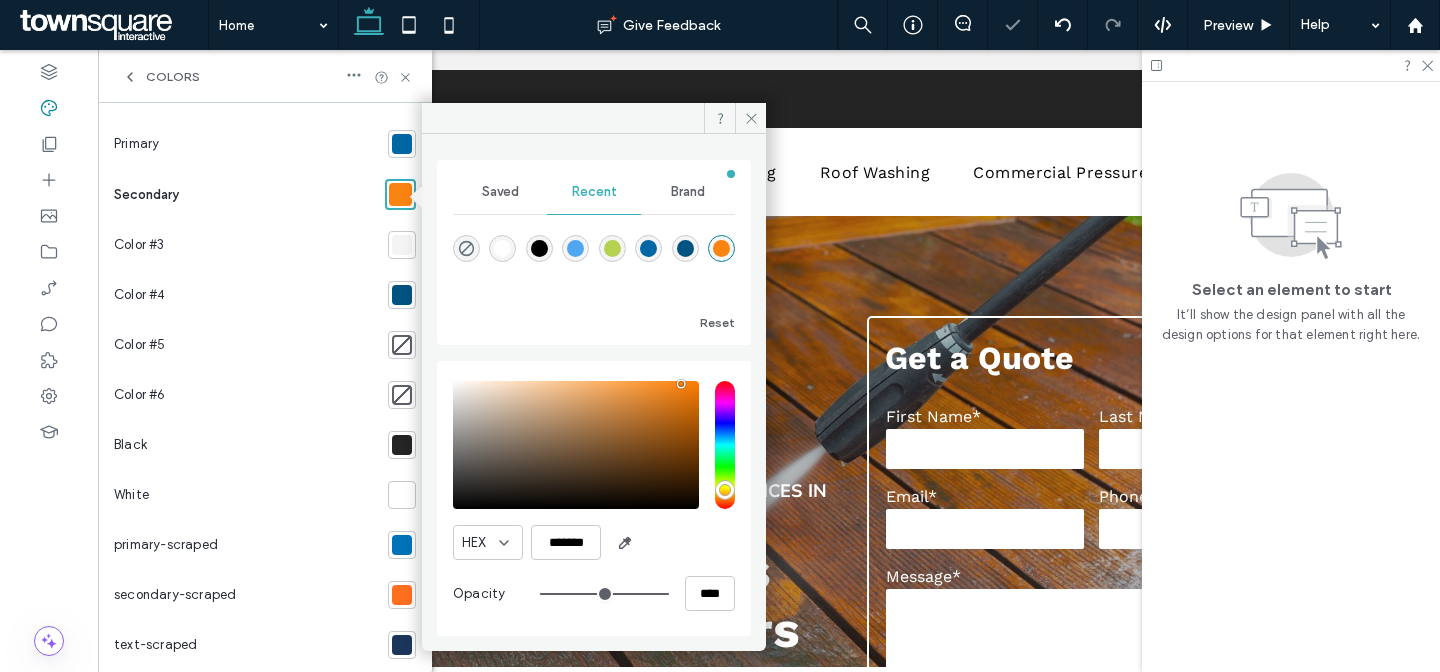 click at bounding box center (402, 345) 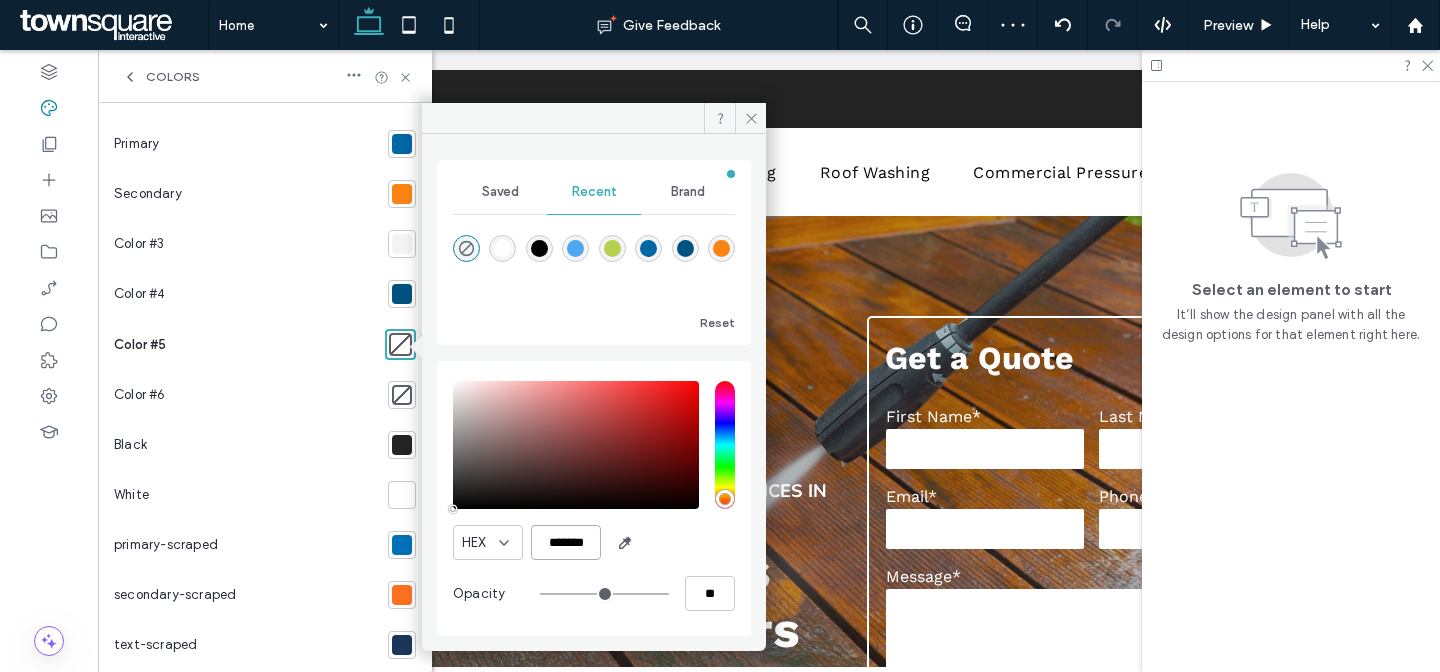 click on "*******" at bounding box center [566, 542] 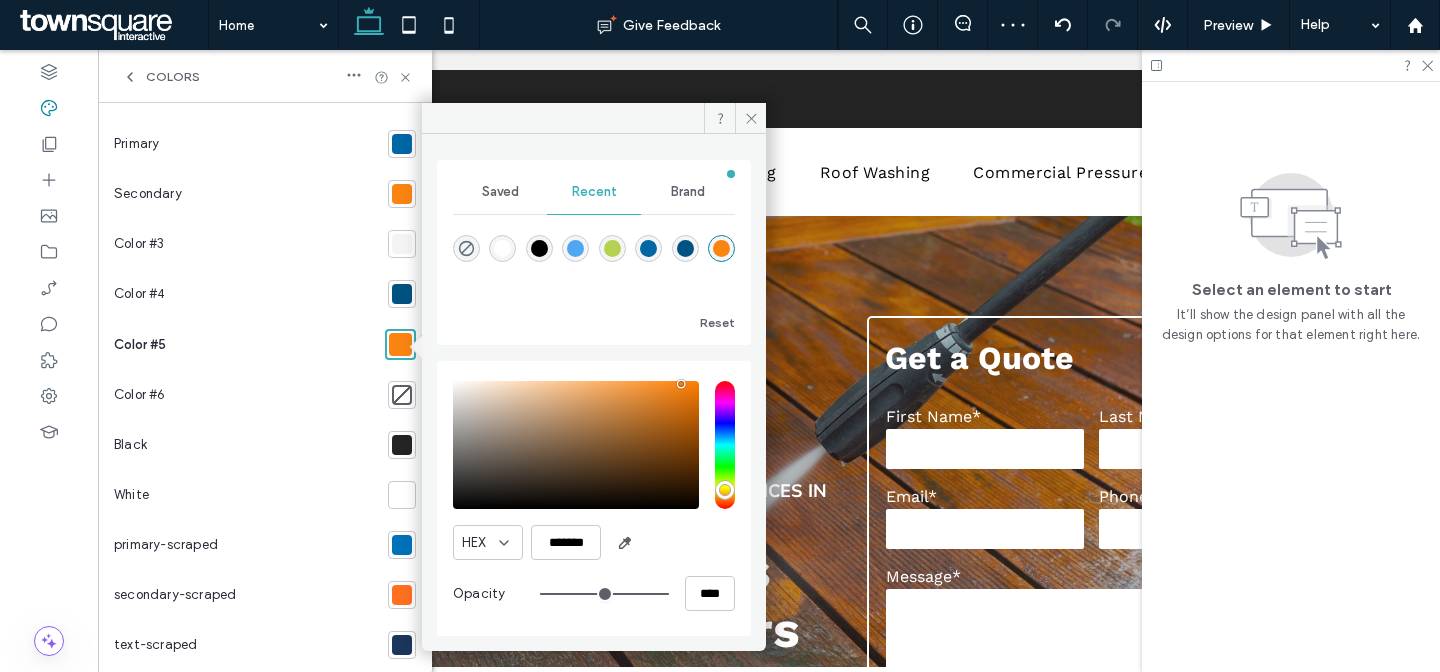 click at bounding box center [576, 445] 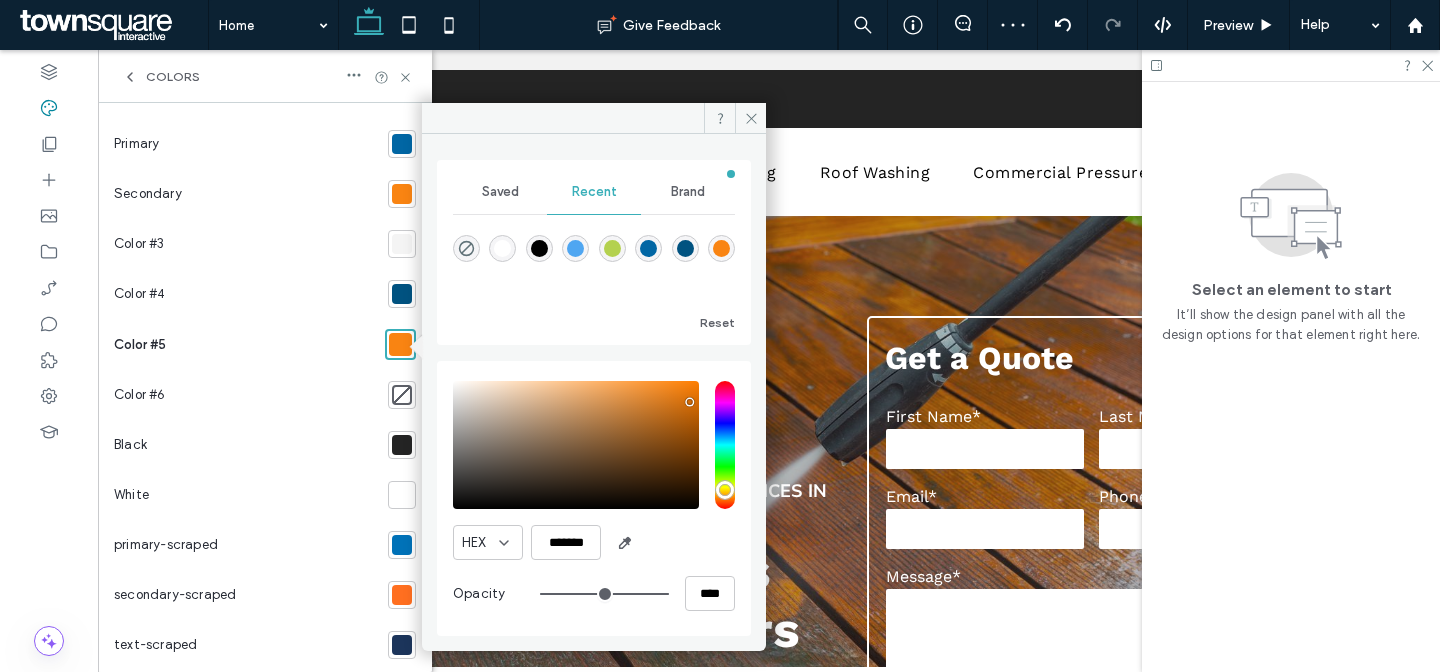 type on "*******" 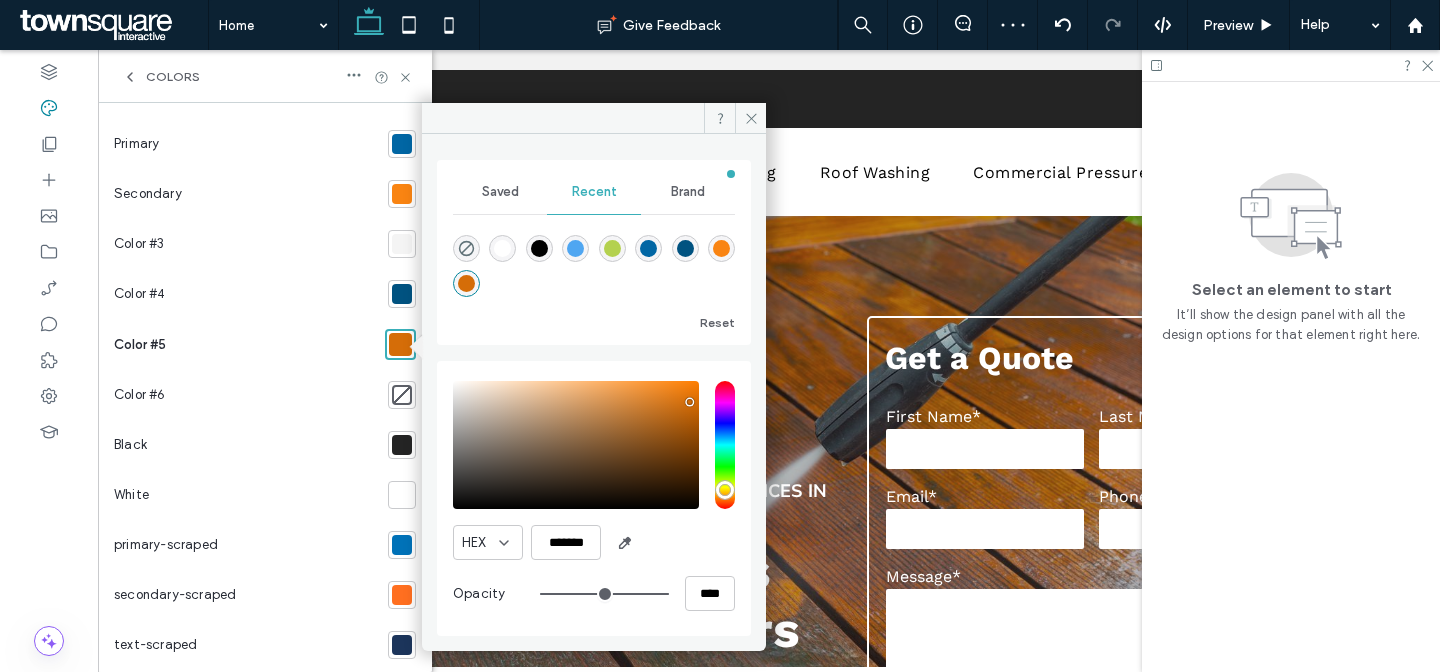 click at bounding box center (402, 244) 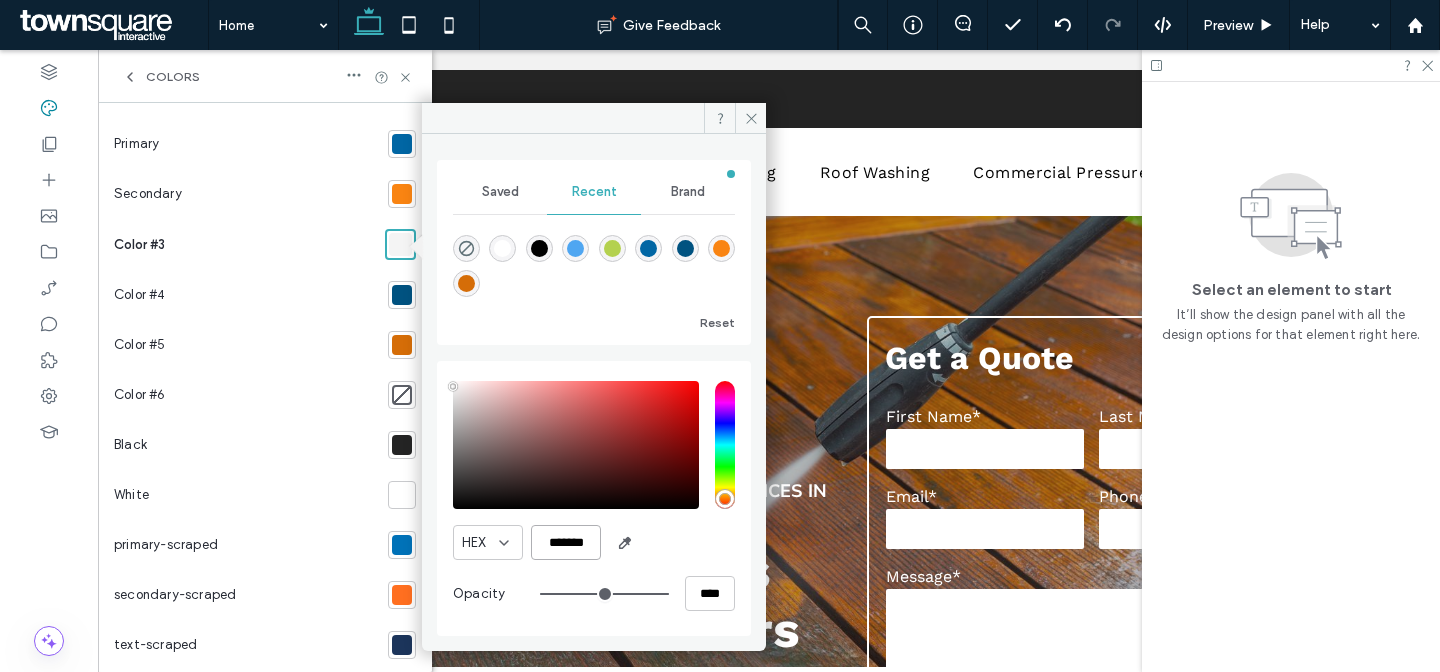 click on "*******" at bounding box center [566, 542] 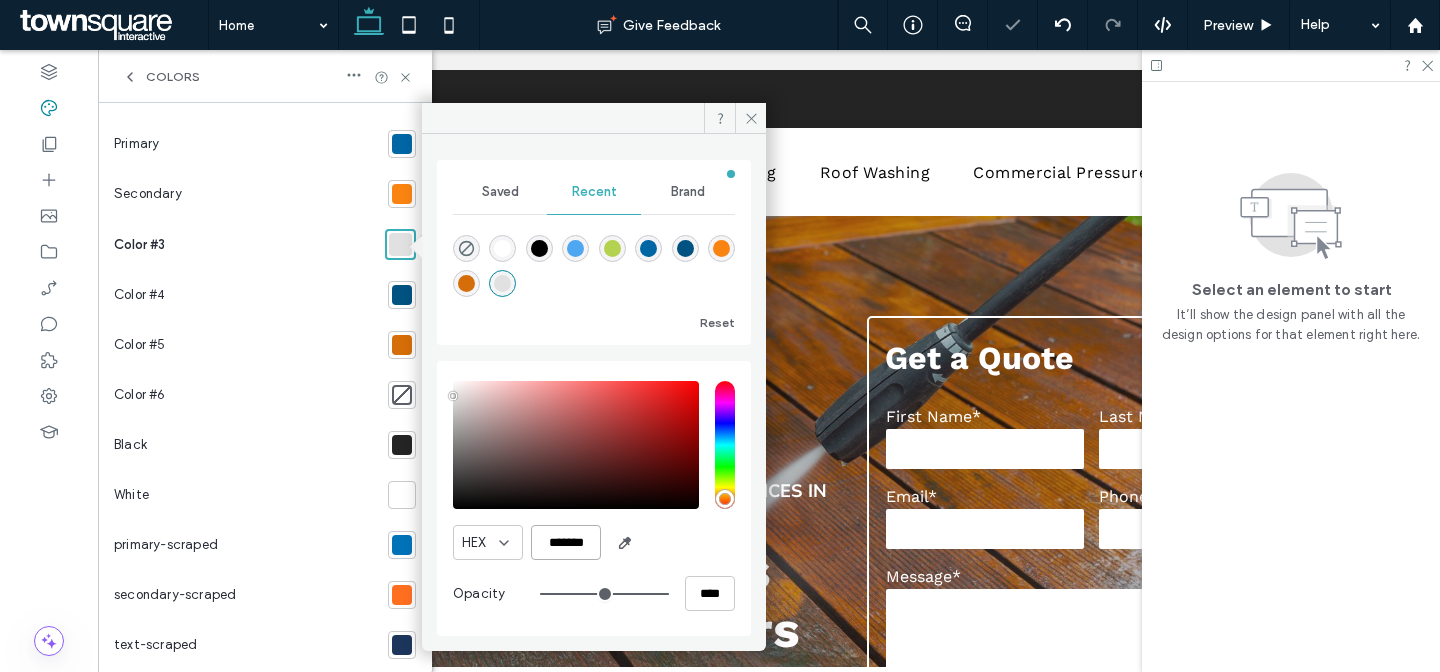 type on "*******" 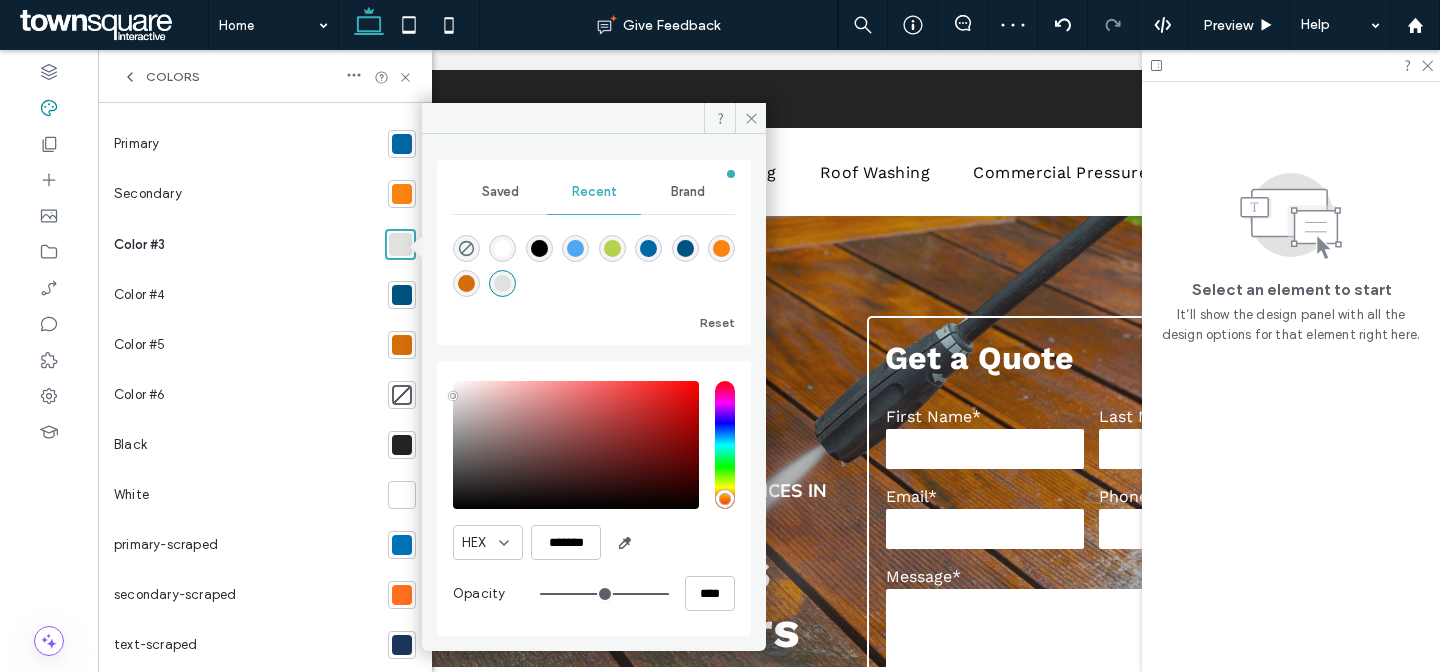 click at bounding box center (402, 445) 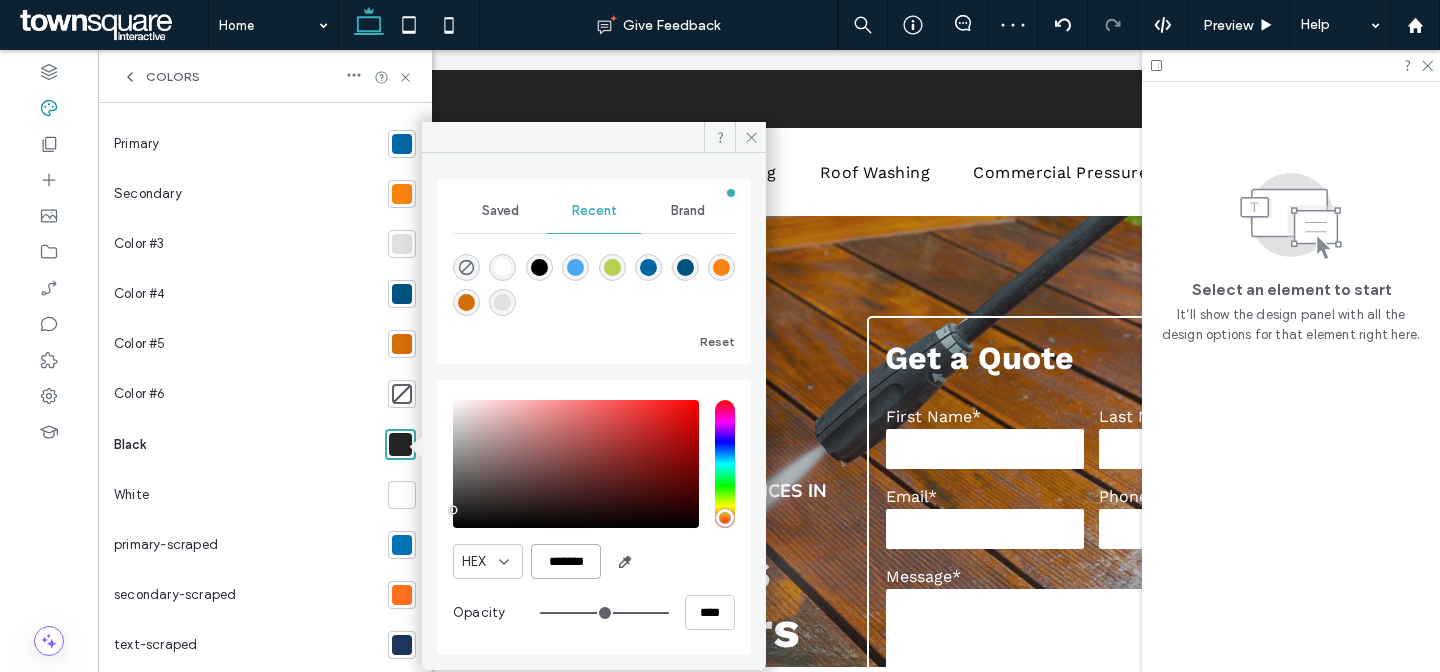 click on "*******" at bounding box center [566, 561] 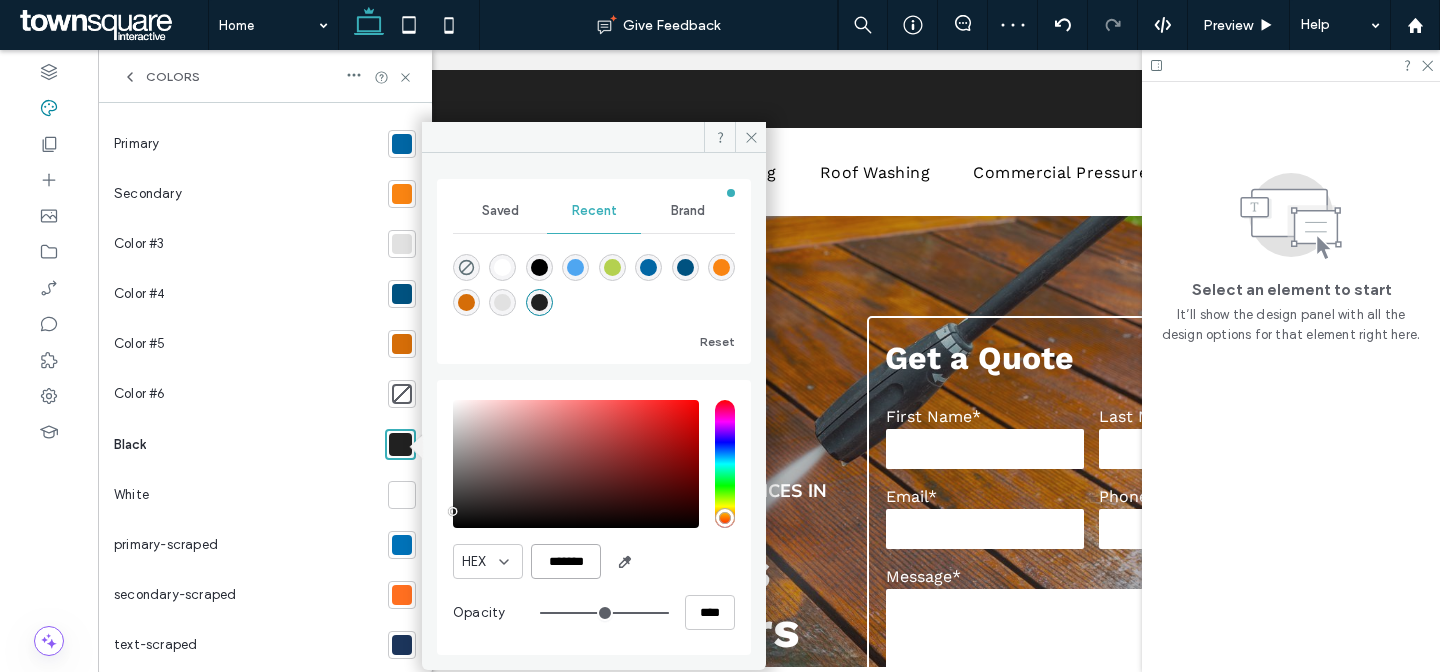 type on "*******" 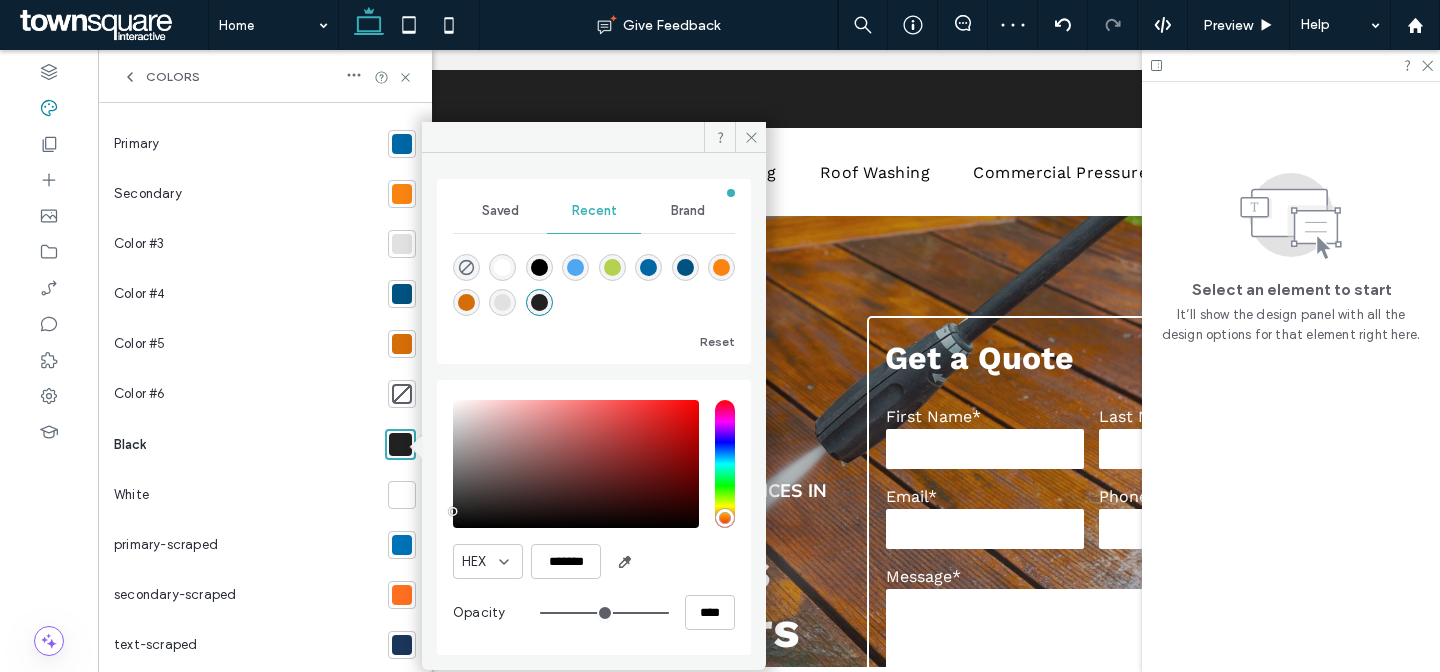click at bounding box center [402, 394] 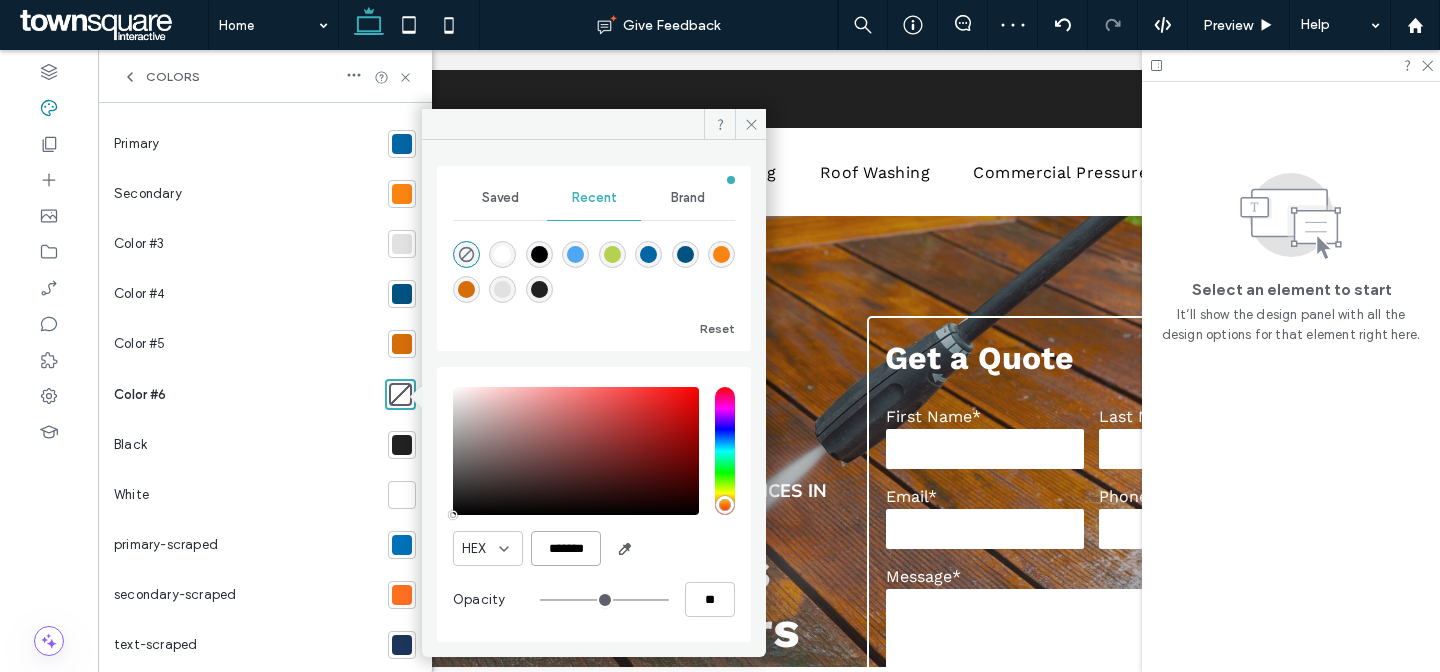 click on "*******" at bounding box center (566, 548) 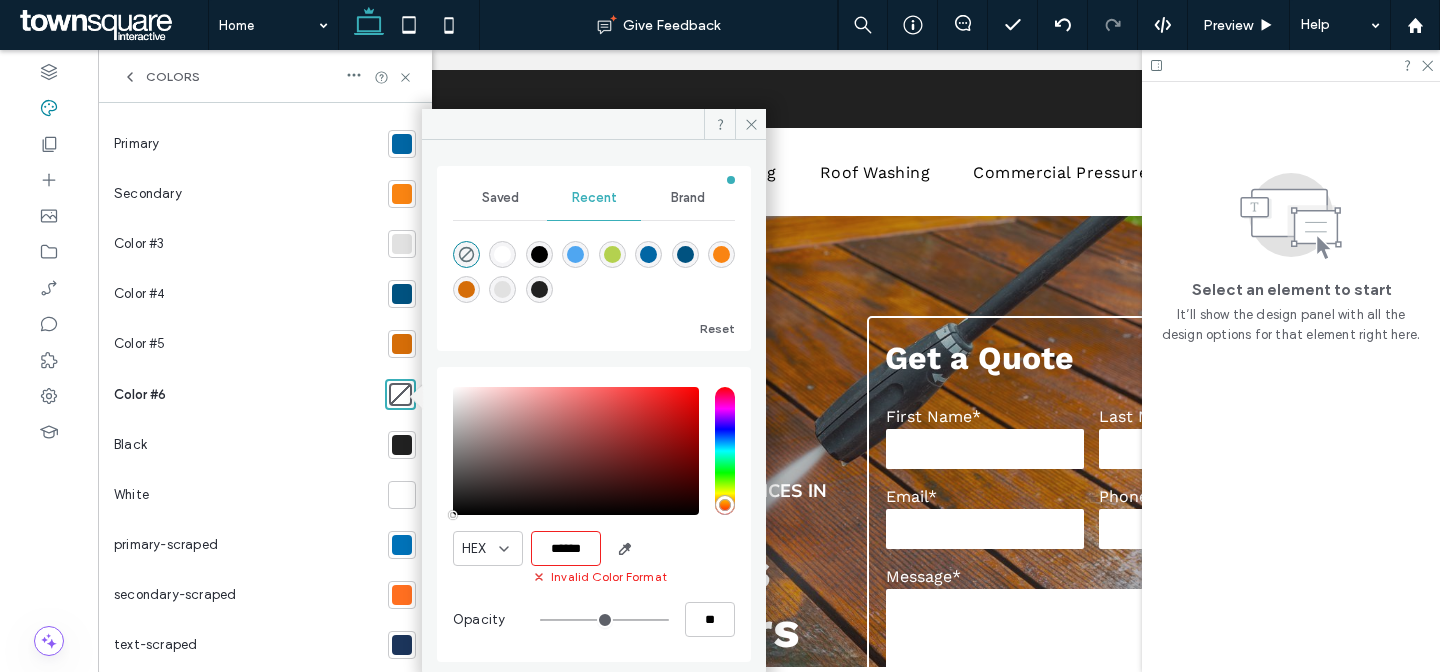 type on "*******" 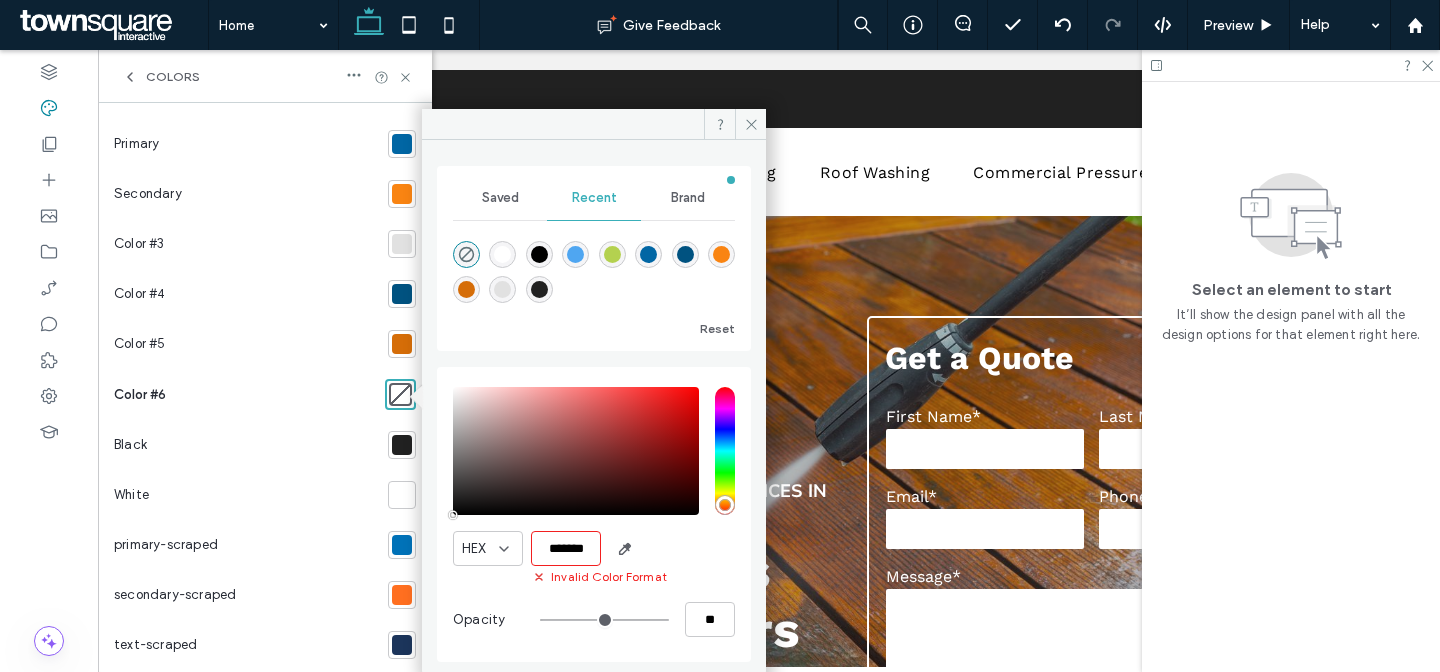 type on "***" 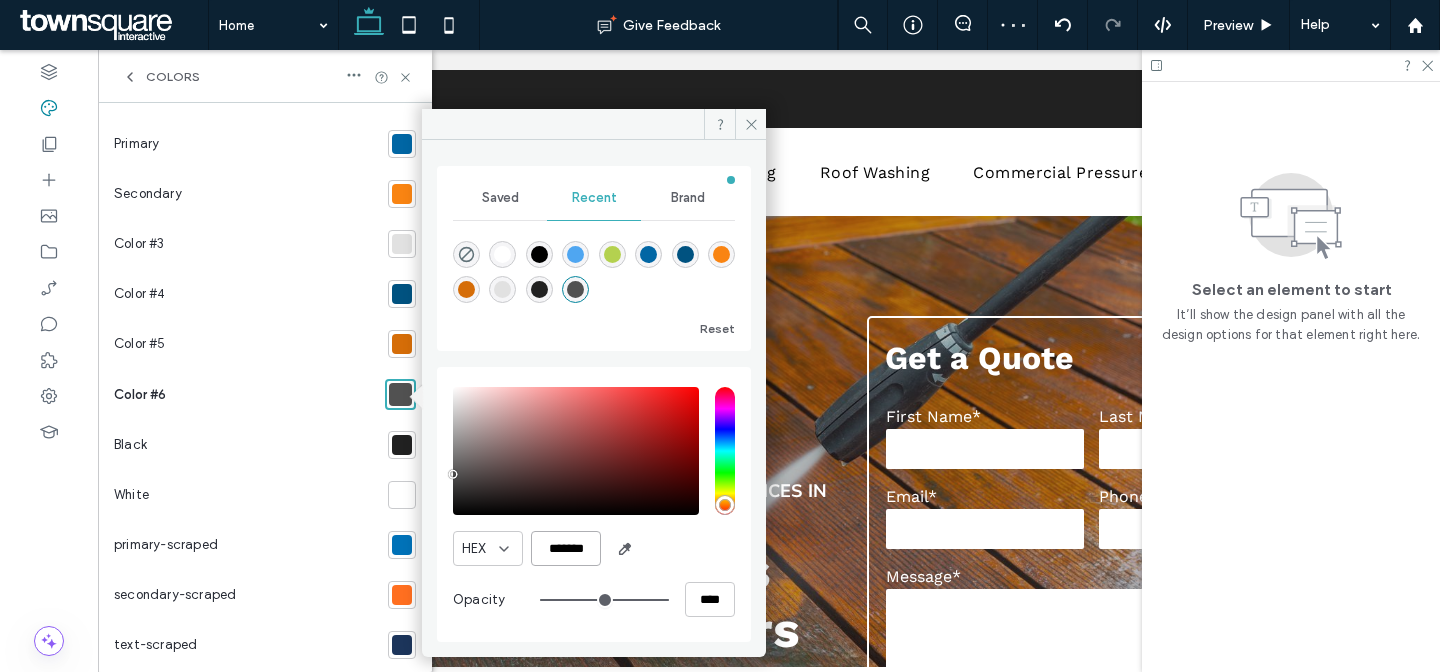 click on "*******" at bounding box center (566, 548) 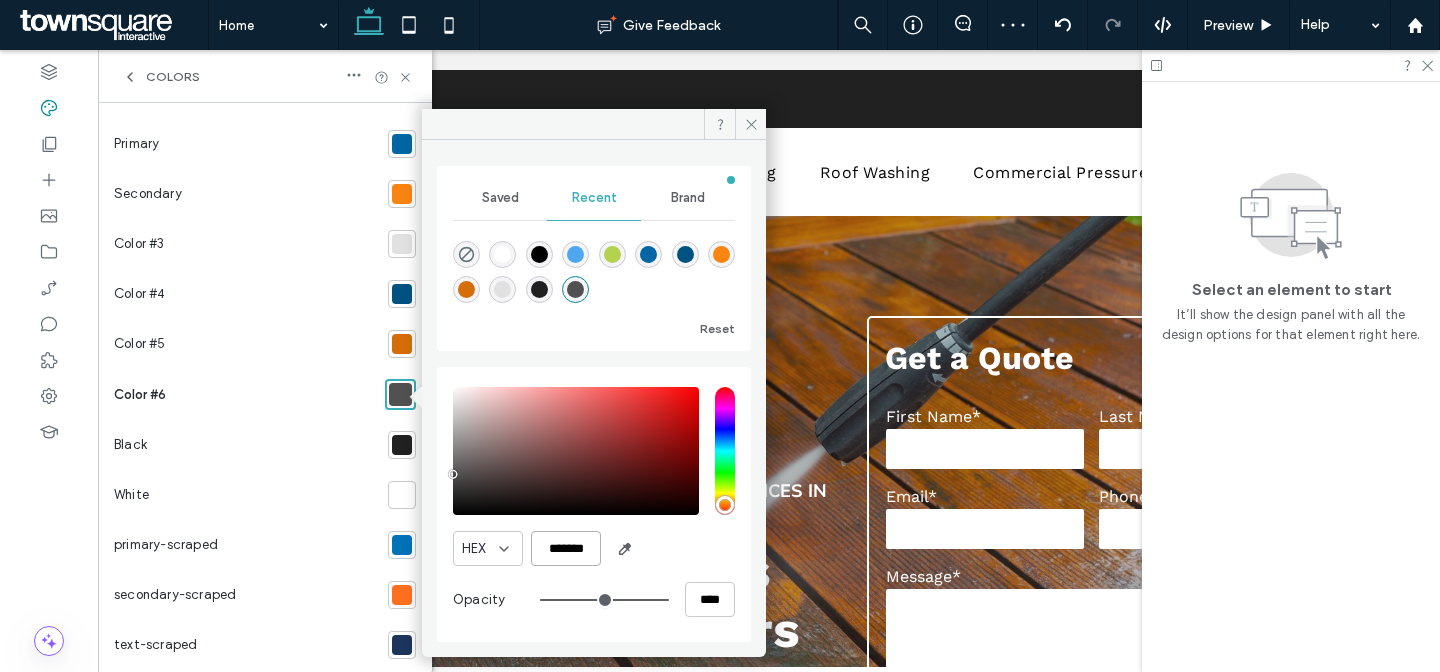 click on "*******" at bounding box center (566, 548) 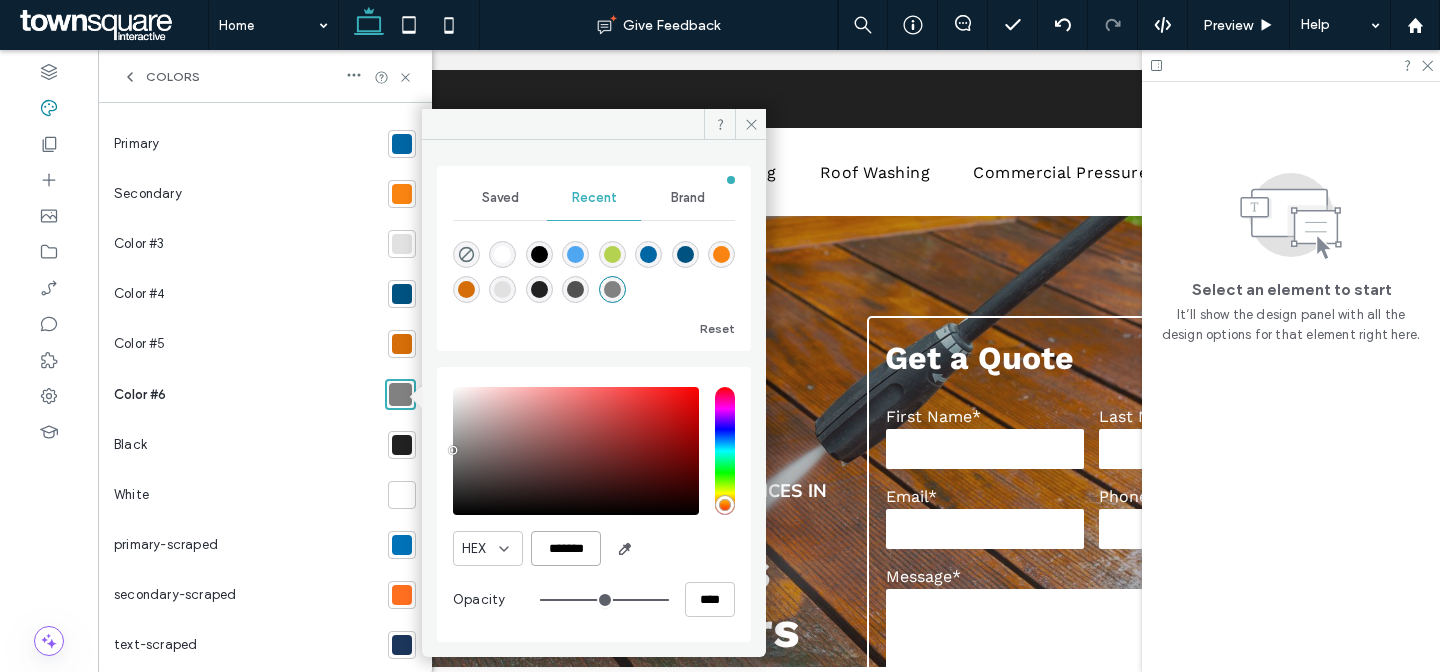 type on "*******" 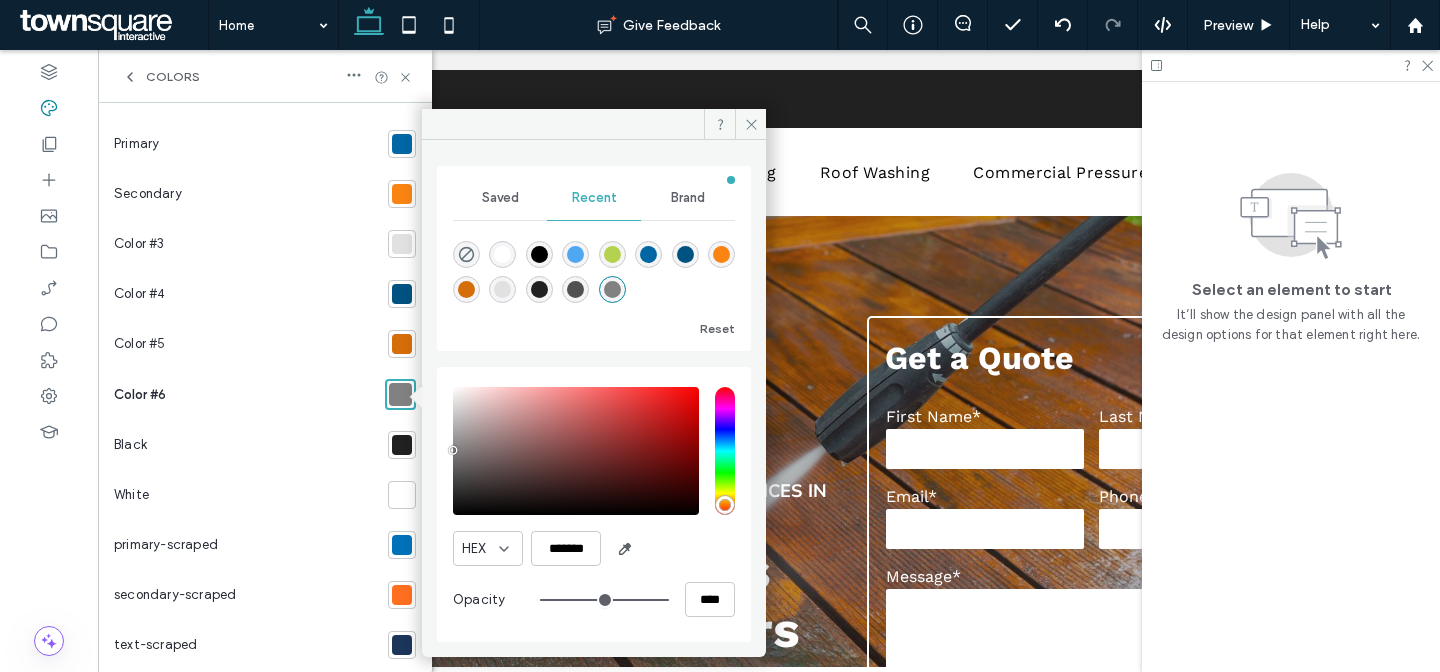 click 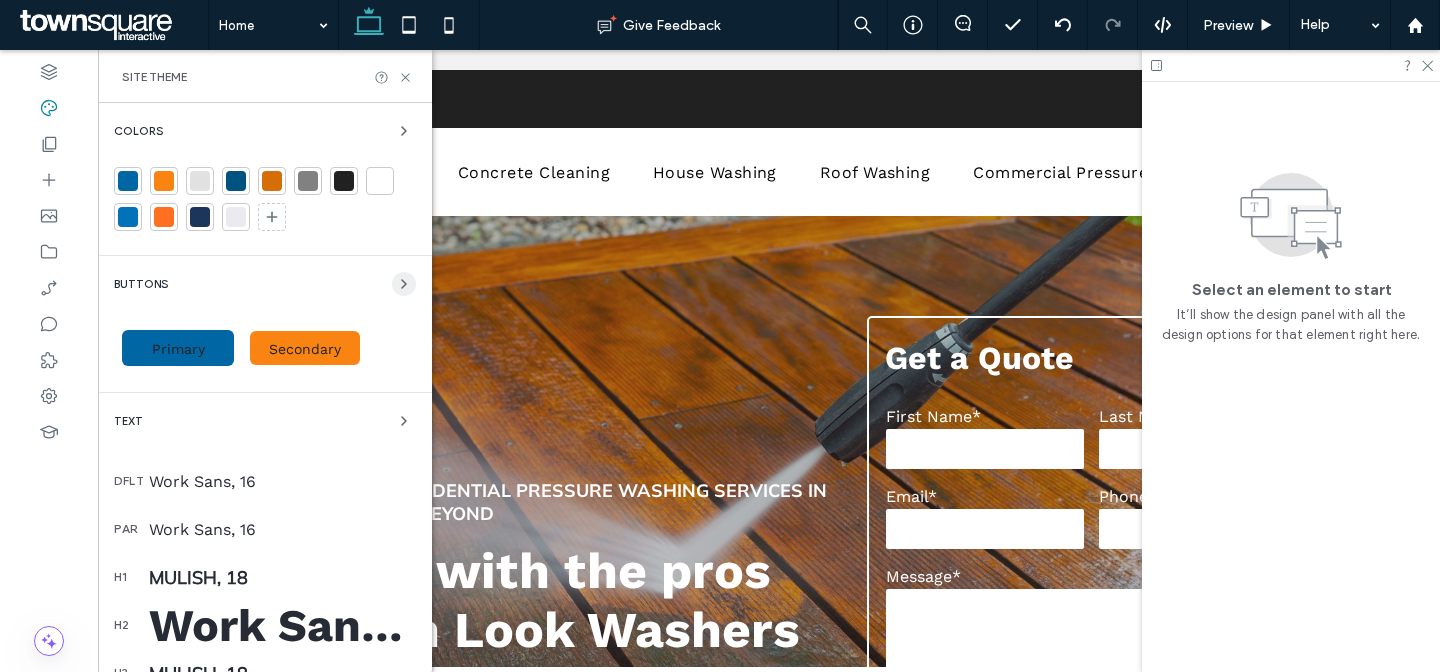 click 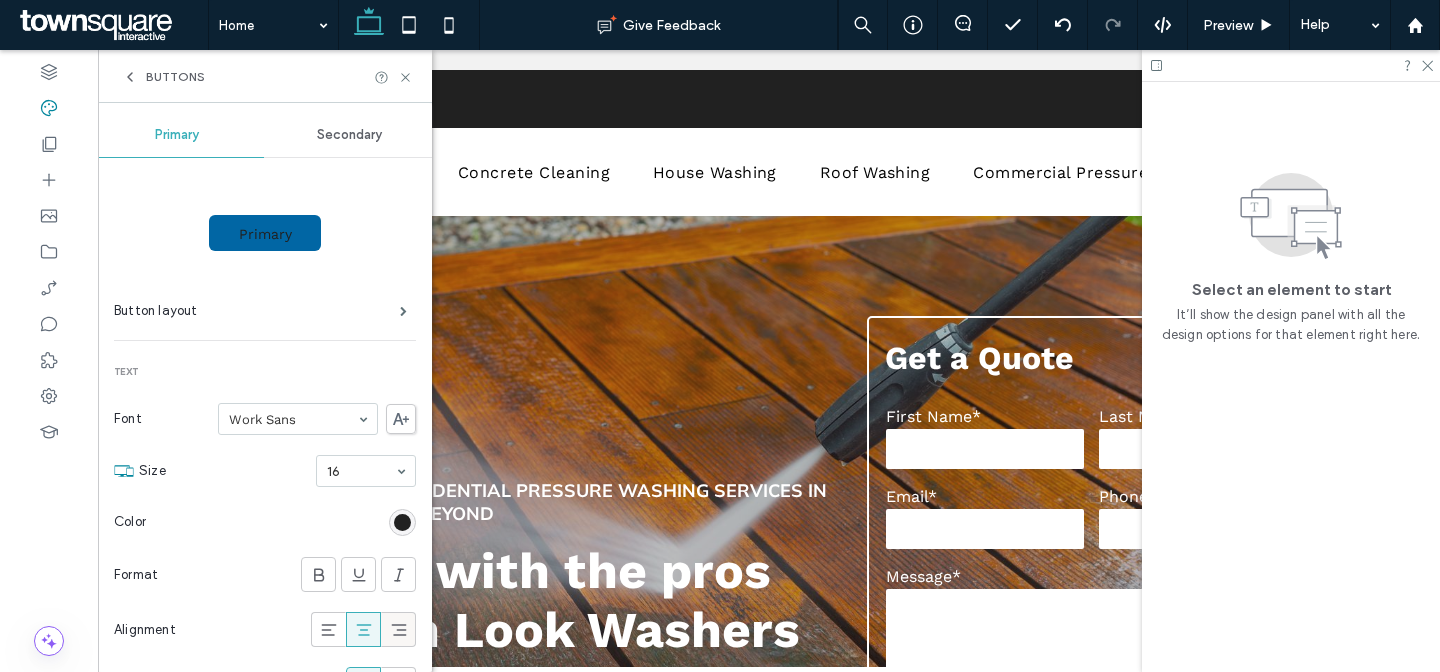 scroll, scrollTop: 343, scrollLeft: 0, axis: vertical 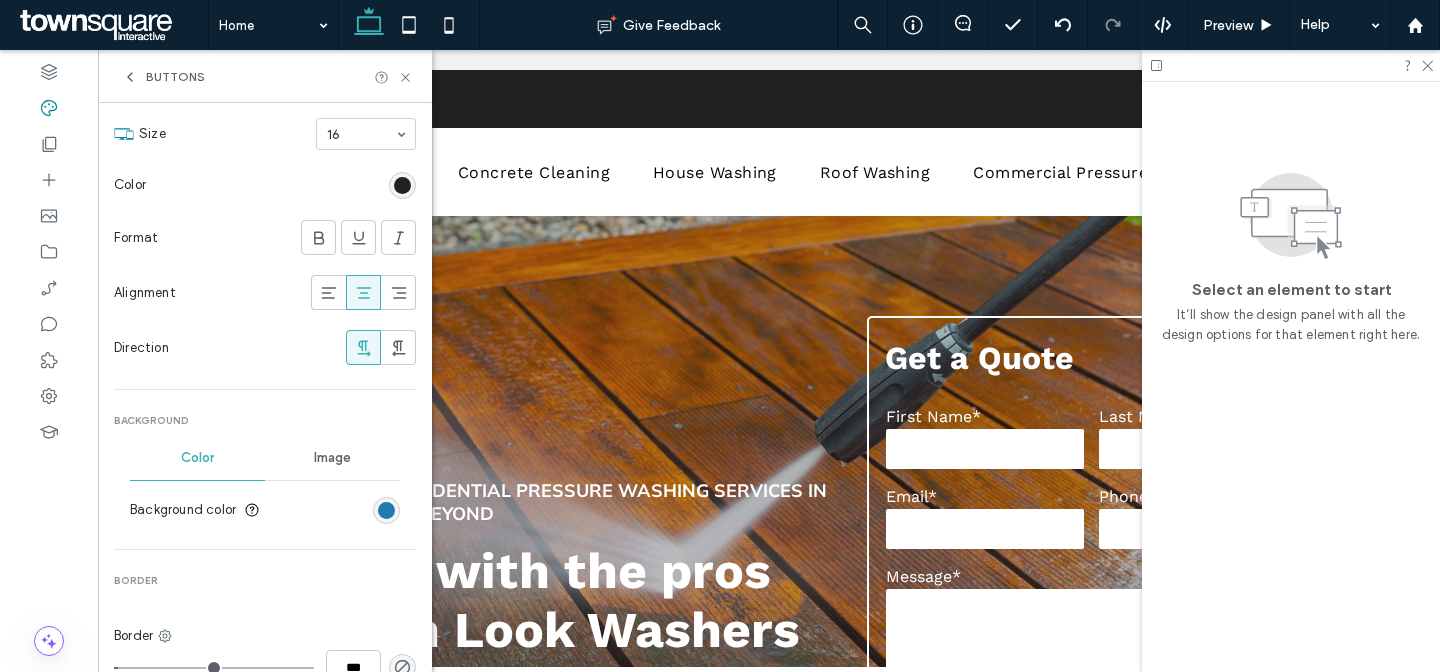 click at bounding box center [386, 510] 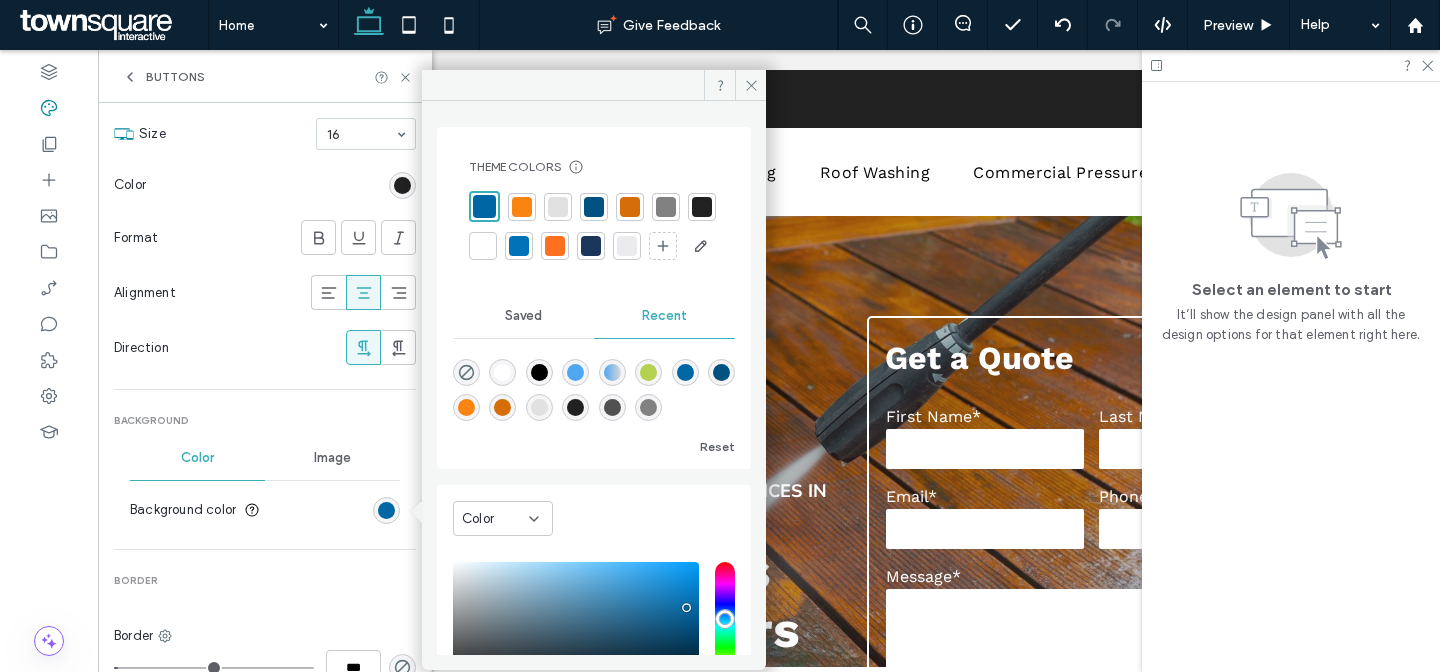 click at bounding box center [522, 207] 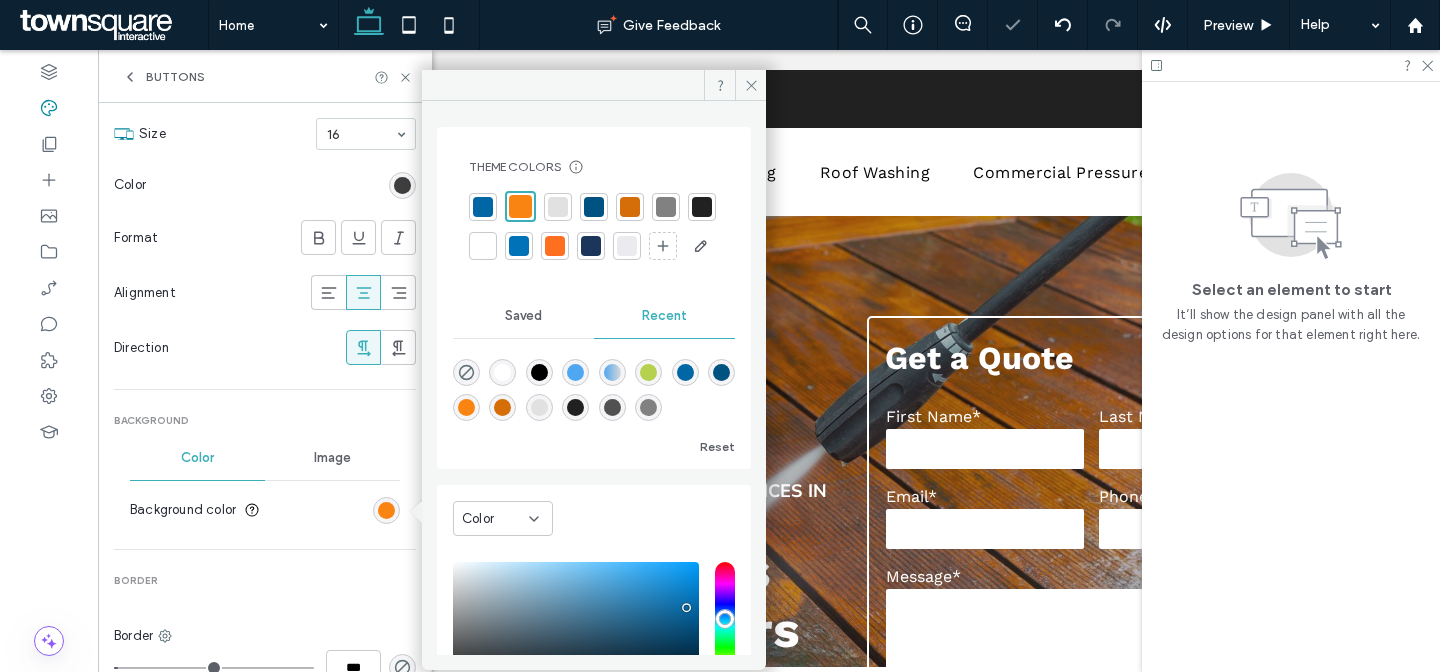 click at bounding box center [402, 185] 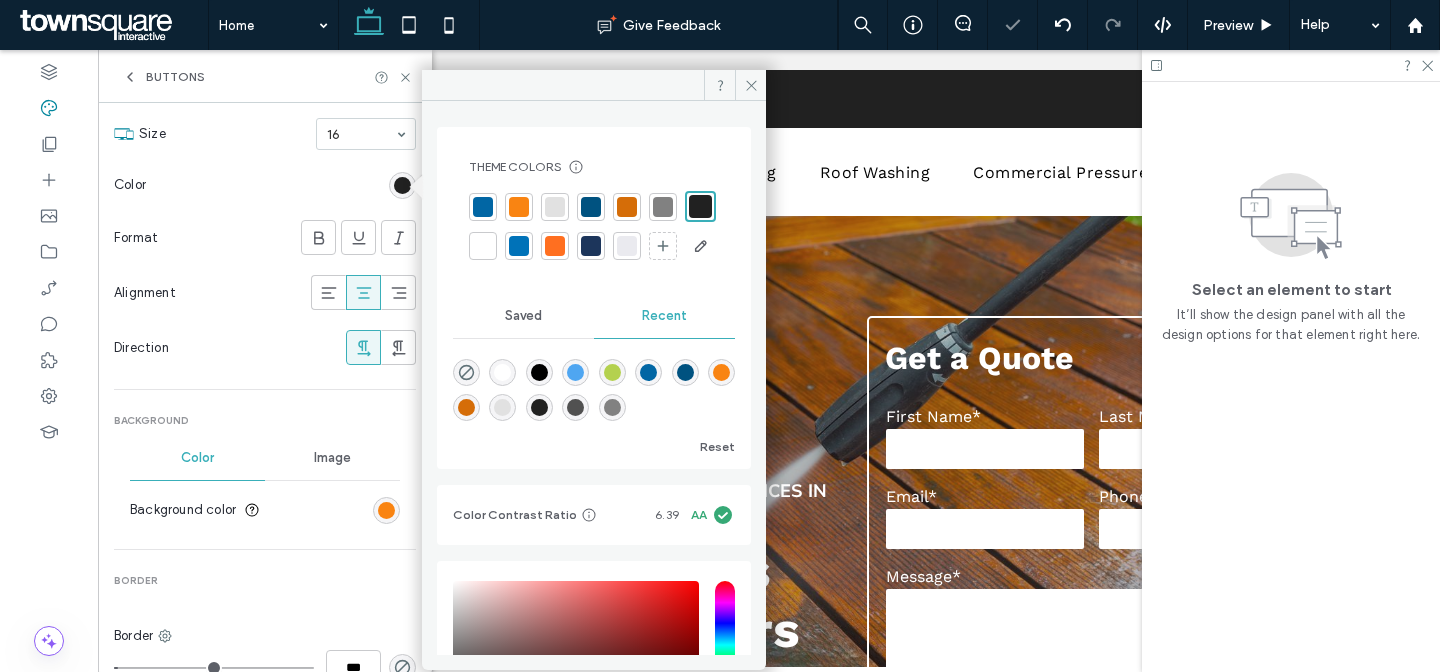 click on "Color" at bounding box center (265, 185) 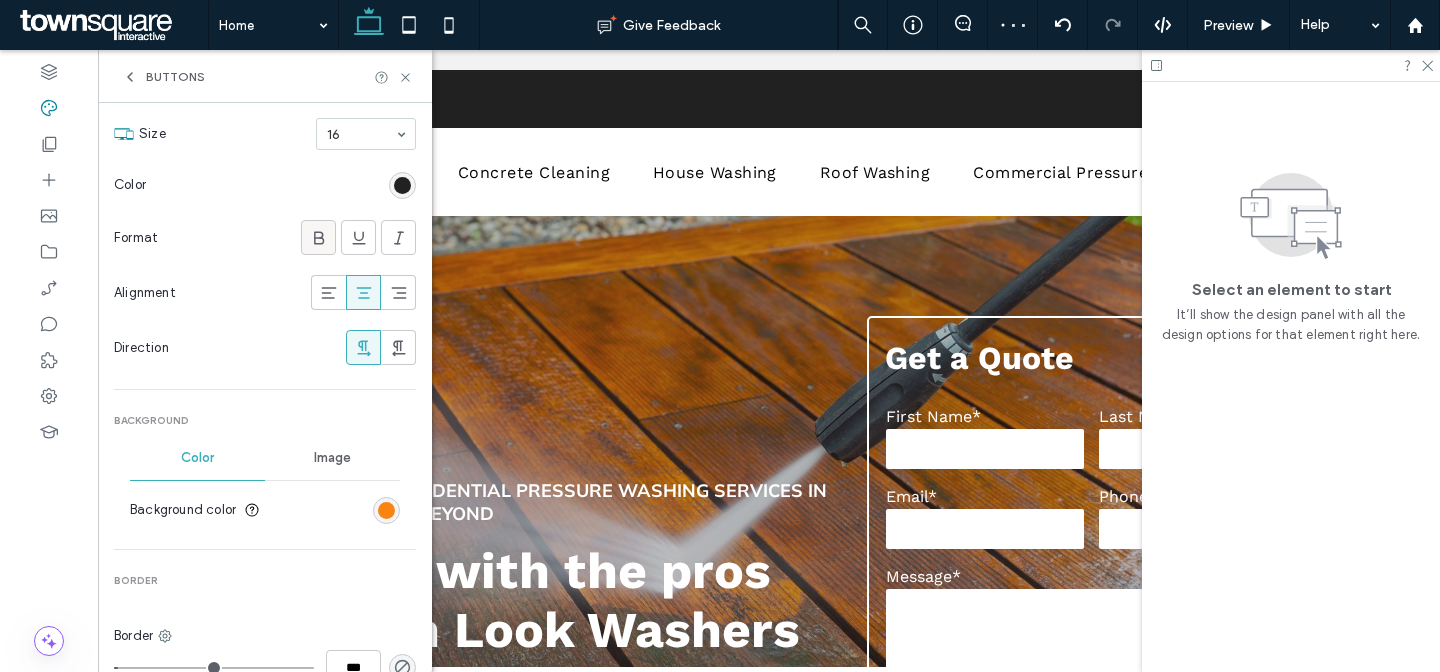 click 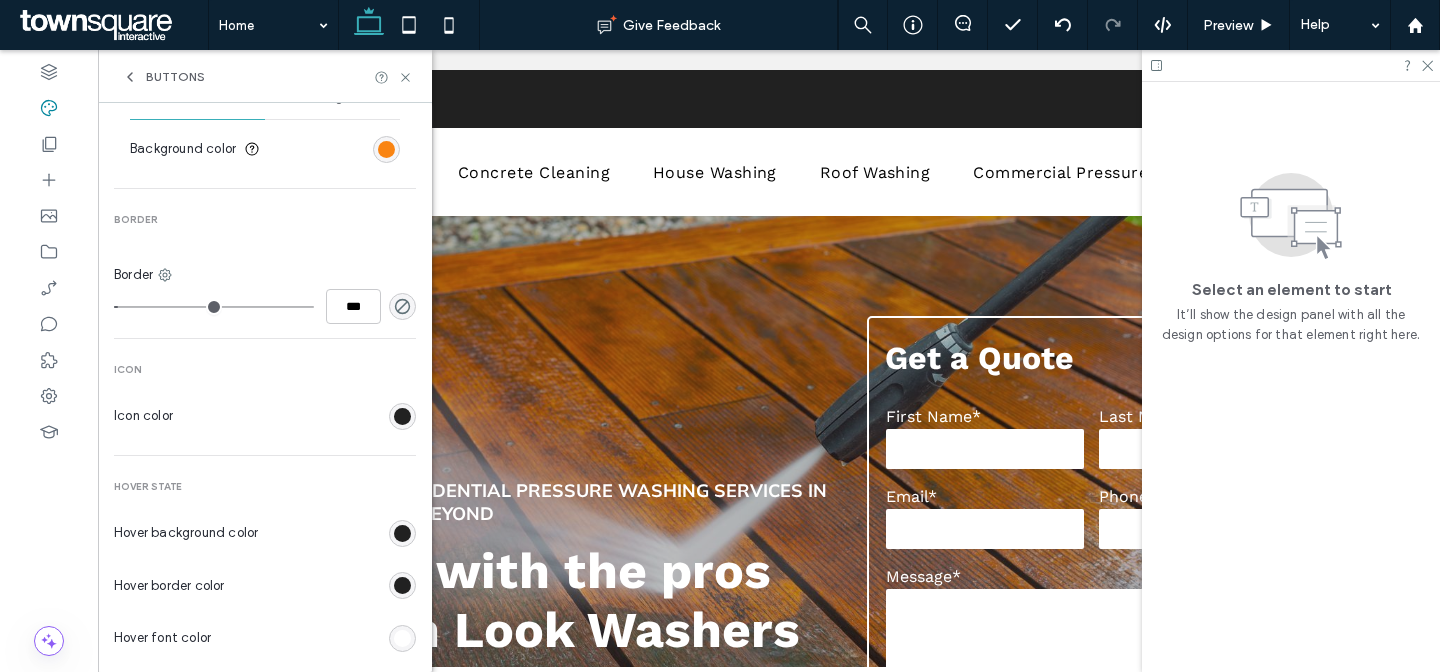 scroll, scrollTop: 787, scrollLeft: 0, axis: vertical 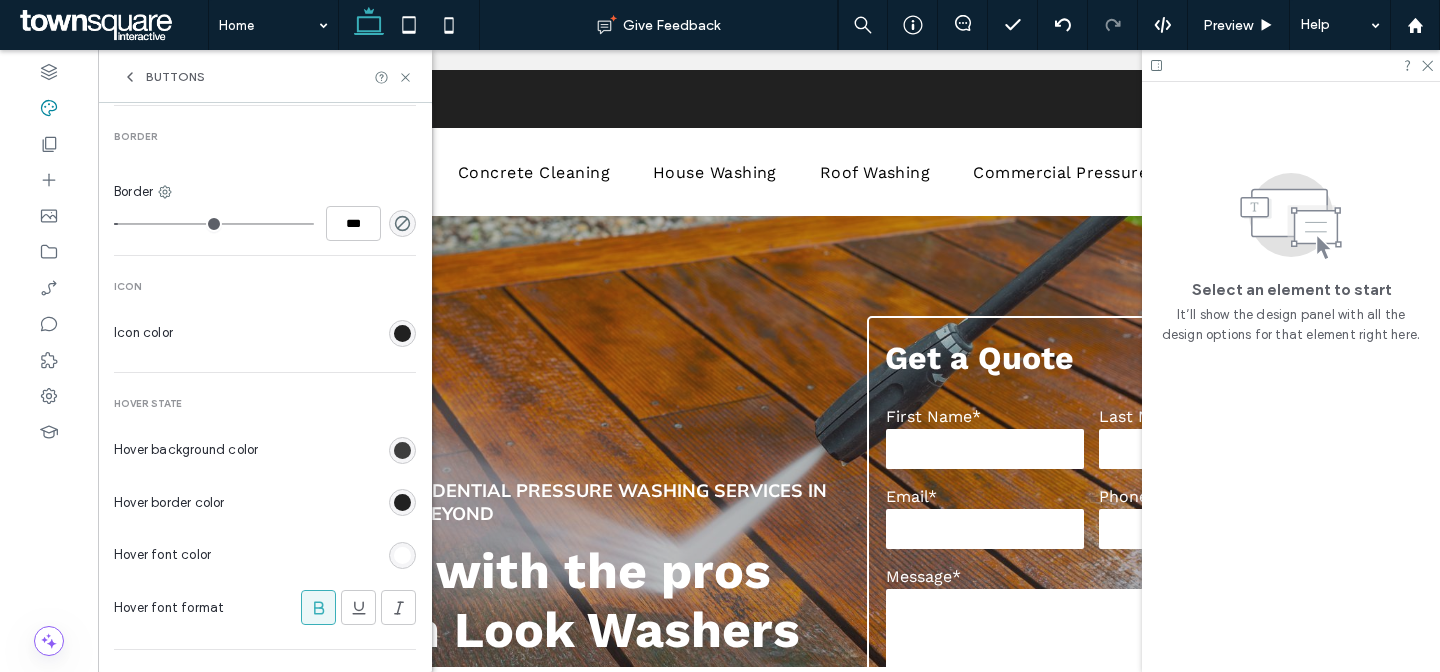 click at bounding box center (402, 450) 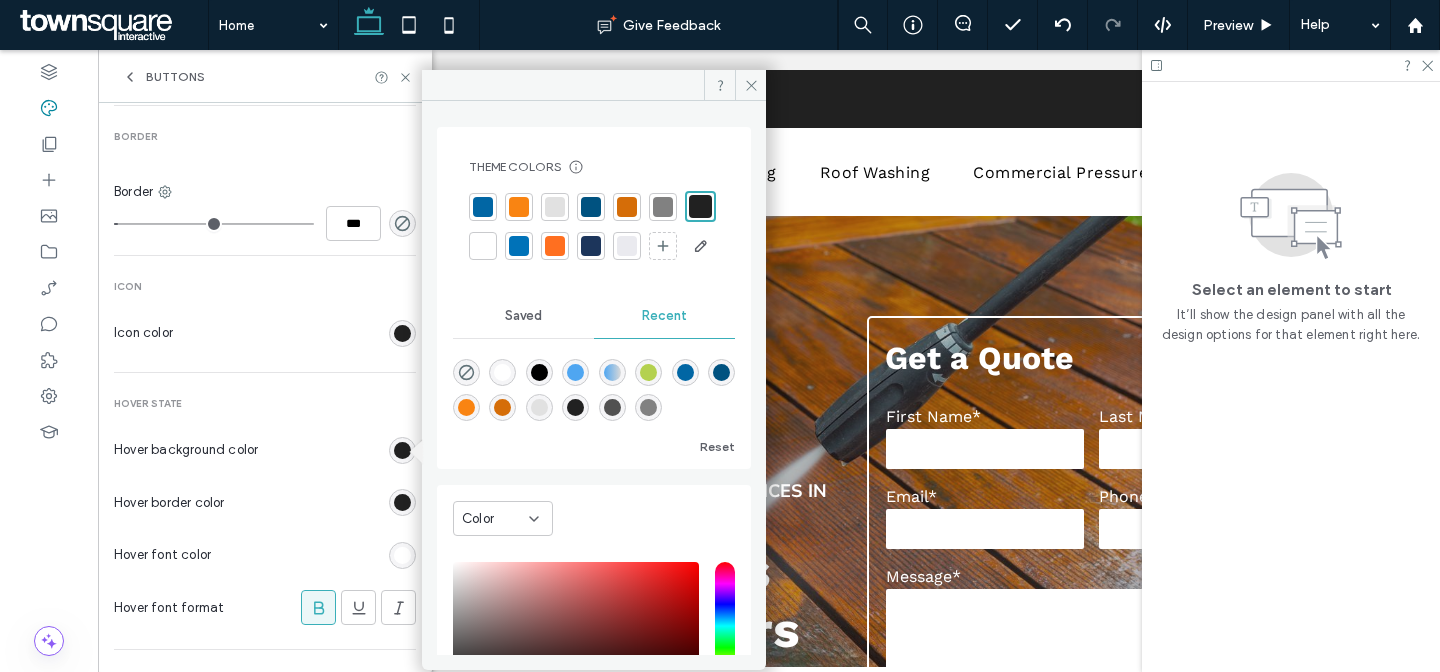 click at bounding box center [627, 207] 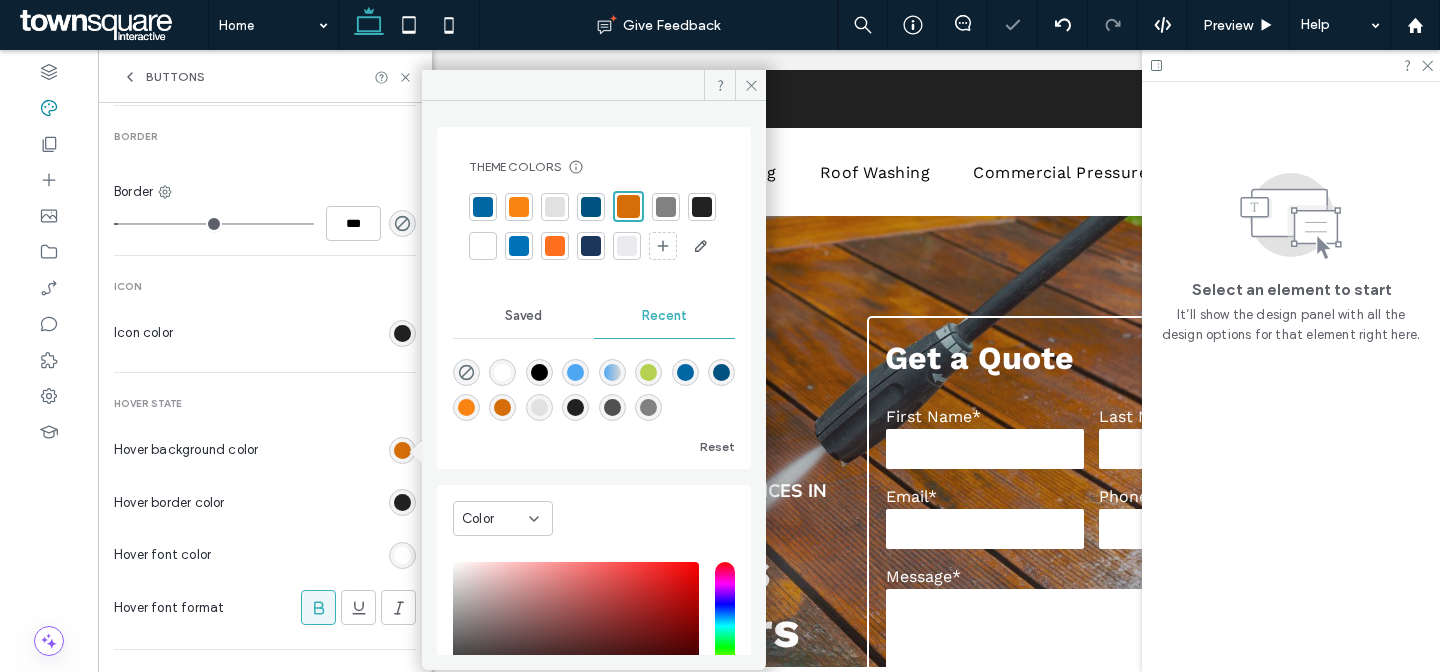 click at bounding box center [402, 502] 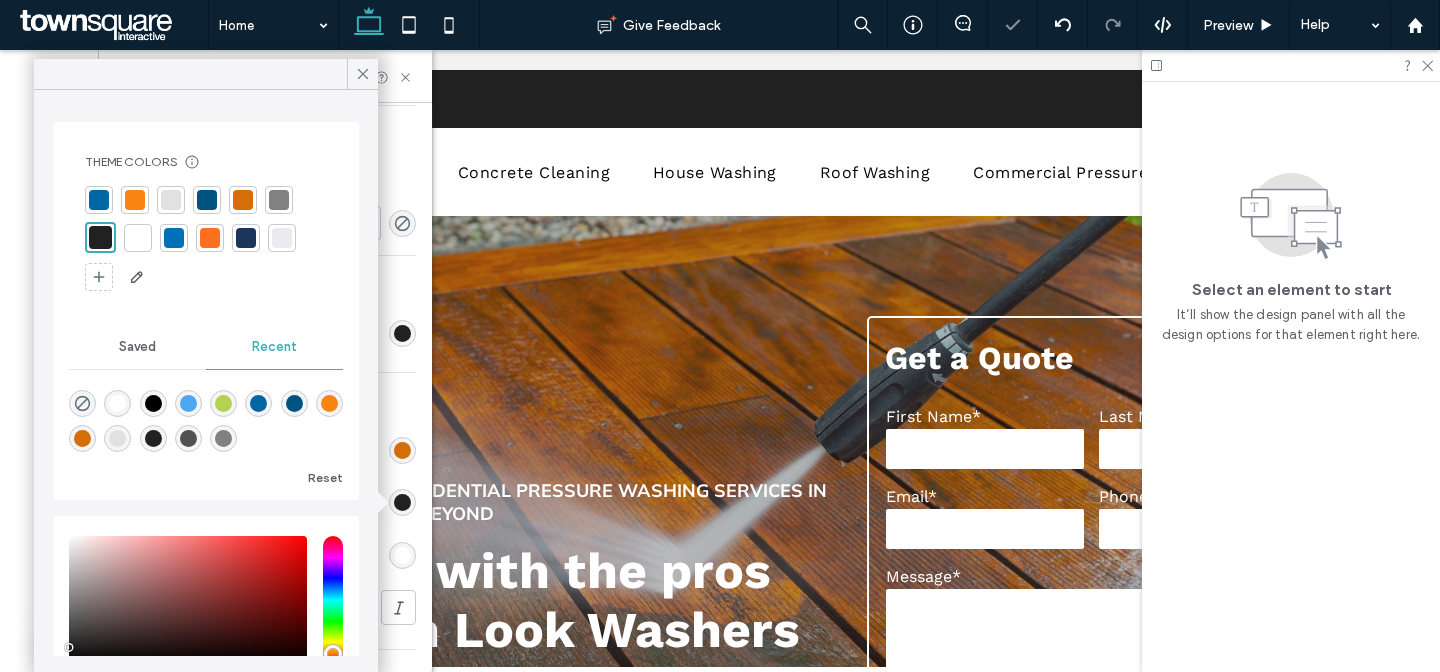 drag, startPoint x: 244, startPoint y: 194, endPoint x: 348, endPoint y: 333, distance: 173.60011 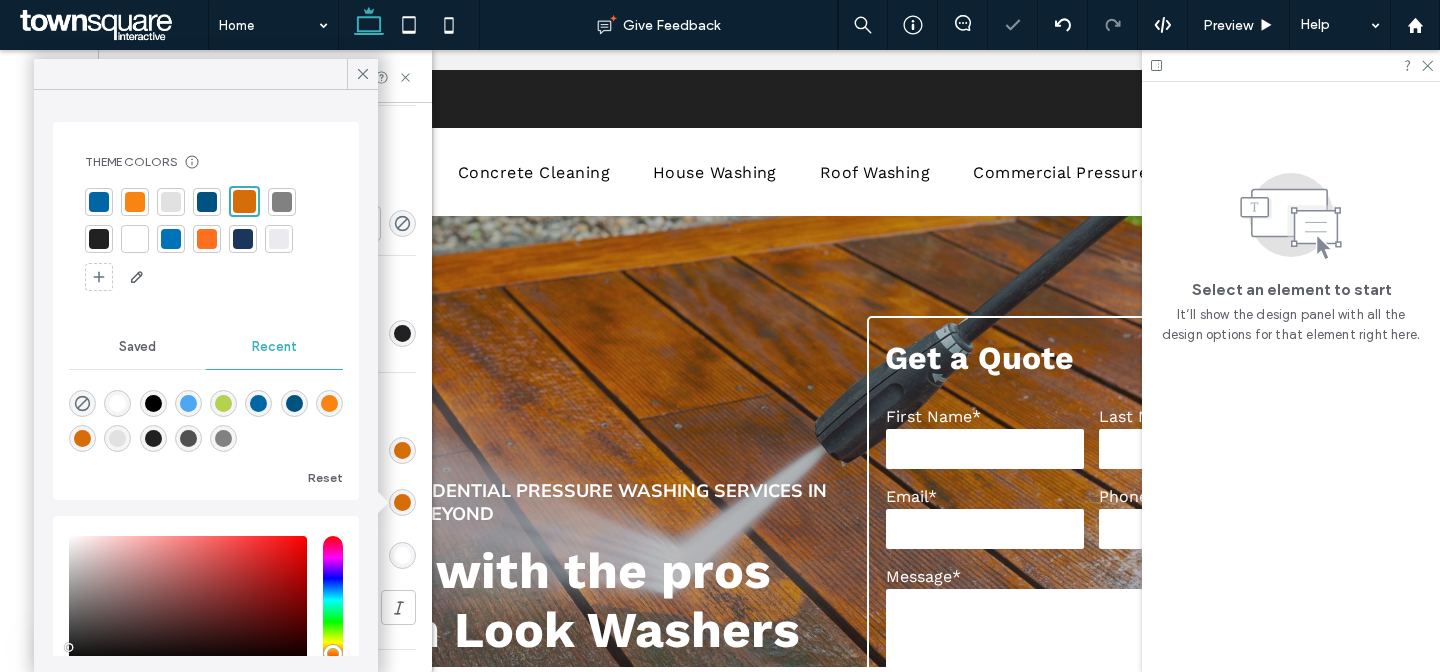 click at bounding box center [402, 555] 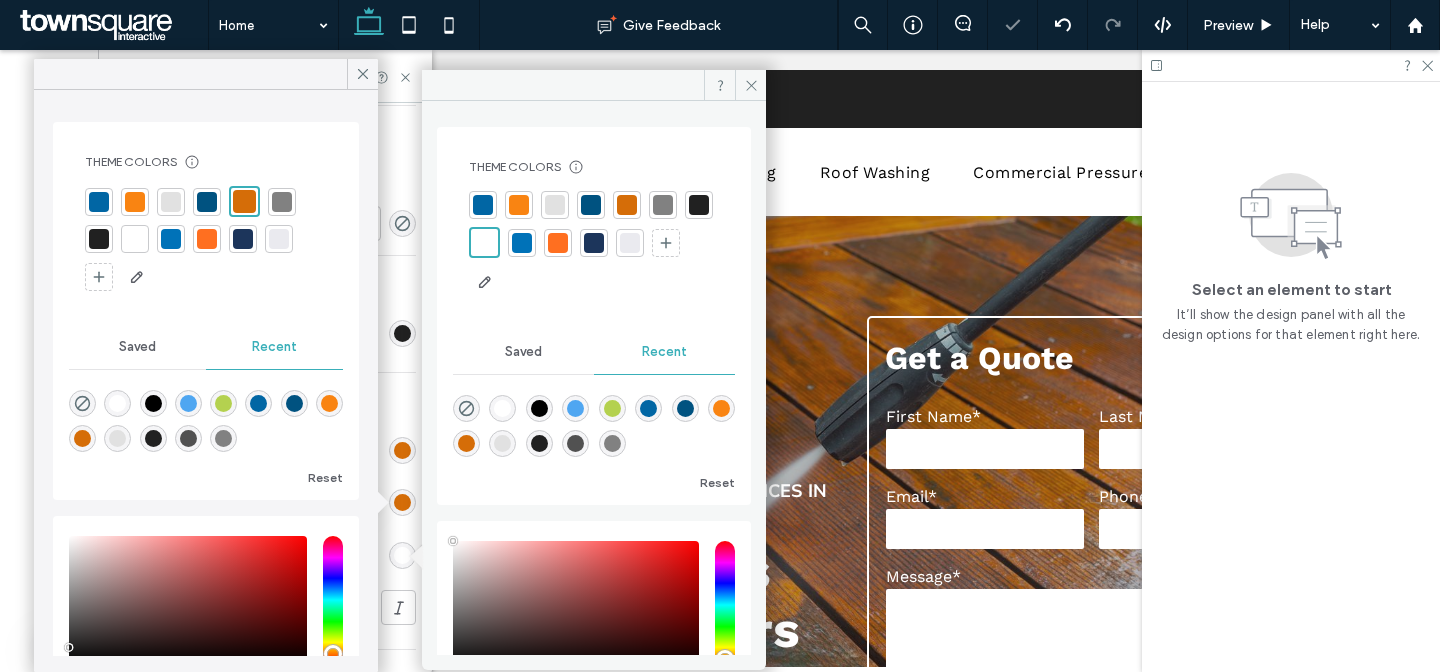 click at bounding box center (699, 205) 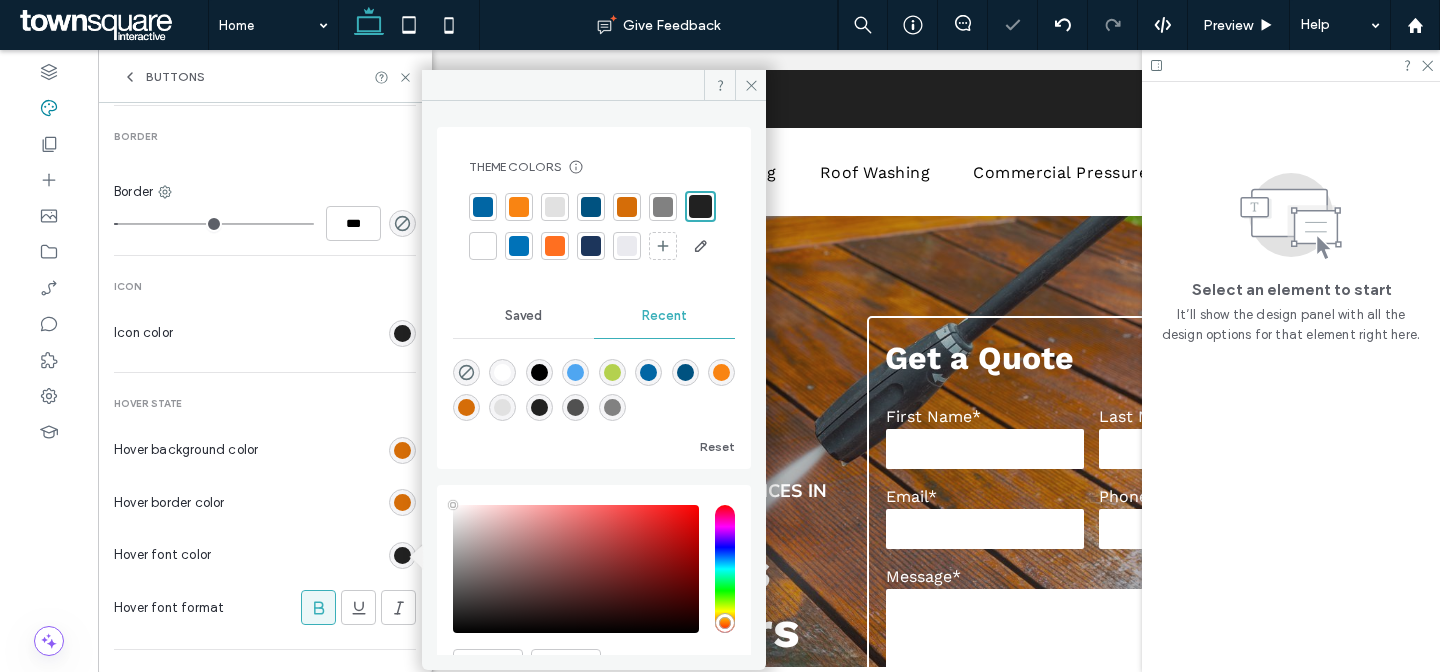 click on "Primary Button layout Text Font Work Sans Size 16 Color Format Alignment Direction Background Color Image Background color Border Border *** Icon Icon color Hover State Hover background color Hover border color Hover font color Hover font format Corners & Shadow Corner radius * px Shadow" at bounding box center [265, 96] 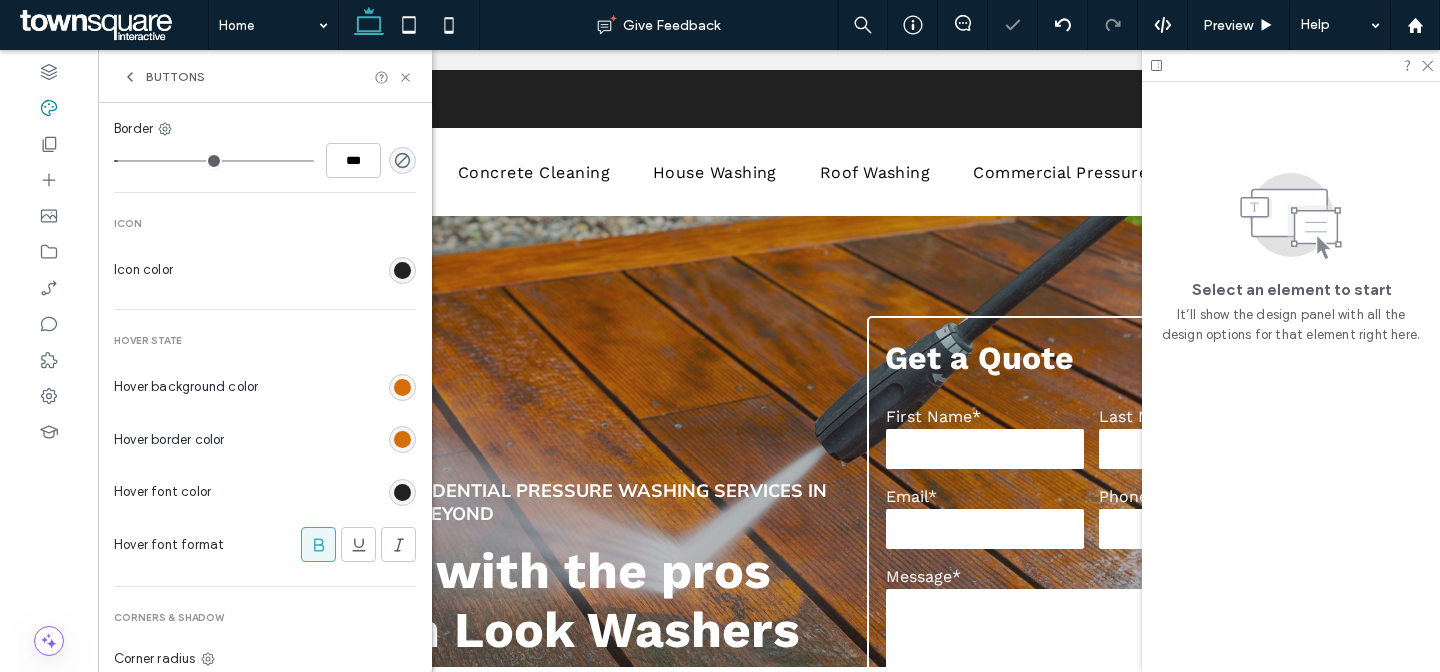 scroll, scrollTop: 971, scrollLeft: 0, axis: vertical 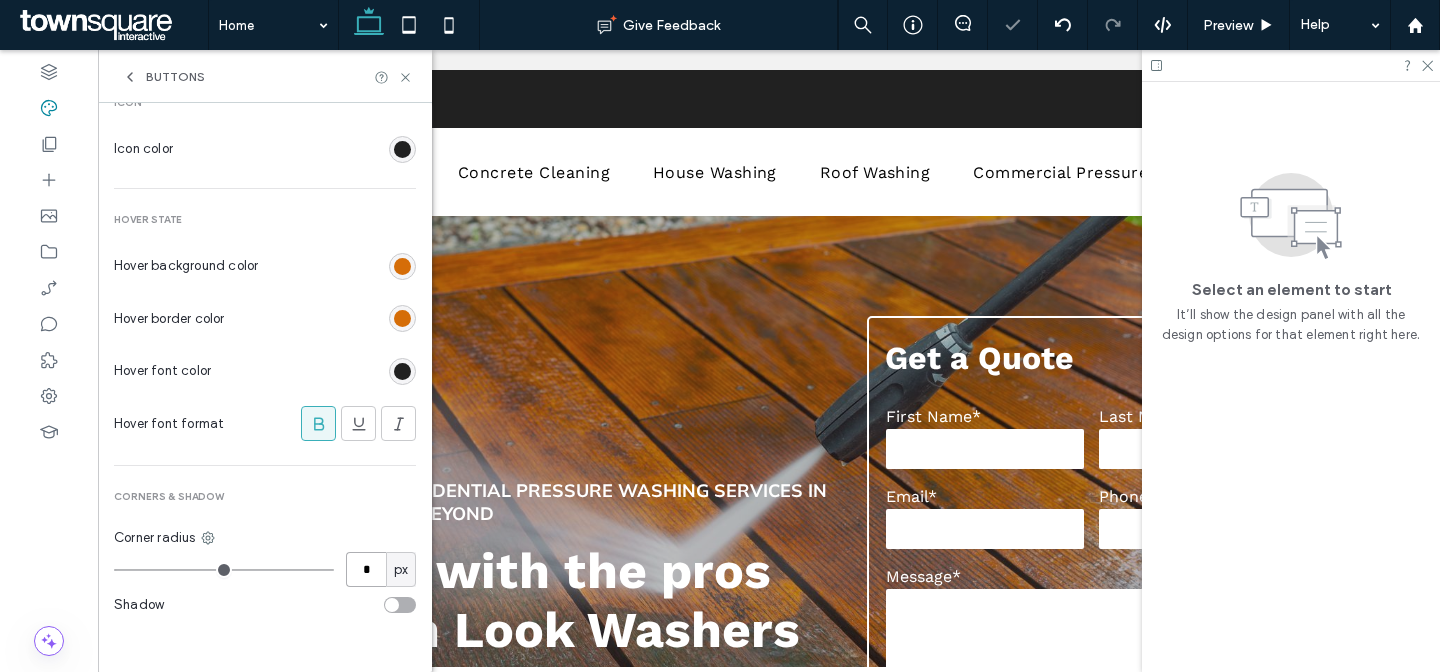 click on "*" at bounding box center [366, 569] 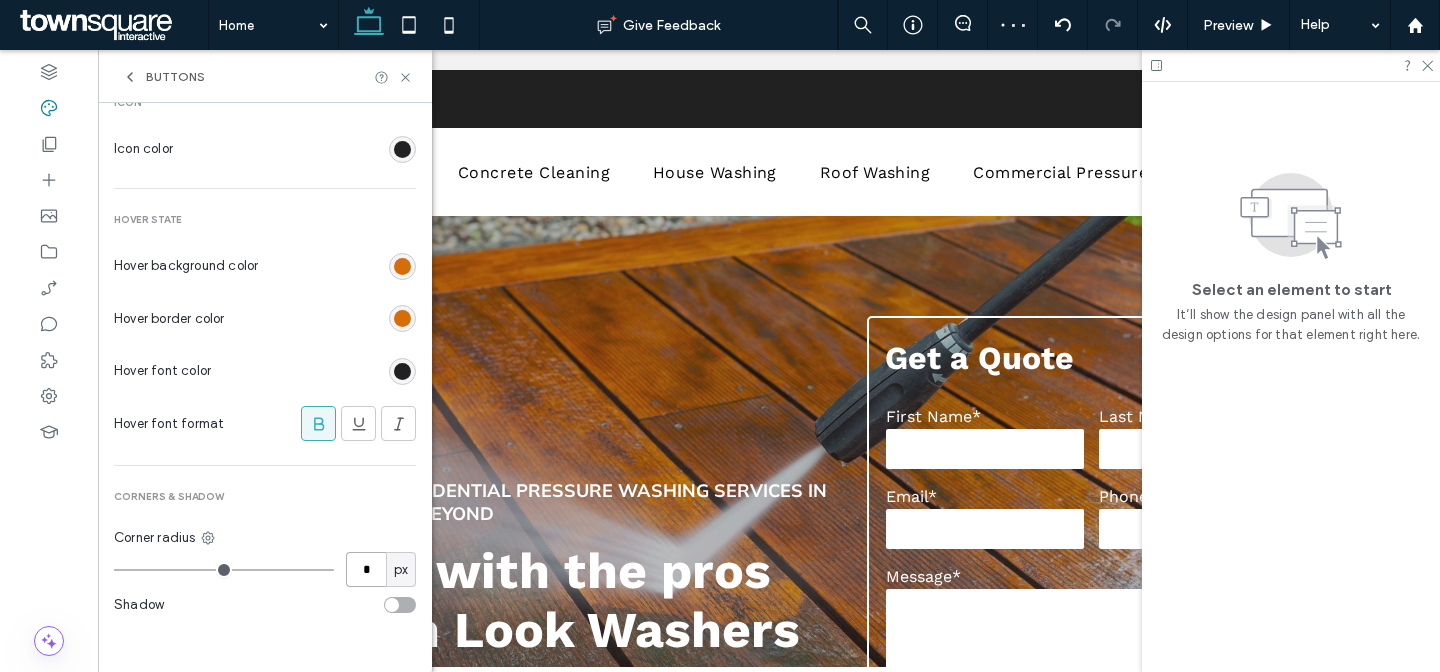 type on "*" 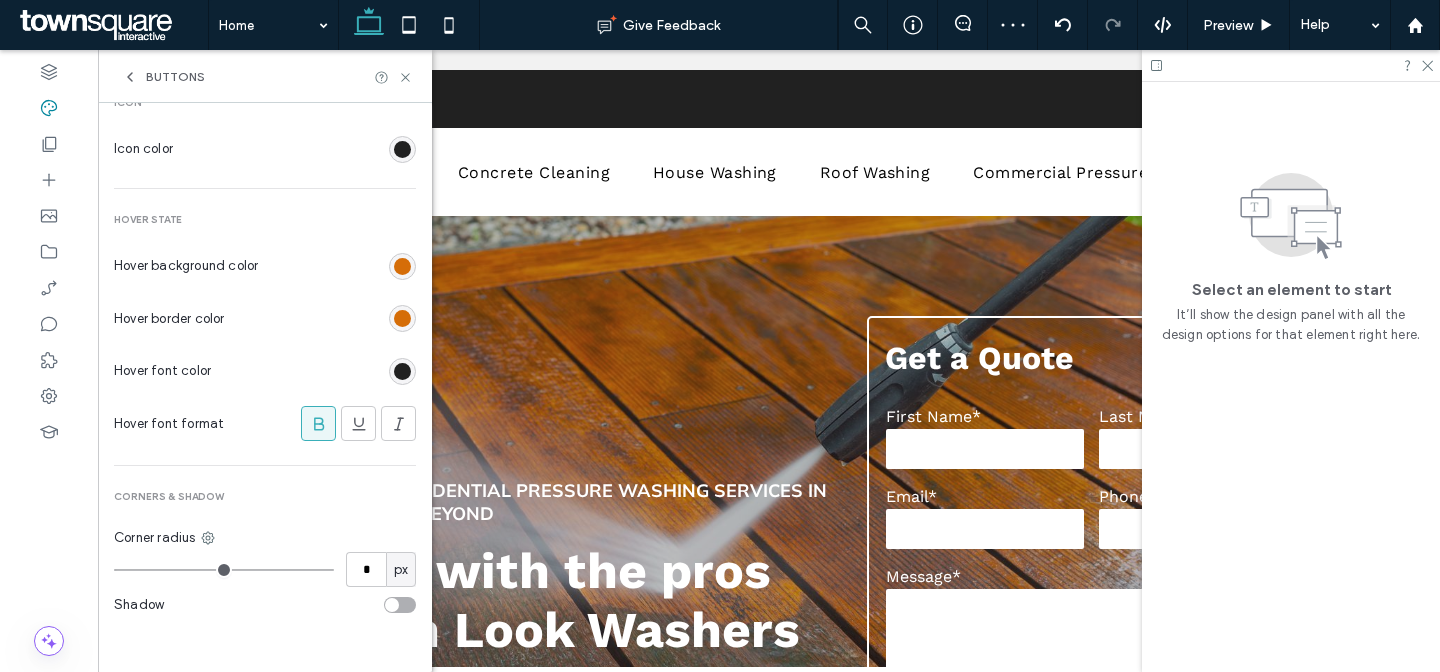 type on "*" 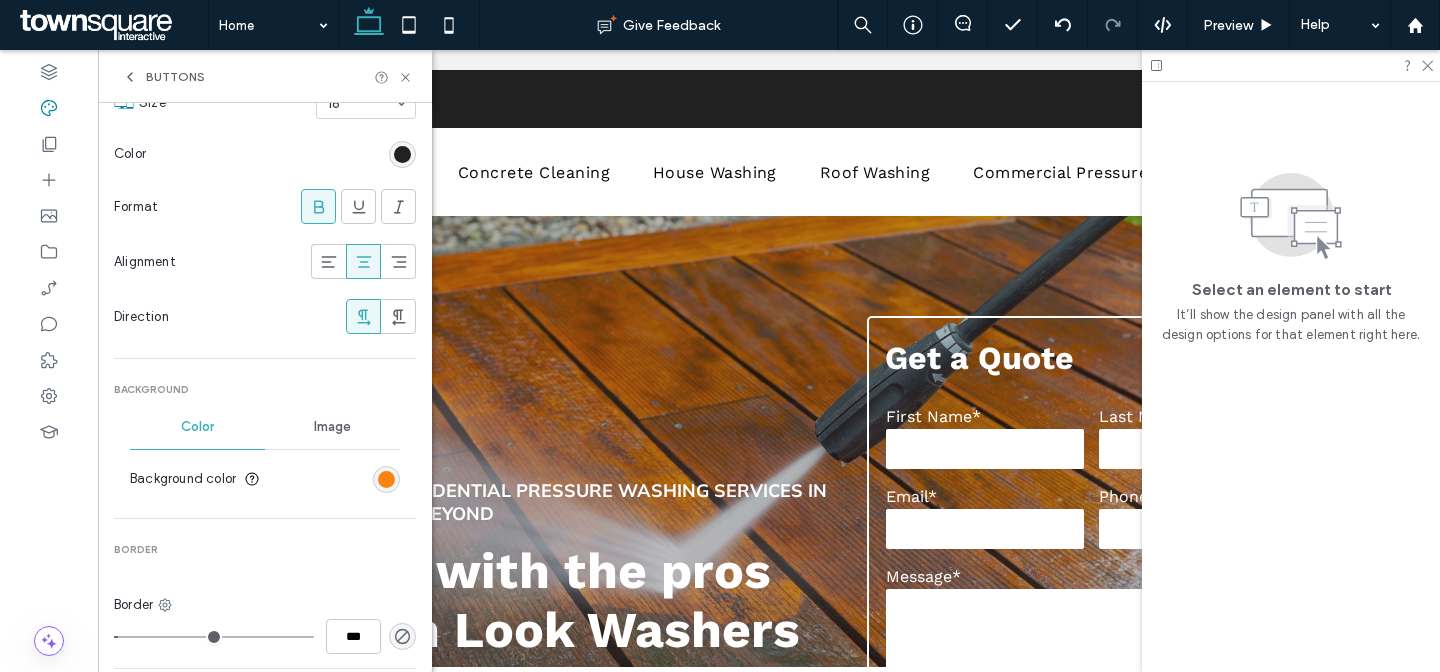 scroll, scrollTop: 0, scrollLeft: 0, axis: both 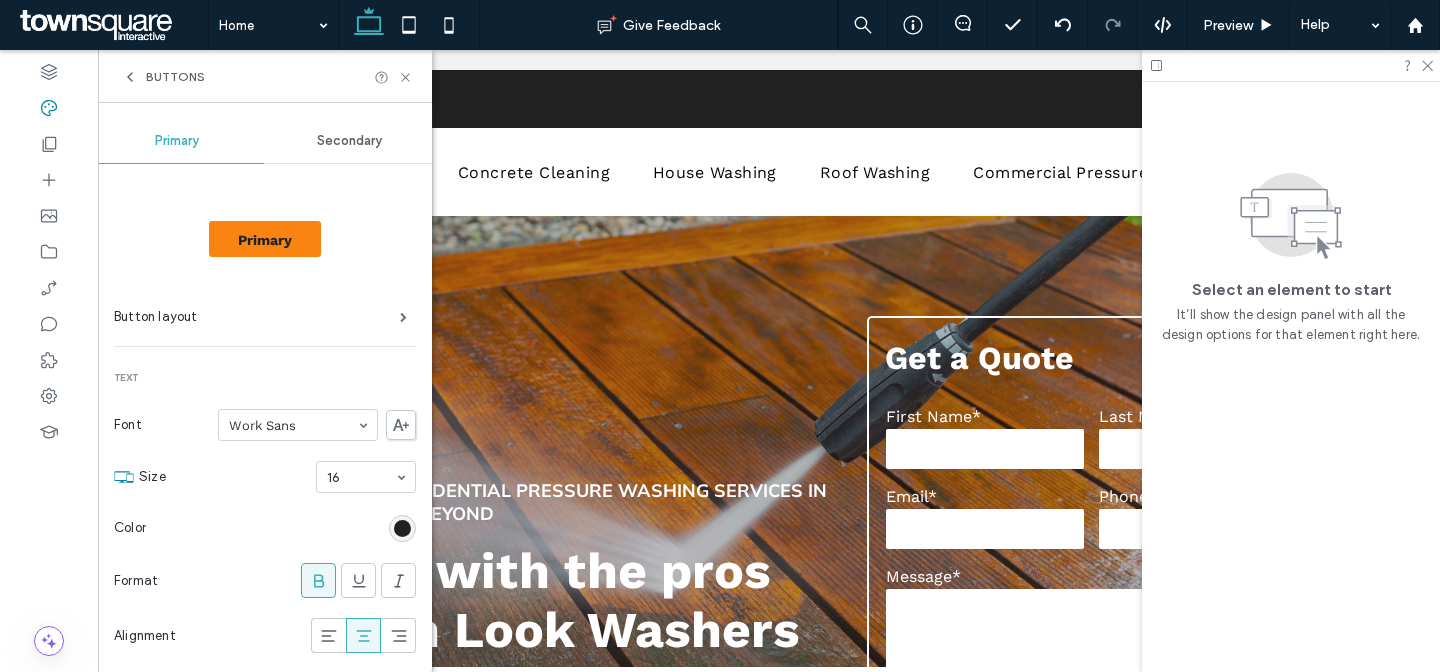 click on "Secondary" at bounding box center [349, 141] 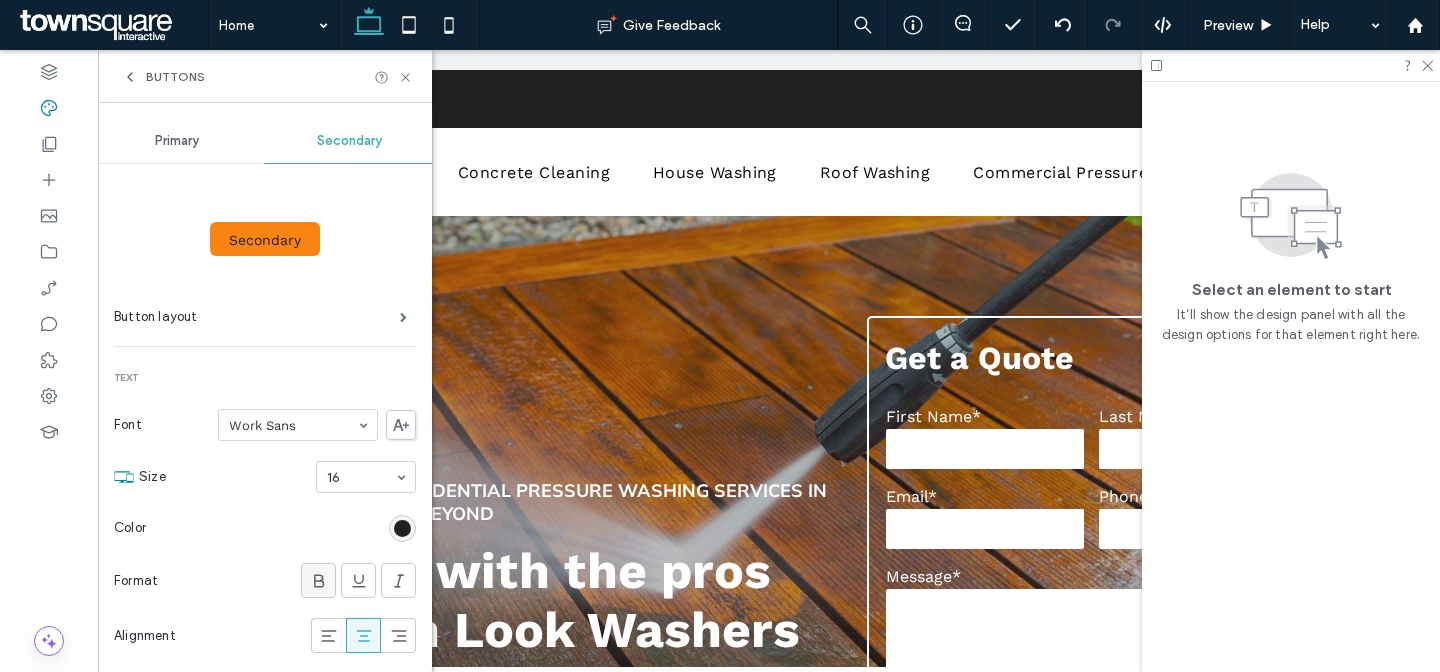 click 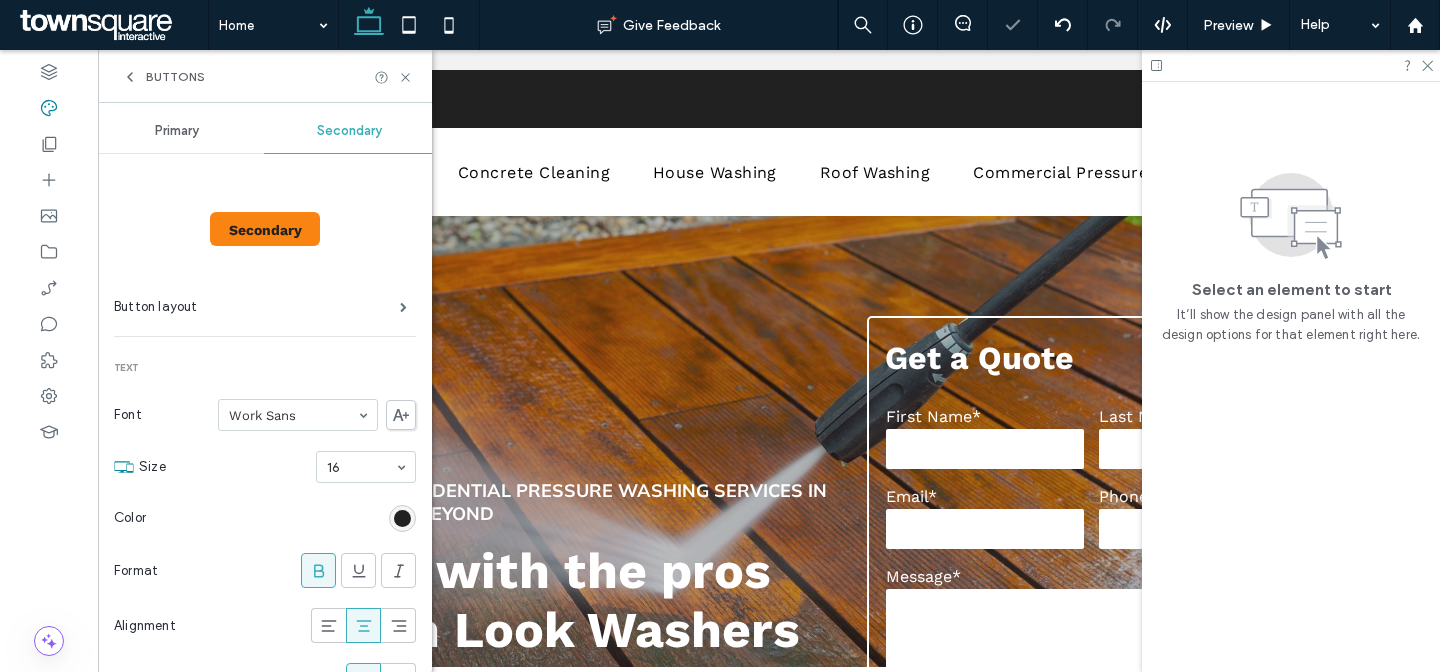 scroll, scrollTop: 28, scrollLeft: 0, axis: vertical 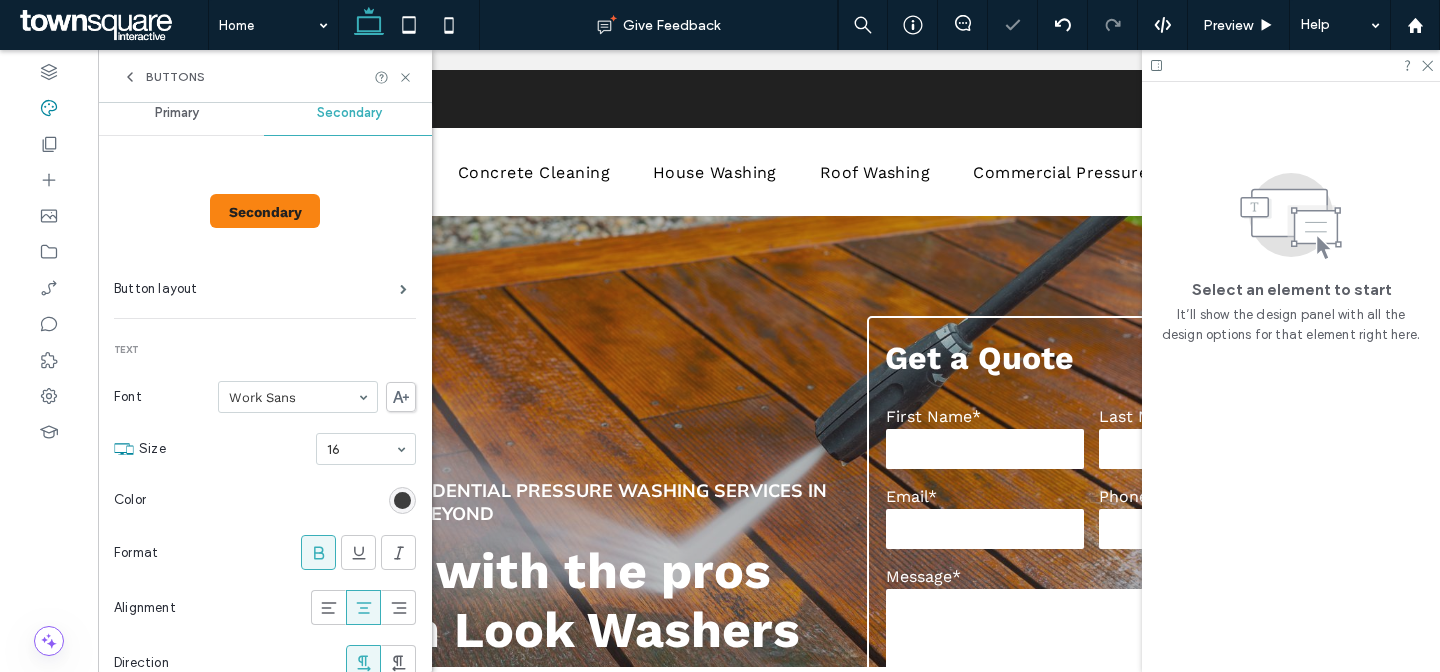click at bounding box center [402, 500] 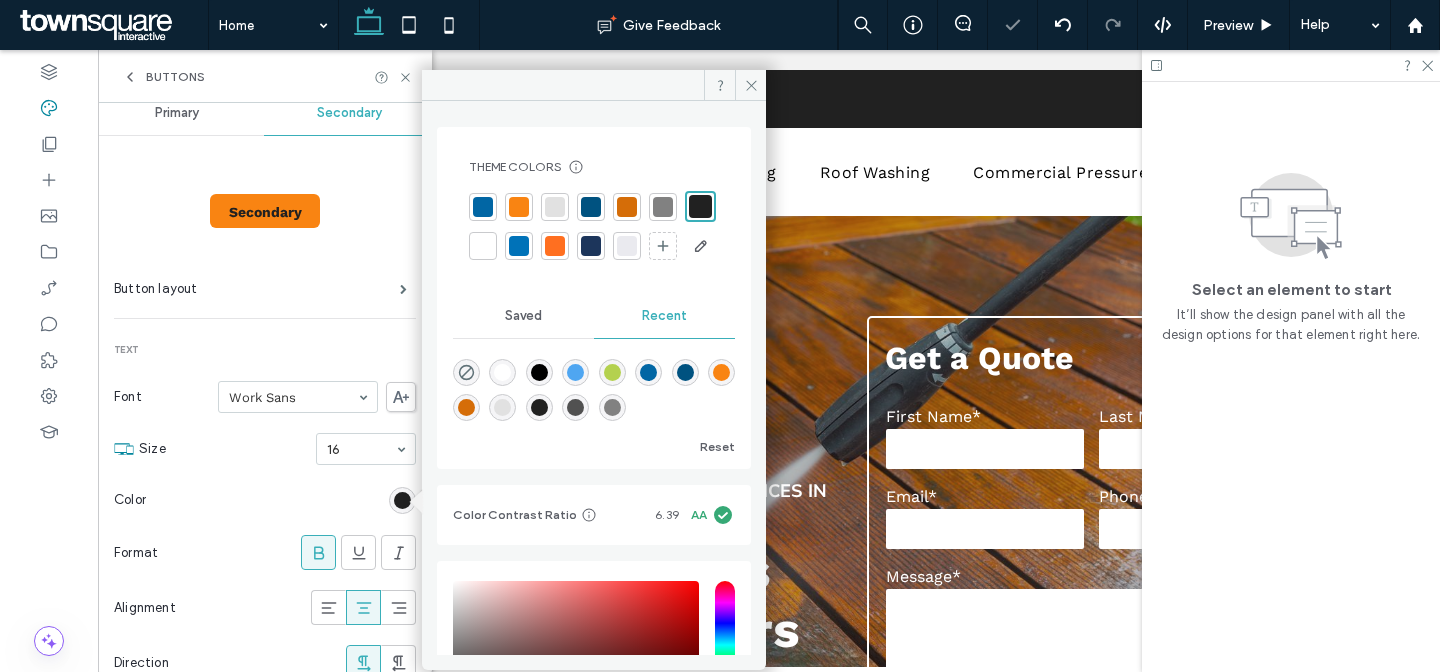 click at bounding box center (483, 246) 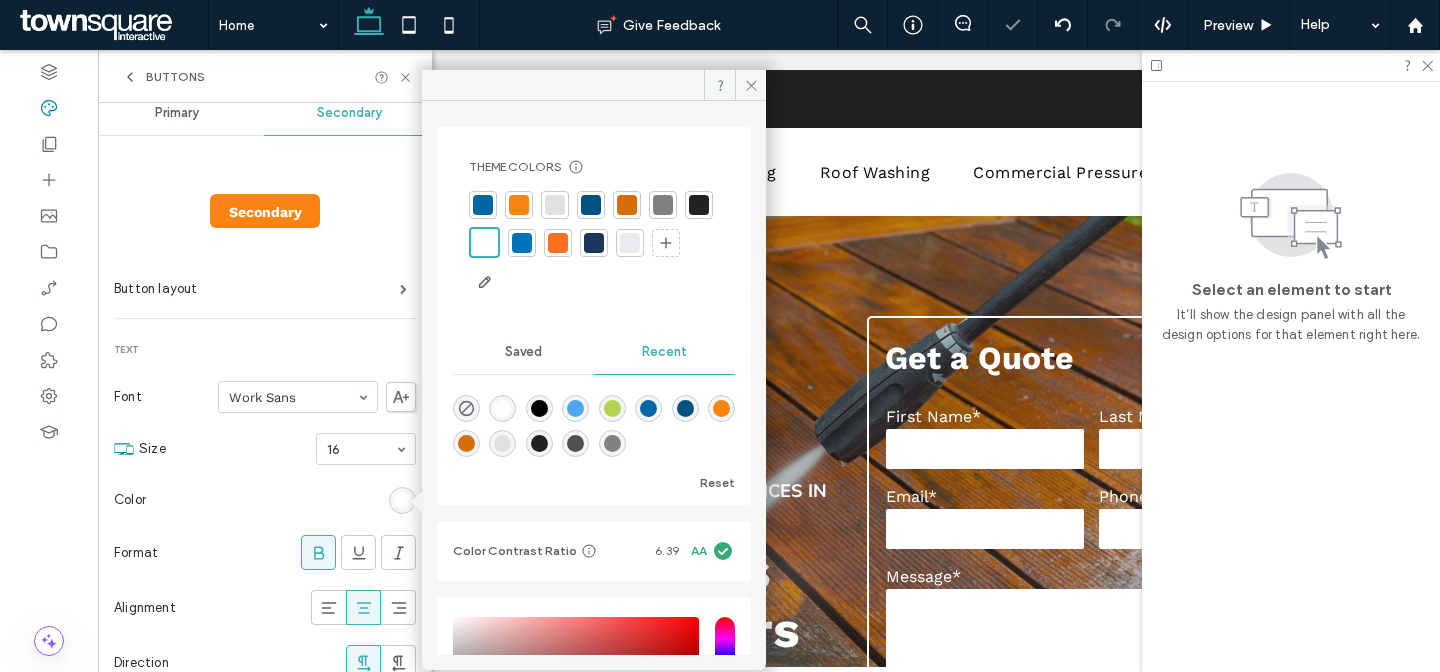 drag, startPoint x: 282, startPoint y: 501, endPoint x: 311, endPoint y: 499, distance: 29.068884 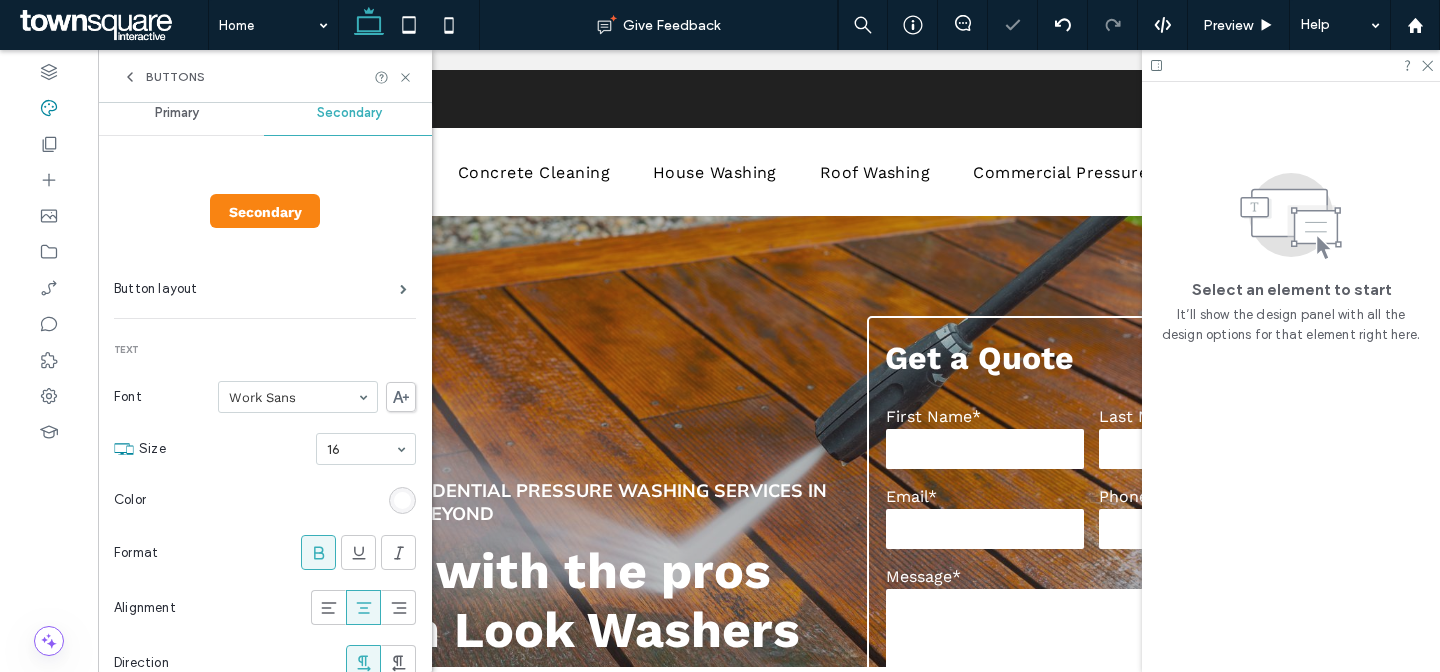 click at bounding box center [402, 500] 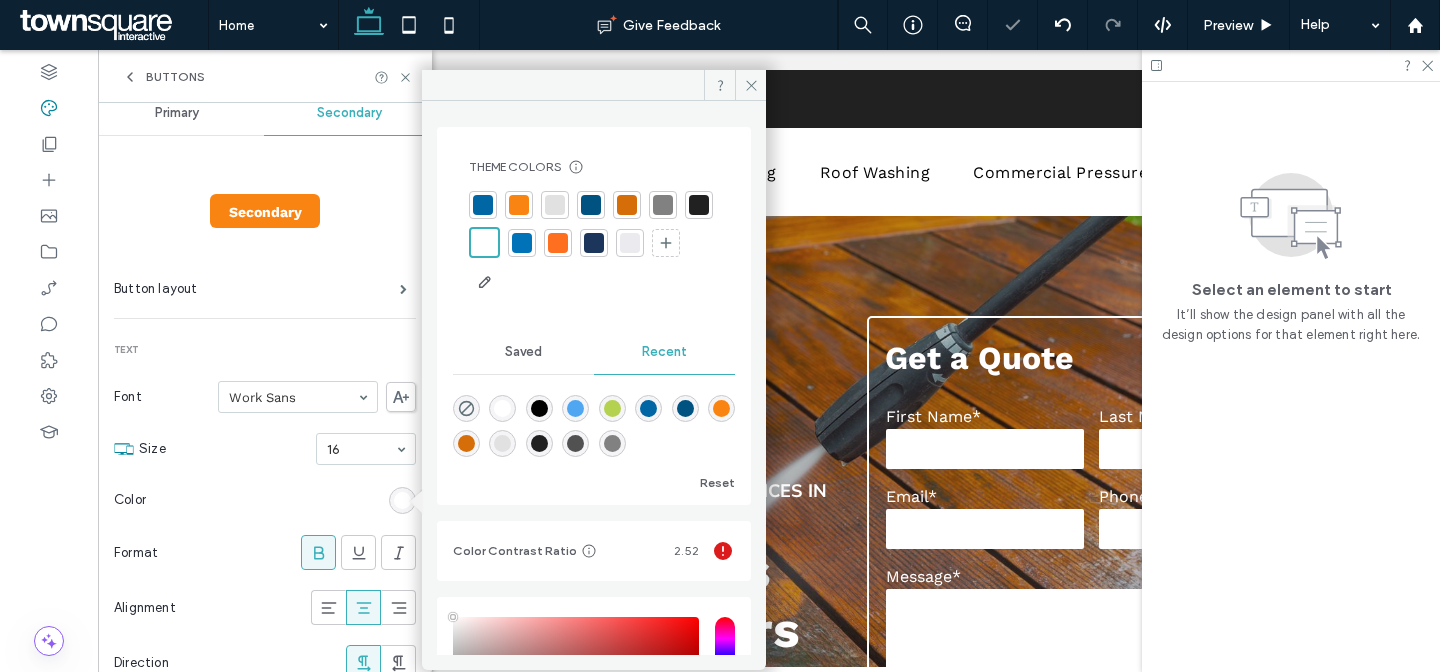 click on "Color" at bounding box center [265, 500] 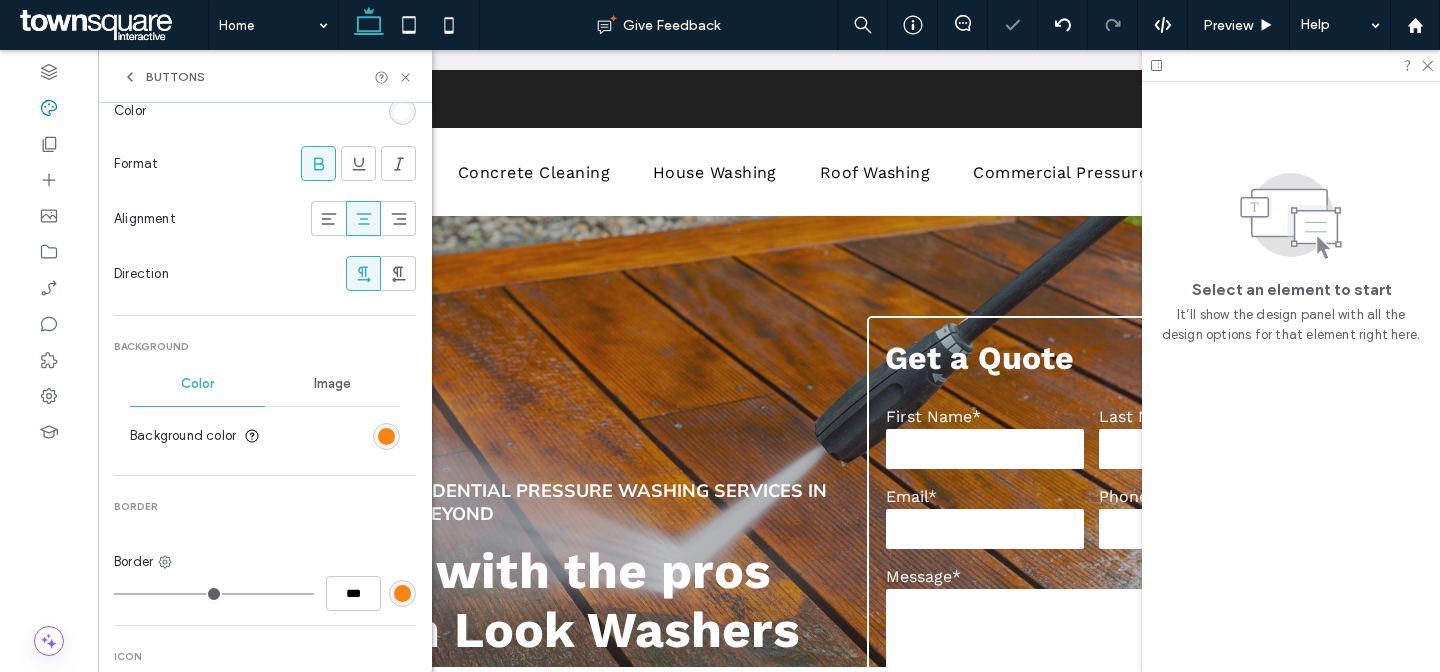 scroll, scrollTop: 553, scrollLeft: 0, axis: vertical 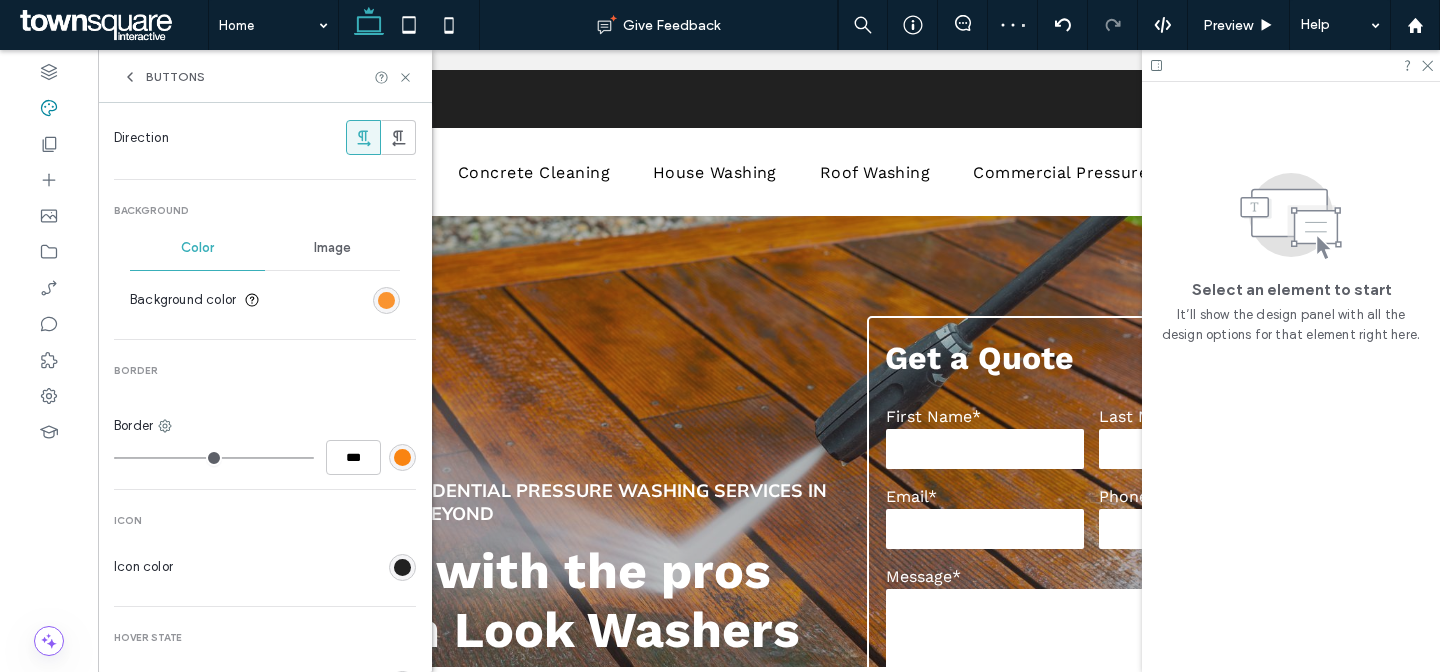 click at bounding box center (386, 300) 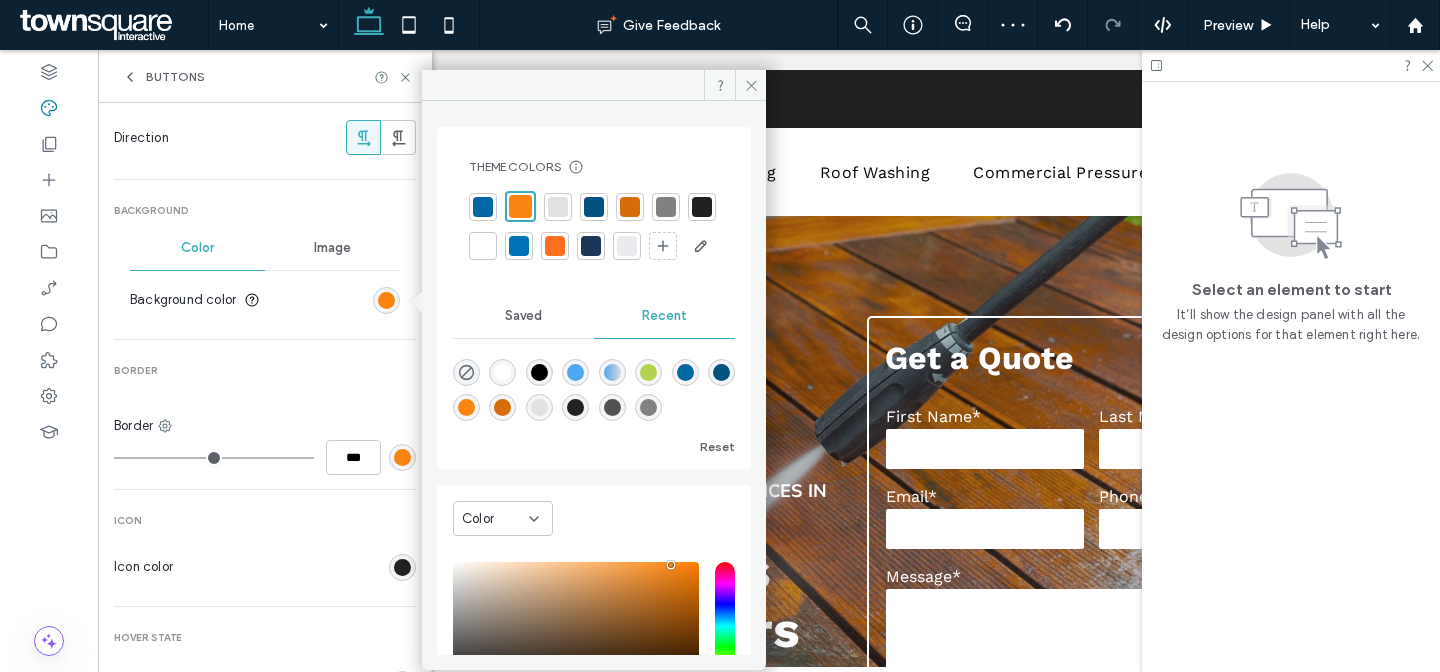 click at bounding box center [483, 207] 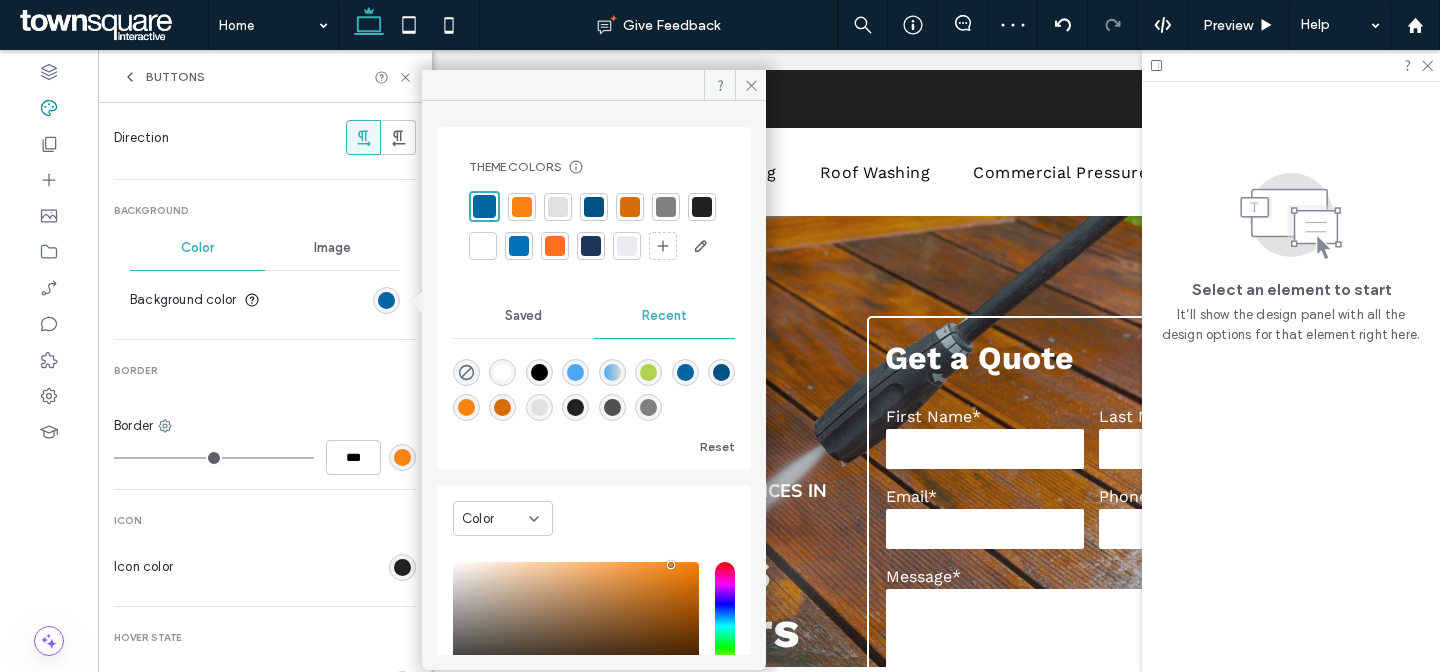 click on "Secondary Button layout Text Font Work Sans Size 16 Color Format Alignment Direction Background Color Image Background color Border Border *** Icon Icon color Hover State Hover background color Hover border color Hover font color Hover font format Corners & Shadow Corner radius * px Shadow" at bounding box center [265, 330] 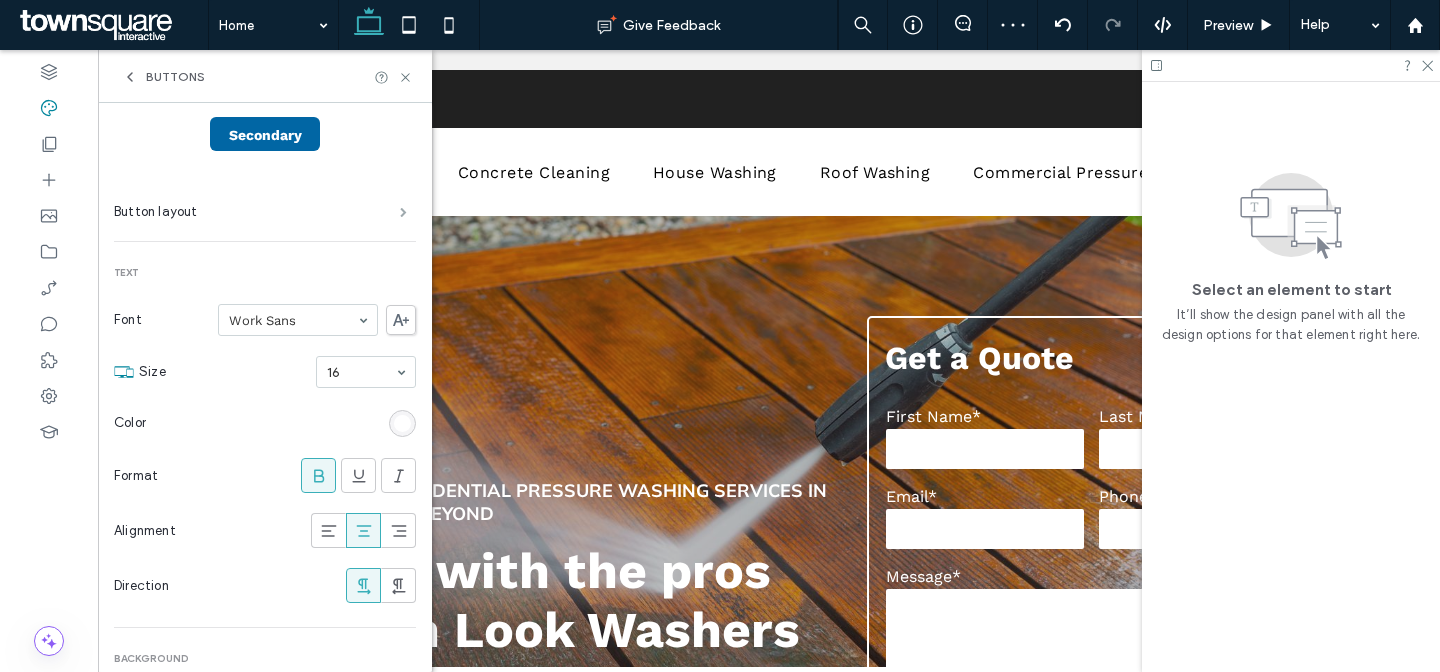 scroll, scrollTop: 62, scrollLeft: 0, axis: vertical 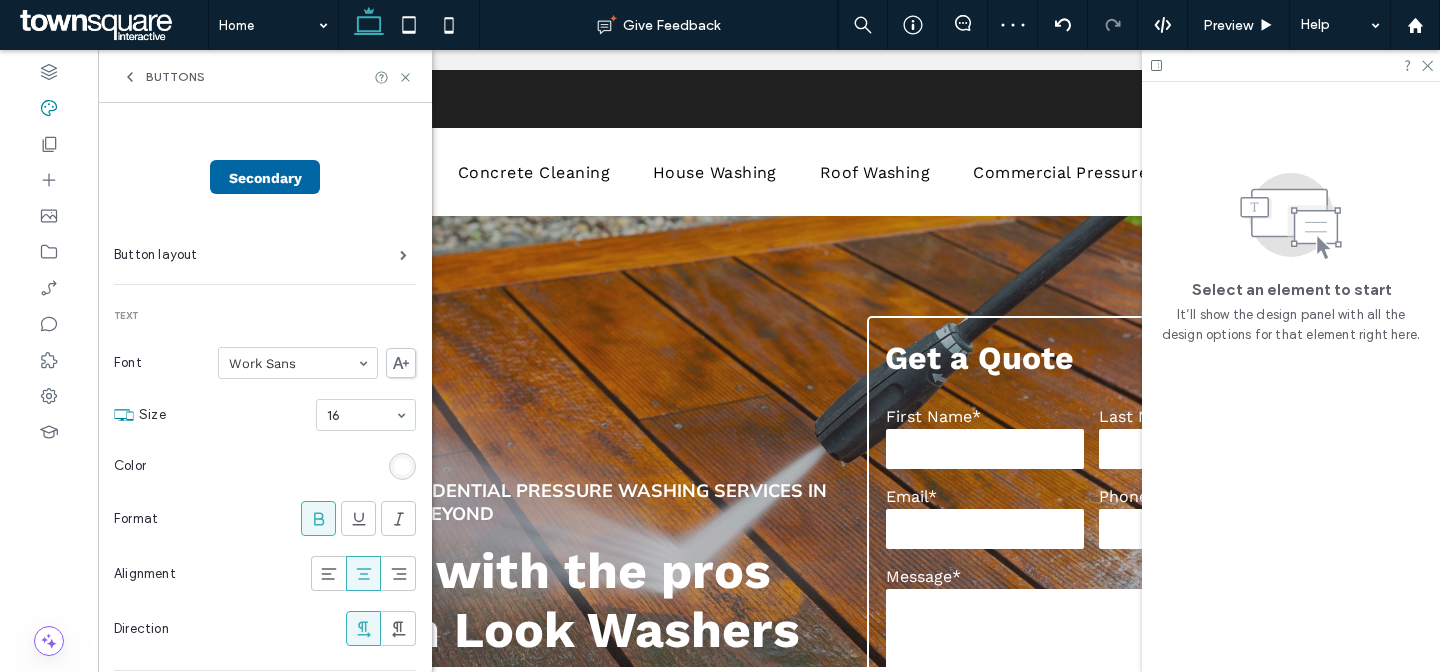 click at bounding box center (402, 466) 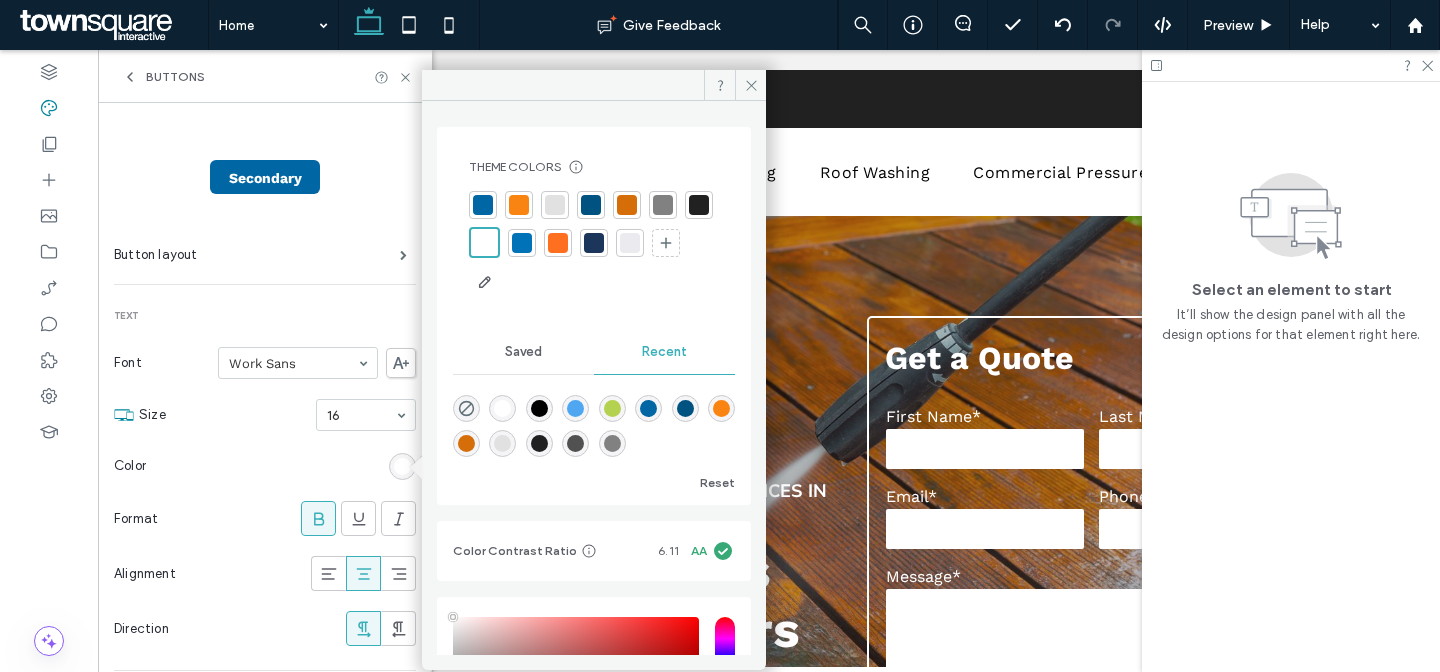 click on "Color" at bounding box center [265, 466] 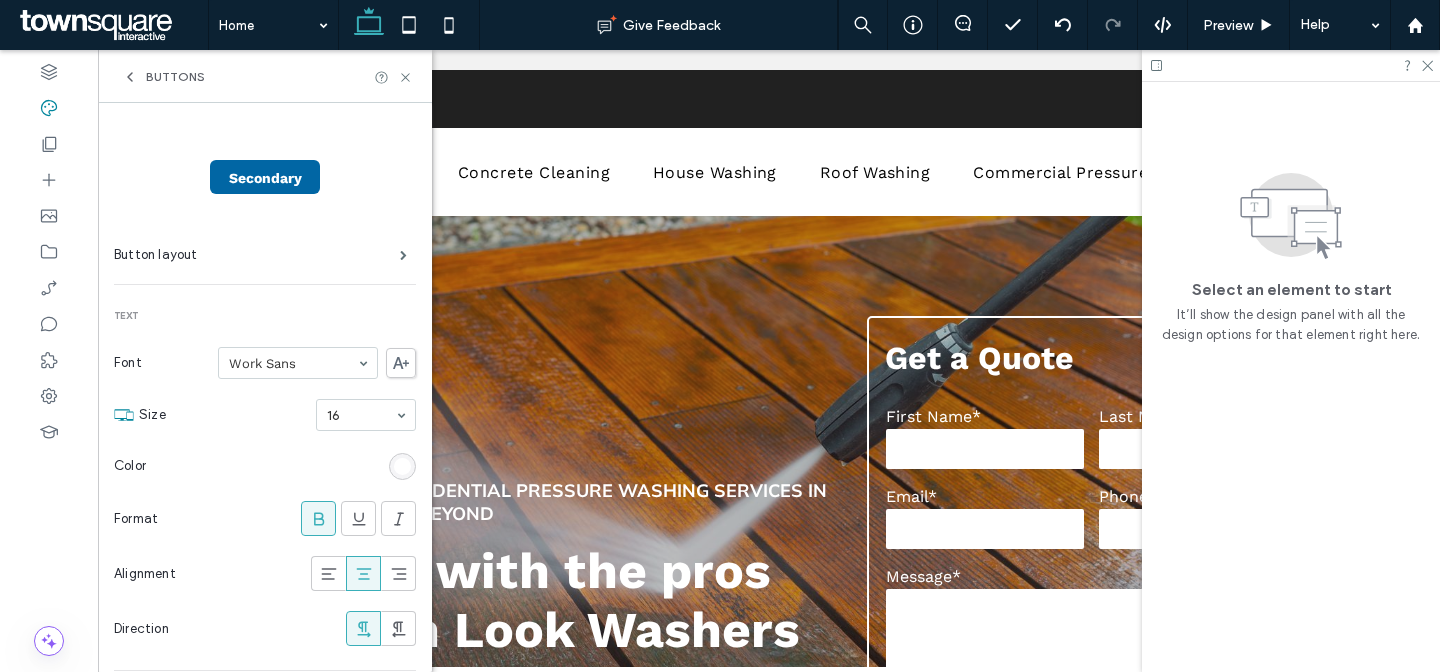scroll, scrollTop: 708, scrollLeft: 0, axis: vertical 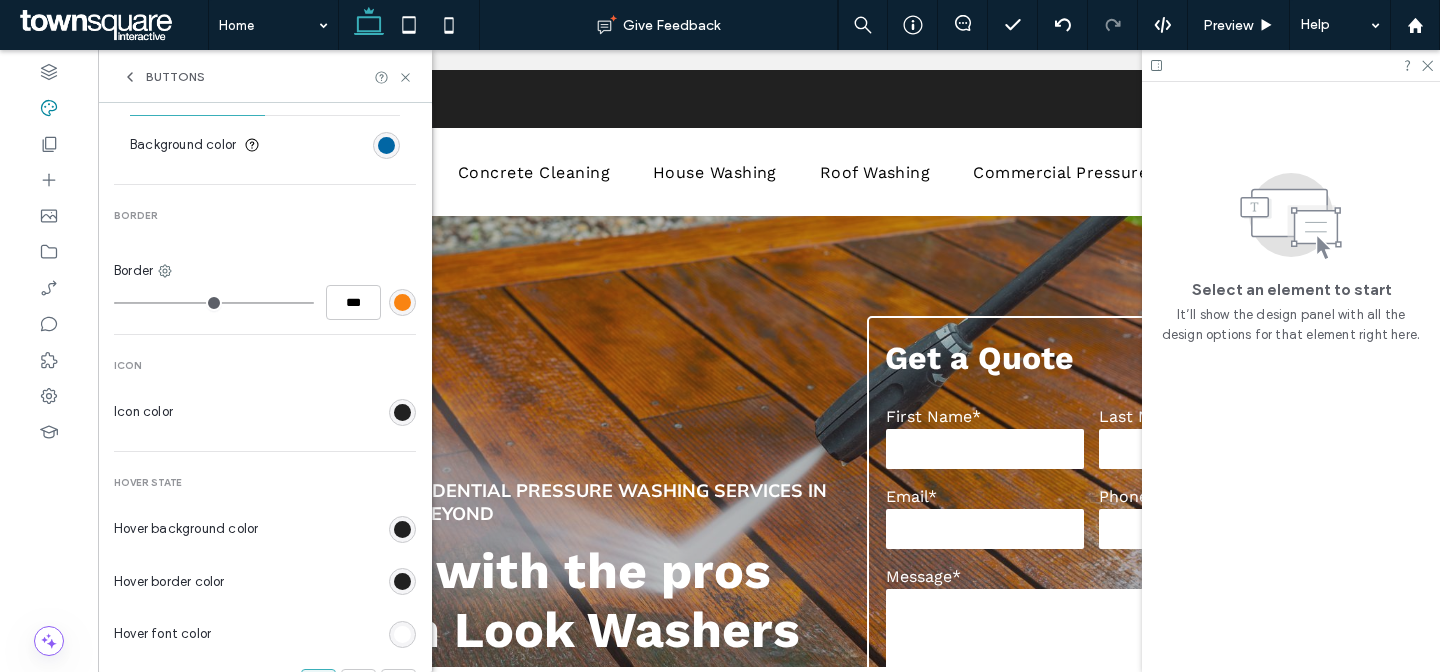 click at bounding box center (402, 302) 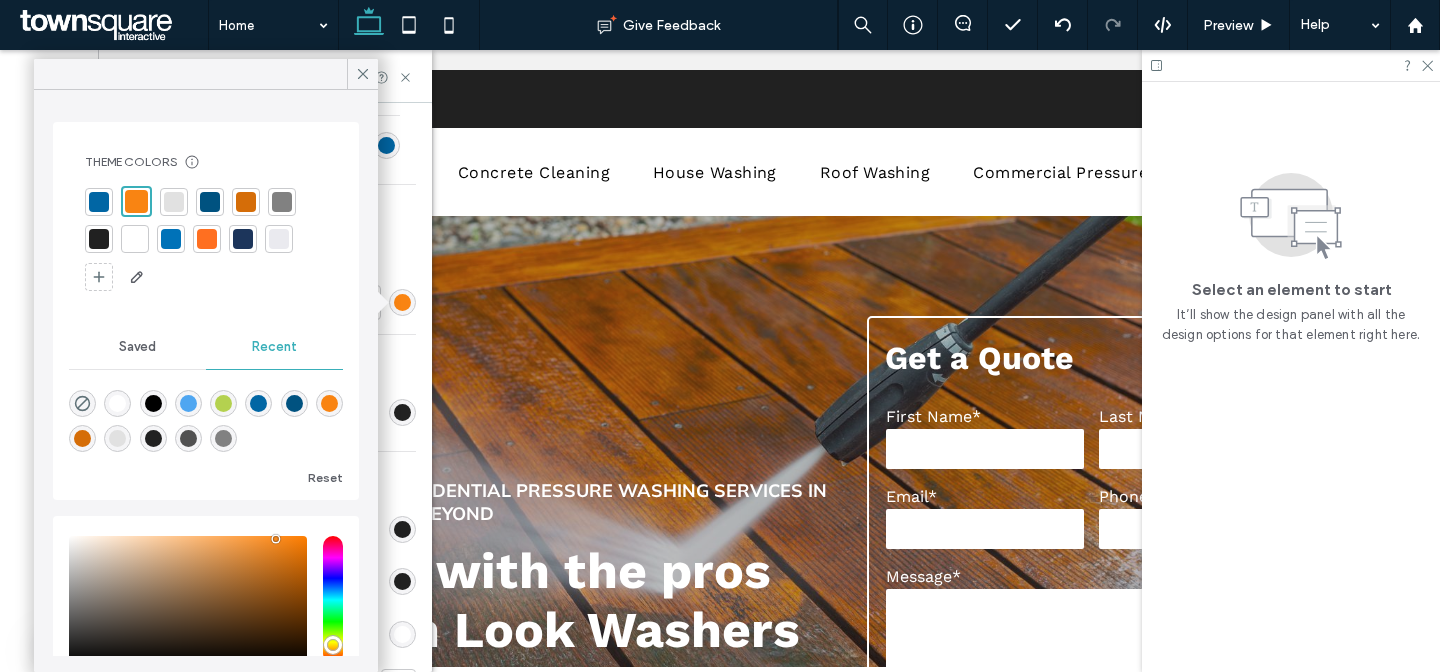 click at bounding box center (99, 202) 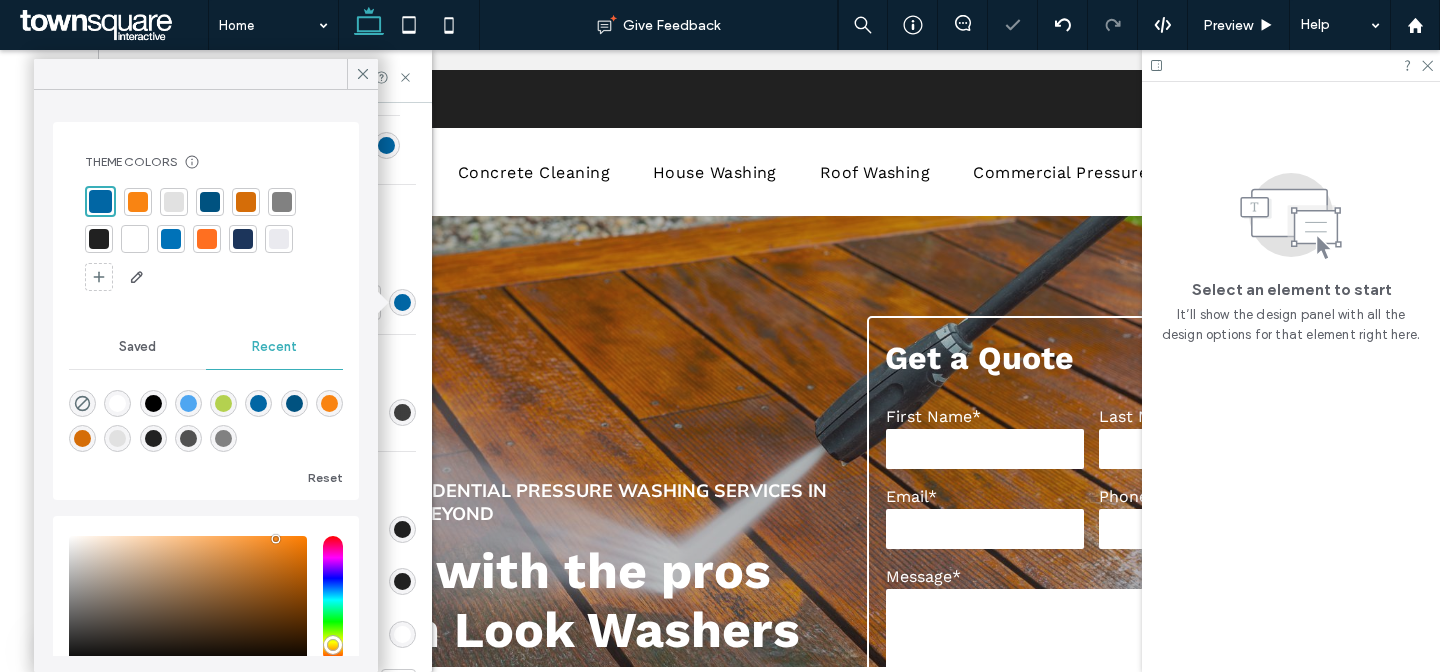click at bounding box center (402, 412) 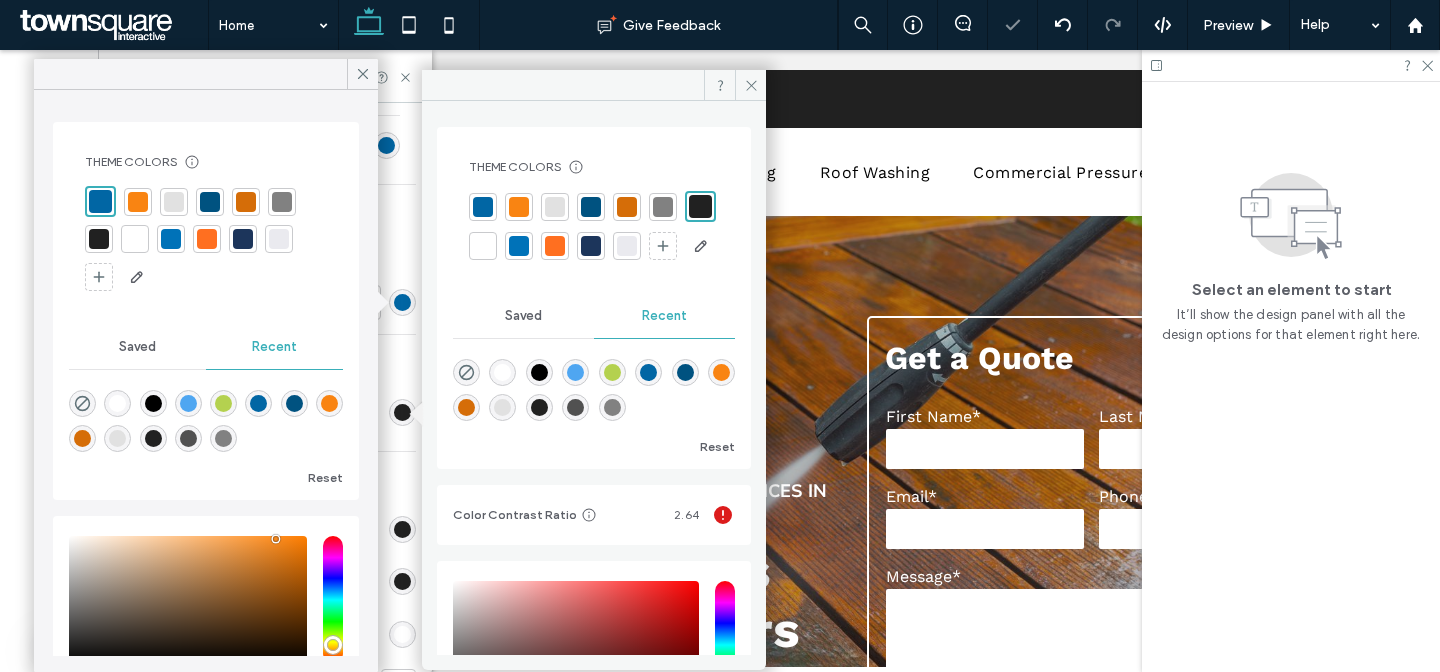 click at bounding box center [483, 246] 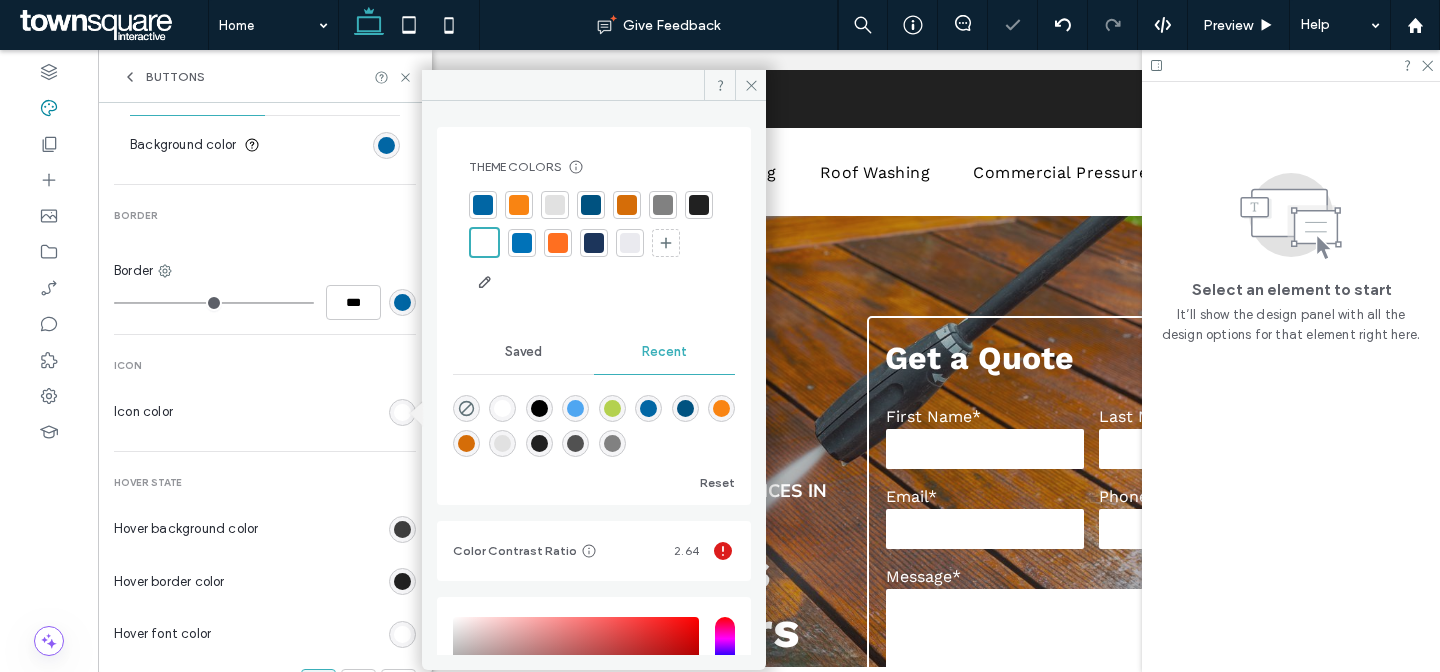 click at bounding box center (402, 529) 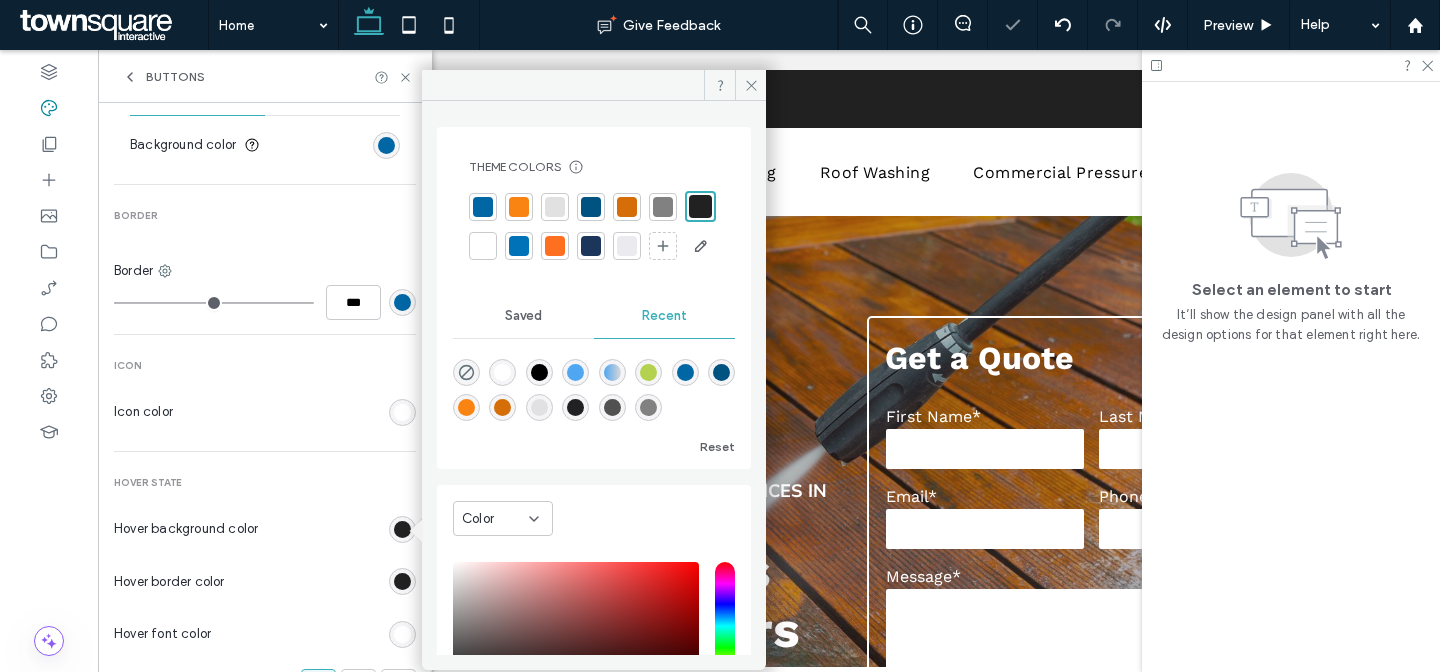 click at bounding box center (591, 207) 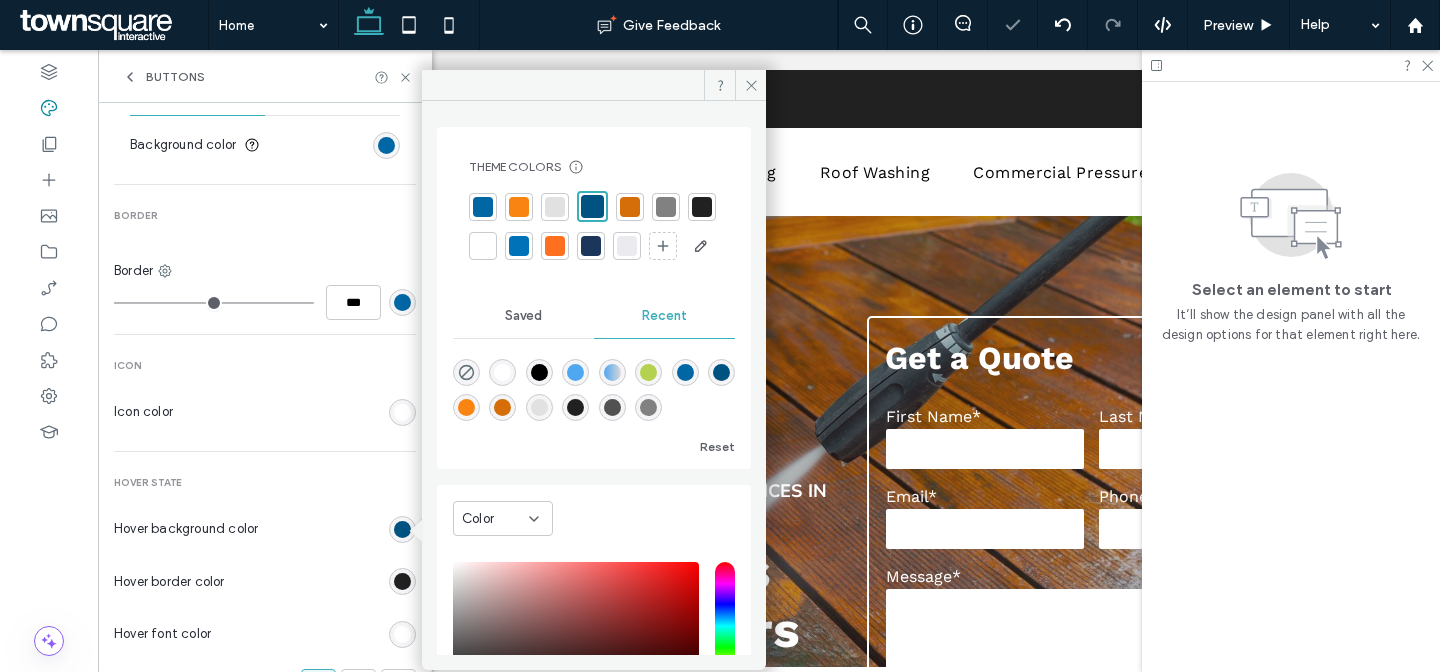 click at bounding box center (402, 581) 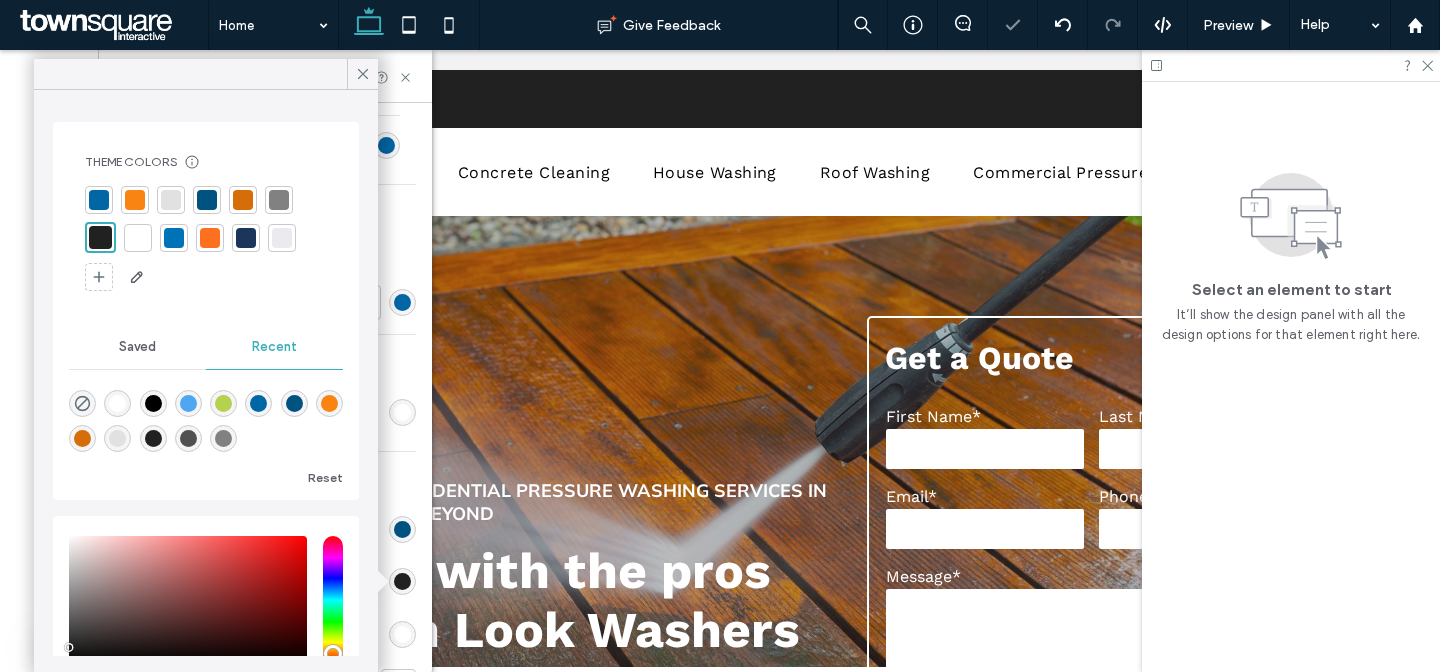 click at bounding box center (207, 200) 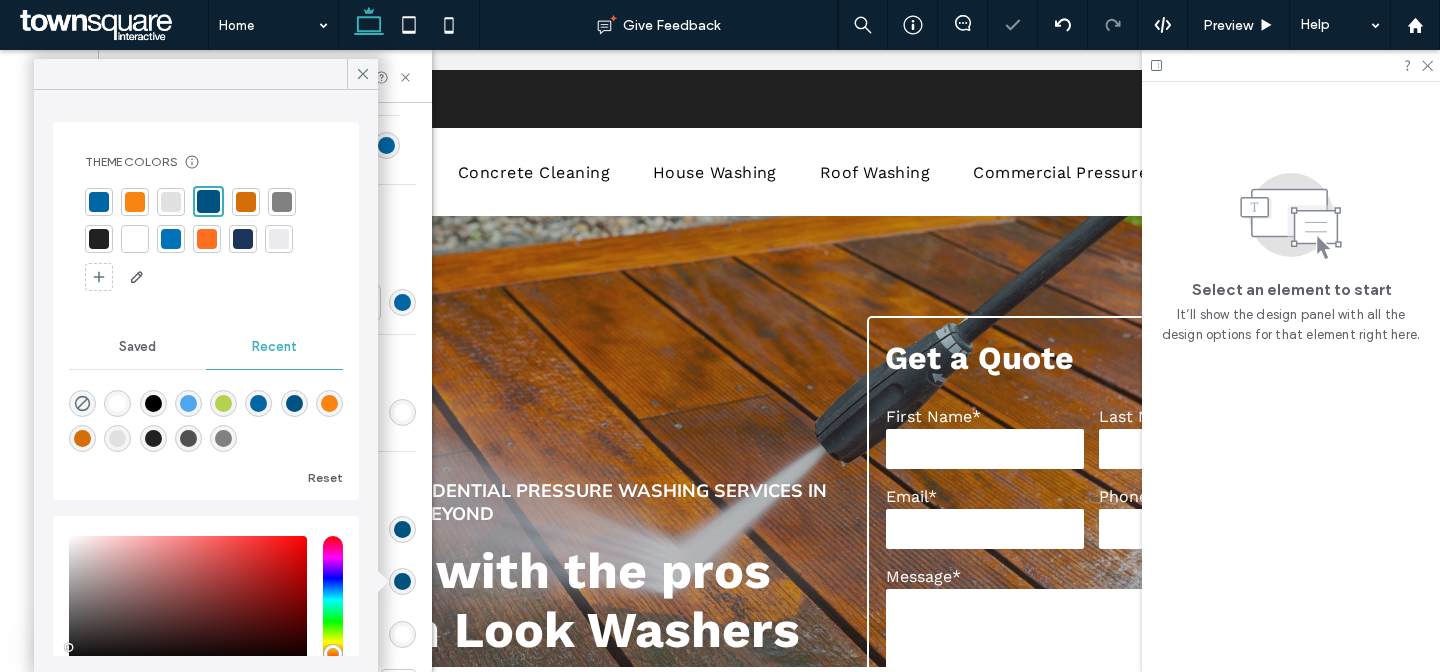 click on "Icon" at bounding box center [265, 366] 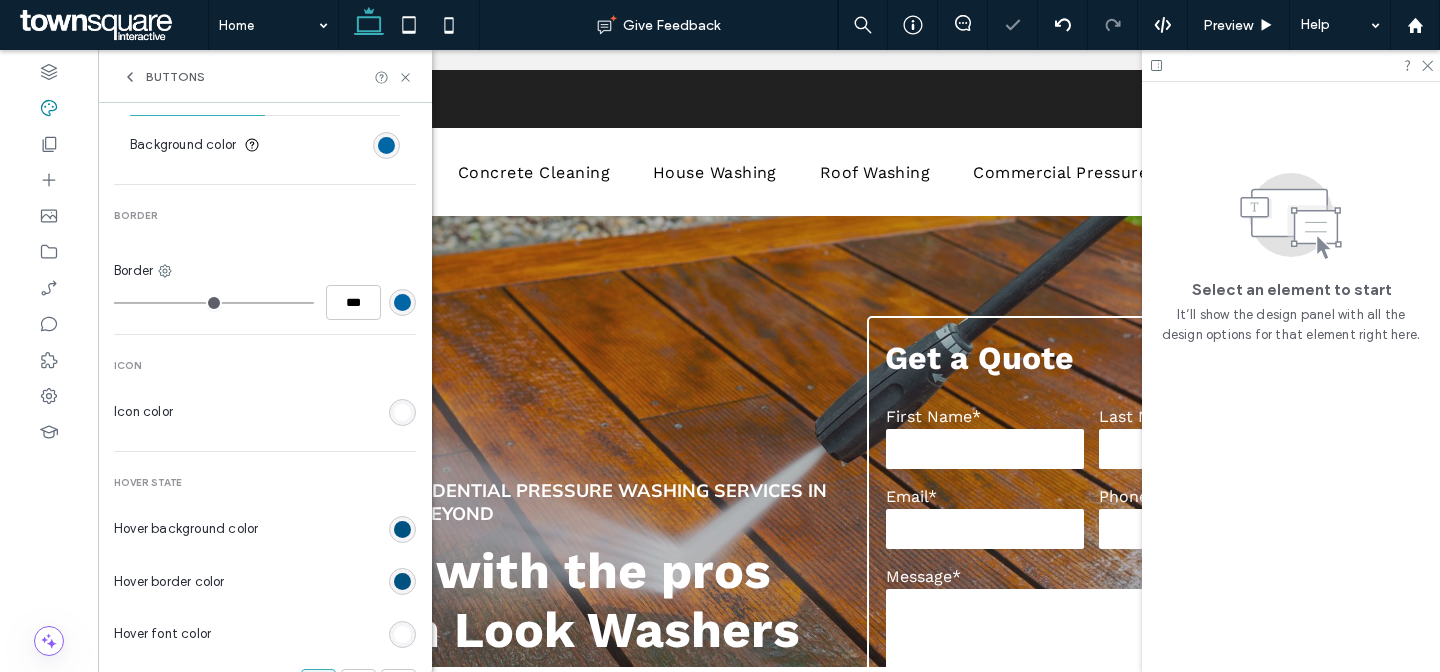 scroll, scrollTop: 971, scrollLeft: 0, axis: vertical 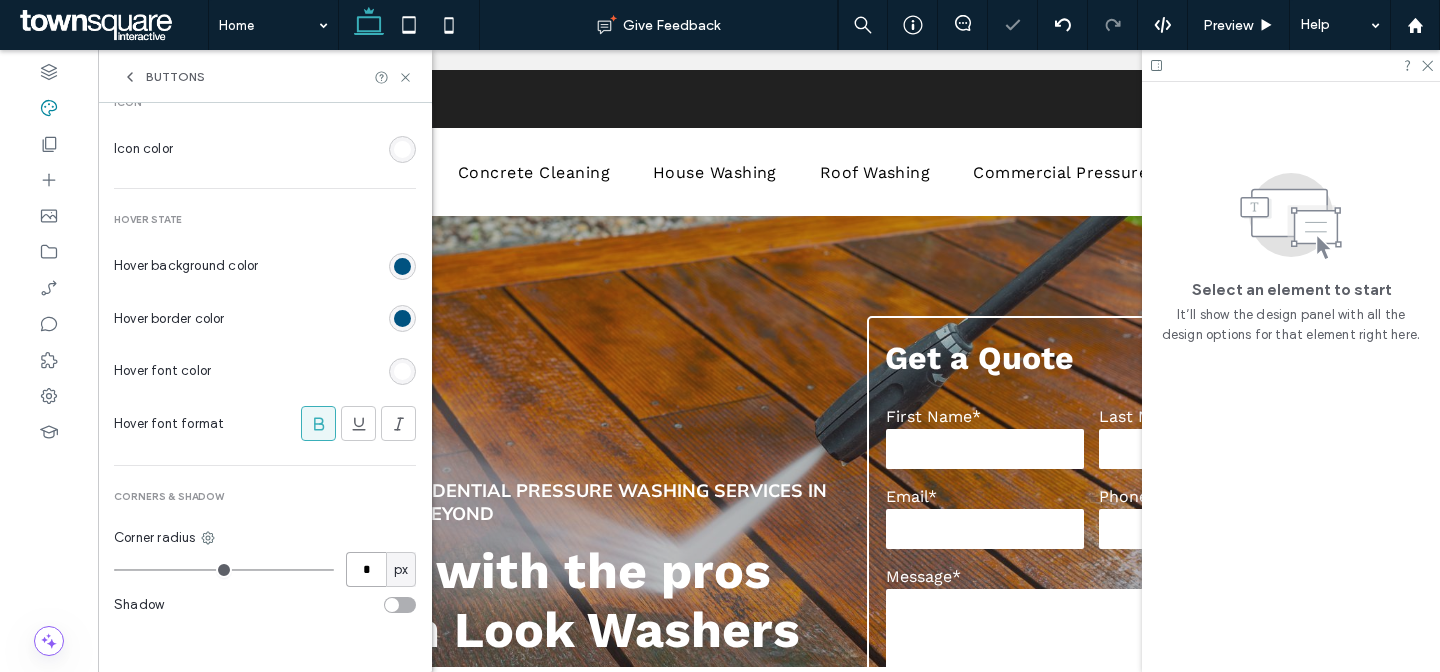 click on "*" at bounding box center (366, 569) 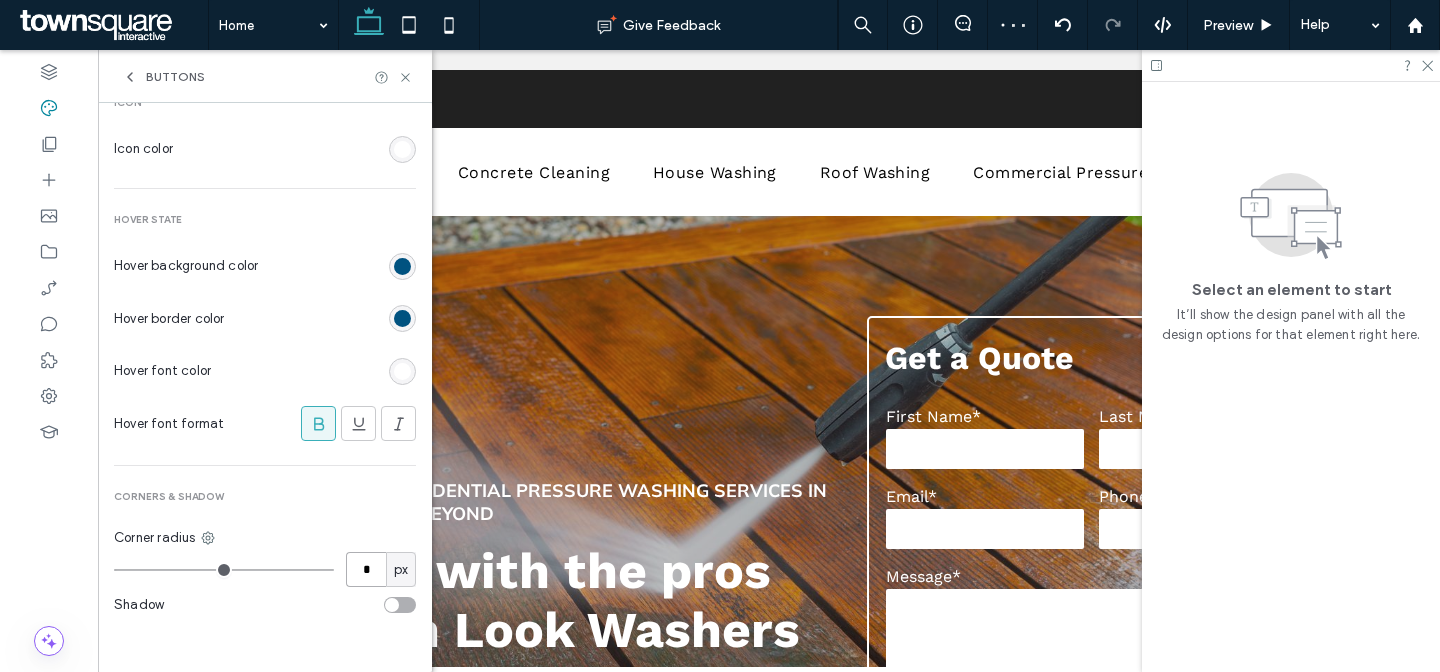type on "*" 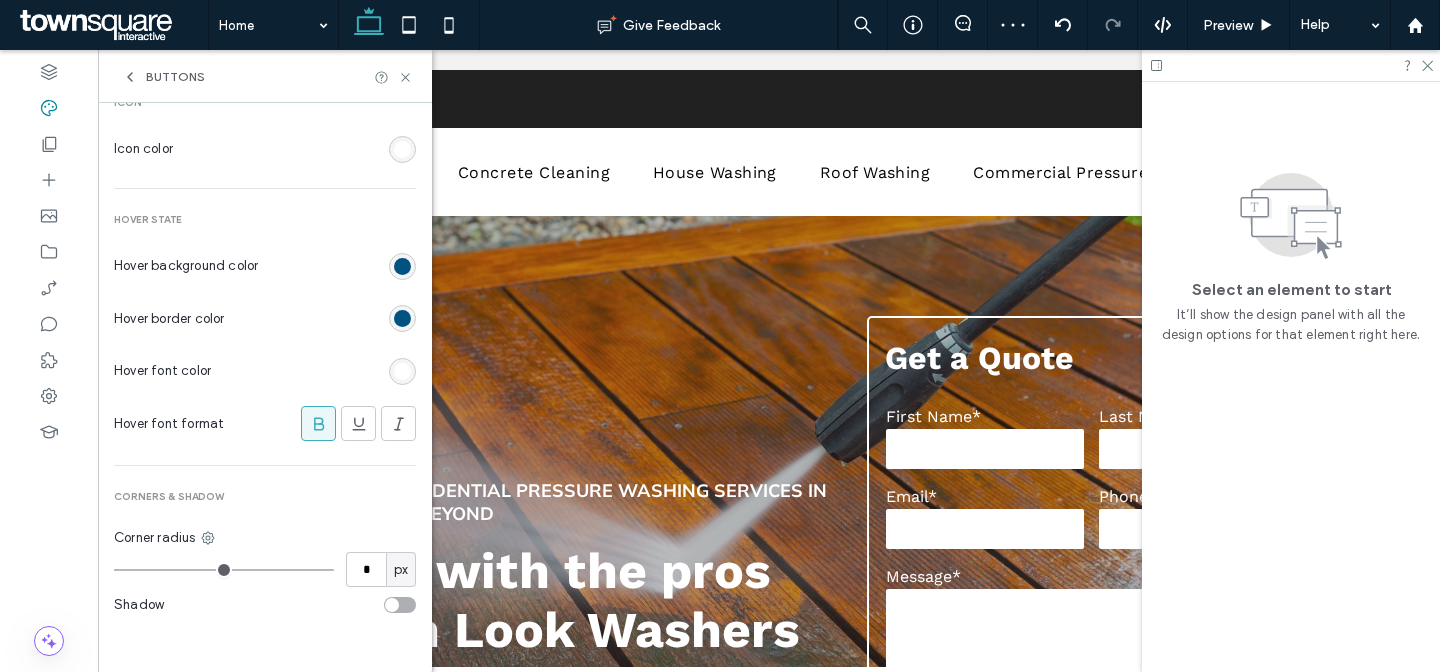 type on "*" 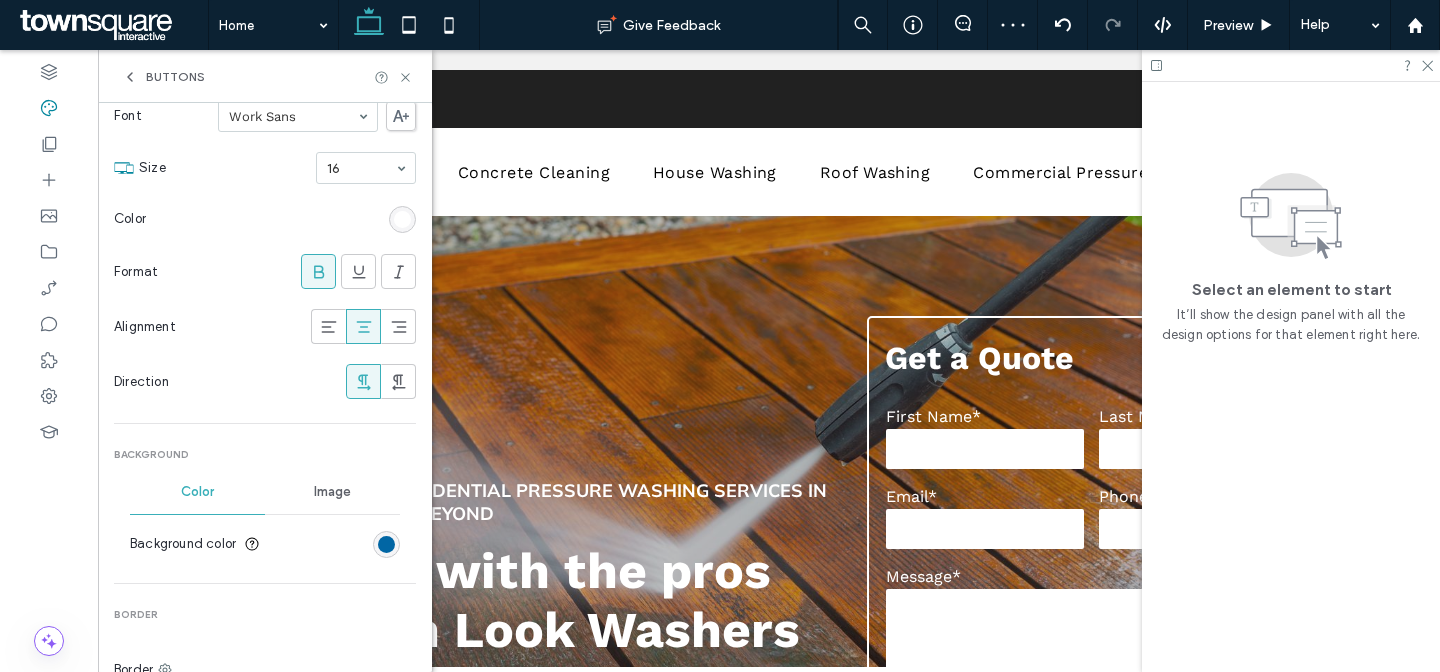 scroll, scrollTop: 0, scrollLeft: 0, axis: both 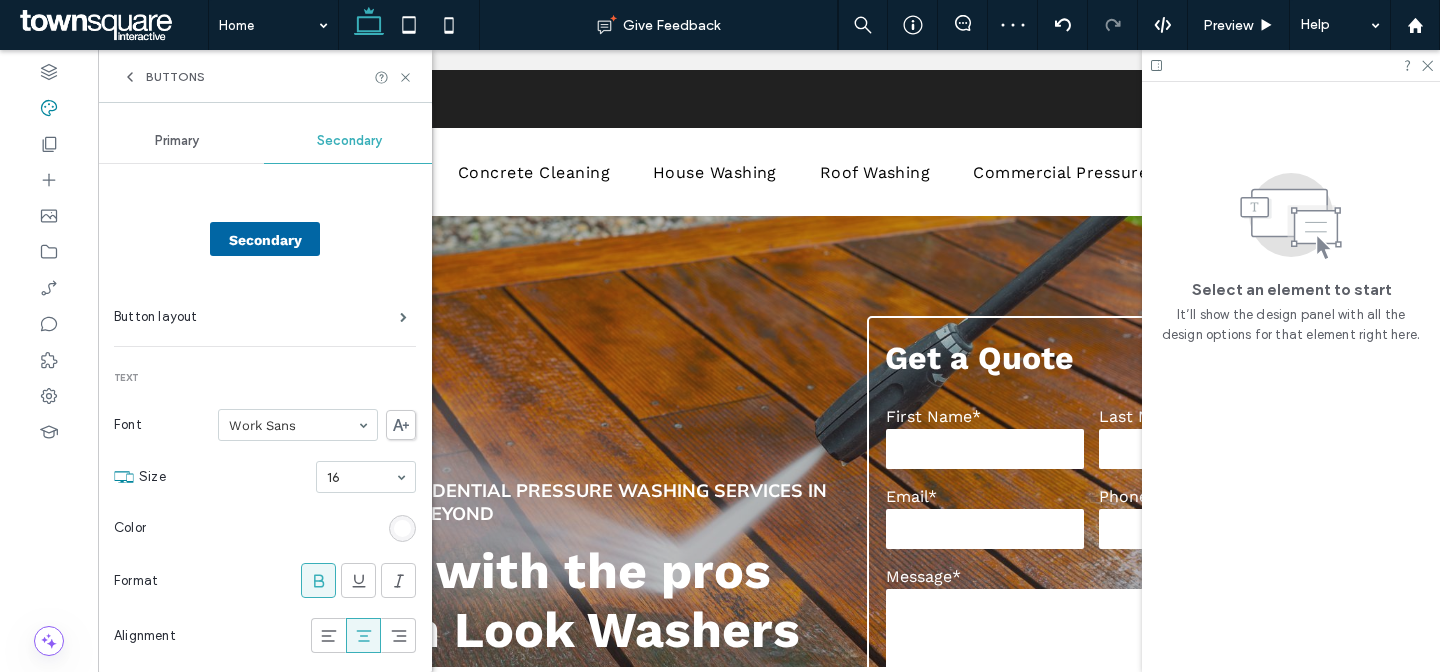 click 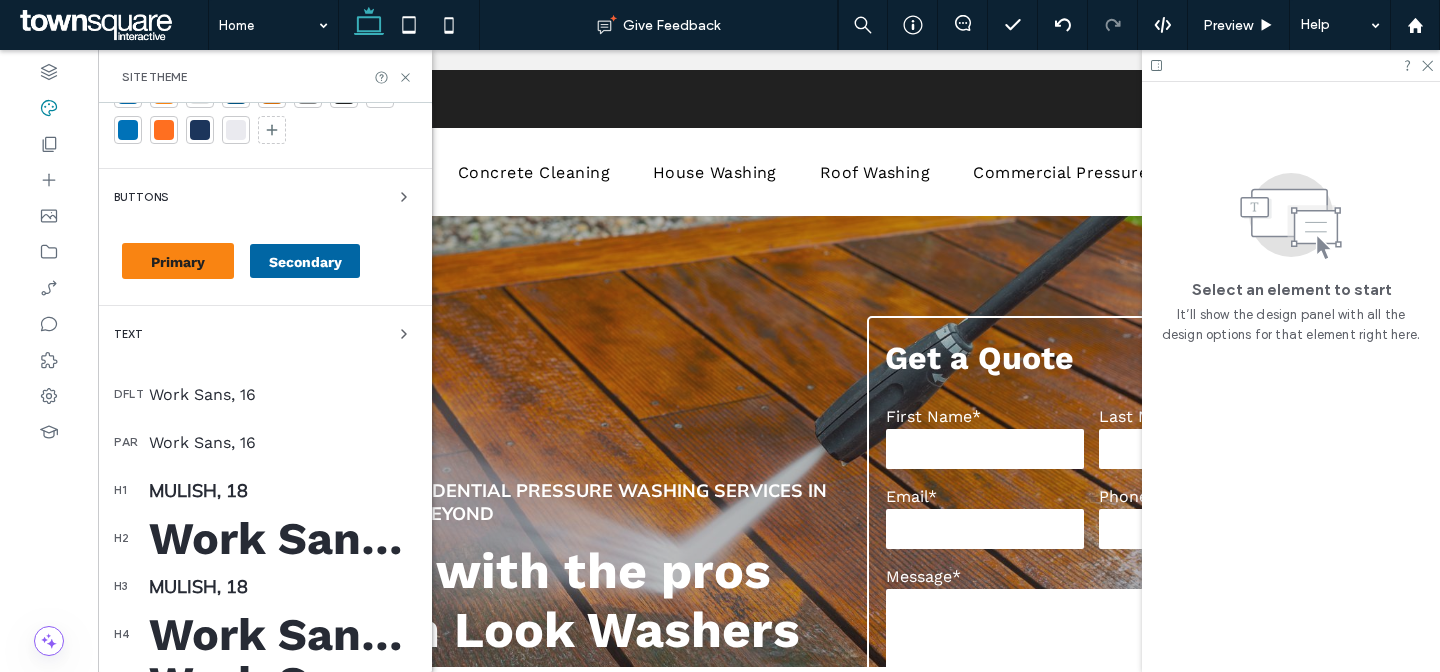 scroll, scrollTop: 171, scrollLeft: 0, axis: vertical 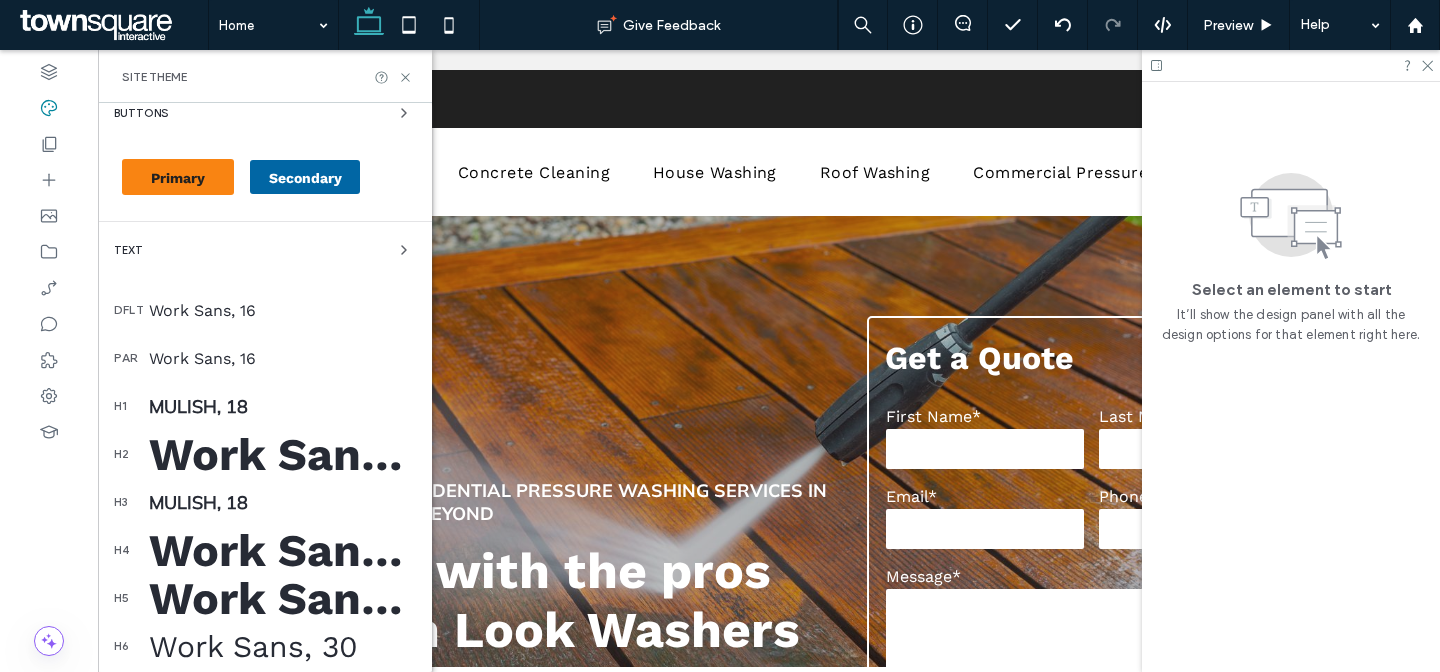click on "Mulish, 18" at bounding box center (282, 406) 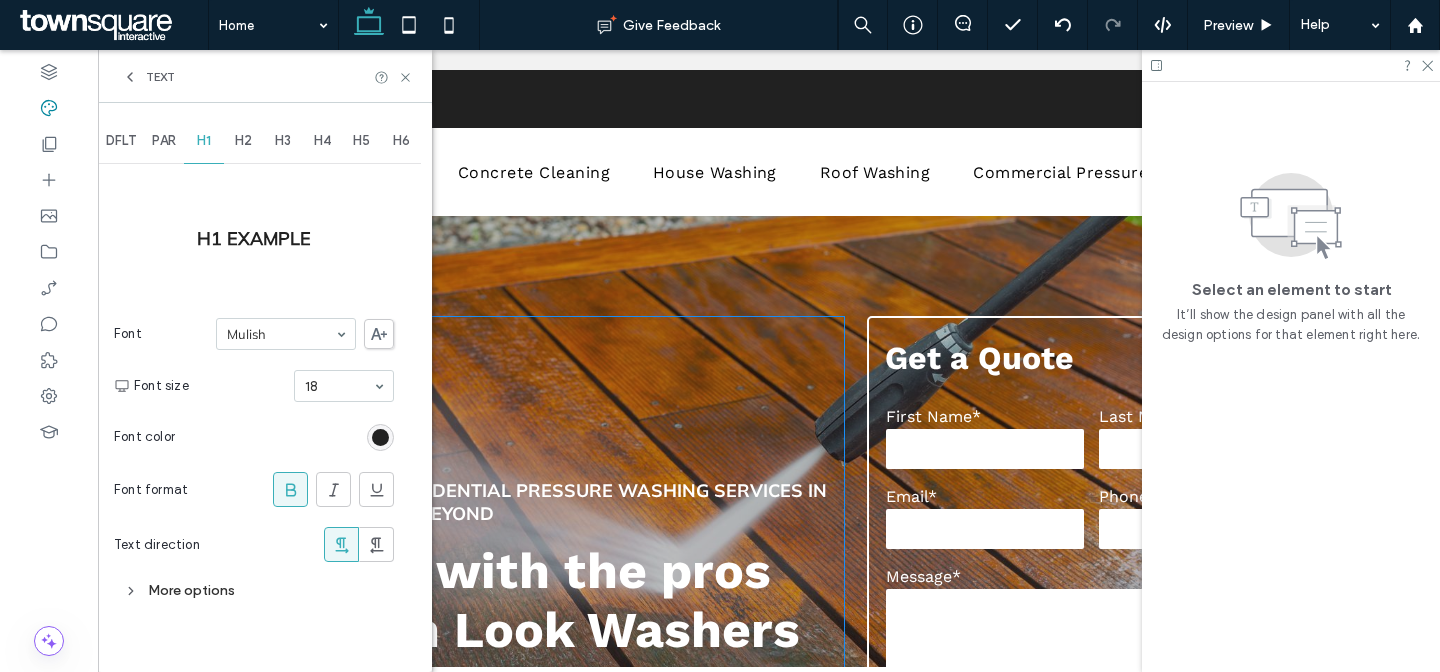 scroll, scrollTop: 0, scrollLeft: 0, axis: both 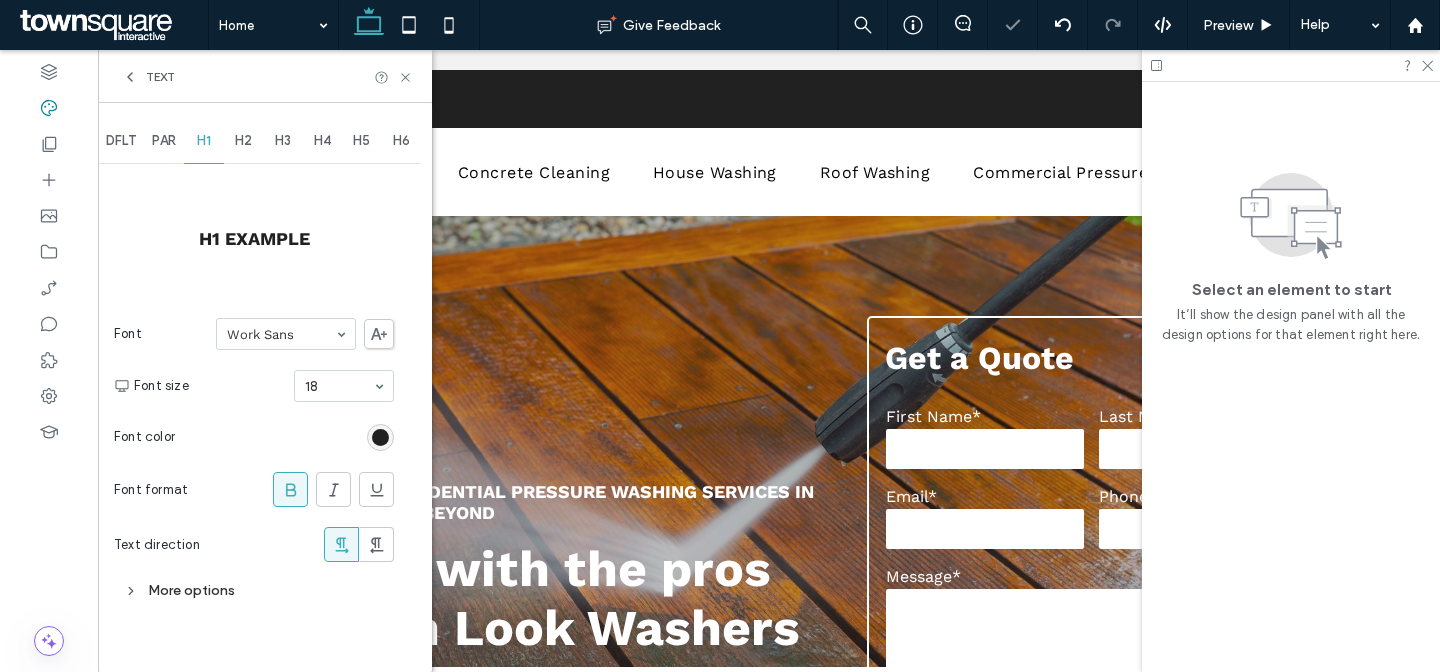 click on "H2" at bounding box center [243, 141] 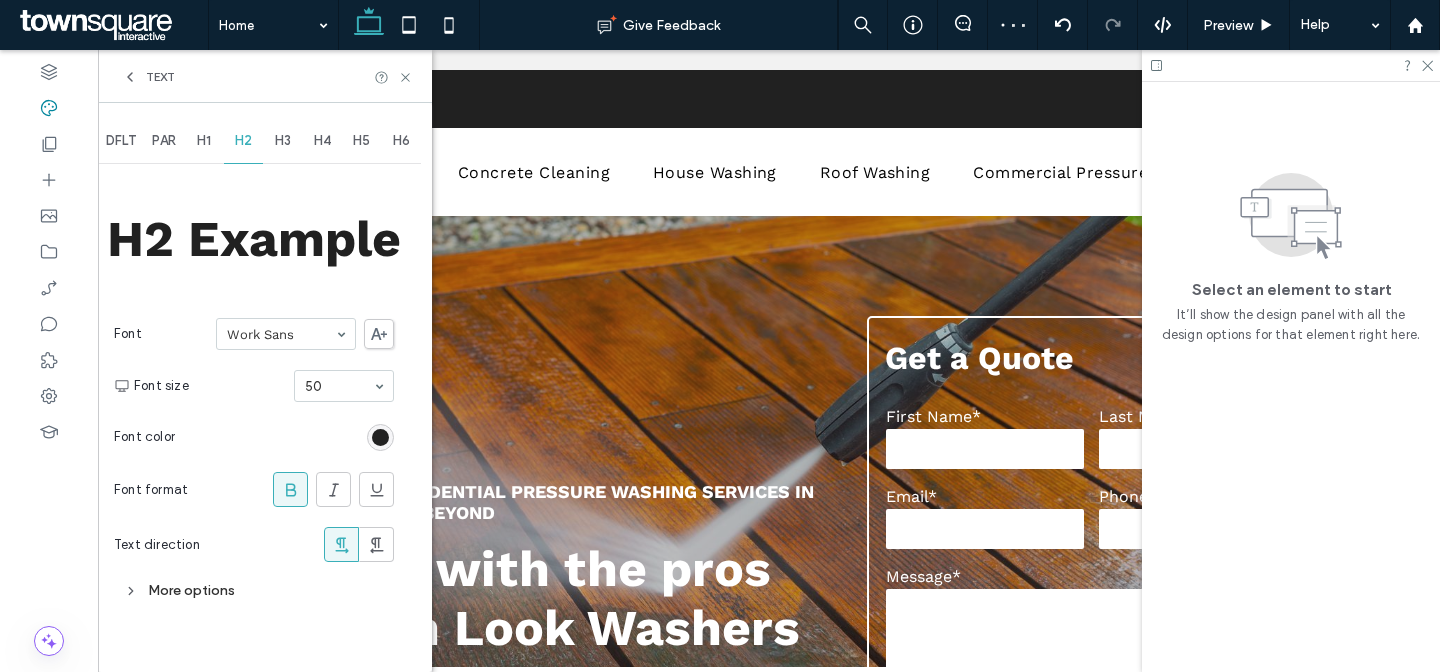 click on "H3" at bounding box center [283, 141] 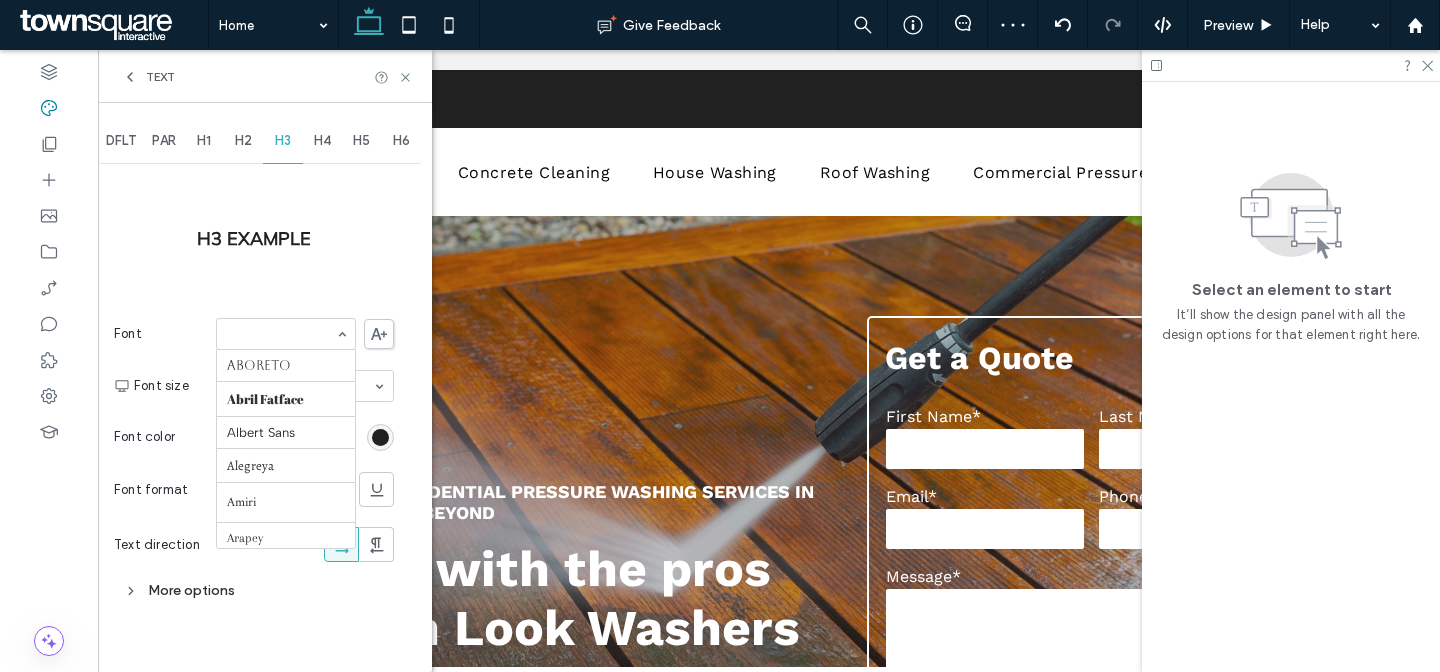 scroll, scrollTop: 2251, scrollLeft: 0, axis: vertical 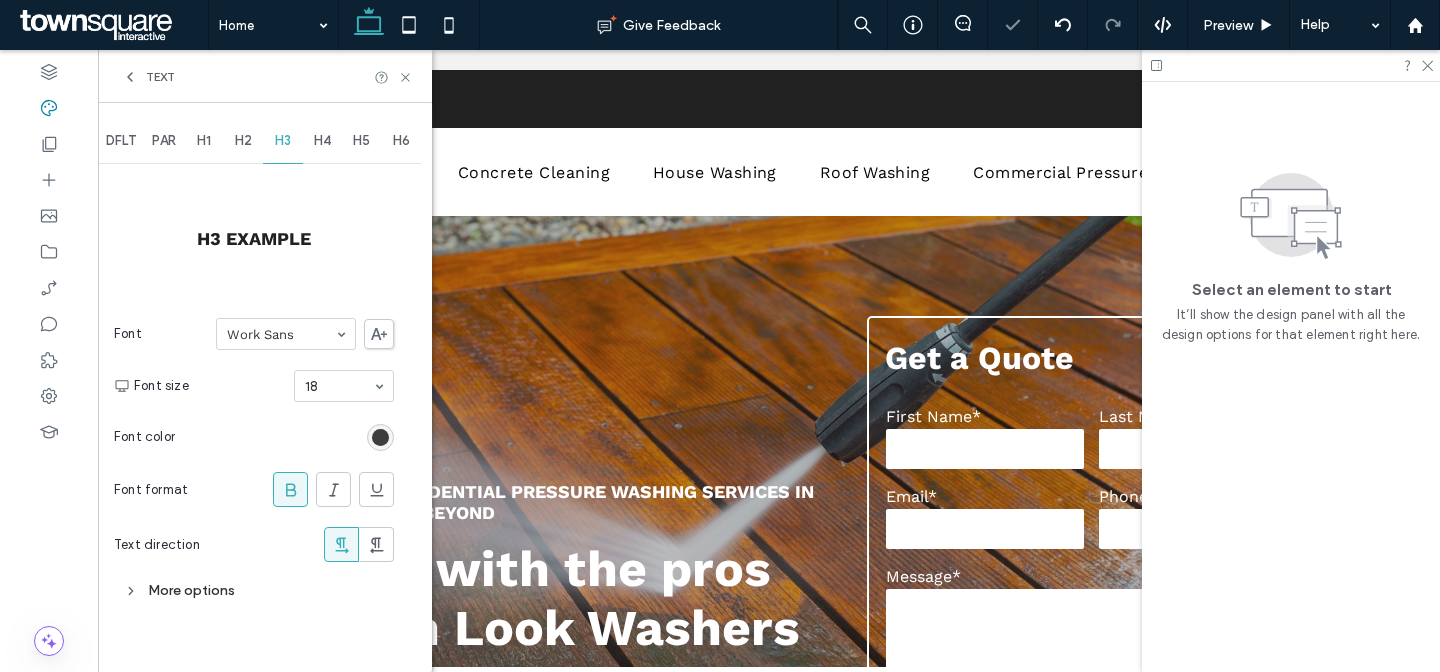 click at bounding box center [380, 437] 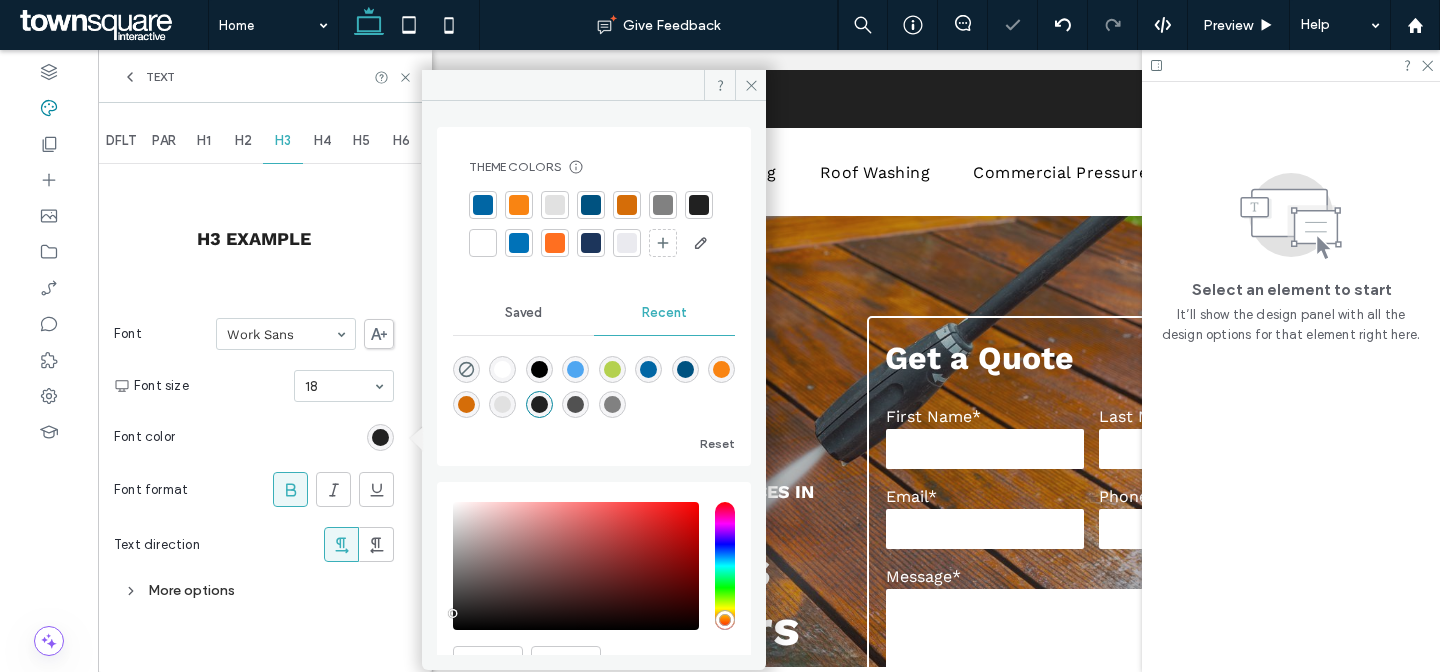 click at bounding box center [483, 205] 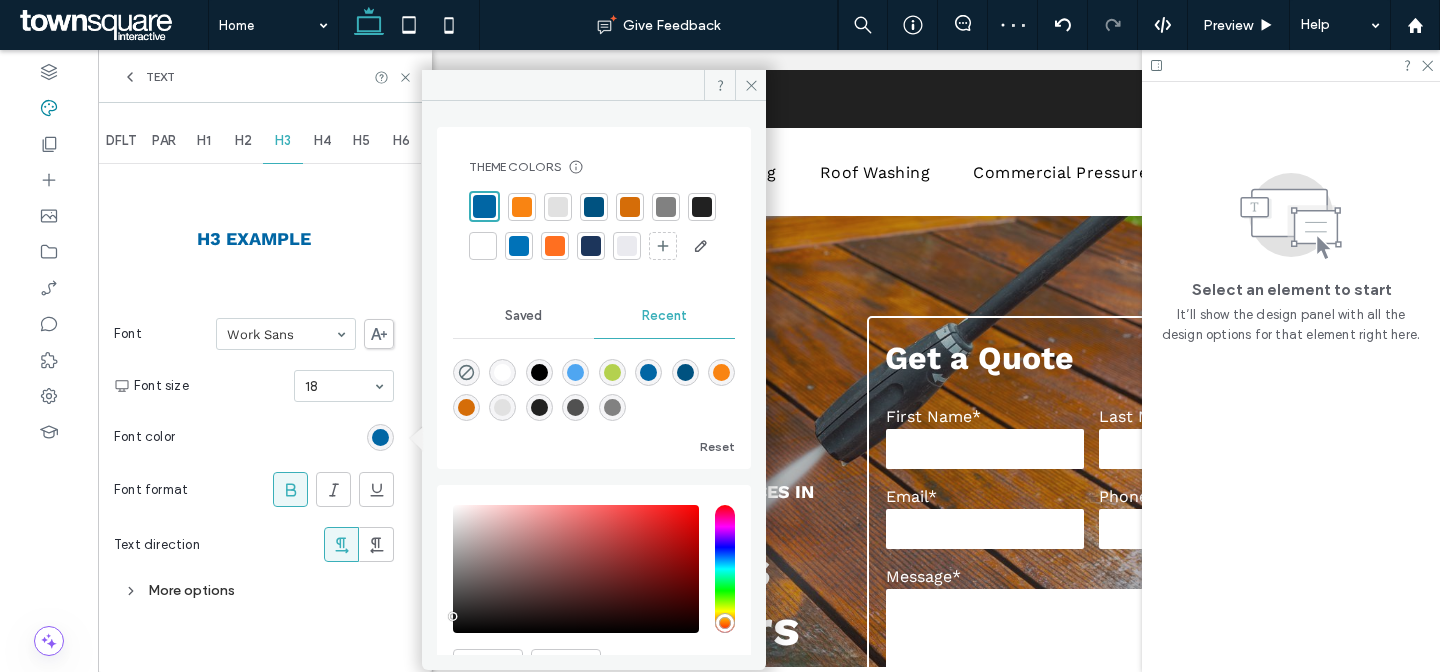 click at bounding box center [702, 207] 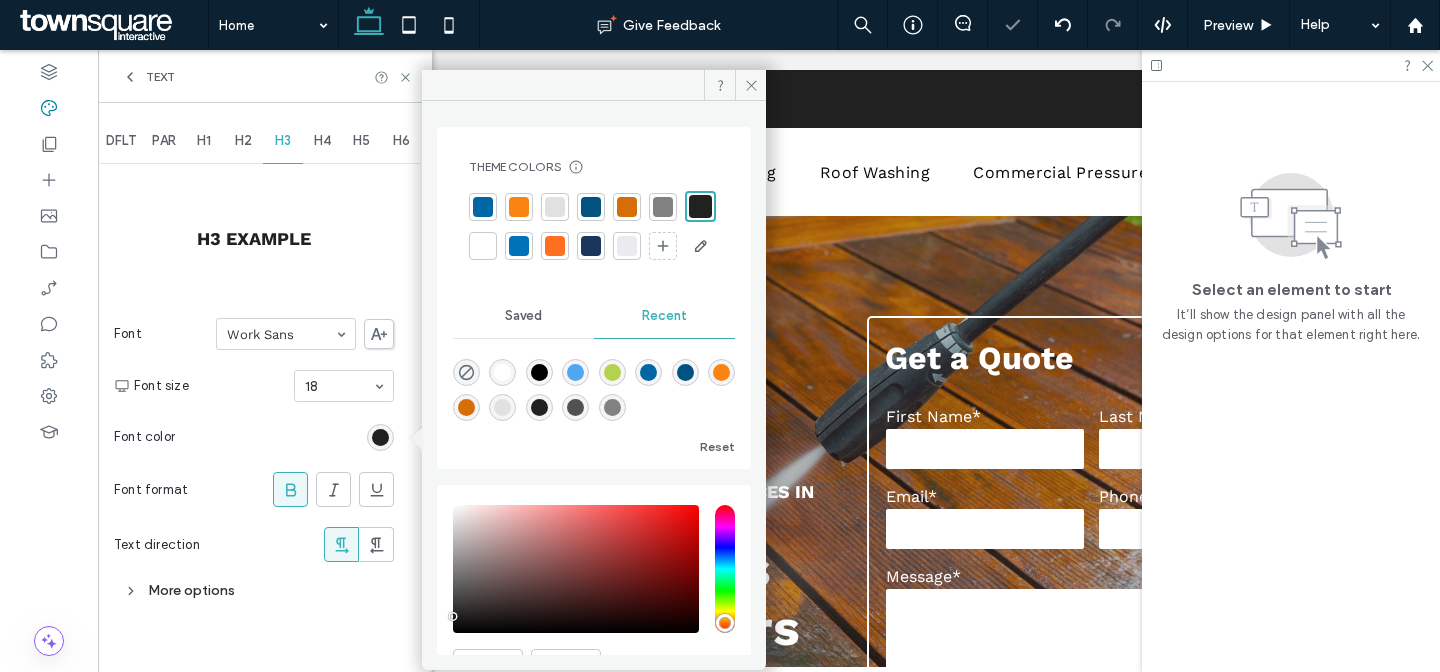 click on "H4" at bounding box center (322, 141) 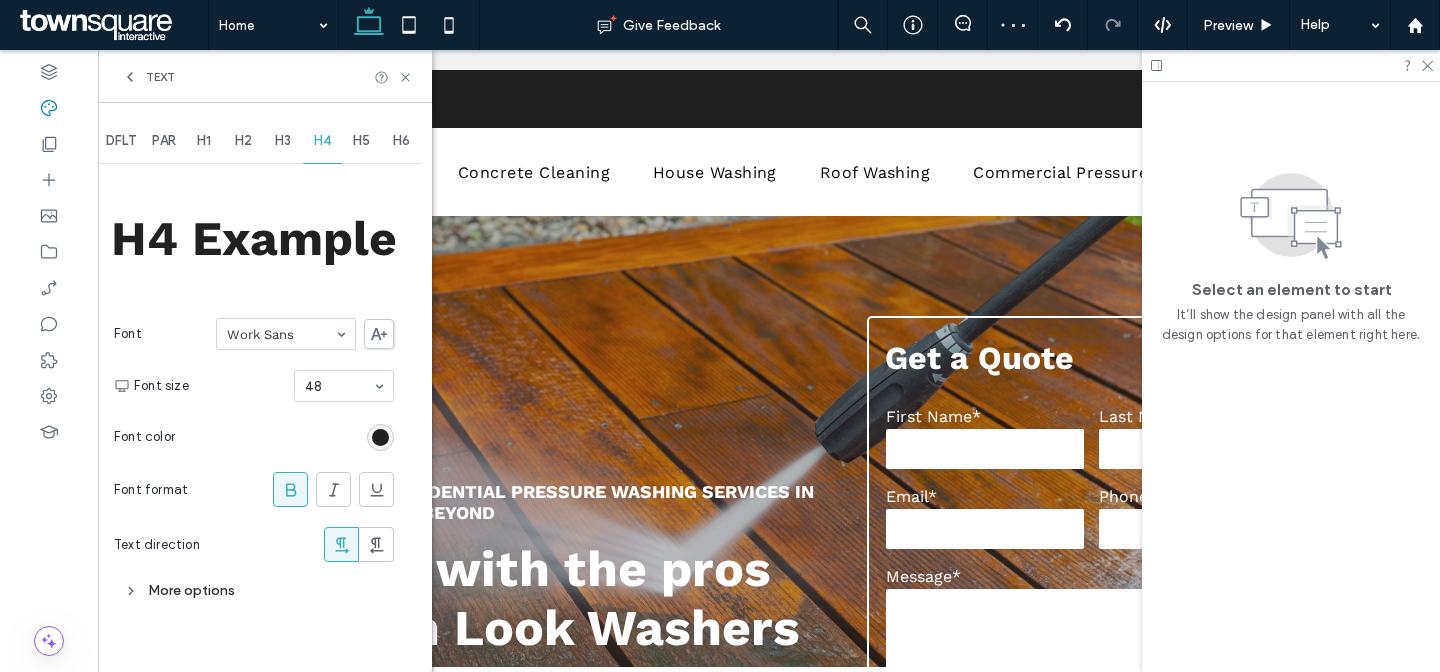 click at bounding box center (380, 437) 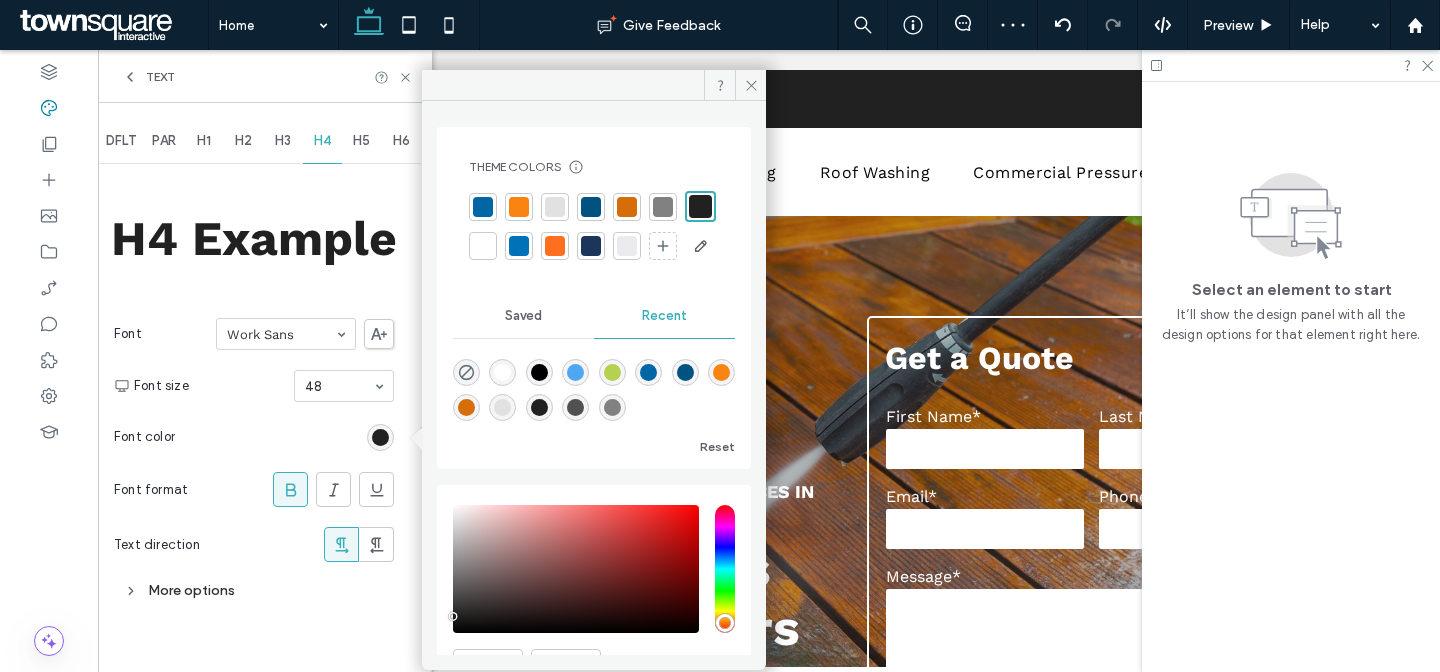 click at bounding box center (483, 207) 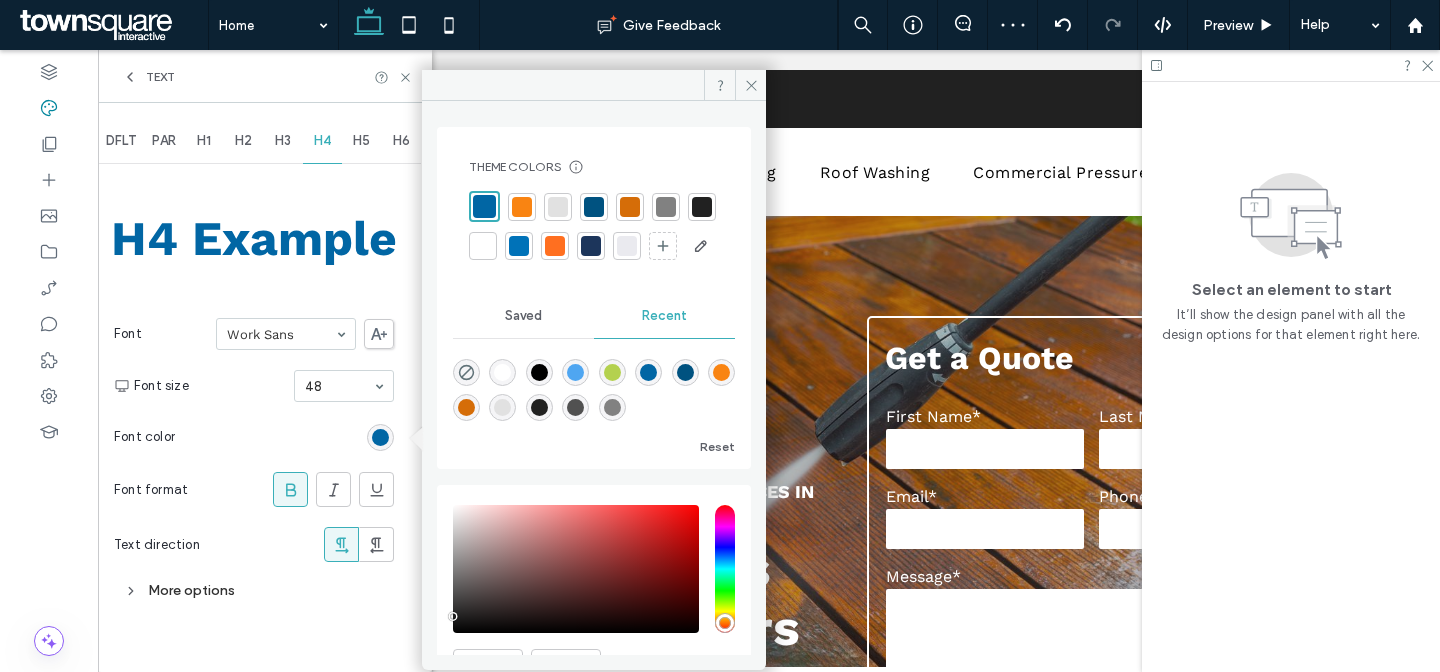 drag, startPoint x: 361, startPoint y: 139, endPoint x: 382, endPoint y: 154, distance: 25.806976 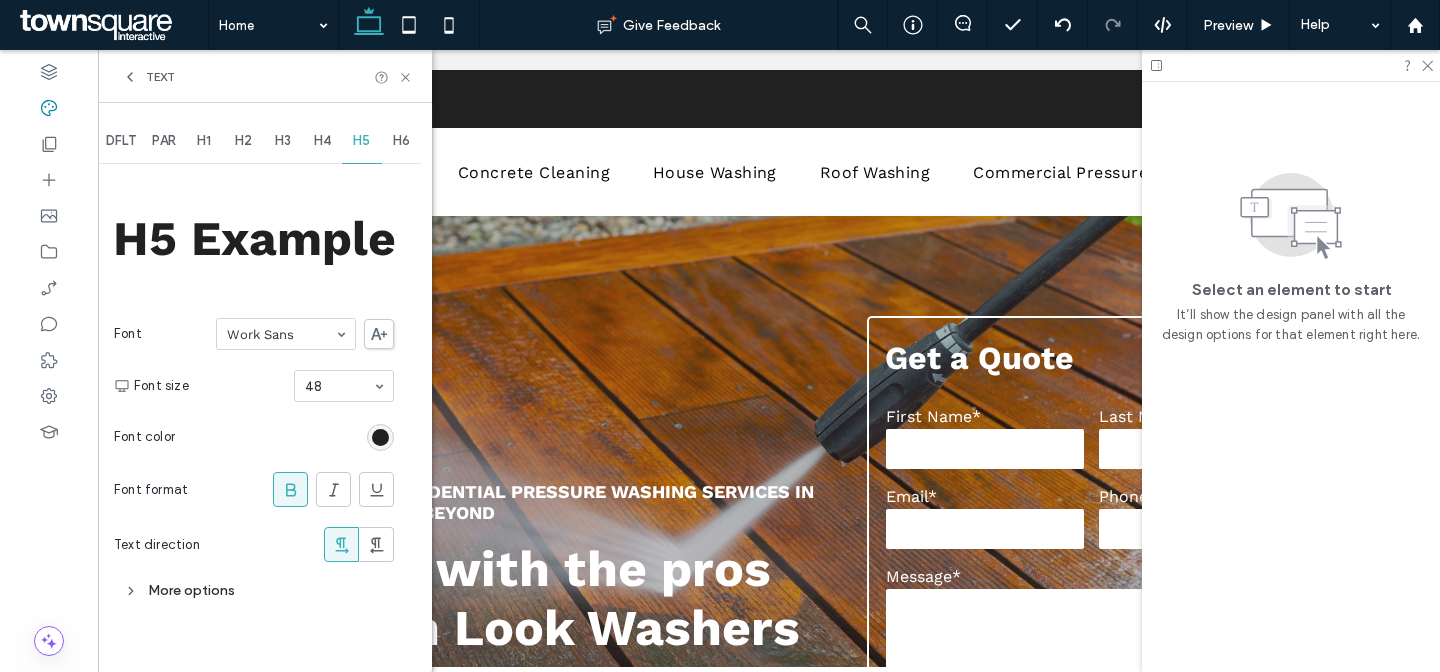 click at bounding box center (380, 437) 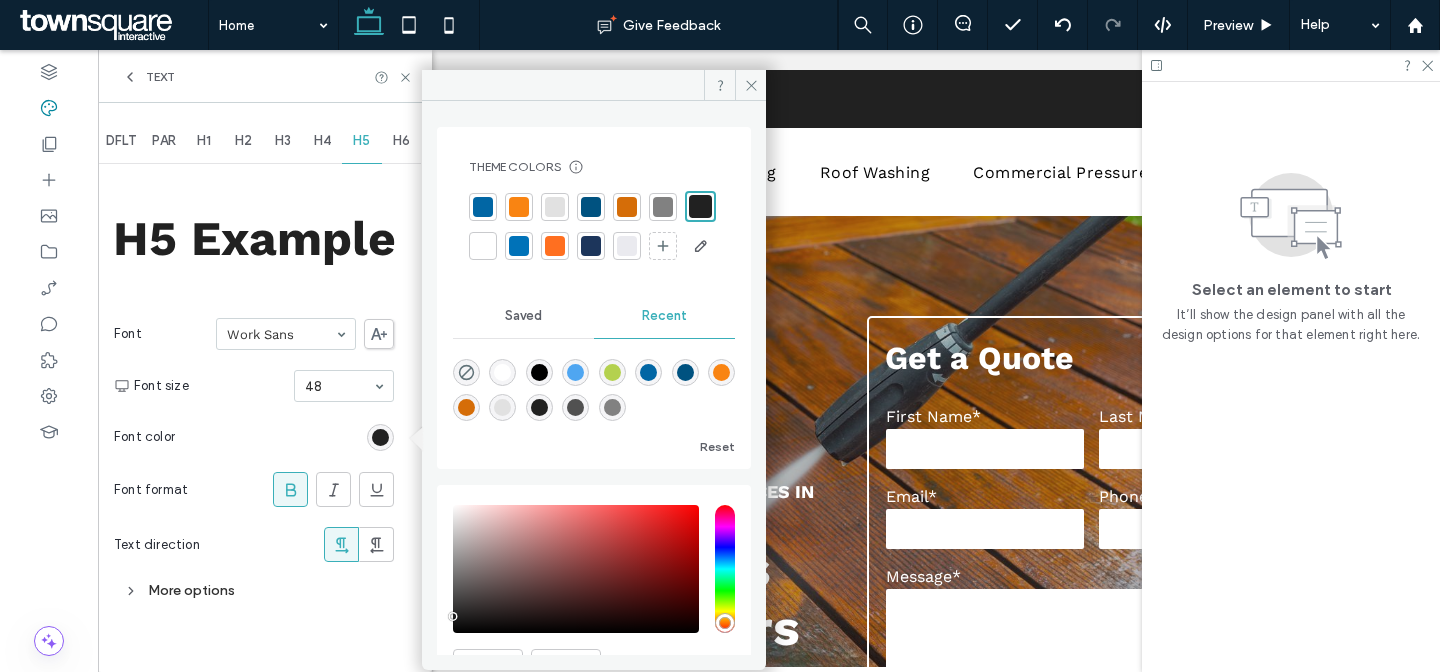 click at bounding box center [483, 207] 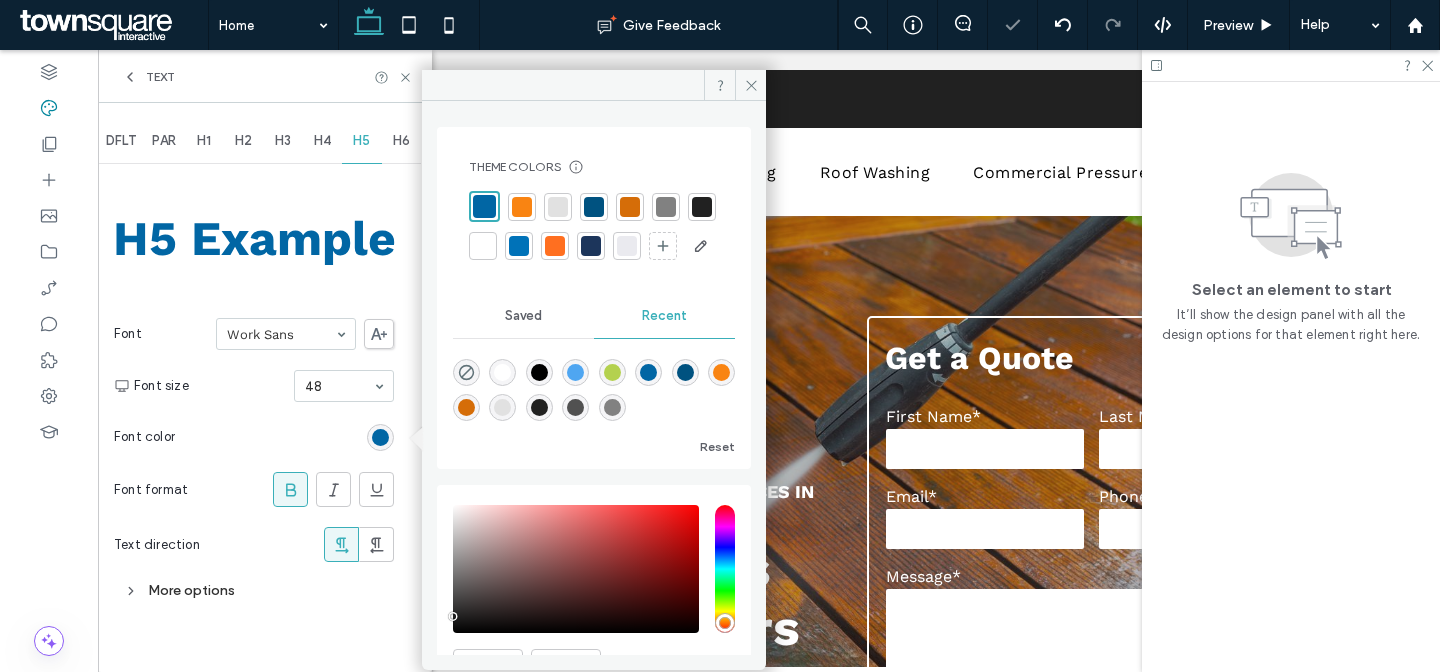 click on "H6" at bounding box center [401, 141] 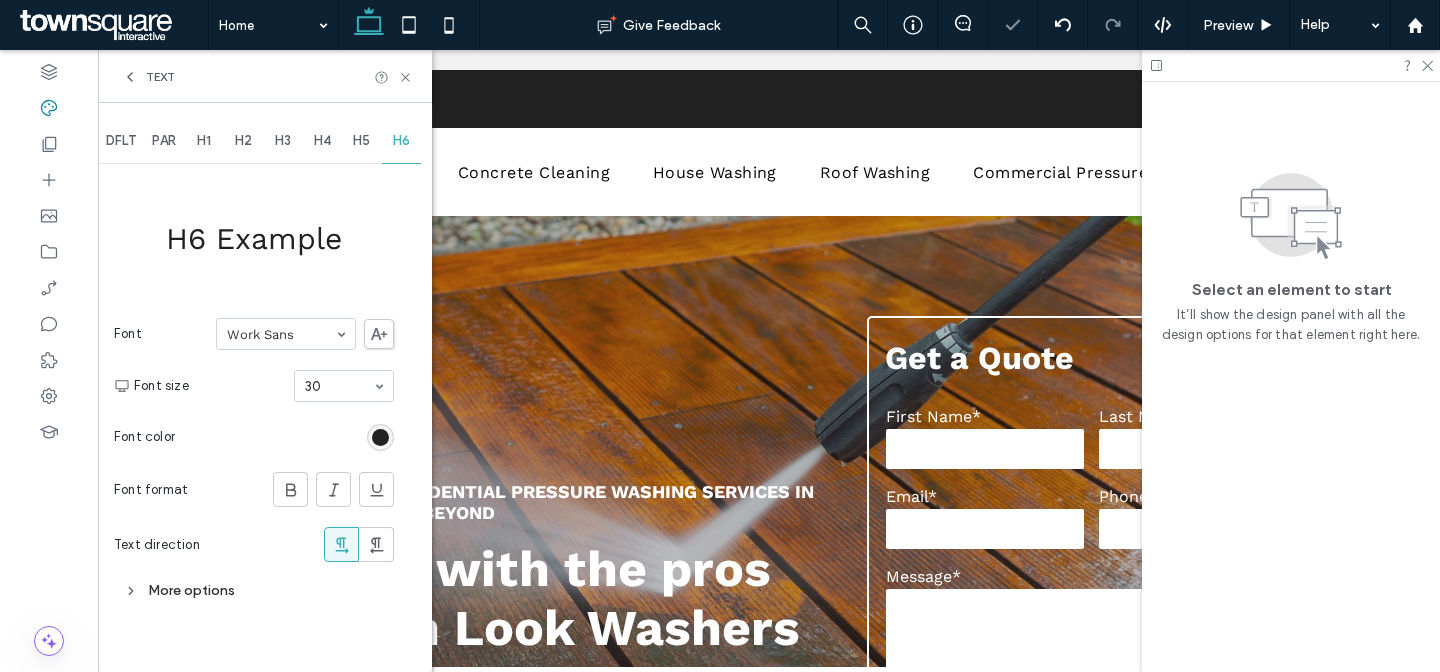 drag, startPoint x: 290, startPoint y: 481, endPoint x: 337, endPoint y: 441, distance: 61.7171 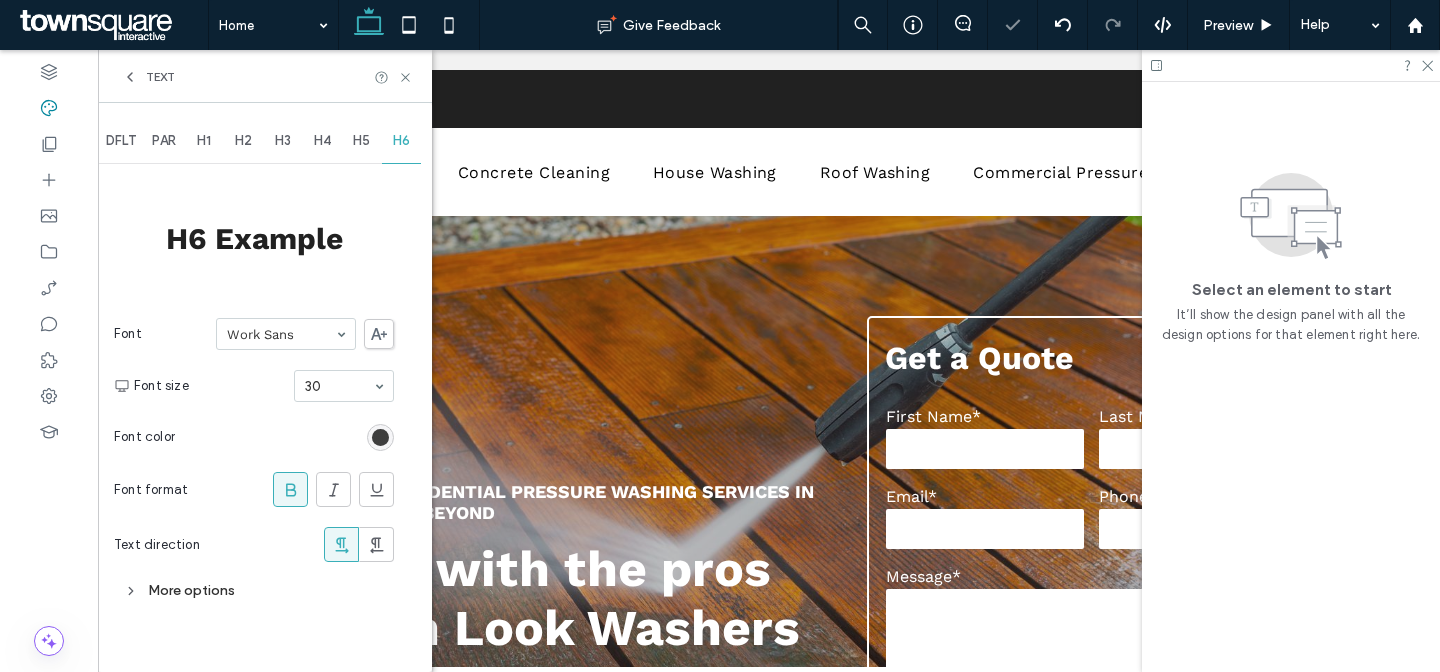 click at bounding box center [380, 437] 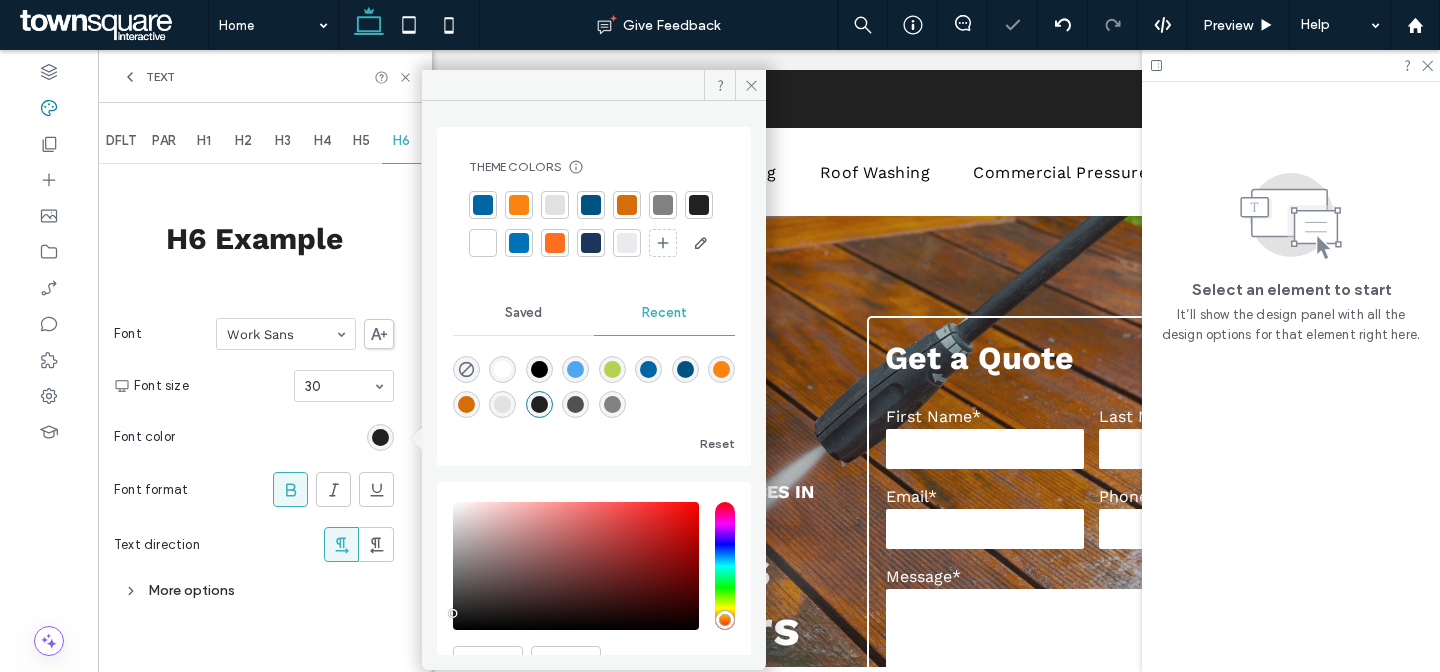click at bounding box center (483, 205) 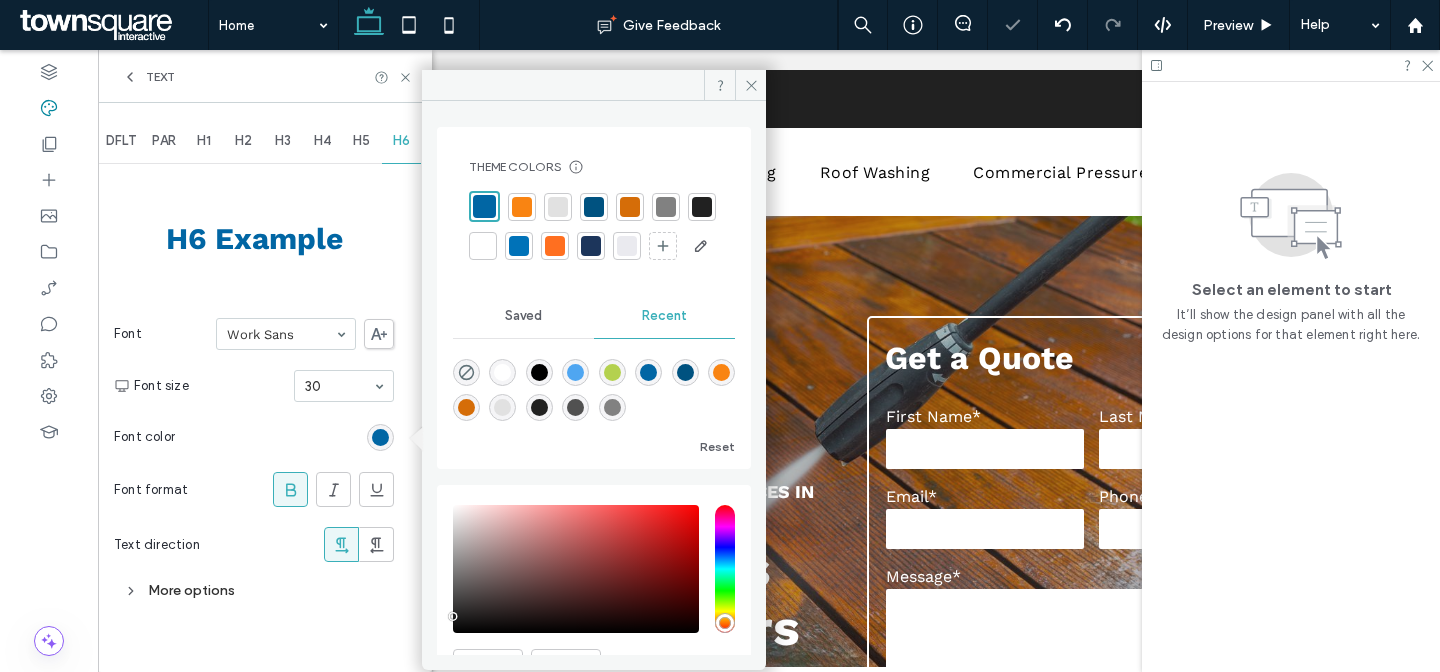 click 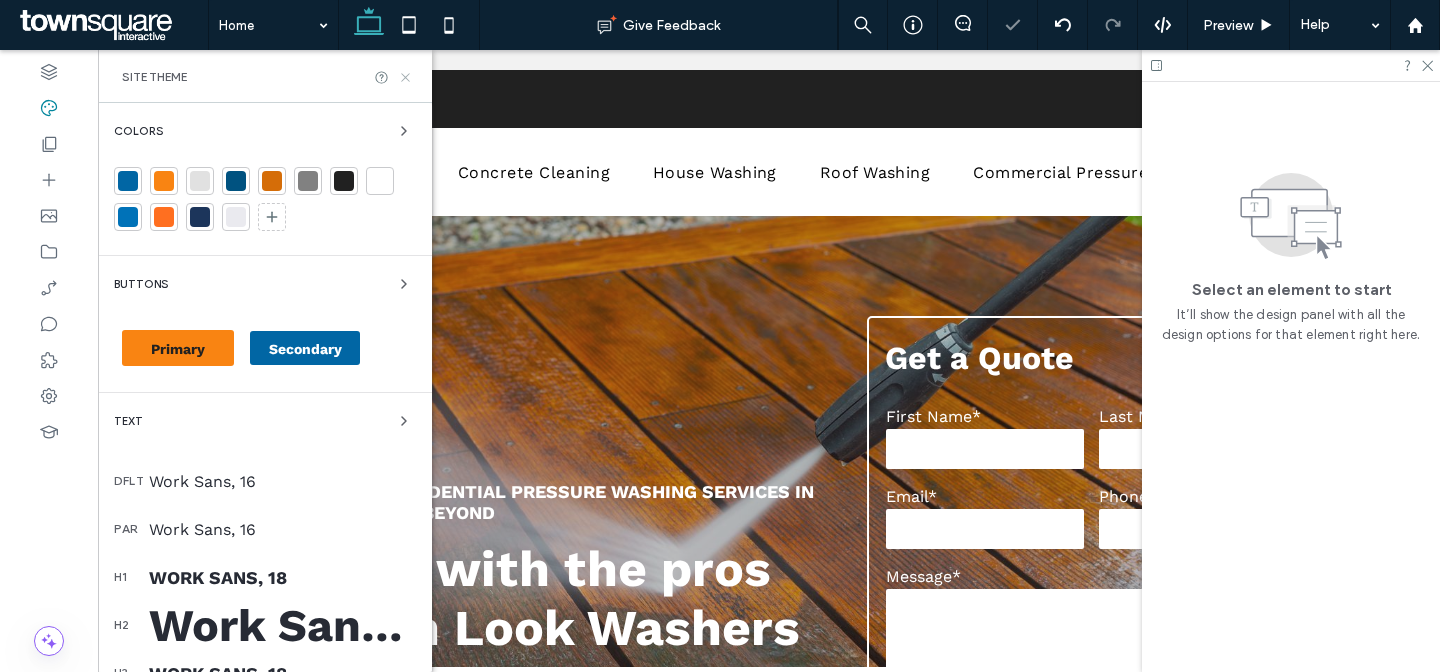click 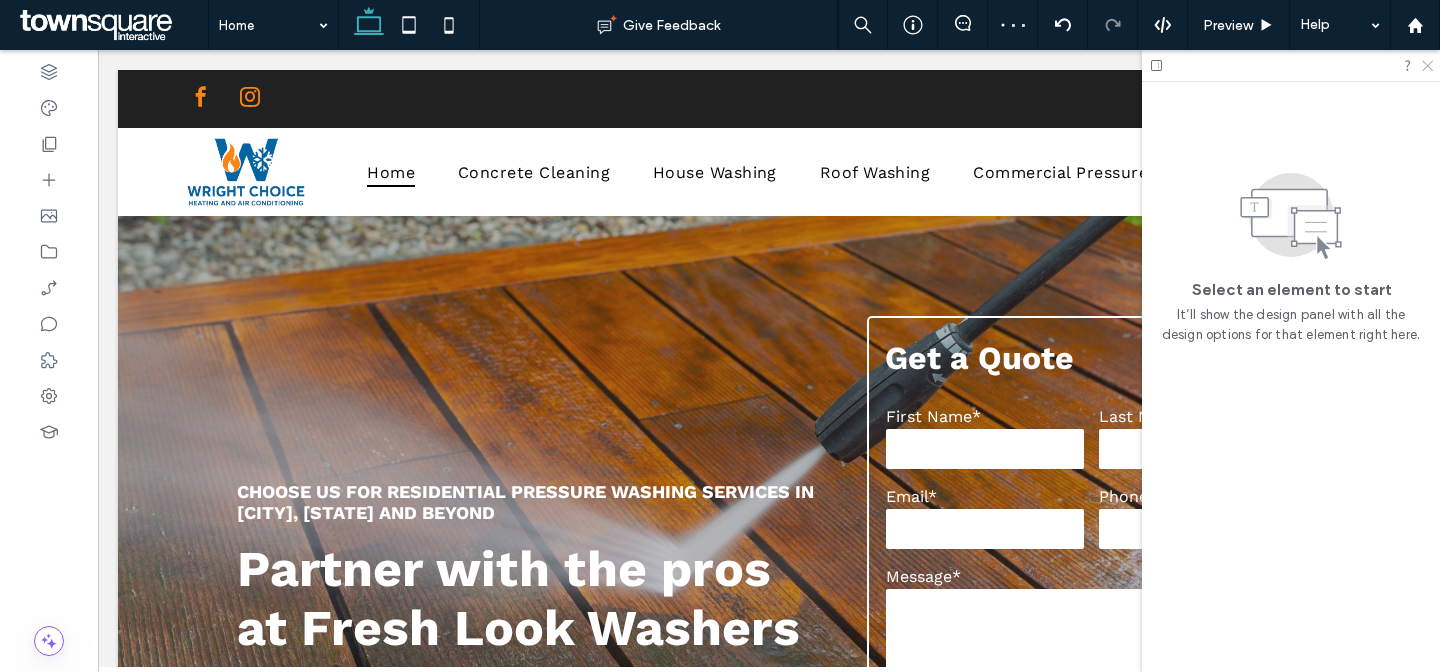 click 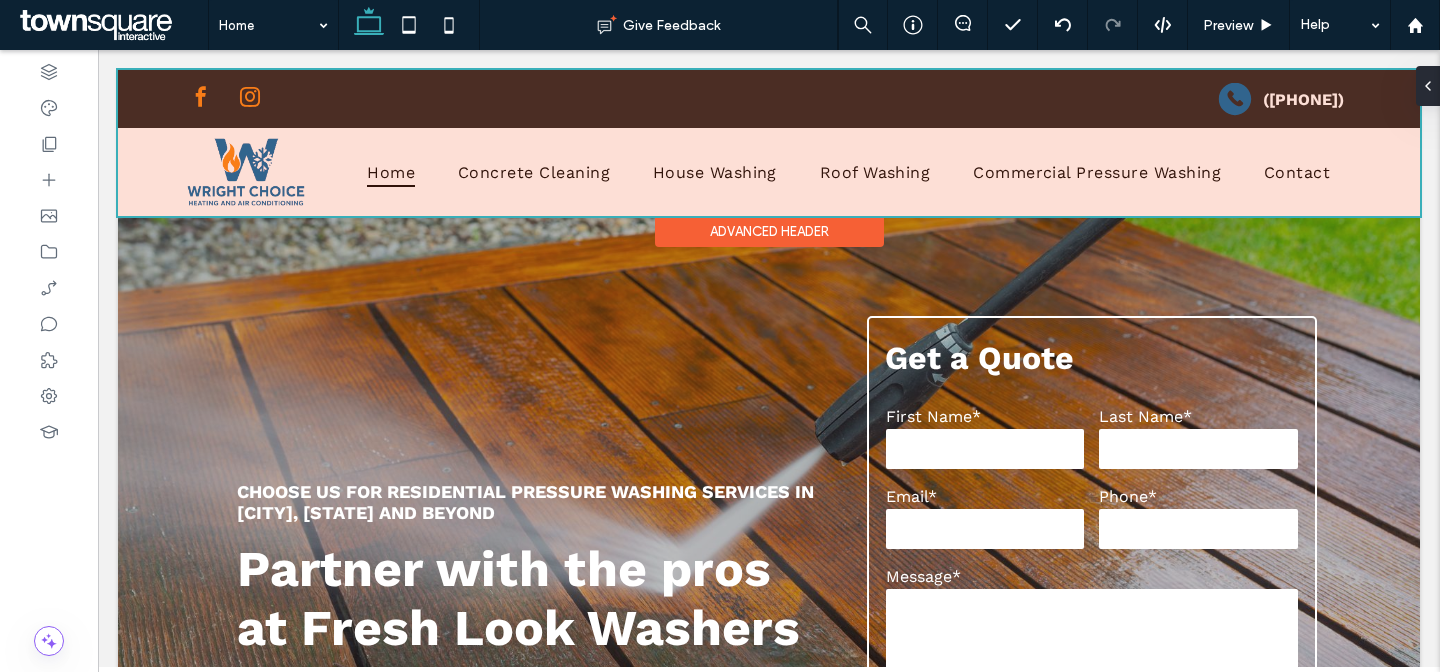 click at bounding box center [769, 143] 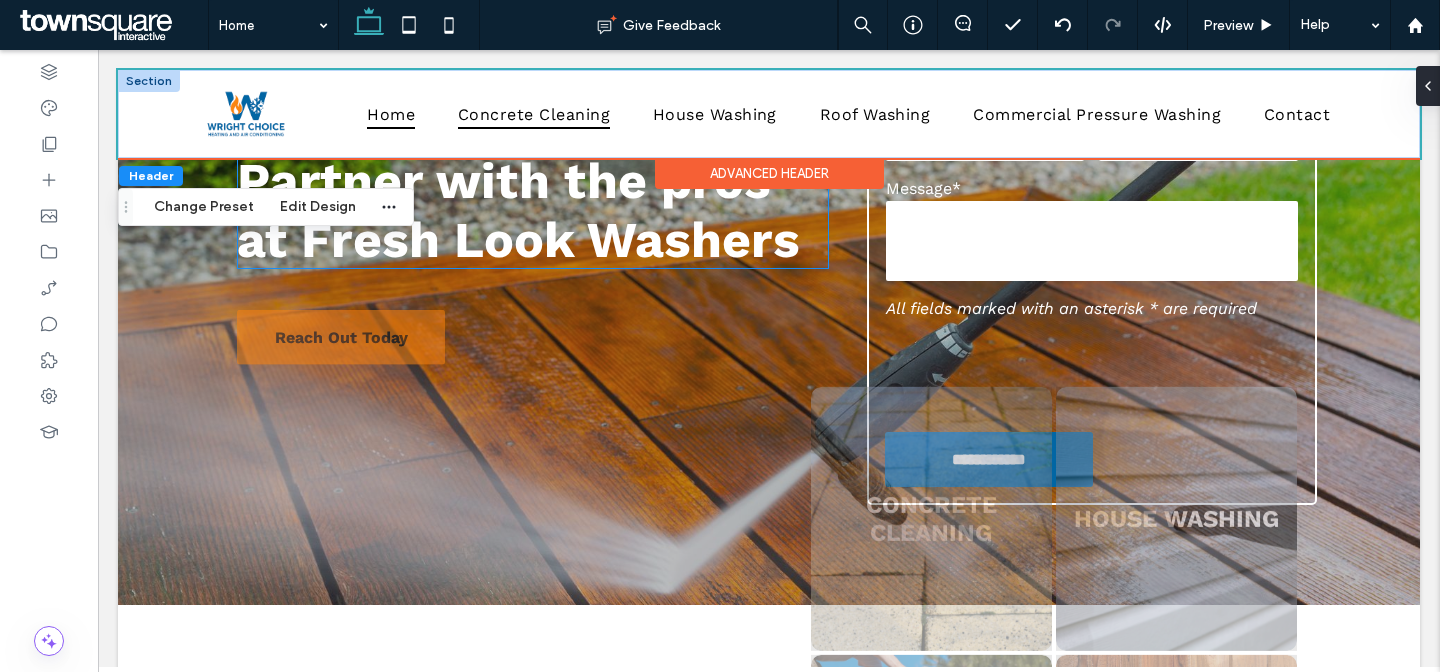 scroll, scrollTop: 0, scrollLeft: 0, axis: both 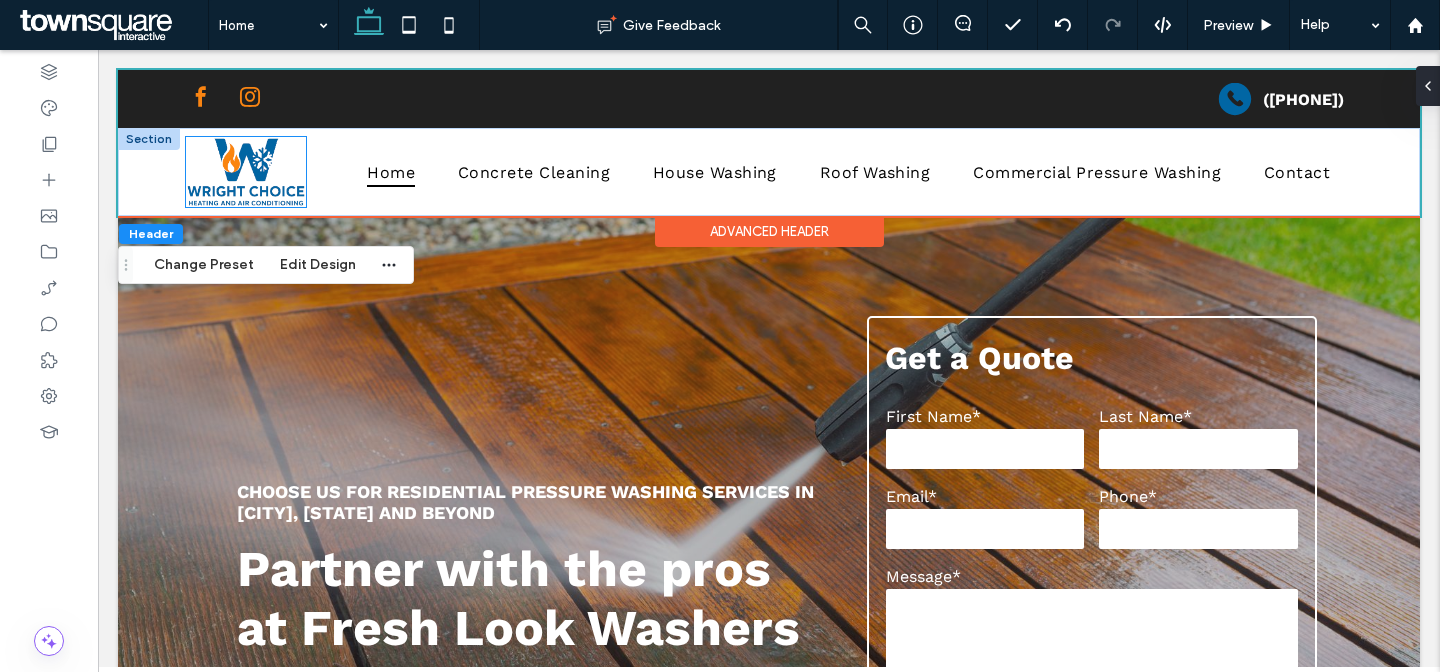 drag, startPoint x: 241, startPoint y: 163, endPoint x: 278, endPoint y: 173, distance: 38.327538 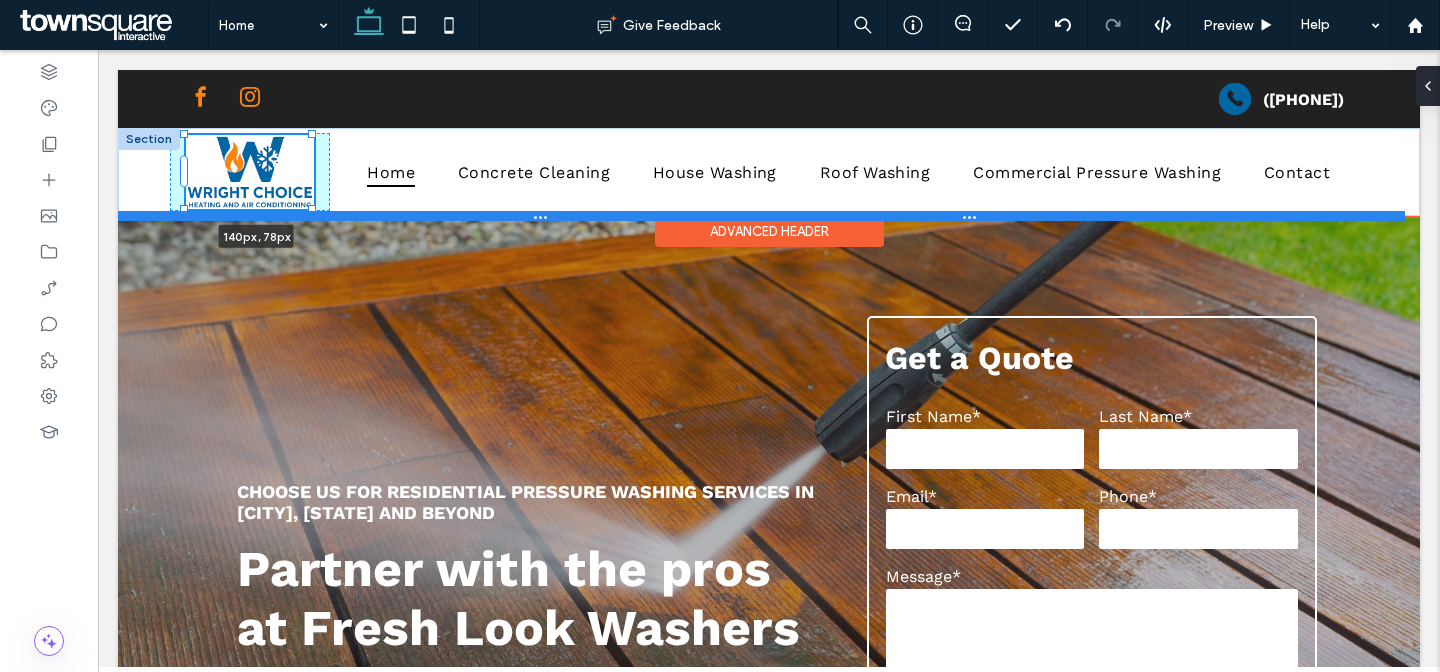 drag, startPoint x: 305, startPoint y: 204, endPoint x: 329, endPoint y: 219, distance: 28.301943 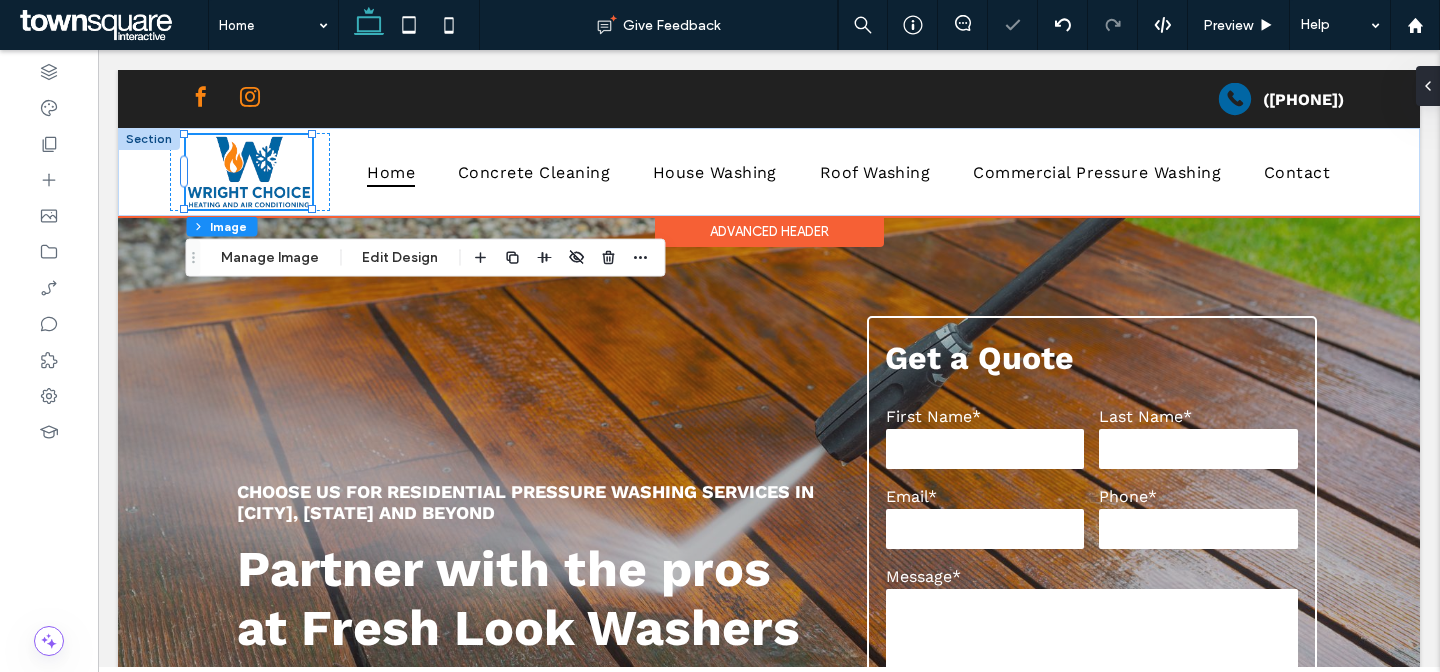 click on "Advanced Header" at bounding box center (769, 231) 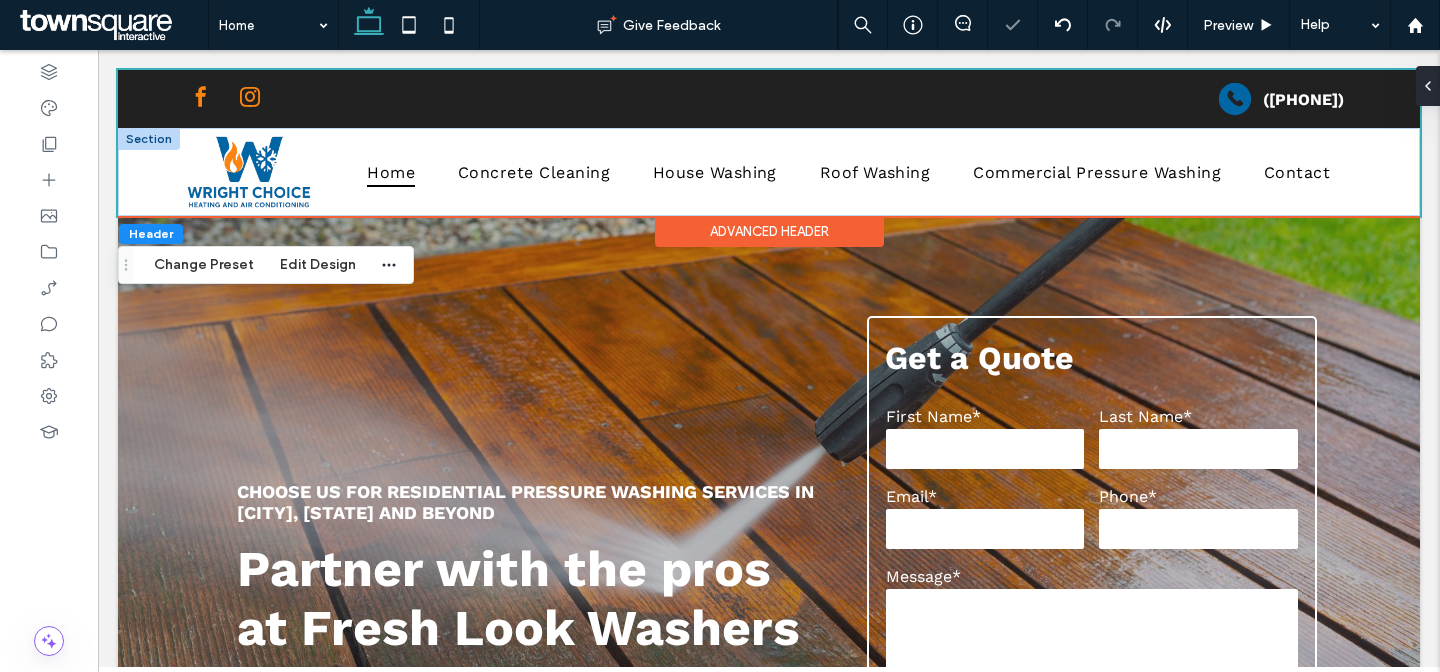 click on "Advanced Header" at bounding box center [769, 231] 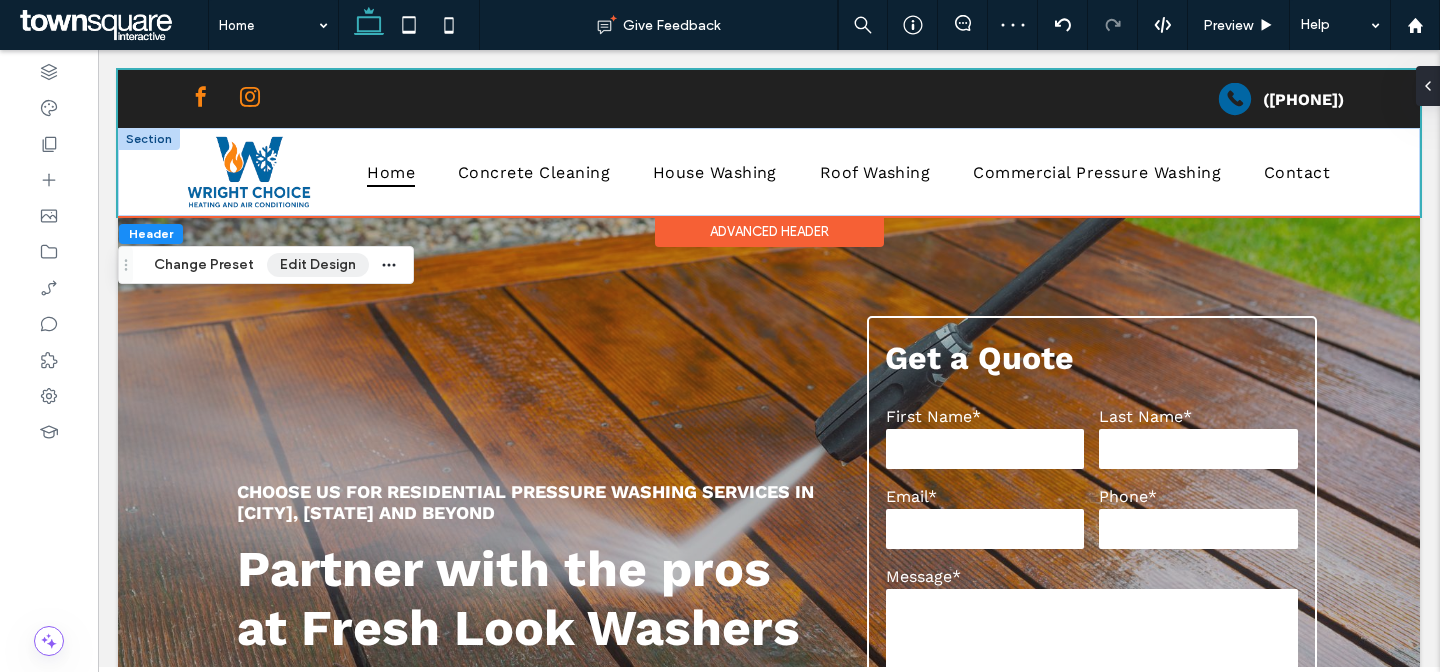 click on "Edit Design" at bounding box center [318, 265] 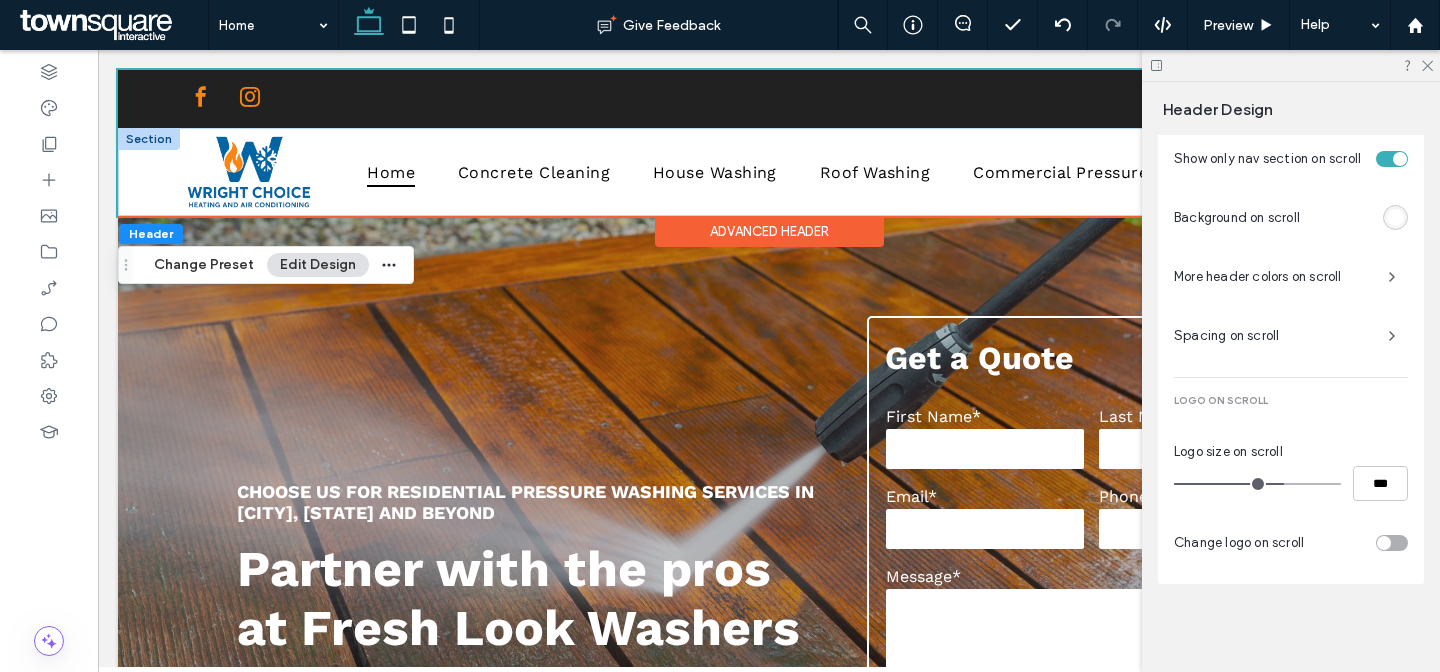 scroll, scrollTop: 1028, scrollLeft: 0, axis: vertical 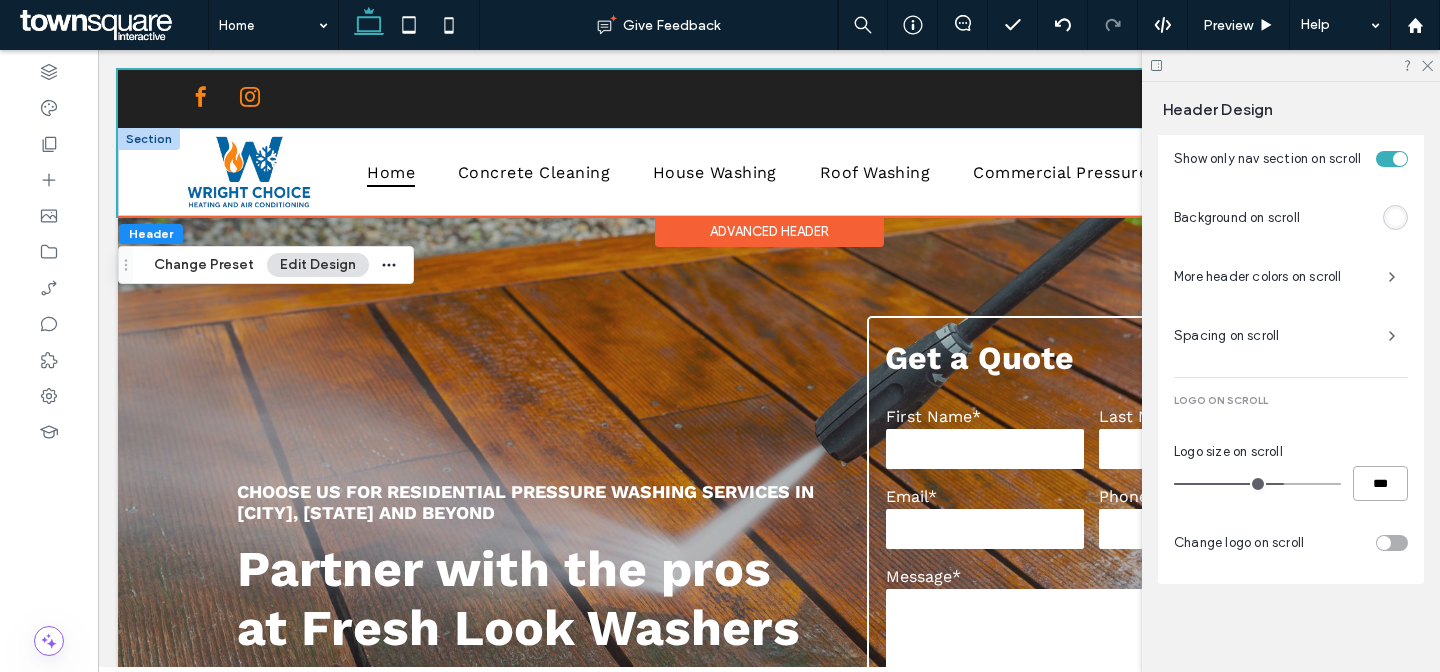 click on "***" at bounding box center (1380, 483) 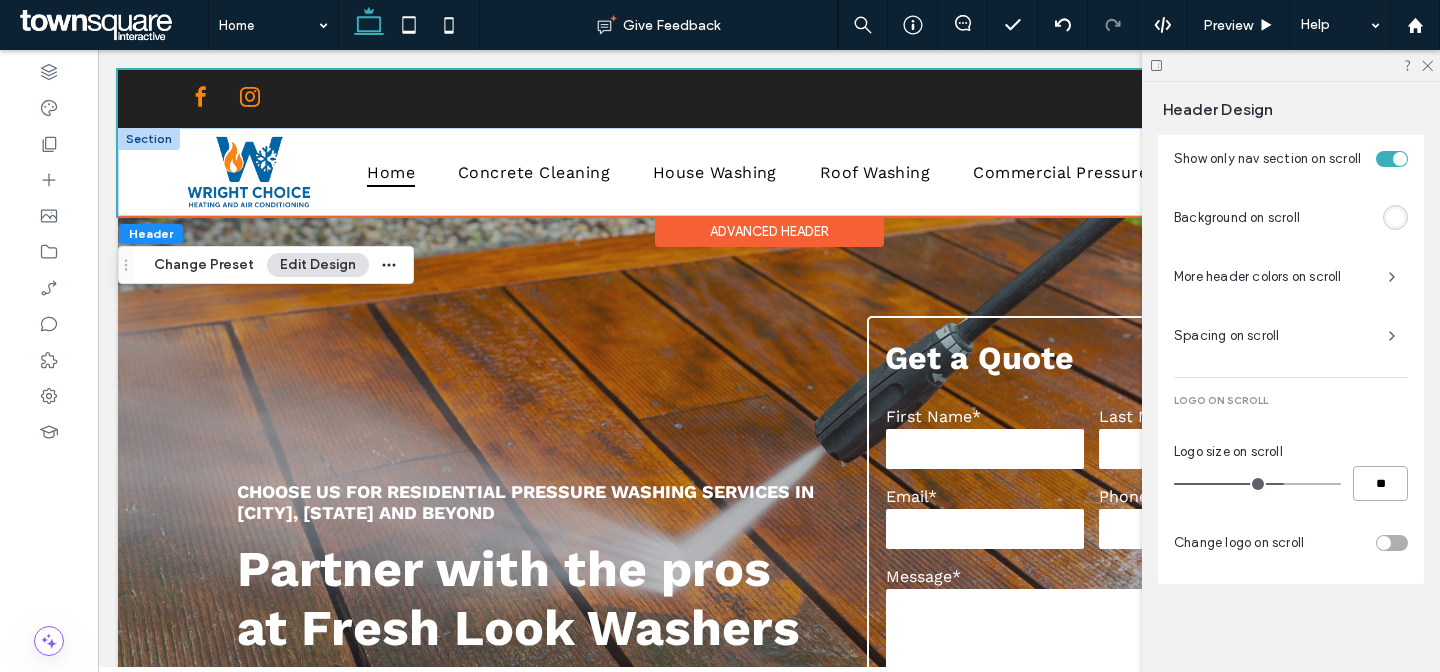type on "**" 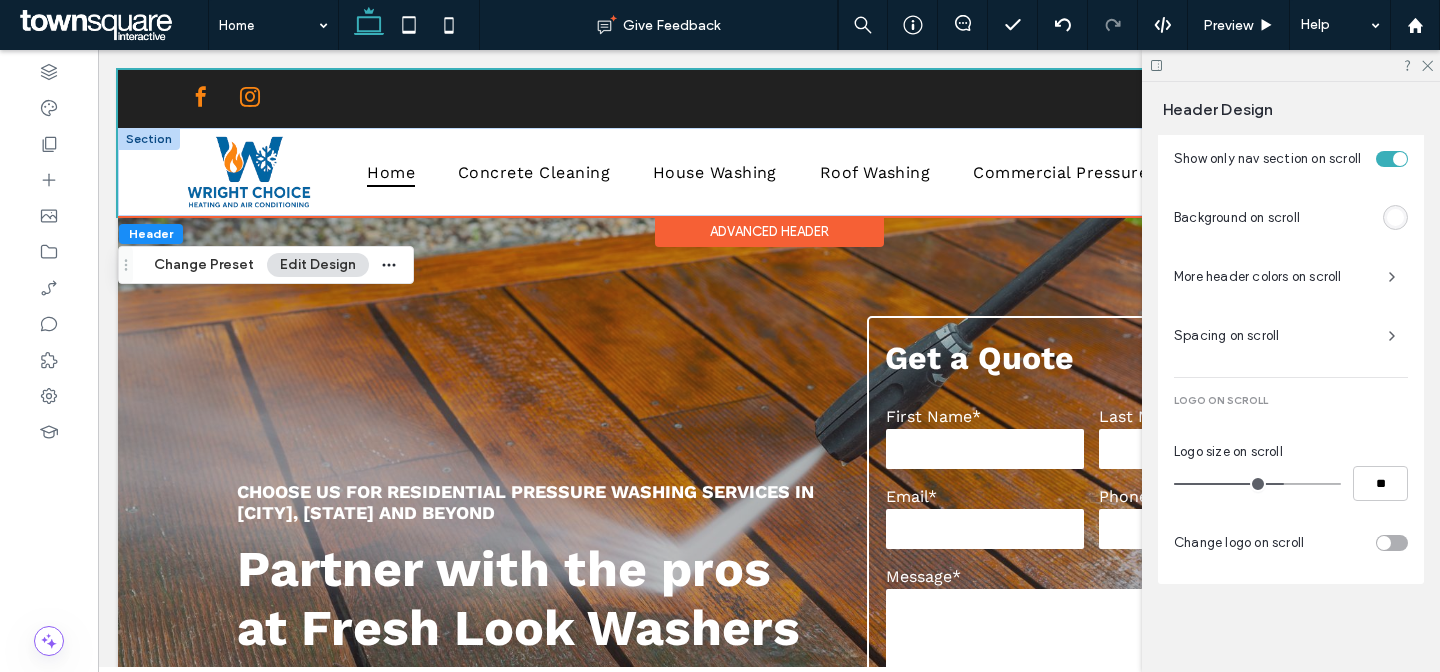 type on "**" 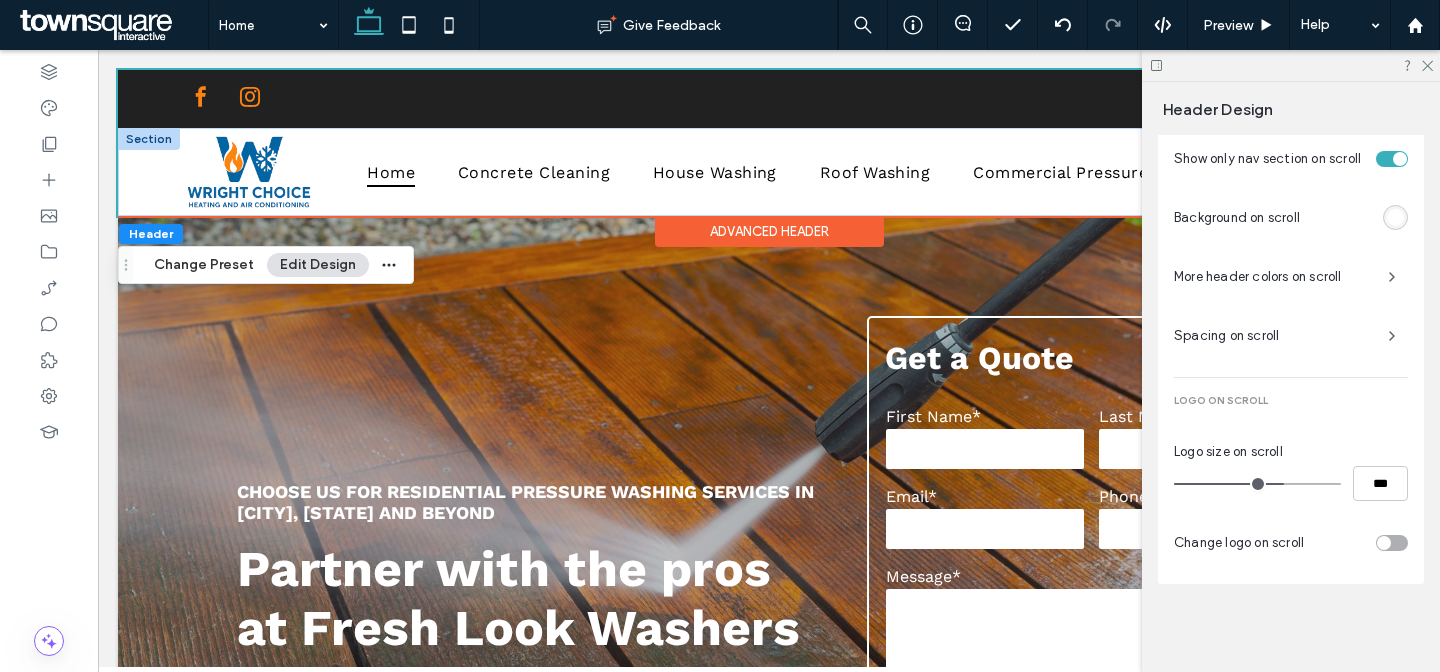 click on "Logo on Scroll" at bounding box center (1291, 406) 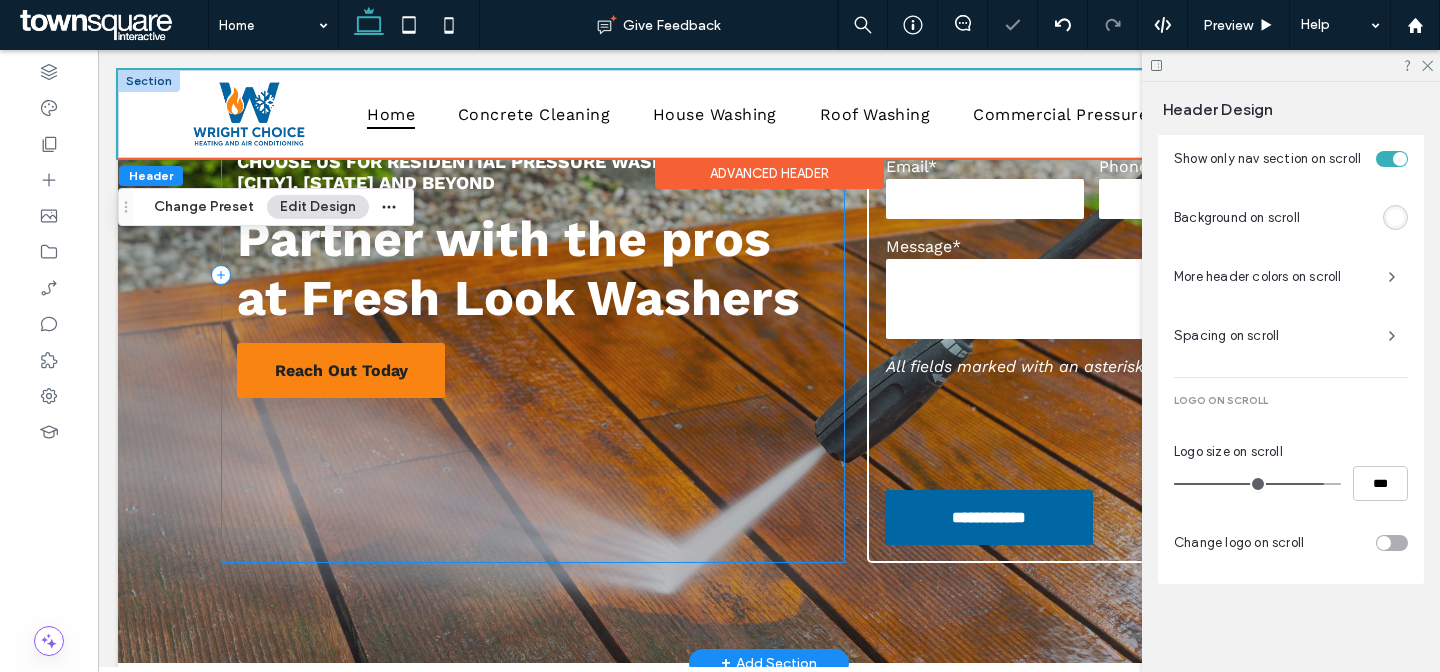 scroll, scrollTop: 0, scrollLeft: 0, axis: both 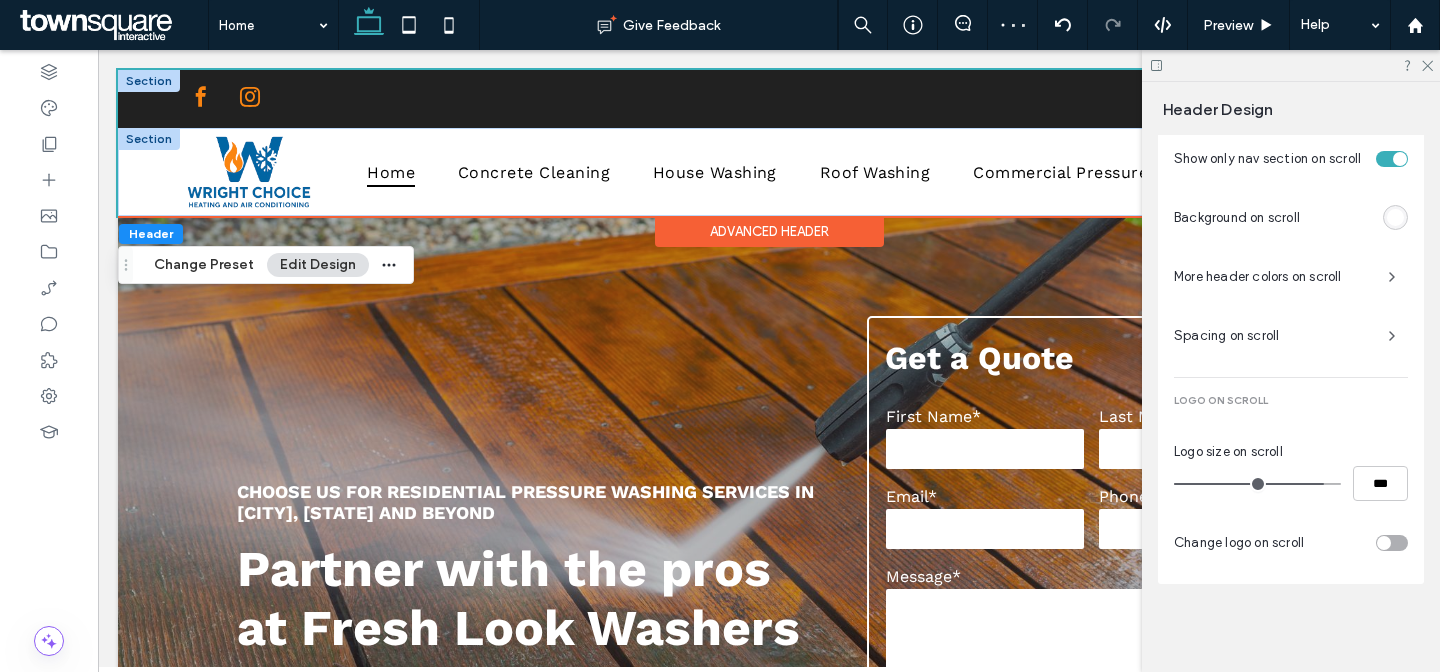 click at bounding box center [149, 81] 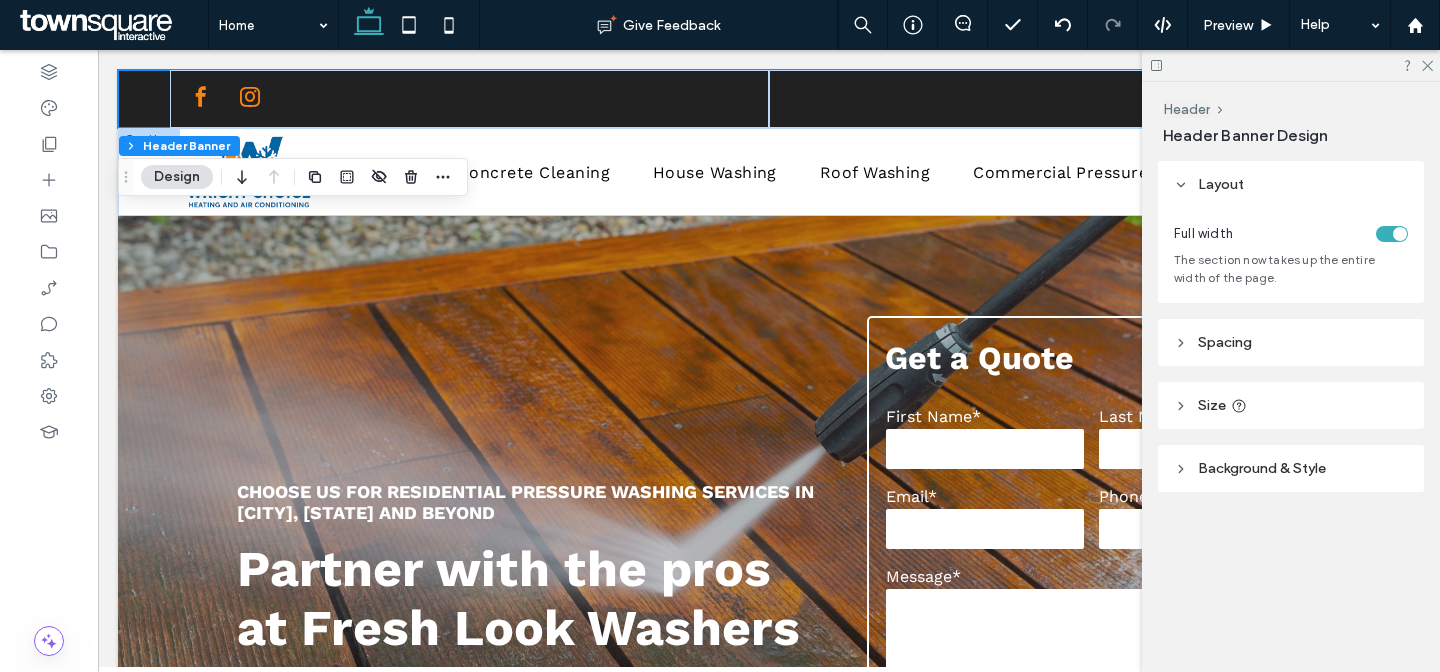 click on "Background & Style" at bounding box center (1291, 468) 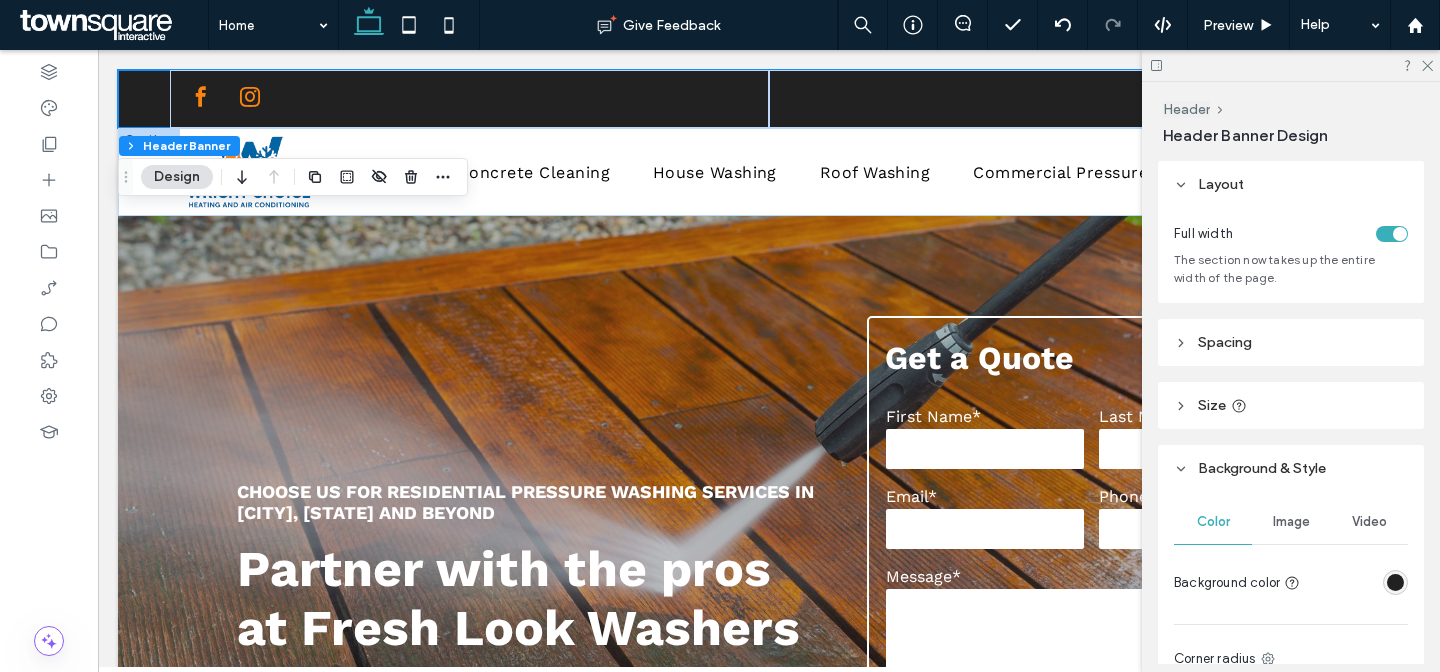 click at bounding box center (1395, 582) 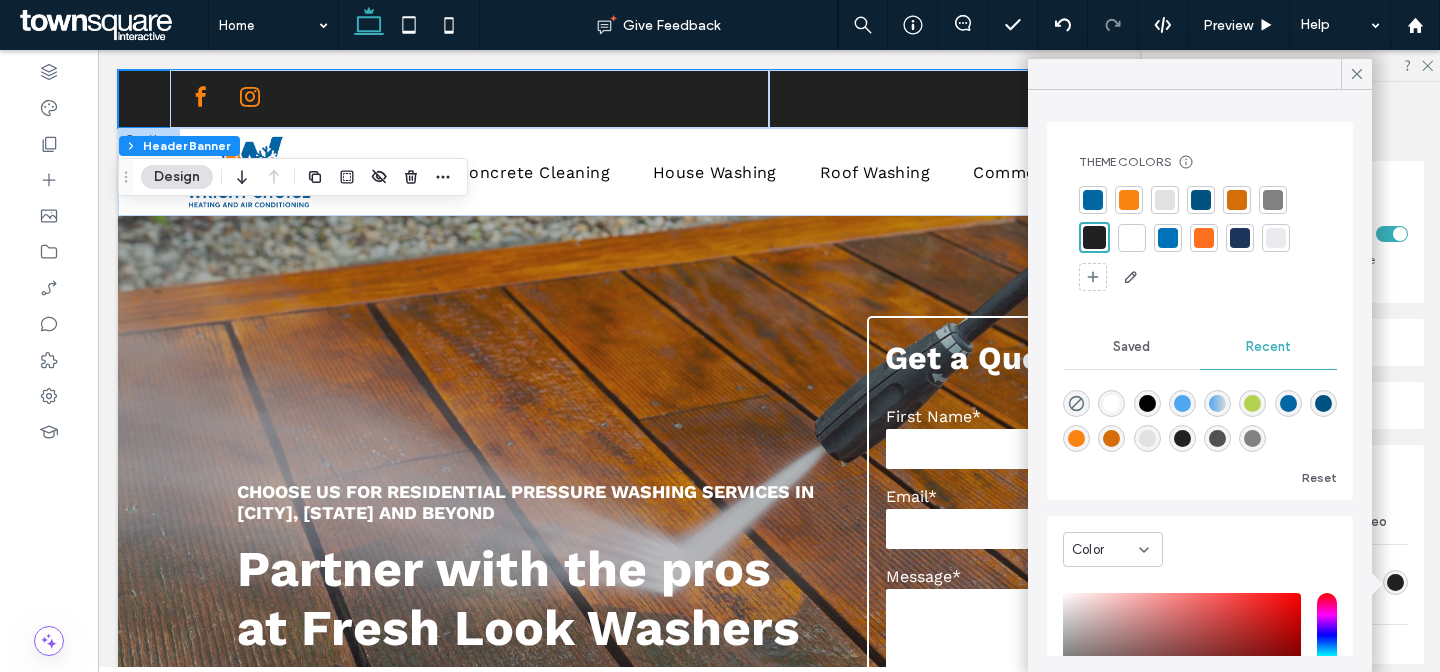 click at bounding box center [1093, 200] 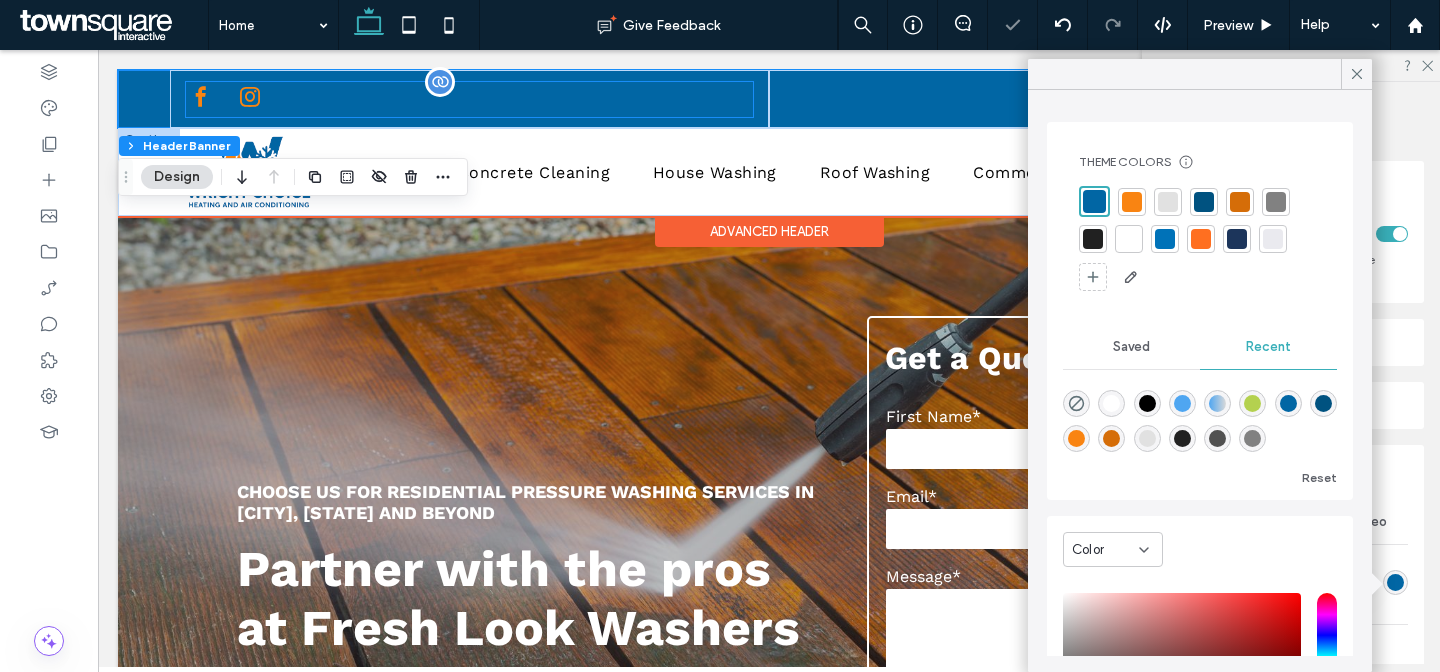 click at bounding box center (250, 97) 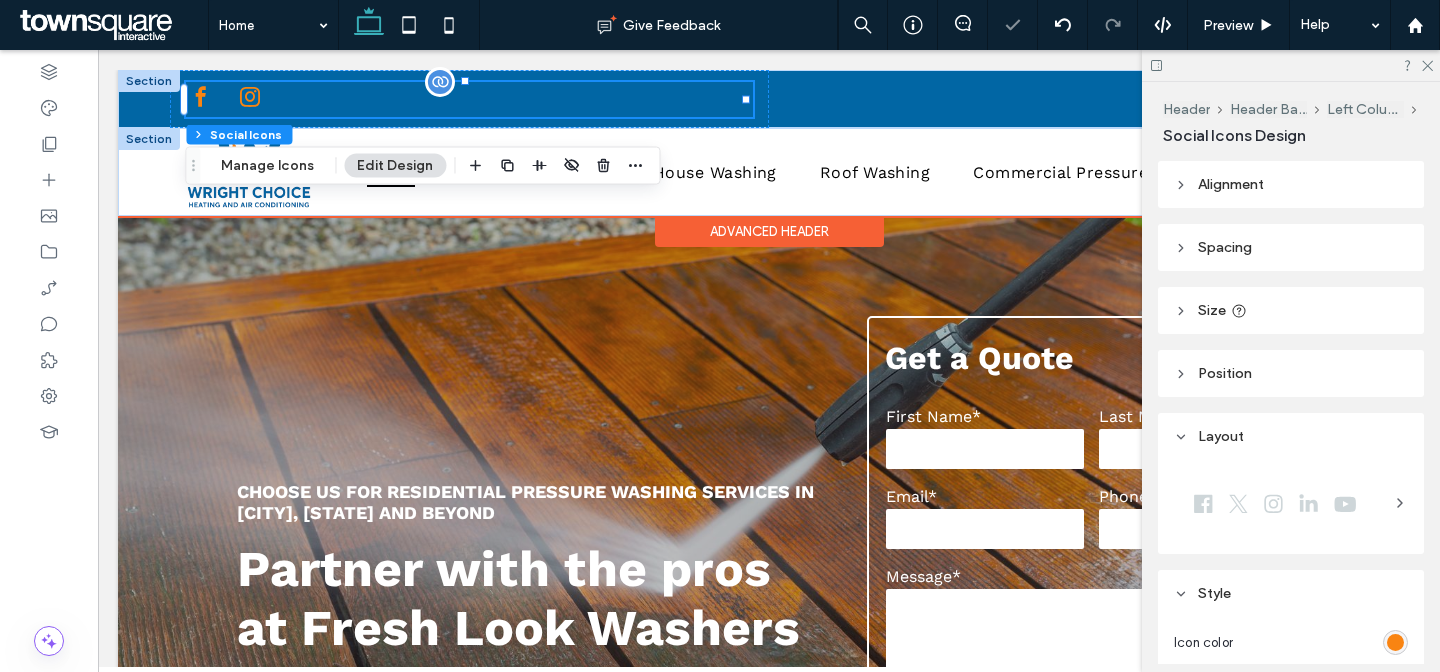 click at bounding box center [250, 97] 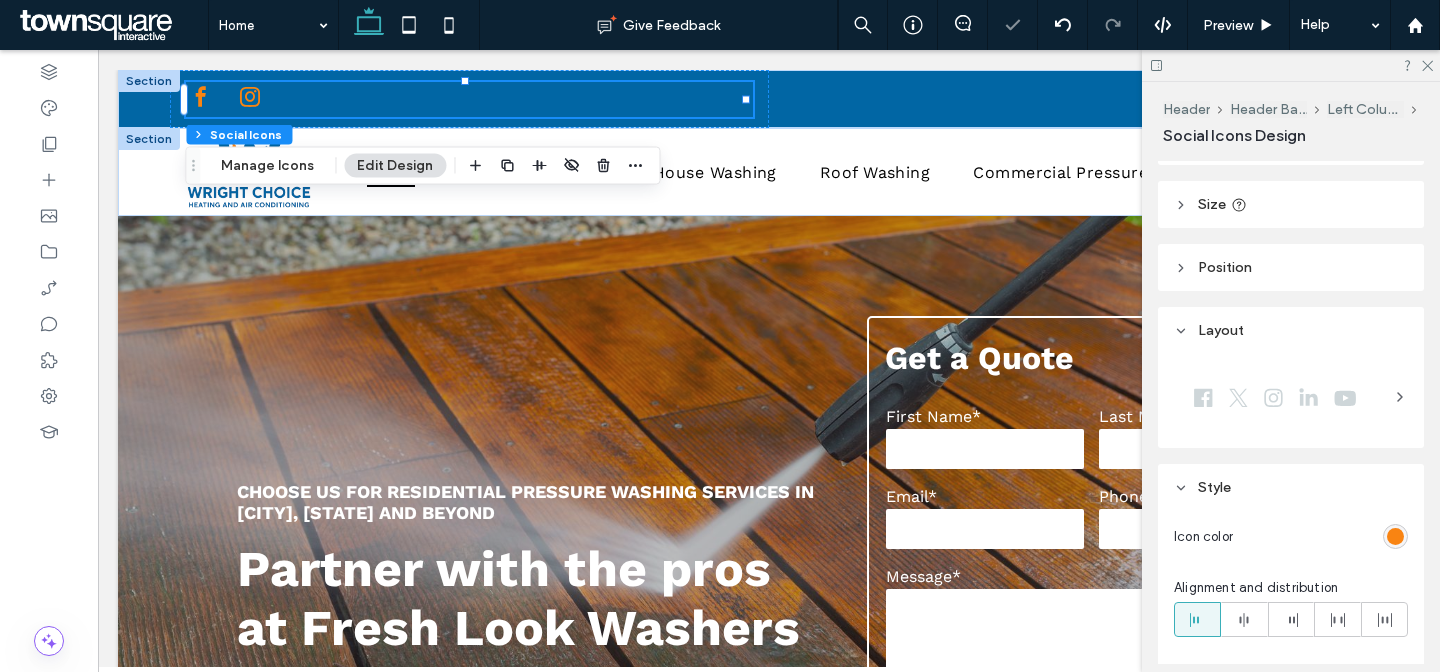 scroll, scrollTop: 115, scrollLeft: 0, axis: vertical 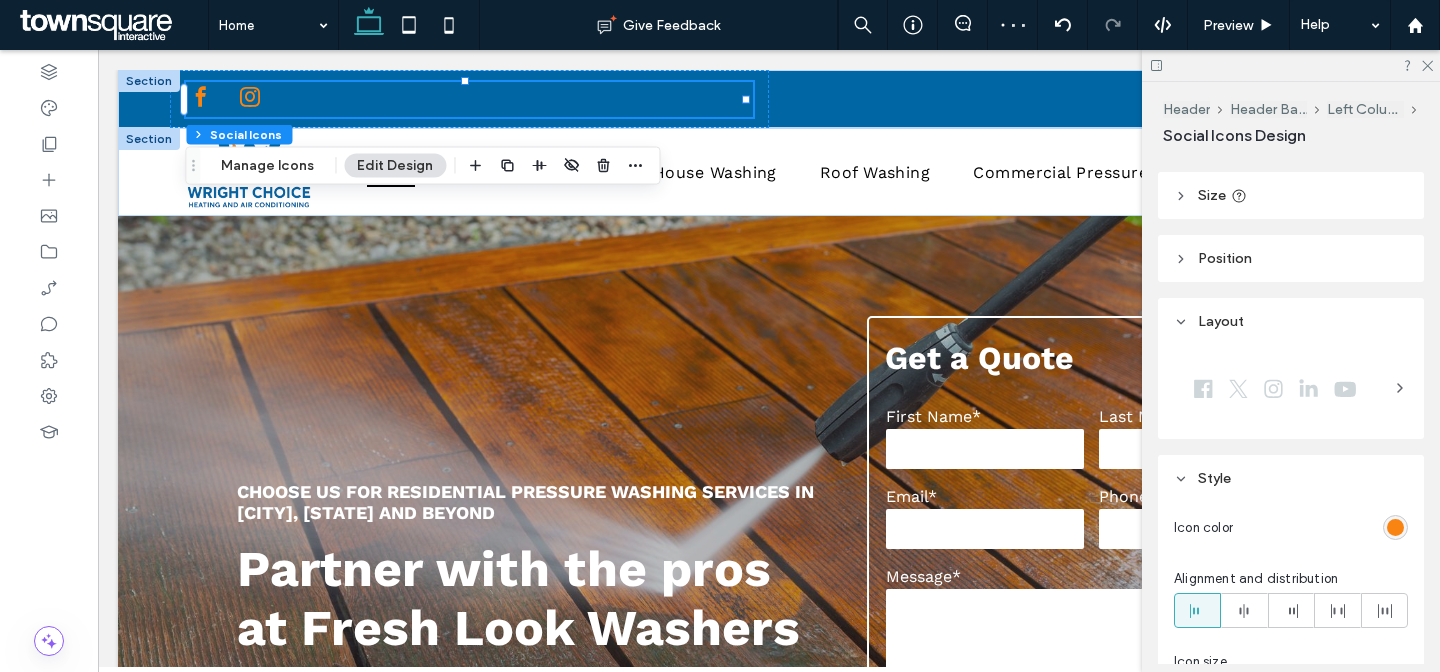 click at bounding box center (1395, 527) 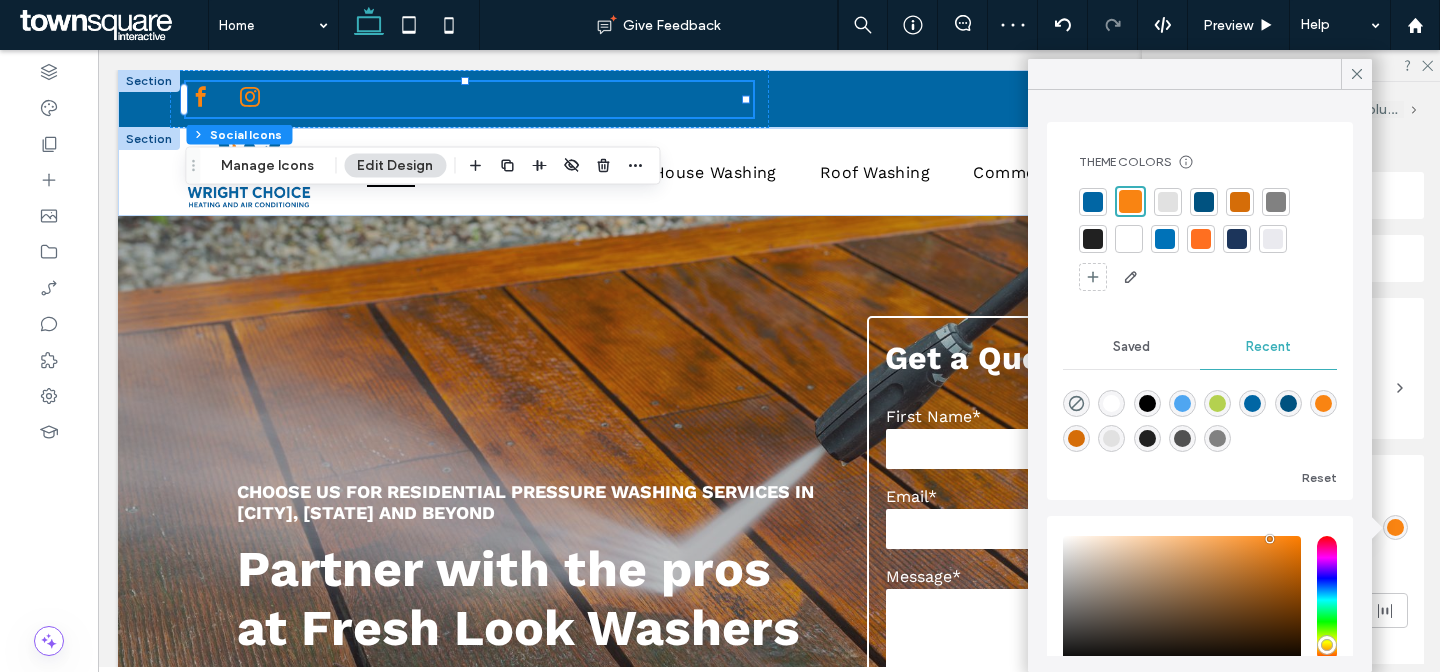 click at bounding box center [1129, 239] 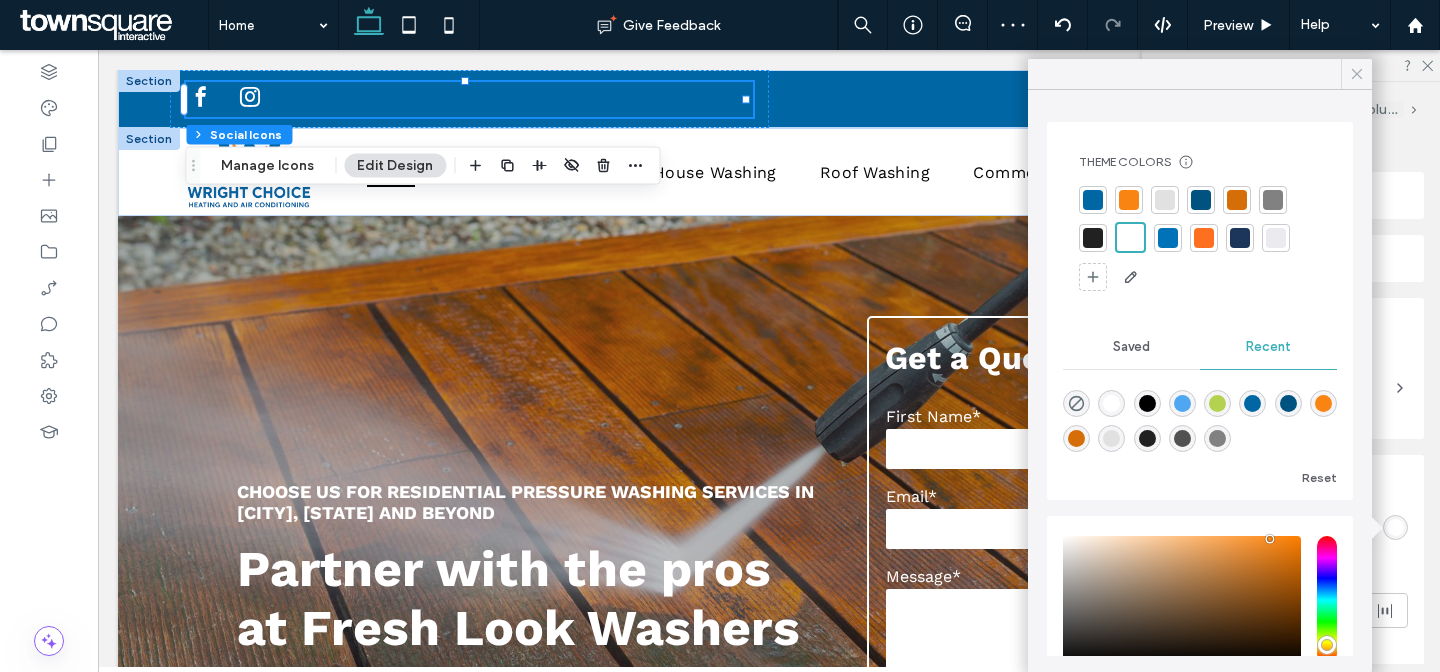 click 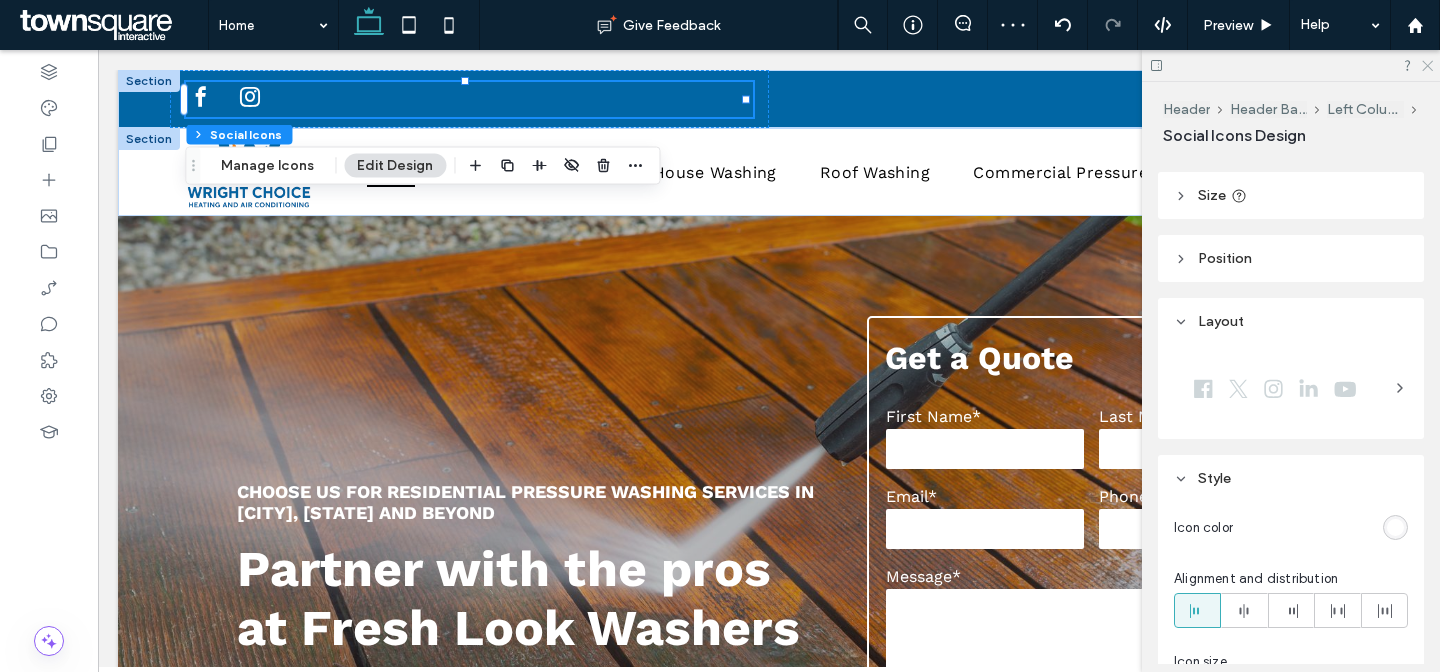 click 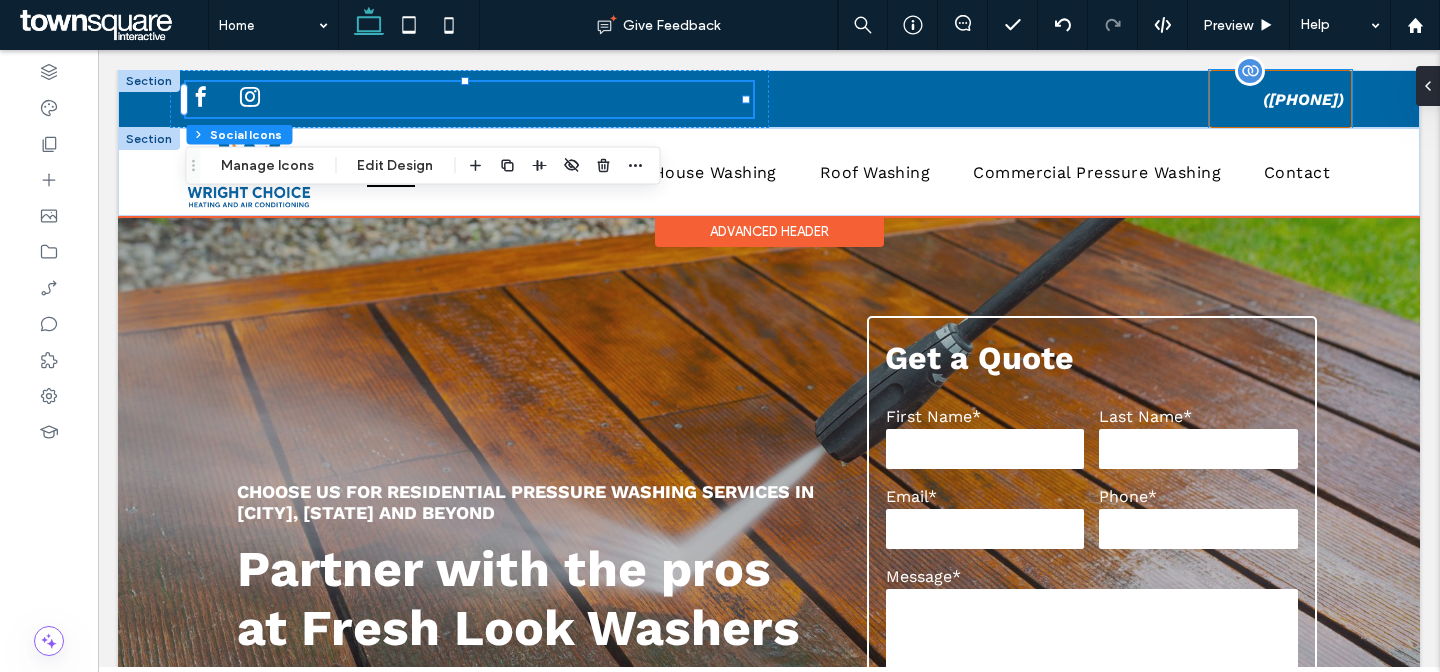 click on "[PHONE]" at bounding box center (1280, 99) 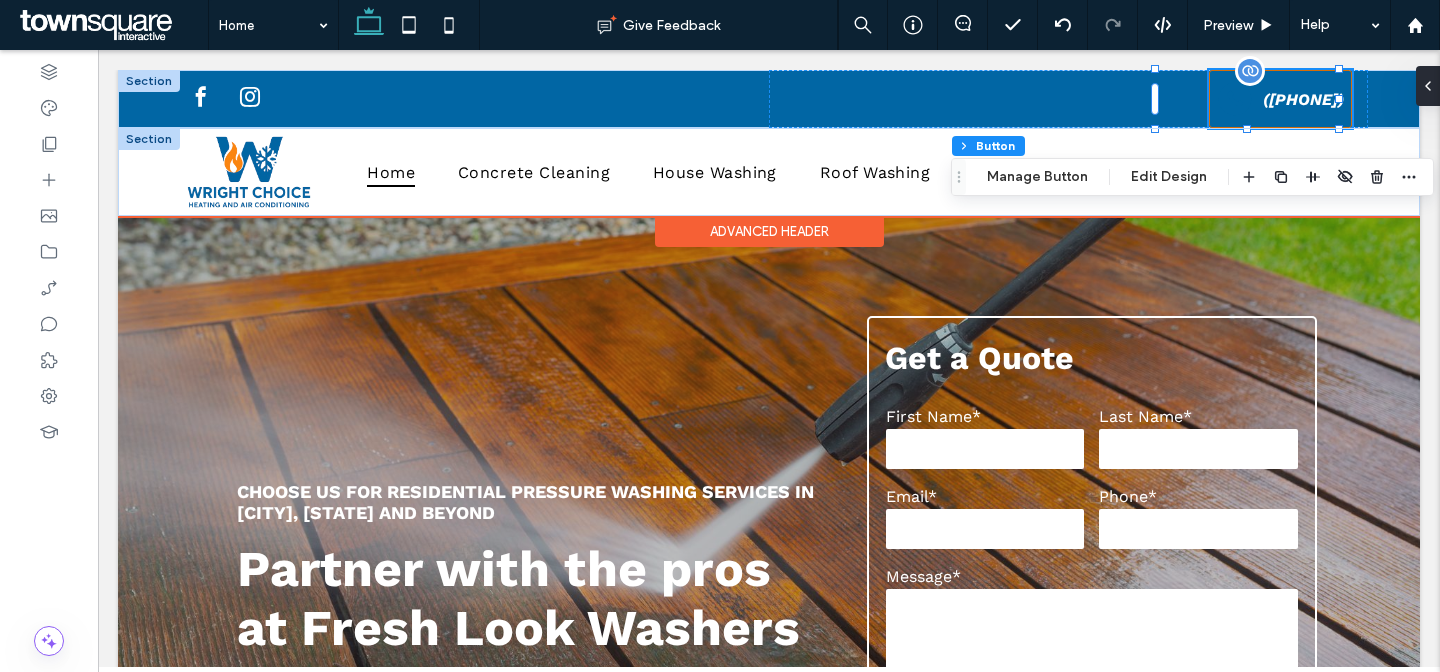click at bounding box center [1235, 99] 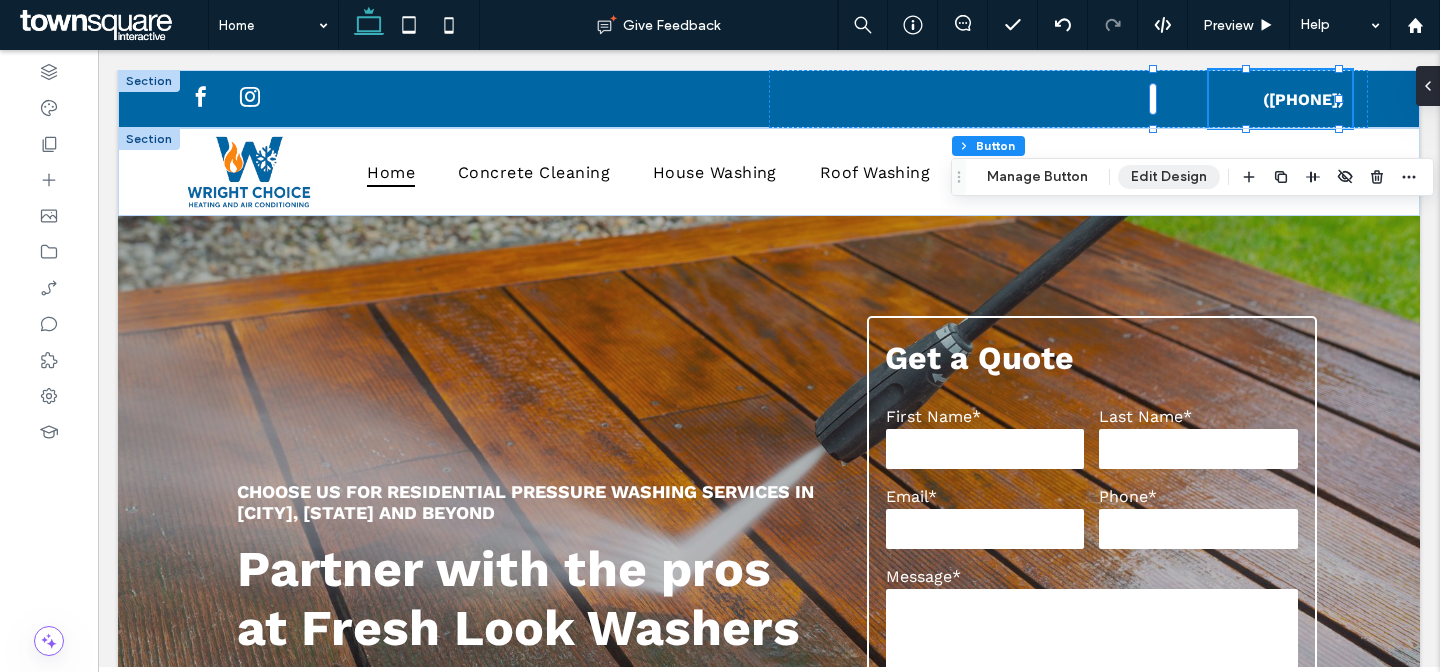 click on "Edit Design" at bounding box center (1169, 177) 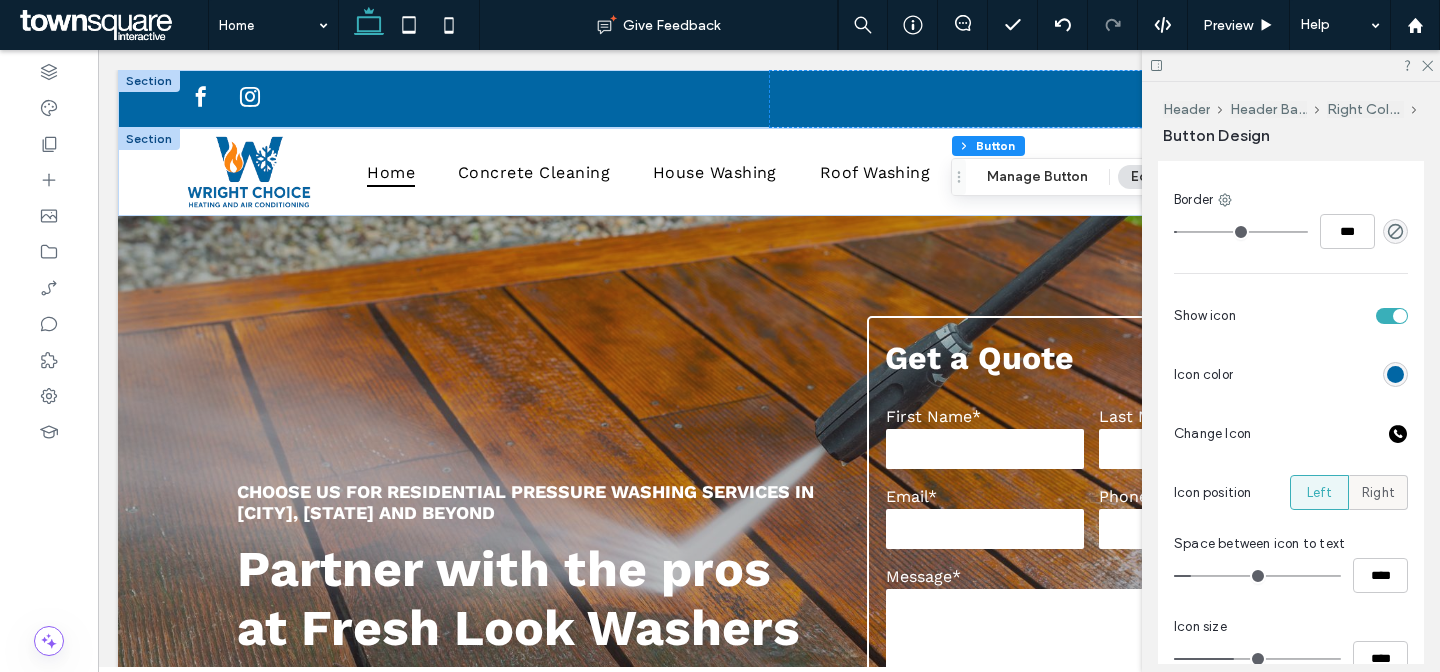 scroll, scrollTop: 653, scrollLeft: 0, axis: vertical 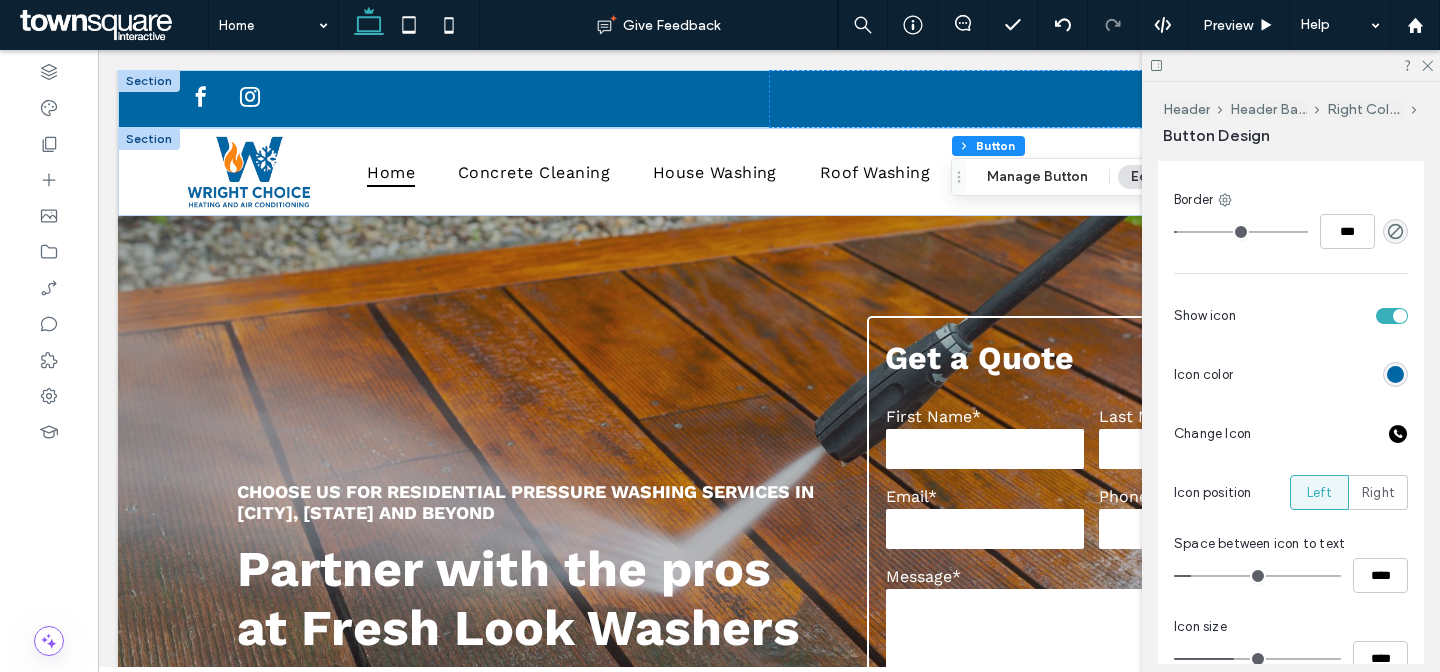 click at bounding box center [1395, 374] 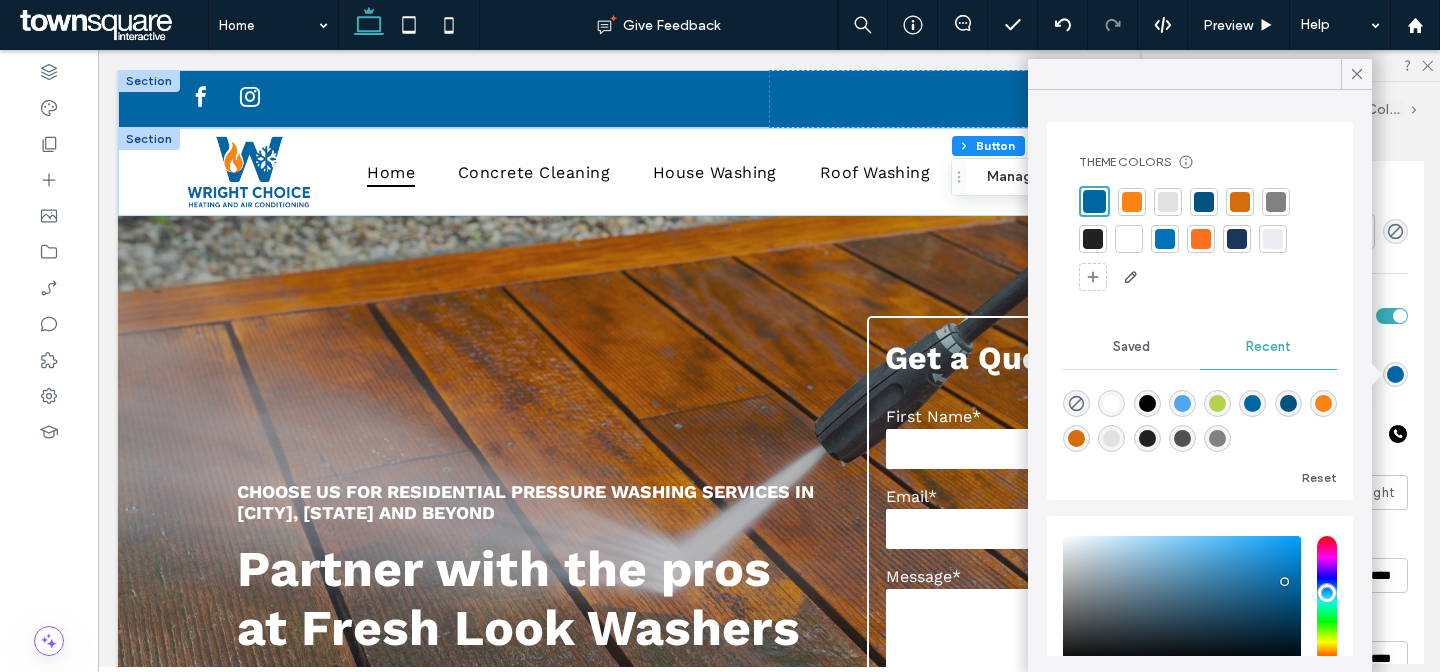 click at bounding box center [1129, 239] 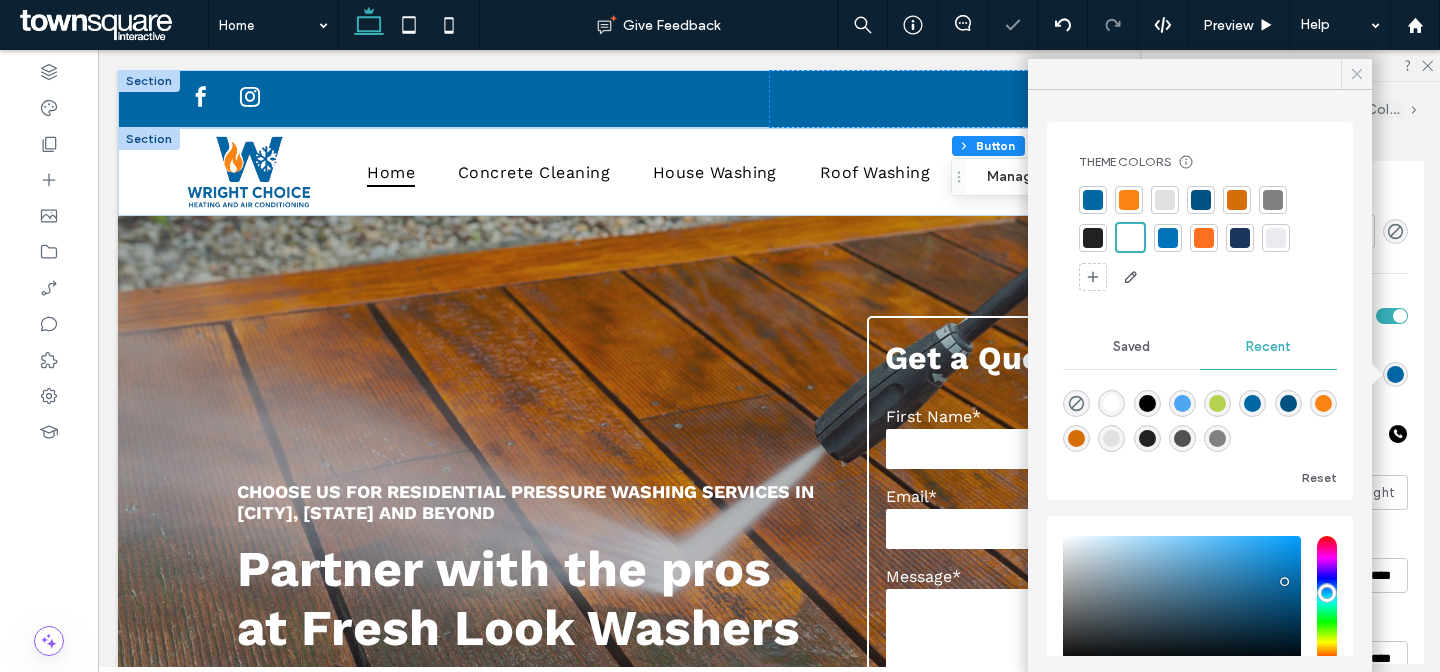 click at bounding box center (1357, 74) 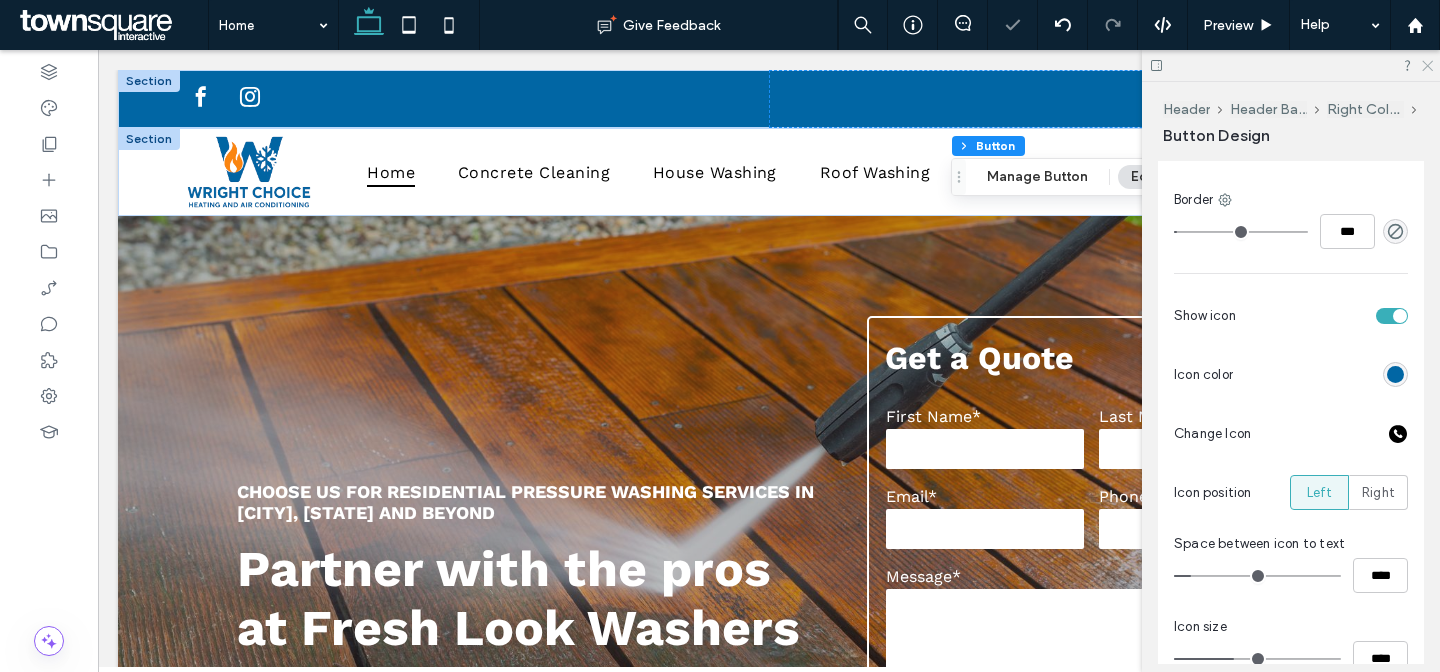 click 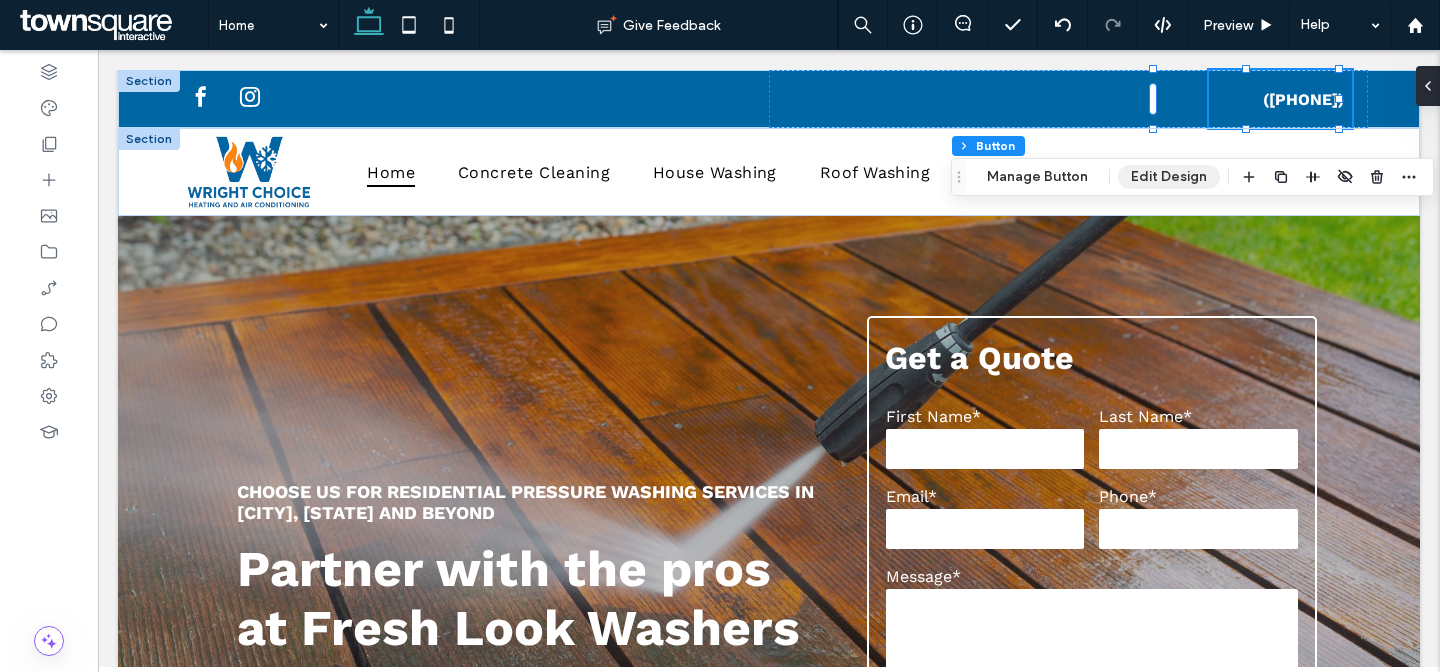 click on "Edit Design" at bounding box center (1169, 177) 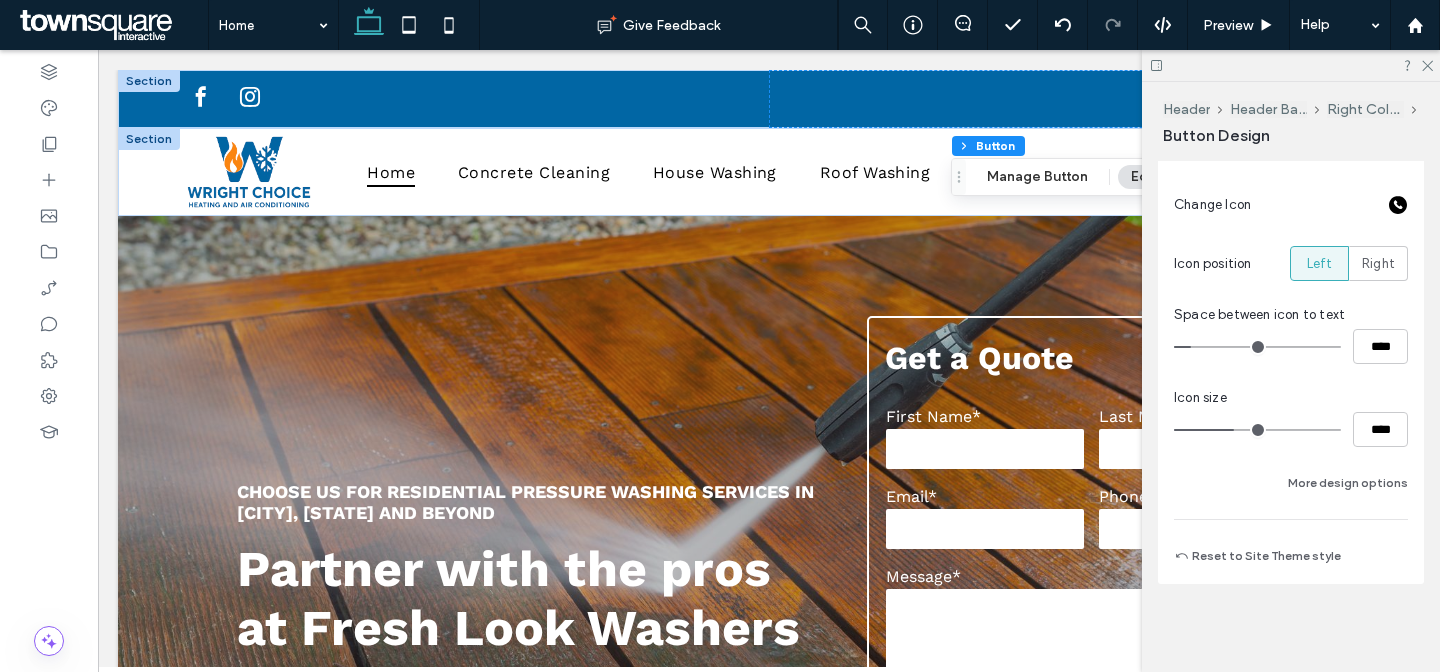 scroll, scrollTop: 585, scrollLeft: 0, axis: vertical 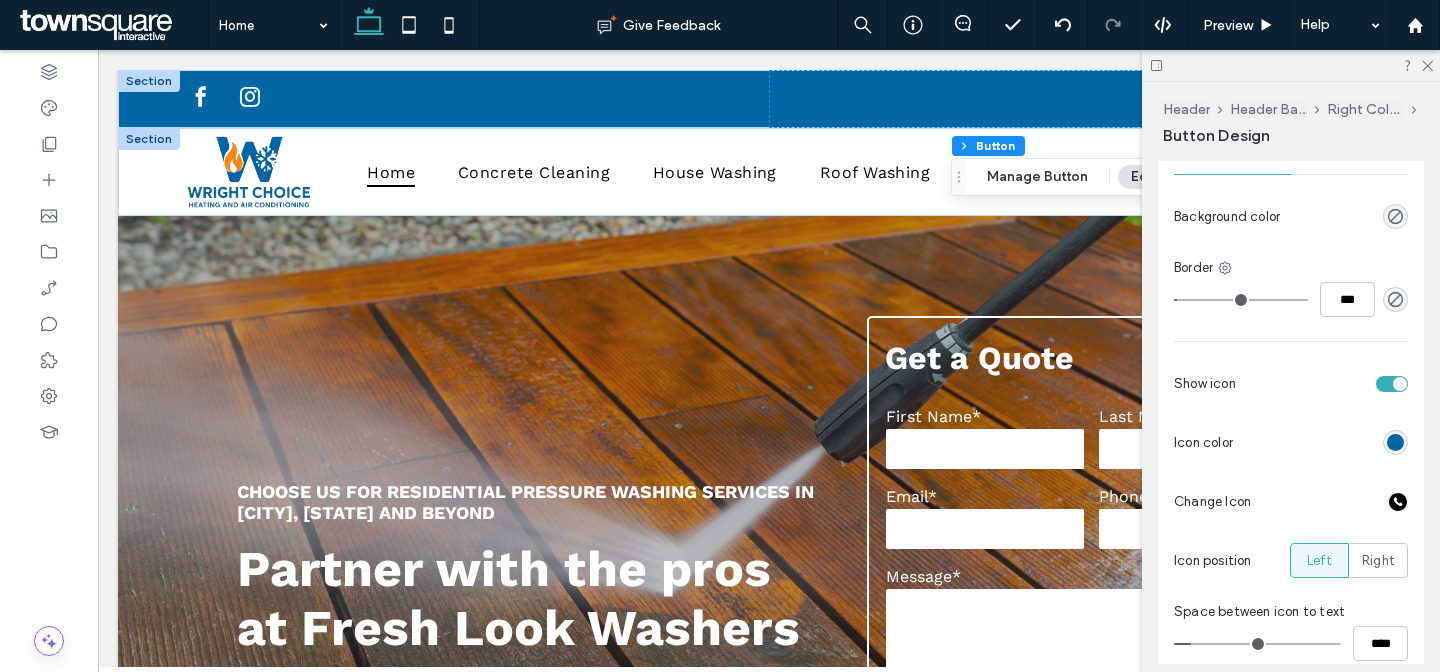 click at bounding box center [1395, 442] 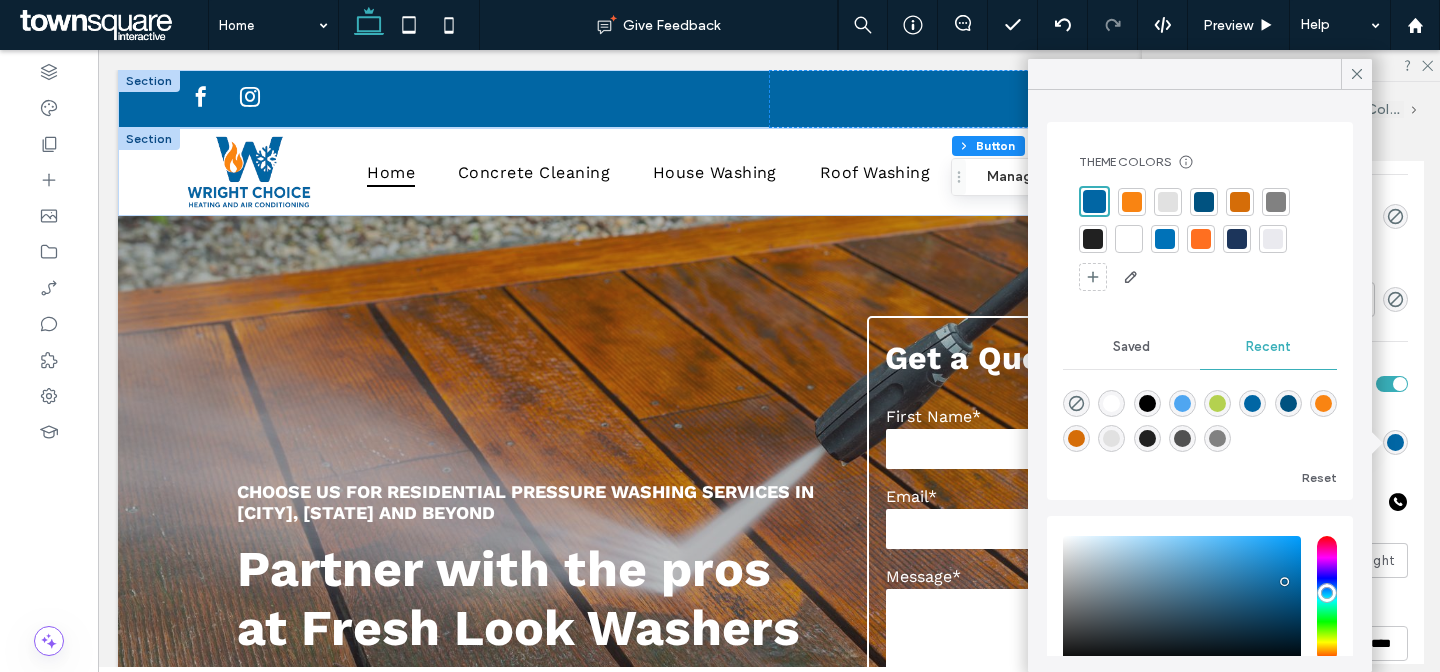 click at bounding box center [1129, 239] 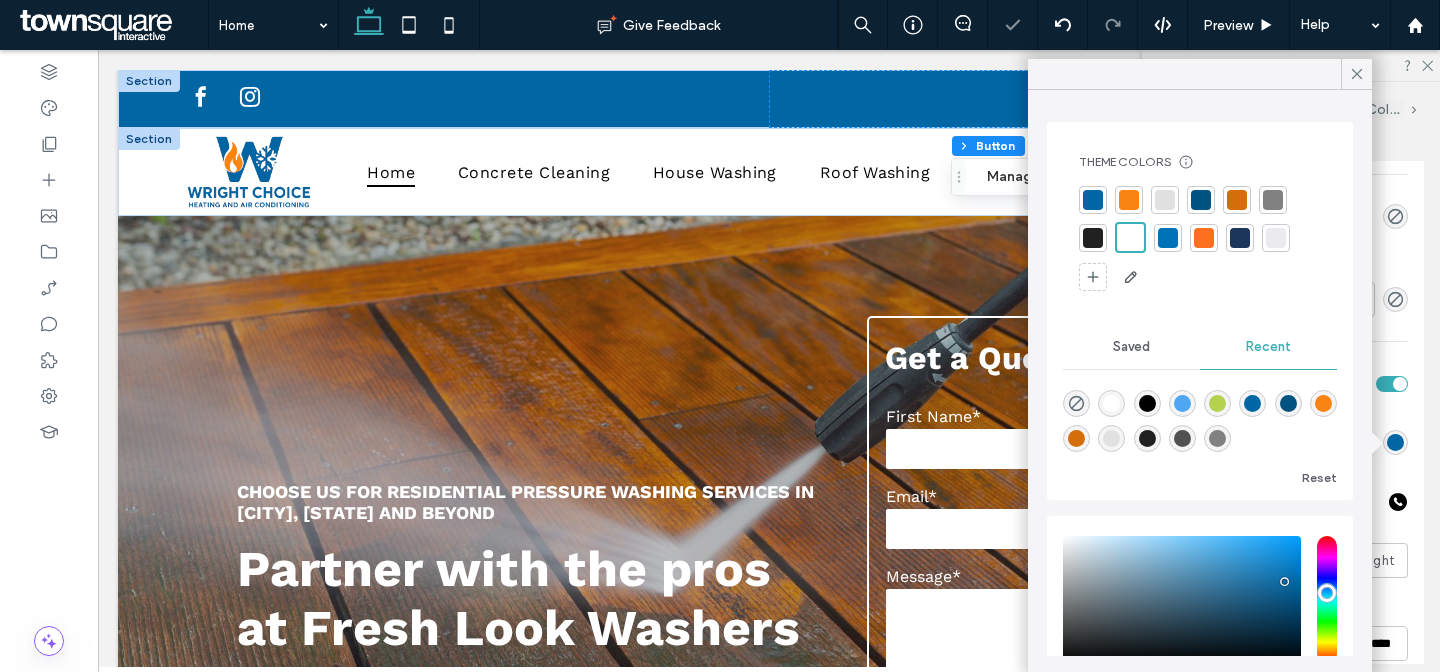 click at bounding box center [1111, 403] 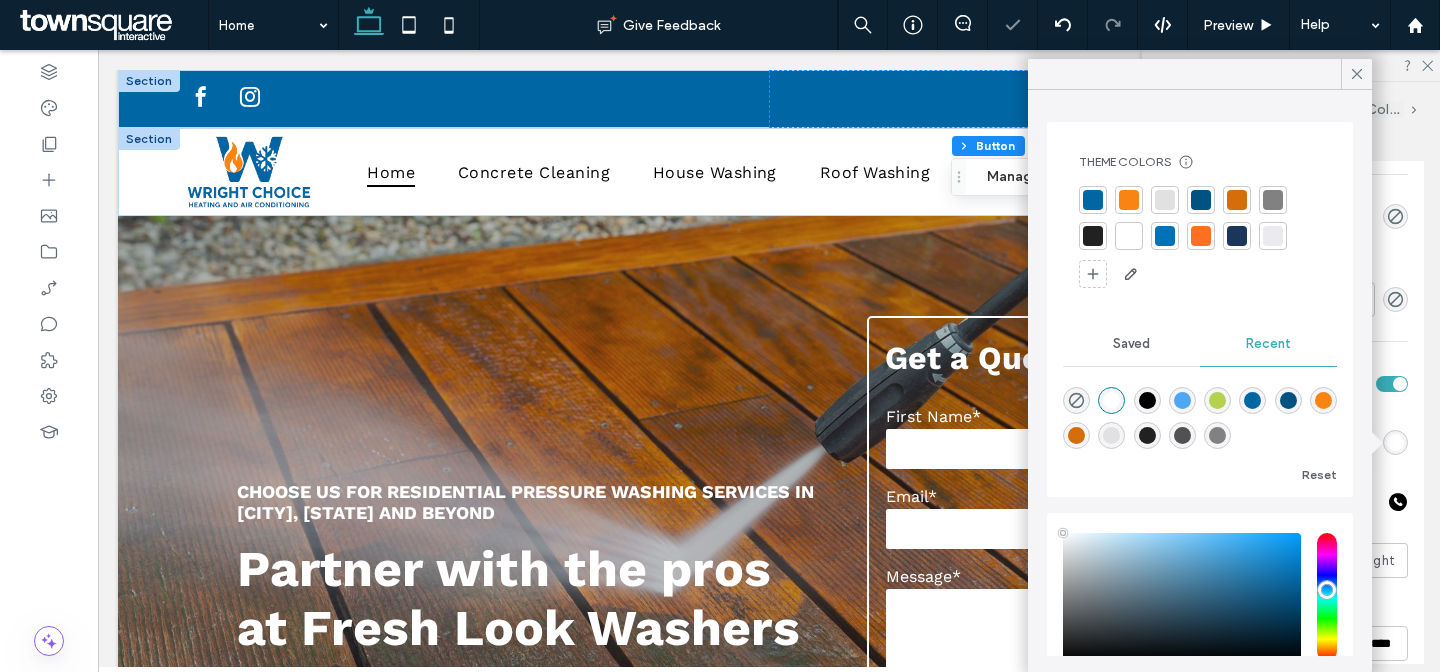 type on "*******" 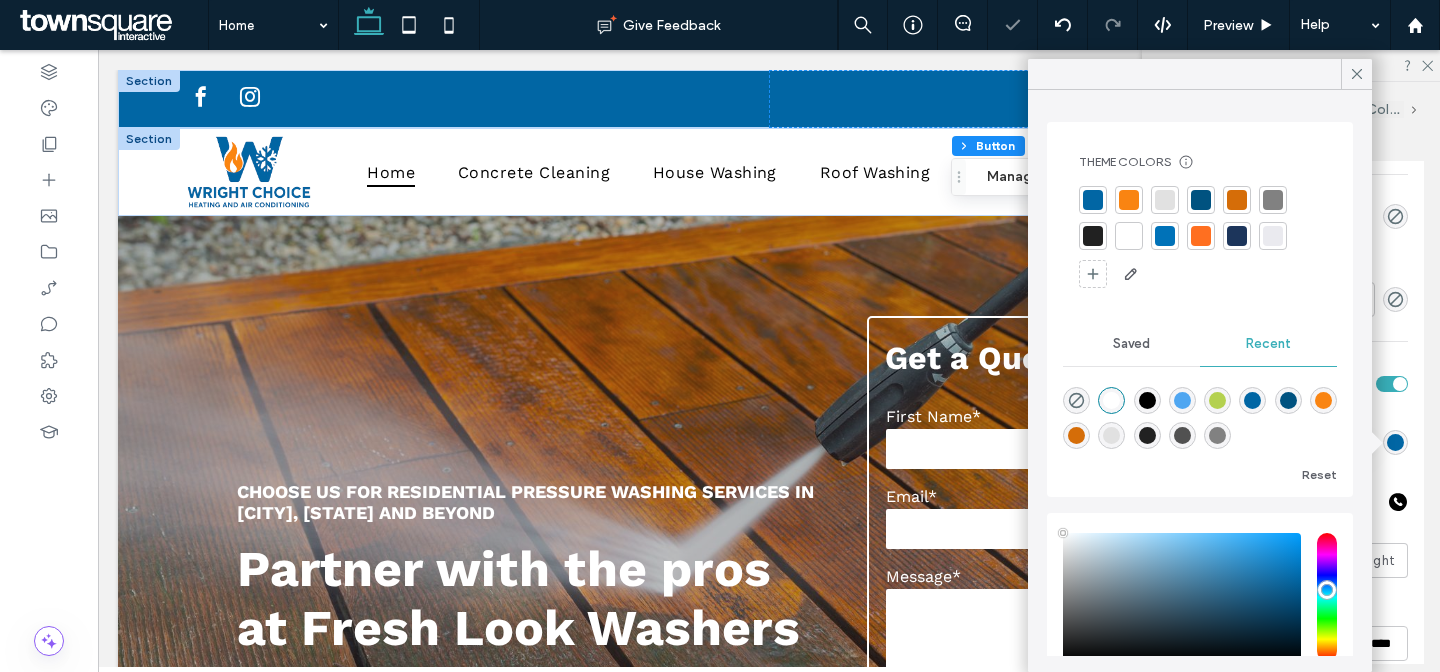 click at bounding box center (1111, 400) 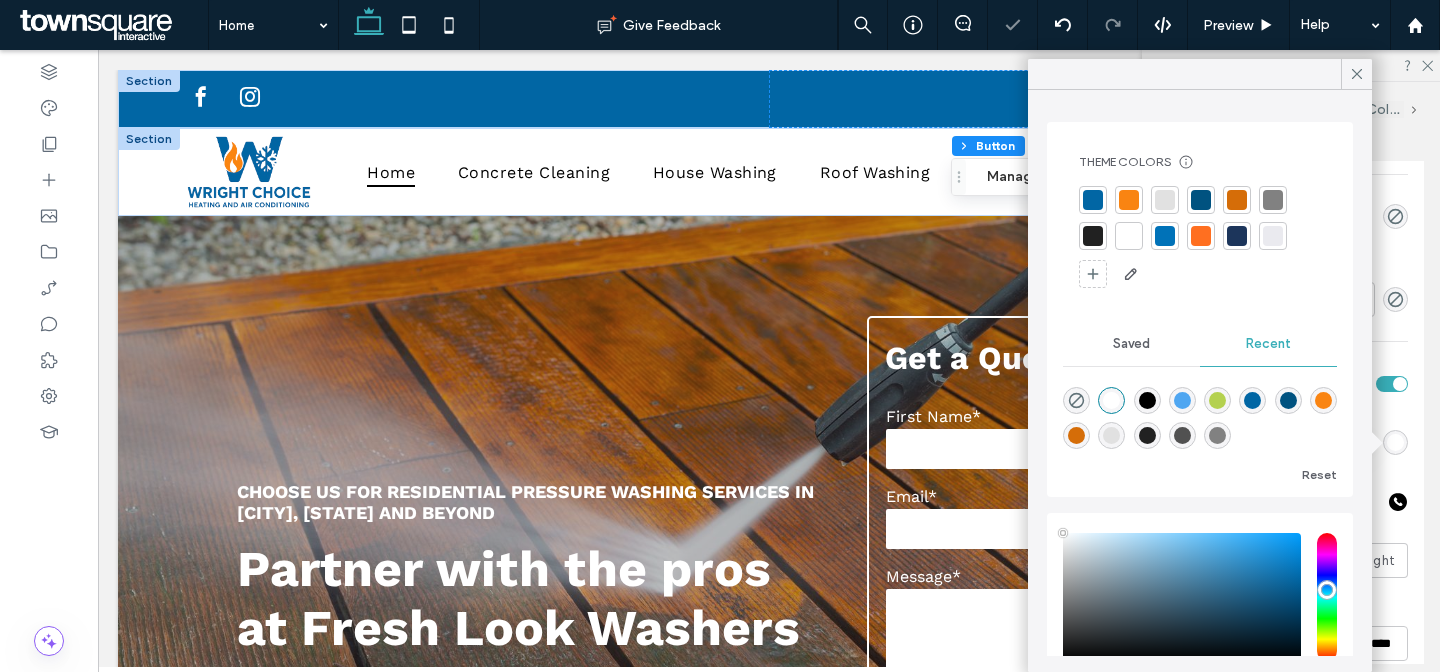 click on "Alignment Spacing Set margins and padding 0px 0% 0px 0% ** px 7px ** px 7px Reset padding Size Width A Height ** px More Size Options Position Position type Default Button style Primary Secondary Select Layout Button style Button text Background Color Image Background color Border *** Show icon Icon color Change Icon Icon position Left Right Space between icon to text **** Icon size **** More design options Reset to Site Theme style" at bounding box center [1297, 412] 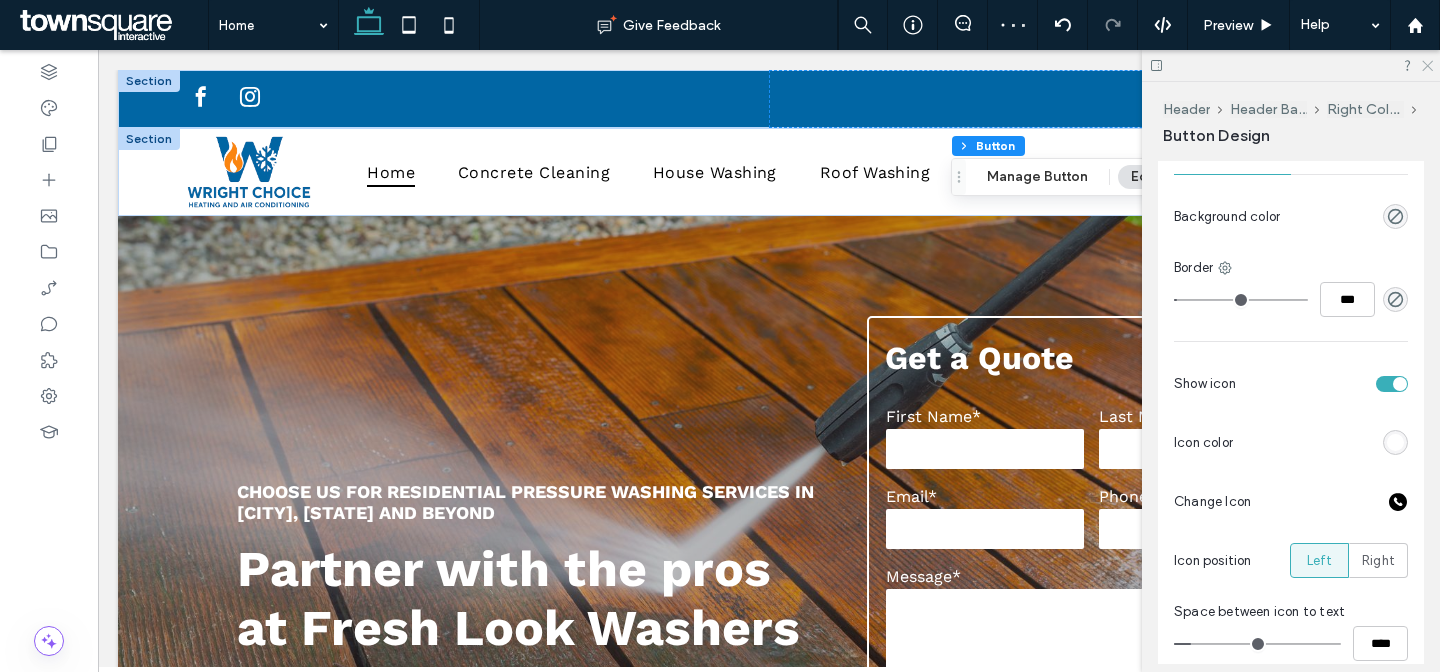 click 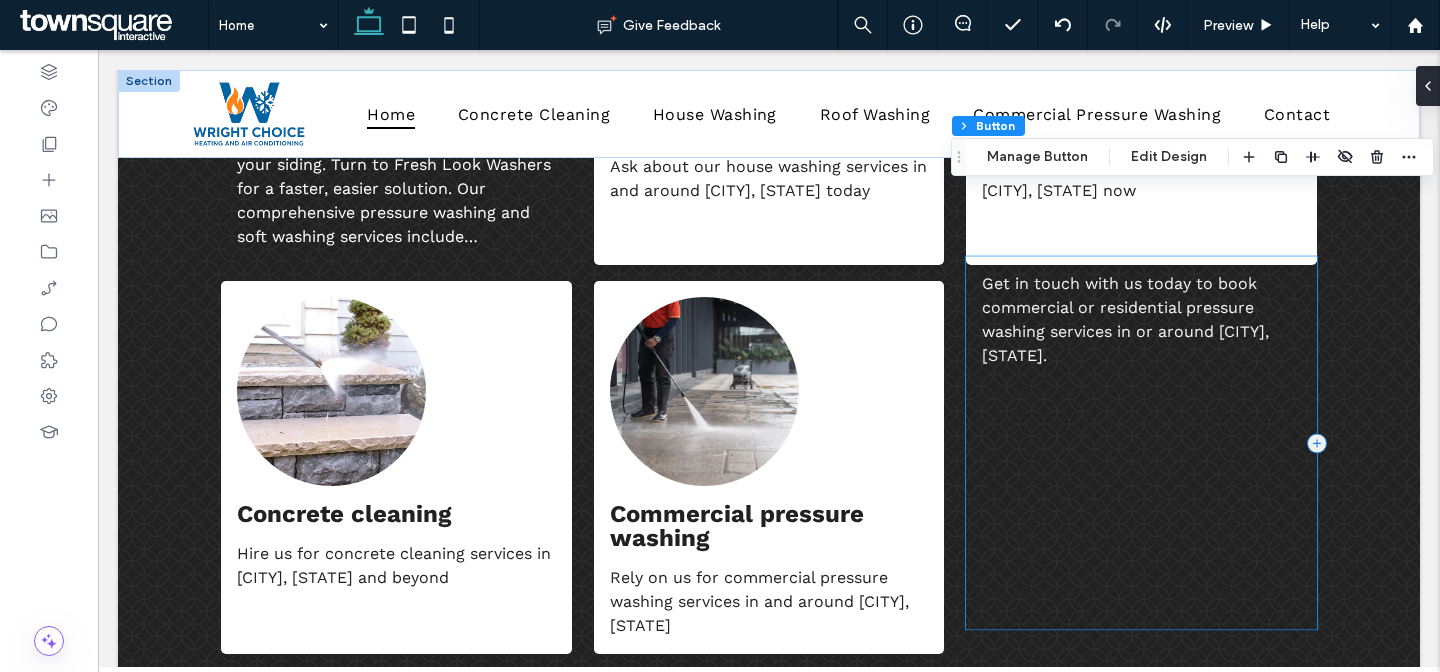scroll, scrollTop: 1795, scrollLeft: 0, axis: vertical 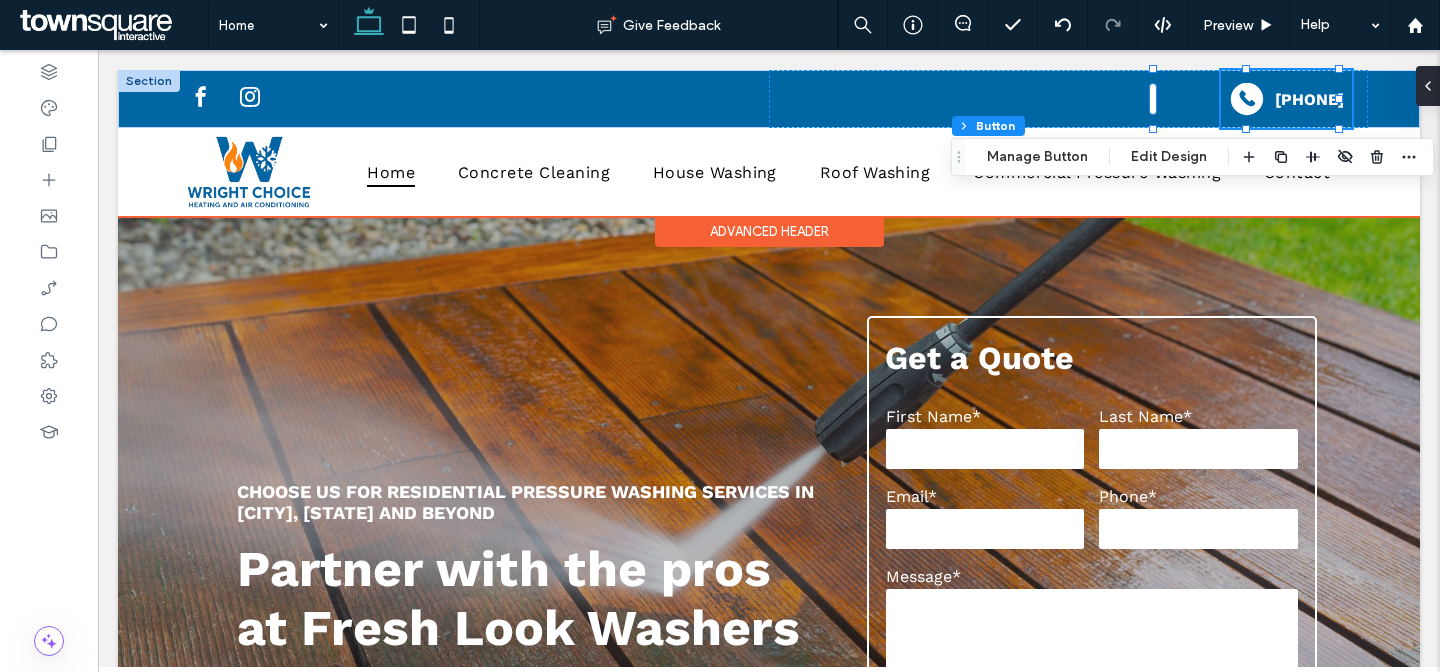 click on "Advanced Header" at bounding box center [769, 231] 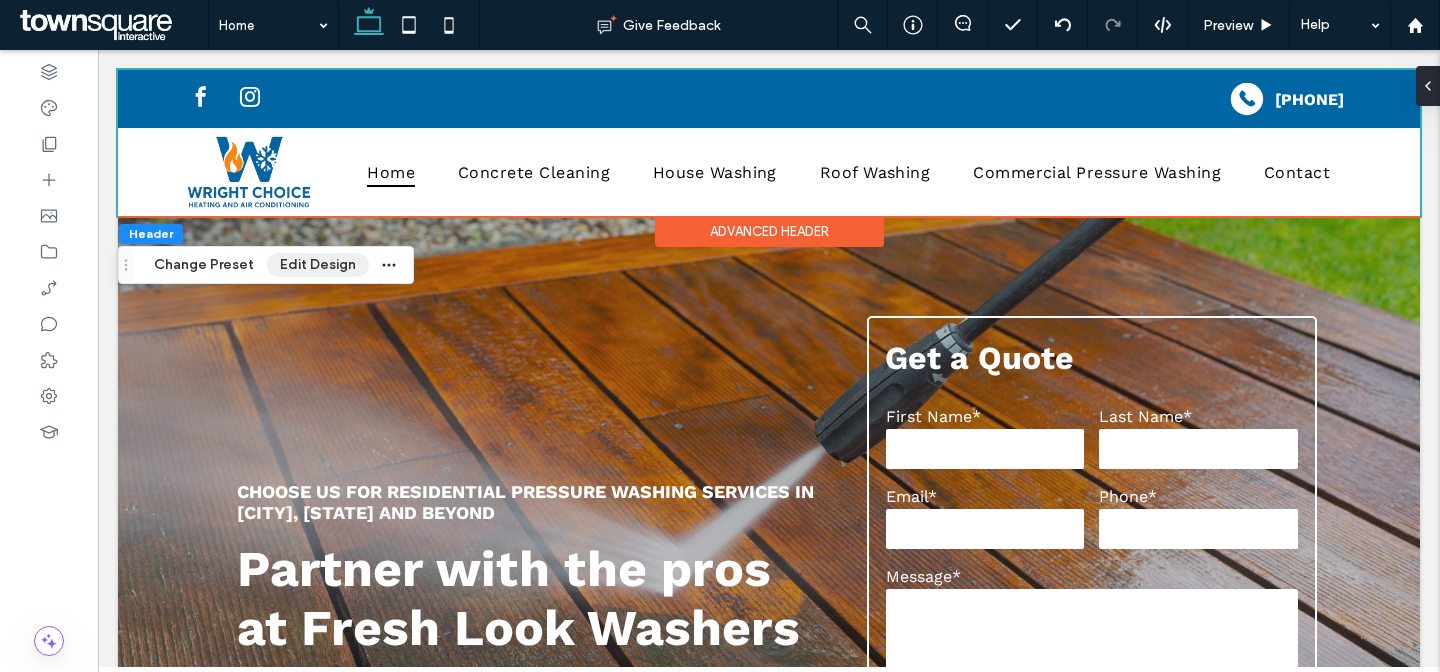 click on "Edit Design" at bounding box center (318, 265) 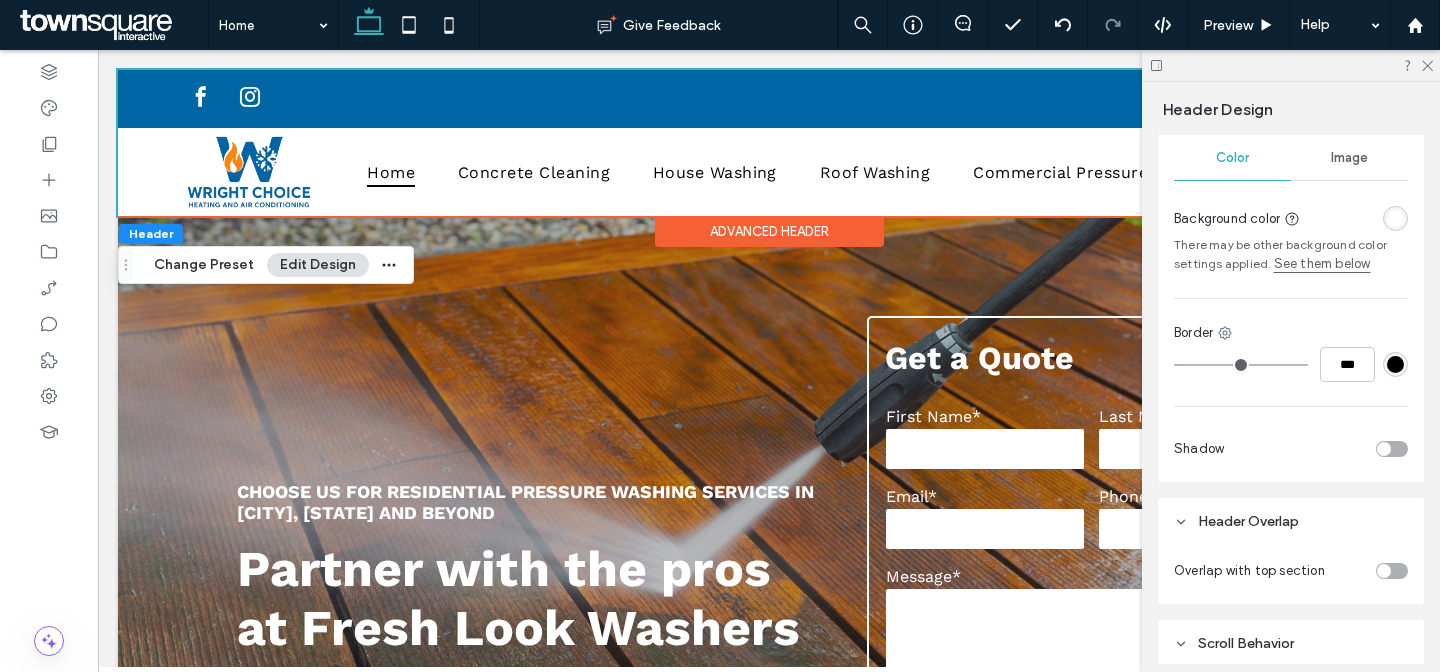 scroll, scrollTop: 371, scrollLeft: 0, axis: vertical 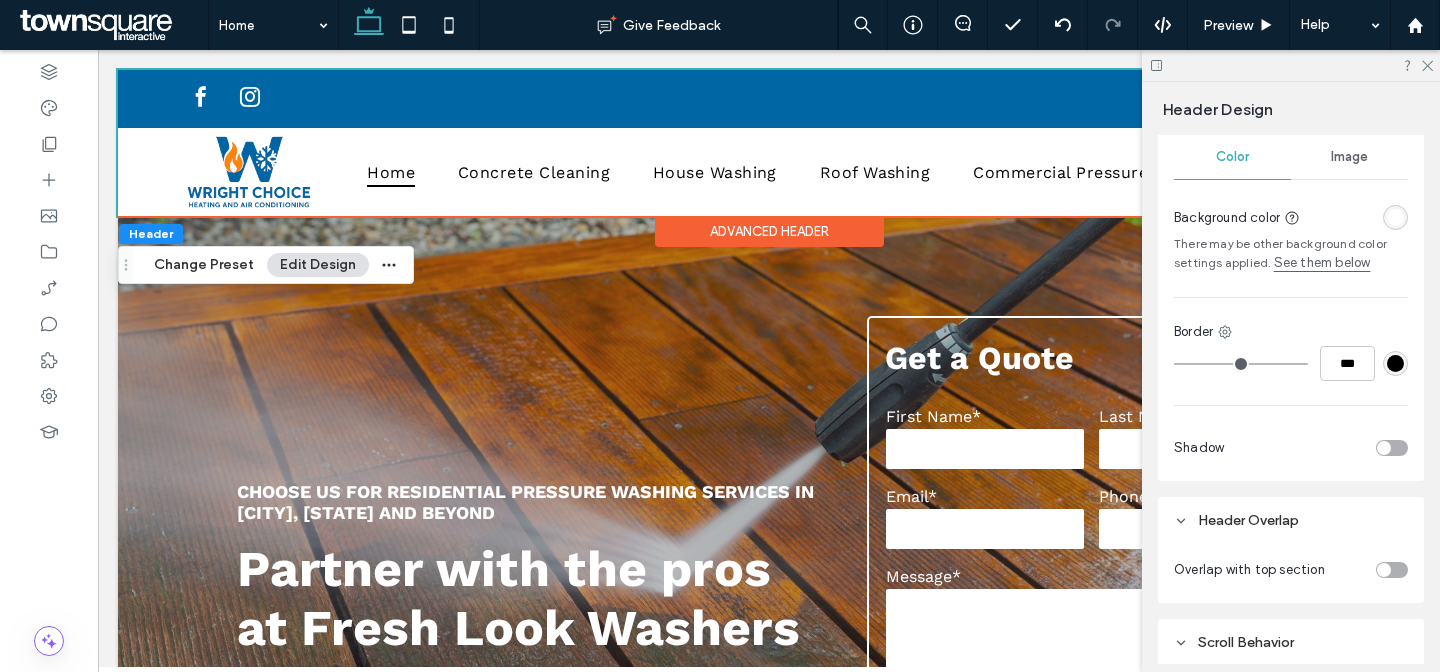 click at bounding box center [1392, 448] 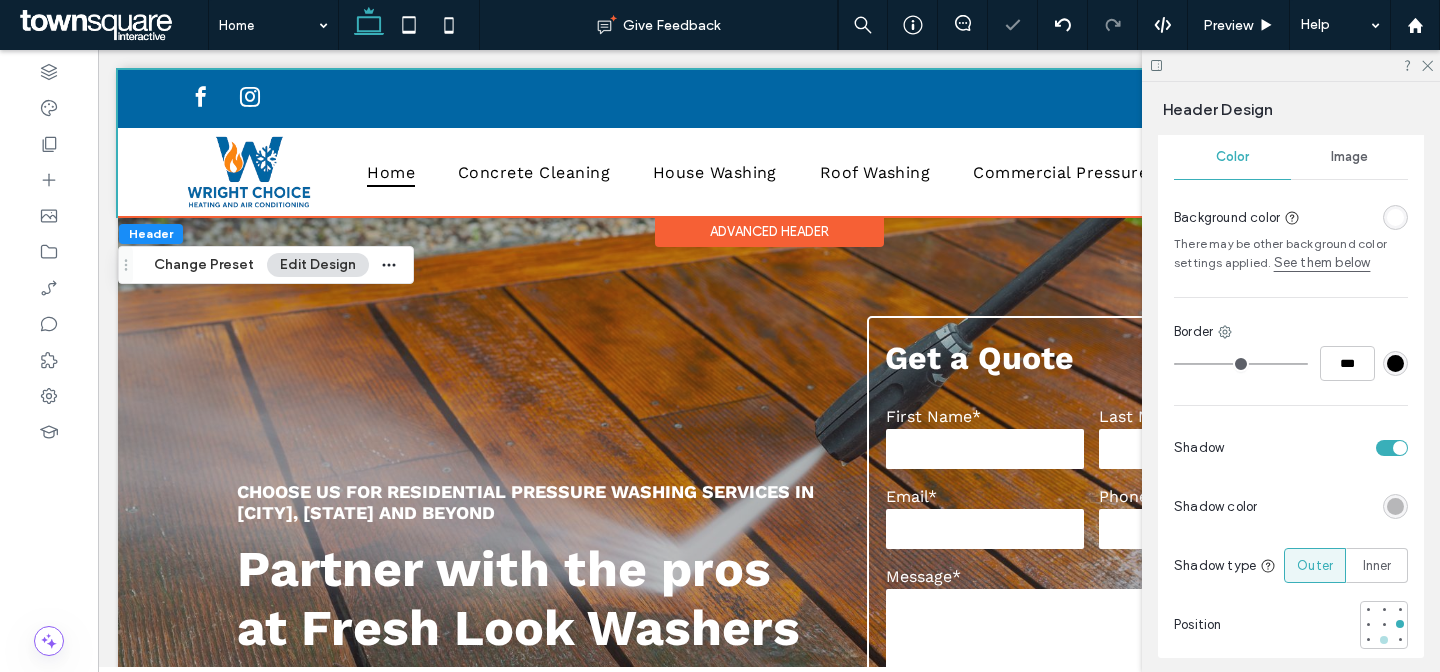 click at bounding box center [1384, 640] 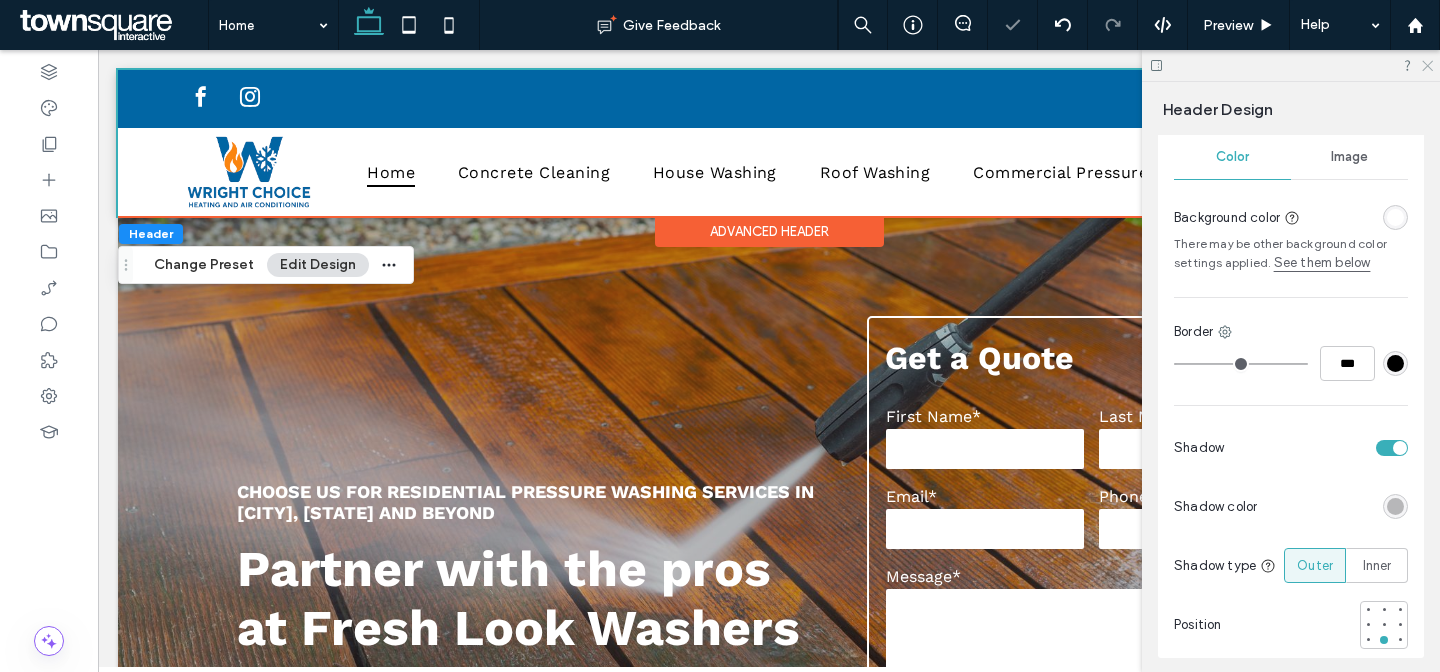 click 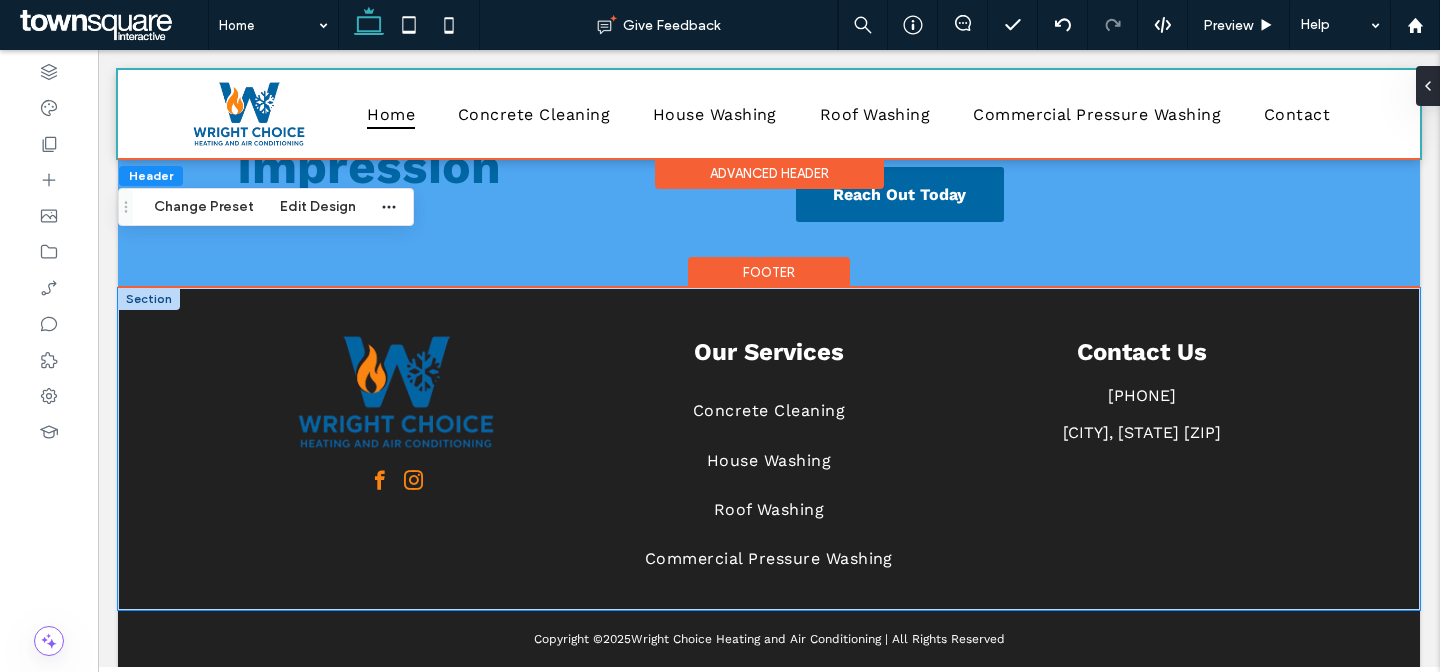 scroll, scrollTop: 3399, scrollLeft: 0, axis: vertical 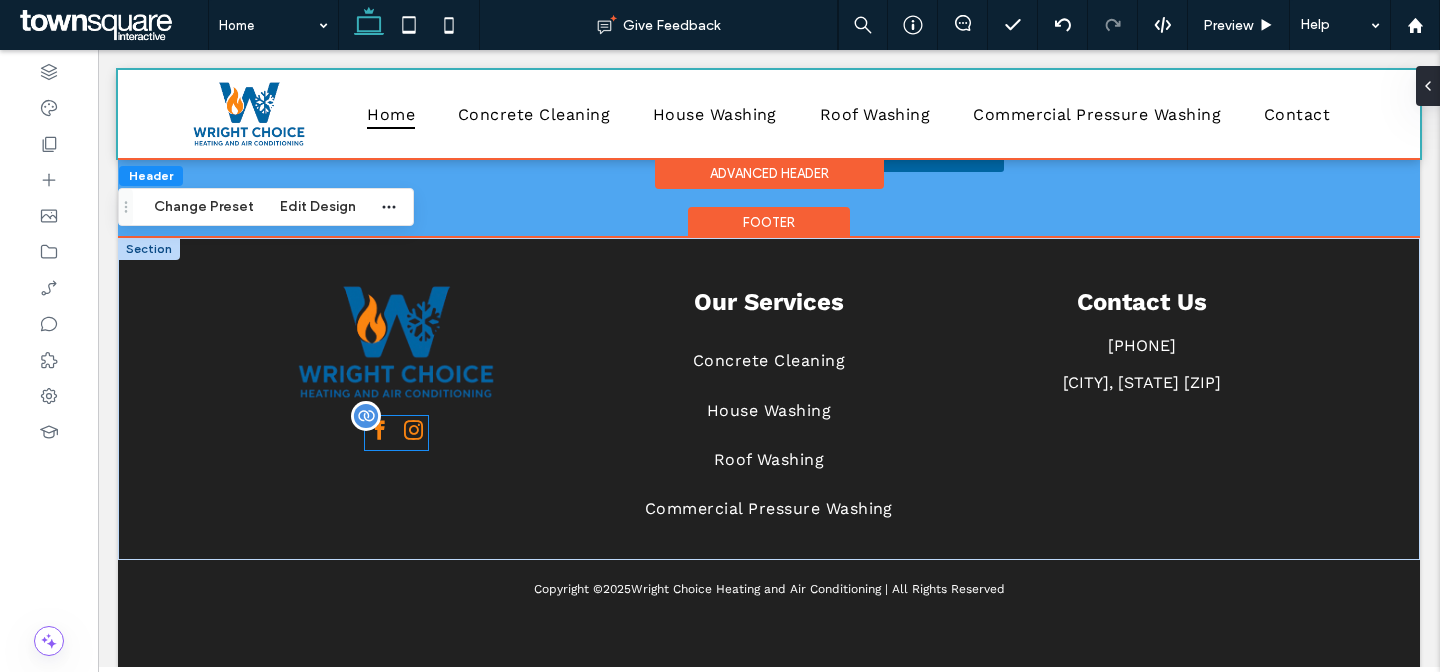click at bounding box center [379, 430] 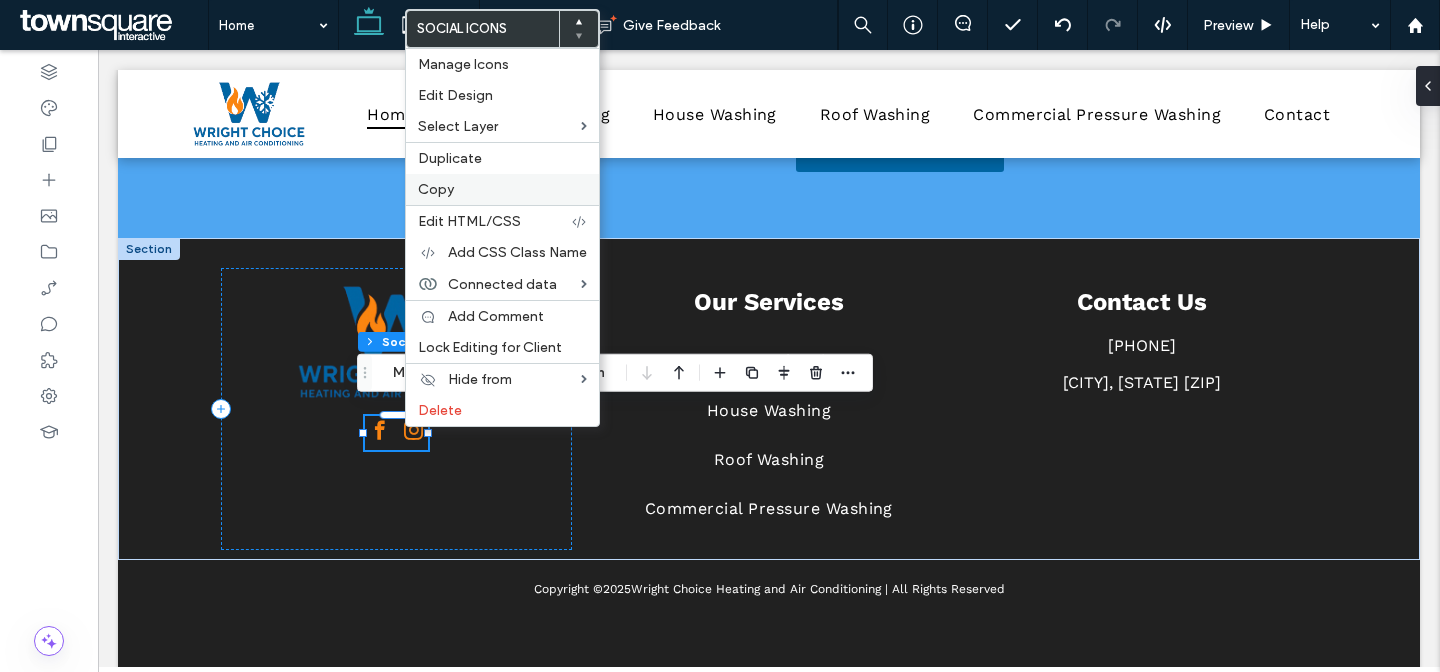 click on "Copy" at bounding box center (502, 189) 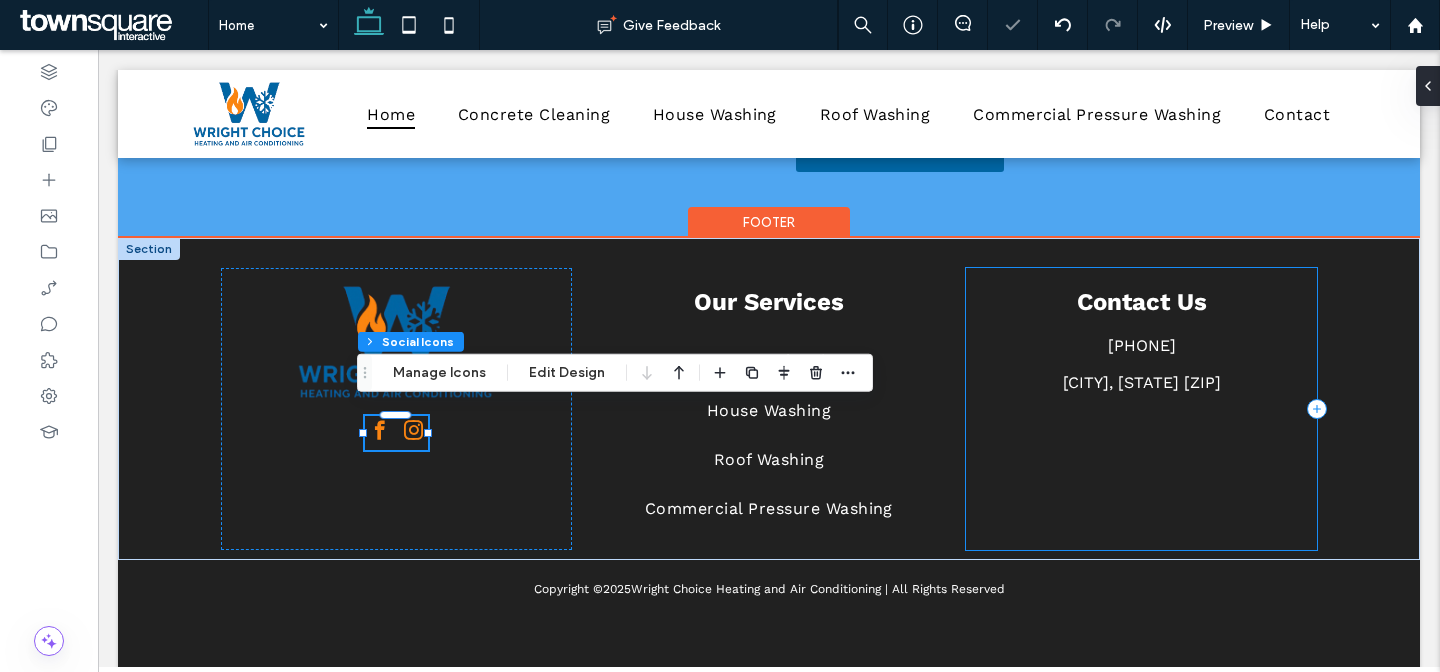 click on "Contact Us
[PHONE]
[CITY], [STATE] [ZIP]" at bounding box center [1141, 409] 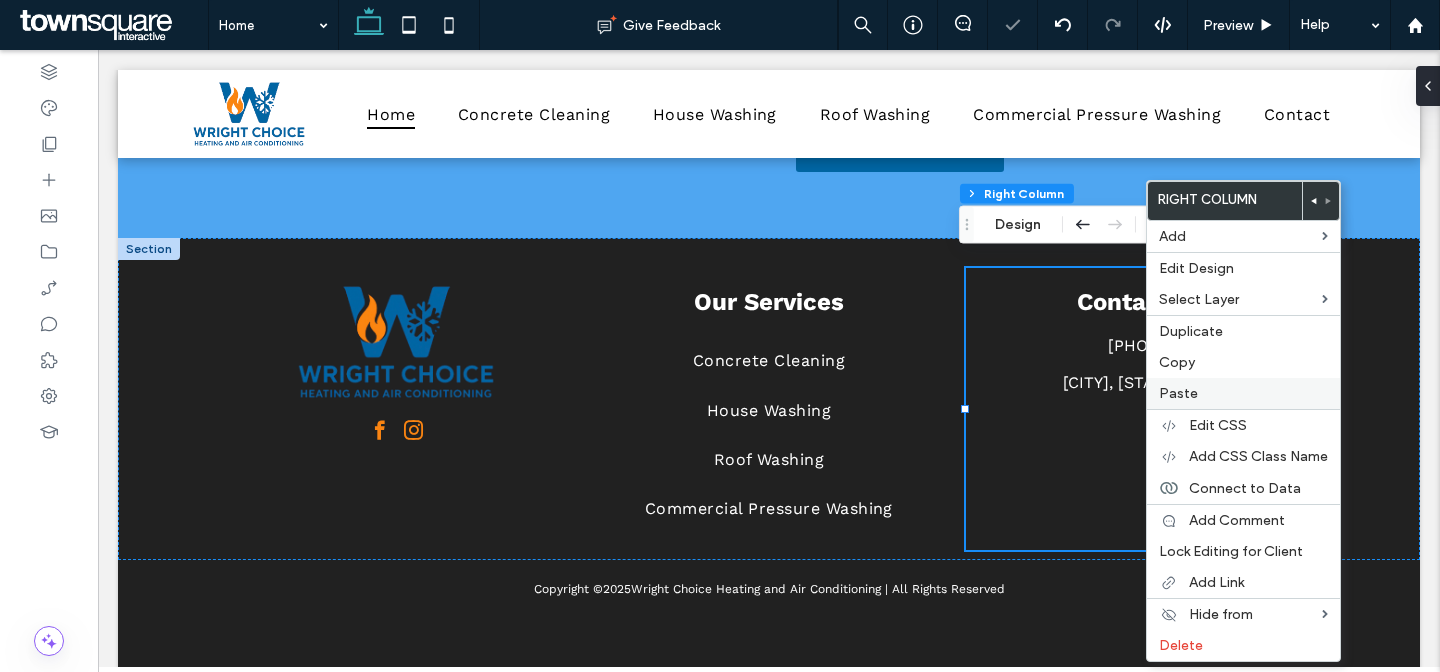 click on "Paste" at bounding box center (1178, 393) 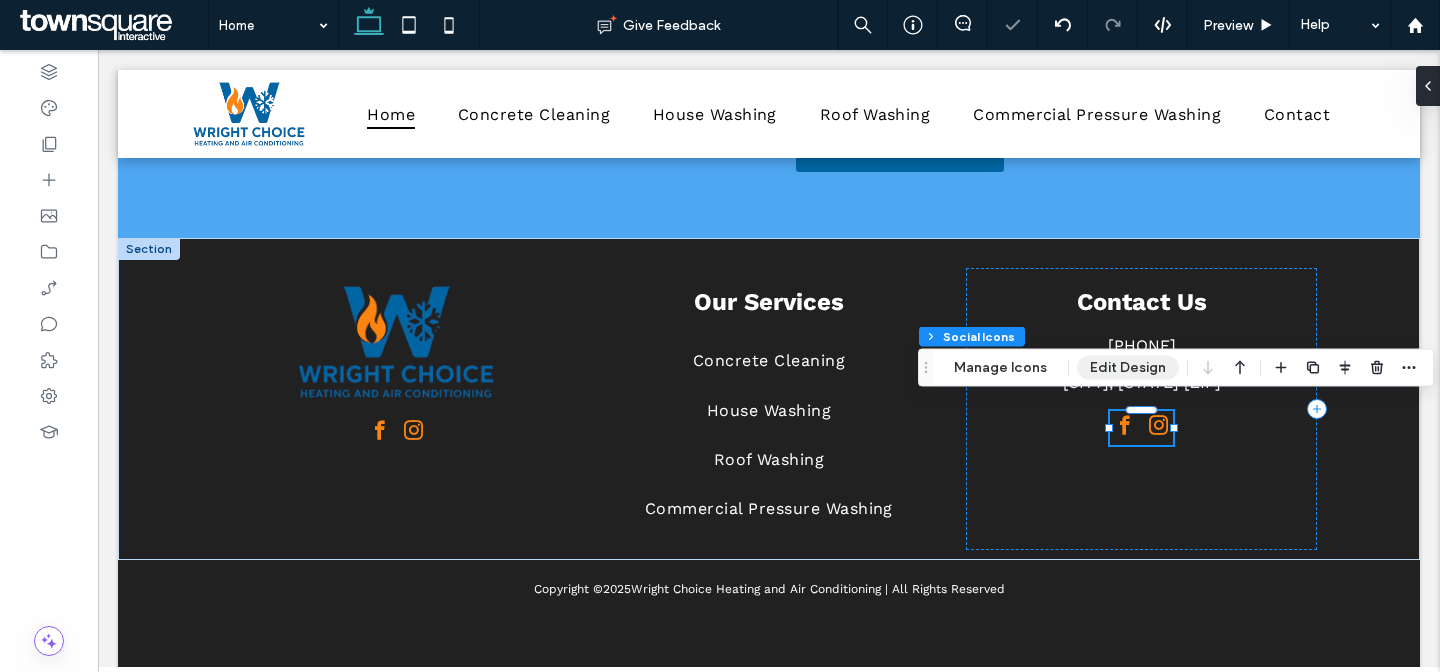 click on "Edit Design" at bounding box center [1128, 368] 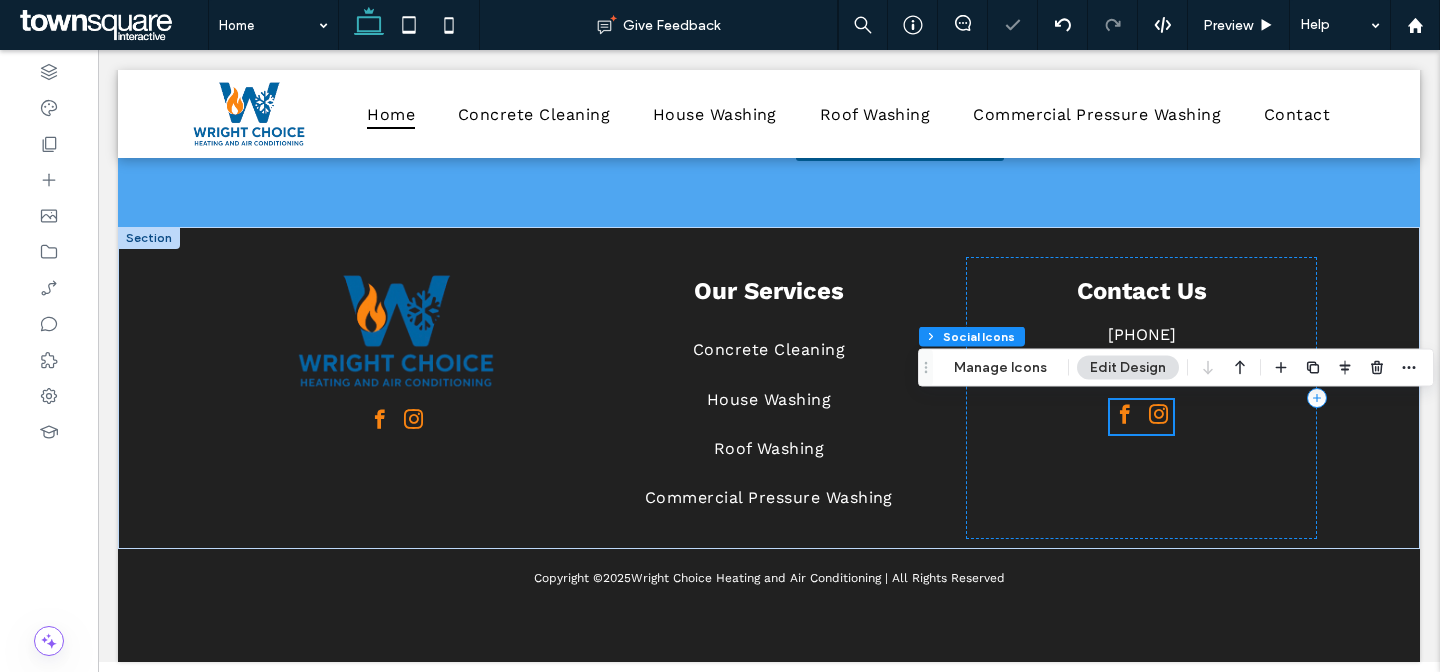 scroll, scrollTop: 3356, scrollLeft: 0, axis: vertical 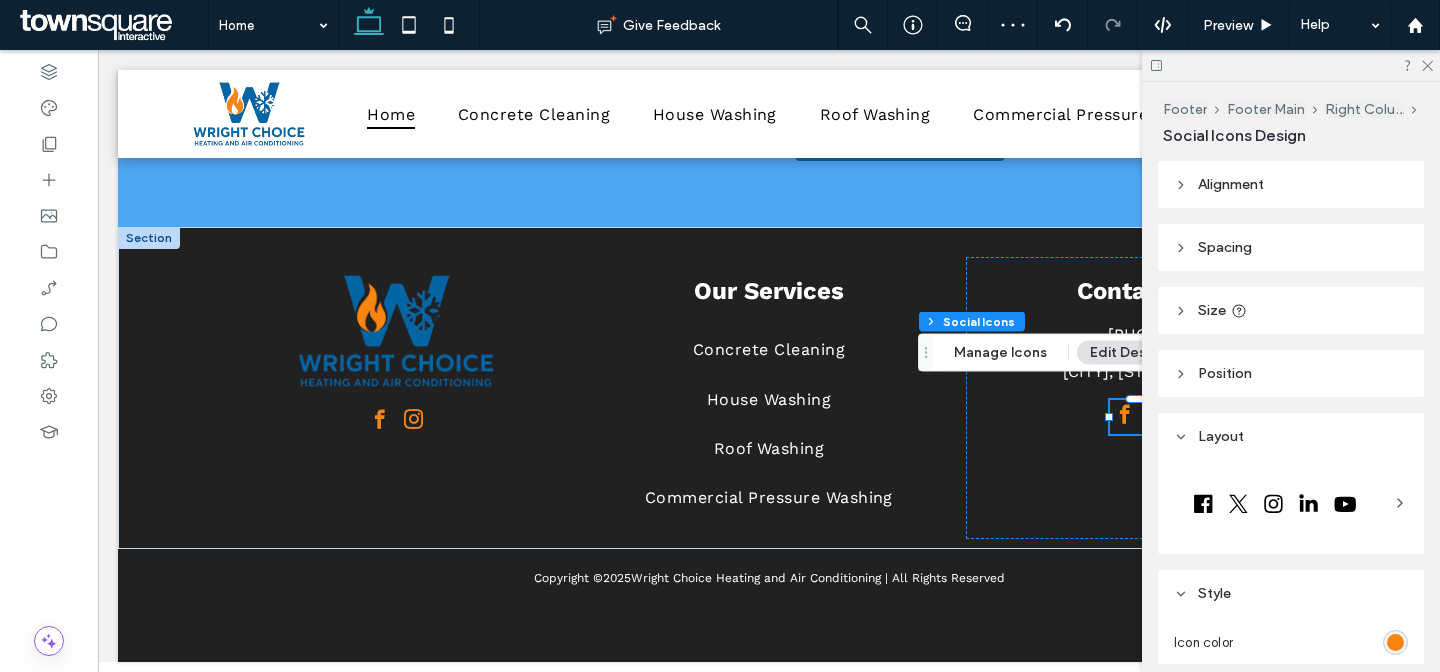 click at bounding box center [1275, 503] 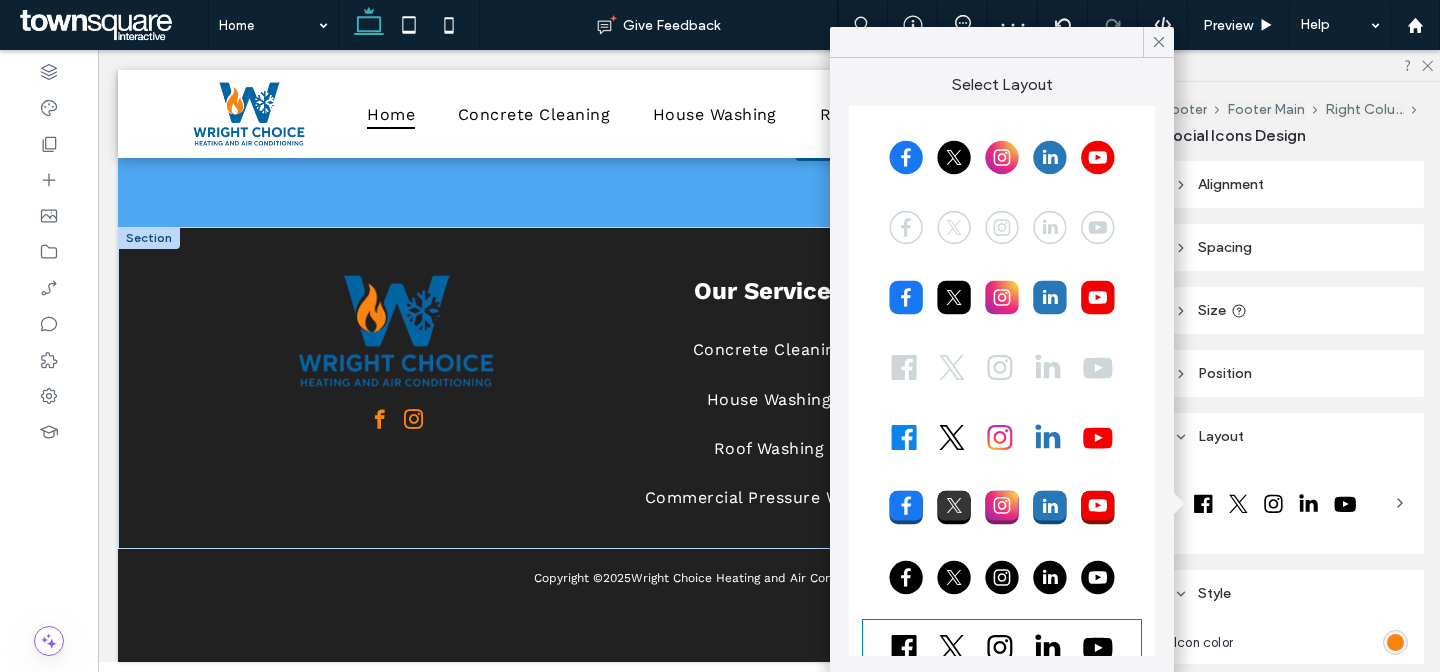 click at bounding box center (1002, 157) 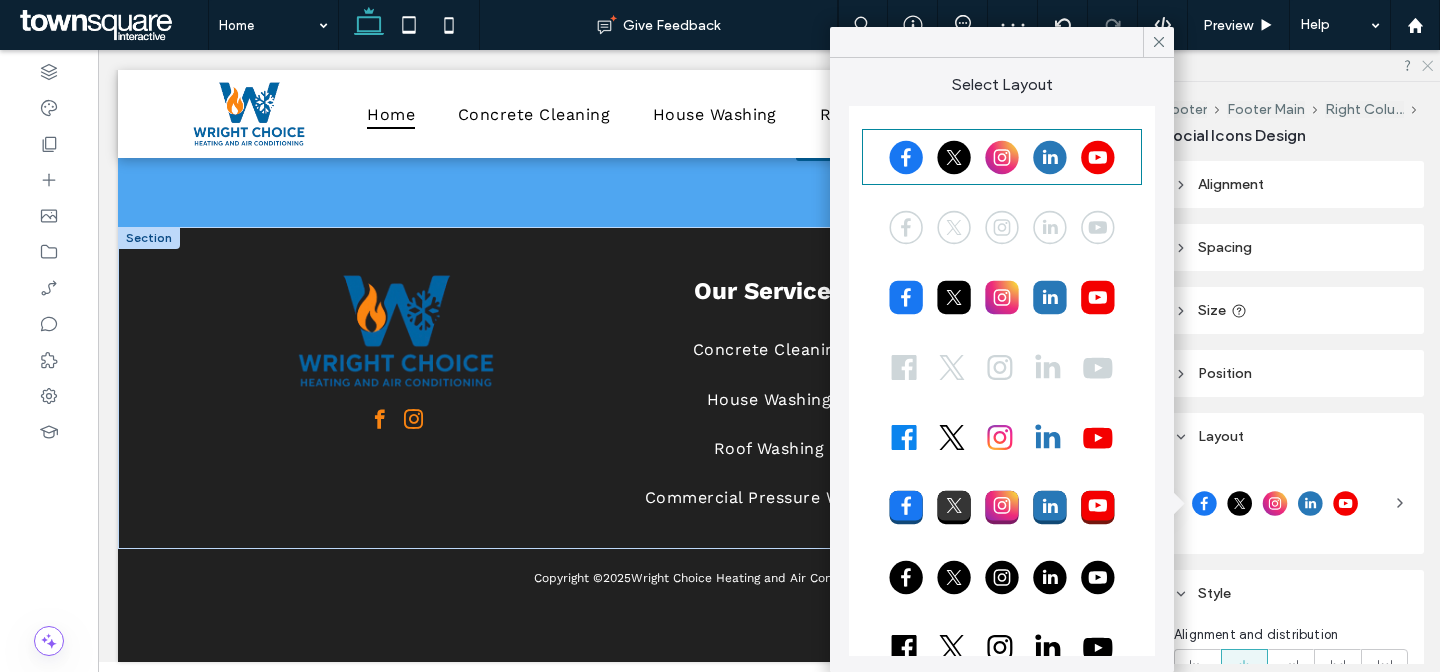 click 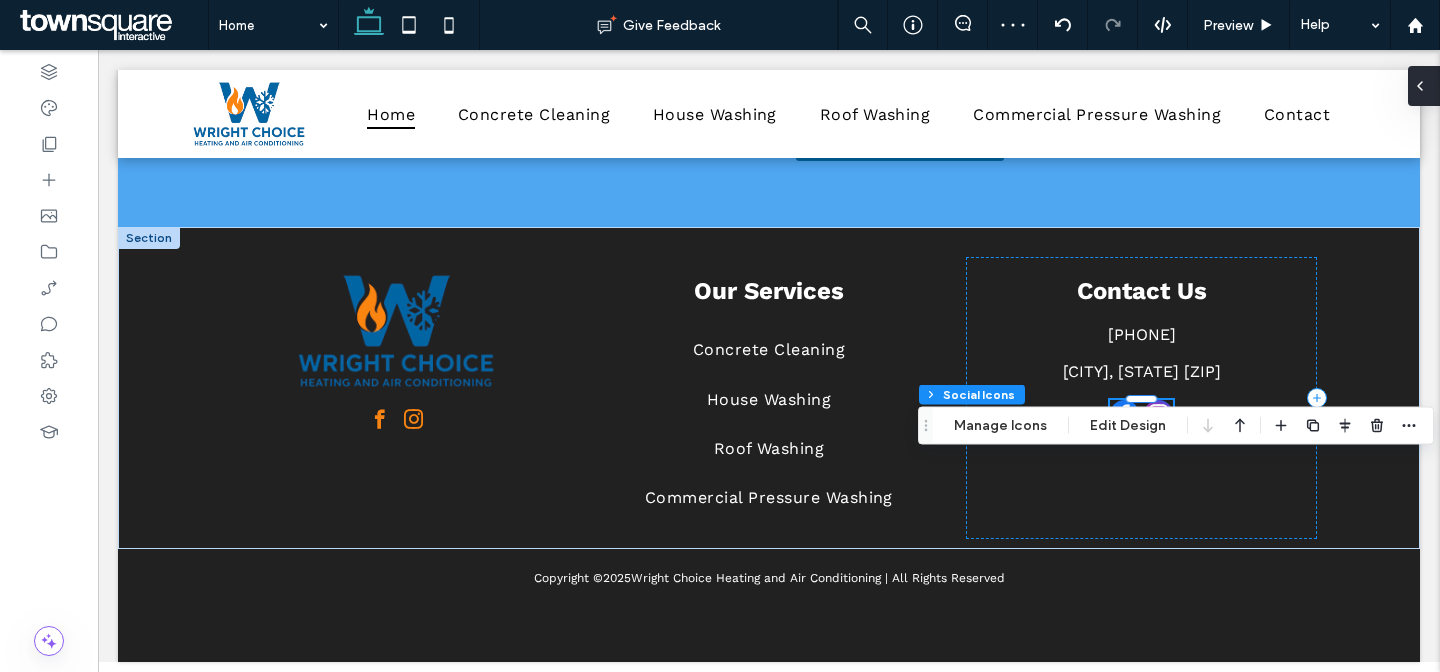 scroll, scrollTop: 3341, scrollLeft: 0, axis: vertical 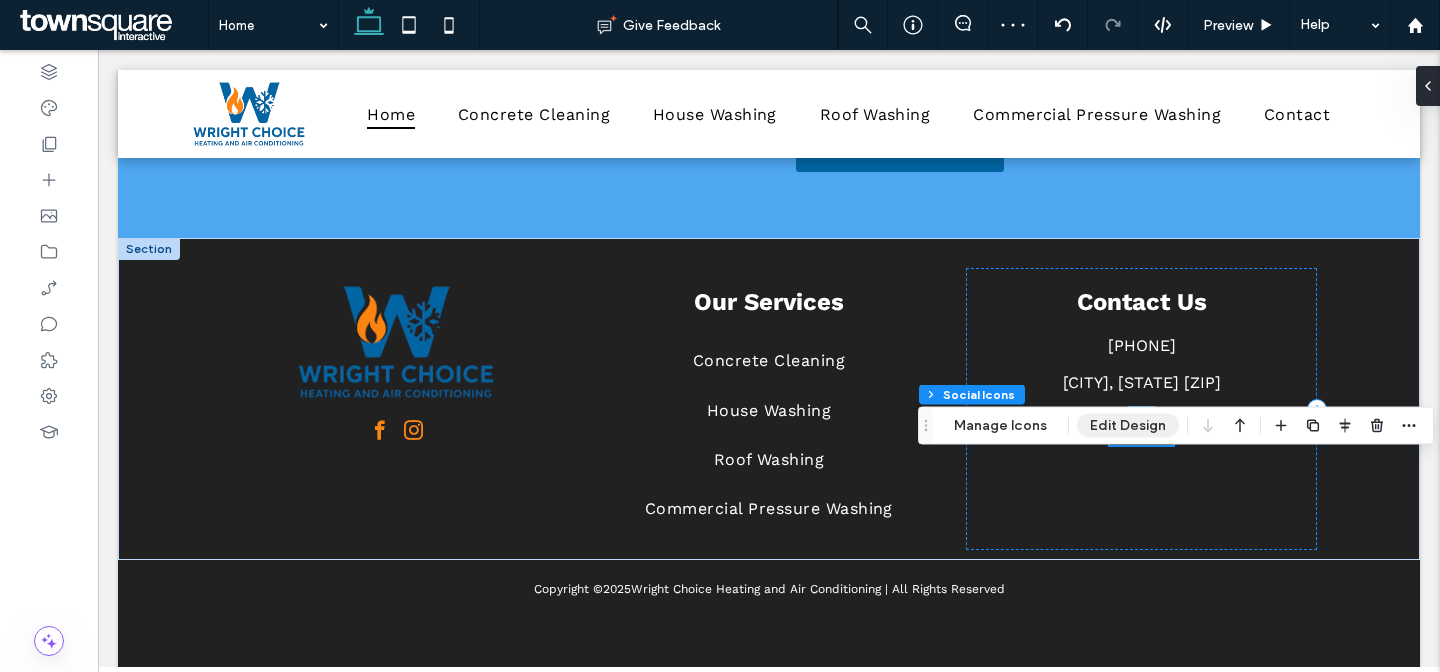 click on "Edit Design" at bounding box center (1128, 426) 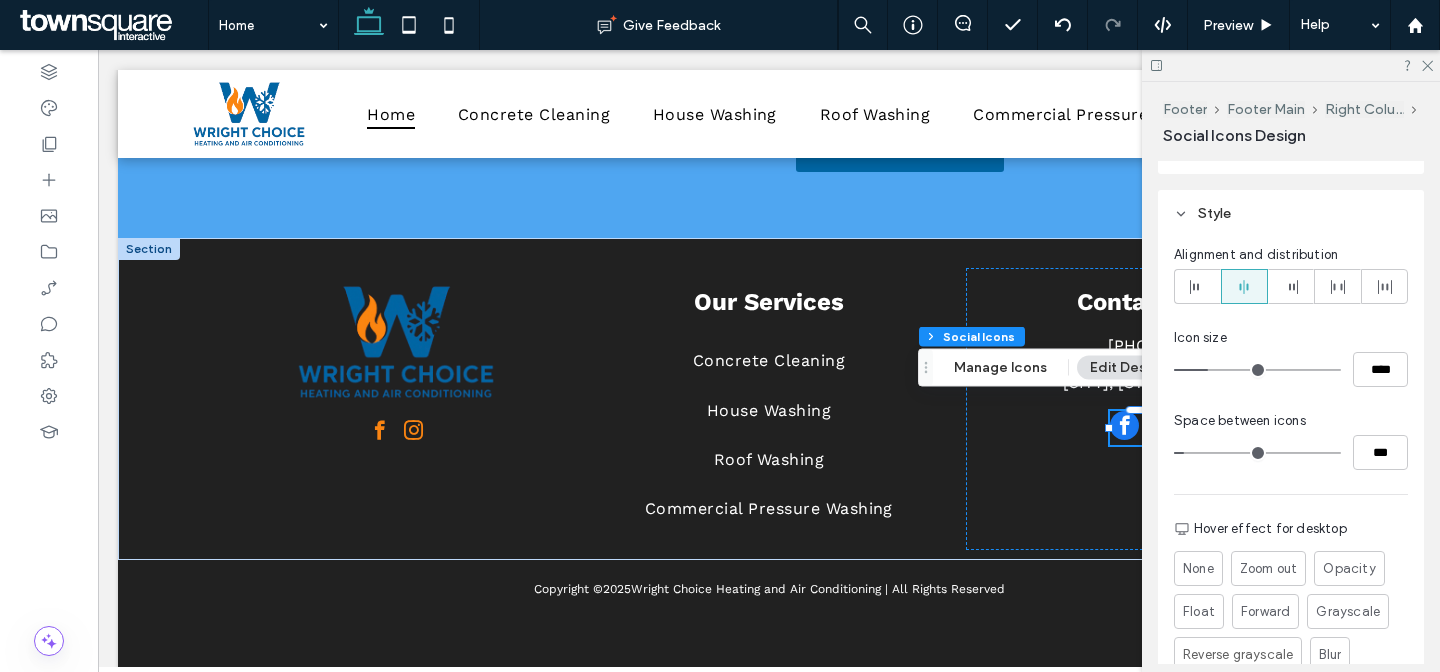 scroll, scrollTop: 383, scrollLeft: 0, axis: vertical 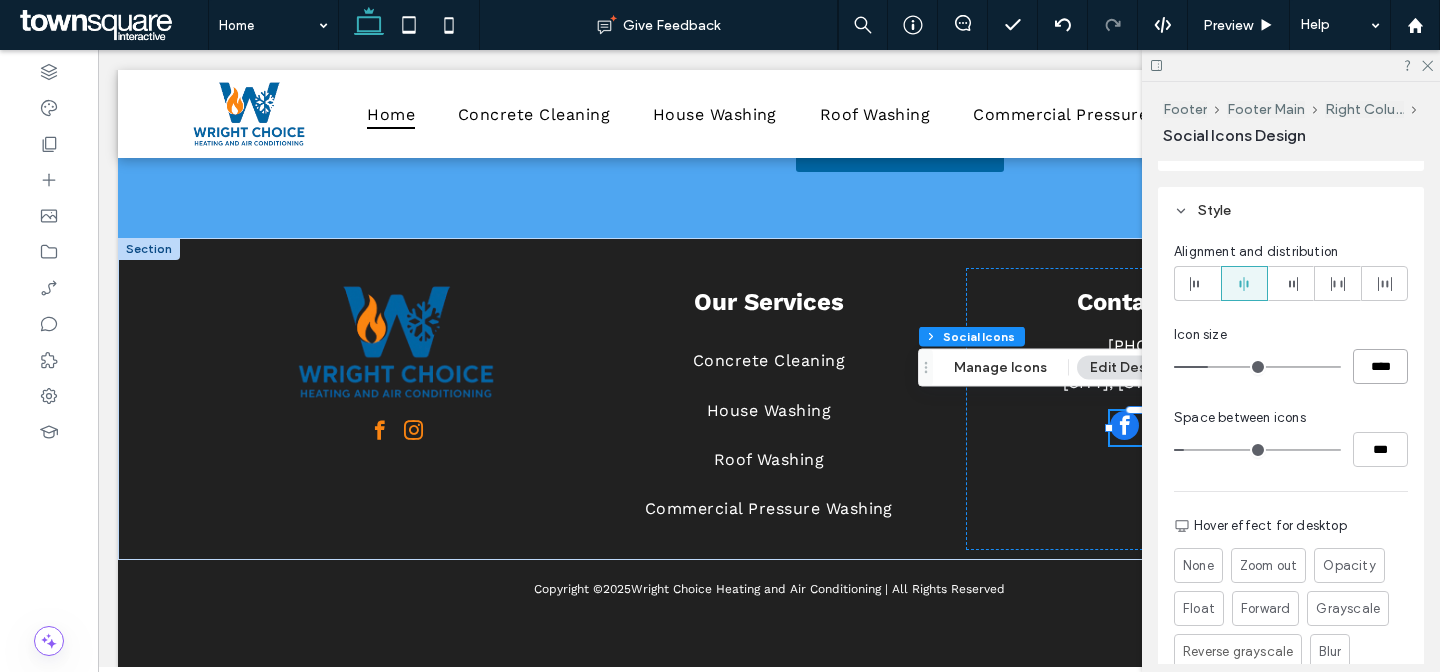 click on "****" at bounding box center [1380, 366] 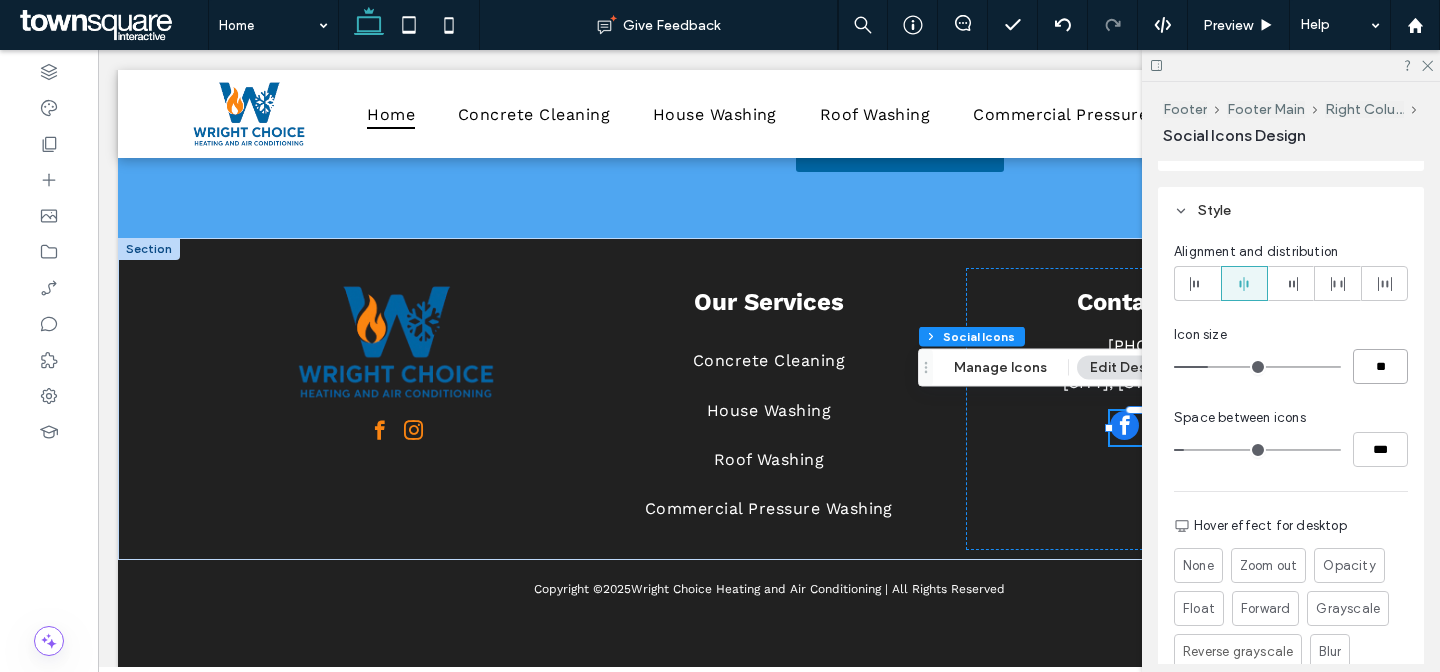 type on "**" 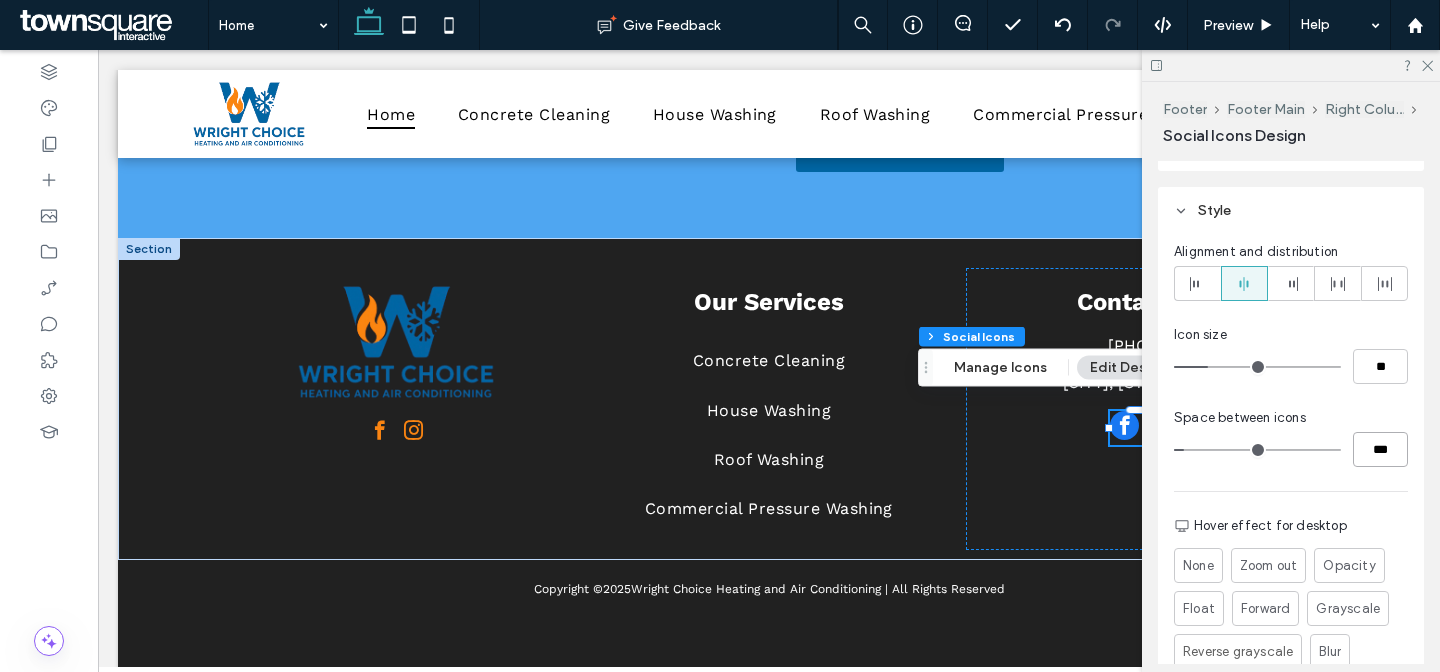 type on "**" 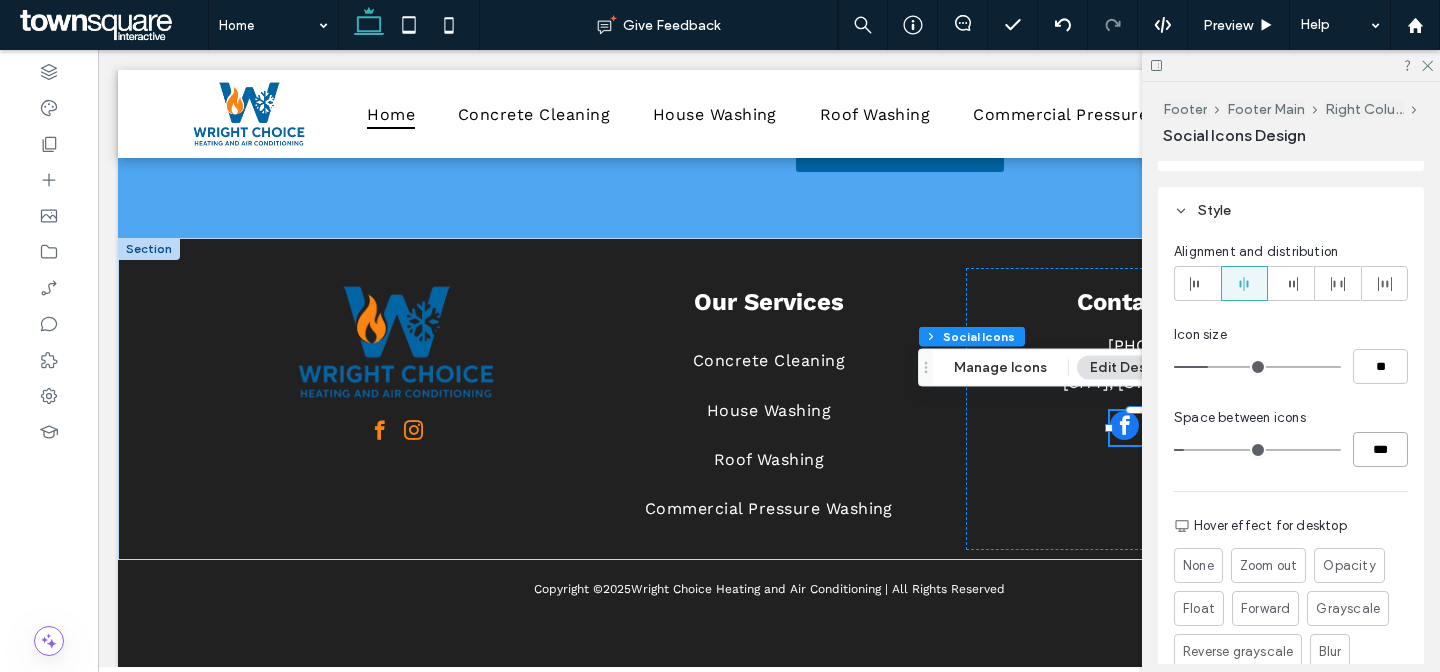 type on "****" 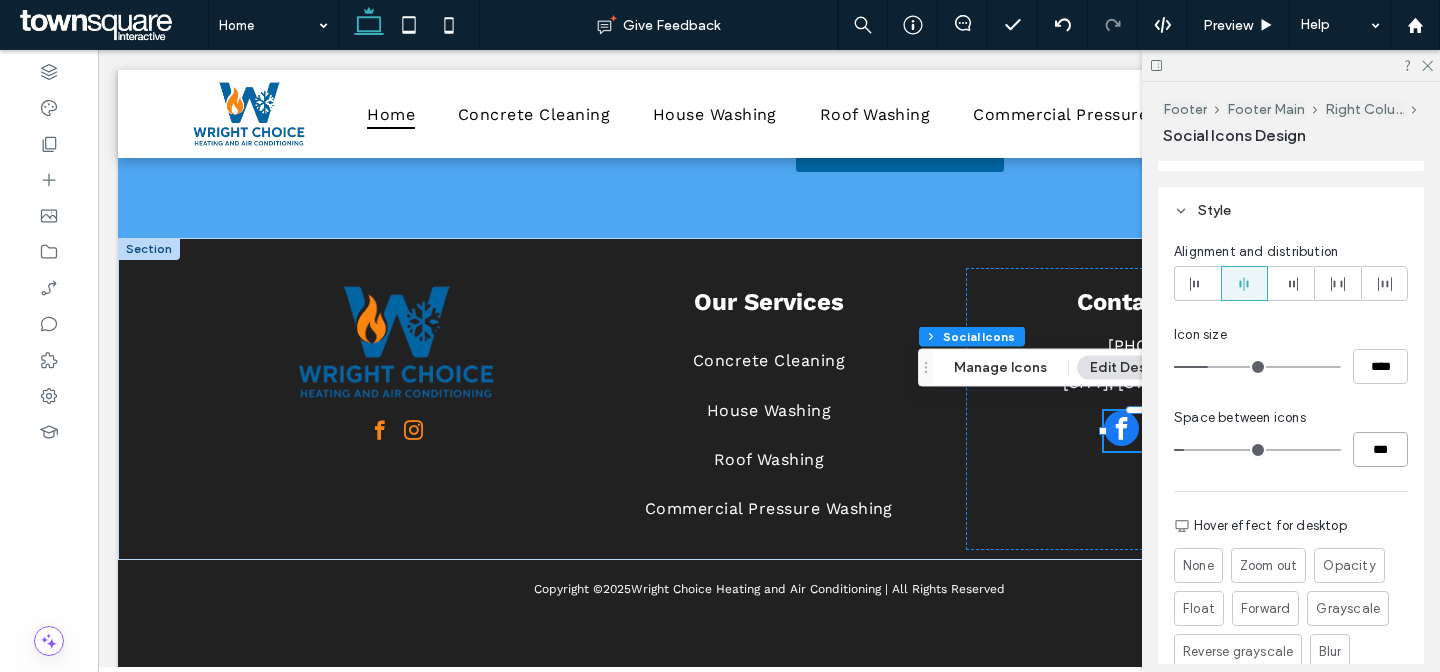 click on "***" at bounding box center (1380, 449) 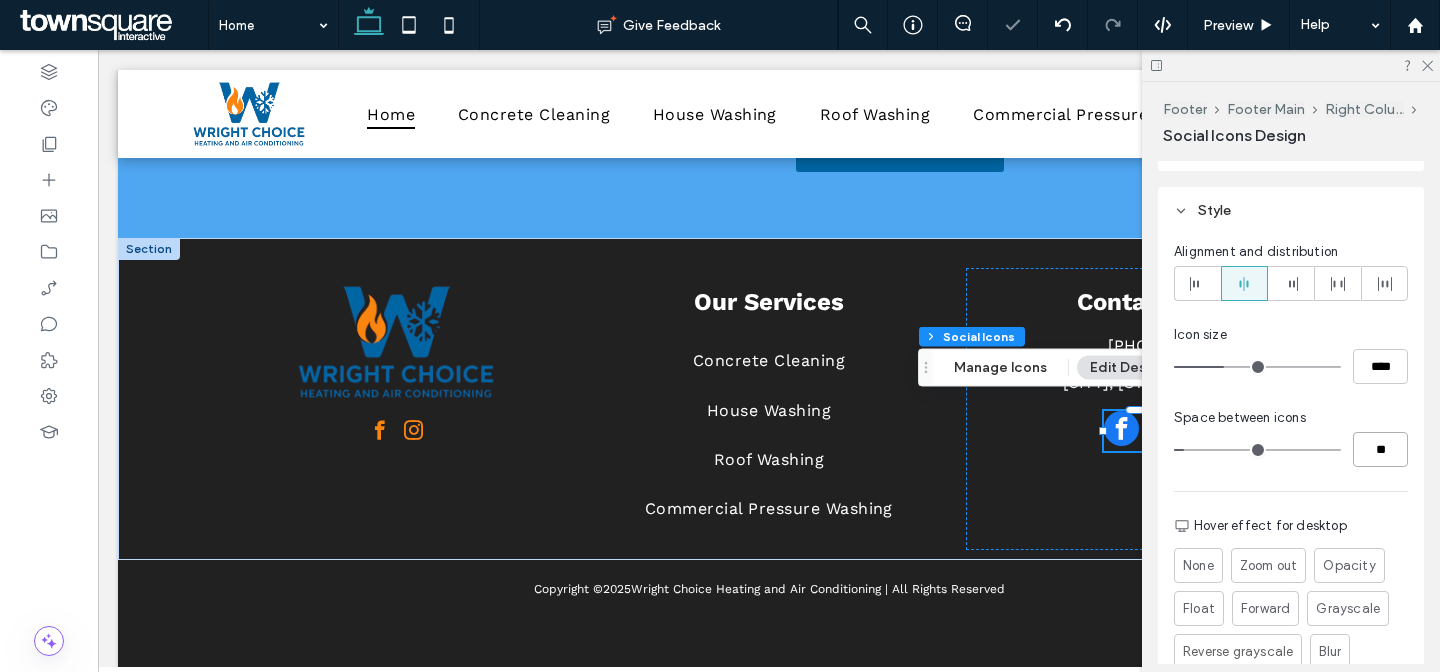 type on "**" 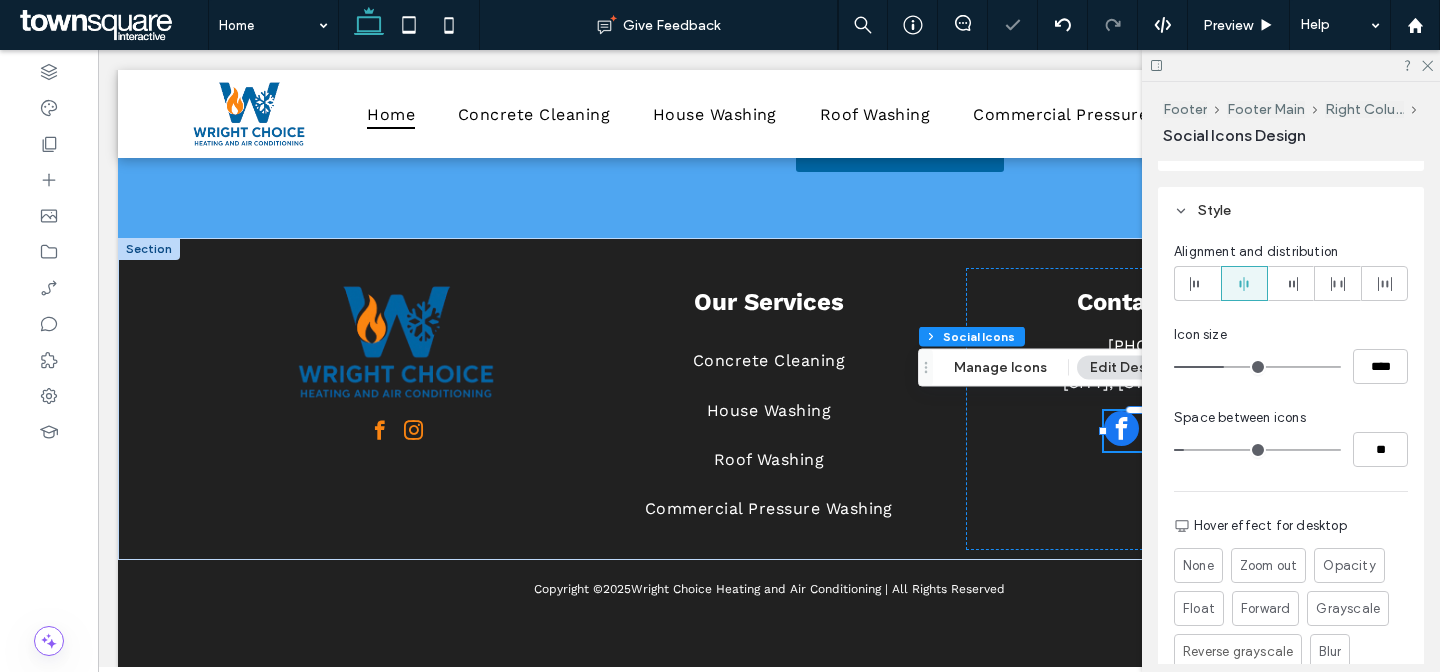 type on "**" 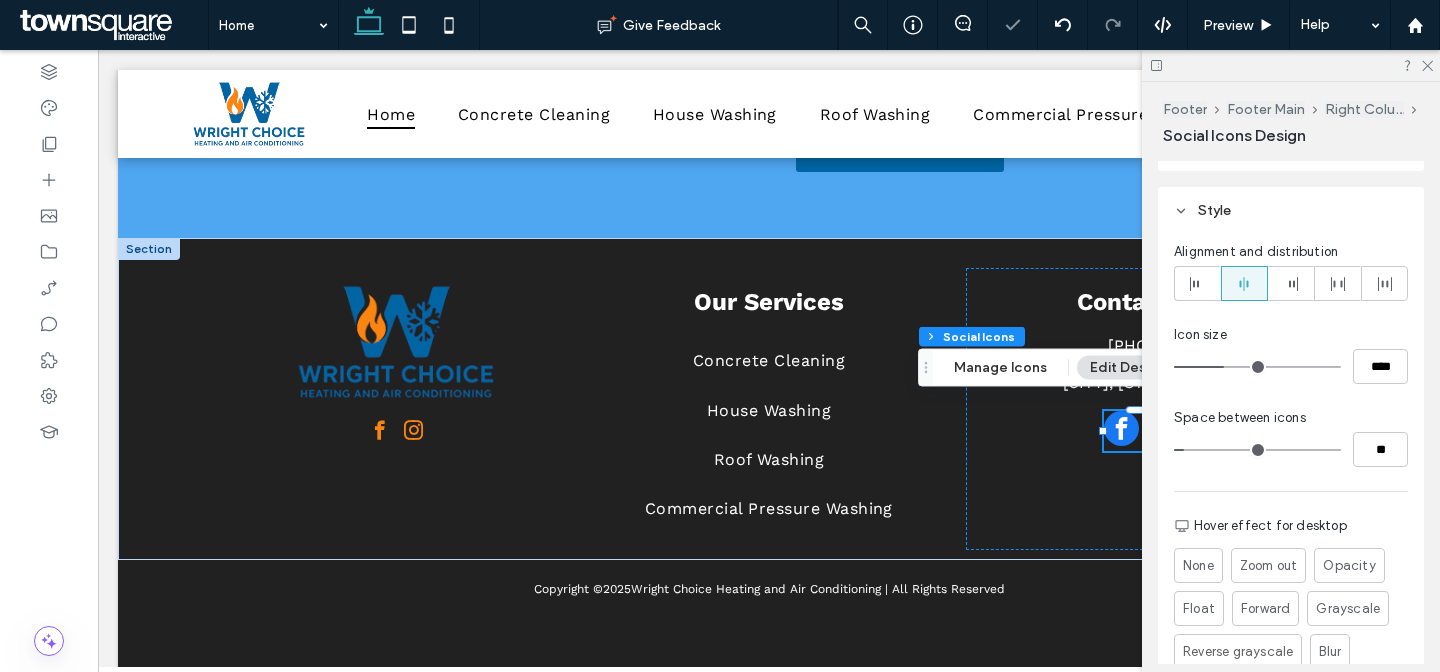 type on "****" 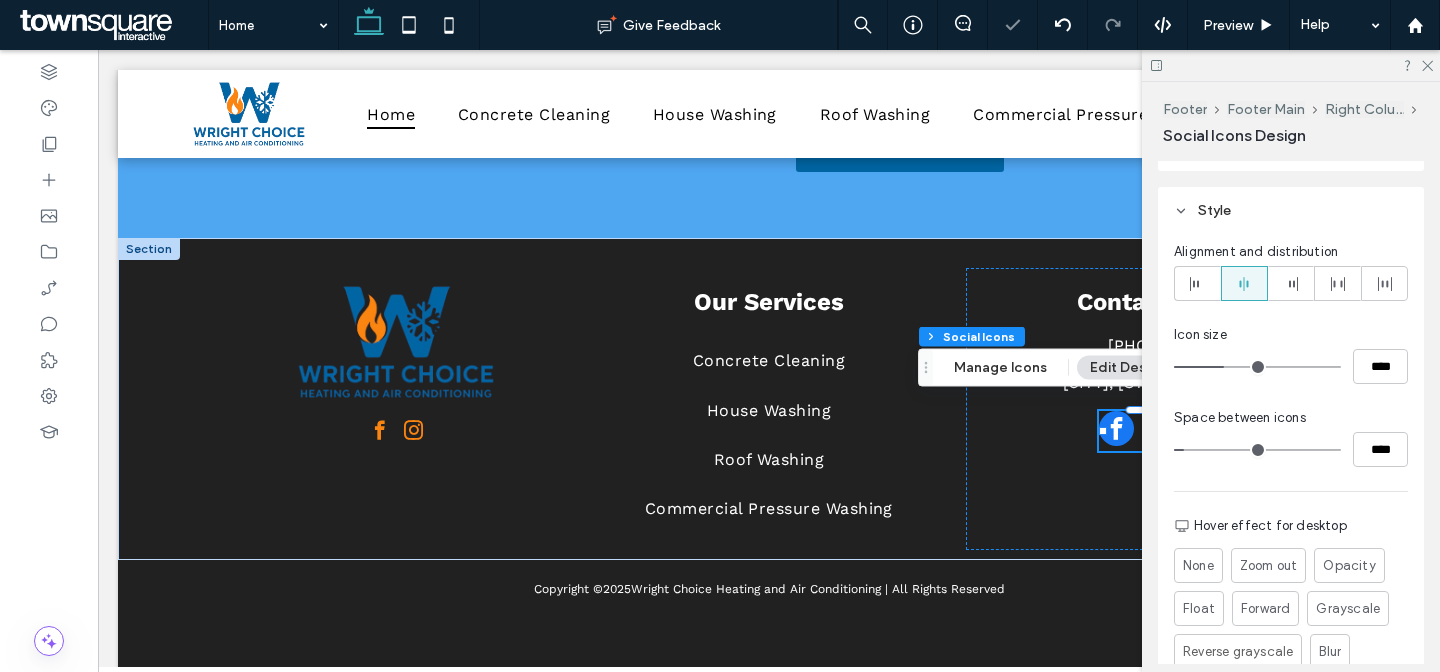 click on "Space between icons" at bounding box center [1291, 418] 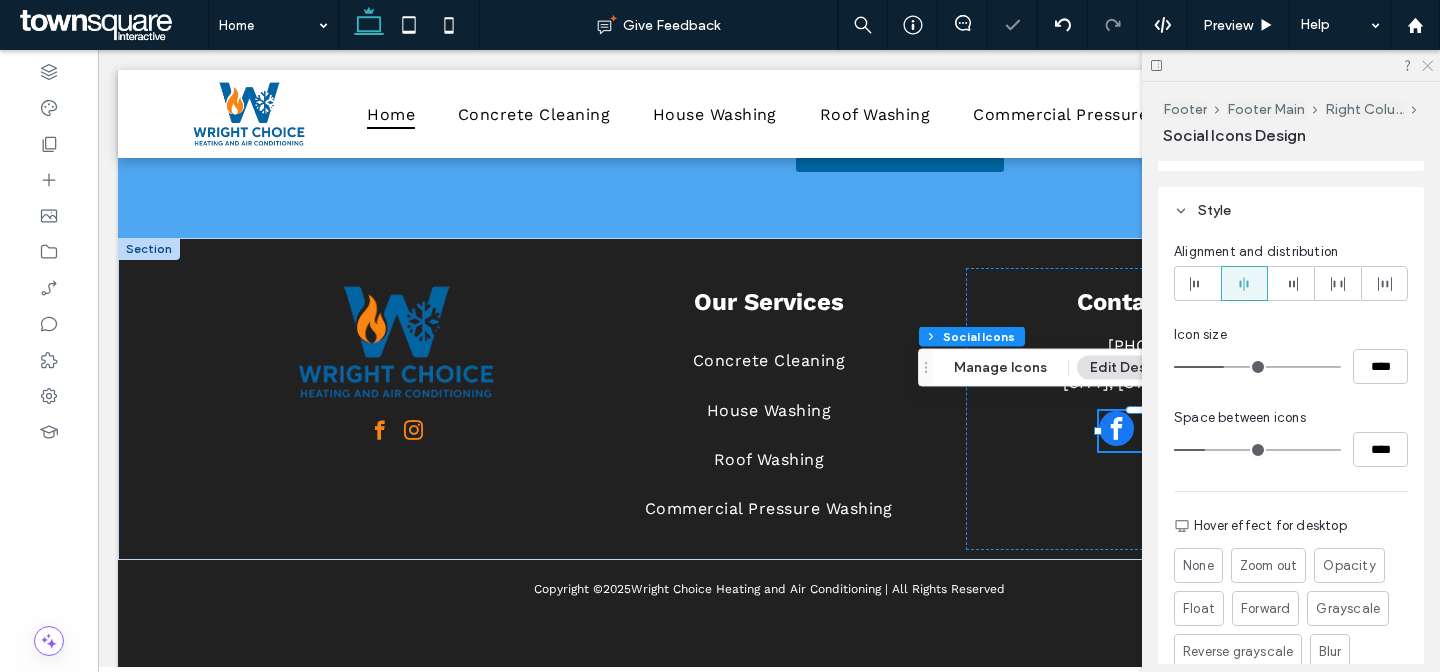 click 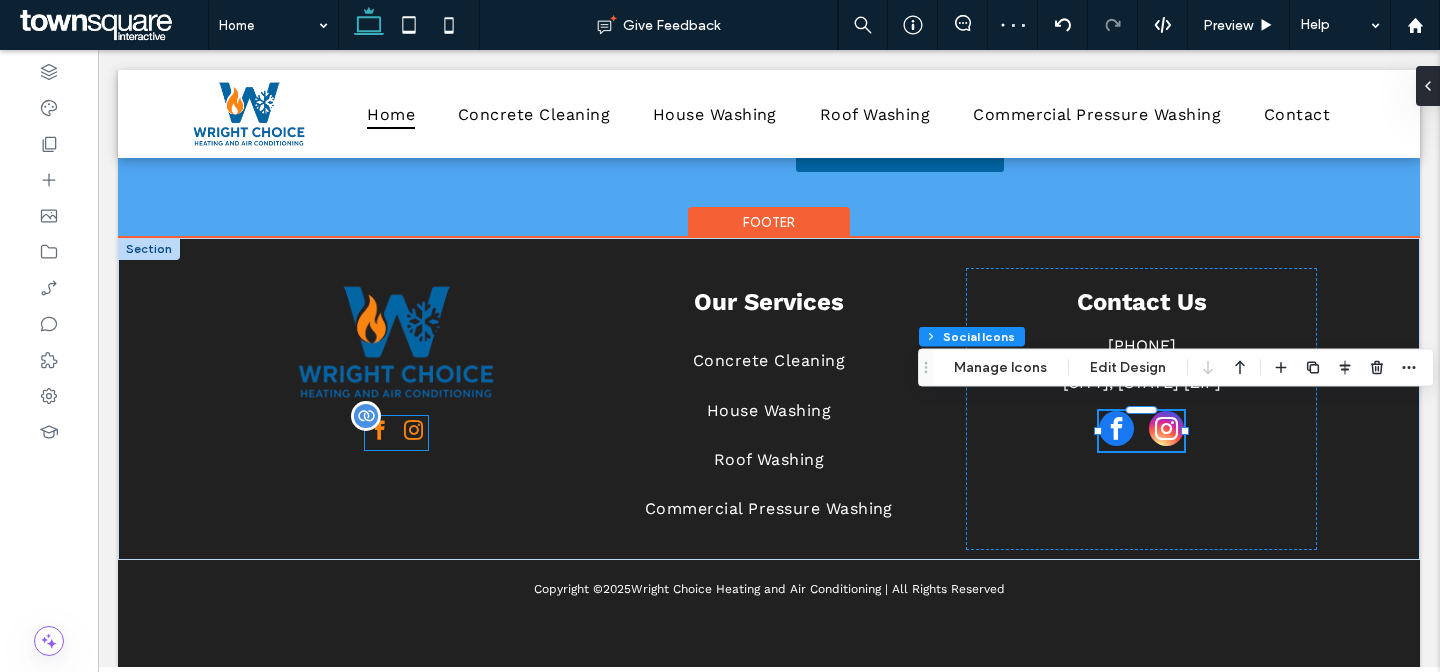 click at bounding box center [413, 430] 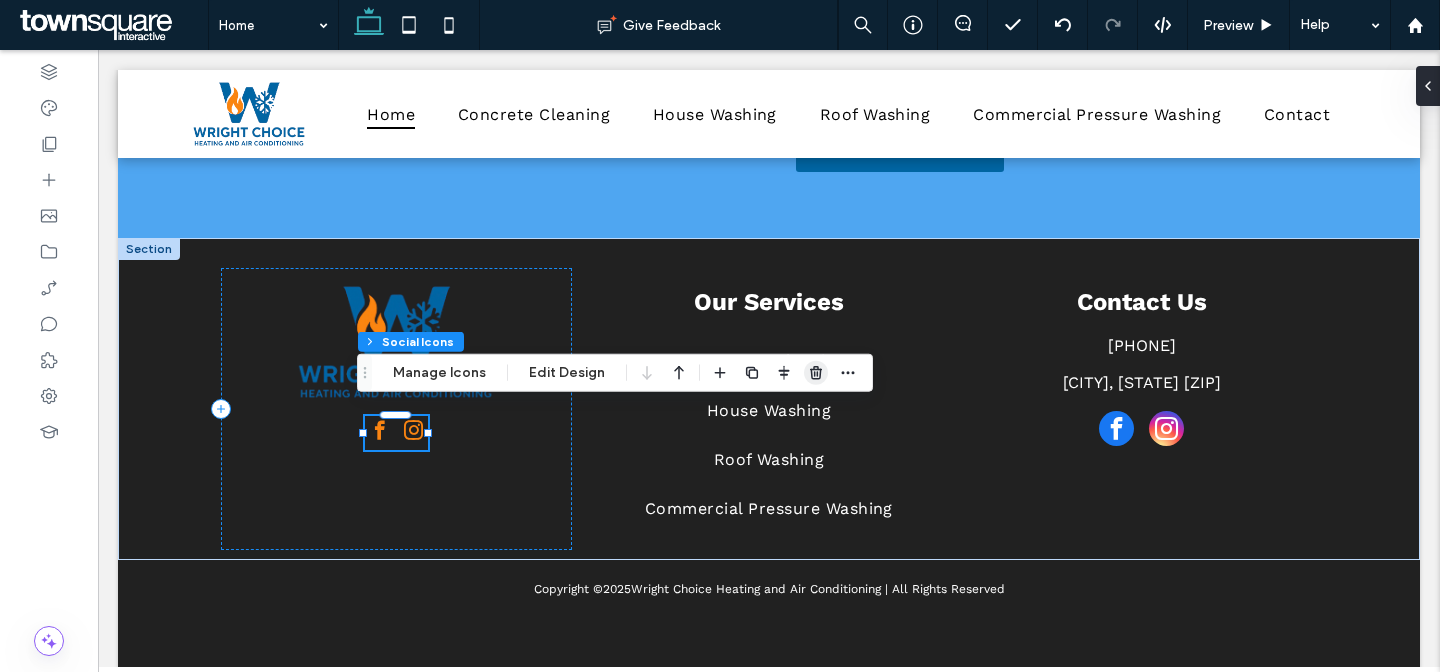 drag, startPoint x: 805, startPoint y: 374, endPoint x: 716, endPoint y: 320, distance: 104.100914 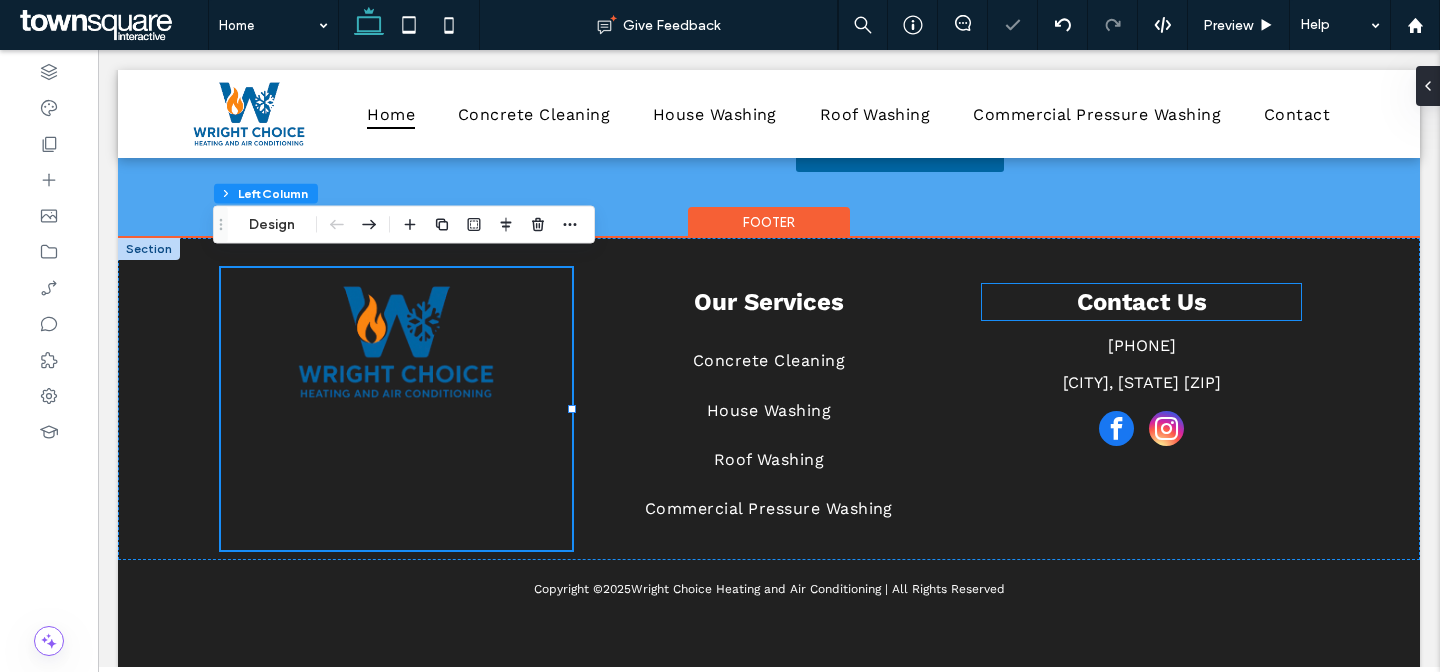 click on "Contact Us" at bounding box center (1142, 302) 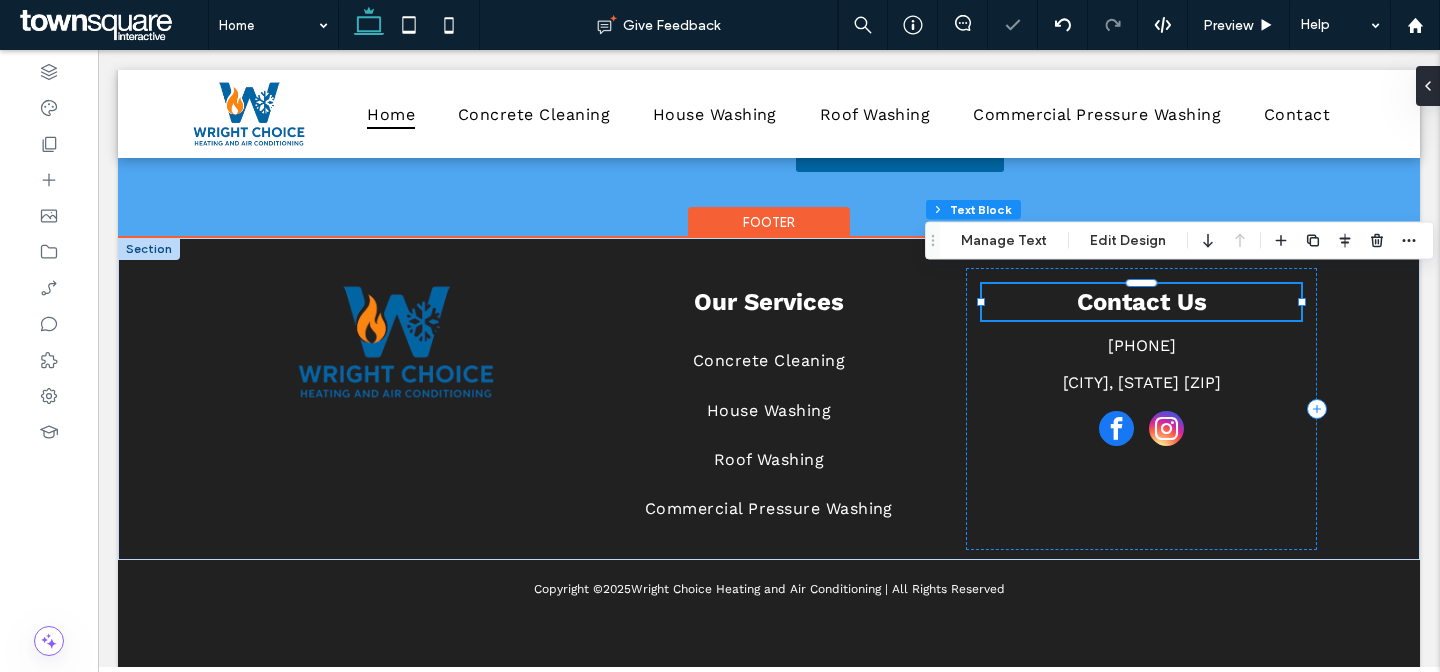click on "Contact Us" at bounding box center (1141, 302) 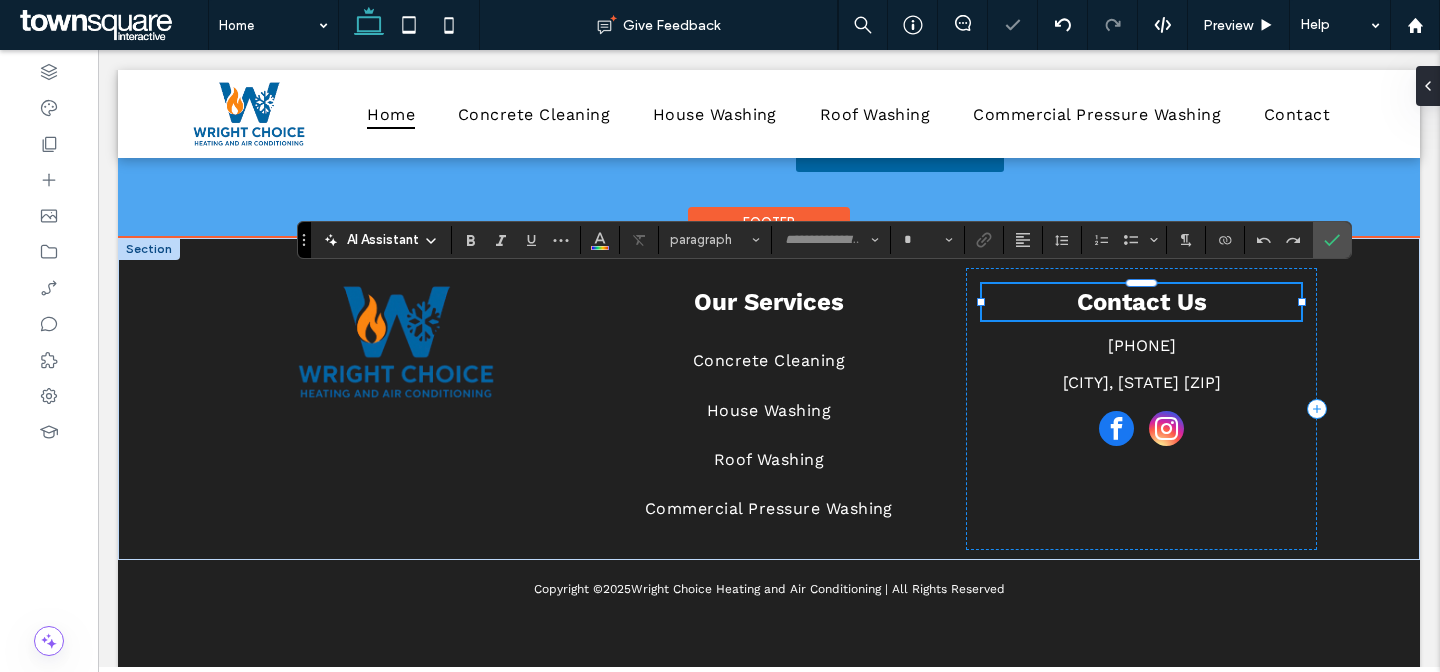 type on "*********" 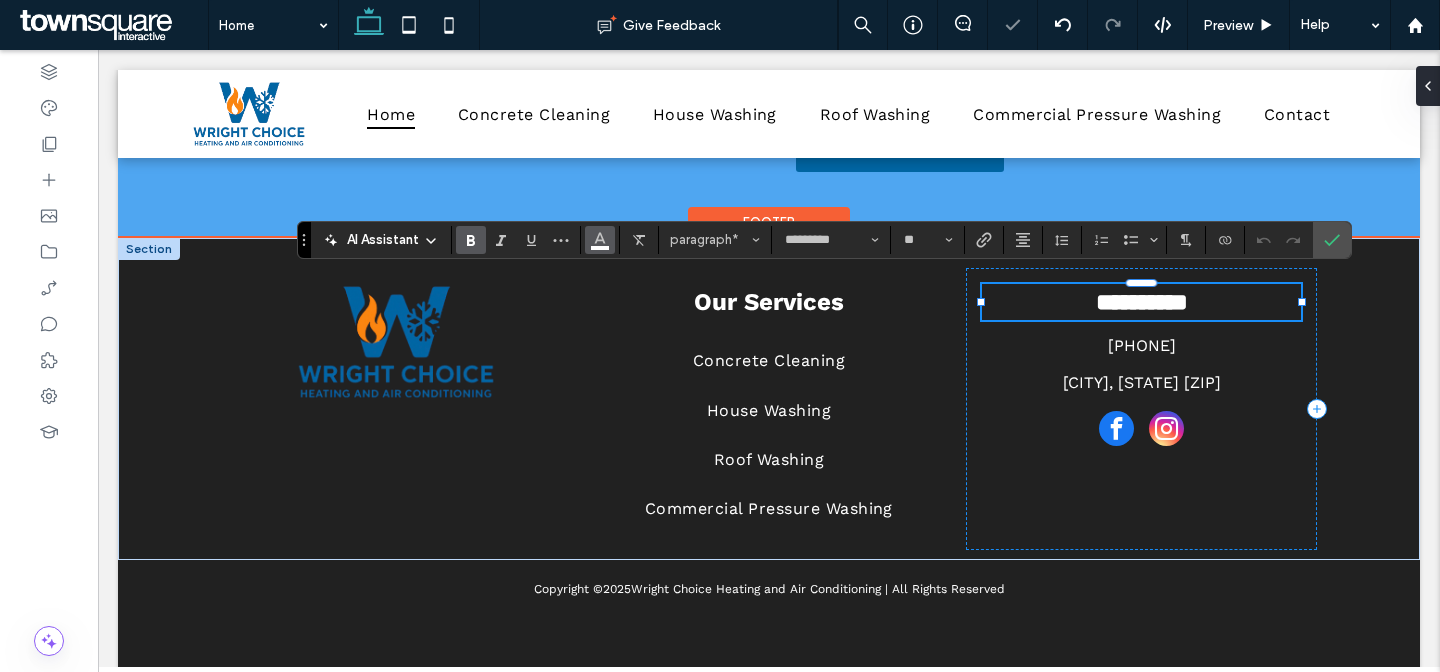 click 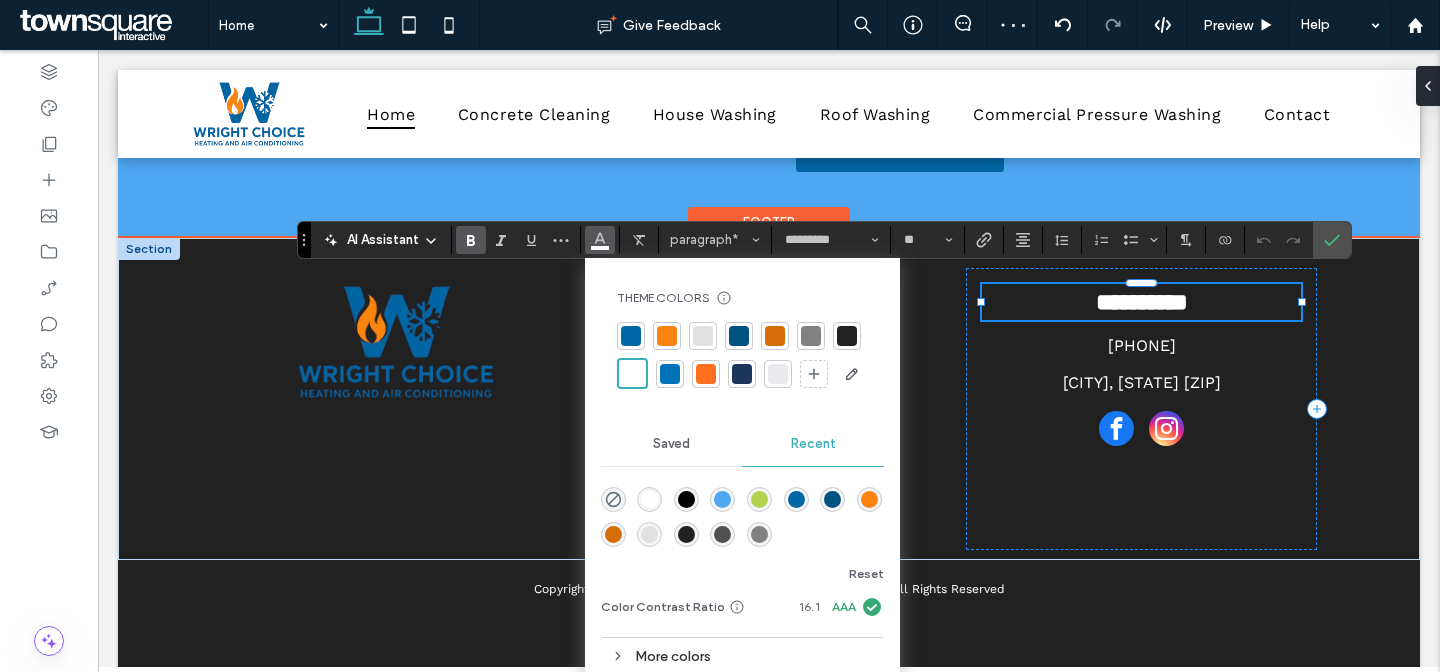 click at bounding box center [631, 336] 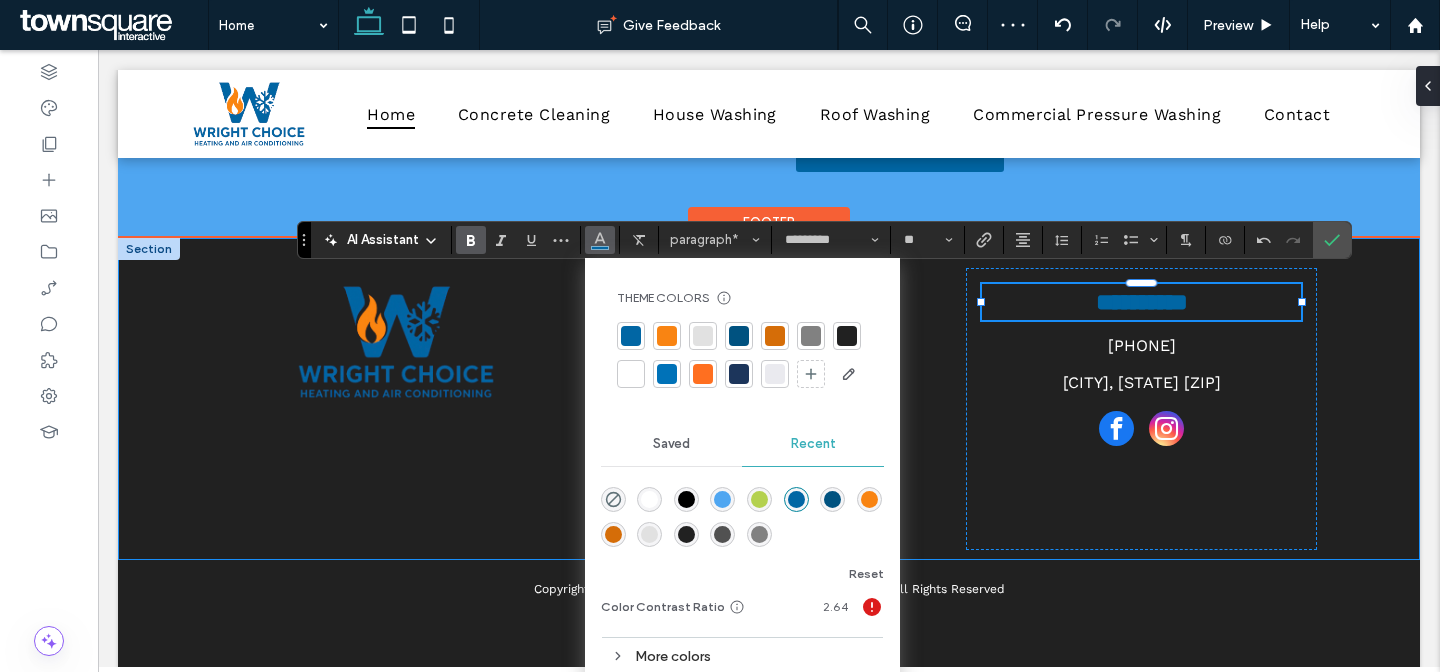 click on "**********" at bounding box center (769, 399) 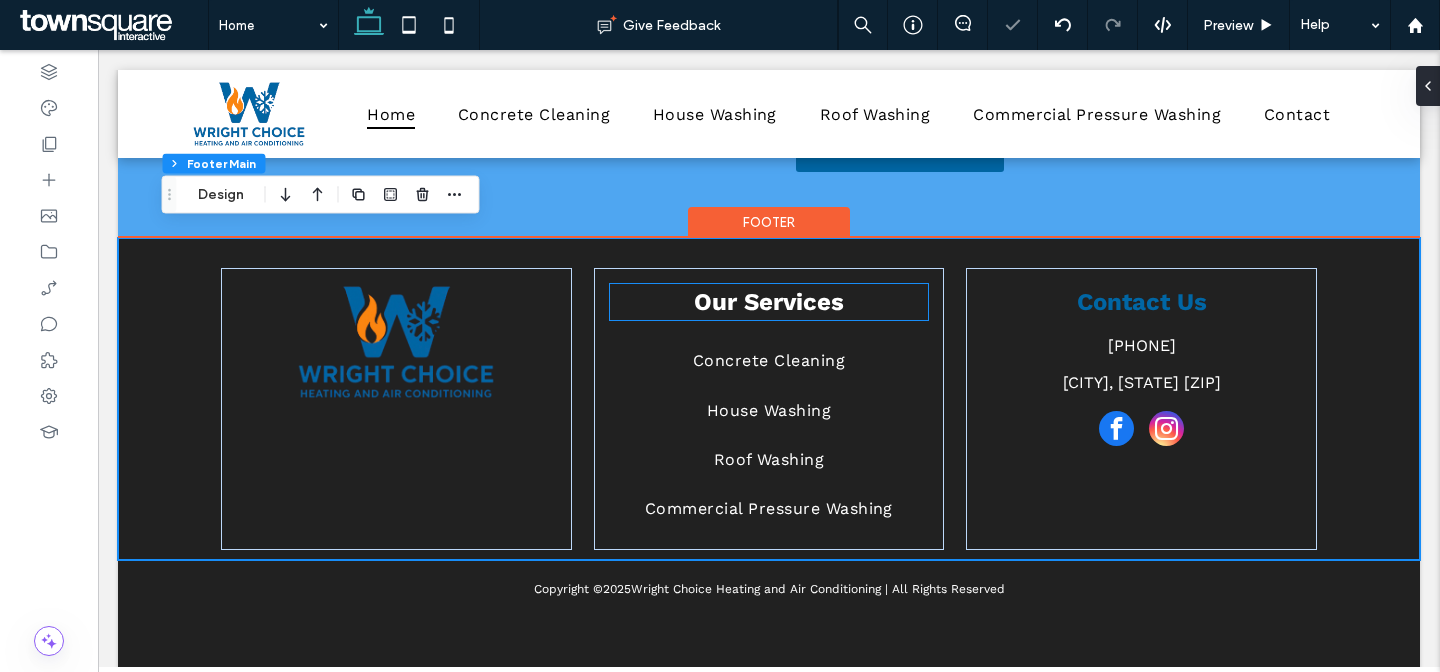 click on "Our Services" at bounding box center (769, 302) 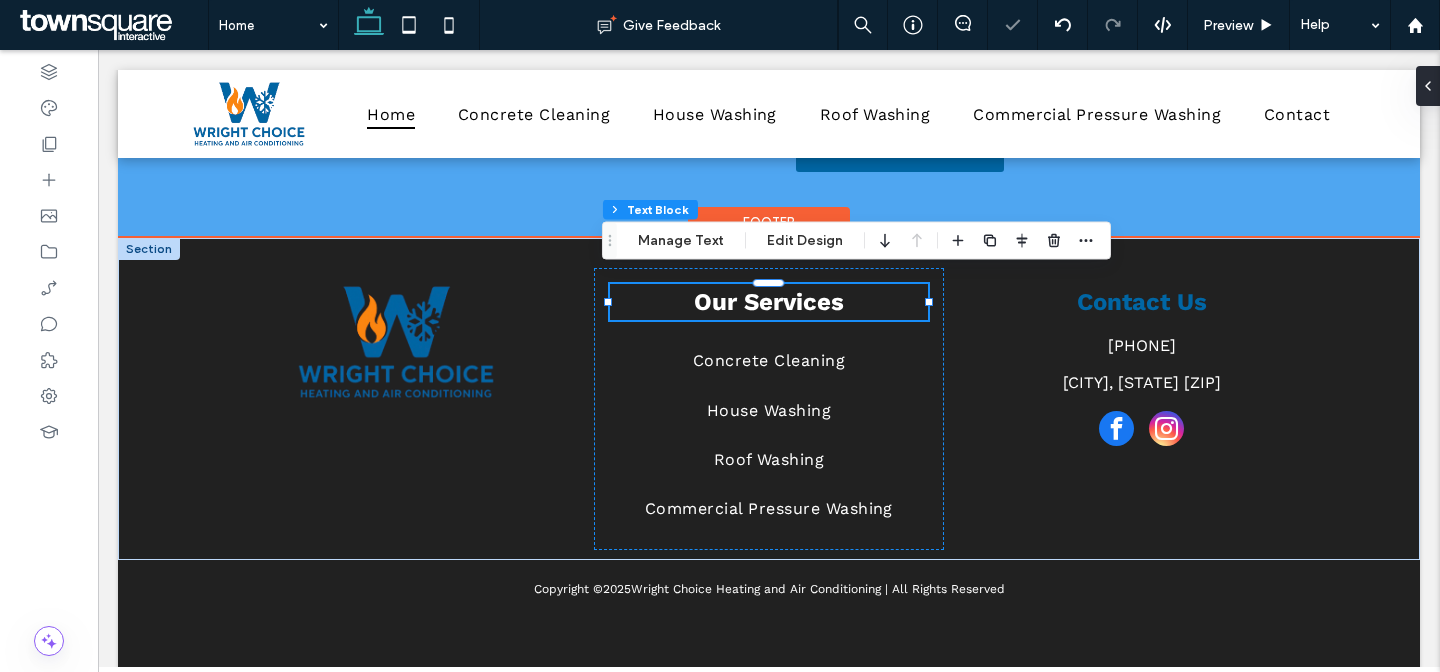 click on "Our Services" at bounding box center [769, 302] 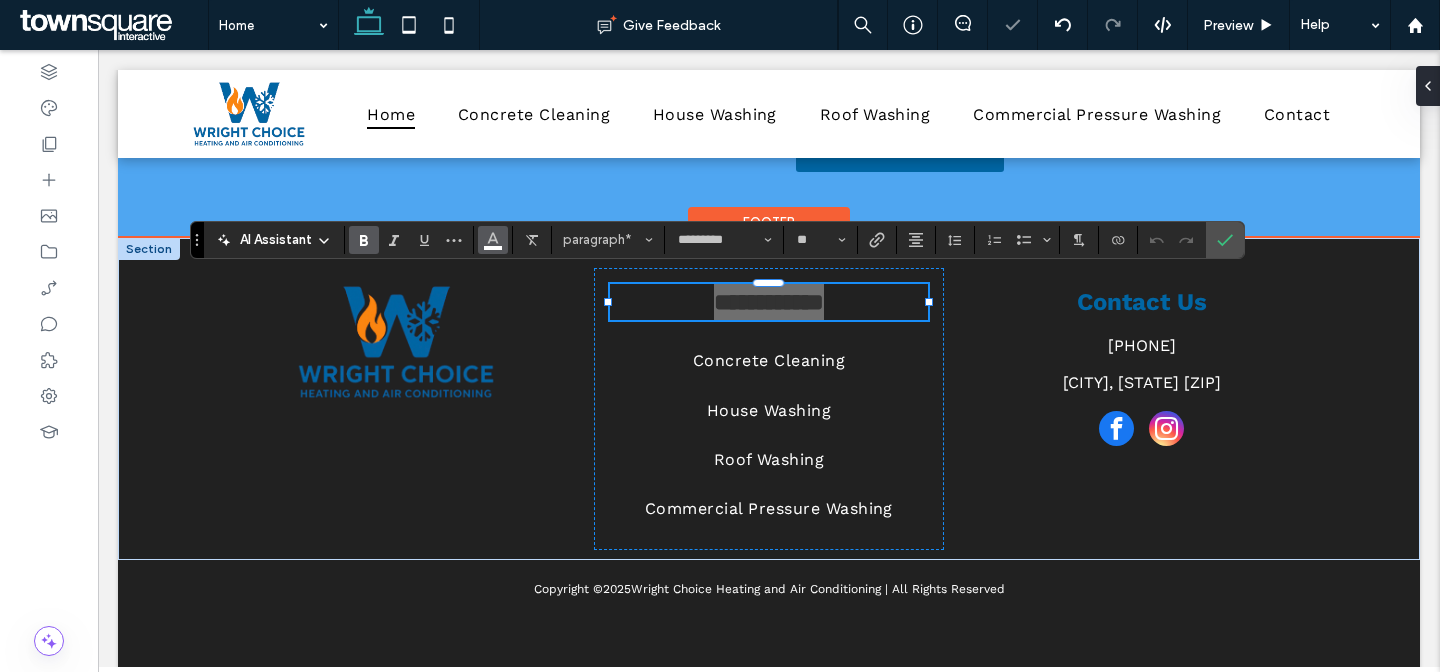 click at bounding box center [493, 238] 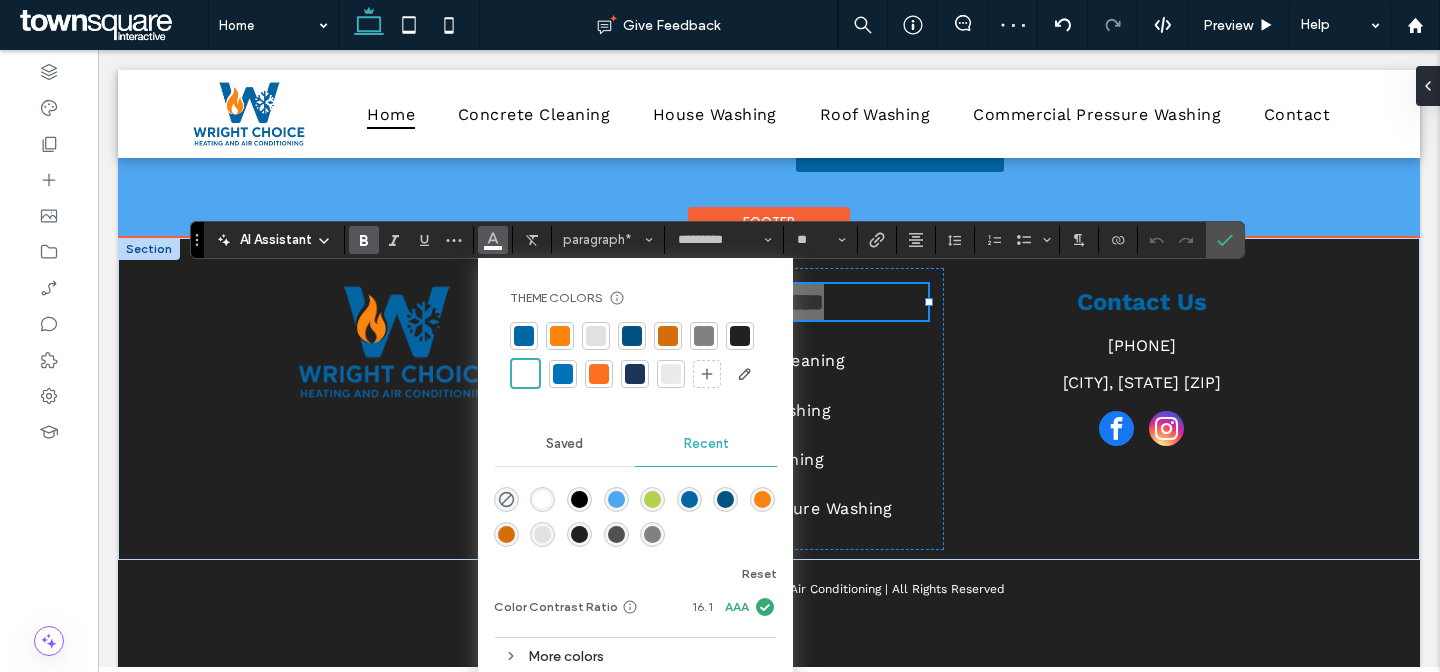 click at bounding box center (524, 336) 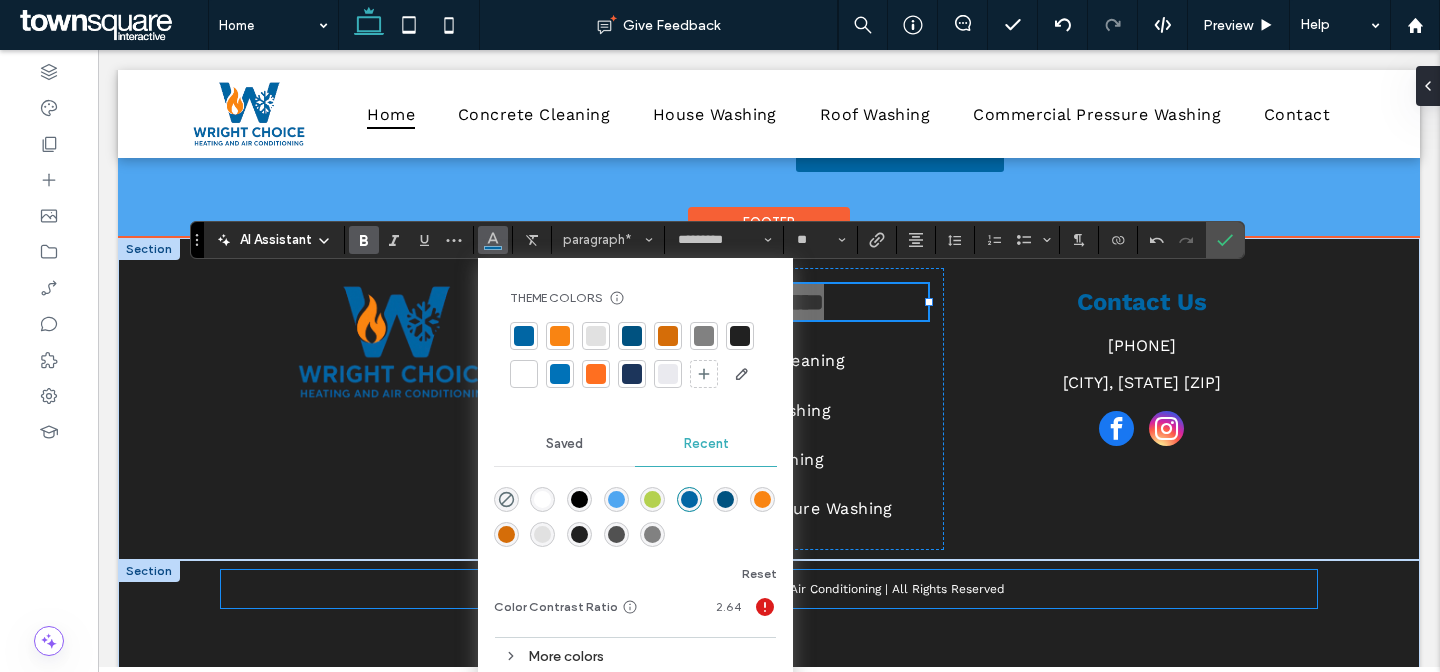 click on "Copyright ©  2025
Wright Choice Heating and Air Conditioning | All Rights Reserved" at bounding box center (769, 589) 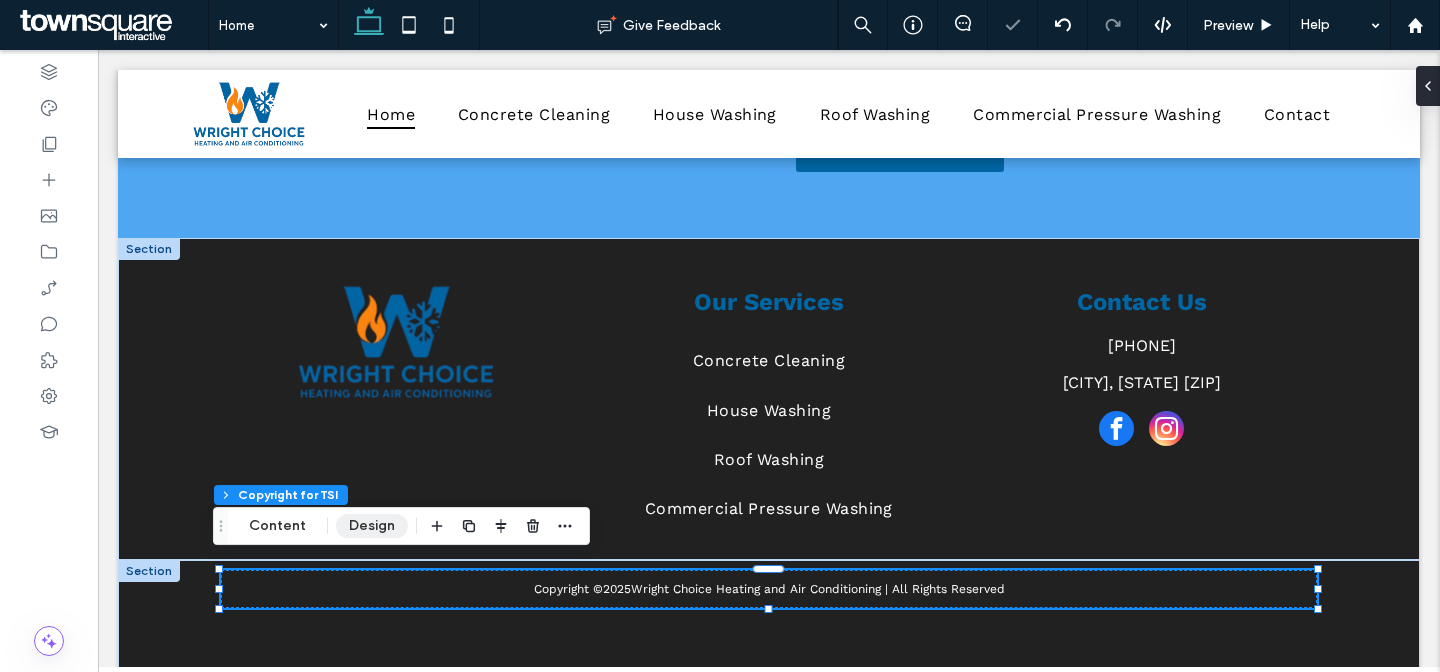 drag, startPoint x: 385, startPoint y: 524, endPoint x: 292, endPoint y: 468, distance: 108.55874 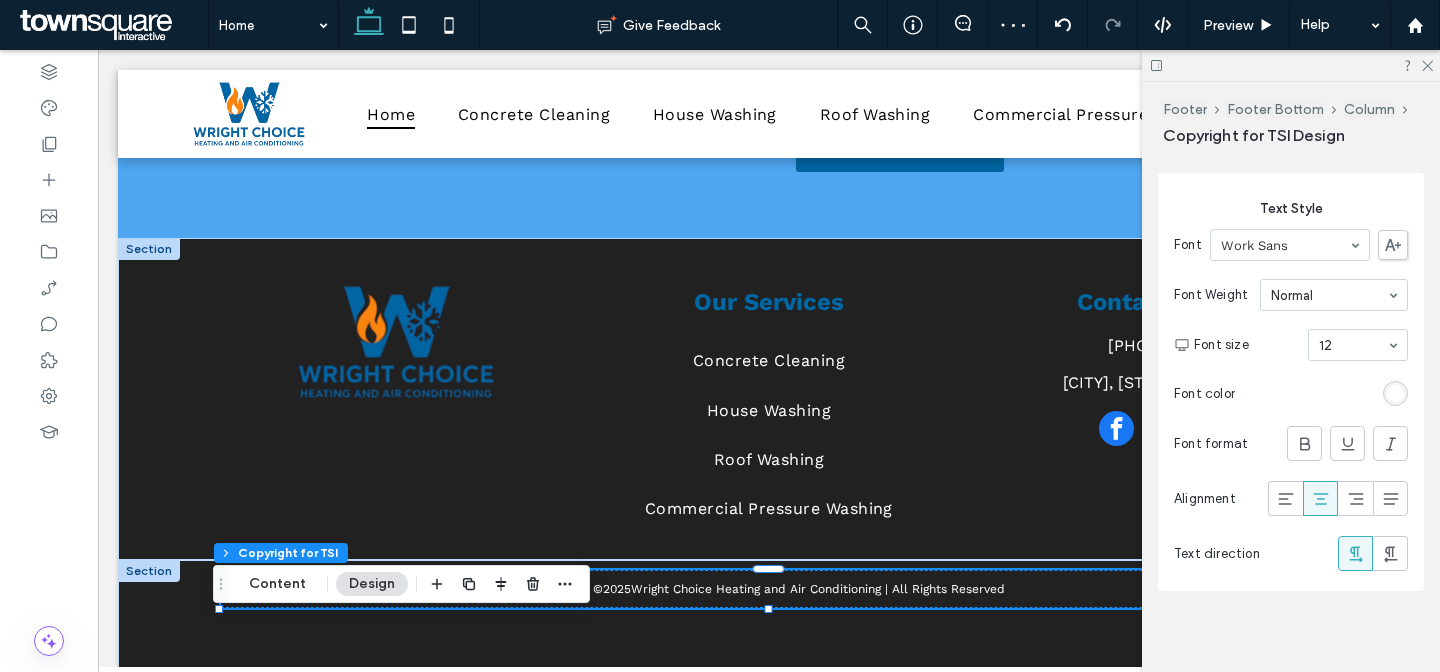 scroll, scrollTop: 379, scrollLeft: 0, axis: vertical 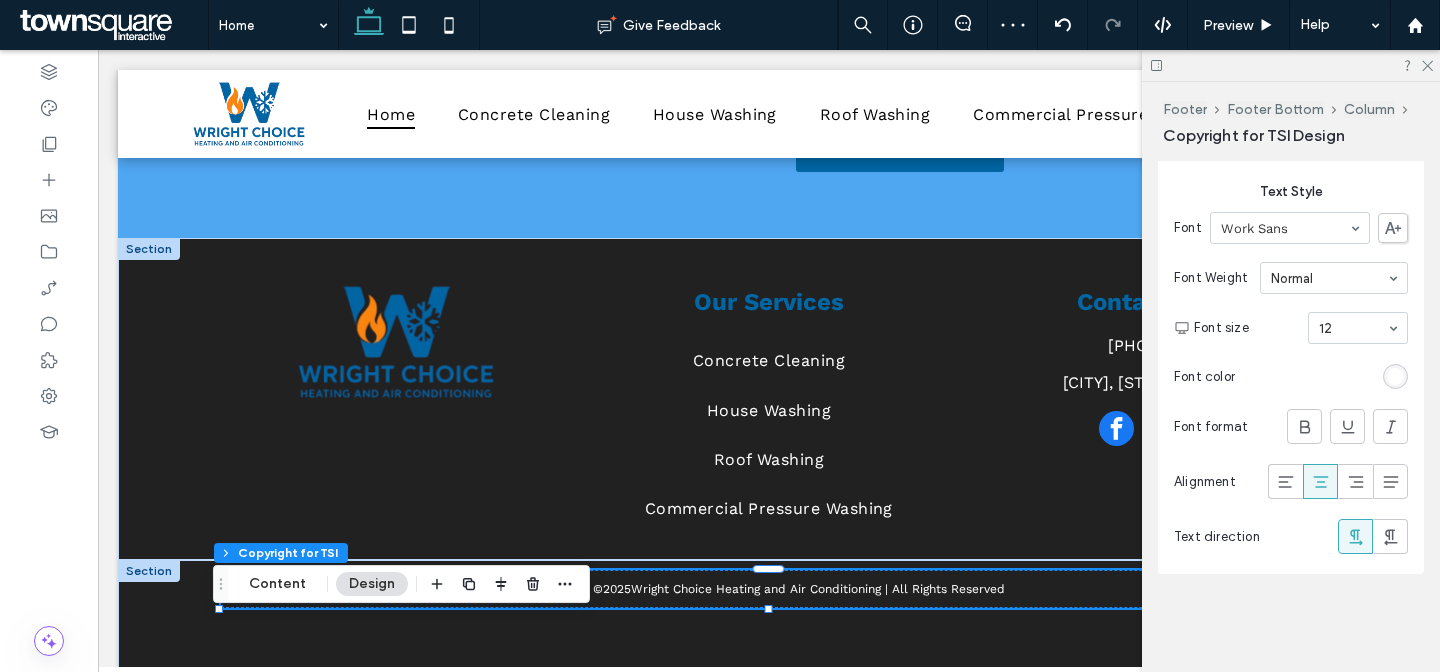 click at bounding box center [1395, 376] 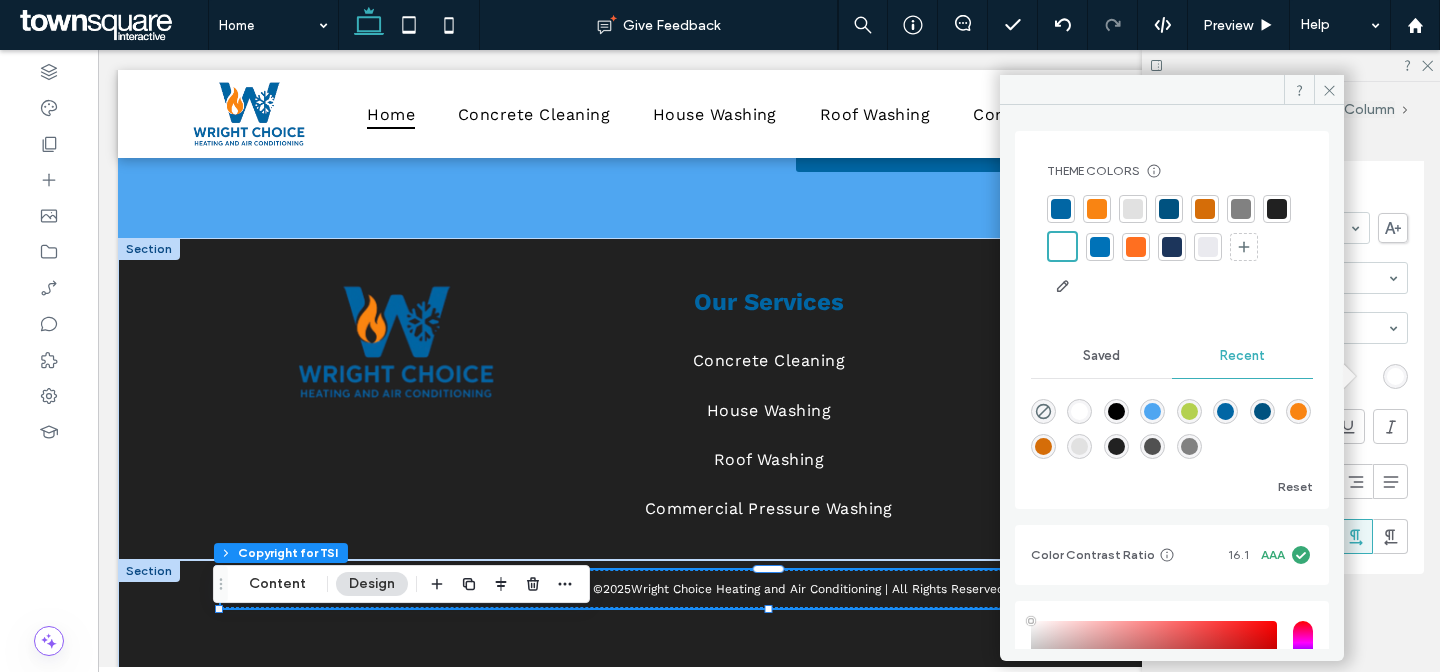 click at bounding box center (1277, 209) 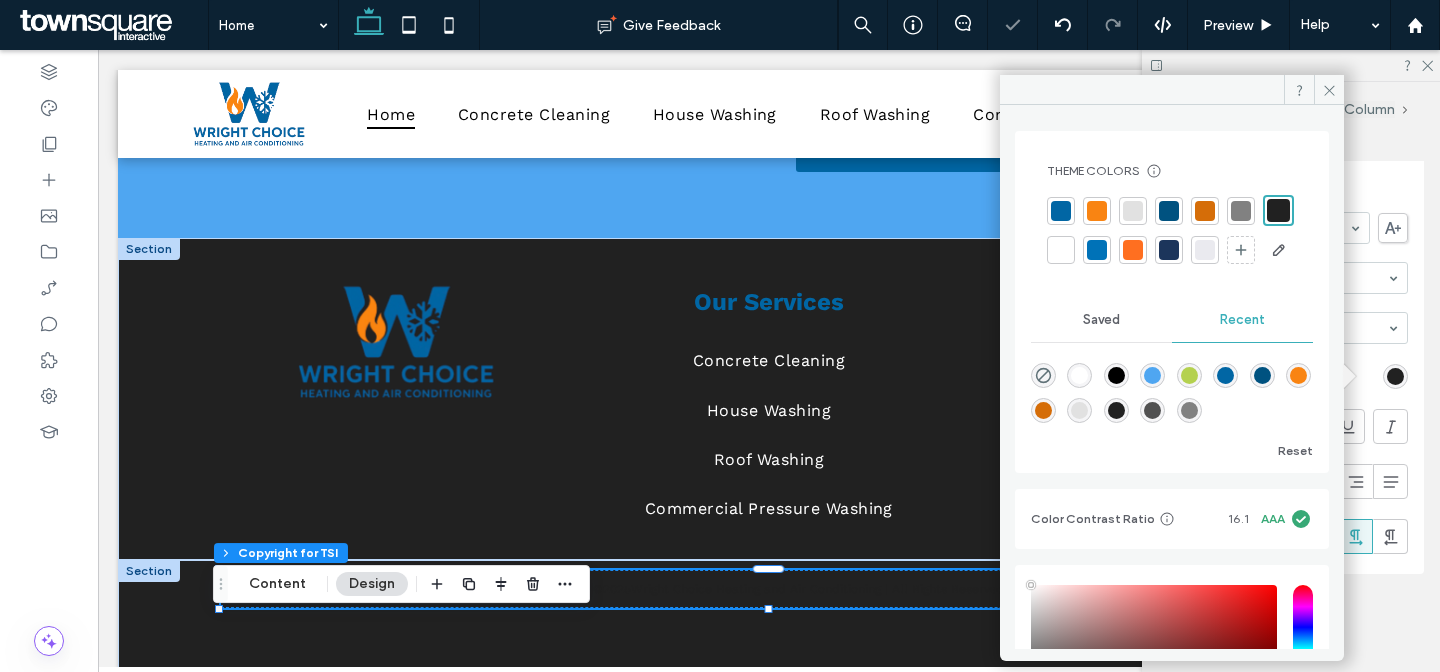 click 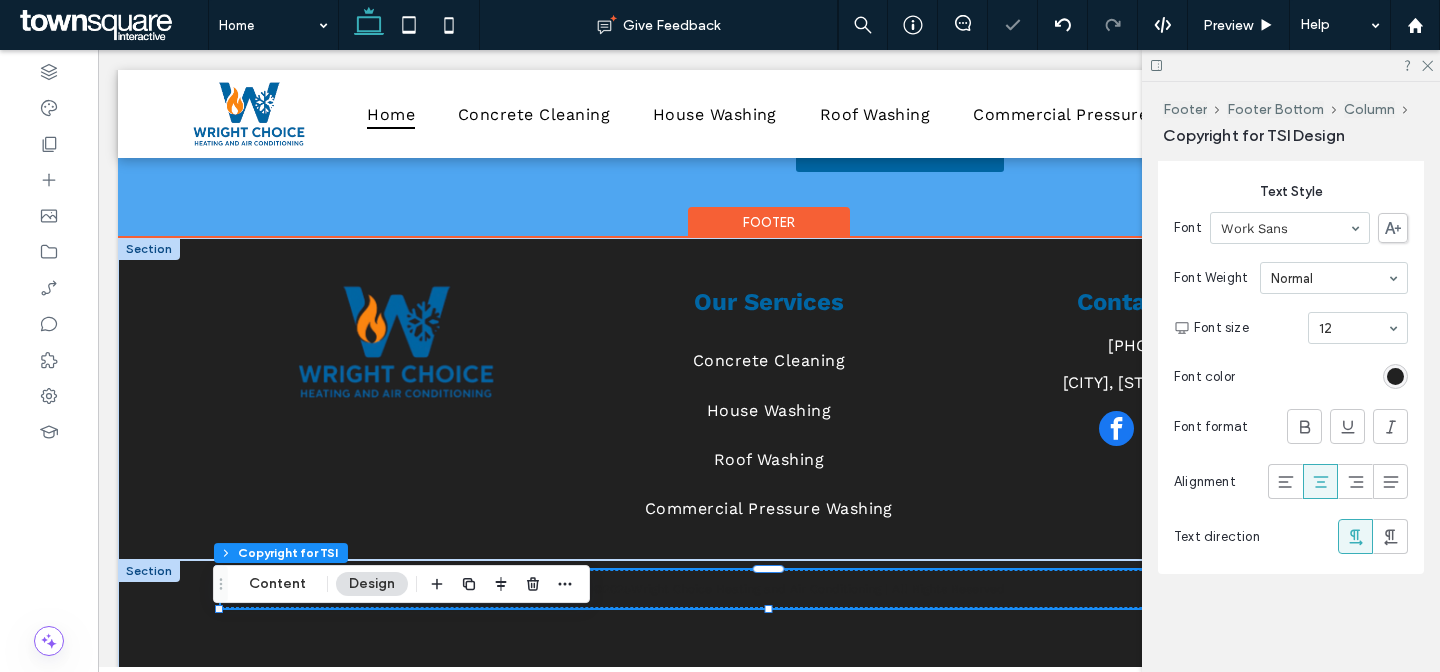 click on "Footer" at bounding box center [769, 222] 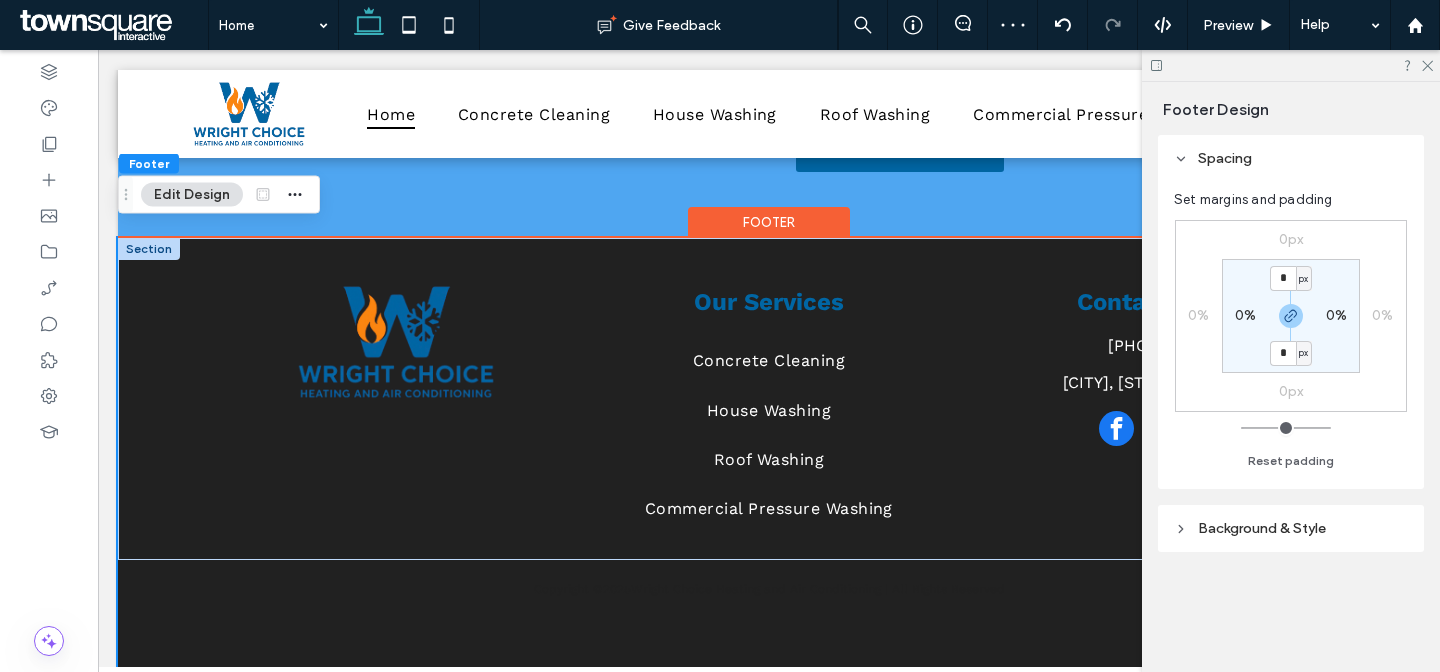 click on "Background & Style" at bounding box center (1291, 528) 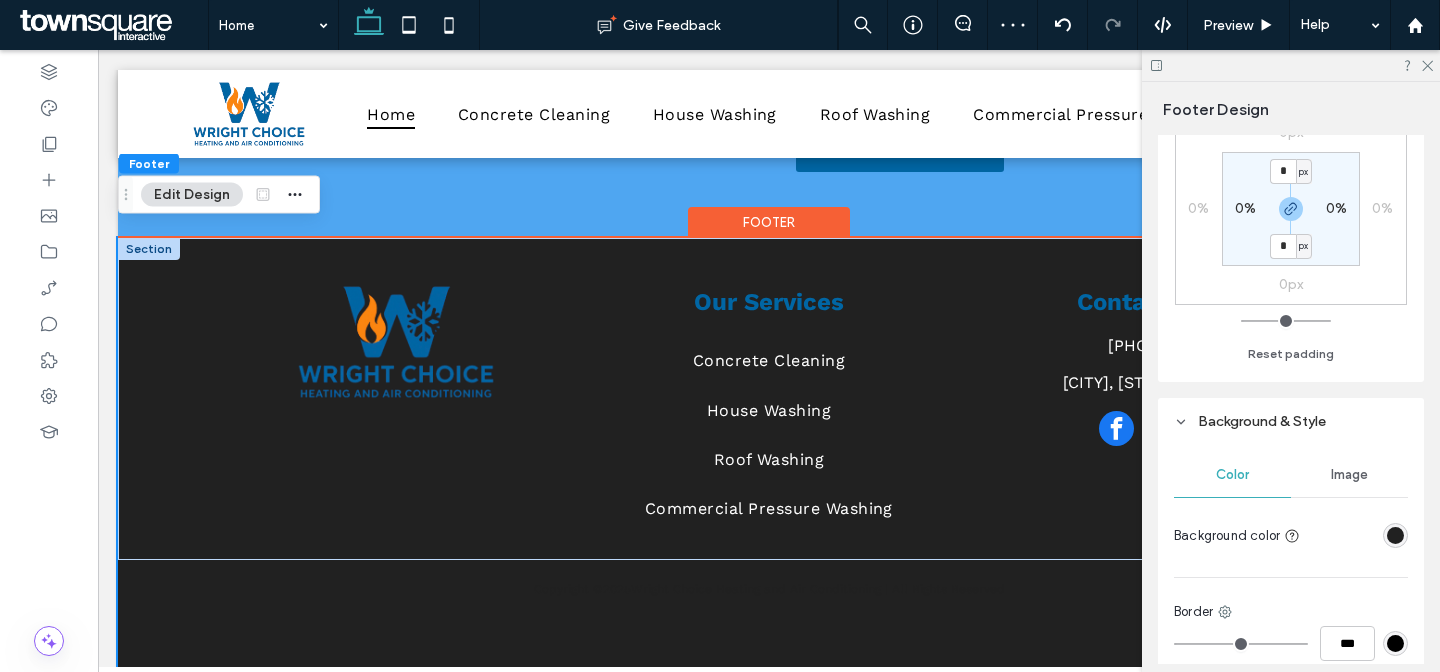 scroll, scrollTop: 115, scrollLeft: 0, axis: vertical 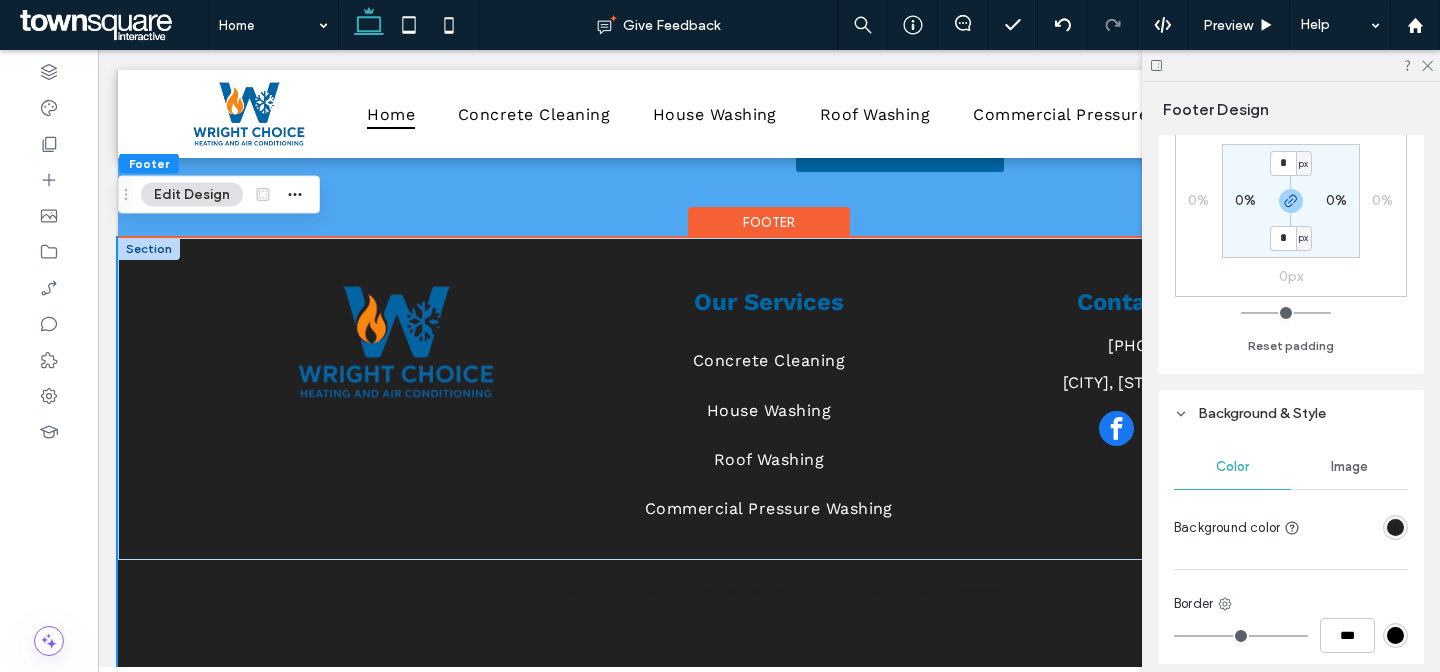 click at bounding box center [1395, 527] 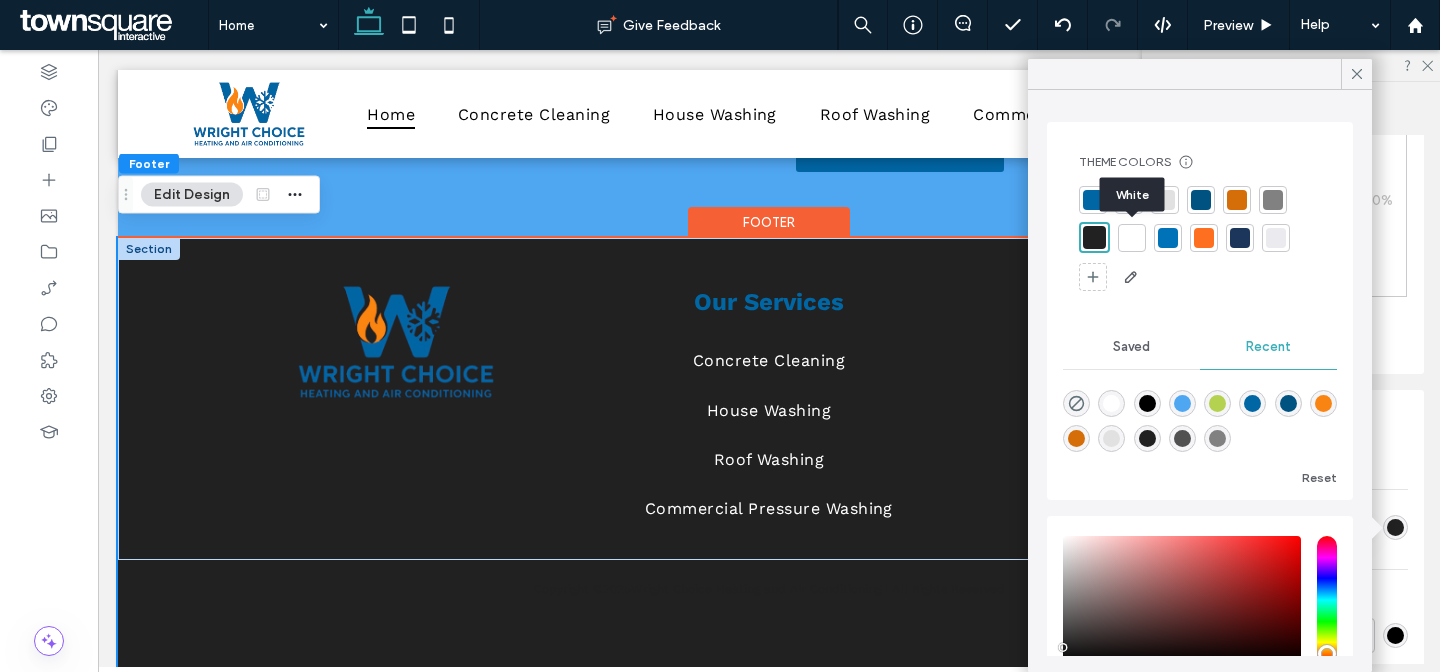 click at bounding box center (1132, 238) 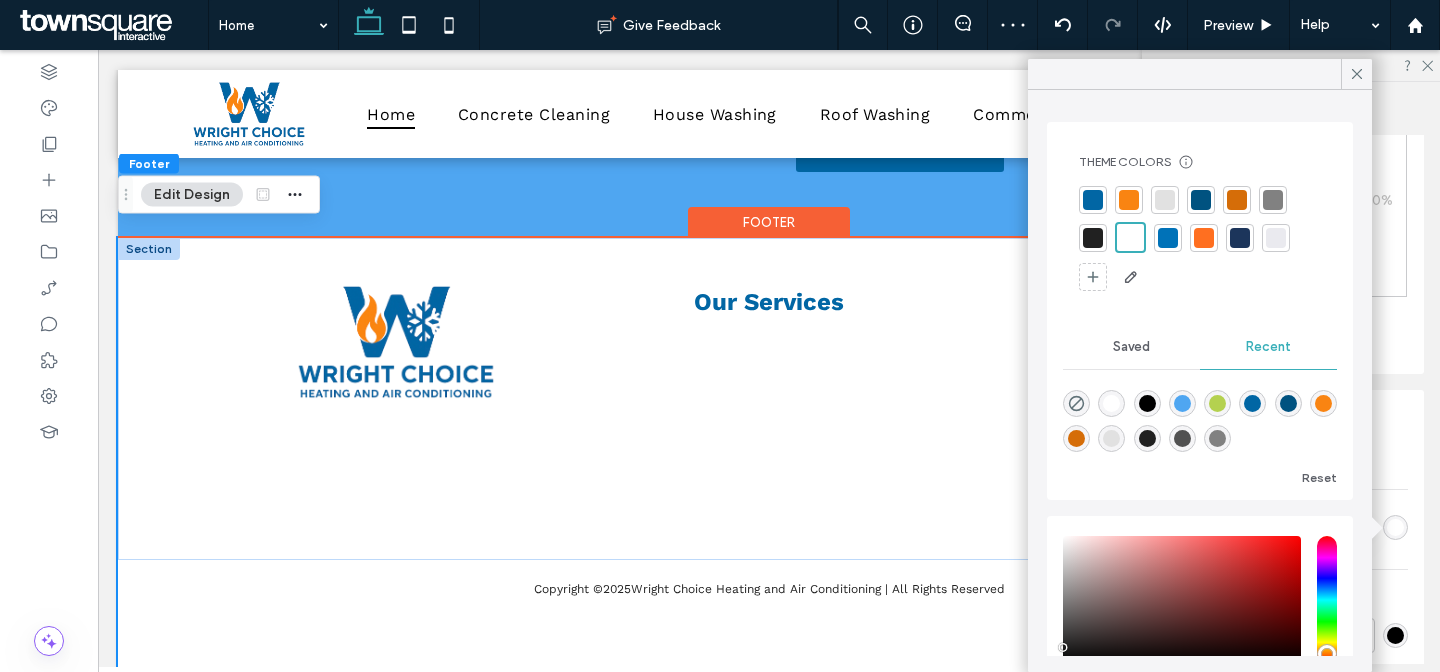 click at bounding box center [1165, 200] 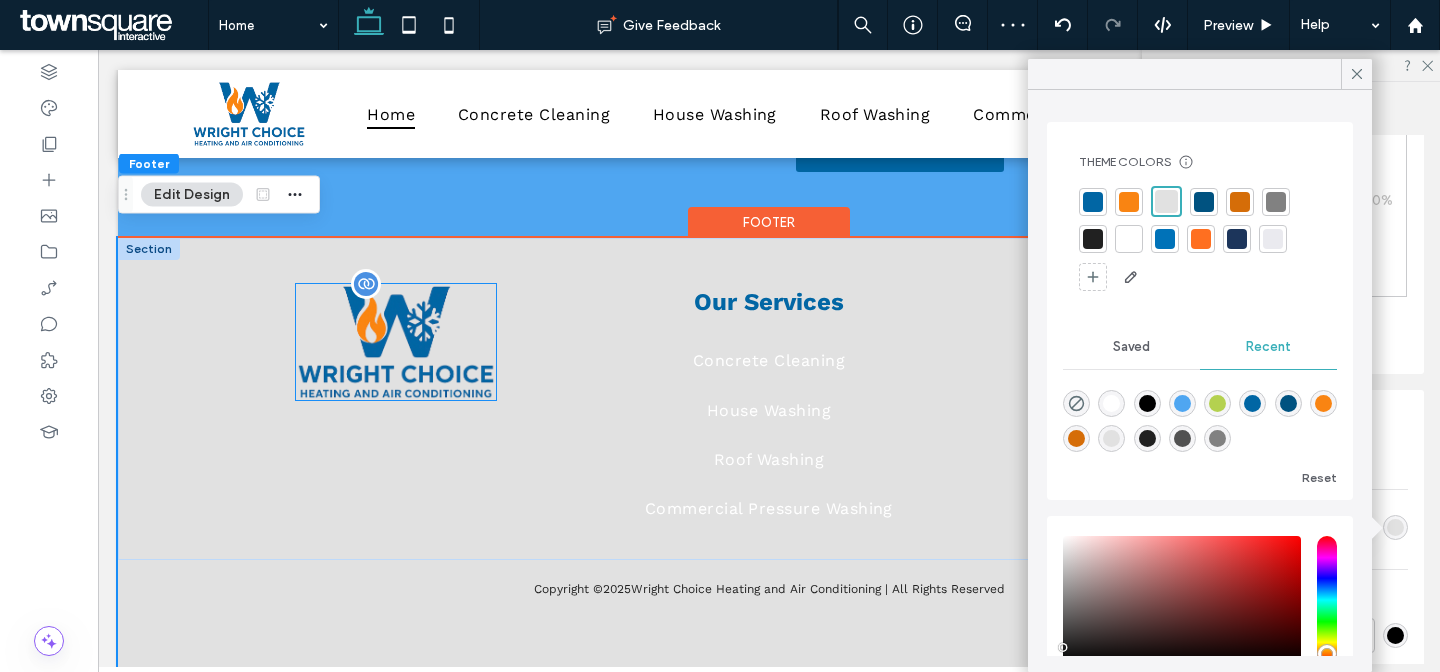 click at bounding box center [396, 342] 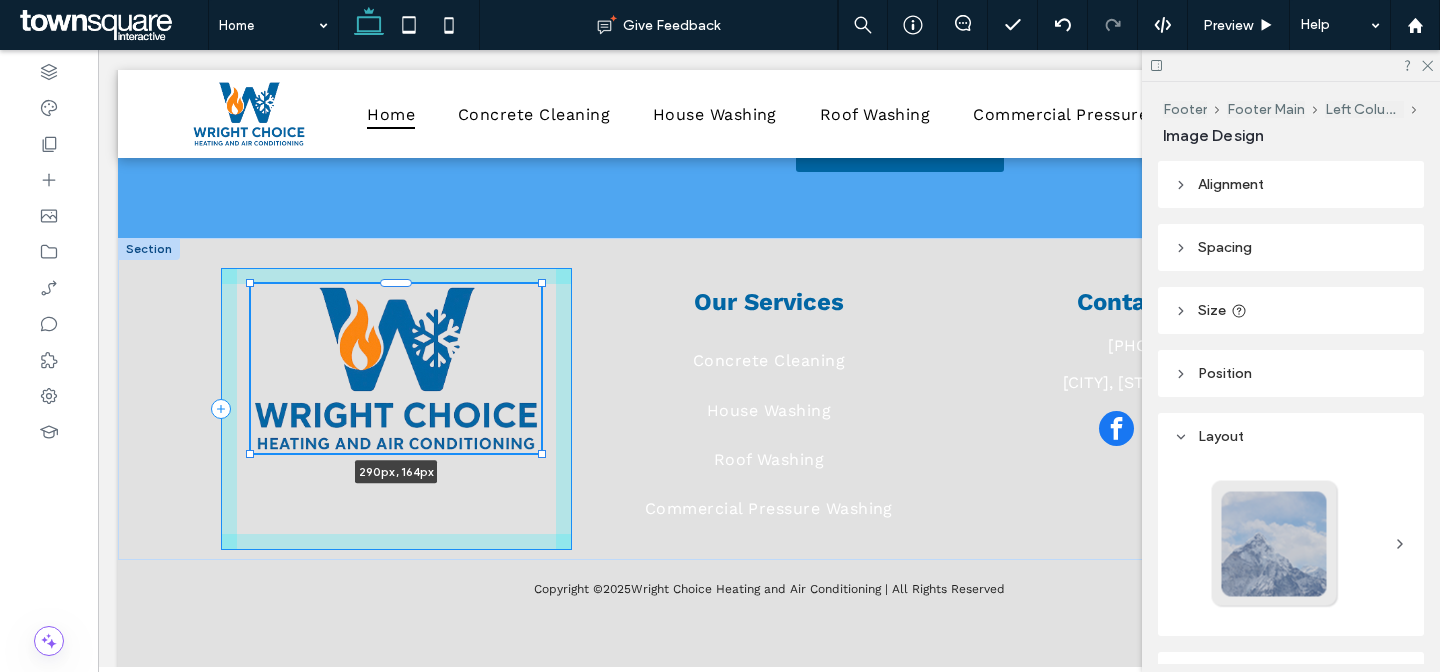 drag, startPoint x: 490, startPoint y: 389, endPoint x: 526, endPoint y: 424, distance: 50.20956 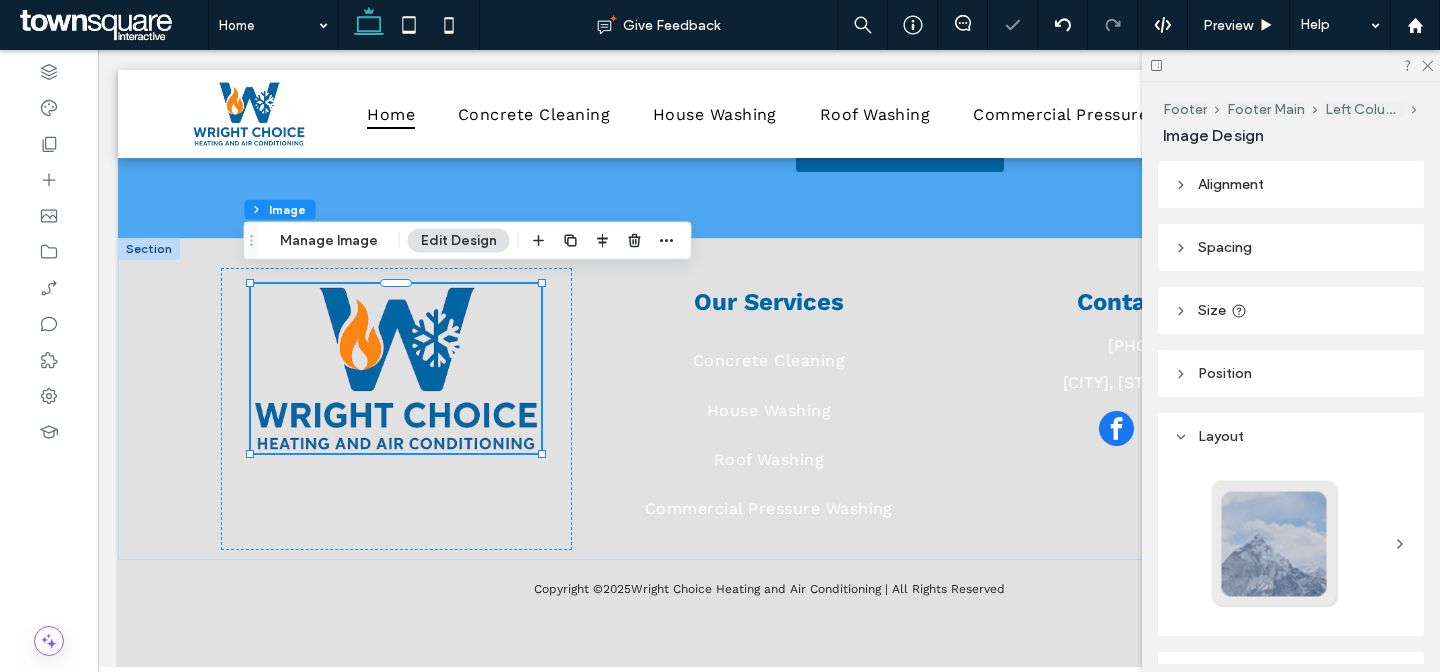 click on "Size" at bounding box center [1291, 310] 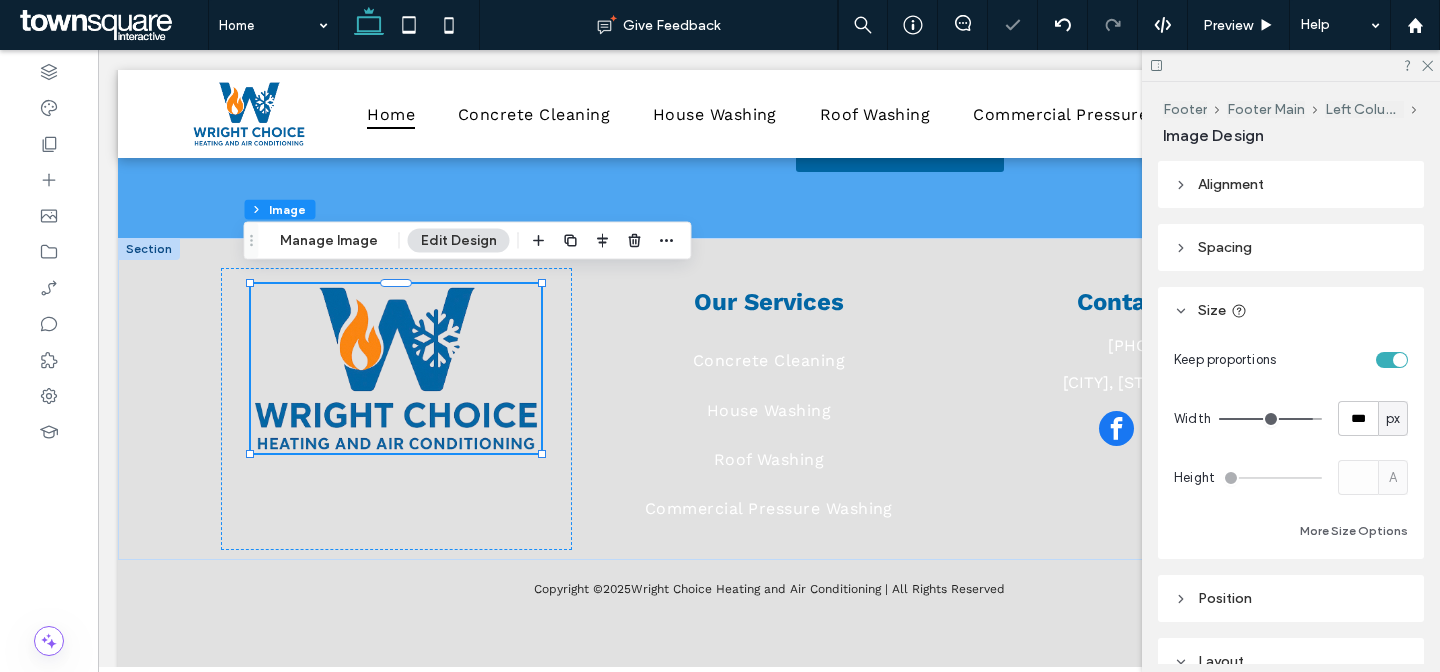 click on "px" at bounding box center [1393, 419] 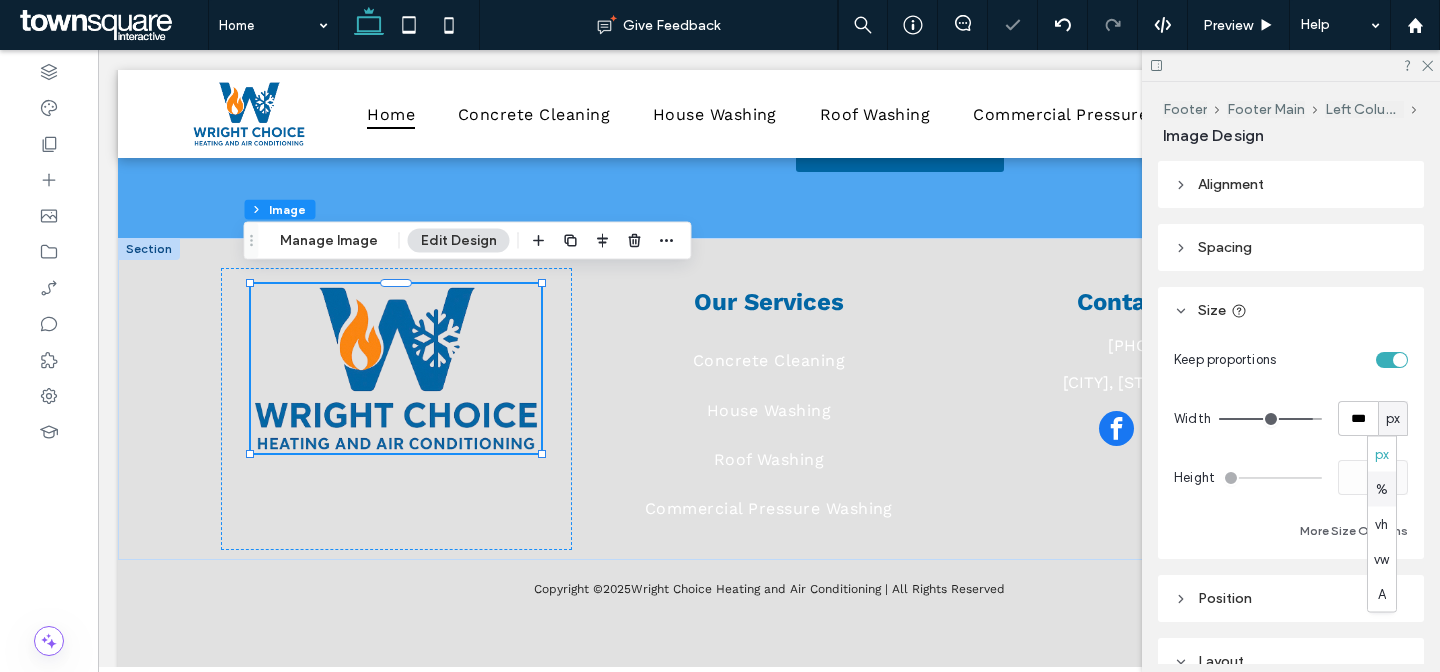 click on "%" at bounding box center [1382, 489] 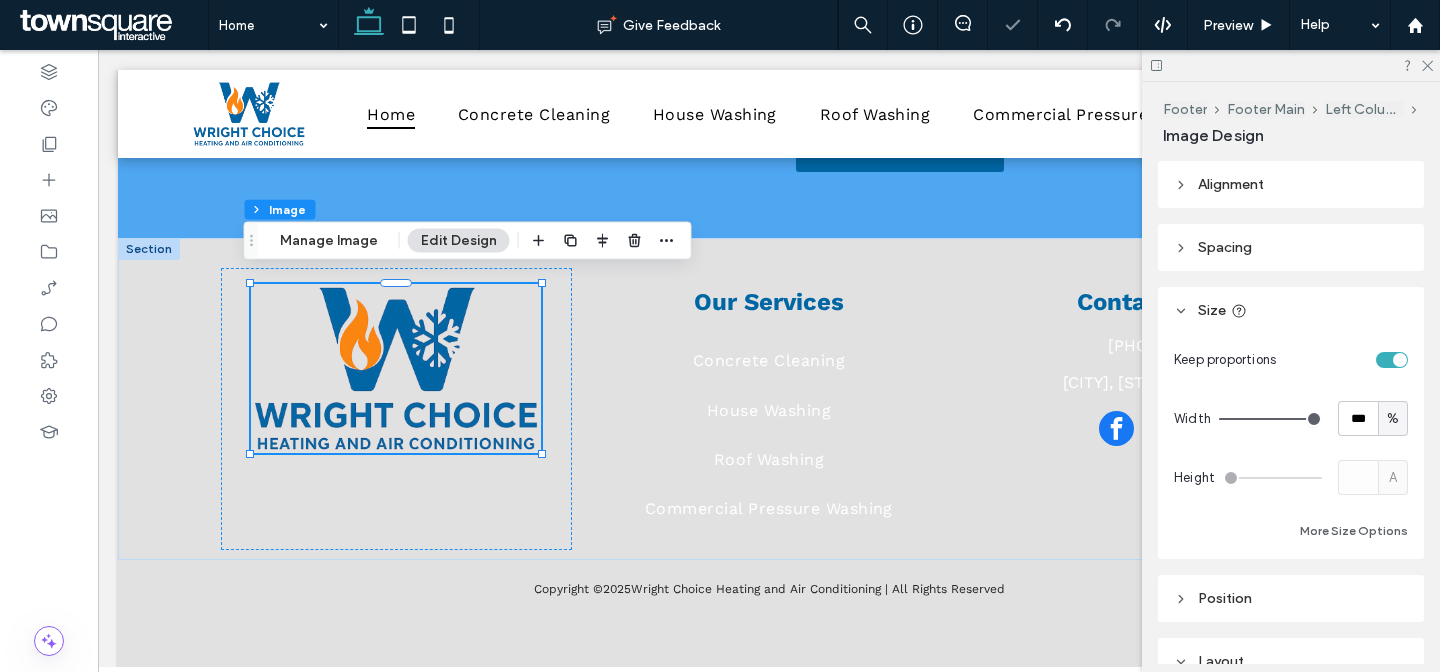 type on "**" 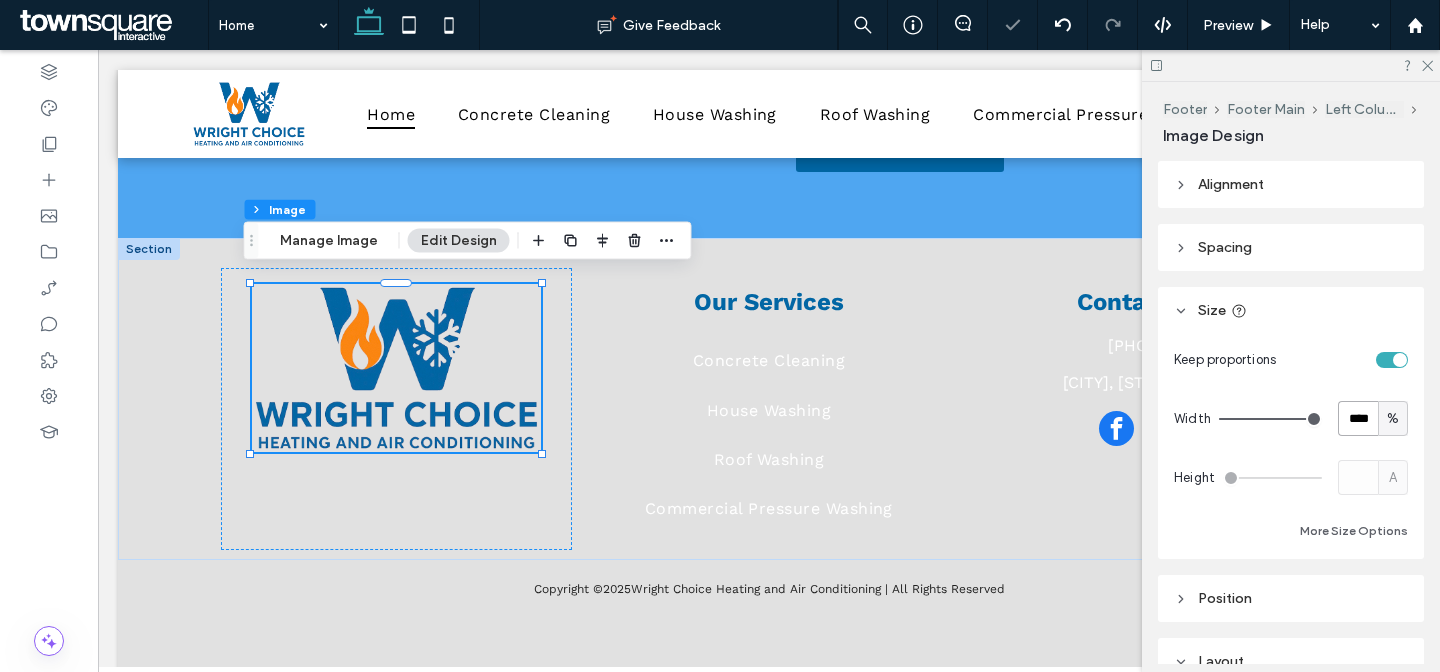 click on "****" at bounding box center (1358, 418) 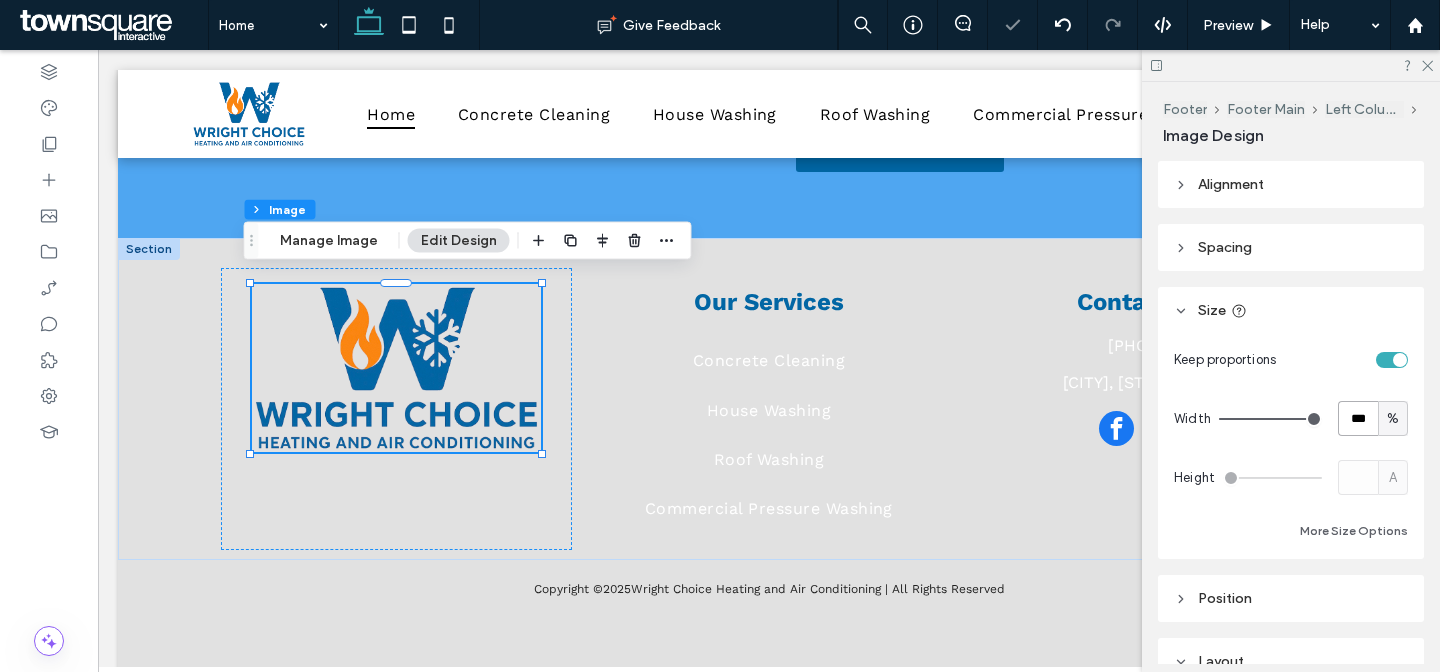 type on "***" 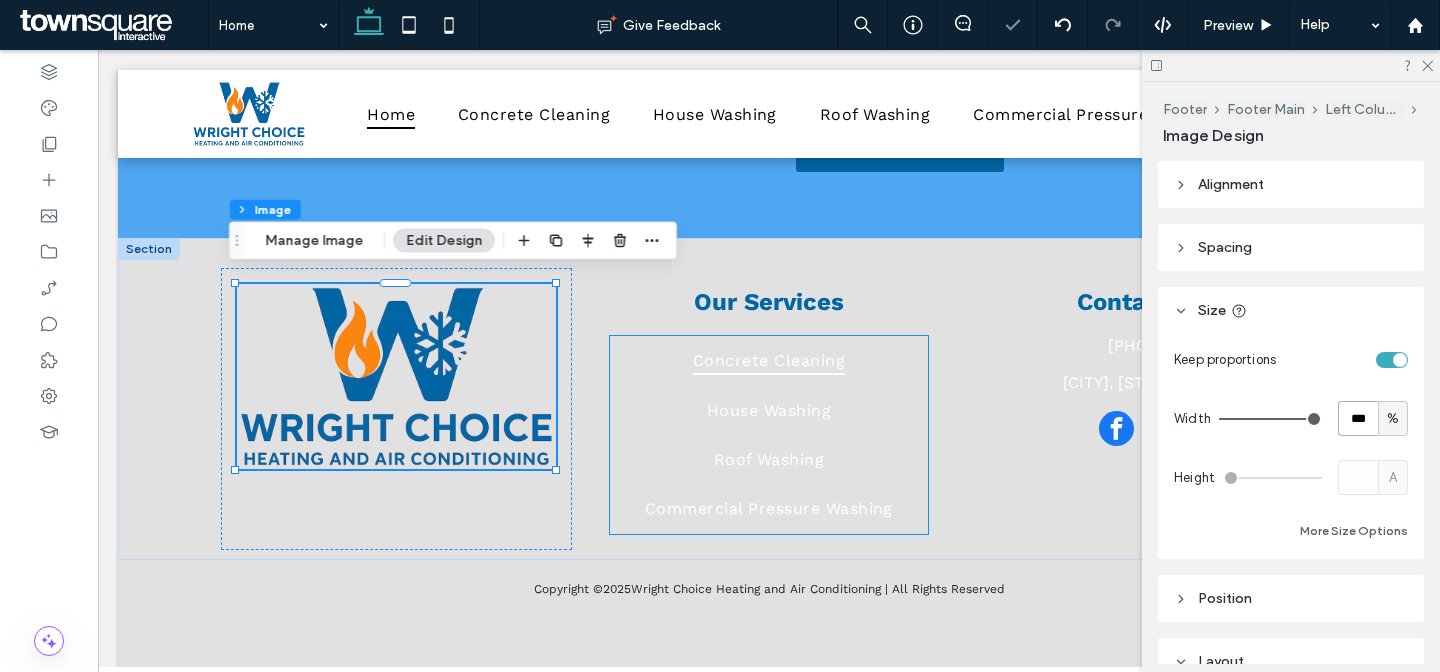 click on "Concrete Cleaning" at bounding box center (769, 360) 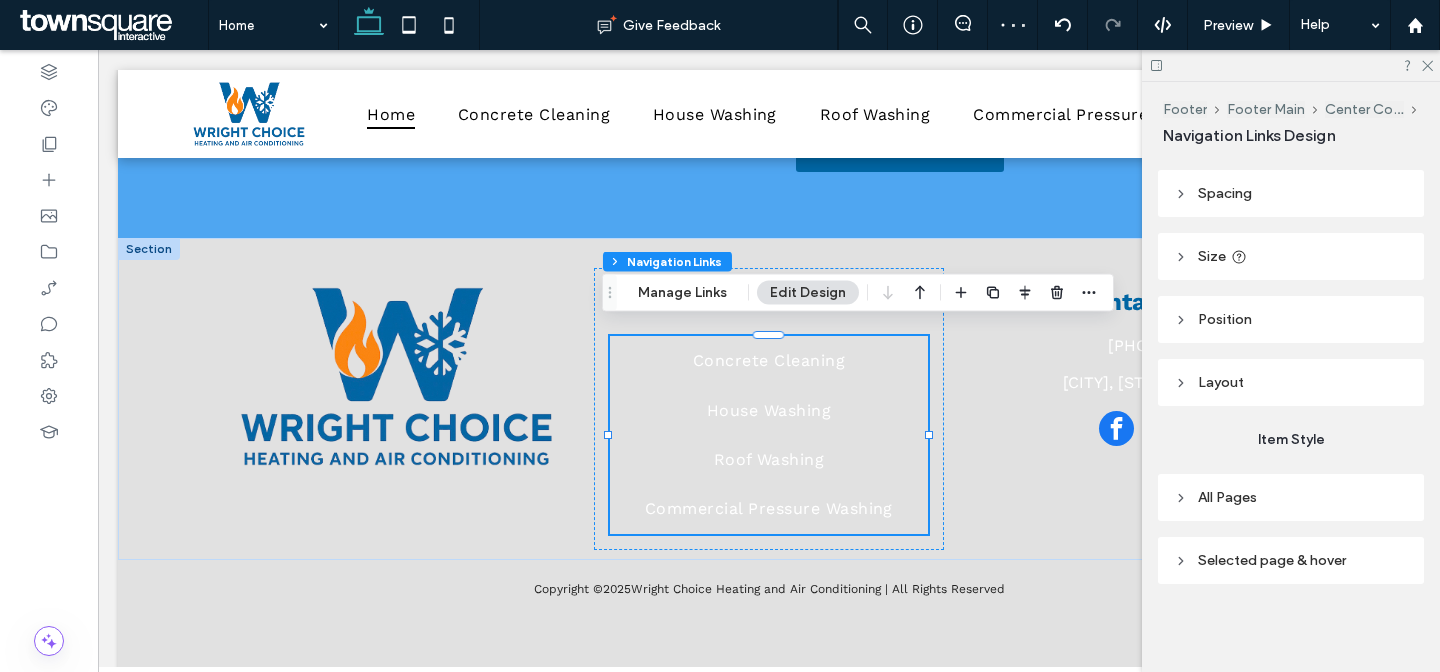 click on "All Pages" at bounding box center [1291, 497] 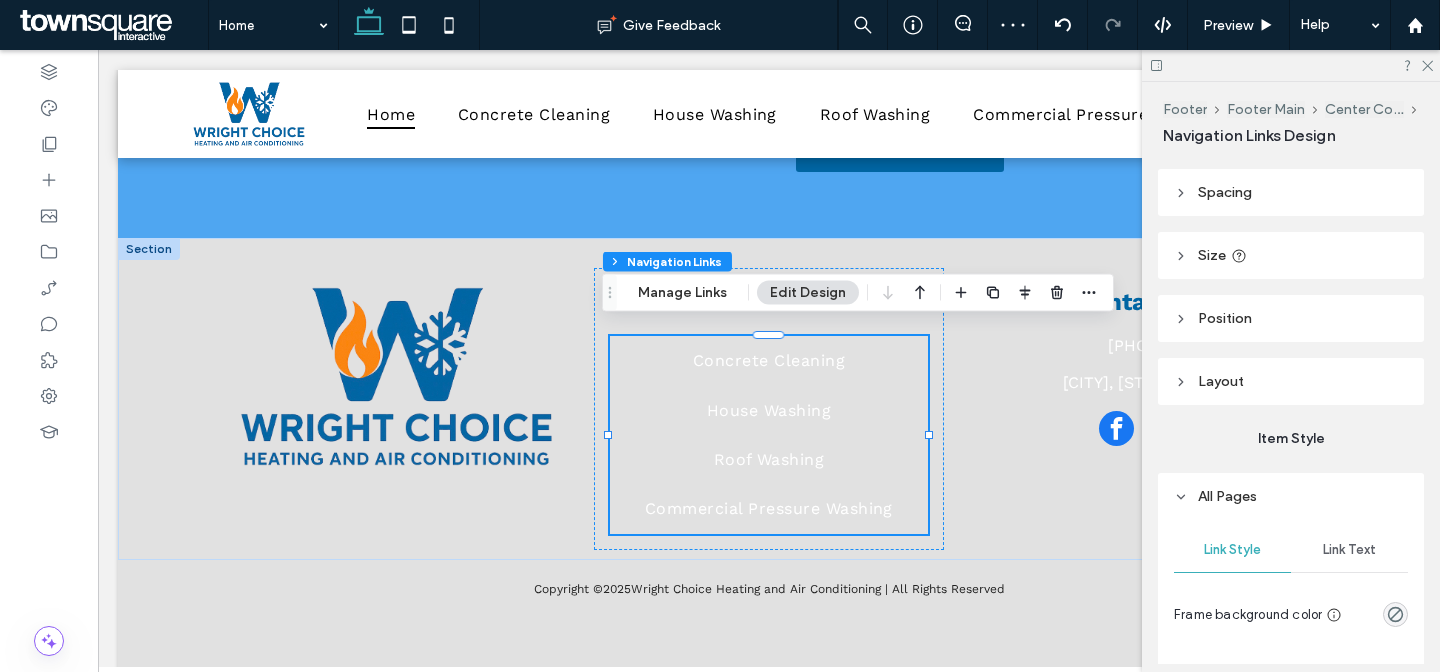 scroll, scrollTop: 267, scrollLeft: 0, axis: vertical 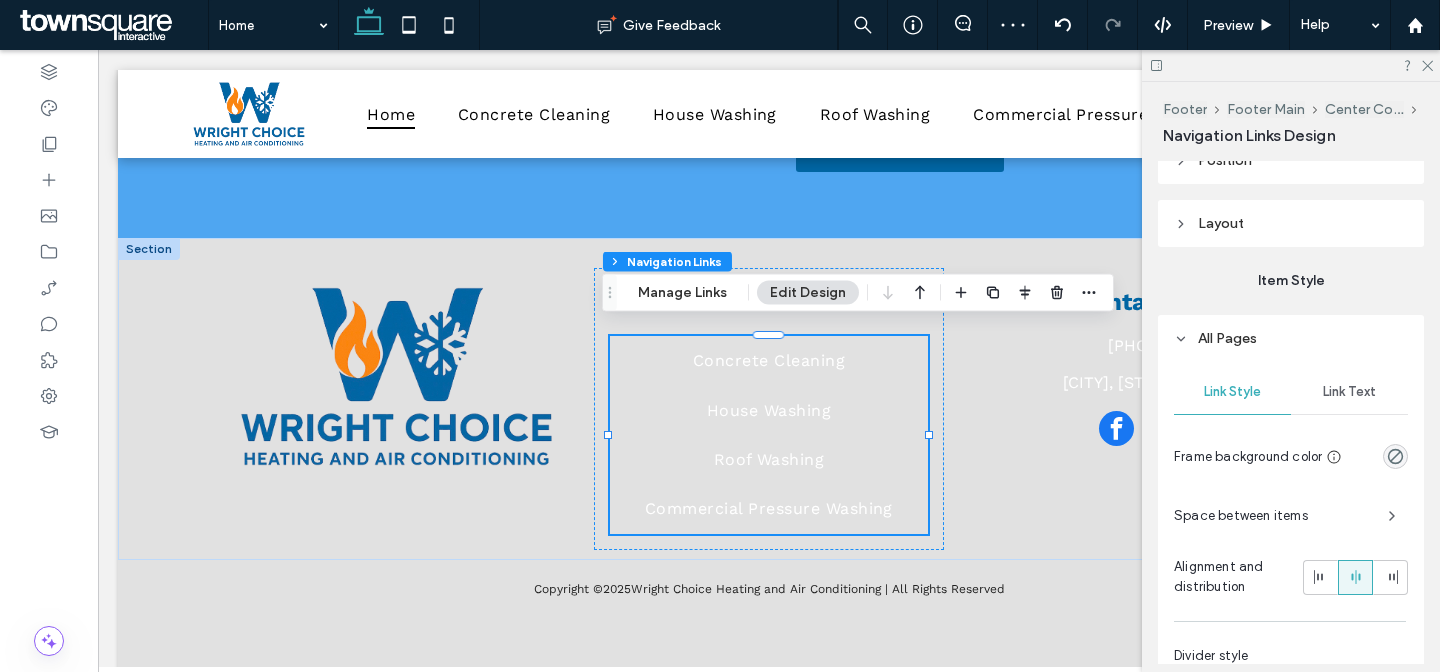 click on "Link Text" at bounding box center [1349, 392] 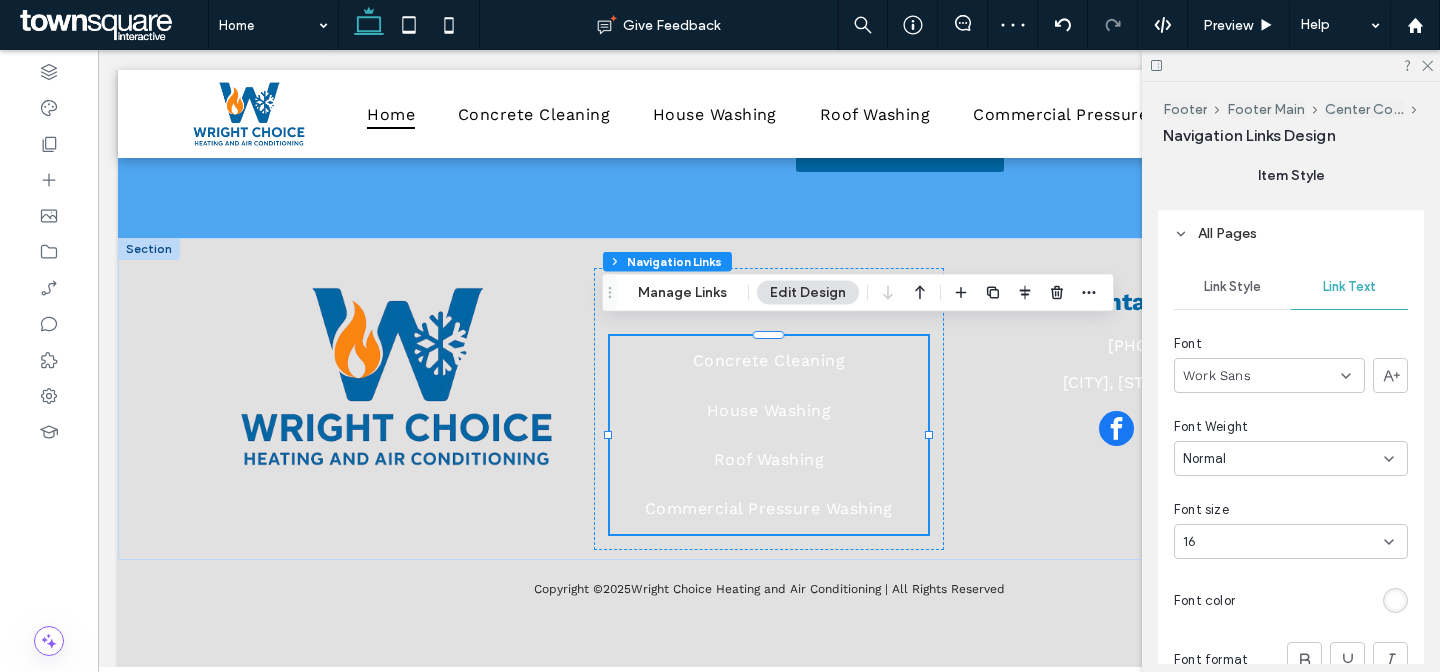scroll, scrollTop: 475, scrollLeft: 0, axis: vertical 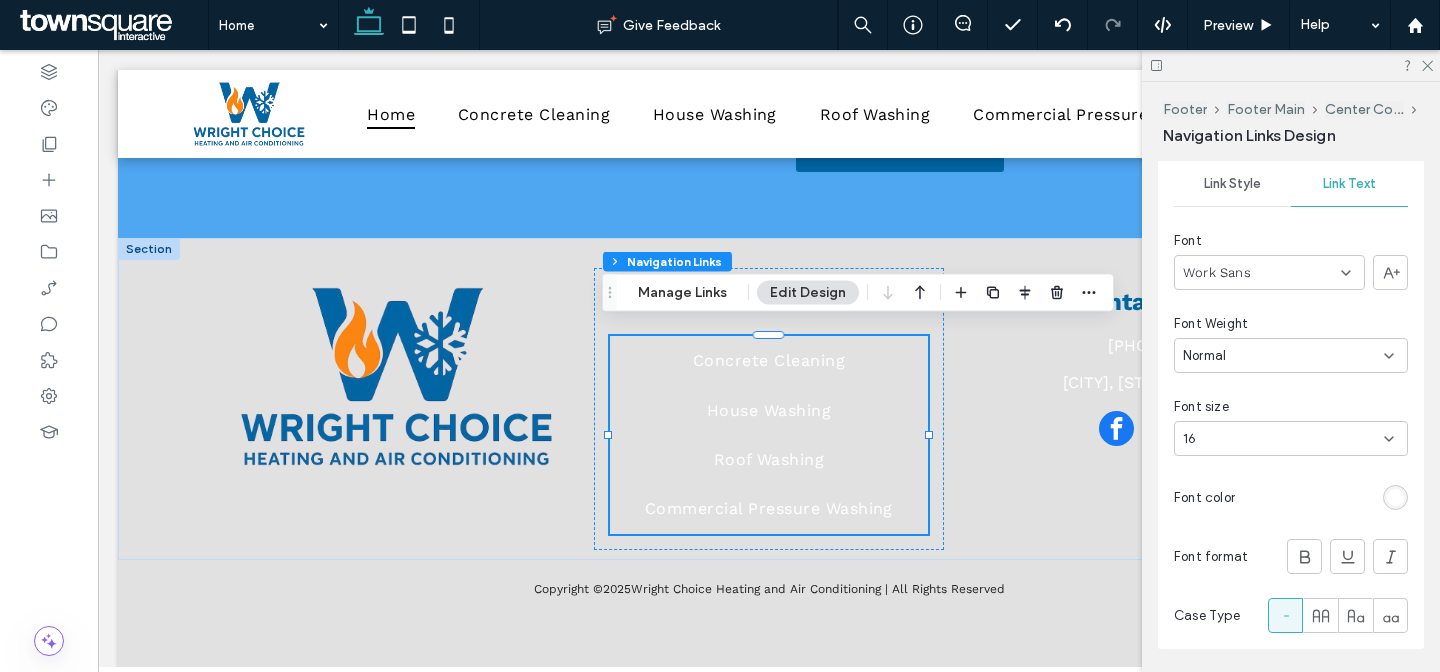 click at bounding box center [1395, 497] 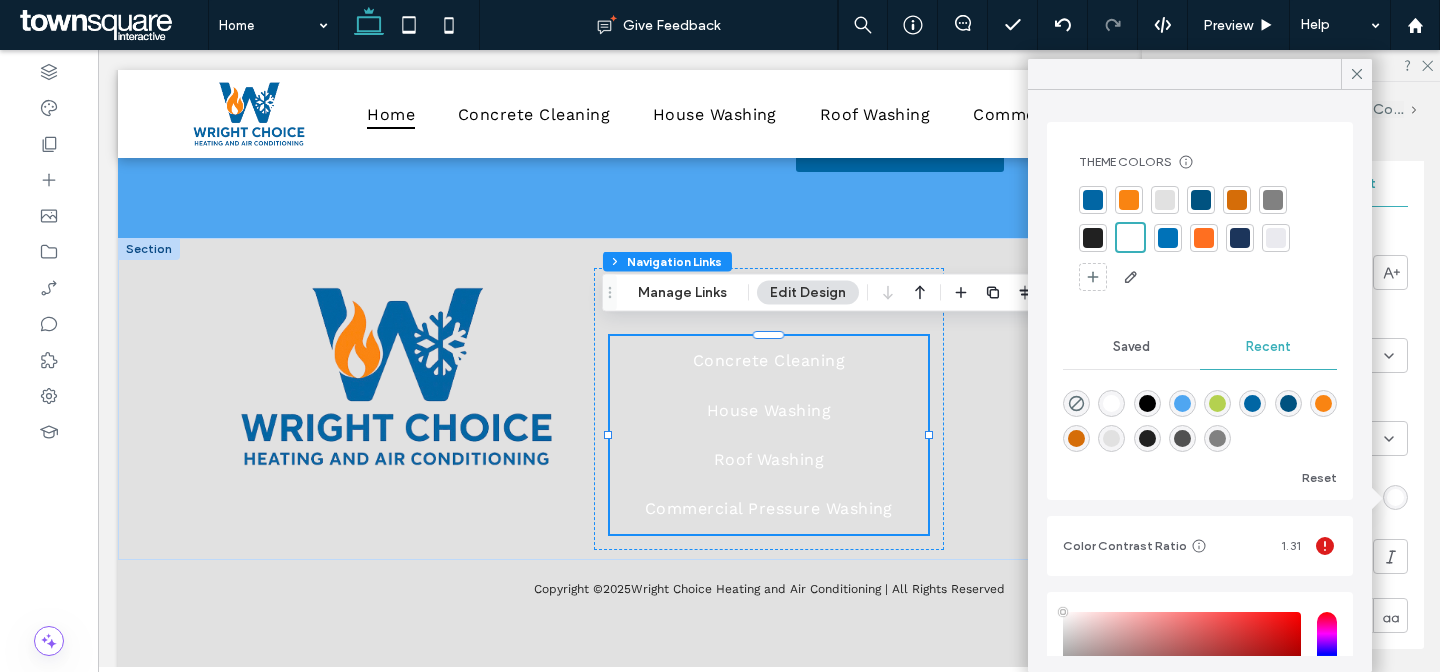 click at bounding box center [1093, 238] 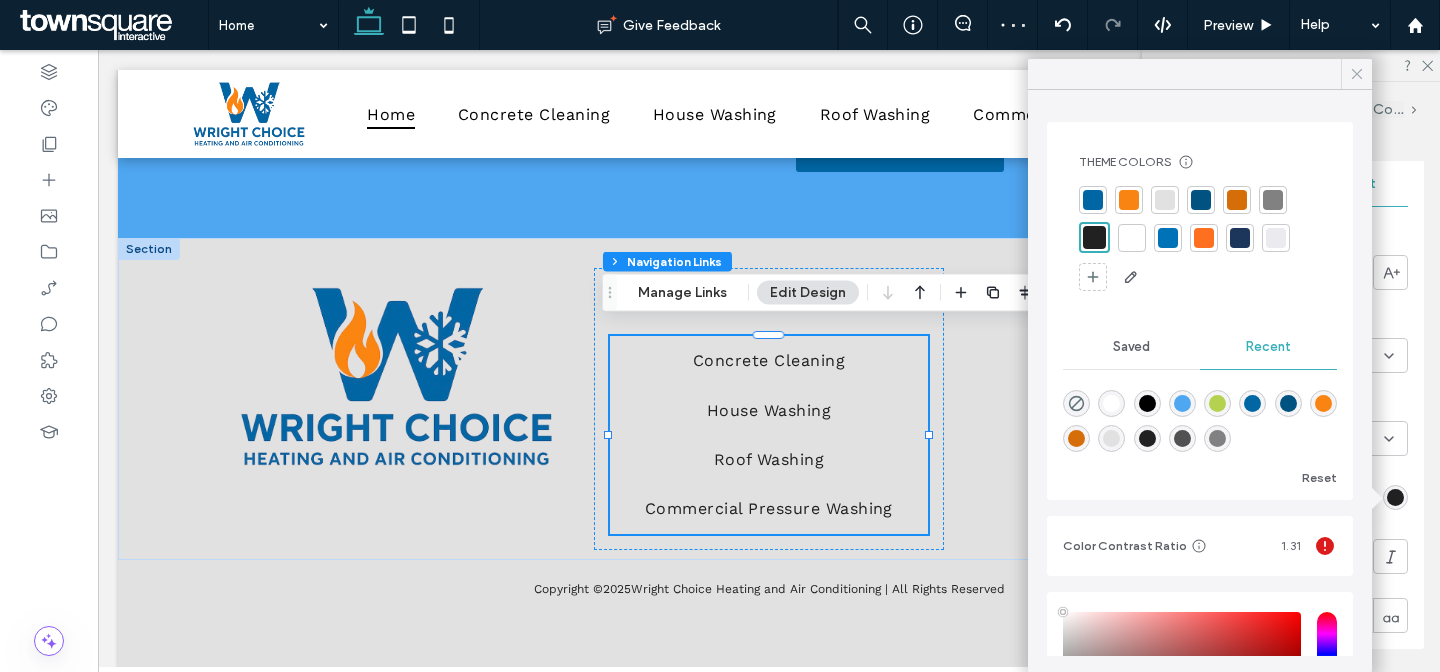 click 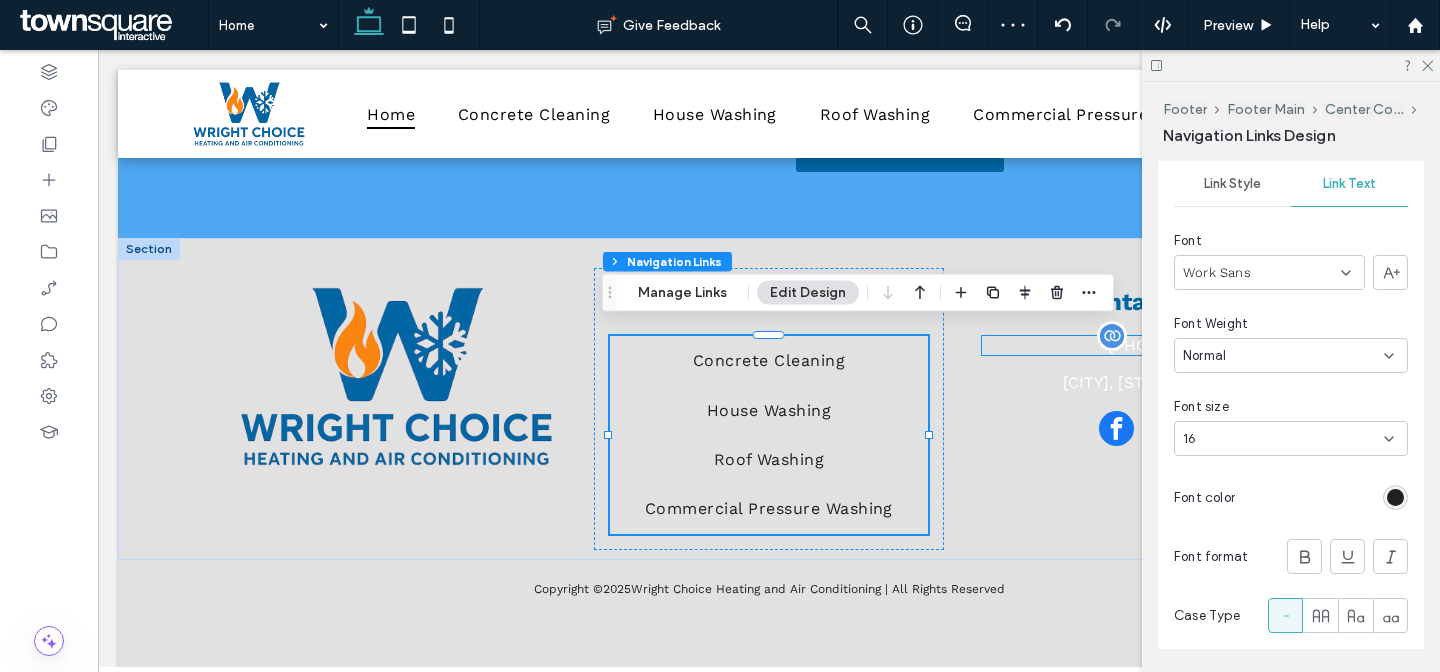 click on "[PHONE]" at bounding box center [1141, 345] 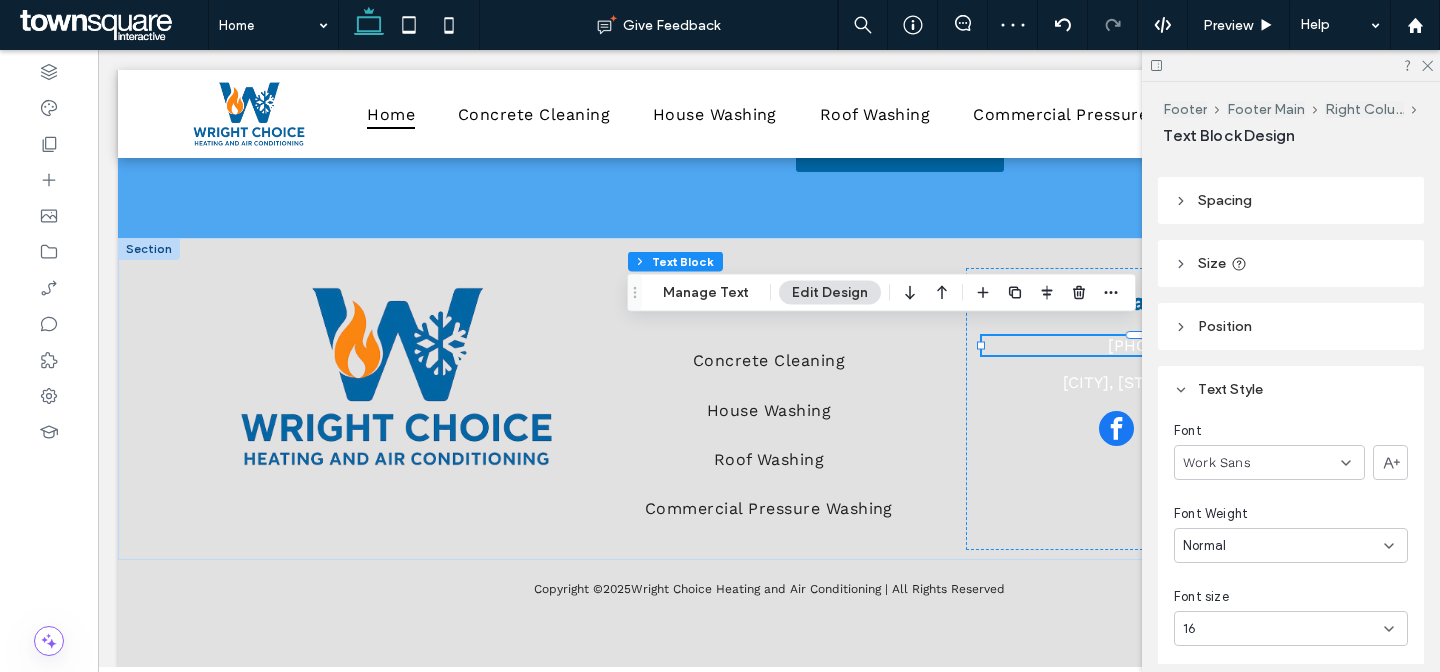 scroll, scrollTop: 319, scrollLeft: 0, axis: vertical 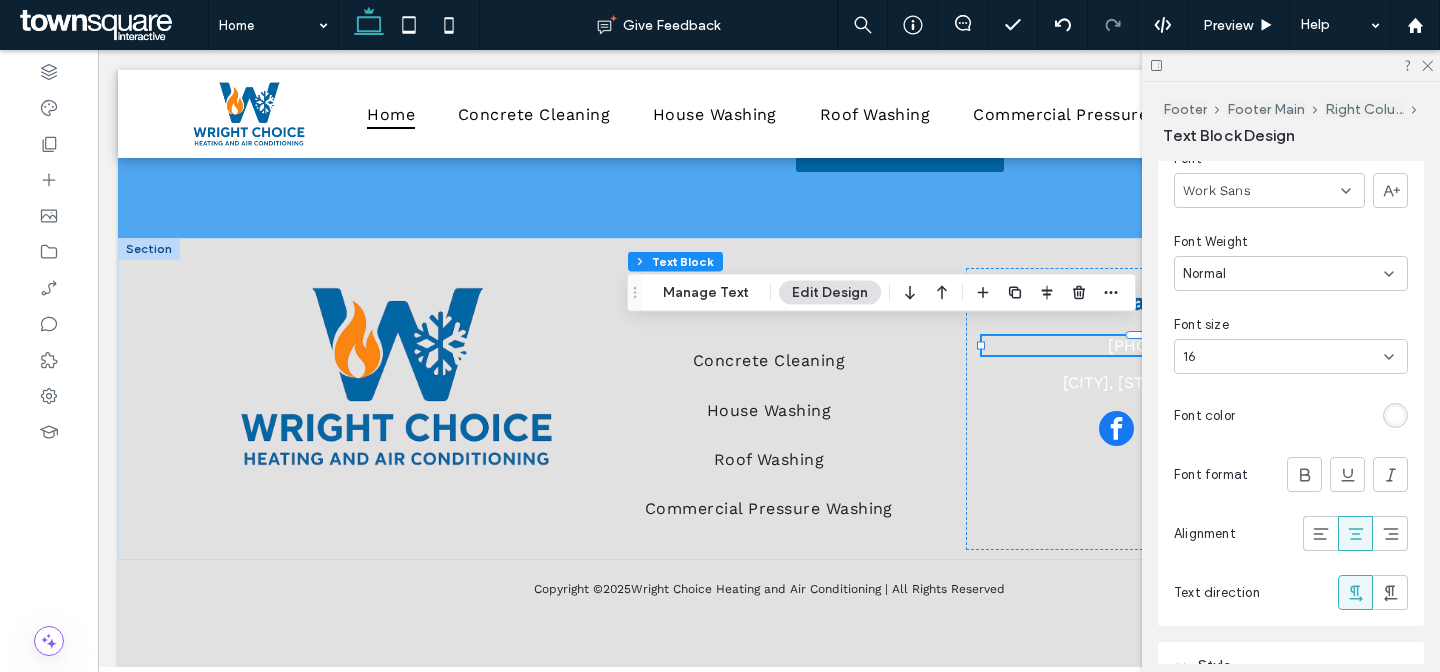 click at bounding box center (1395, 415) 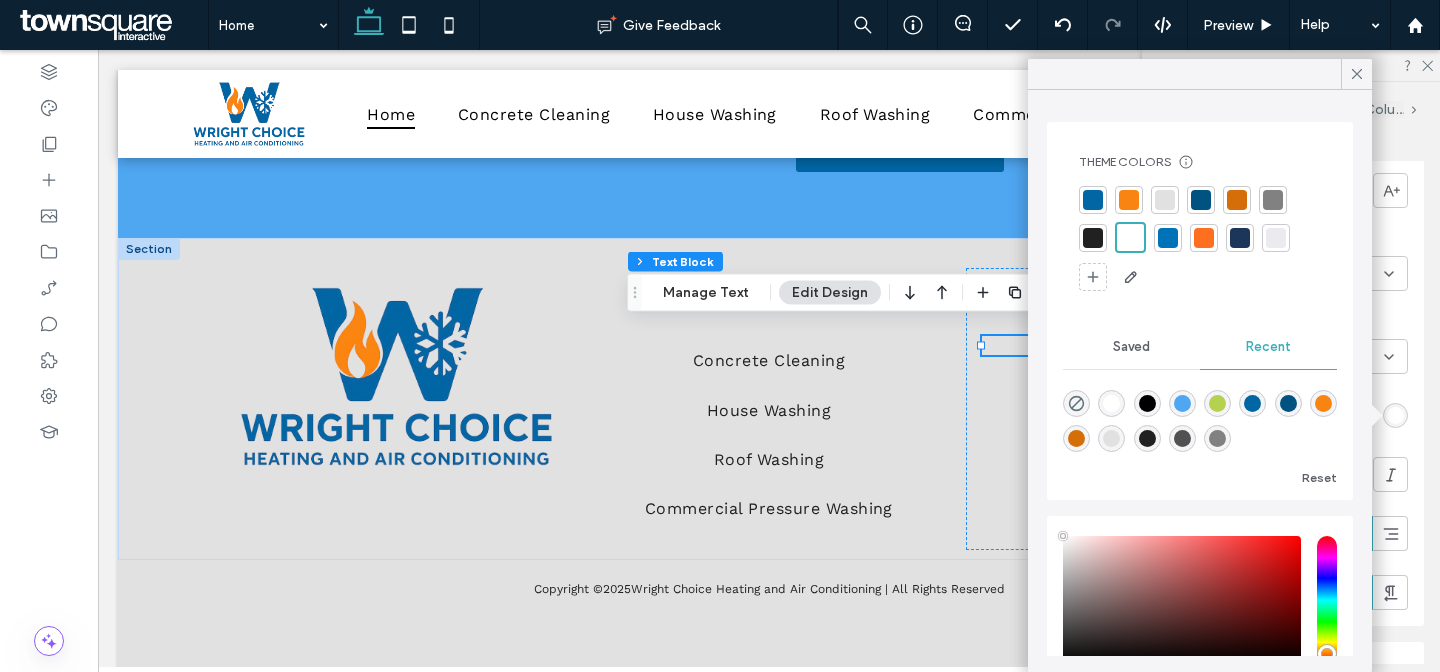 click at bounding box center [1093, 238] 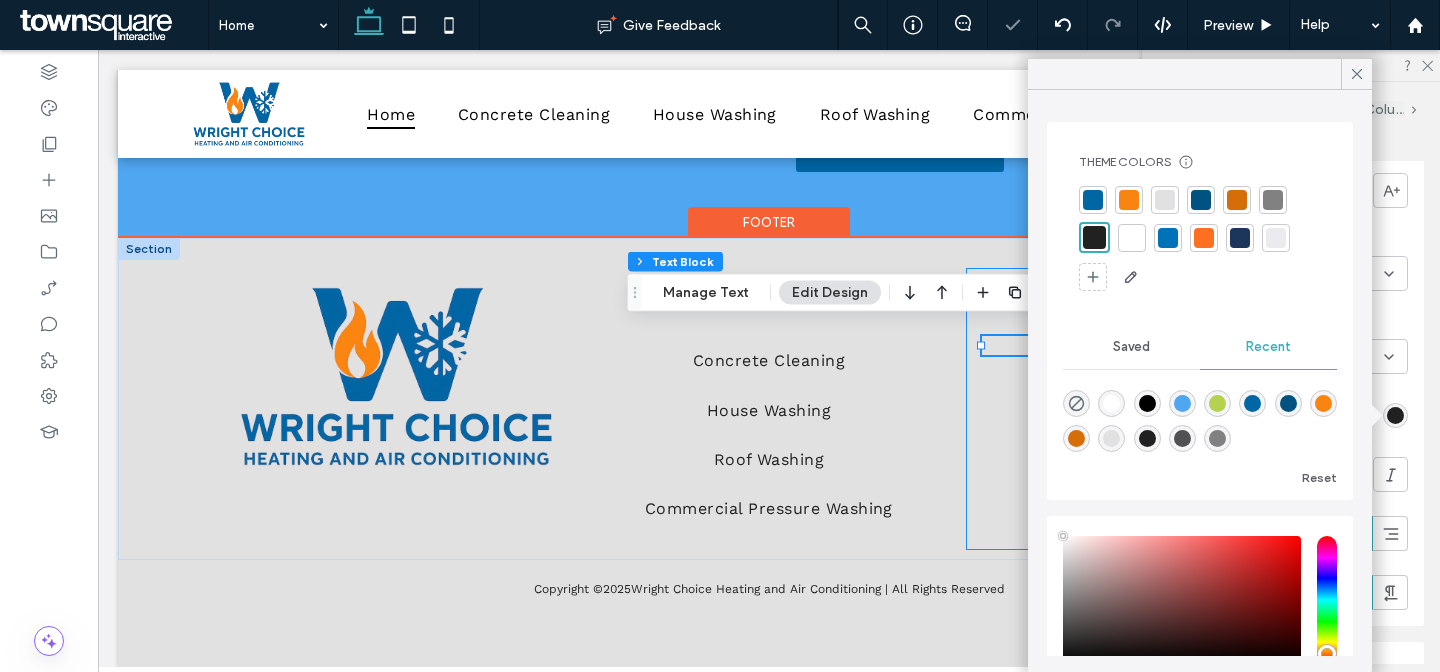 click on "Contact Us
[PHONE]
[CITY], [STATE] [ZIP]" at bounding box center (1141, 409) 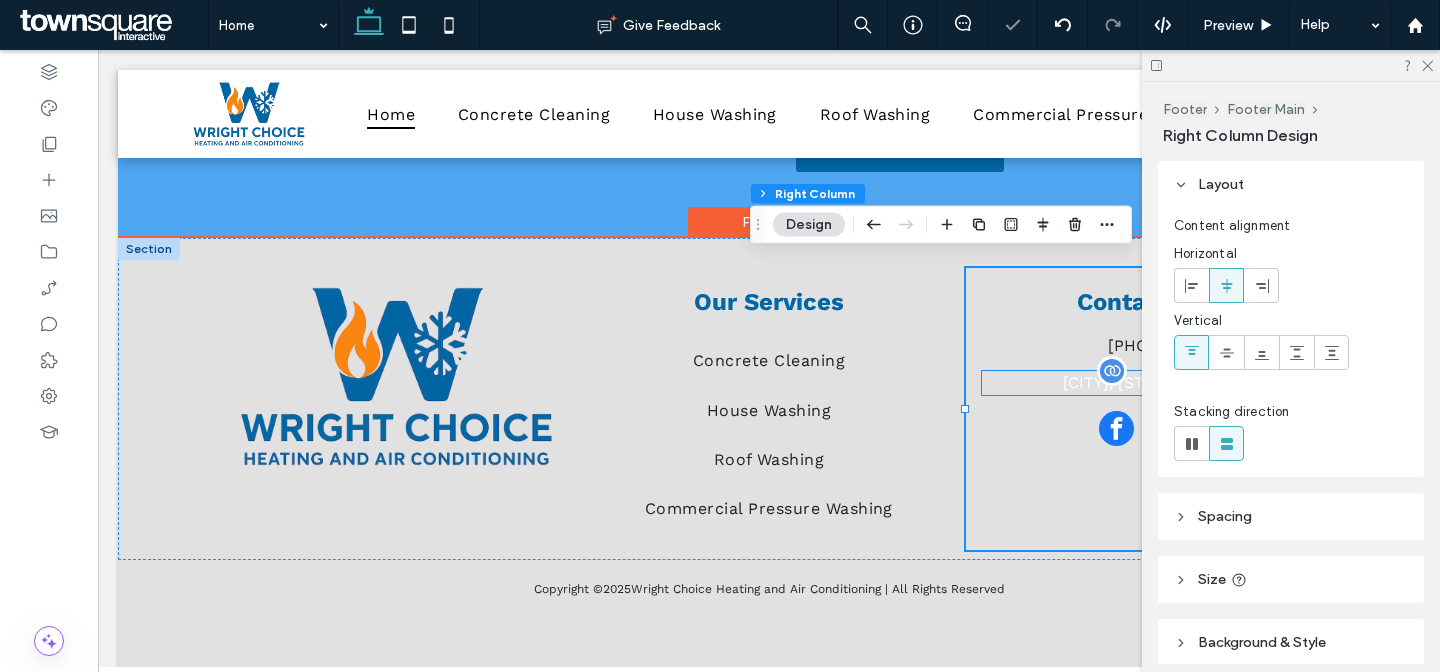 click on "[CITY], [STATE] [ZIP]" at bounding box center [1141, 383] 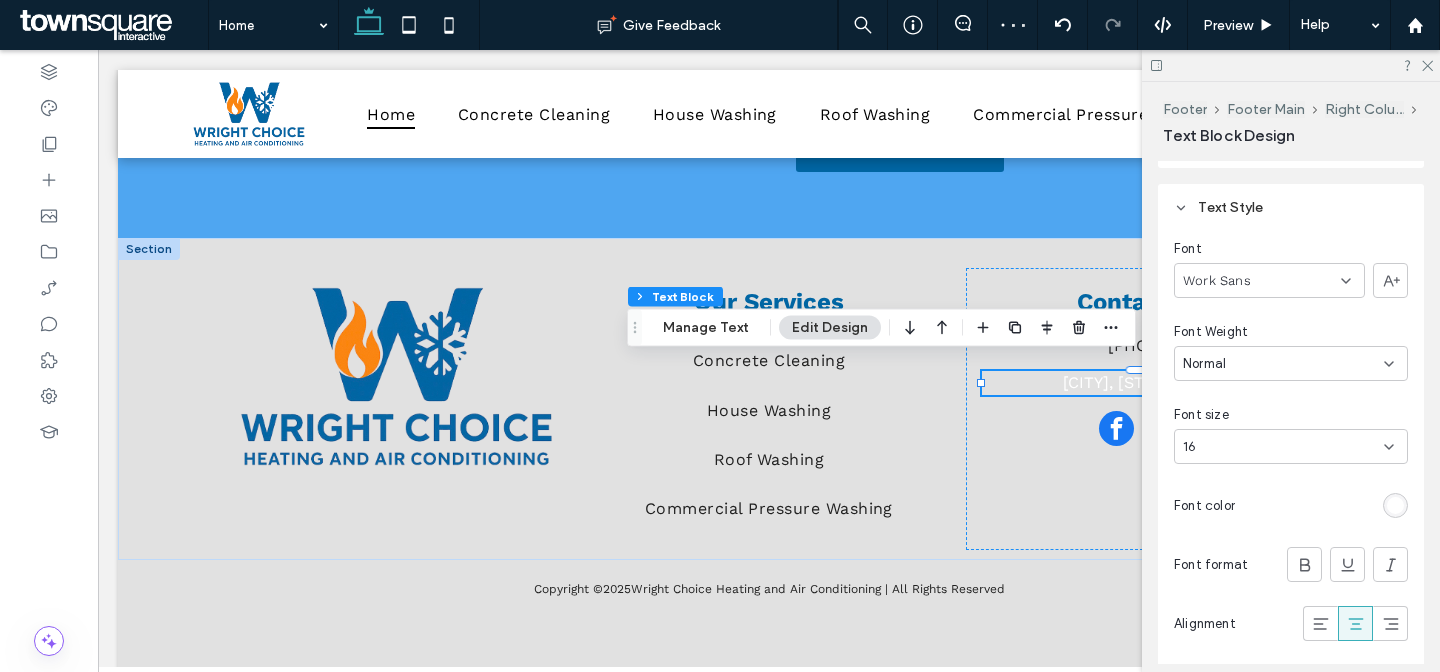 scroll, scrollTop: 256, scrollLeft: 0, axis: vertical 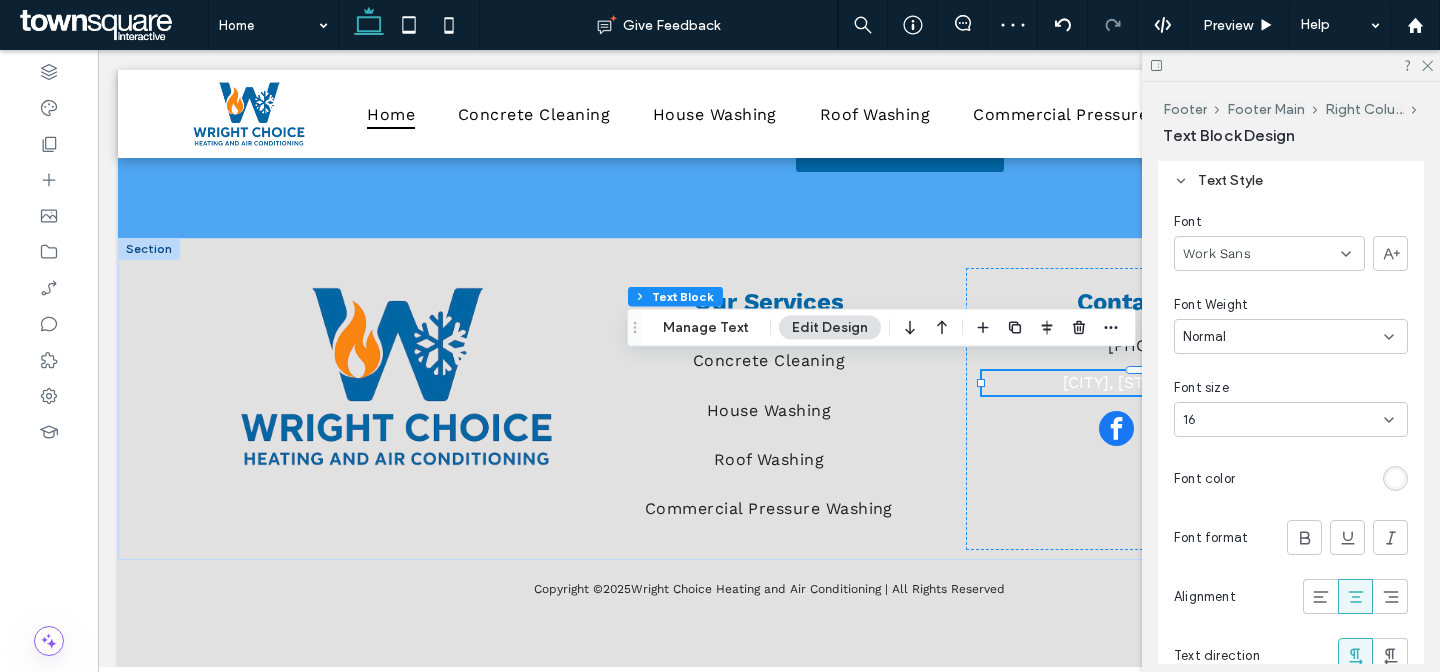 click at bounding box center [1395, 478] 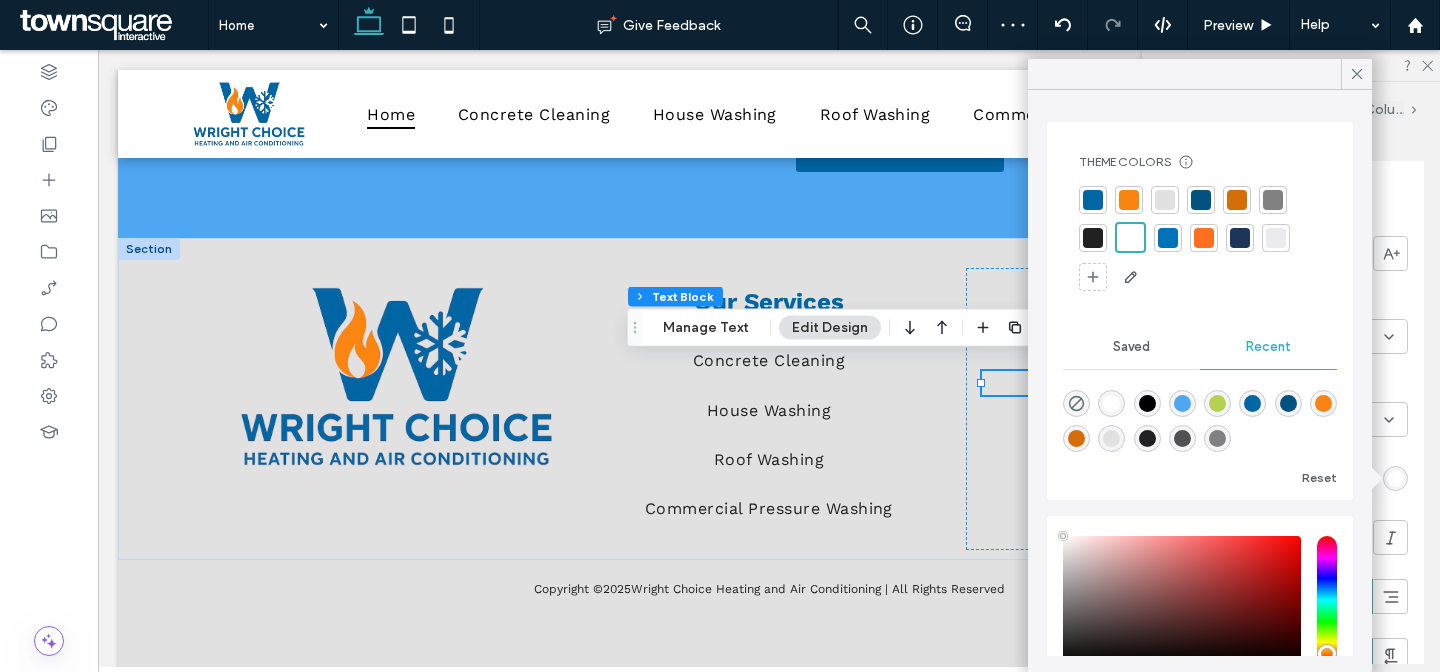 click at bounding box center (1093, 238) 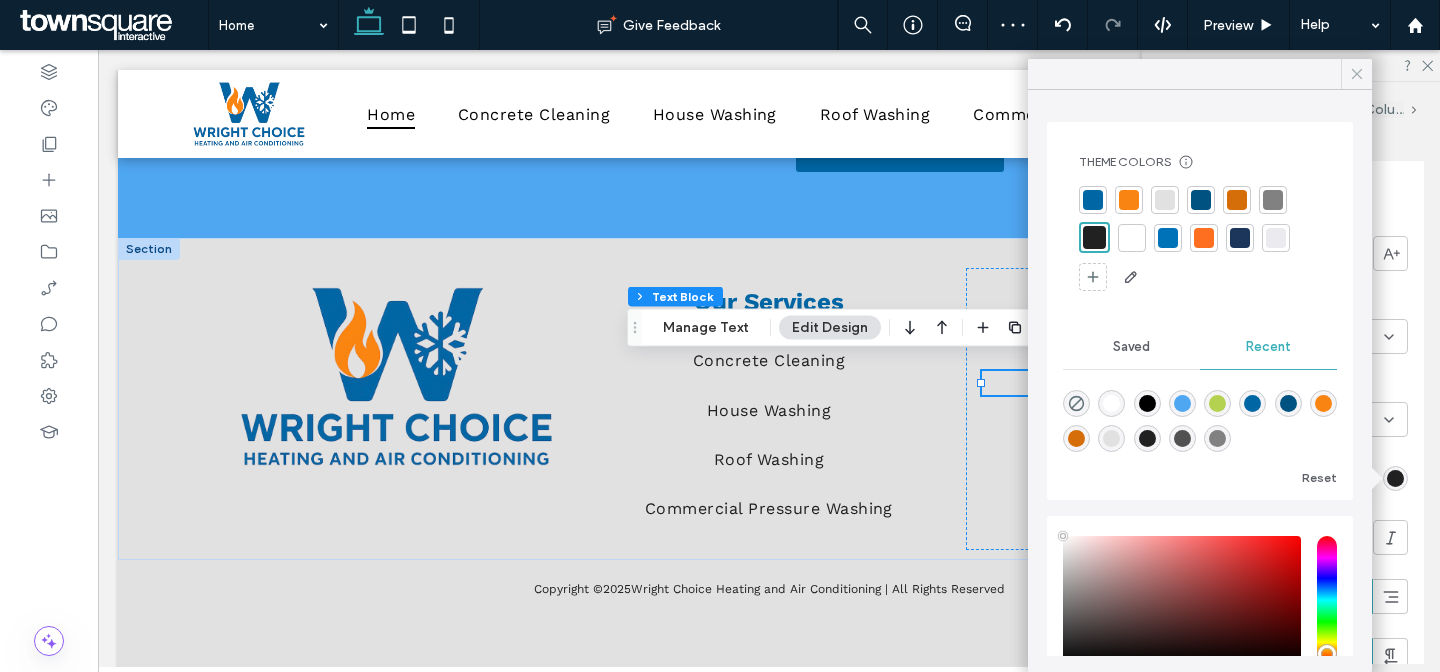 click 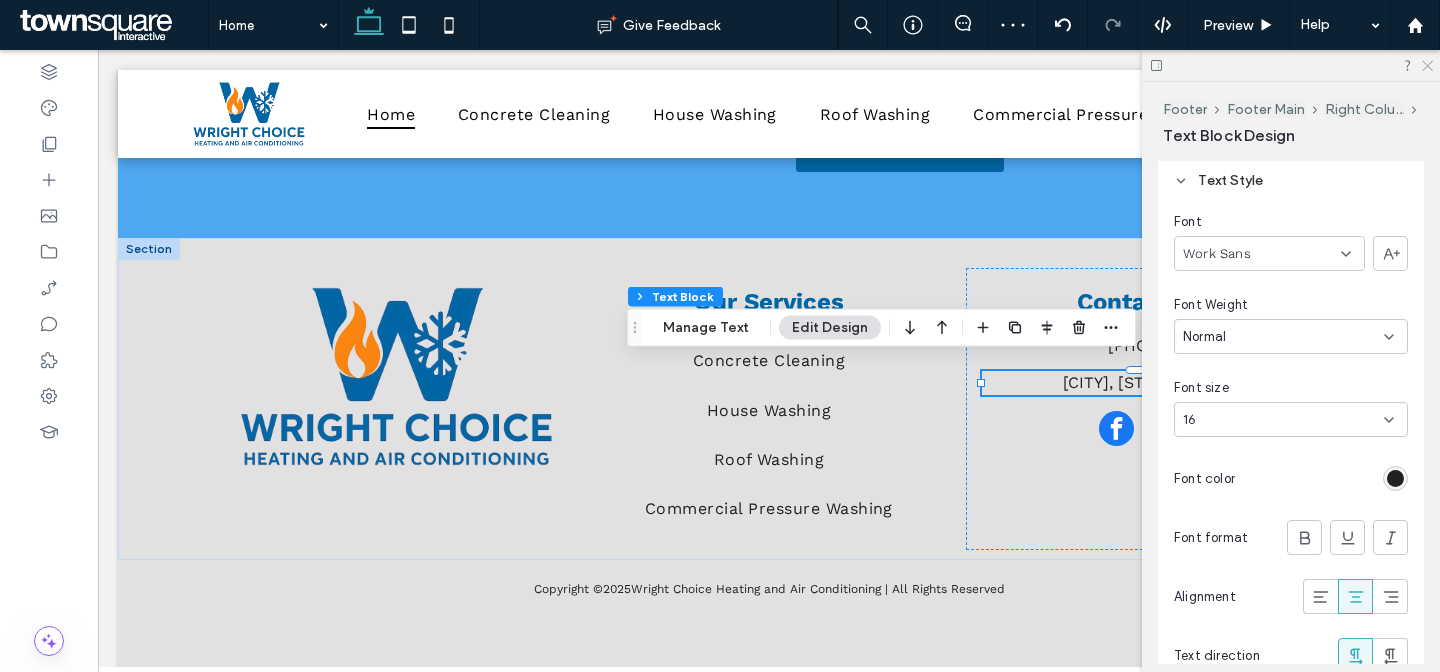 click 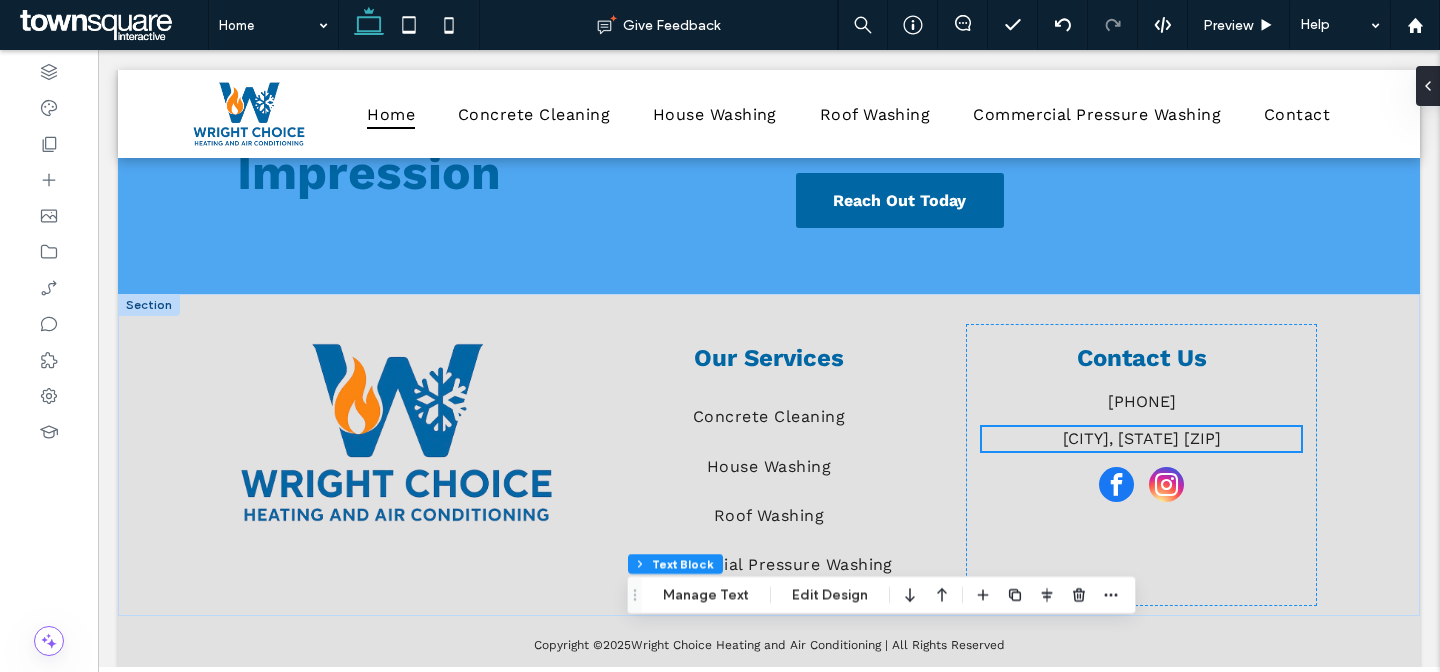 scroll, scrollTop: 3341, scrollLeft: 0, axis: vertical 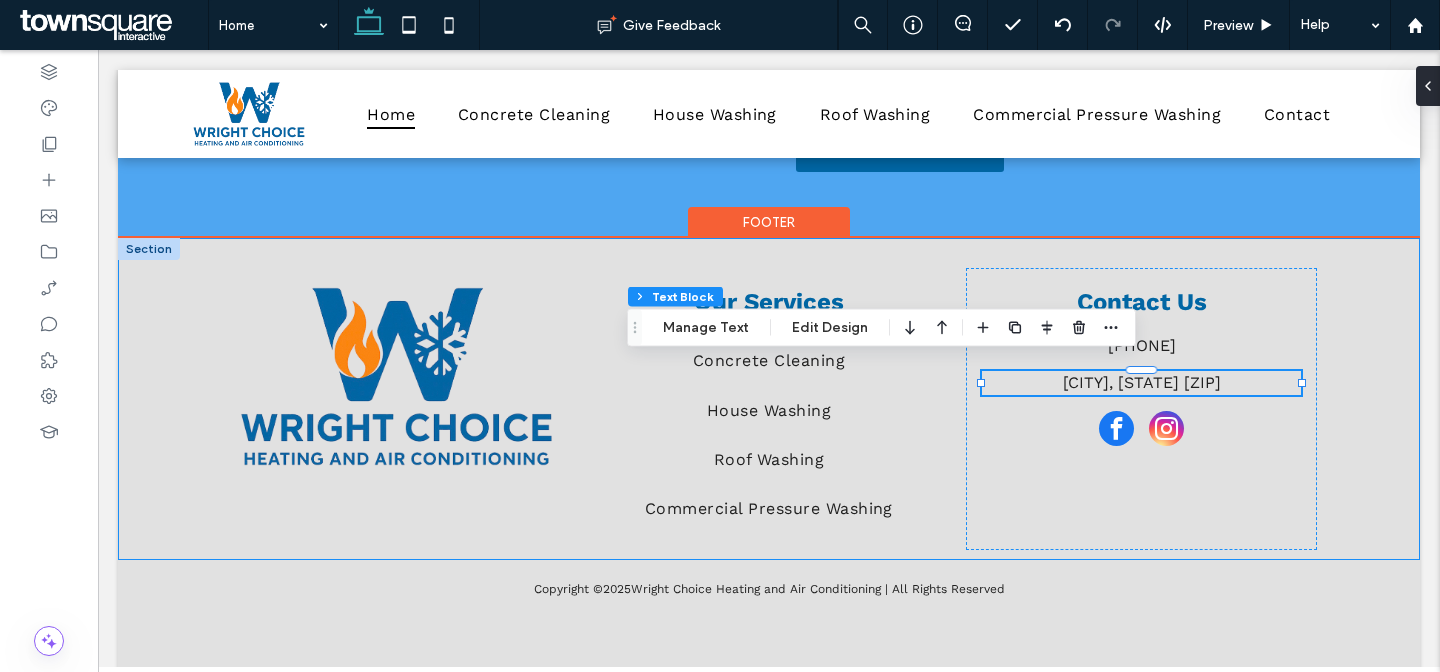 click on "Our Services
Concrete Cleaning
House Washing
Roof Washing
Commercial Pressure Washing
Contact Us
[PHONE]
[CITY], [STATE] [ZIP]" at bounding box center (769, 399) 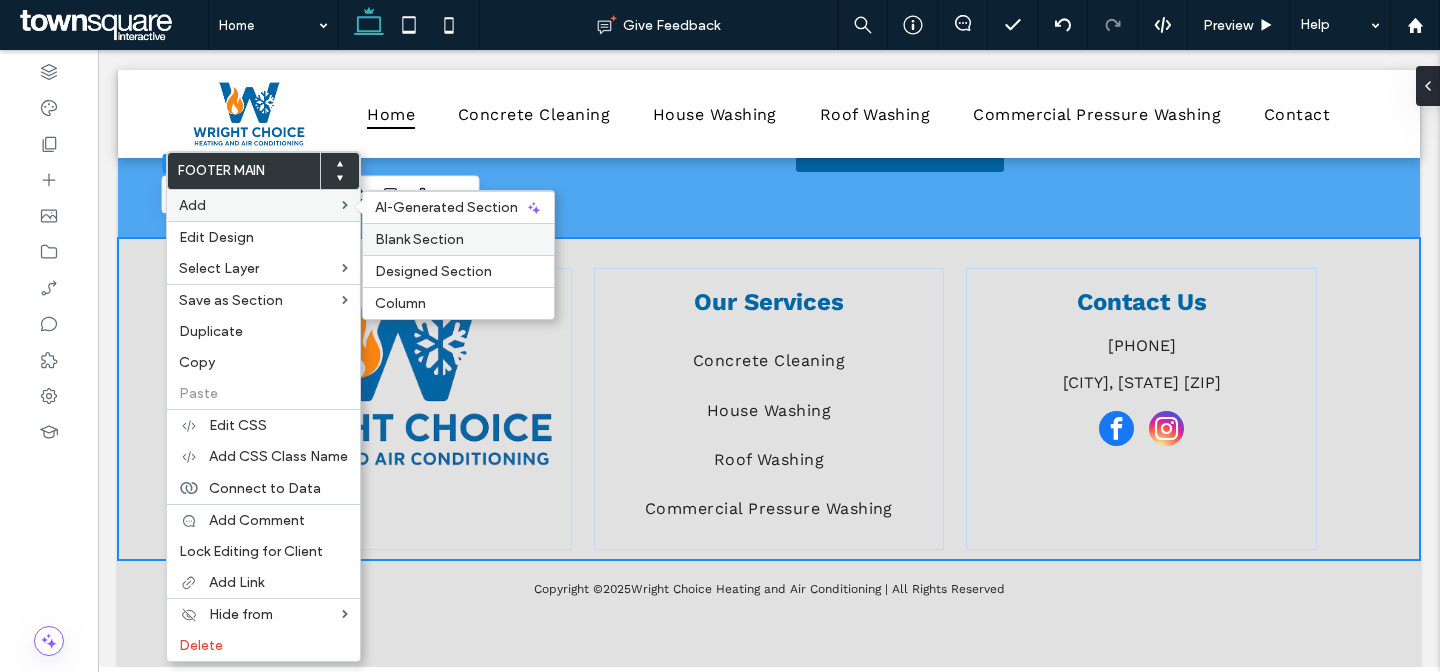 click on "Blank Section" at bounding box center (458, 239) 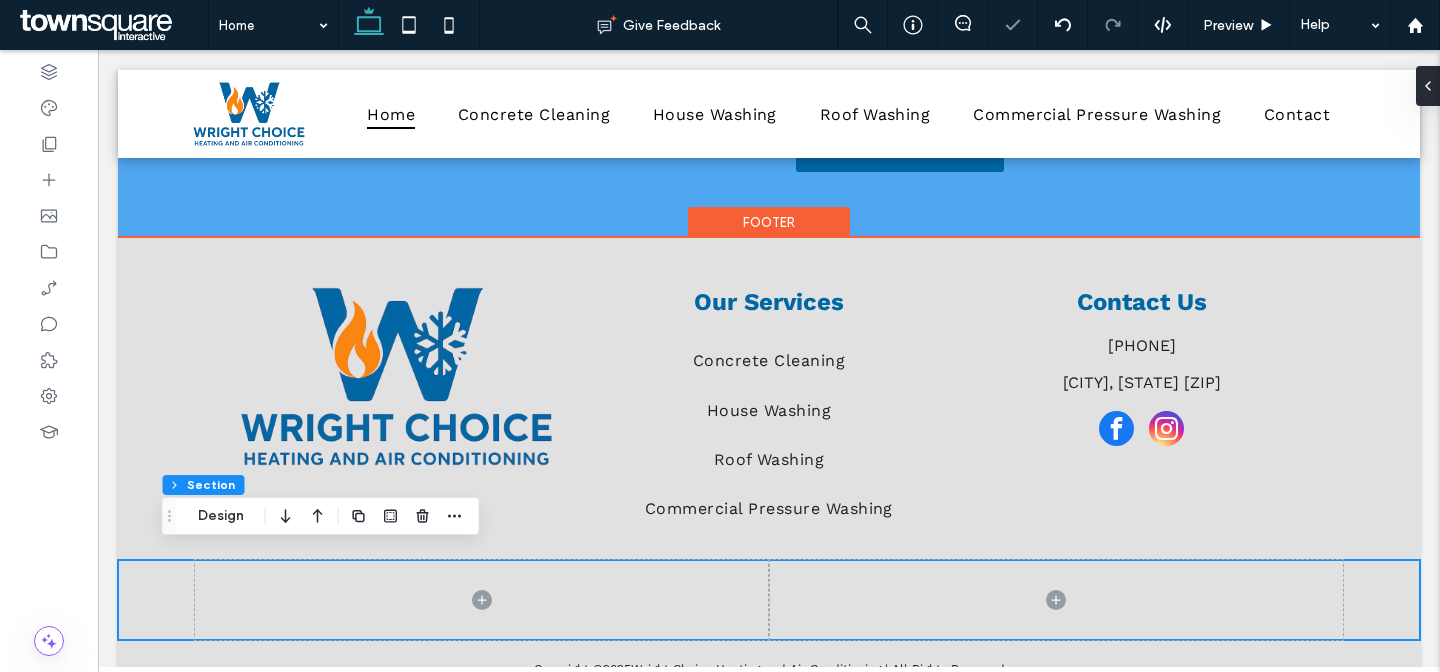 click at bounding box center (769, 600) 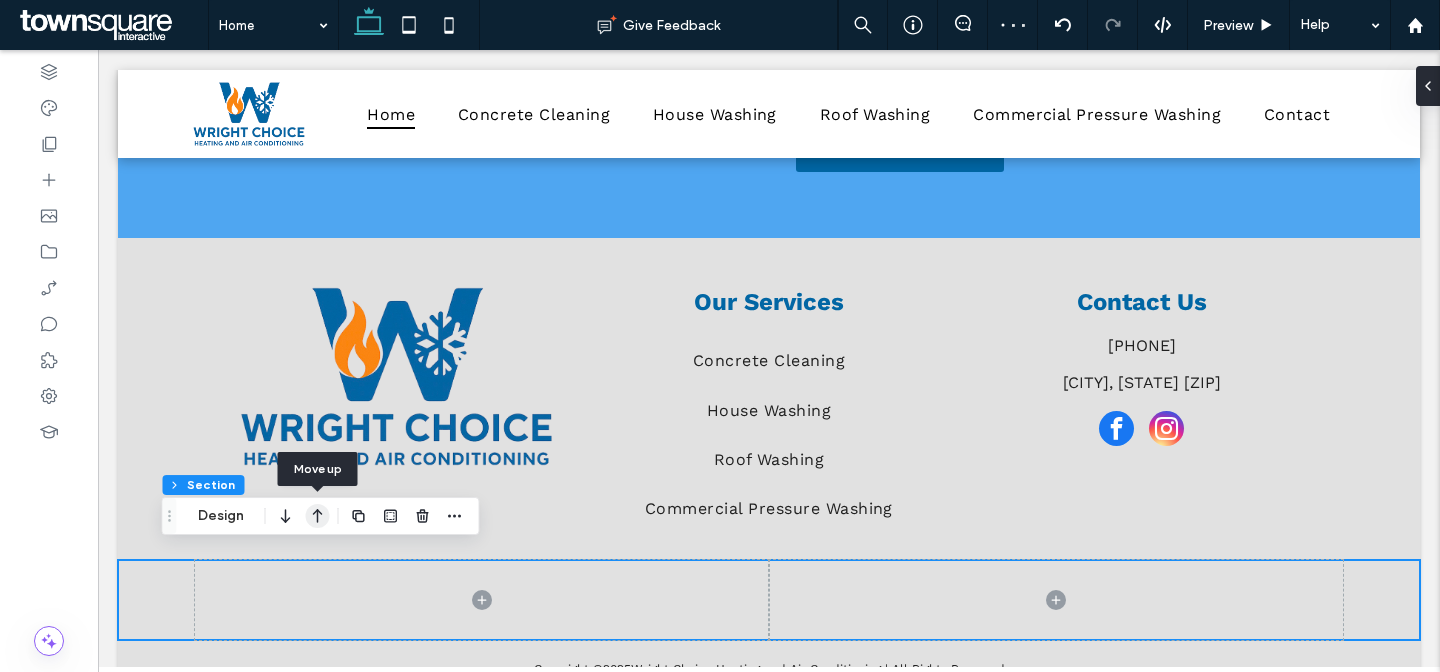 click 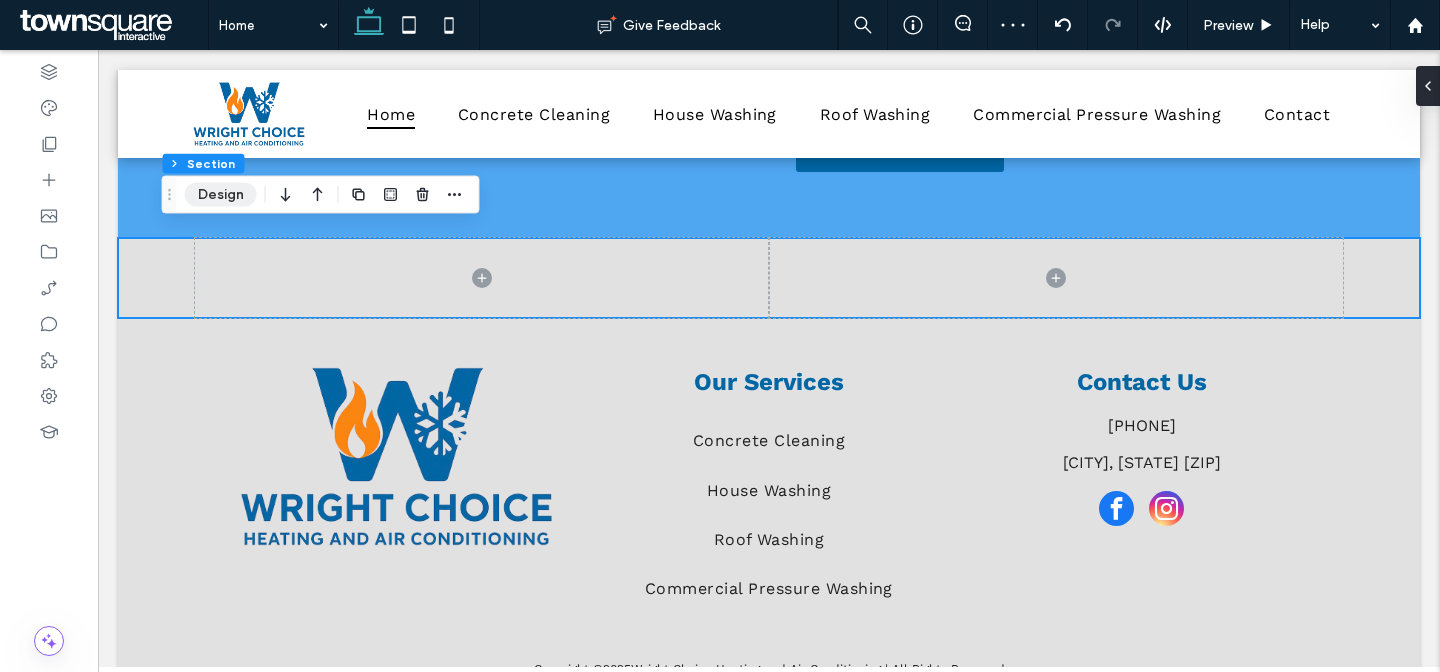 click on "Design" at bounding box center [221, 195] 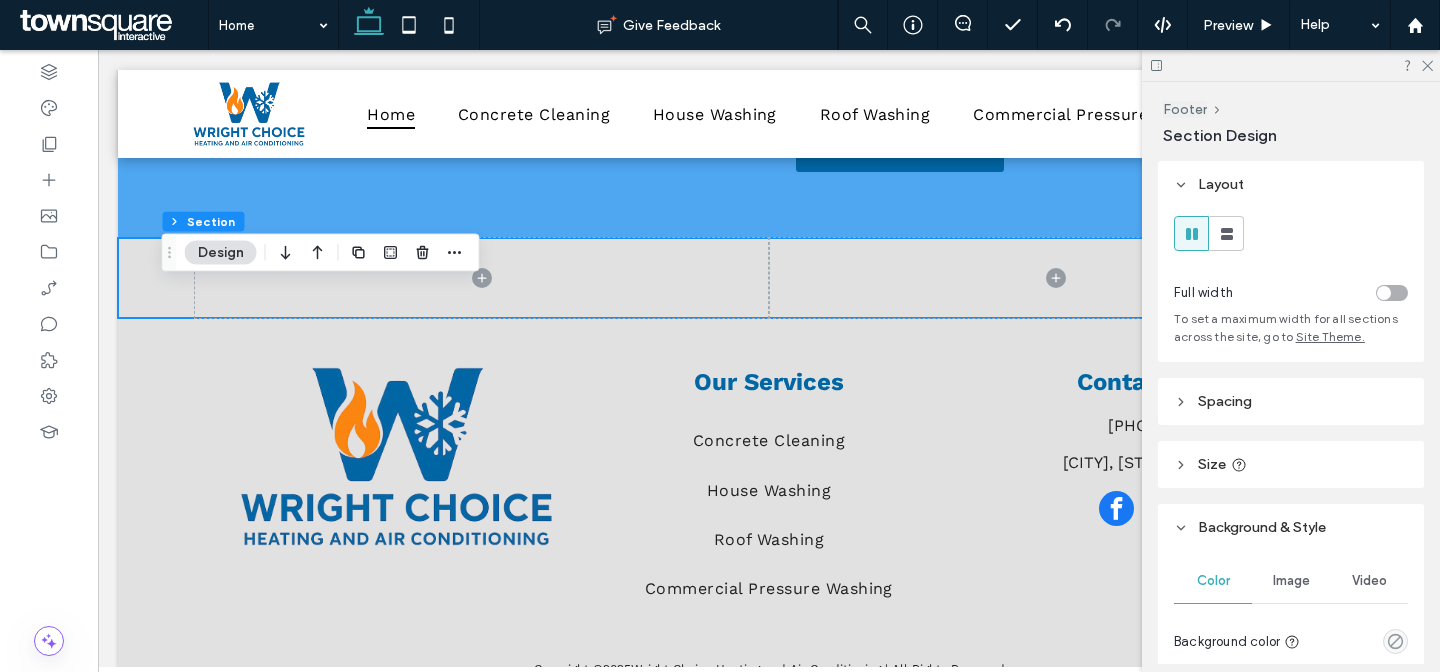click on "Spacing" at bounding box center [1291, 401] 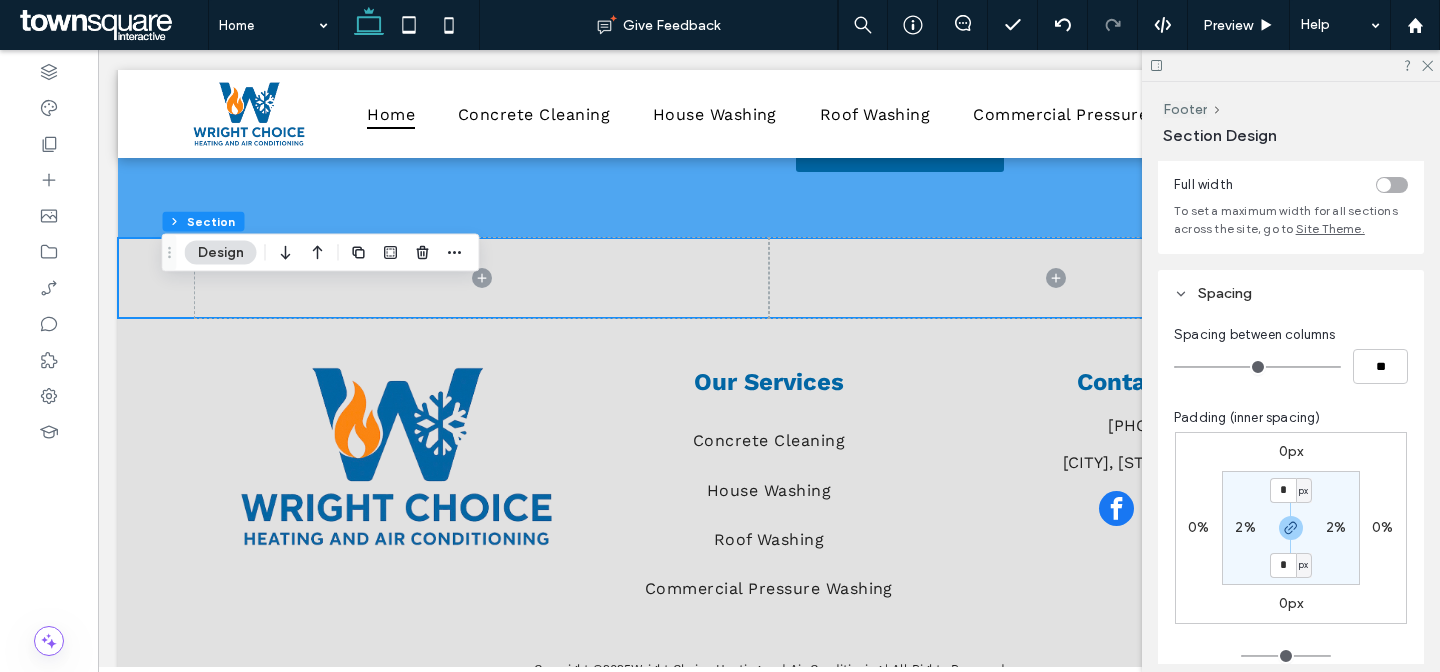 scroll, scrollTop: 163, scrollLeft: 0, axis: vertical 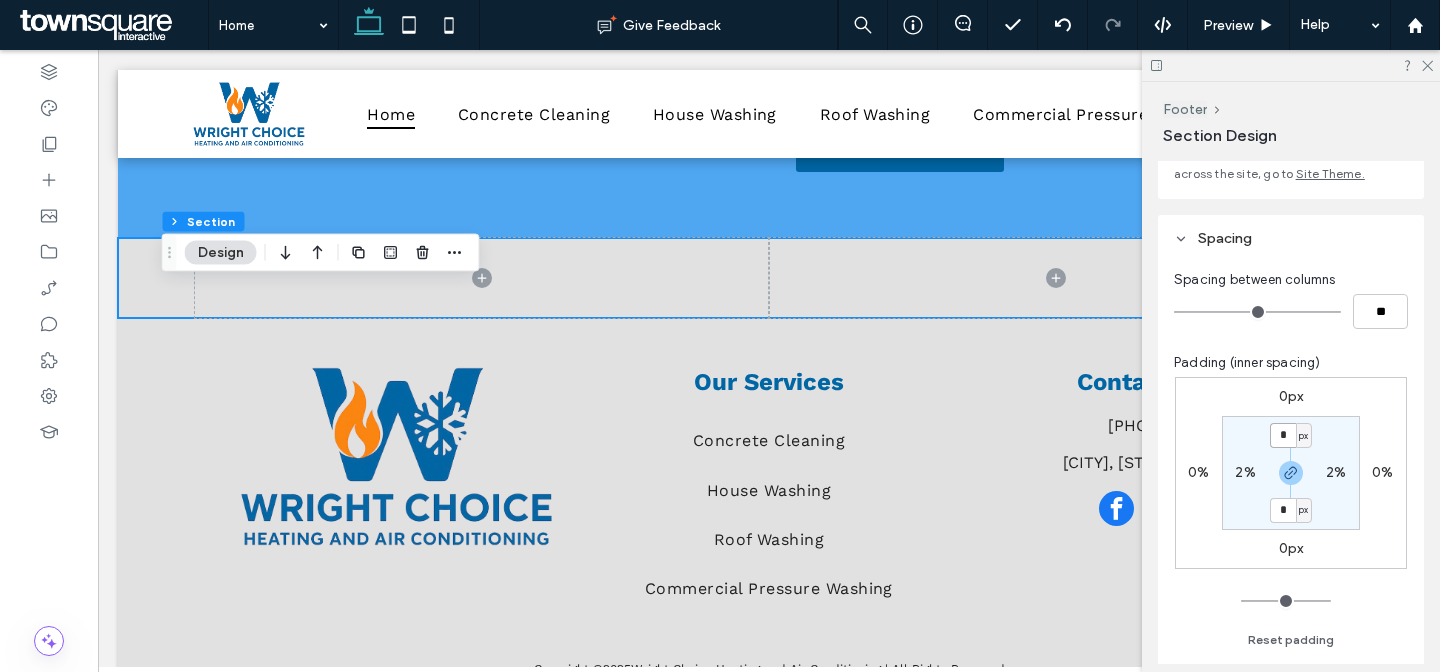 click on "*" at bounding box center [1283, 435] 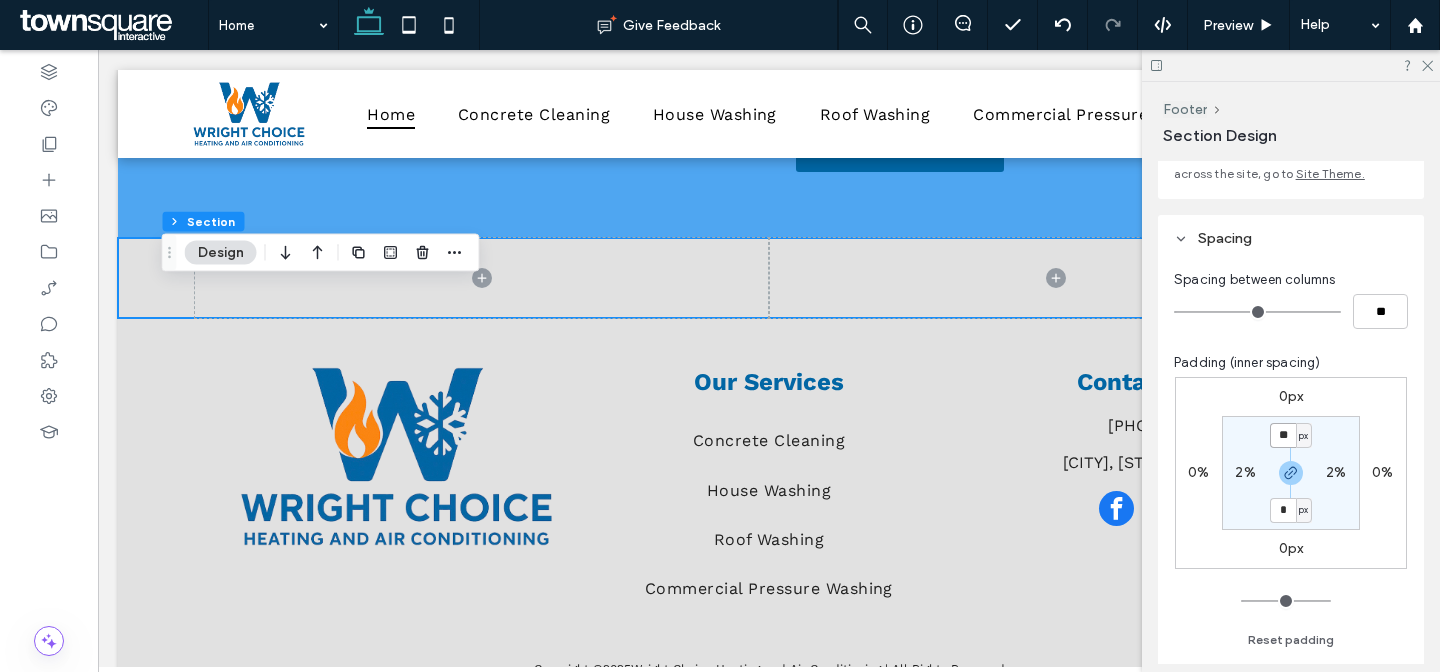 type on "**" 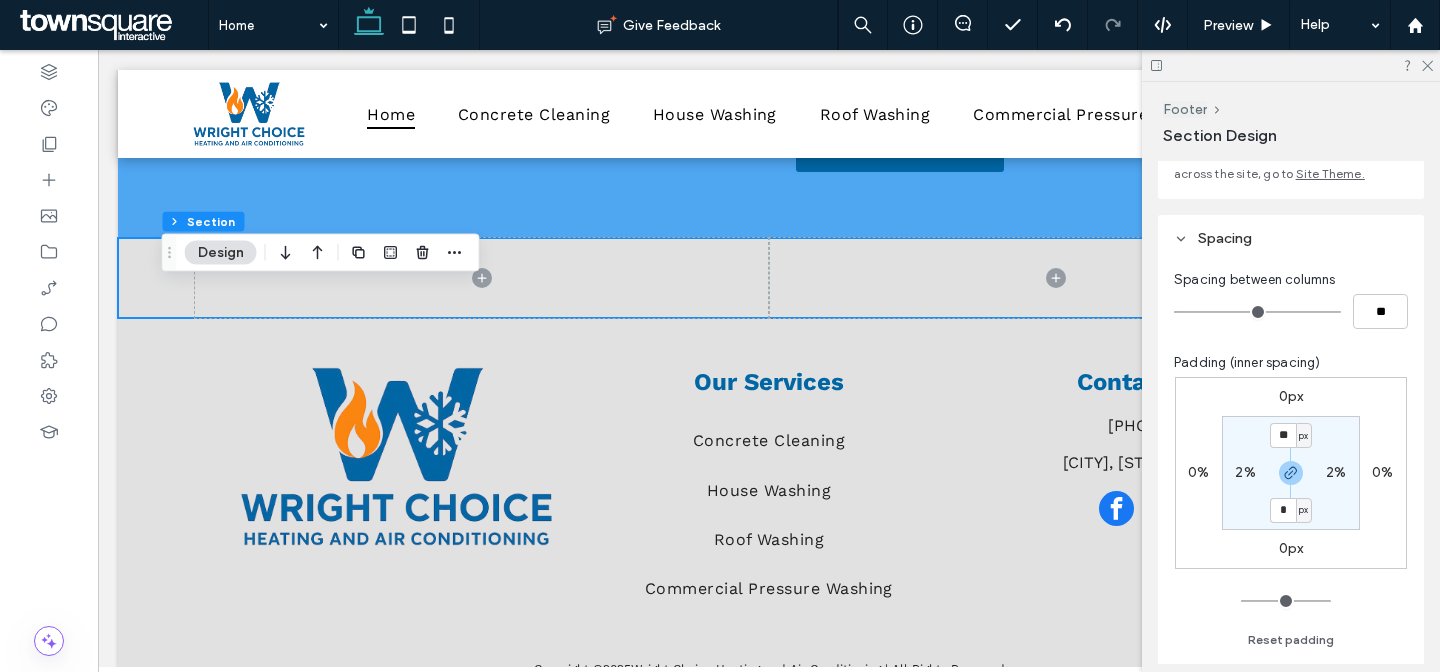 type on "**" 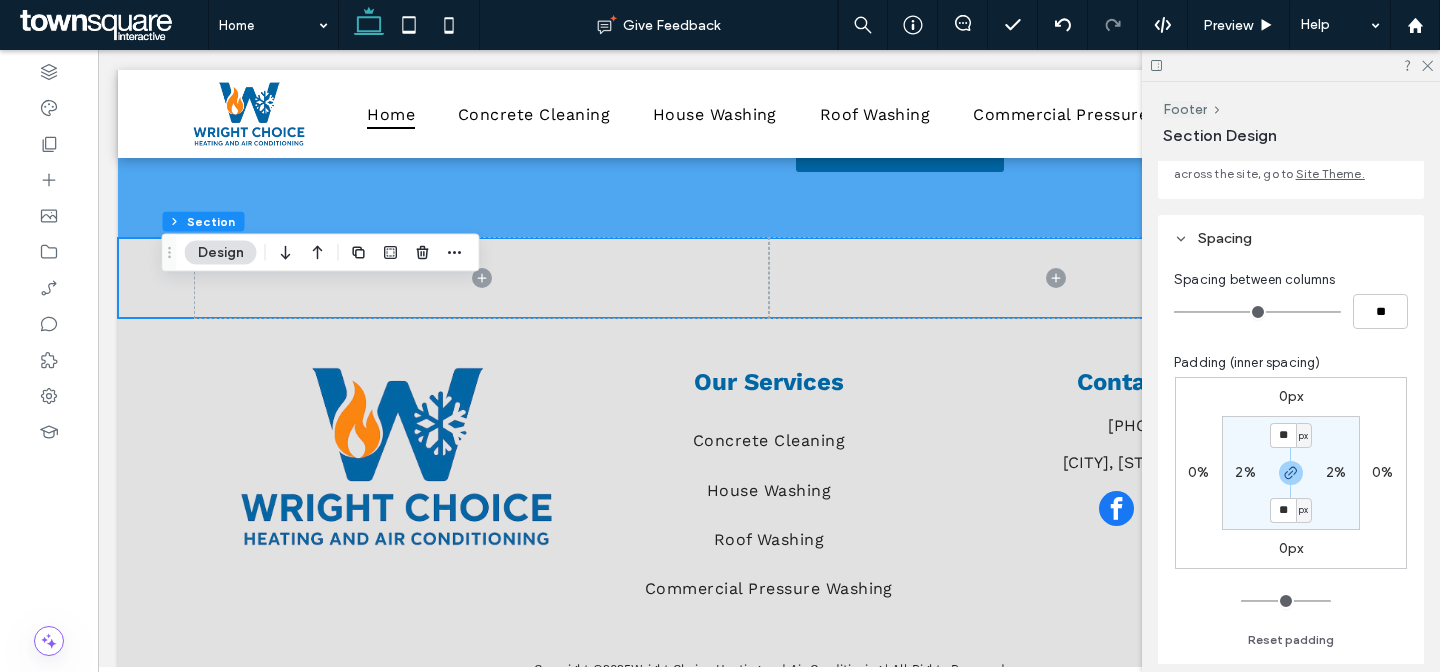 click on "Padding (inner spacing)" at bounding box center (1247, 363) 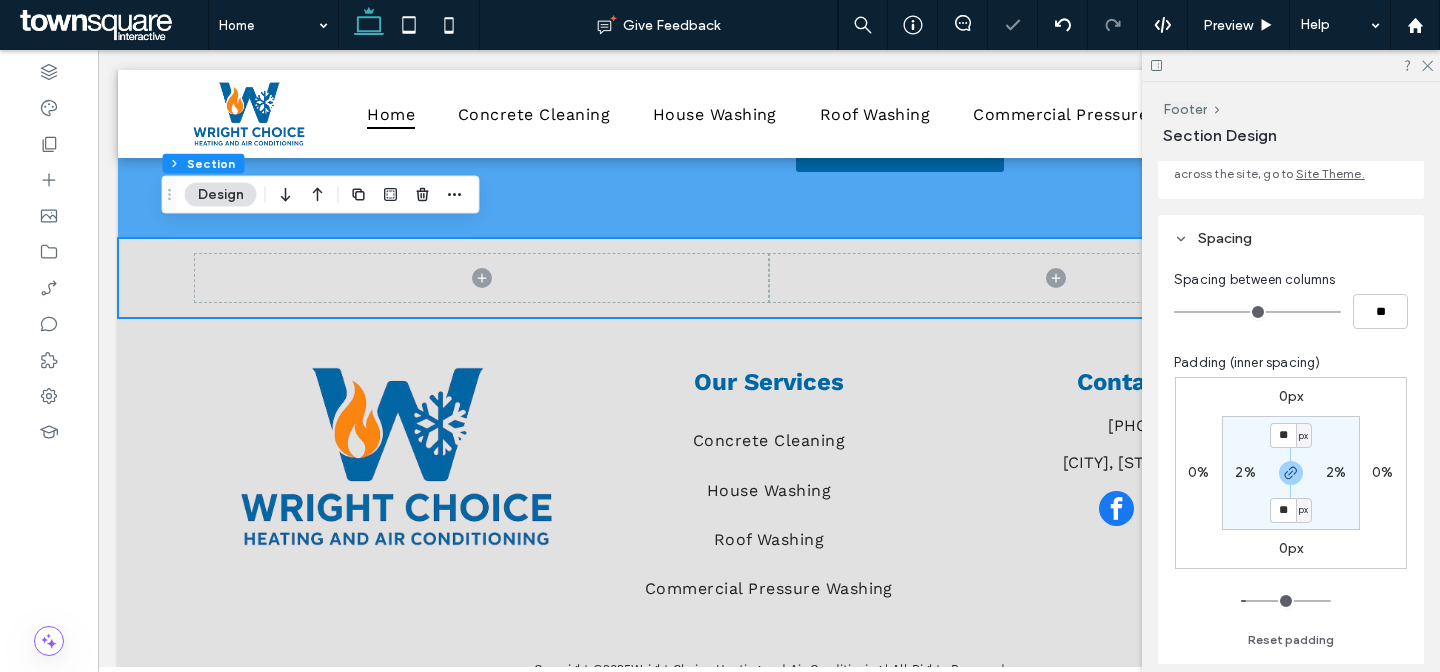click on "2%" at bounding box center (1245, 472) 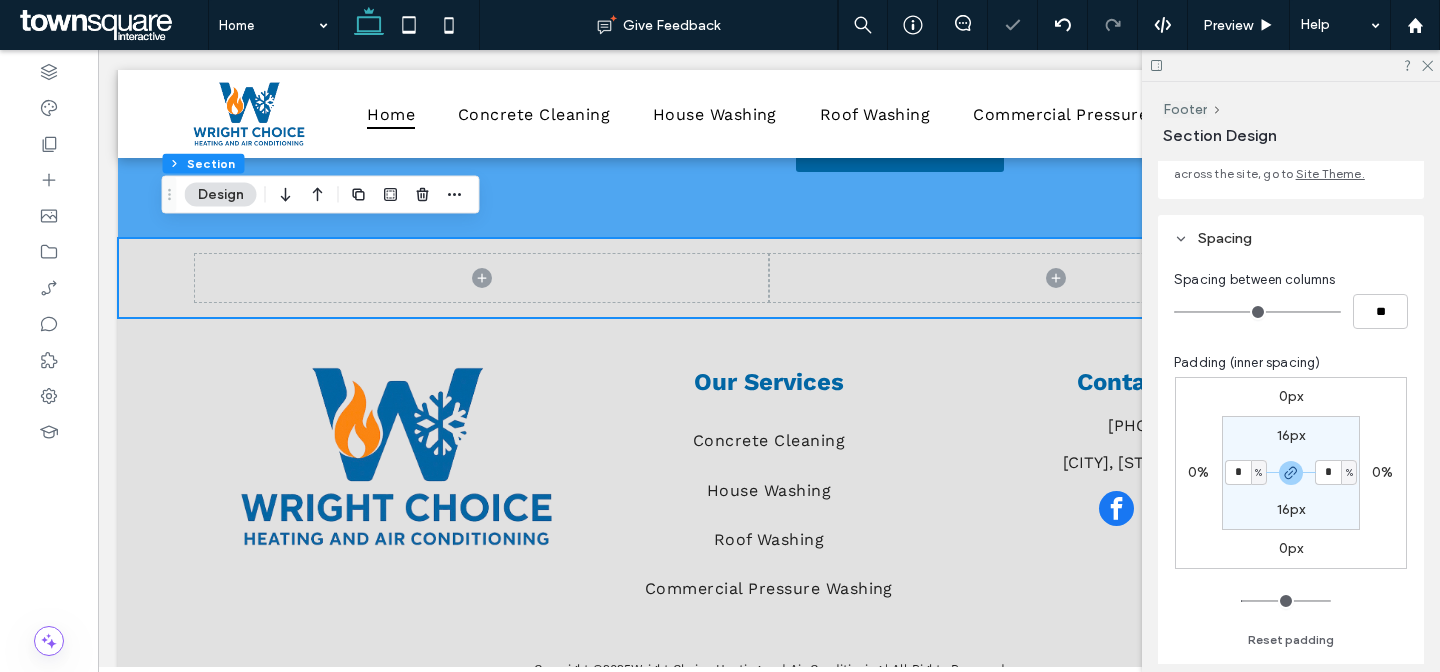 type on "*" 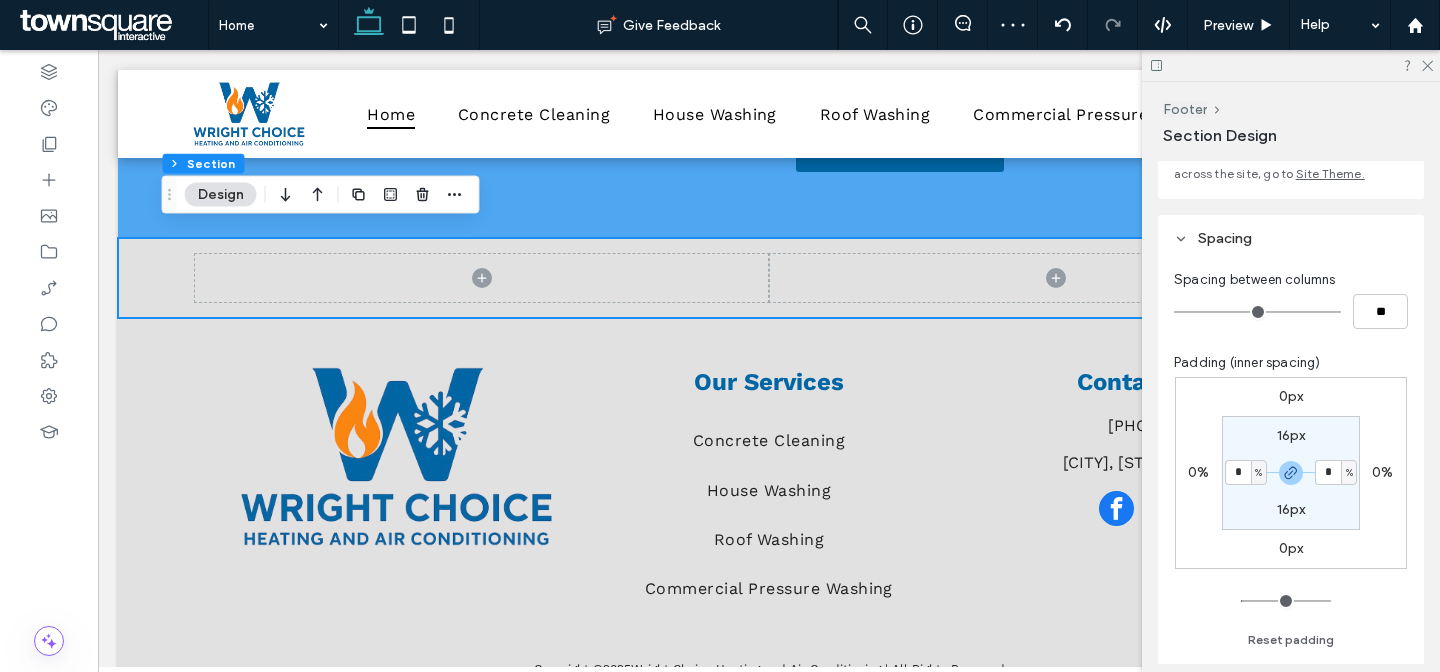type on "*" 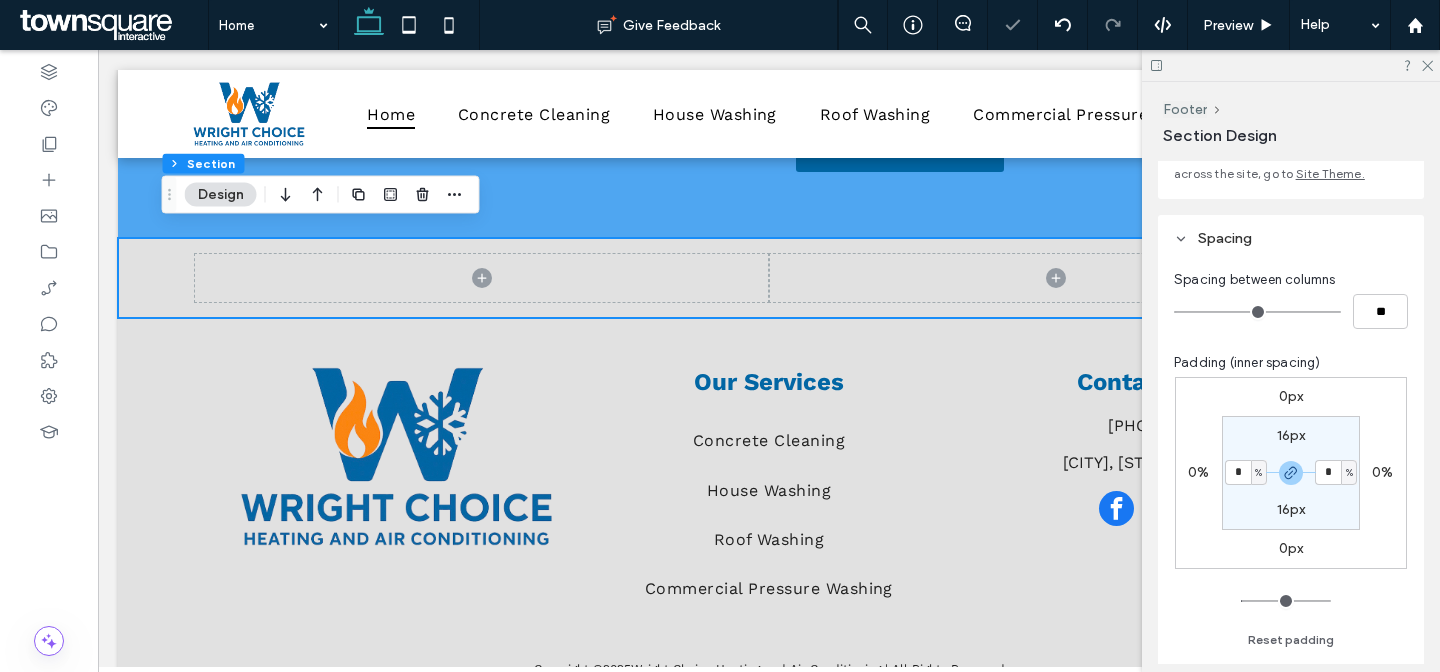 type on "*" 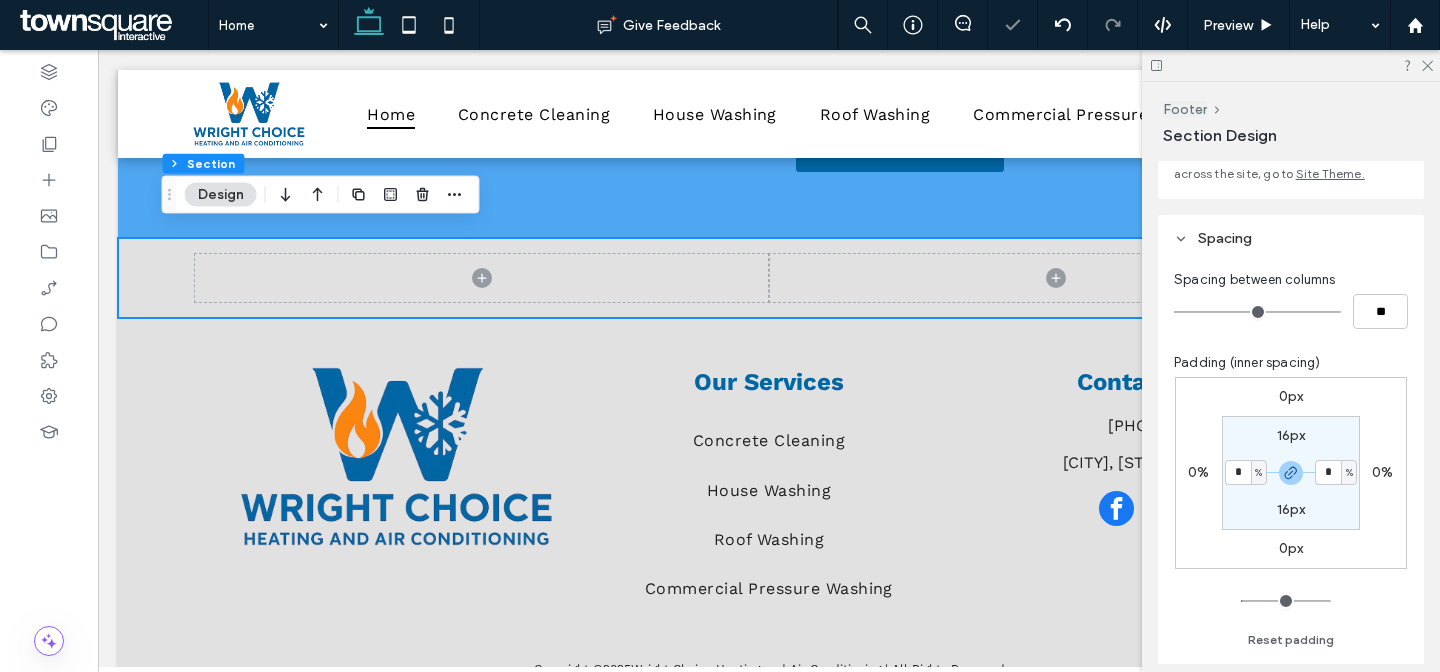 type on "*" 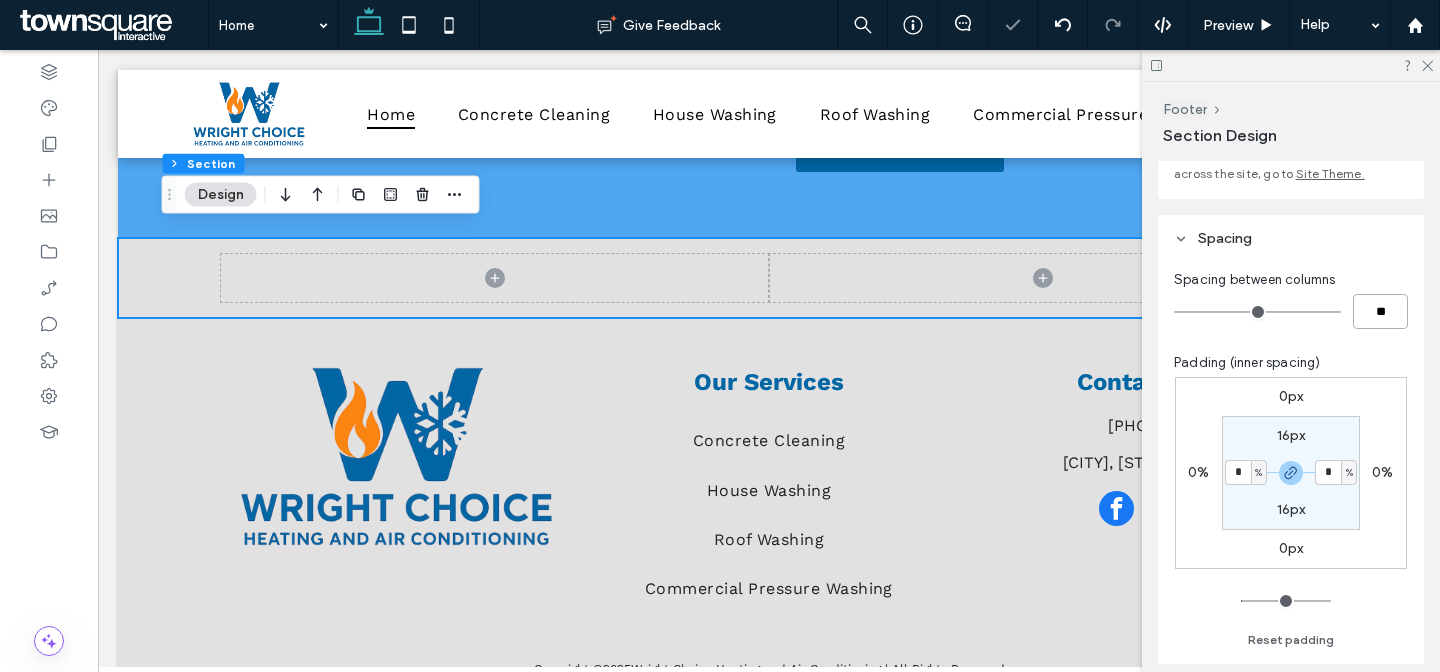 click on "**" at bounding box center [1380, 311] 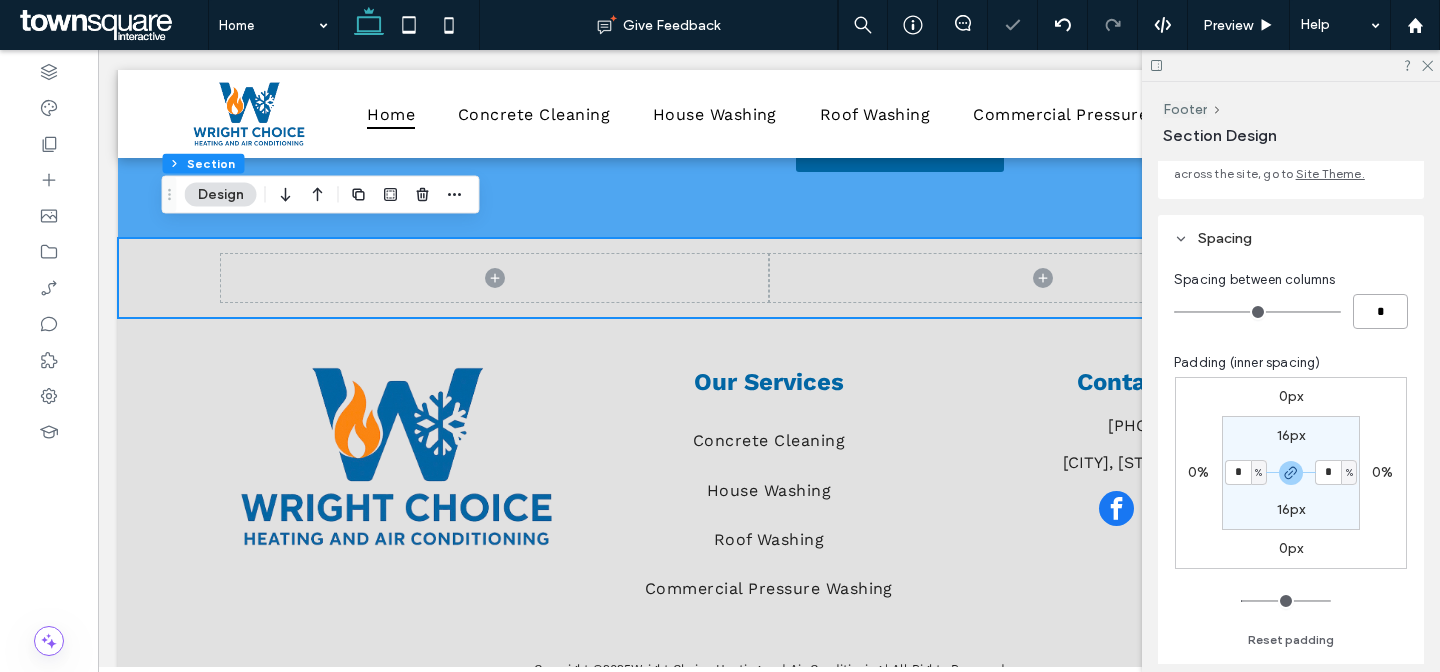 type on "*" 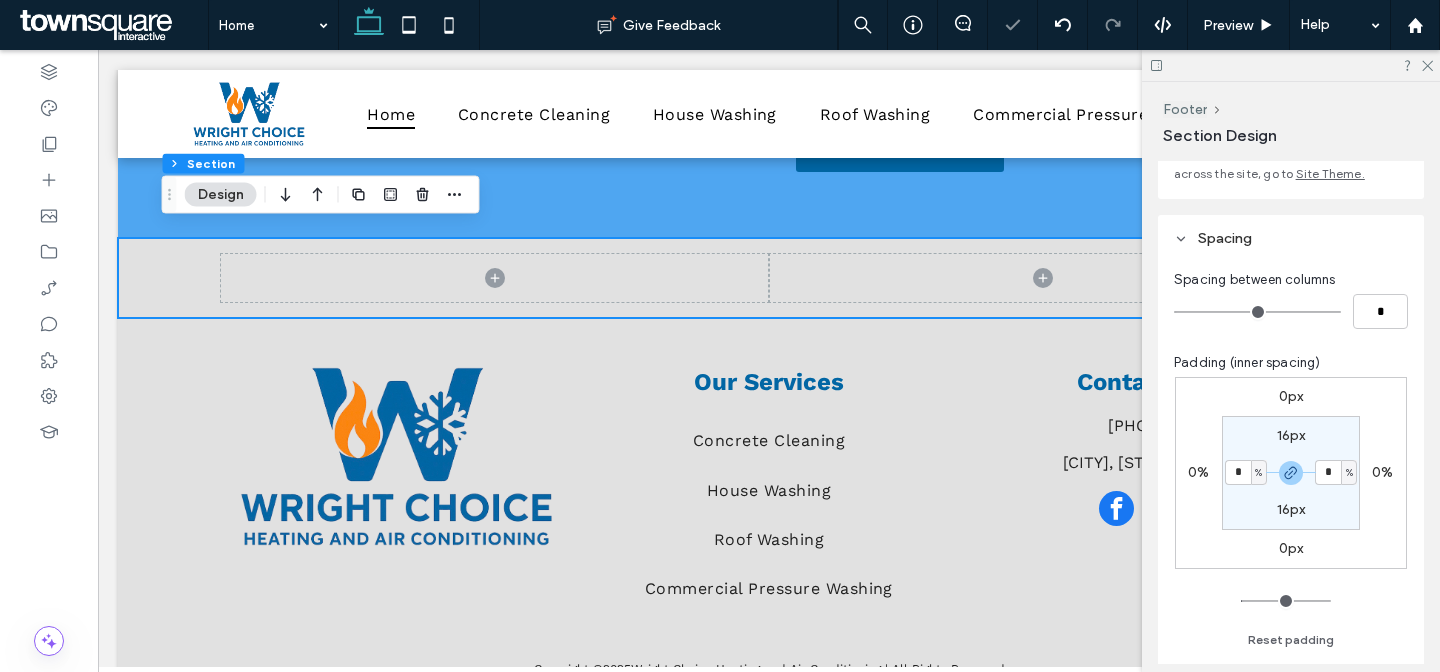type on "*" 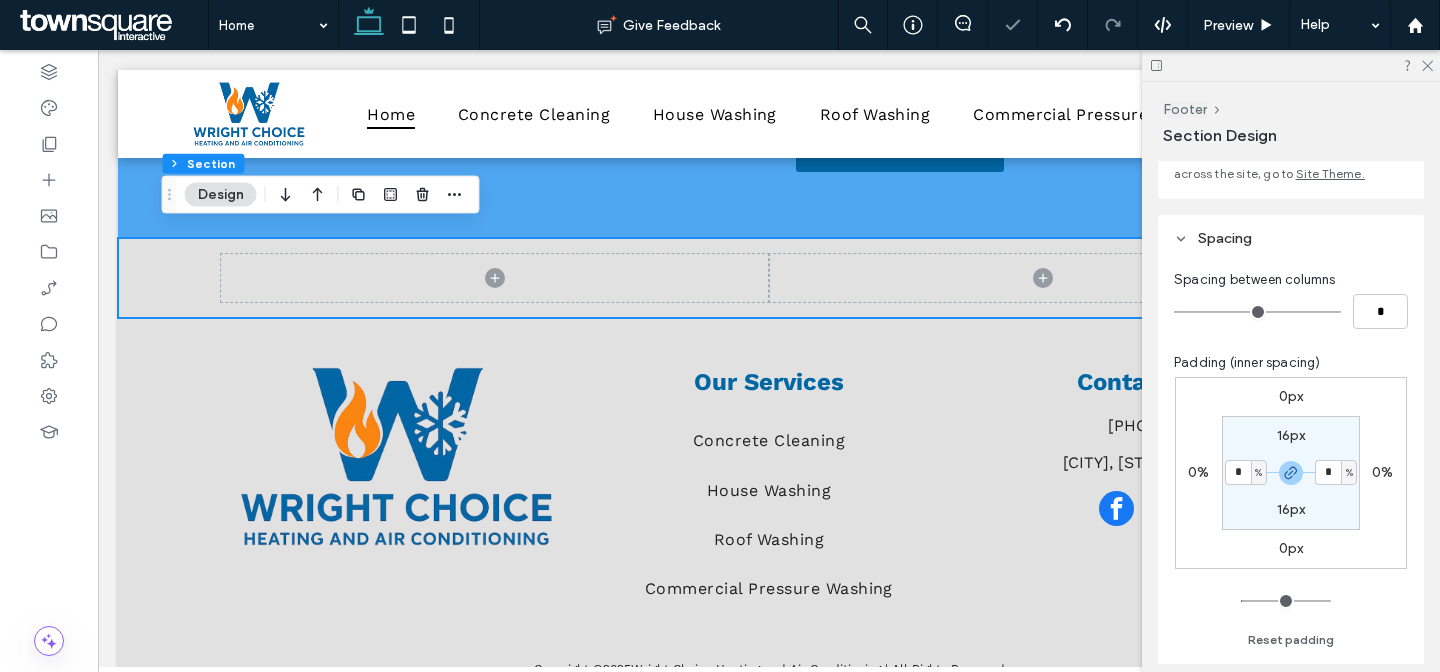 type on "**" 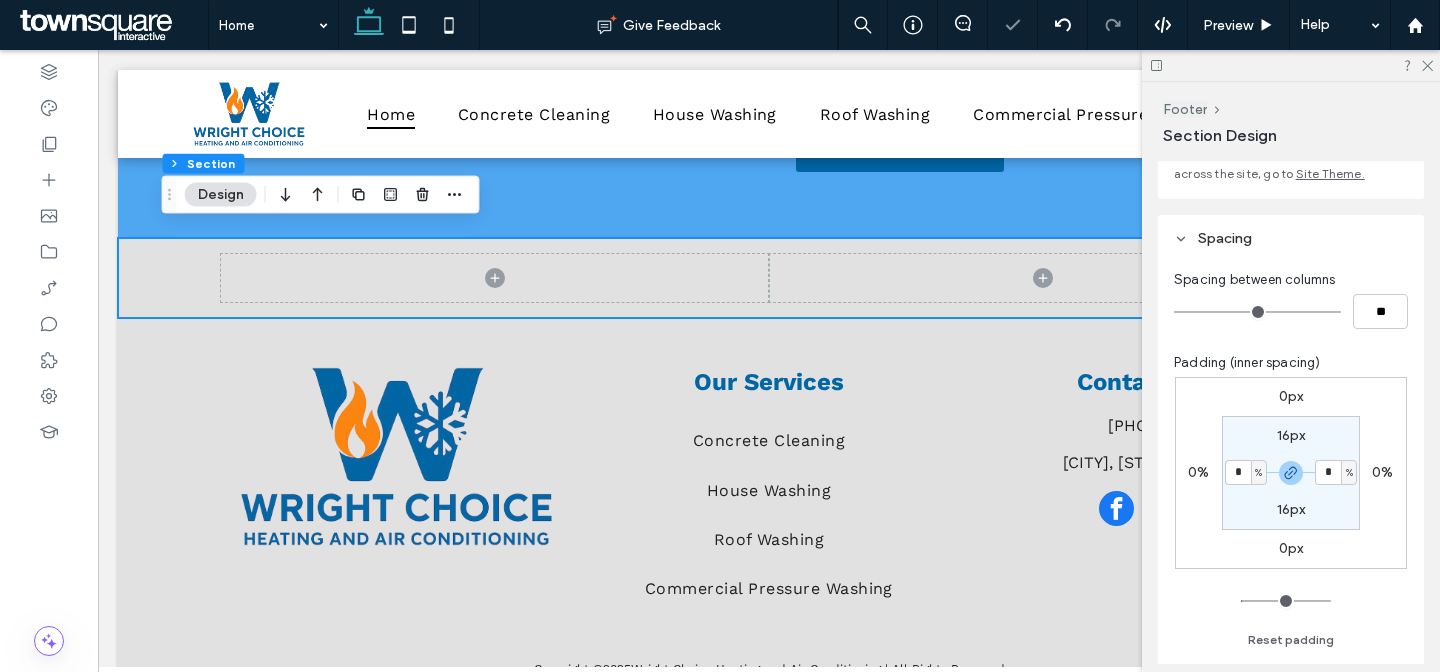 drag, startPoint x: 1350, startPoint y: 352, endPoint x: 1287, endPoint y: 333, distance: 65.802734 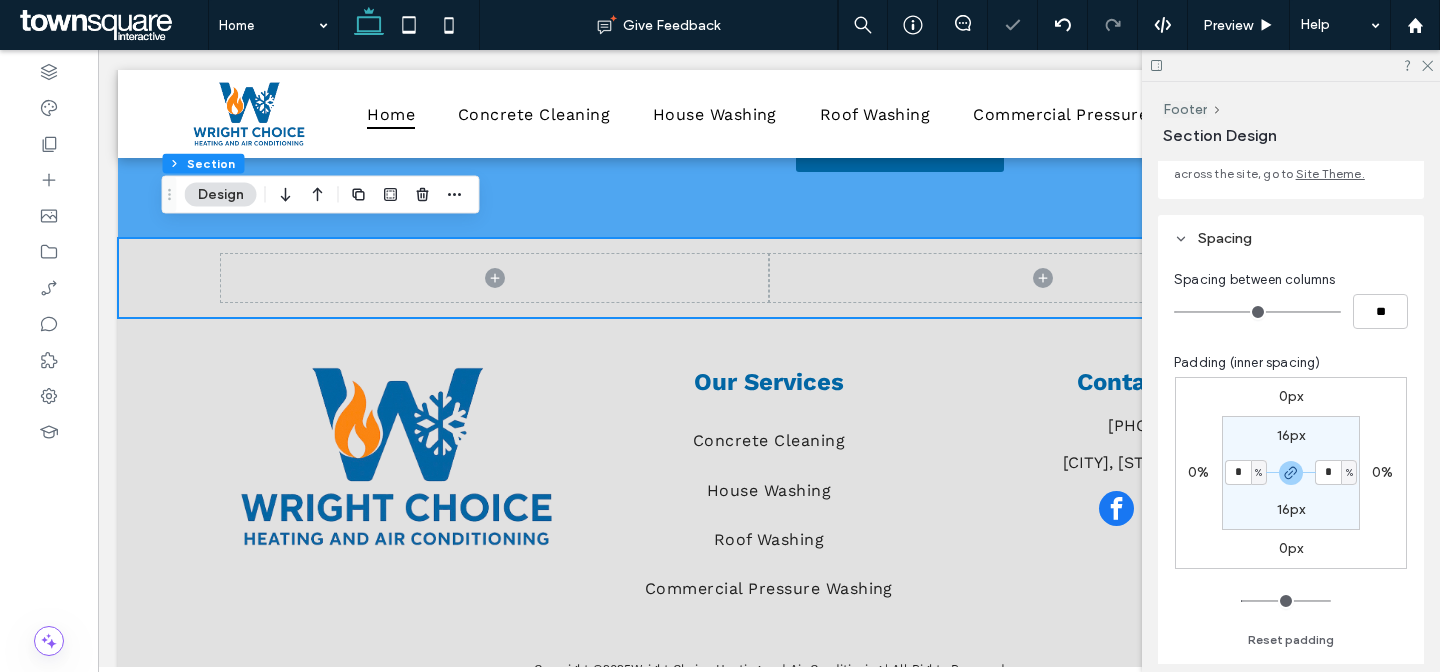 click on "Spacing between columns ** Padding (inner spacing) 0px 0% 0px 0% 16px * % 16px * % Reset padding" at bounding box center [1291, 465] 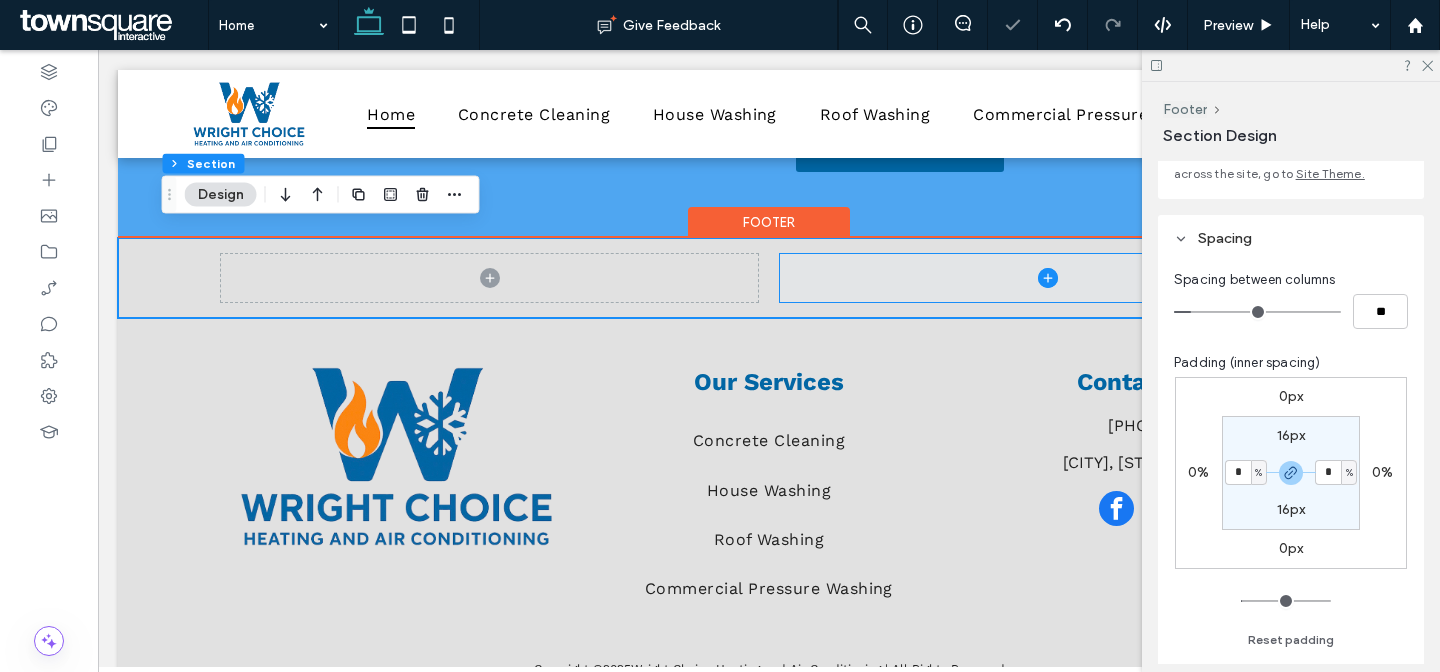 click at bounding box center [1048, 278] 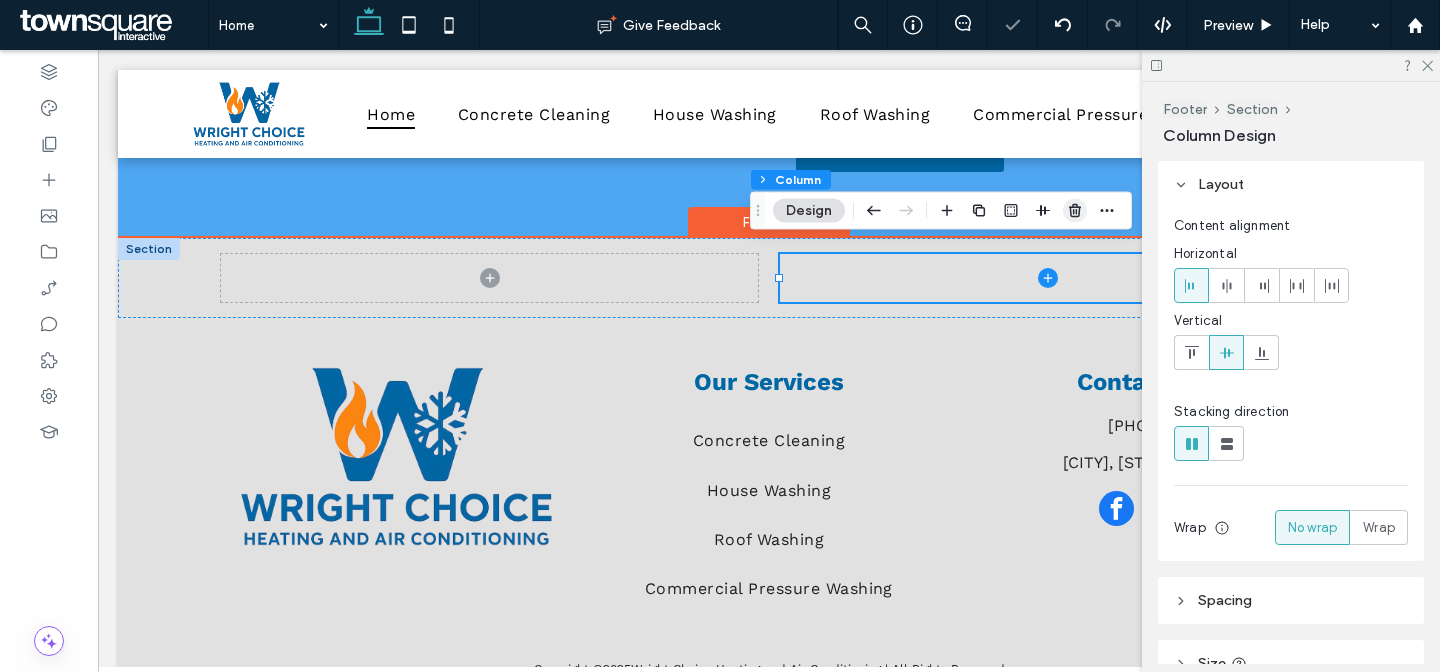 click 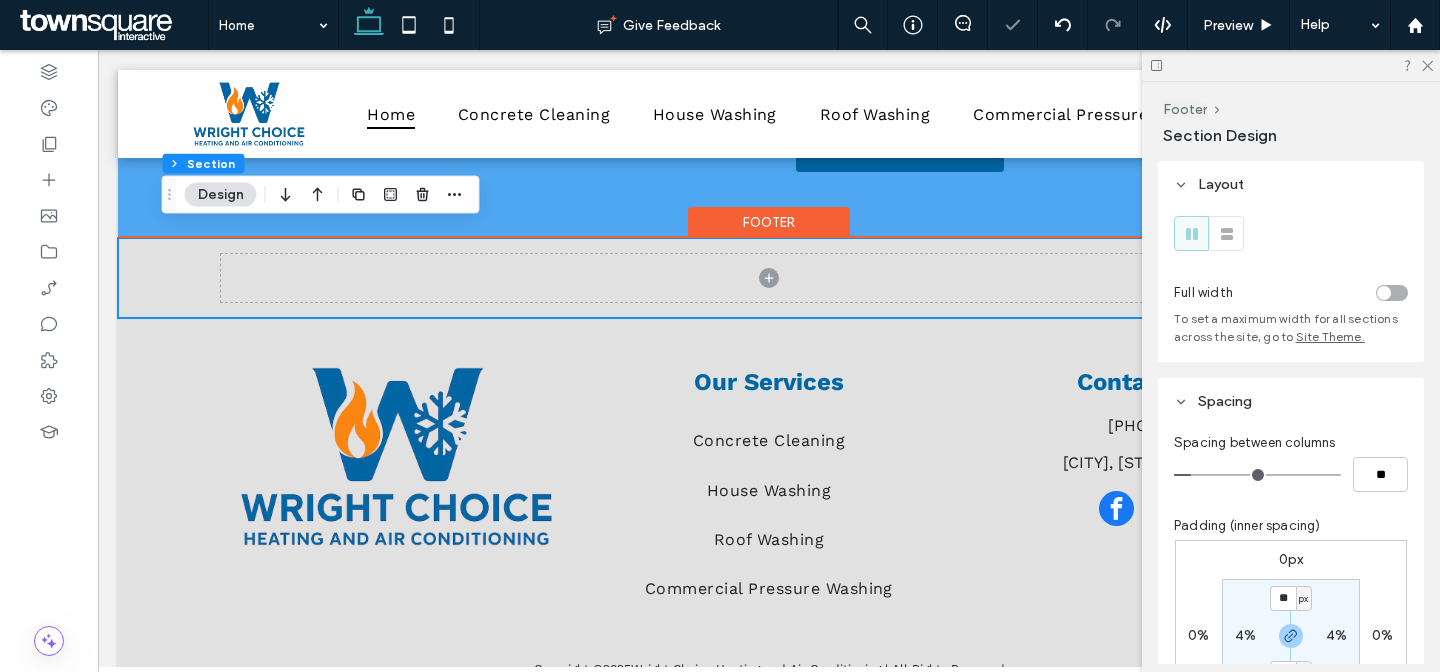 click at bounding box center [769, 278] 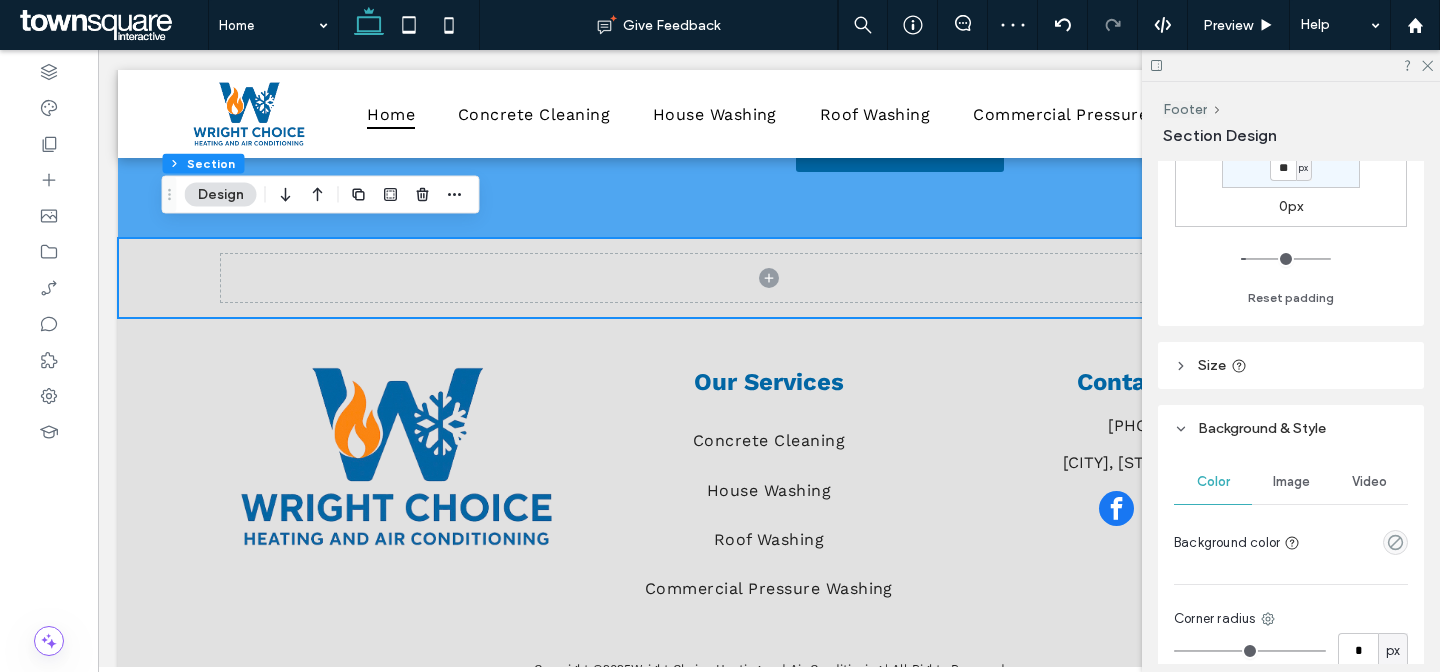 scroll, scrollTop: 555, scrollLeft: 0, axis: vertical 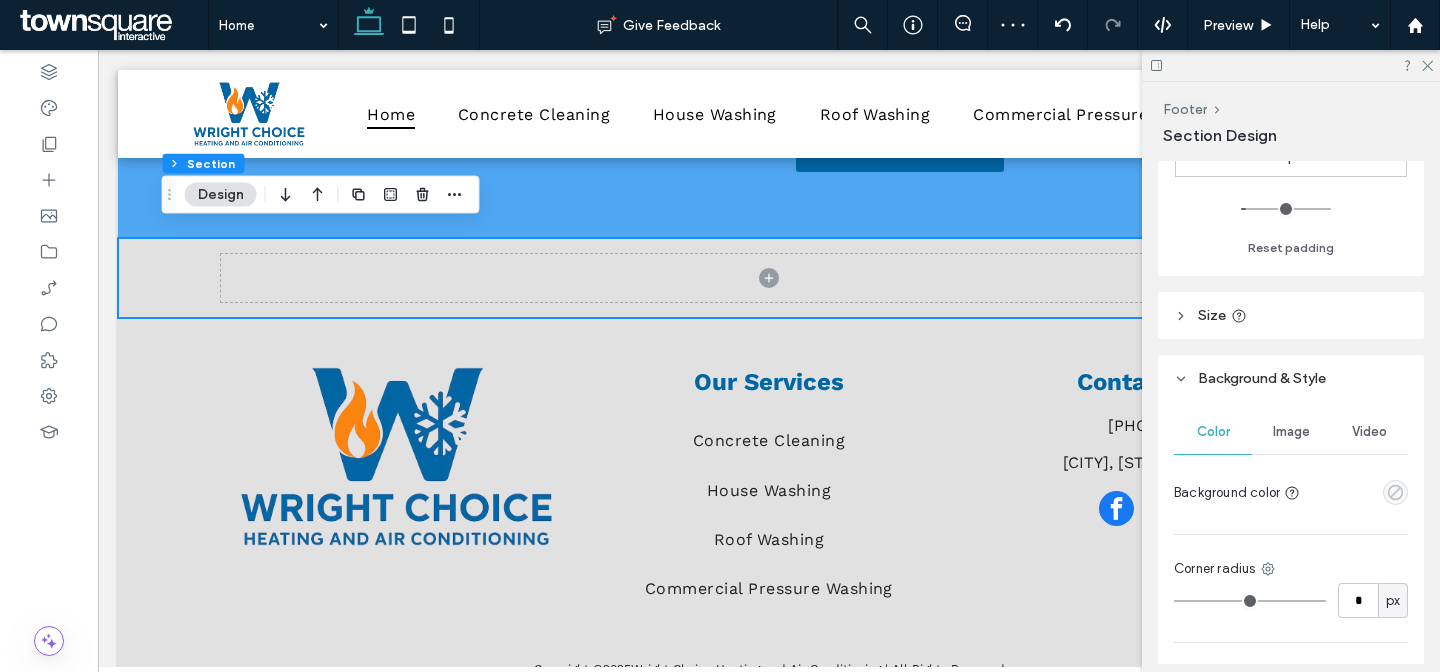 click 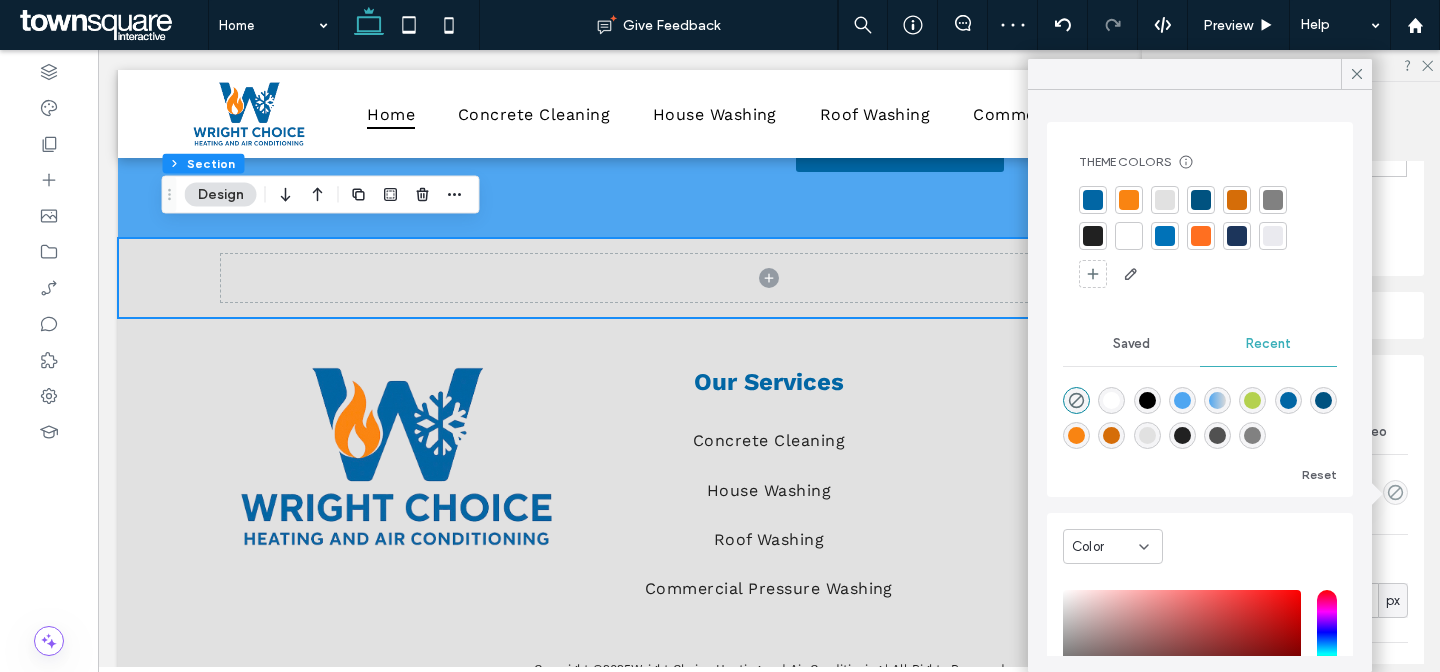 click at bounding box center (1093, 200) 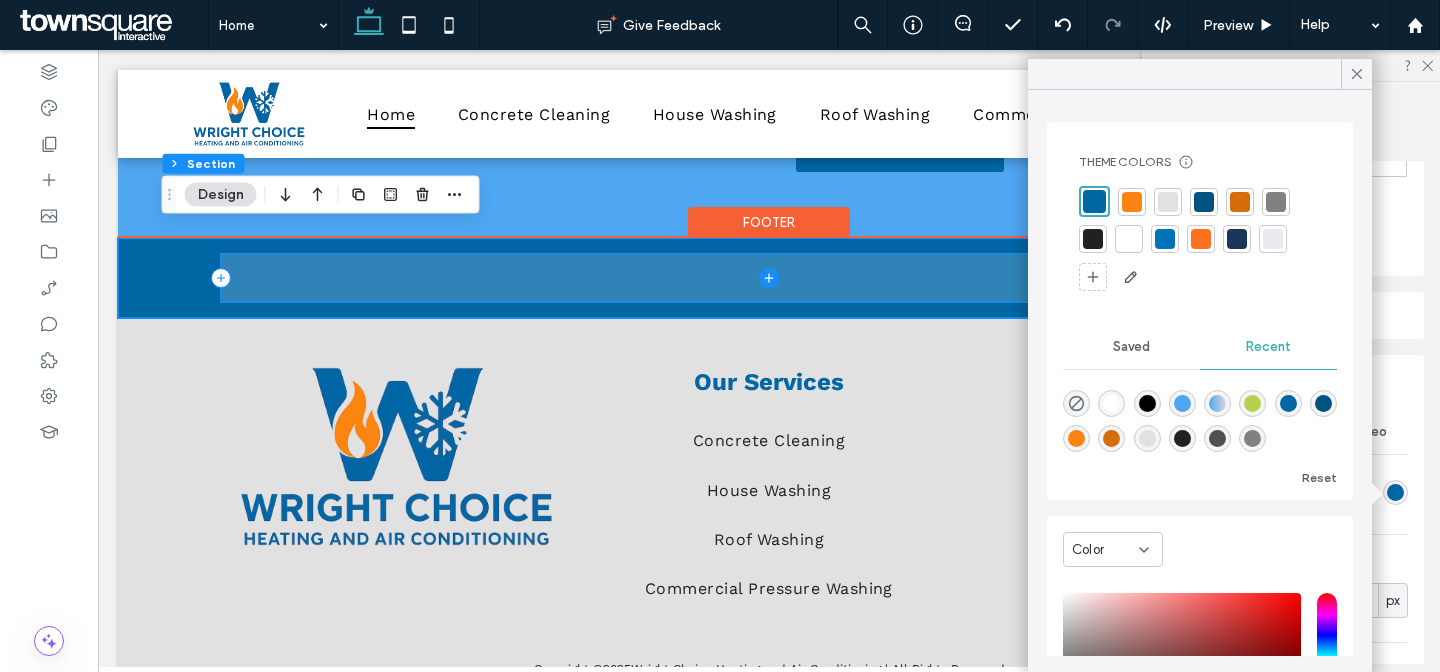 click 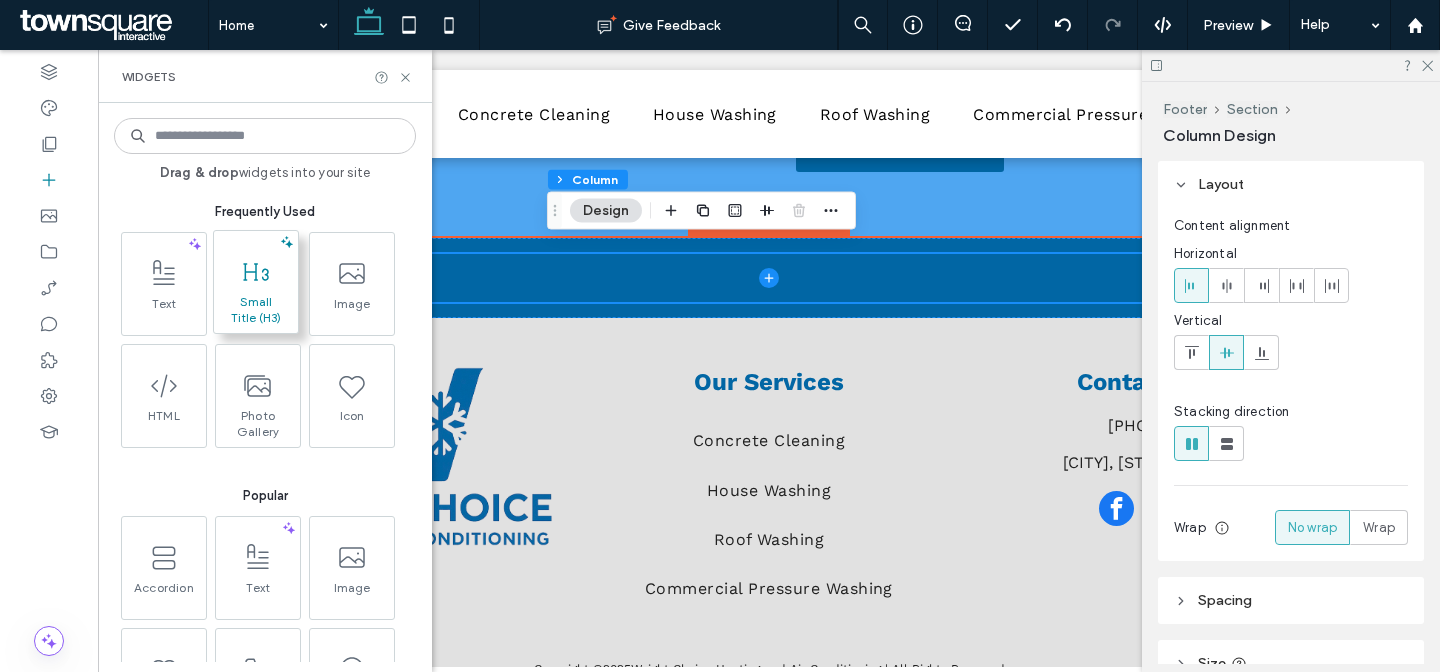 click on "Small Title (H3)" at bounding box center (256, 310) 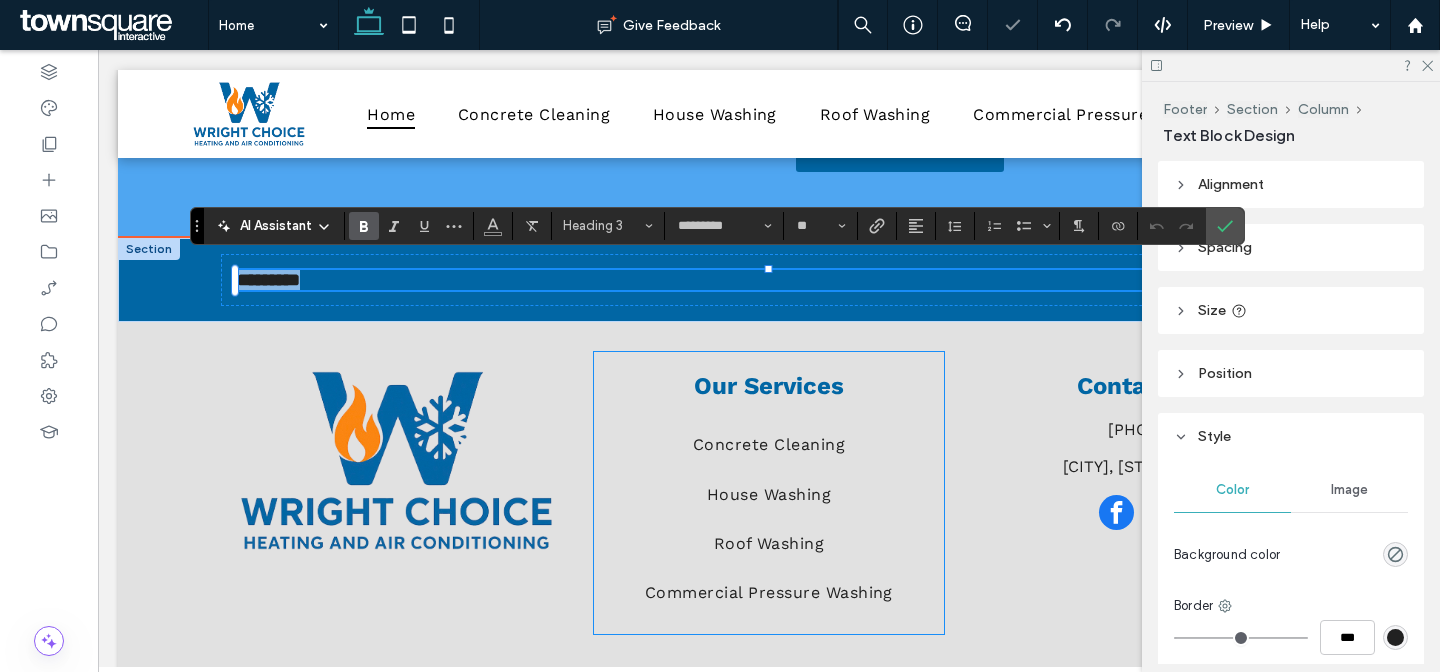 paste 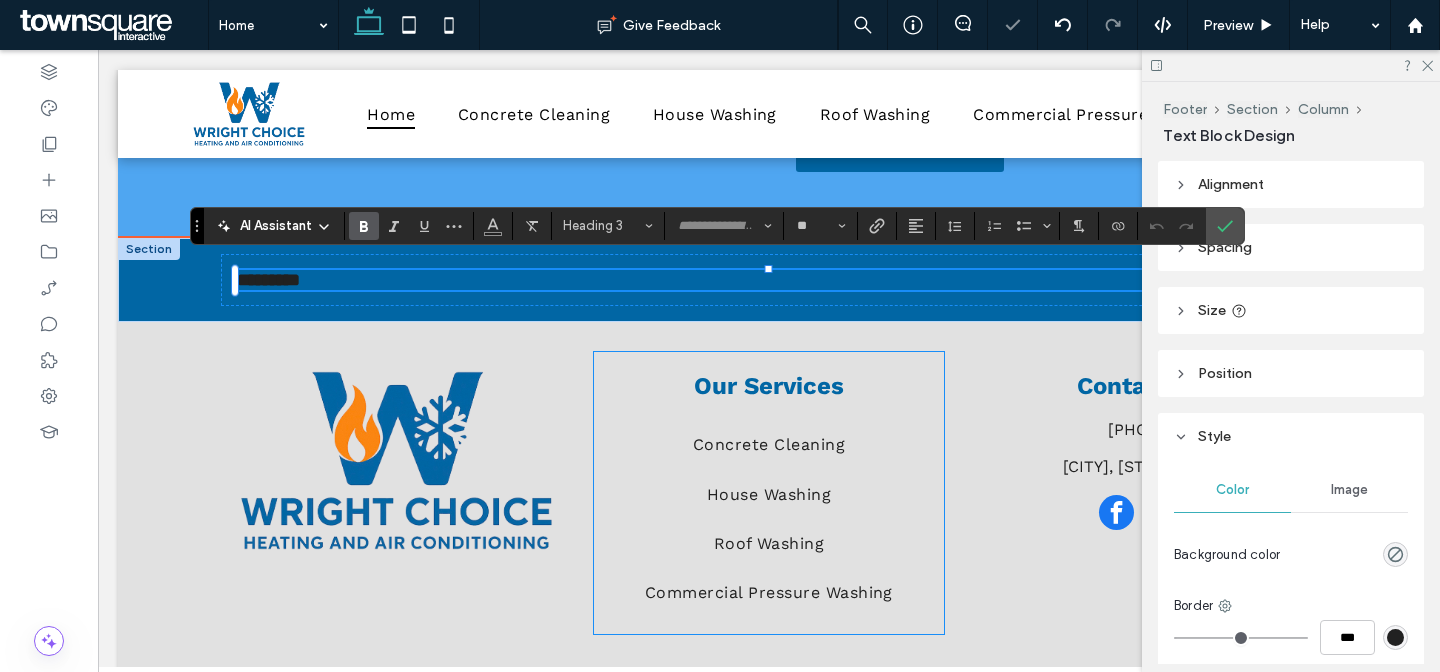 scroll, scrollTop: 1, scrollLeft: 0, axis: vertical 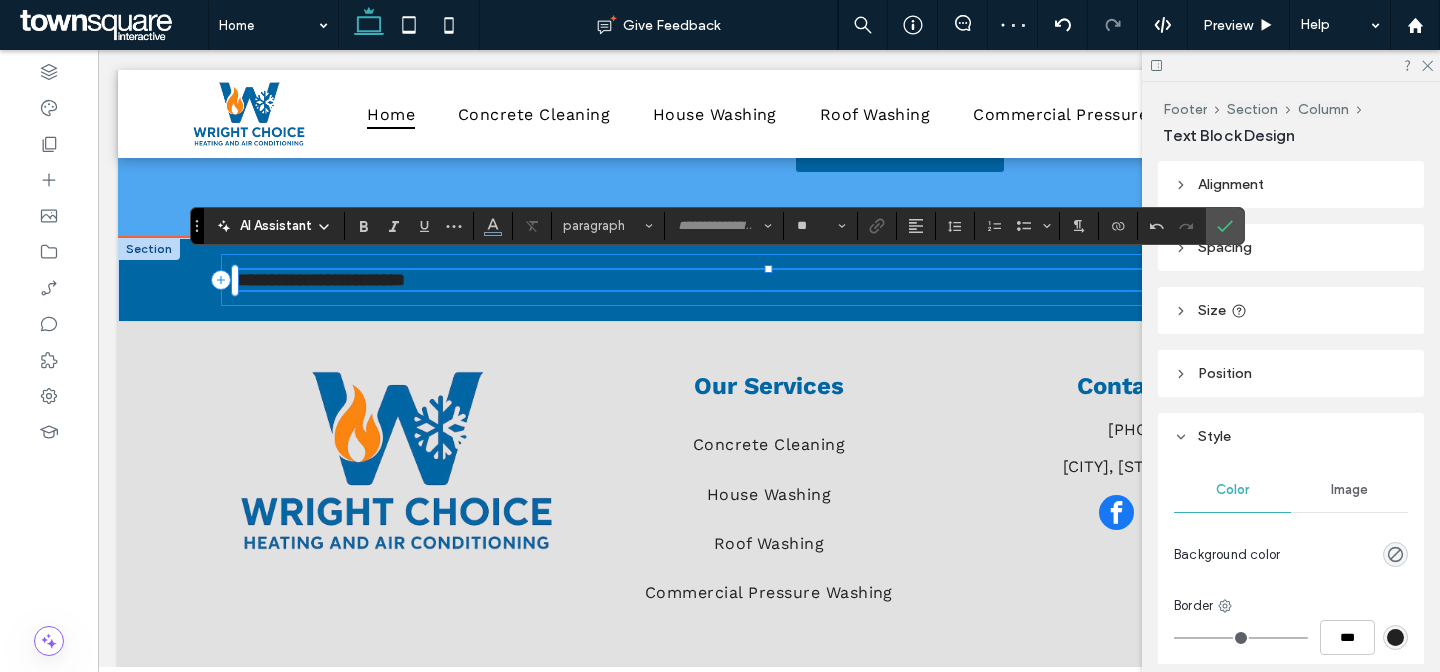 type on "*********" 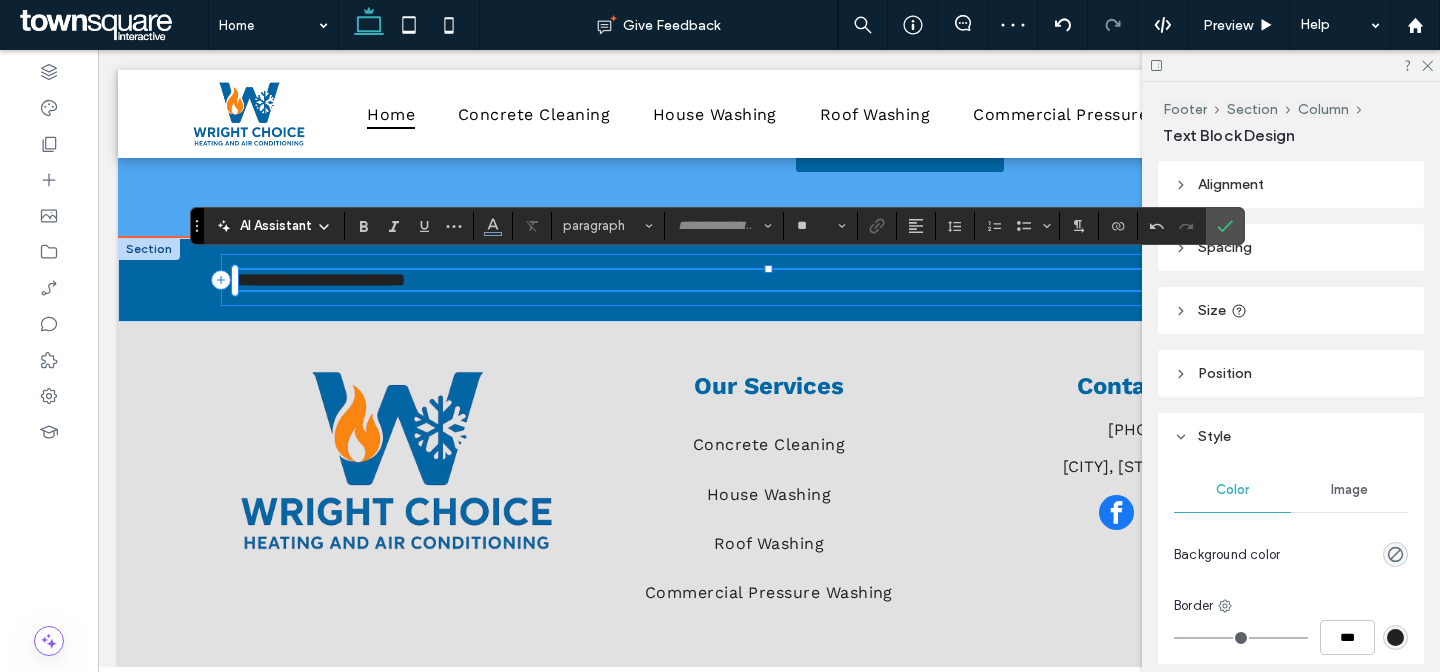 type on "**" 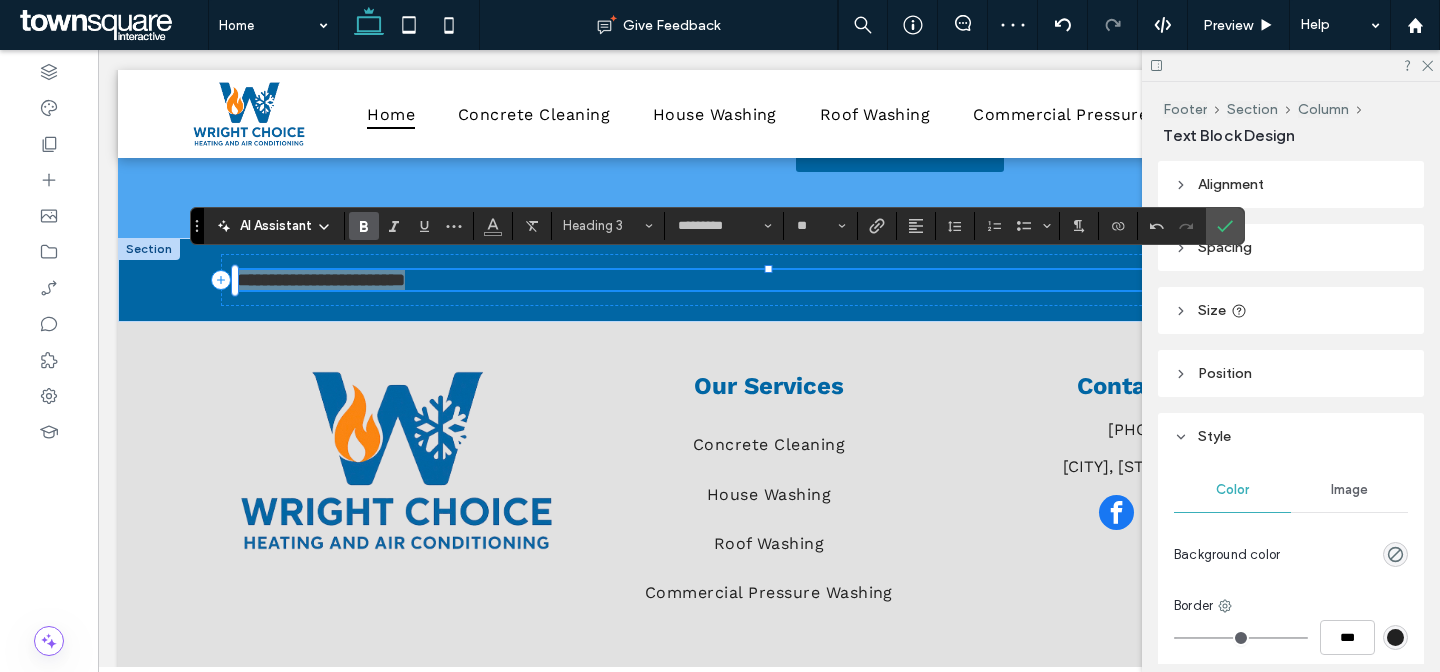 click on "AI Assistant Heading 3 ********* **" at bounding box center (717, 226) 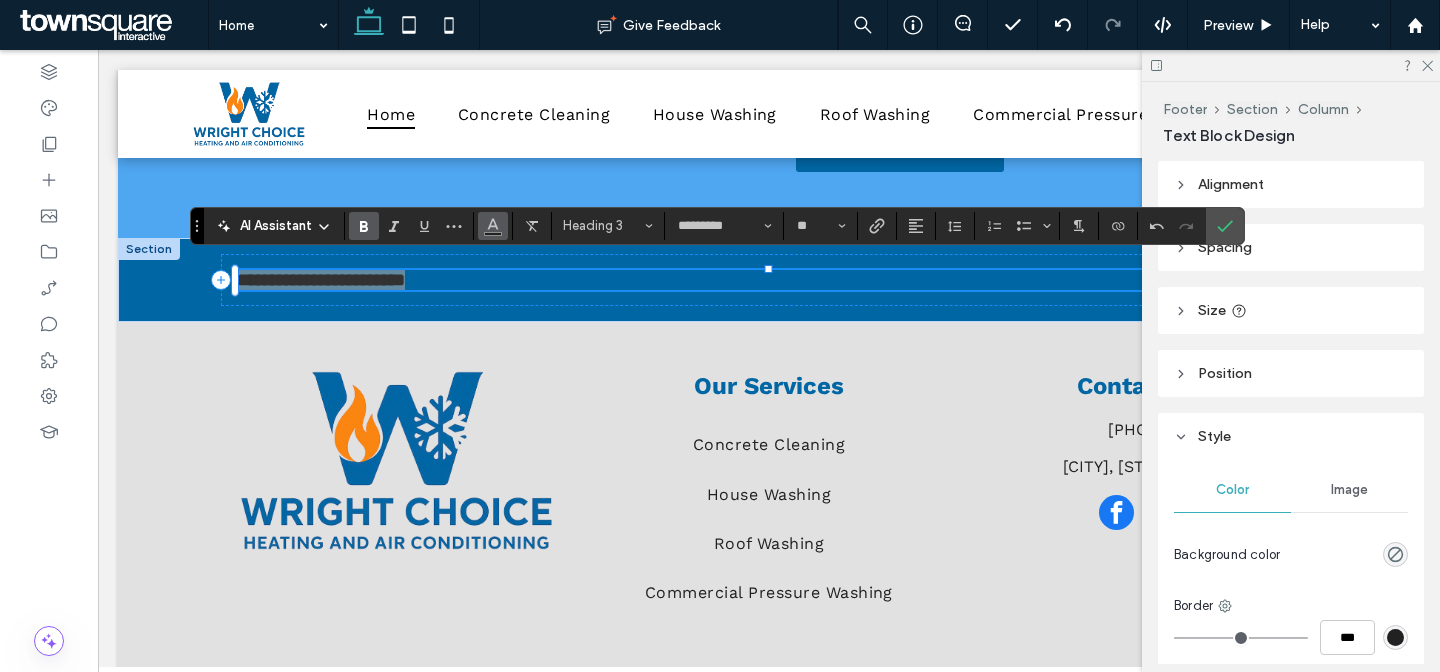 click 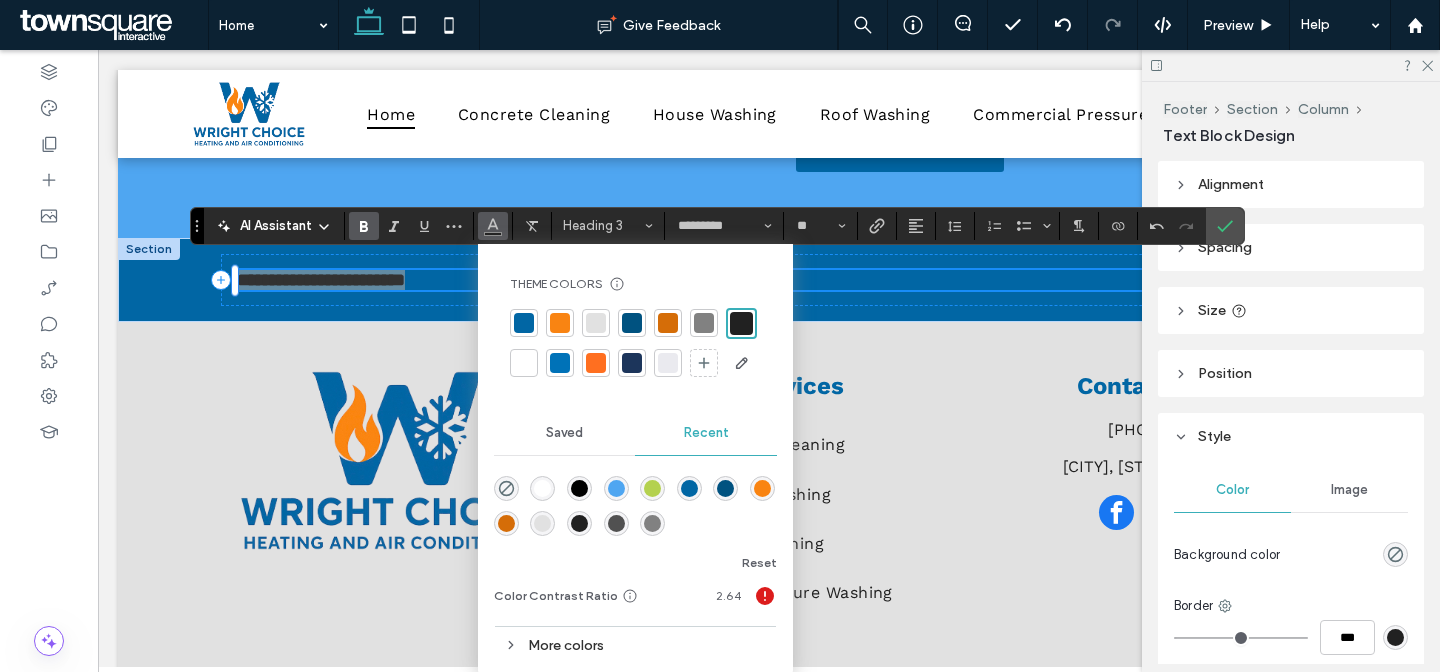 click at bounding box center (635, 343) 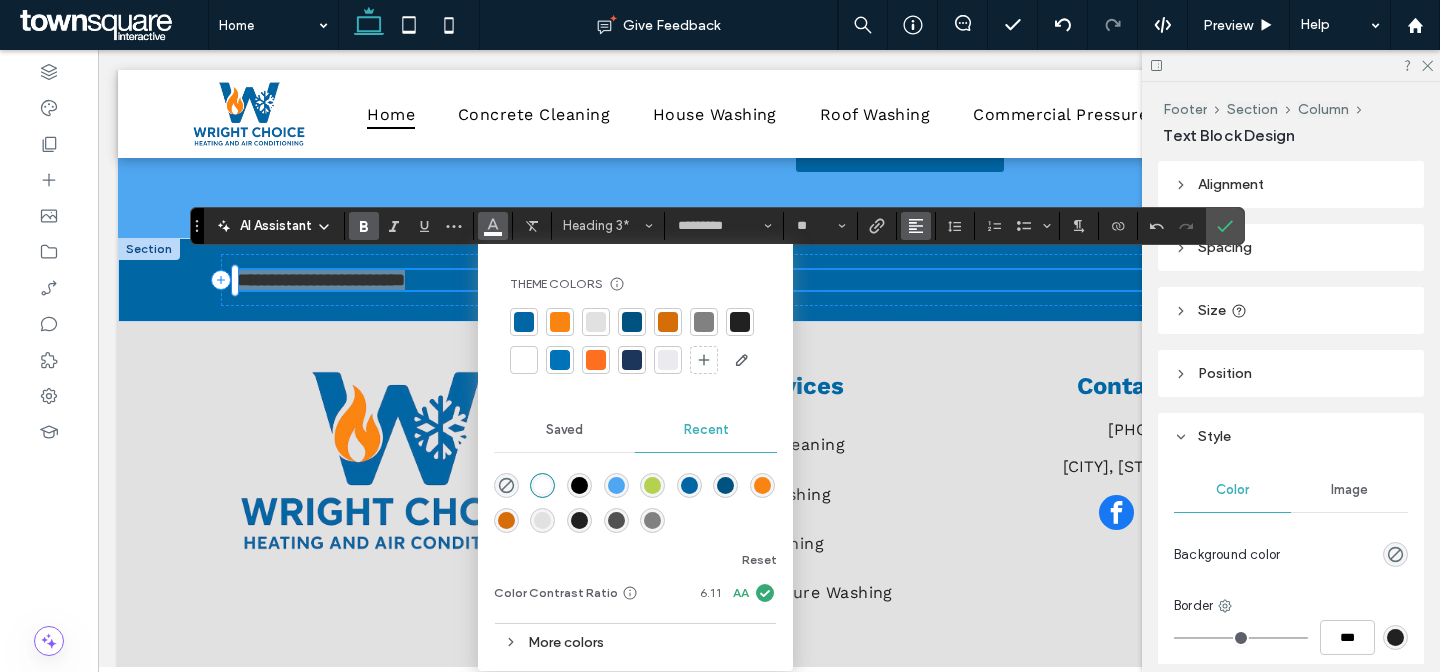 click 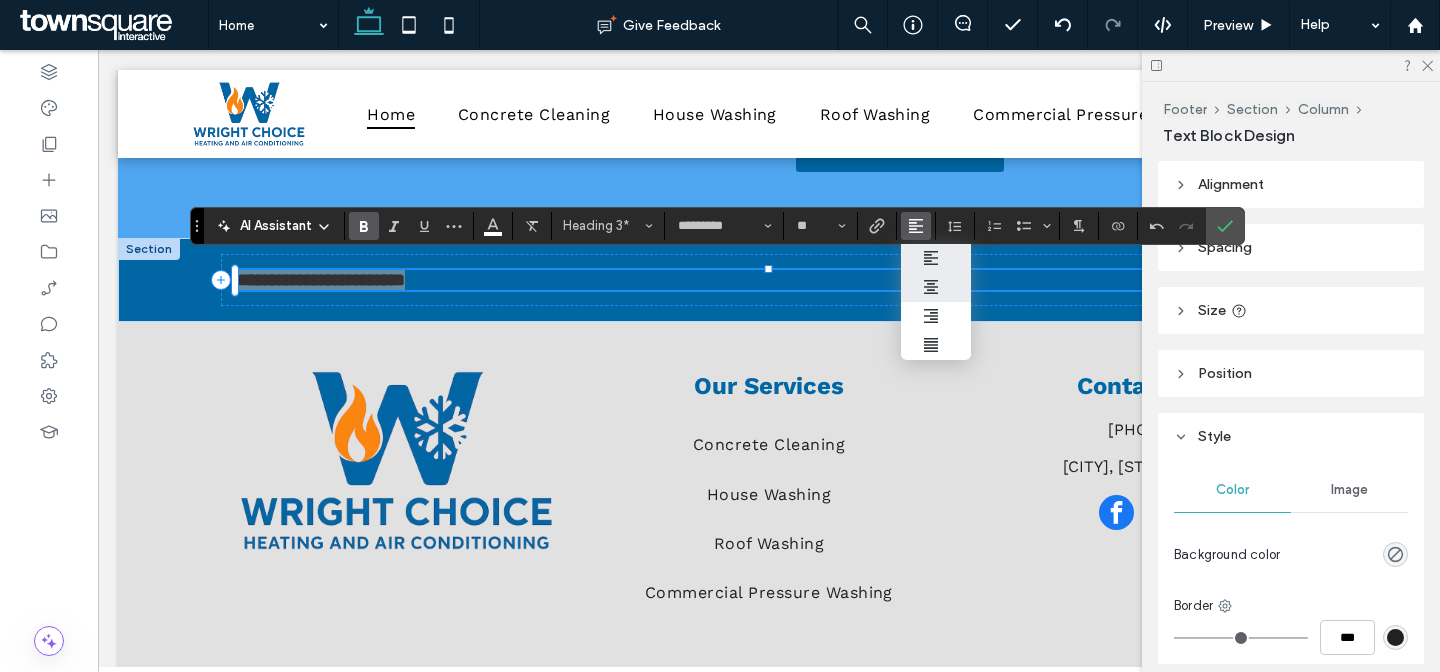 drag, startPoint x: 926, startPoint y: 282, endPoint x: 997, endPoint y: 211, distance: 100.409164 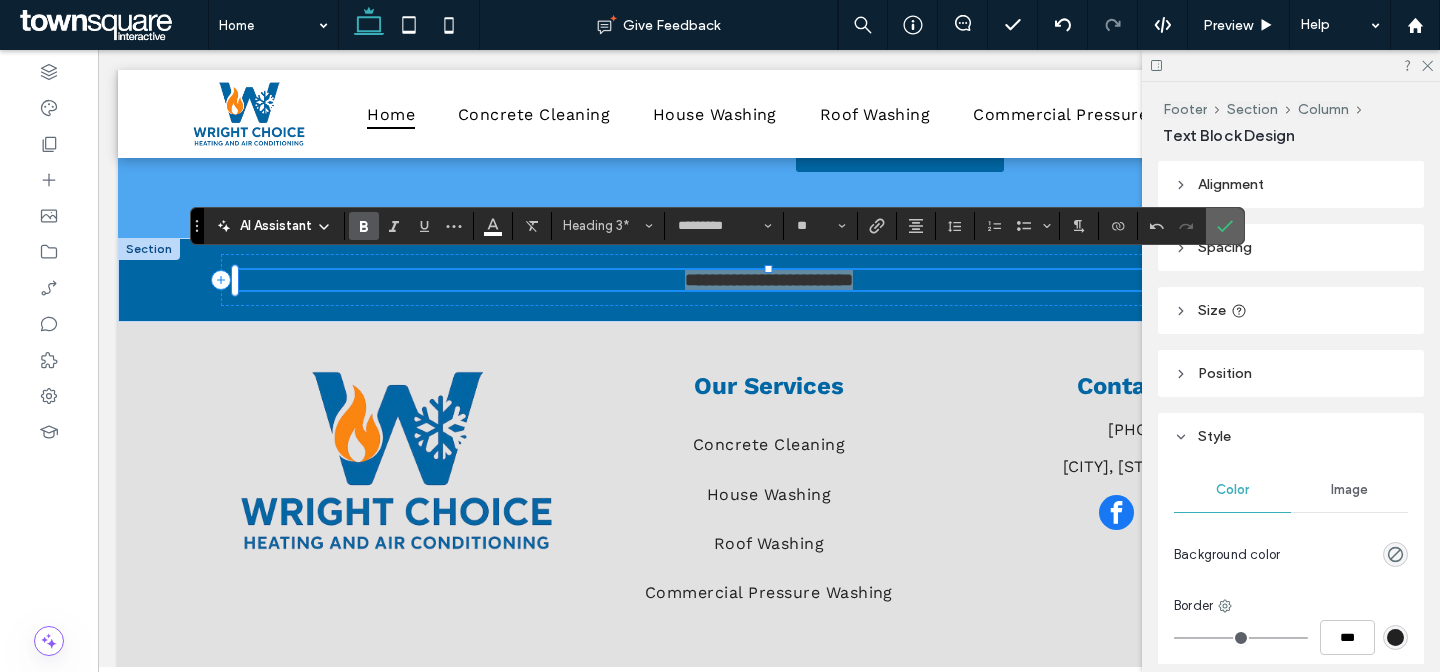 click at bounding box center [1225, 226] 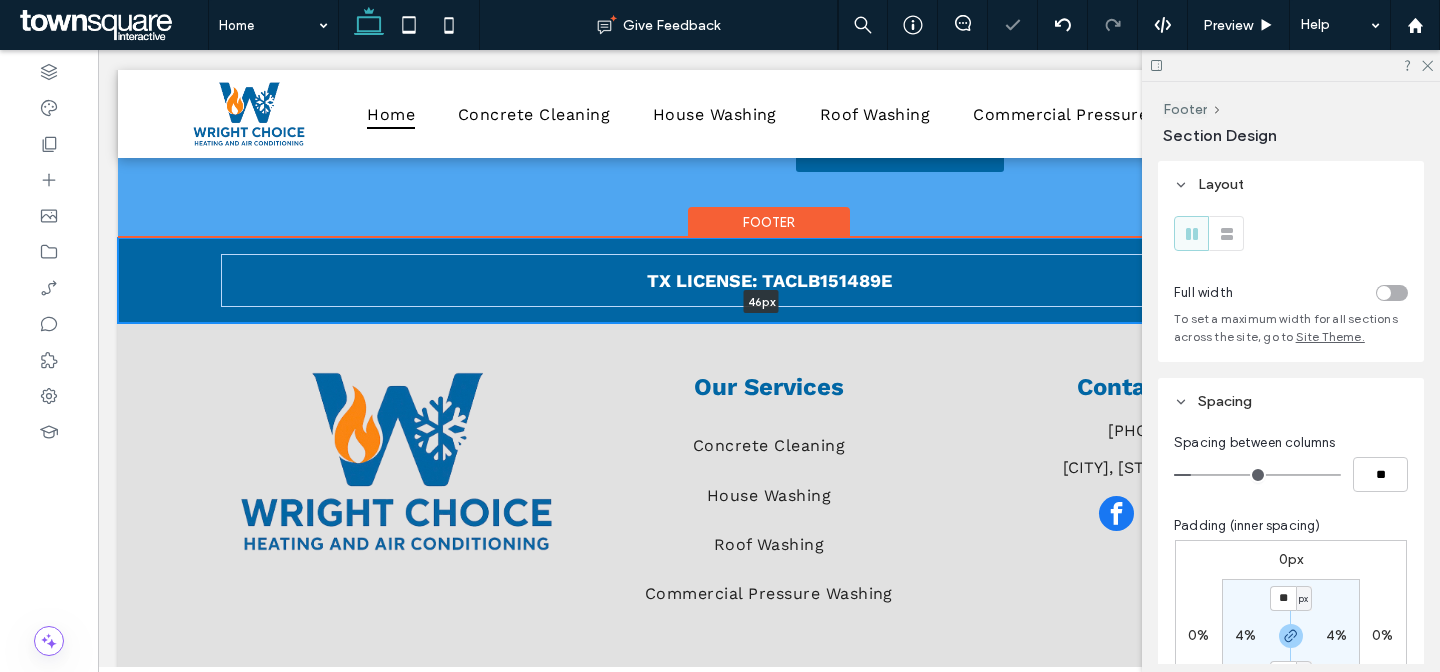 drag, startPoint x: 970, startPoint y: 310, endPoint x: 974, endPoint y: 272, distance: 38.209946 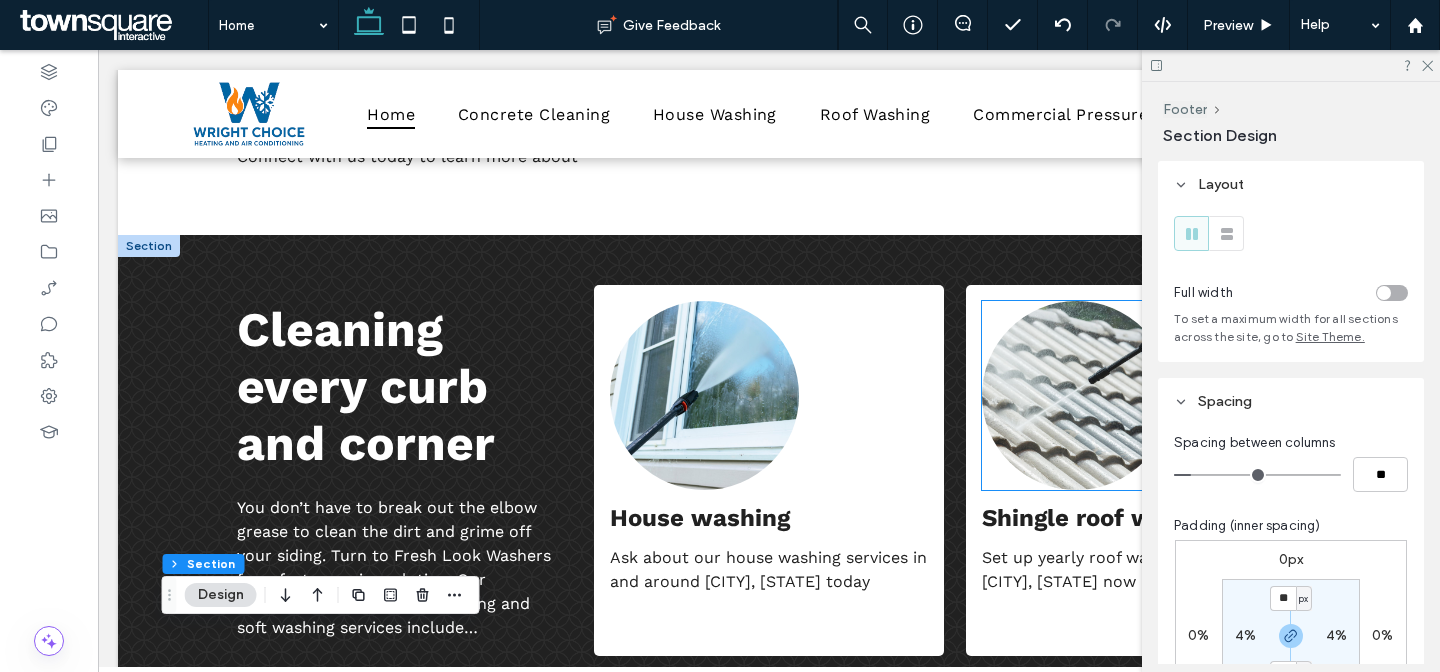 scroll, scrollTop: 407, scrollLeft: 0, axis: vertical 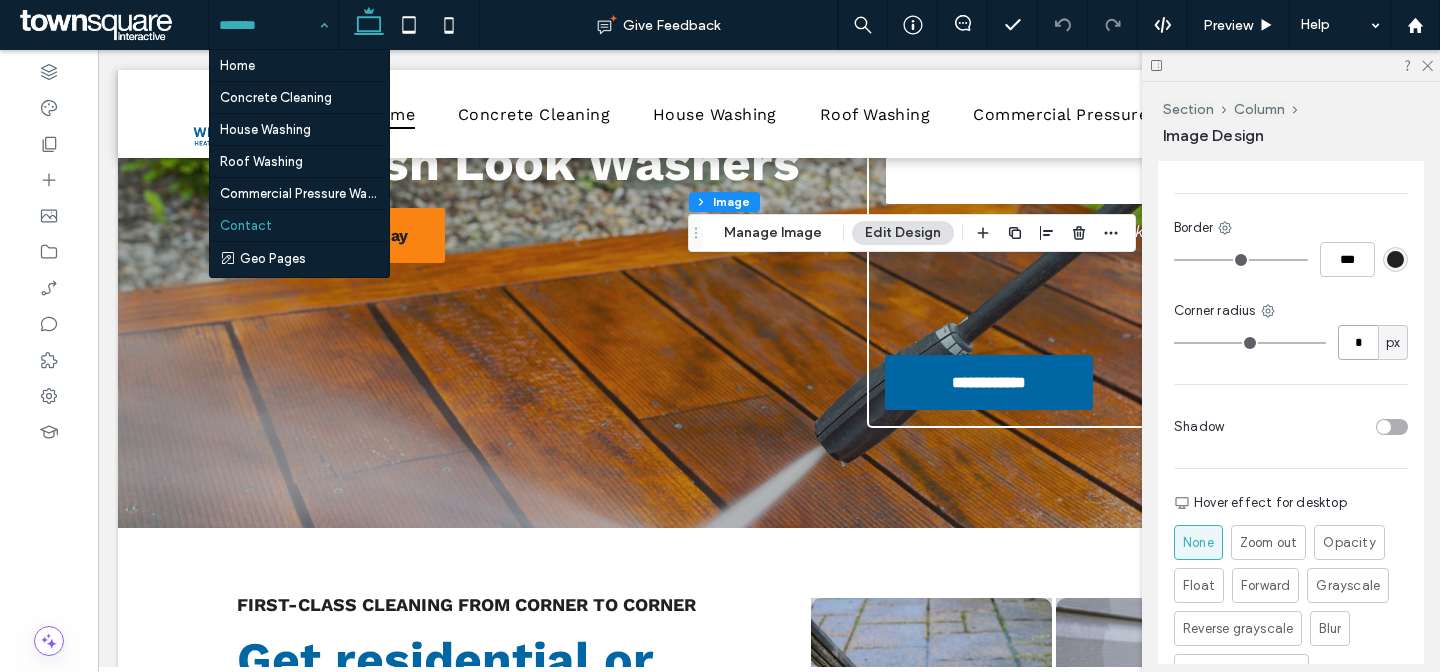 click on "*" at bounding box center [1358, 342] 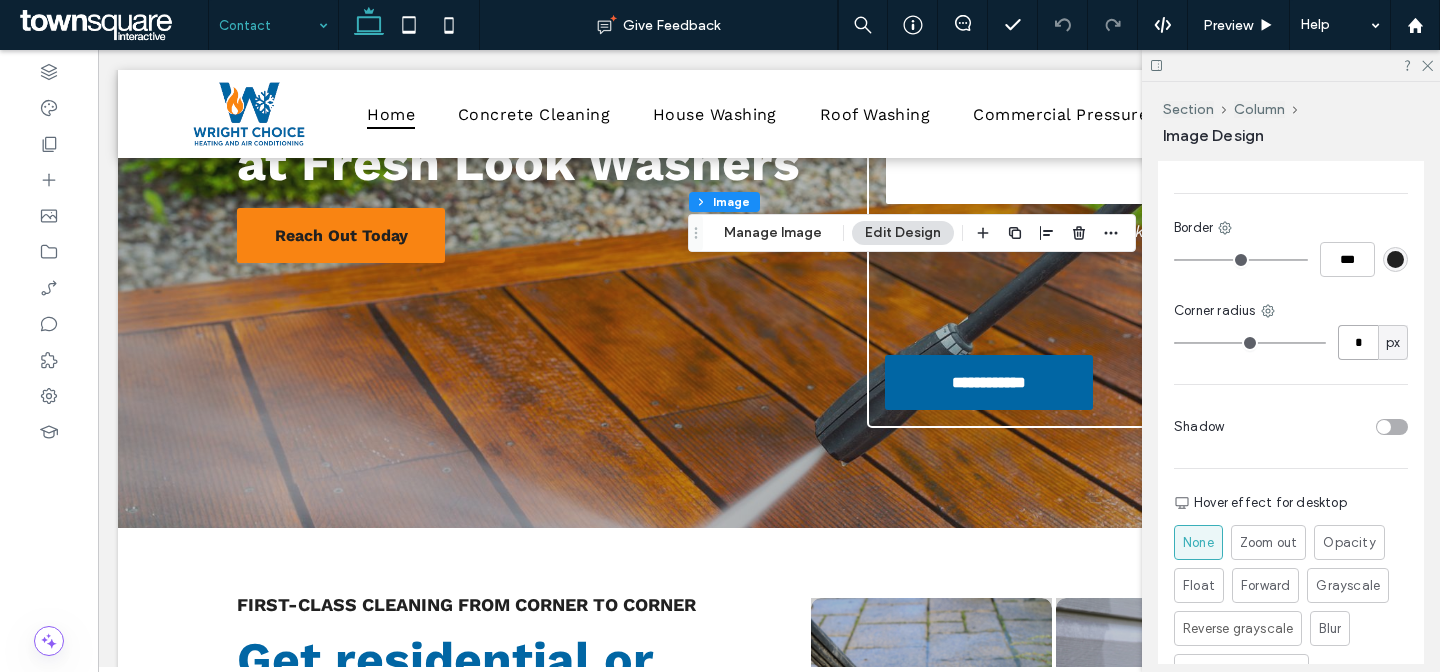 type on "*" 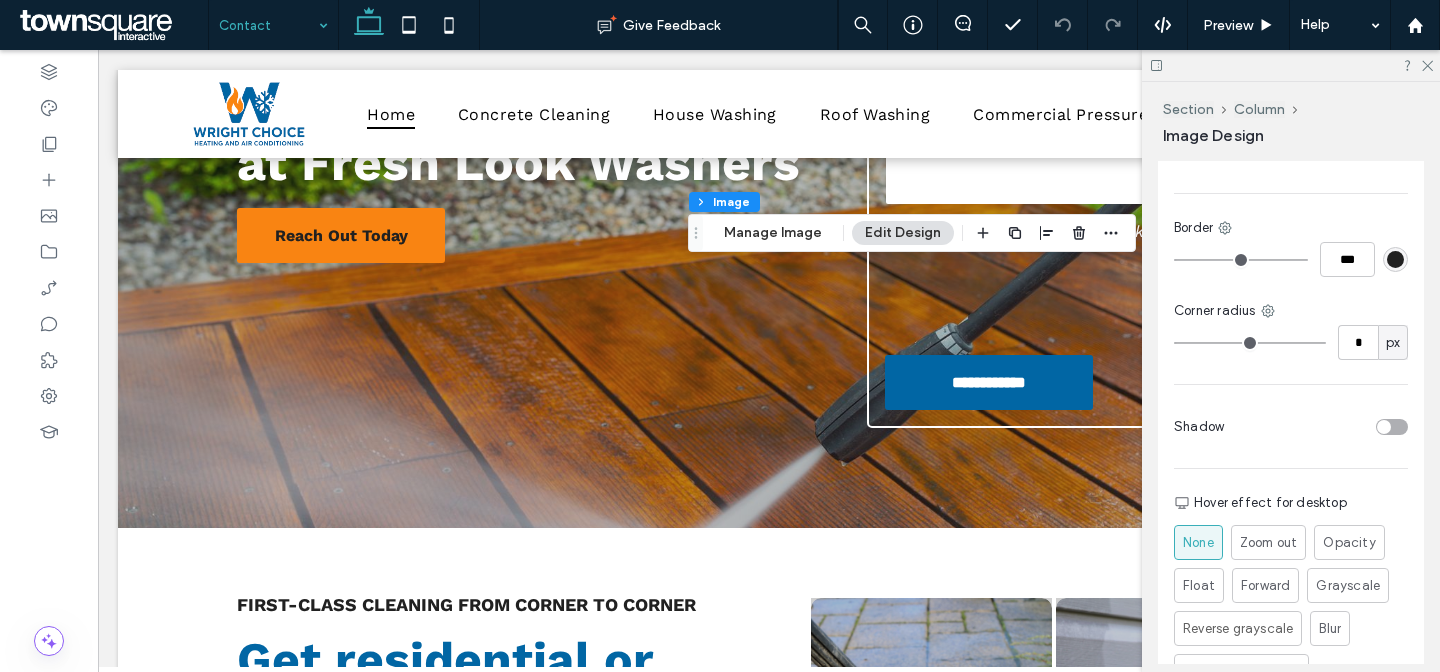type on "*" 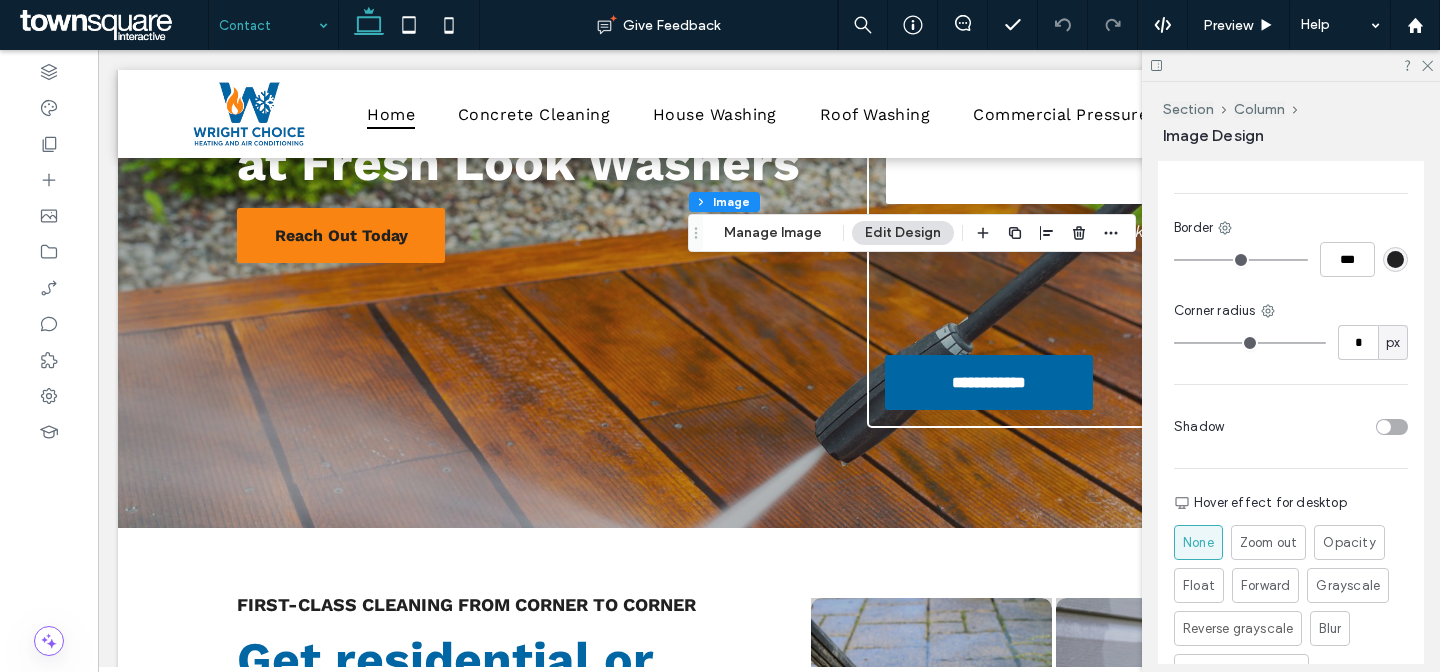 click on "Cover Full image No repeat Position Do not optimize this image Border *** Corner radius * px Shadow Hover effect for desktop None Zoom out Opacity Float Forward Grayscale Reverse grayscale Blur Blur and Grayscale" at bounding box center (1291, 308) 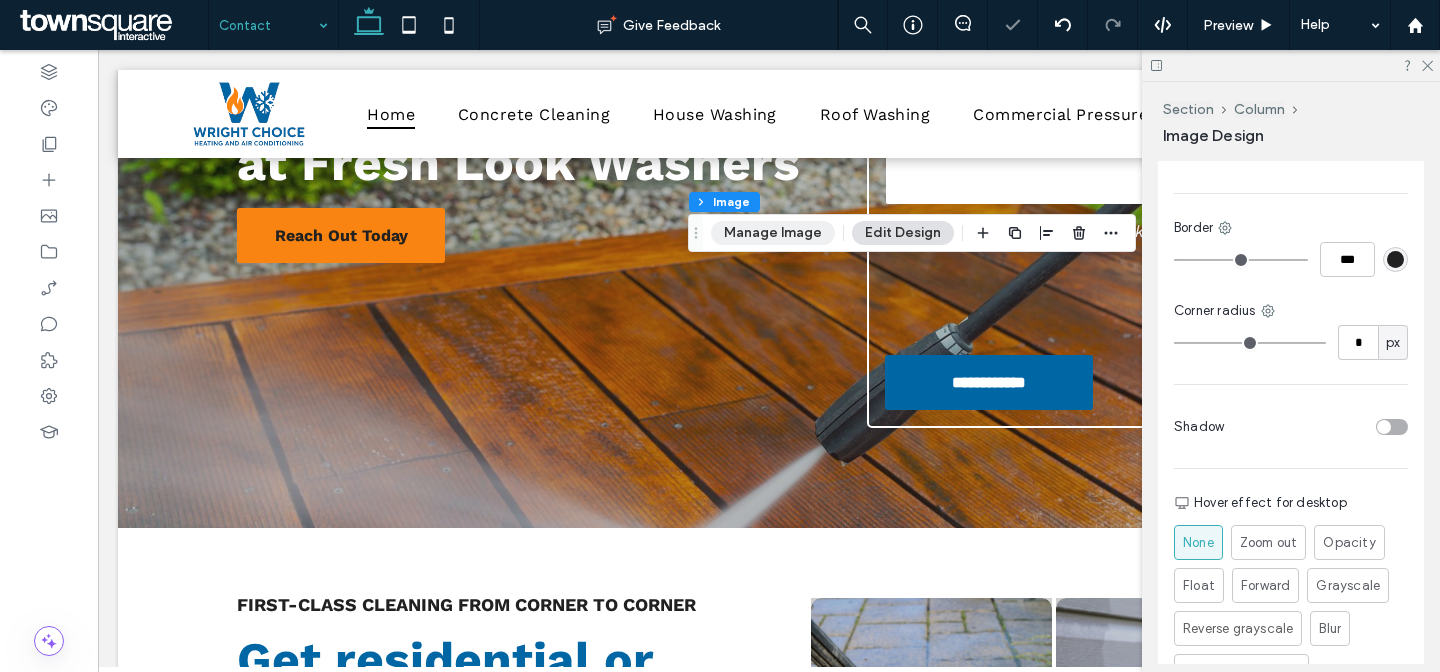 click on "Manage Image" at bounding box center [773, 233] 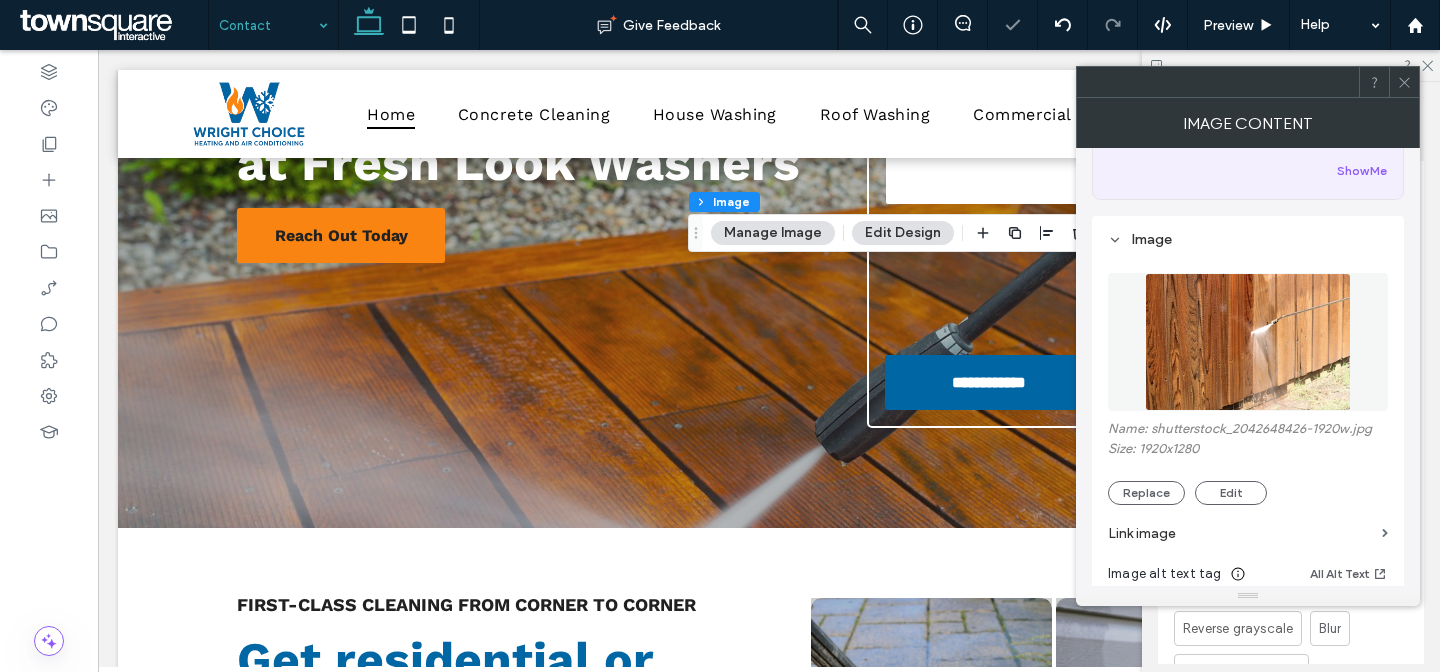 scroll, scrollTop: 365, scrollLeft: 0, axis: vertical 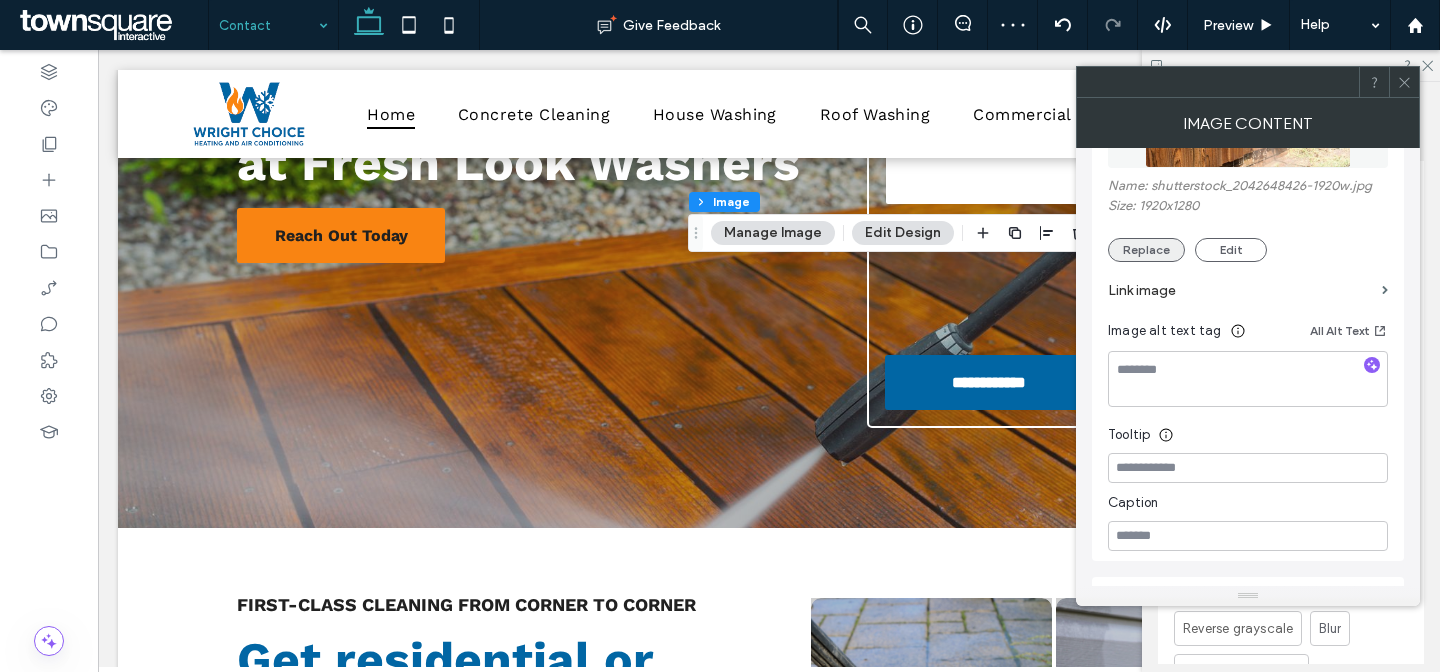 click on "Replace" at bounding box center [1146, 250] 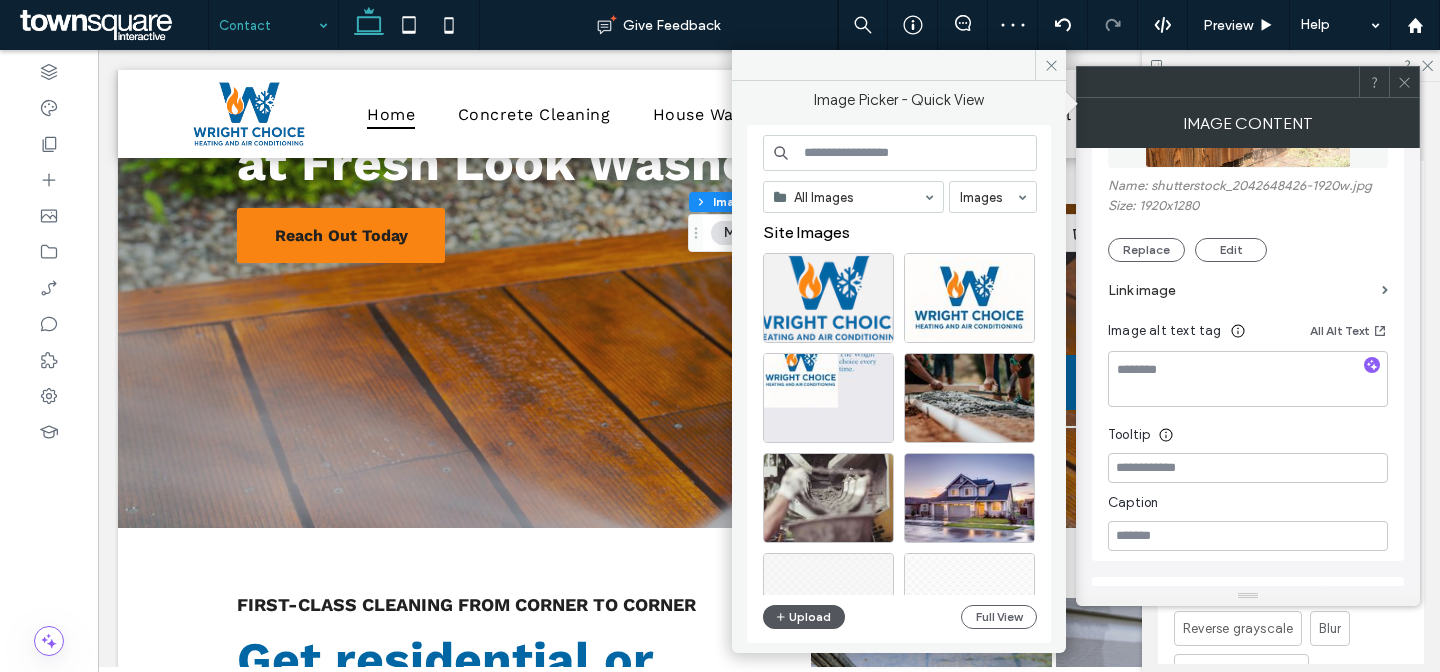 click on "Upload" at bounding box center (804, 617) 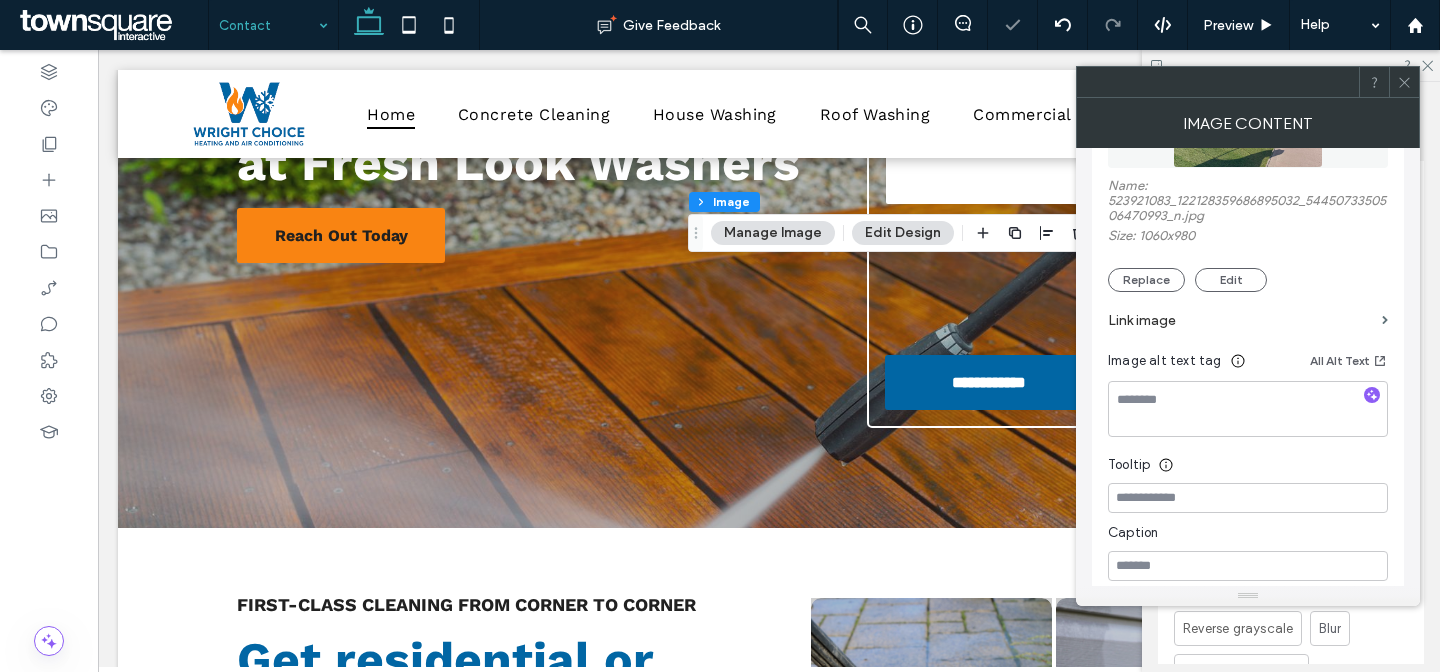 click 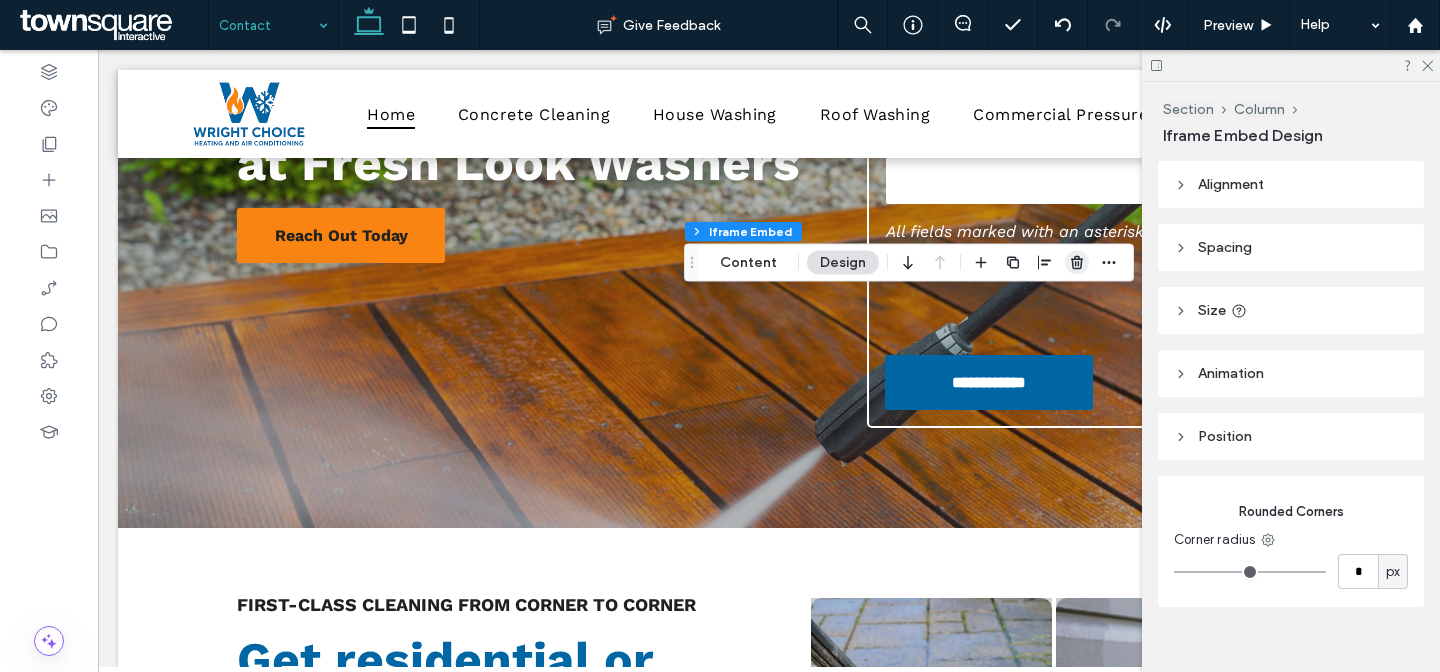 click 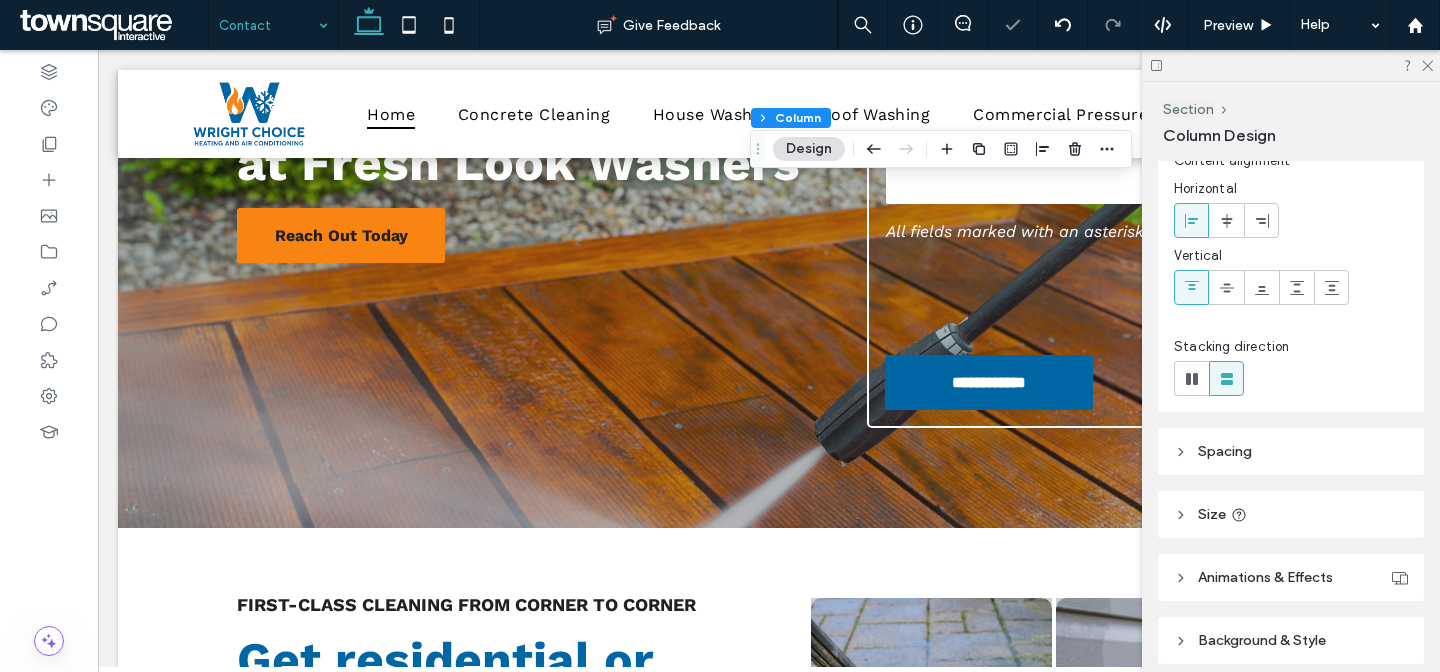 scroll, scrollTop: 145, scrollLeft: 0, axis: vertical 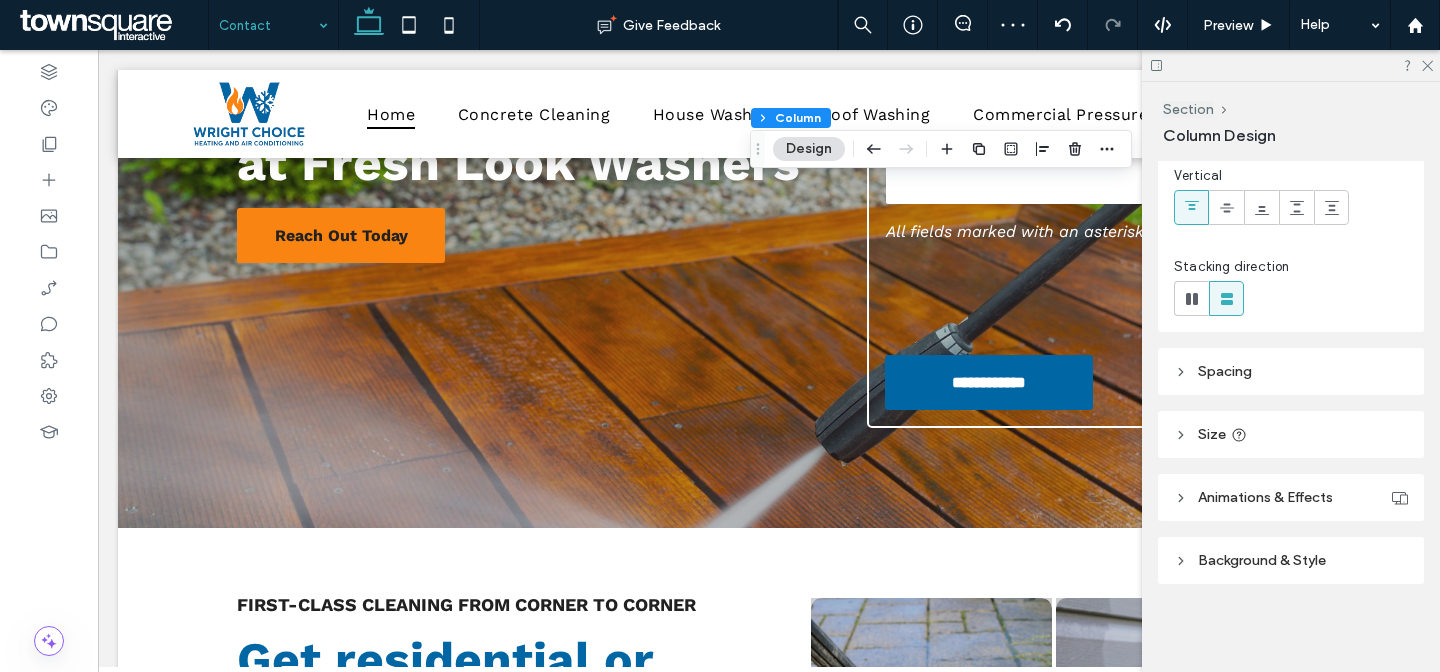 click on "Background & Style" at bounding box center [1291, 560] 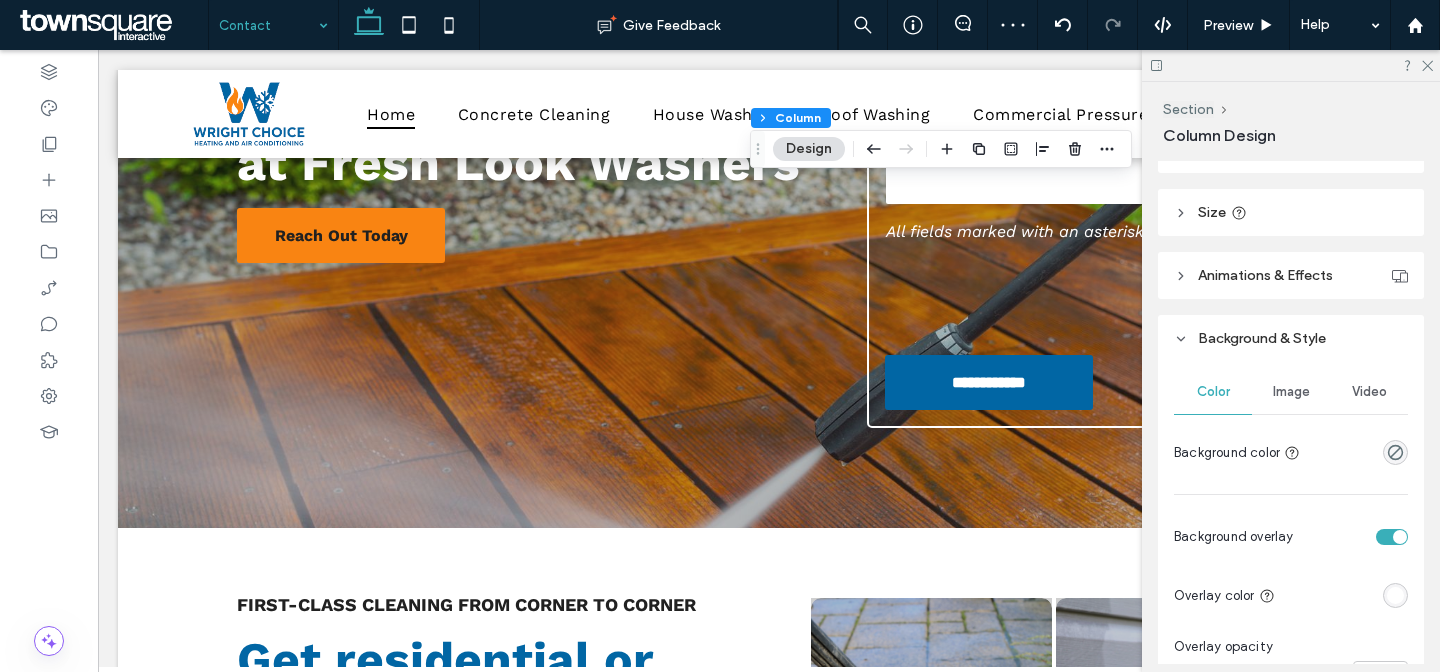 scroll, scrollTop: 510, scrollLeft: 0, axis: vertical 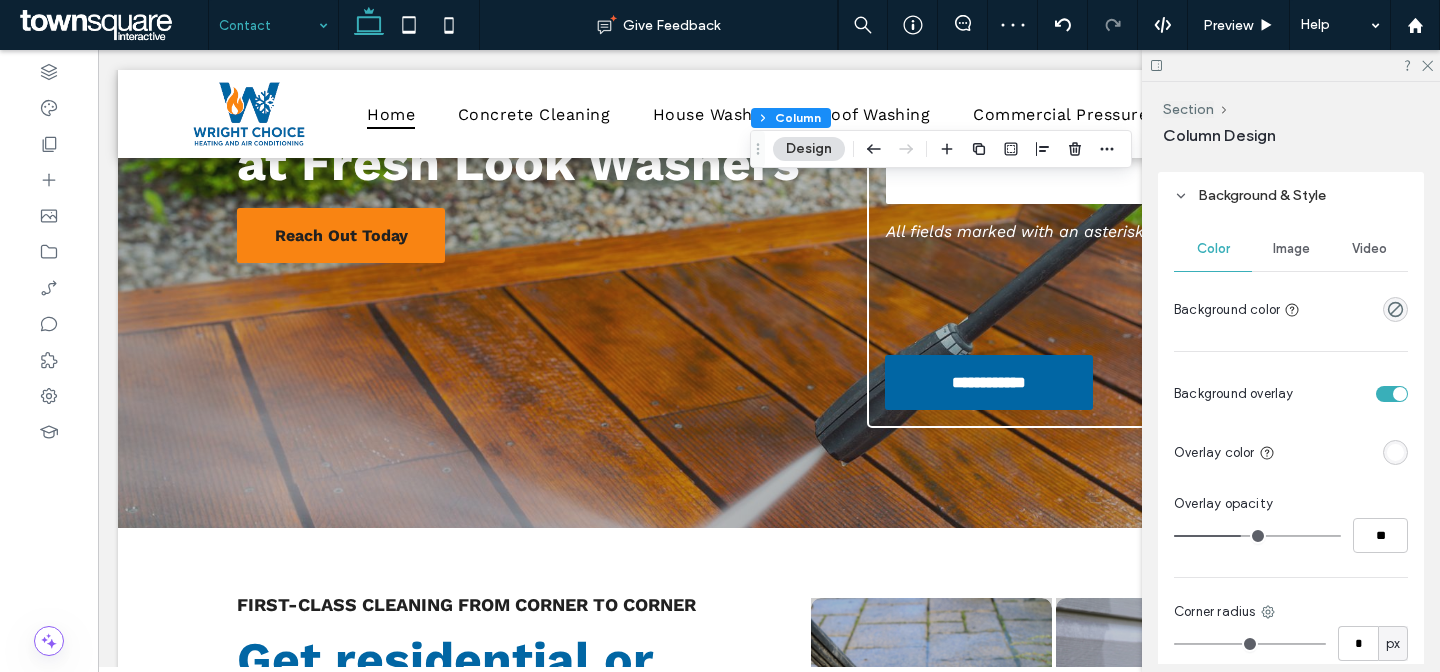 click on "Image" at bounding box center (1291, 249) 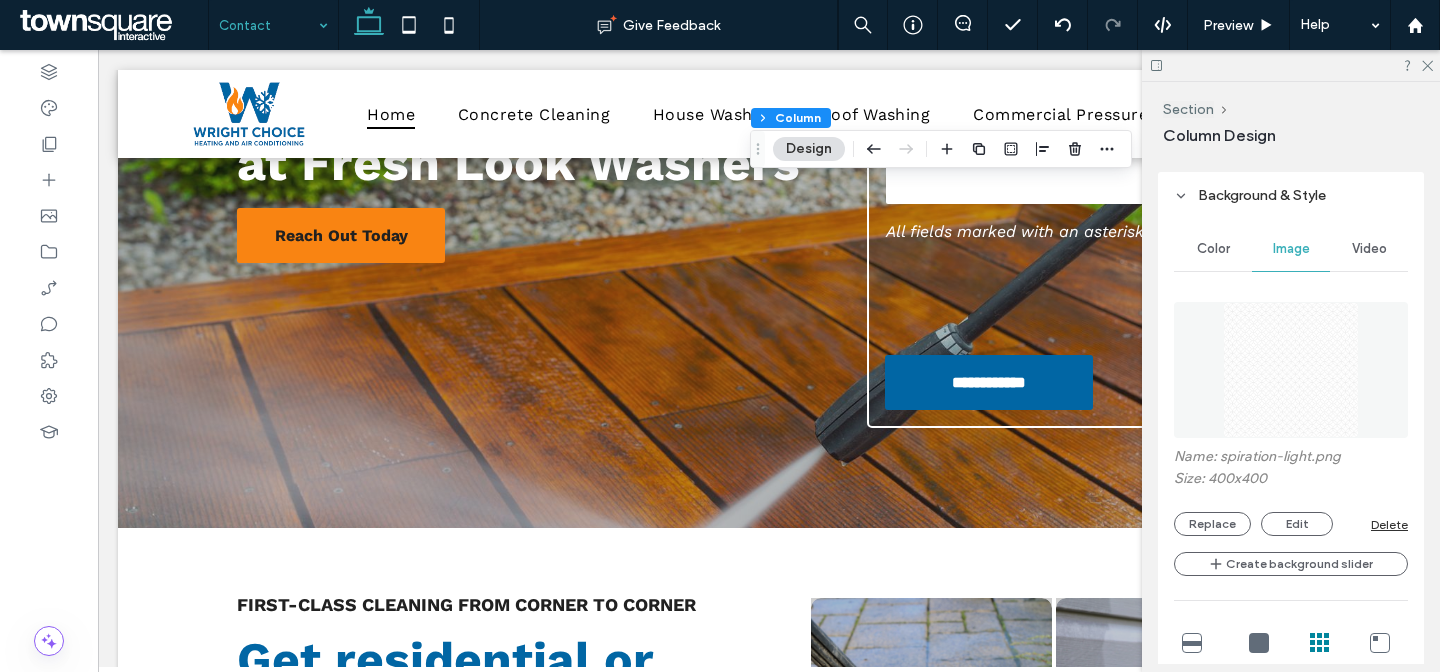 click on "Delete" at bounding box center (1389, 524) 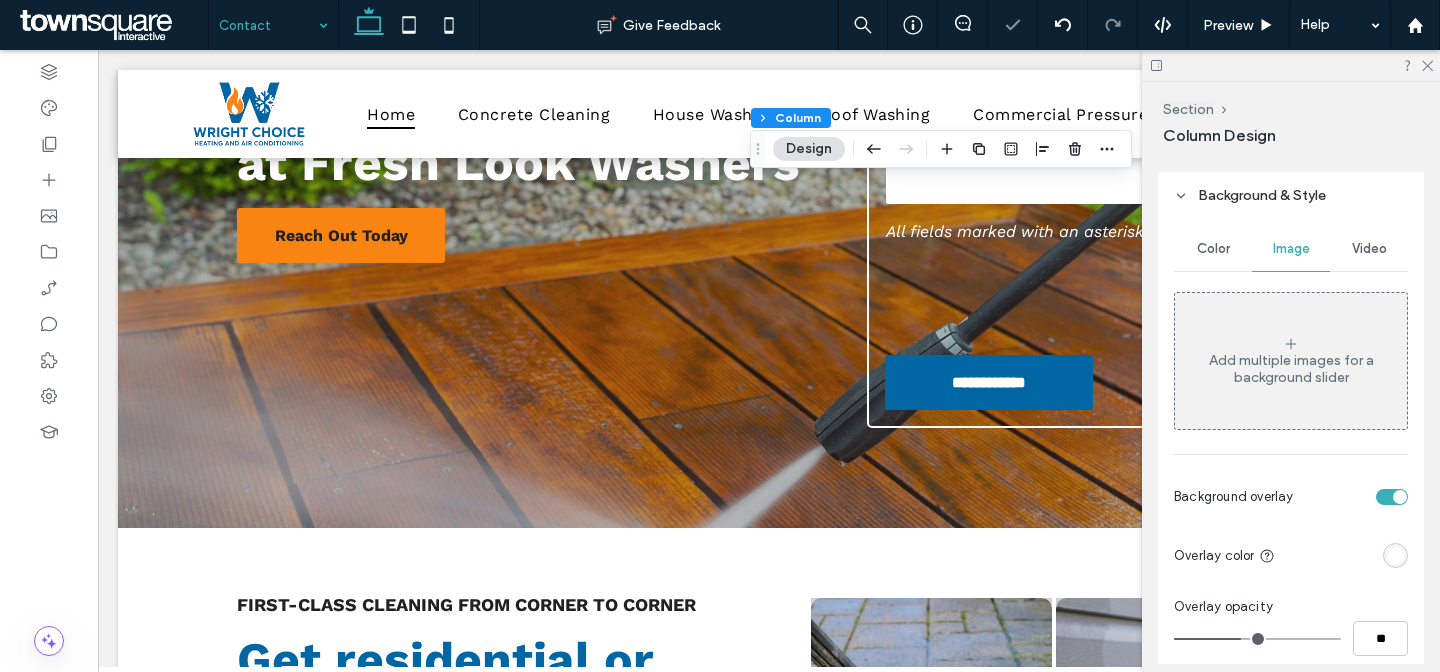 click on "Color" at bounding box center (1213, 249) 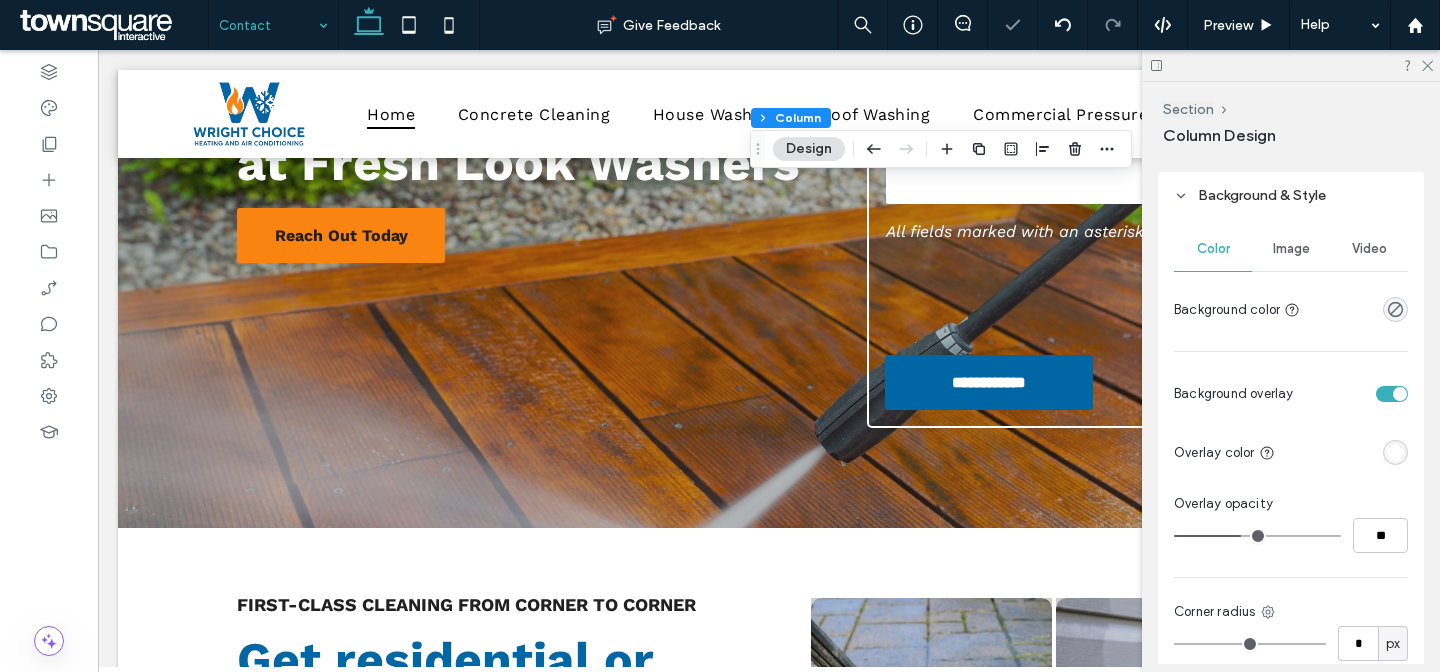 click on "Image" at bounding box center (1291, 249) 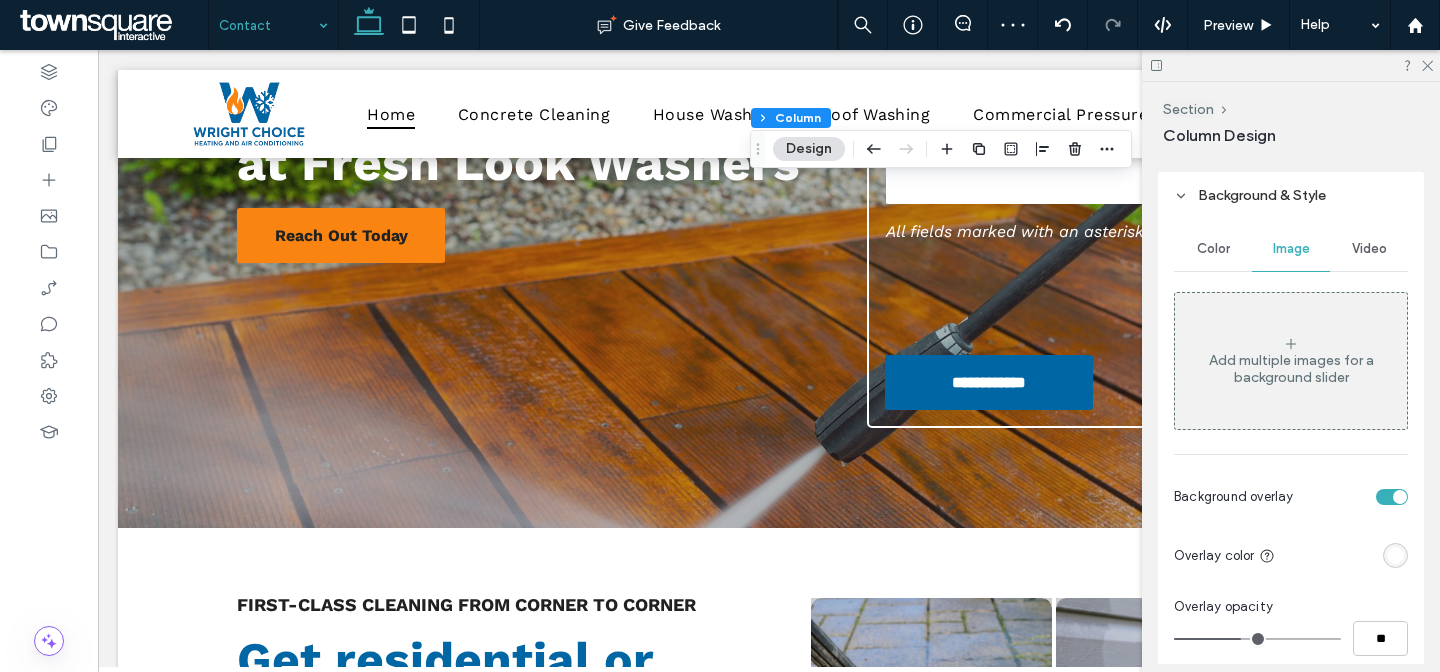 type on "**" 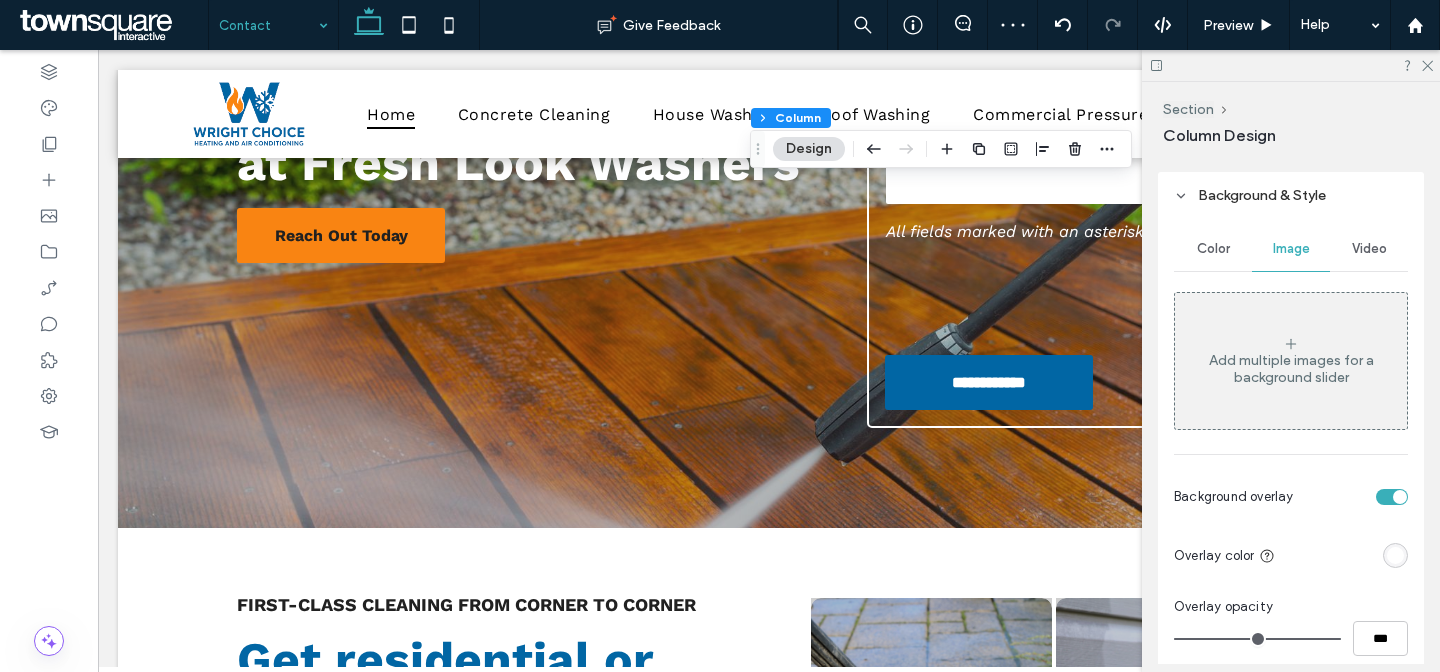 drag, startPoint x: 1241, startPoint y: 637, endPoint x: 1443, endPoint y: 630, distance: 202.12125 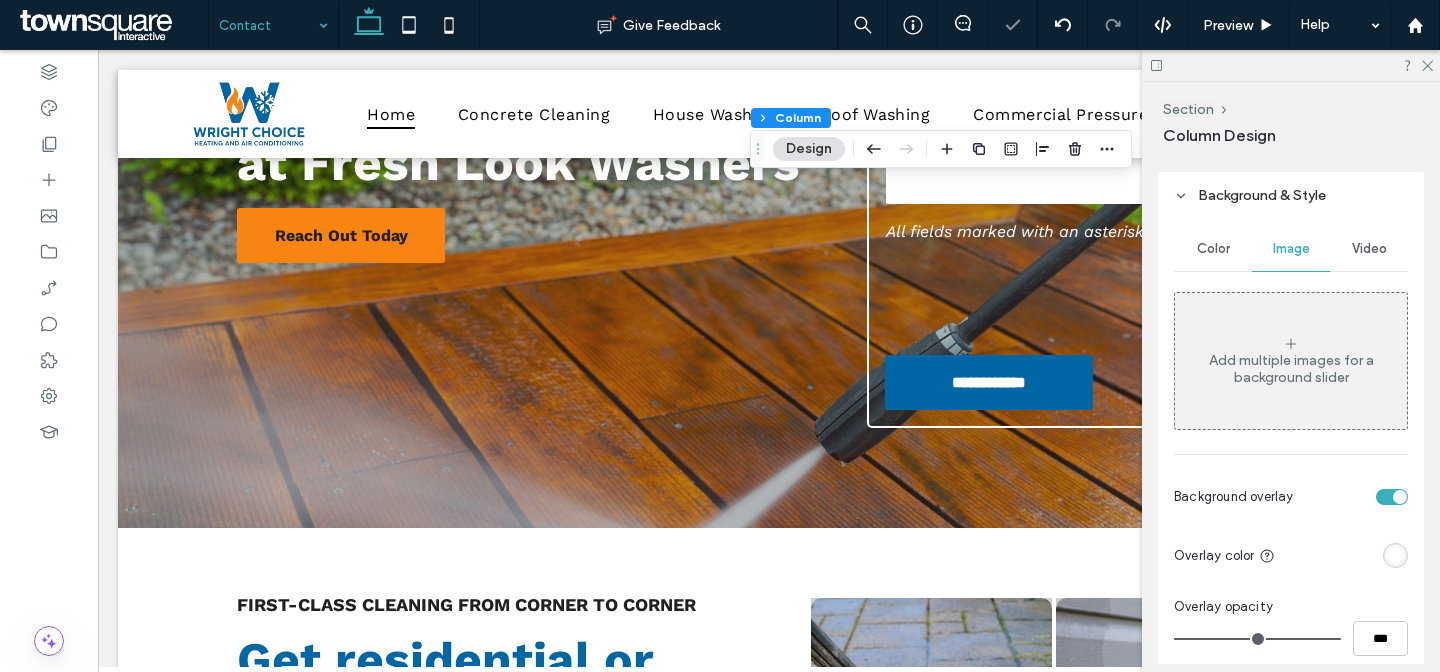 click on "Color" at bounding box center (1213, 249) 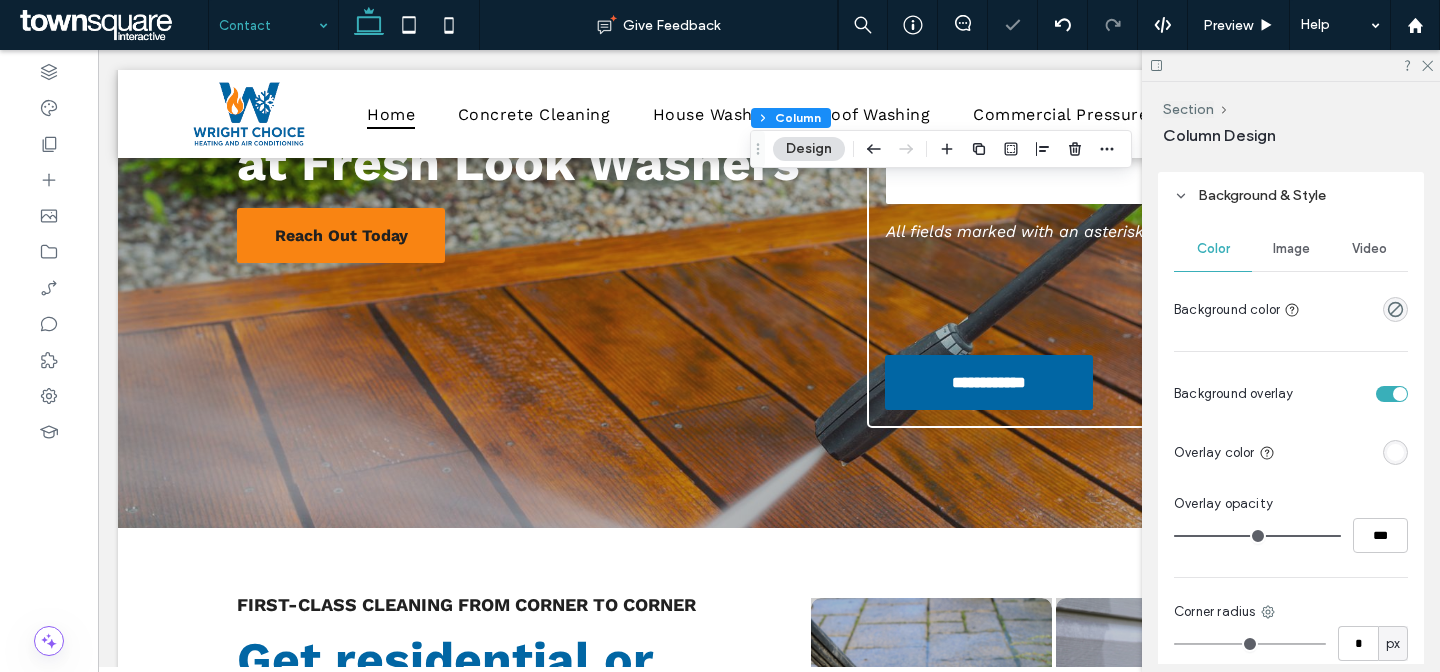 click at bounding box center (1395, 452) 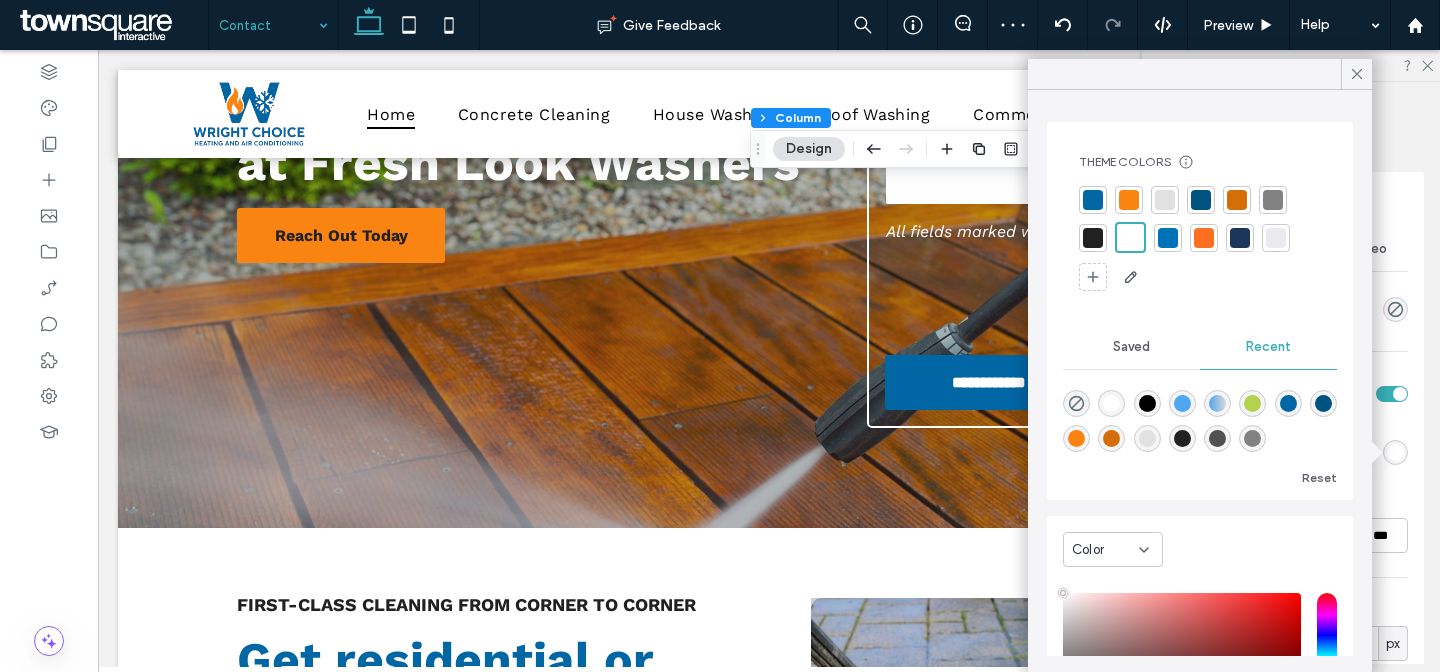 click at bounding box center [1093, 200] 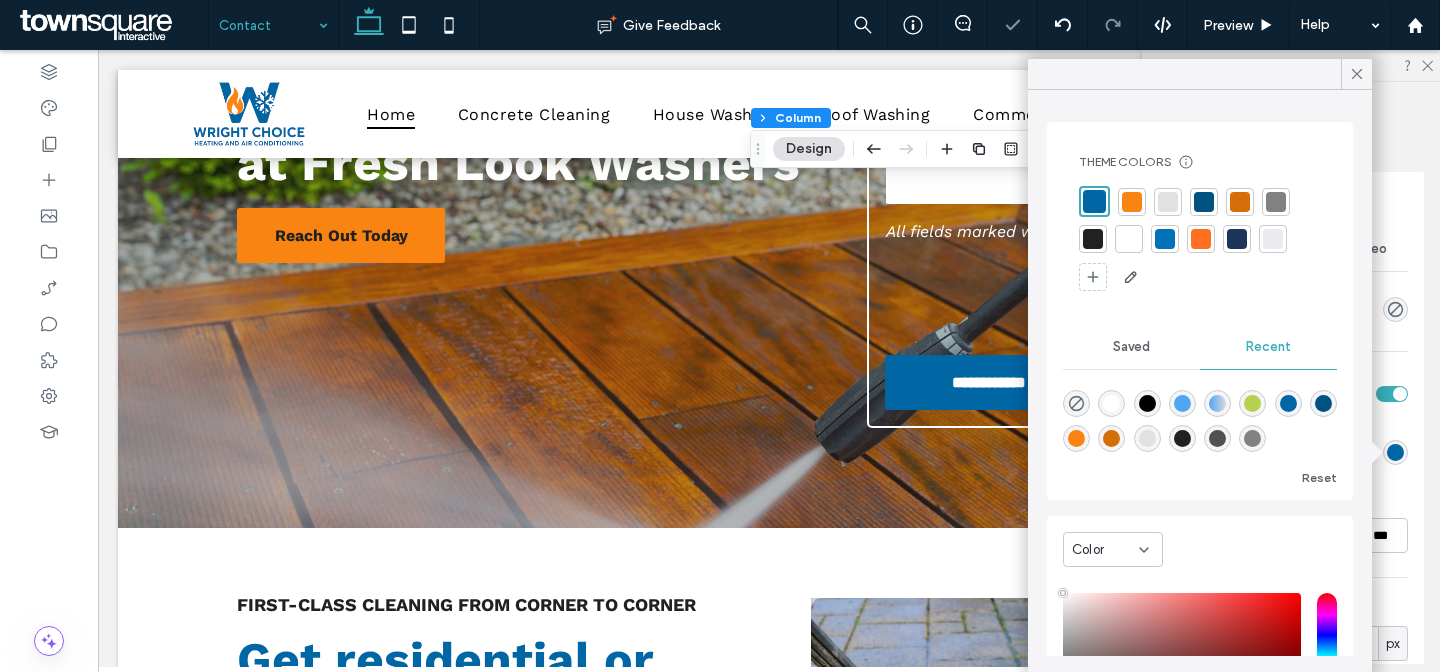 click on "Layout Content alignment Horizontal Vertical Stacking direction Spacing Spacing between elements **** Set margins and padding 0px 0% 0px 0% ** px 25px ** px 25px Reset padding Size Width **** Animations & Effects Choose a trigger None Background & Style Color Image Video Background color Background overlay Overlay color Overlay opacity *** Corner radius * px Border *** Shadow" at bounding box center (1297, 412) 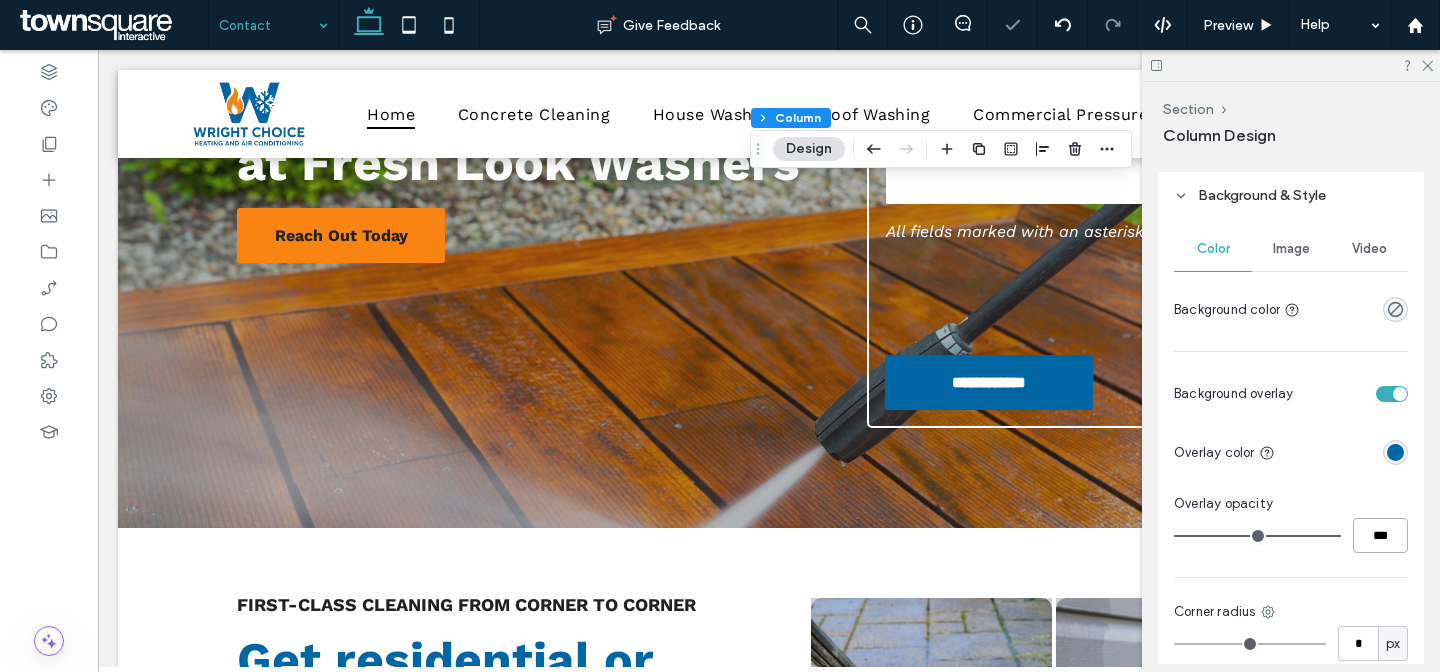 click on "***" at bounding box center (1380, 535) 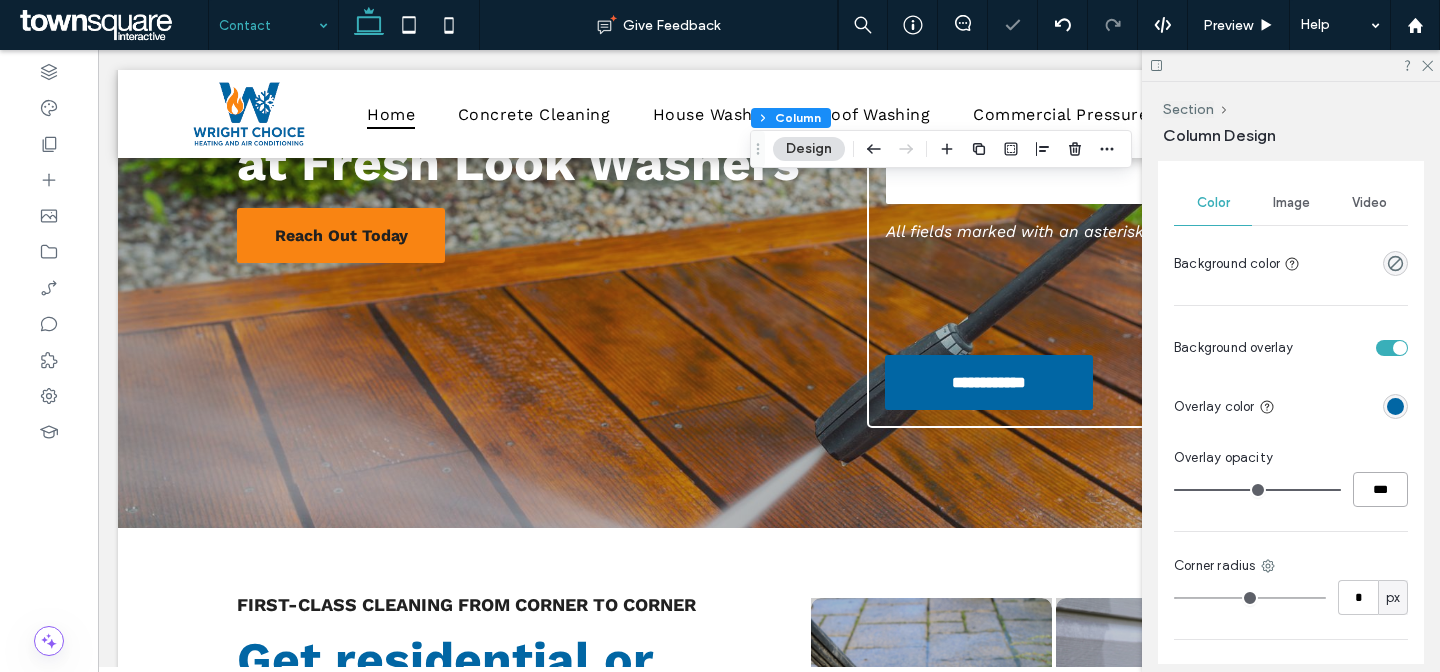 scroll, scrollTop: 660, scrollLeft: 0, axis: vertical 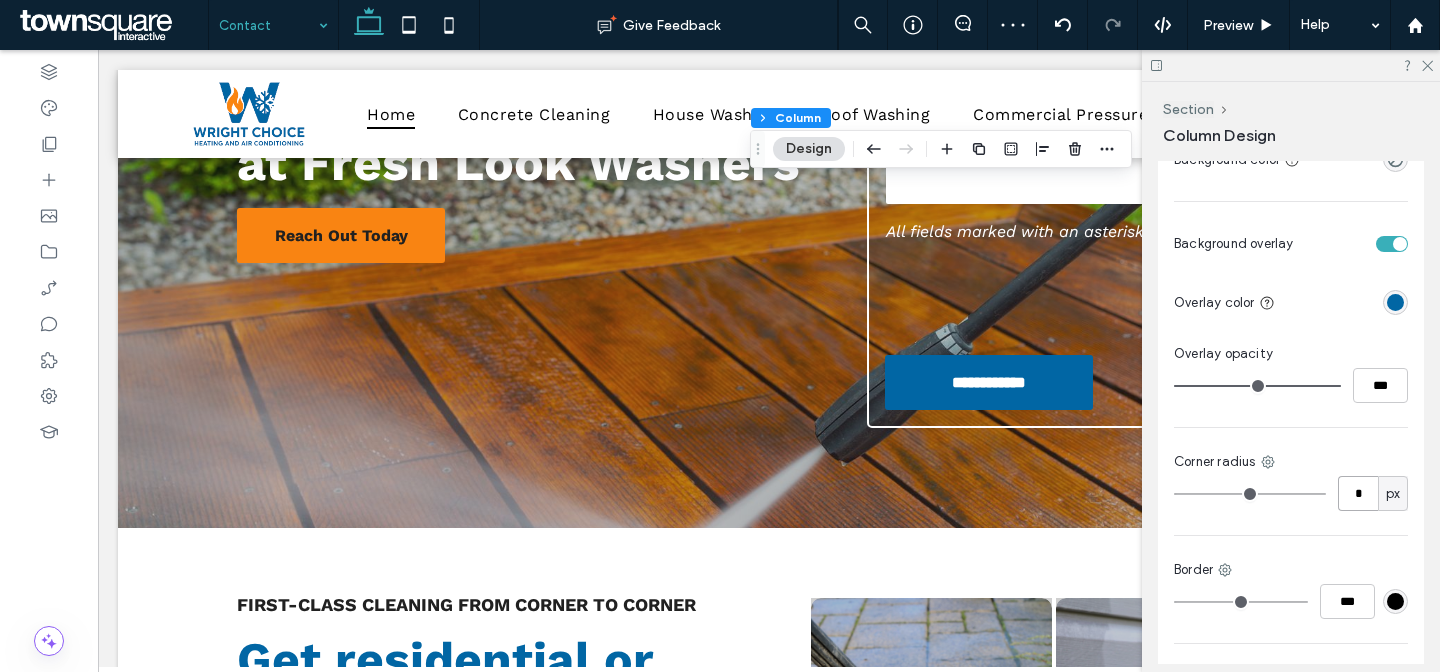 click on "*" at bounding box center [1358, 493] 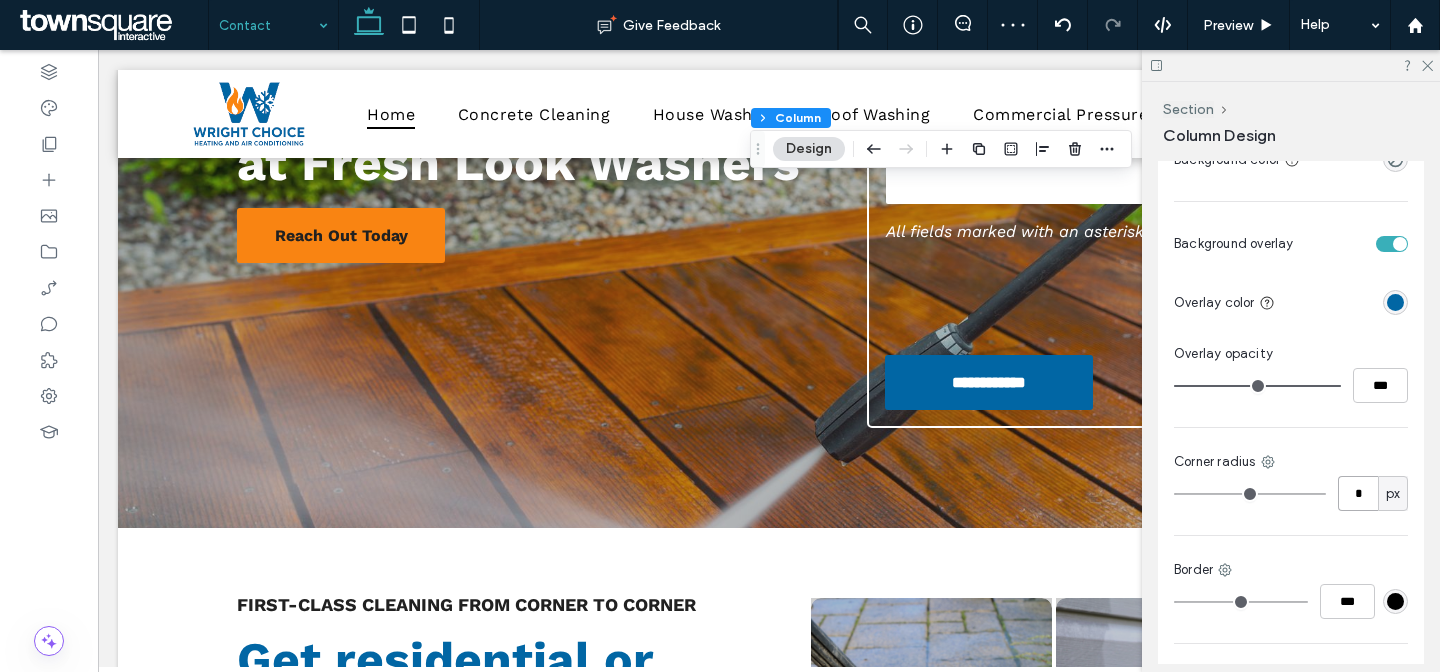 type on "*" 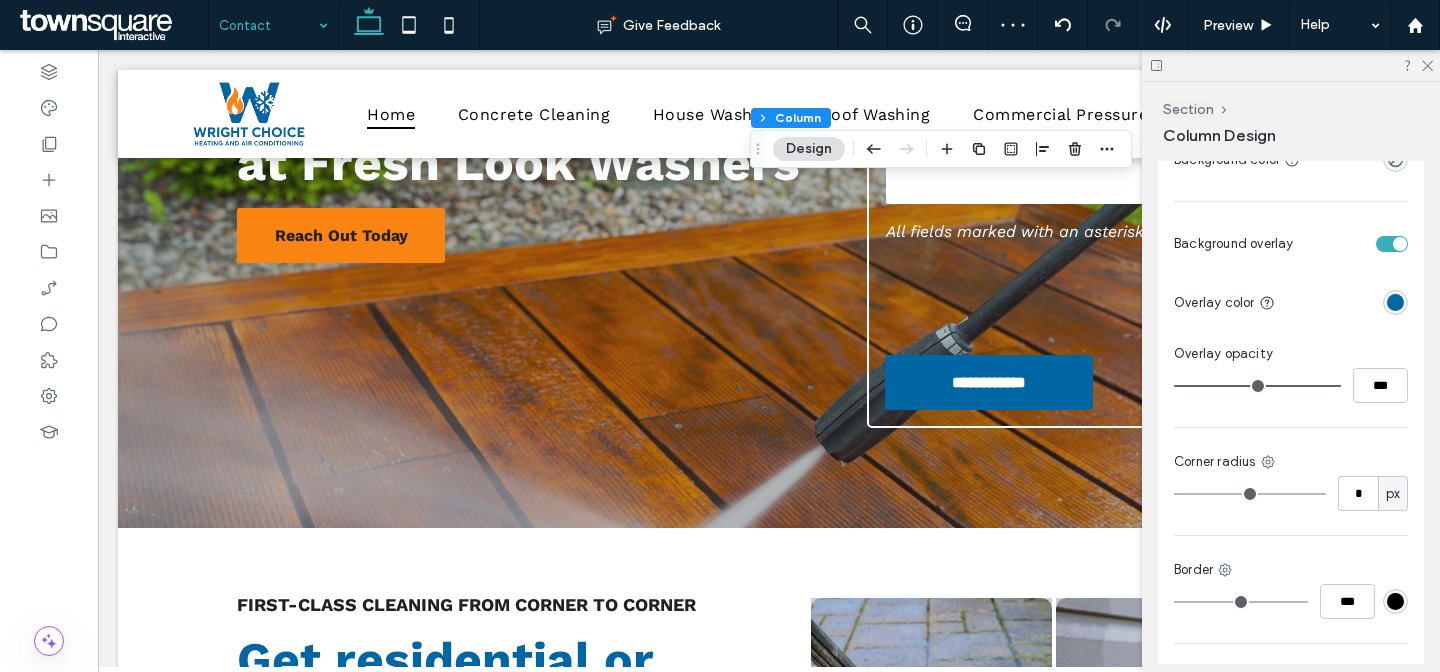 type on "*" 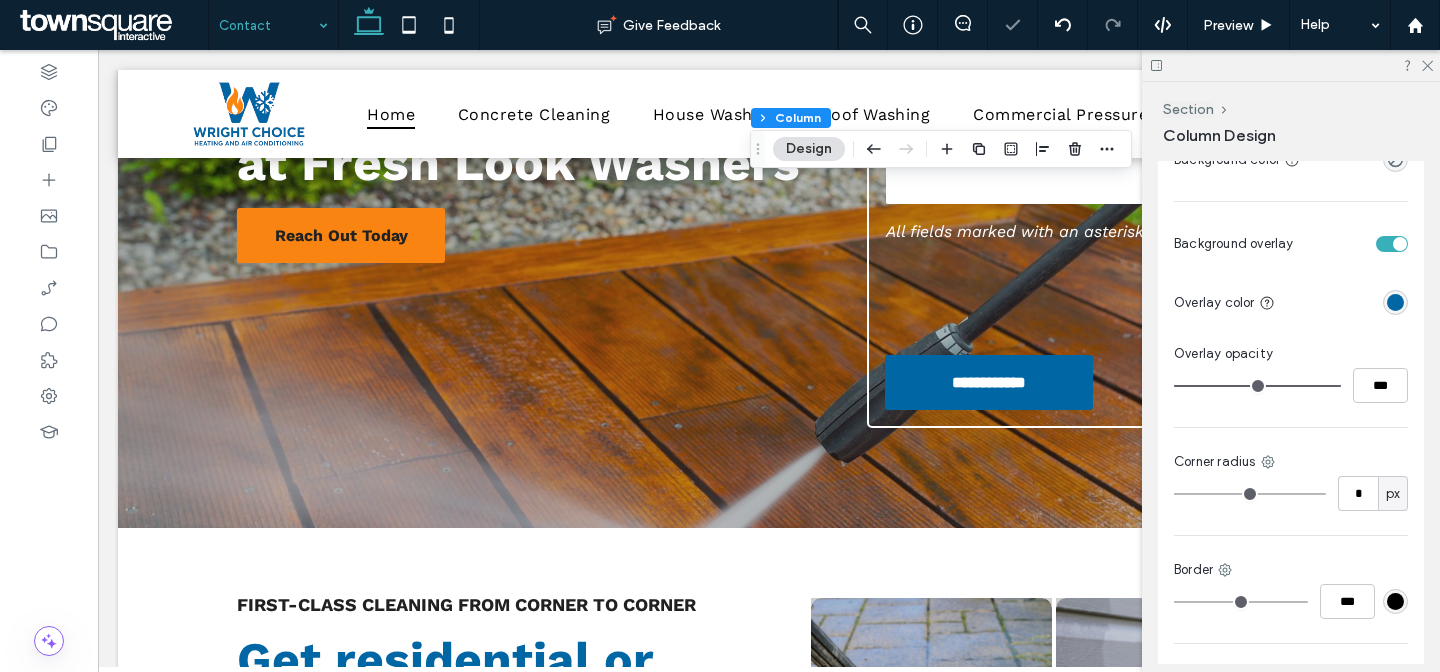 click at bounding box center [1291, 427] 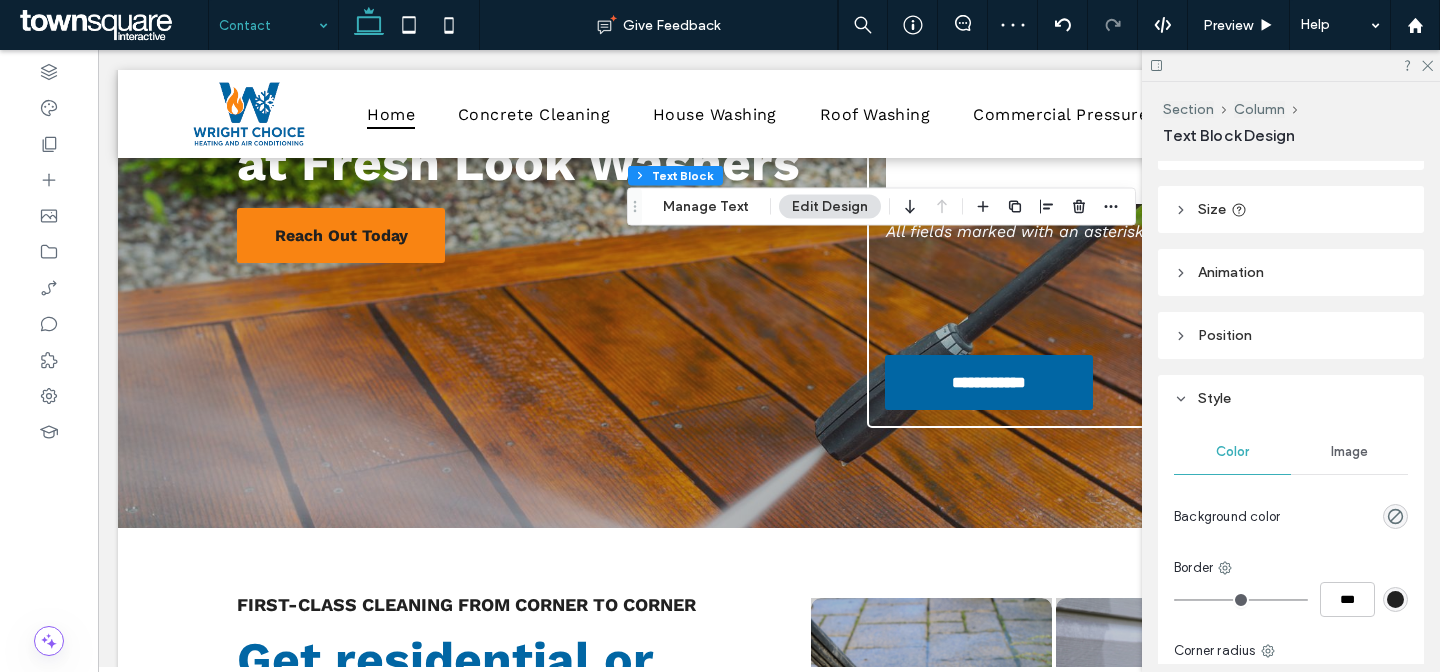 scroll, scrollTop: 233, scrollLeft: 0, axis: vertical 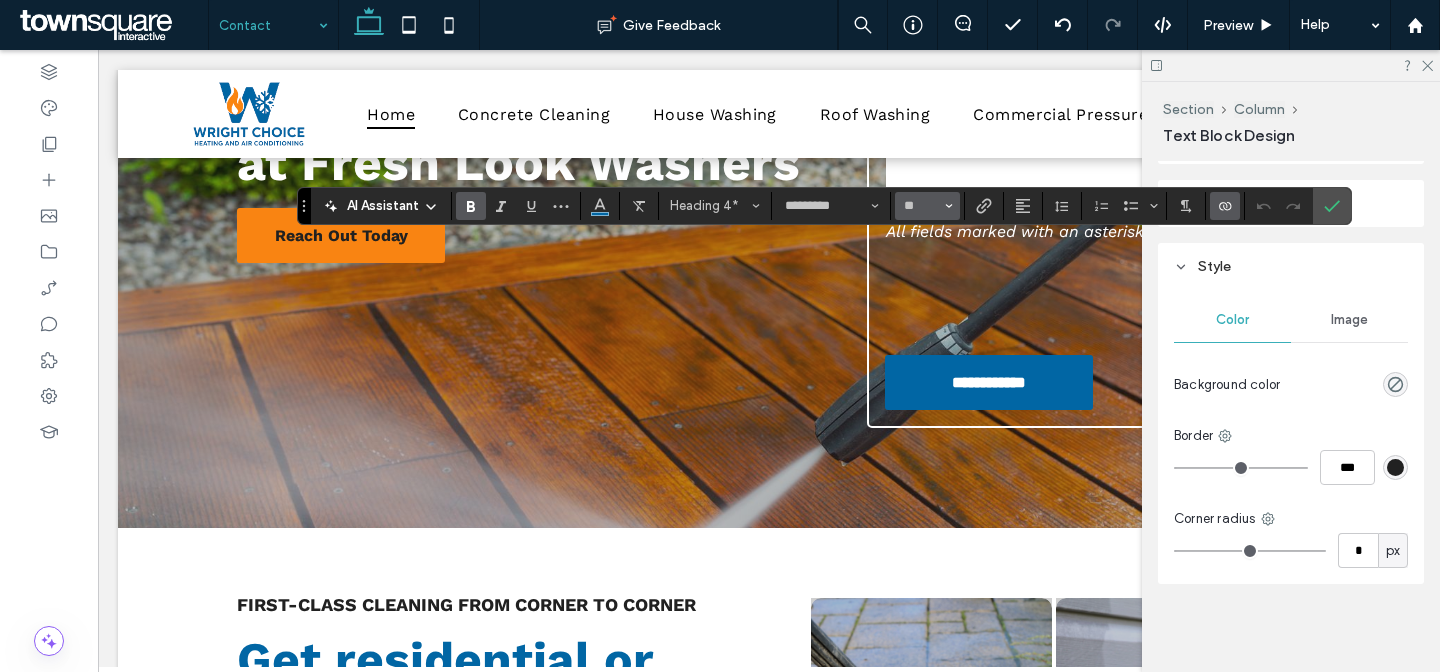 click 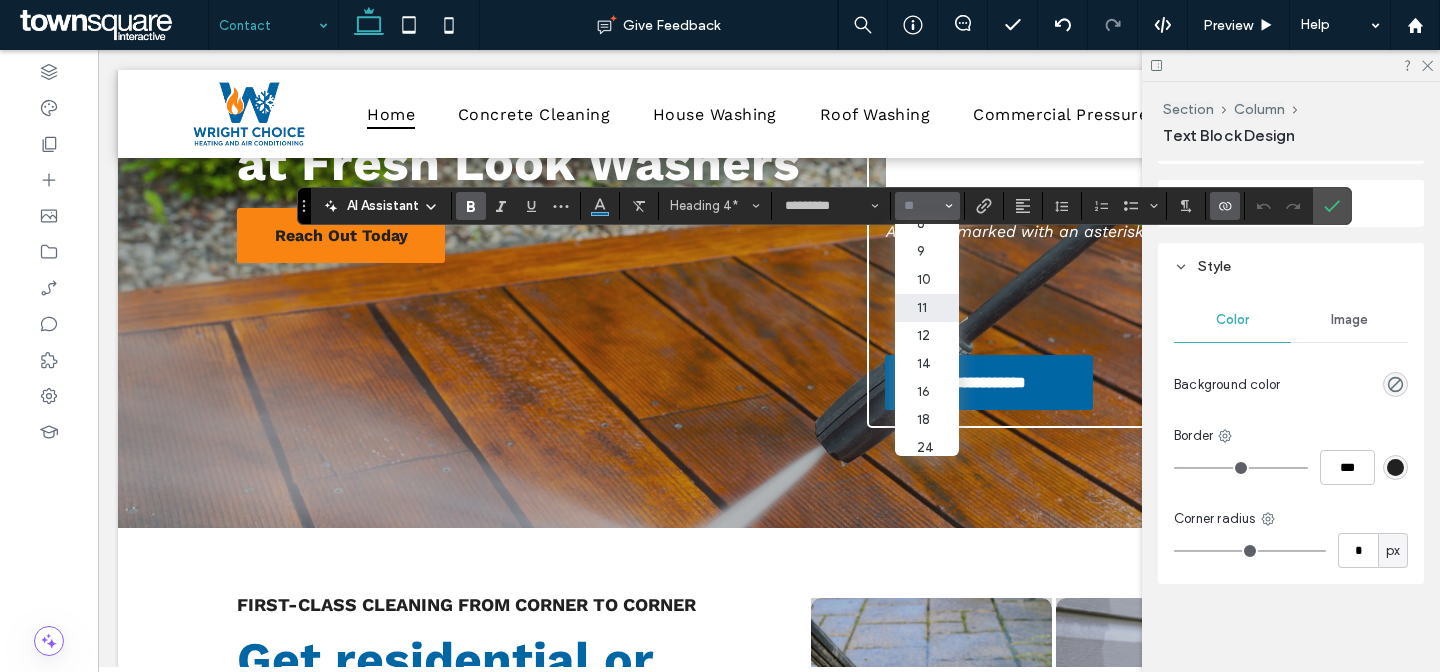 scroll, scrollTop: 115, scrollLeft: 0, axis: vertical 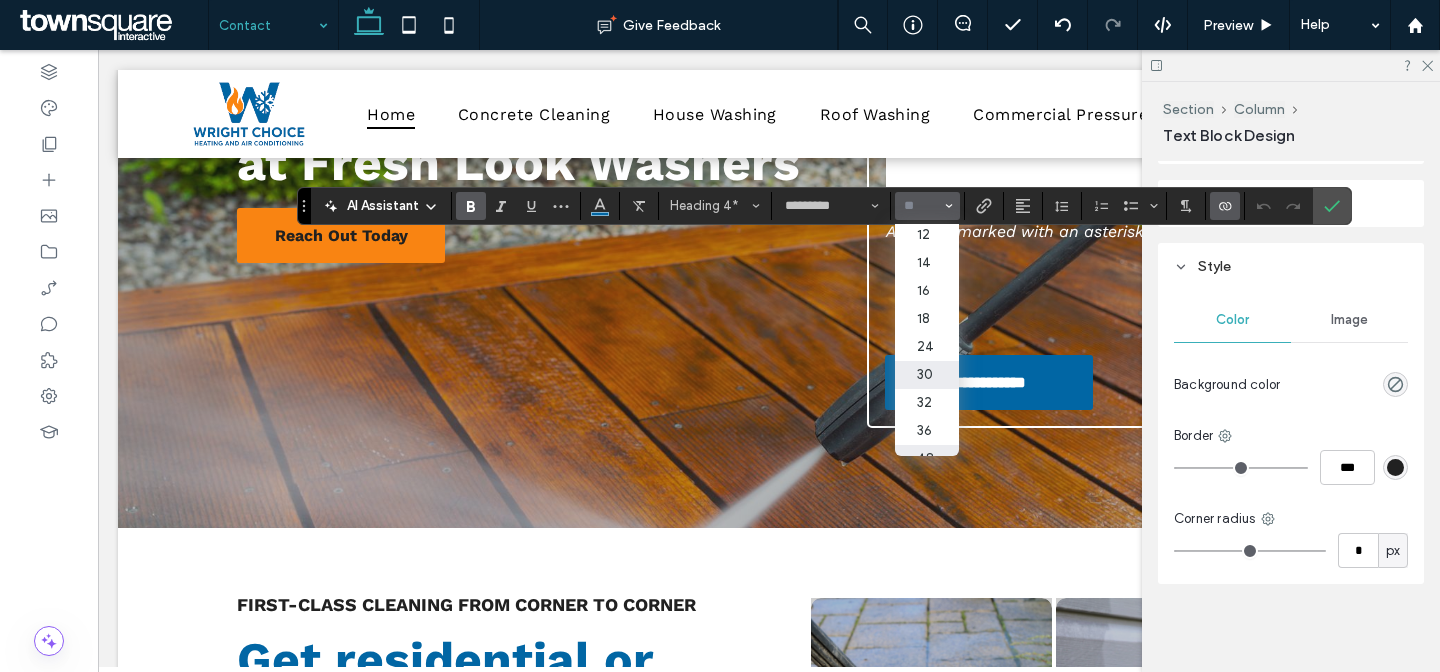 click on "30" at bounding box center (927, 375) 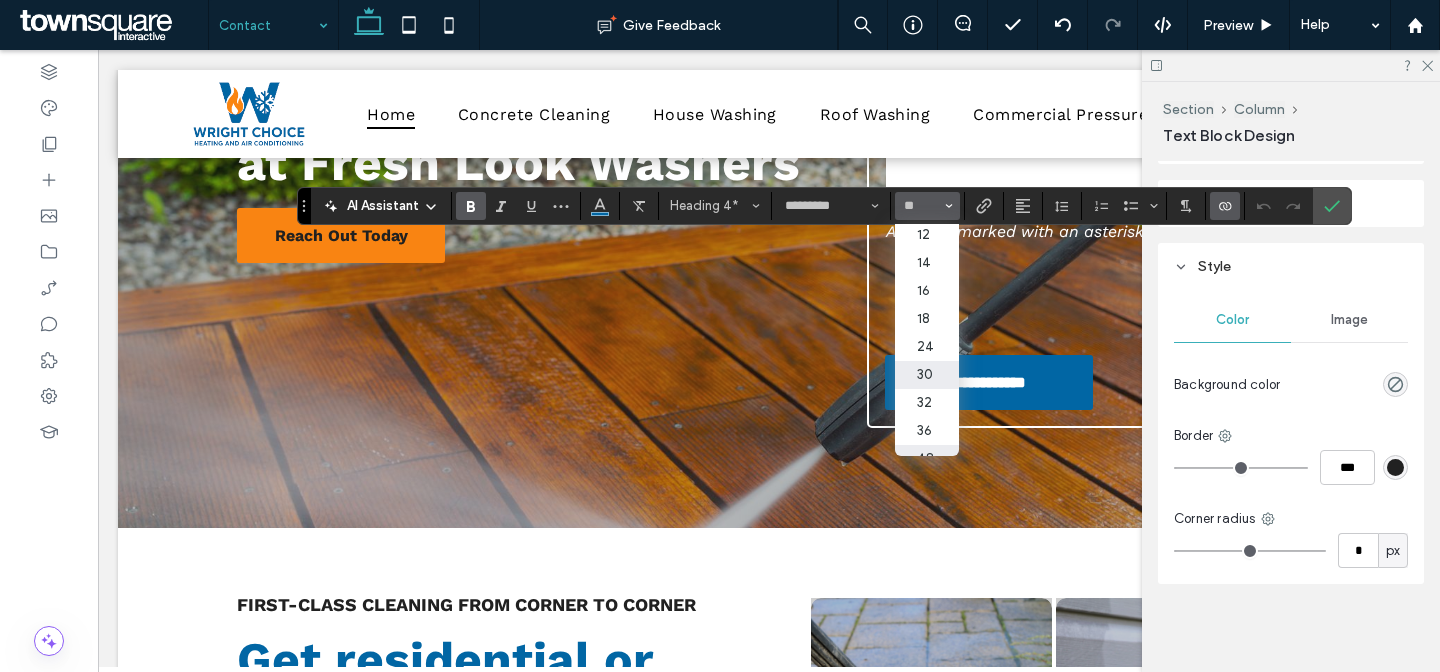 type on "**" 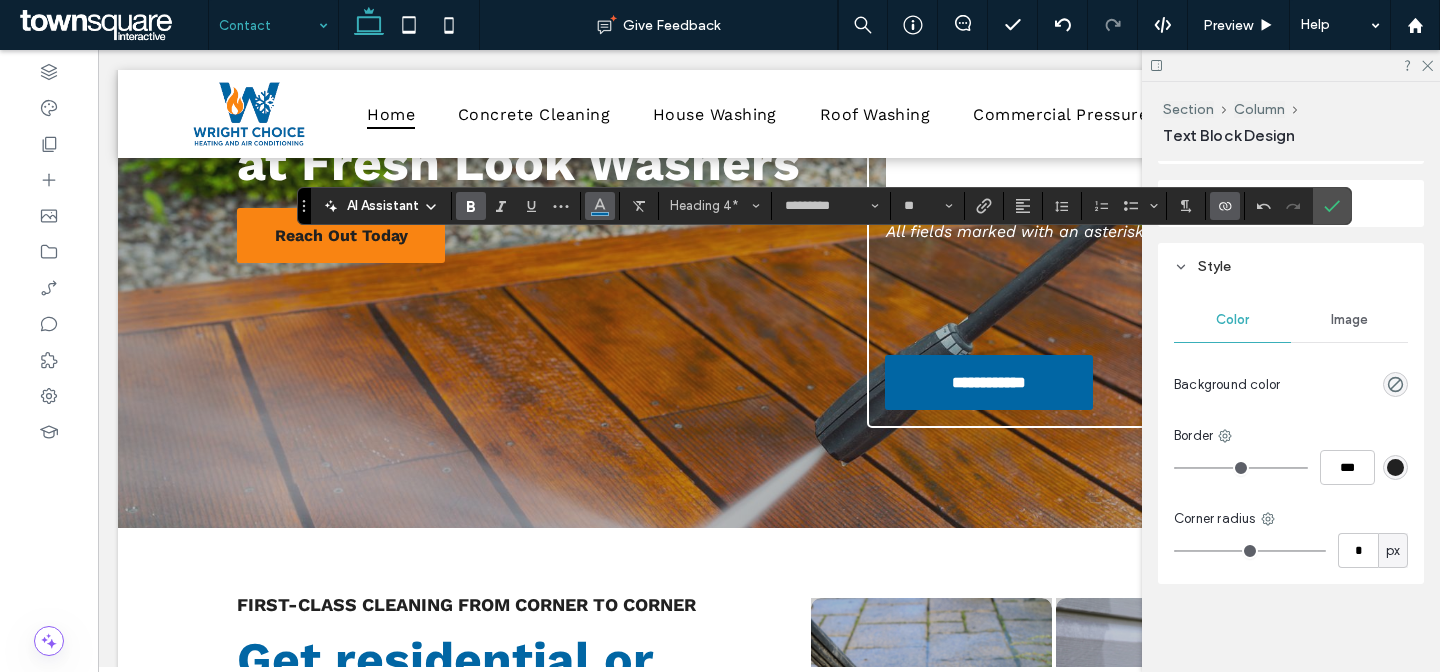 click at bounding box center [600, 206] 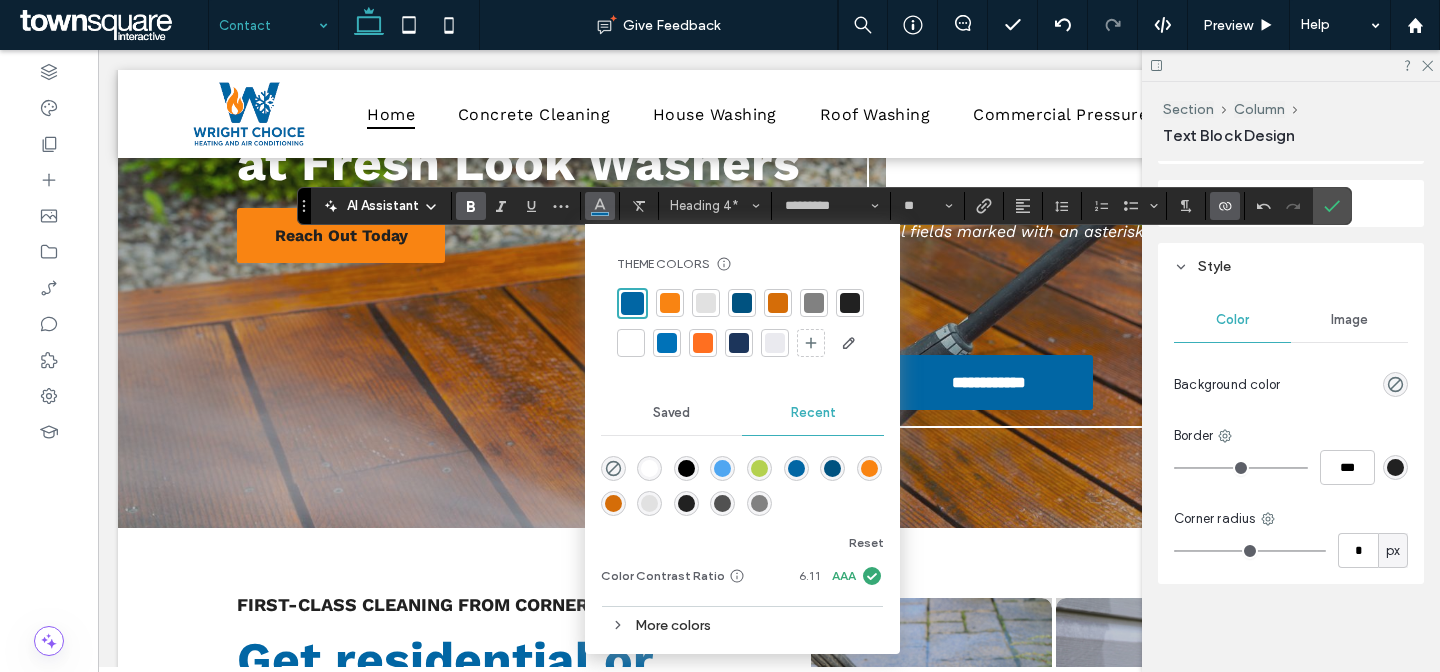 click at bounding box center (631, 343) 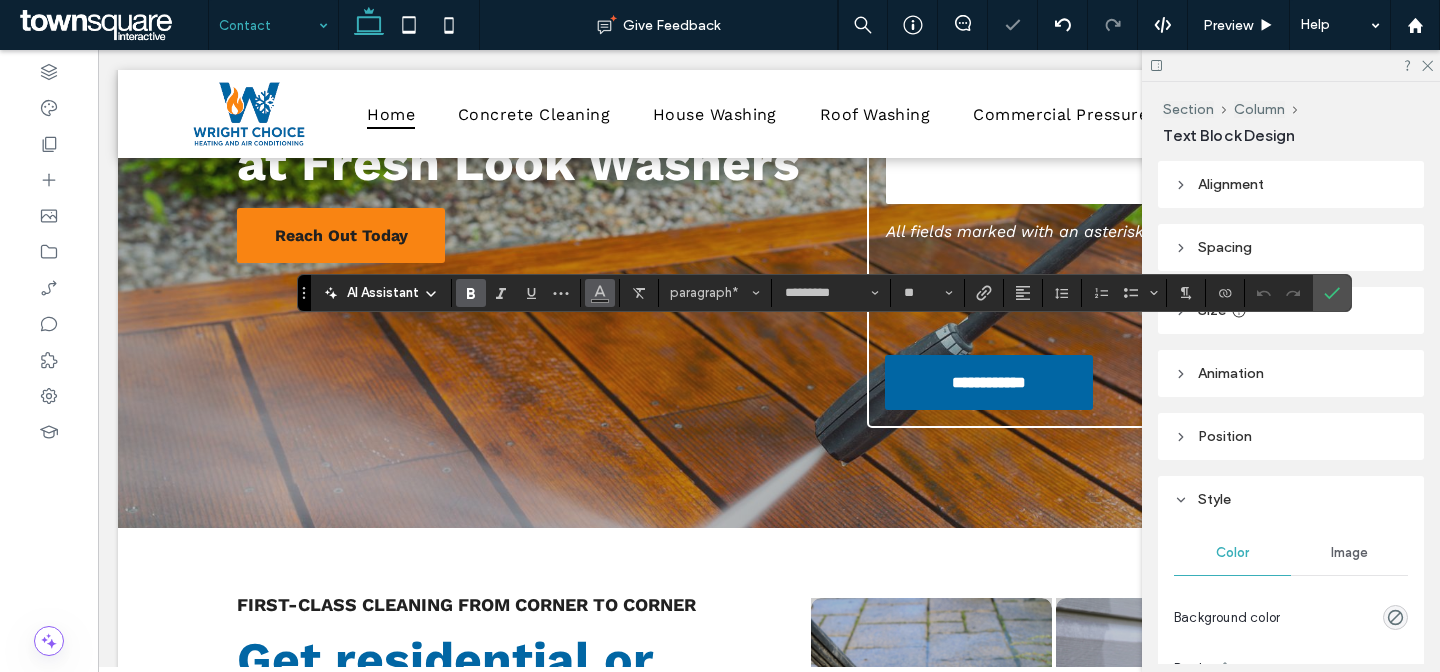 click 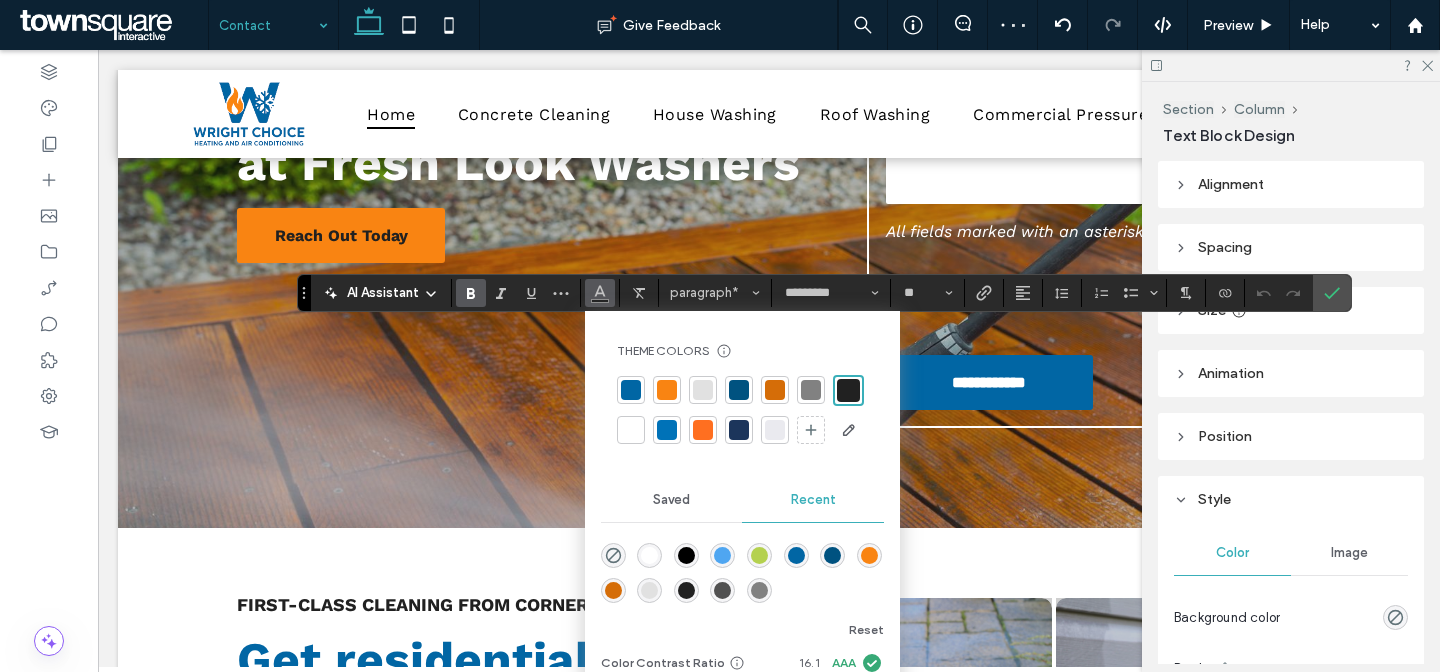 click at bounding box center [631, 430] 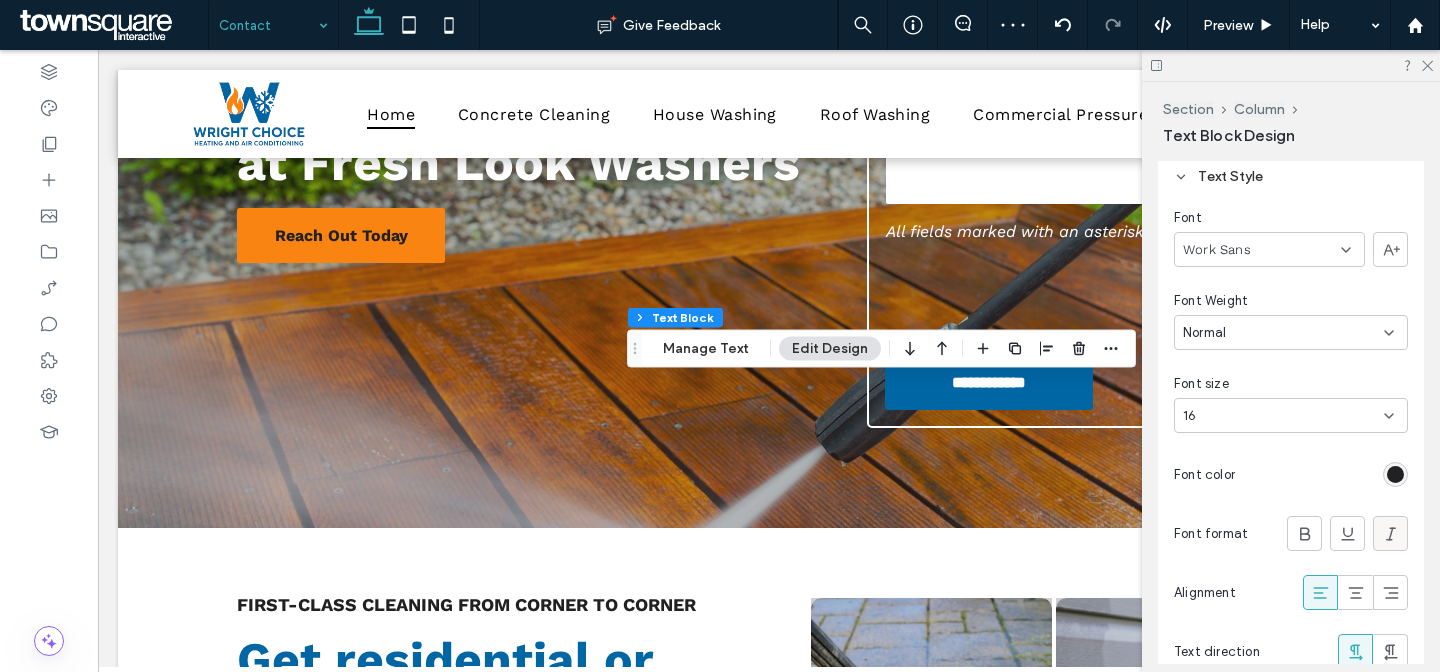 scroll, scrollTop: 344, scrollLeft: 0, axis: vertical 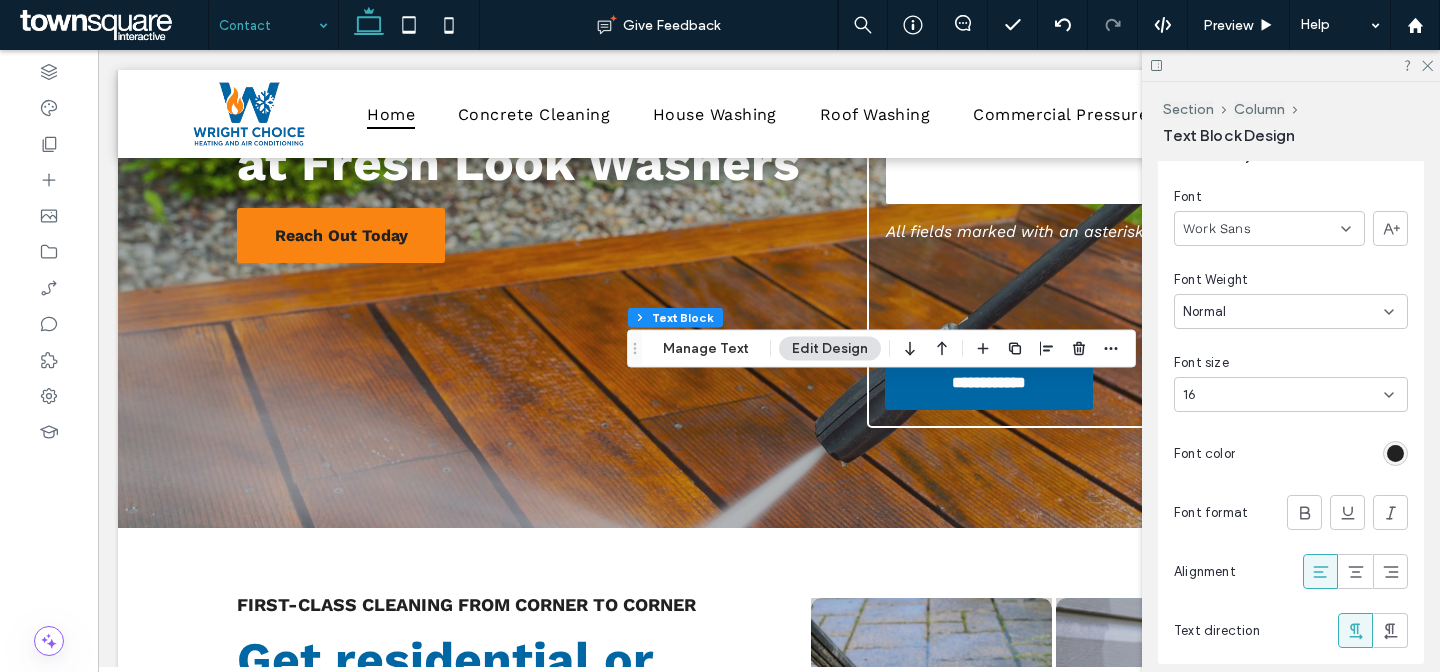 click at bounding box center [1395, 453] 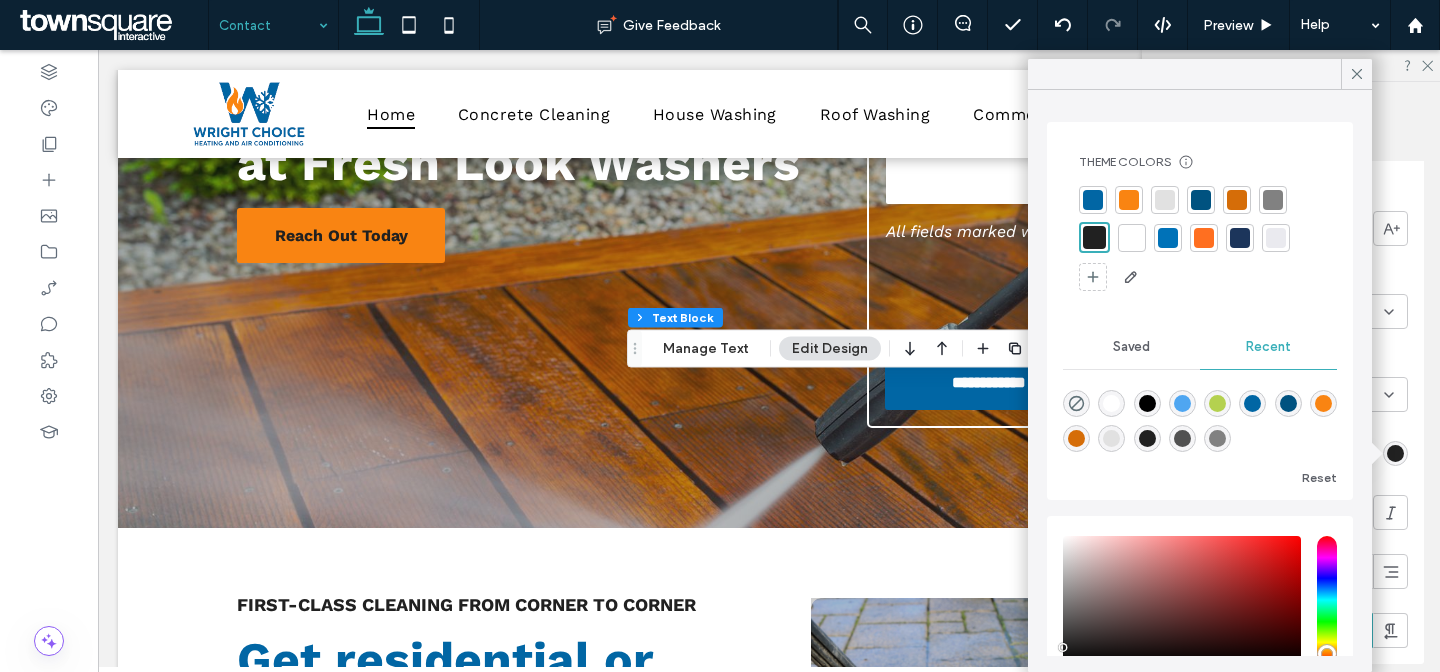 click at bounding box center (1132, 238) 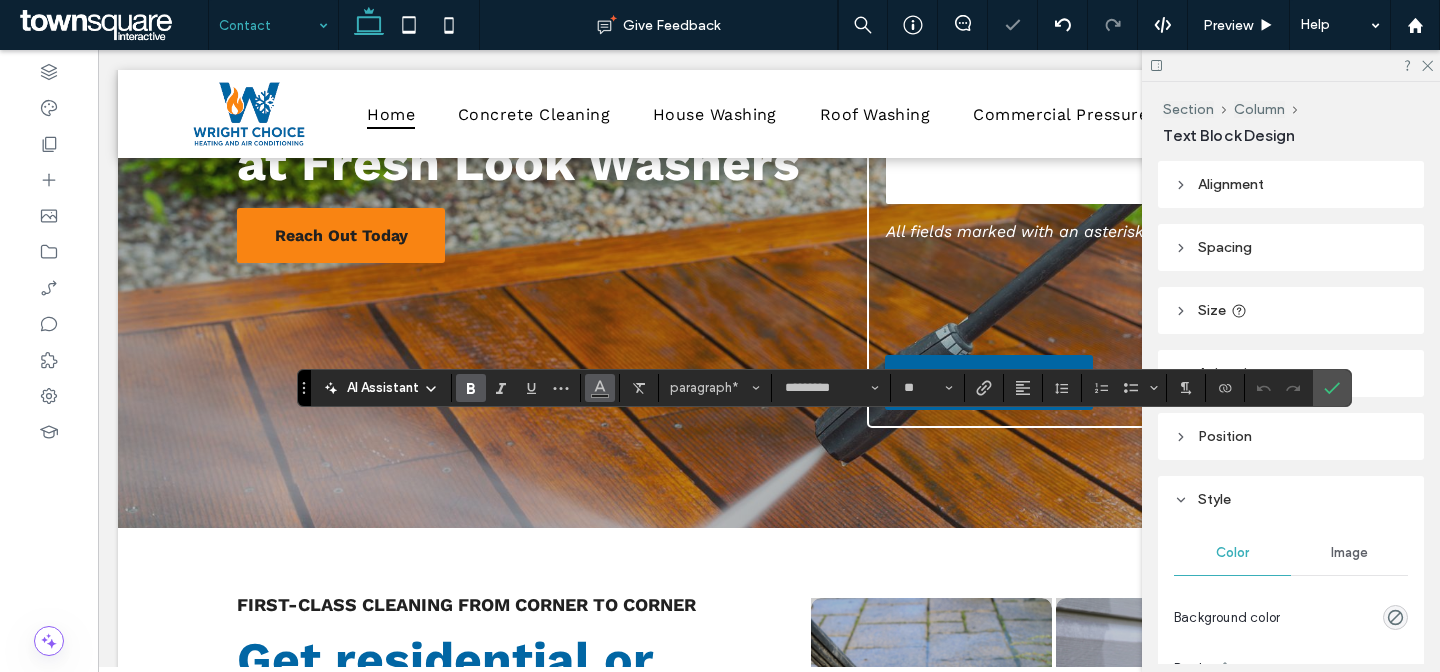 click 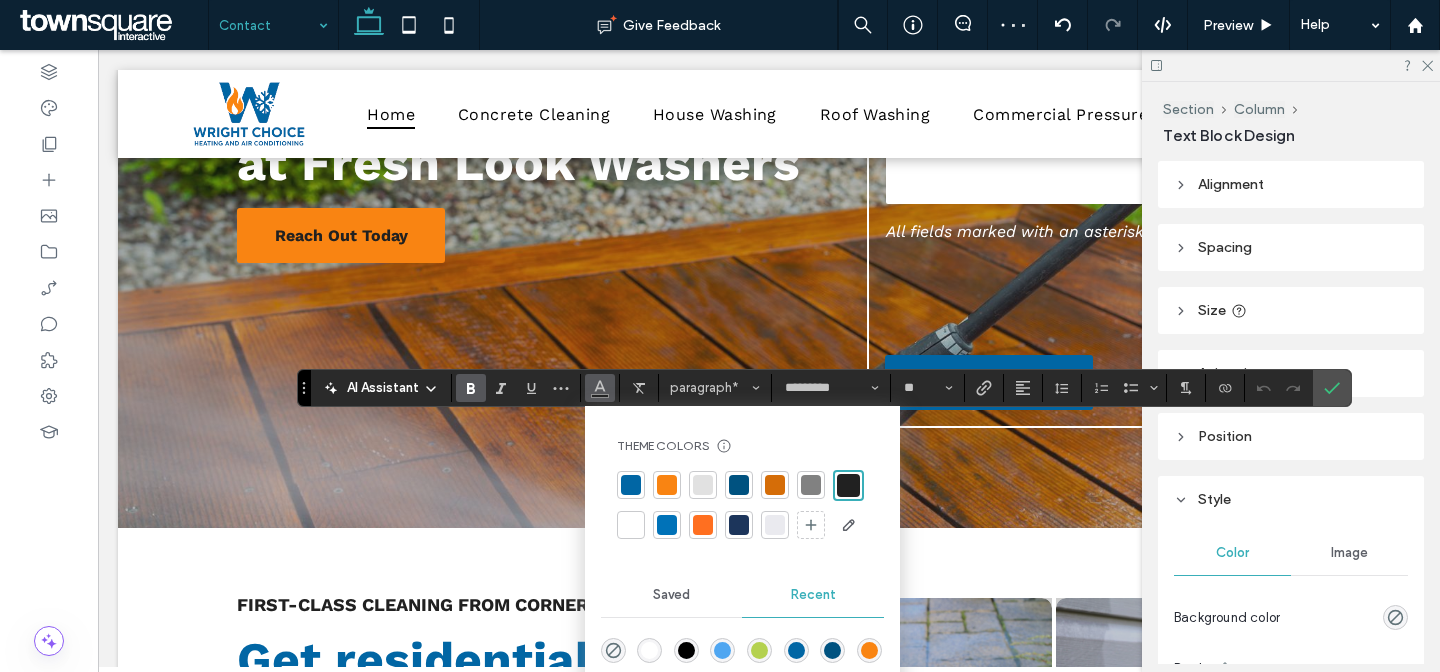 click at bounding box center [631, 525] 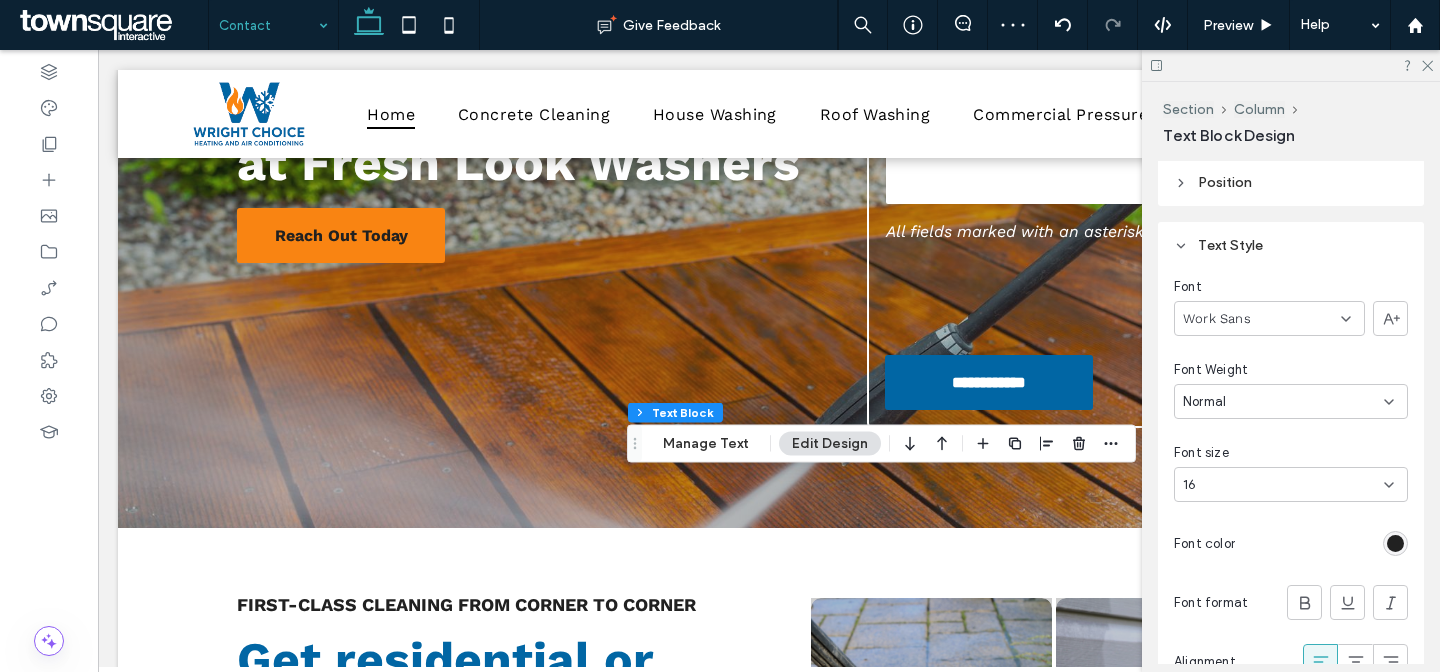 scroll, scrollTop: 284, scrollLeft: 0, axis: vertical 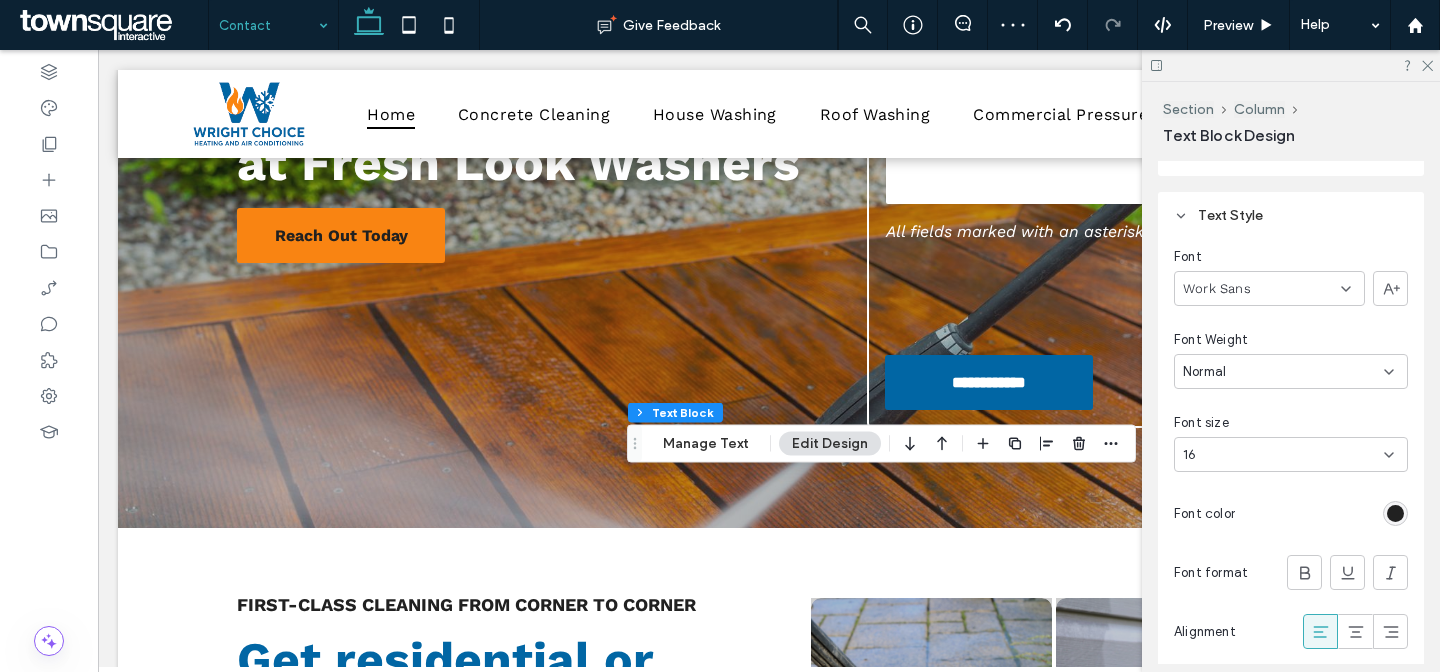 click at bounding box center (1395, 513) 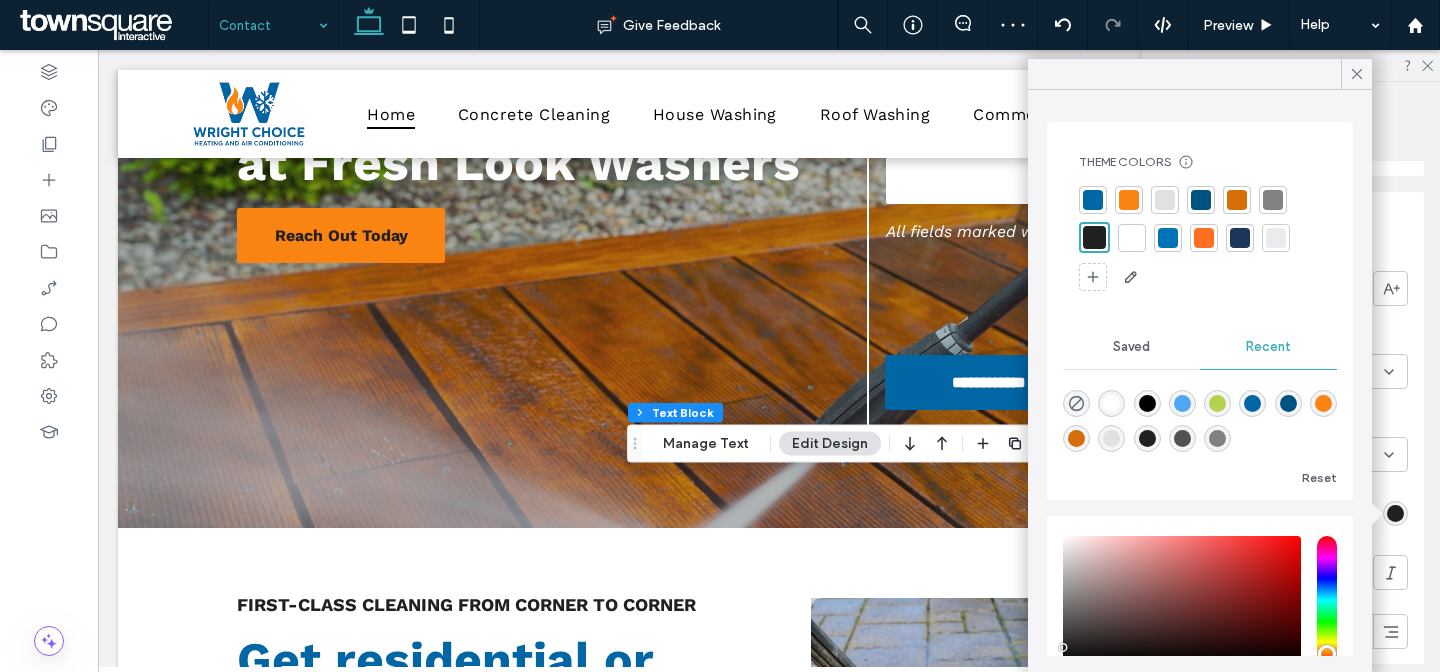 click at bounding box center (1132, 238) 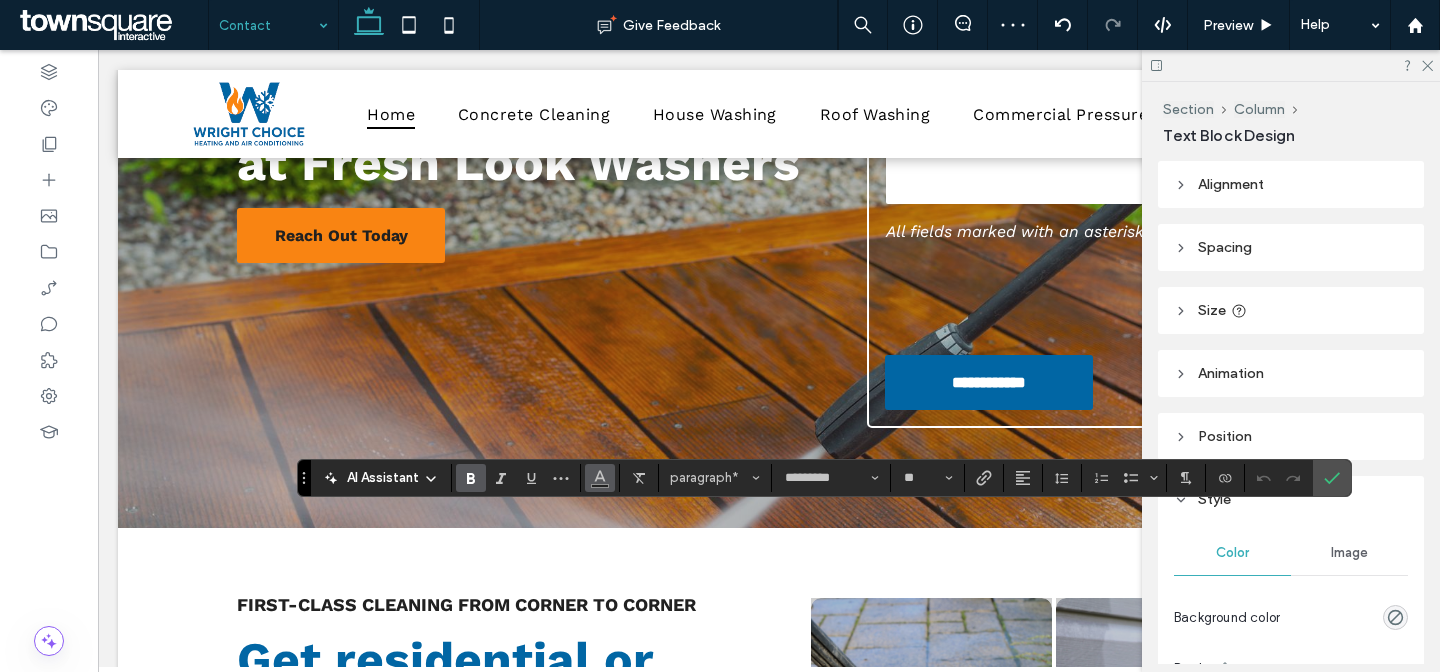 click at bounding box center (600, 478) 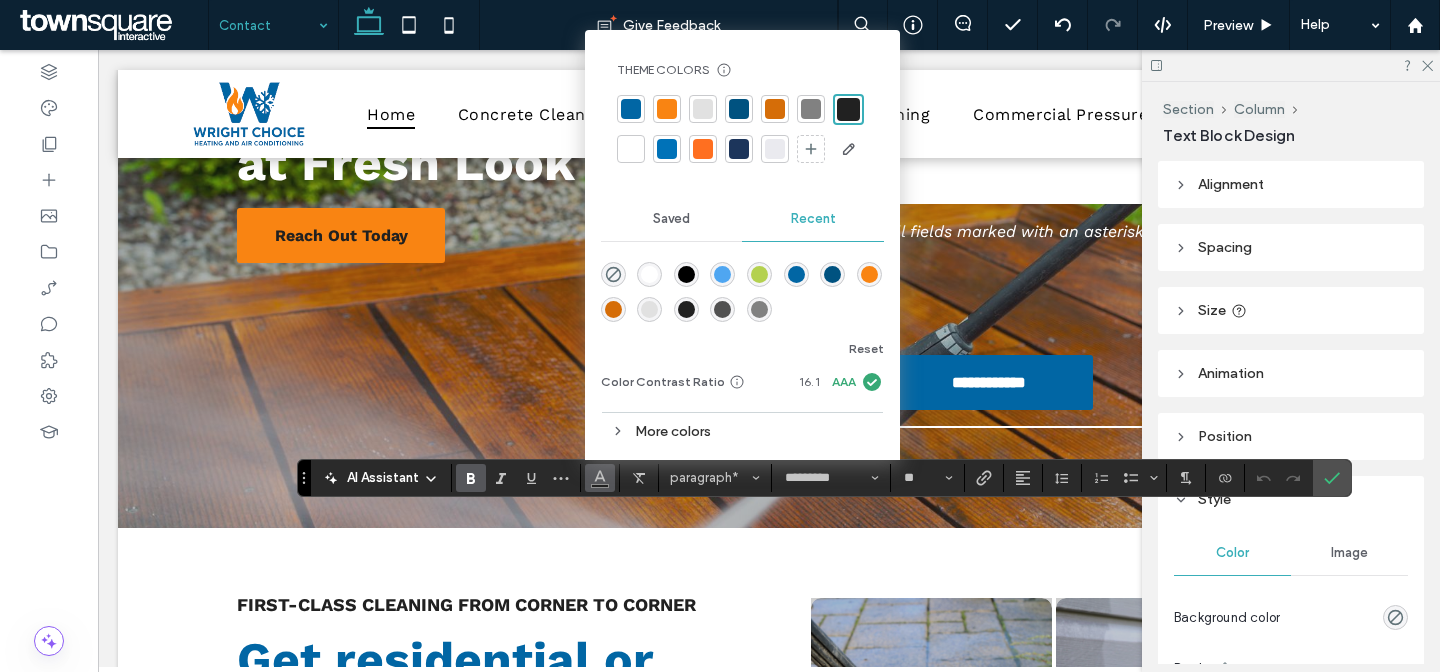 click at bounding box center (631, 149) 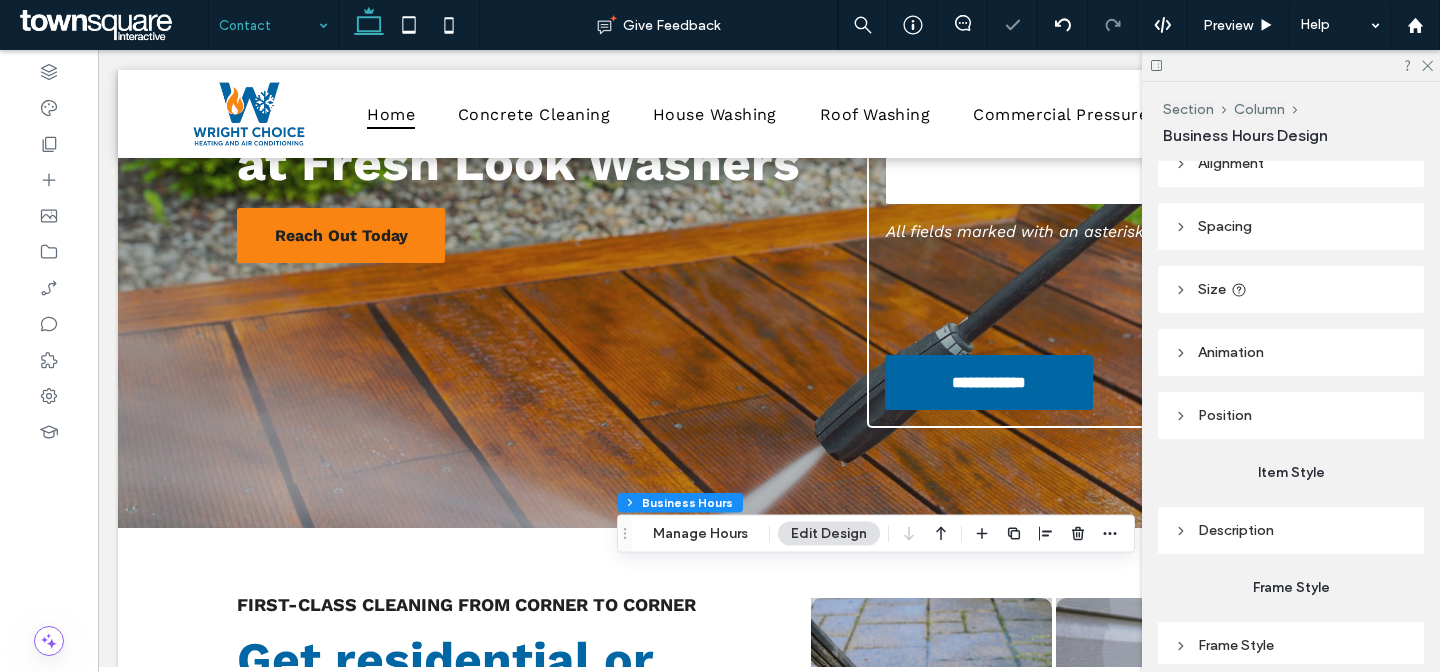 scroll, scrollTop: 106, scrollLeft: 0, axis: vertical 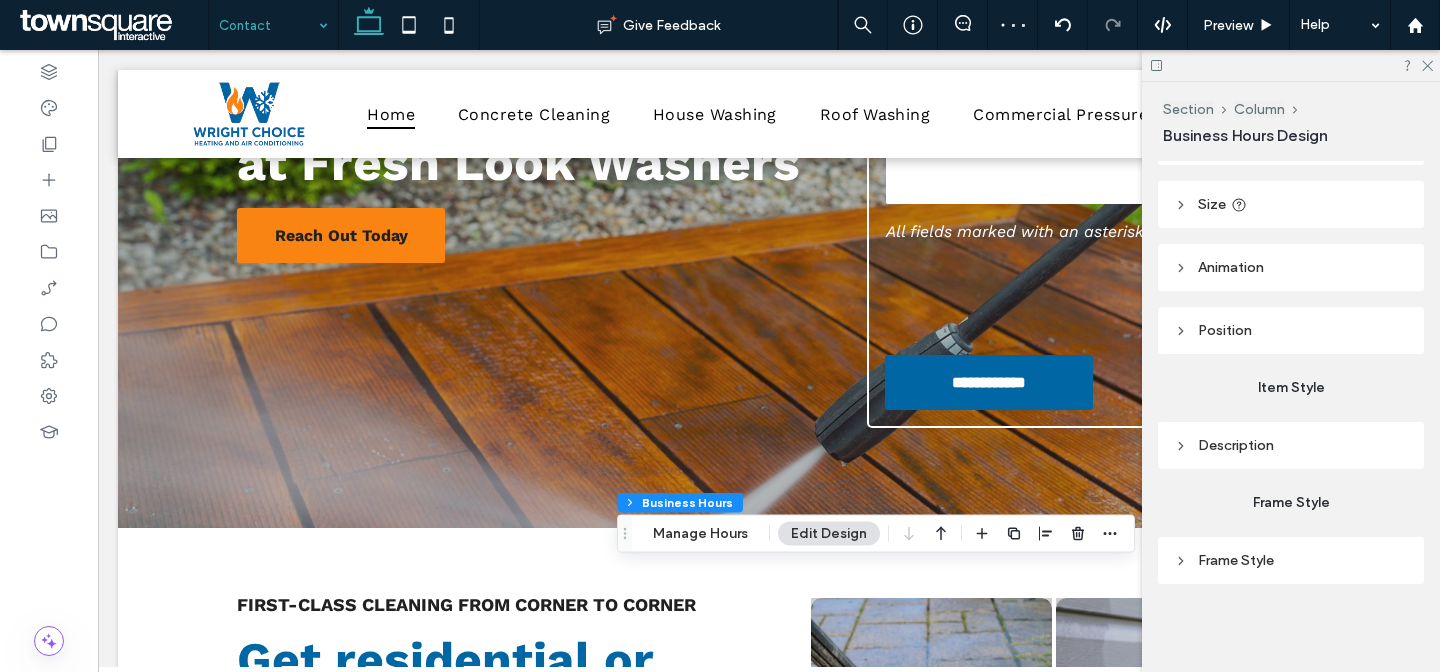 click on "Frame Style" at bounding box center [1291, 560] 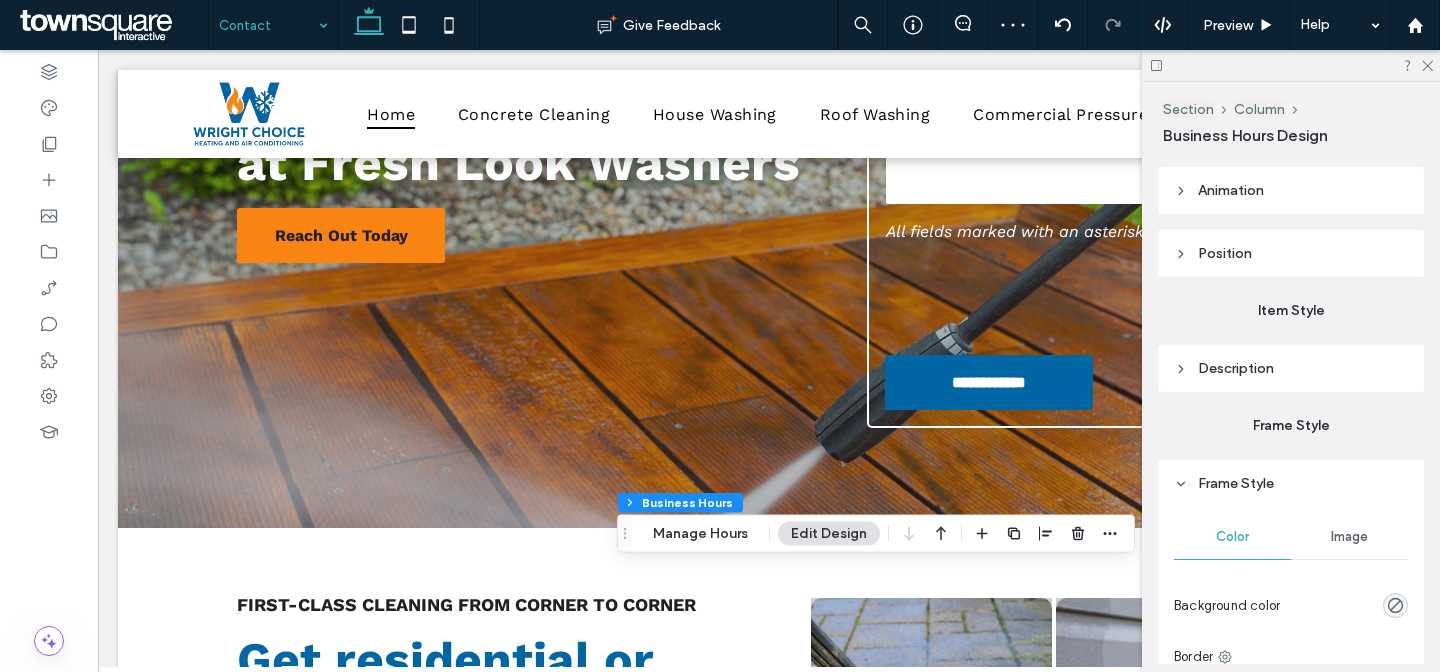 scroll, scrollTop: 229, scrollLeft: 0, axis: vertical 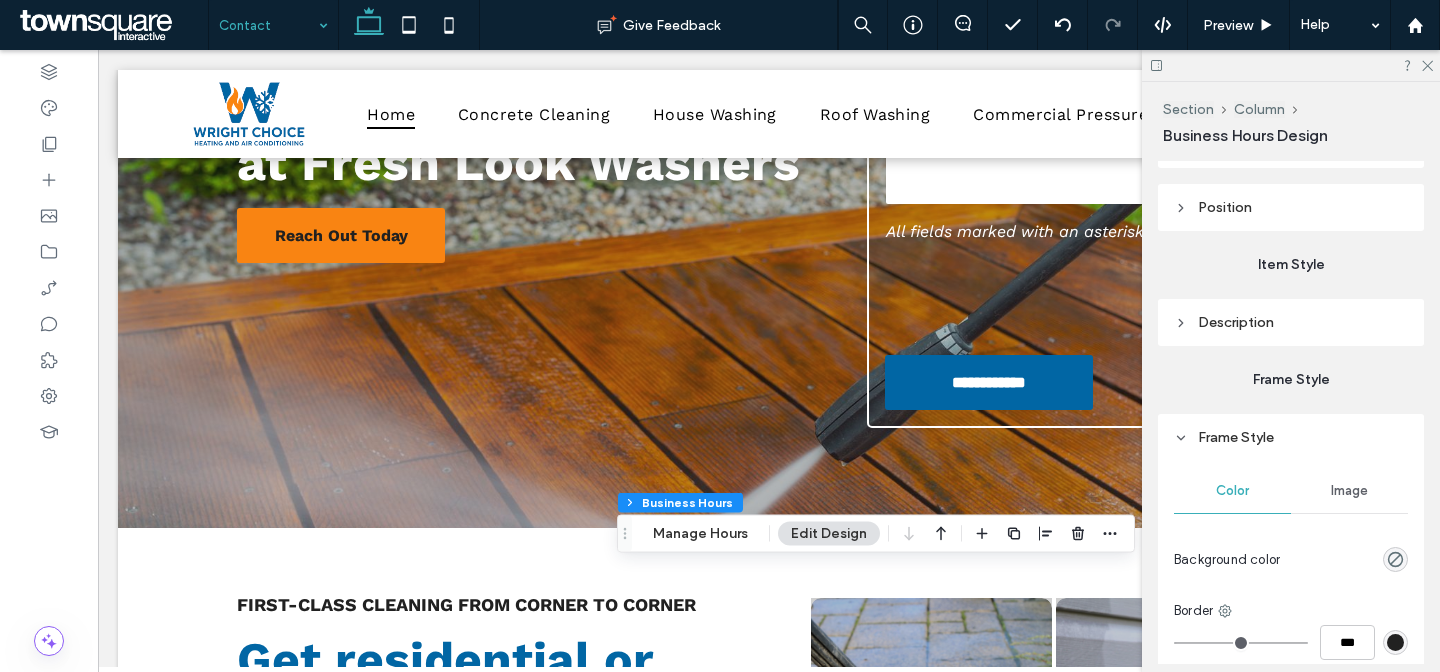 click on "Description" at bounding box center [1291, 322] 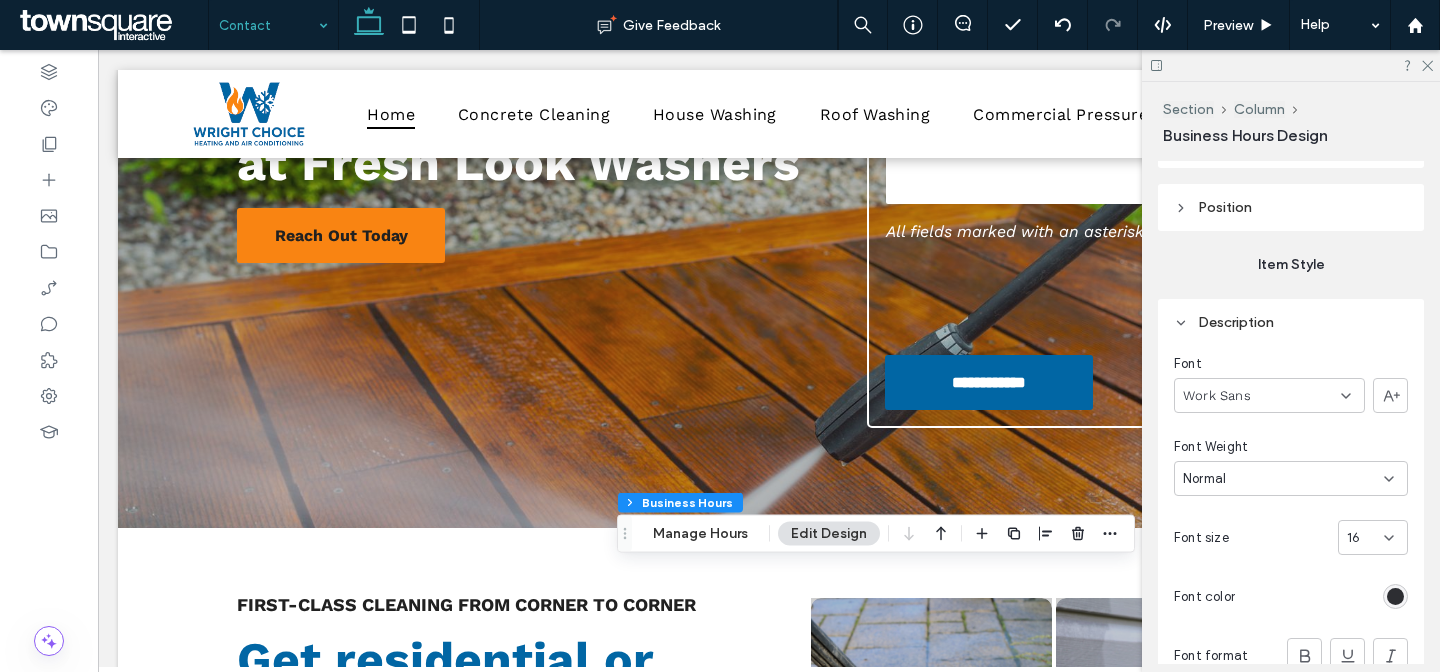 click at bounding box center [1395, 596] 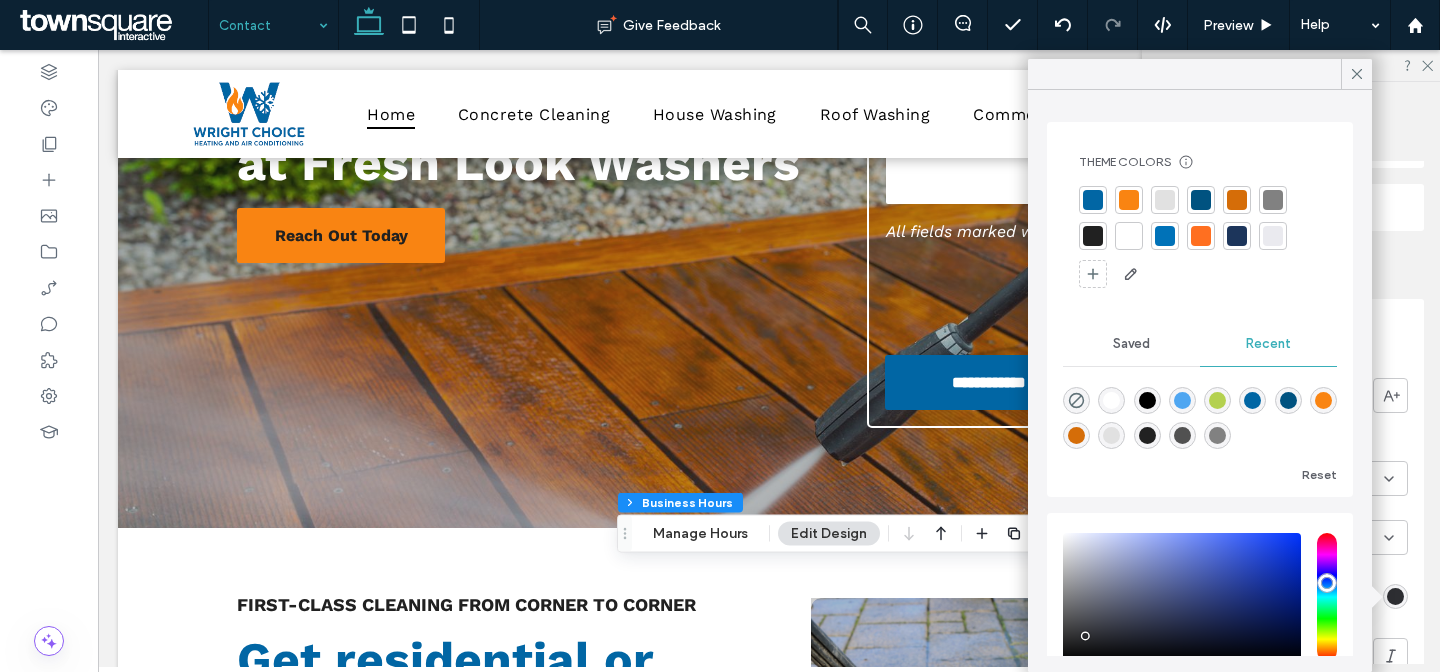 click at bounding box center (1129, 236) 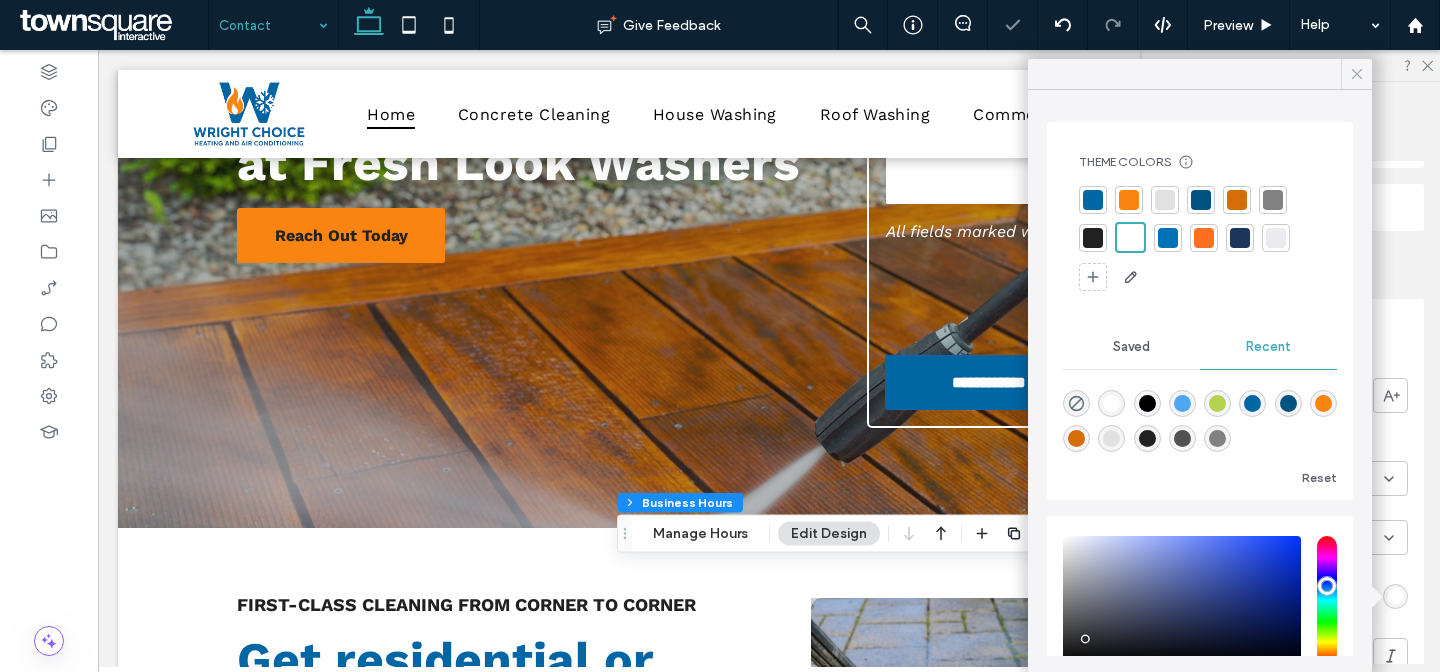 click at bounding box center [1356, 74] 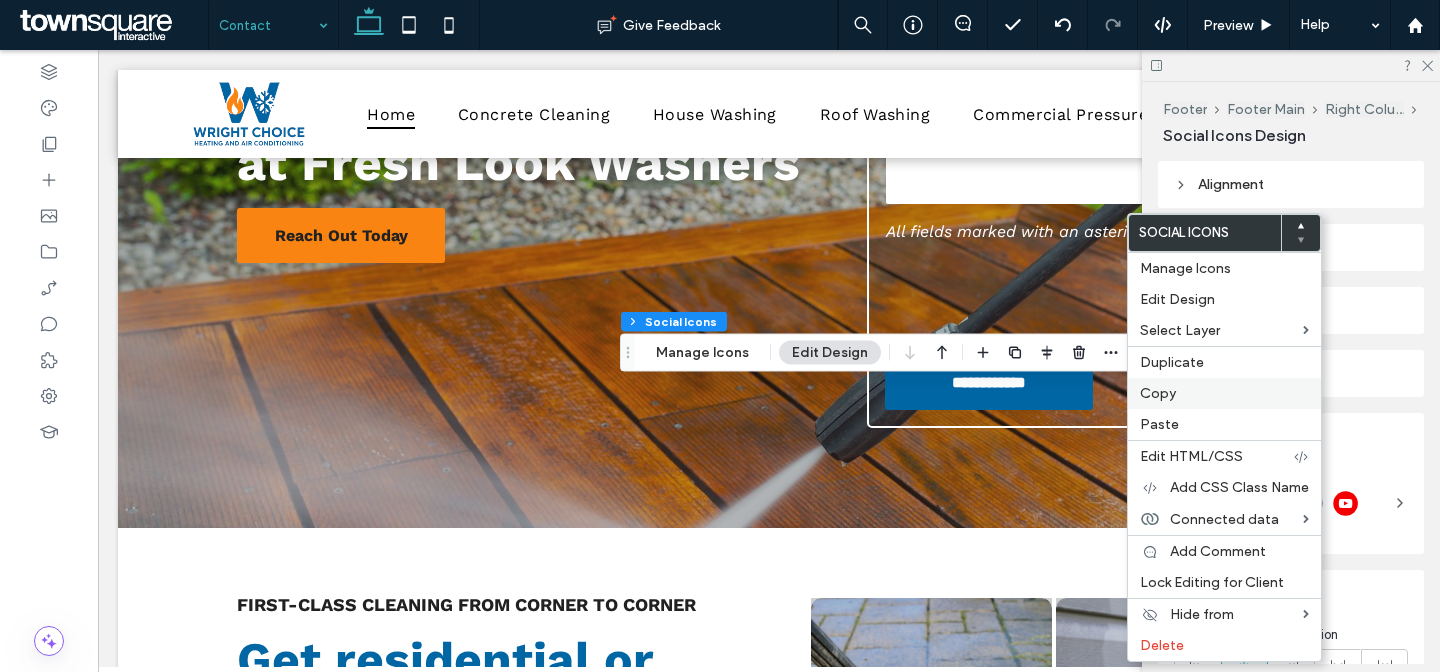 click on "Copy" at bounding box center (1224, 393) 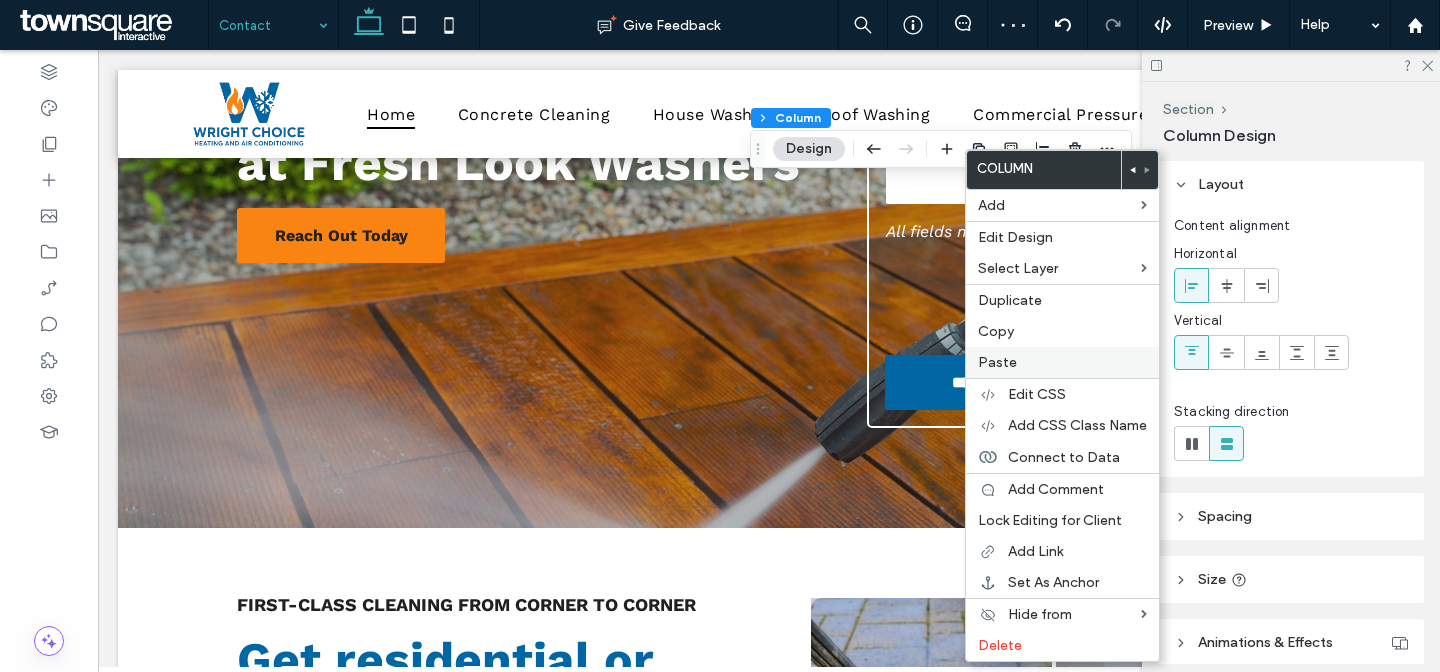click on "Paste" at bounding box center [1062, 362] 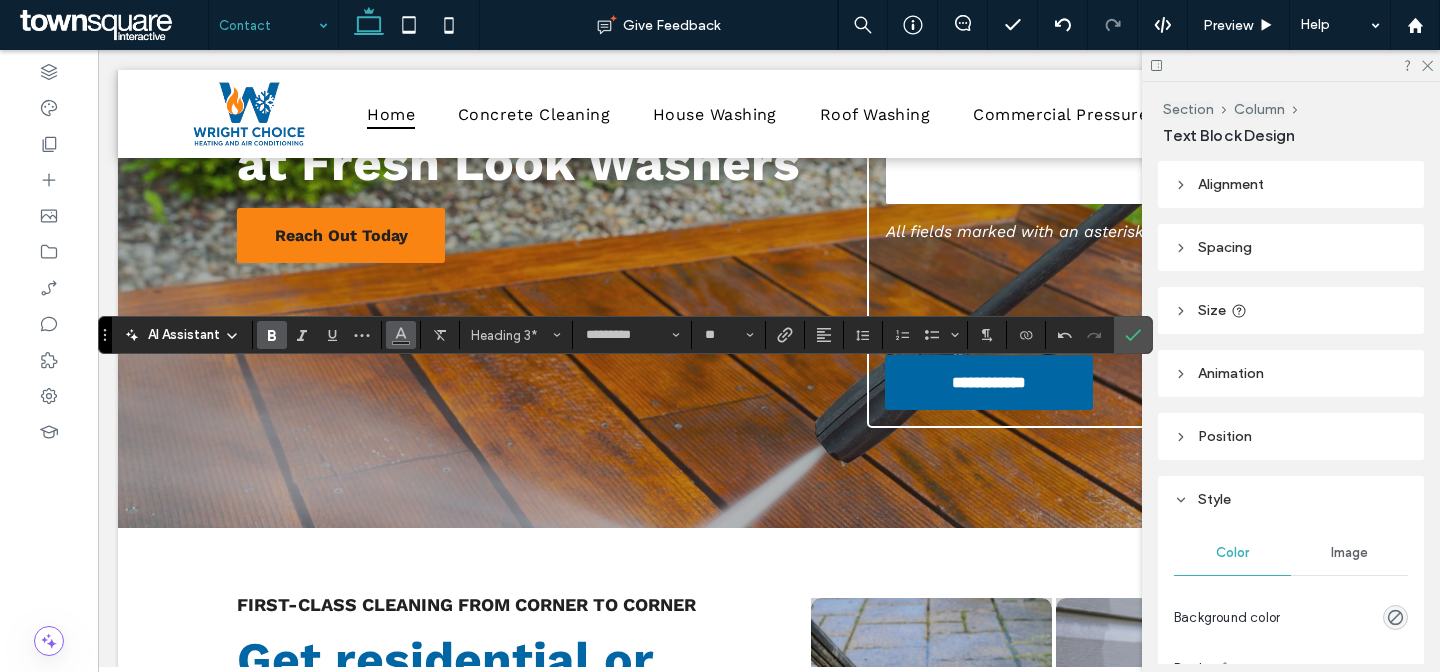 click at bounding box center [401, 333] 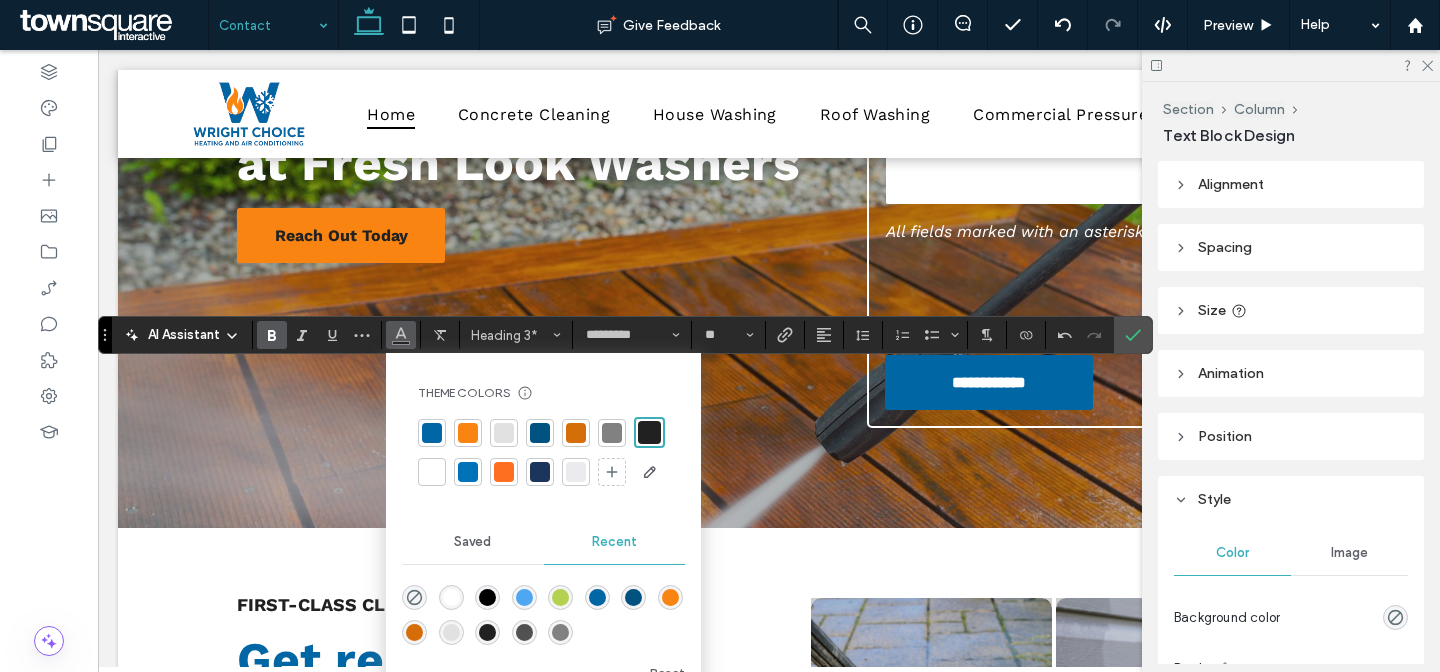 click at bounding box center [432, 433] 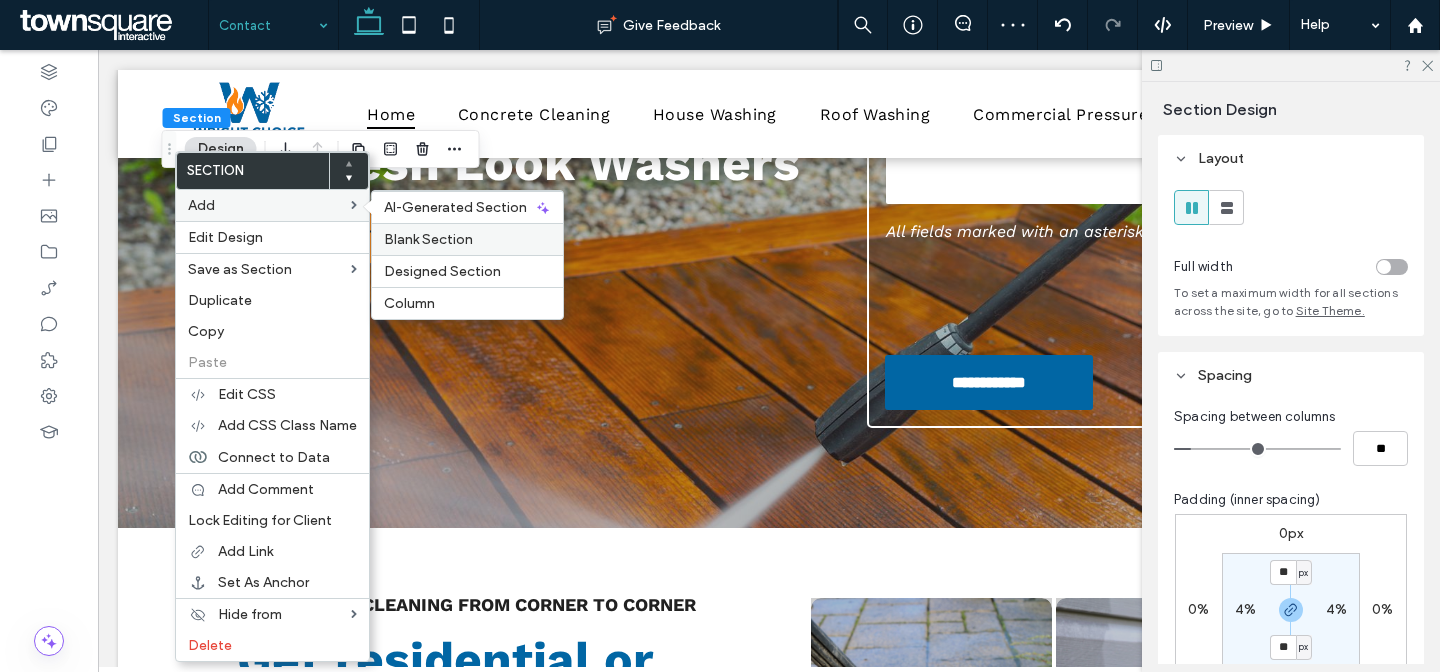 click on "Blank Section" at bounding box center [467, 239] 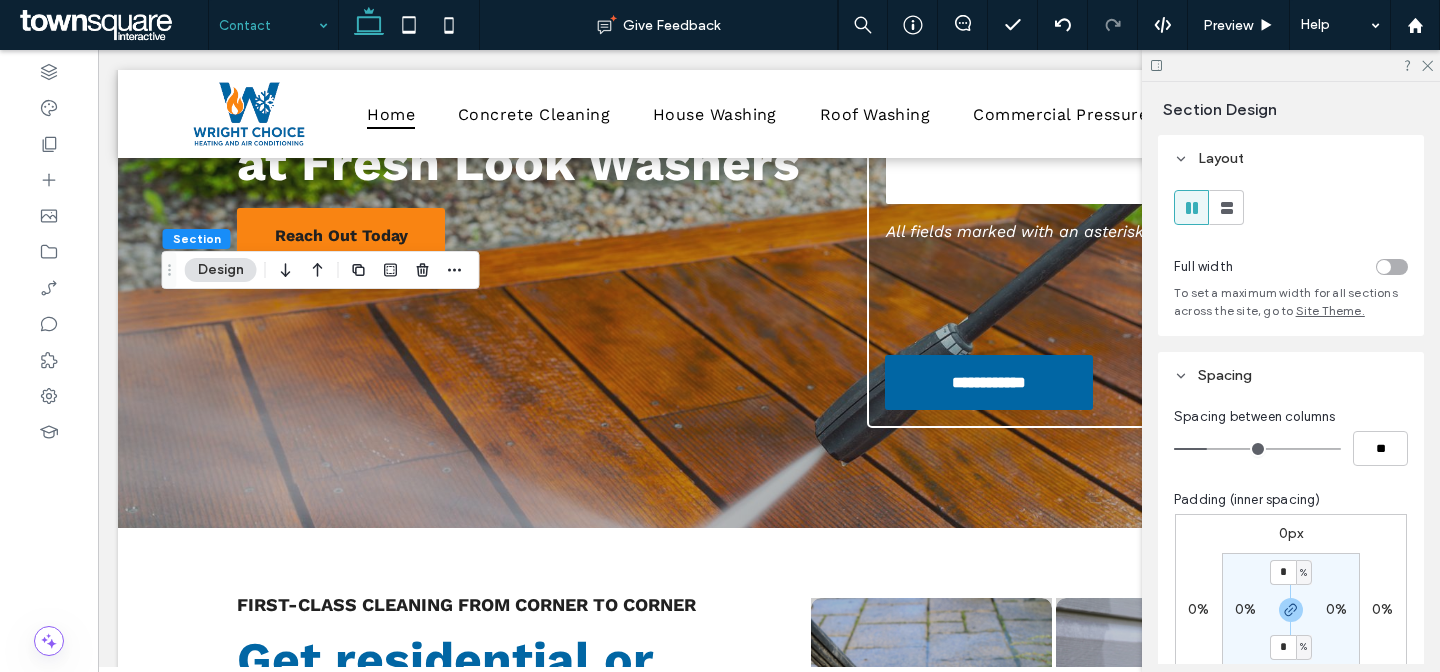 click on "0%" at bounding box center [1245, 609] 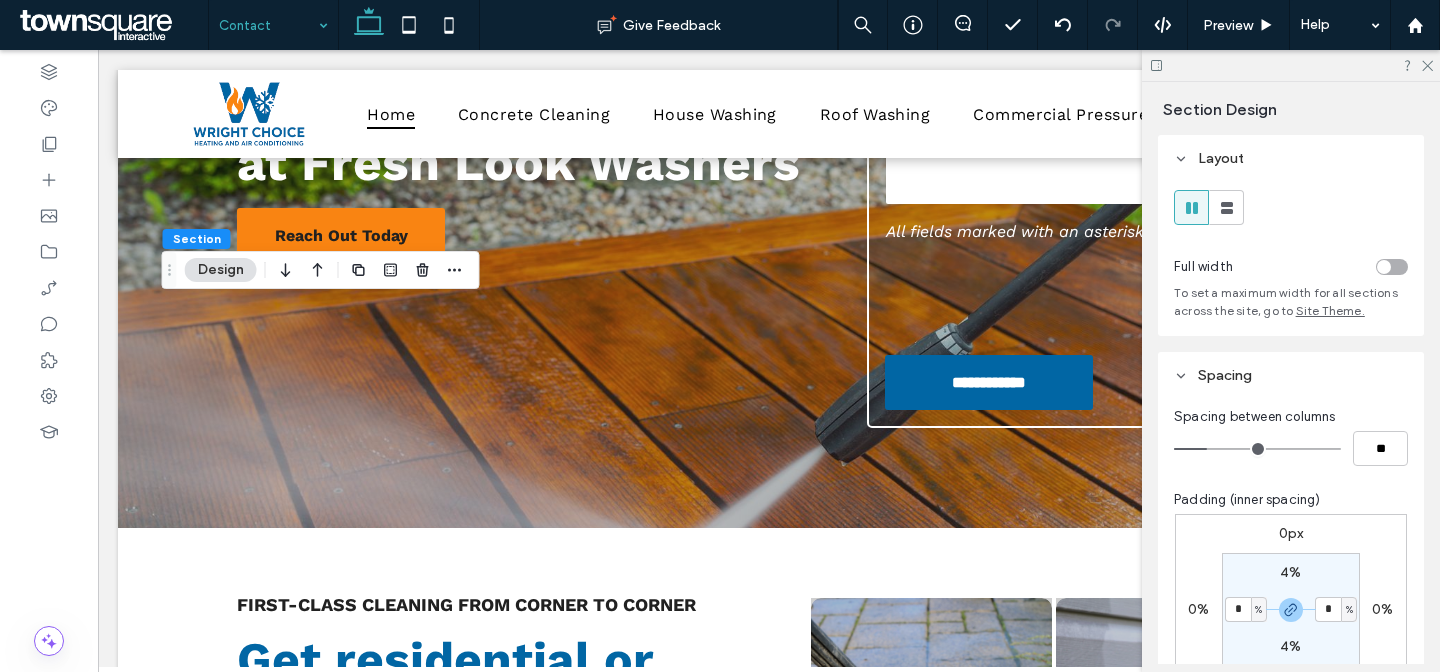 type on "*" 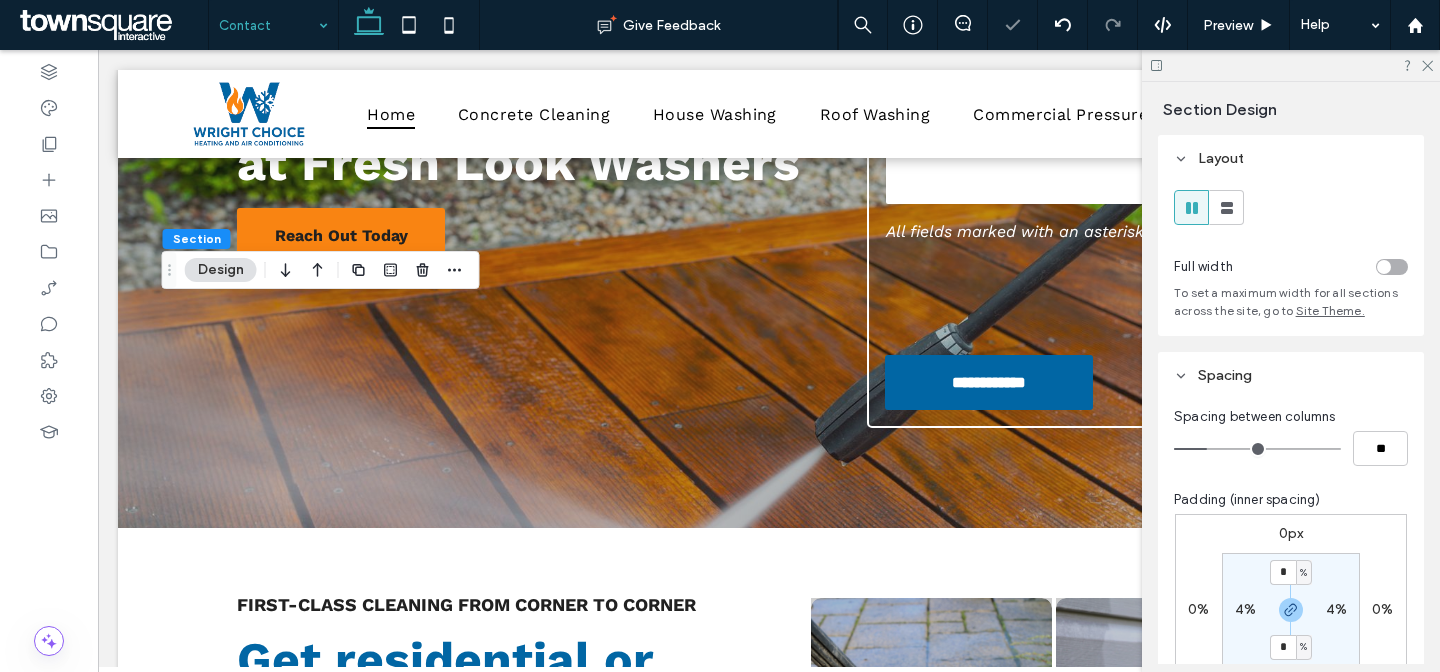 type on "*" 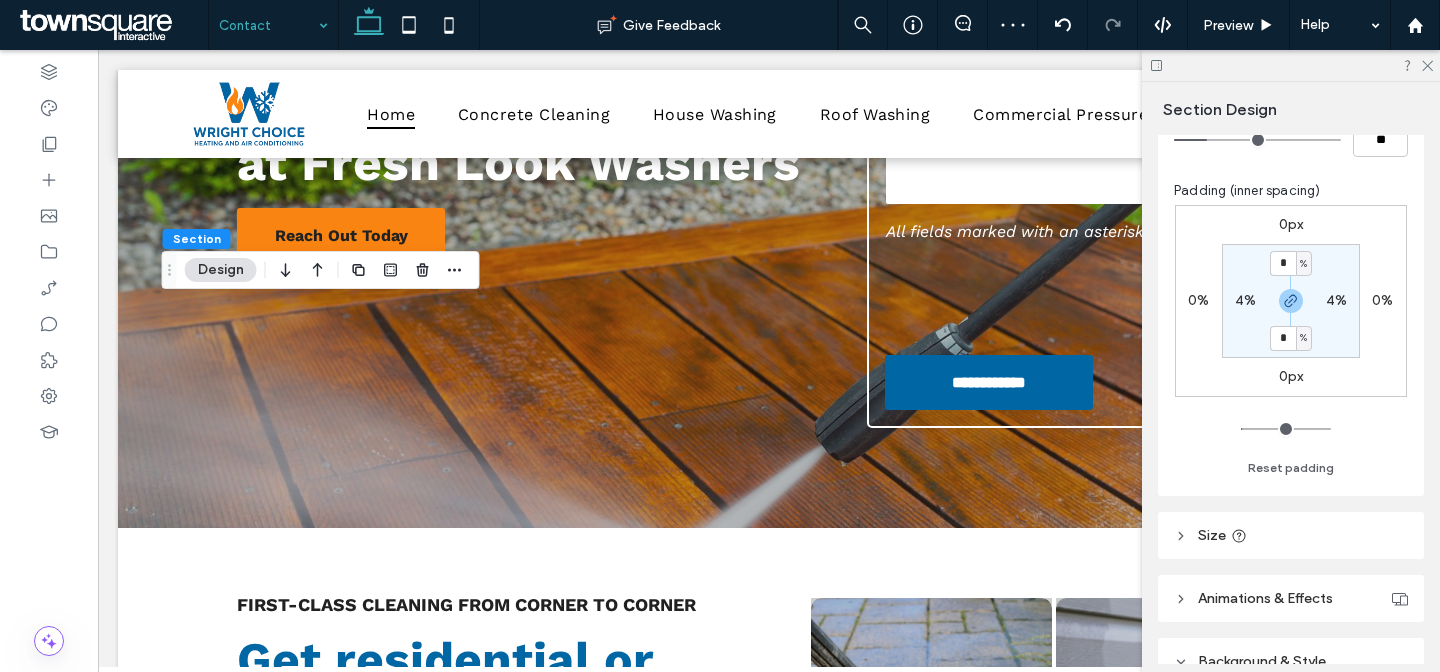 scroll, scrollTop: 462, scrollLeft: 0, axis: vertical 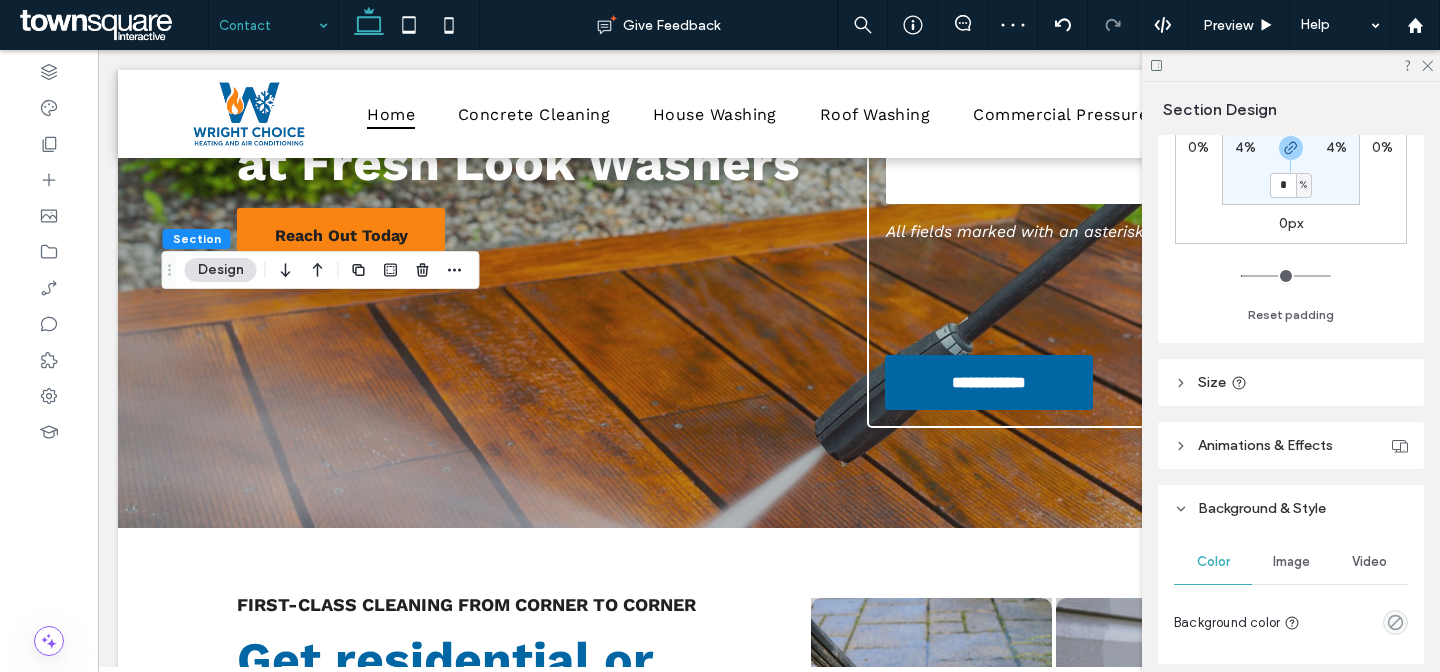 drag, startPoint x: 1381, startPoint y: 621, endPoint x: 1400, endPoint y: 564, distance: 60.083275 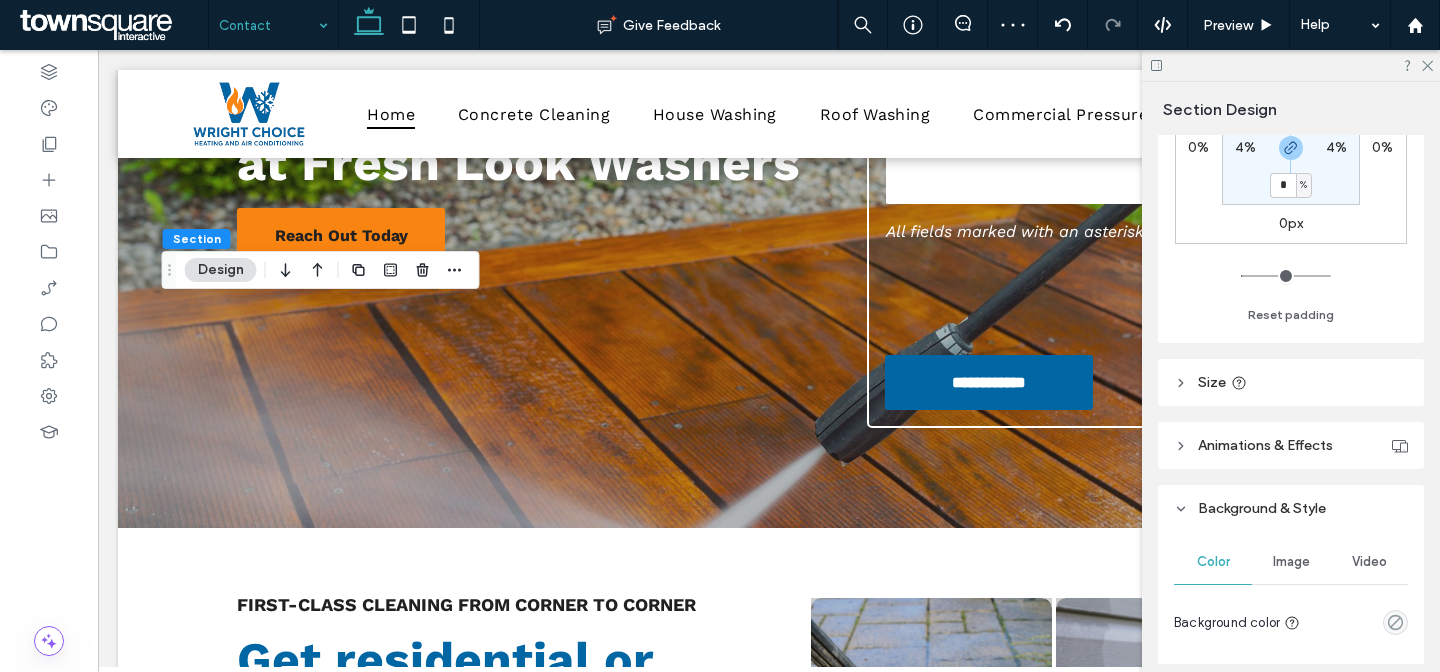 click 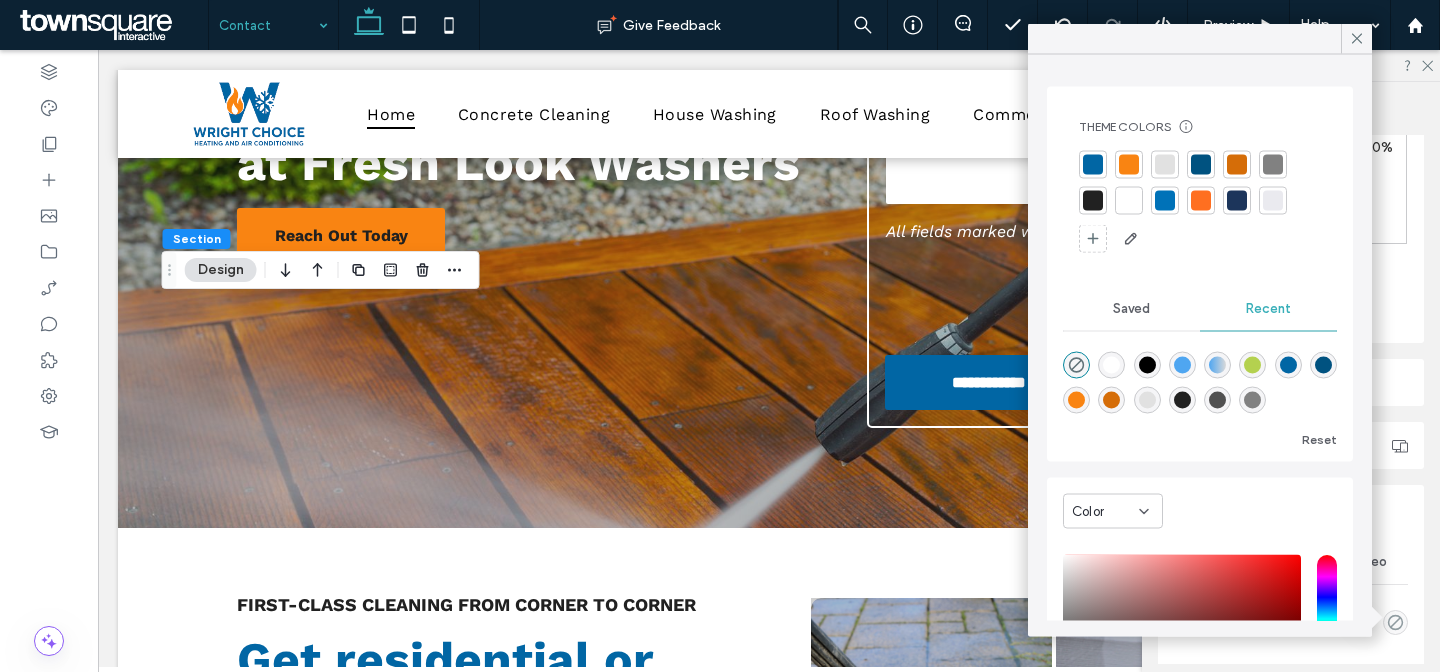 click at bounding box center (1093, 165) 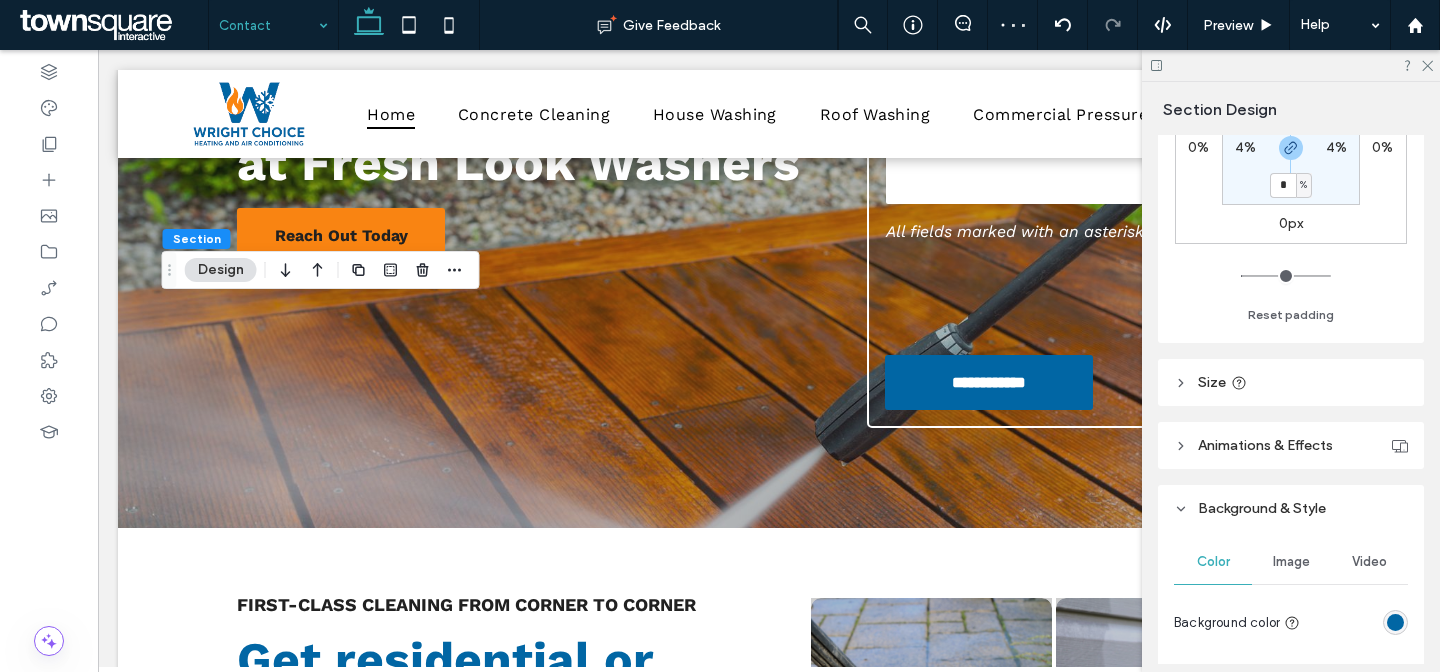 scroll, scrollTop: 112, scrollLeft: 0, axis: vertical 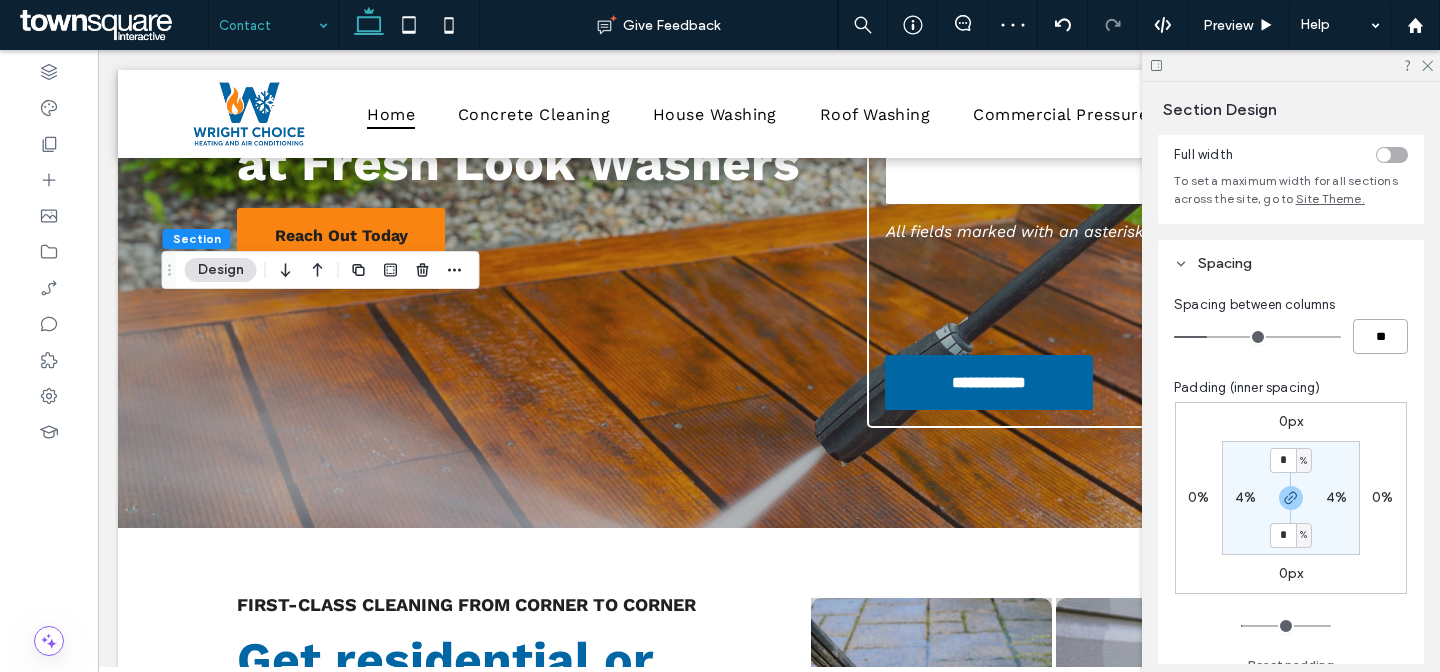 click on "**" at bounding box center [1380, 336] 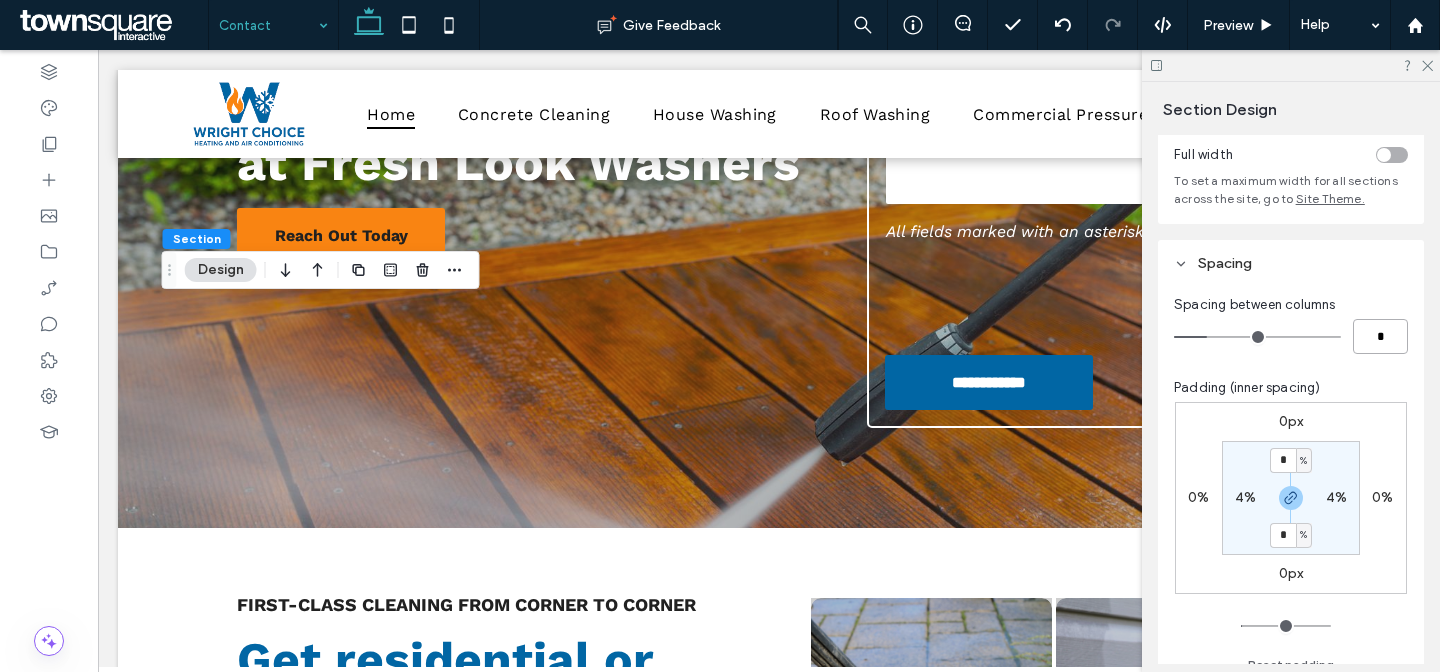 type on "*" 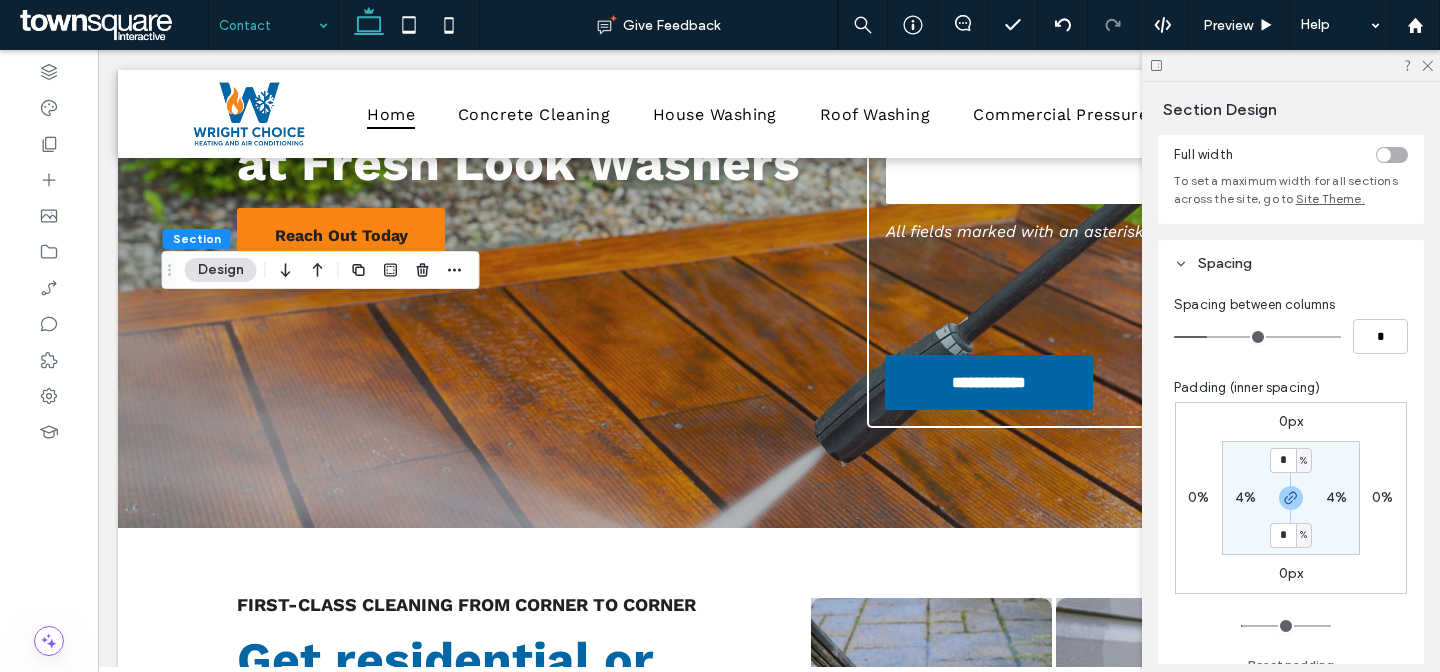 type on "*" 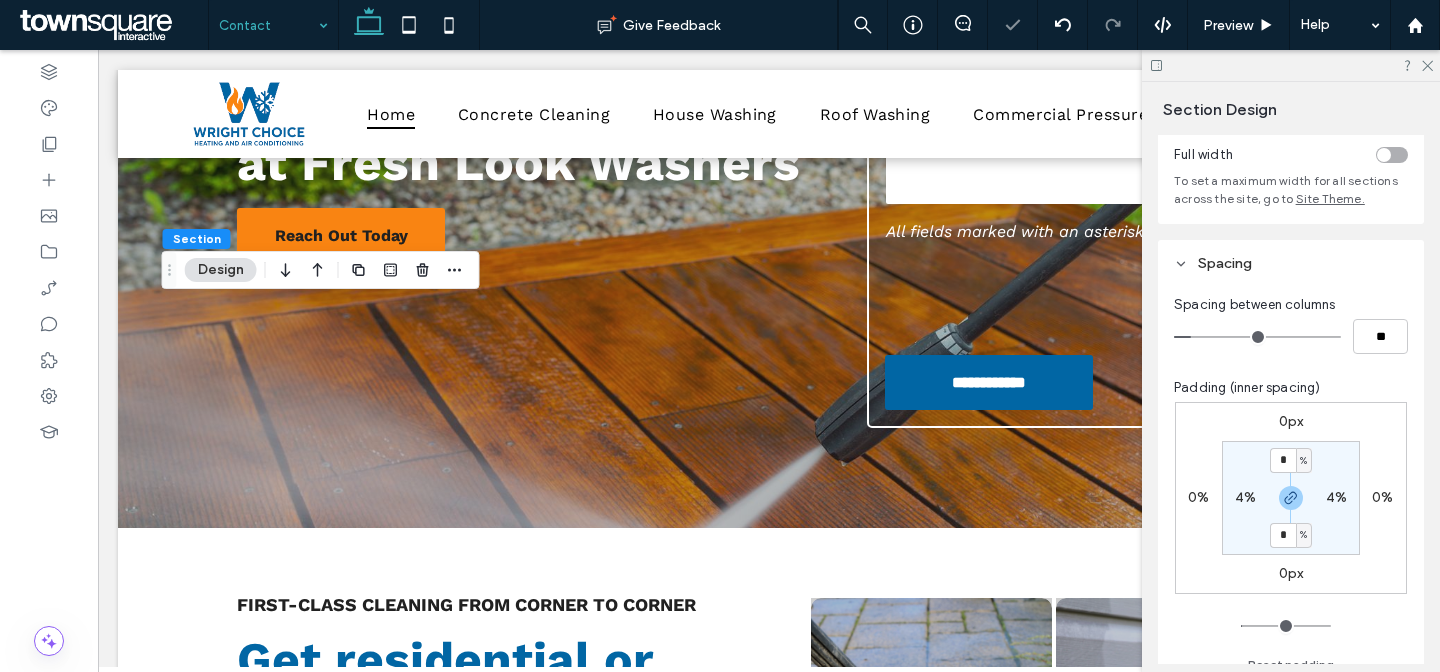 click on "Layout Full width To set a maximum width for all sections across the site, go to   Site Theme. Spacing Spacing between columns ** Padding (inner spacing) 0px 0% 0px 0% * % 4% * % 4% Reset padding Size Height *** px Animations & Effects Choose a trigger None Background & Style Color Image Video Background color Corner radius * px Border *** Shadow" at bounding box center (1297, 399) 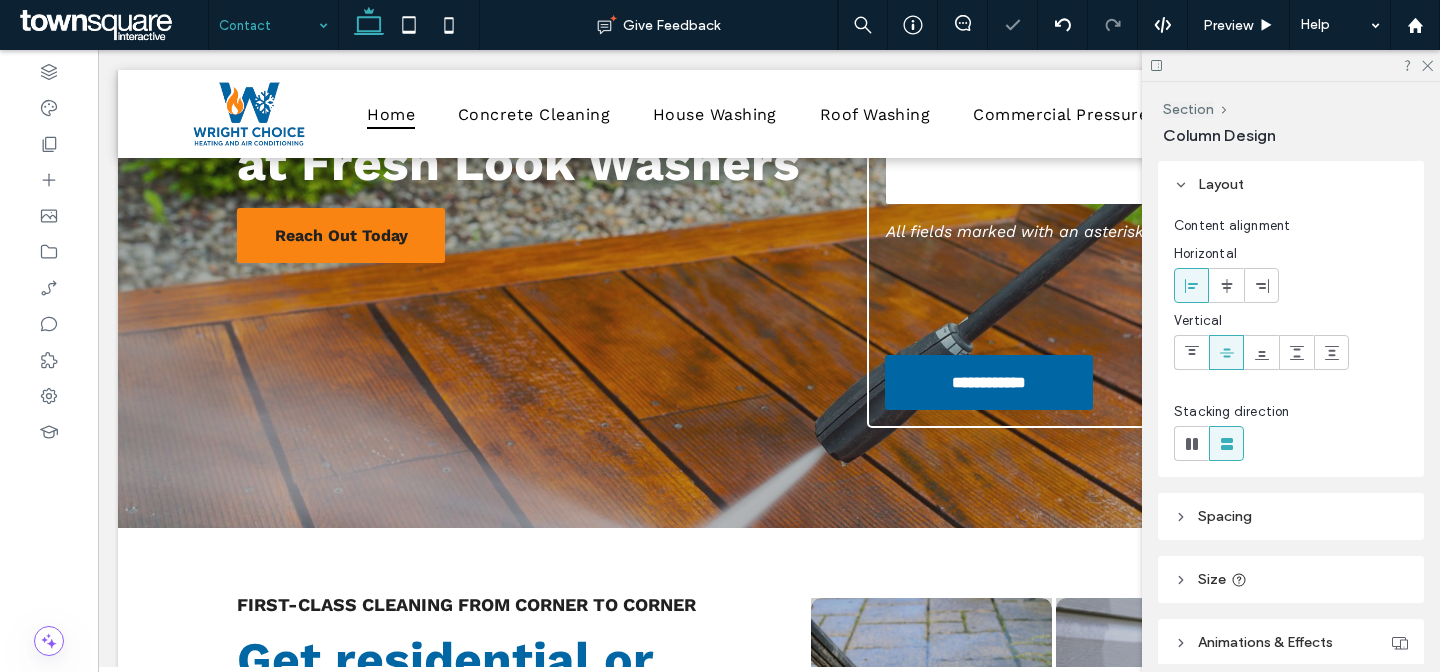 type on "**" 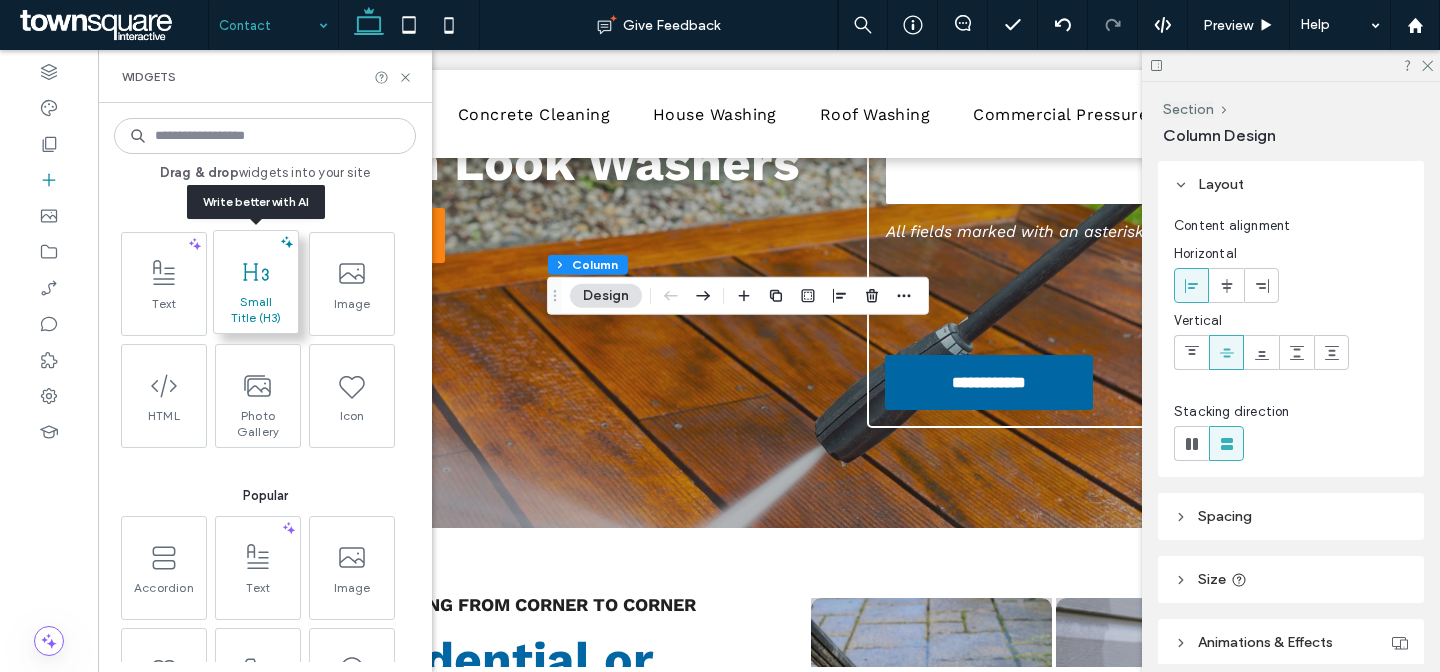 click 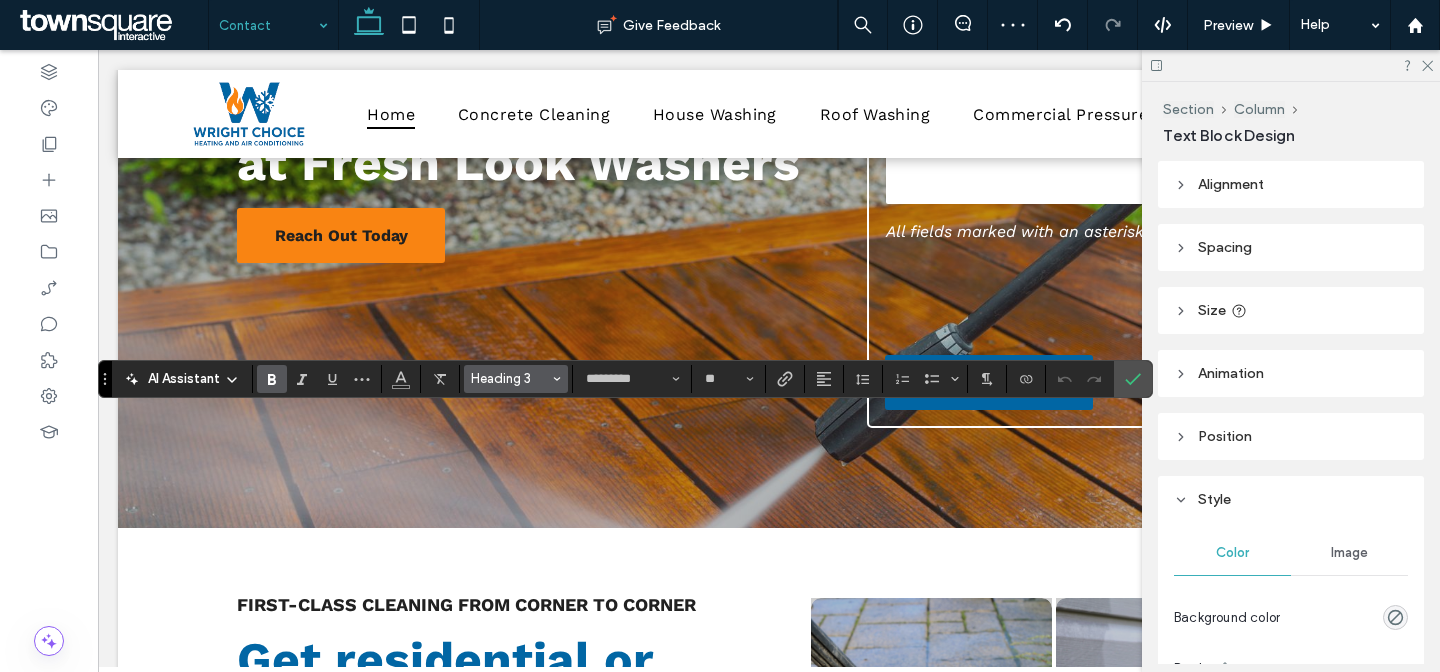 click on "Heading 3" at bounding box center (510, 378) 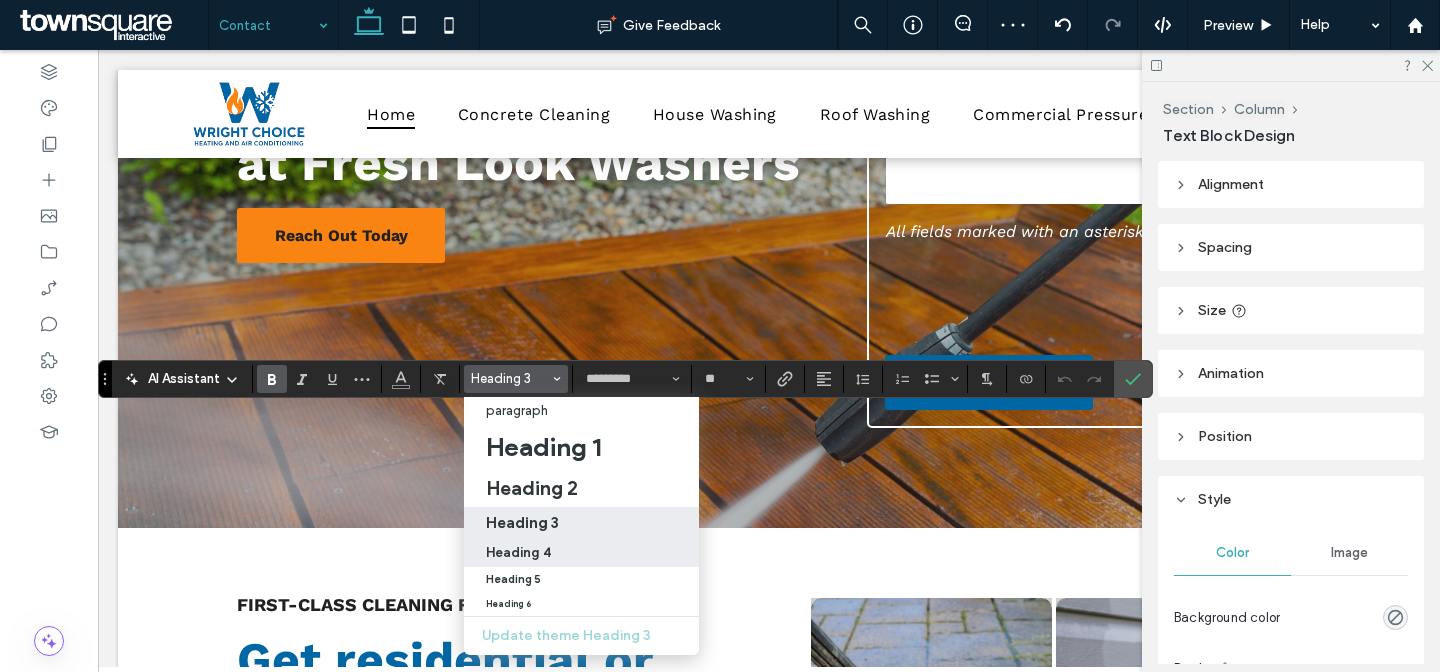 click on "Heading 4" at bounding box center [518, 552] 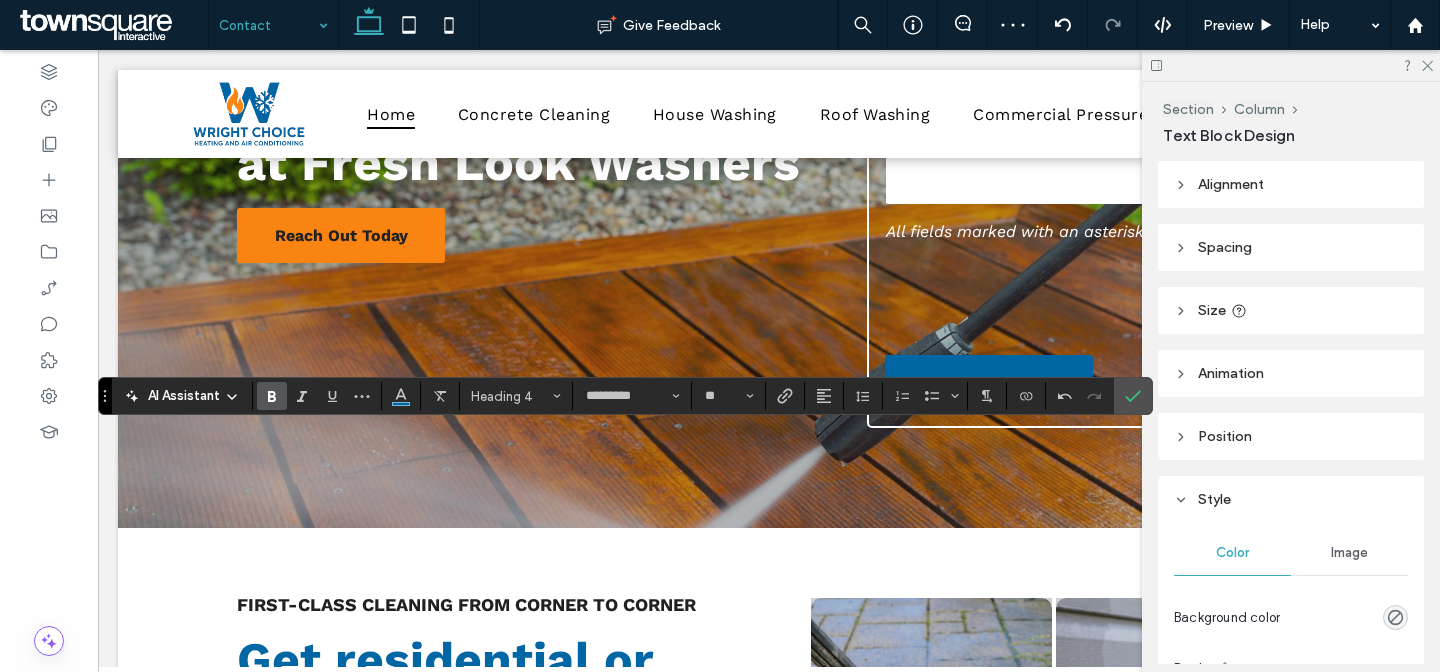 type 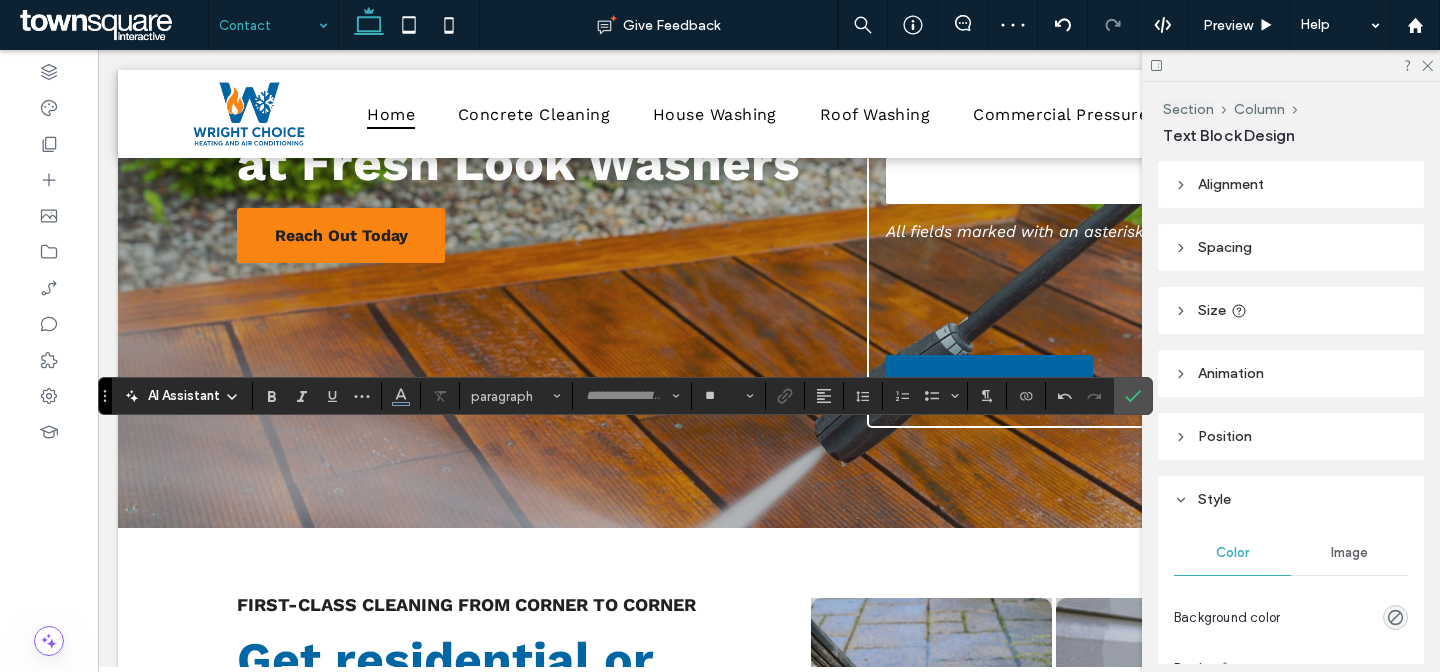 type on "*********" 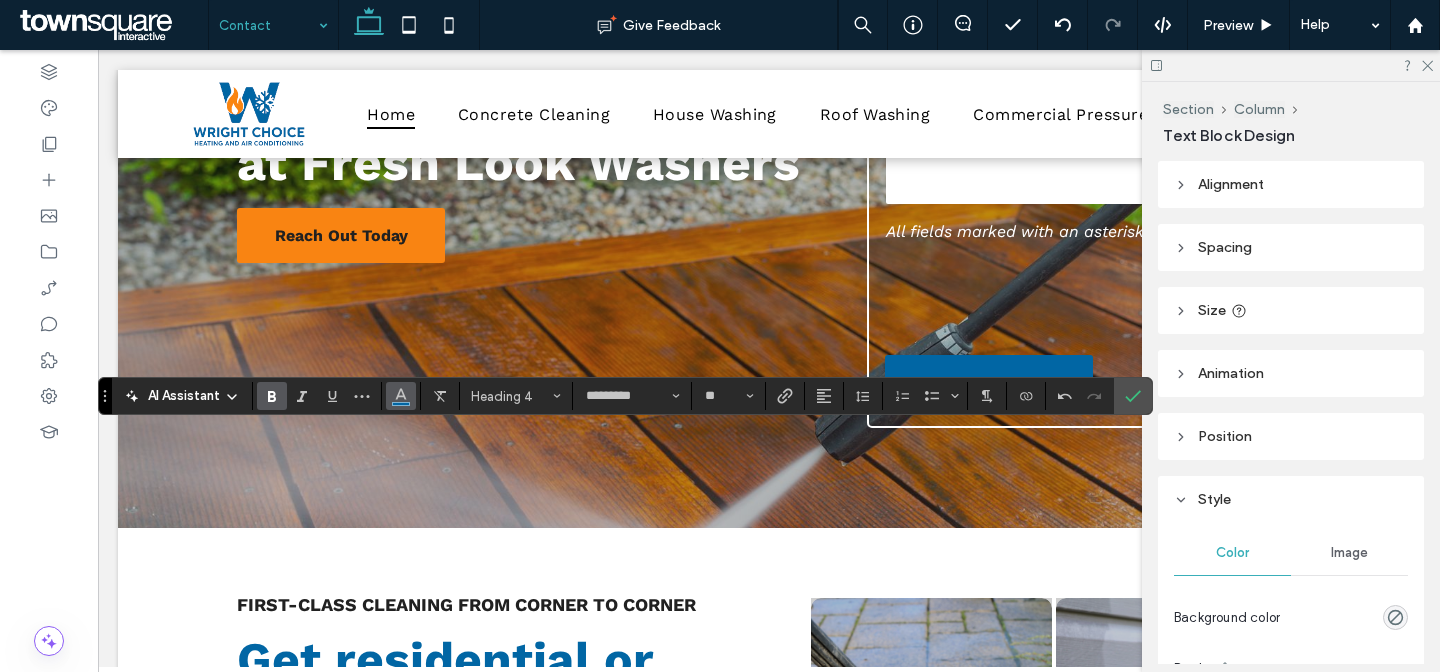 click 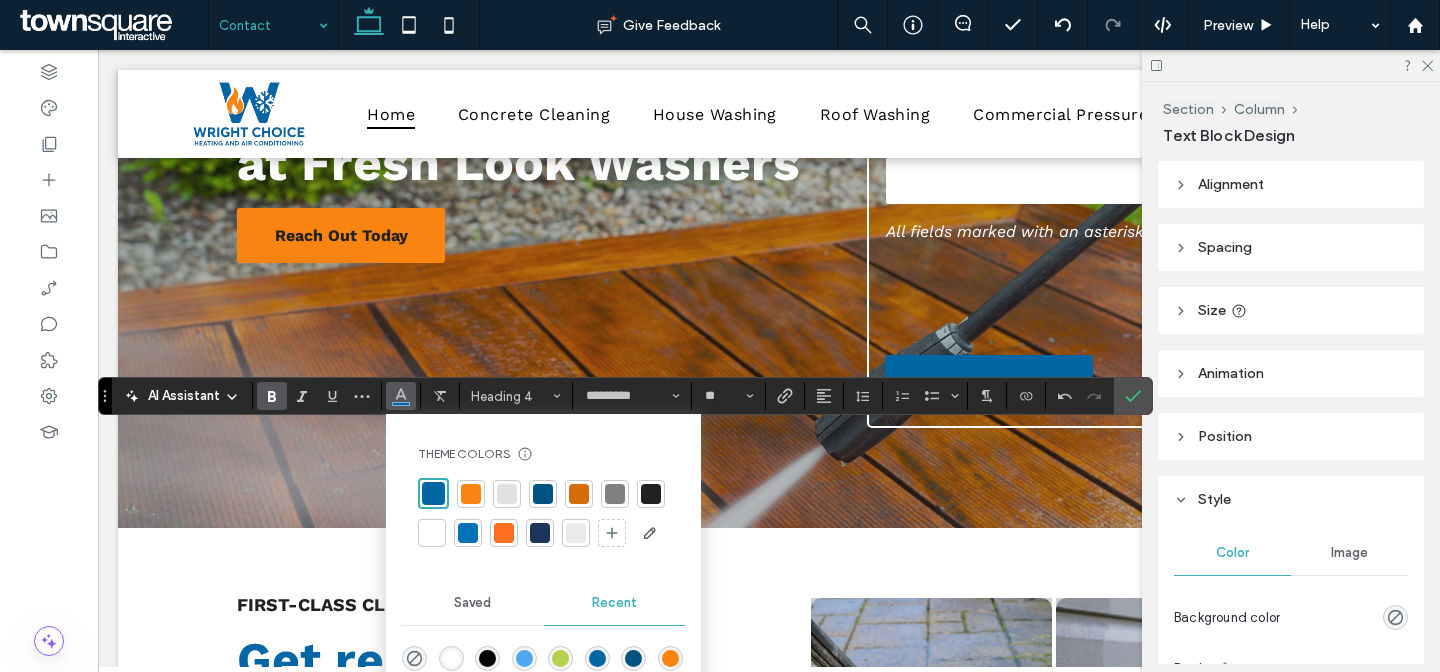 click at bounding box center (432, 533) 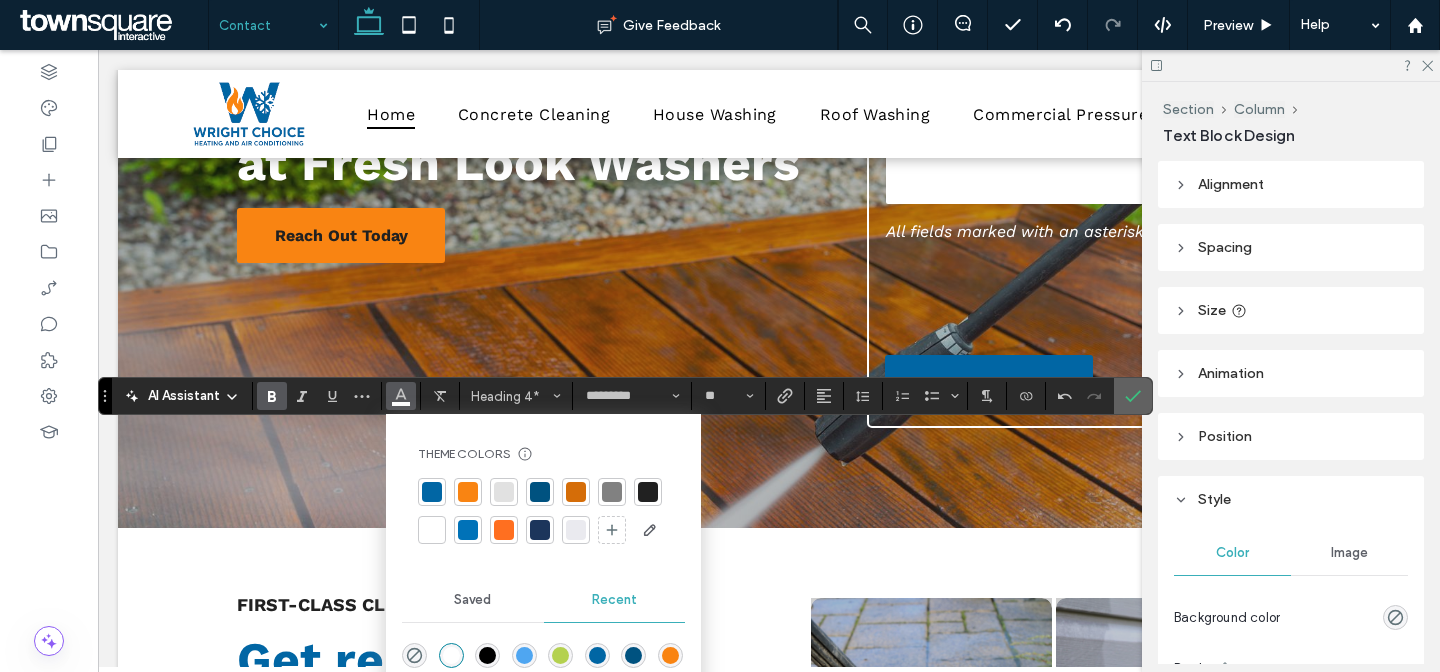 click 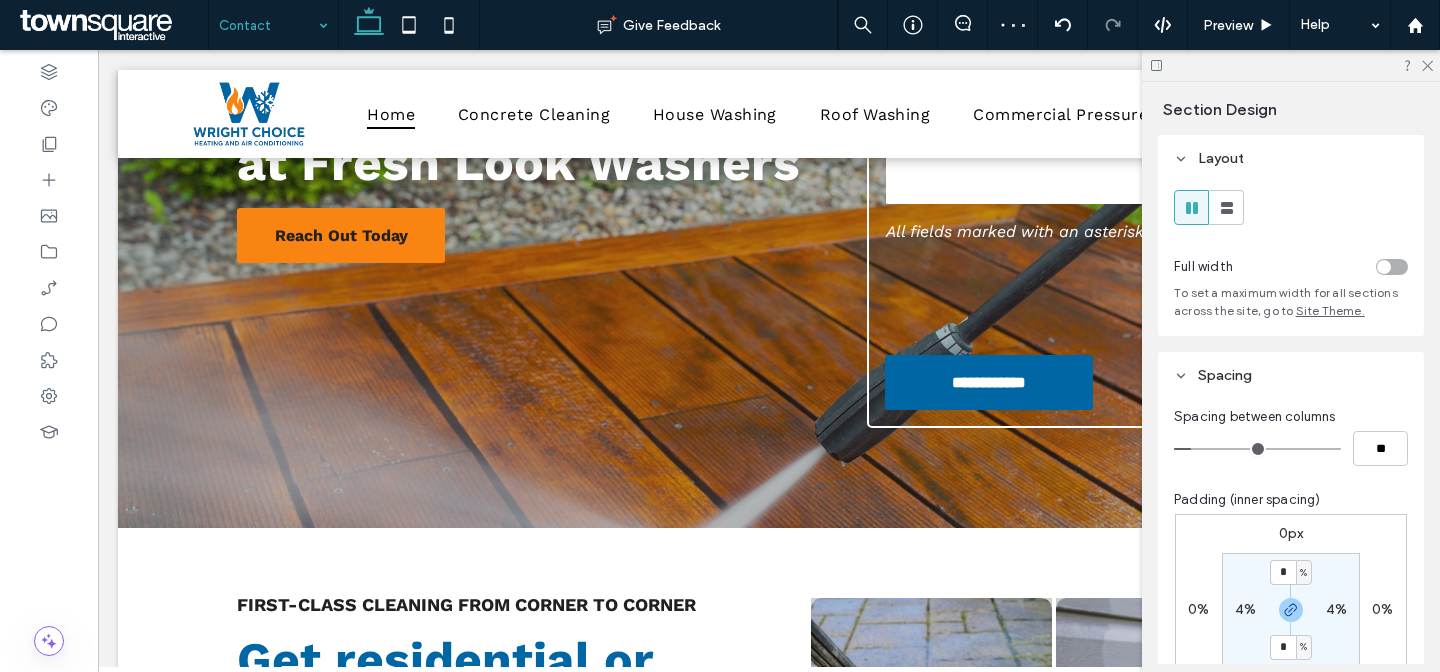 type on "**" 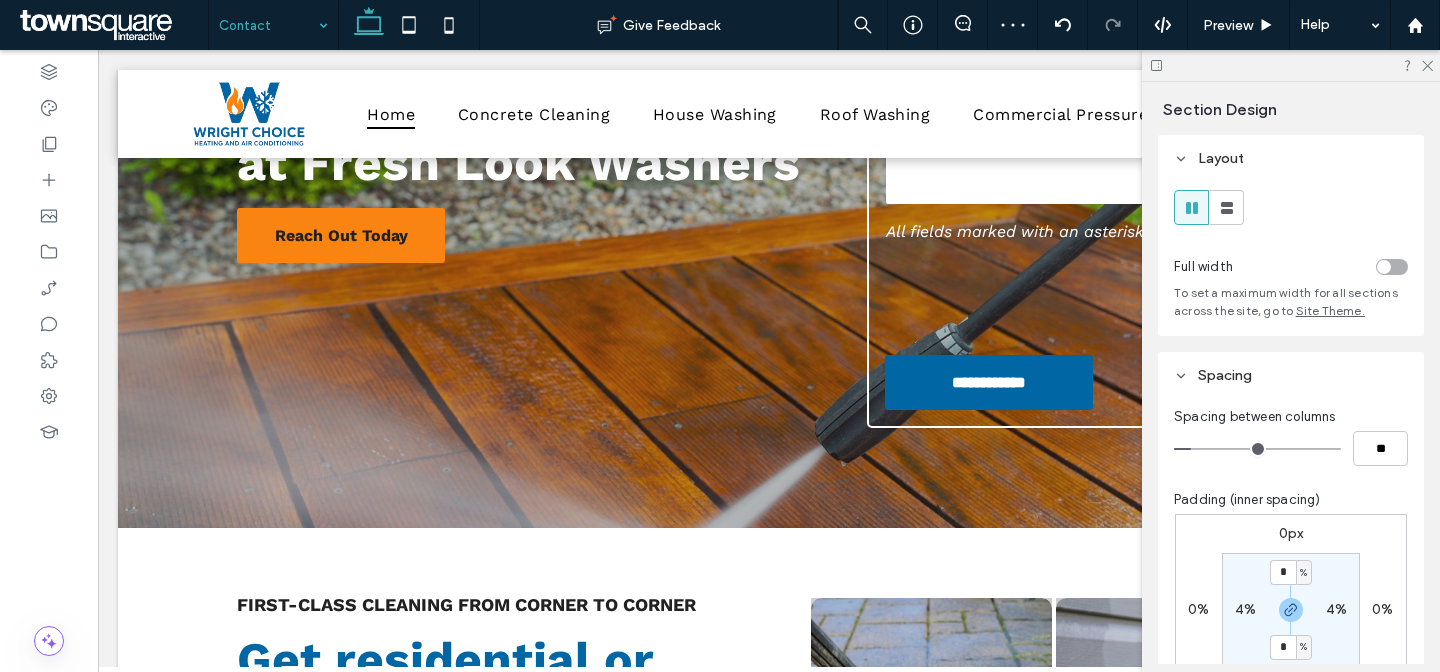type on "**" 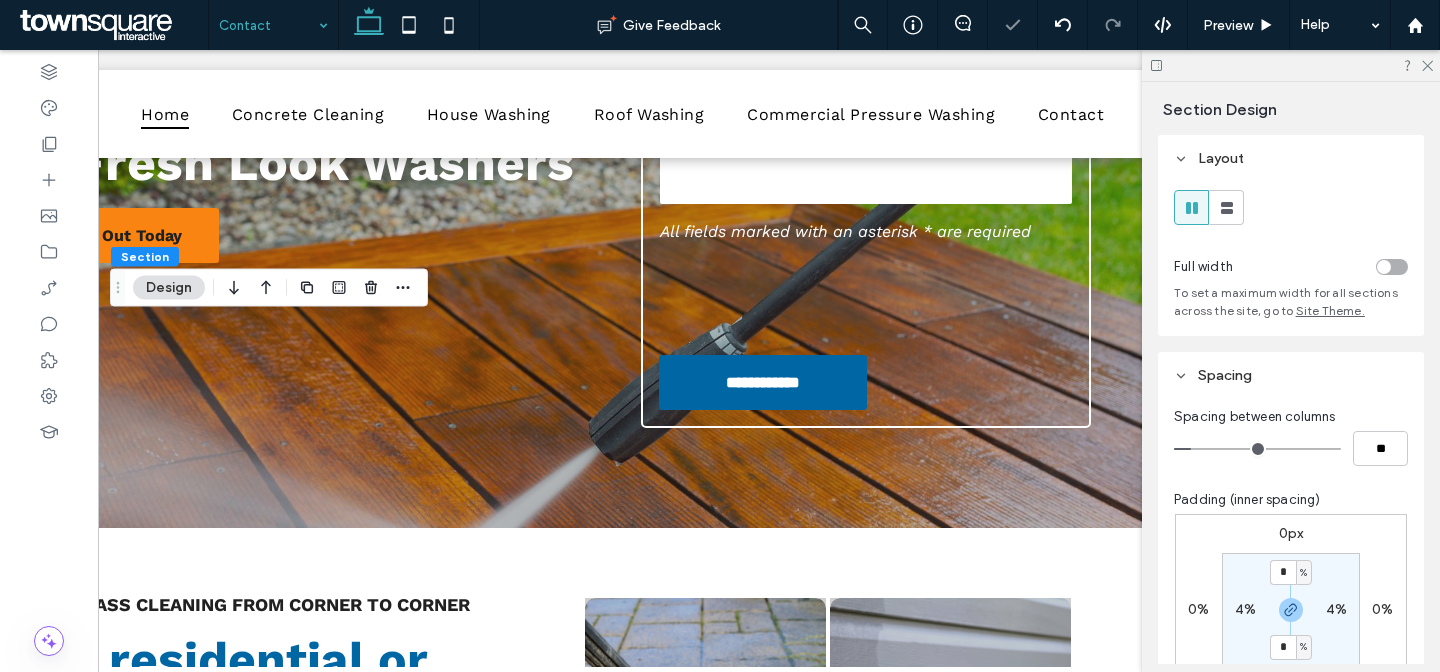 scroll, scrollTop: 0, scrollLeft: 291, axis: horizontal 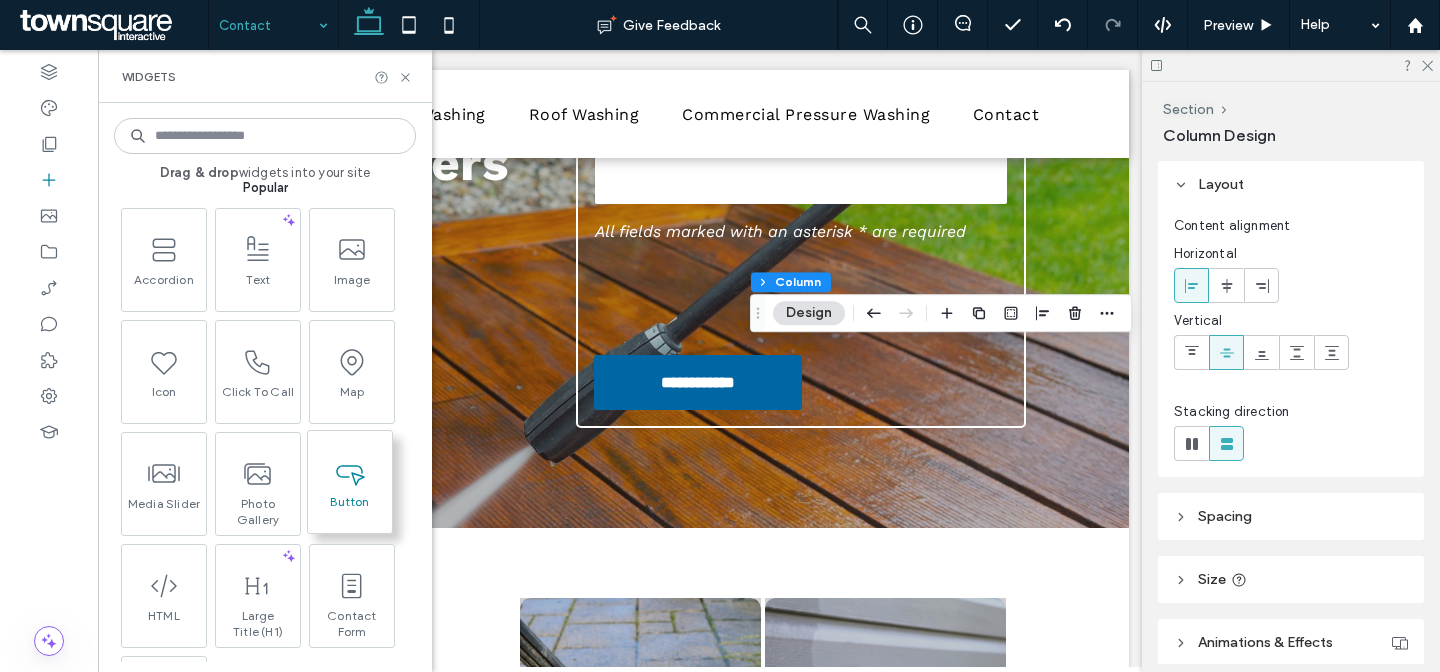 click on "Button" at bounding box center [350, 508] 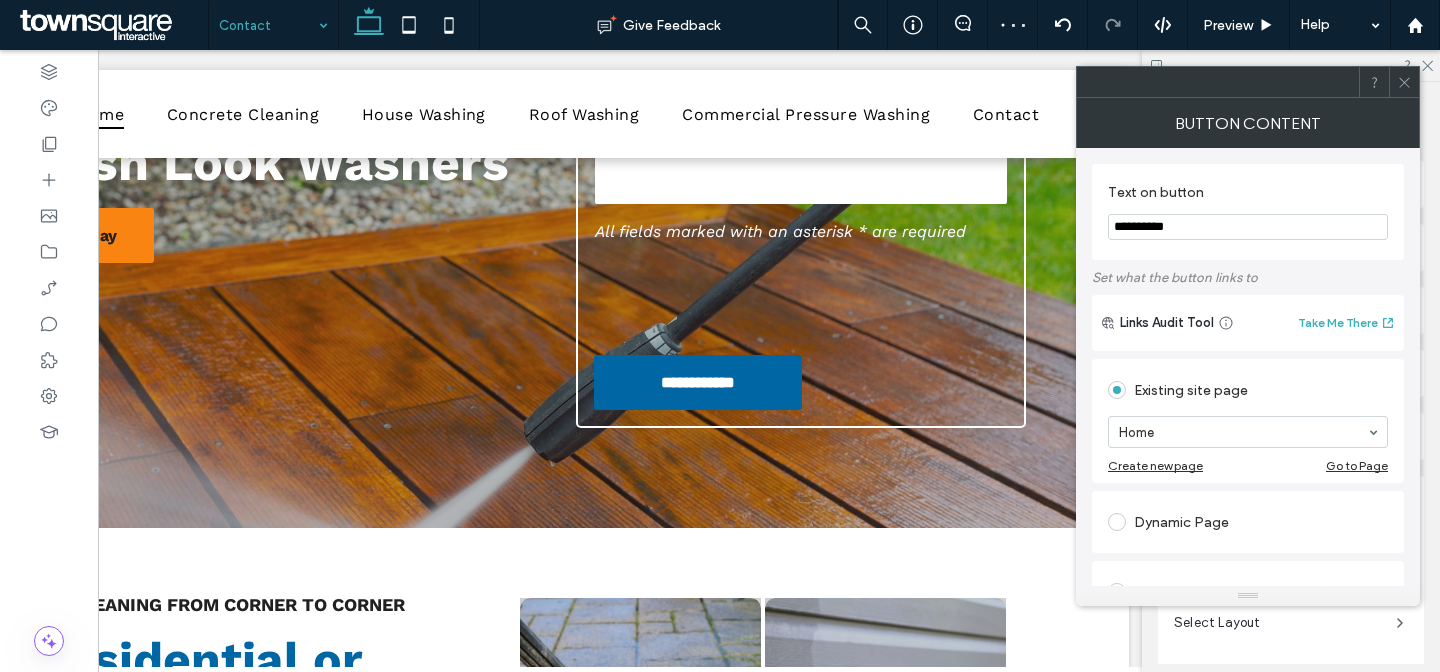 type on "***" 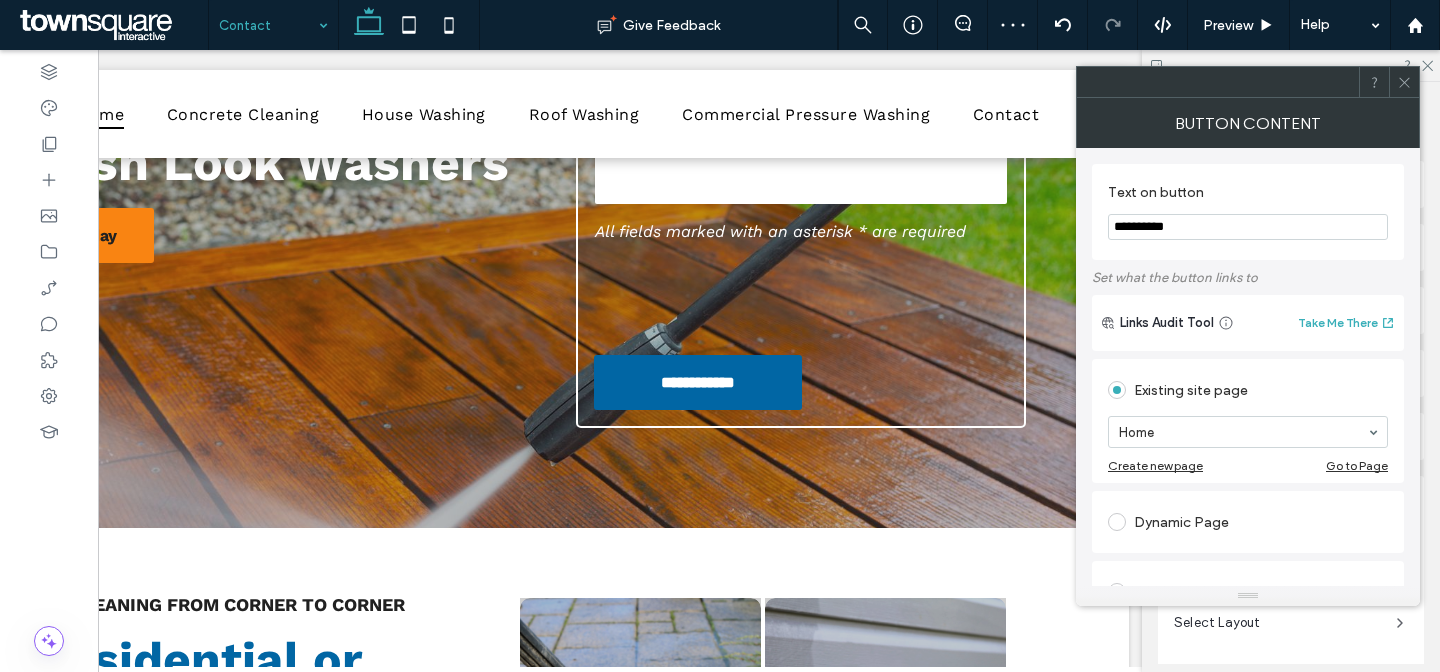 type on "***" 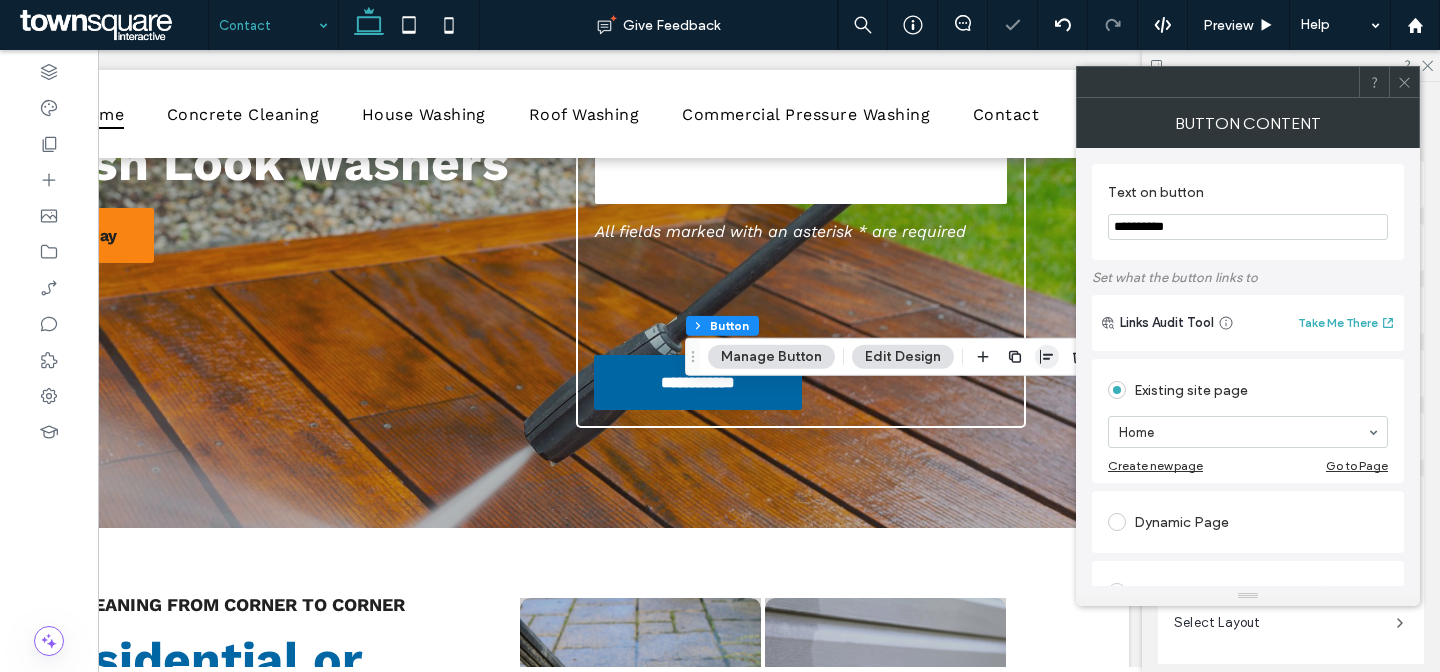 click 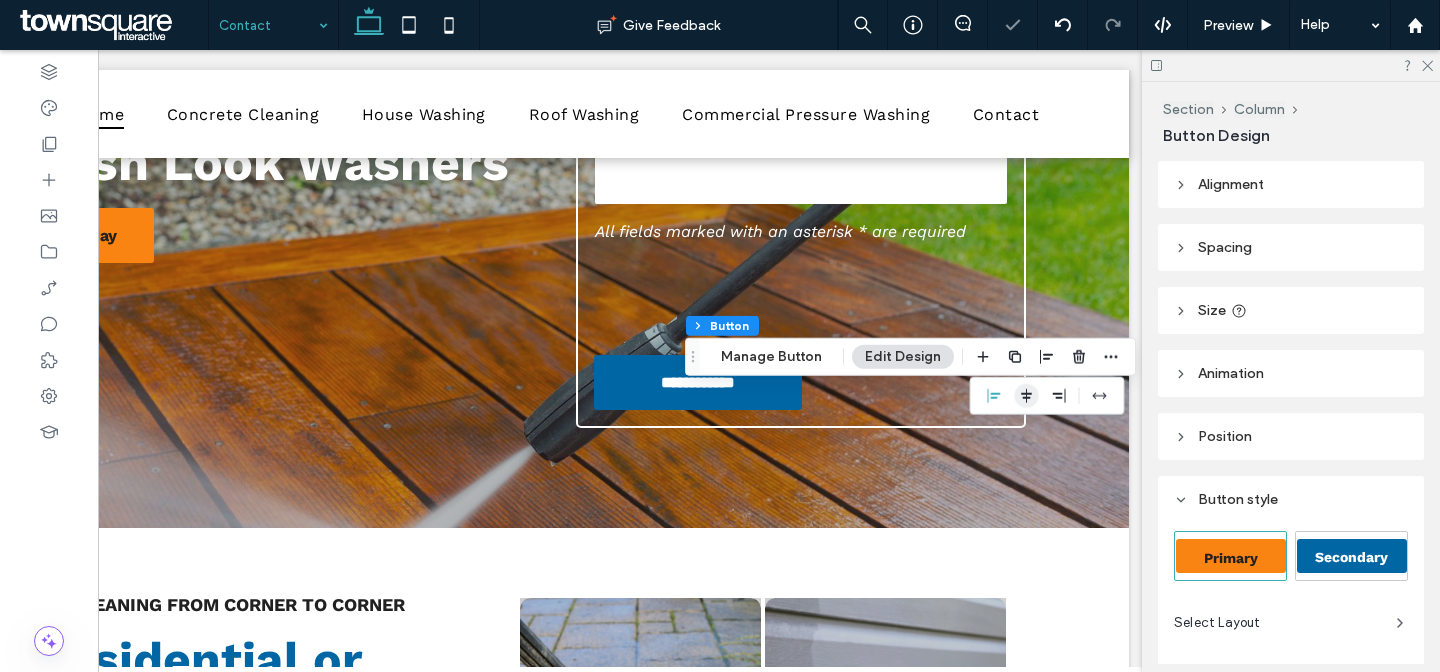 click 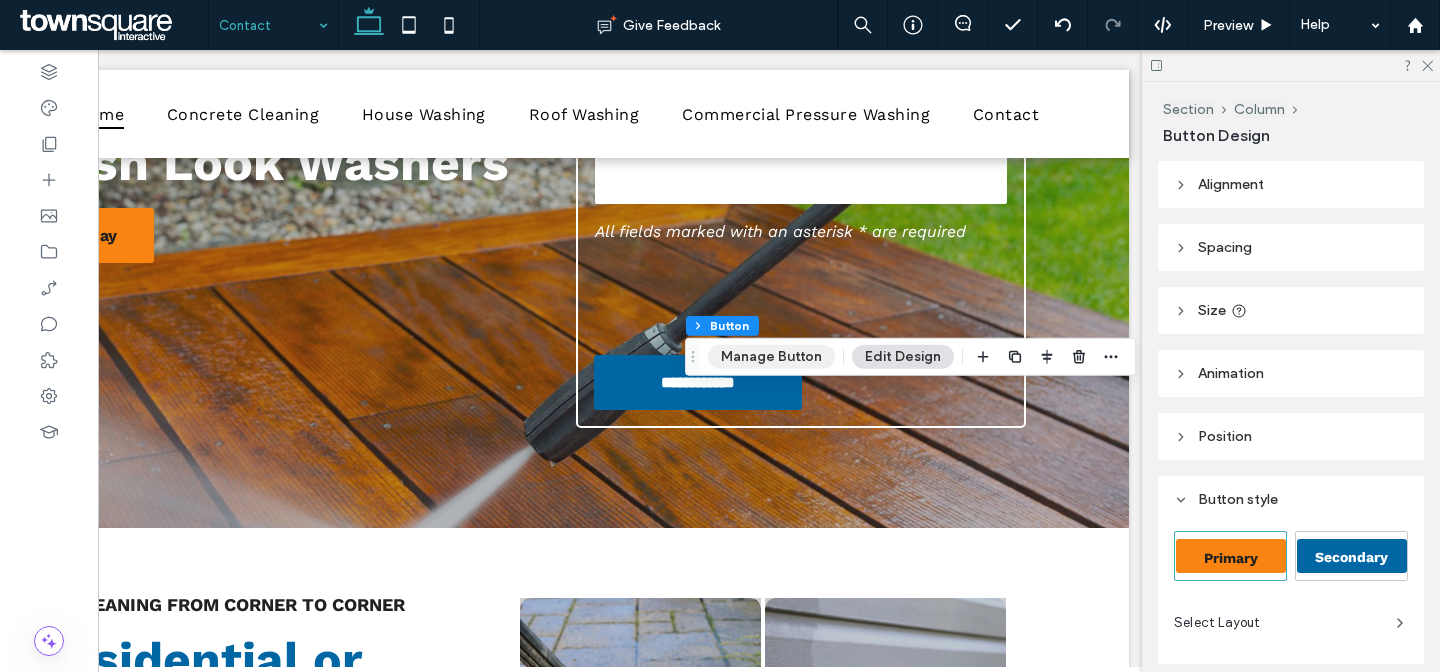 click on "Manage Button" at bounding box center [771, 357] 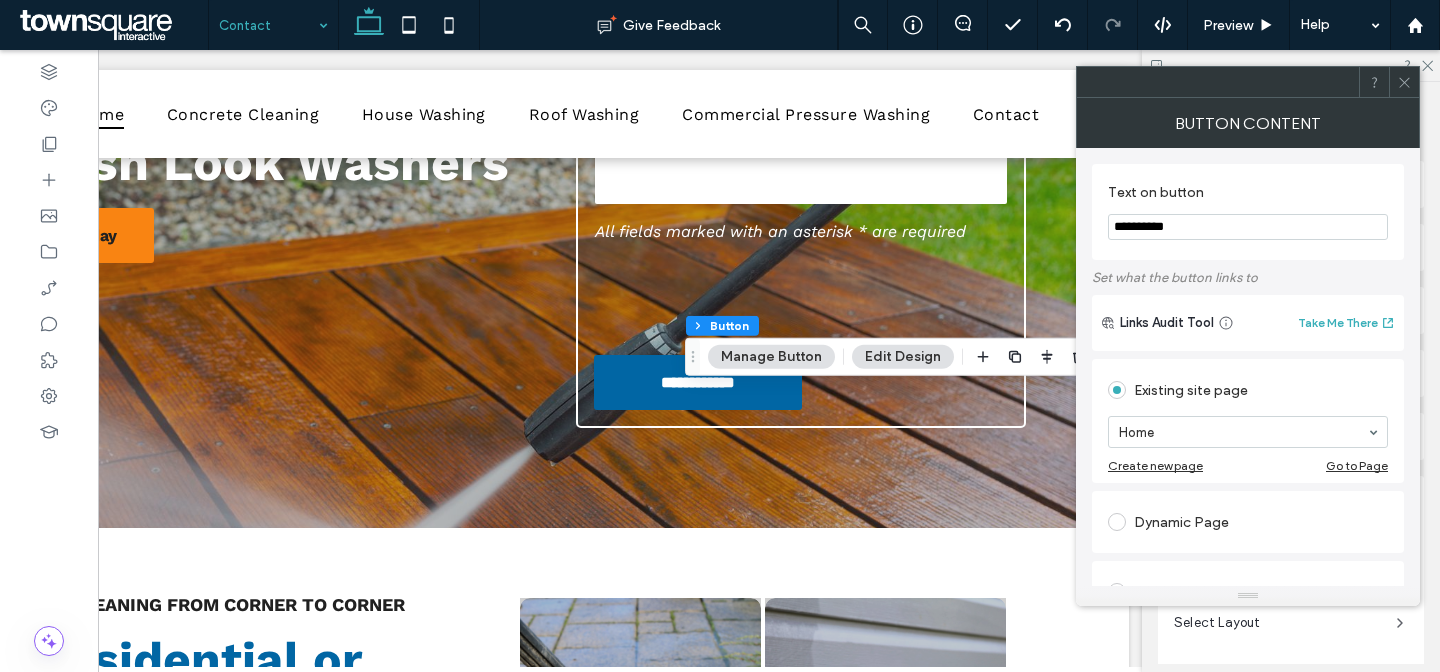 click on "**********" at bounding box center (1248, 227) 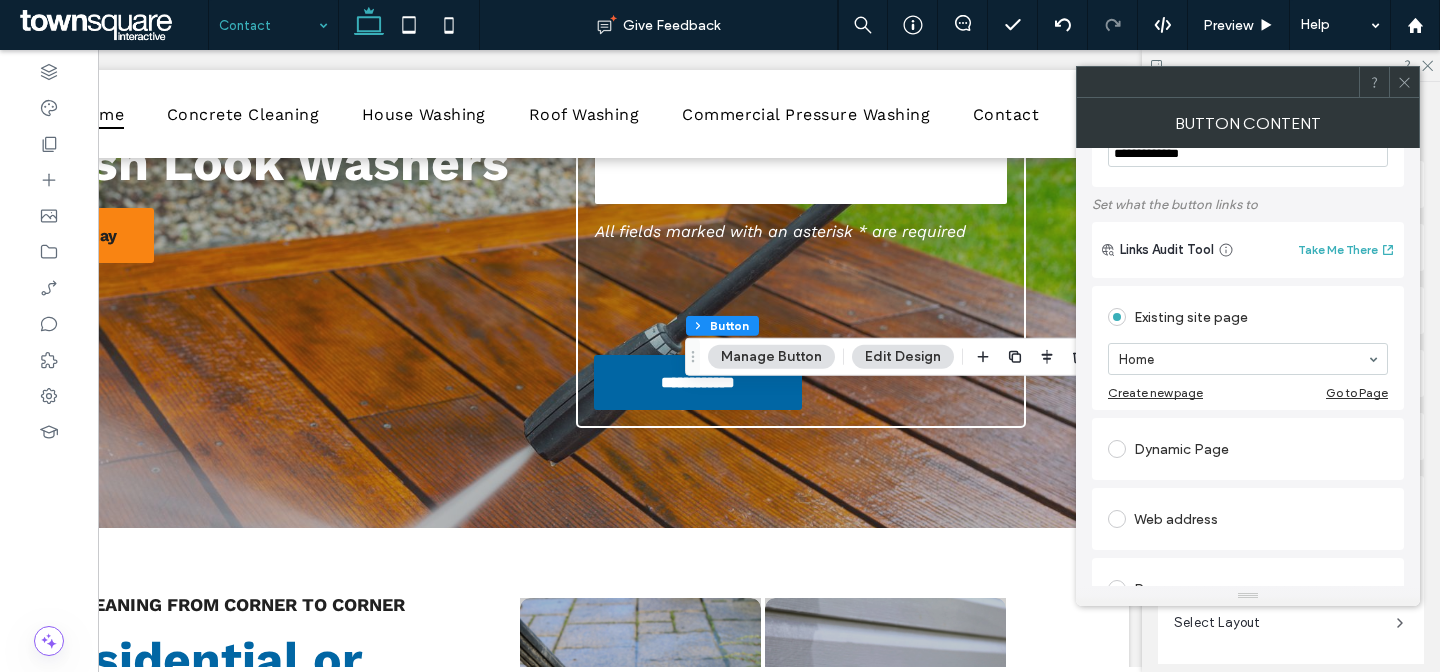 scroll, scrollTop: 77, scrollLeft: 0, axis: vertical 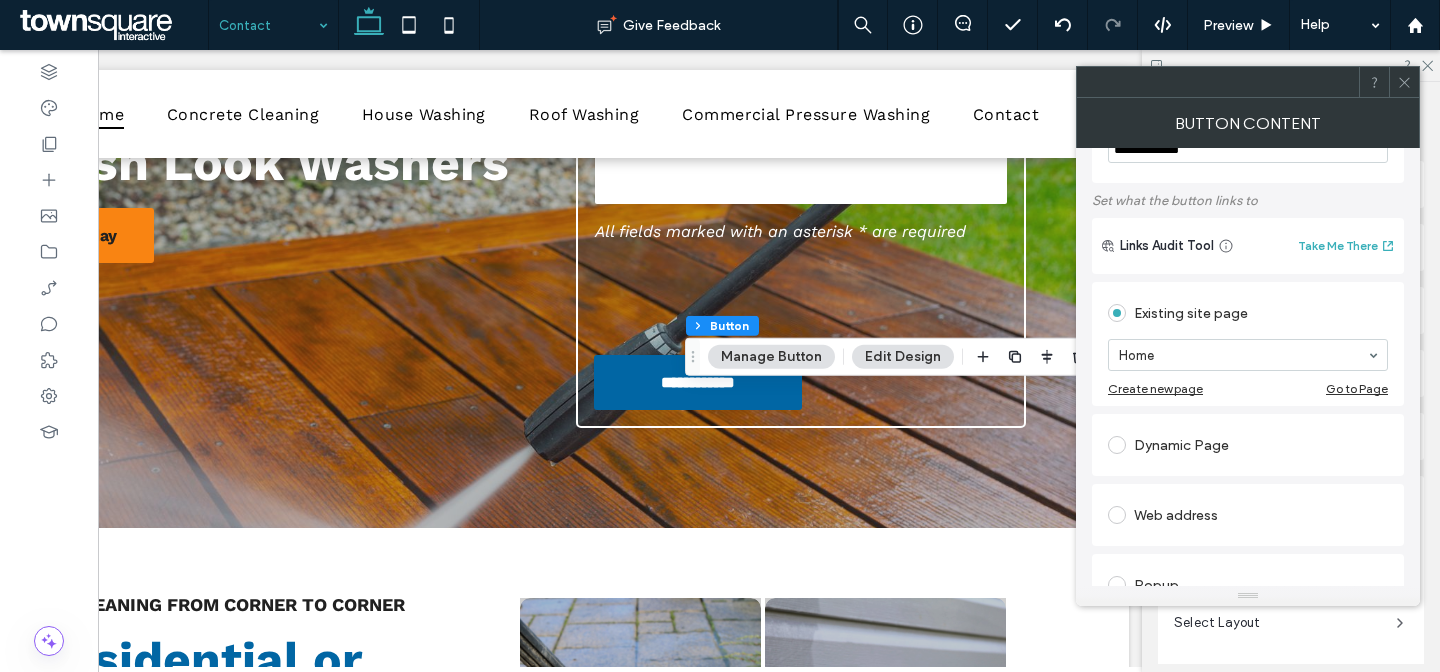 type on "**********" 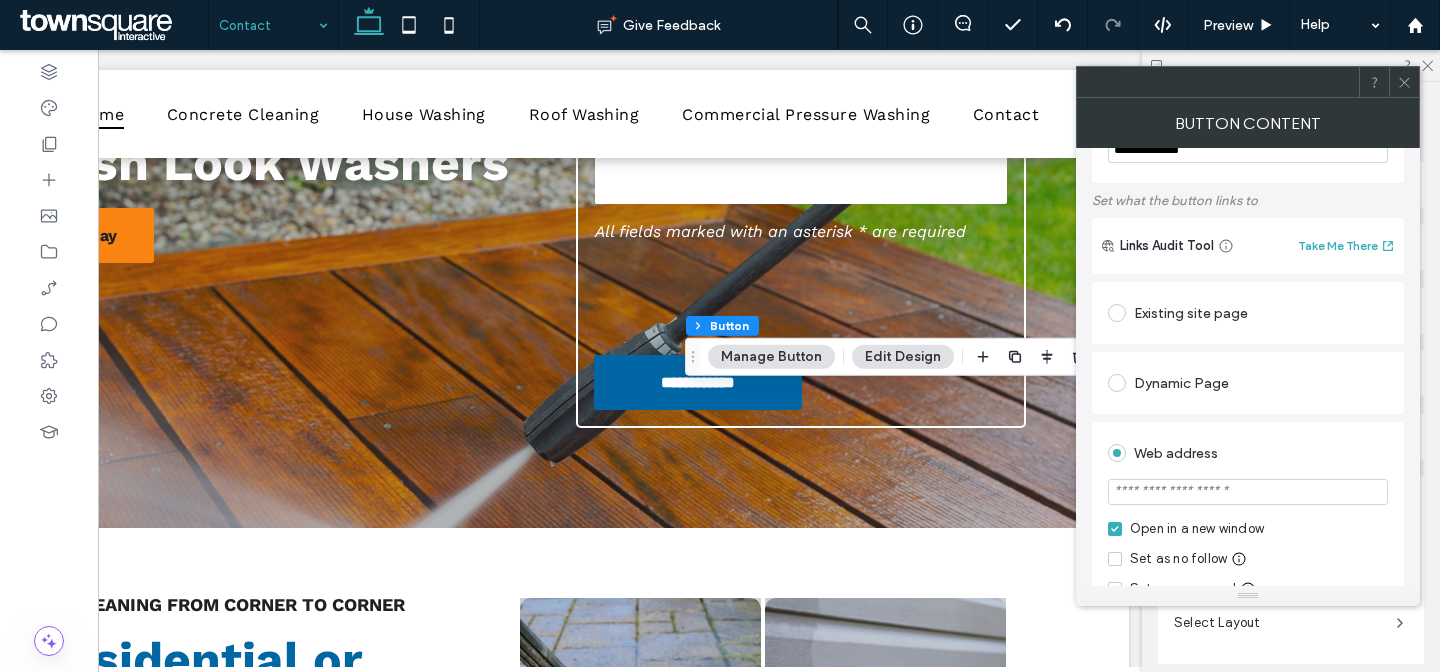 click at bounding box center [1248, 492] 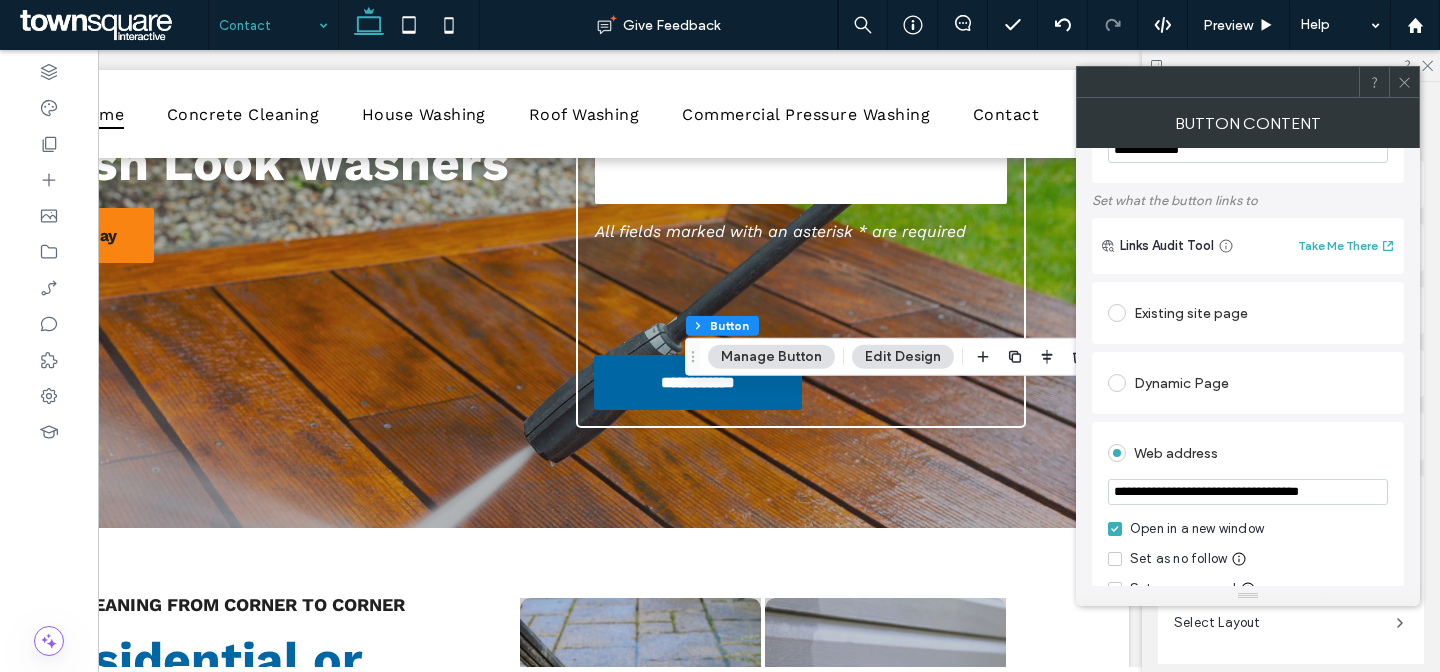 scroll, scrollTop: 0, scrollLeft: 2, axis: horizontal 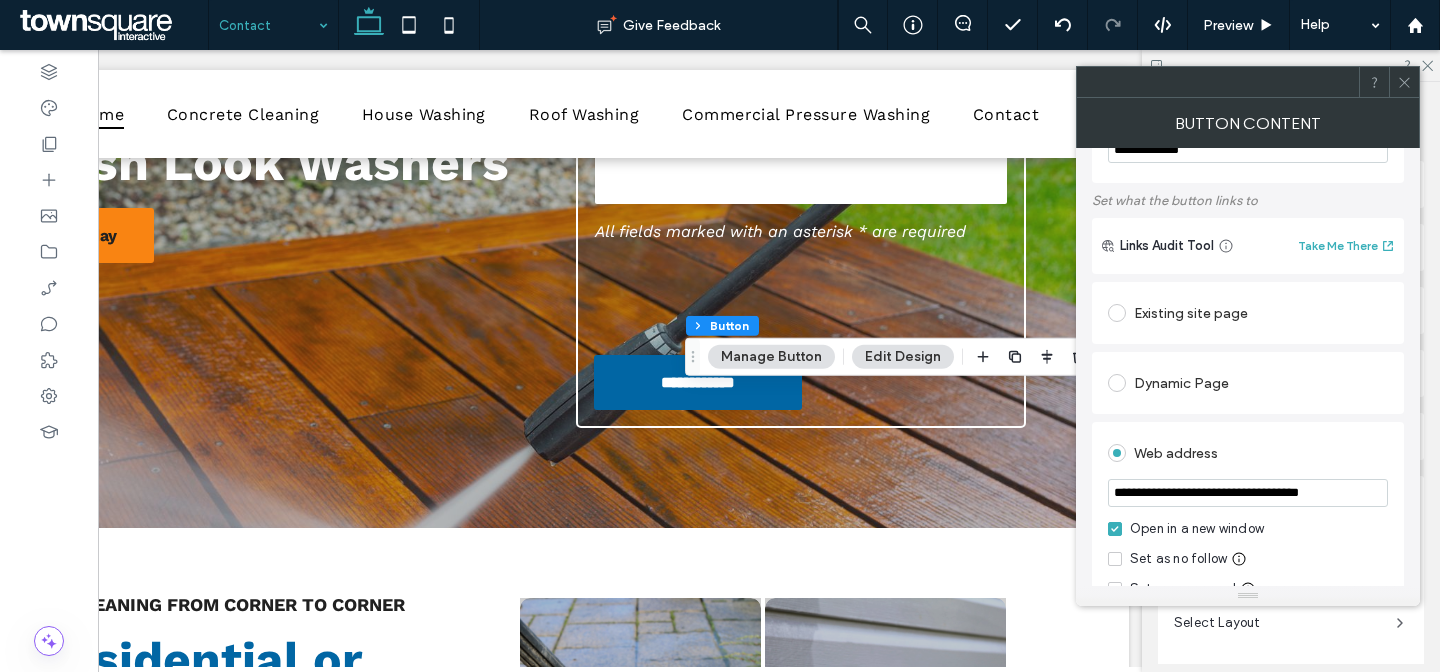 type on "**********" 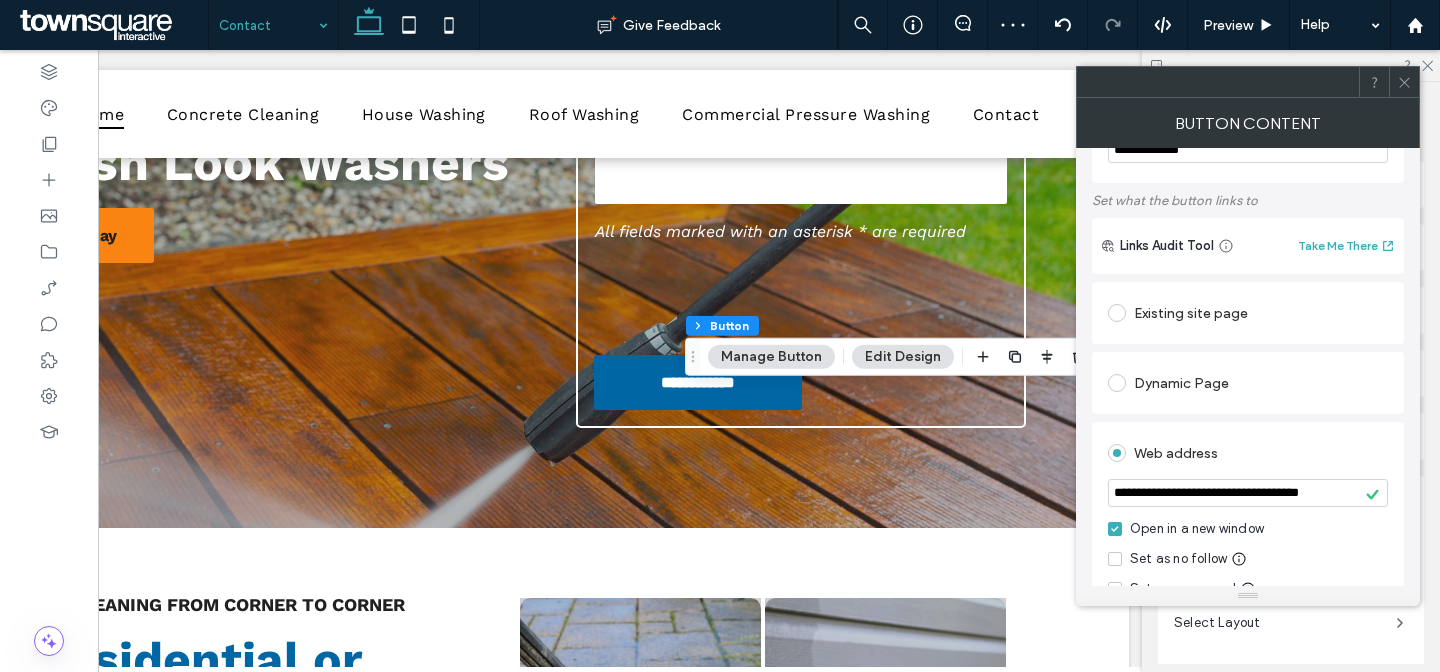 click 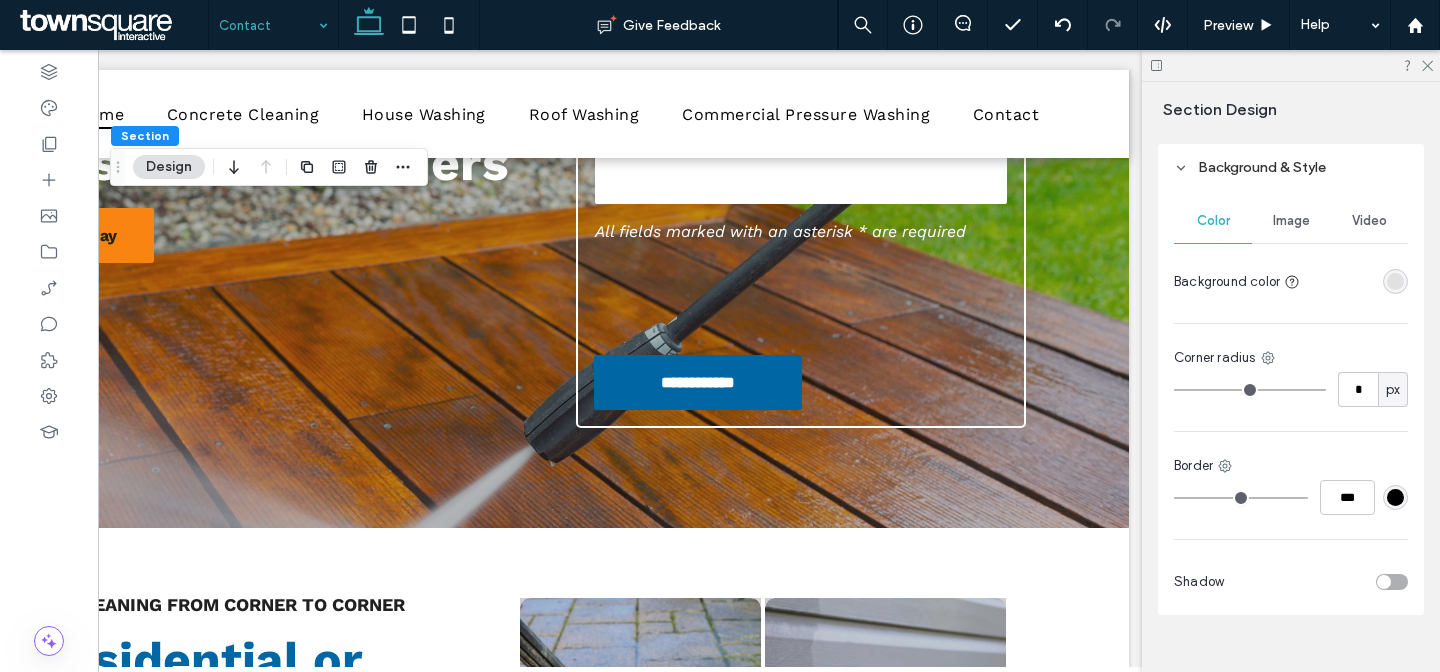 scroll, scrollTop: 804, scrollLeft: 0, axis: vertical 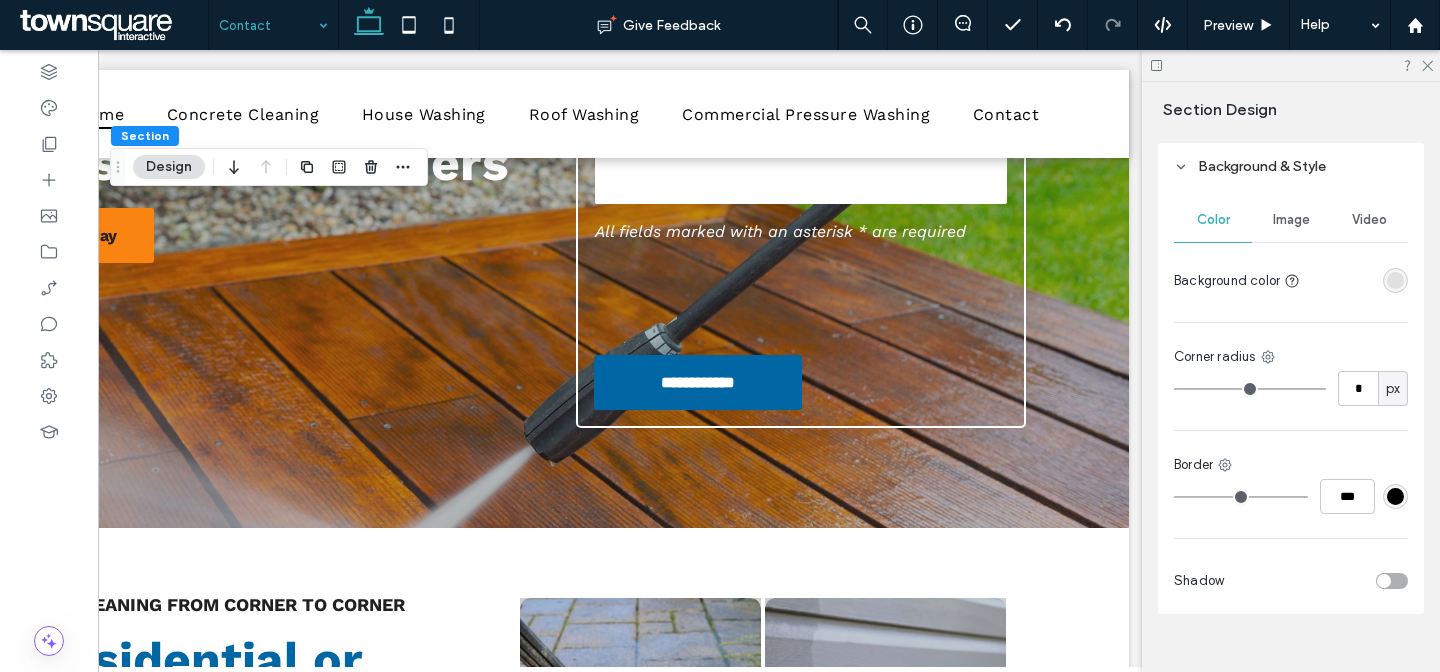 click on "Image" at bounding box center [1291, 220] 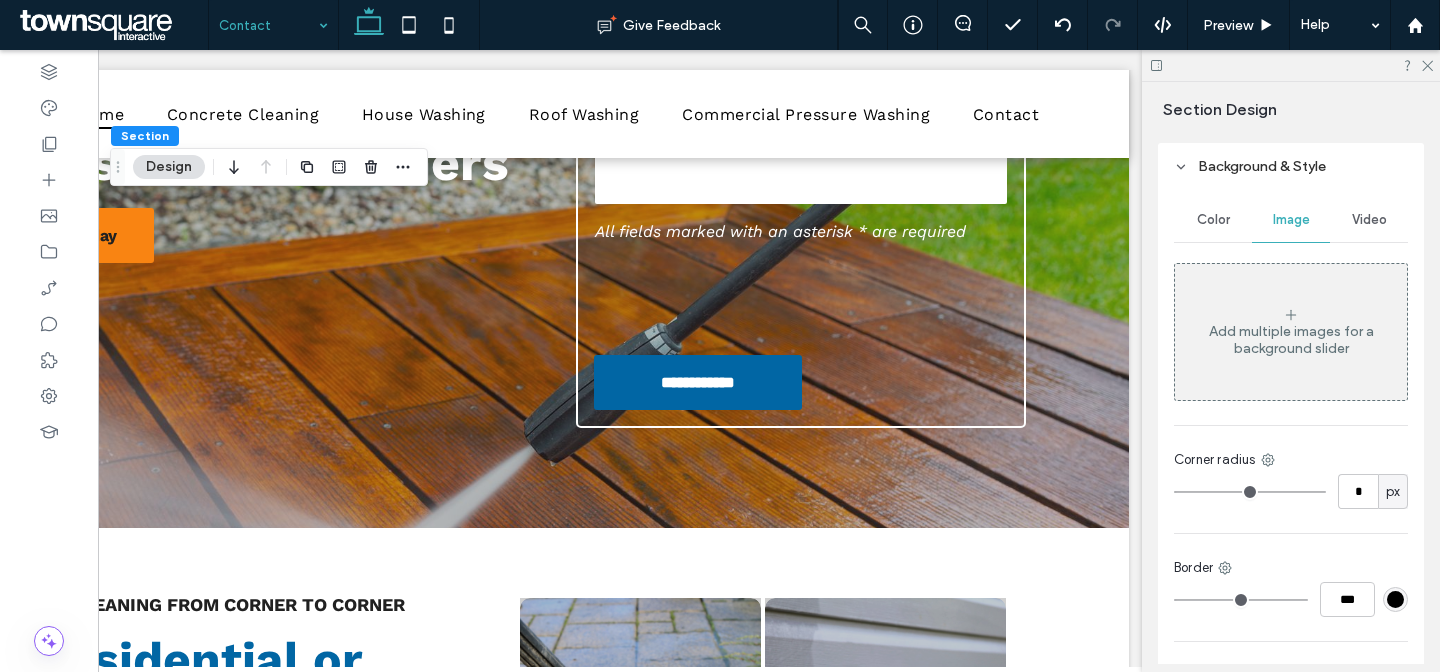 click 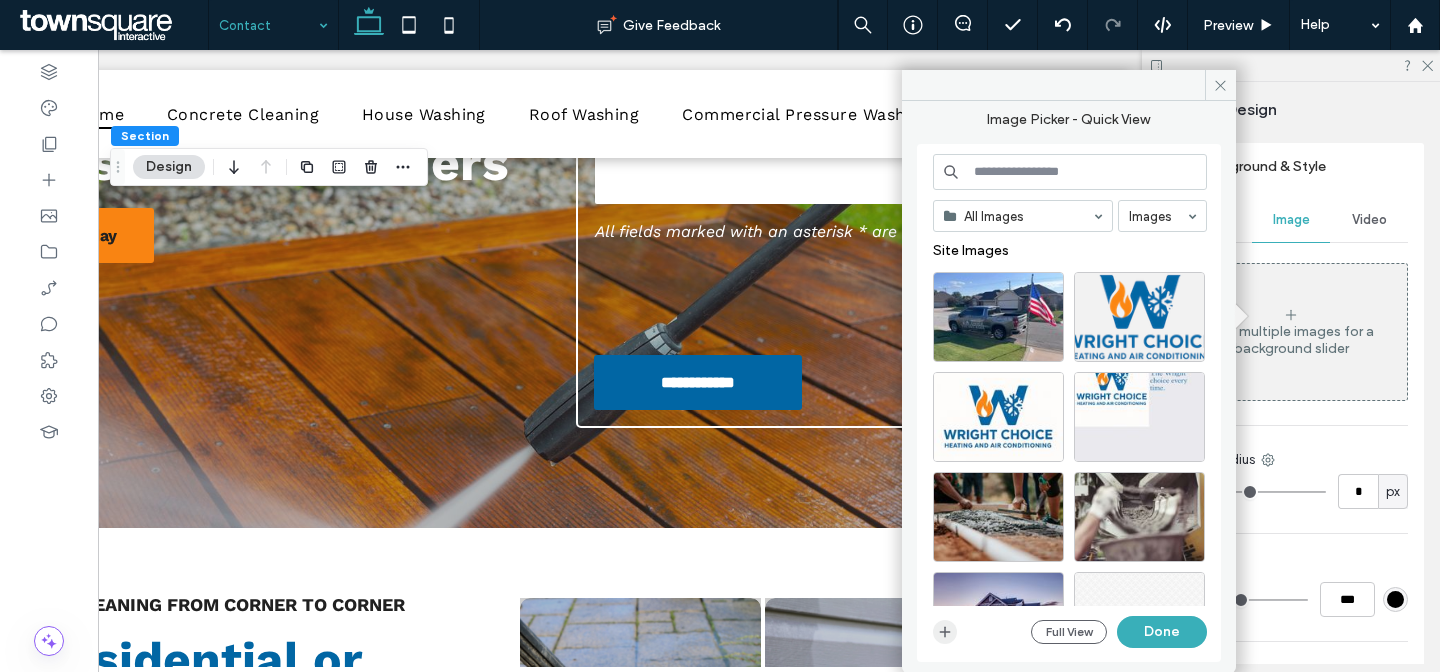 click 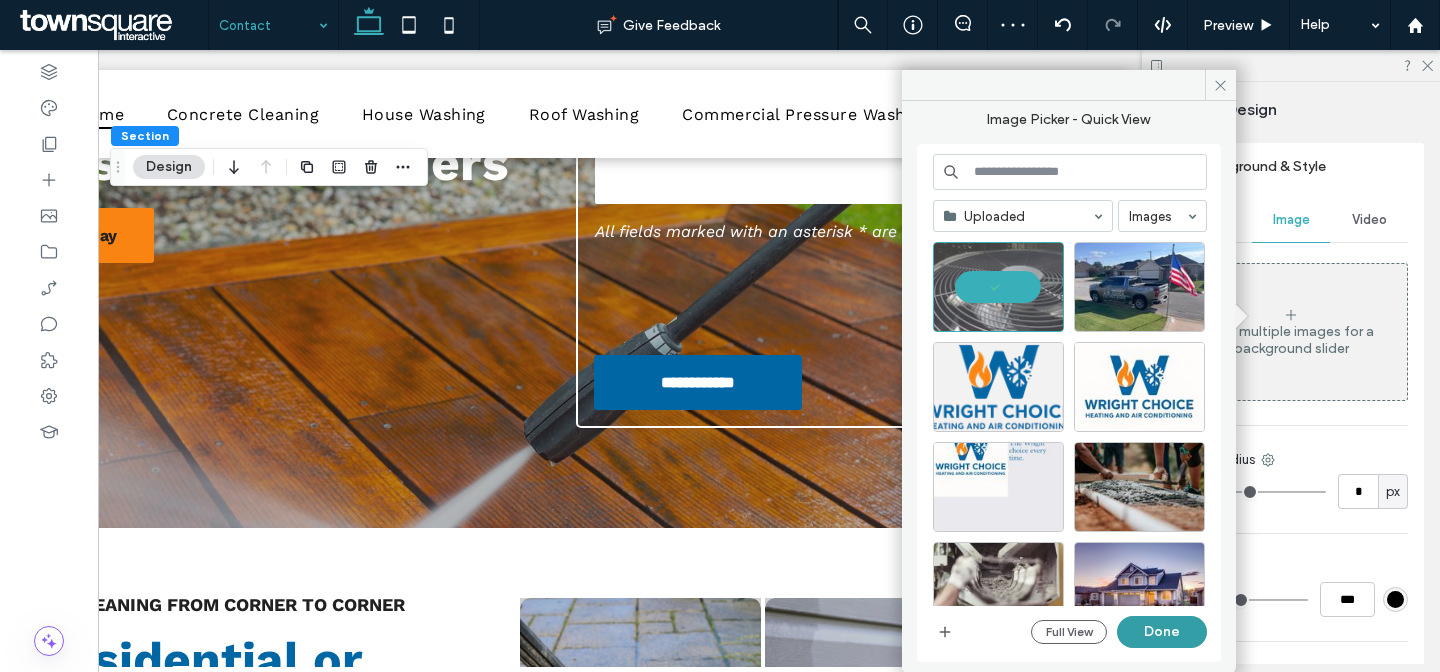 click on "Done" at bounding box center (1162, 632) 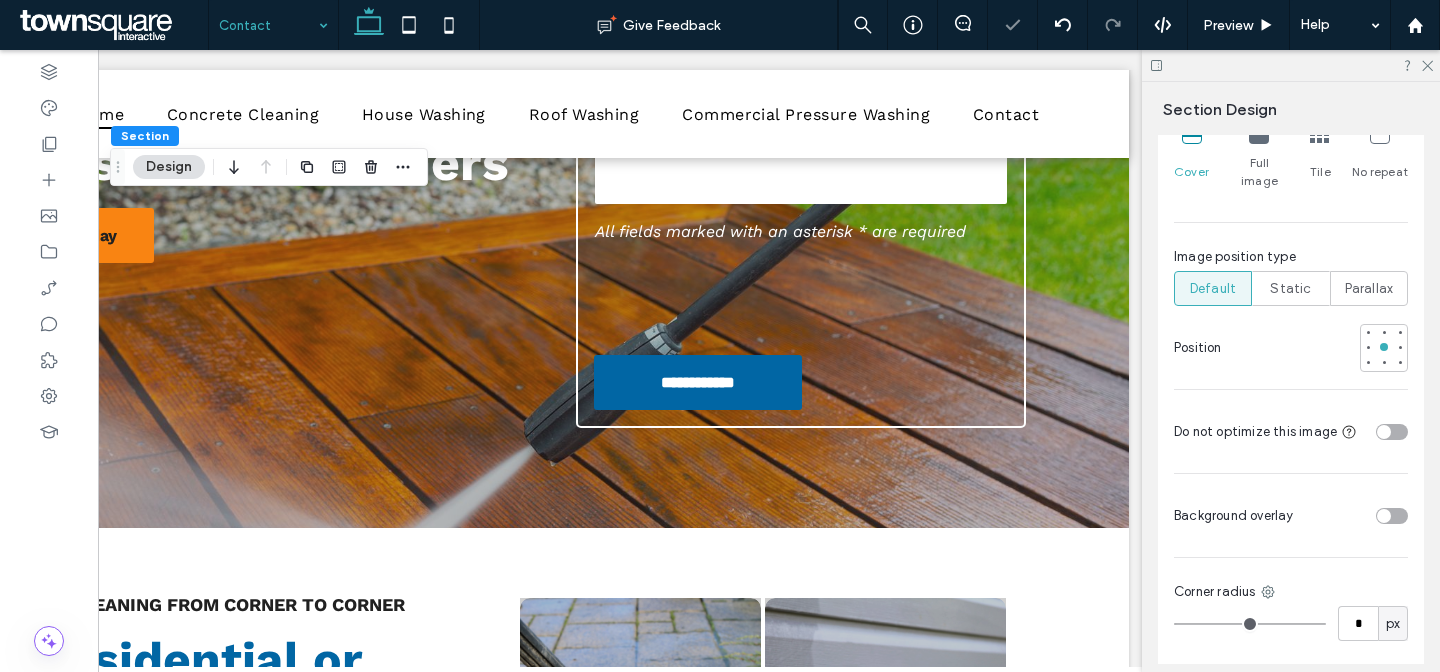 scroll, scrollTop: 1310, scrollLeft: 0, axis: vertical 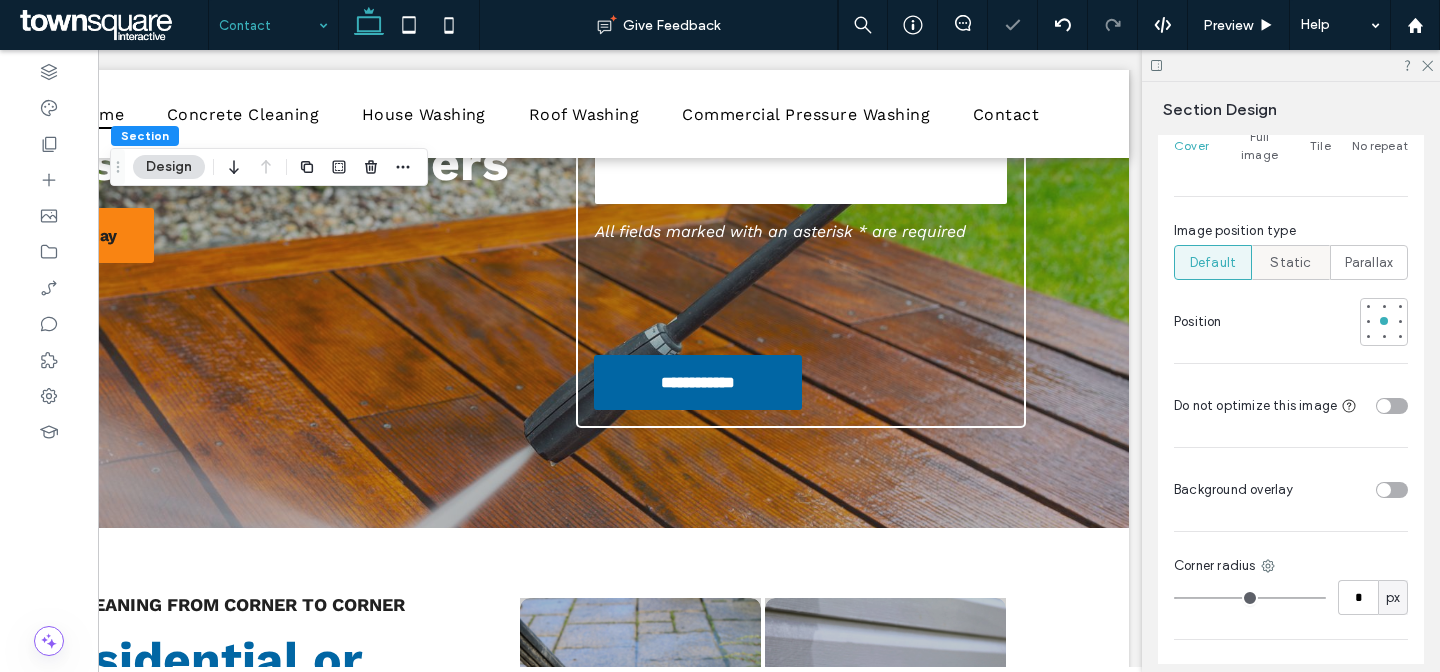 click on "Static" at bounding box center (1290, 263) 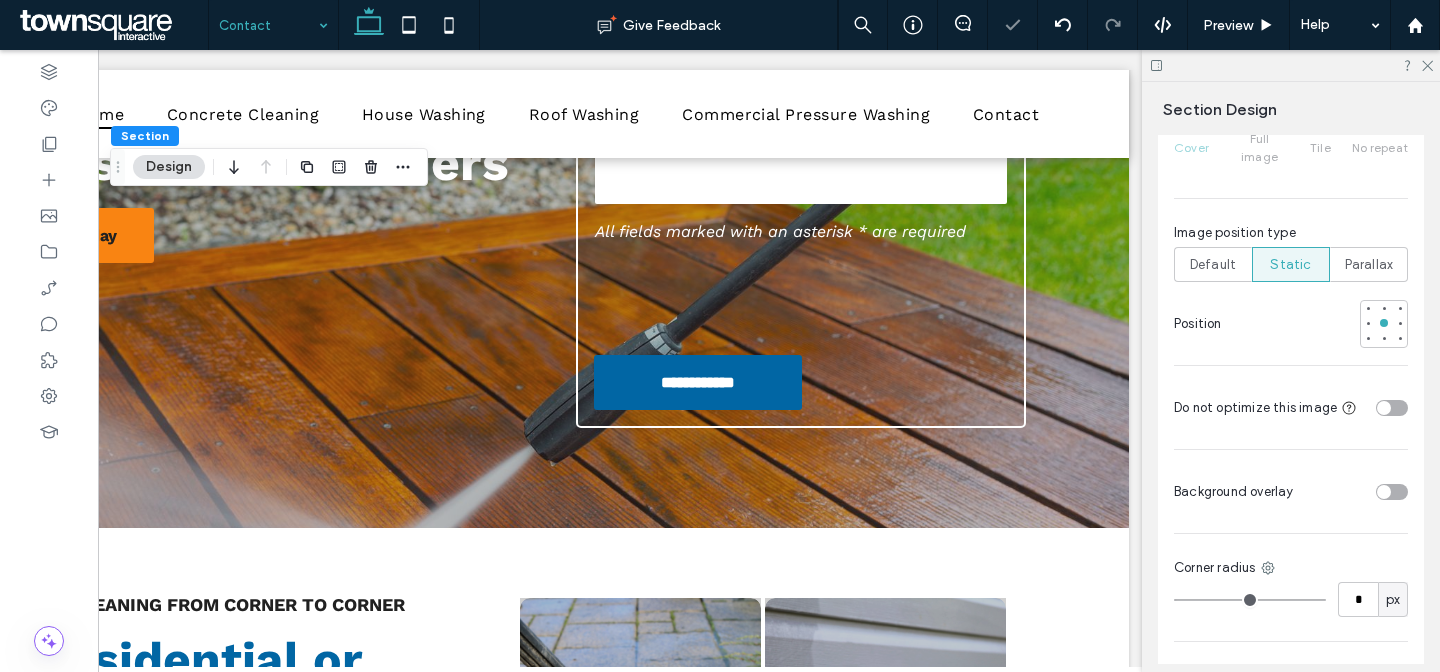 scroll, scrollTop: 1288, scrollLeft: 0, axis: vertical 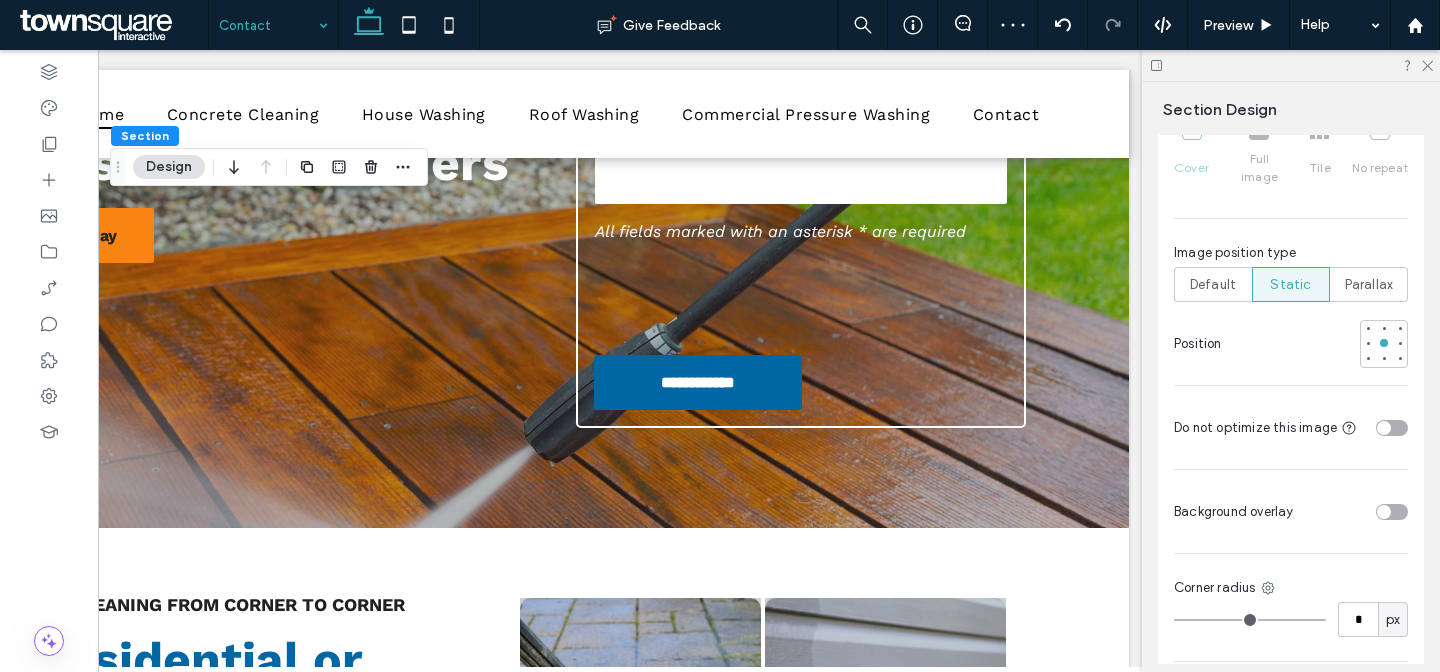 click at bounding box center (1392, 512) 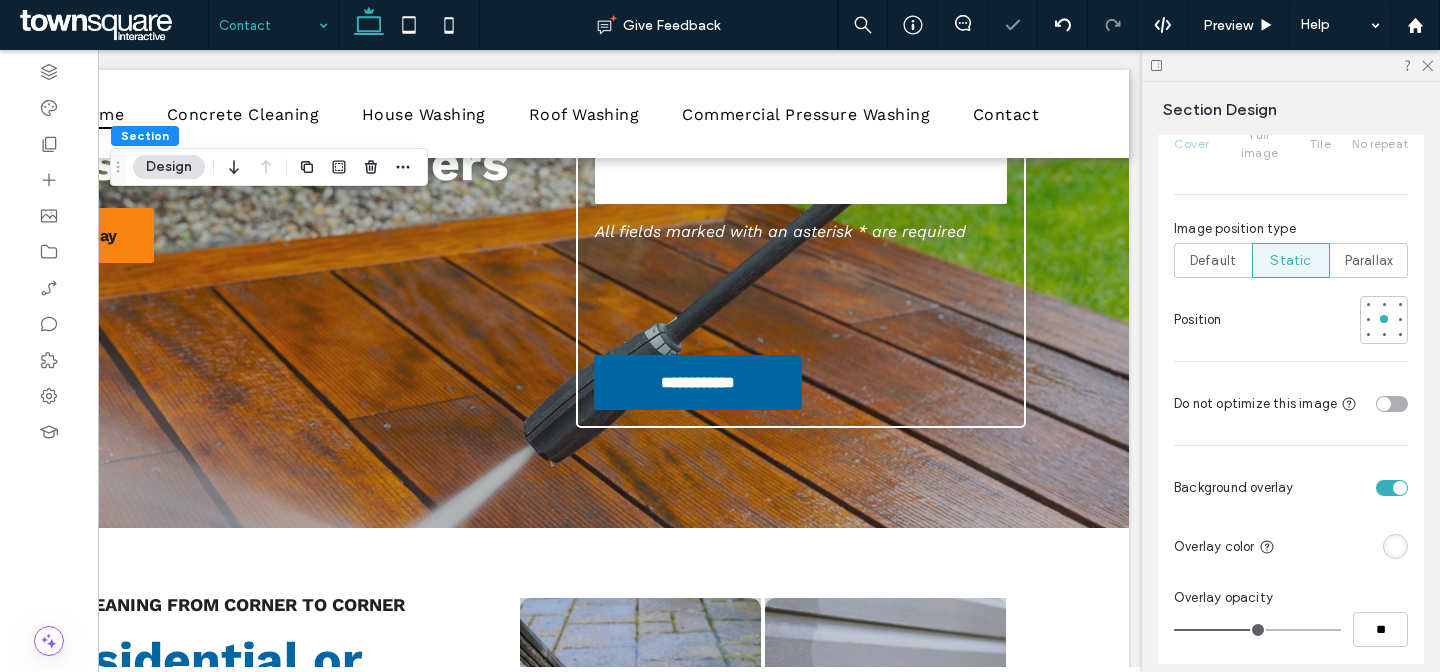 scroll, scrollTop: 1313, scrollLeft: 0, axis: vertical 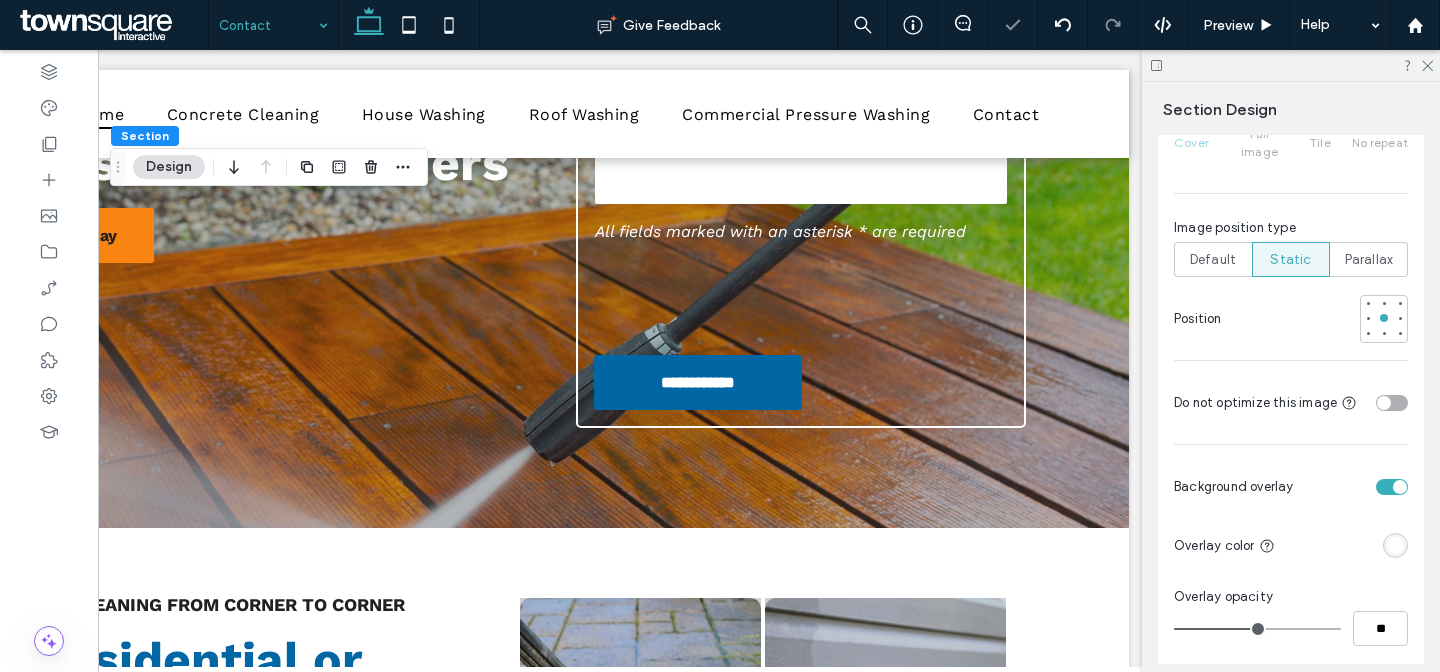 click at bounding box center (1395, 545) 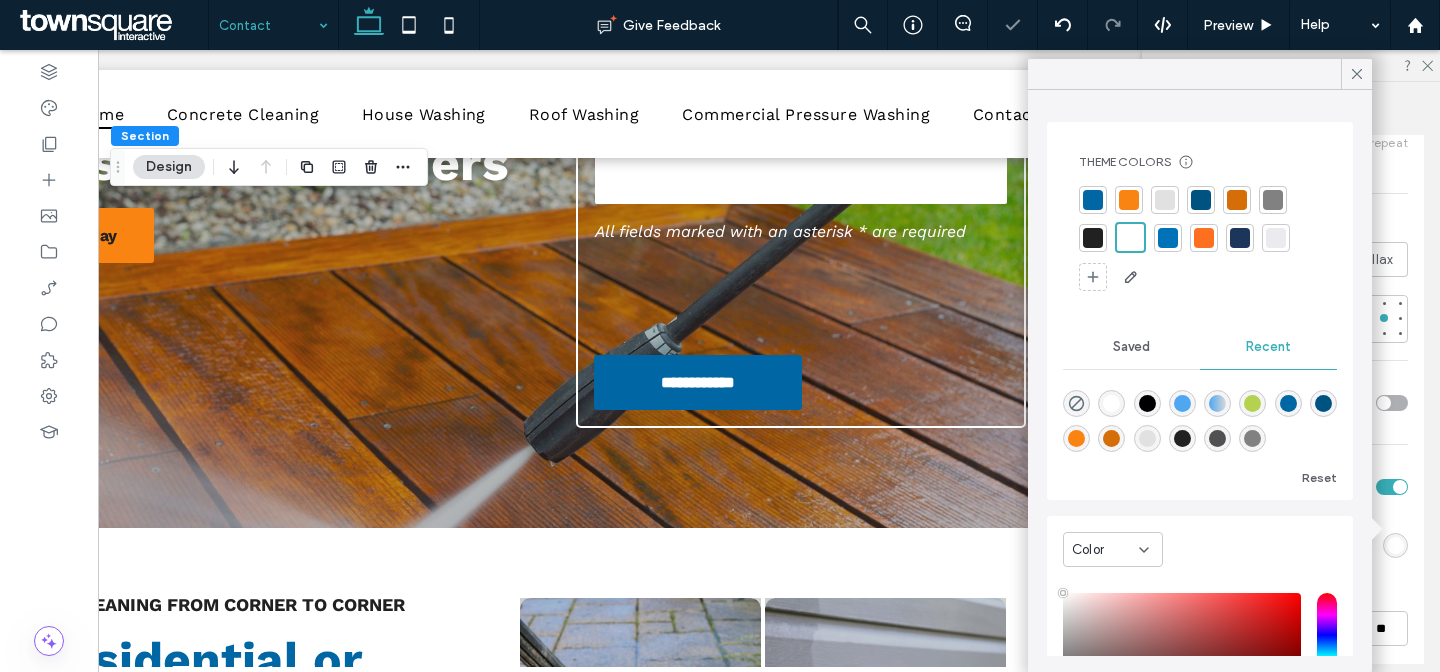 scroll, scrollTop: 141, scrollLeft: 0, axis: vertical 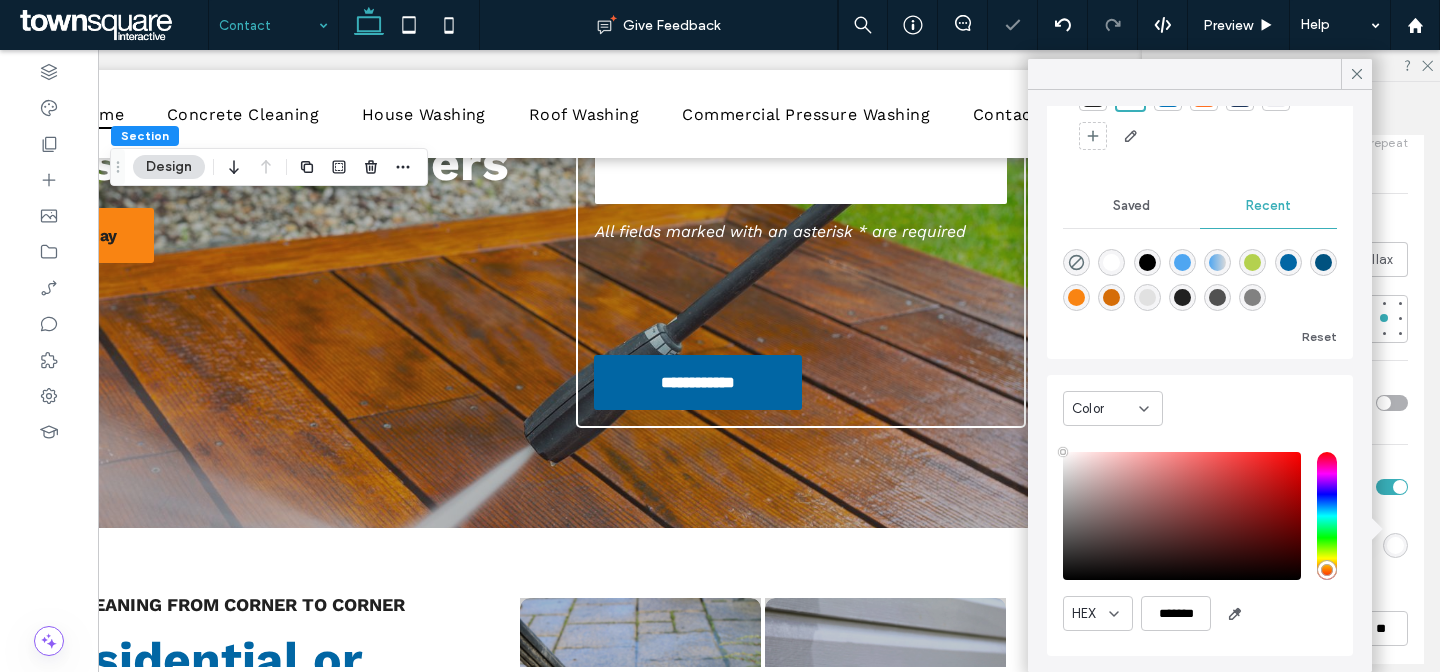 type on "*******" 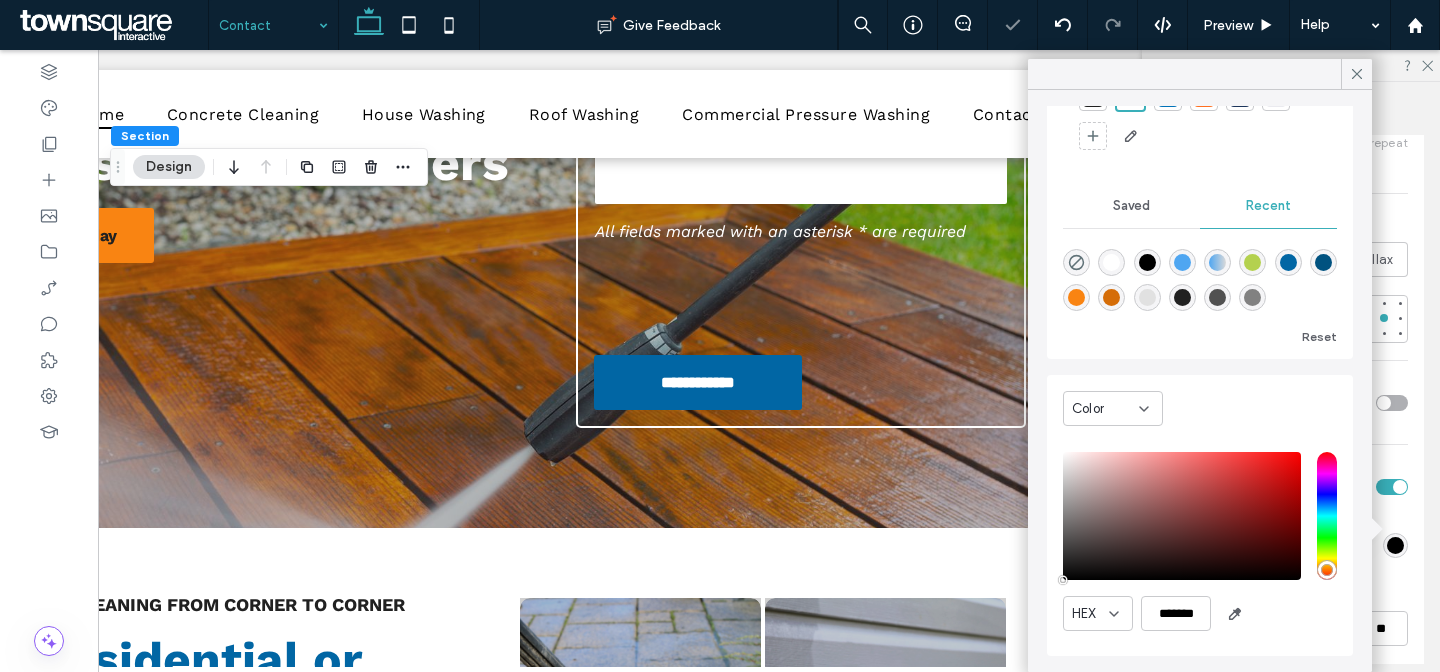 drag, startPoint x: 1109, startPoint y: 538, endPoint x: 1048, endPoint y: 619, distance: 101.4002 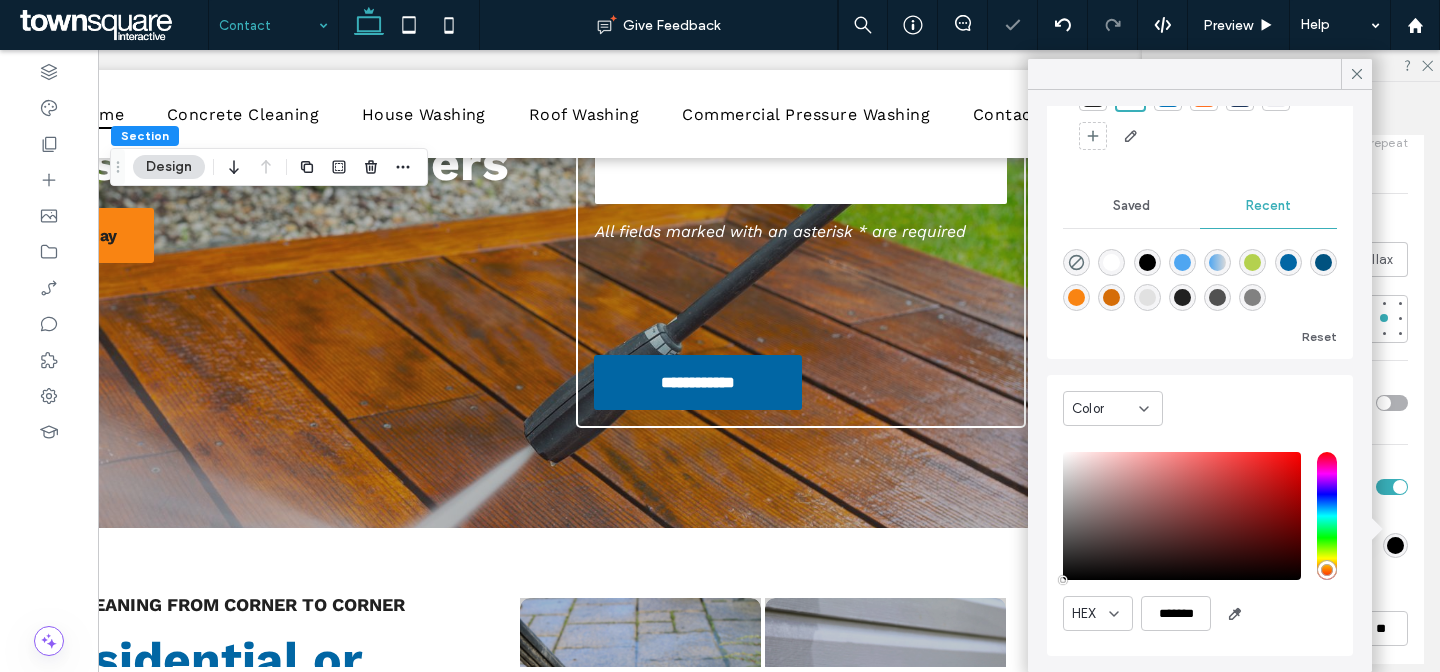 click on "Color Image Video Name: contact.jpg Size: 1920x1080 Replace Edit Delete Create background slider Cover Full image Tile No repeat Image position type Default Static Parallax Position Do not optimize this image Background overlay Overlay color Overlay opacity ** Corner radius * px Border *** Shadow" at bounding box center (1291, 321) 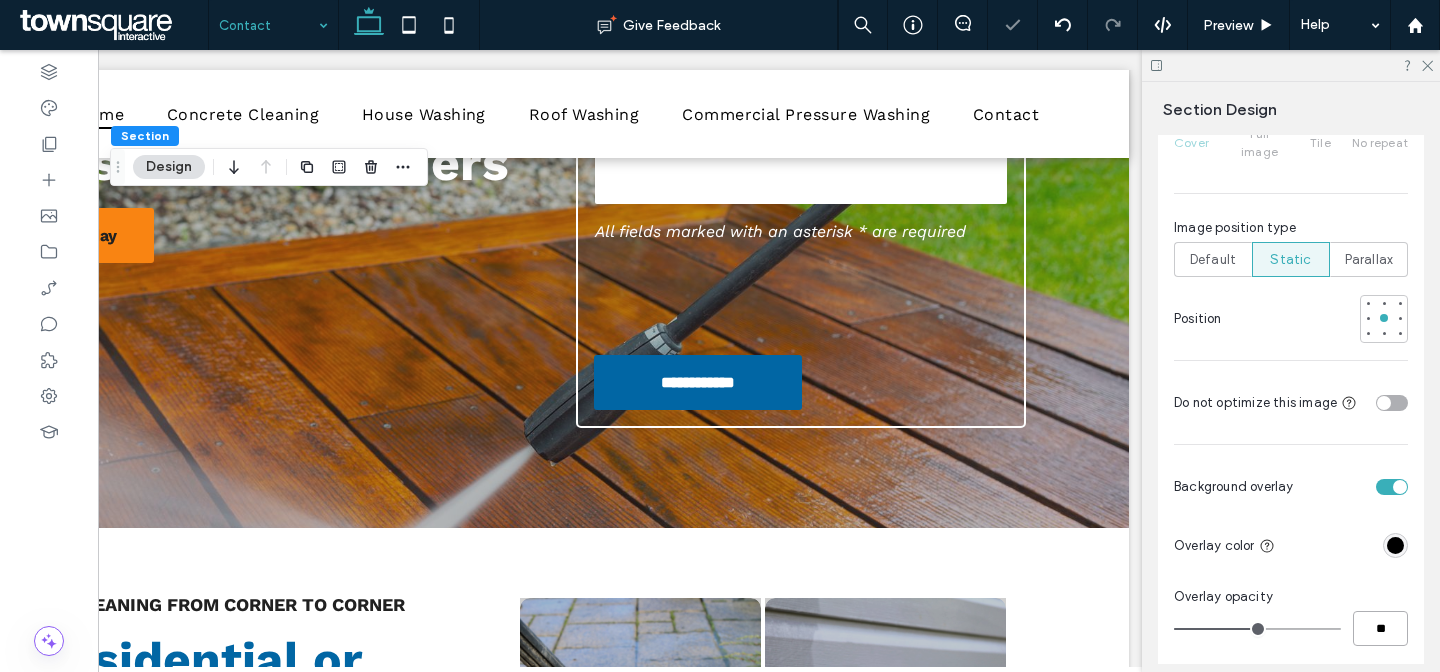 click on "**" at bounding box center [1380, 628] 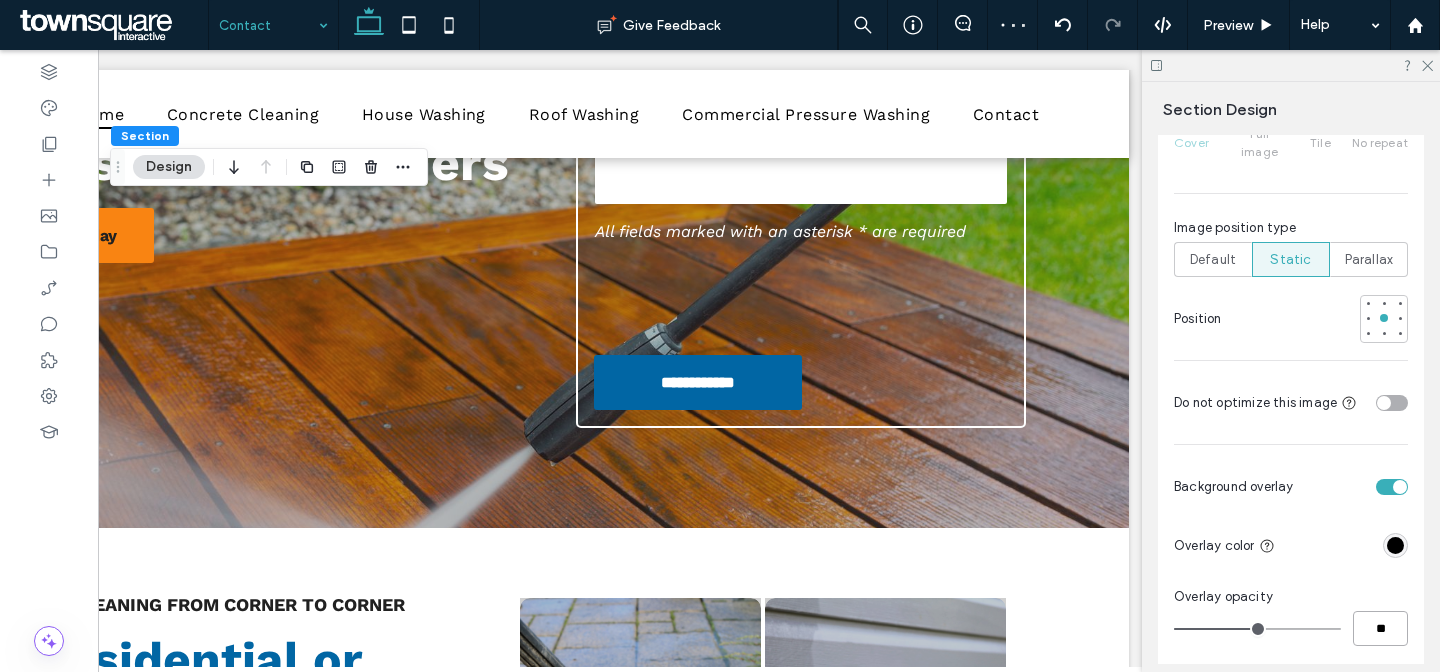 type on "**" 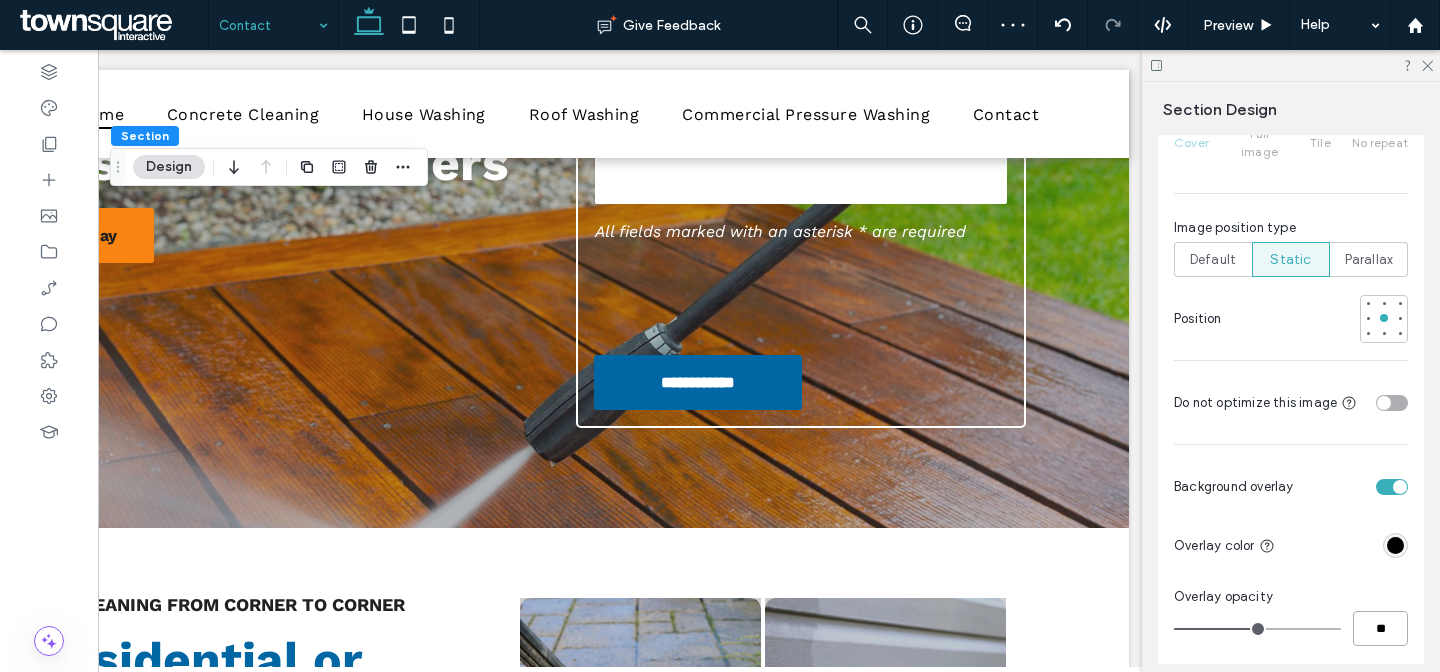type on "**" 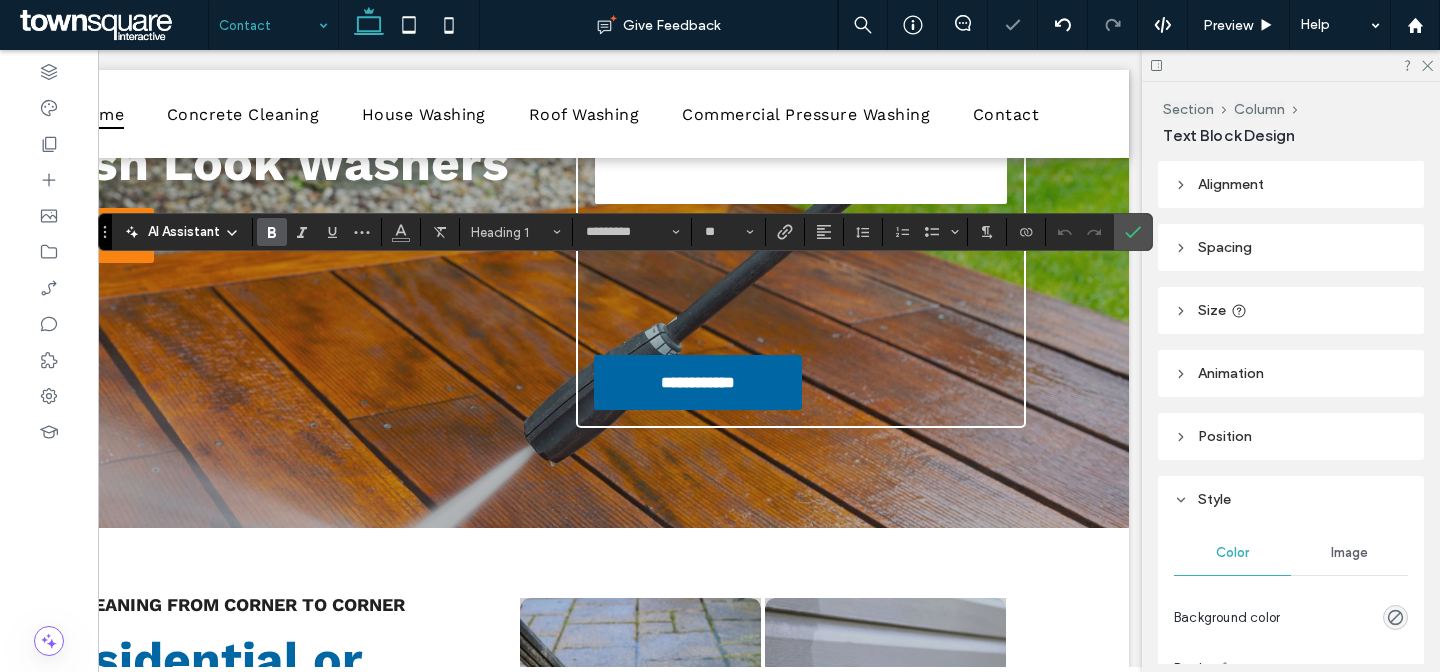 scroll, scrollTop: 0, scrollLeft: 0, axis: both 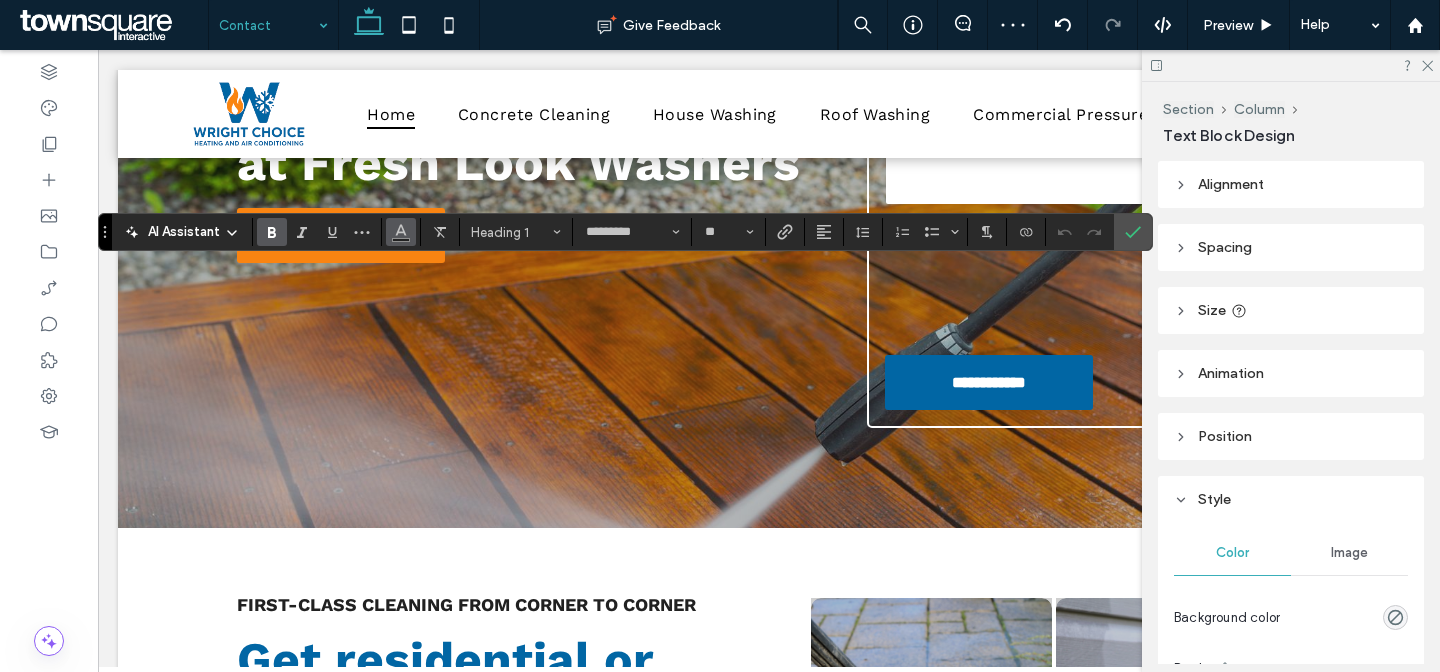 click at bounding box center [401, 232] 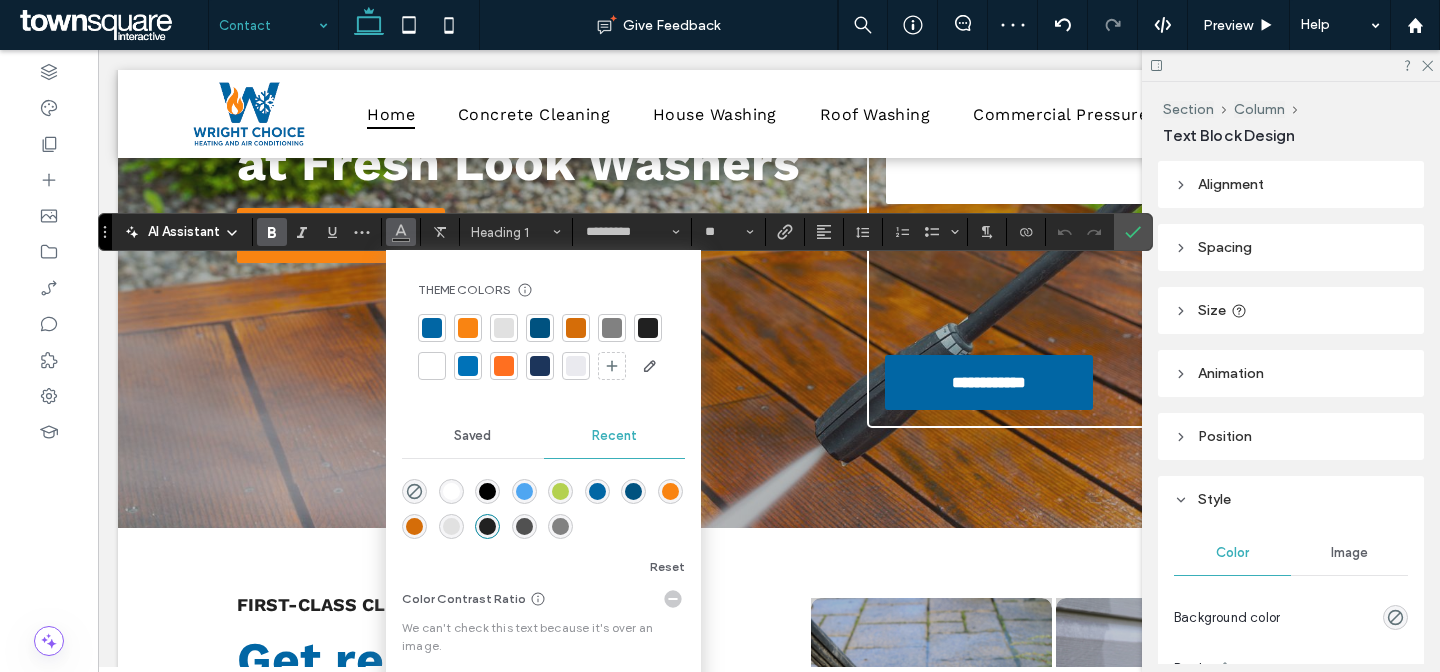 click at bounding box center (468, 328) 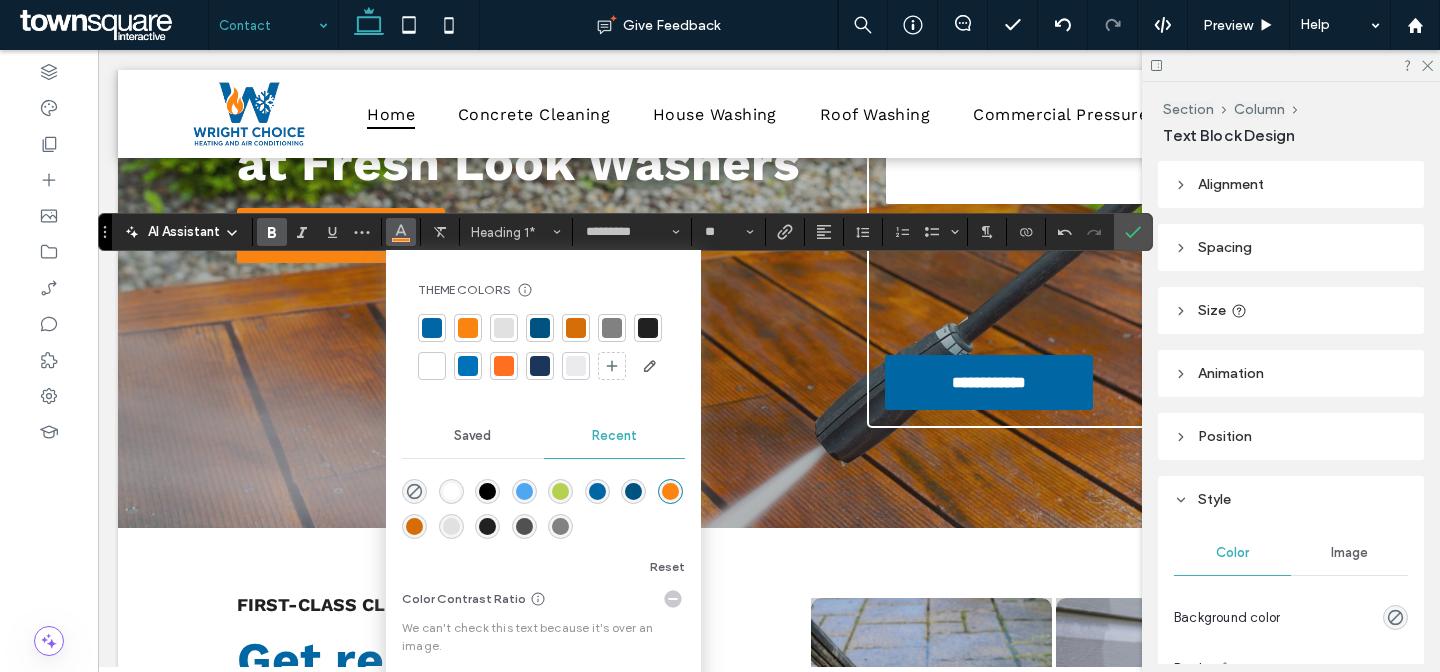 click at bounding box center [432, 366] 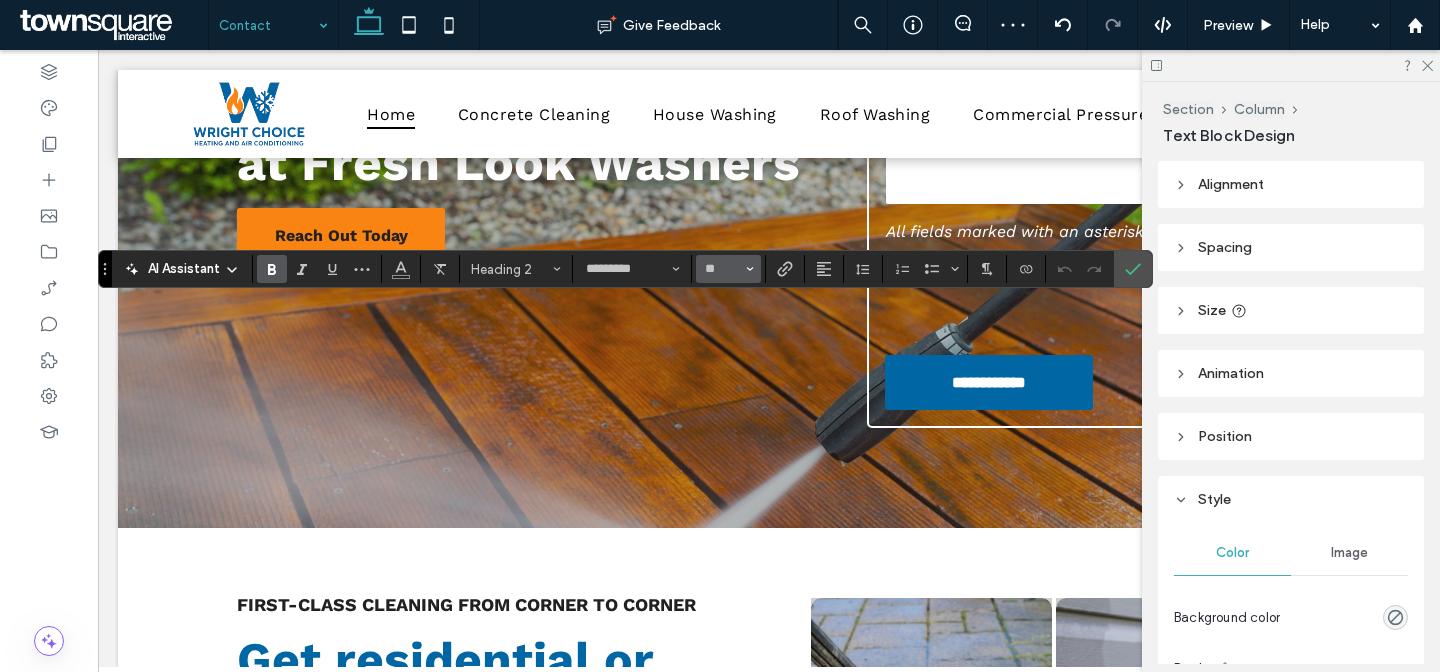 click 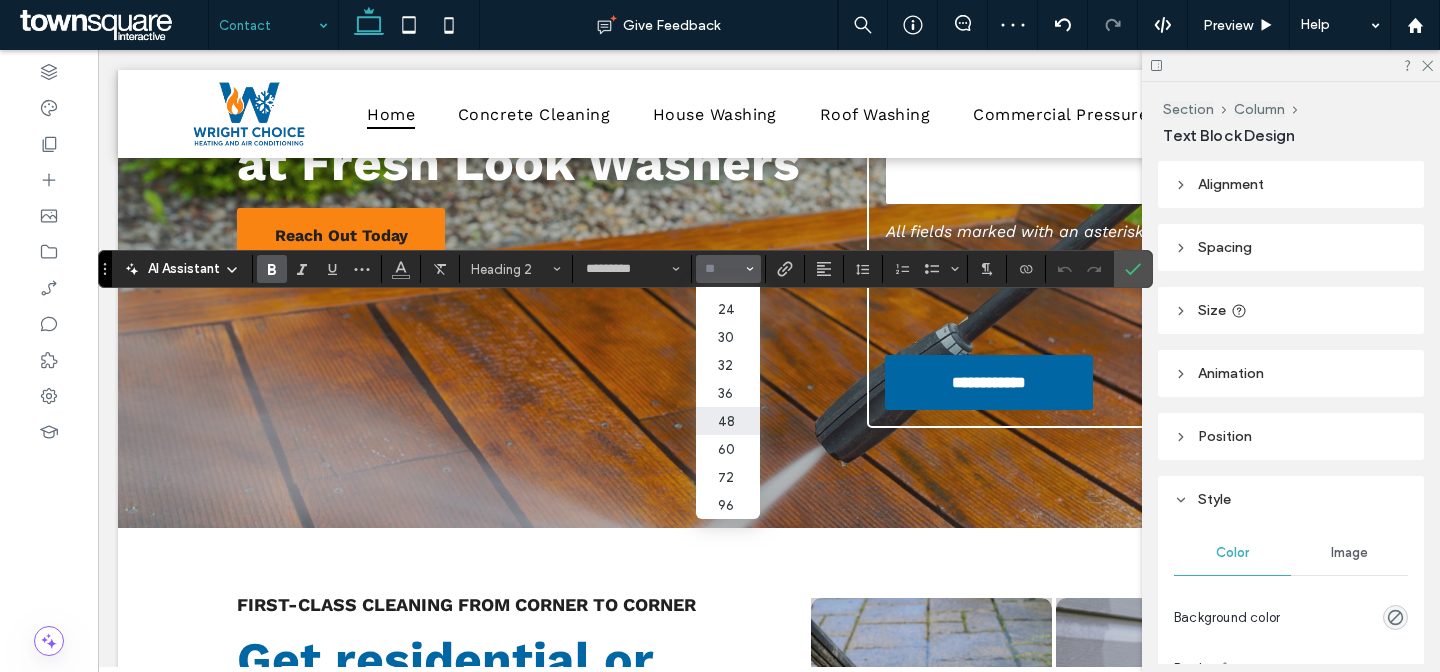 scroll, scrollTop: 231, scrollLeft: 0, axis: vertical 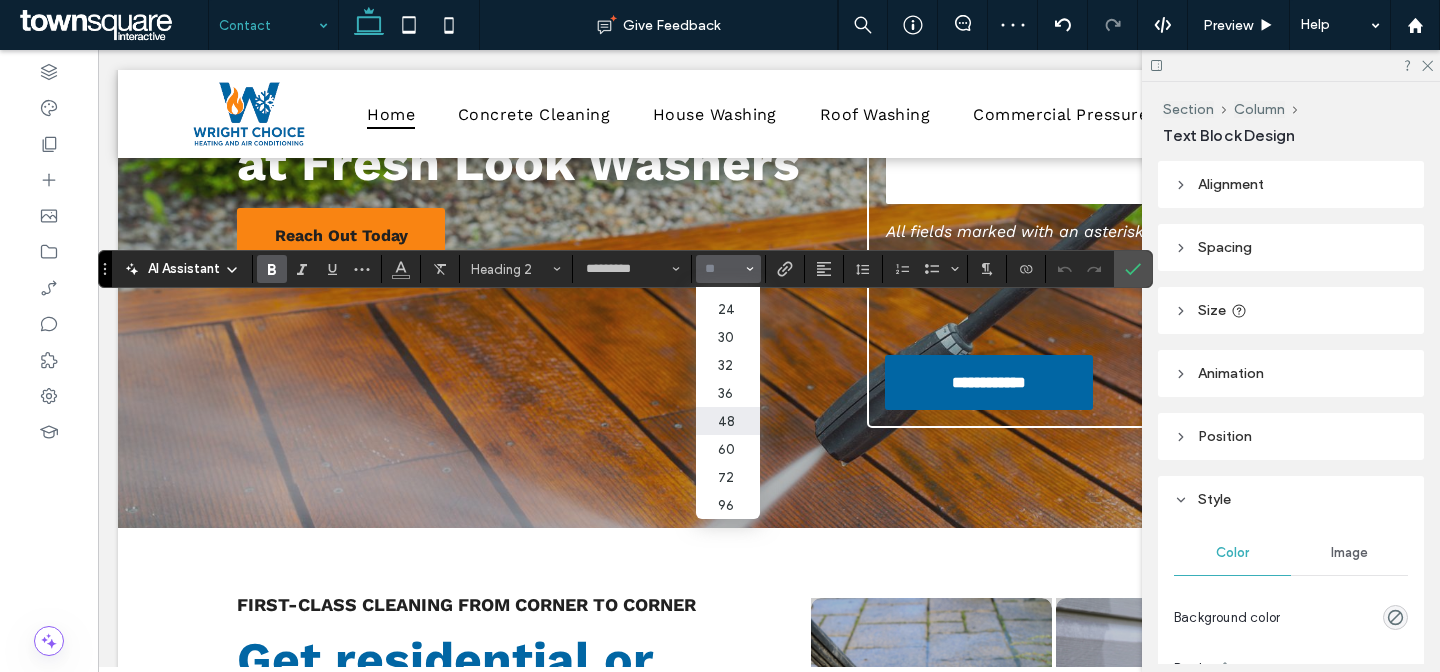 click on "48" at bounding box center (728, 421) 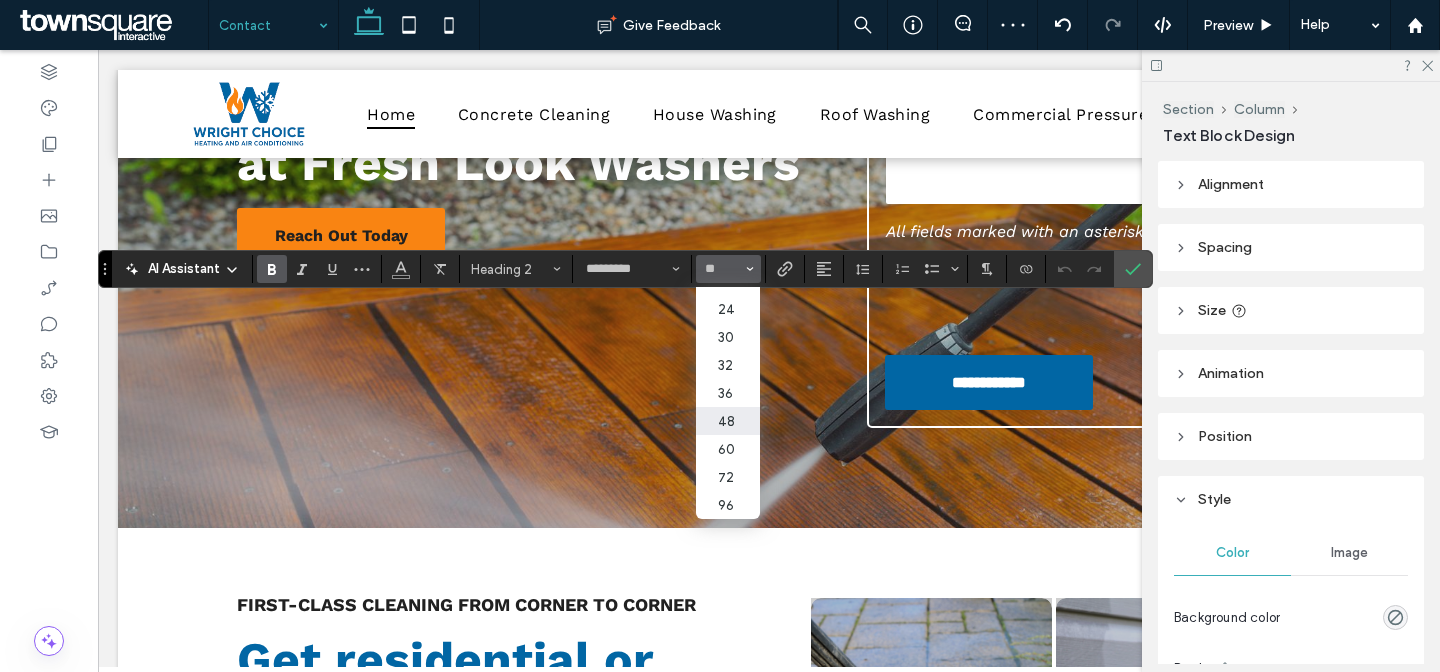 type on "**" 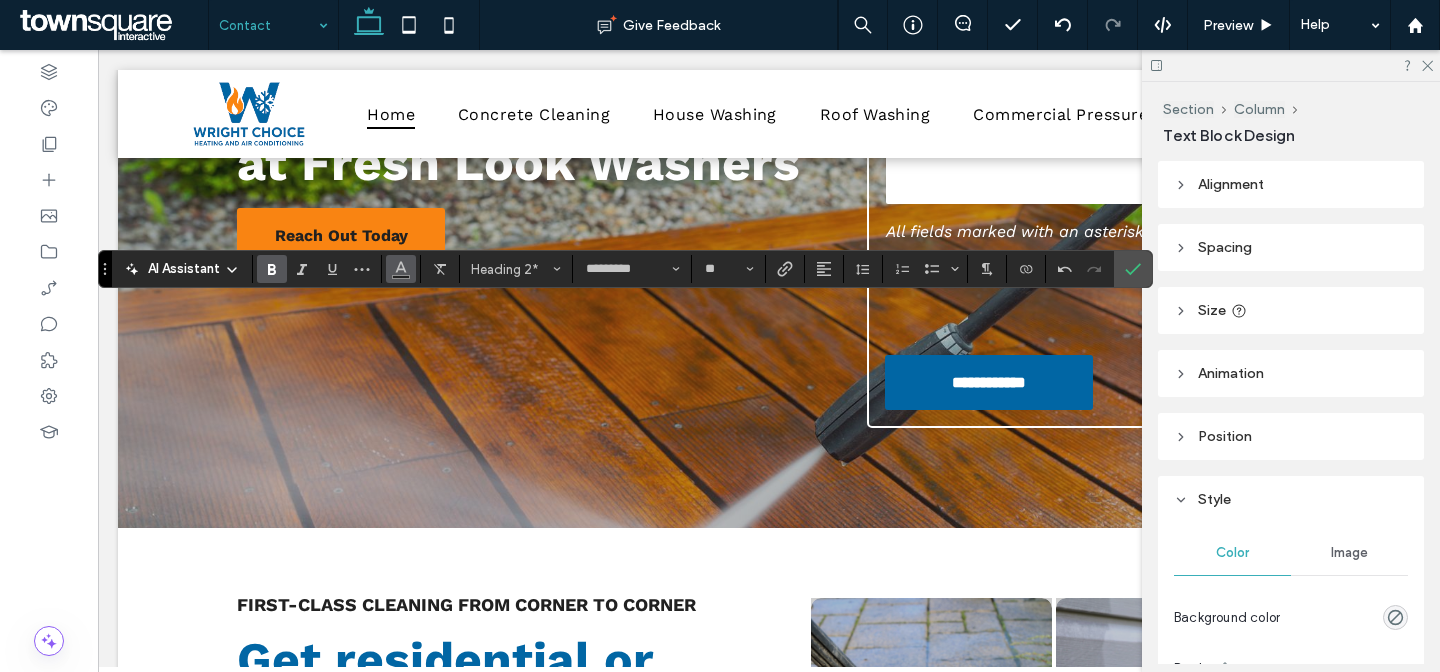 click 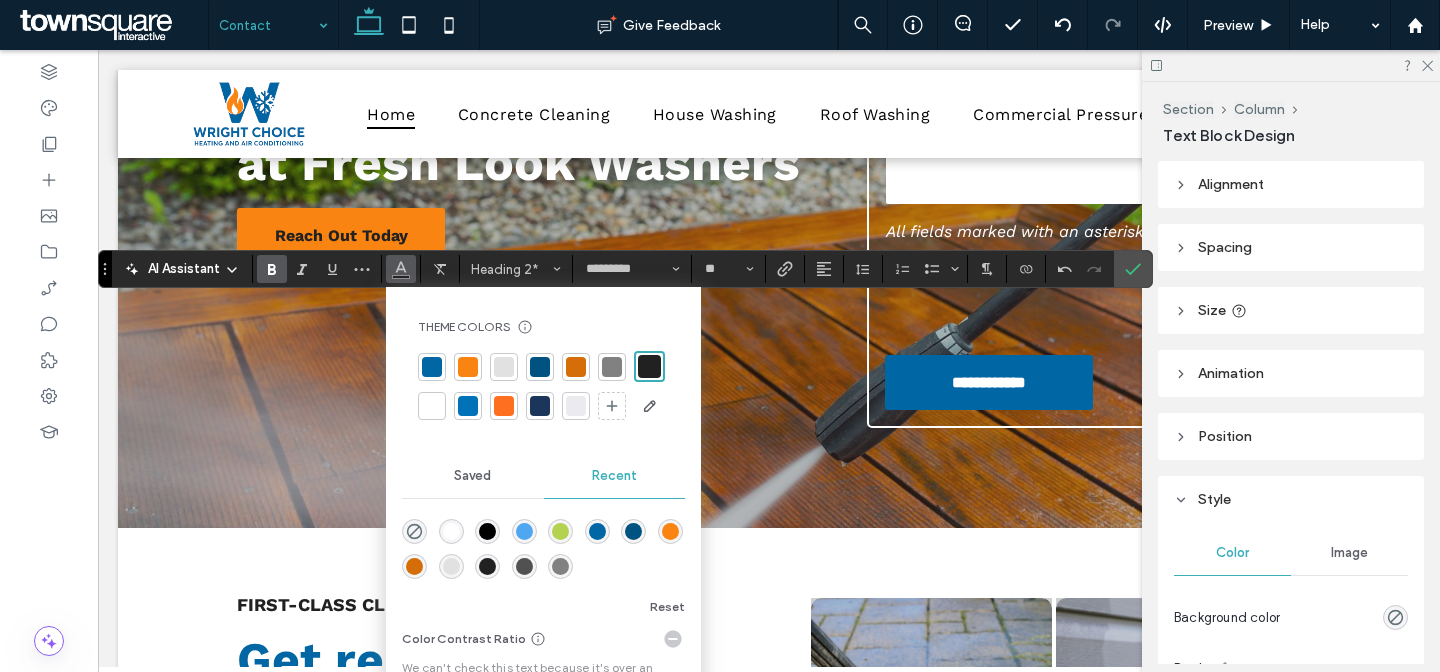 click at bounding box center [468, 367] 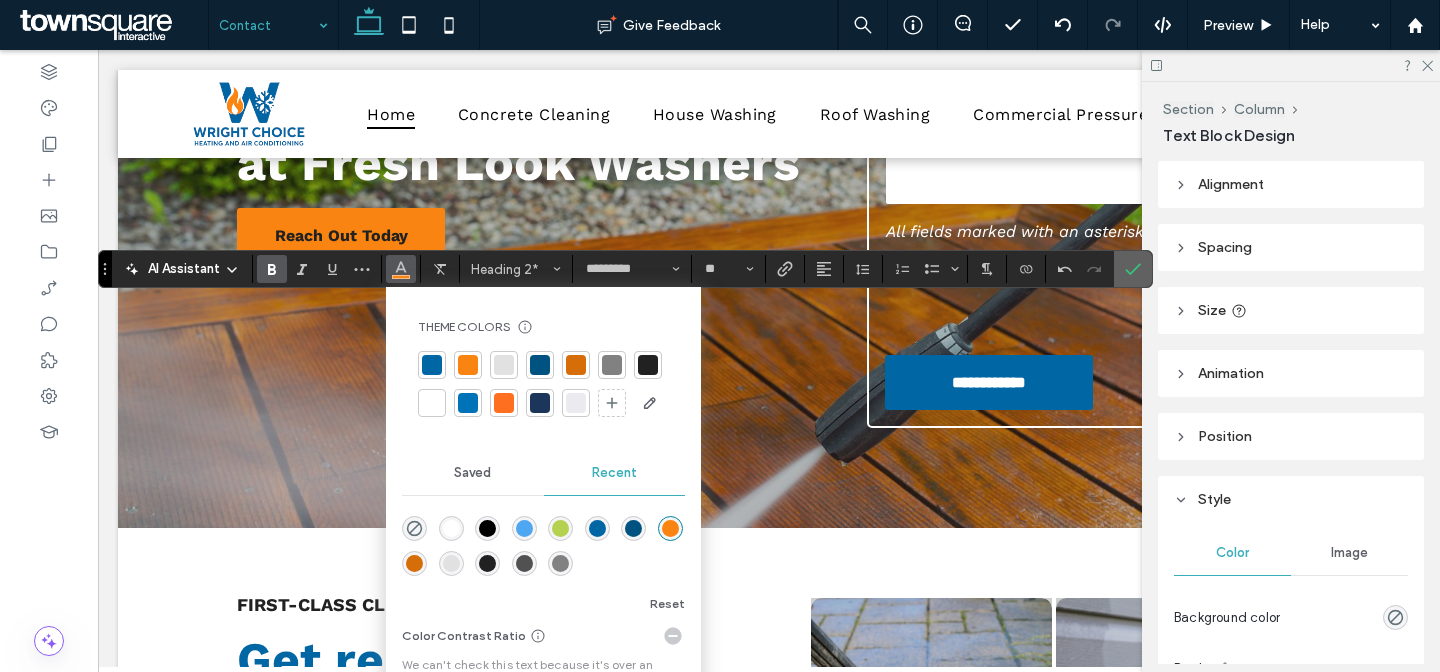 click 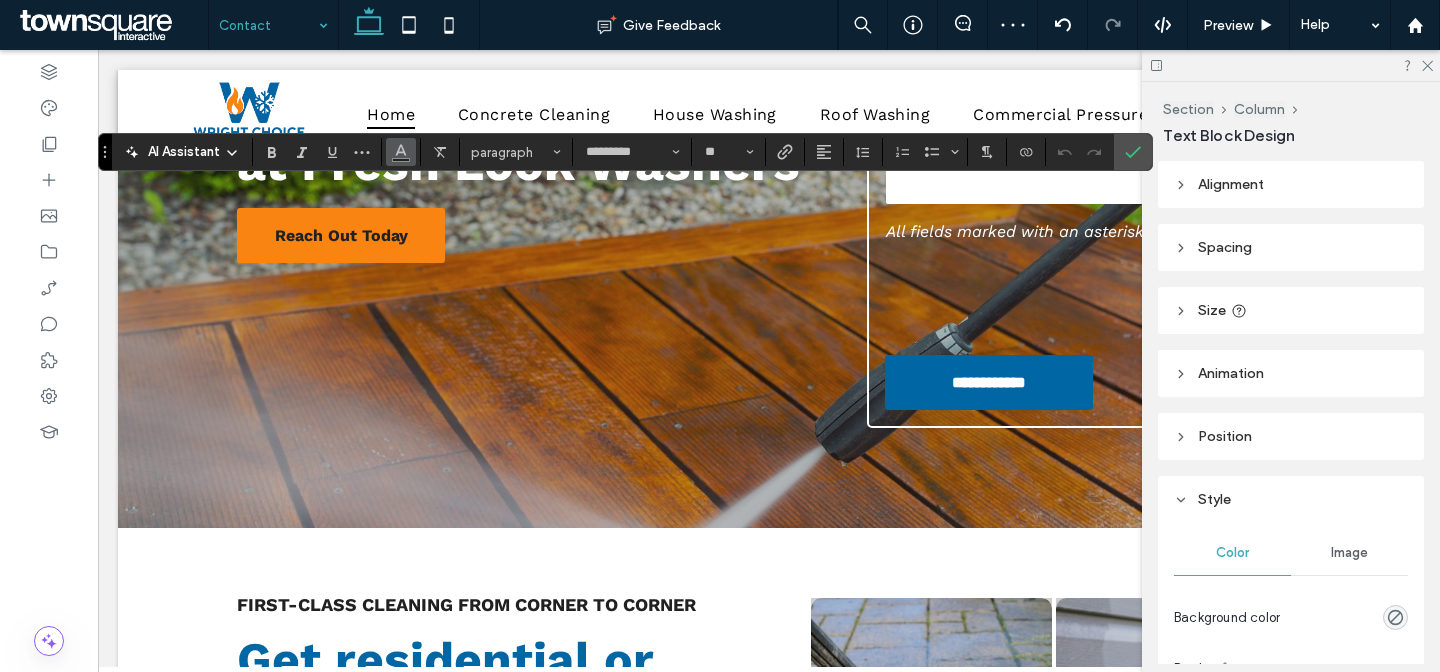 click at bounding box center (401, 150) 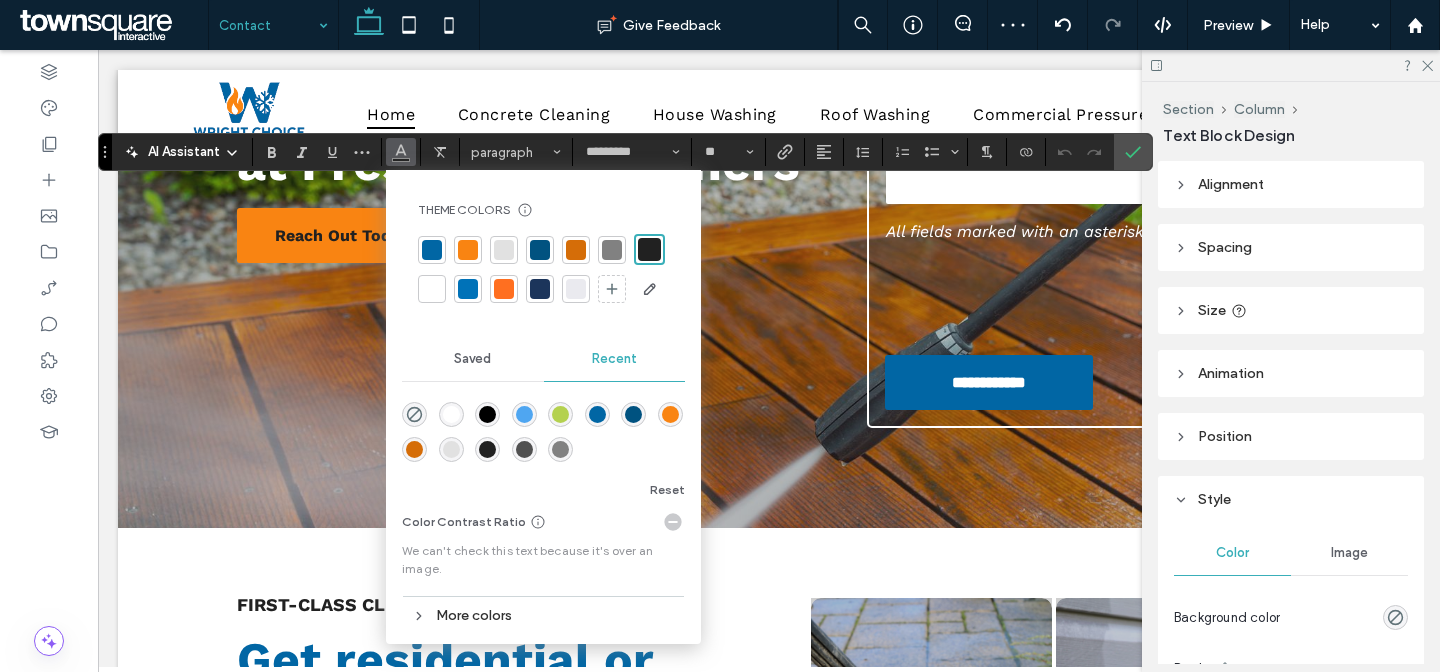 click at bounding box center [432, 289] 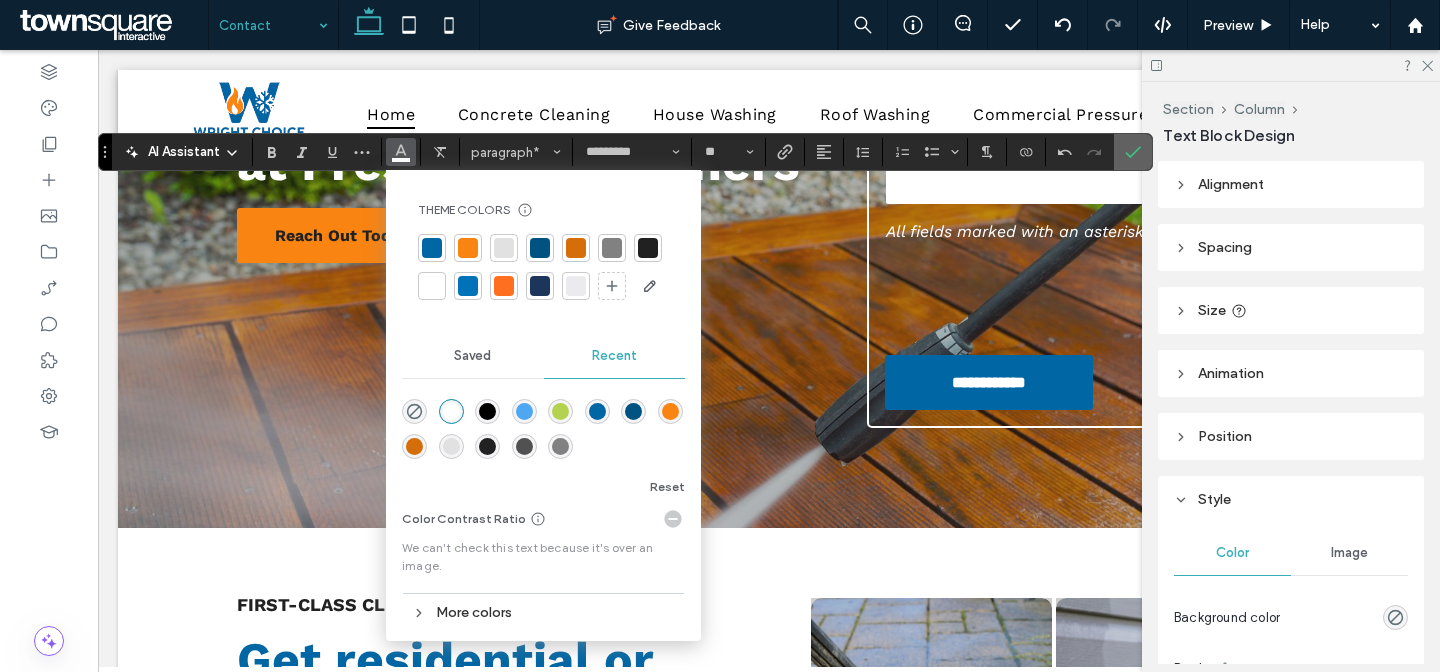 click 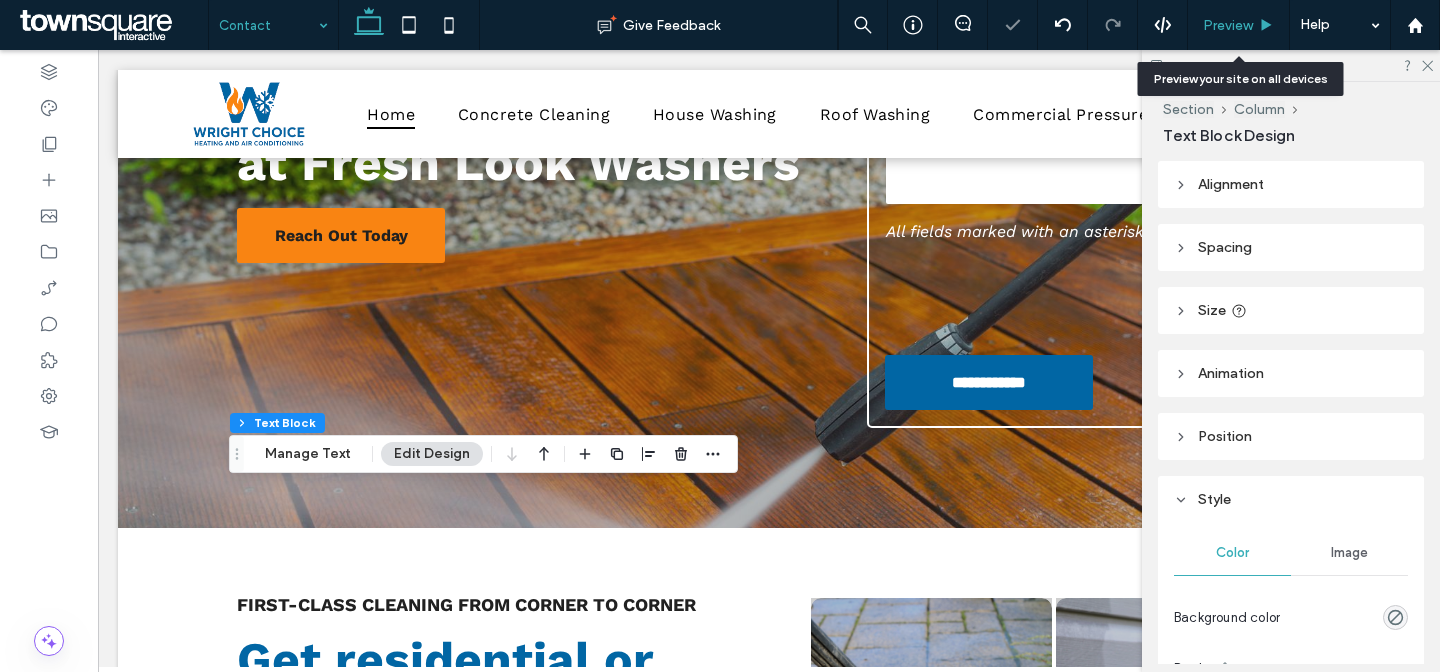 click 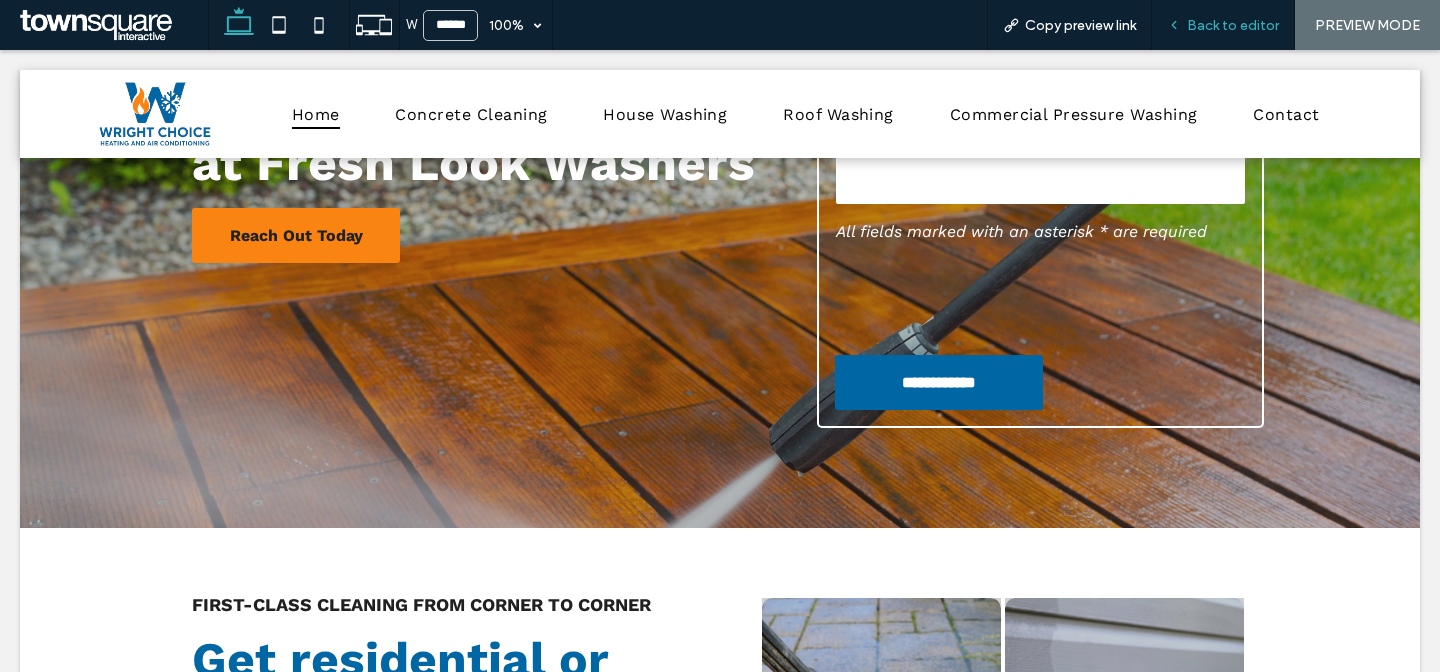 click on "Back to editor" at bounding box center (1233, 25) 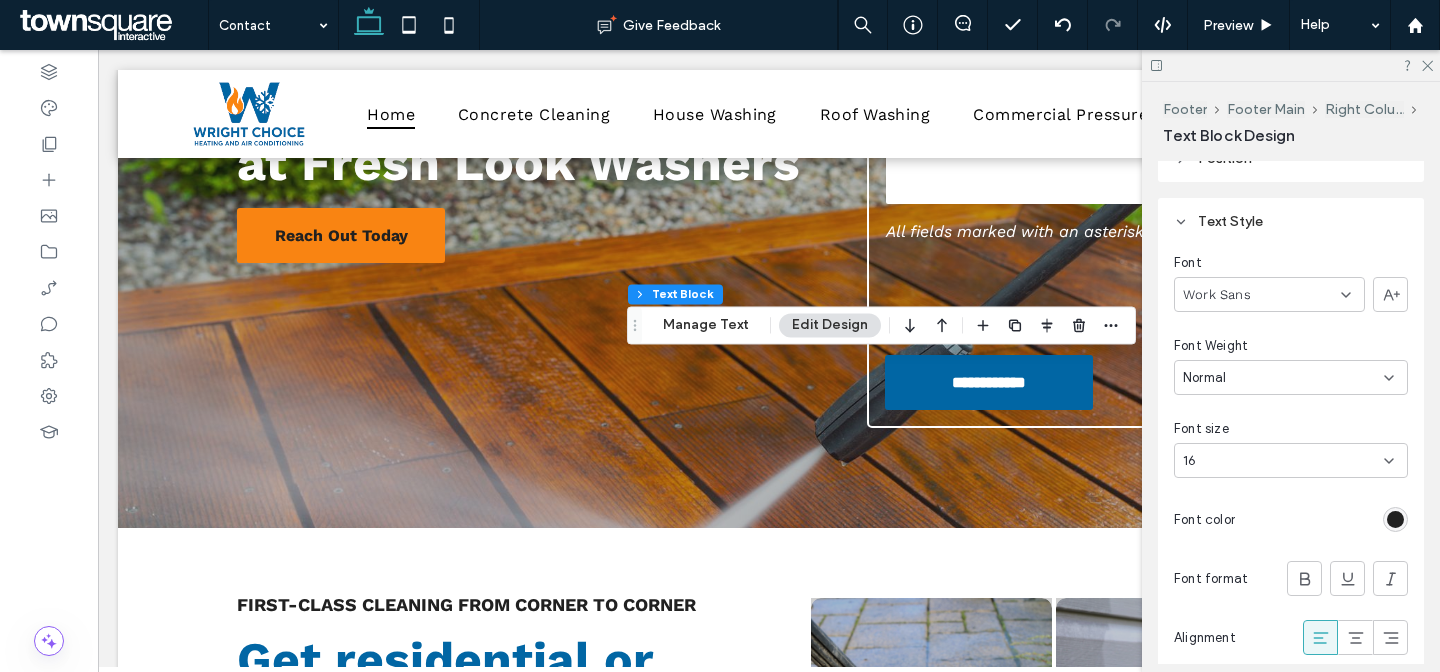 scroll, scrollTop: 258, scrollLeft: 0, axis: vertical 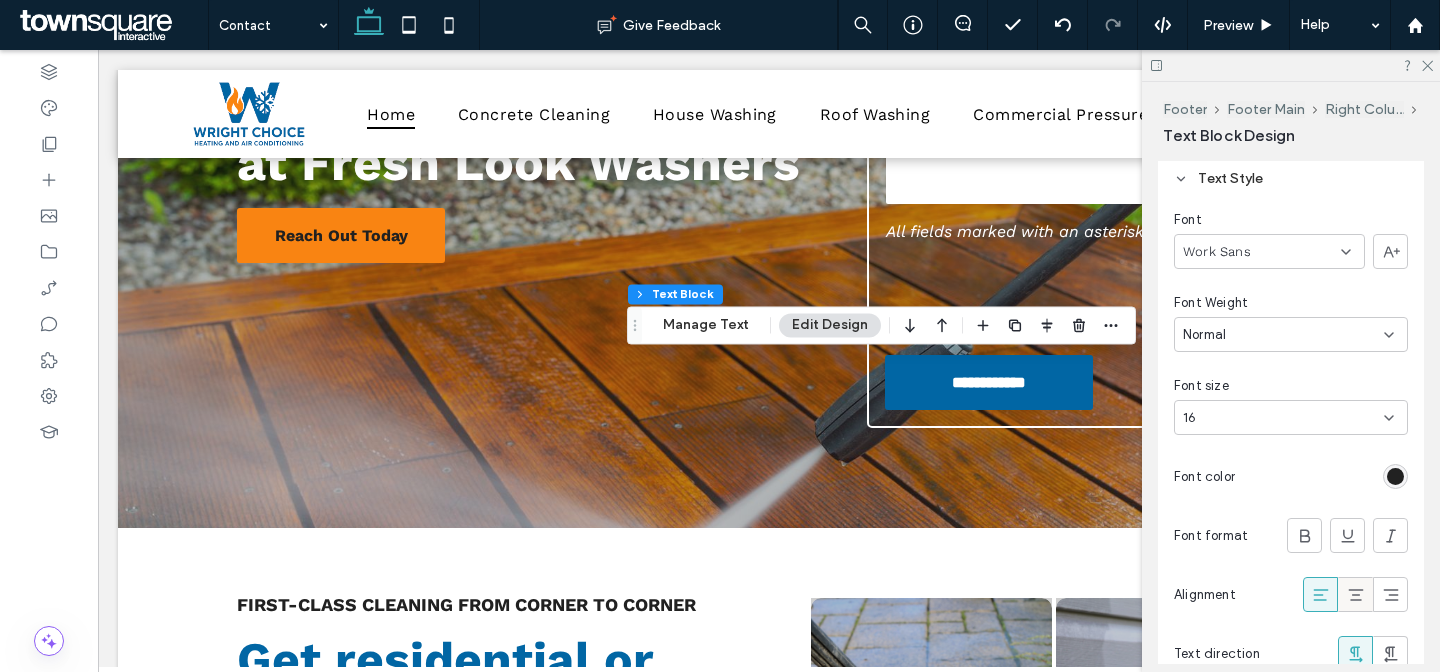 click 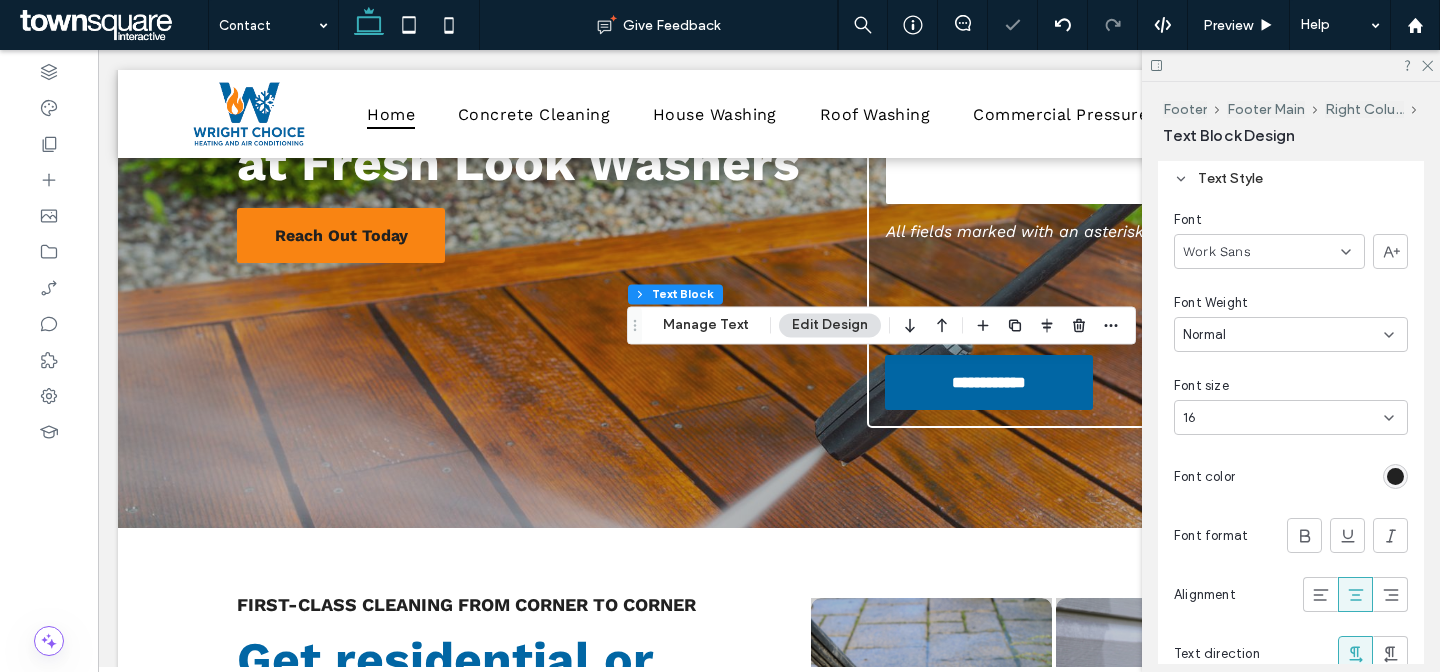 click at bounding box center [1291, 65] 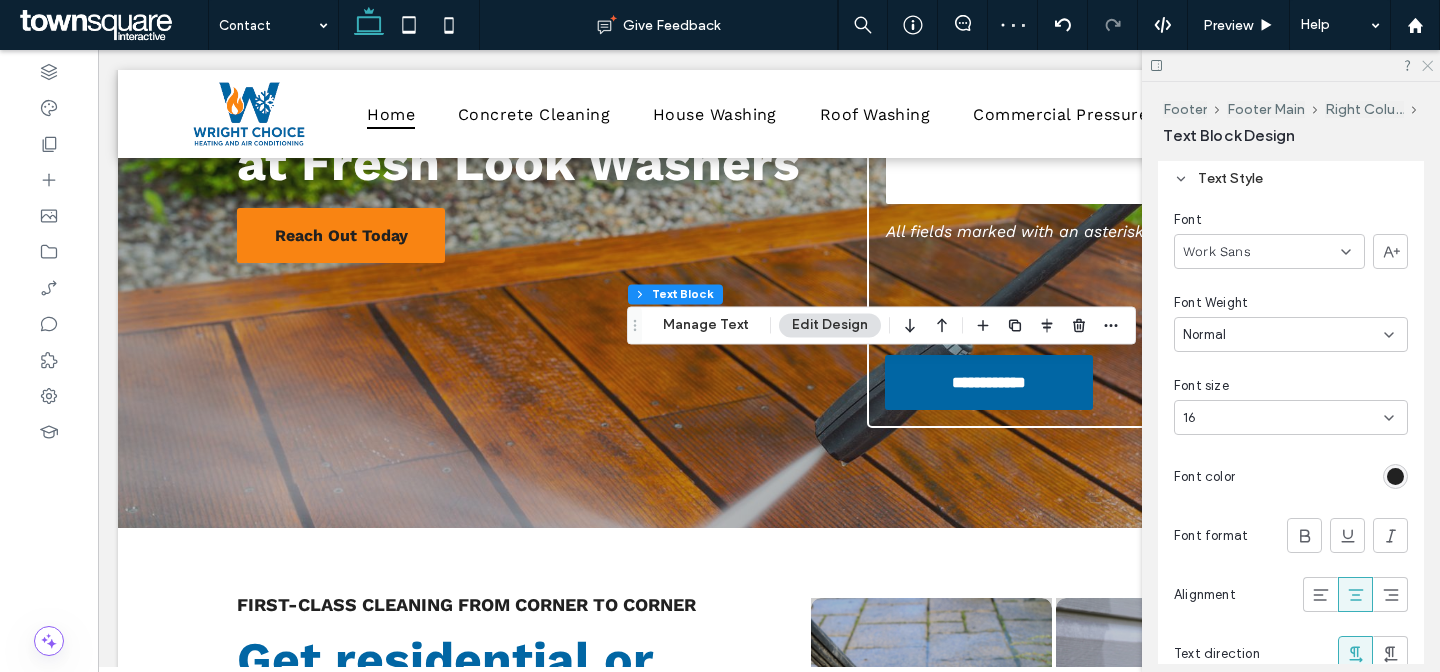 click 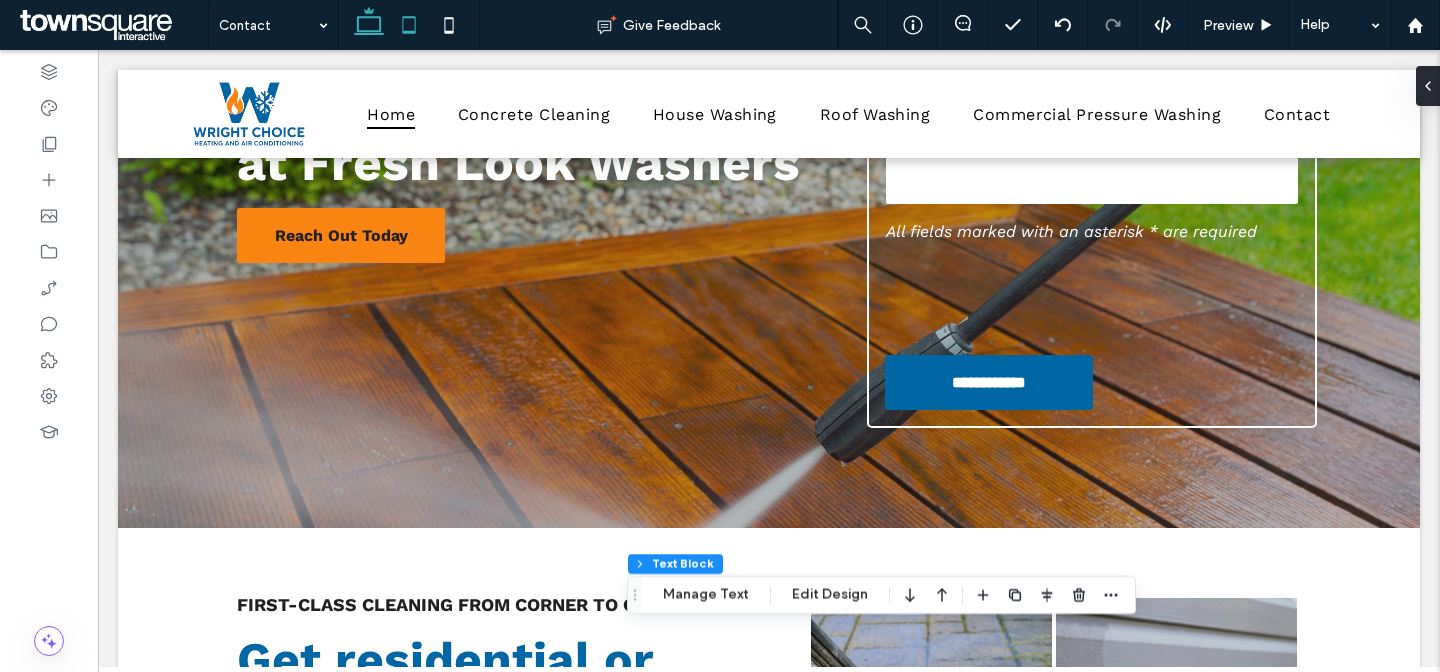 click 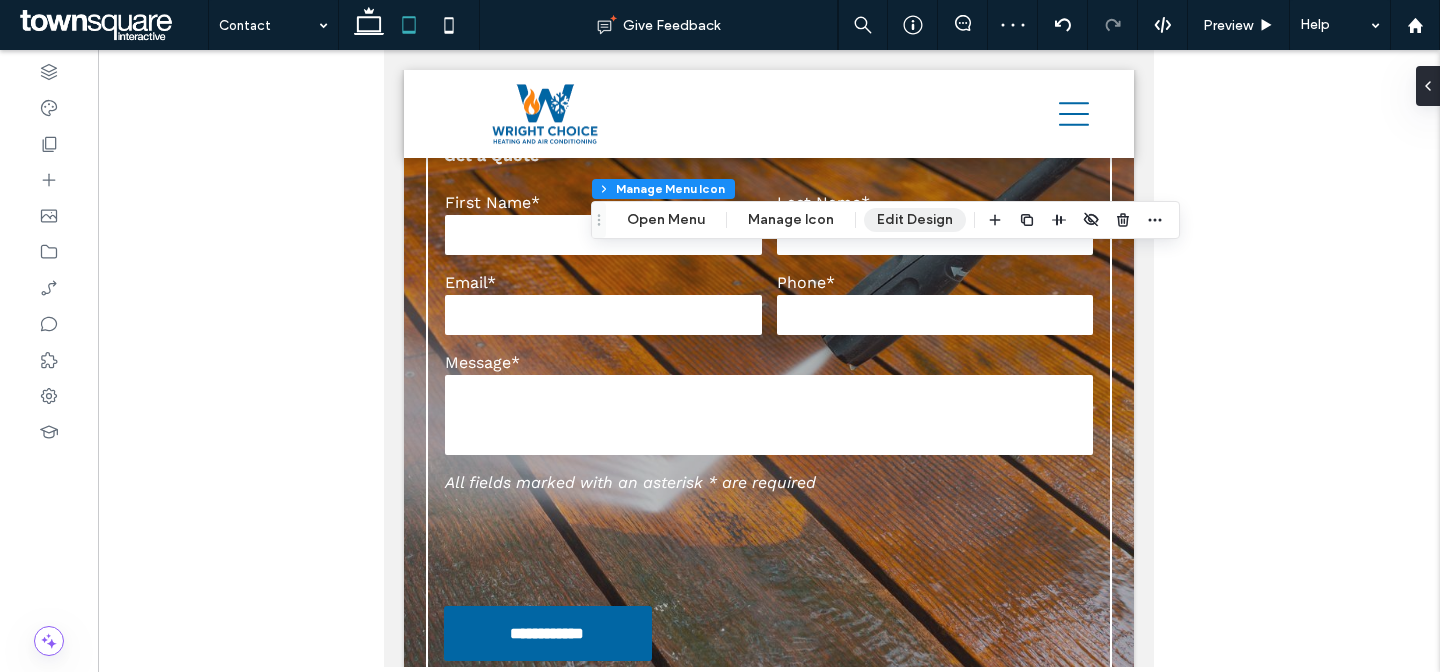 click on "Edit Design" at bounding box center [915, 220] 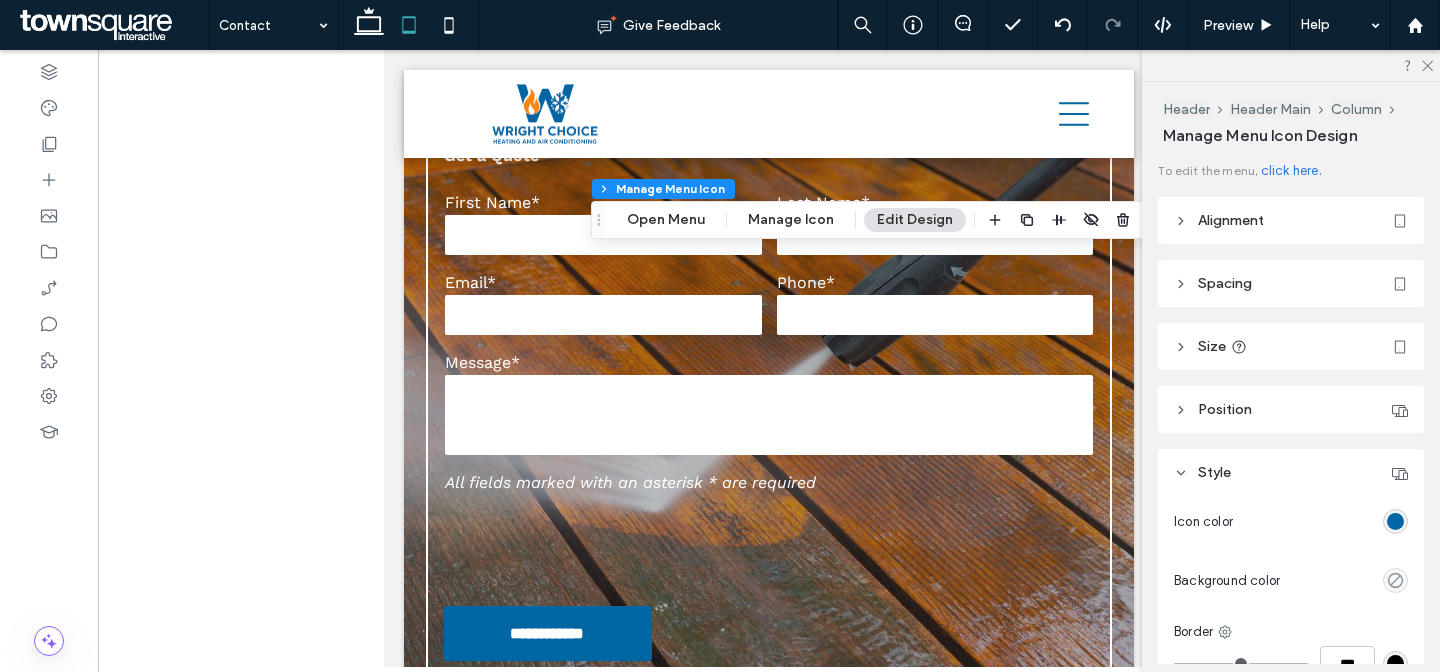 click at bounding box center (1395, 521) 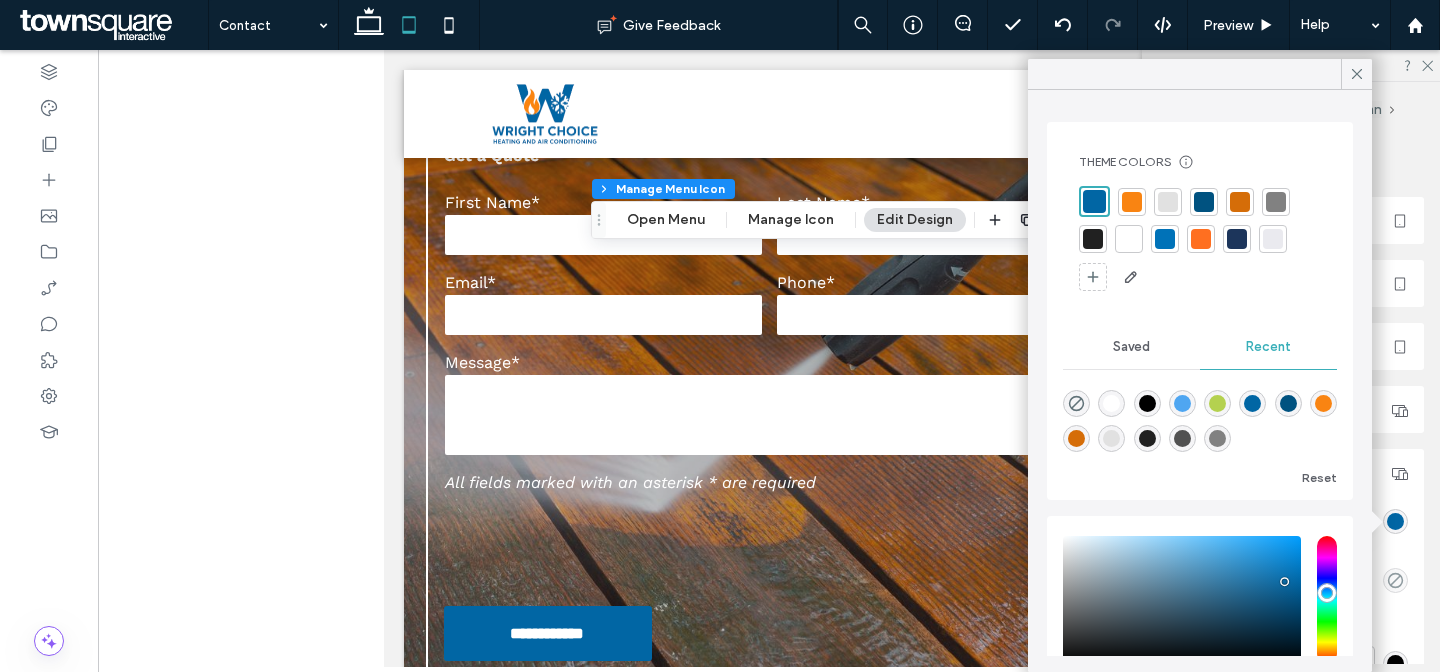 click at bounding box center [1093, 239] 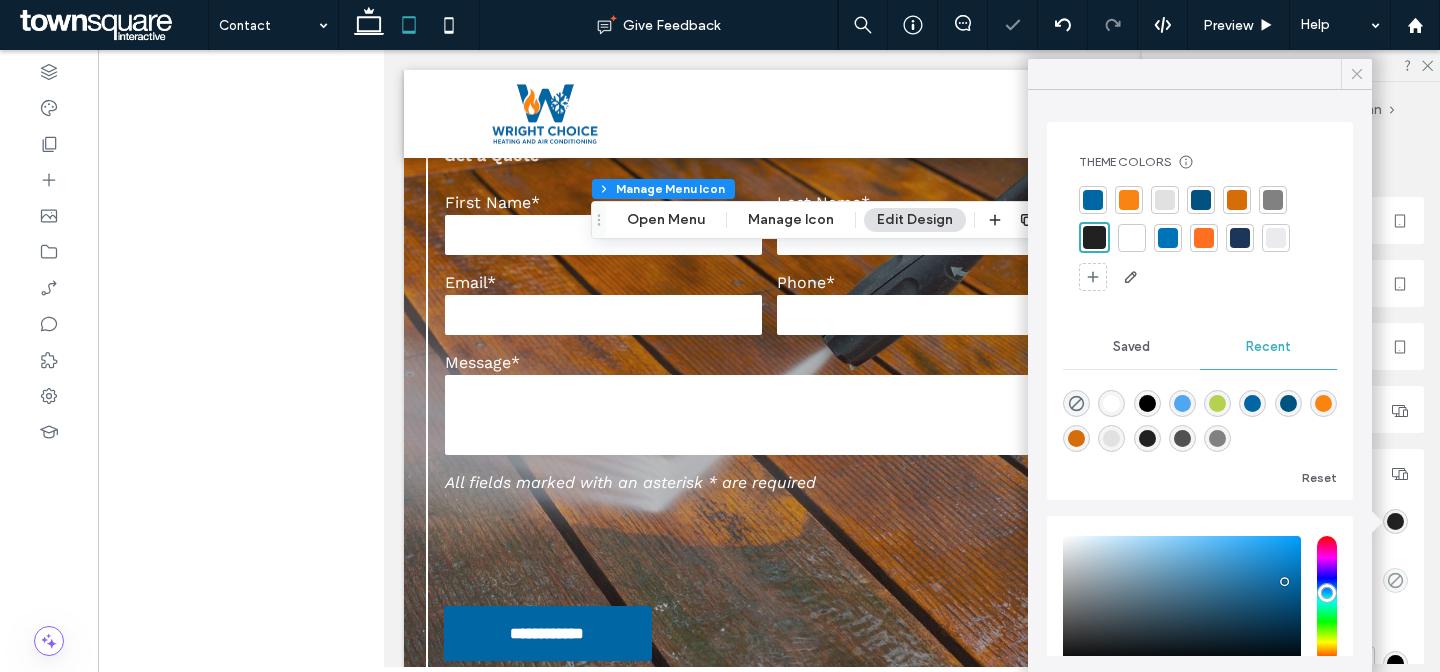 click 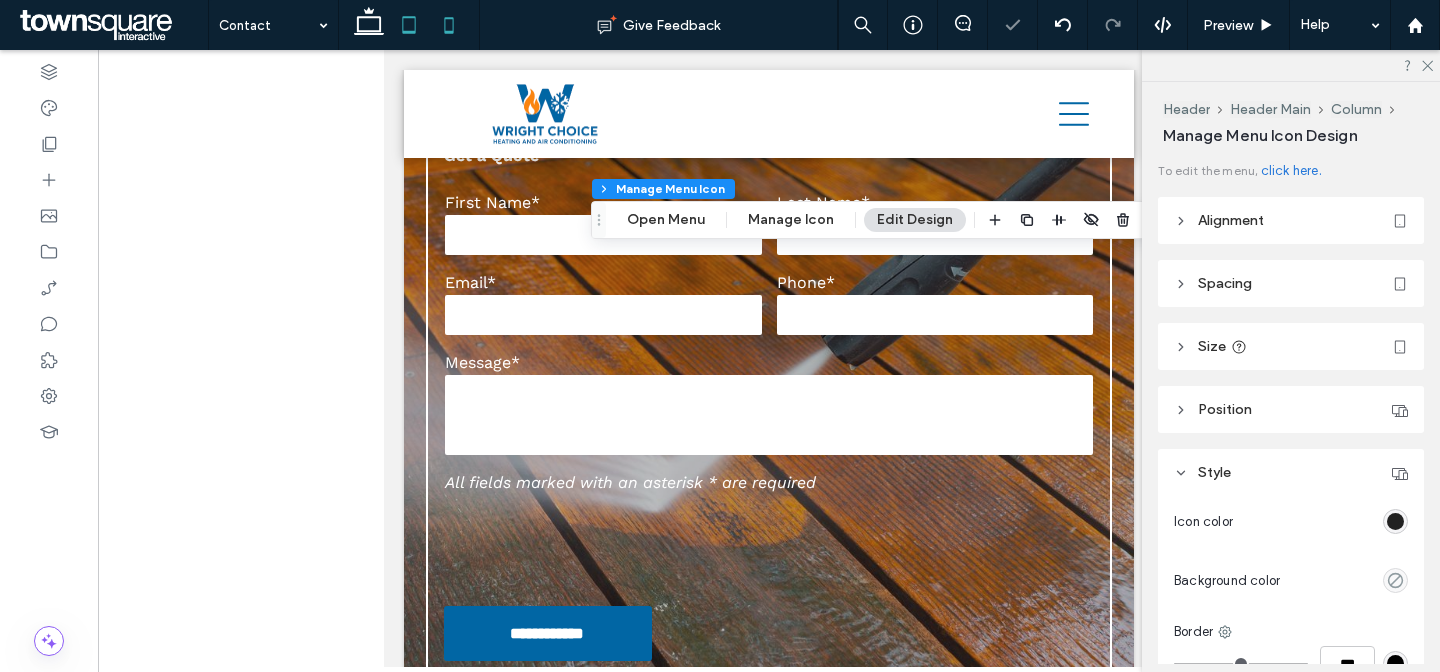 click 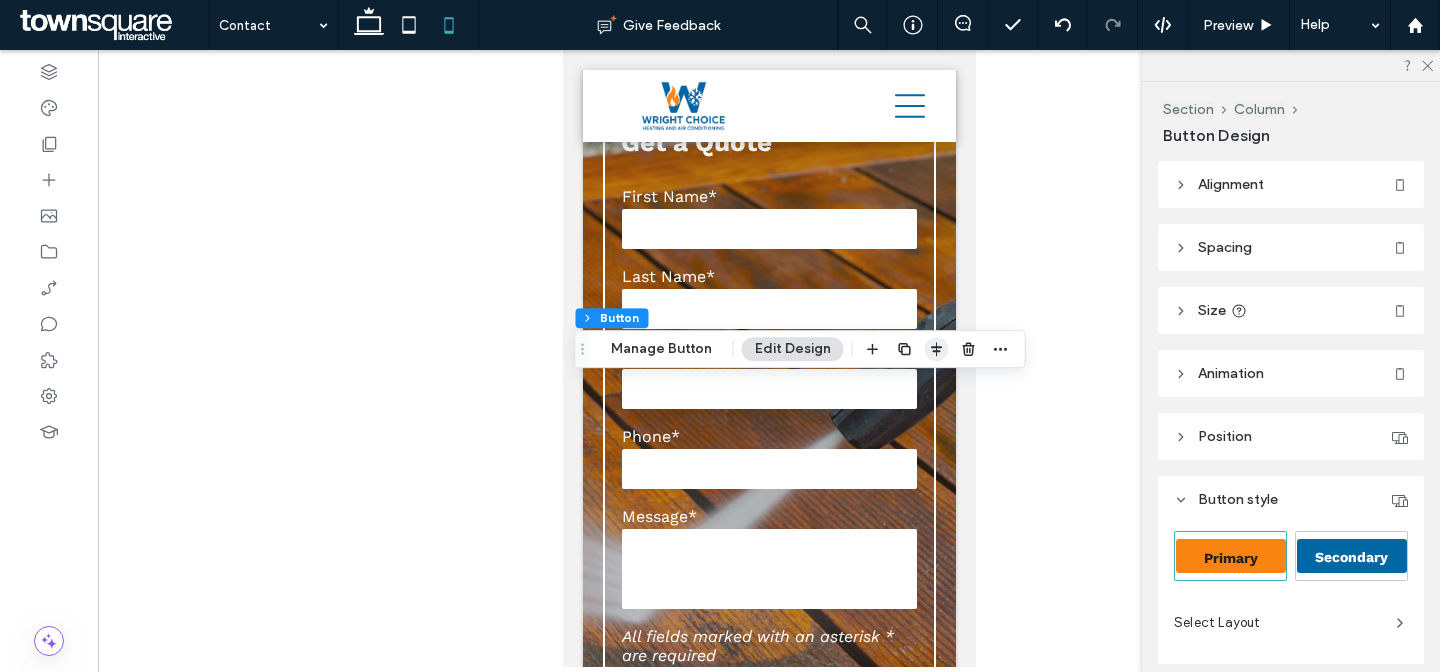 click 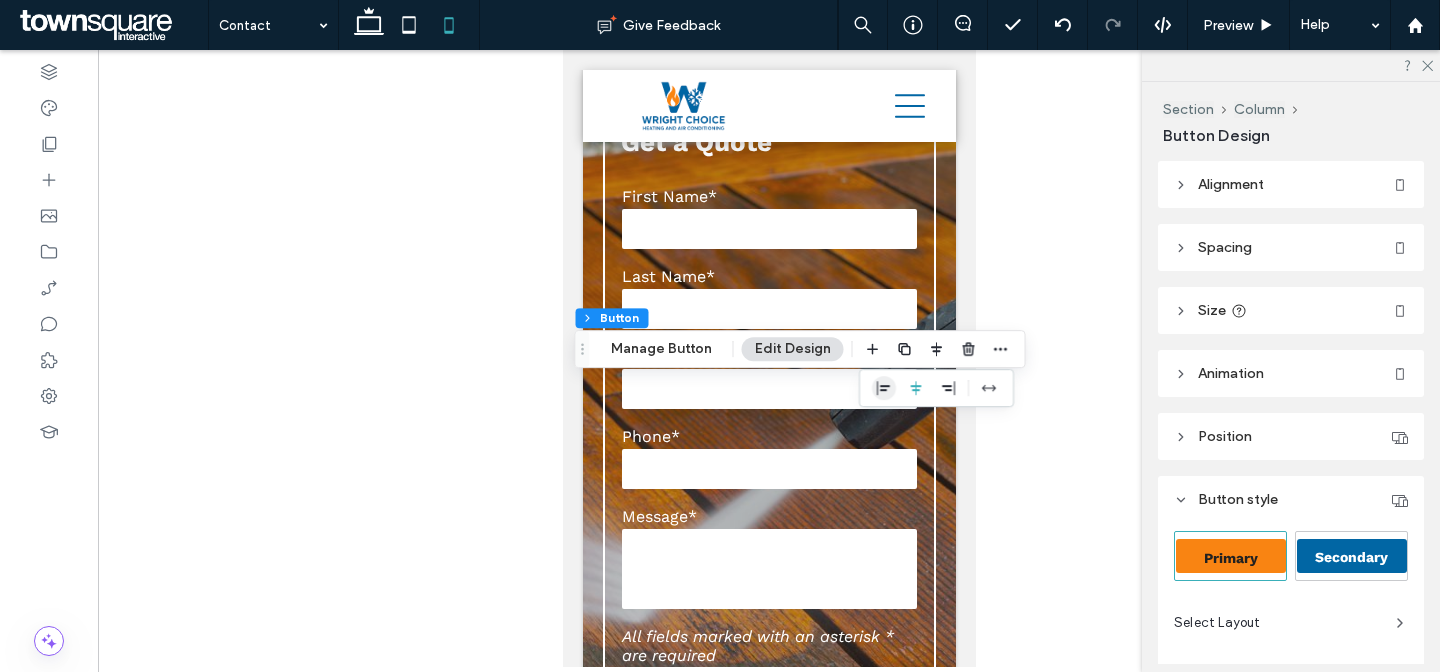 click 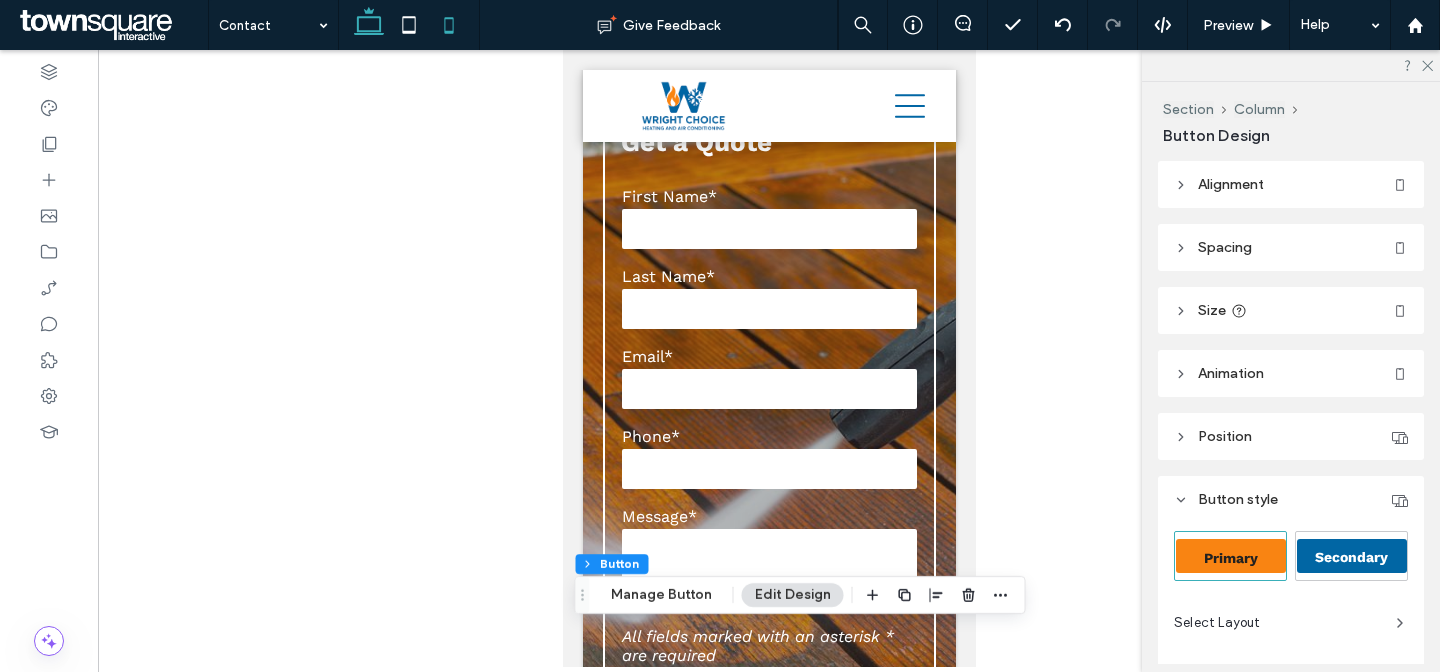 click 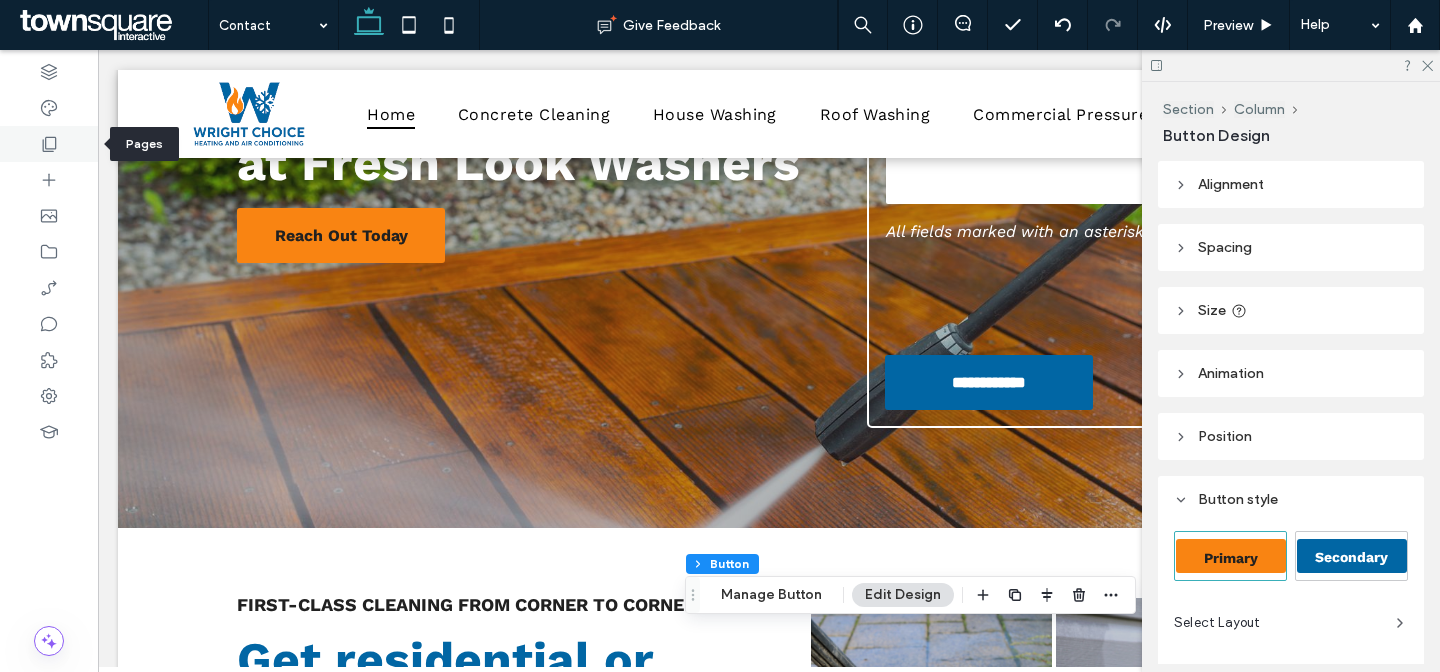 click at bounding box center [49, 144] 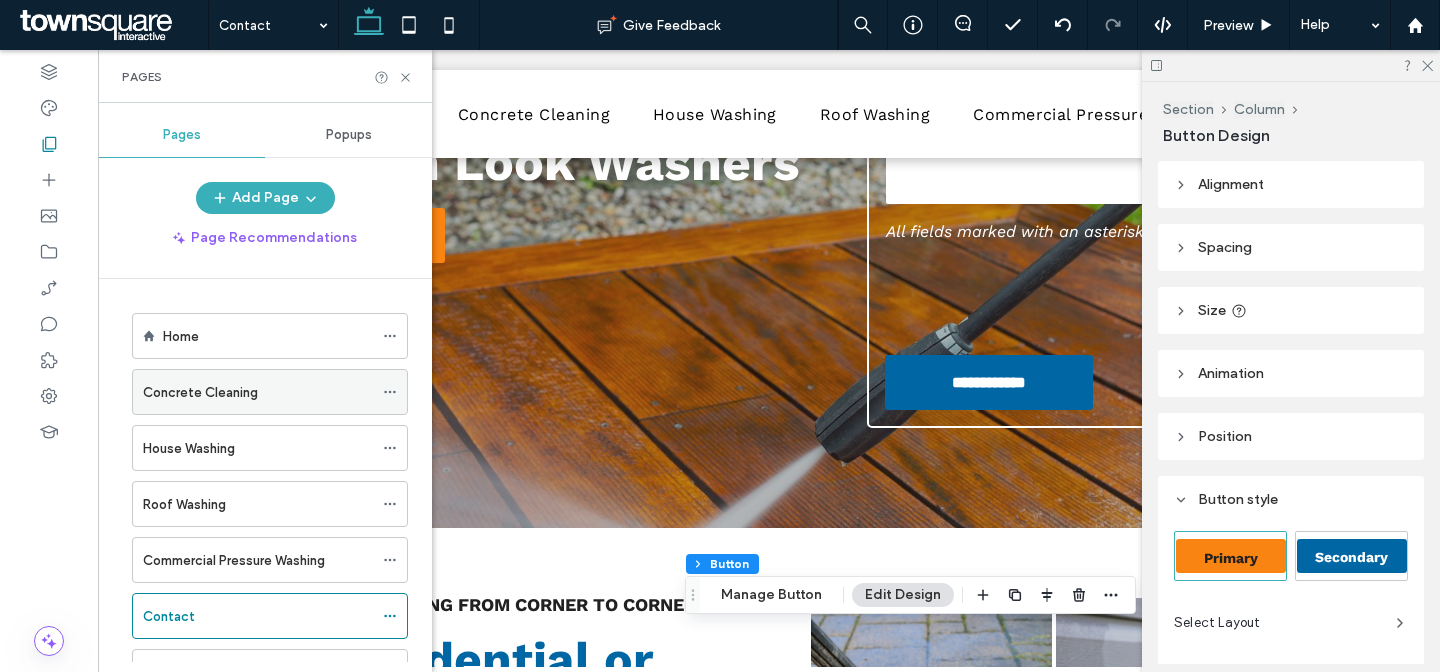 click 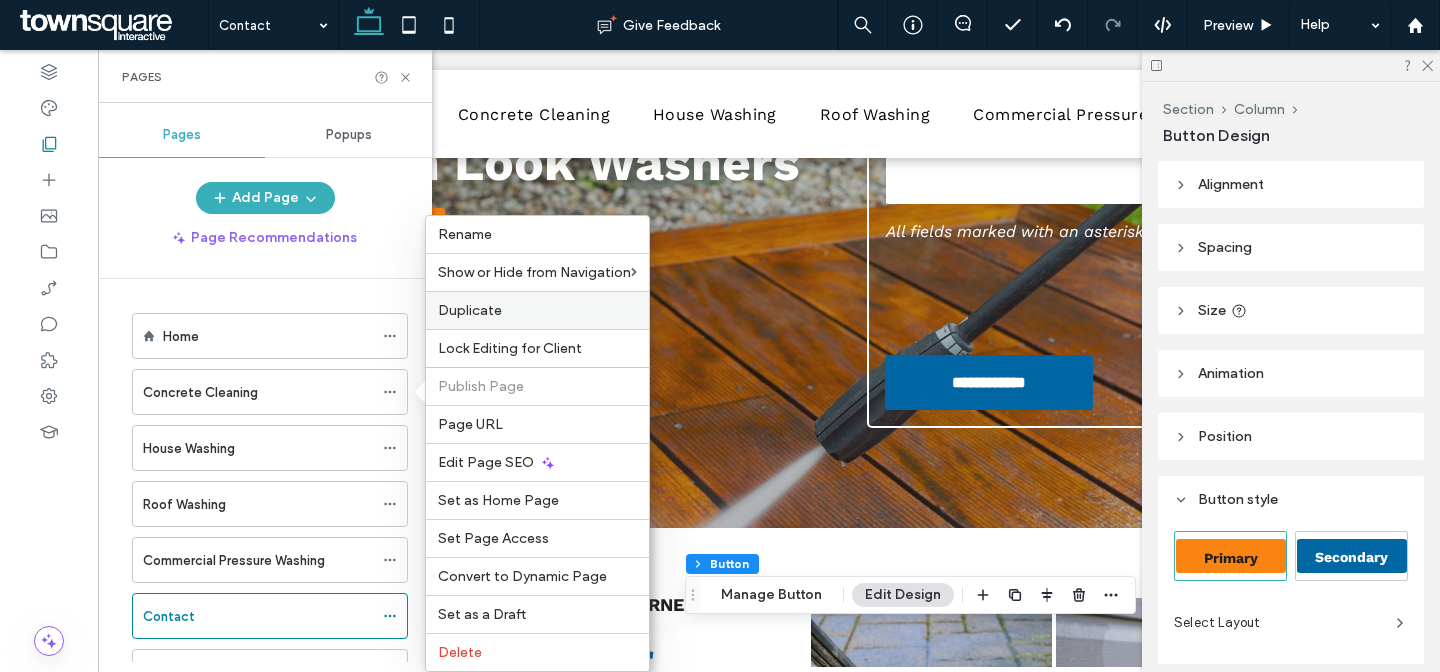 click on "Duplicate" at bounding box center [537, 310] 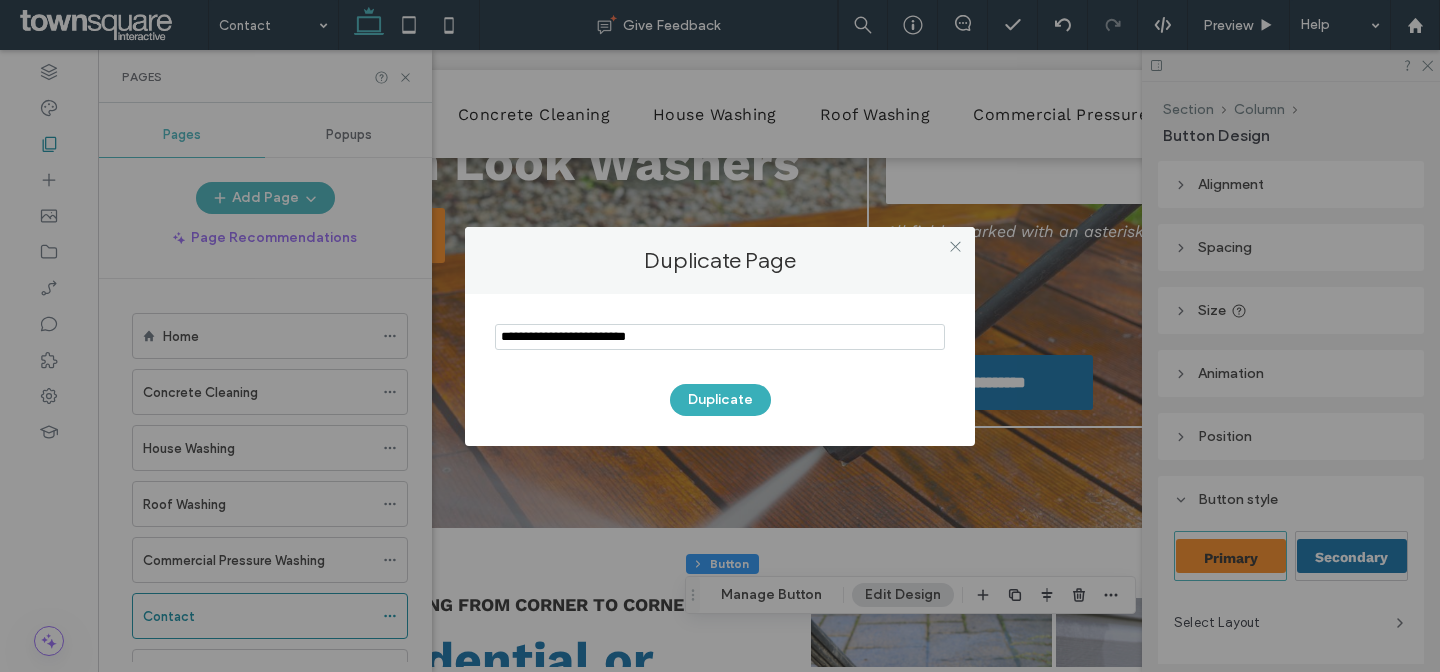 click at bounding box center (720, 337) 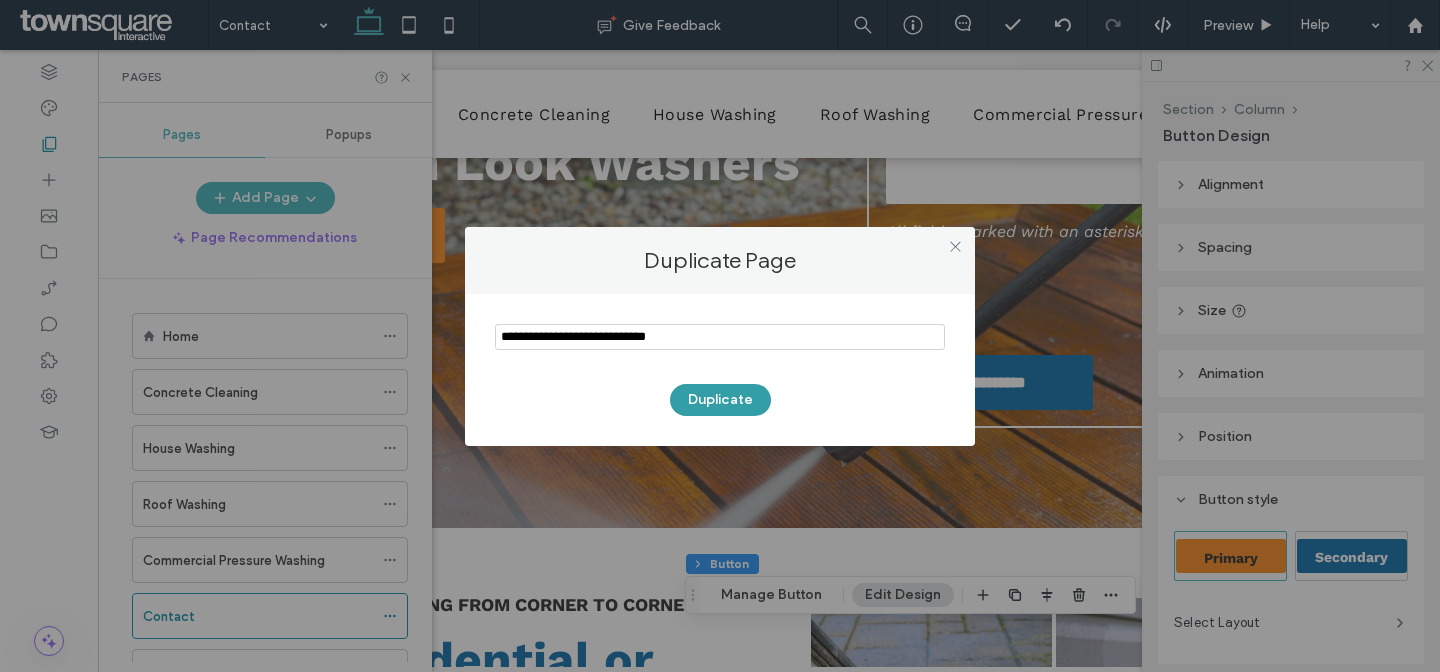 type on "**********" 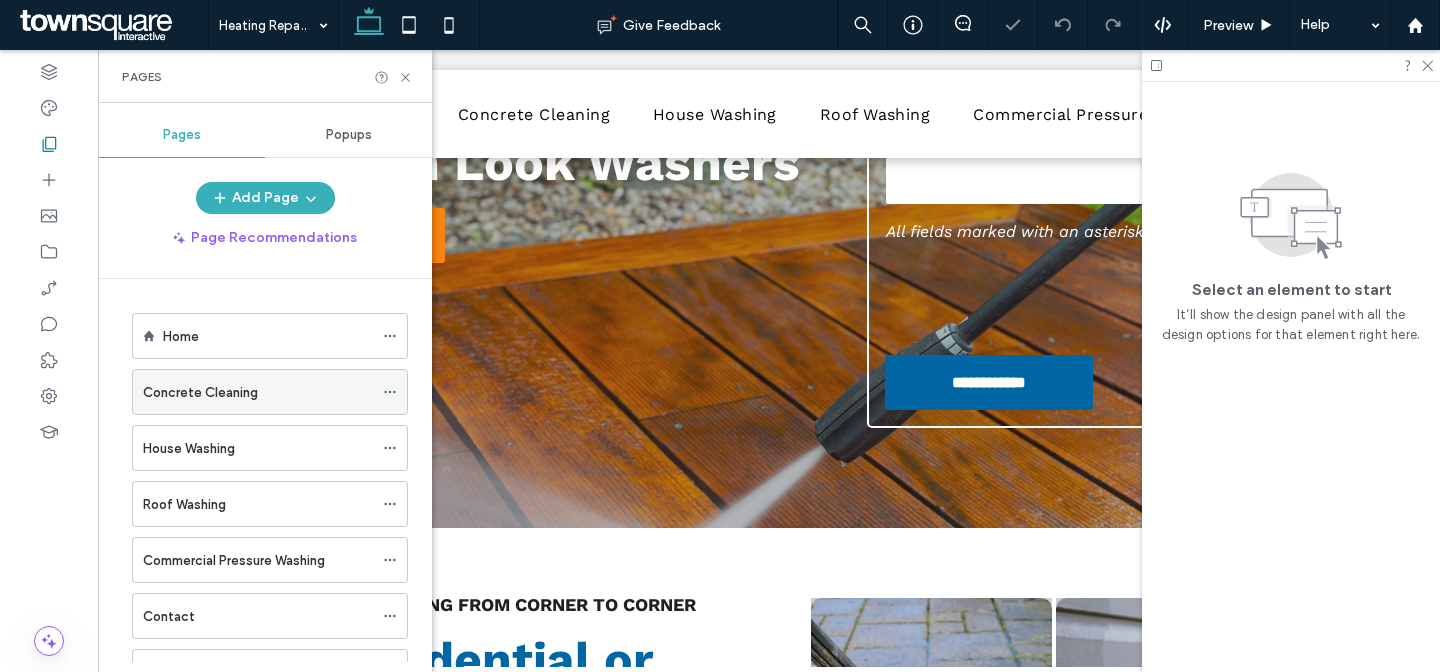 click 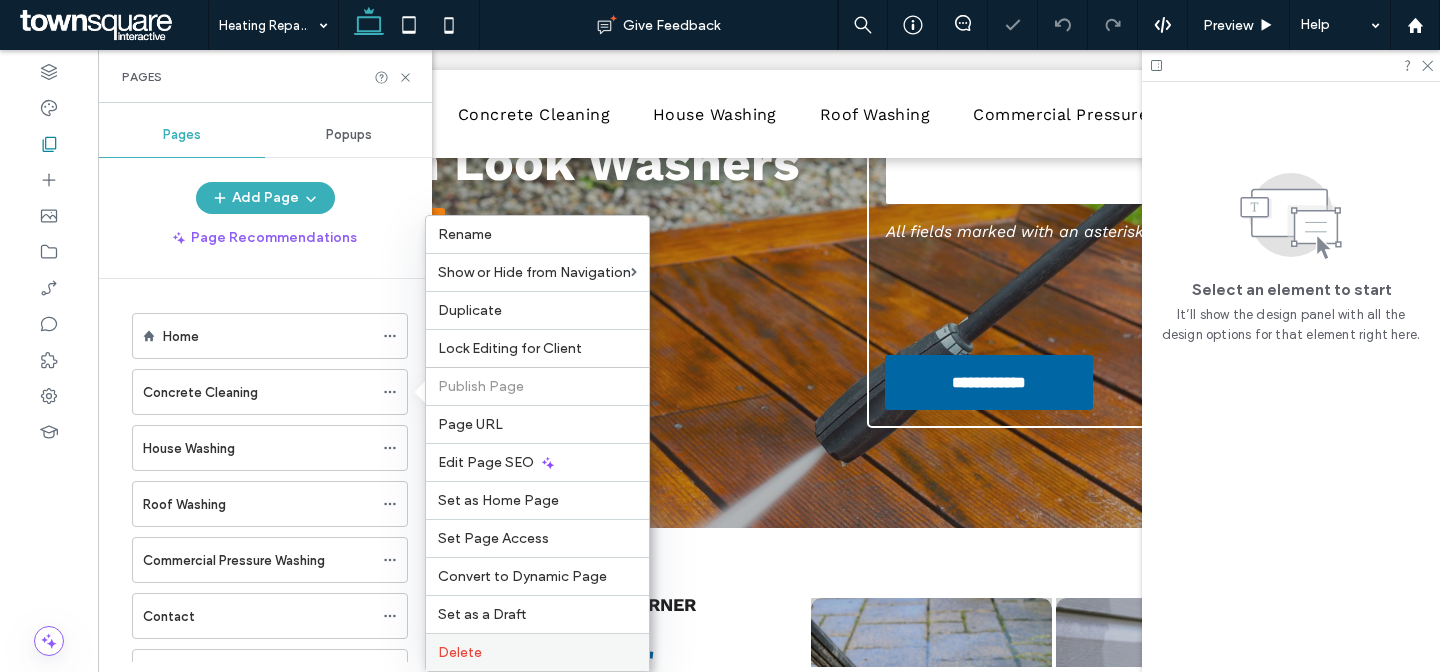 click on "Delete" at bounding box center [460, 652] 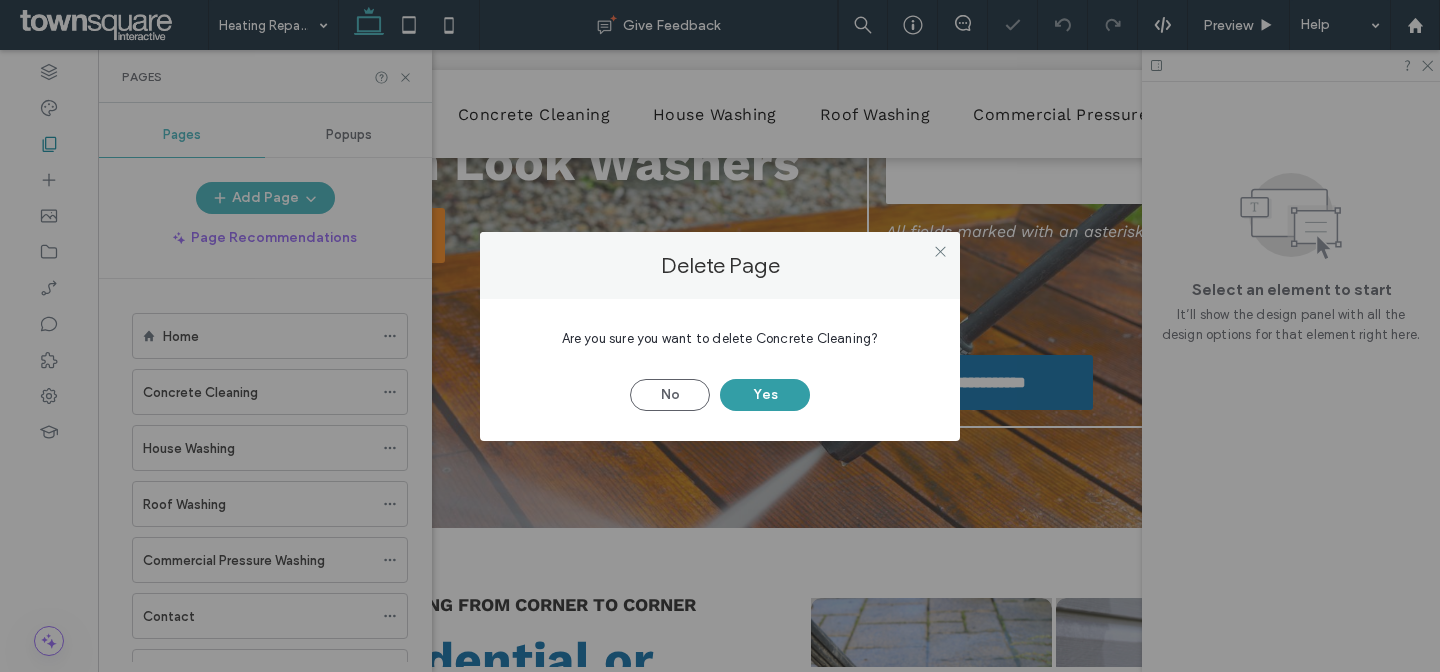 click on "Yes" at bounding box center (765, 395) 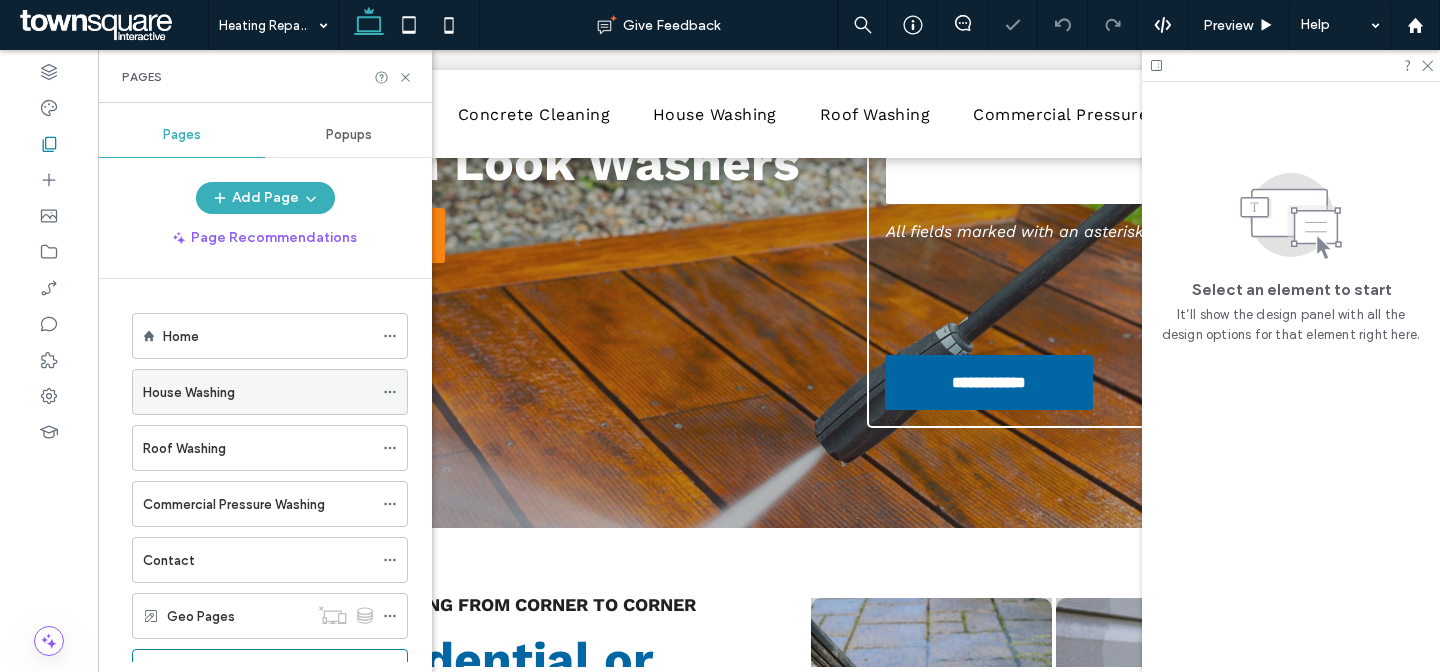 click 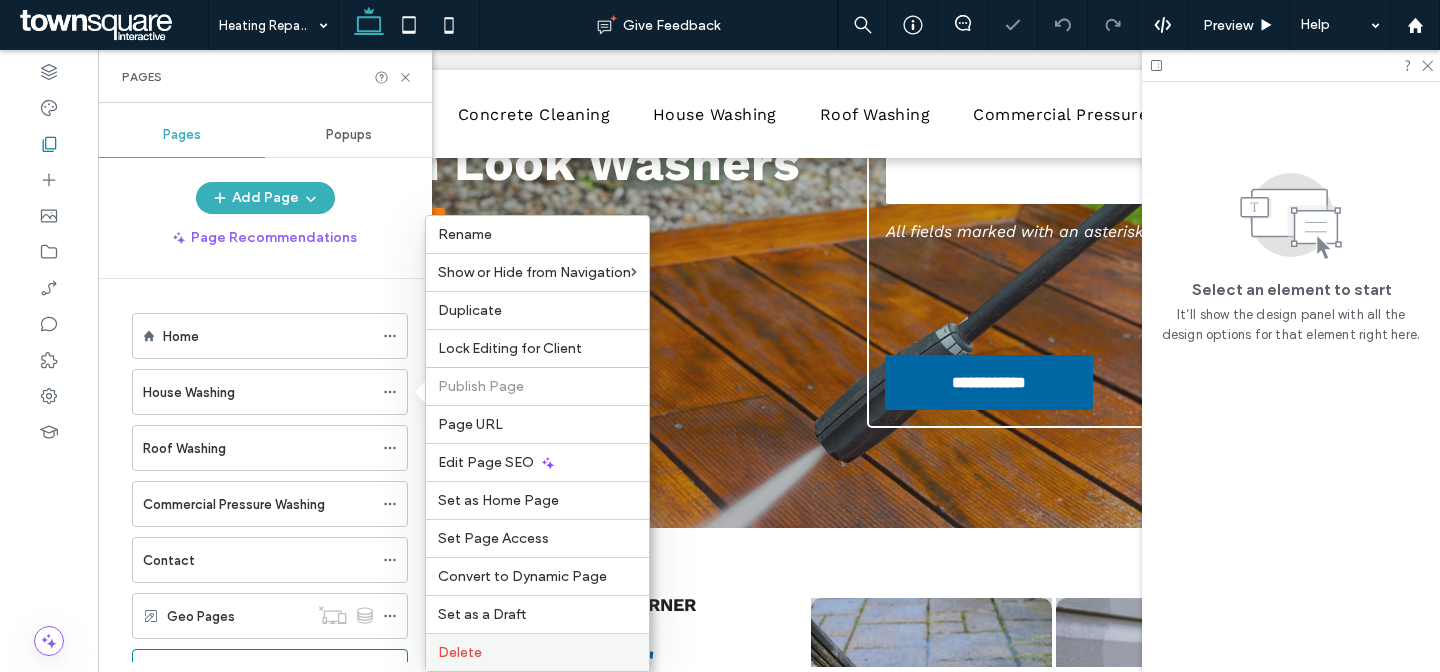 click on "Delete" at bounding box center (537, 652) 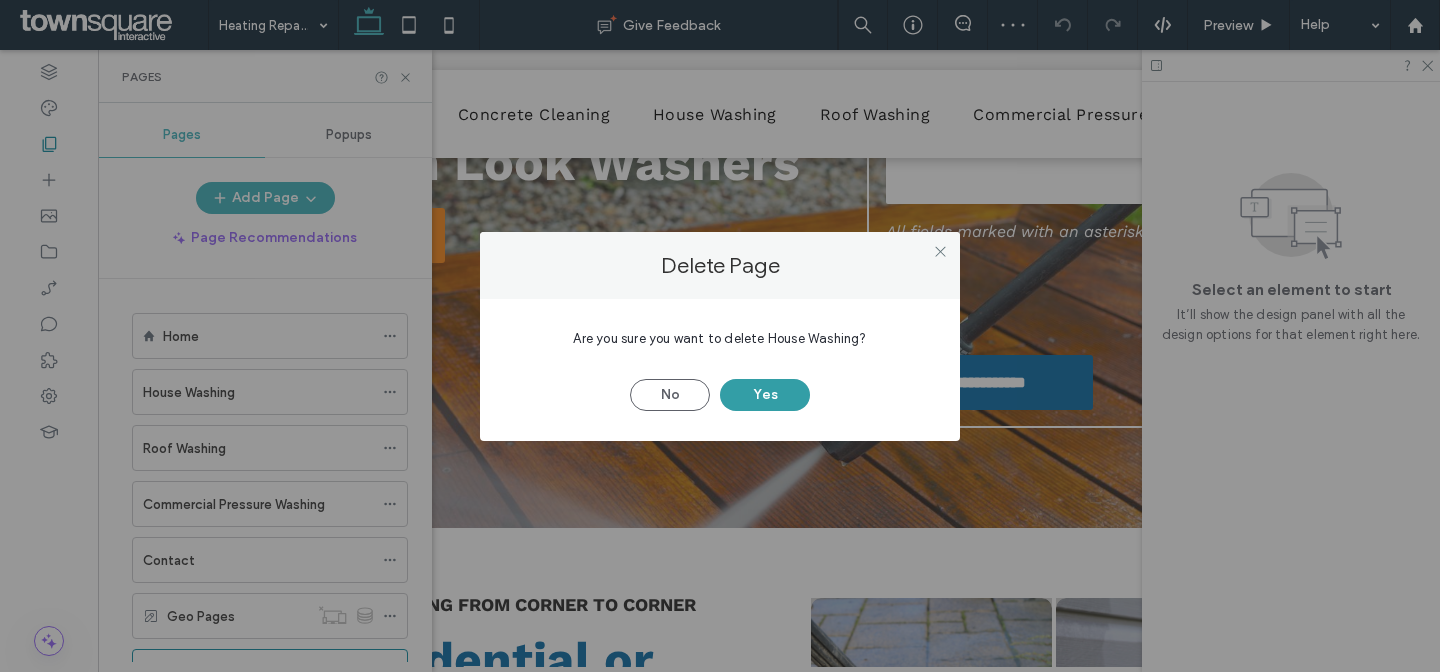 click on "Yes" at bounding box center (765, 395) 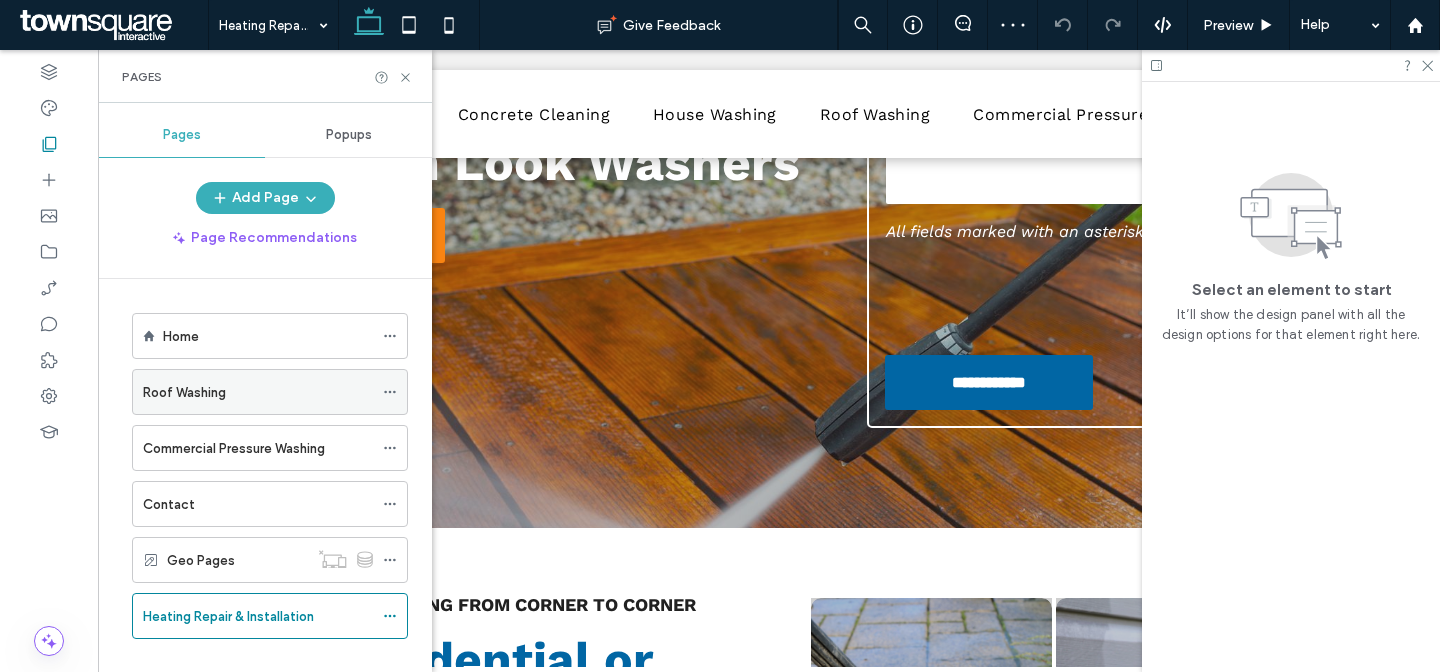 click 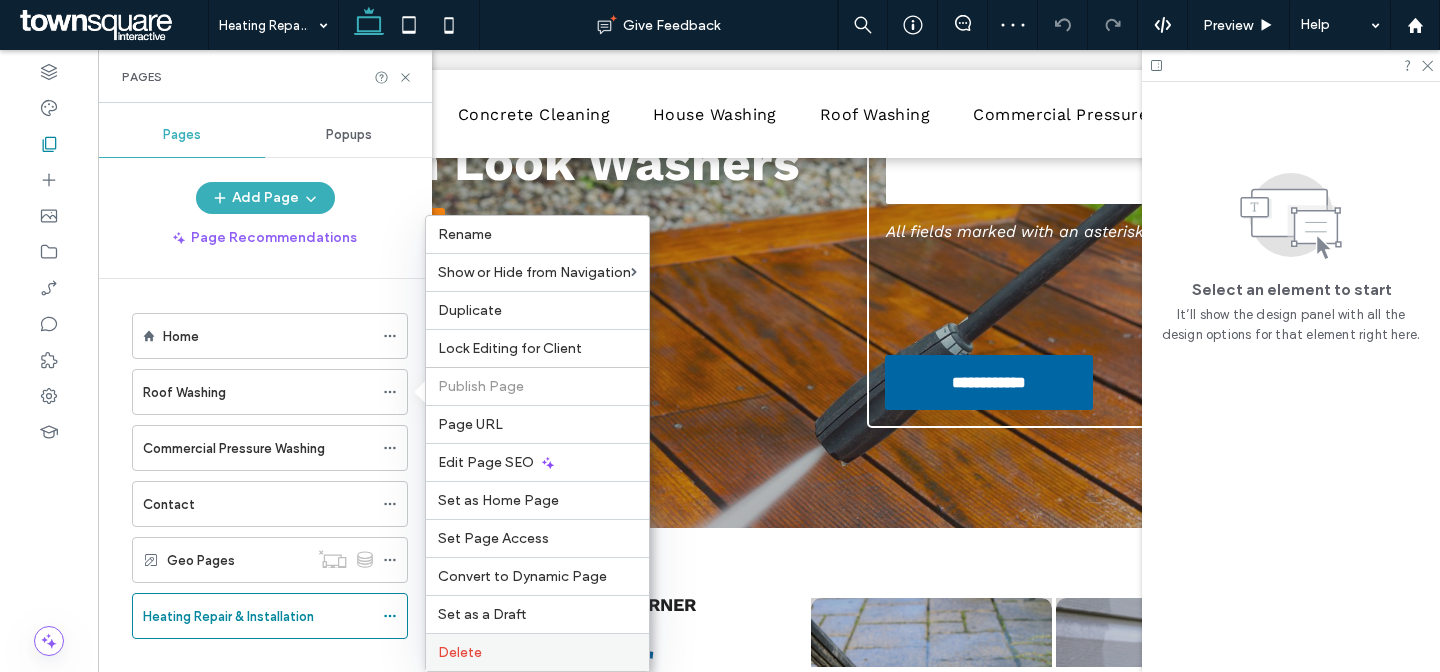 click on "Delete" at bounding box center (460, 652) 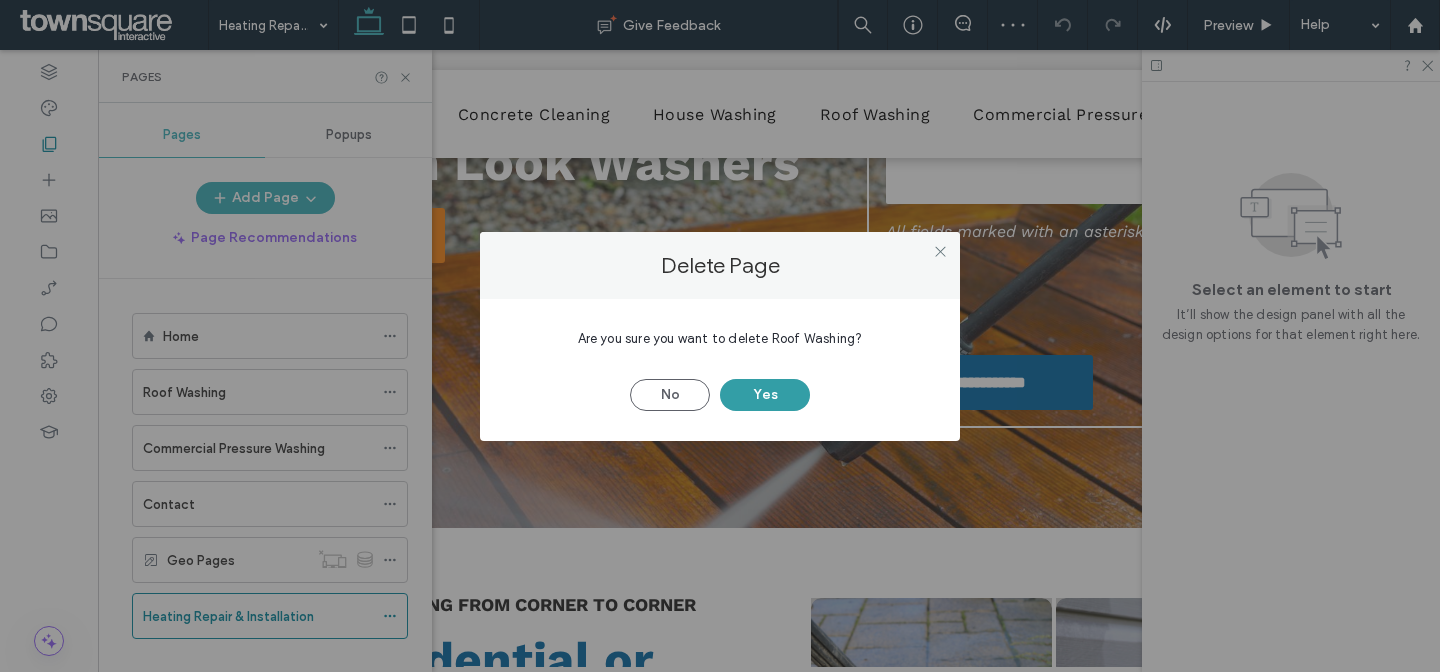 click on "Yes" at bounding box center [765, 395] 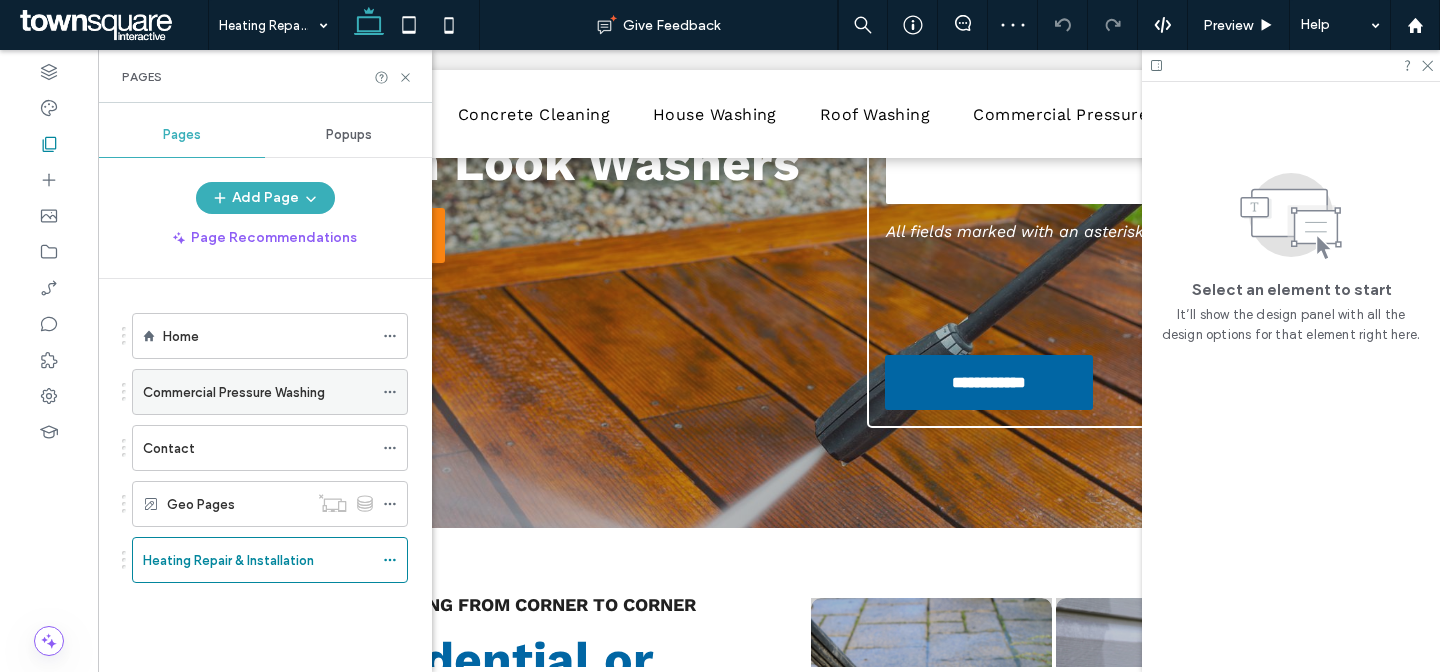 click 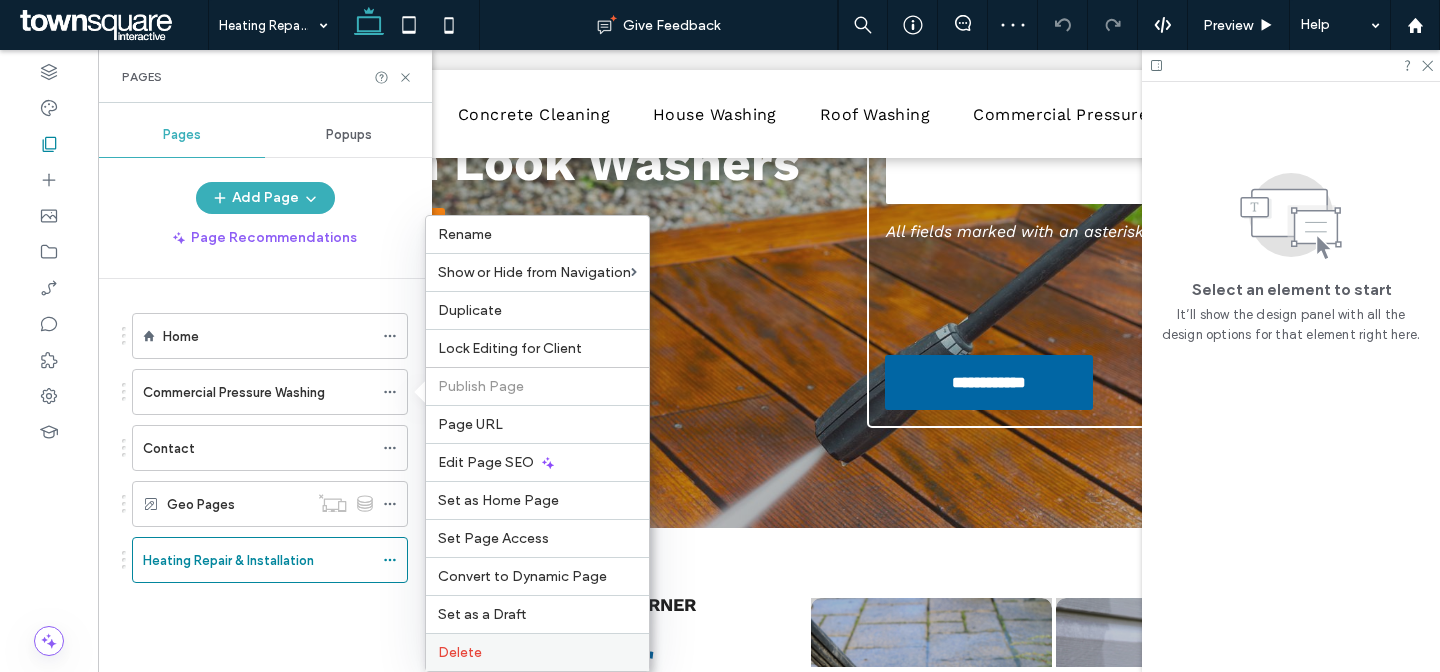 click on "Delete" at bounding box center [537, 652] 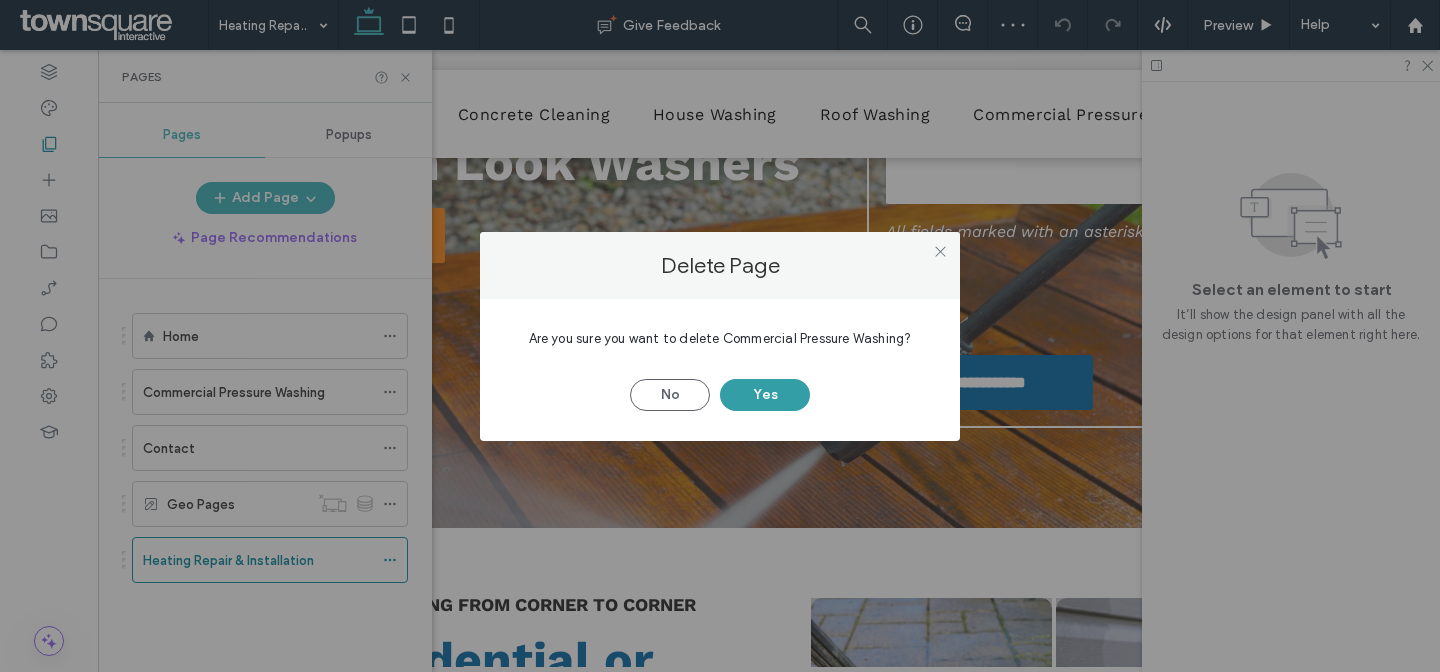click on "Yes" at bounding box center (765, 395) 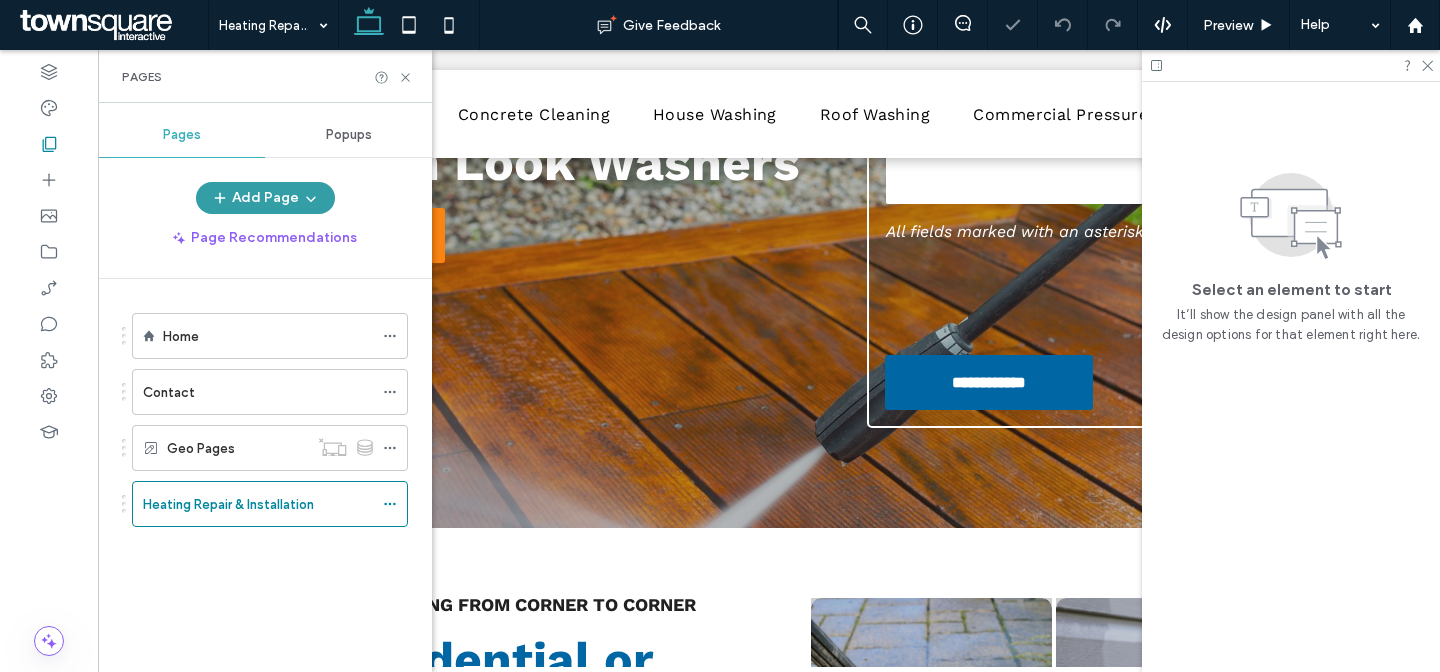 click on "Add Page" at bounding box center (265, 198) 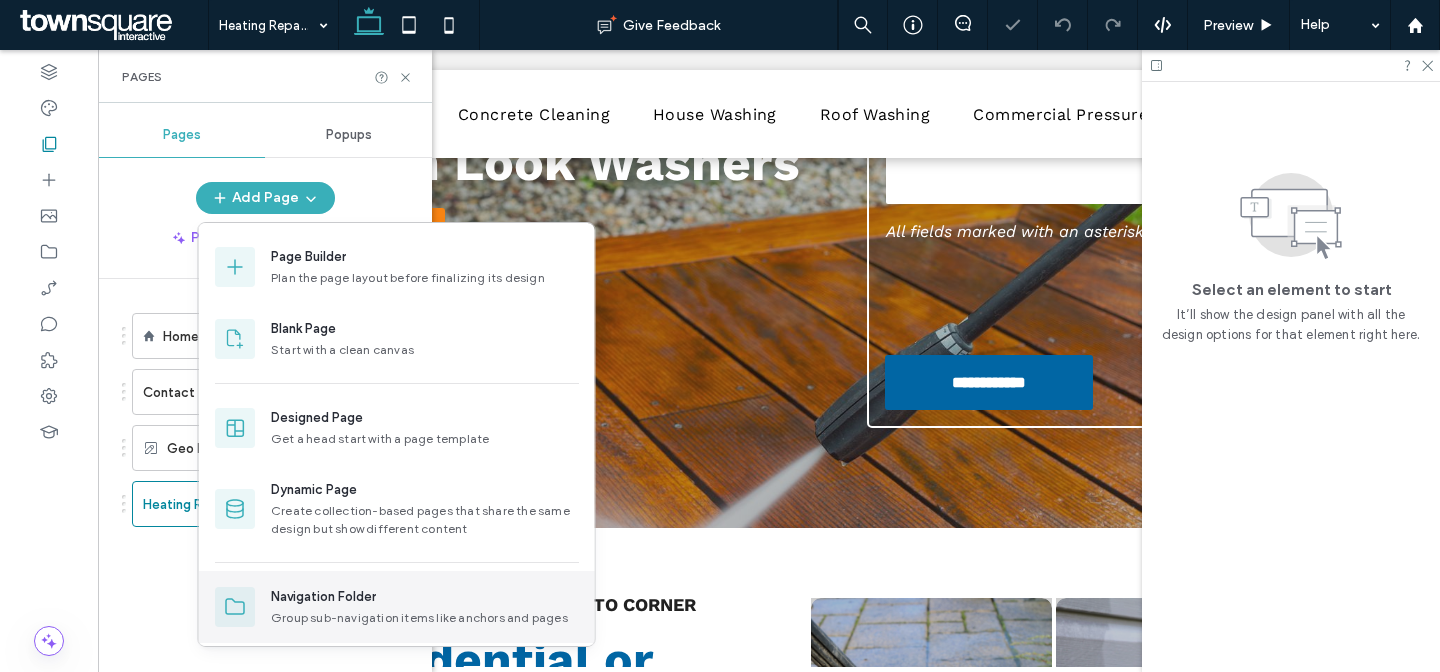click on "Group sub-navigation items like anchors and pages" at bounding box center [425, 618] 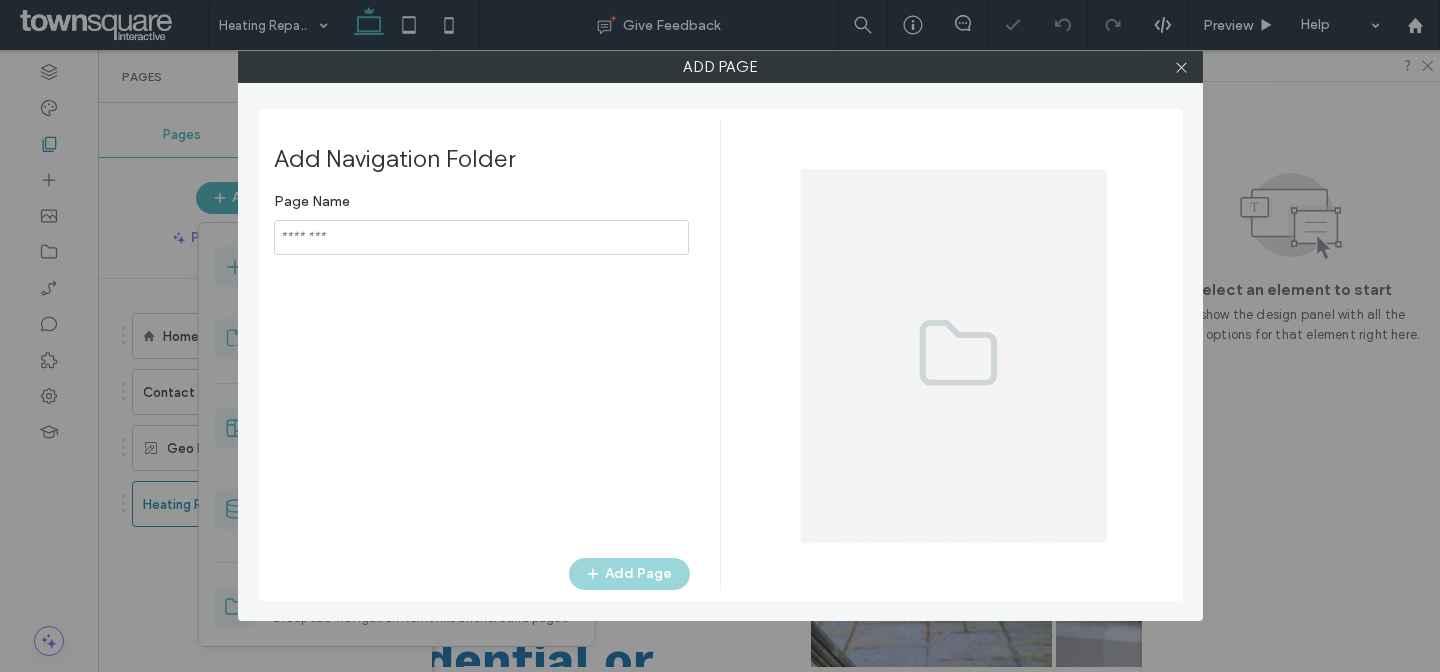 click at bounding box center [481, 237] 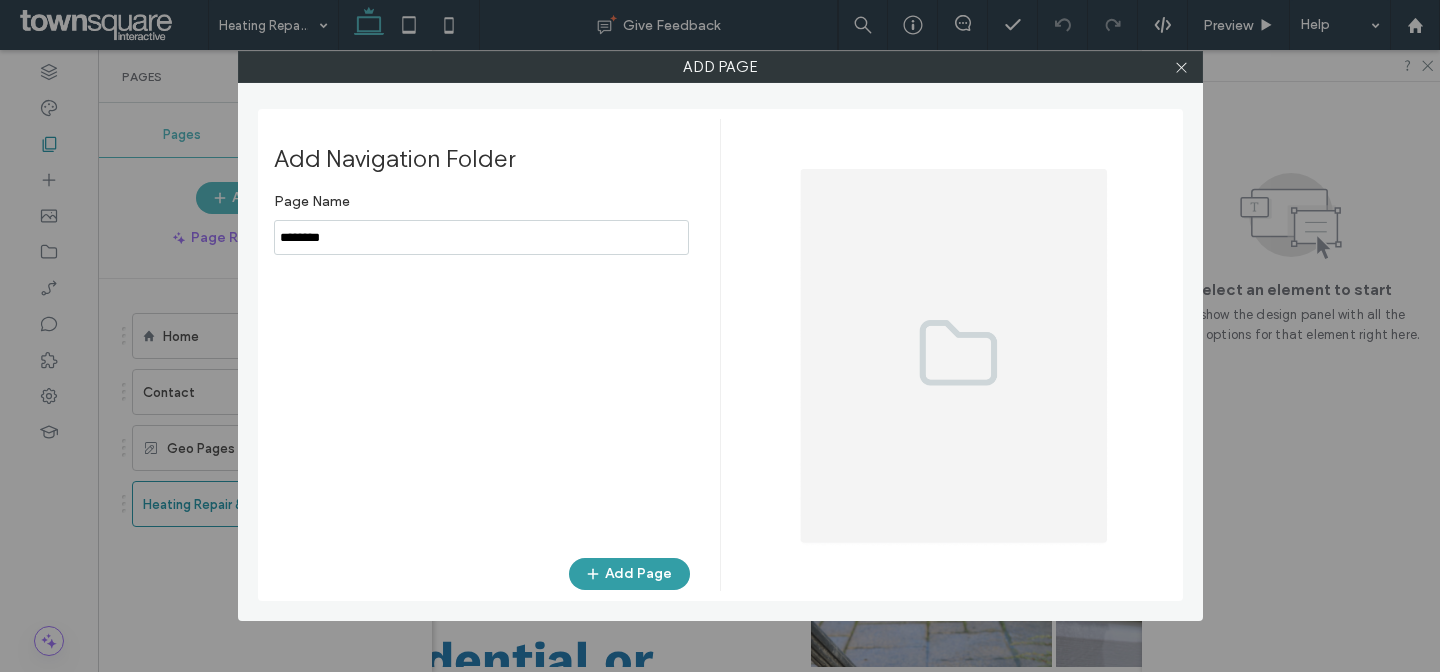 type on "********" 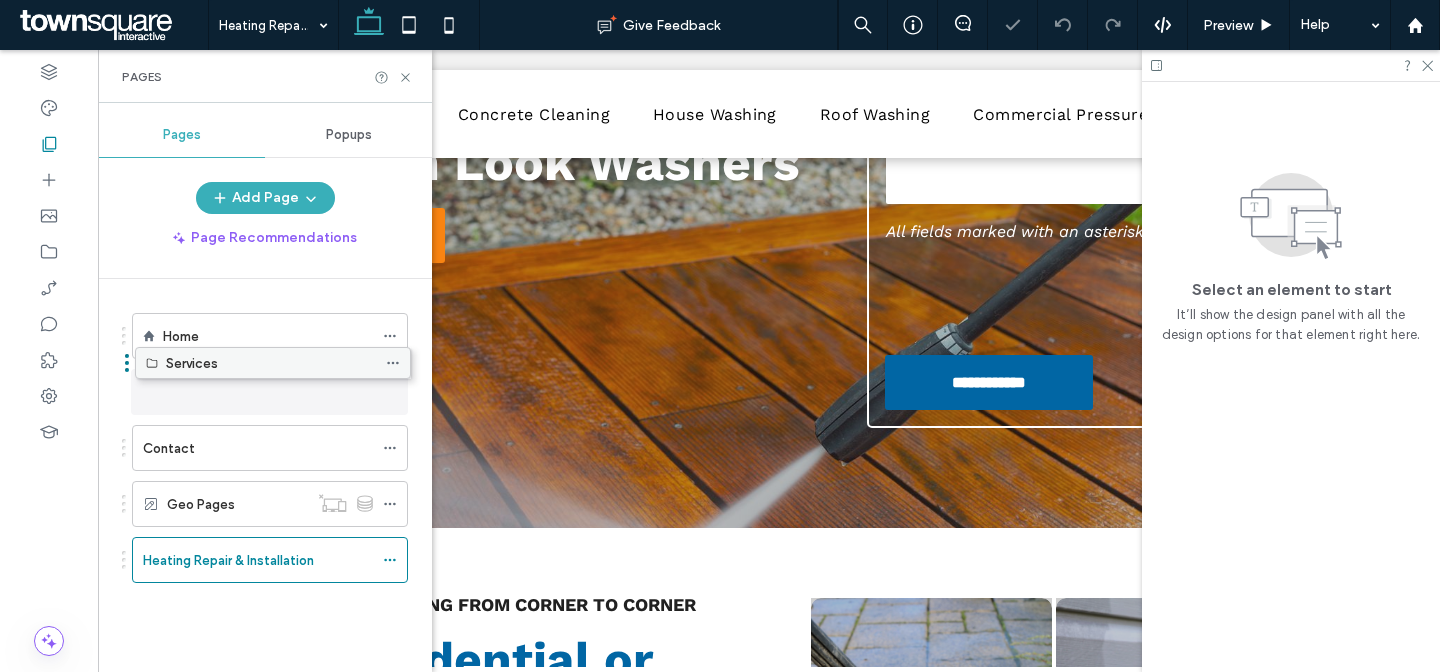 drag, startPoint x: 184, startPoint y: 554, endPoint x: 187, endPoint y: 365, distance: 189.0238 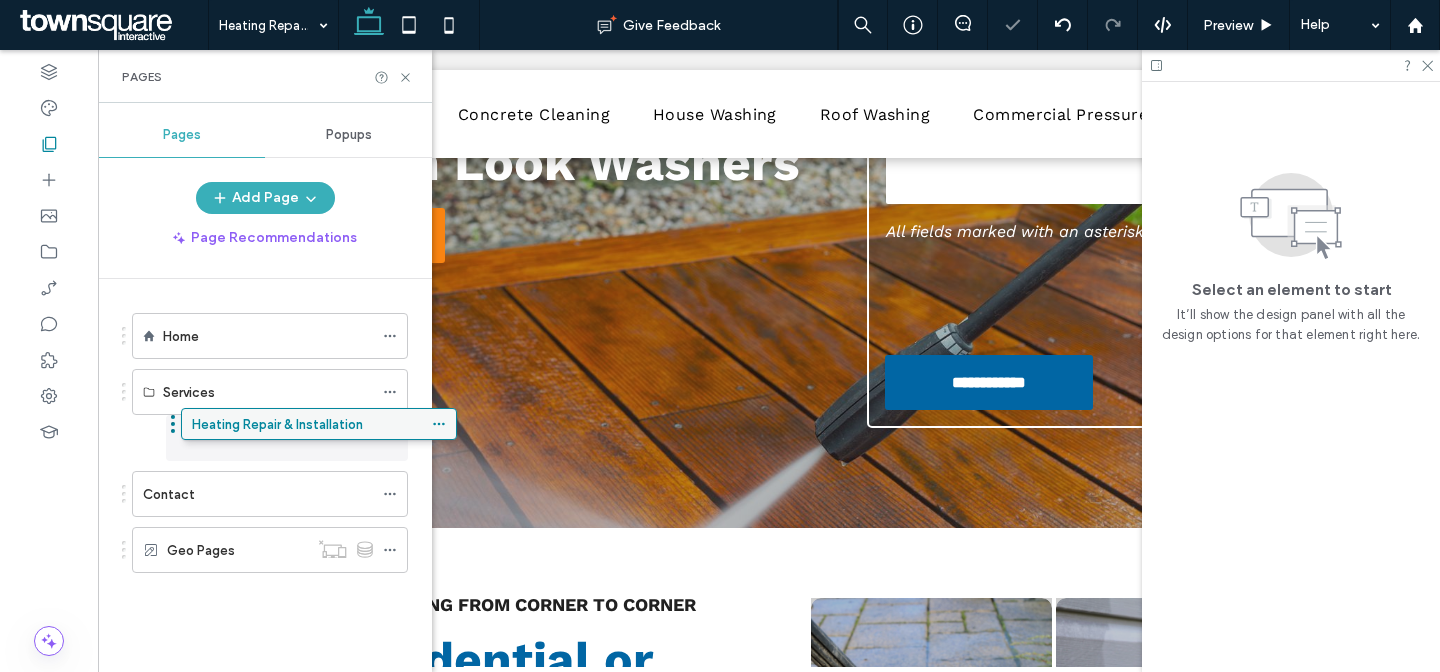 drag, startPoint x: 192, startPoint y: 560, endPoint x: 243, endPoint y: 430, distance: 139.64598 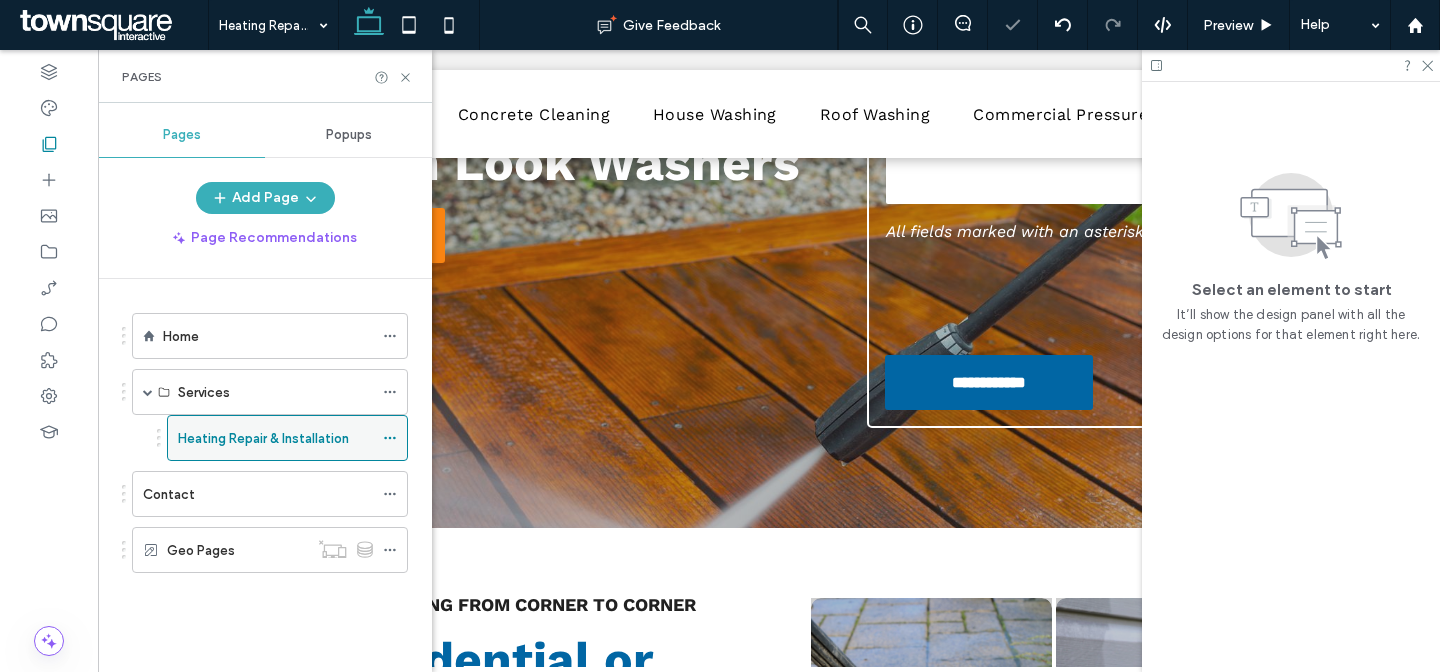 click 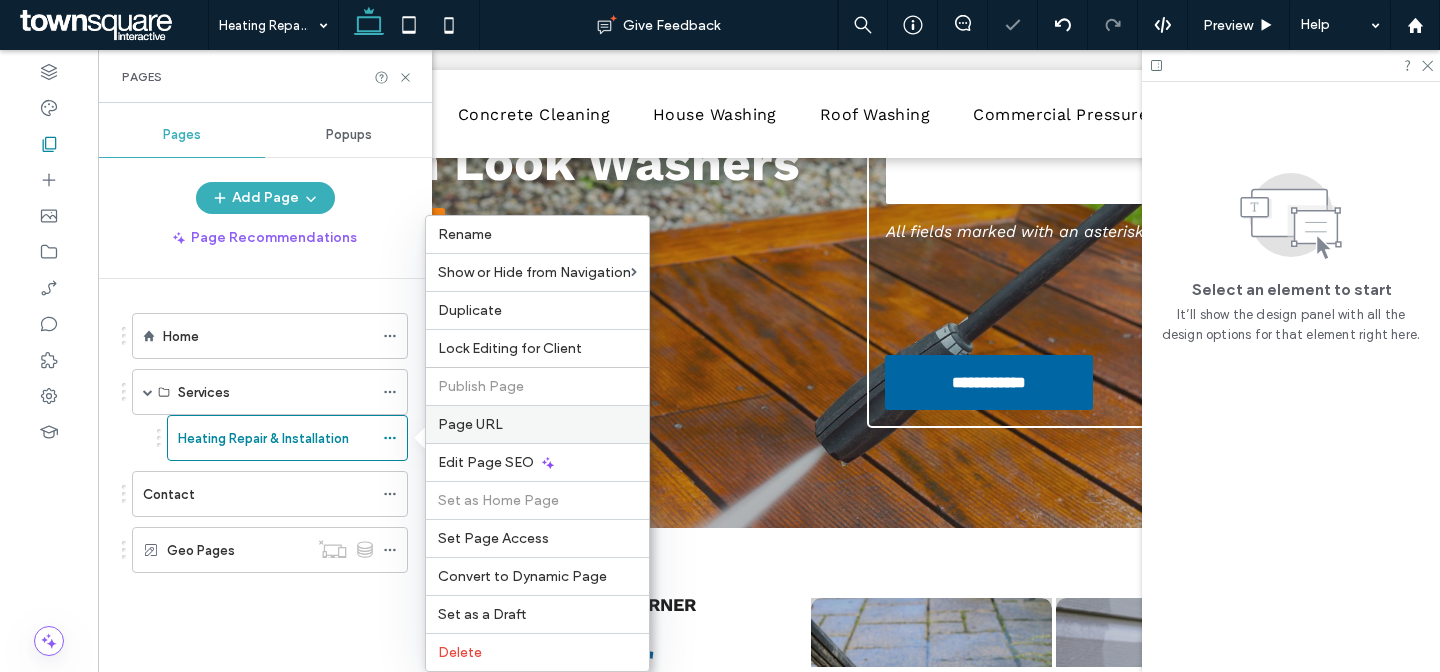 click on "Page URL" at bounding box center [470, 424] 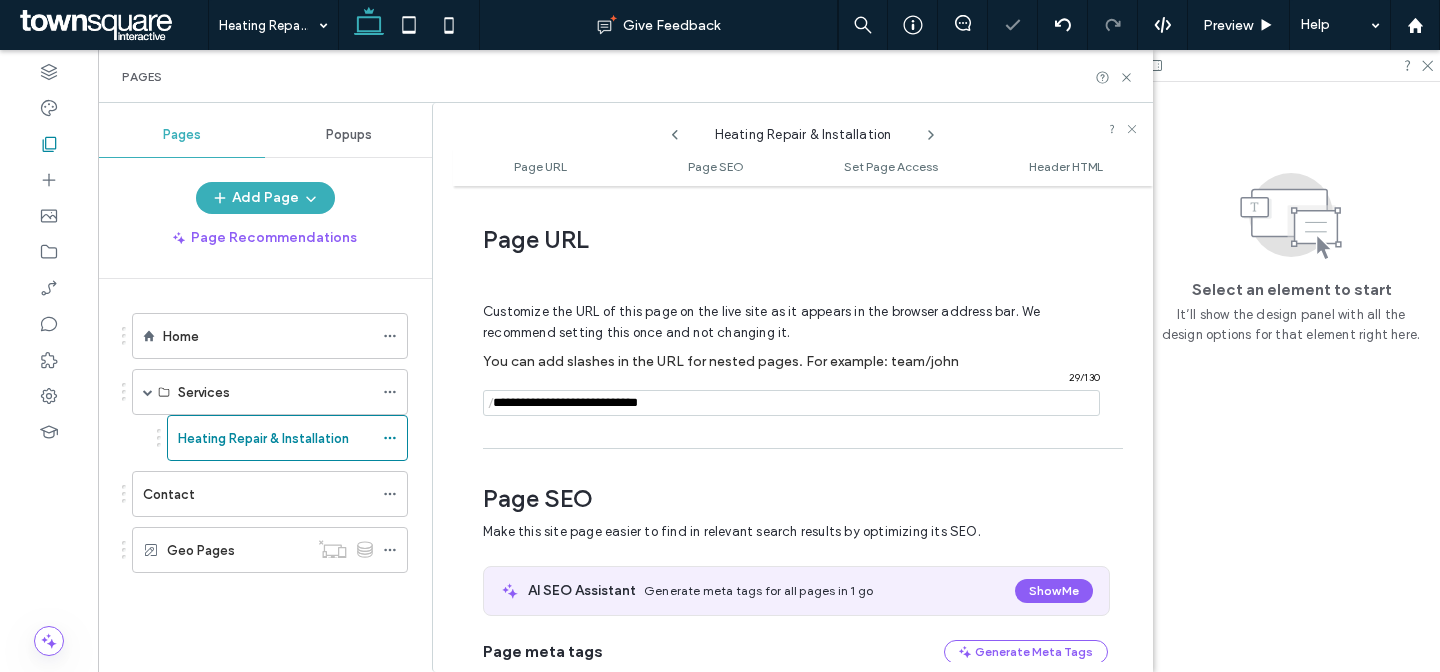scroll, scrollTop: 10, scrollLeft: 0, axis: vertical 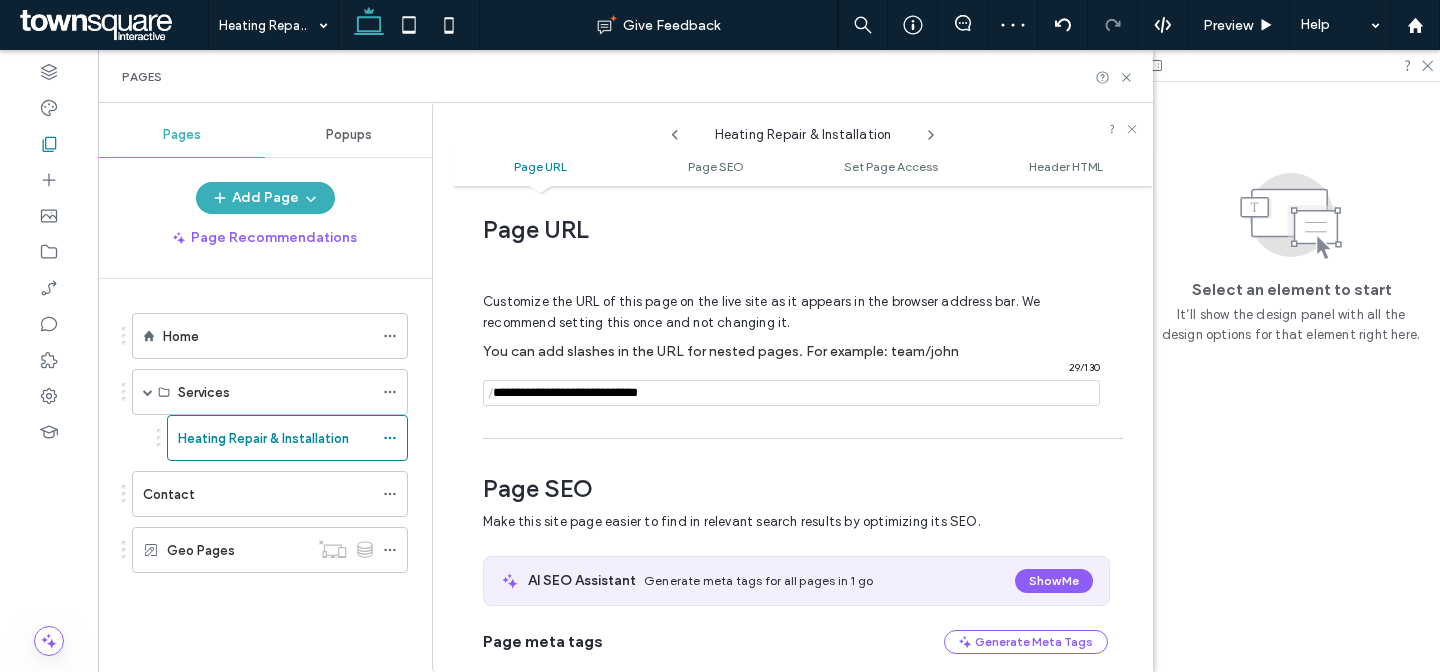 click at bounding box center [791, 393] 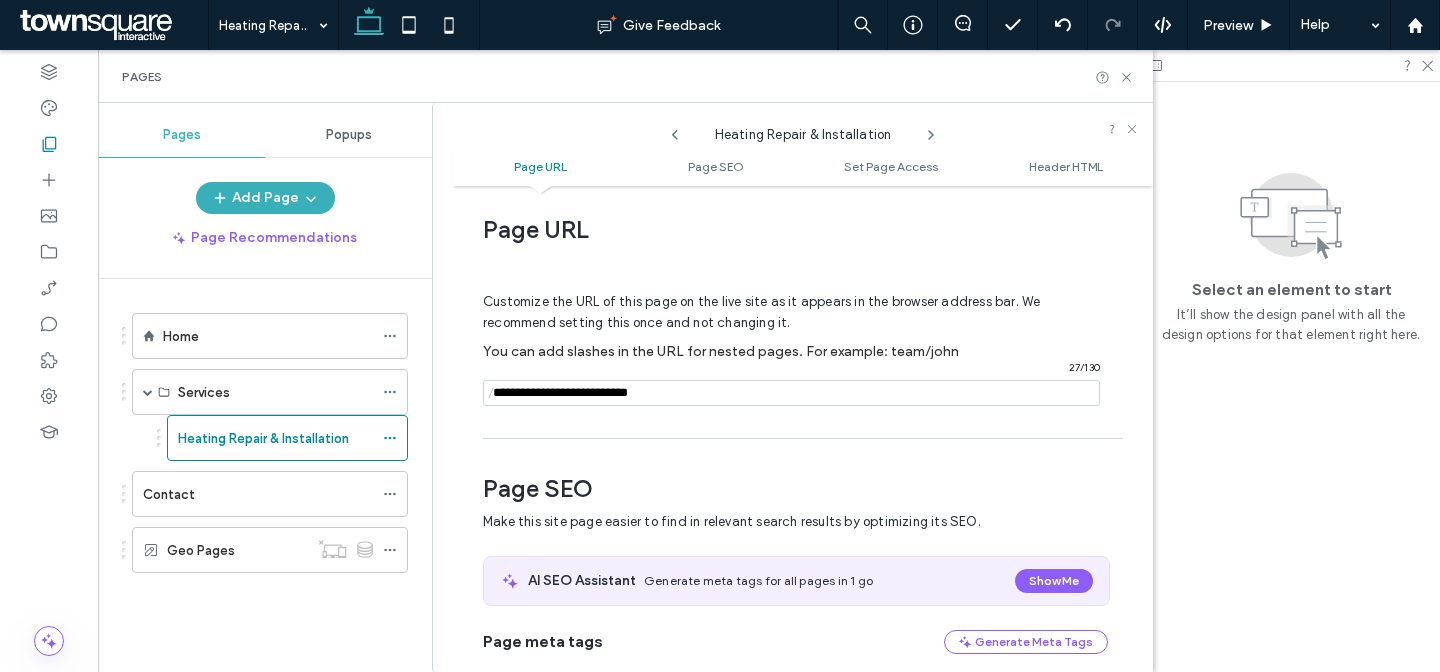 type on "**********" 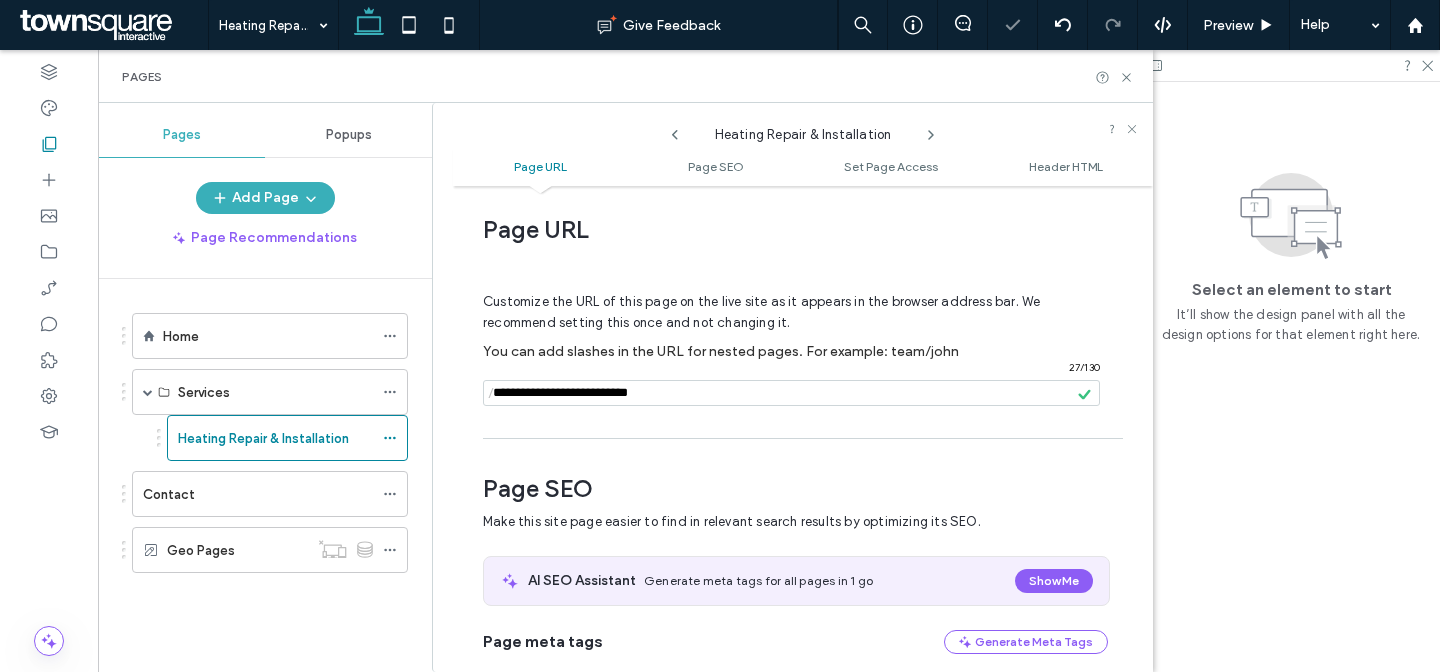 click on "Page SEO Make this site page easier to find in relevant search results by optimizing its SEO. AI SEO Assistant Generate meta tags for all pages in 1 go Show Me Page meta tags Generate Meta Tags Page meta title  Aim for a short, clear title that describes this page's content in 55 characters or less. 0   ch. Page meta description Enter a summary of what this page’s content is about. Keep it under 160 characters. 0   ch. Set page to no index Tell search engines not to crawl this page so it won’t appear in search results. Draft pages are set to no index by default. Open Graph: Image for sharing on social networks  This image will be displayed on Facebook, LinkedIn, and other social networks when people share your site on those platforms. Recommended size: 1200 x 630px Image Page keywords Since 2009, keywords are no longer a Google ranking factor, so this is optional. If you still want to add them here, enter keywords relevant to your site and business, separated with a comma." at bounding box center (795, 1073) 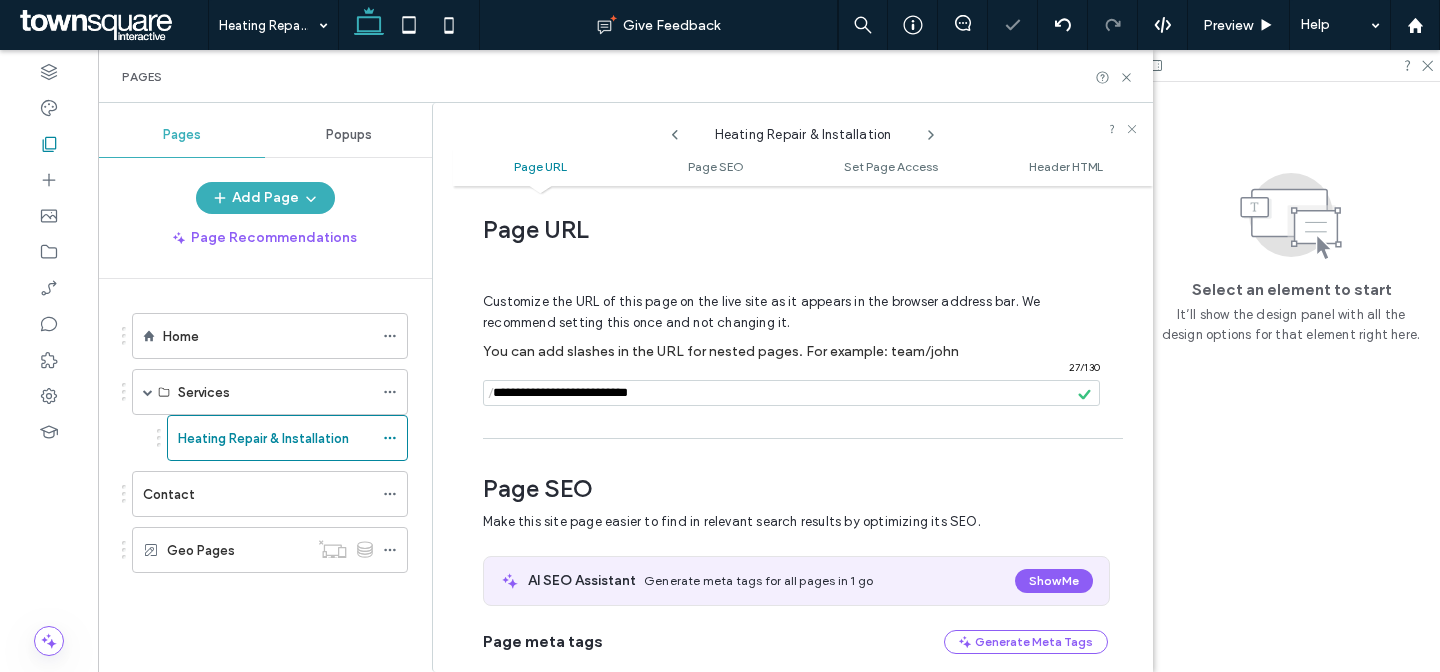 click on "Pages" at bounding box center [625, 77] 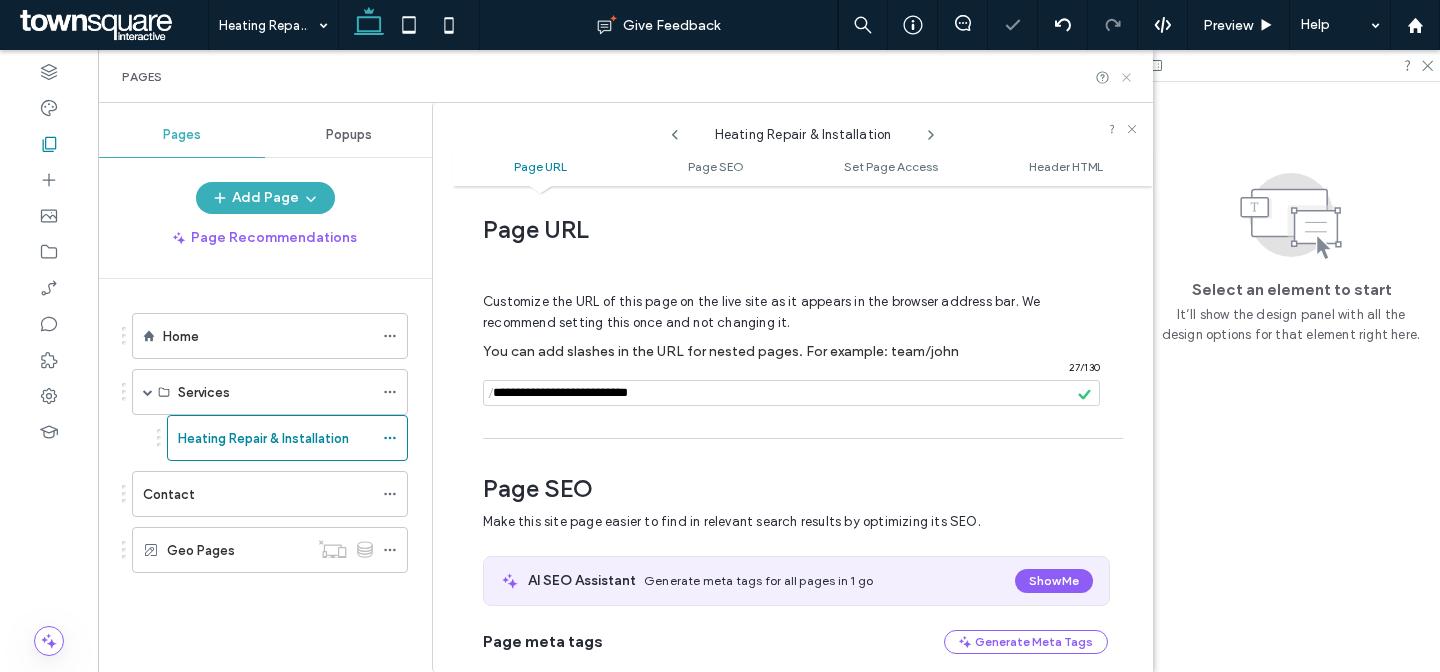 click 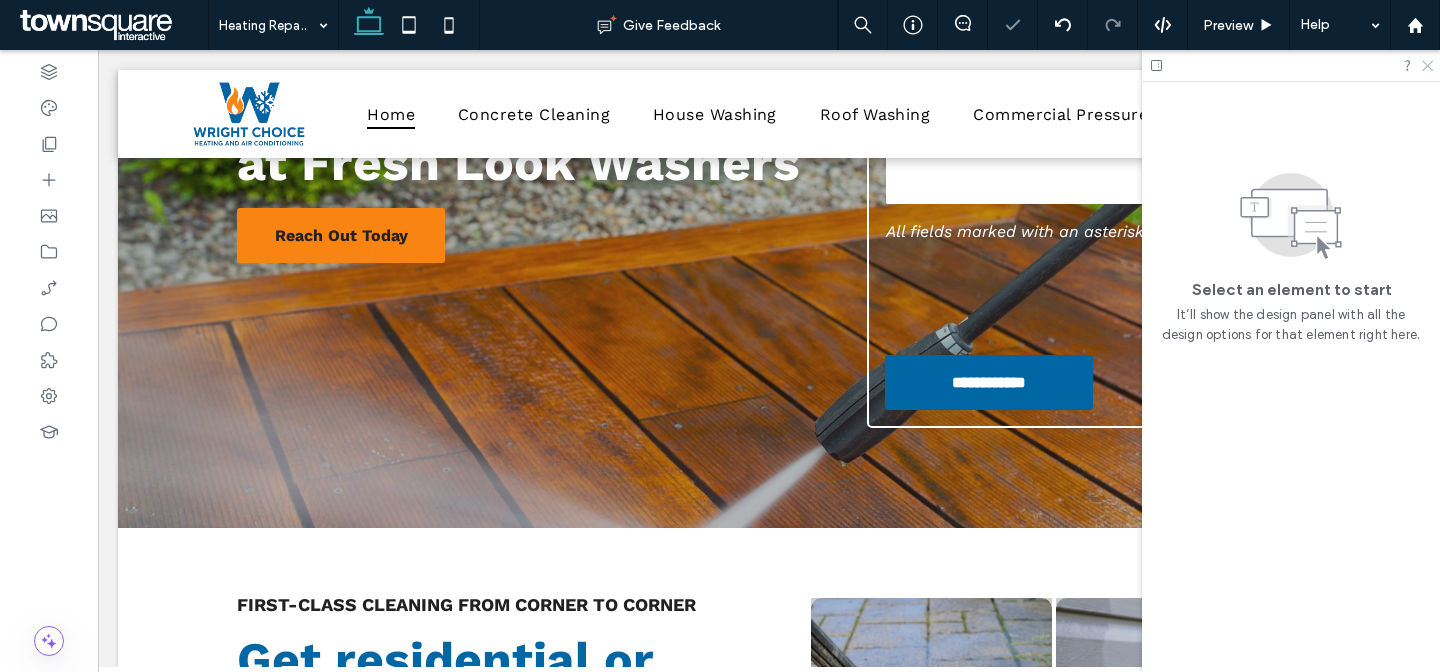 click 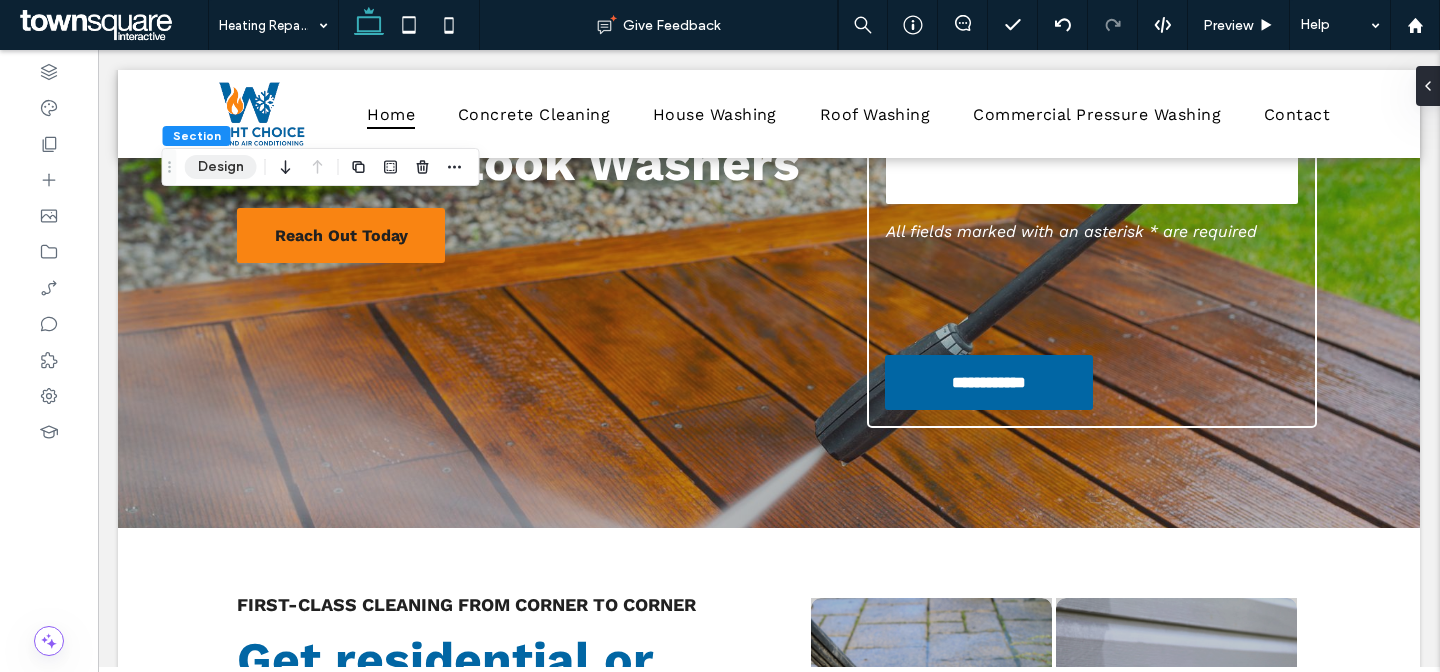 click on "Design" at bounding box center [221, 167] 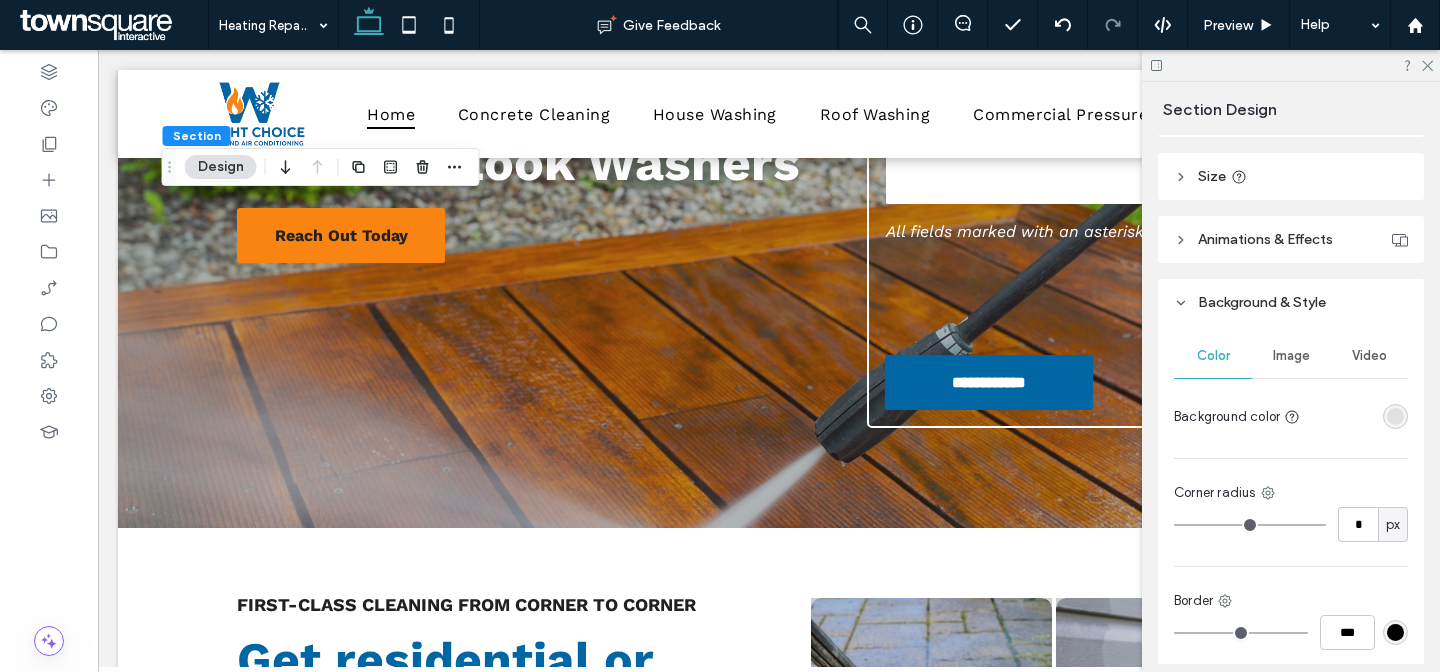 scroll, scrollTop: 696, scrollLeft: 0, axis: vertical 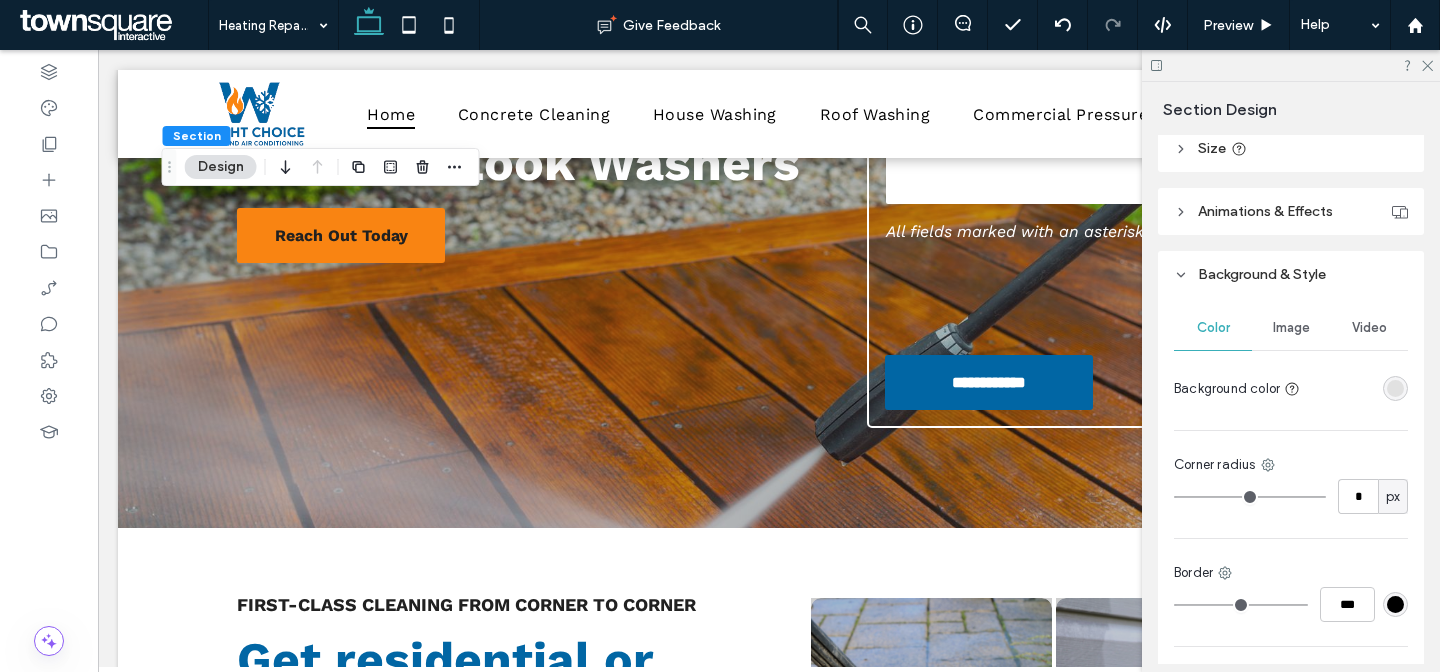 click on "Color Image Video Background color" at bounding box center (1291, 356) 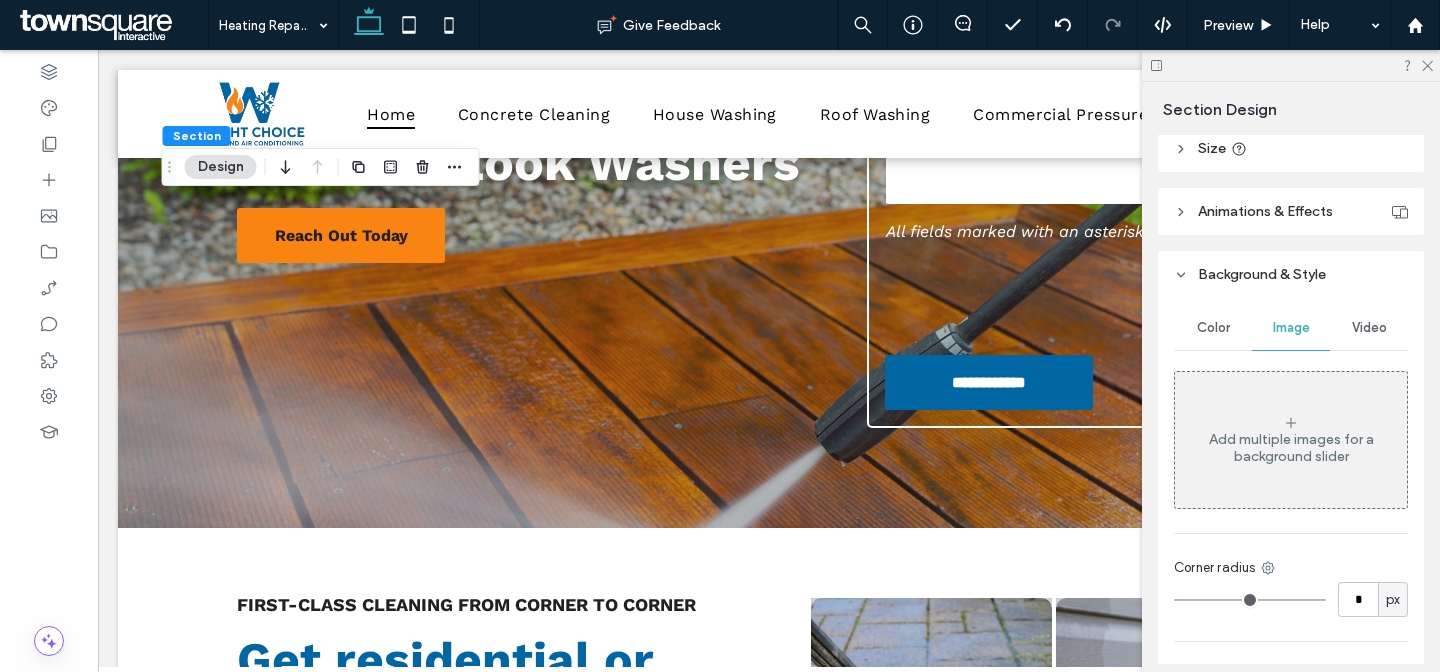 click on "Add multiple images for a background slider" at bounding box center [1291, 448] 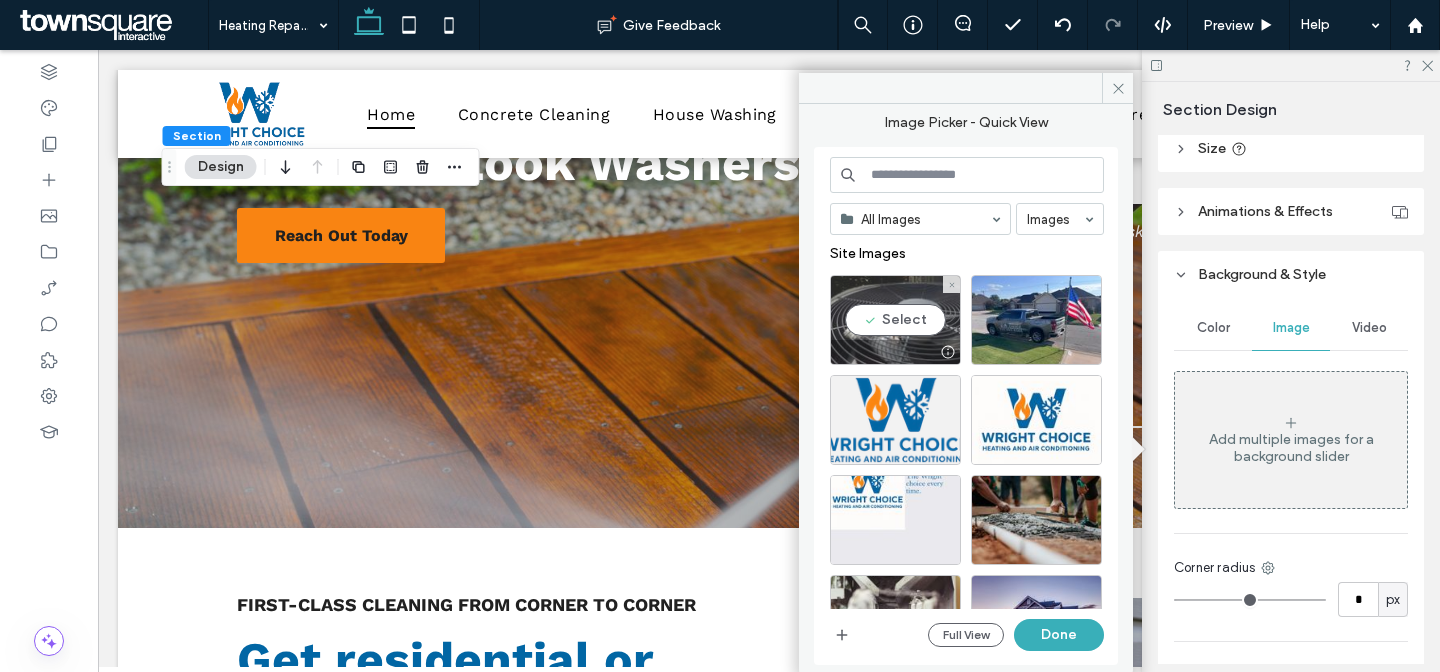 click on "Select" at bounding box center [895, 320] 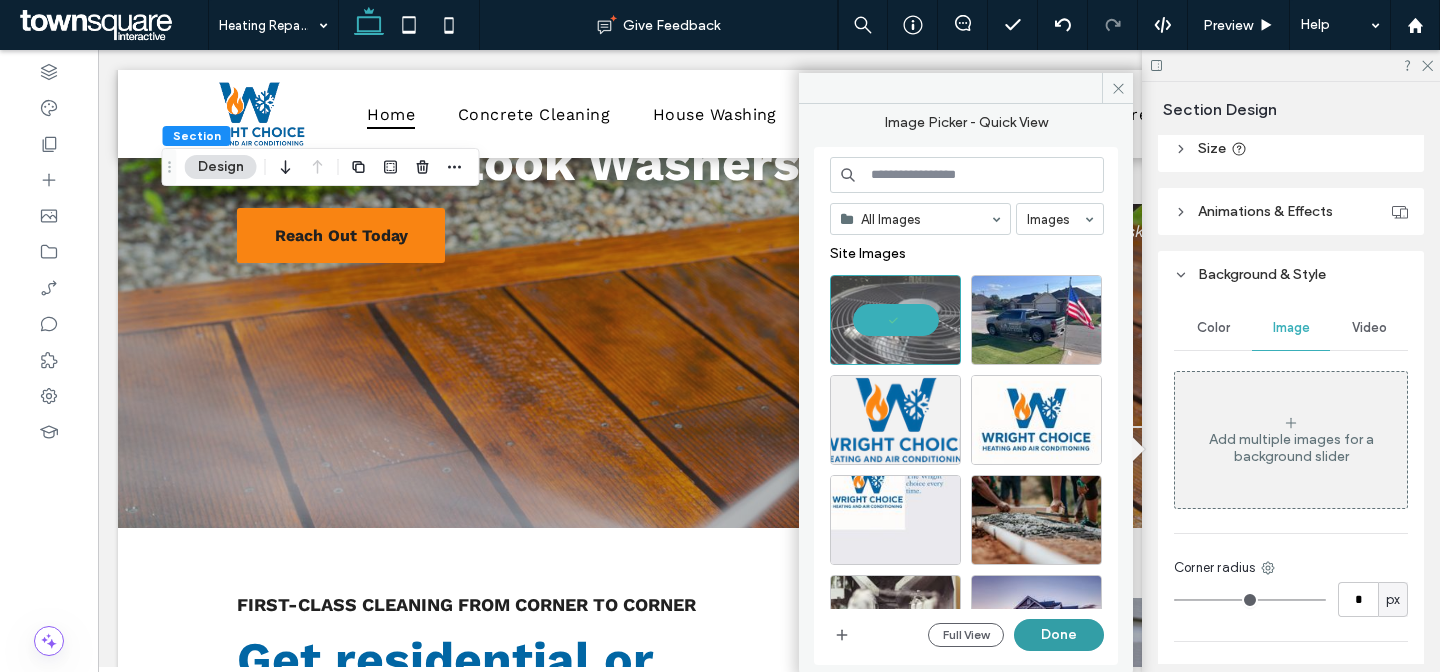 click on "Done" at bounding box center [1059, 635] 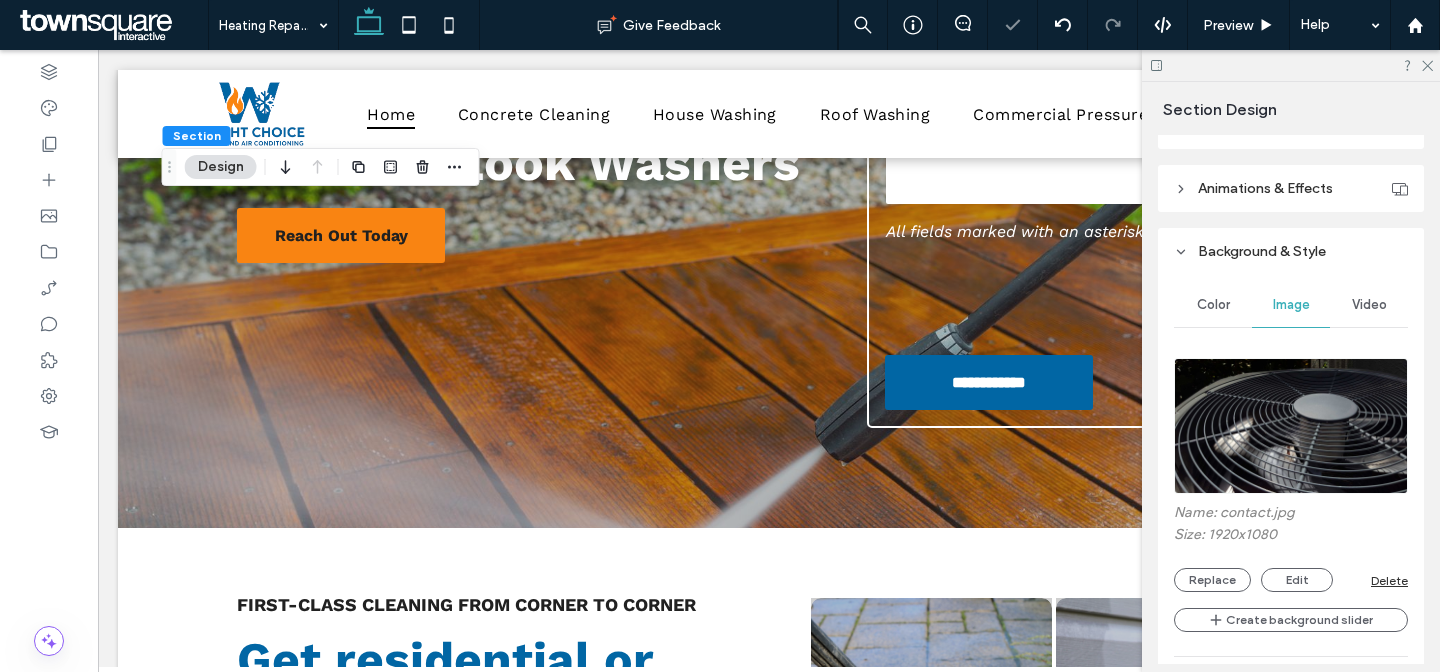 scroll, scrollTop: 953, scrollLeft: 0, axis: vertical 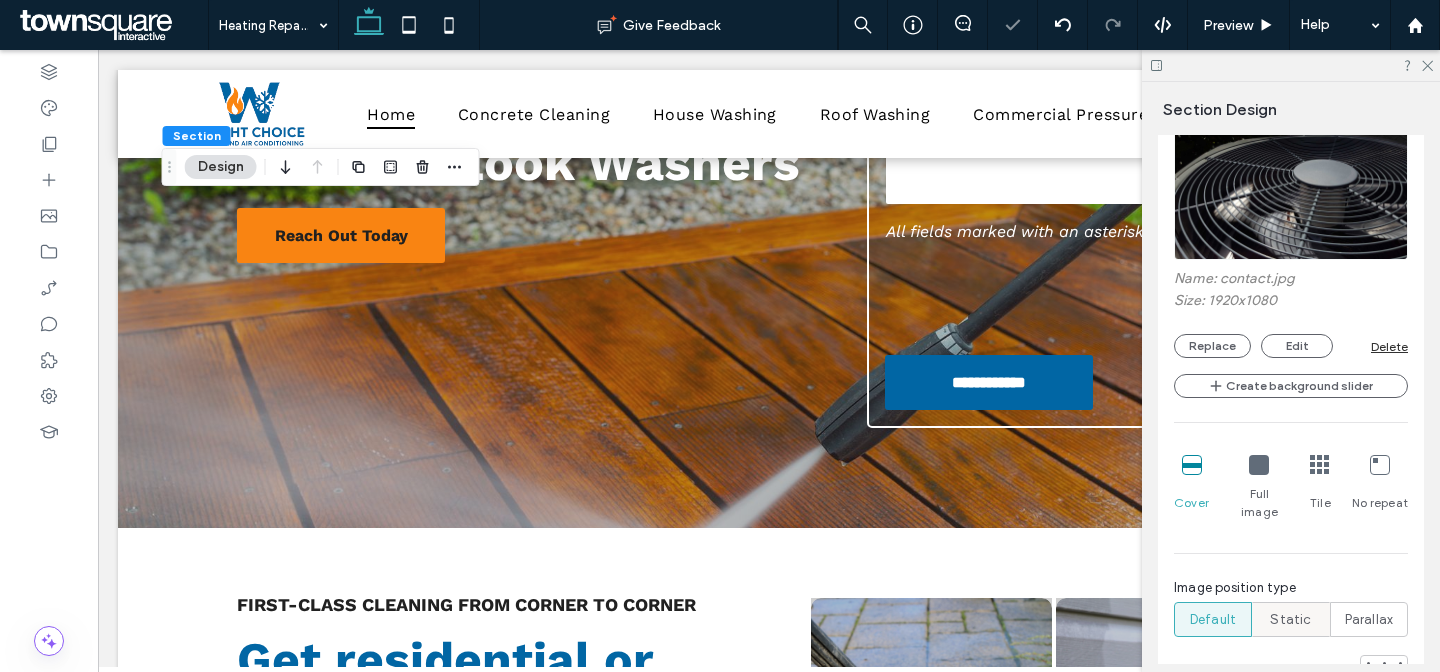 click on "Static" at bounding box center (1290, 620) 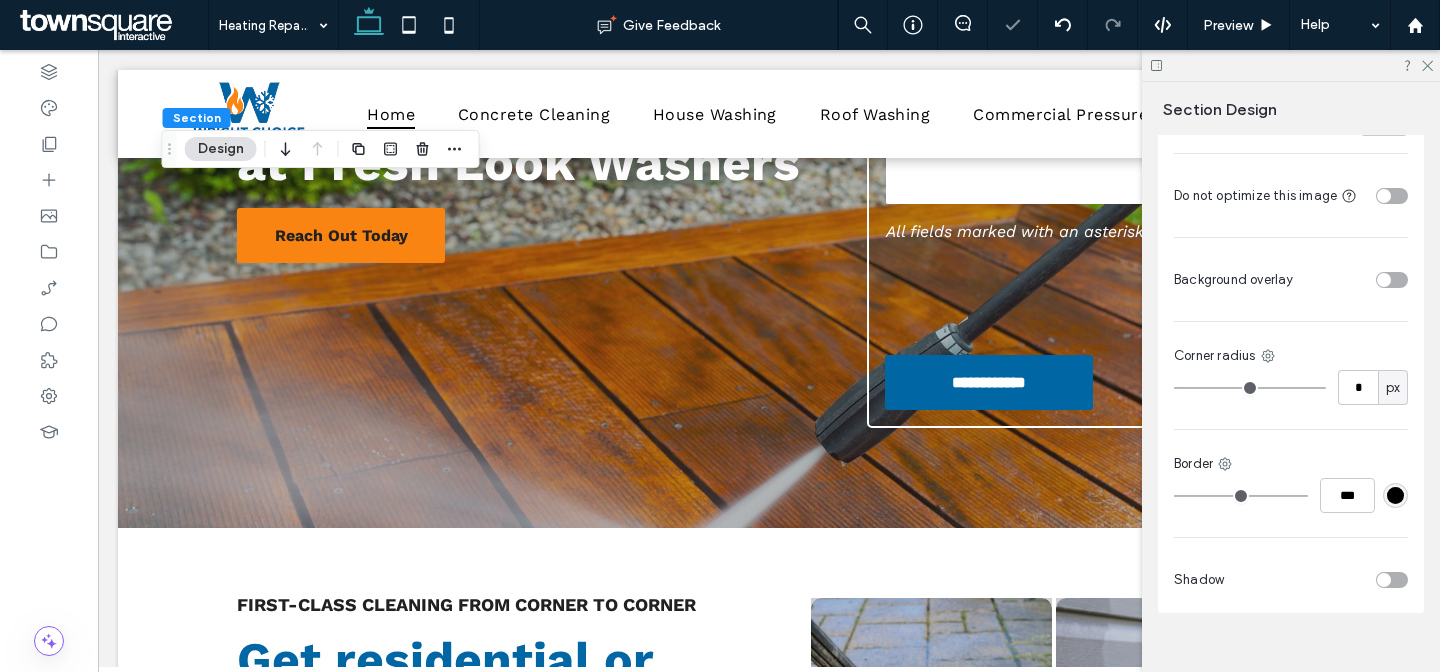 scroll, scrollTop: 1532, scrollLeft: 0, axis: vertical 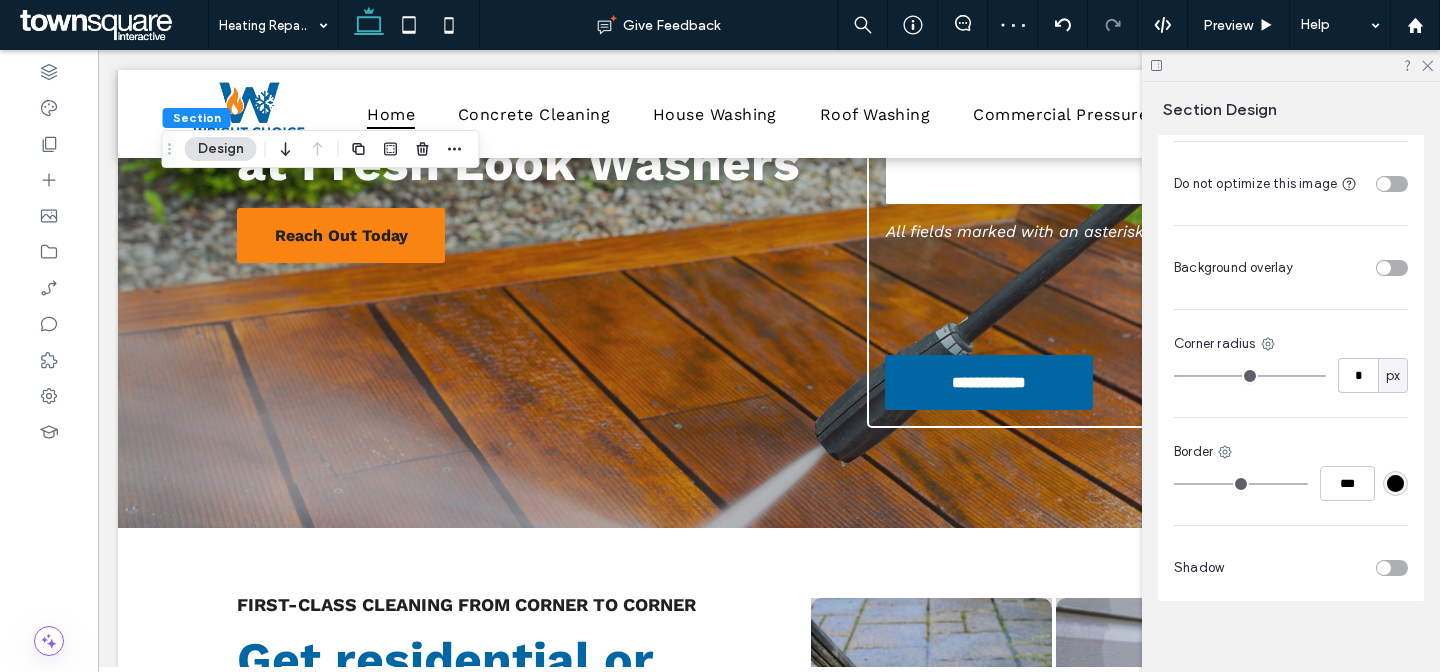 click at bounding box center (1392, 268) 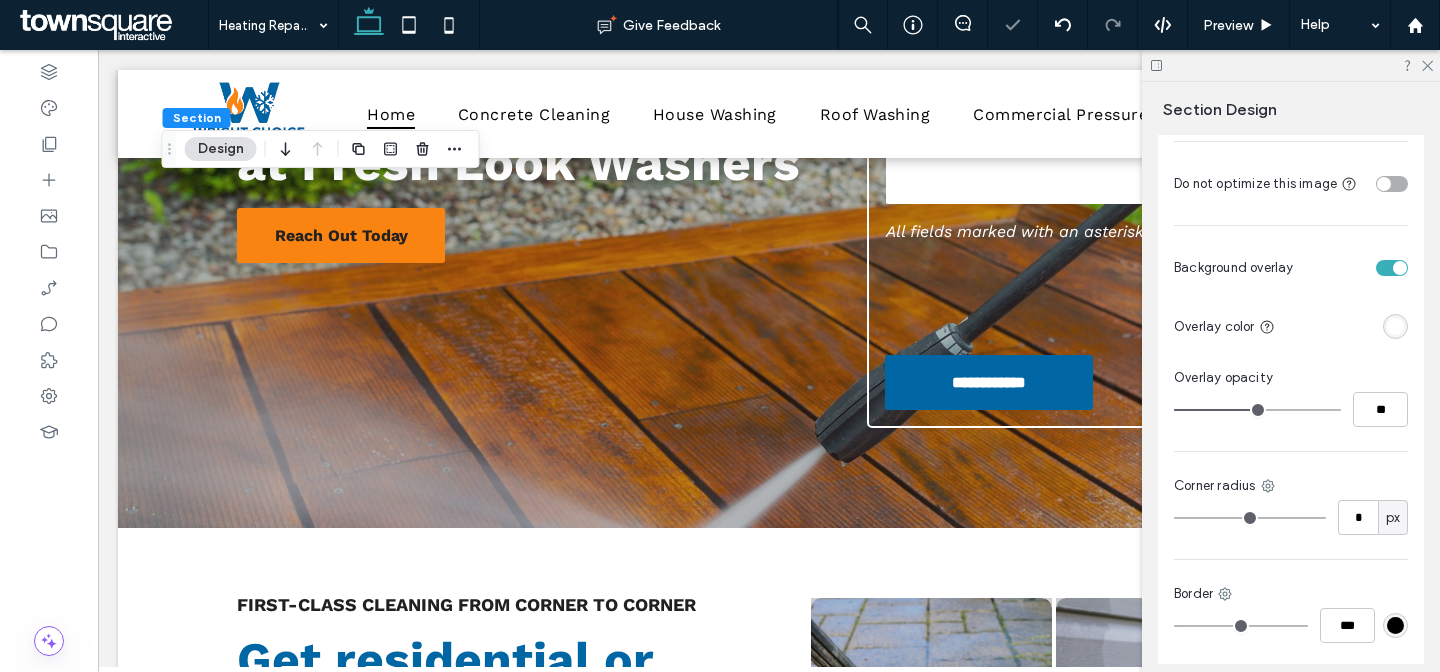 click at bounding box center (1395, 326) 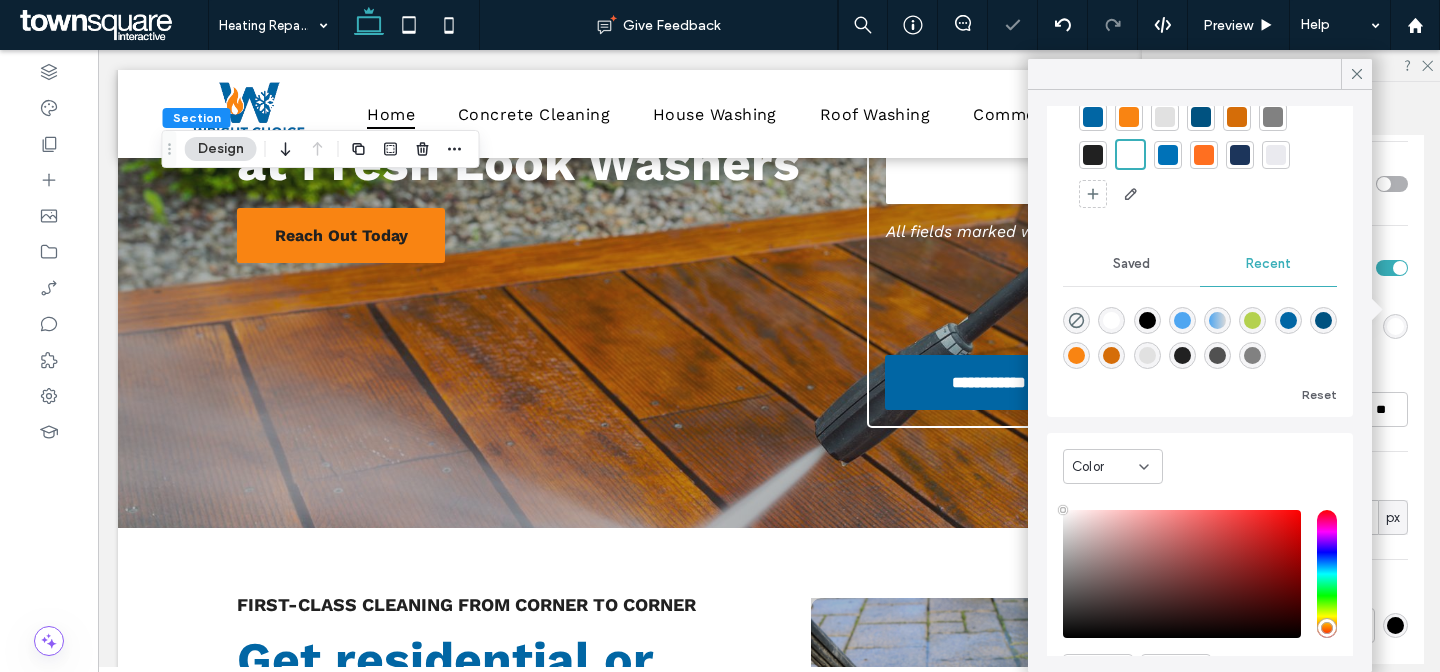 scroll, scrollTop: 141, scrollLeft: 0, axis: vertical 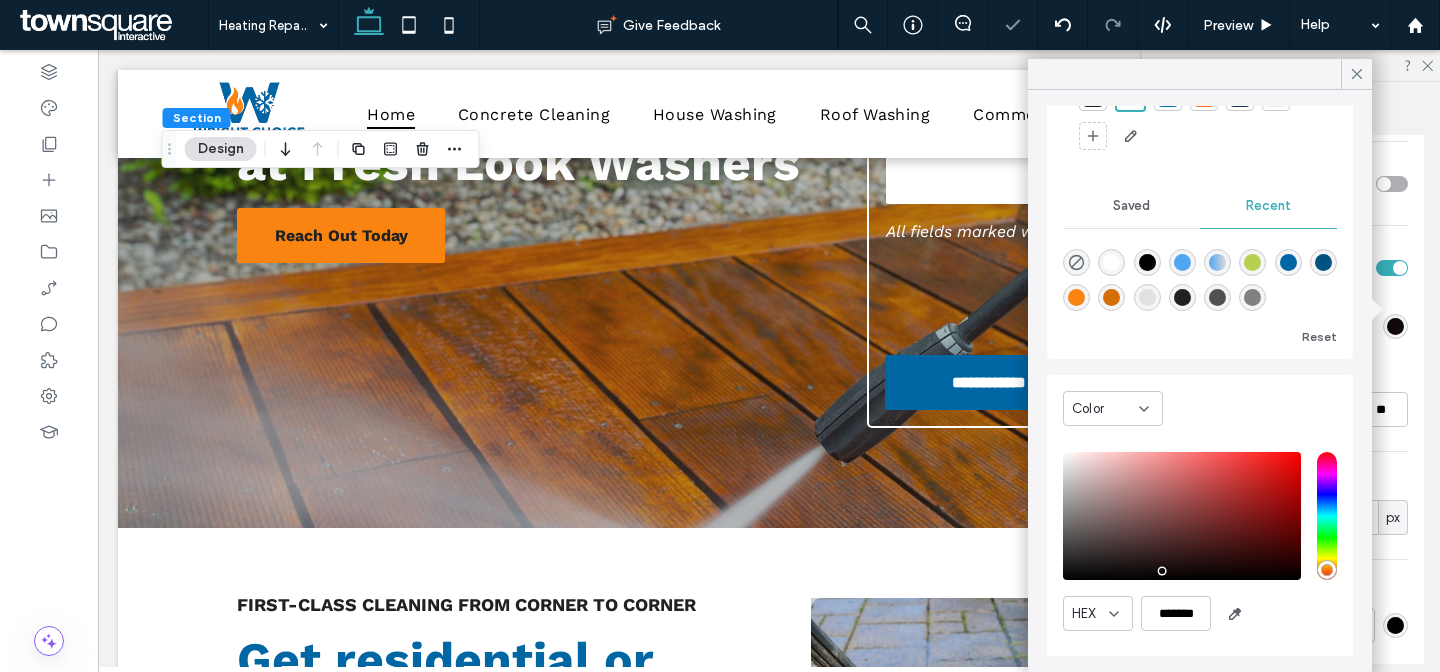 type on "*******" 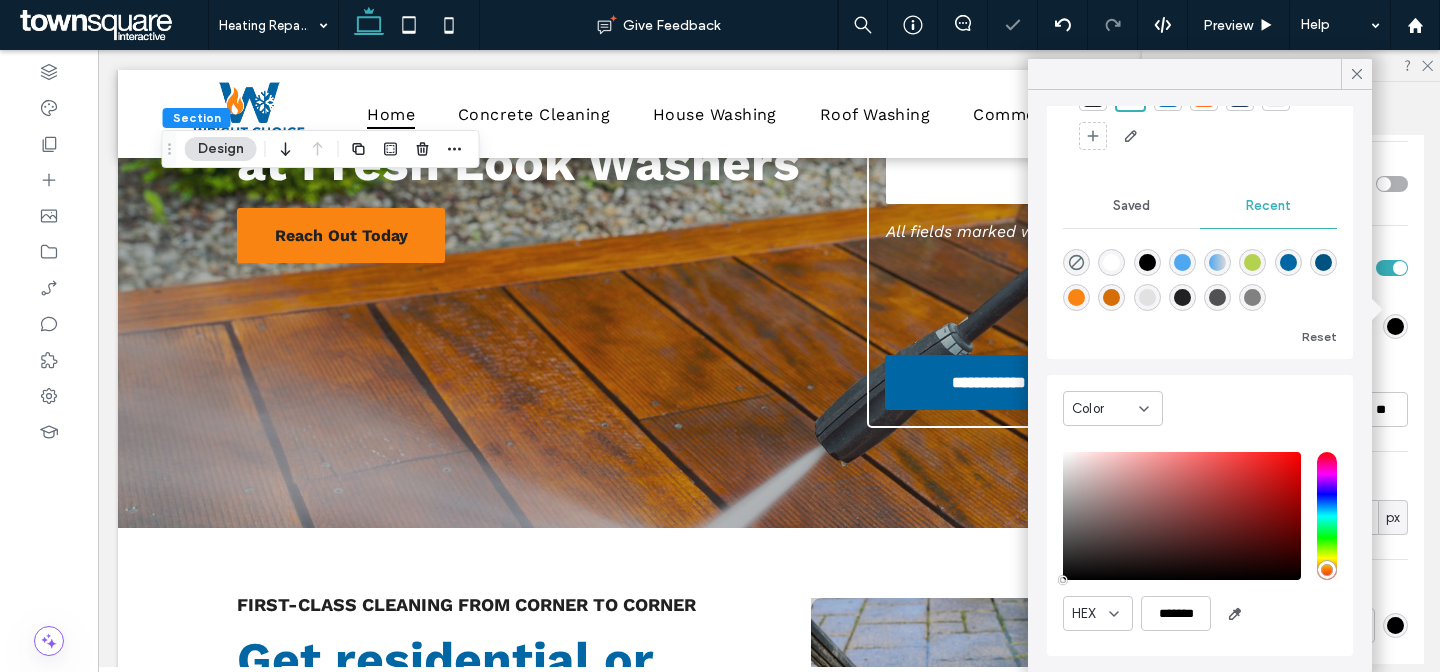 click on "Color HEX *******" at bounding box center [1200, 515] 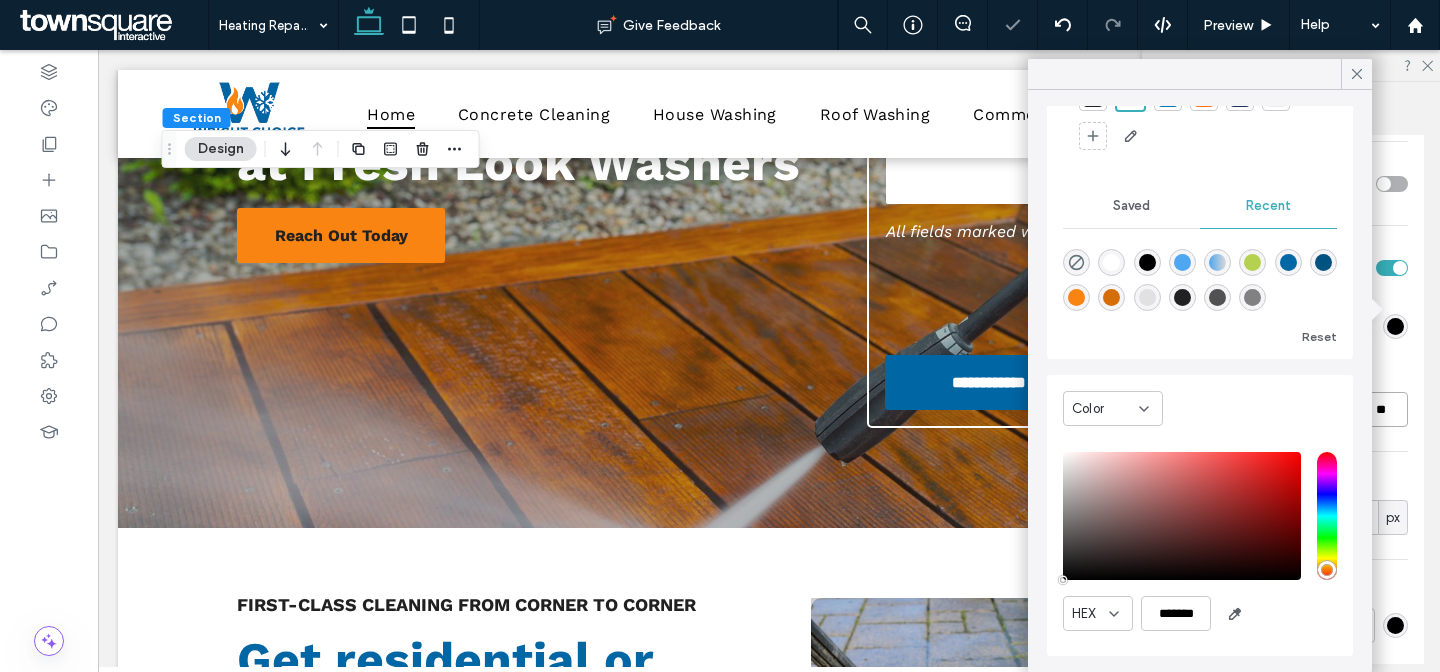 click on "**" at bounding box center (1380, 409) 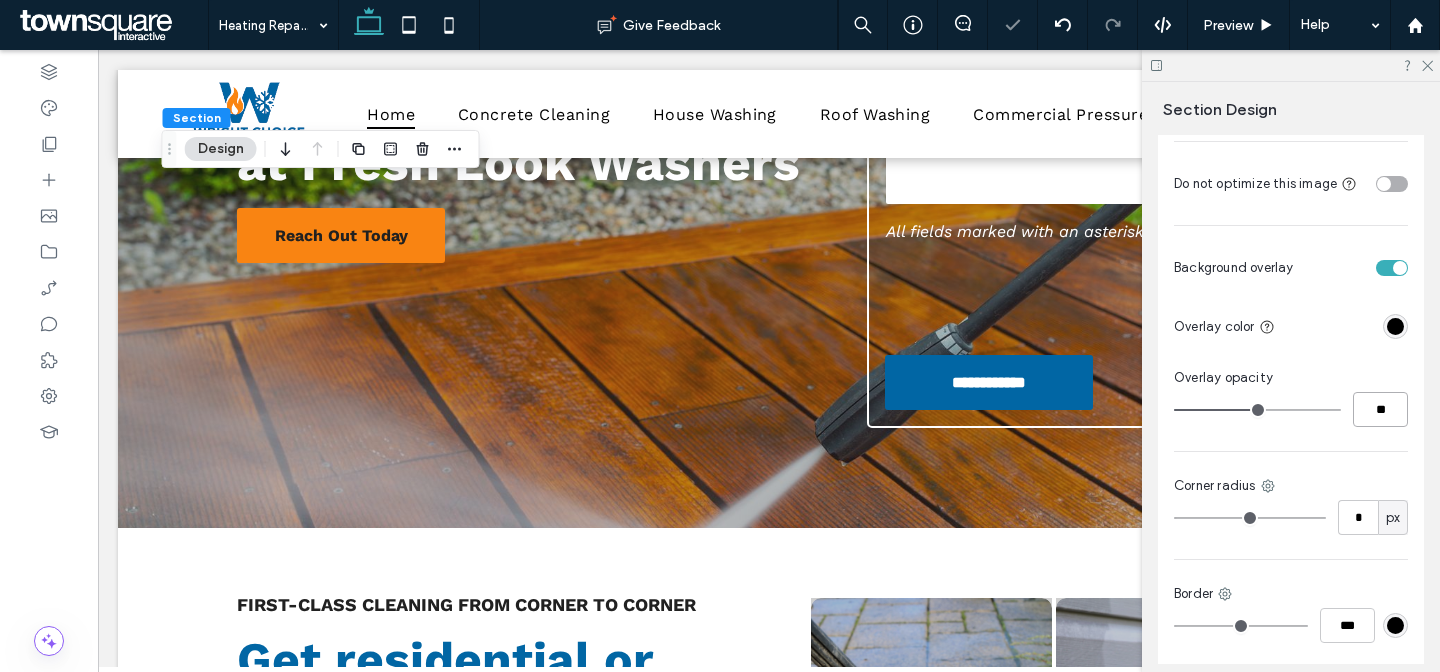 type on "**" 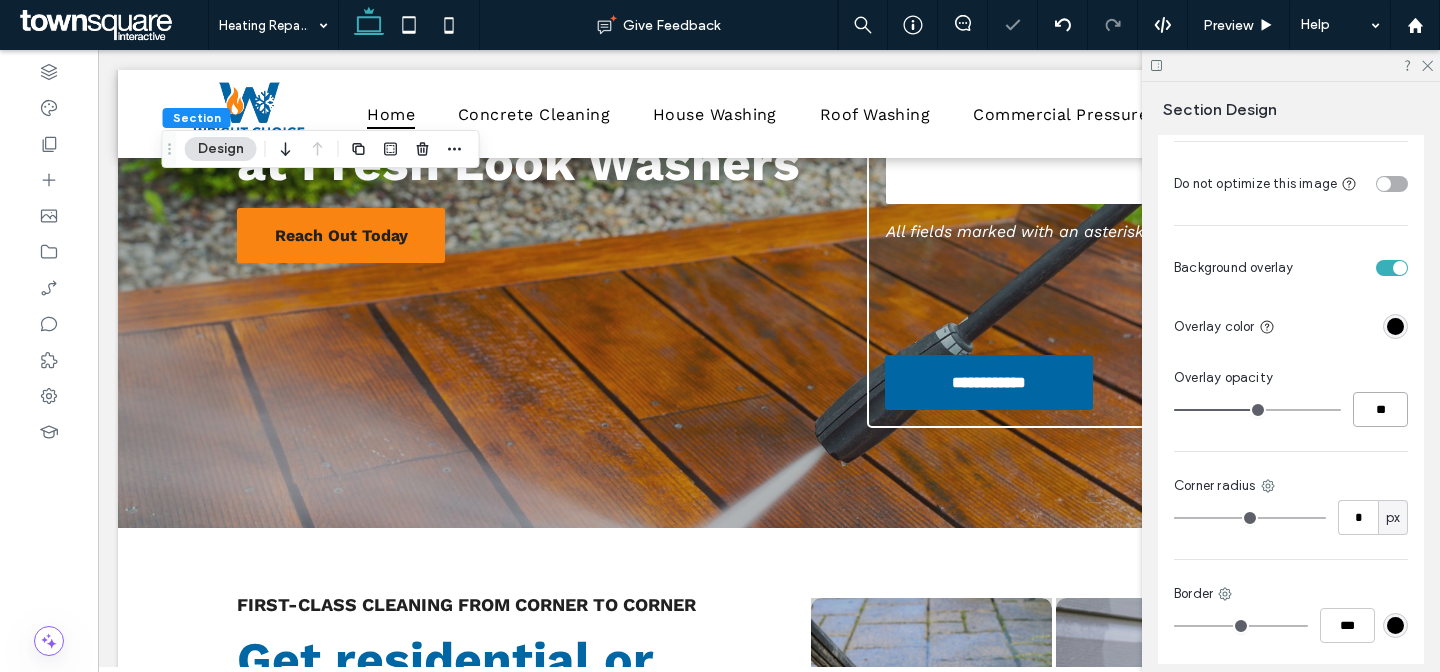 type on "**" 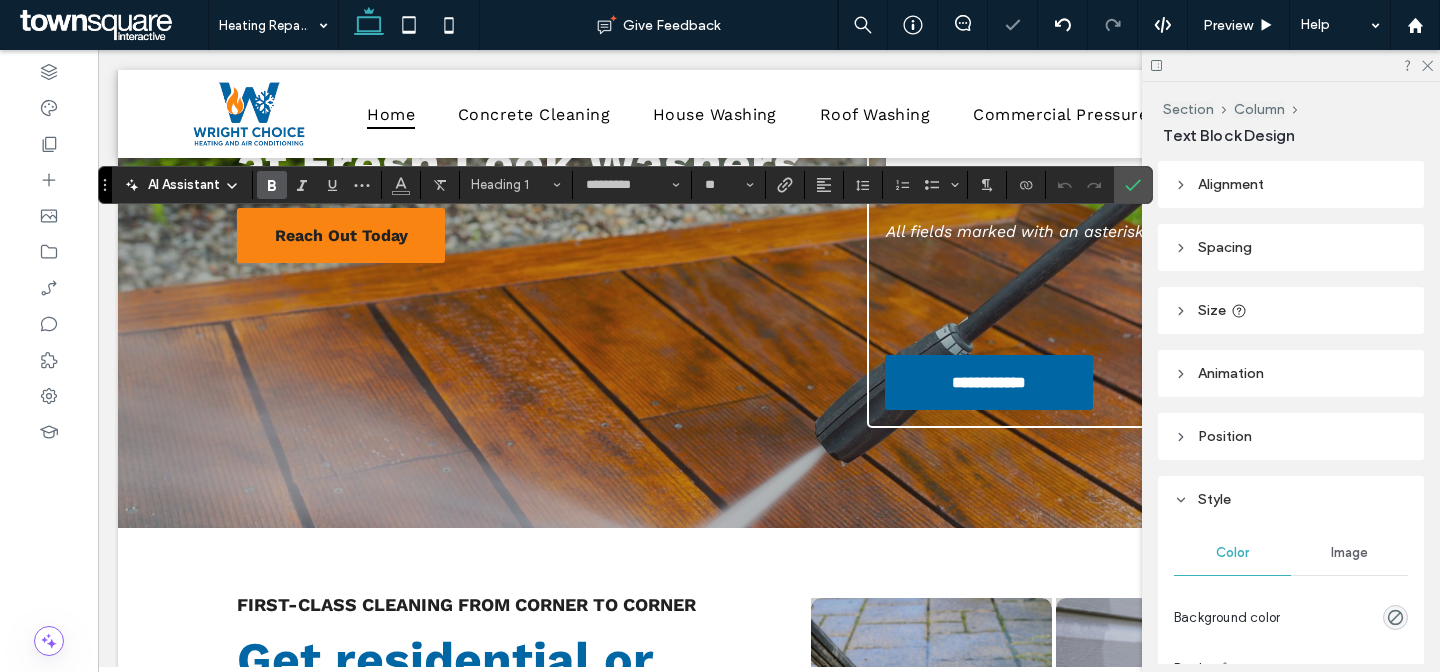 type 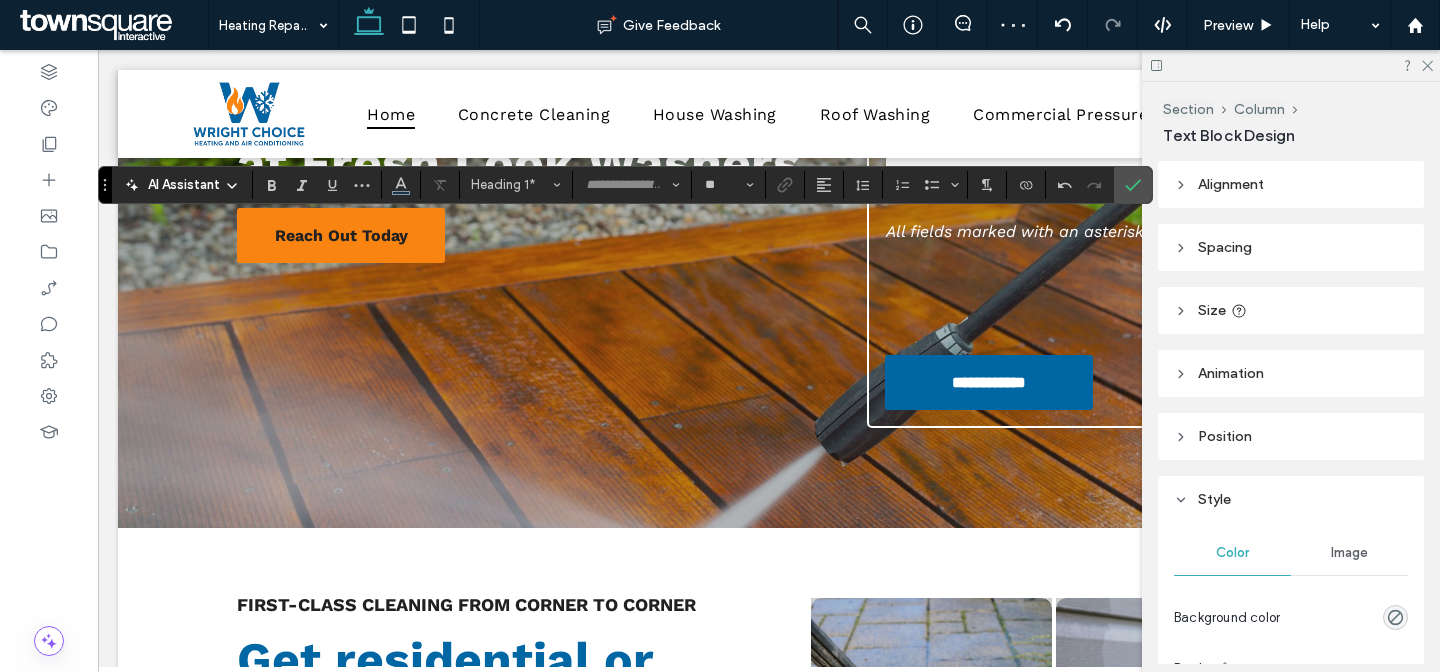 type on "*********" 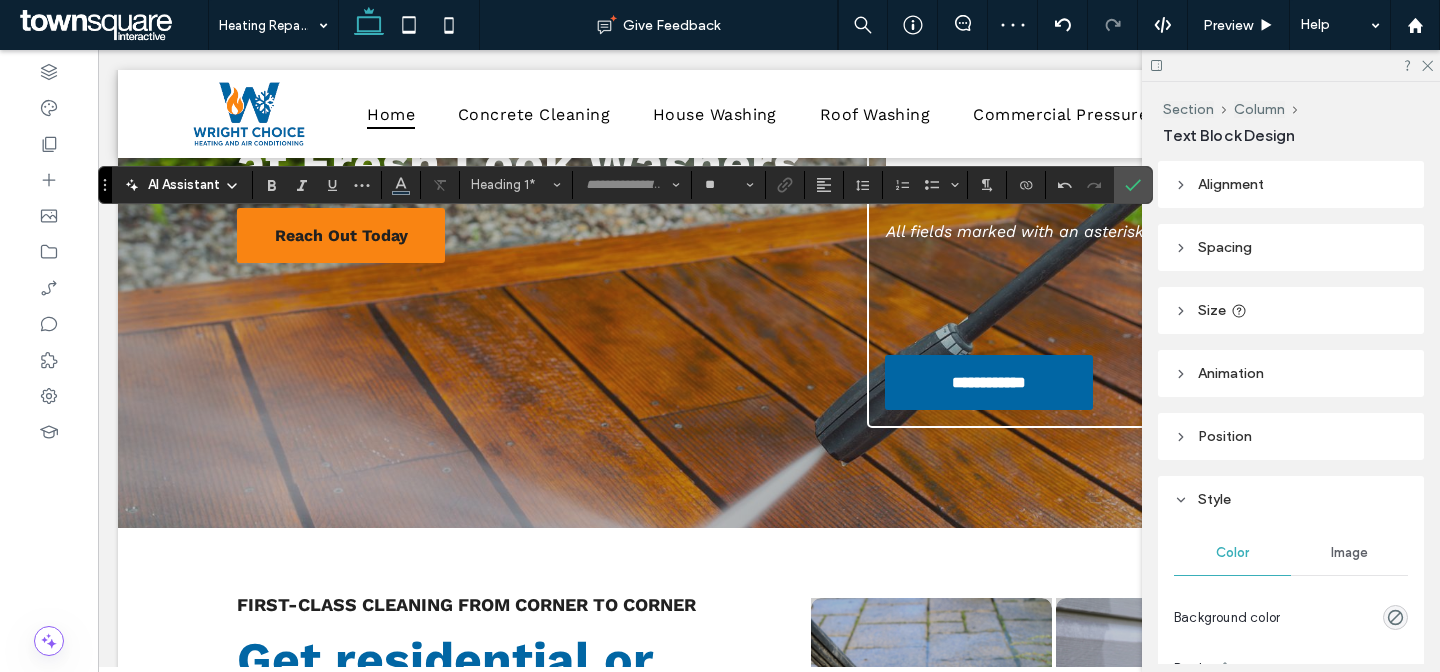 type on "**" 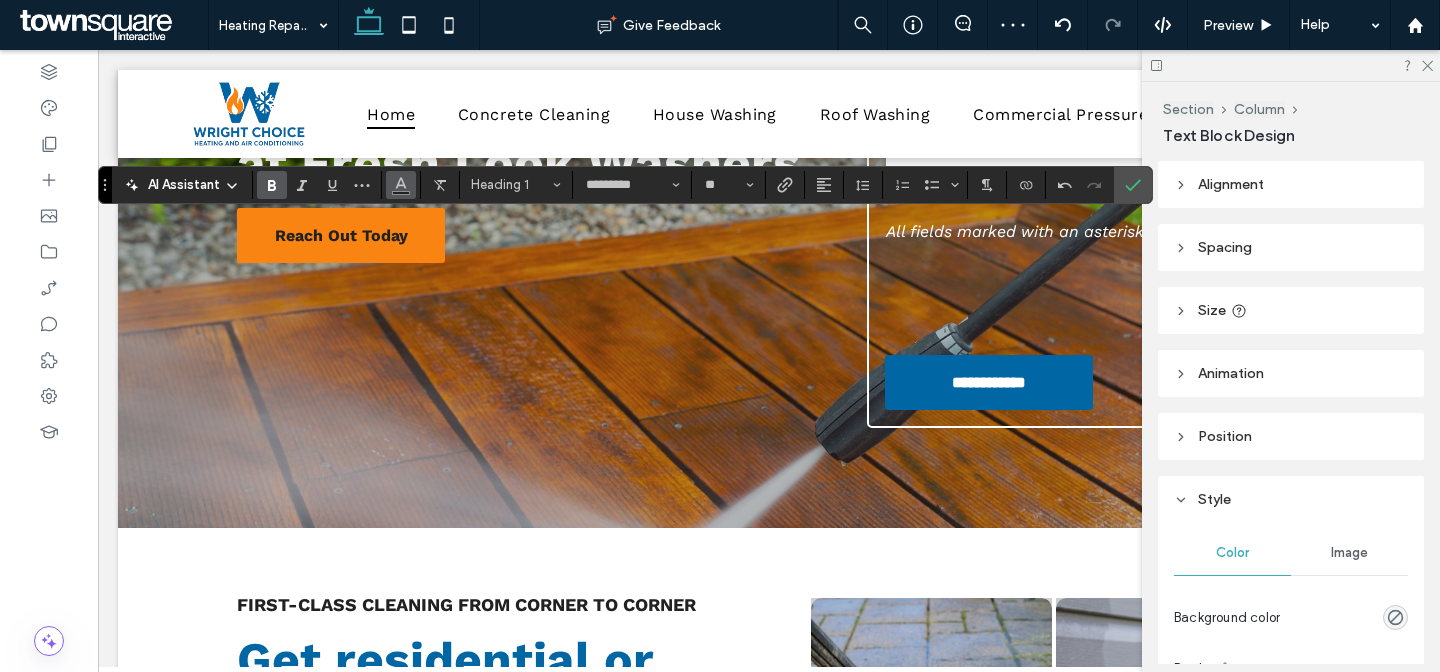 click 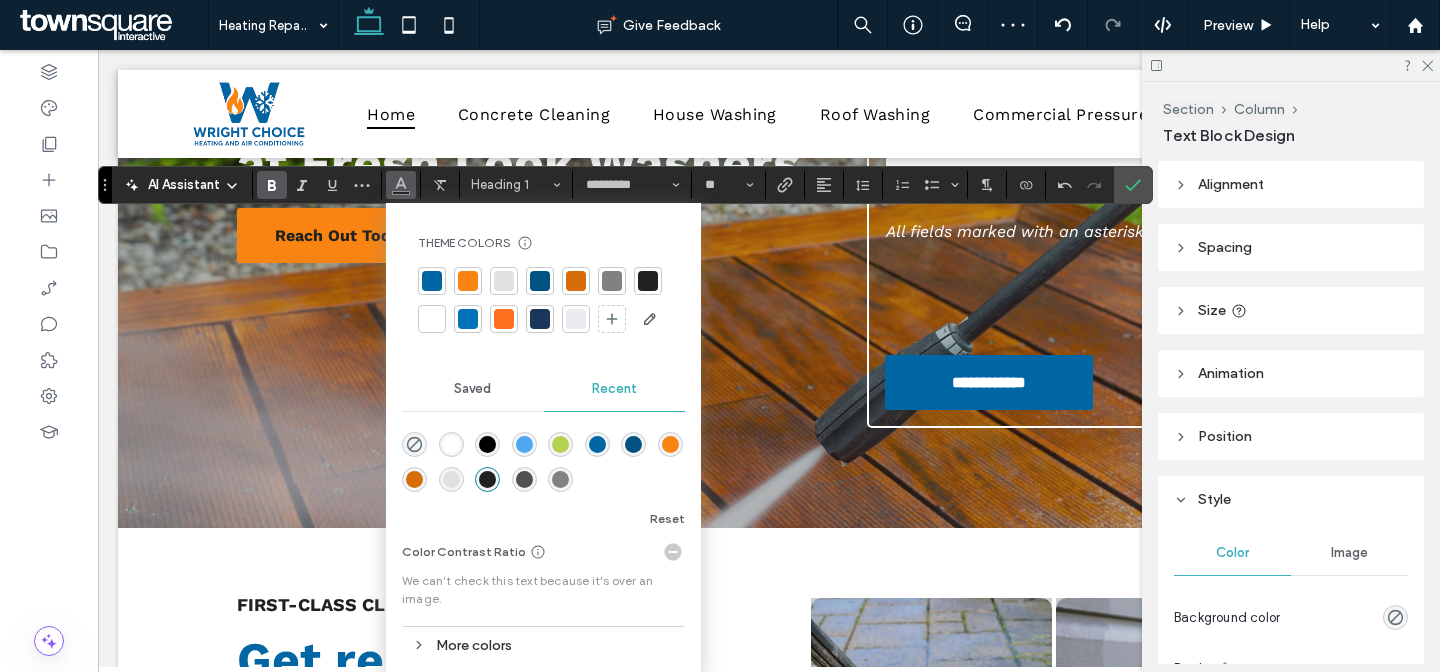 click at bounding box center [432, 319] 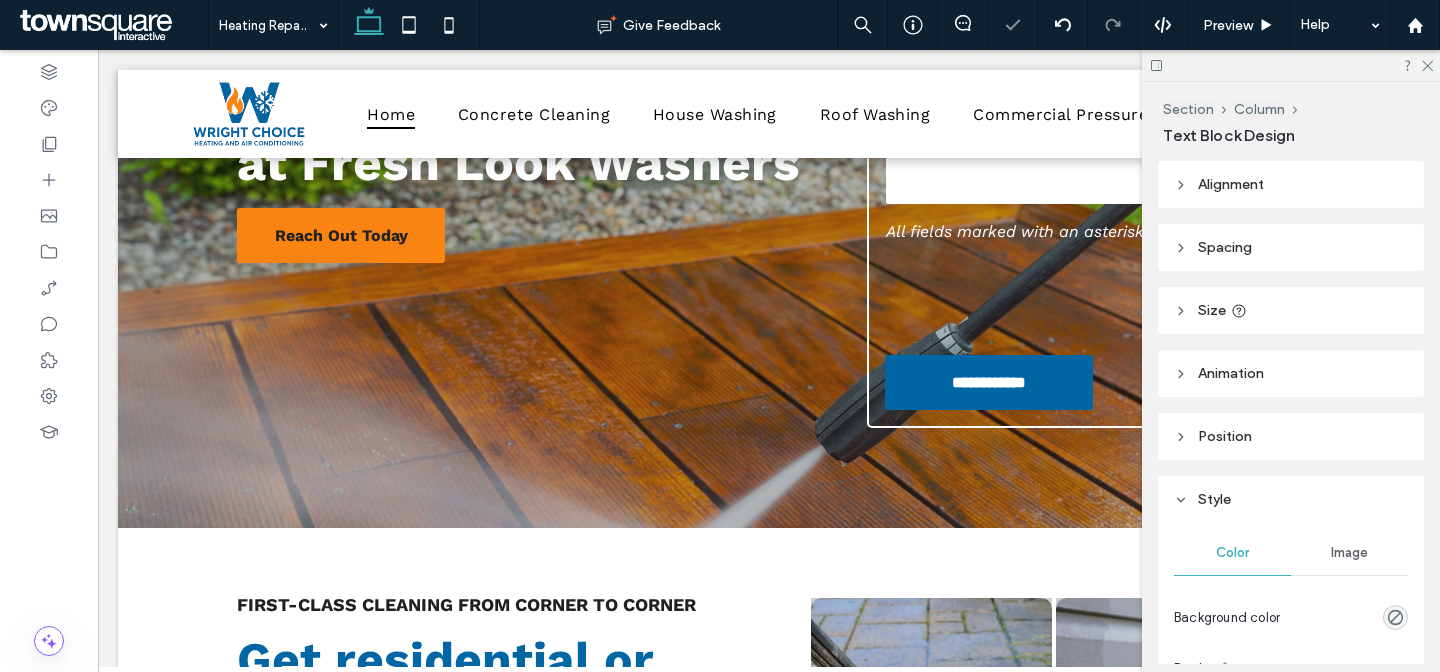 type on "*********" 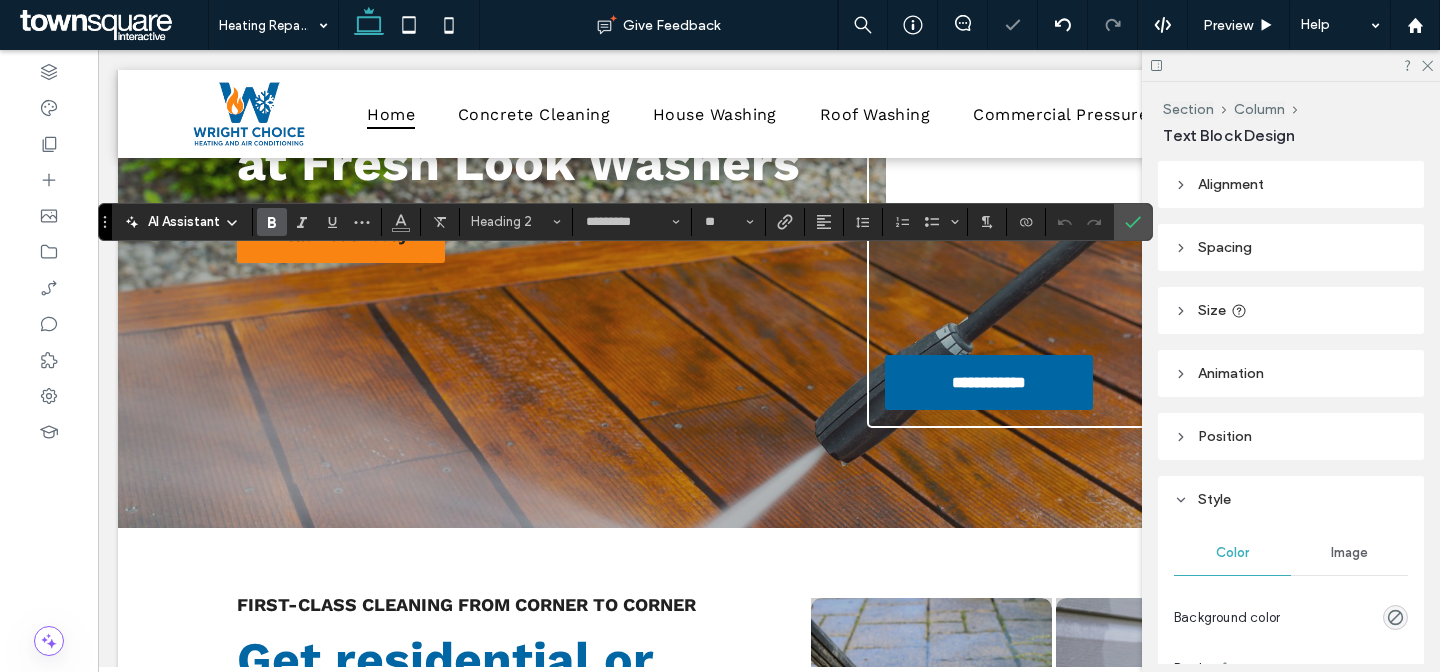 type 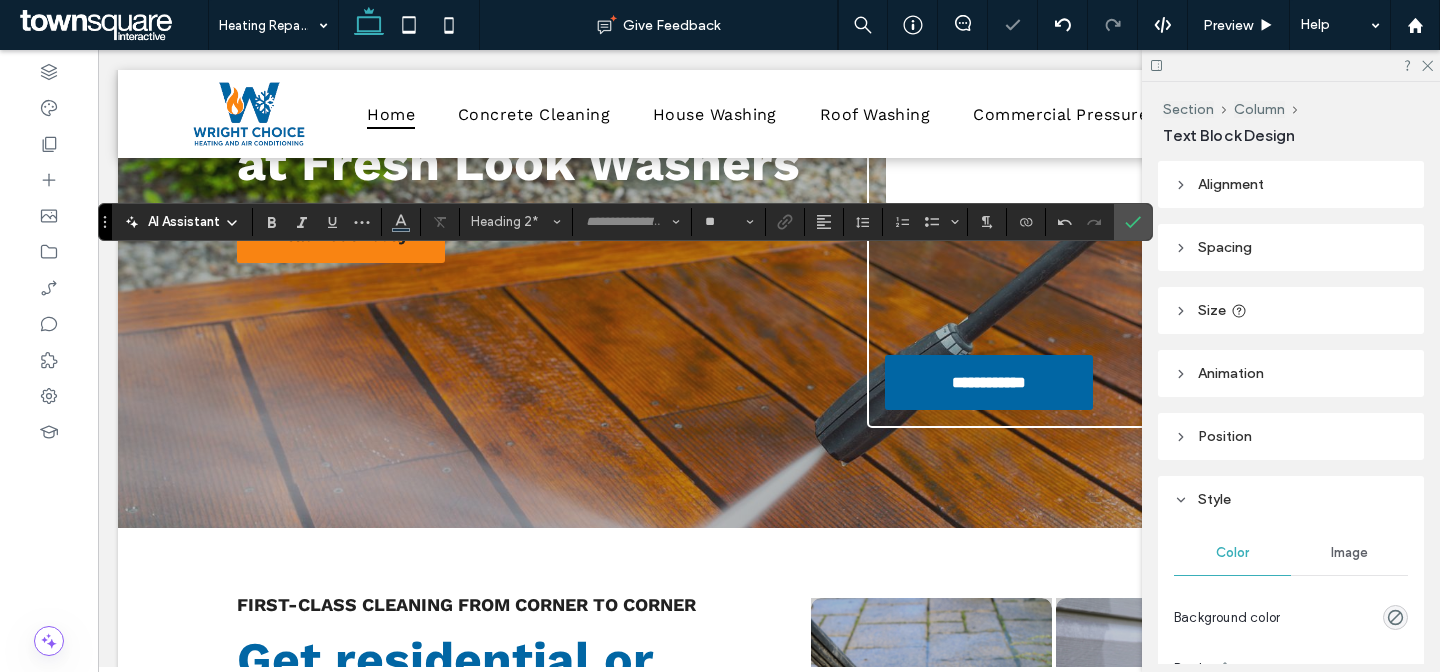type on "*********" 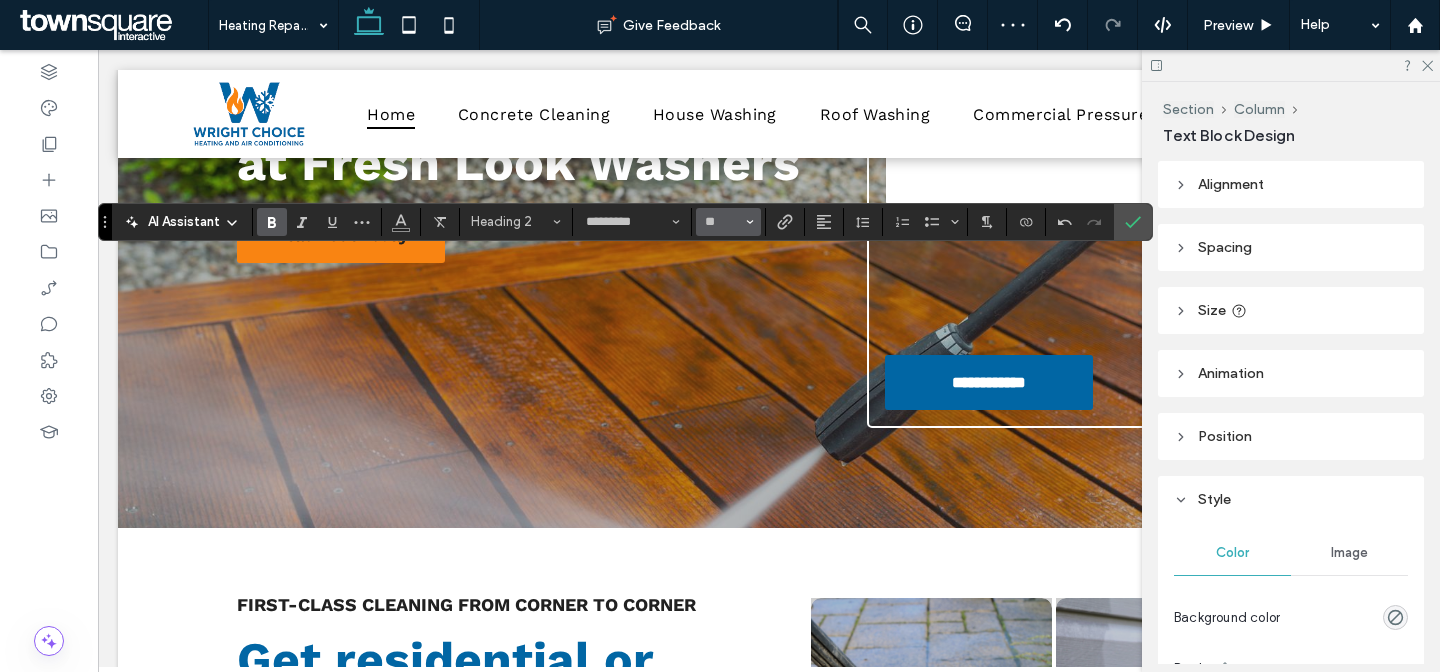 click on "**" at bounding box center [728, 222] 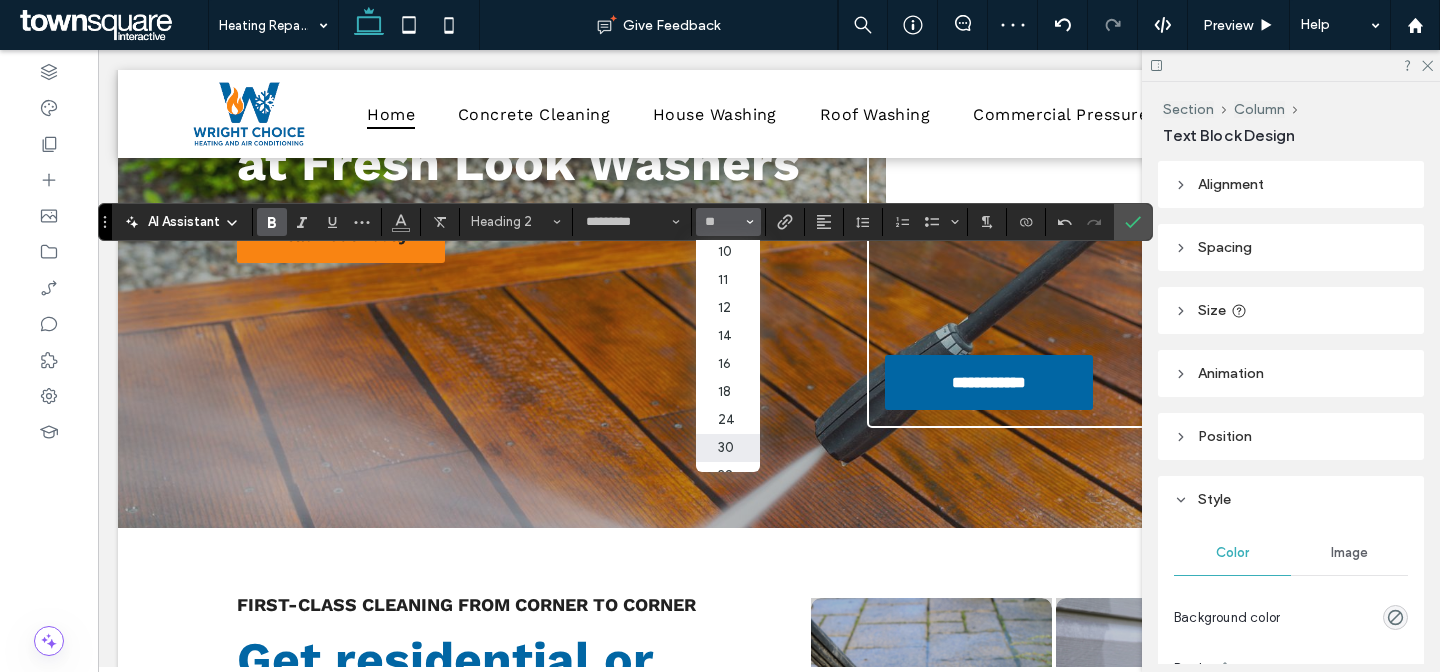 scroll, scrollTop: 161, scrollLeft: 0, axis: vertical 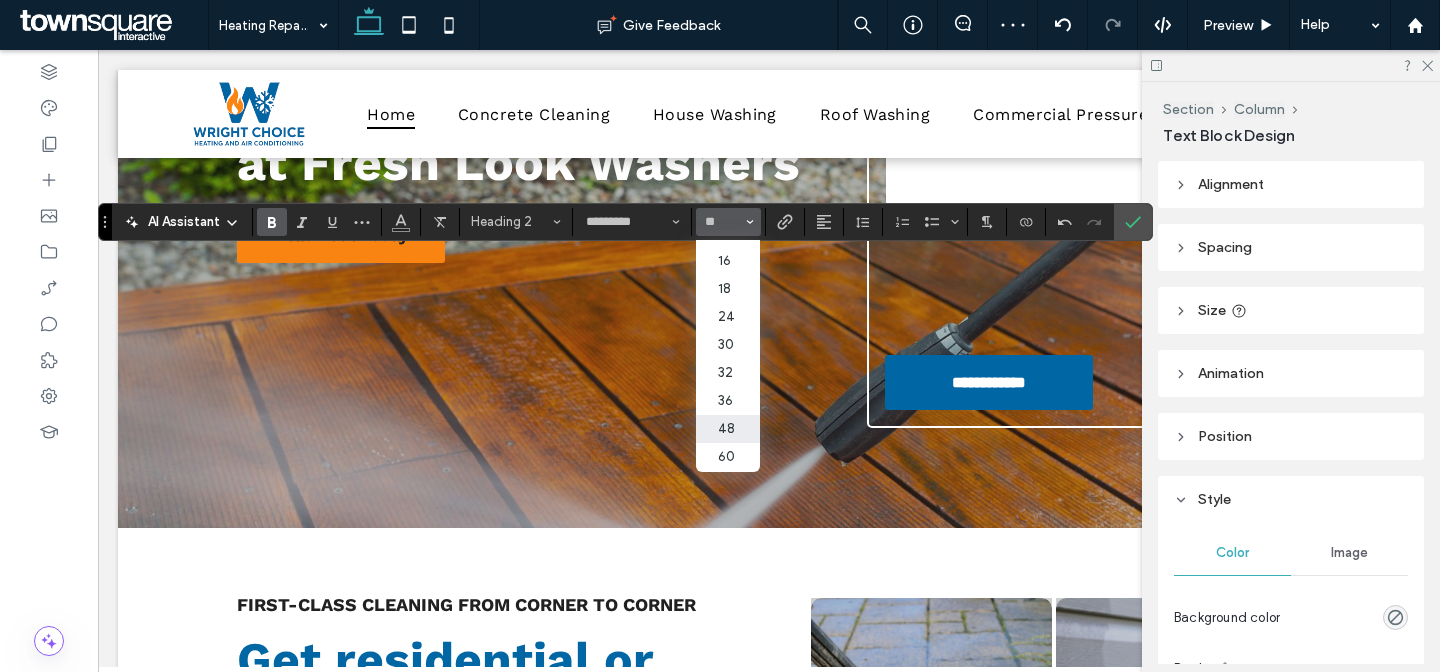 click on "48" at bounding box center [728, 429] 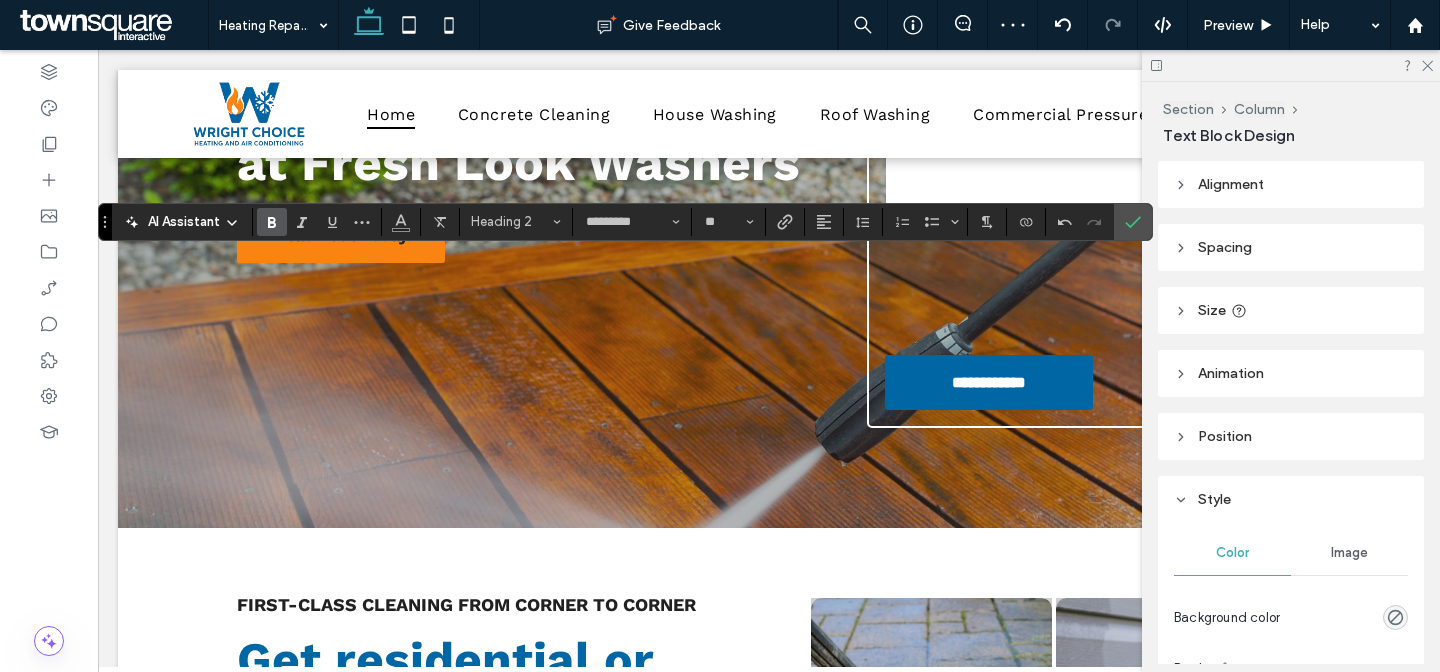 type on "**" 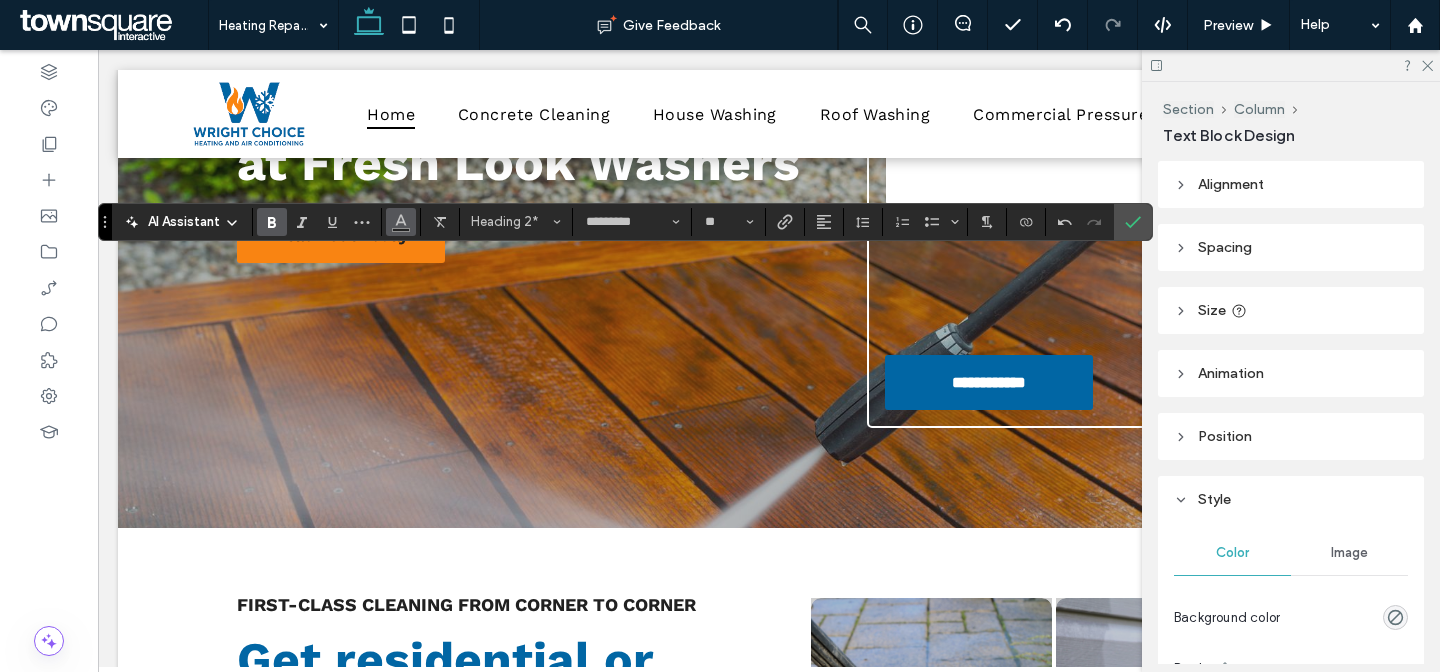 click 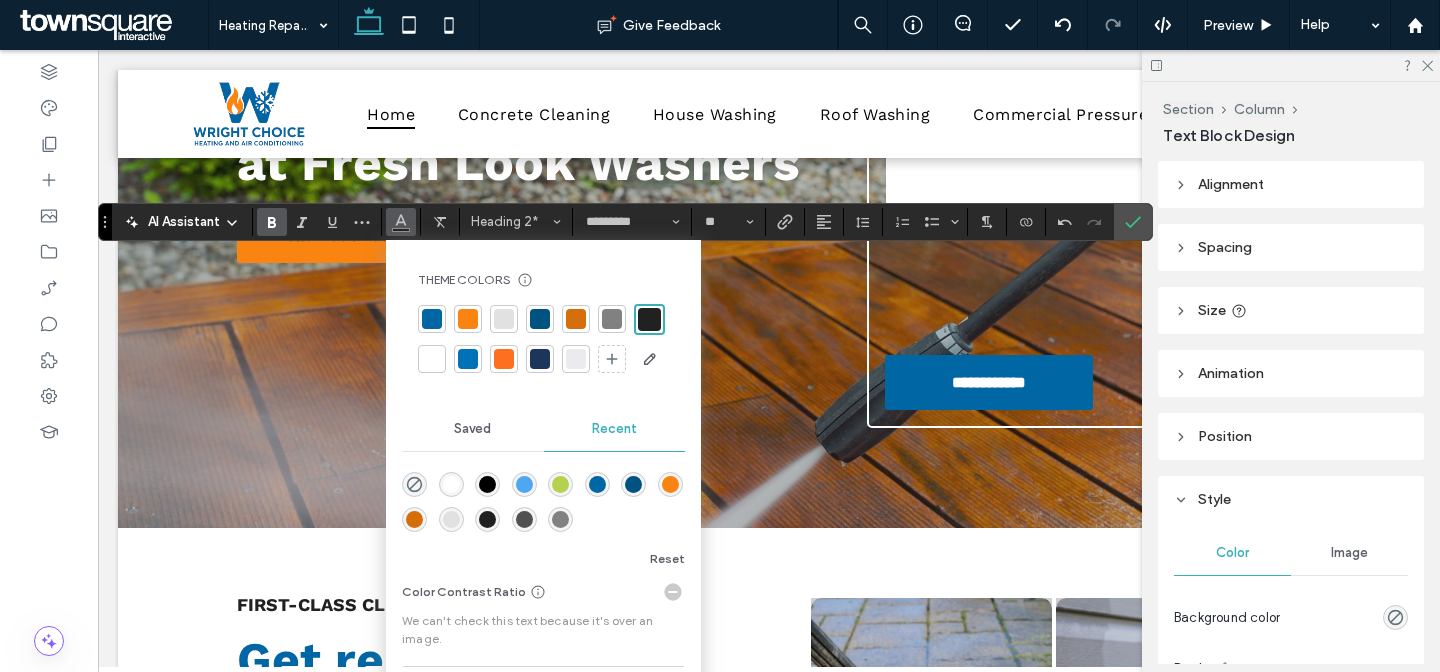 click at bounding box center [468, 319] 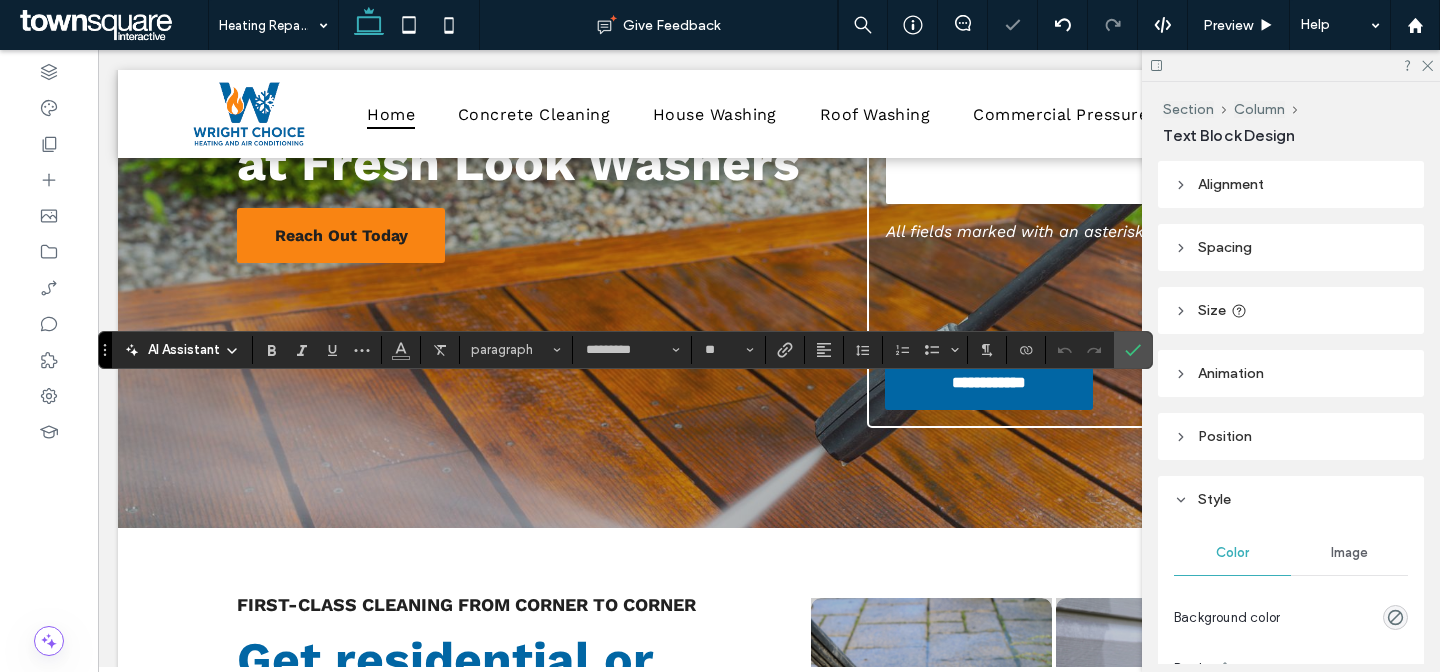 type 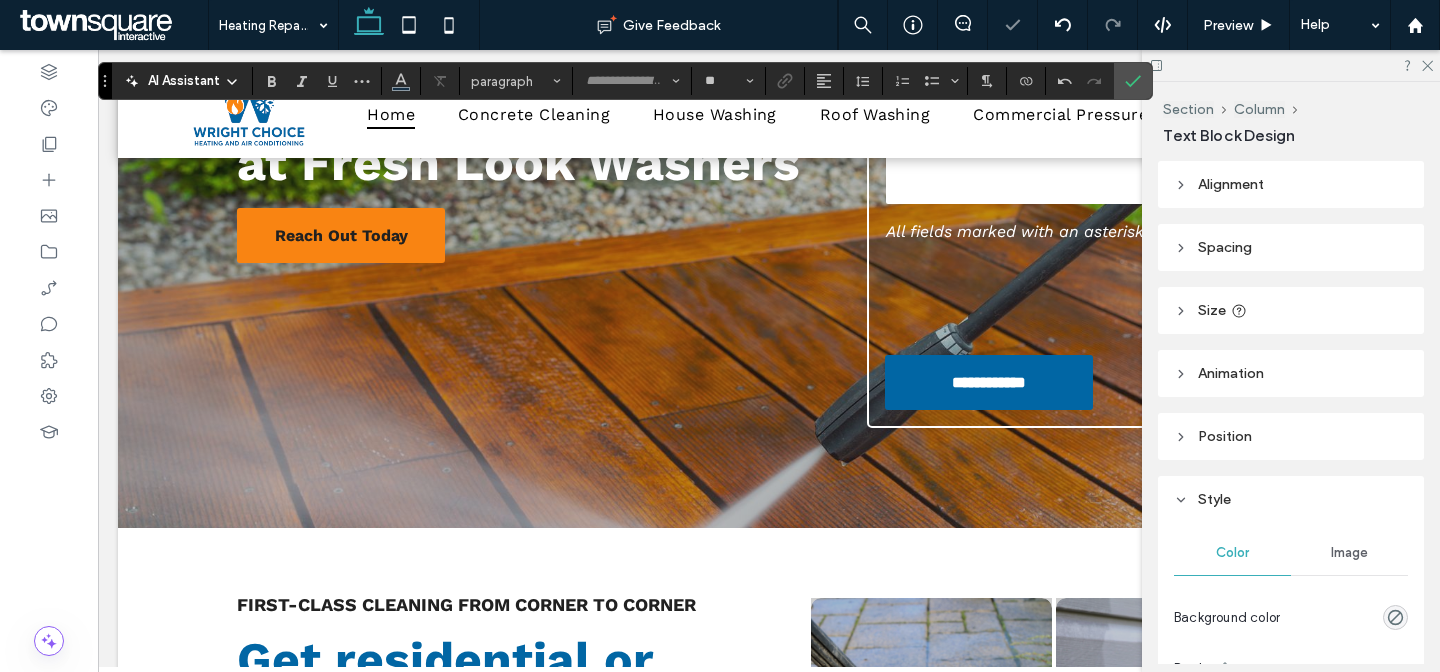 type on "*********" 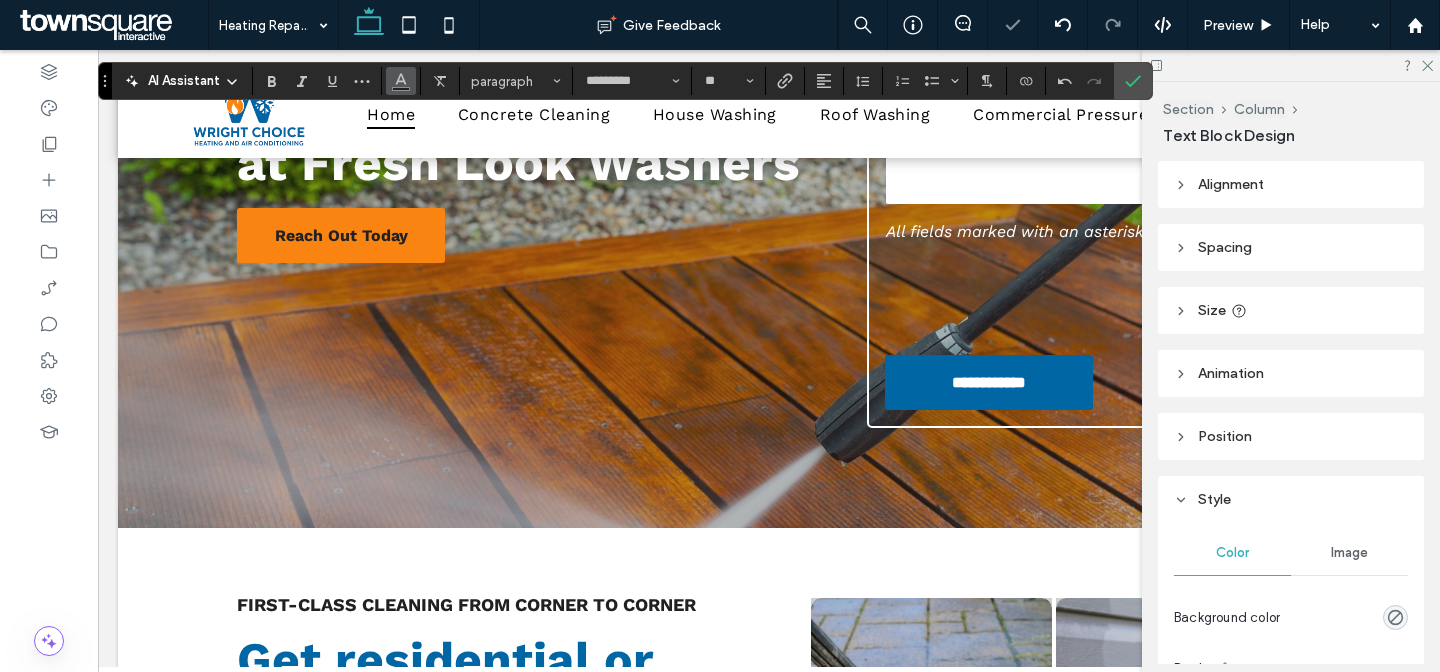 click 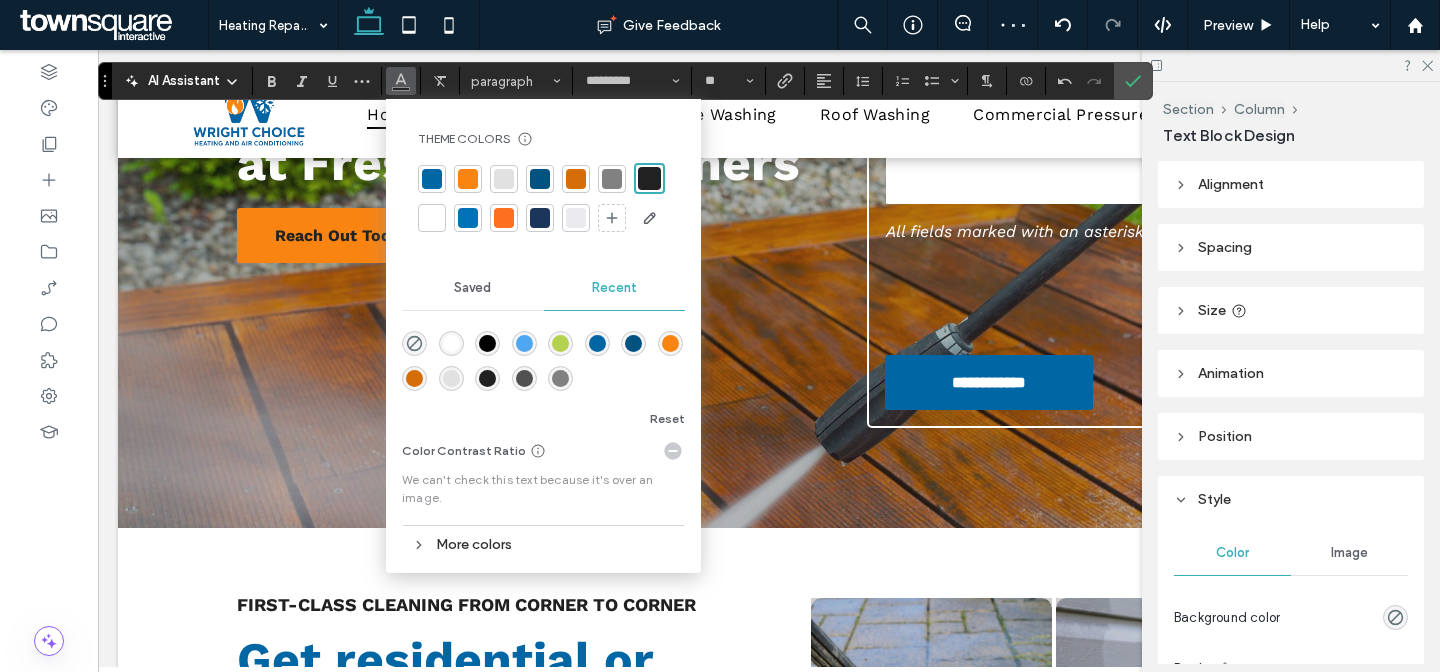 click at bounding box center [432, 218] 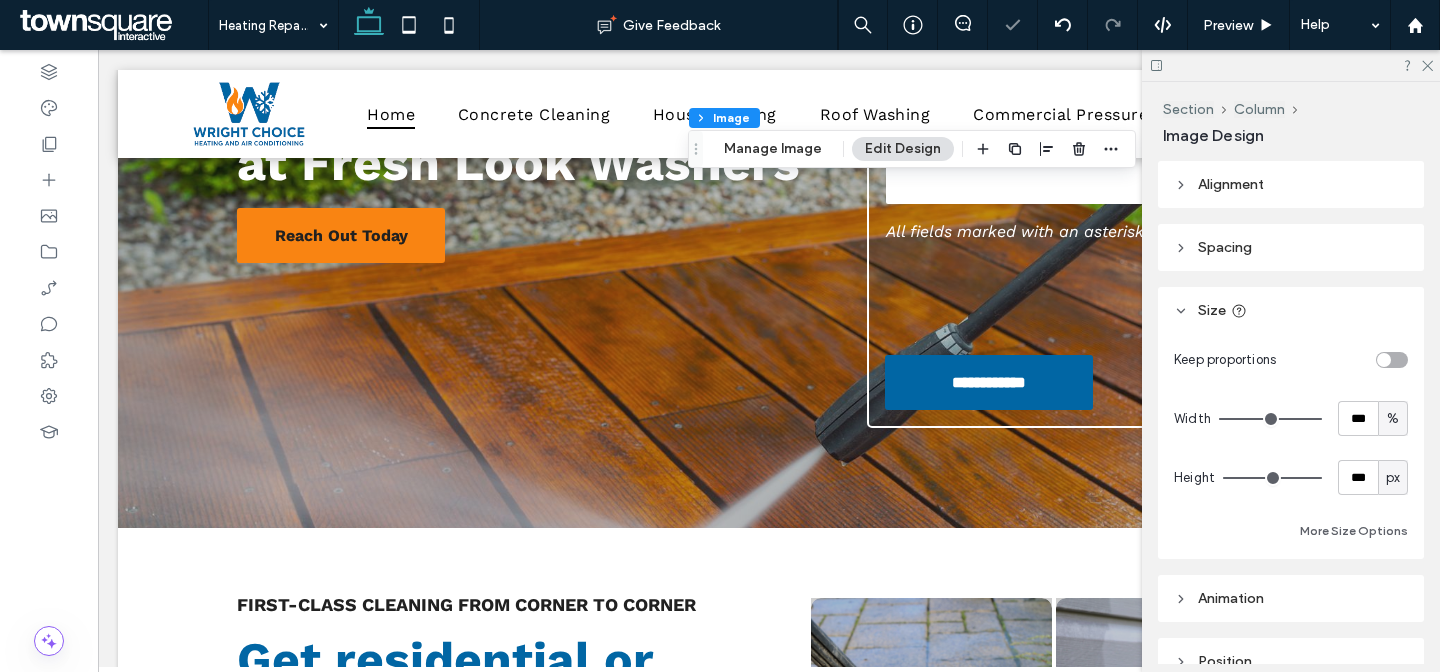 type on "*" 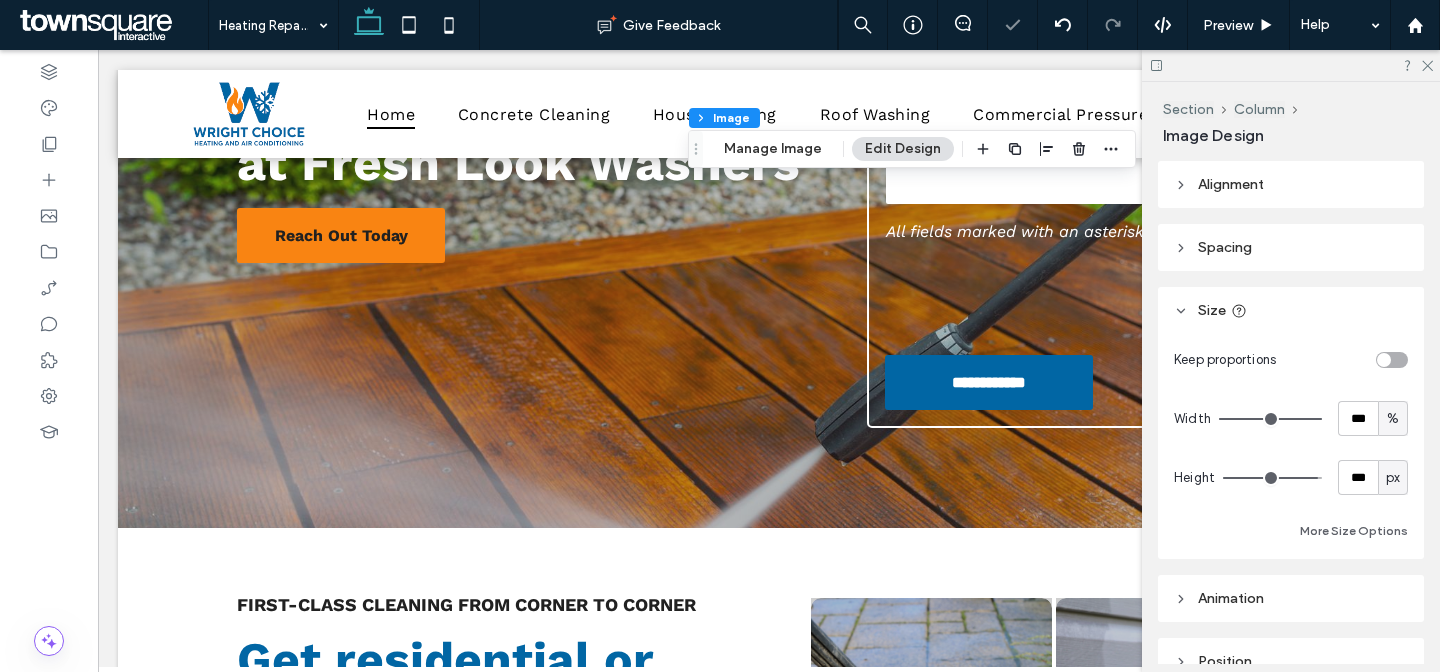 scroll, scrollTop: 581, scrollLeft: 0, axis: vertical 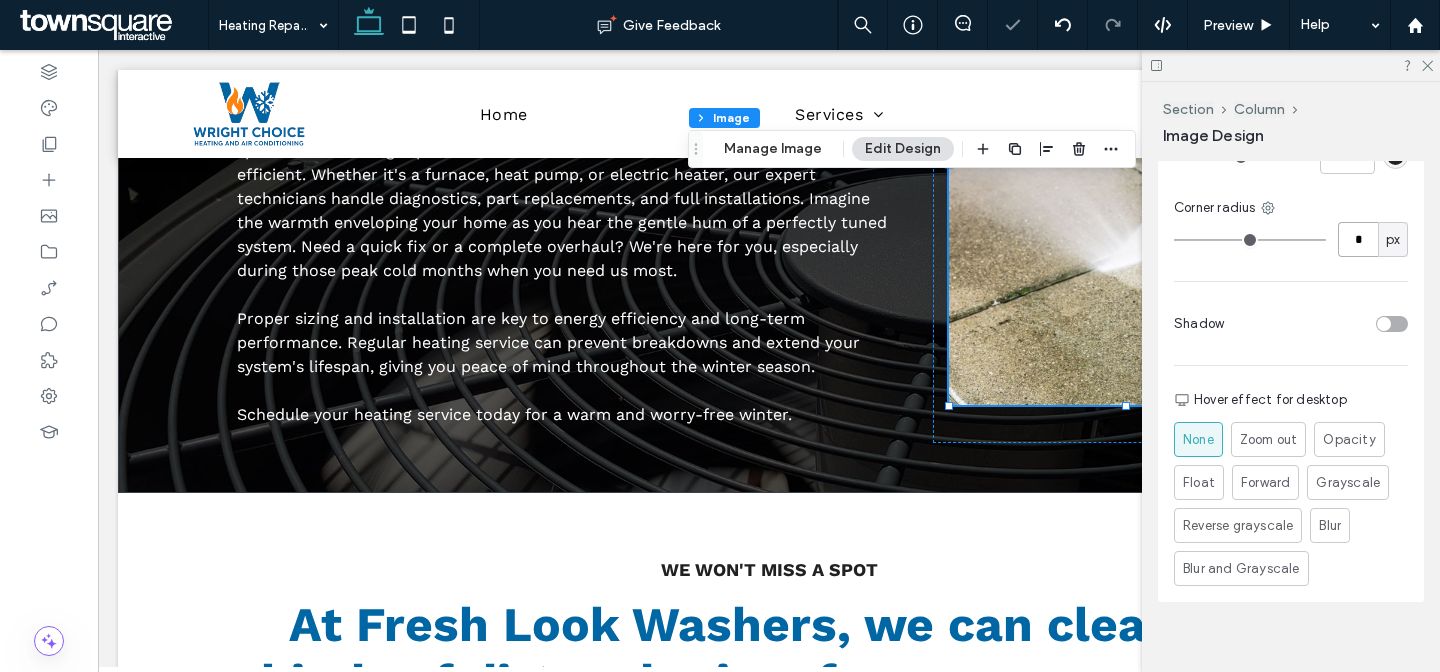 click on "*" at bounding box center [1358, 239] 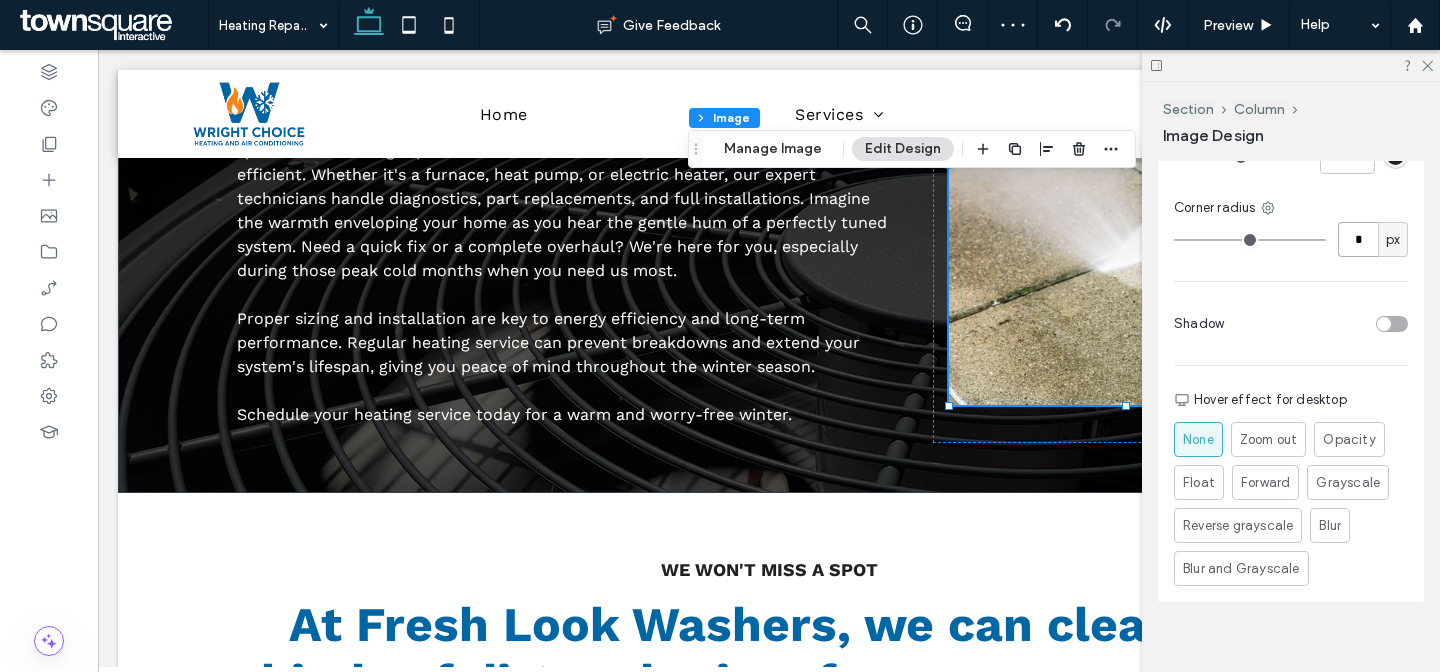 type on "*" 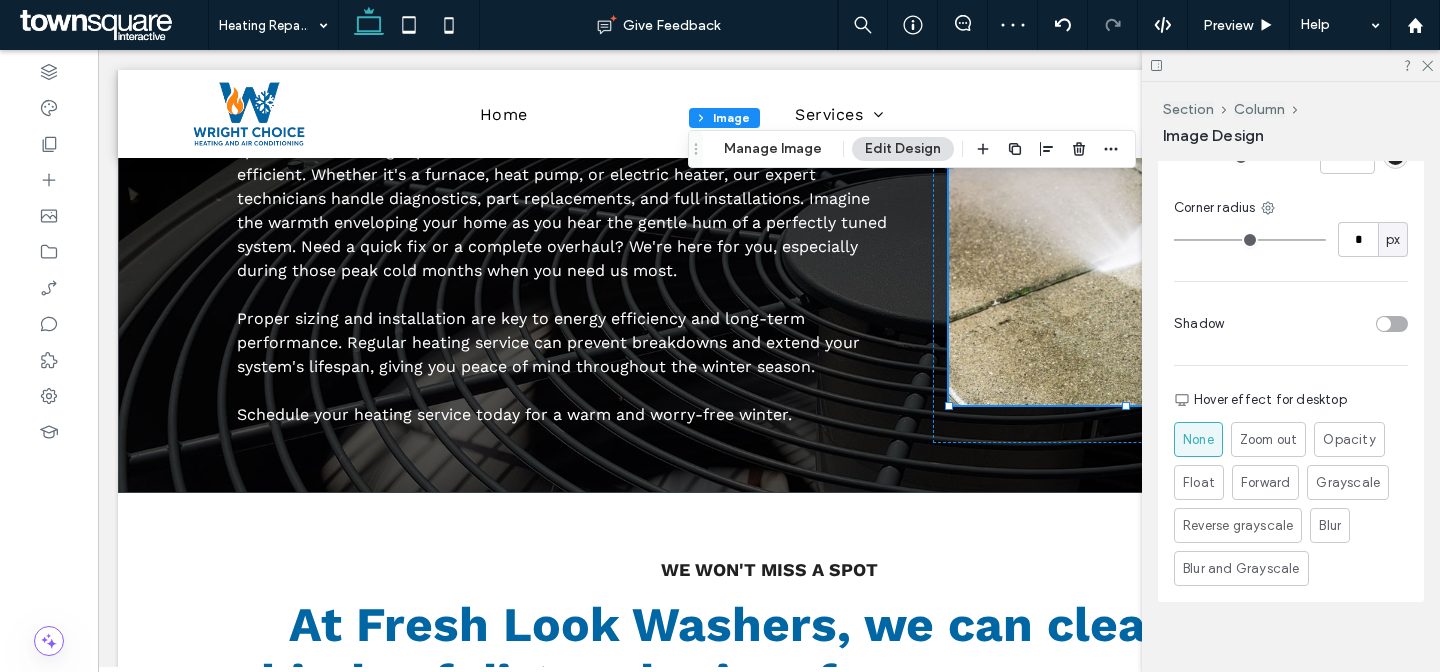 type on "*" 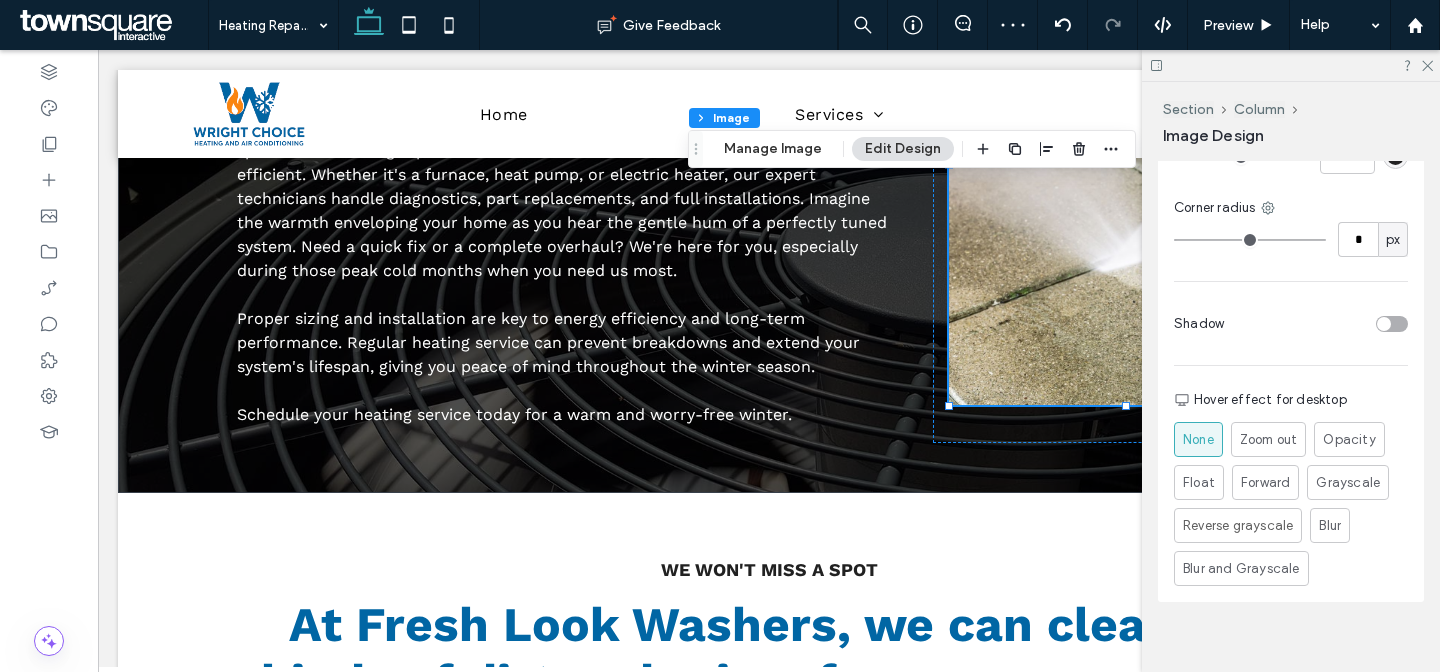 click on "Cover Full image No repeat Position Do not optimize this image Border *** Corner radius * px Shadow Hover effect for desktop None Zoom out Opacity Float Forward Grayscale Reverse grayscale Blur Blur and Grayscale" at bounding box center (1291, 205) 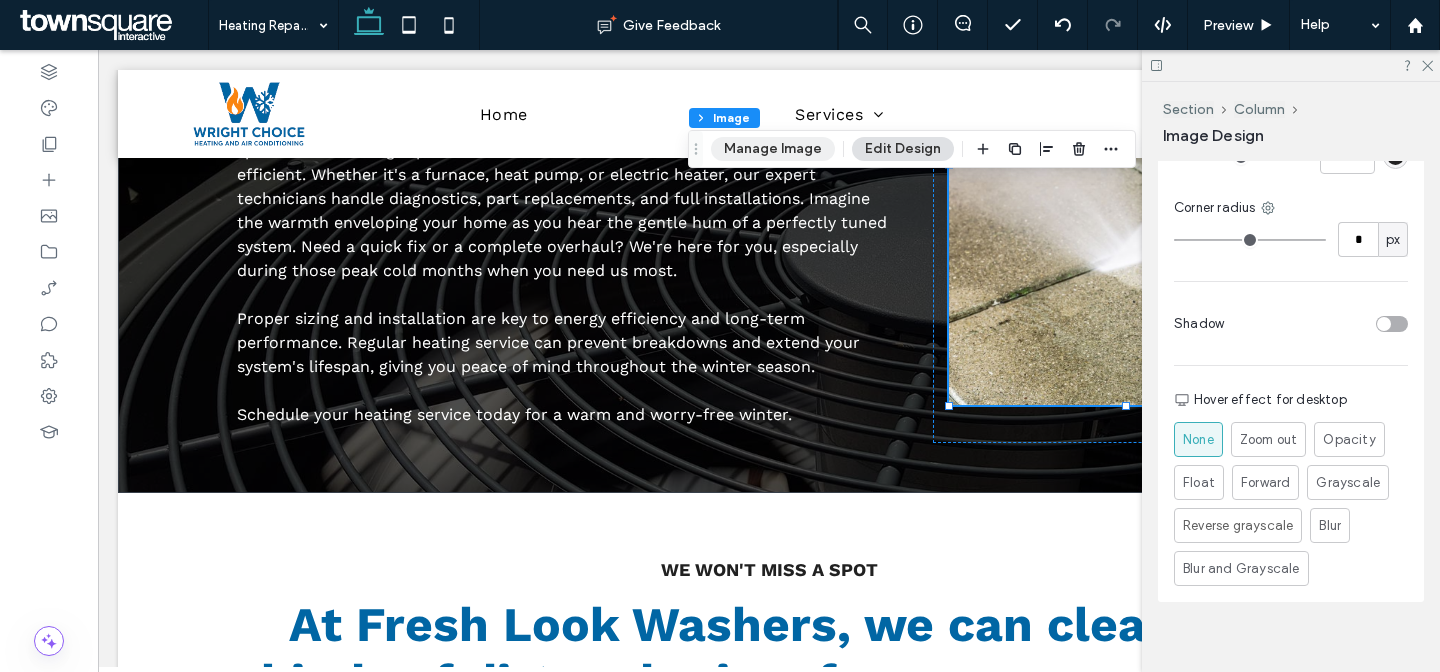 click on "Manage Image" at bounding box center (773, 149) 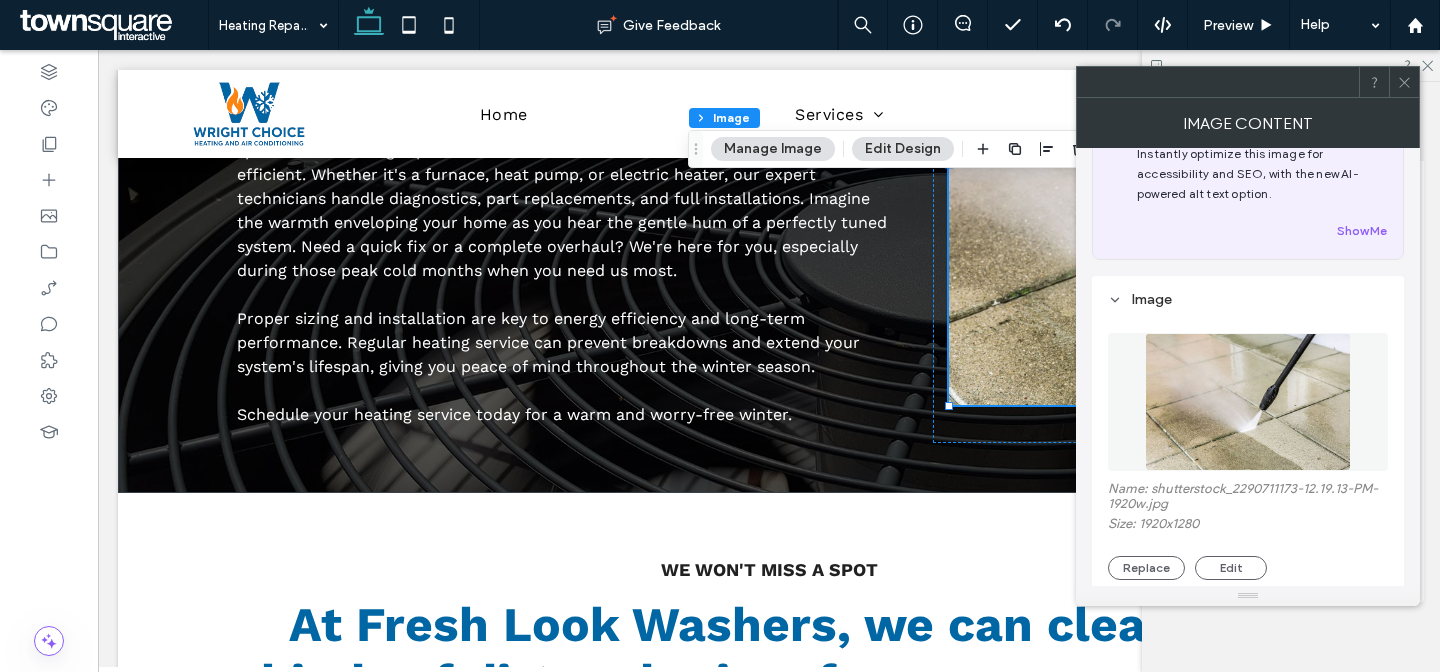 scroll, scrollTop: 353, scrollLeft: 0, axis: vertical 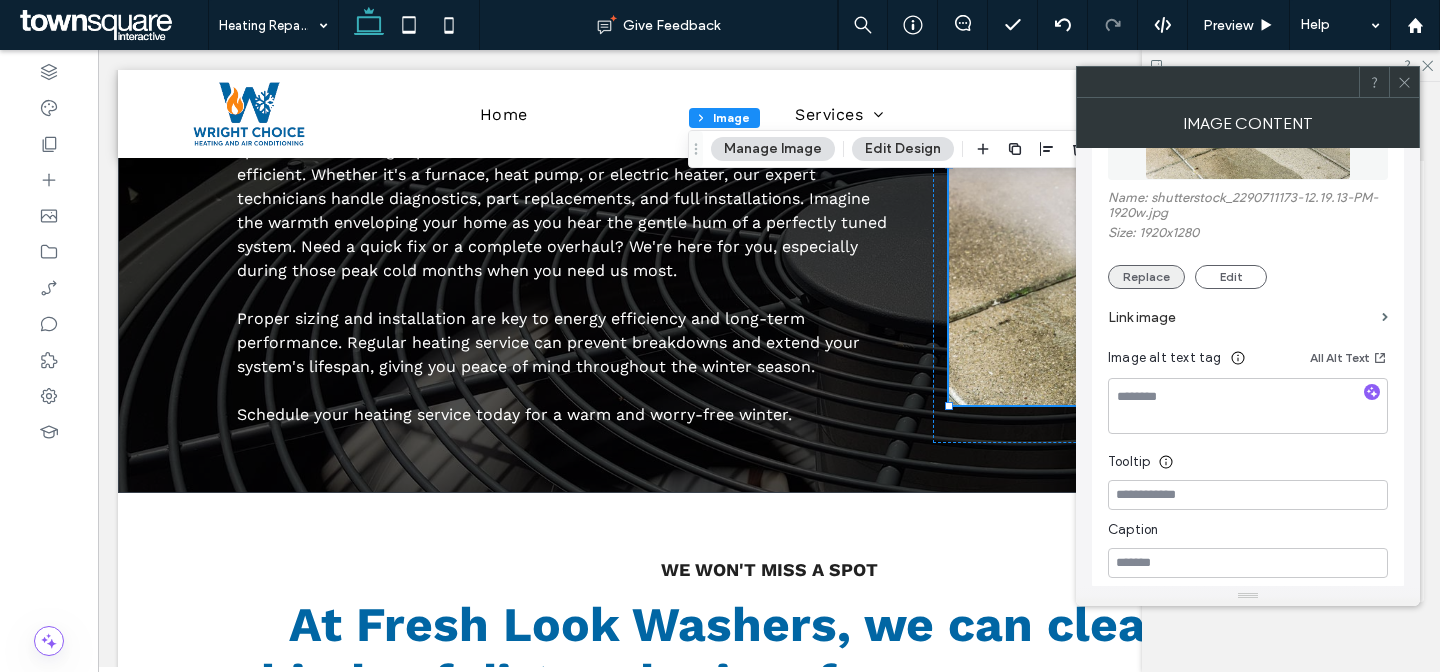 click on "Replace" at bounding box center [1146, 277] 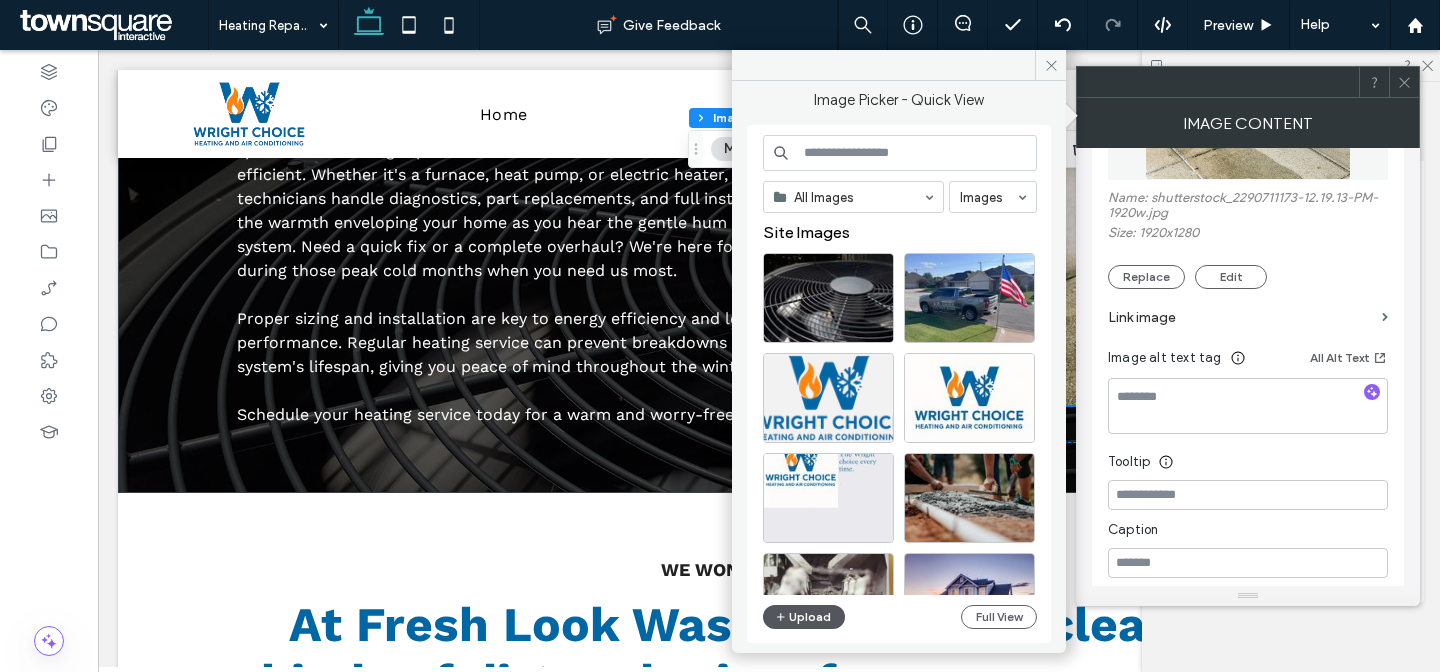 click on "Upload" at bounding box center (804, 617) 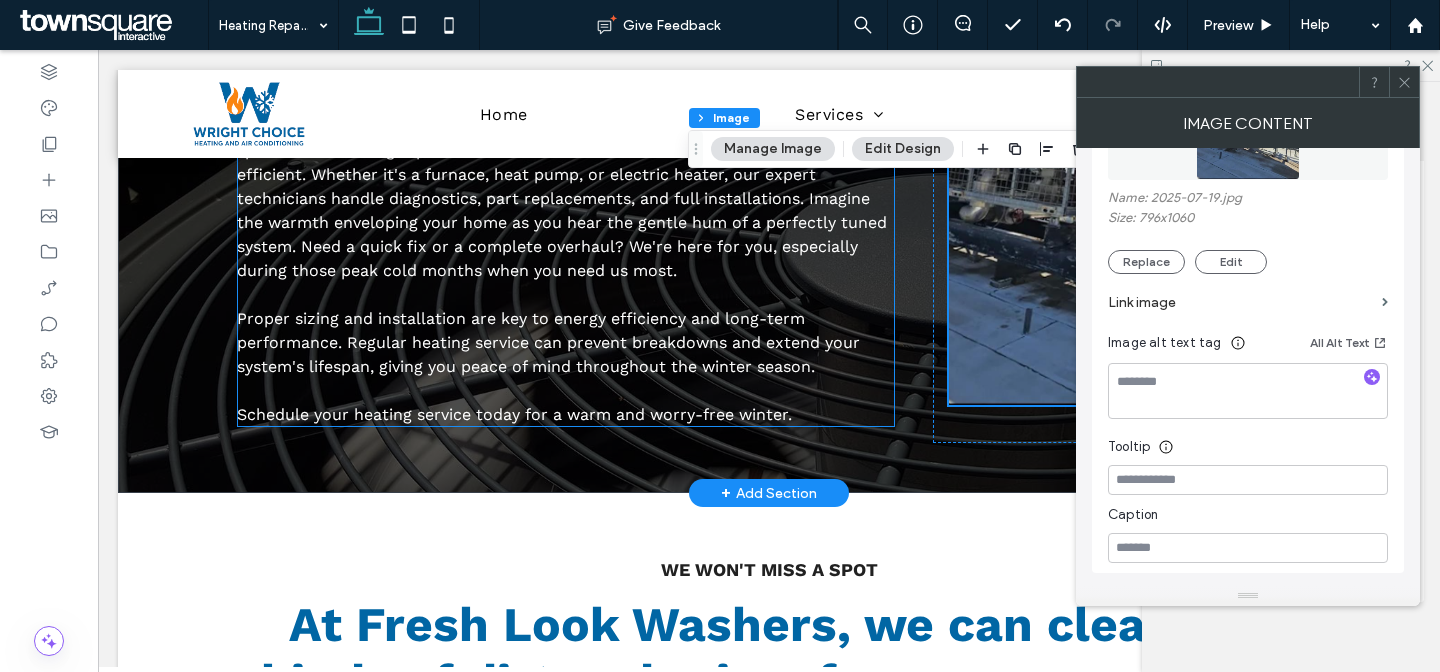 scroll, scrollTop: 0, scrollLeft: 0, axis: both 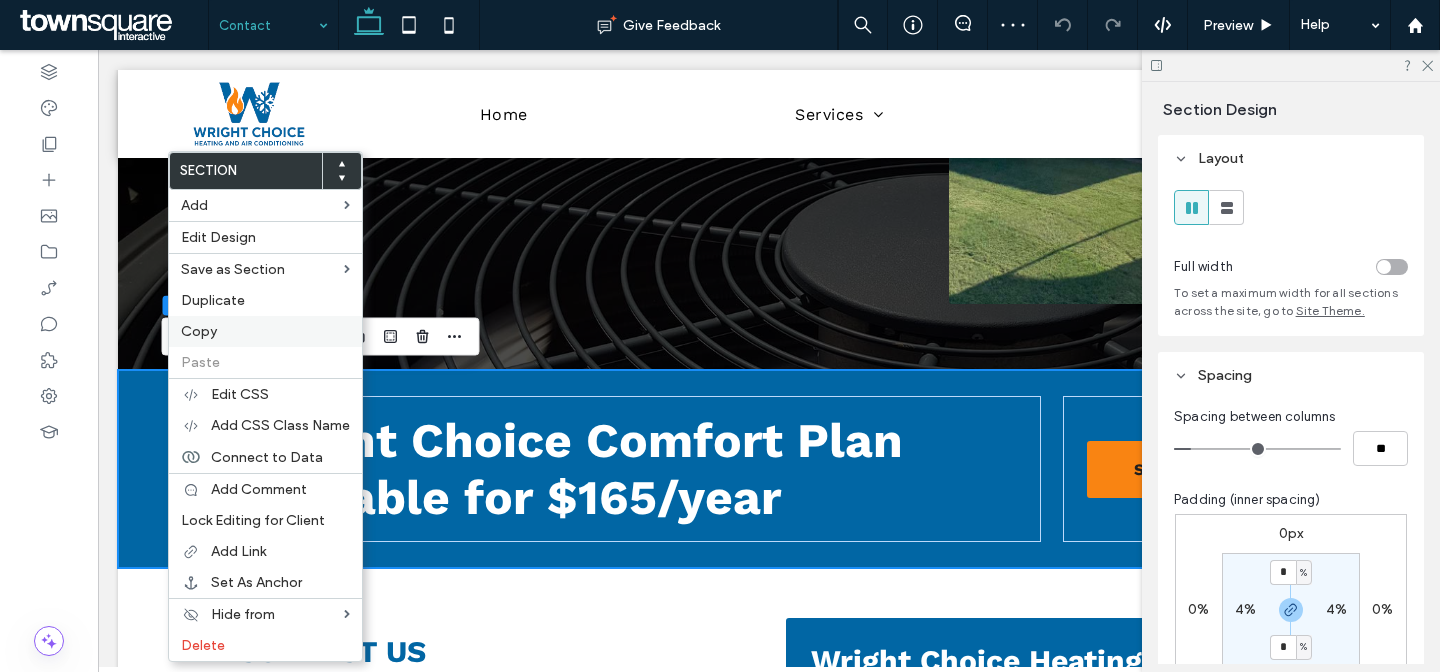 click on "Copy" at bounding box center [265, 331] 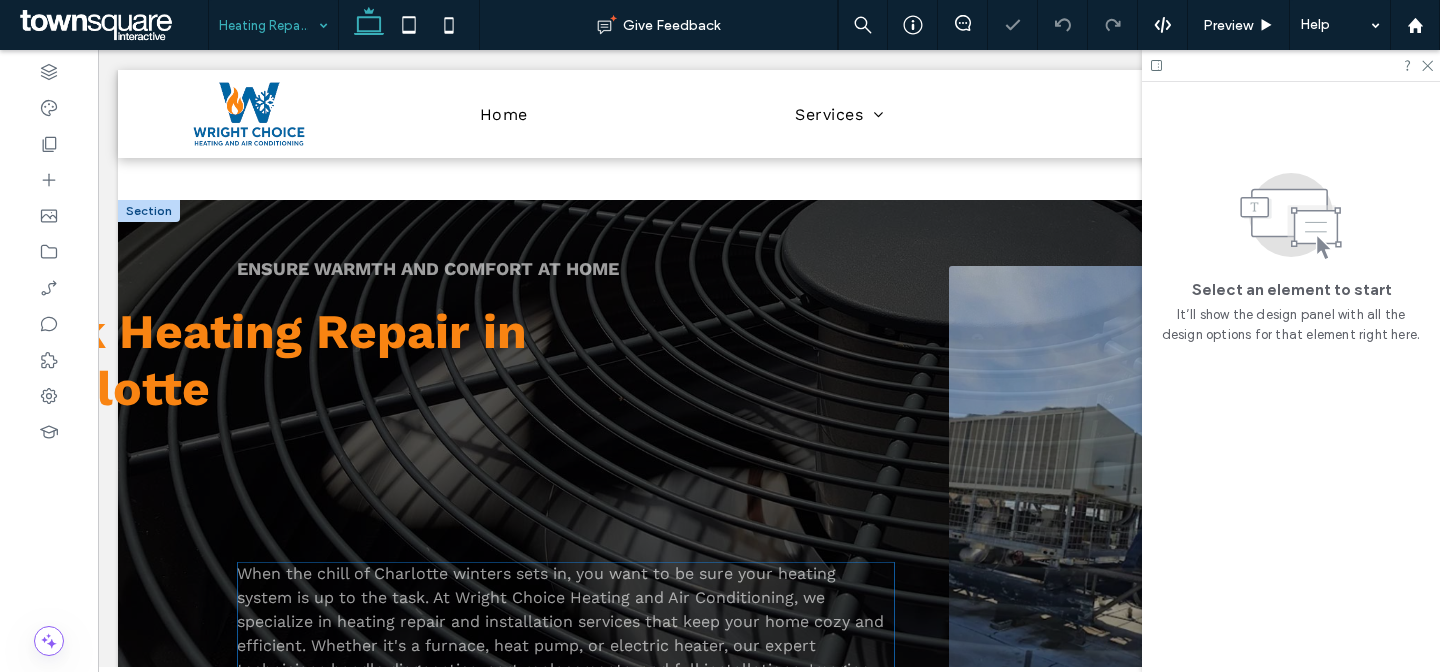 scroll, scrollTop: 375, scrollLeft: 0, axis: vertical 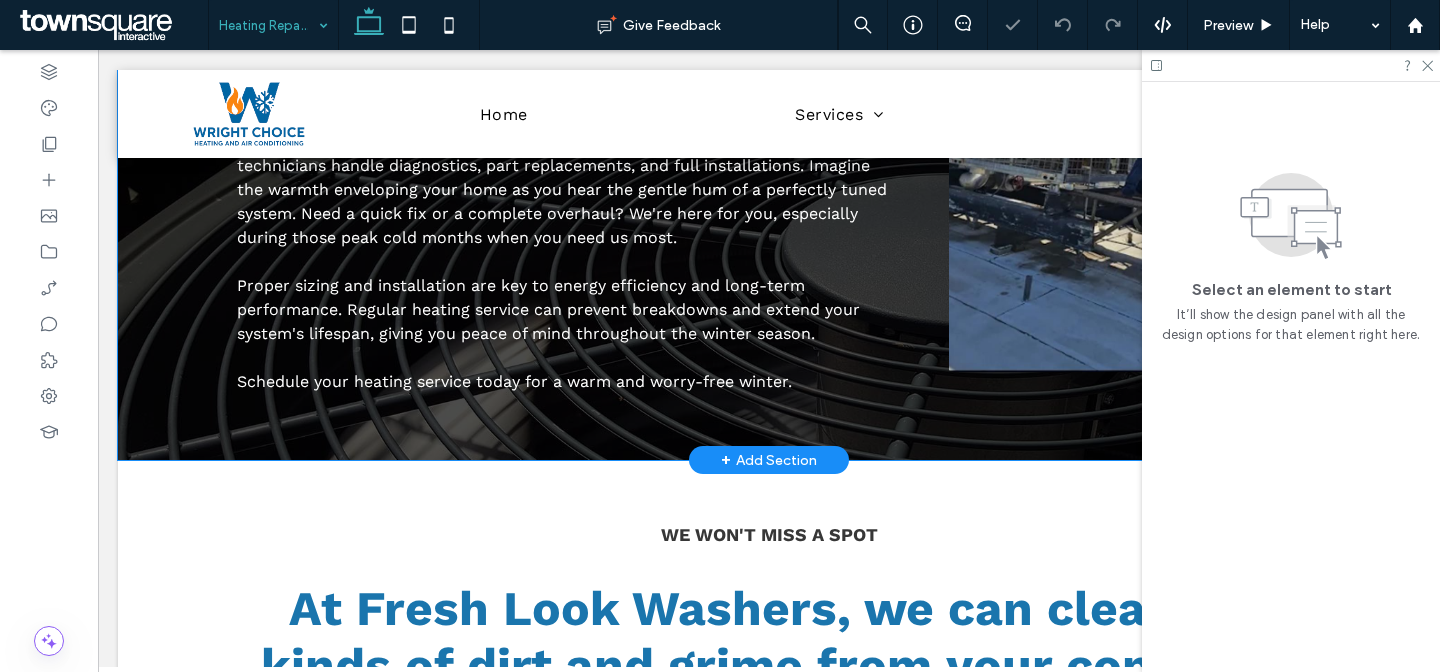 click on "Ensure Warmth and Comfort at Home
Book Heating Repair in Charlotte
When the chill of Charlotte winters sets in, you want to be sure your heating system is up to the task. At Wright Choice Heating and Air Conditioning, we specialize in heating repair and installation services that keep your home cozy and efficient. Whether it's a furnace, heat pump, or electric heater, our expert technicians handle diagnostics, part replacements, and full installations. Imagine the warmth enveloping your home as you hear the gentle hum of a perfectly tuned system. Need a quick fix or a complete overhaul? We're here for you, especially during those peak cold months when you need us most. Proper sizing and installation are key to energy efficiency and long-term performance. Regular heating service can prevent breakdowns and extend your system's lifespan, giving you peace of mind throughout the winter season. ﻿ Schedule your heating service today for a warm and worry-free winter." at bounding box center [769, 142] 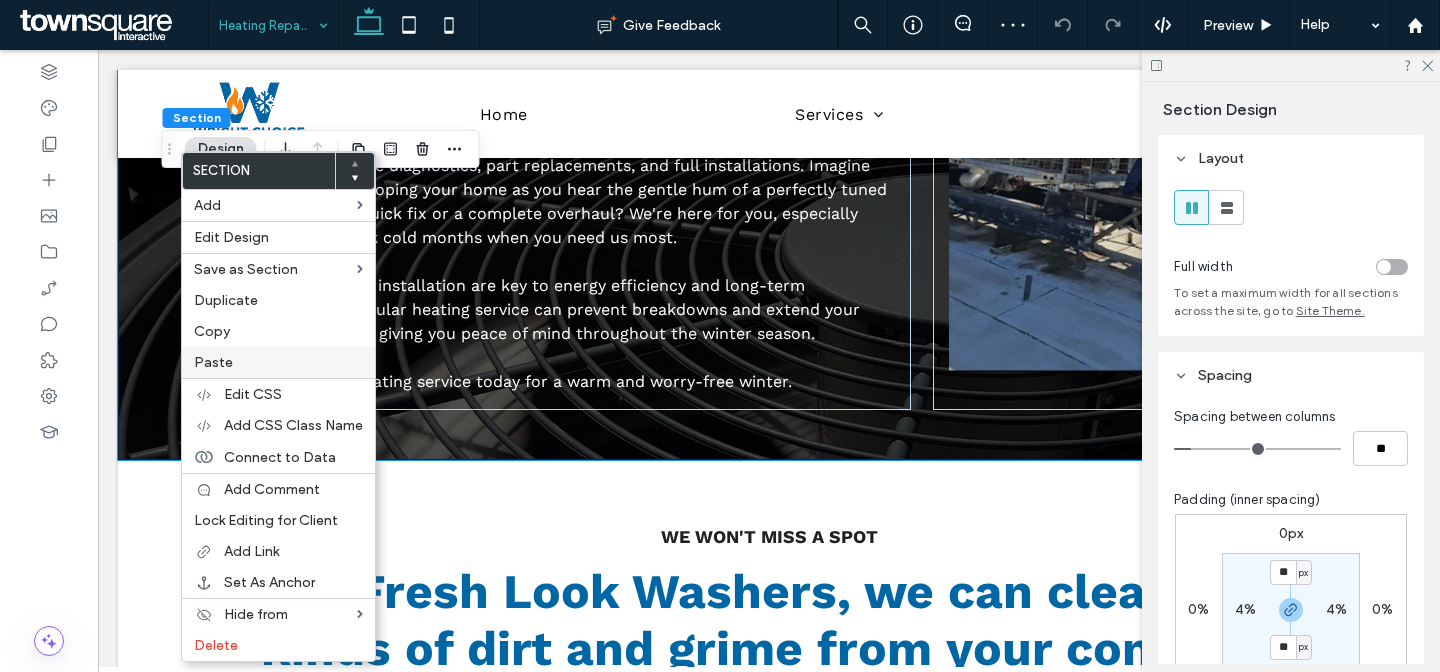 click on "Paste" at bounding box center (213, 362) 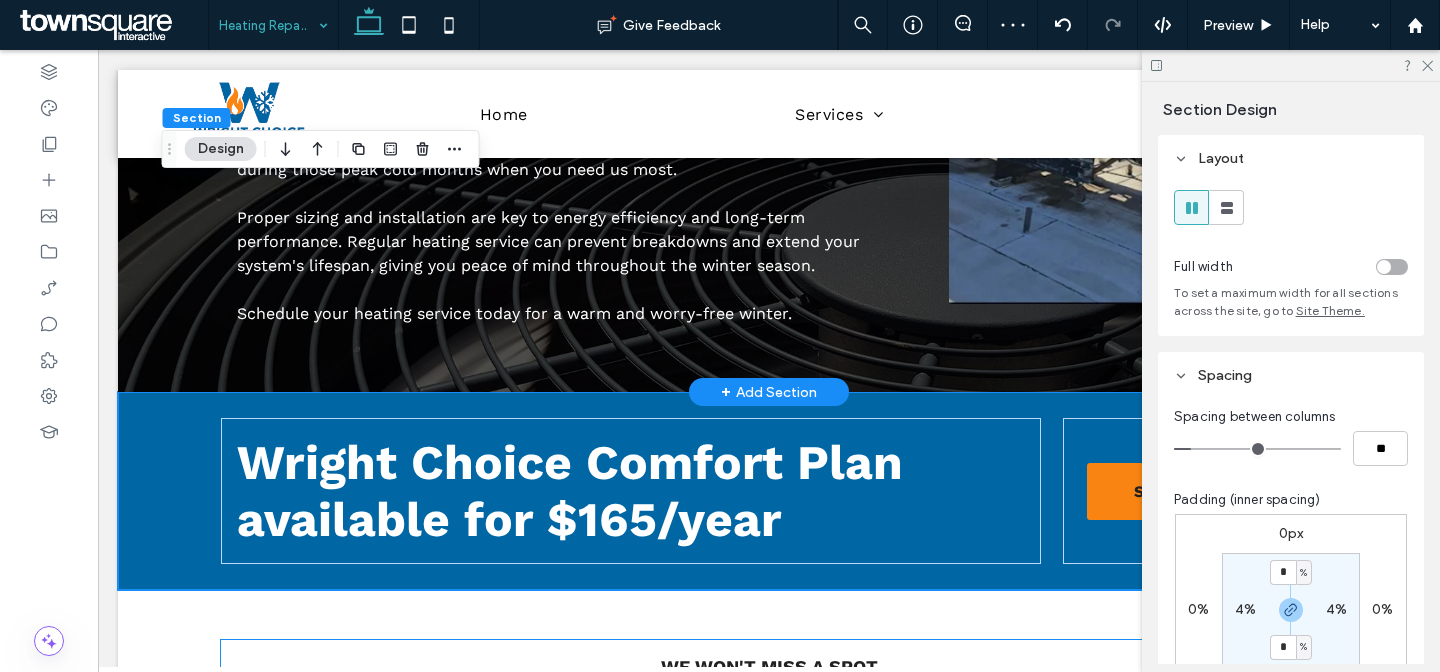 scroll, scrollTop: 692, scrollLeft: 0, axis: vertical 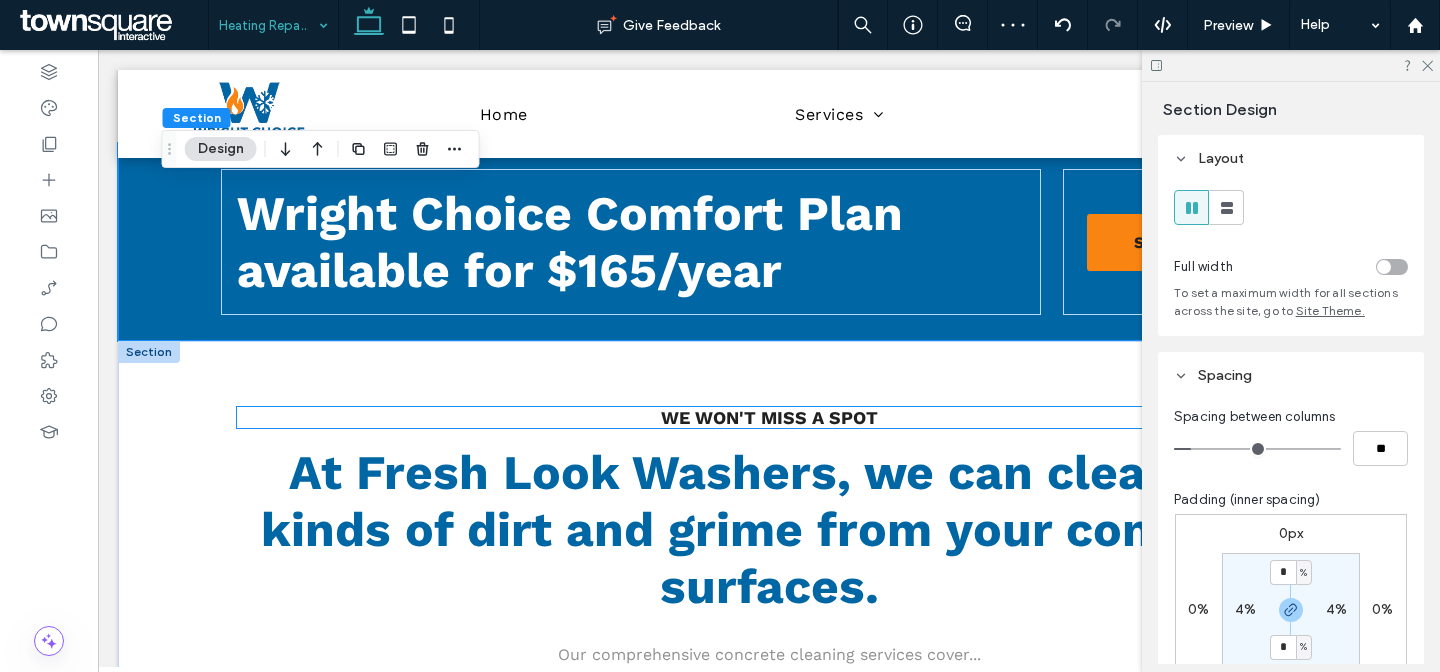 click on "We won't miss a spot" at bounding box center (769, 417) 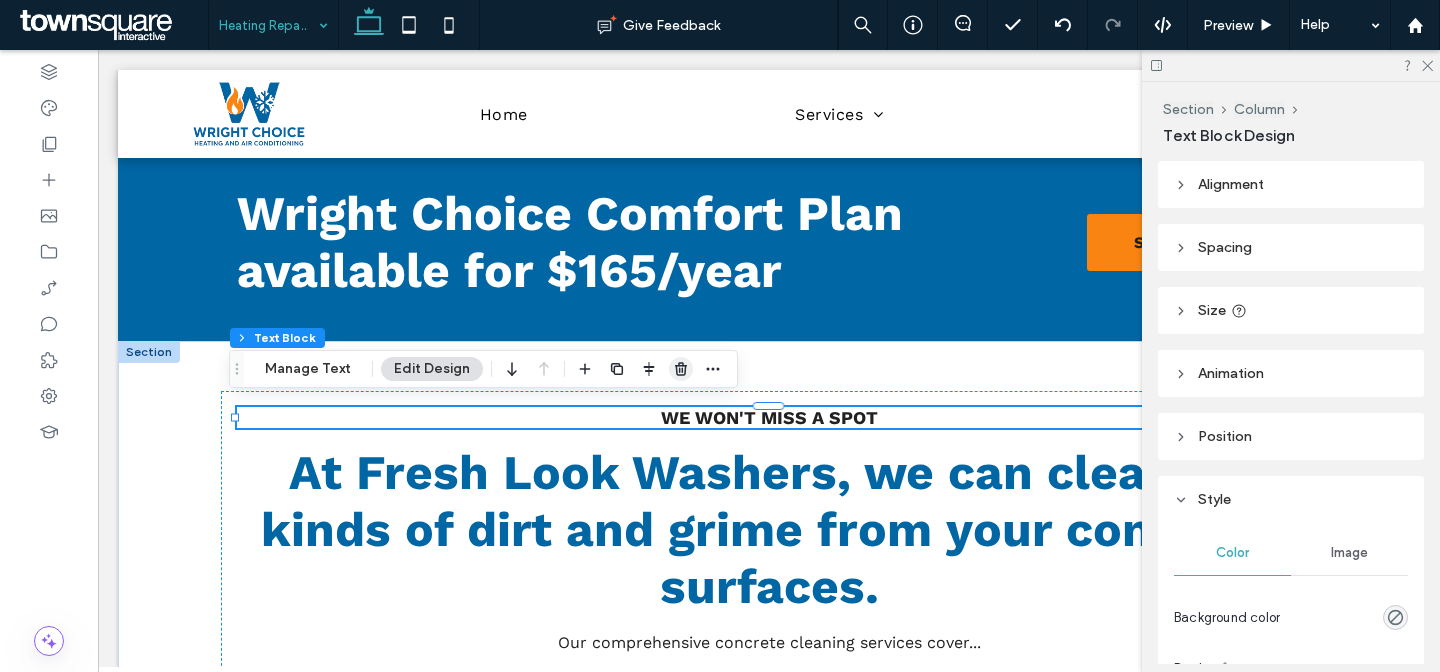 click 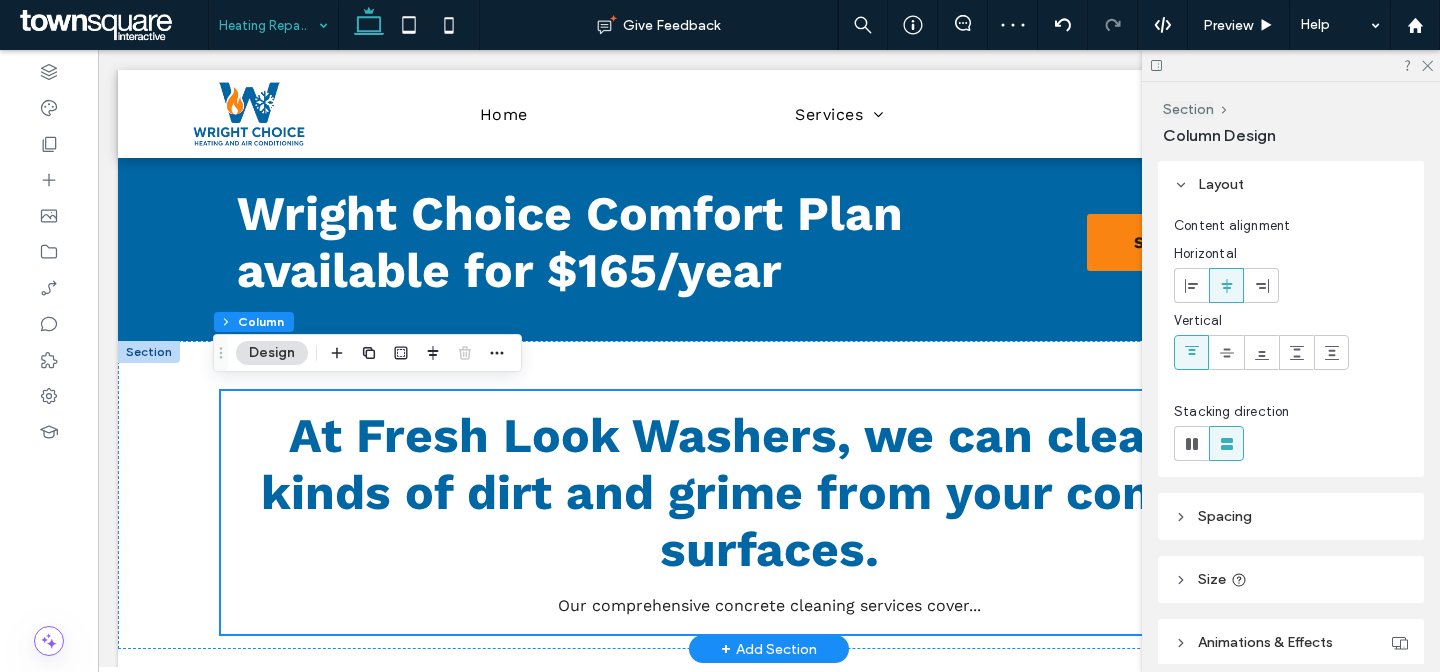 click on "At Fresh Look Washers, we can clean all kinds of dirt and grime from your concrete surfaces." at bounding box center (769, 492) 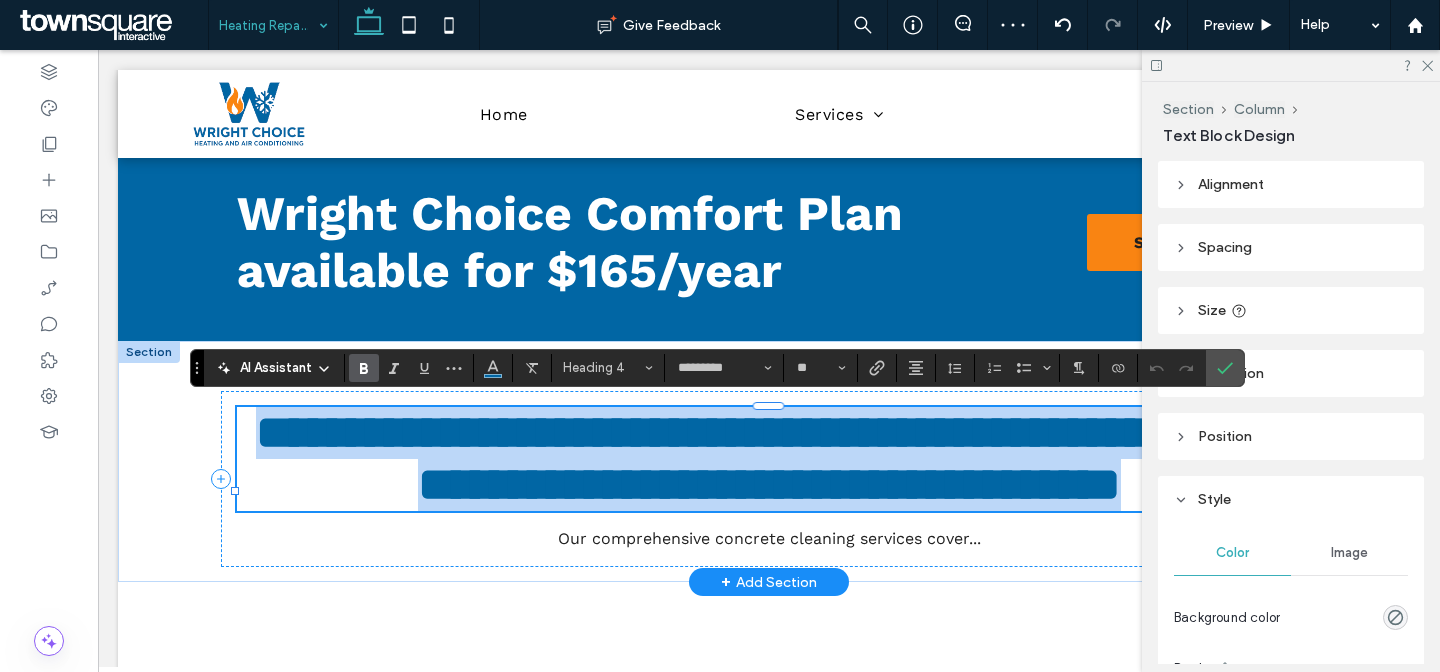 paste 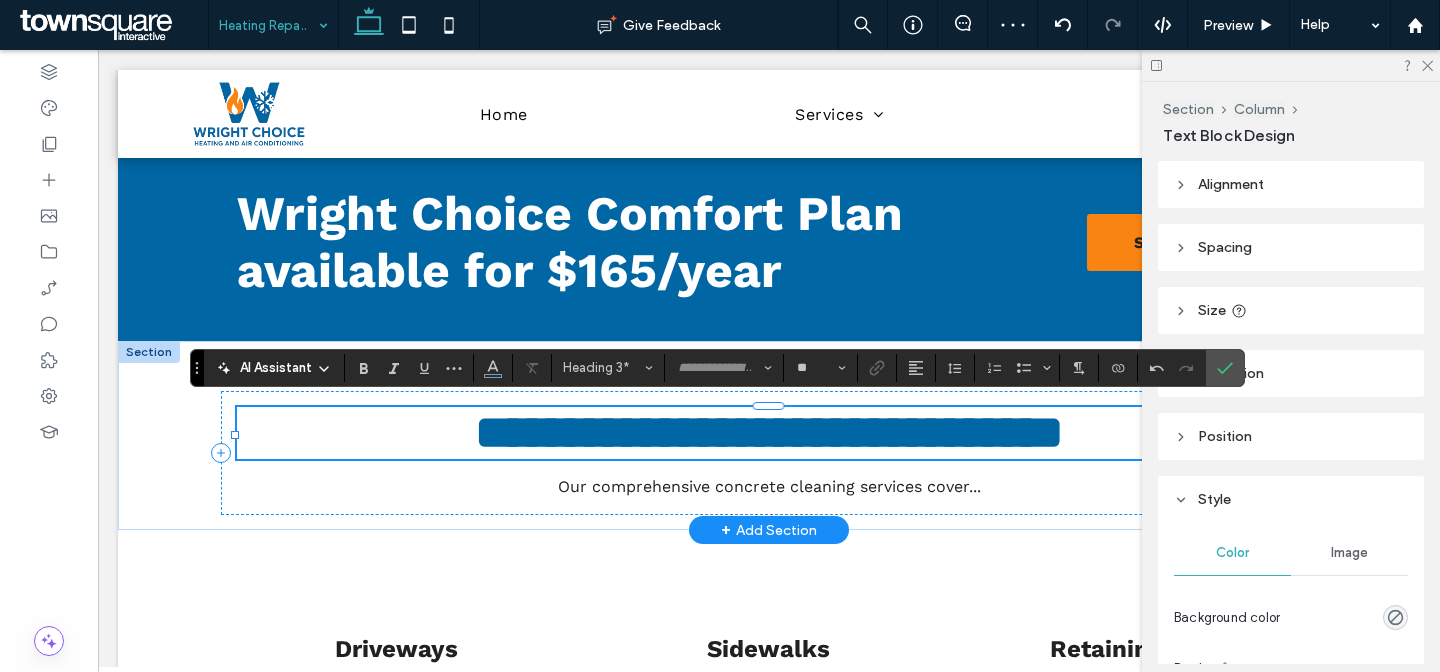scroll, scrollTop: 18, scrollLeft: 0, axis: vertical 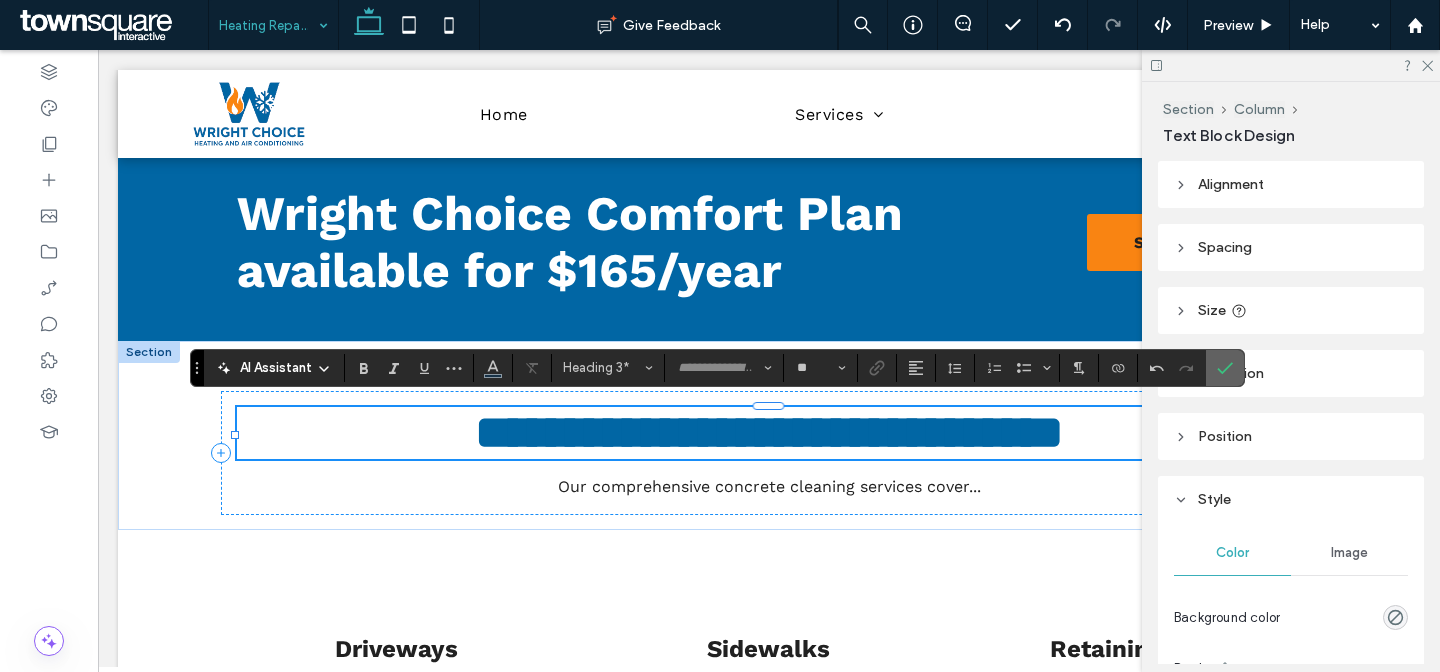 click 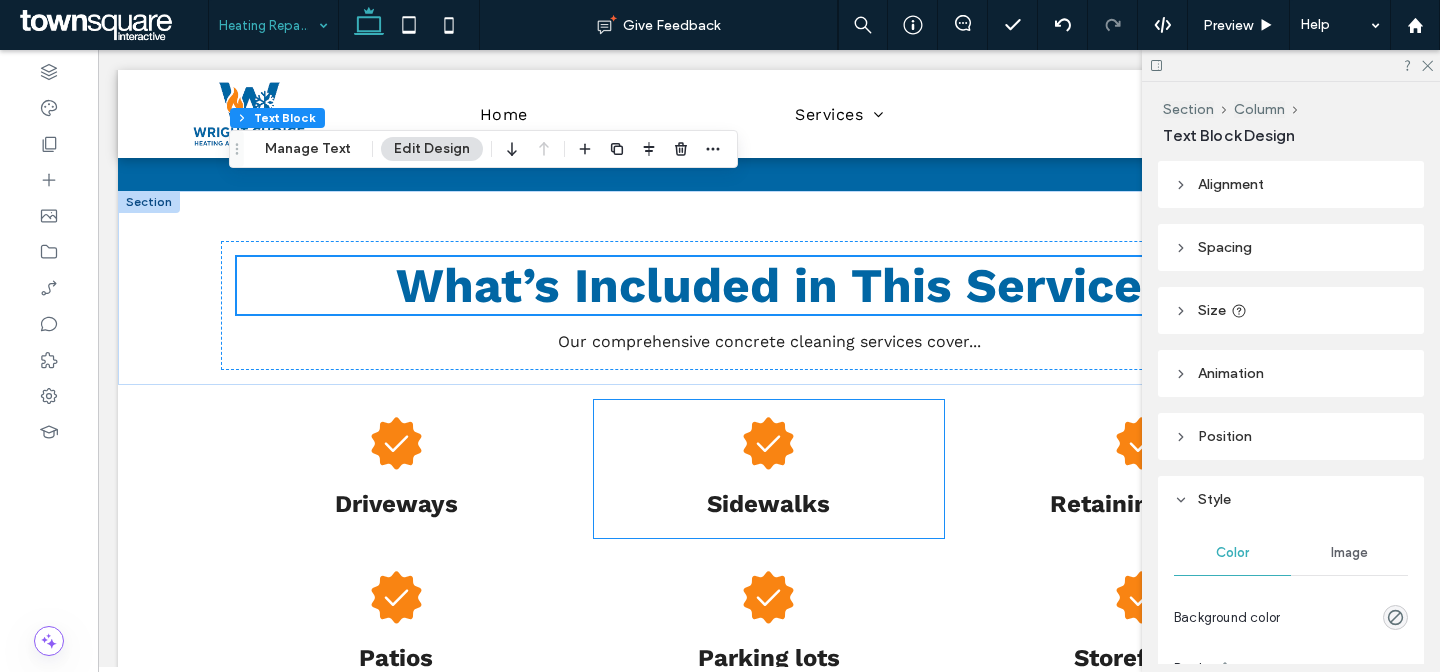 scroll, scrollTop: 836, scrollLeft: 0, axis: vertical 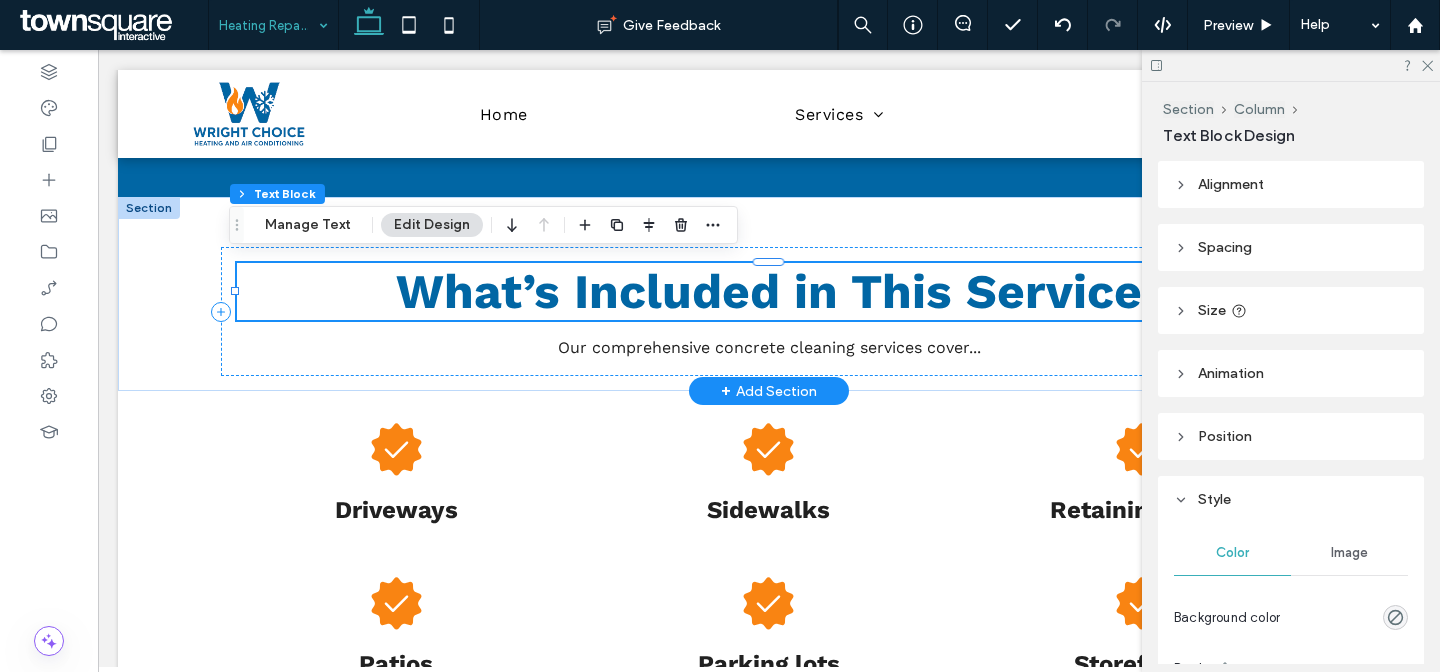 click on "Our comprehensive concrete cleaning services cover..." at bounding box center (769, 347) 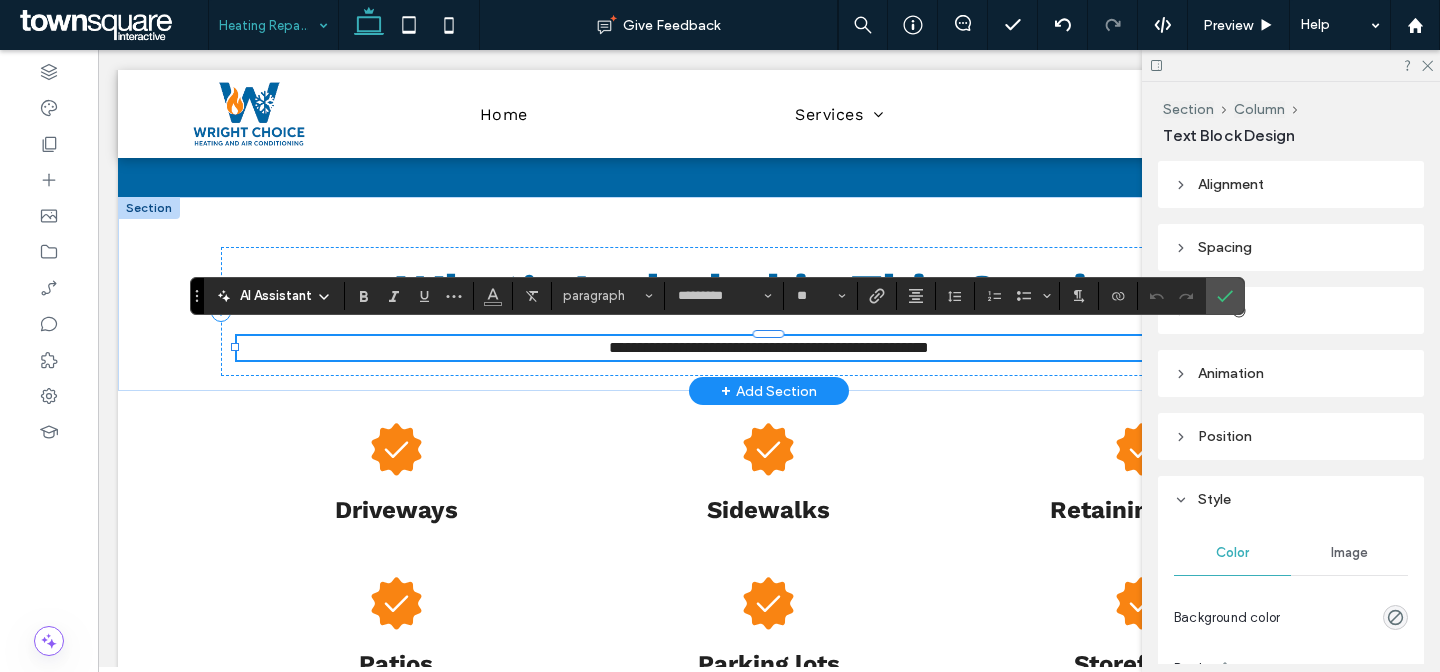 paste 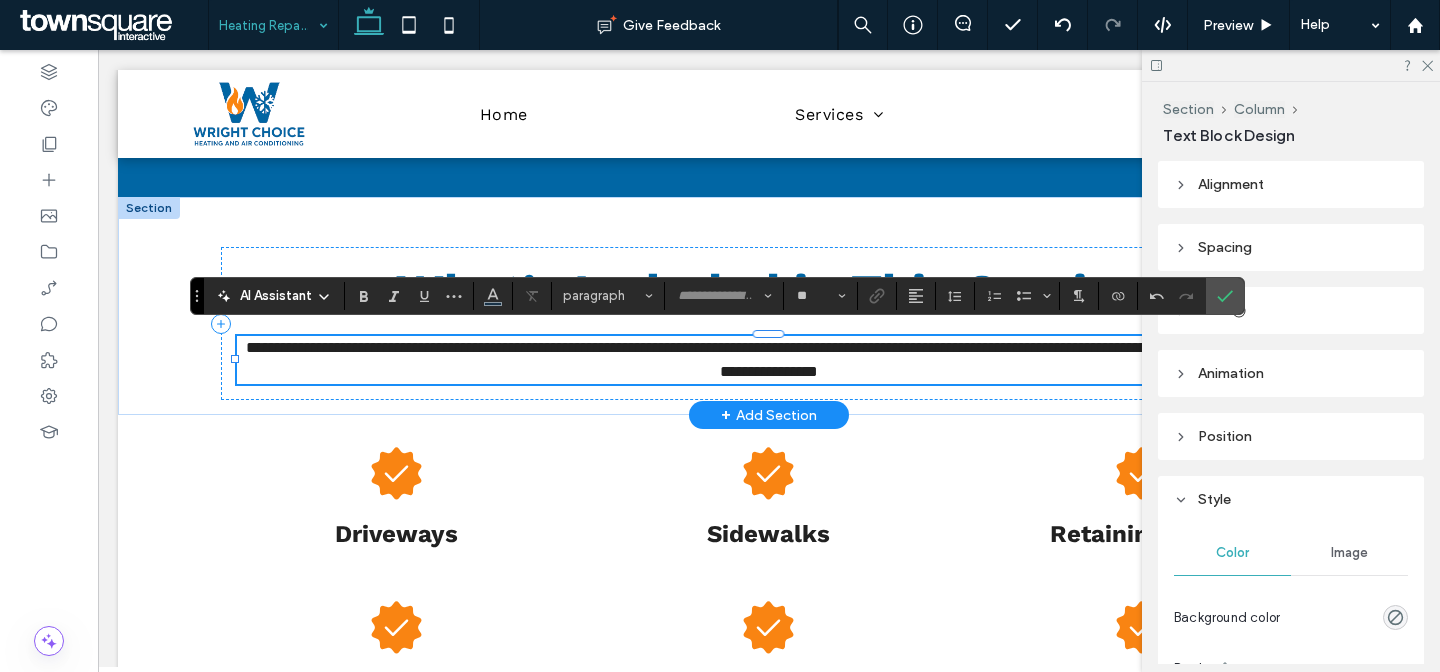 scroll, scrollTop: 1, scrollLeft: 0, axis: vertical 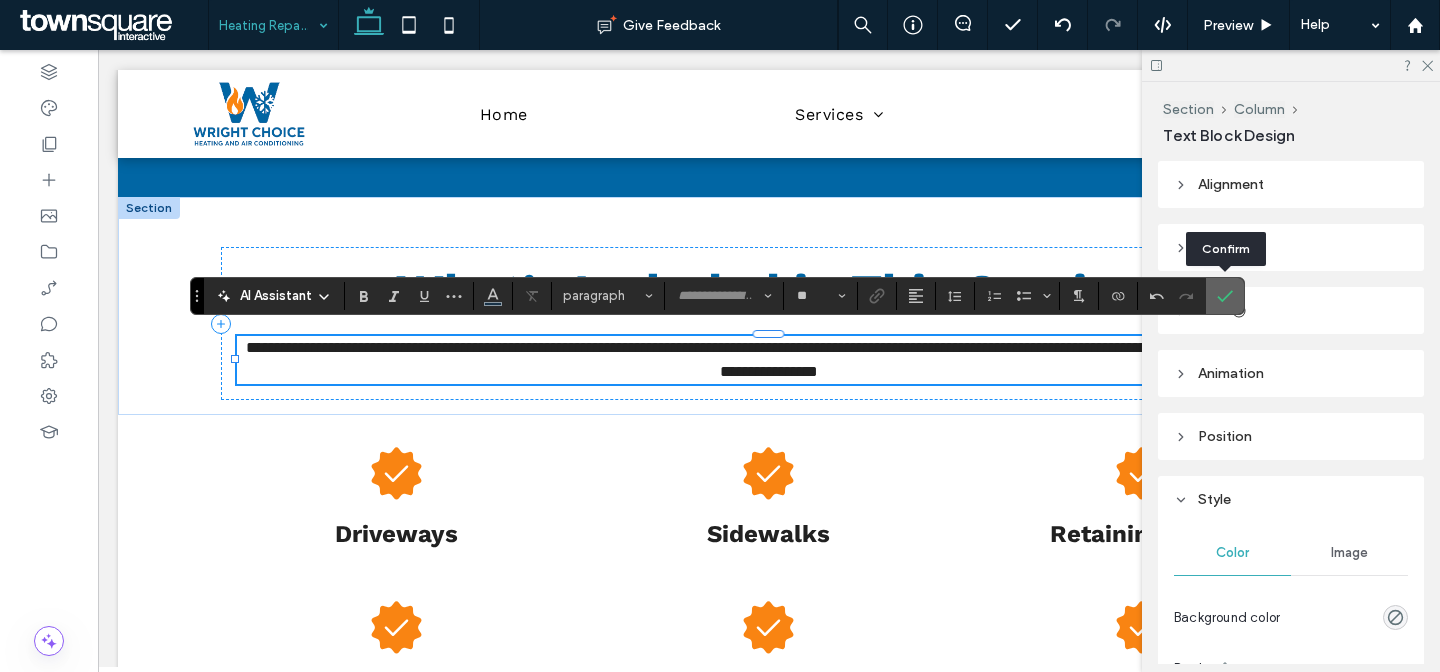 click at bounding box center [1225, 296] 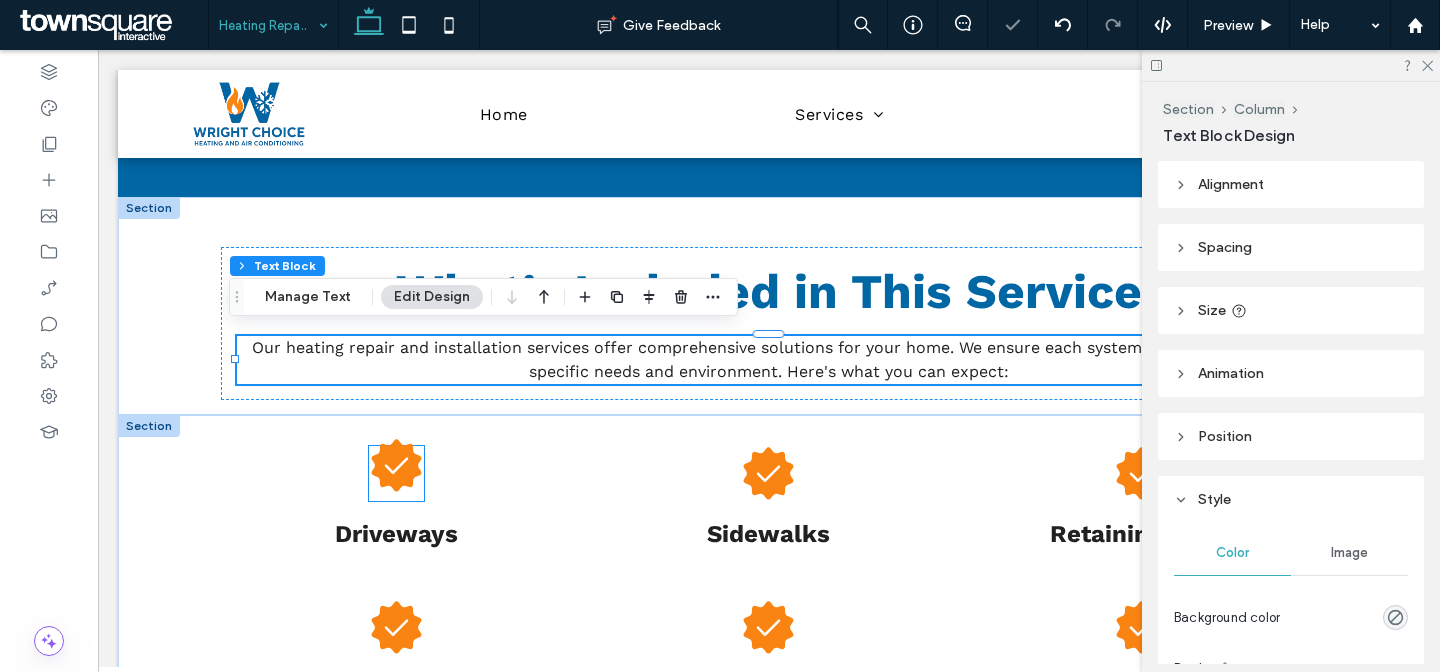 click 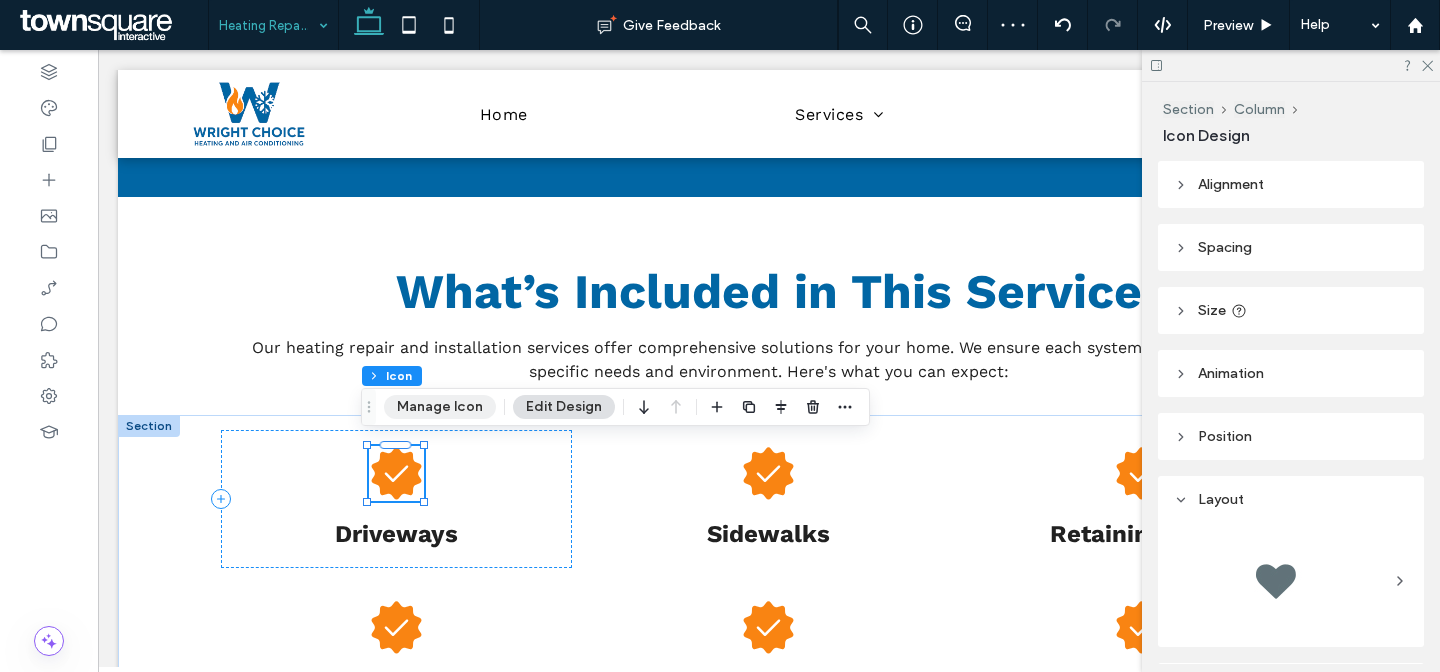click on "Manage Icon" at bounding box center [440, 407] 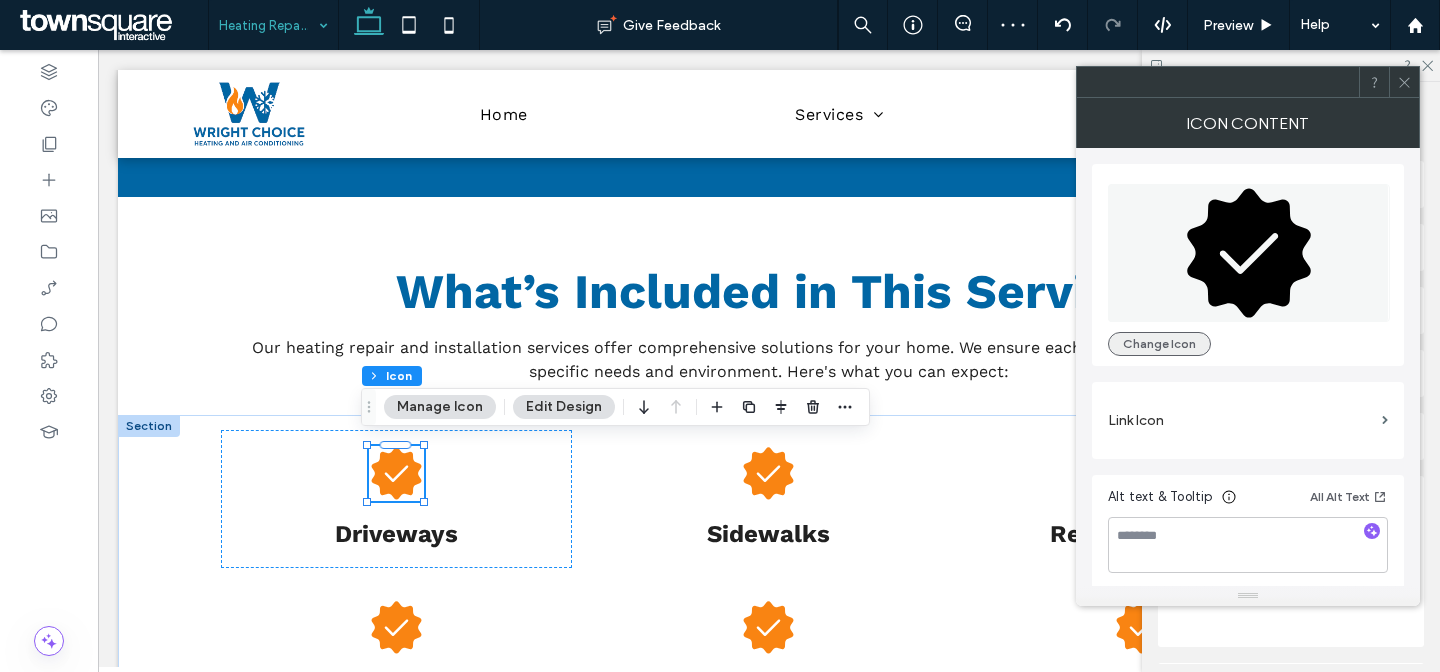 click on "Change Icon" at bounding box center [1159, 344] 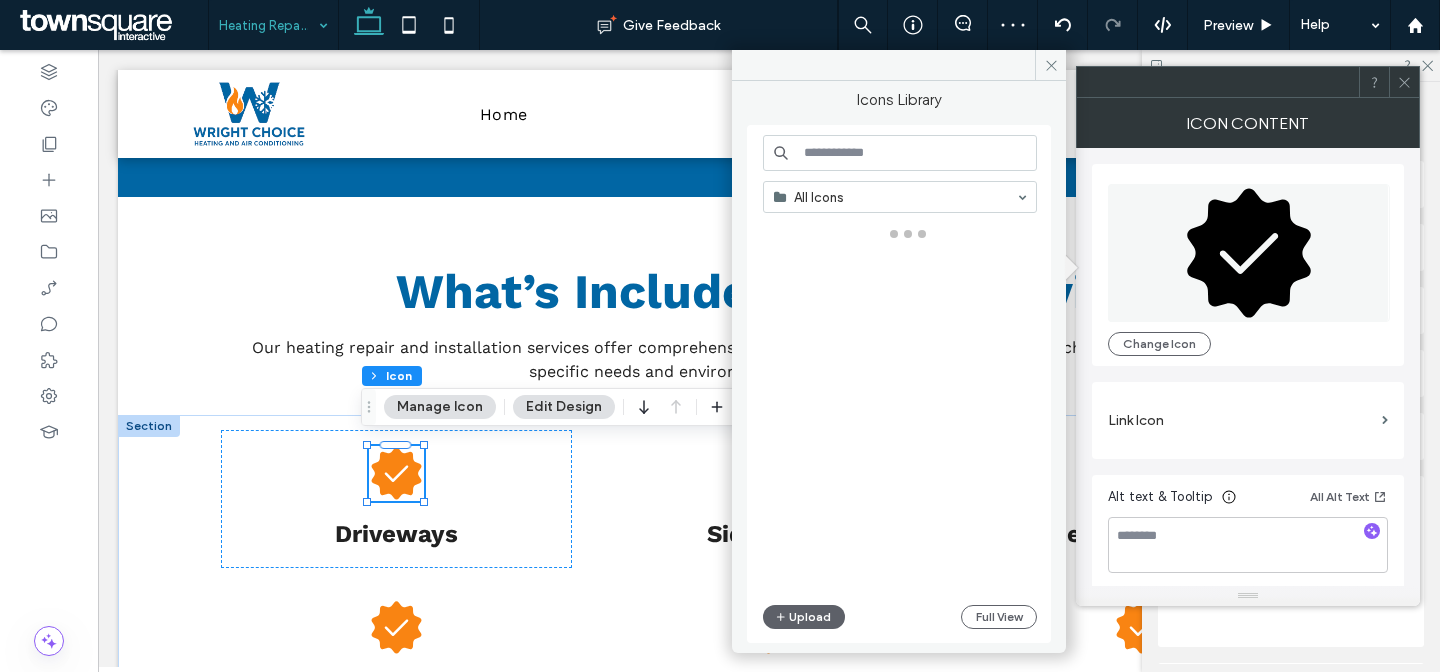 click at bounding box center (900, 153) 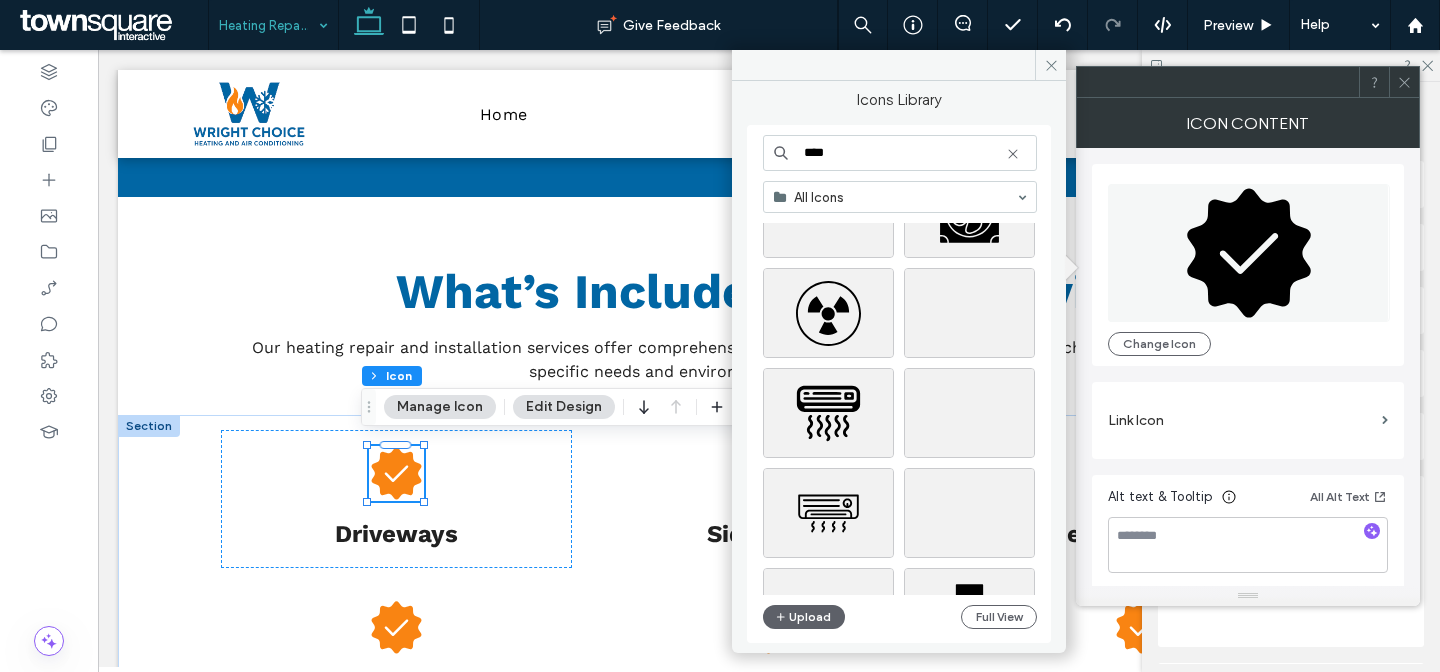 scroll, scrollTop: 2662, scrollLeft: 0, axis: vertical 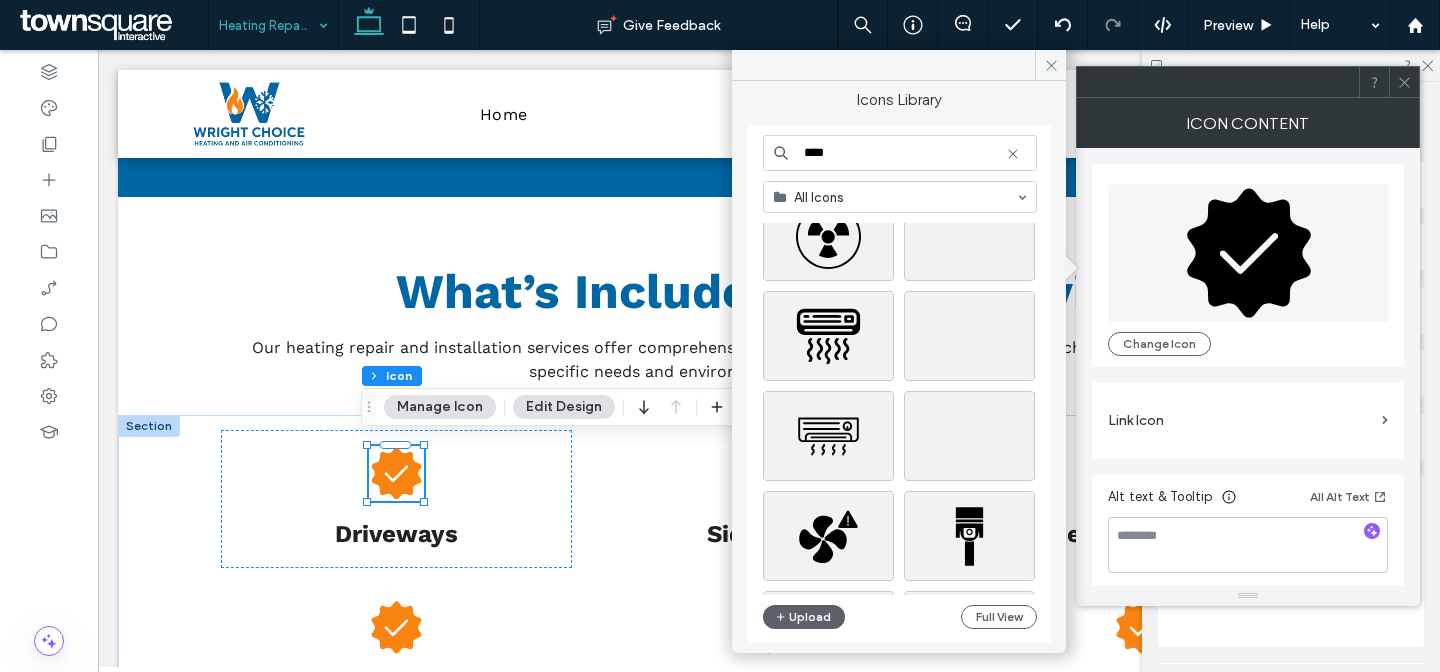 click on "****" at bounding box center [900, 153] 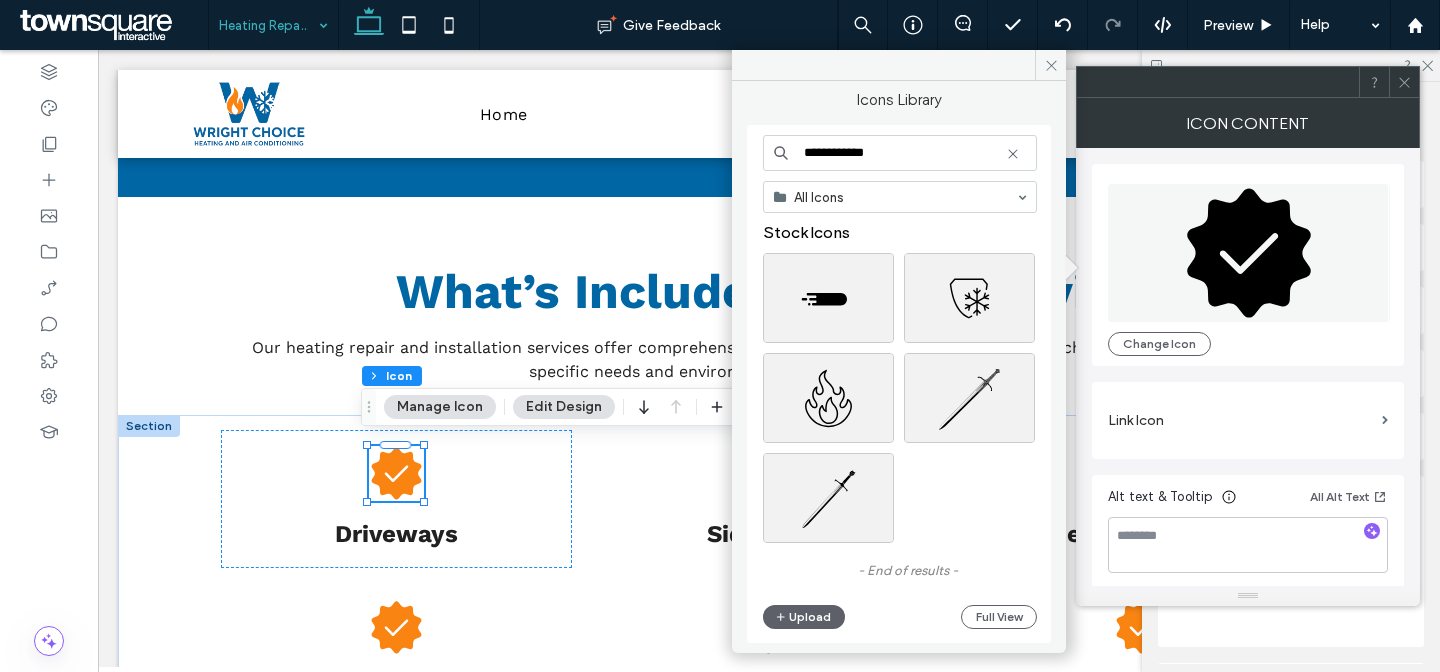 click on "**********" at bounding box center (900, 153) 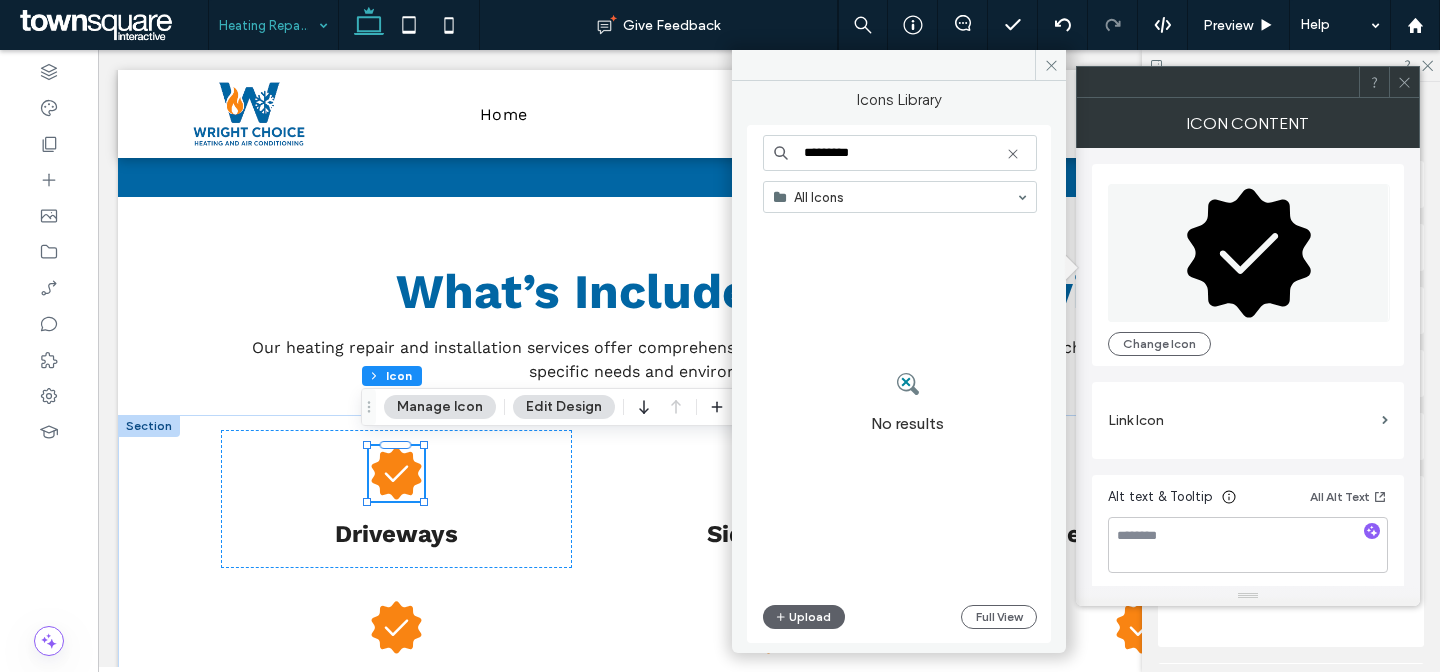 type on "*********" 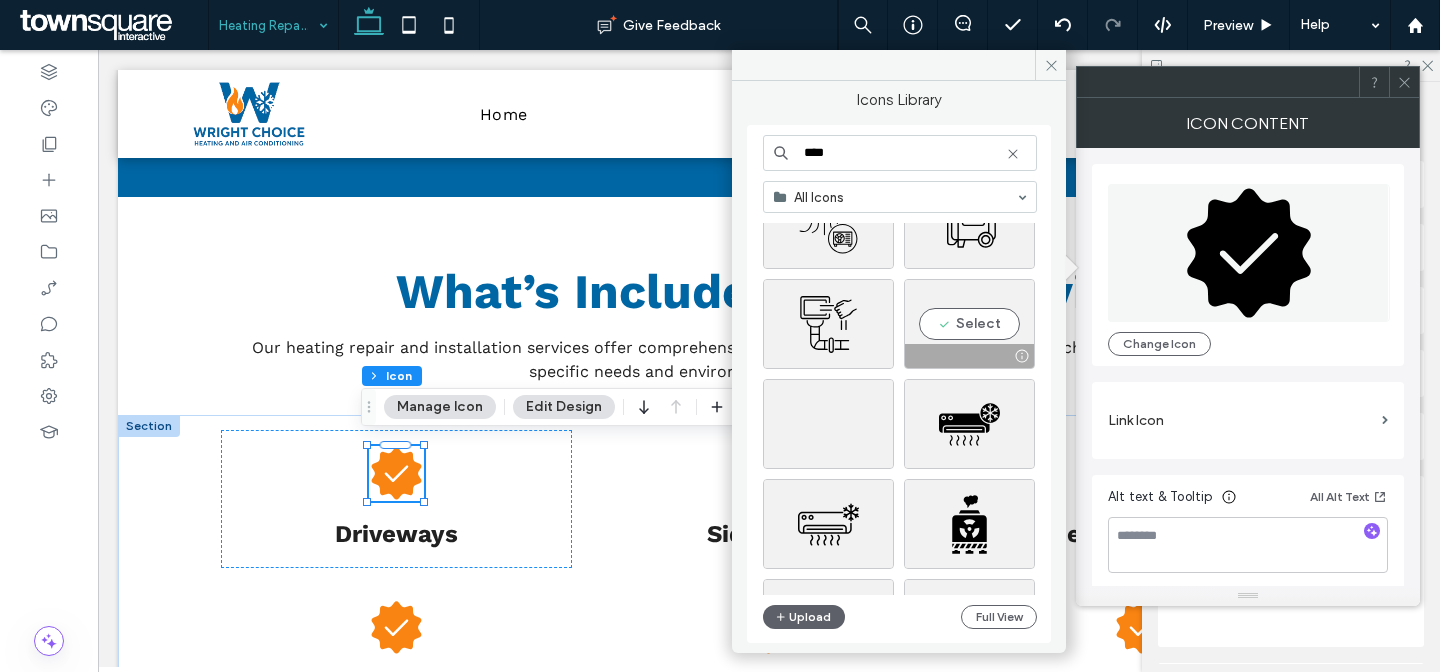 scroll, scrollTop: 4373, scrollLeft: 0, axis: vertical 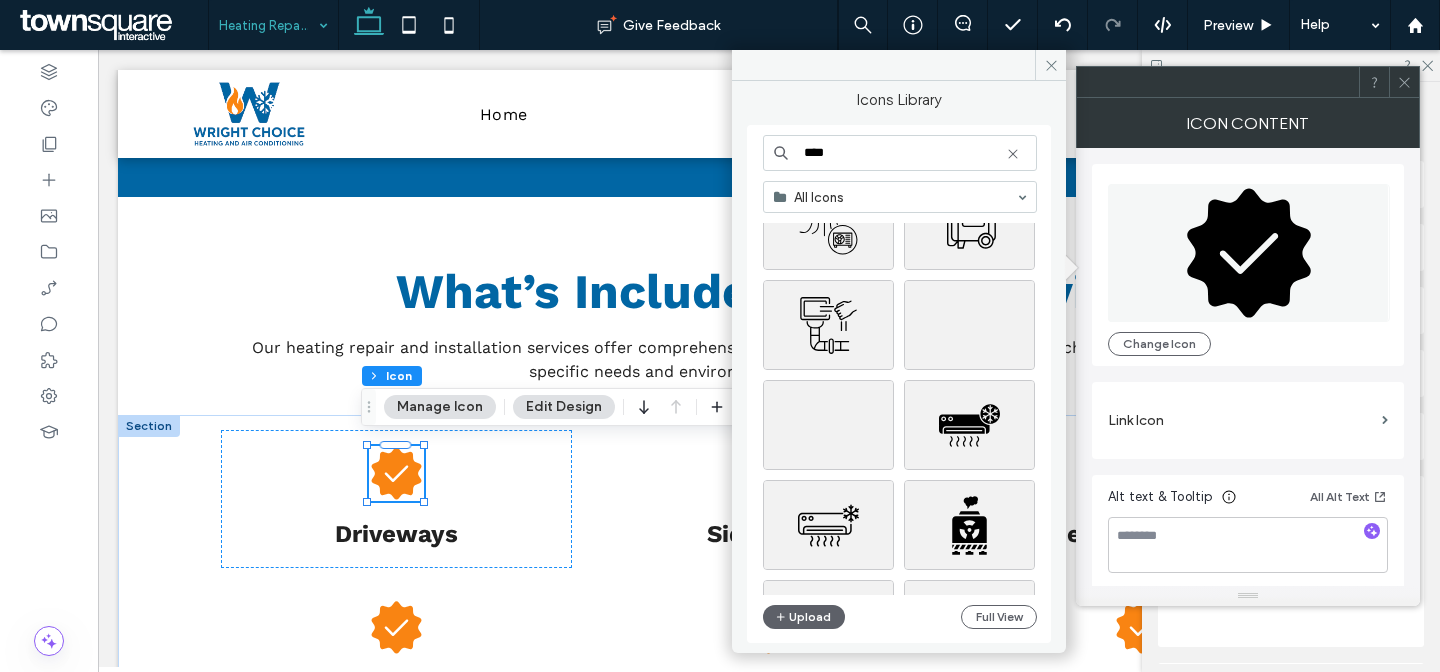 type on "****" 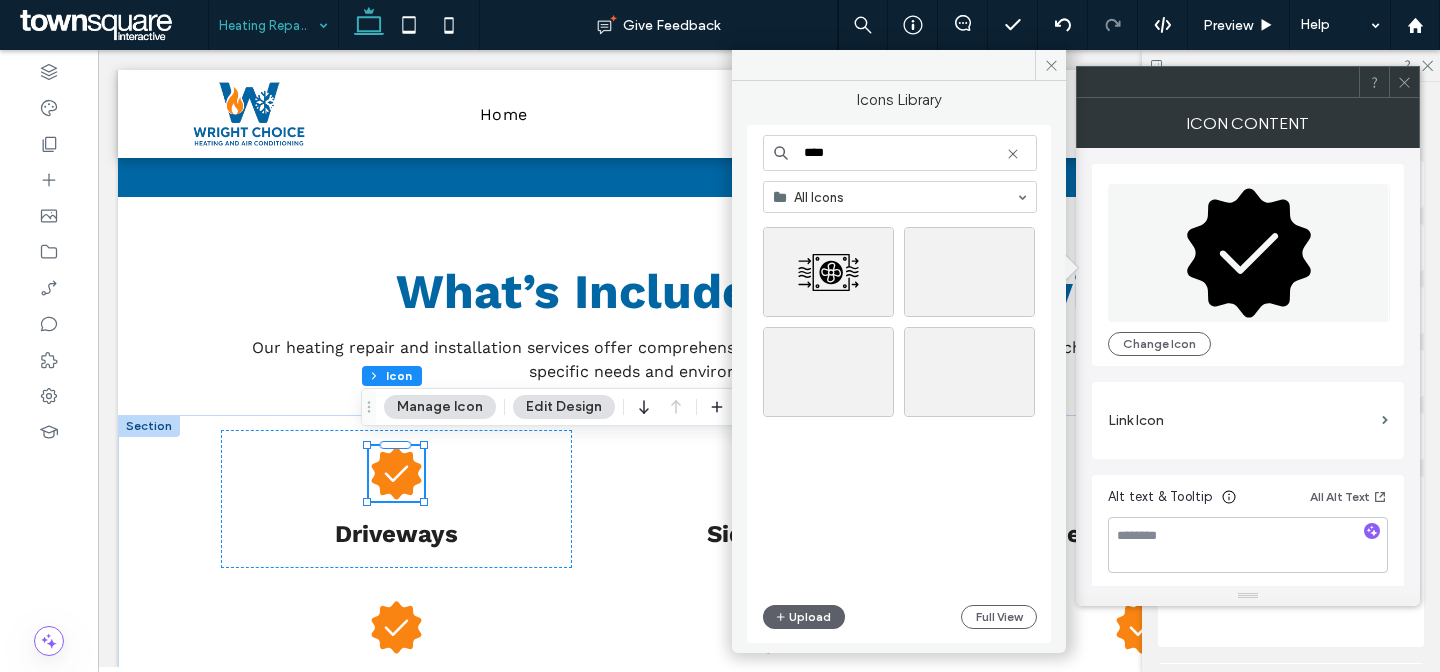 scroll, scrollTop: 0, scrollLeft: 0, axis: both 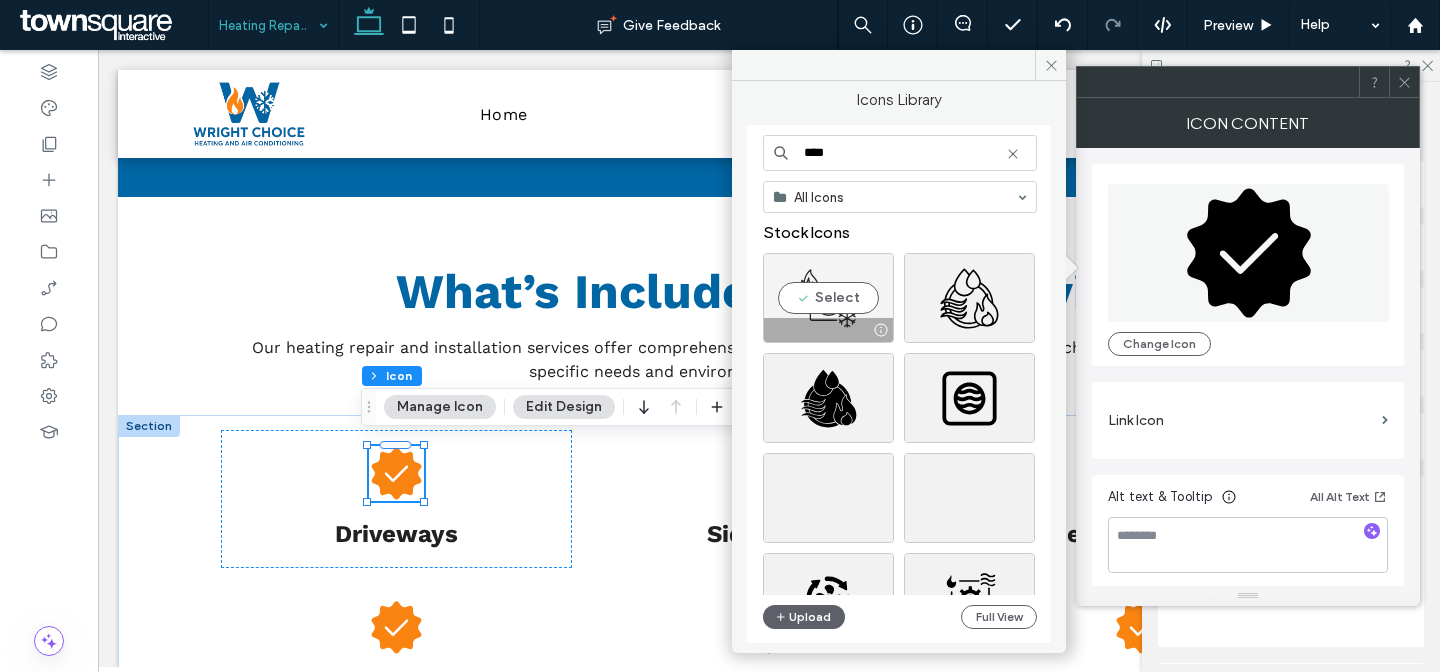 click on "Select" at bounding box center [828, 298] 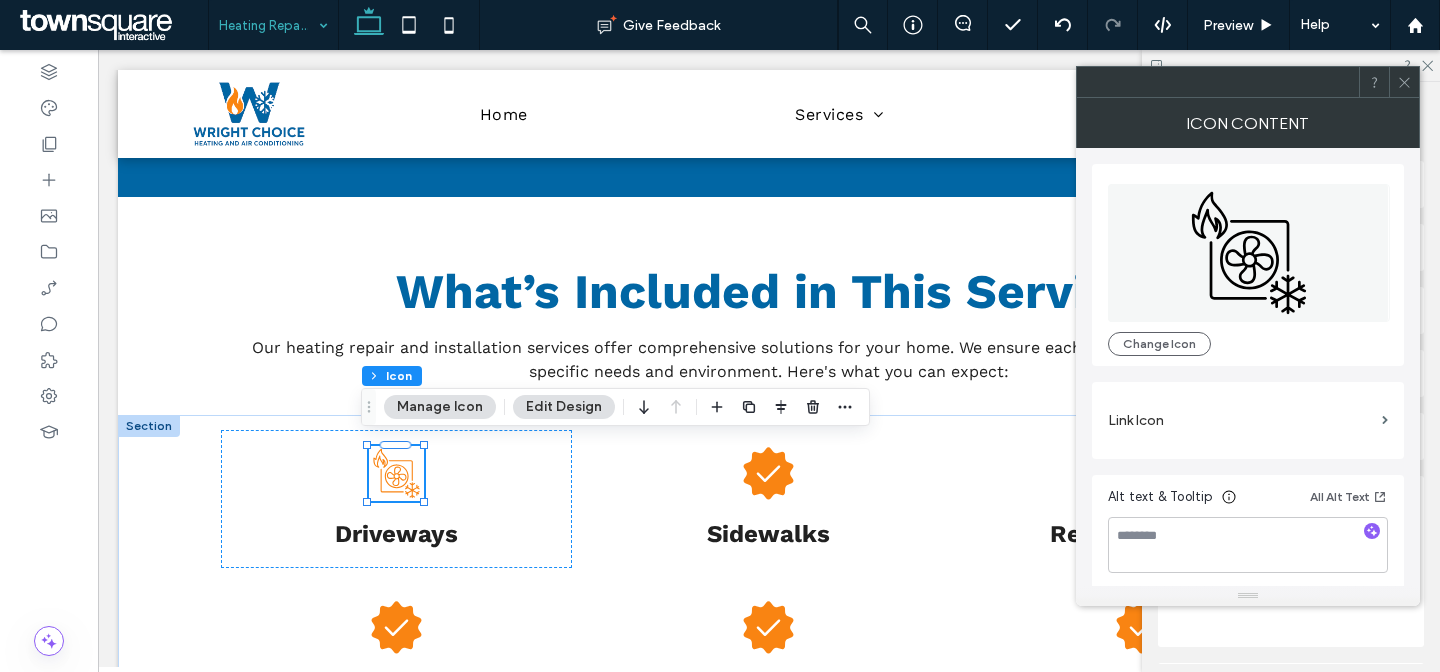 click at bounding box center (1404, 82) 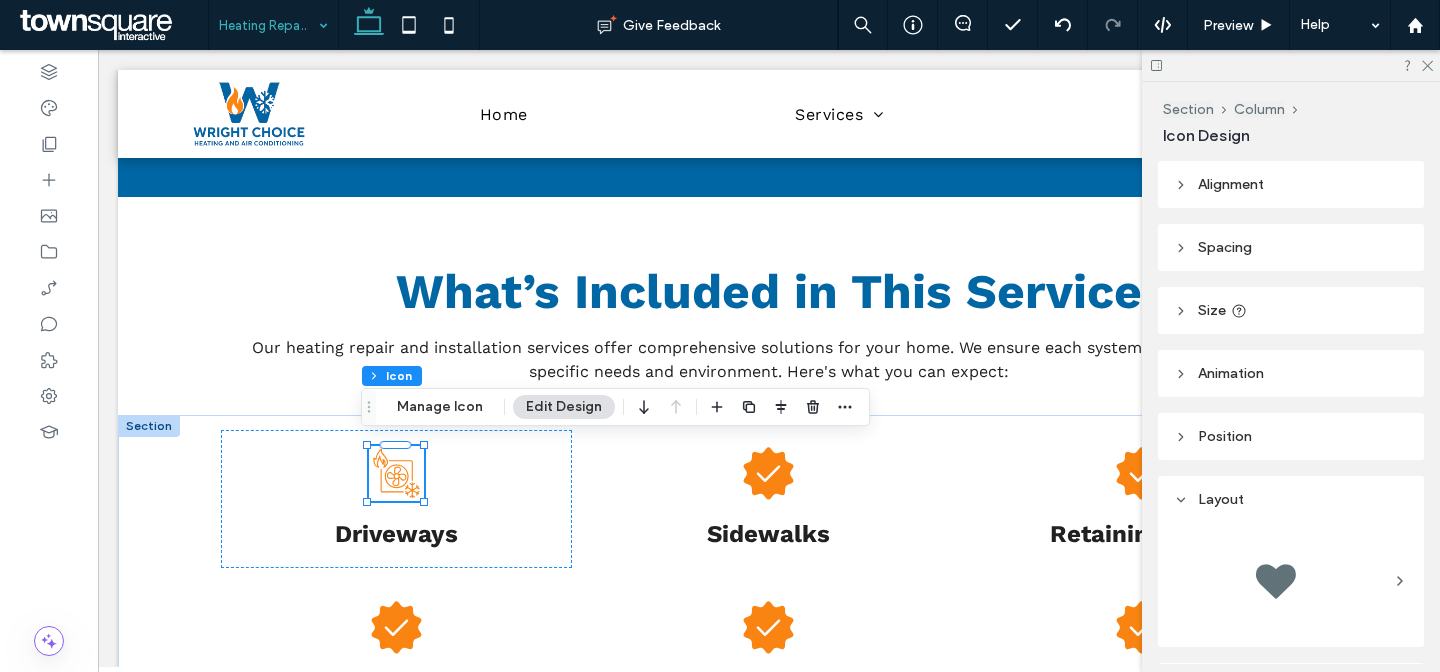 click on "Size" at bounding box center (1291, 310) 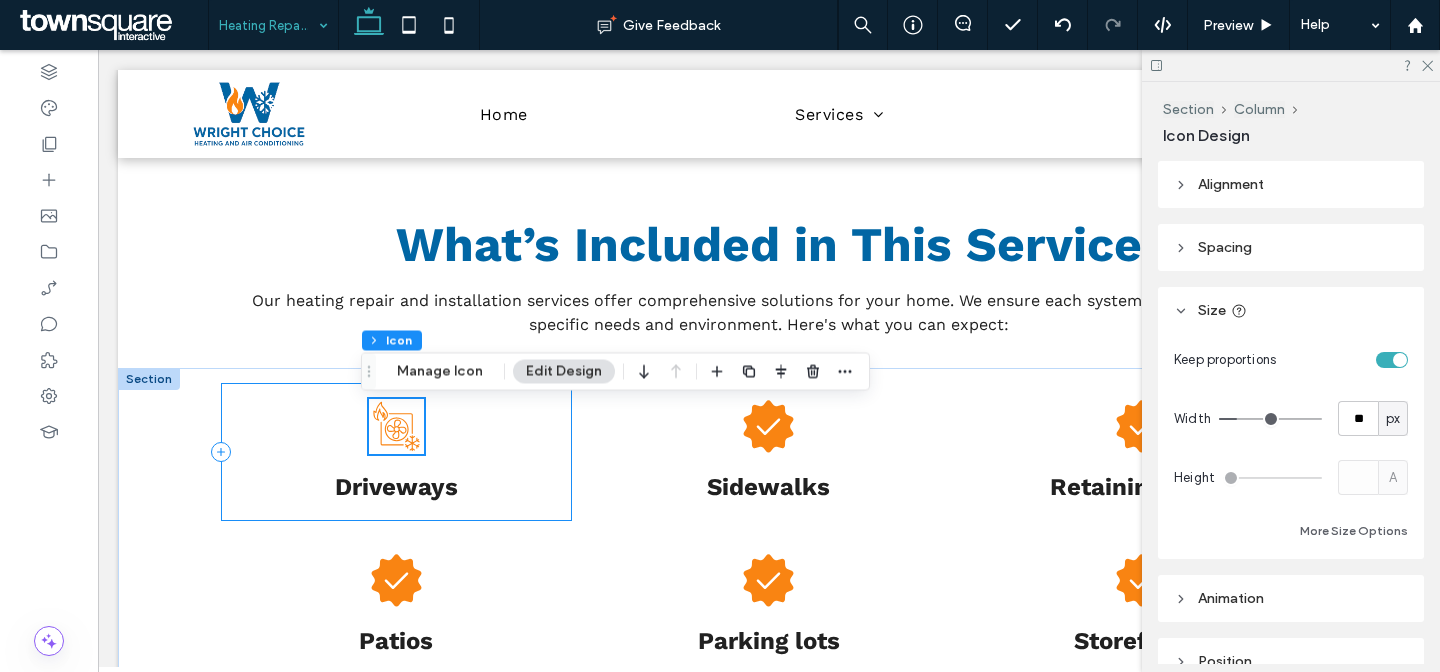 scroll, scrollTop: 903, scrollLeft: 0, axis: vertical 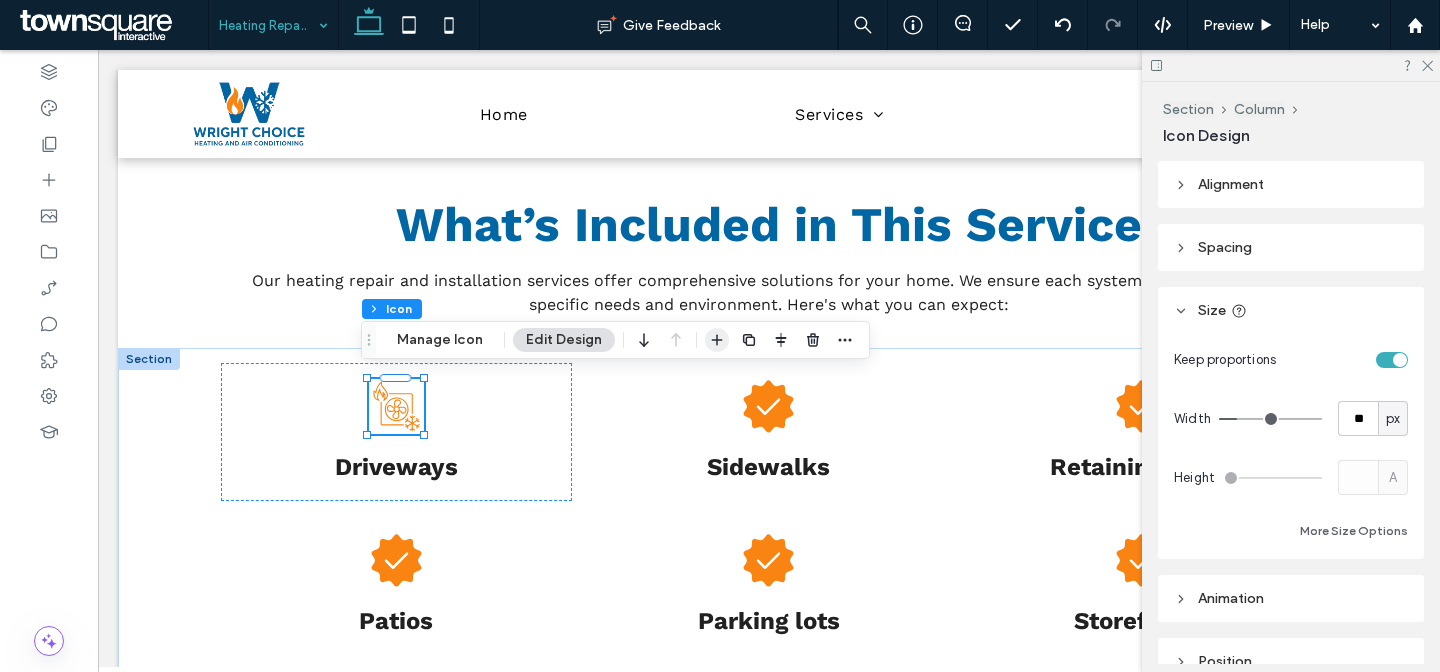 click 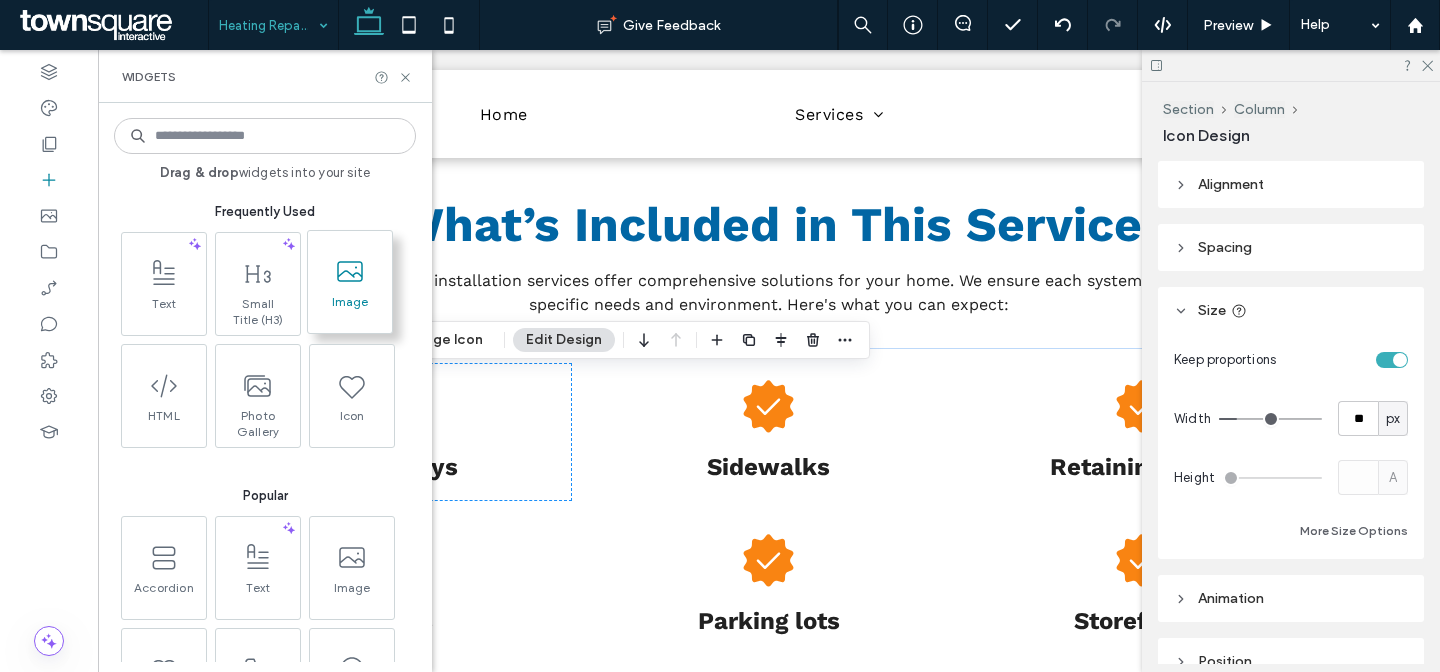 click at bounding box center [350, 271] 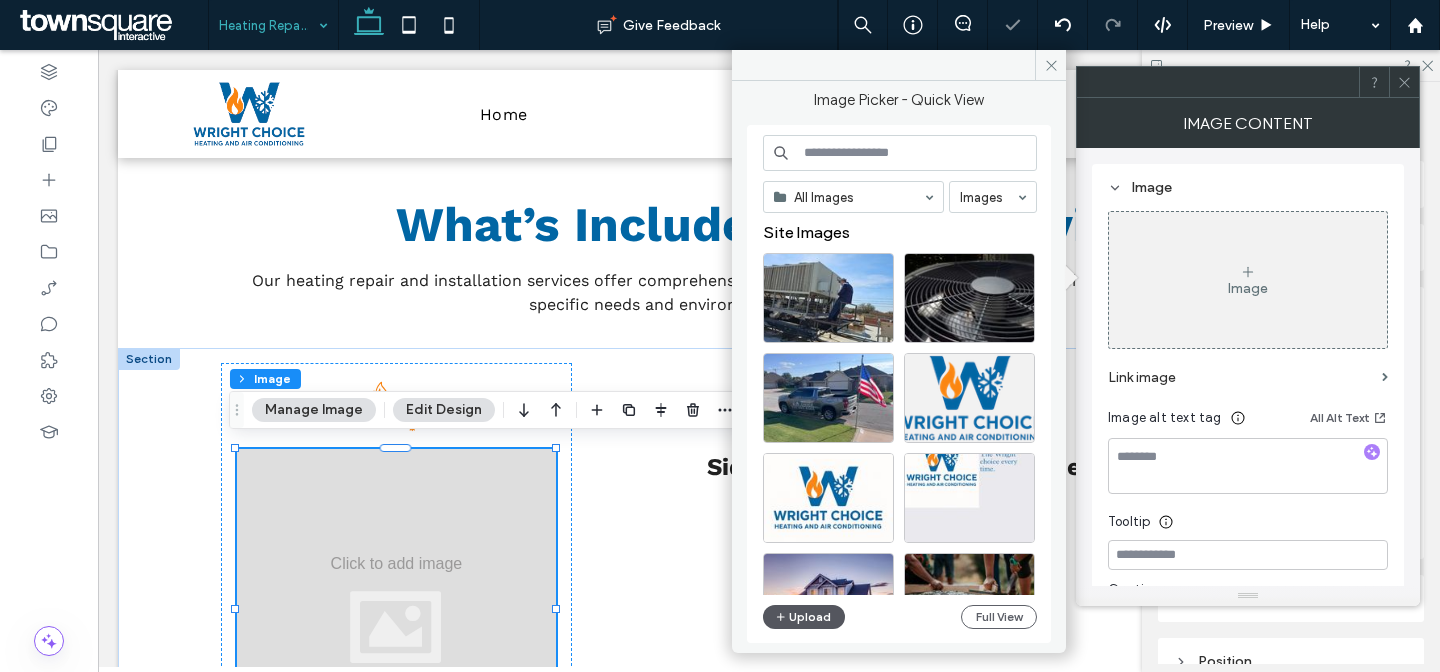 click on "Upload" at bounding box center [804, 617] 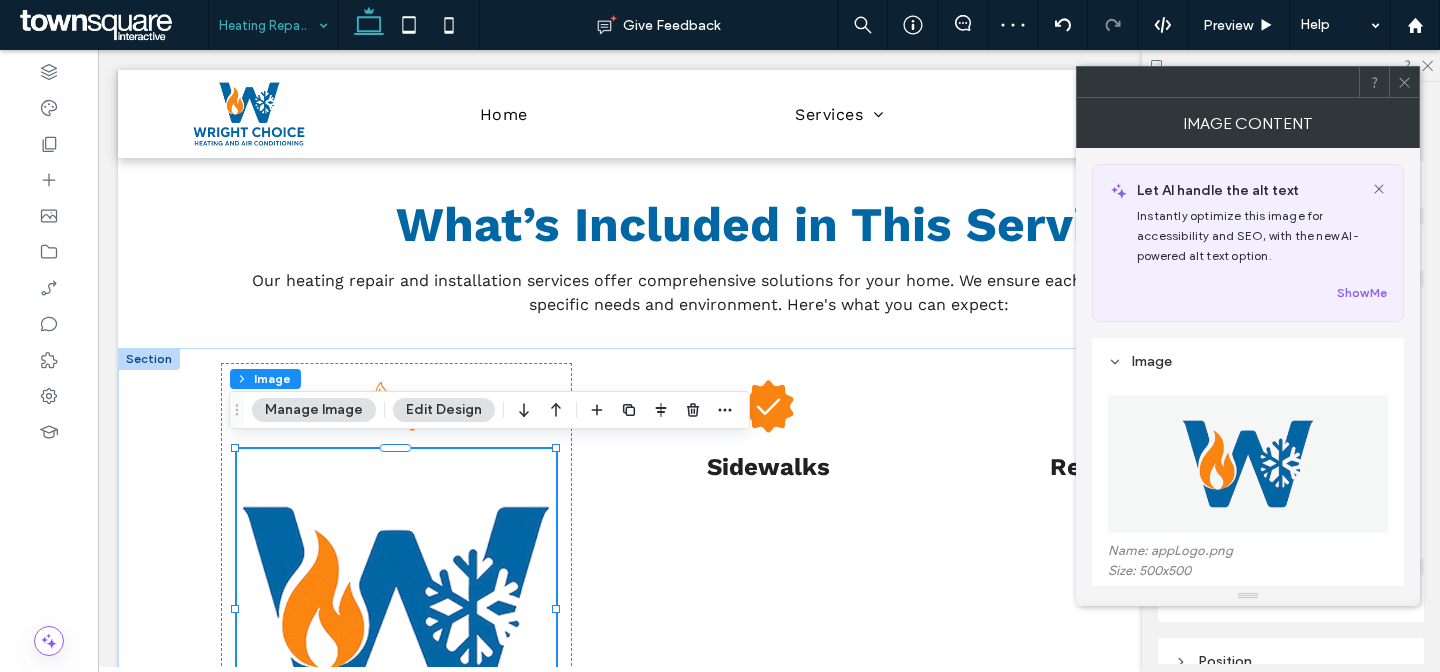 click 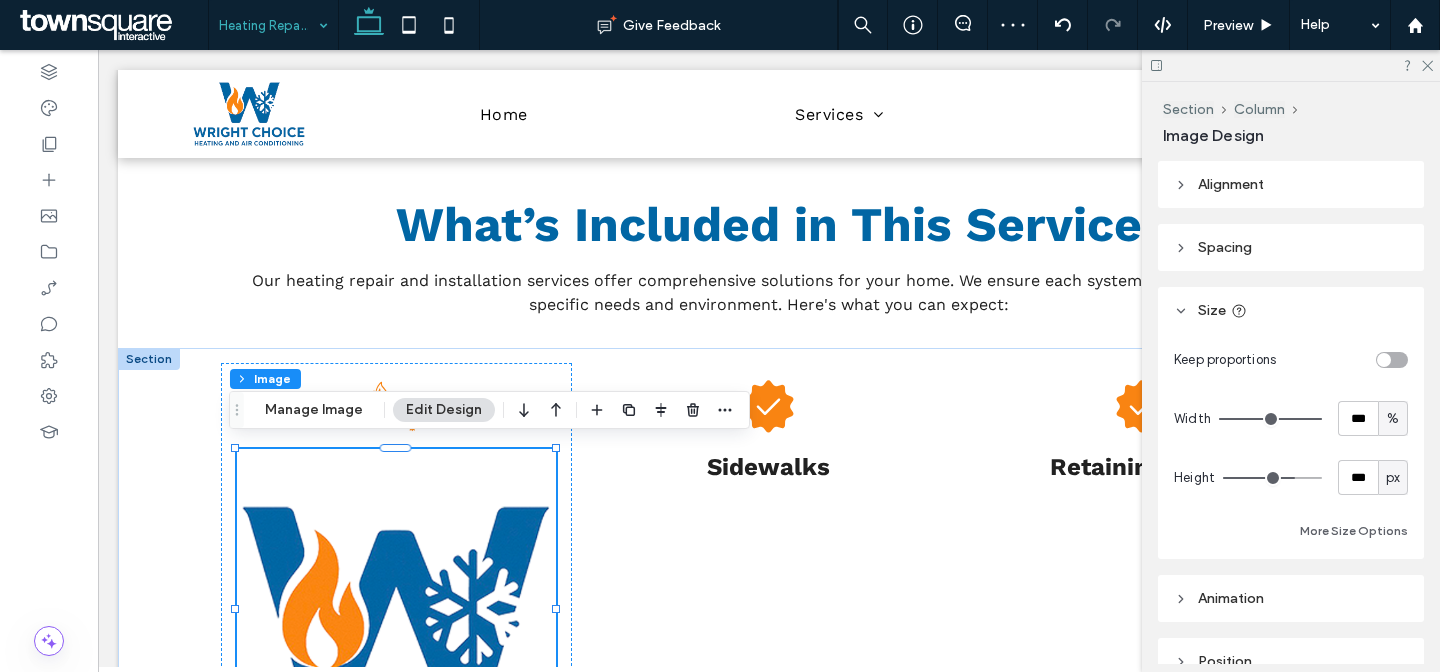 click at bounding box center (1392, 360) 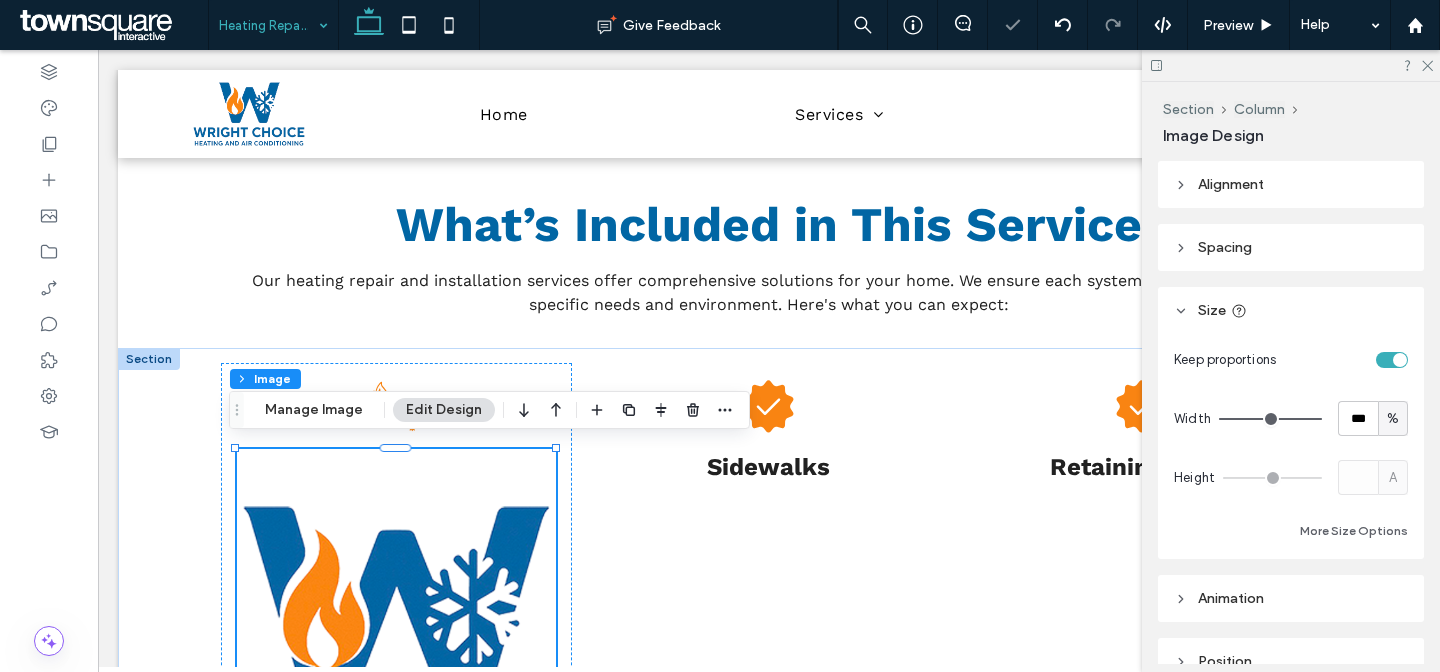 click on "%" at bounding box center (1393, 419) 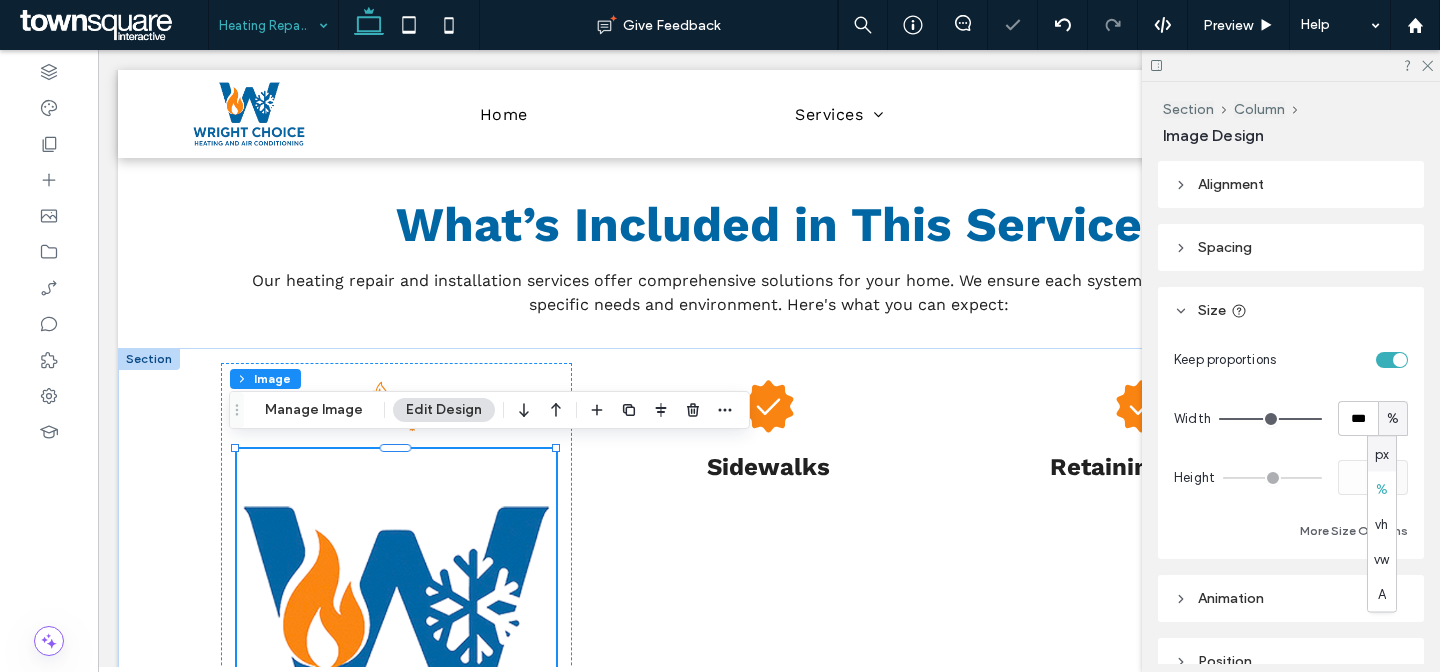 click on "px" at bounding box center (1382, 454) 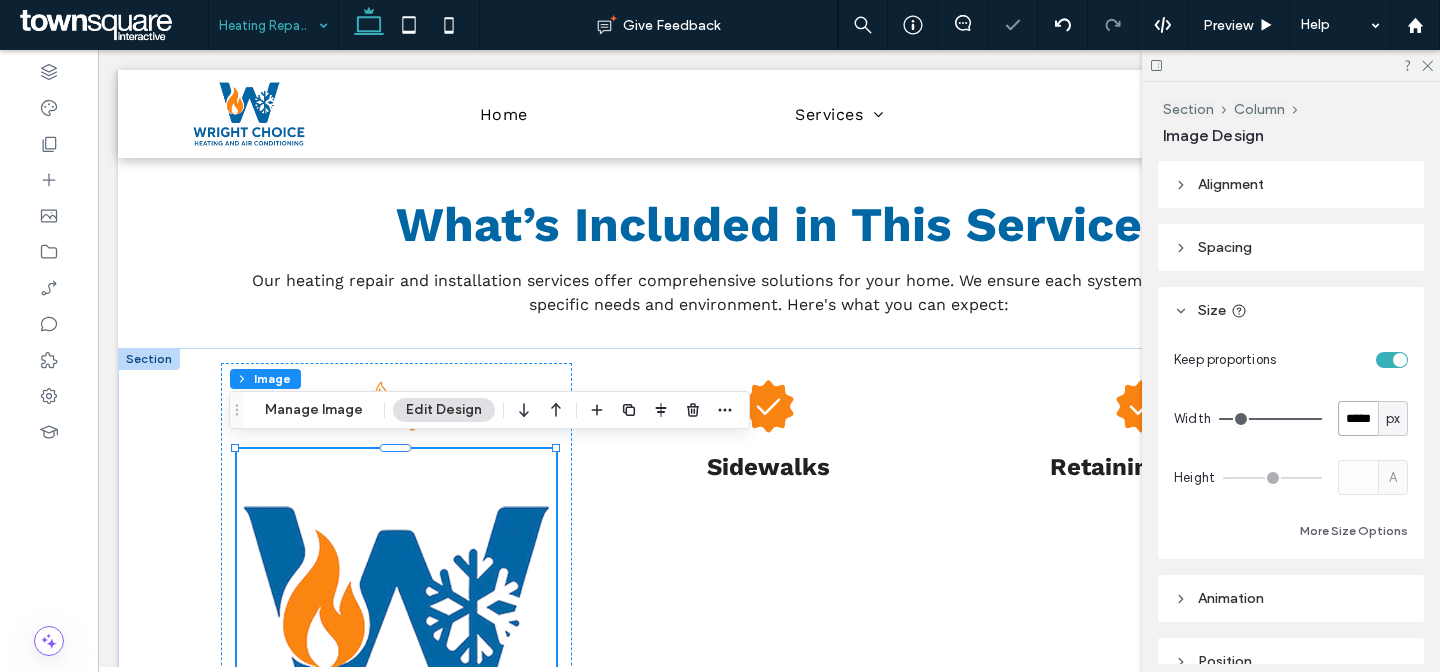 click on "*****" at bounding box center [1358, 418] 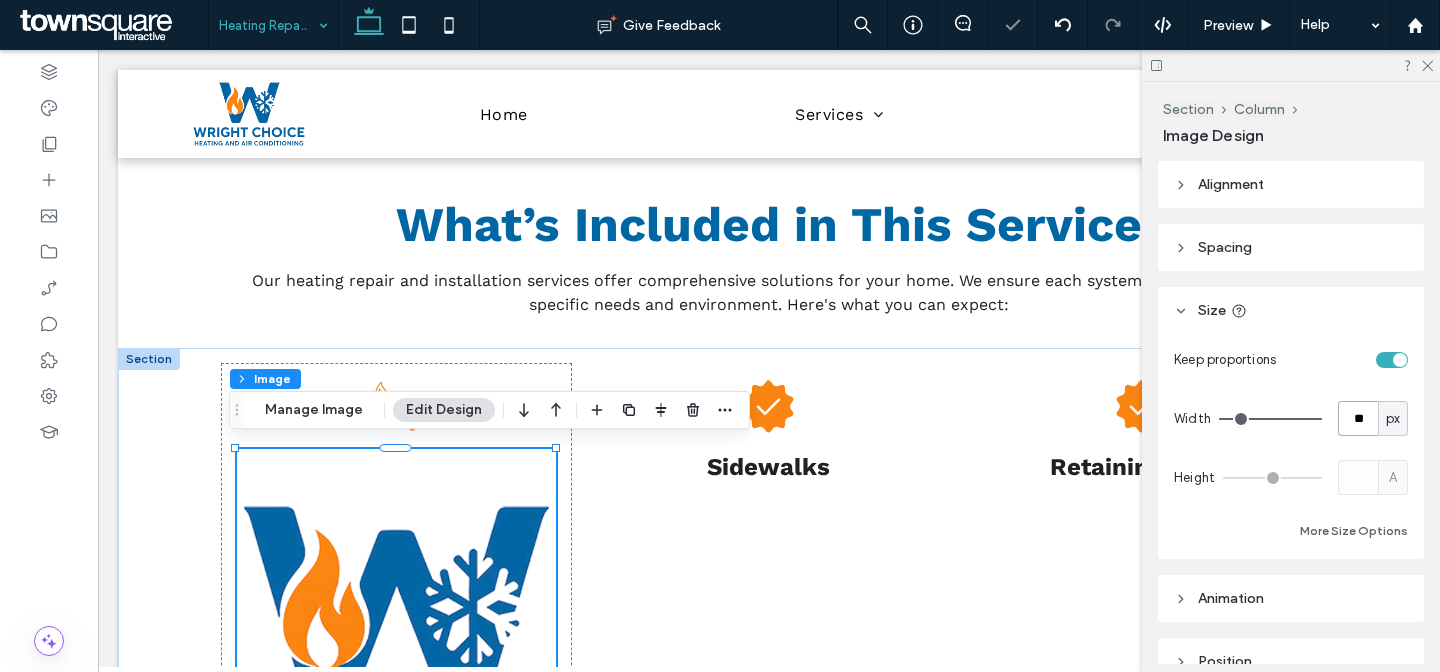 type on "**" 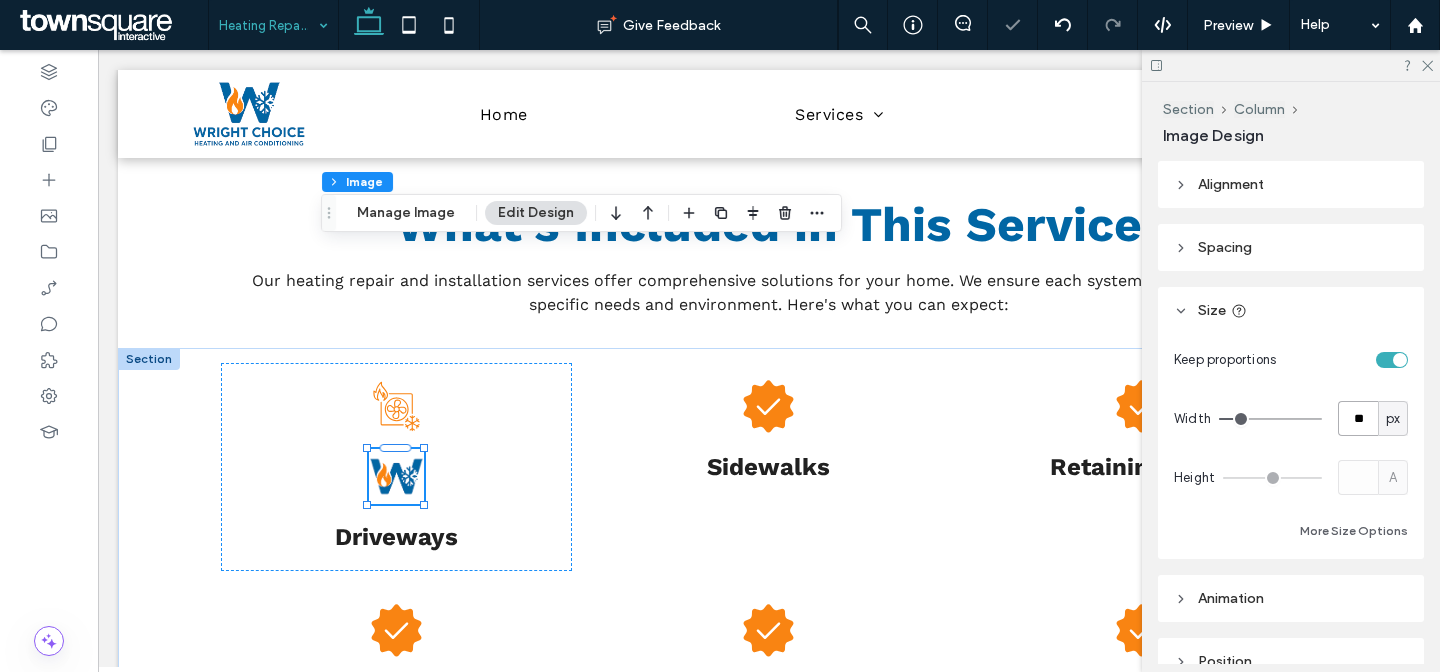 drag, startPoint x: 363, startPoint y: 406, endPoint x: 319, endPoint y: 204, distance: 206.73654 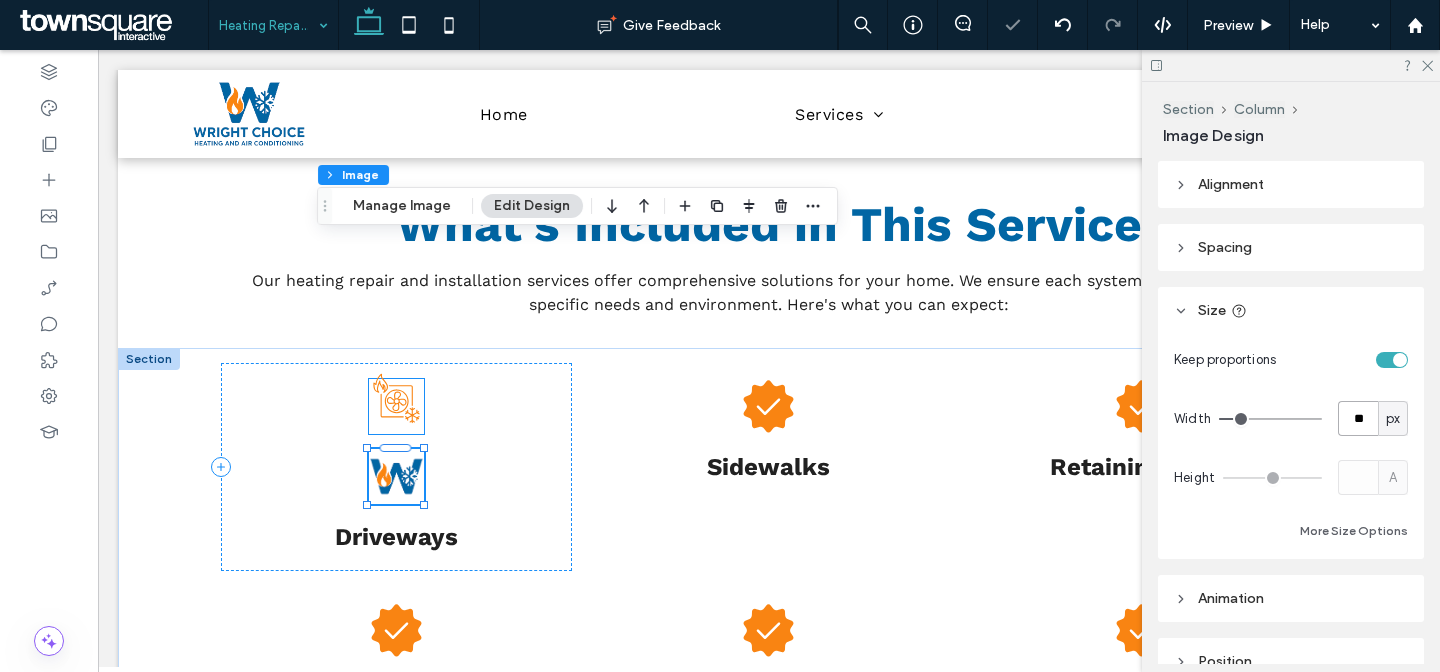 click 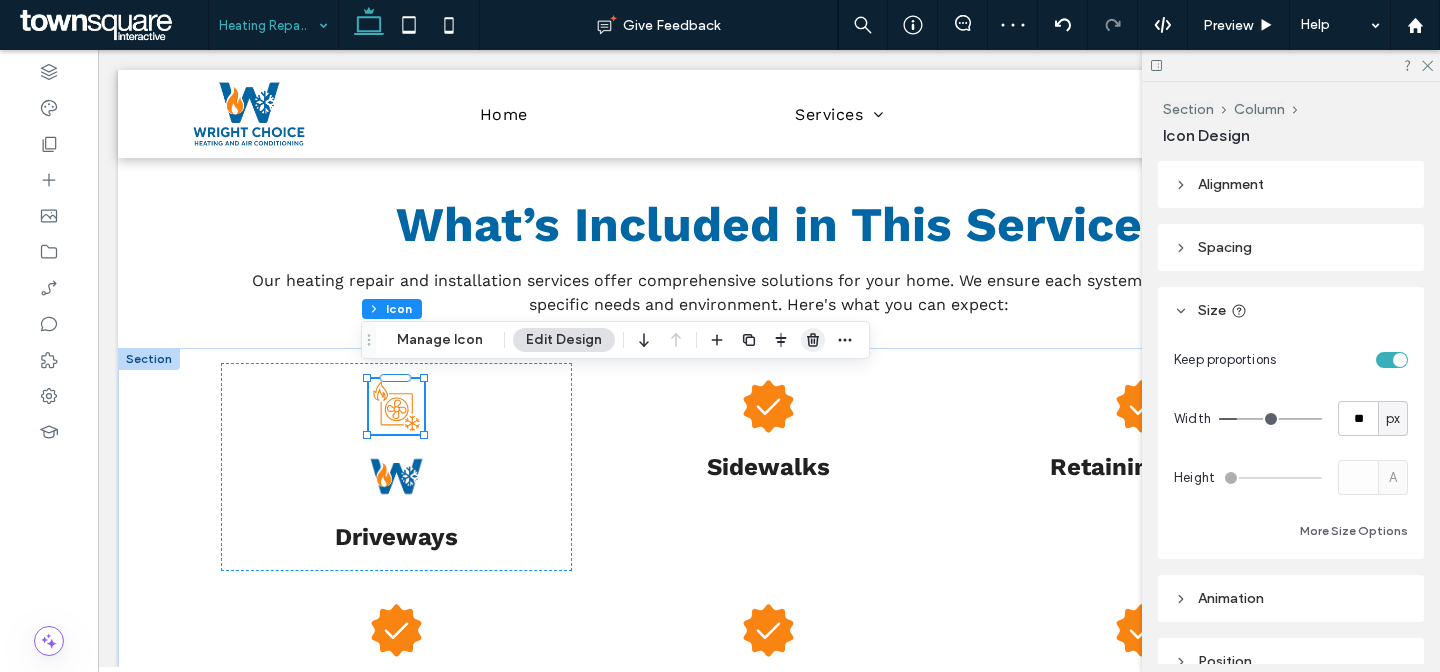 click 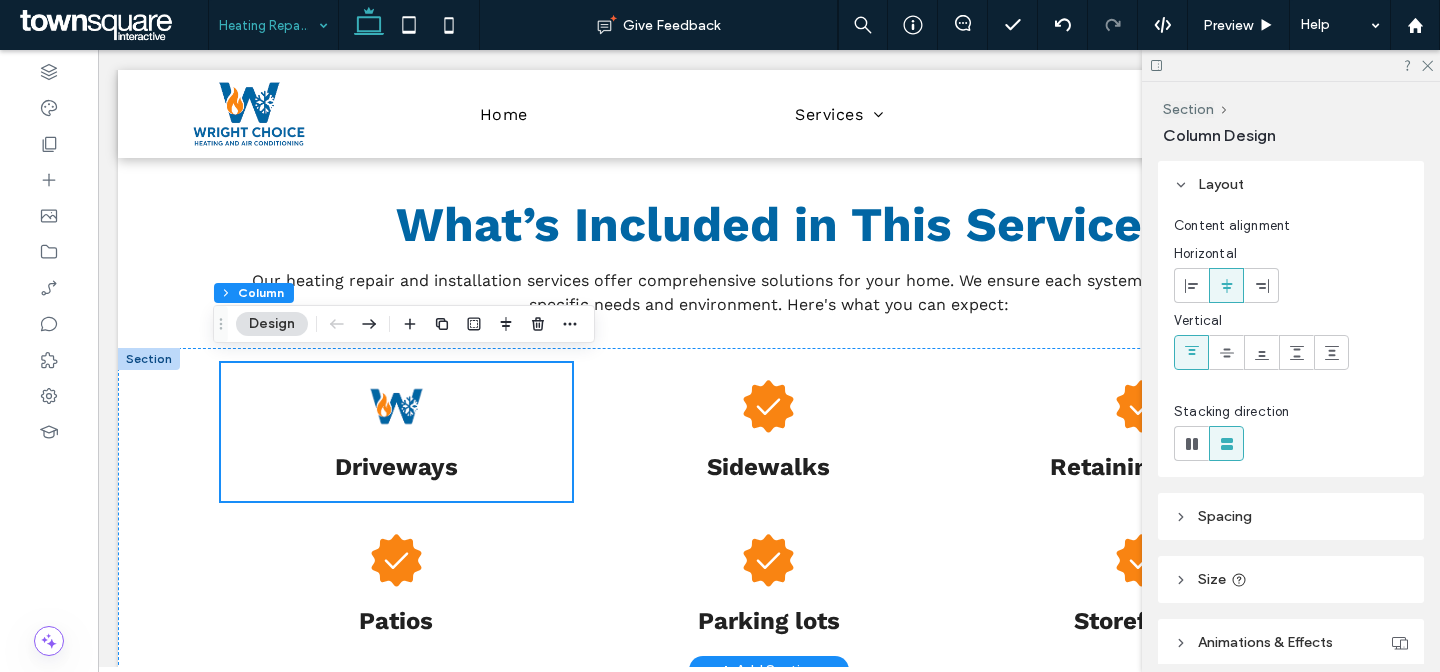 click on "Driveways" at bounding box center [396, 467] 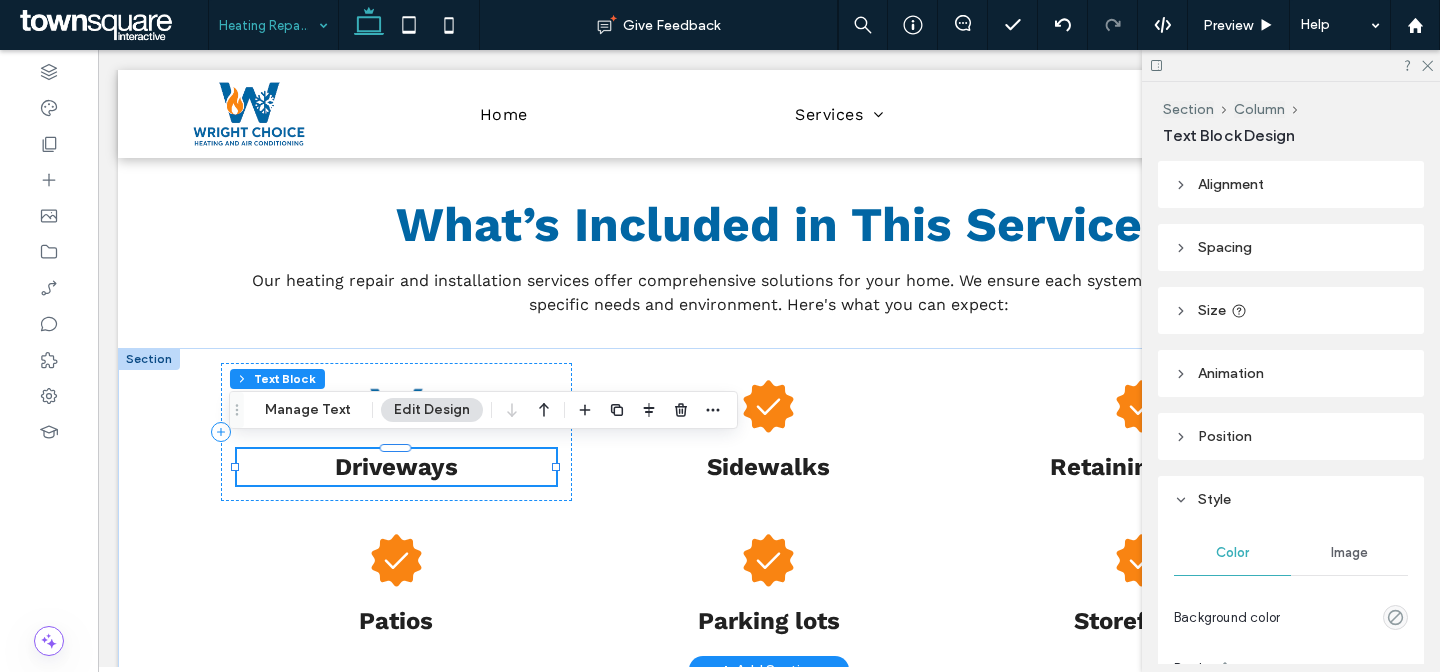 click on "Driveways" at bounding box center [396, 467] 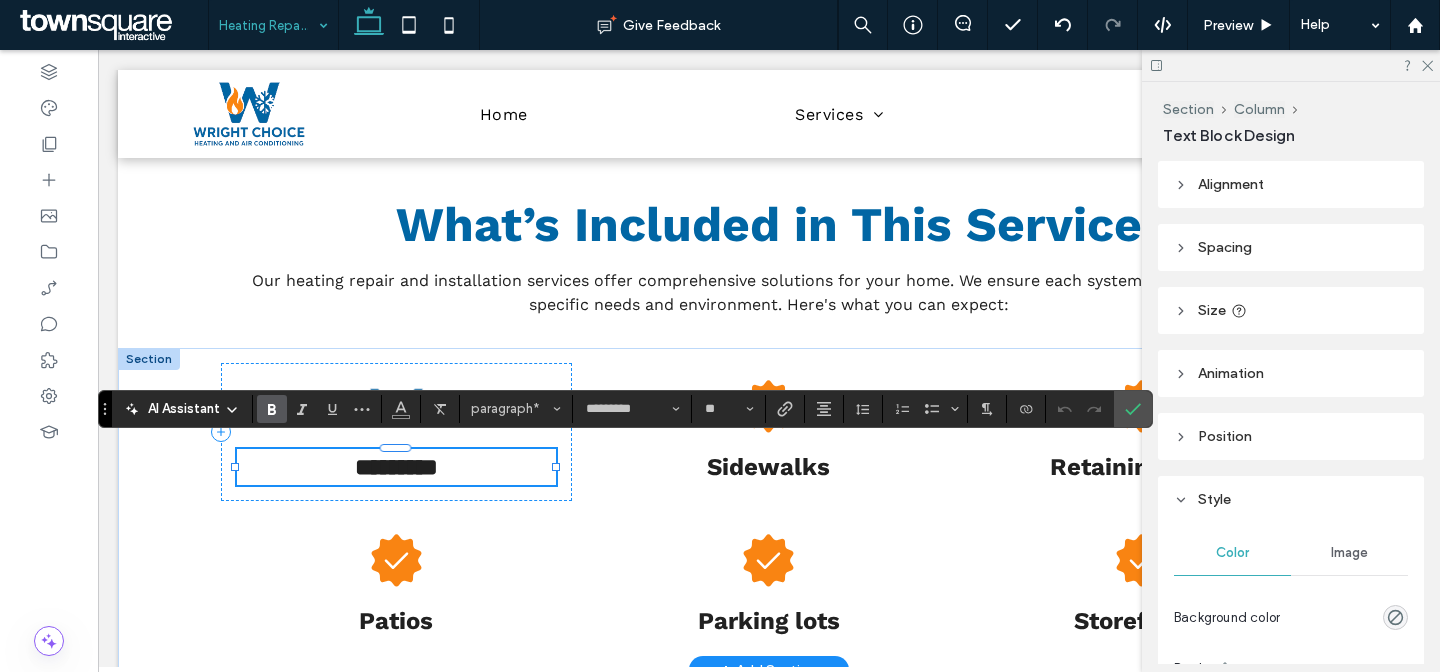paste 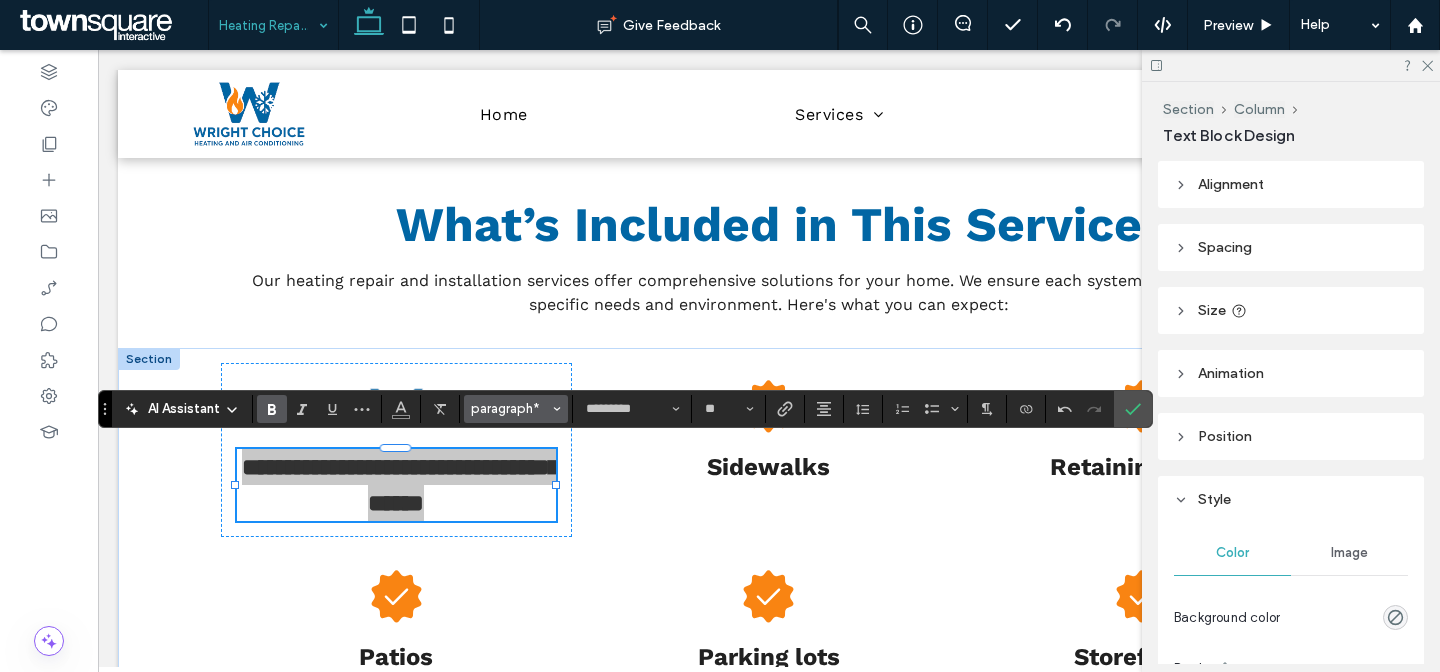 click on "paragraph*" at bounding box center [510, 408] 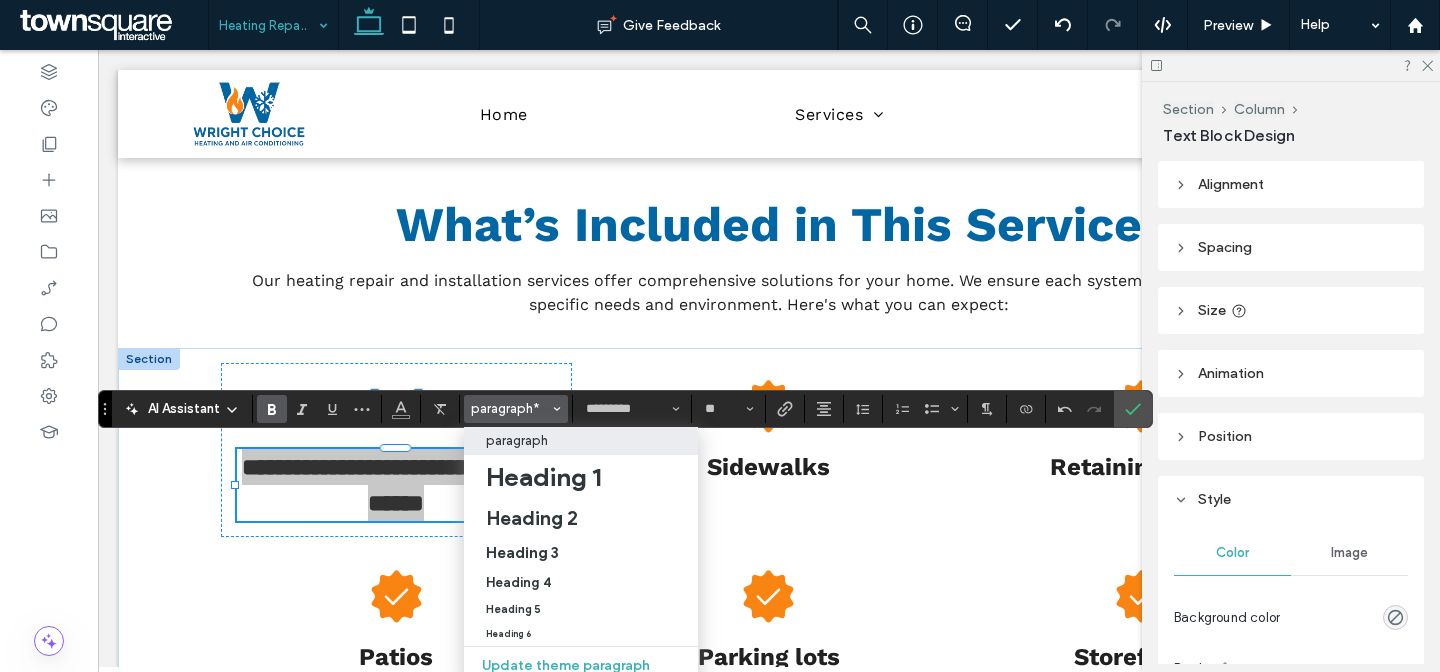 click on "paragraph" at bounding box center (517, 440) 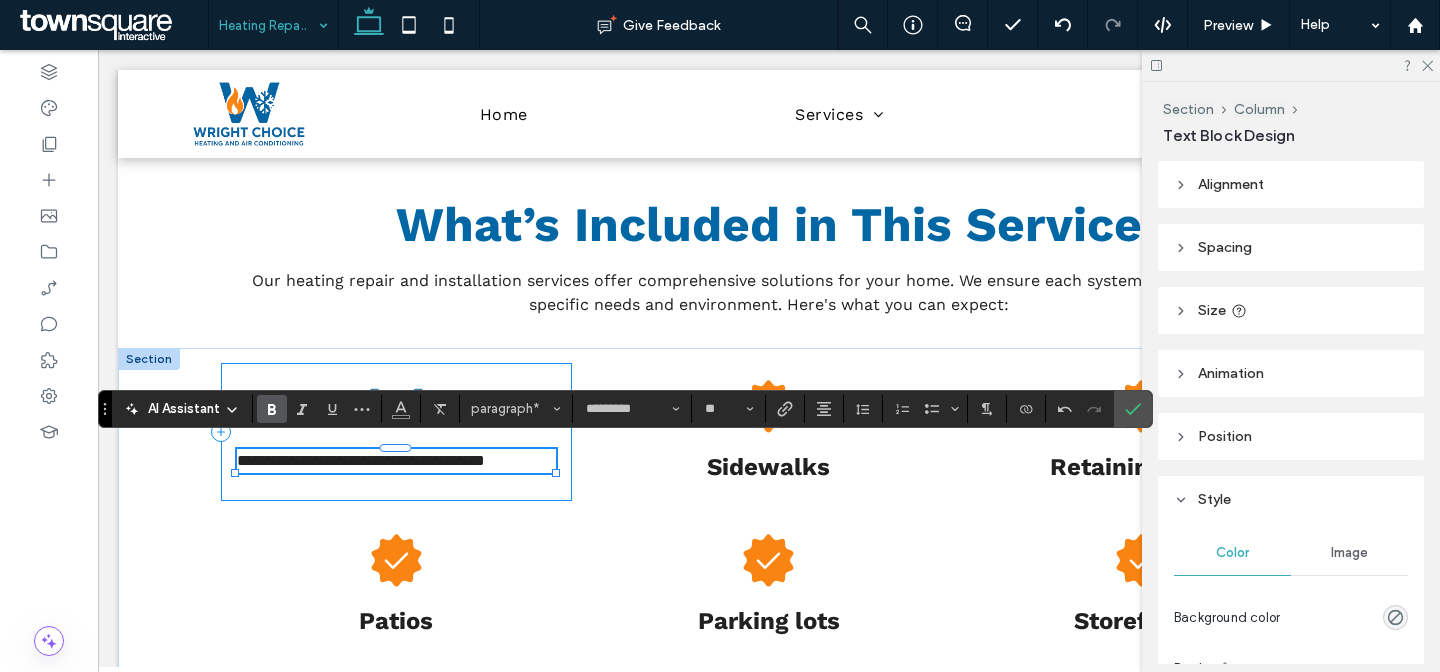 type on "**" 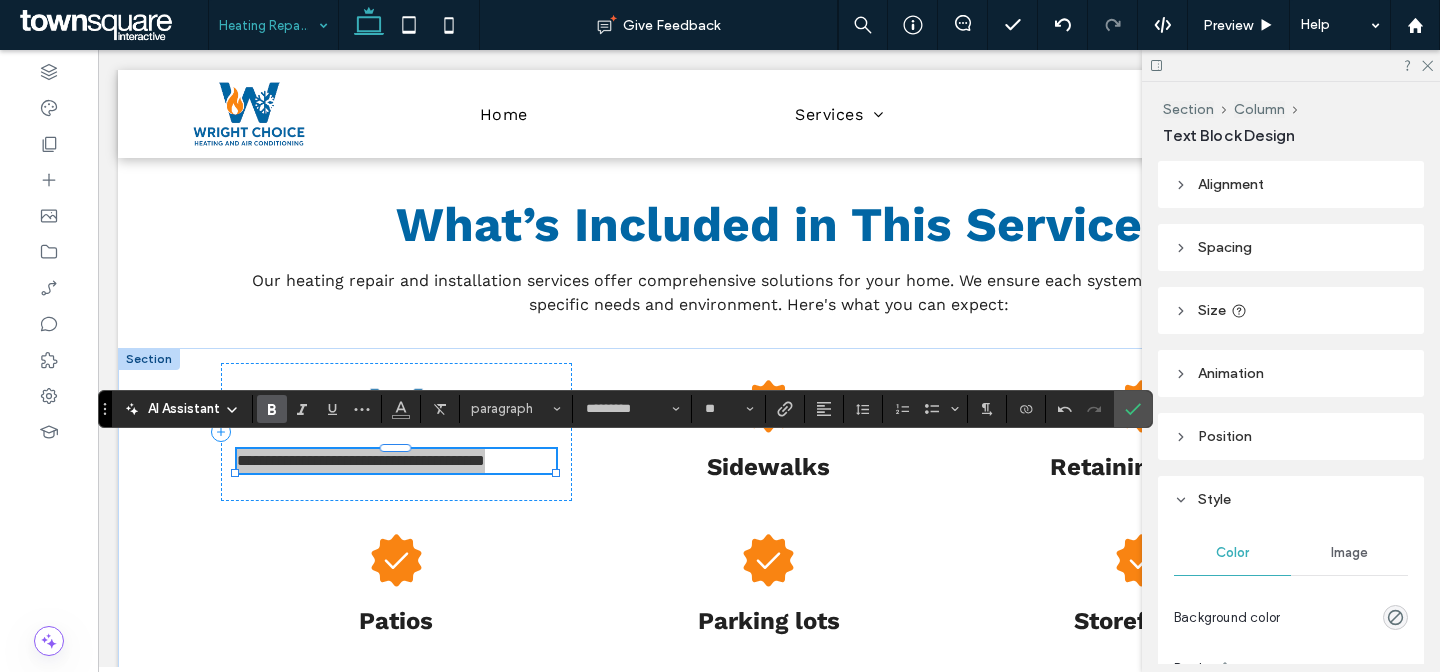 click 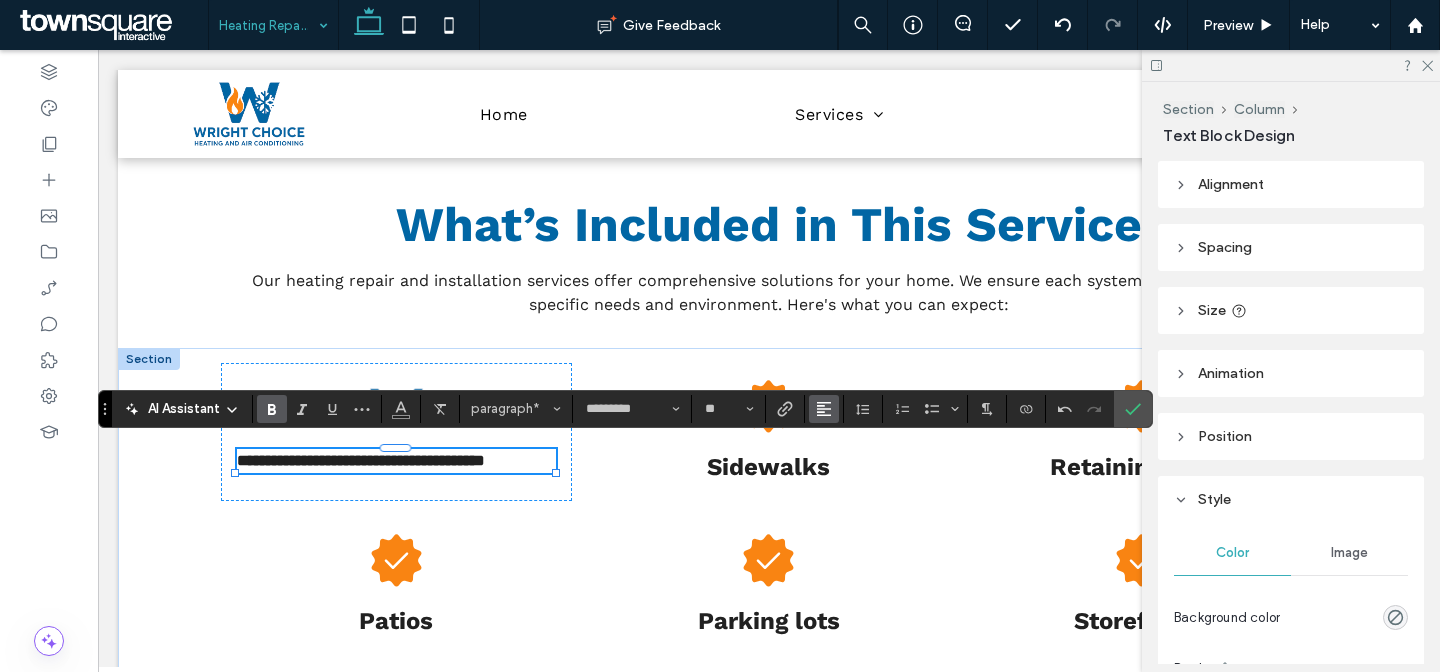 click 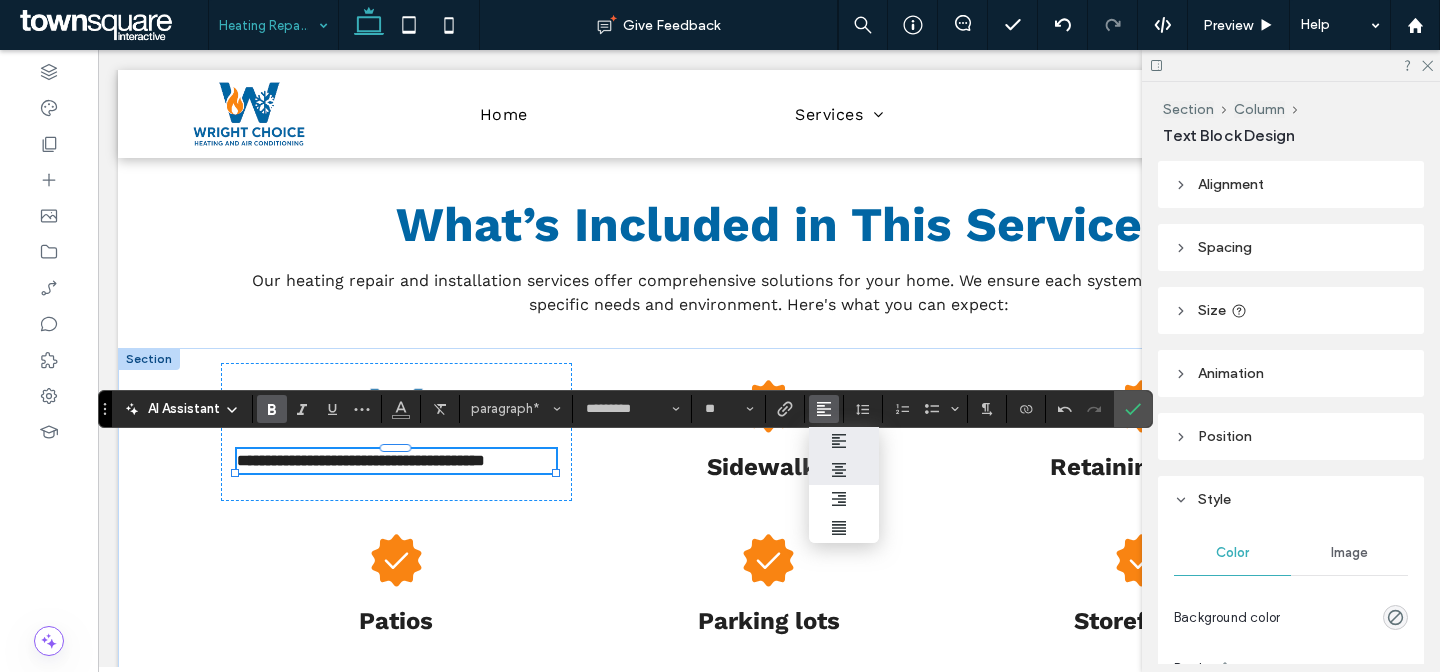 click 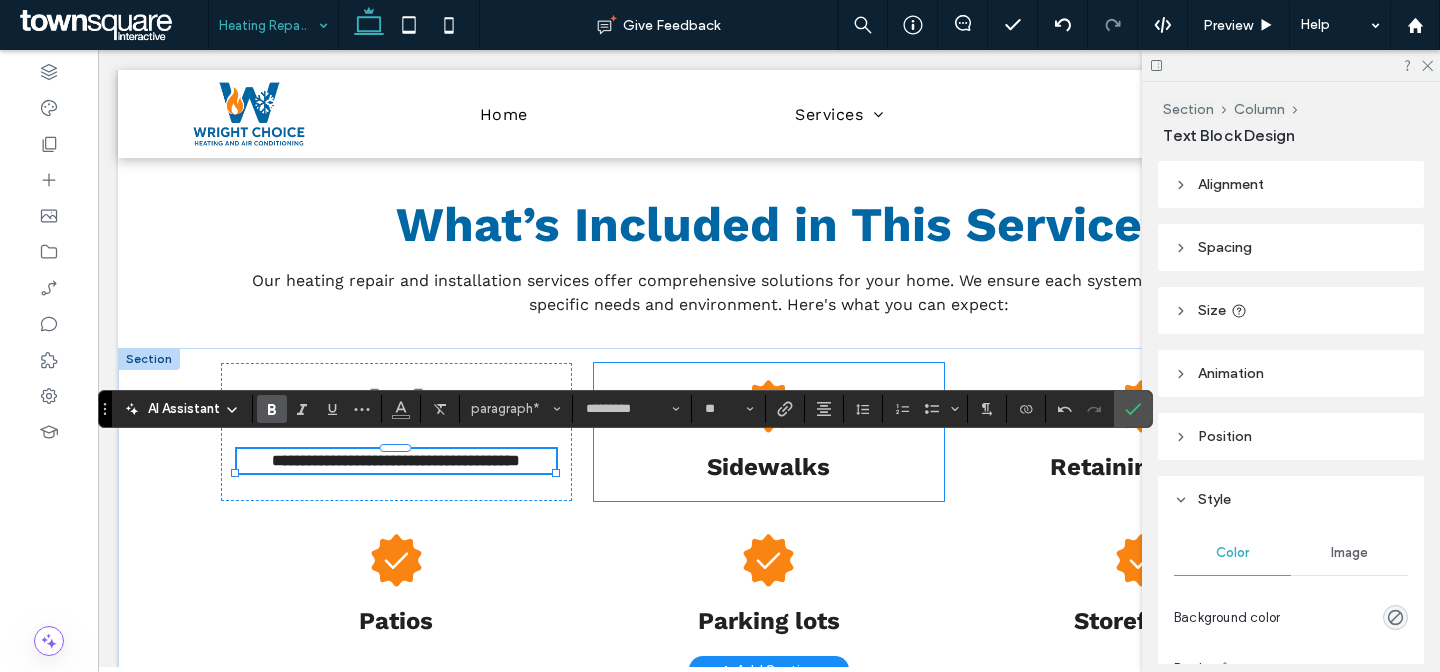 click on "Sidewalks" at bounding box center [769, 432] 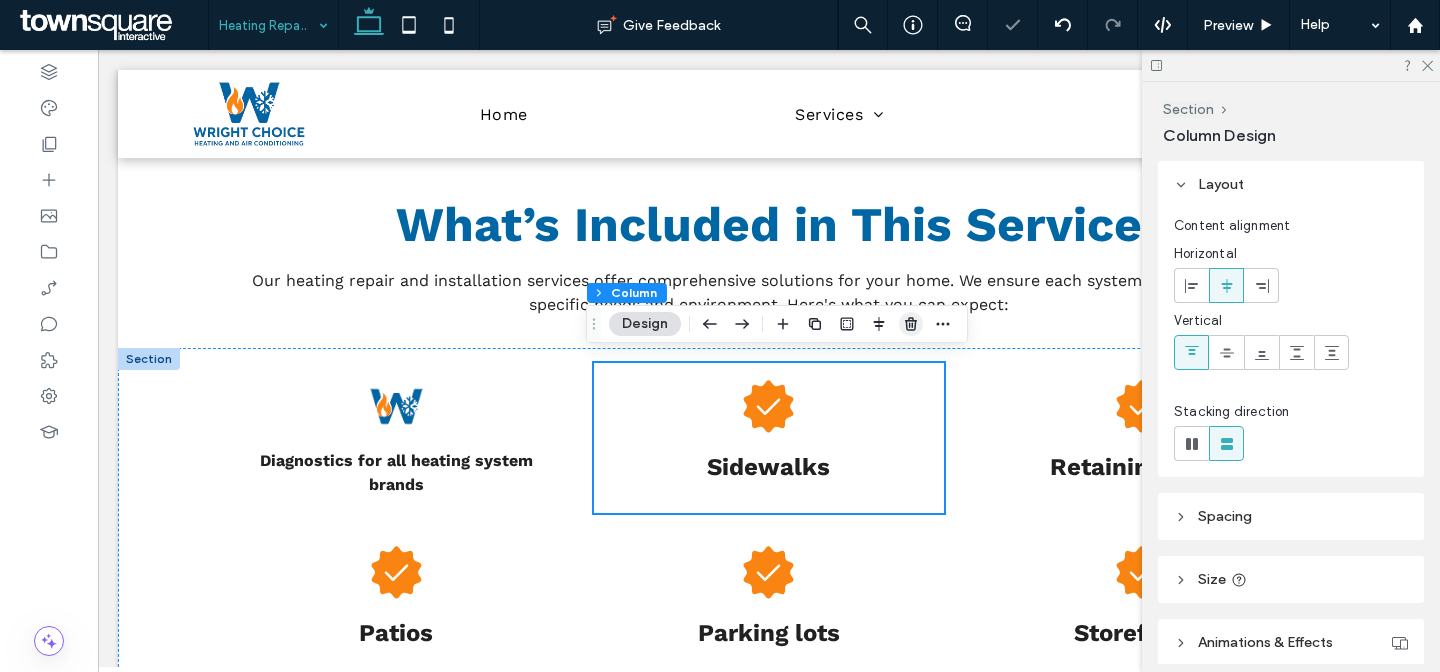 drag, startPoint x: 908, startPoint y: 327, endPoint x: 794, endPoint y: 357, distance: 117.881294 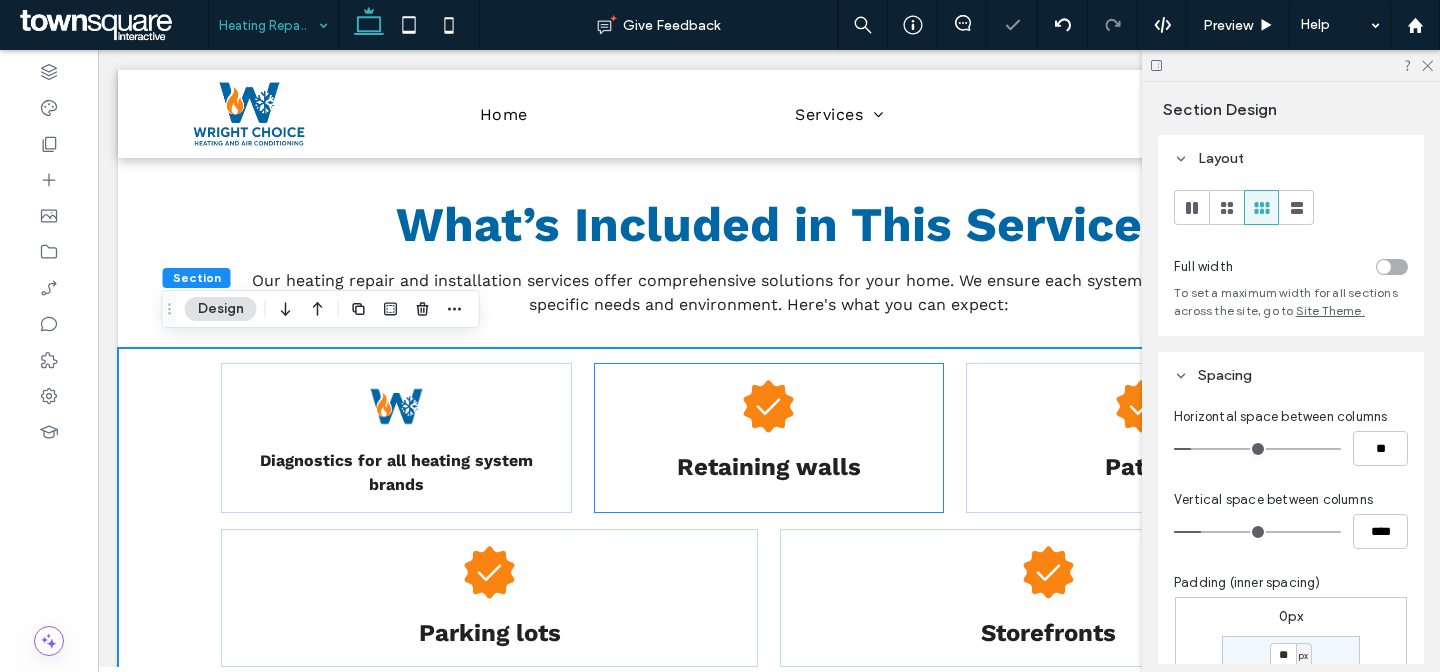 click on "Retaining walls" at bounding box center [769, 438] 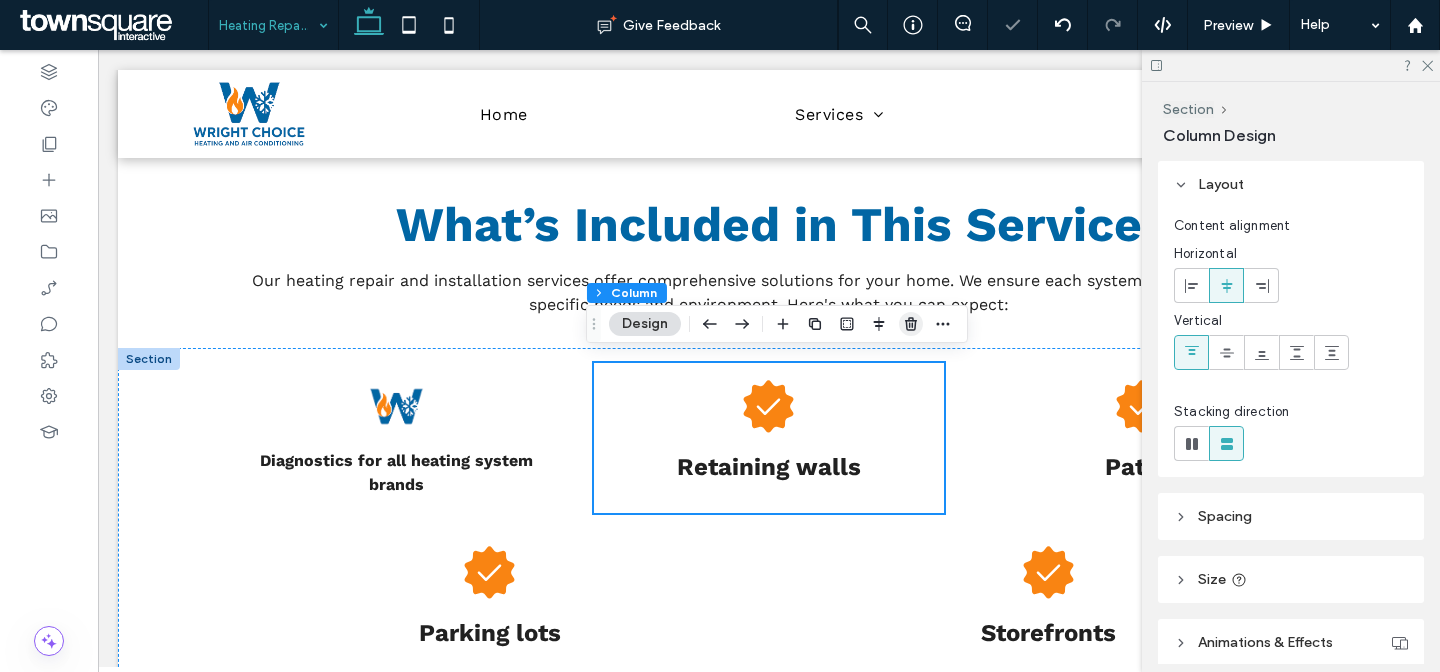 click 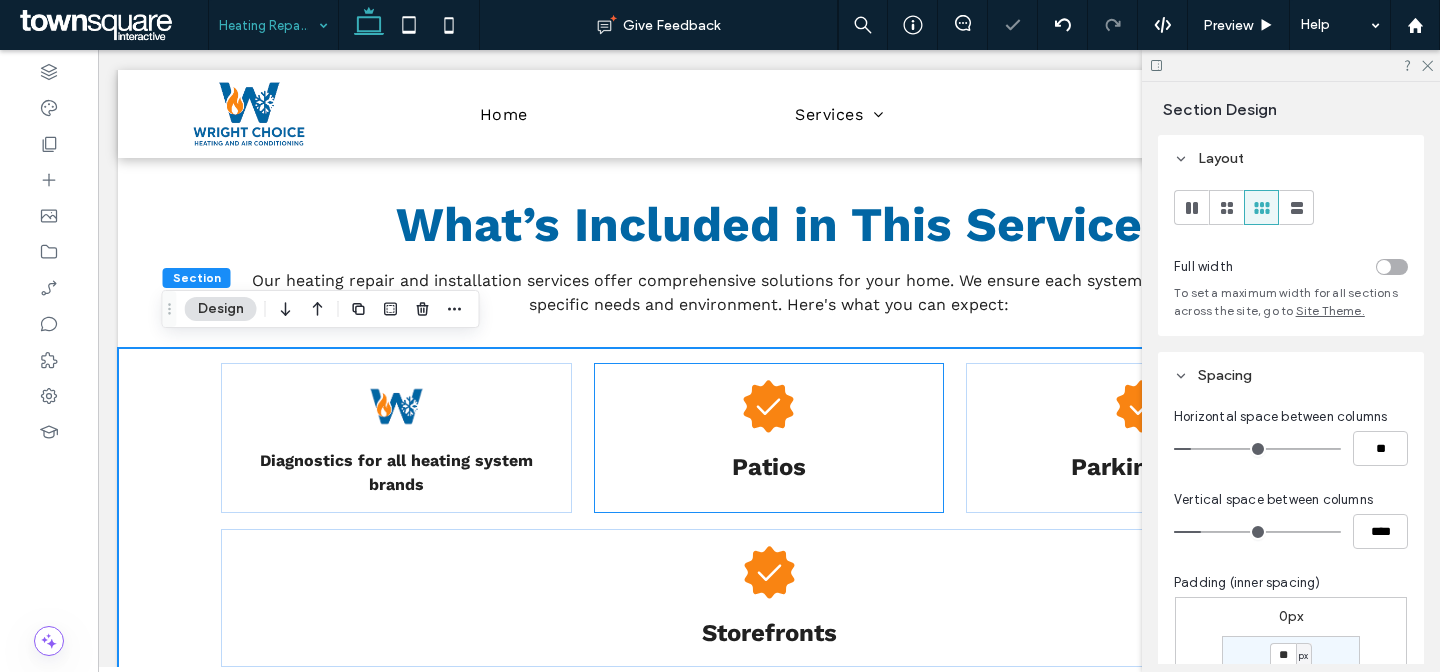 click on "Patios" at bounding box center (769, 438) 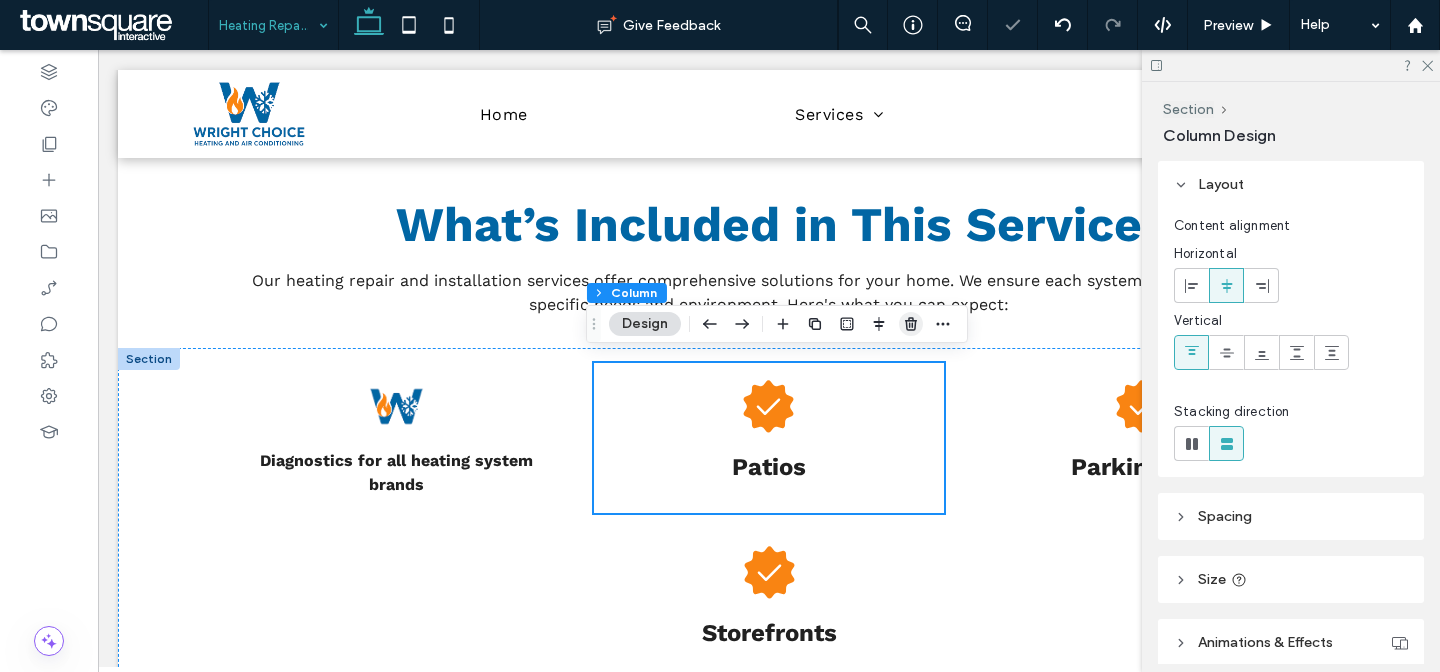 click 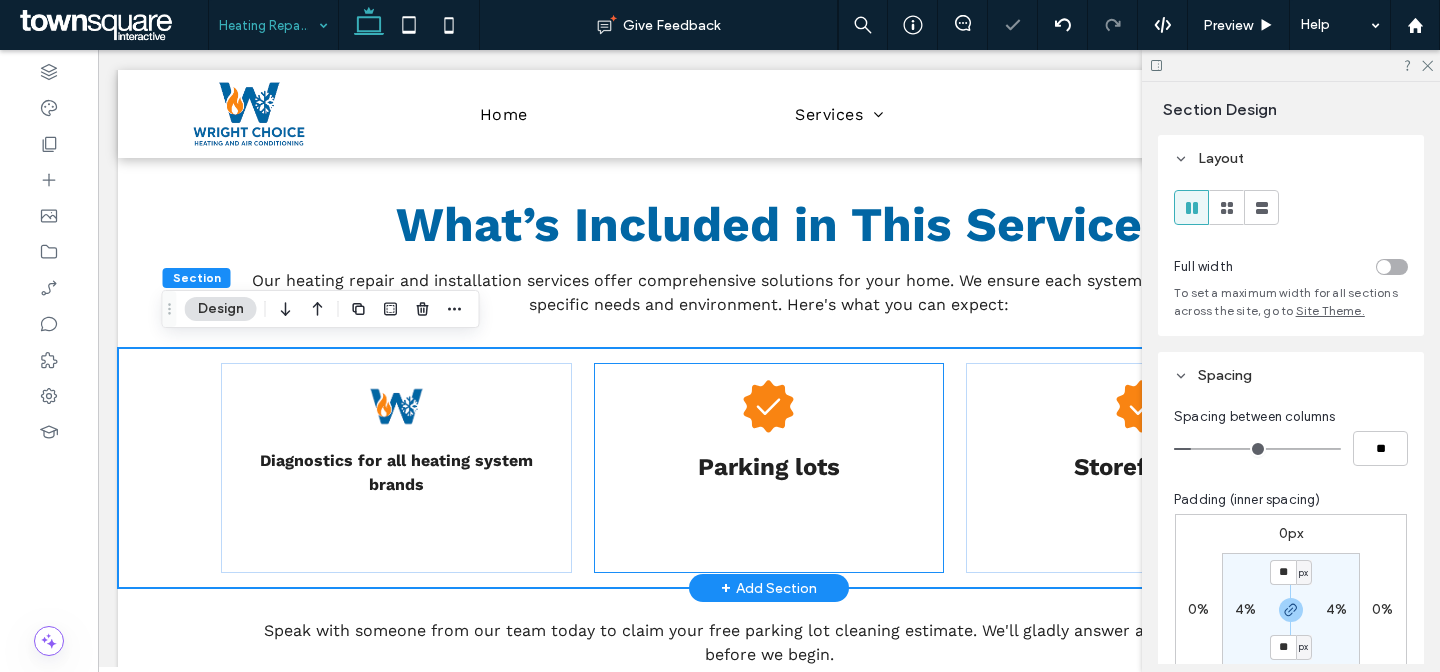 click on "Parking lots" at bounding box center [769, 468] 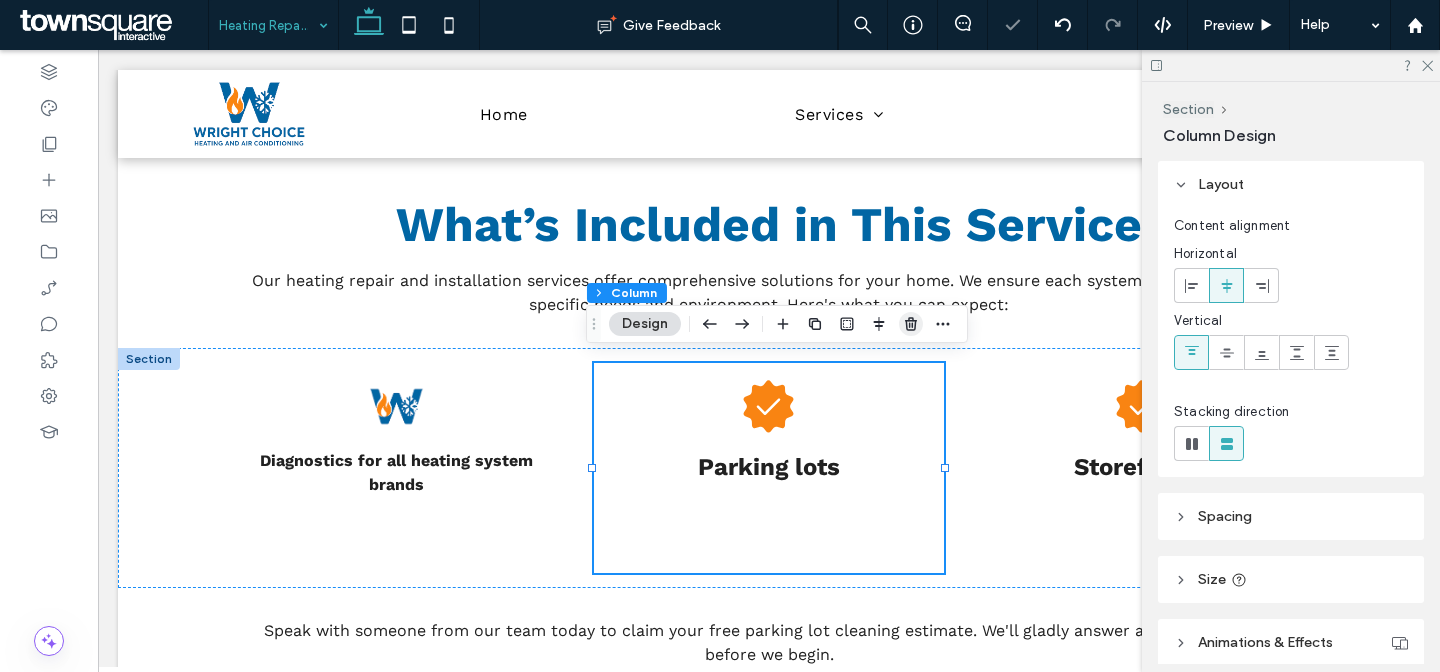 click 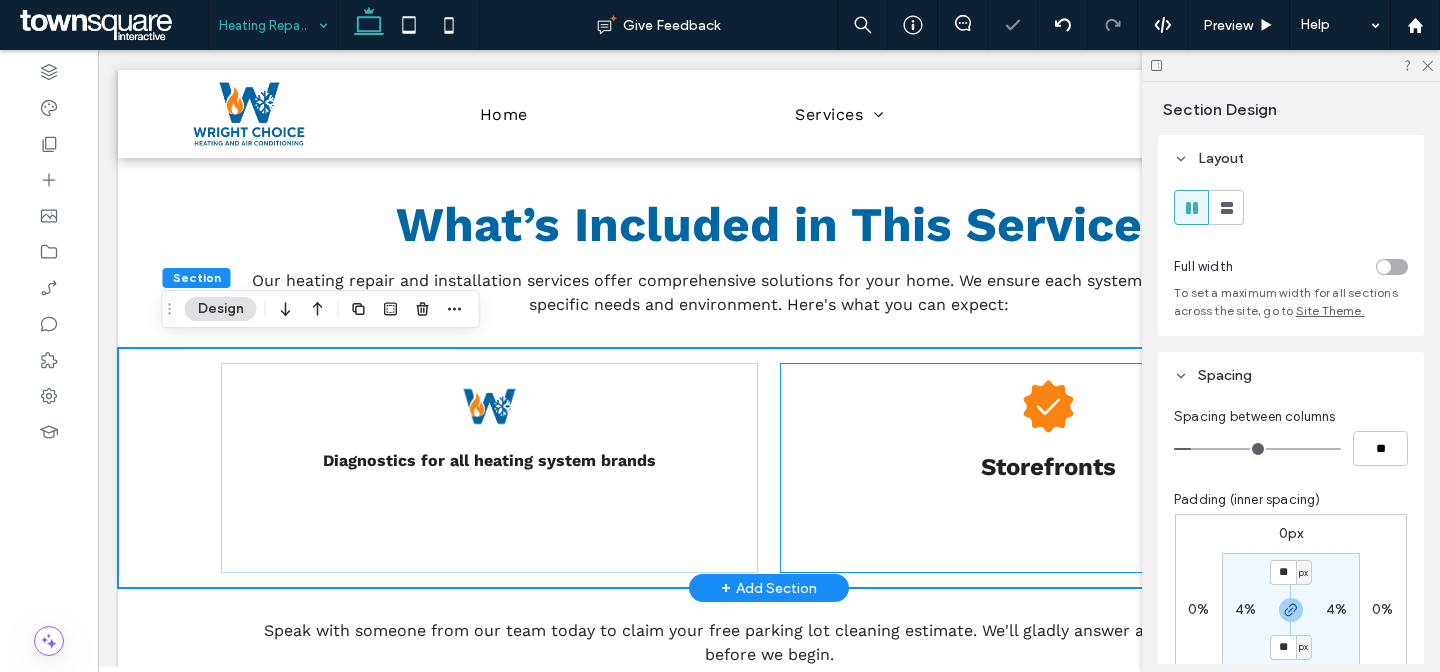 click on "Storefronts" at bounding box center (1048, 468) 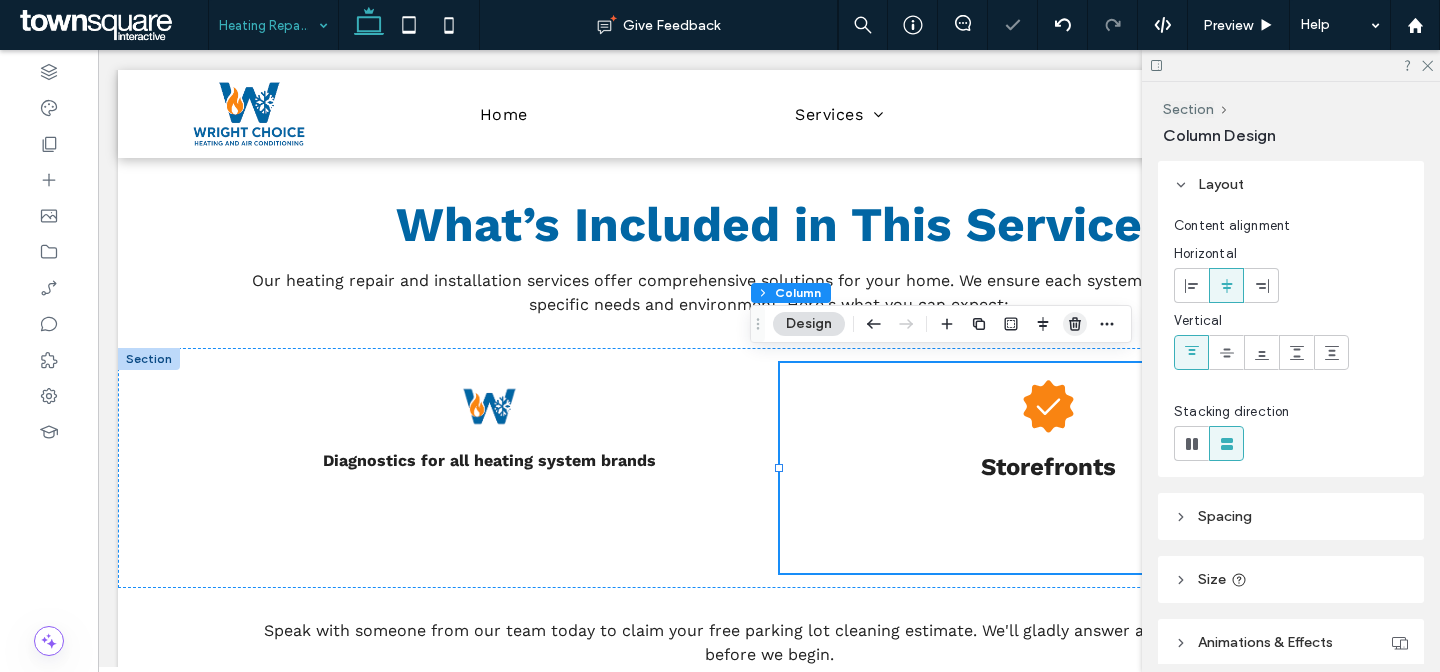click 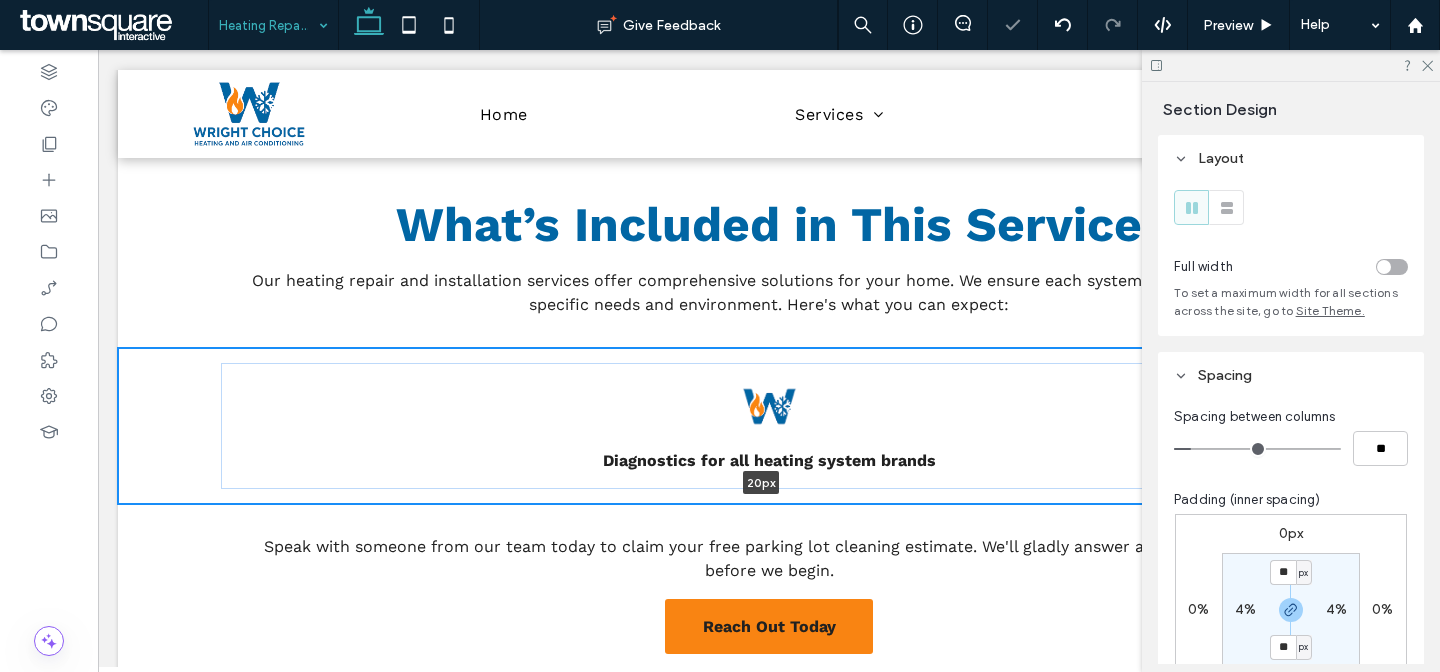 drag, startPoint x: 965, startPoint y: 582, endPoint x: 948, endPoint y: 360, distance: 222.64995 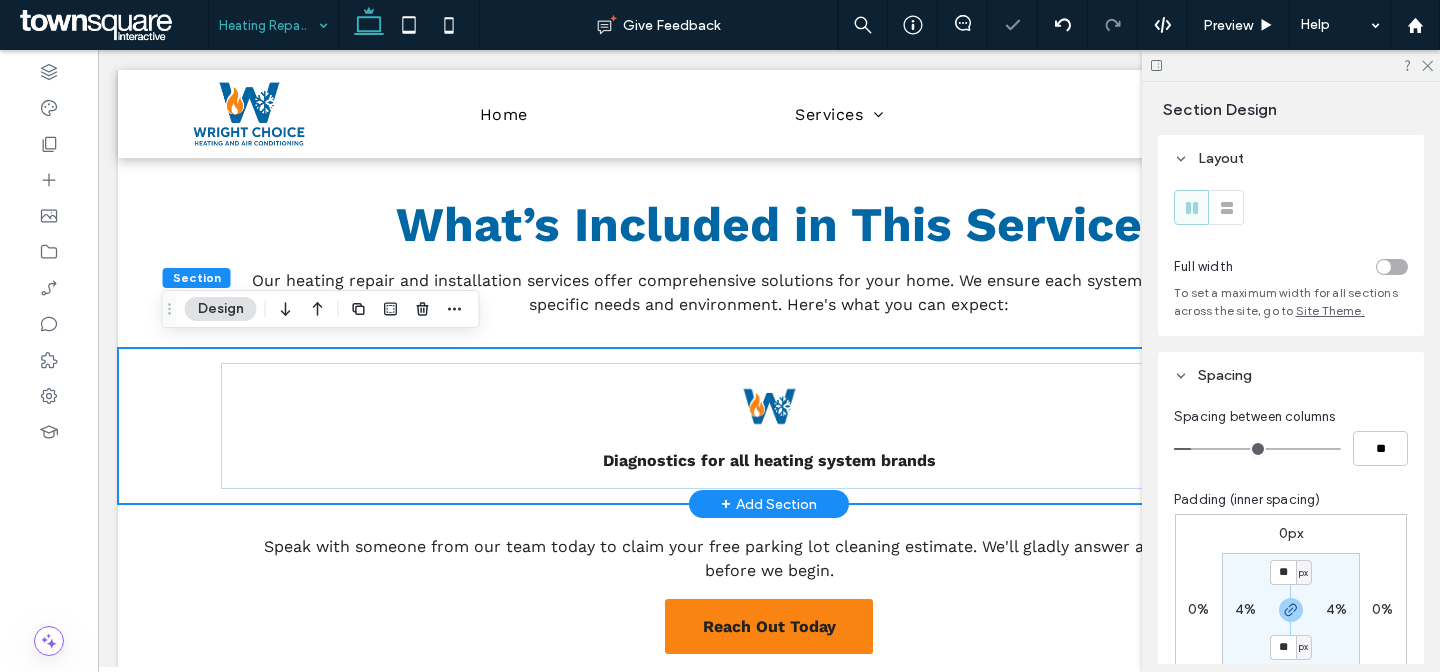 click on "Diagnostics for all heating system brands" at bounding box center (769, 426) 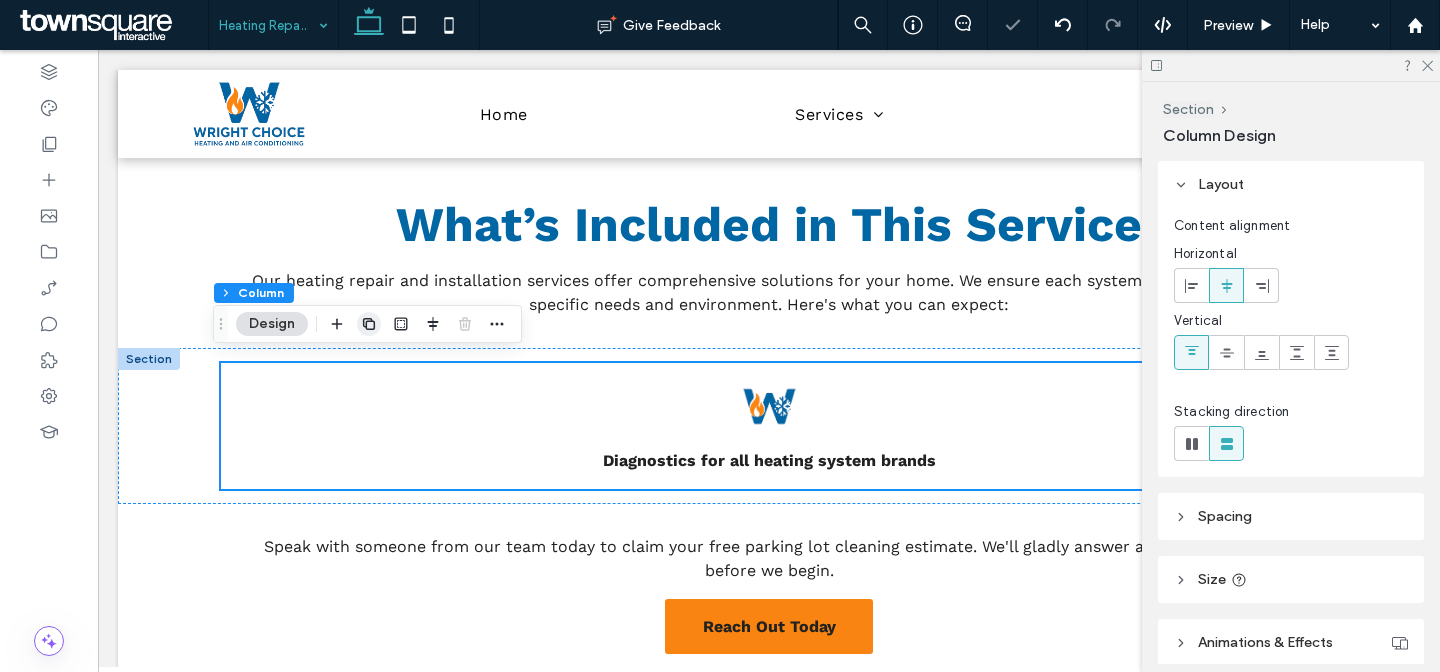 click at bounding box center (369, 324) 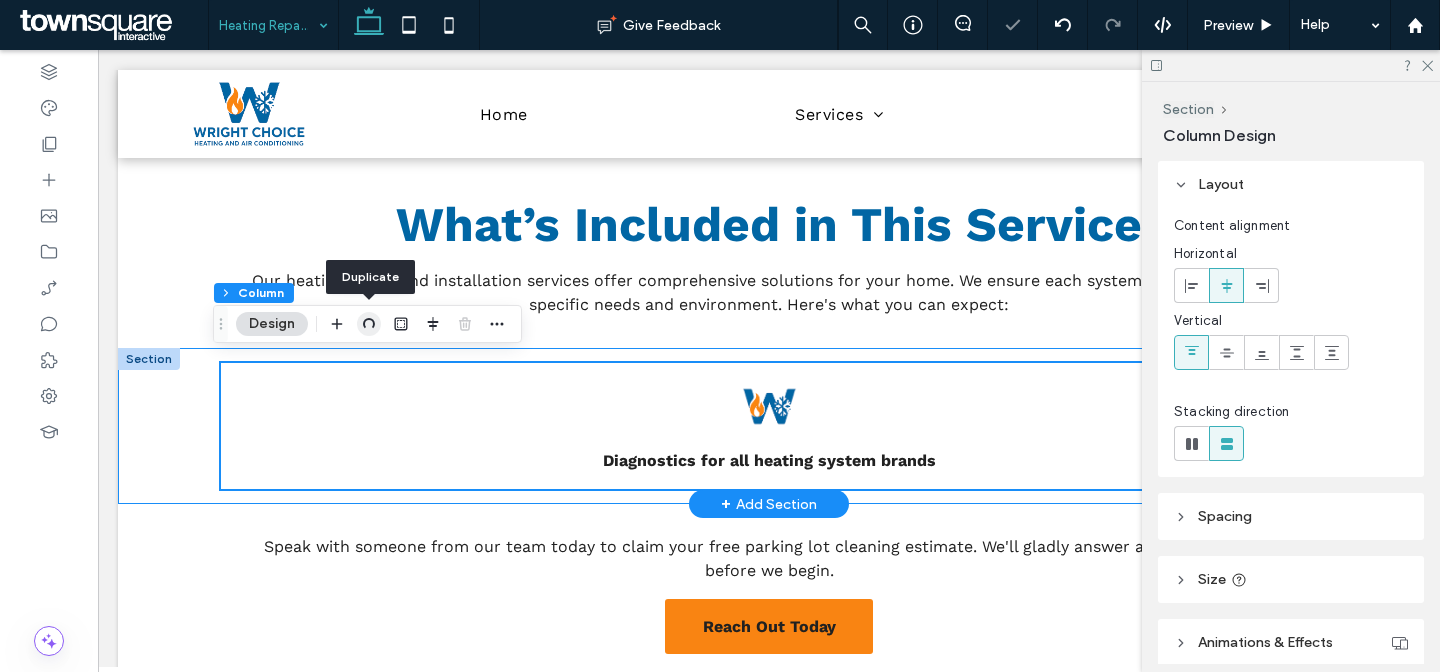 type on "**" 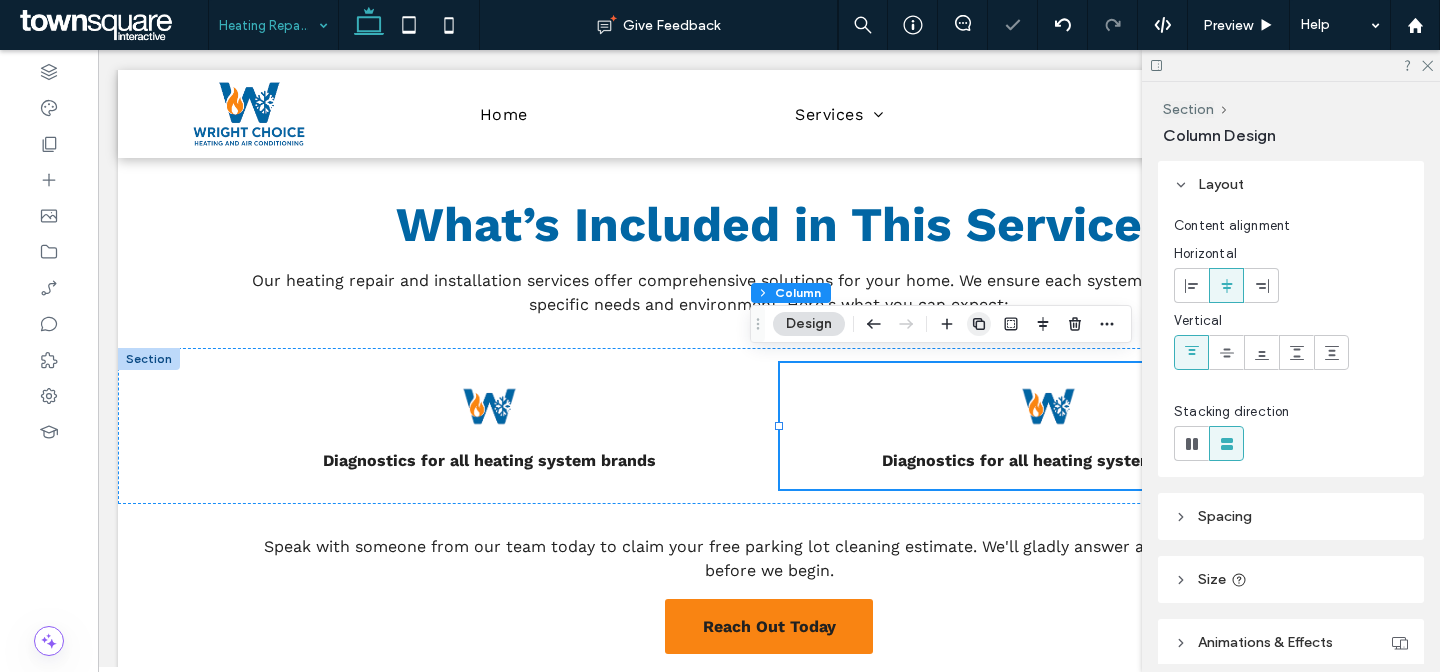 click 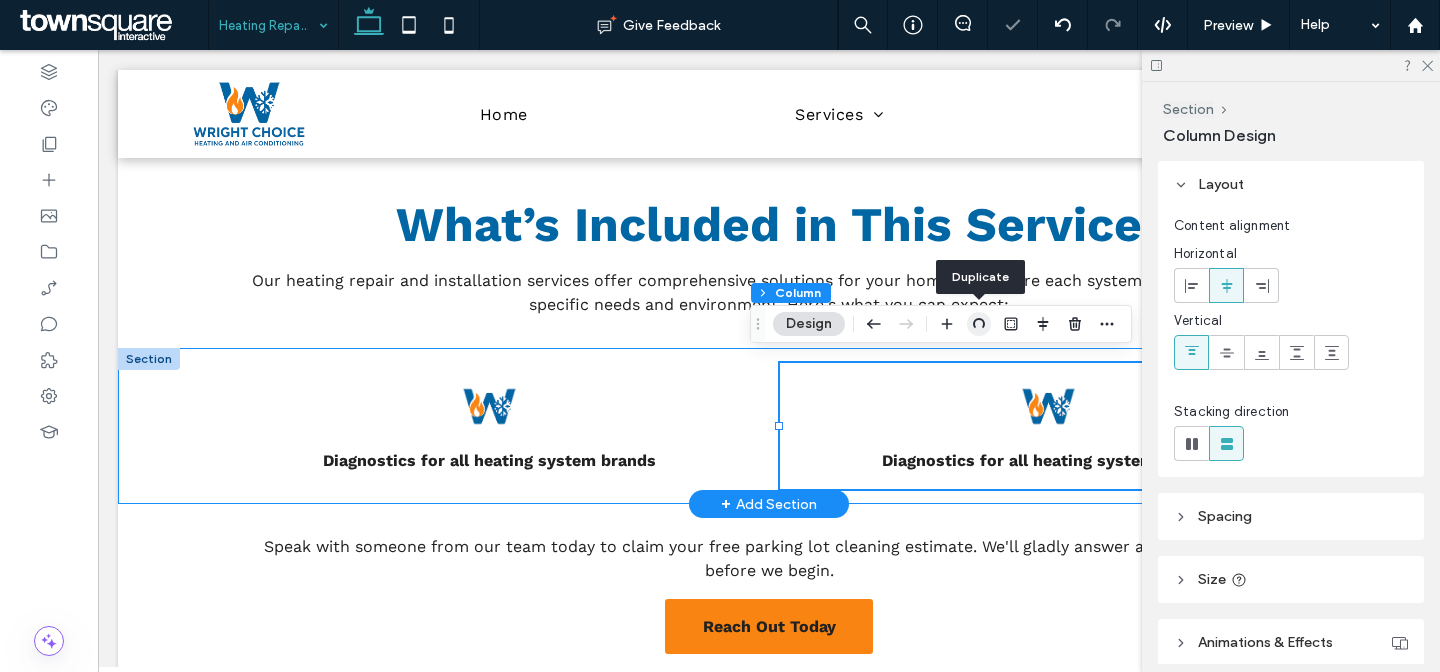type on "**" 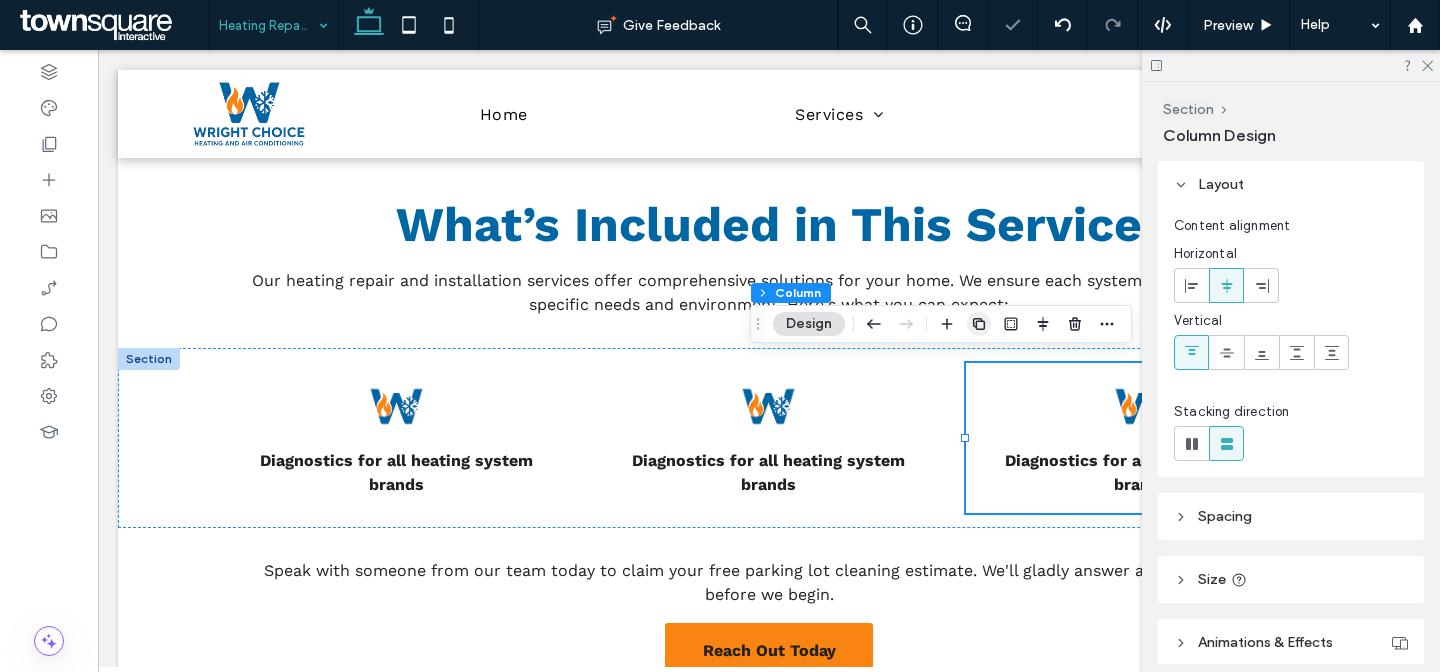 click at bounding box center [979, 324] 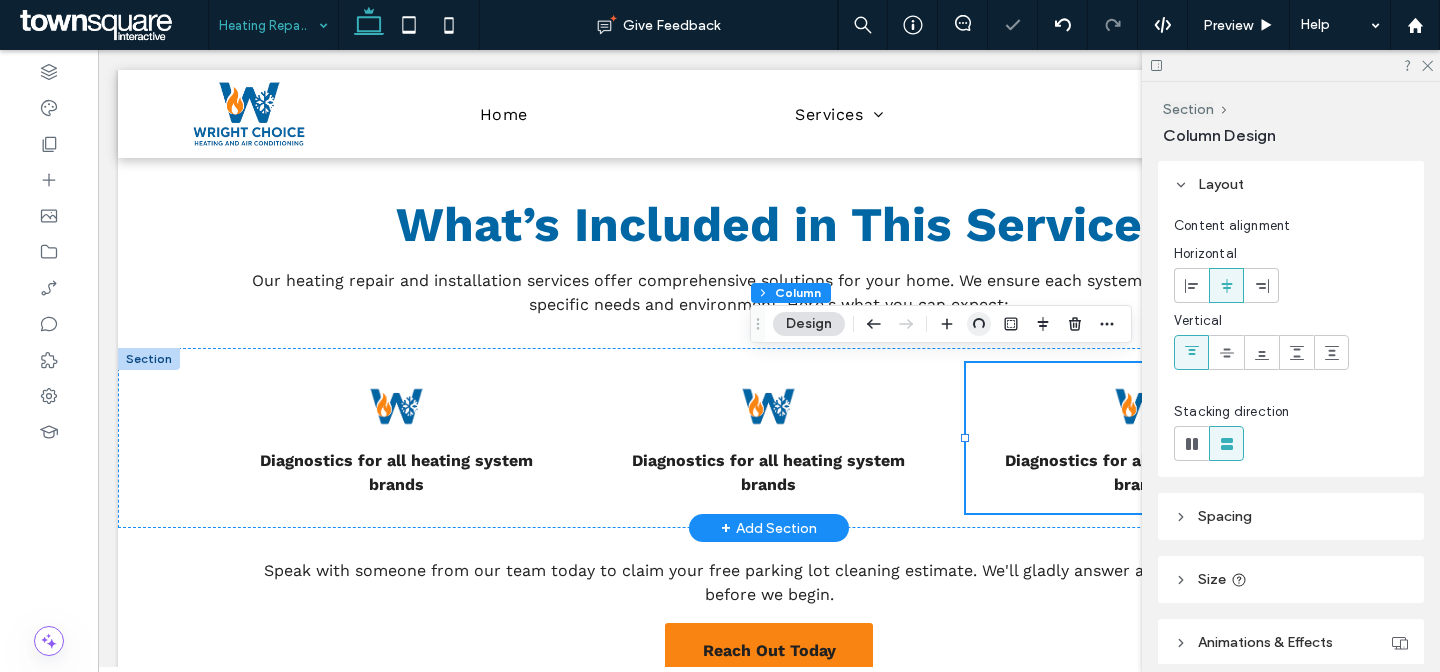 type on "**" 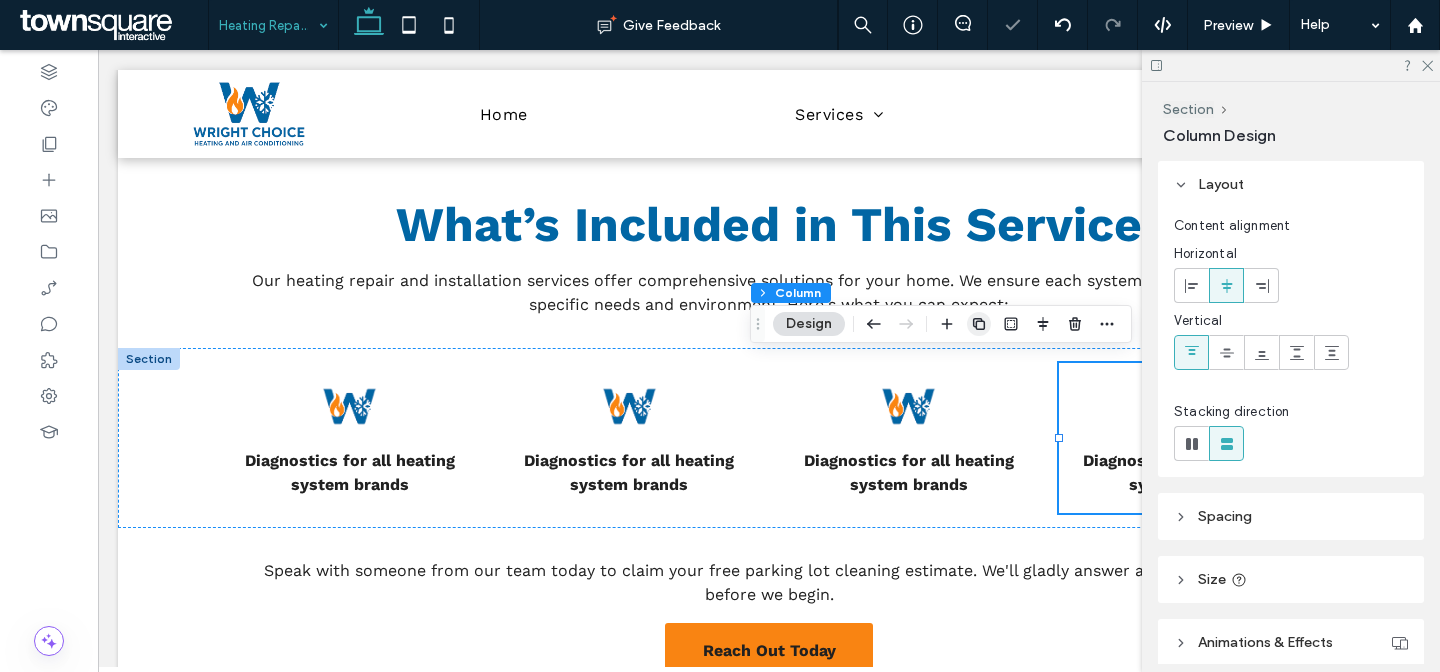 click 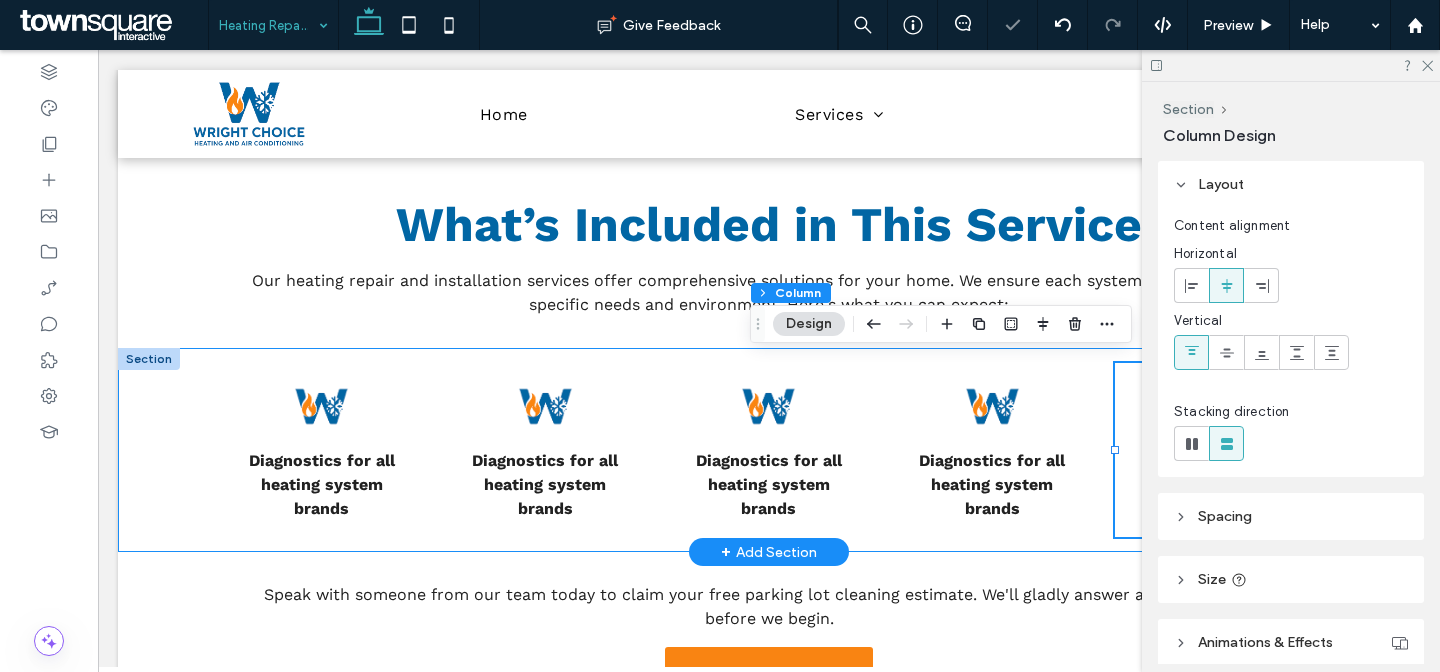click on "Diagnostics for all heating system brands
Diagnostics for all heating system brands Diagnostics for all heating system brands Diagnostics for all heating system brands Diagnostics for all heating system brands" at bounding box center [769, 450] 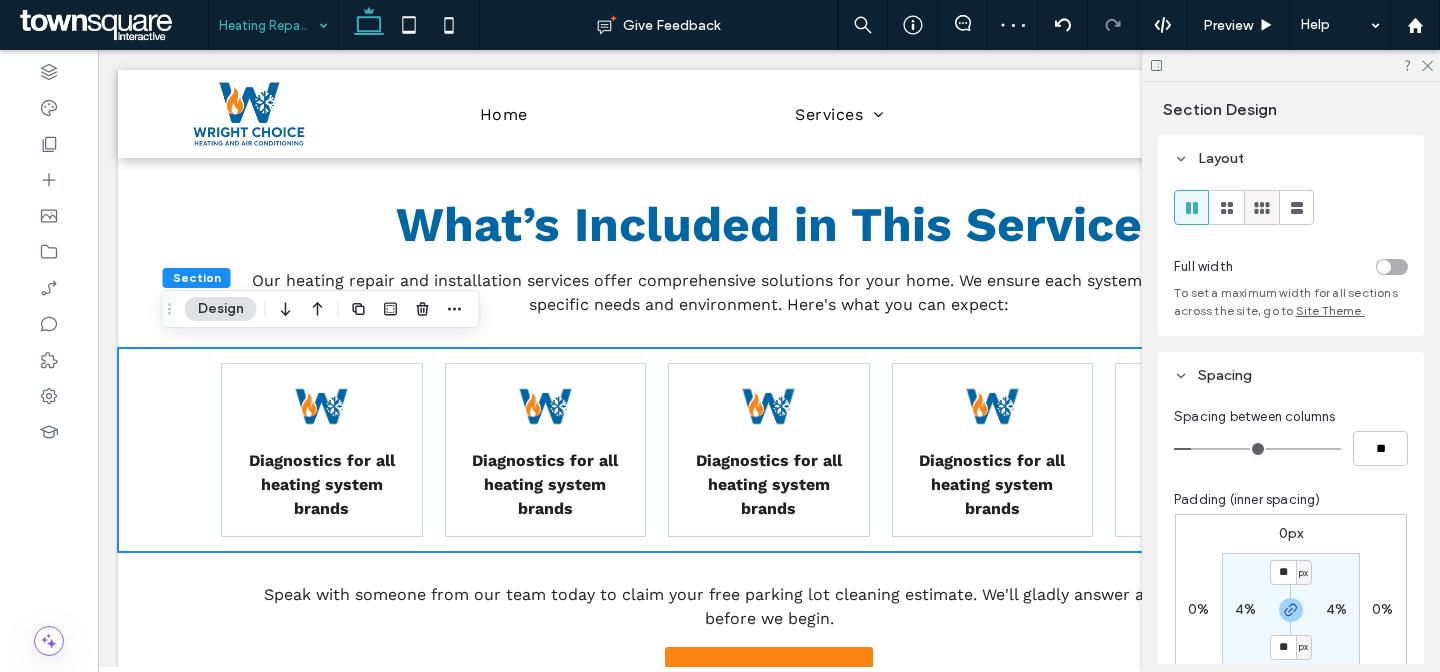 click 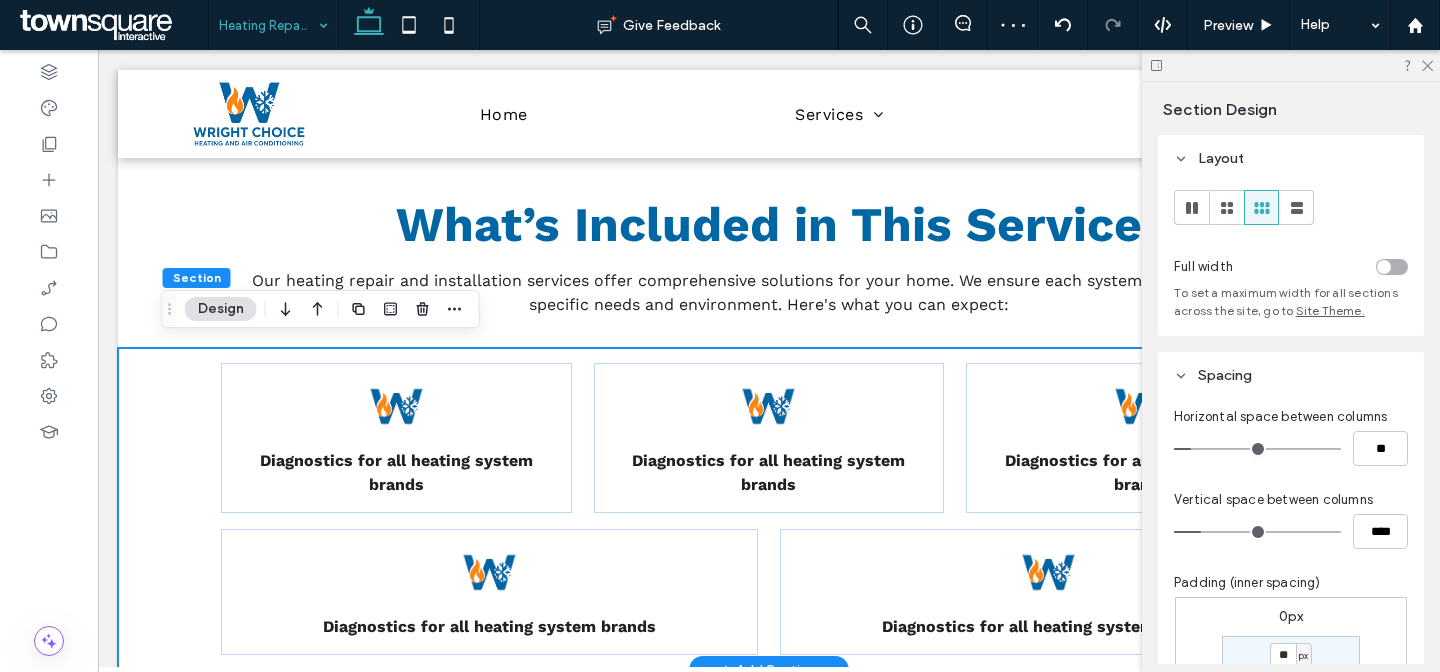 click on "Diagnostics for all heating system brands" at bounding box center (768, 472) 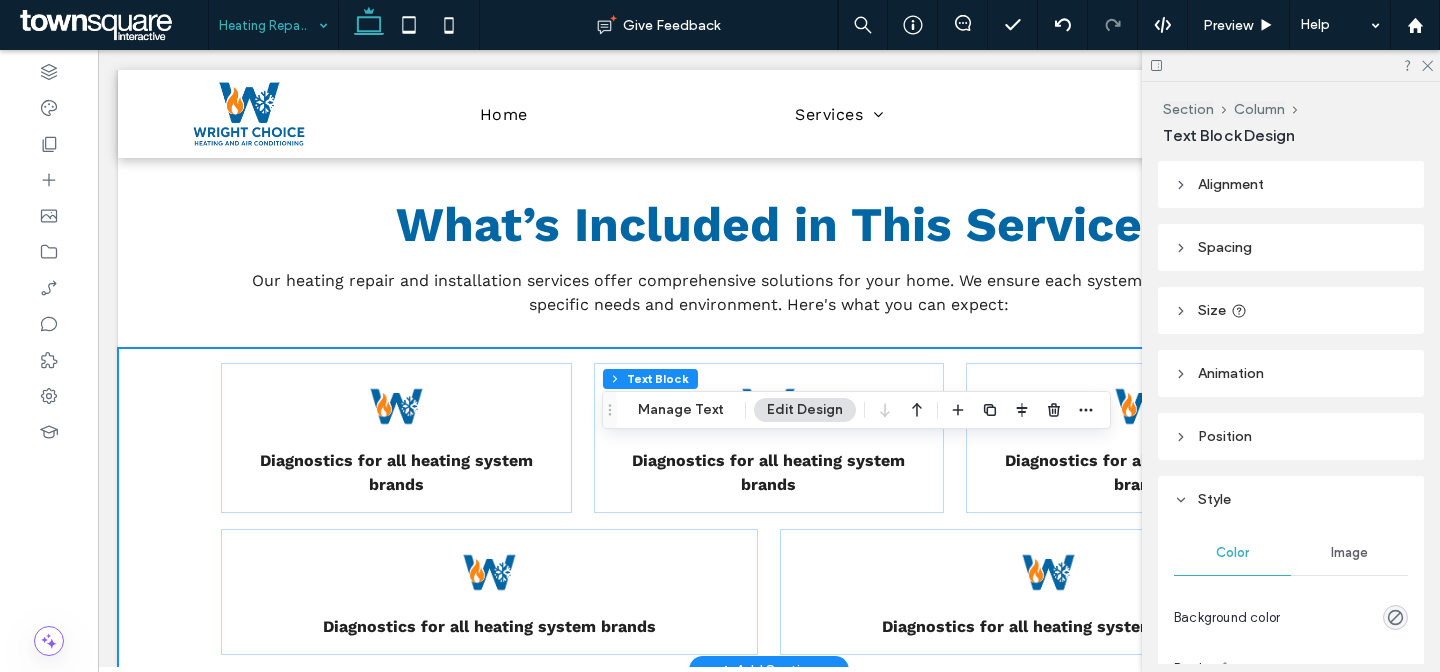 click on "Diagnostics for all heating system brands" at bounding box center (768, 472) 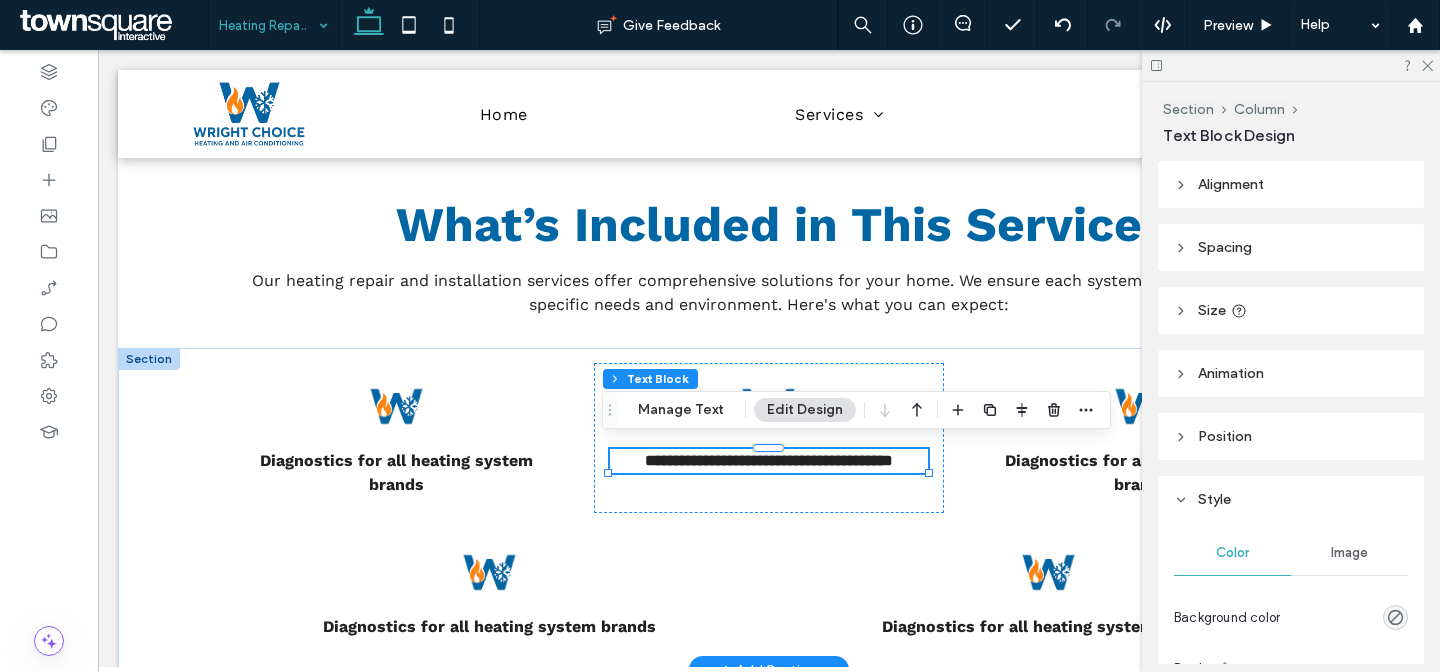 paste 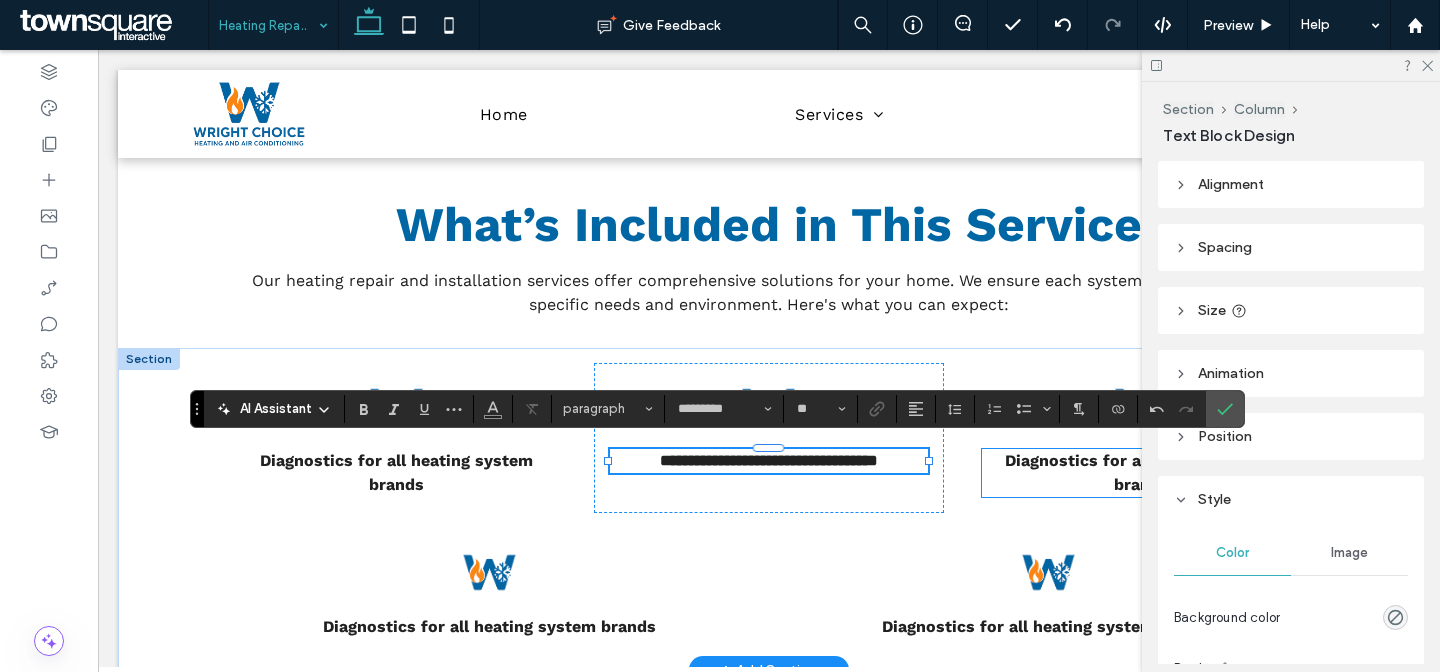 scroll, scrollTop: 2, scrollLeft: 0, axis: vertical 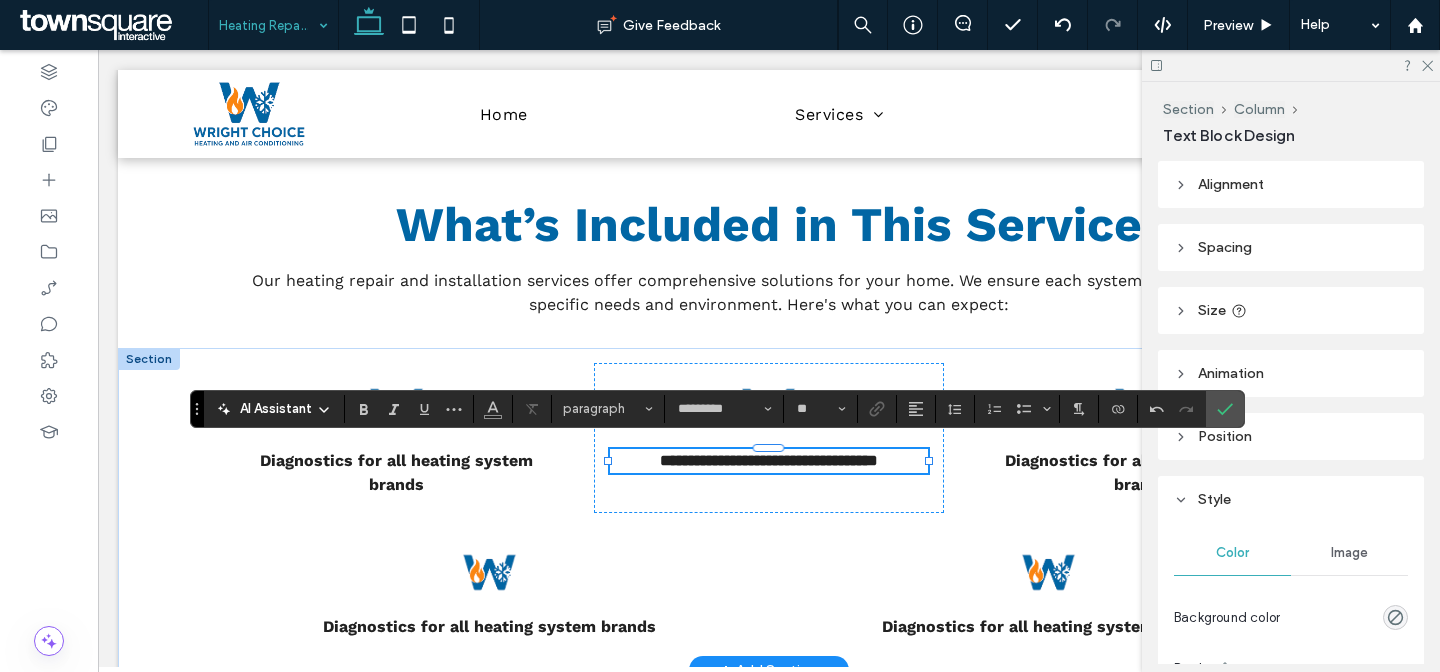 click on "Diagnostics for all heating system brands" at bounding box center (1141, 472) 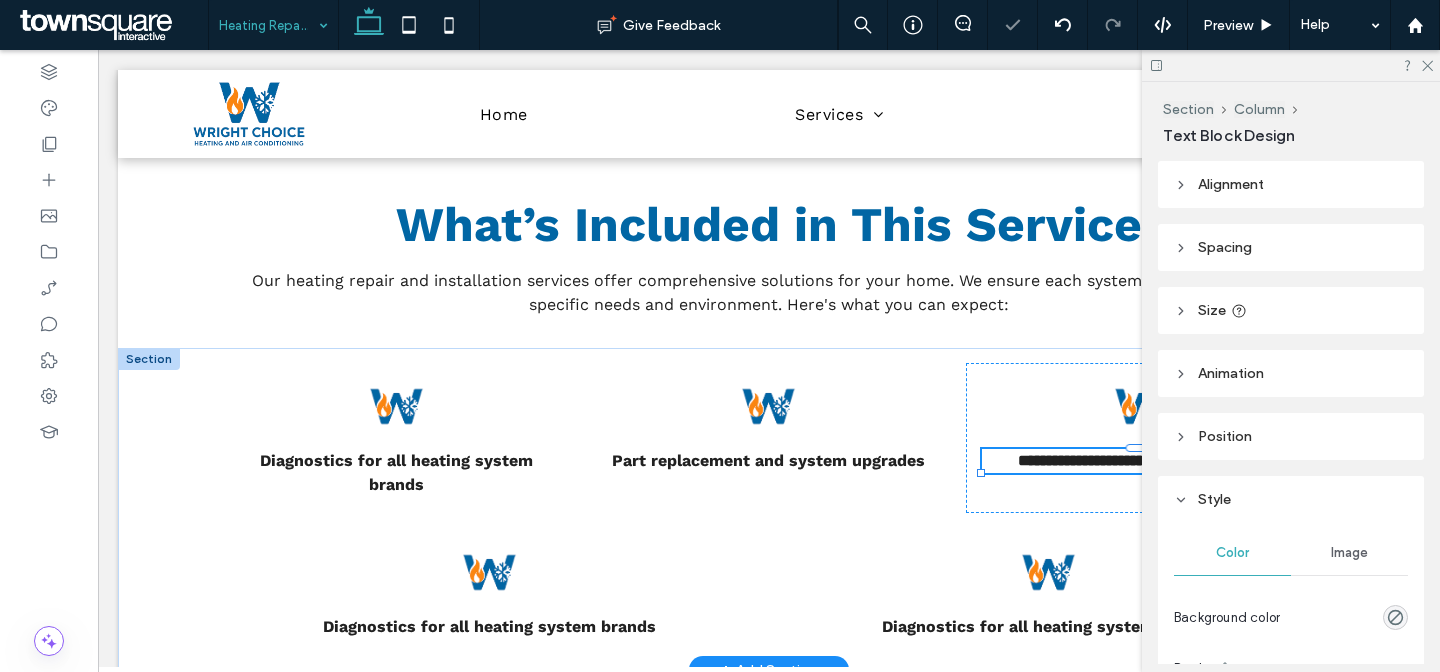 type on "*********" 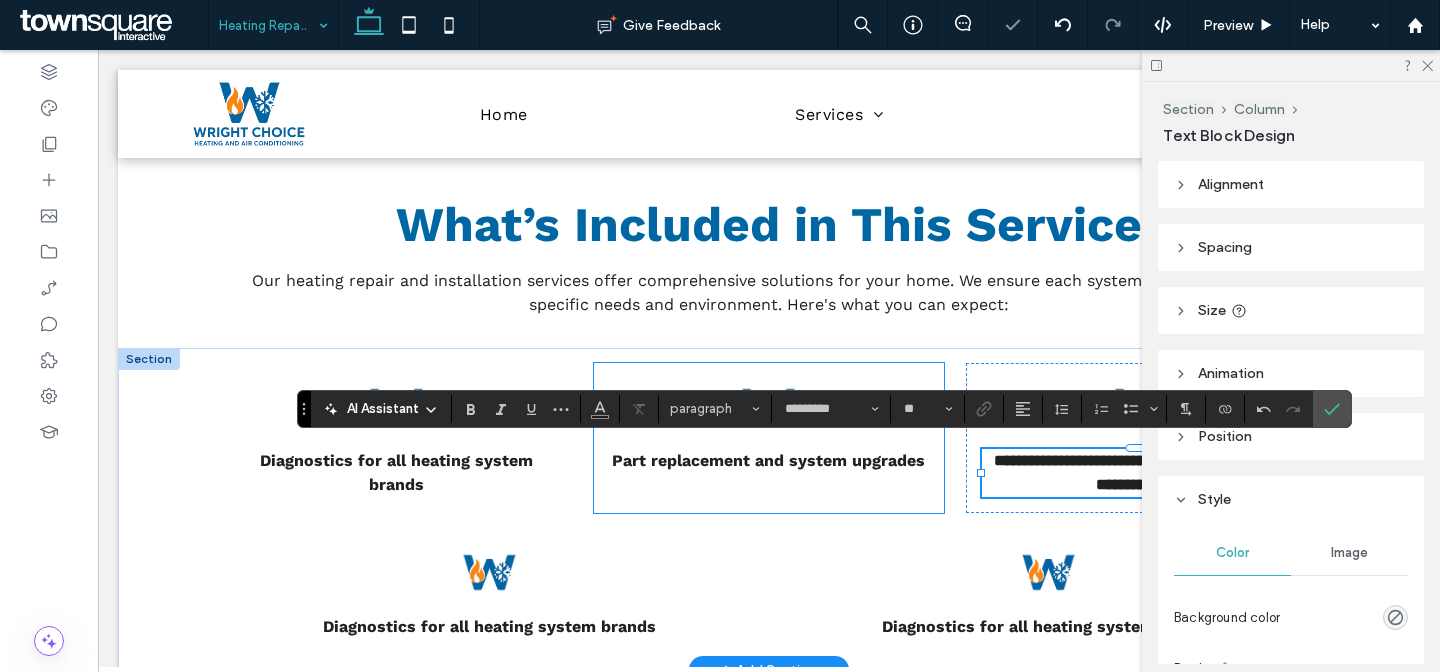 scroll, scrollTop: 2, scrollLeft: 0, axis: vertical 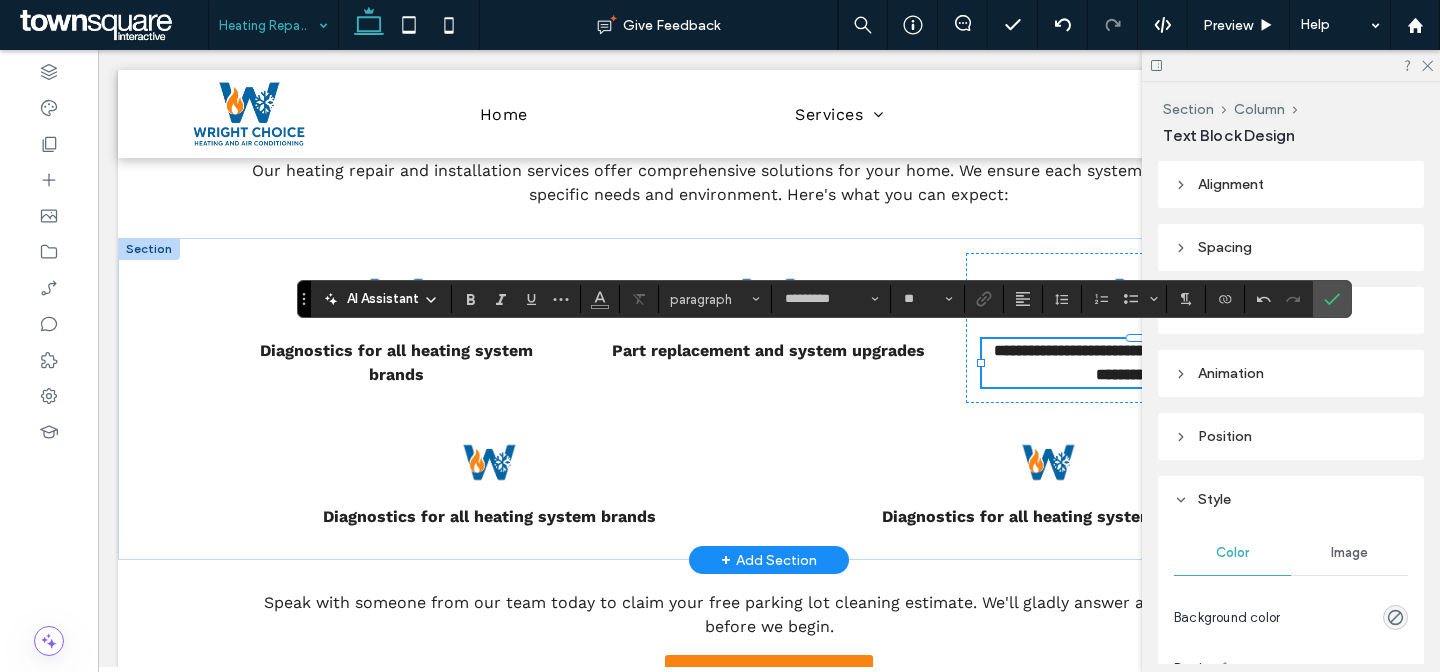 click on "Diagnostics for all heating system brands" at bounding box center (489, 516) 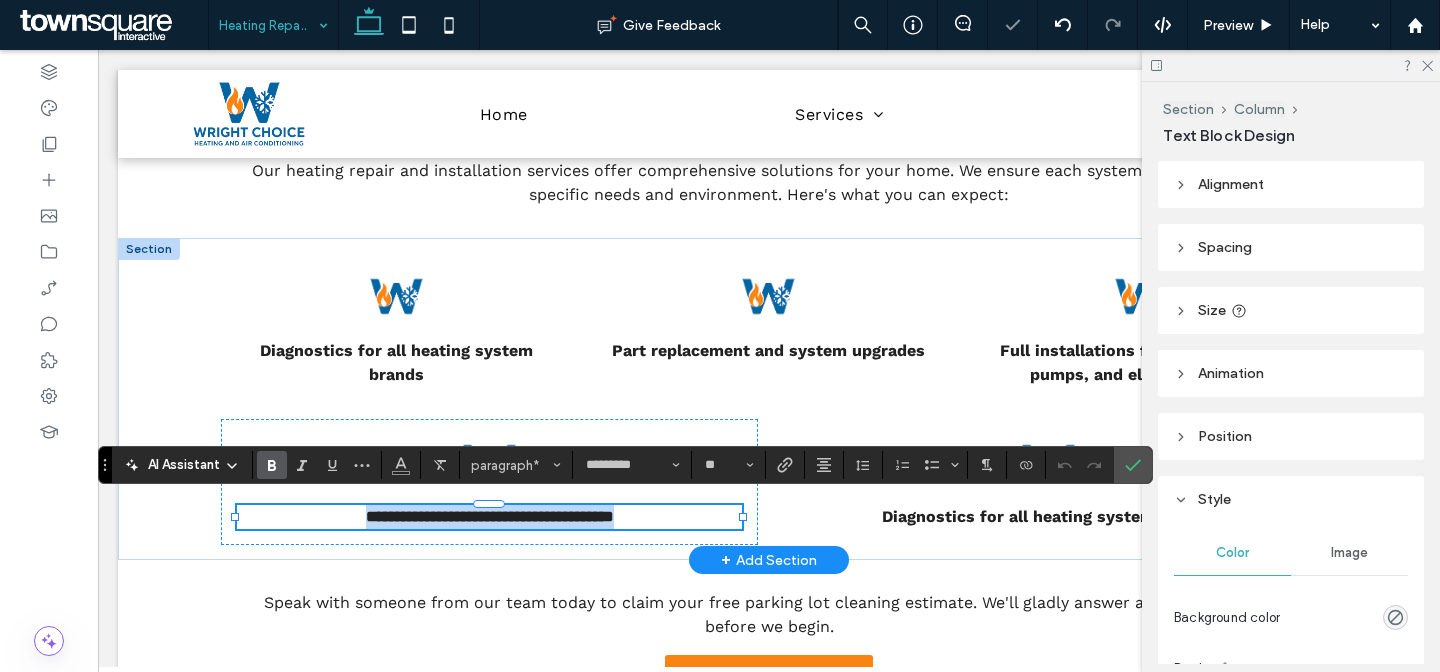 paste 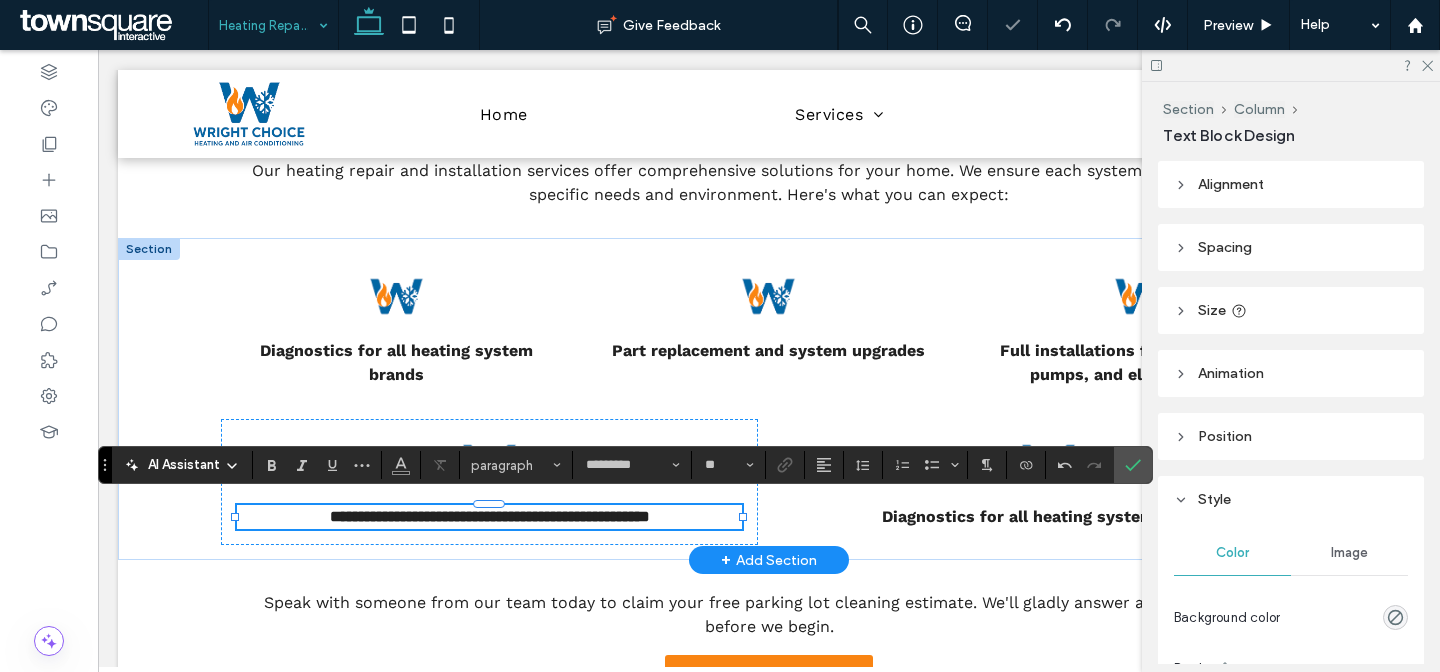 scroll, scrollTop: 2, scrollLeft: 0, axis: vertical 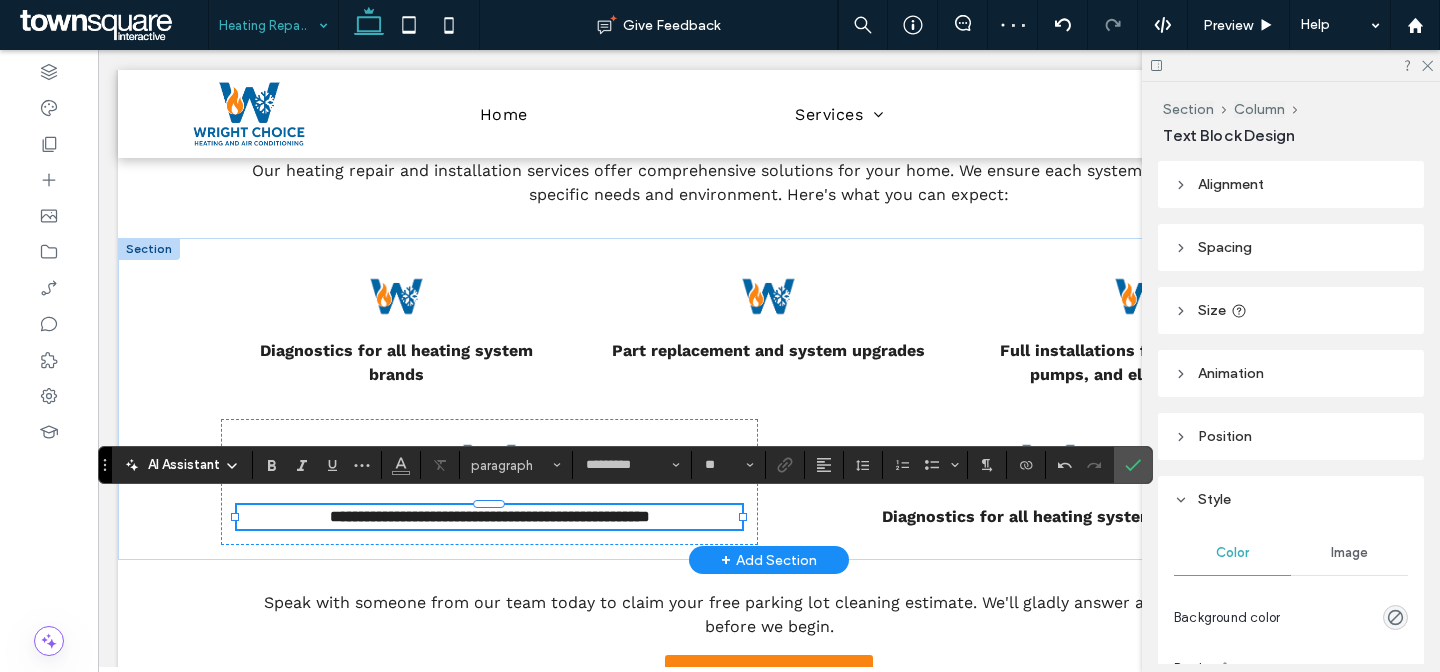 click on "Diagnostics for all heating system brands" at bounding box center [1048, 516] 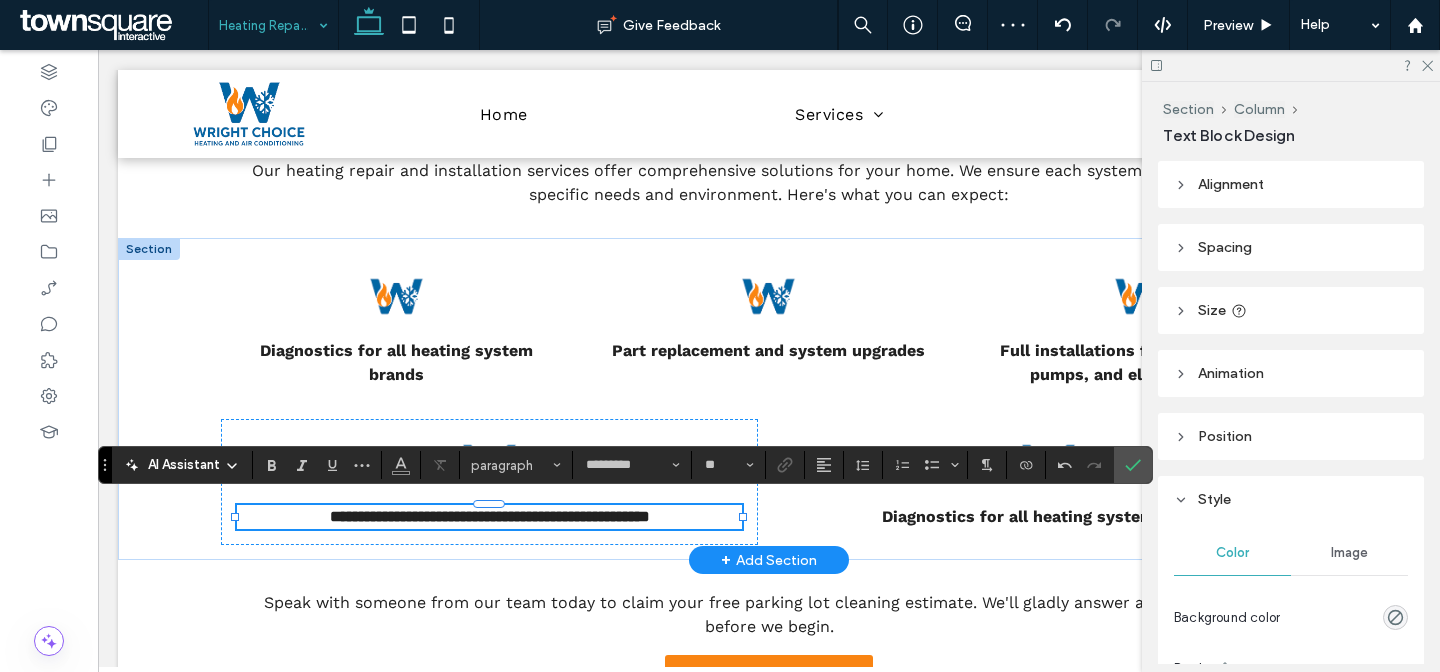 click on "Diagnostics for all heating system brands" at bounding box center [1048, 517] 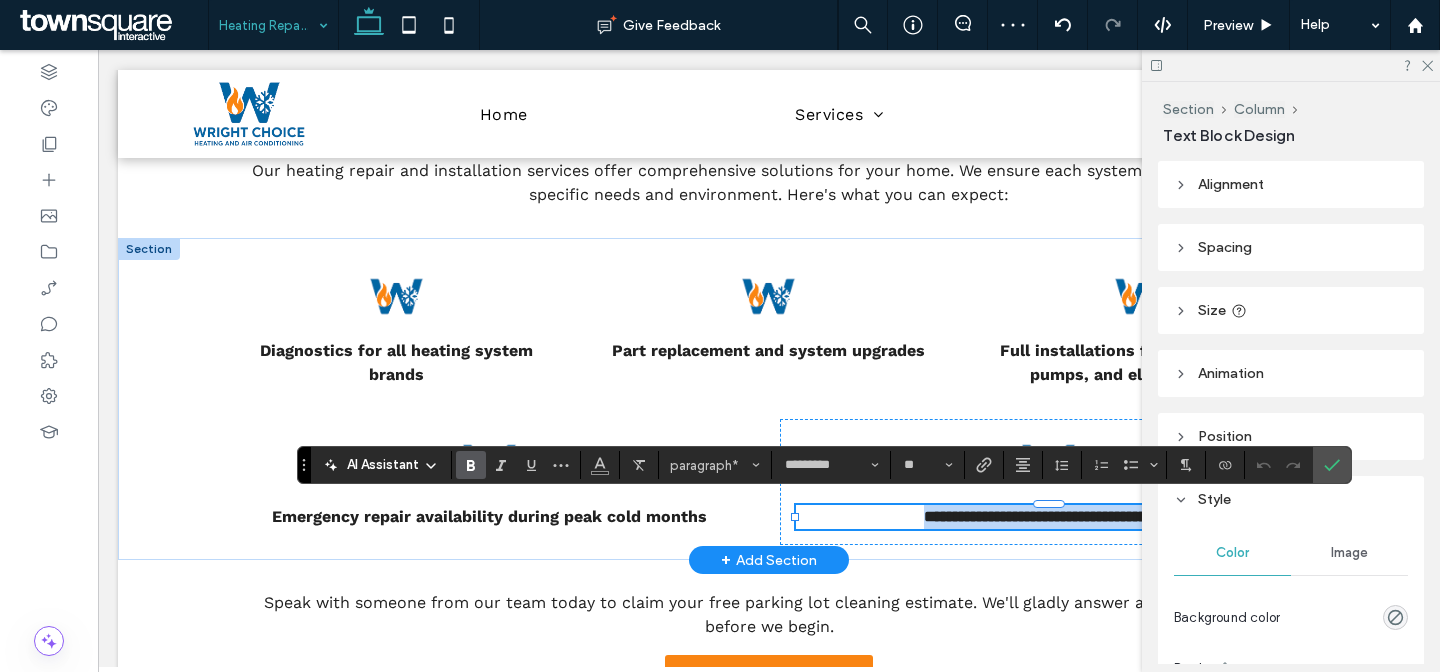 paste 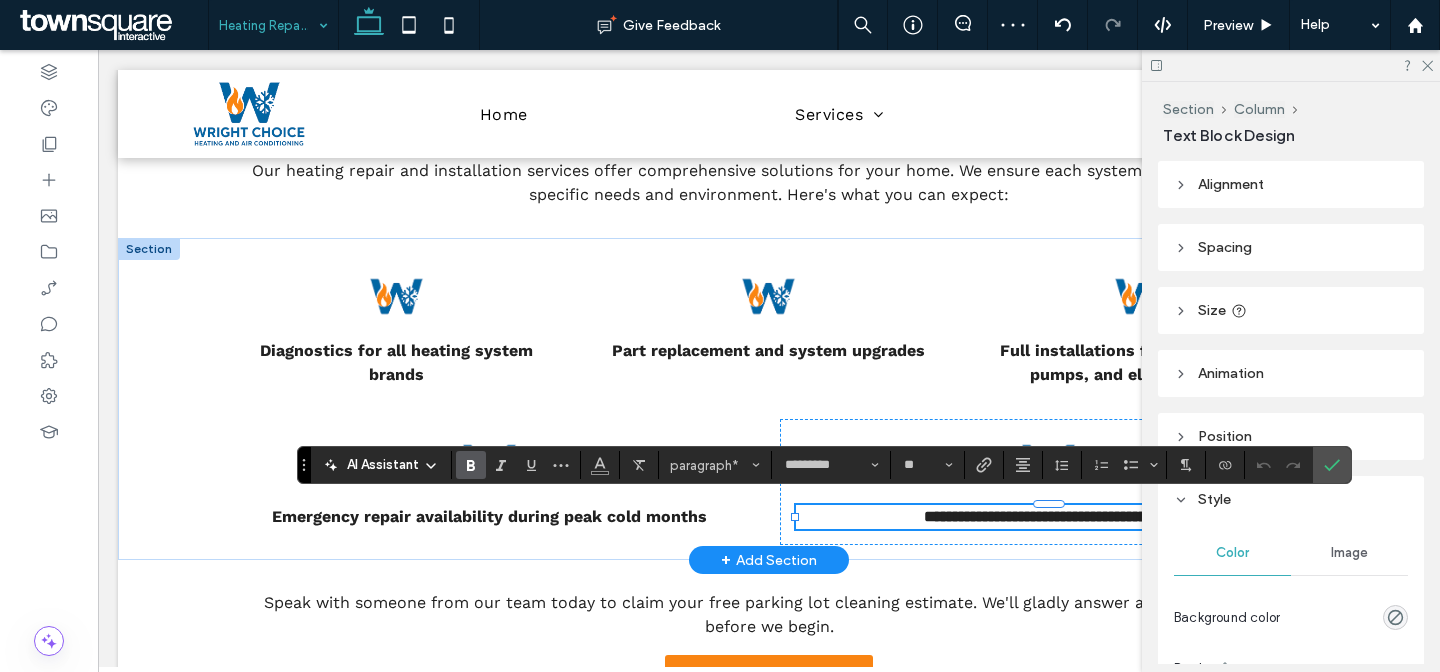 scroll, scrollTop: 2, scrollLeft: 0, axis: vertical 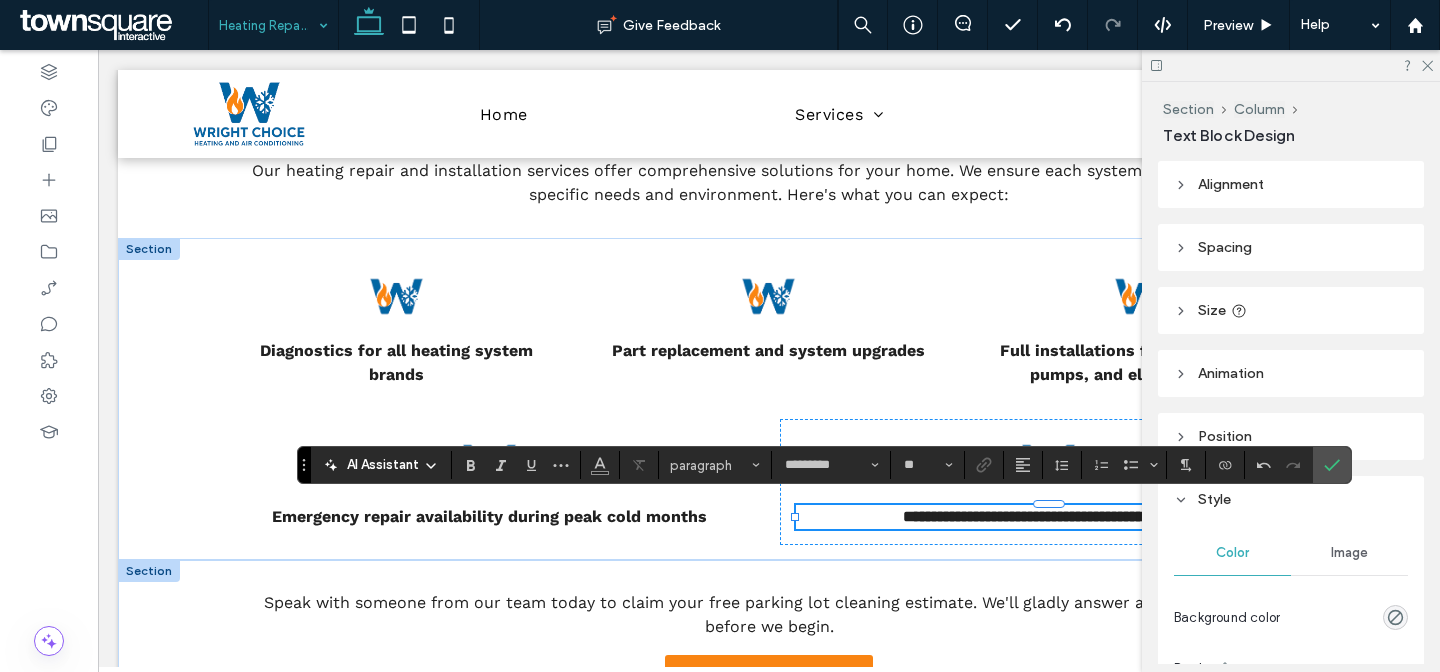 click on "Speak with someone from our team today to claim your free parking lot cleaning estimate. We'll gladly answer all your questions before we begin." at bounding box center [769, 615] 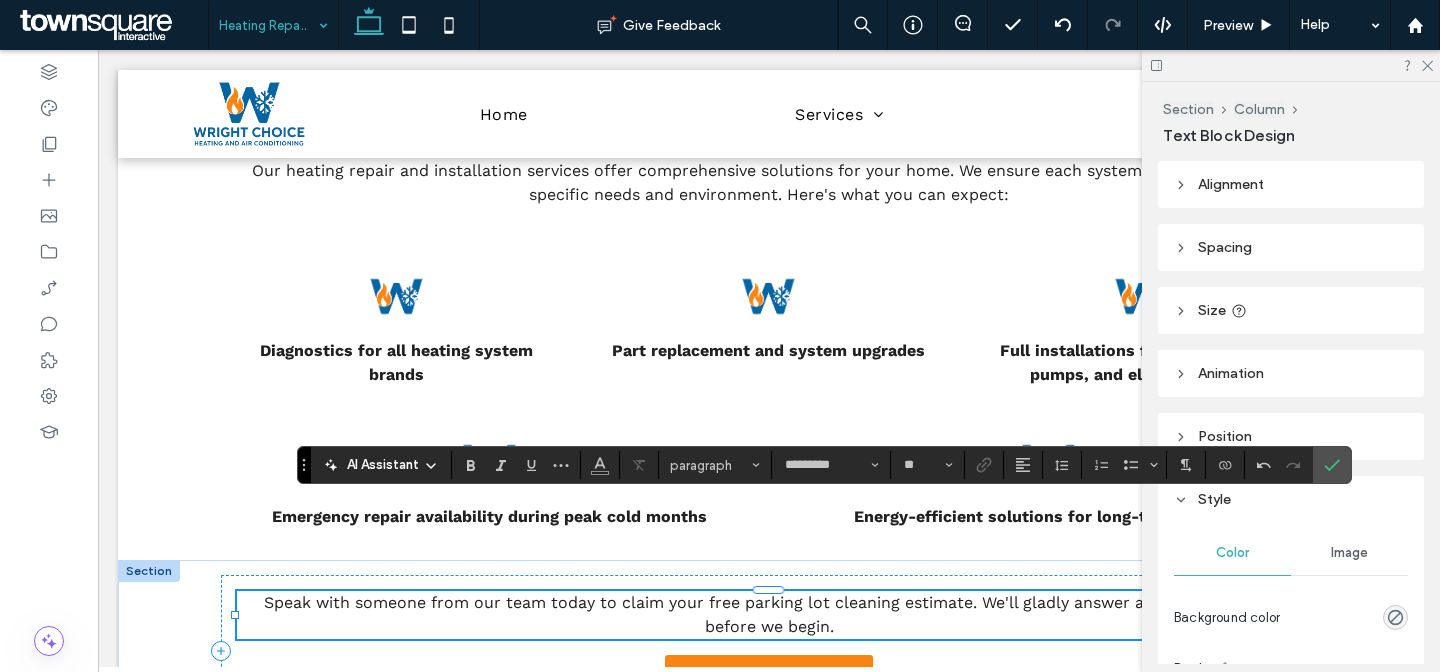 click on "Speak with someone from our team today to claim your free parking lot cleaning estimate. We'll gladly answer all your questions before we begin." at bounding box center [769, 615] 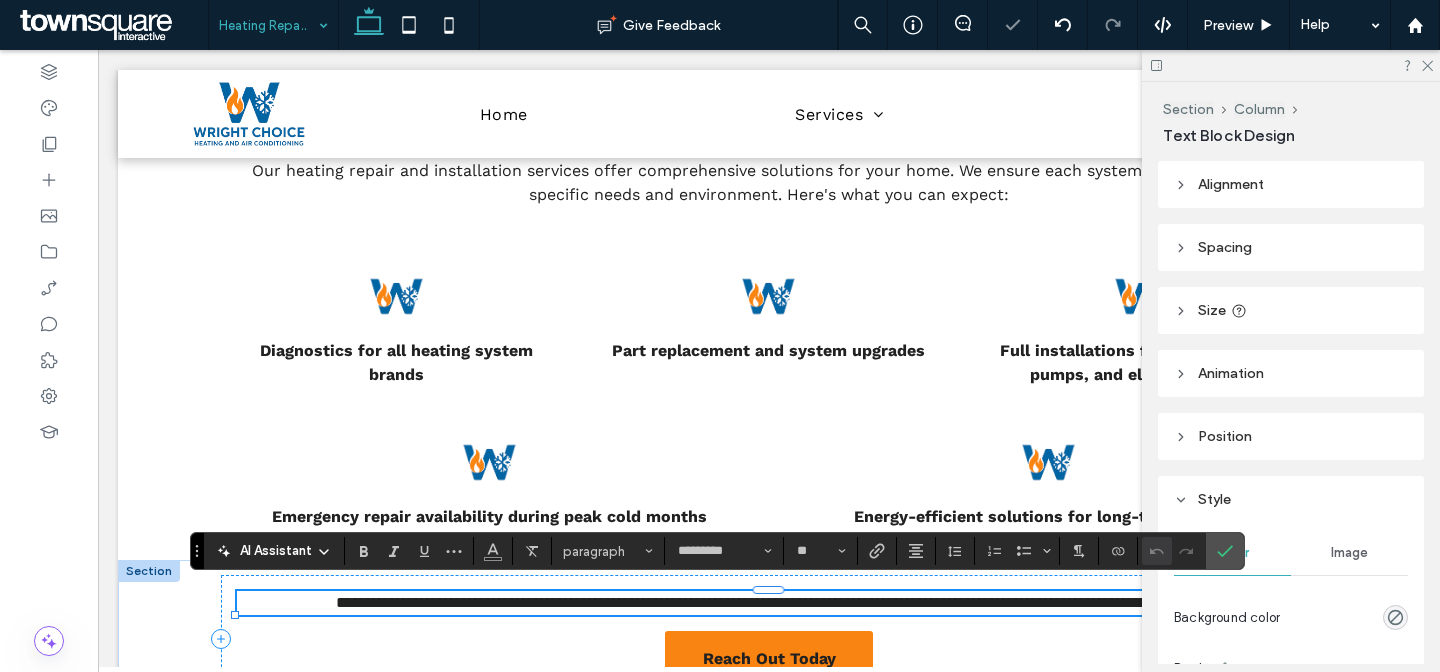 type 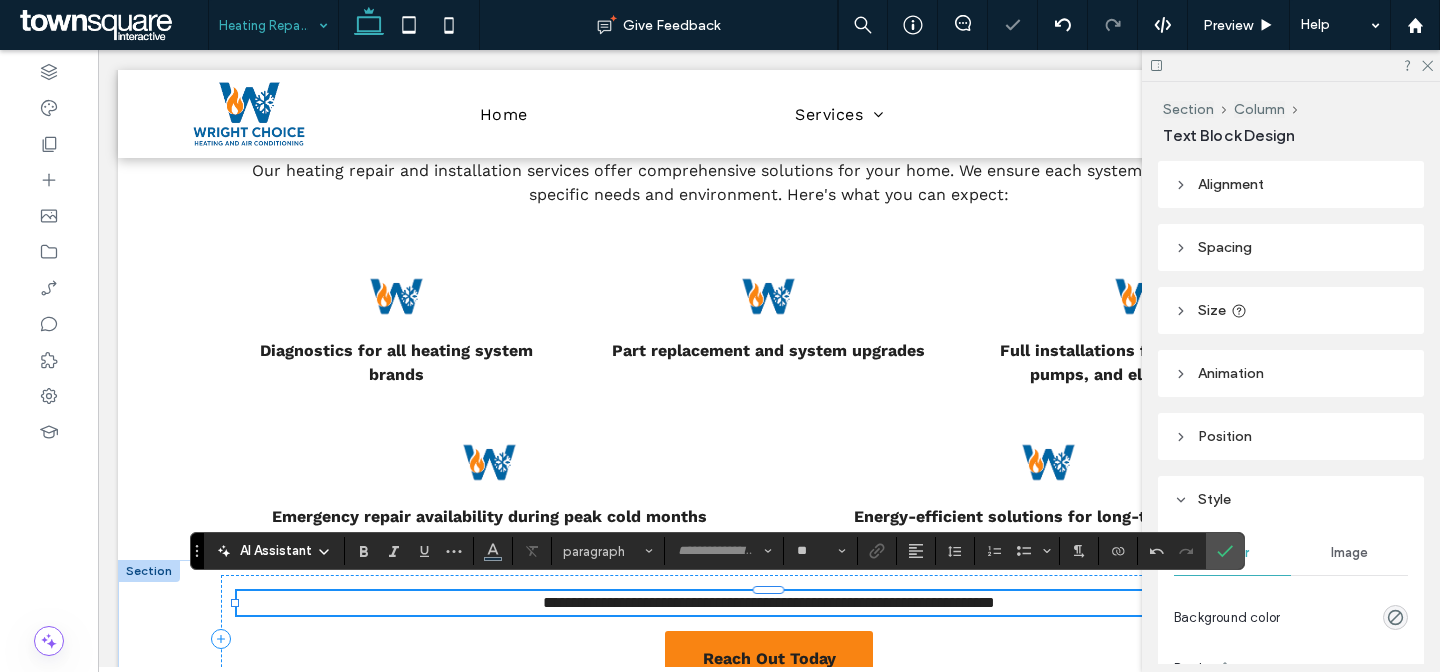 scroll, scrollTop: 1, scrollLeft: 0, axis: vertical 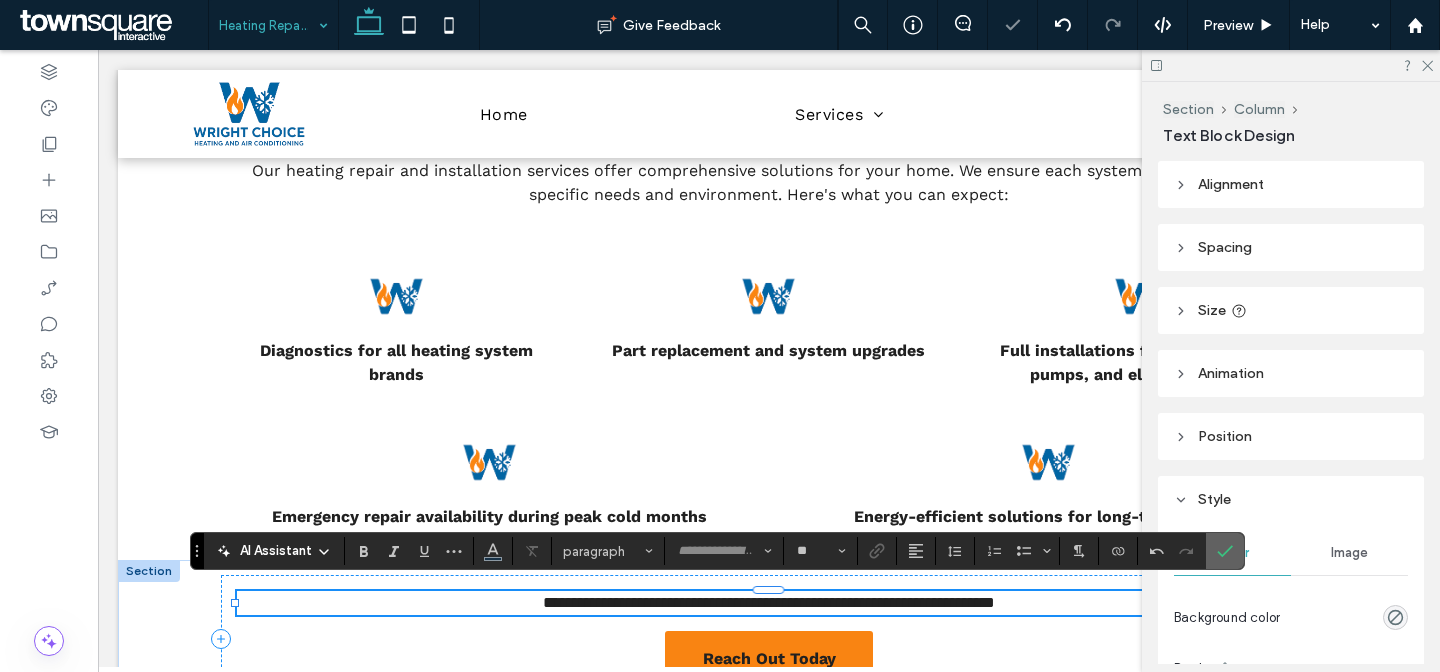 click at bounding box center [1225, 551] 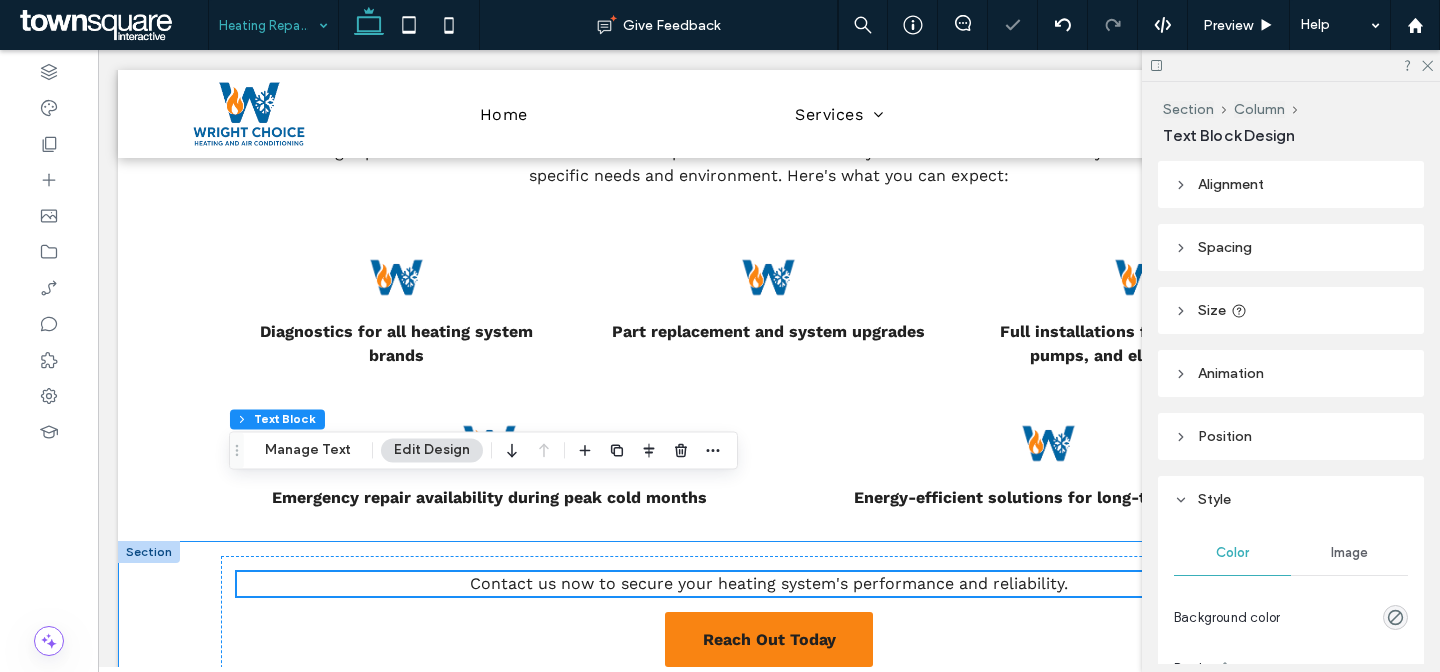 scroll, scrollTop: 1144, scrollLeft: 0, axis: vertical 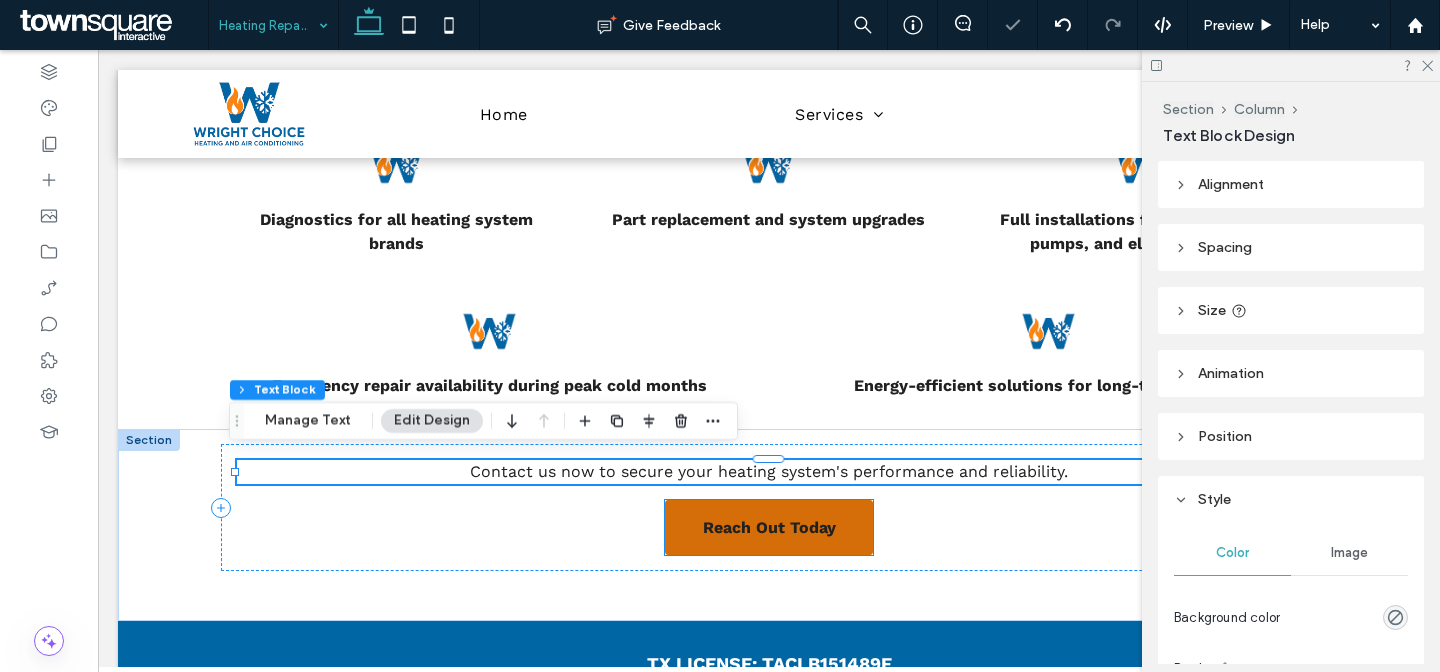 click on "Reach Out Today" at bounding box center [769, 527] 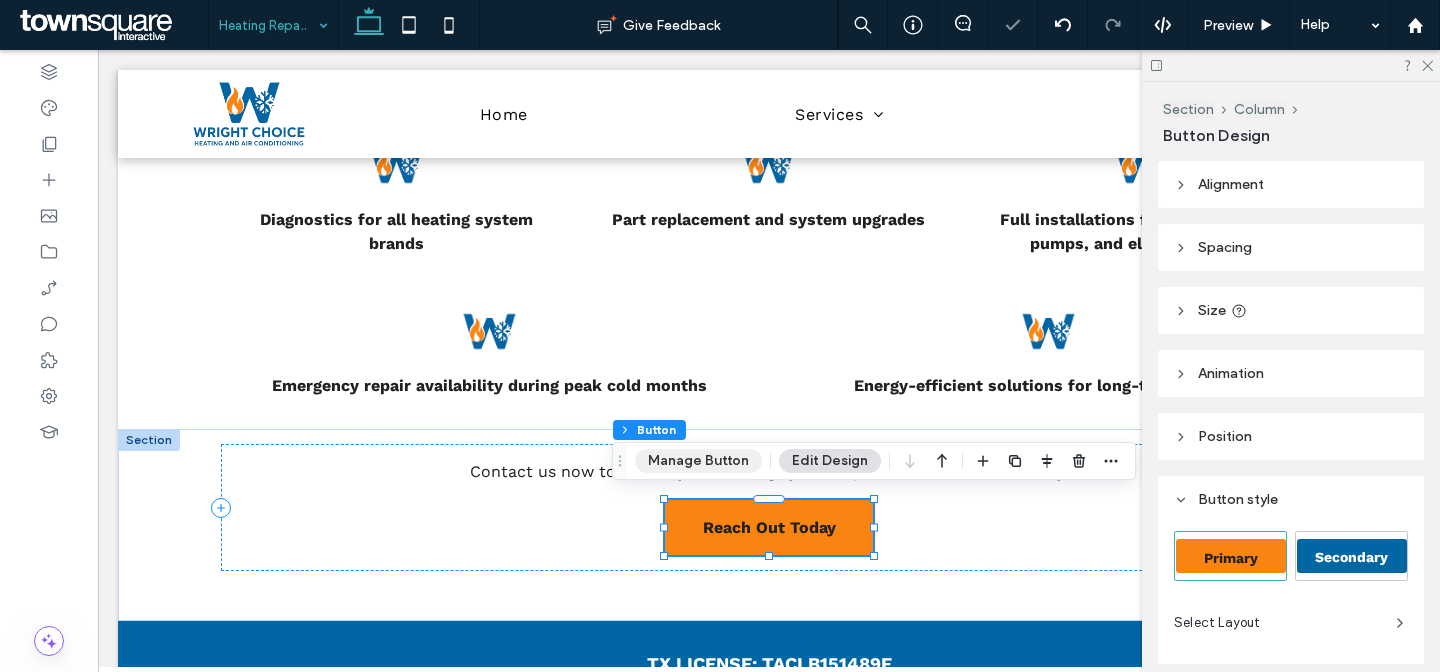 click on "Manage Button" at bounding box center (698, 461) 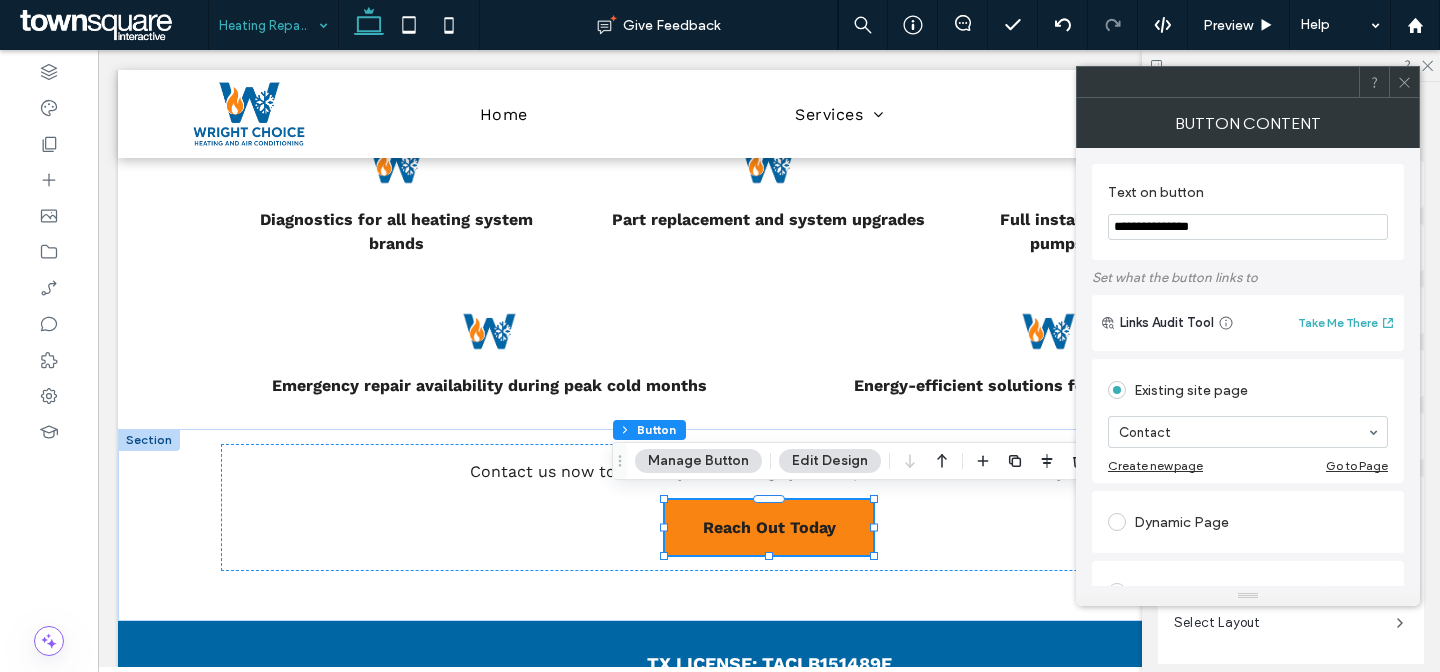 drag, startPoint x: 1114, startPoint y: 227, endPoint x: 1177, endPoint y: 233, distance: 63.28507 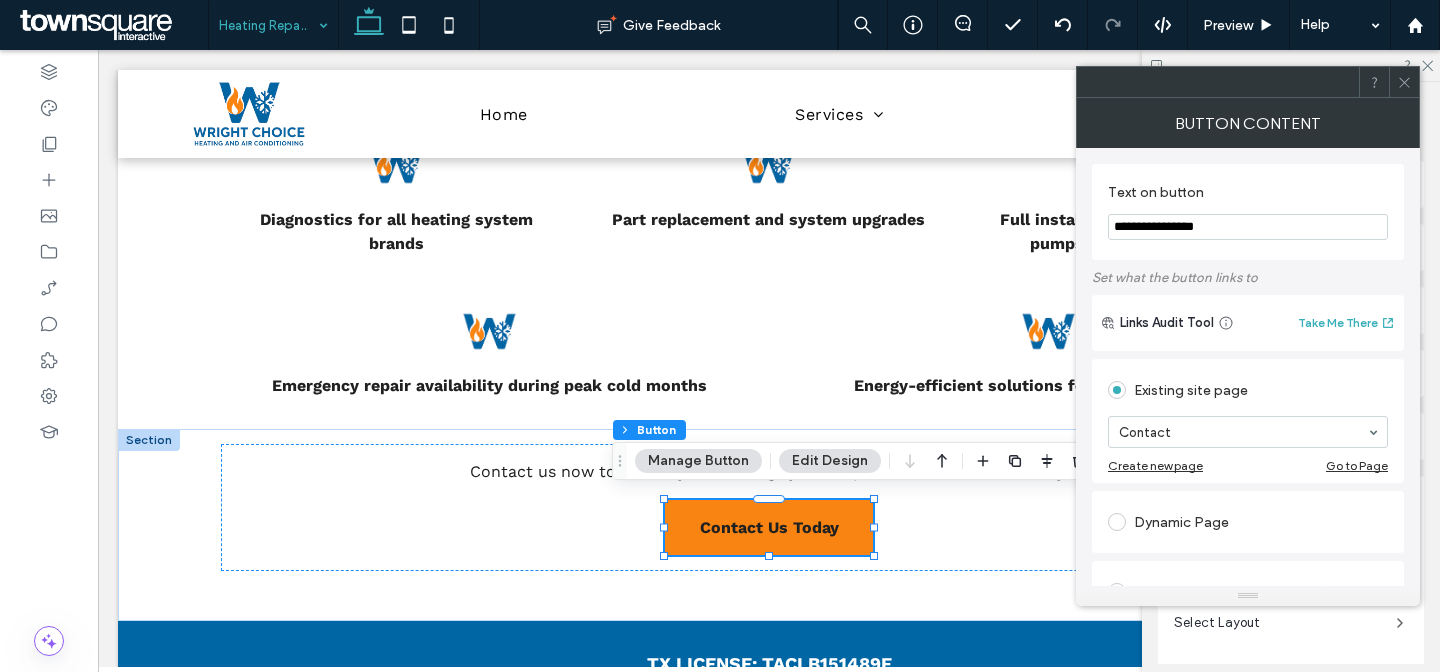 type on "**********" 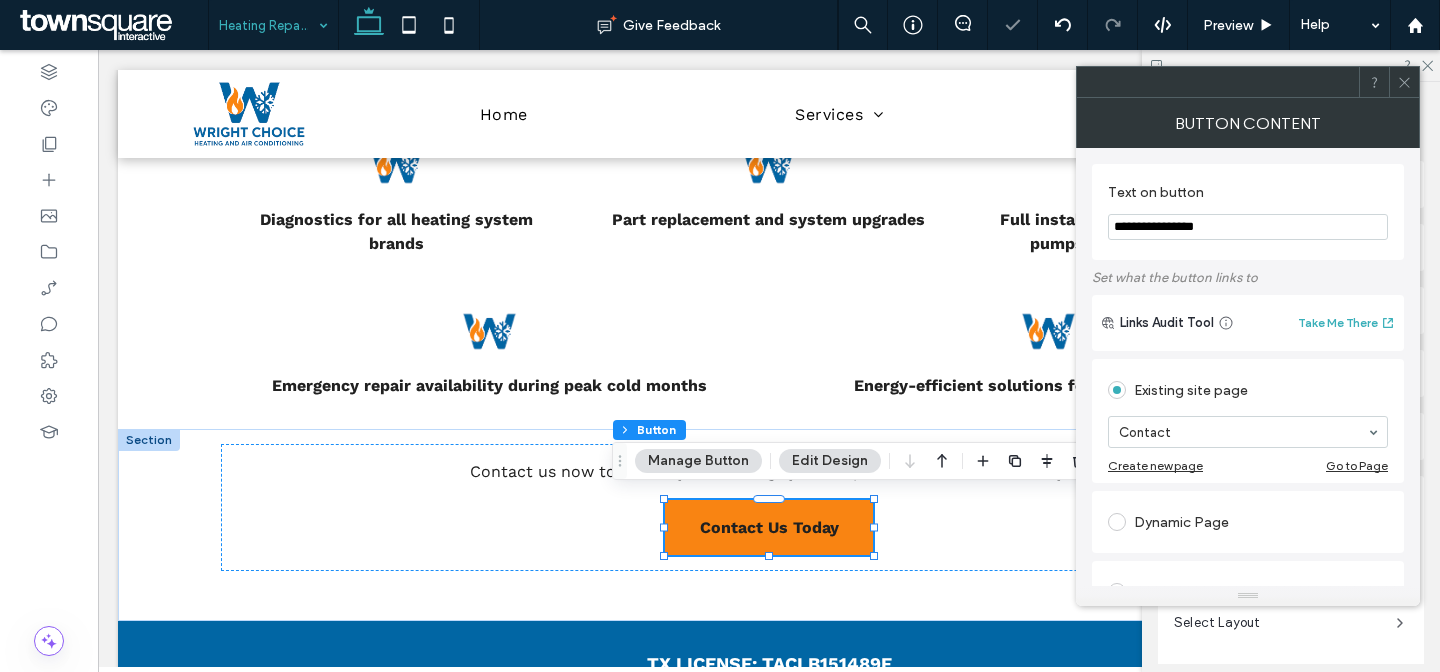 click on "Set what the button links to" at bounding box center [1248, 277] 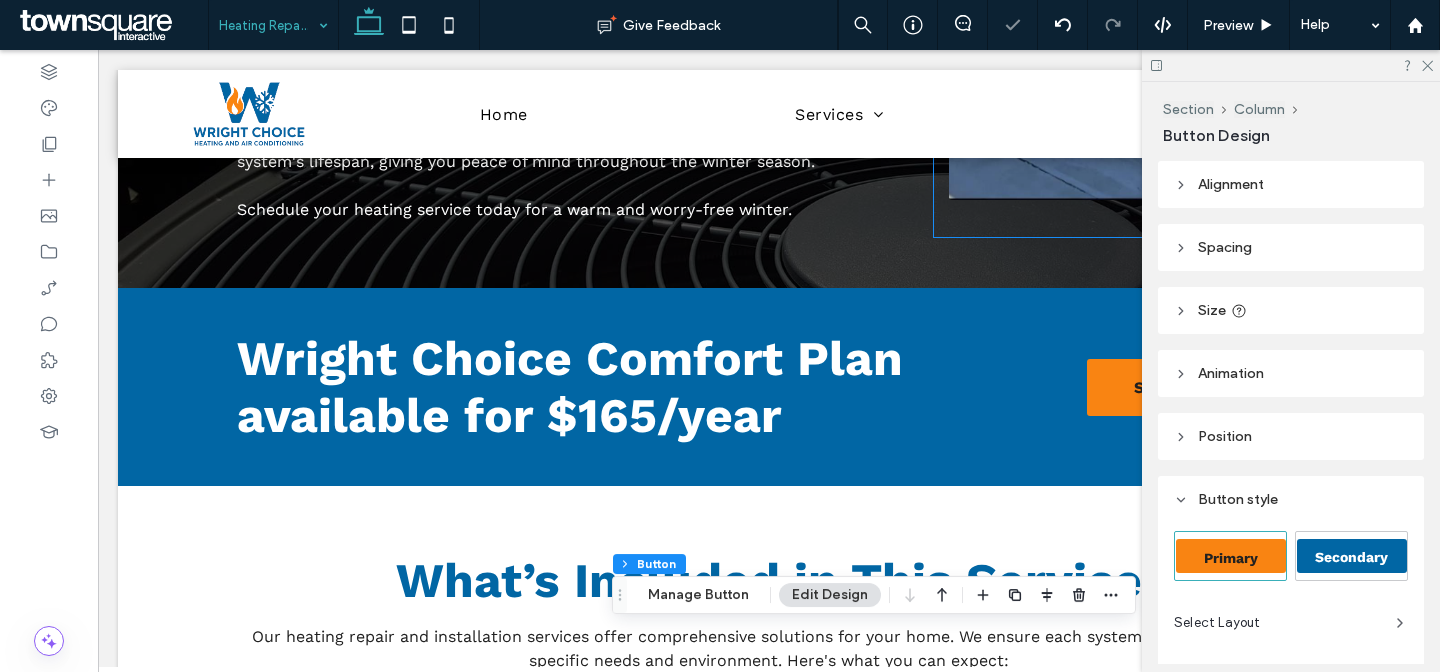 scroll, scrollTop: 545, scrollLeft: 0, axis: vertical 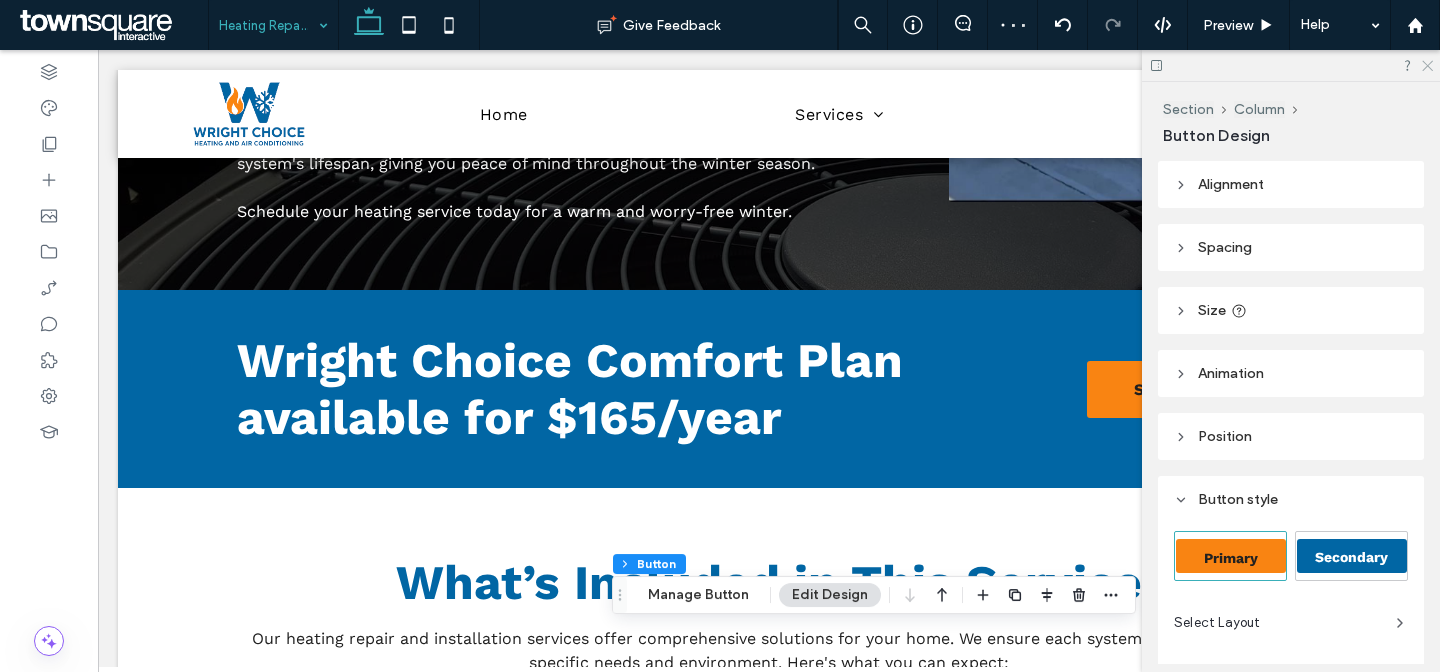click 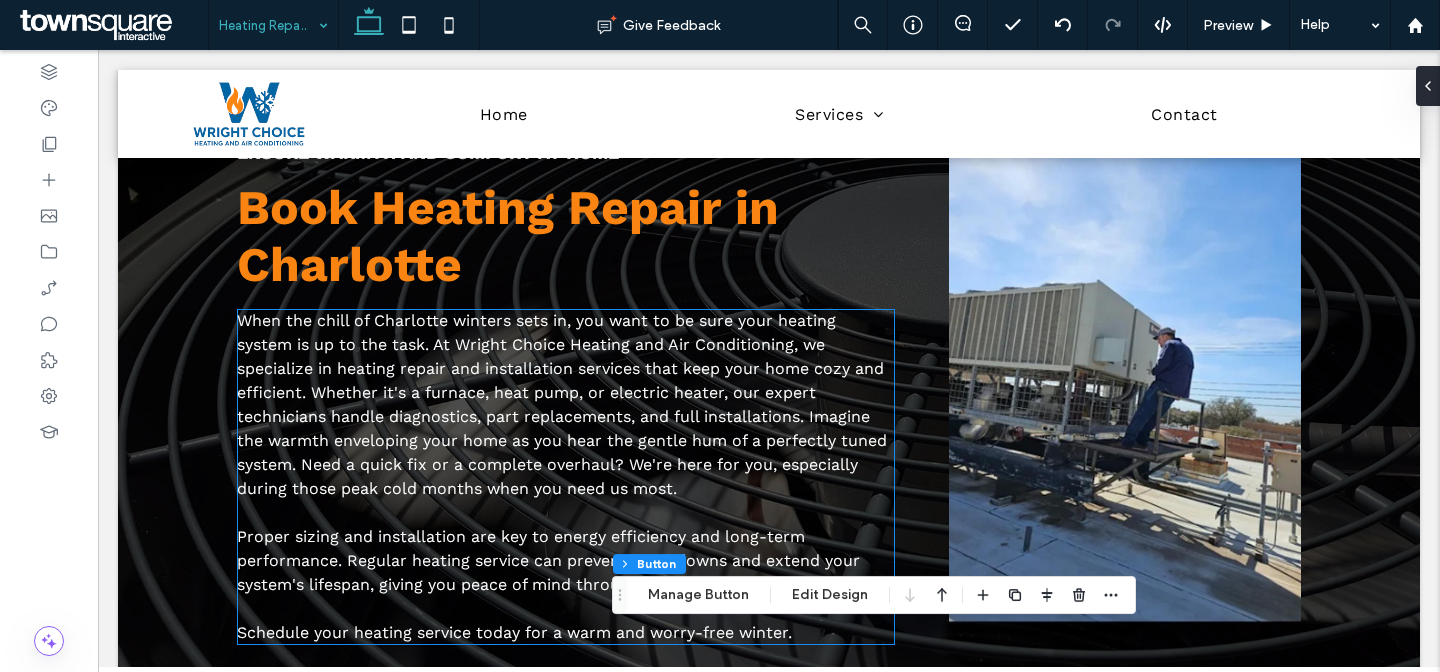 scroll, scrollTop: 0, scrollLeft: 0, axis: both 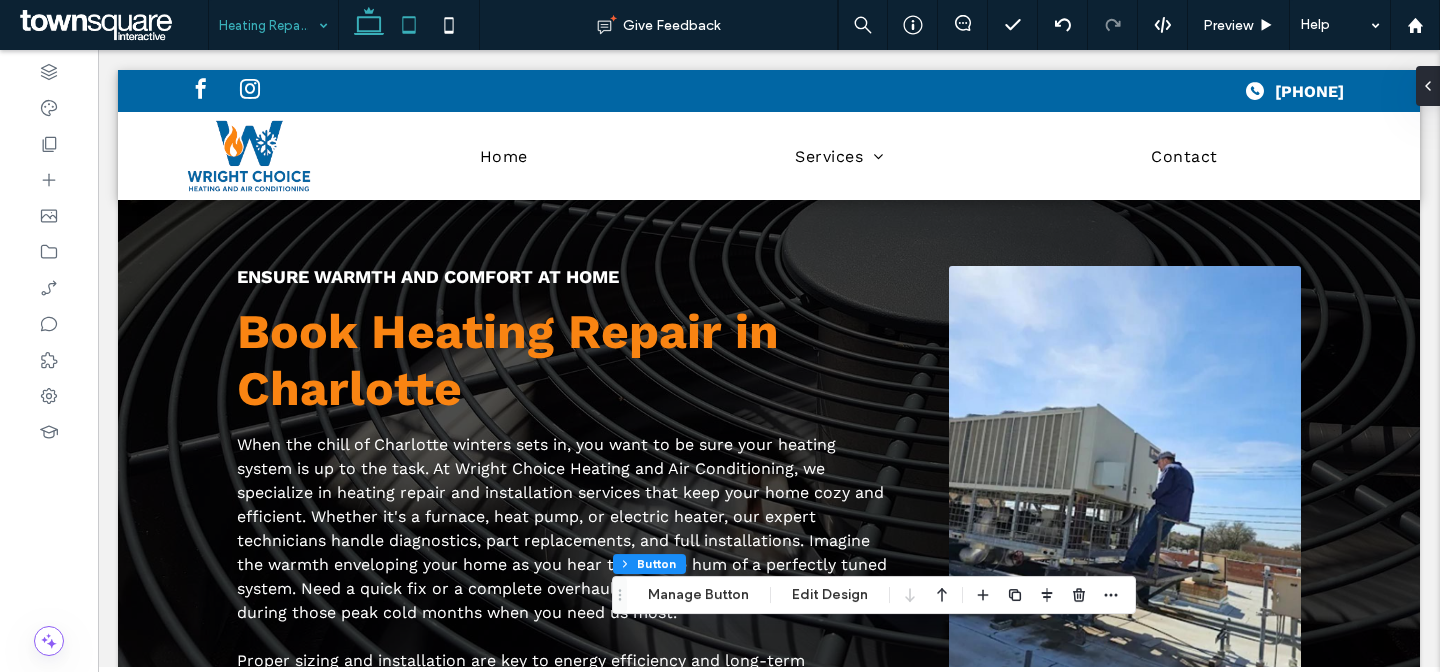 click 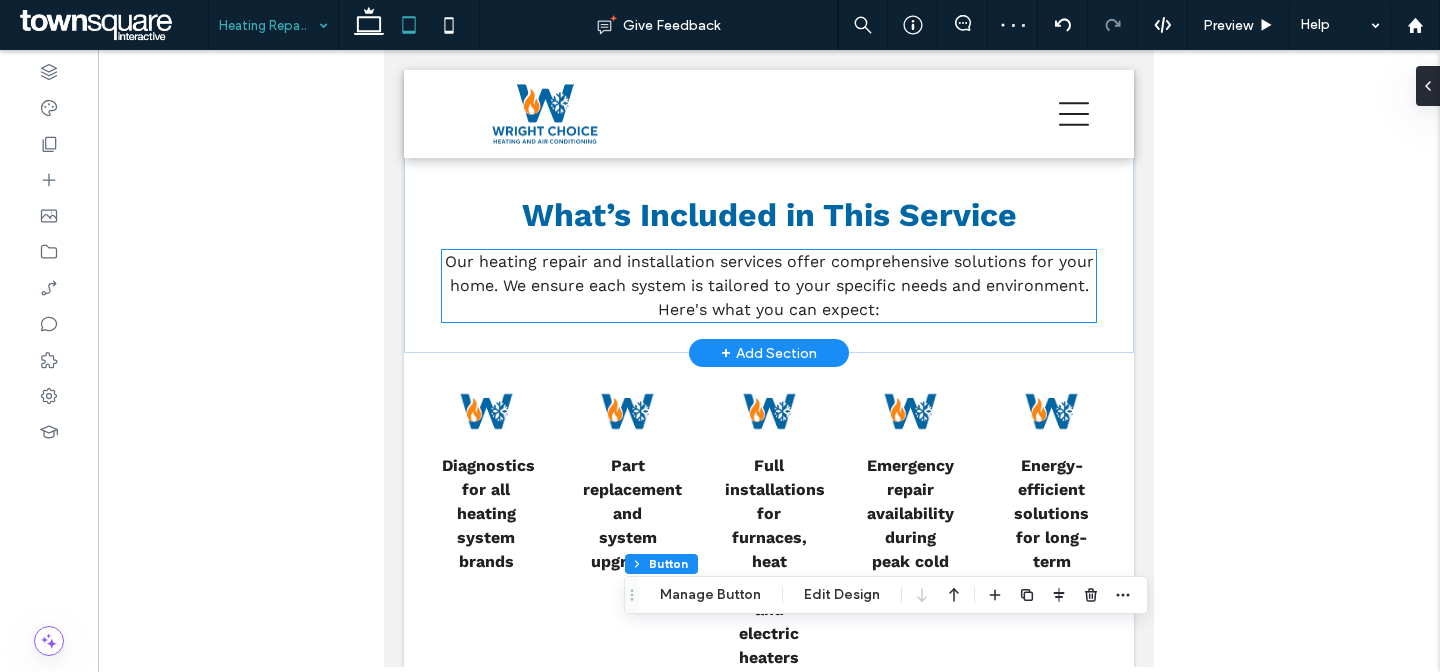 scroll, scrollTop: 1255, scrollLeft: 0, axis: vertical 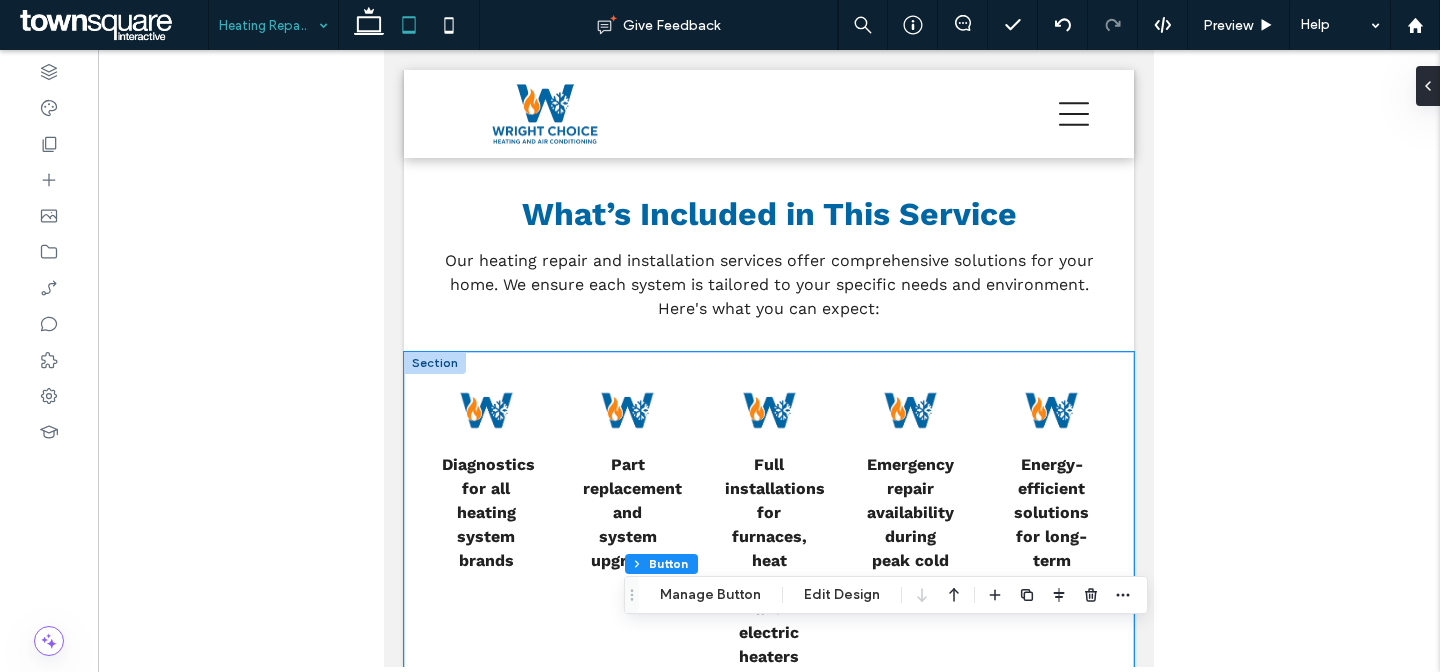 click on "Diagnostics for all heating system brands
Part replacement and system upgrades Full installations for furnaces, heat pumps, and electric heaters Emergency repair availability during peak cold months Energy-efficient solutions for long-term savings" at bounding box center (769, 526) 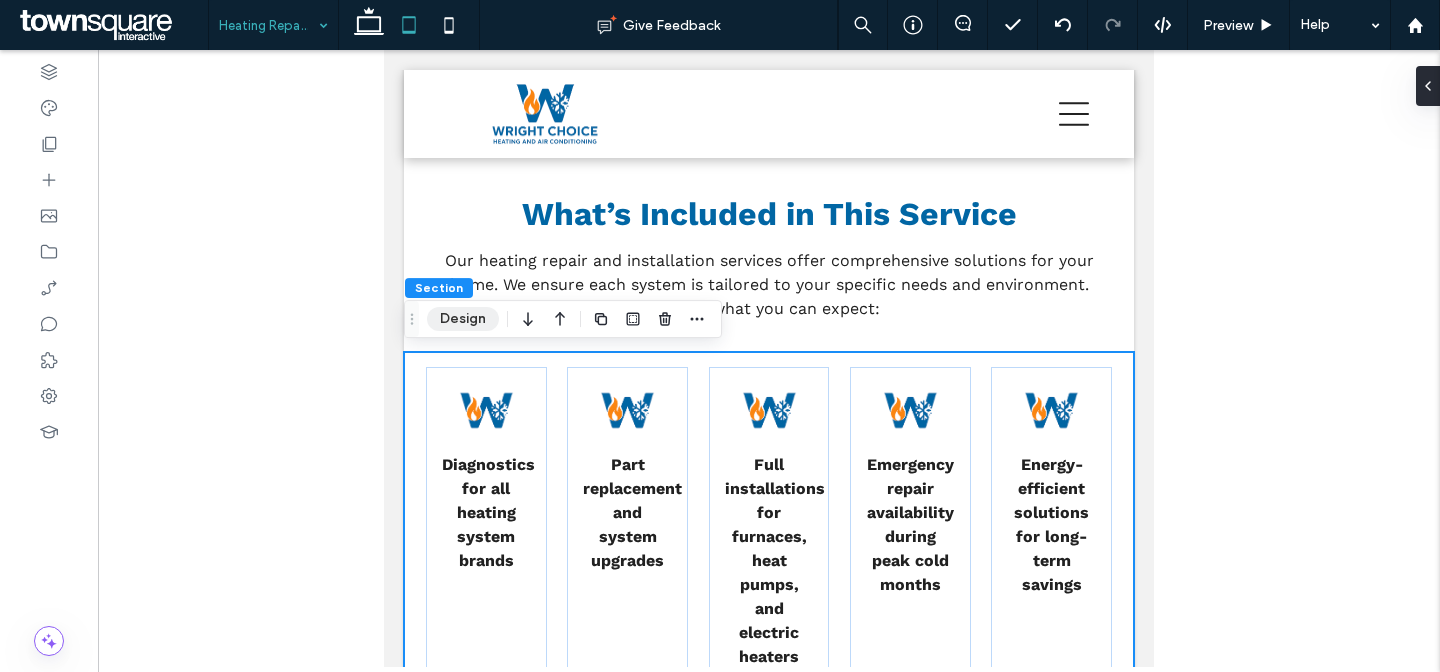click on "Design" at bounding box center (463, 319) 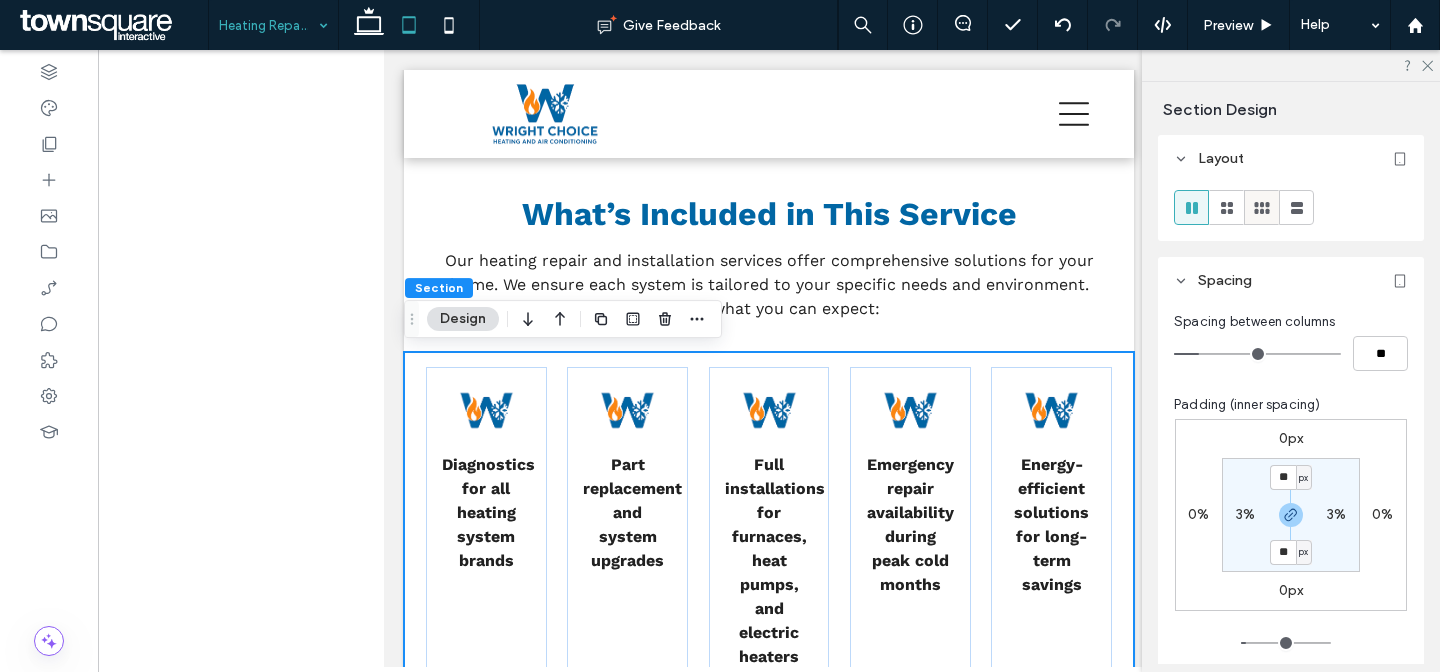 click 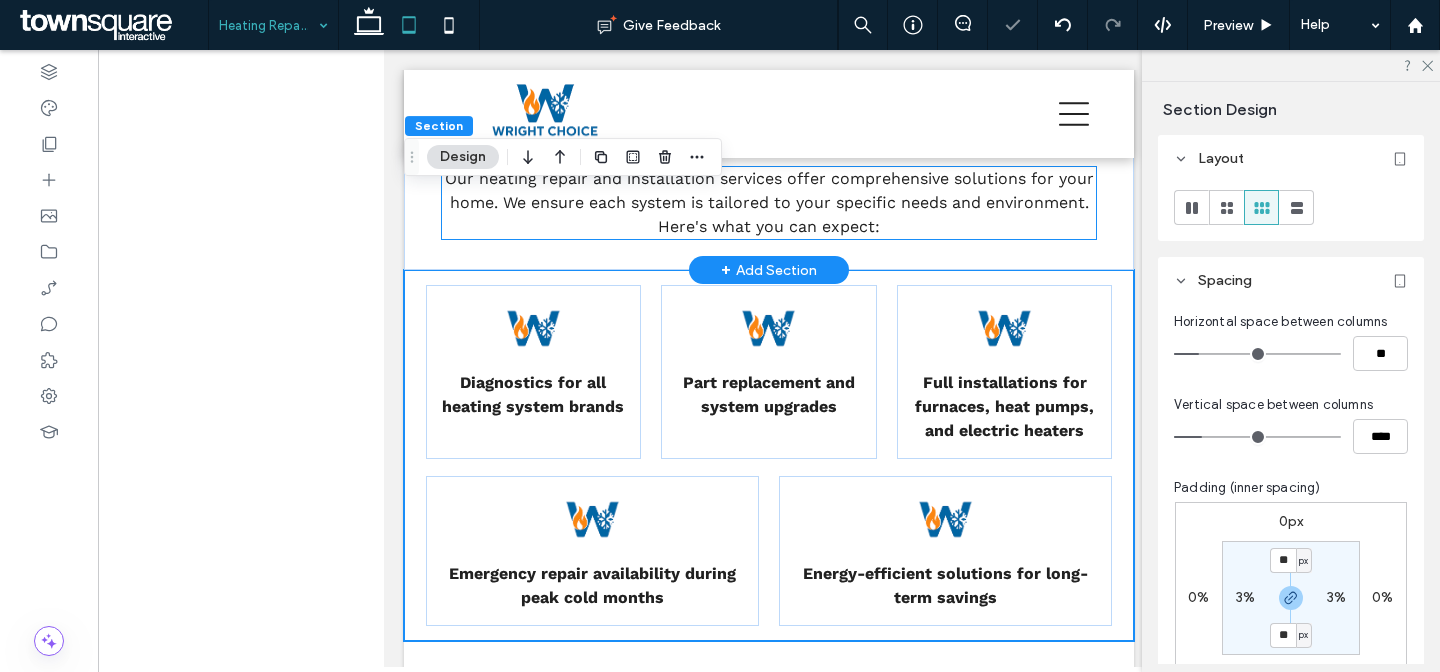 scroll, scrollTop: 1479, scrollLeft: 0, axis: vertical 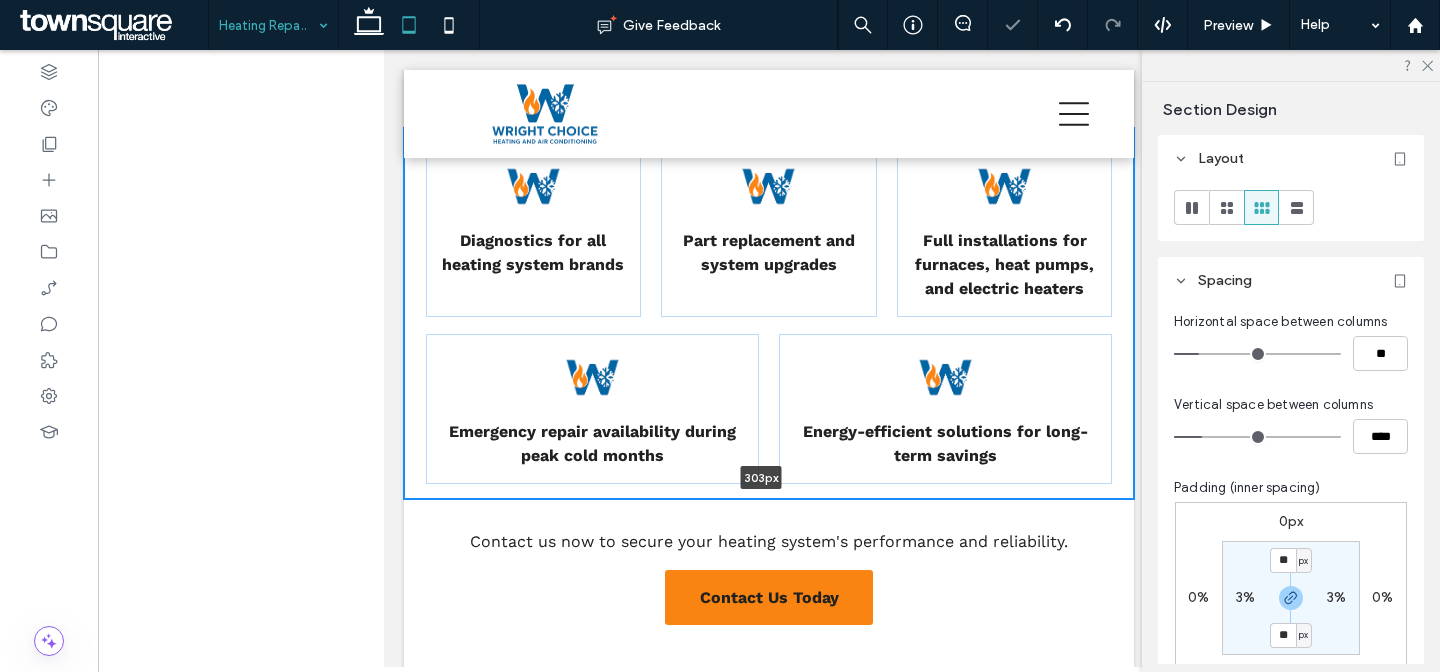 drag, startPoint x: 892, startPoint y: 498, endPoint x: 886, endPoint y: 429, distance: 69.260376 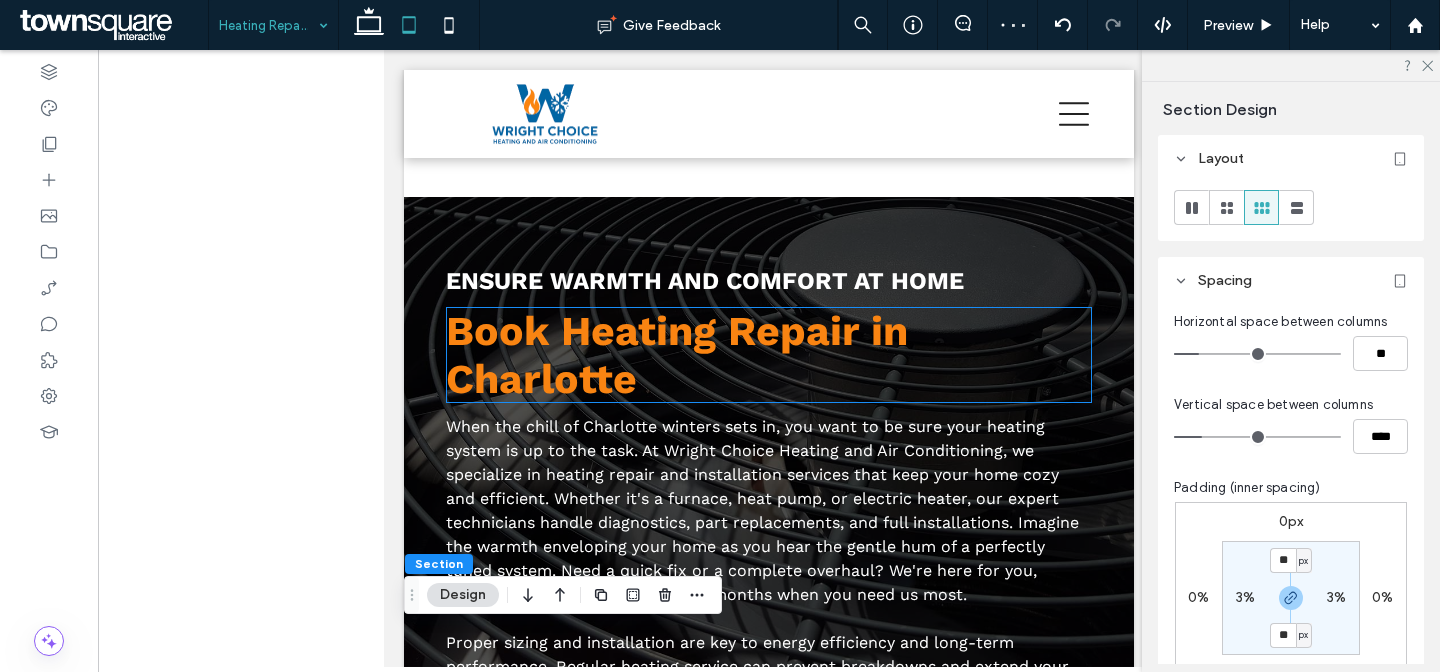 scroll, scrollTop: 0, scrollLeft: 0, axis: both 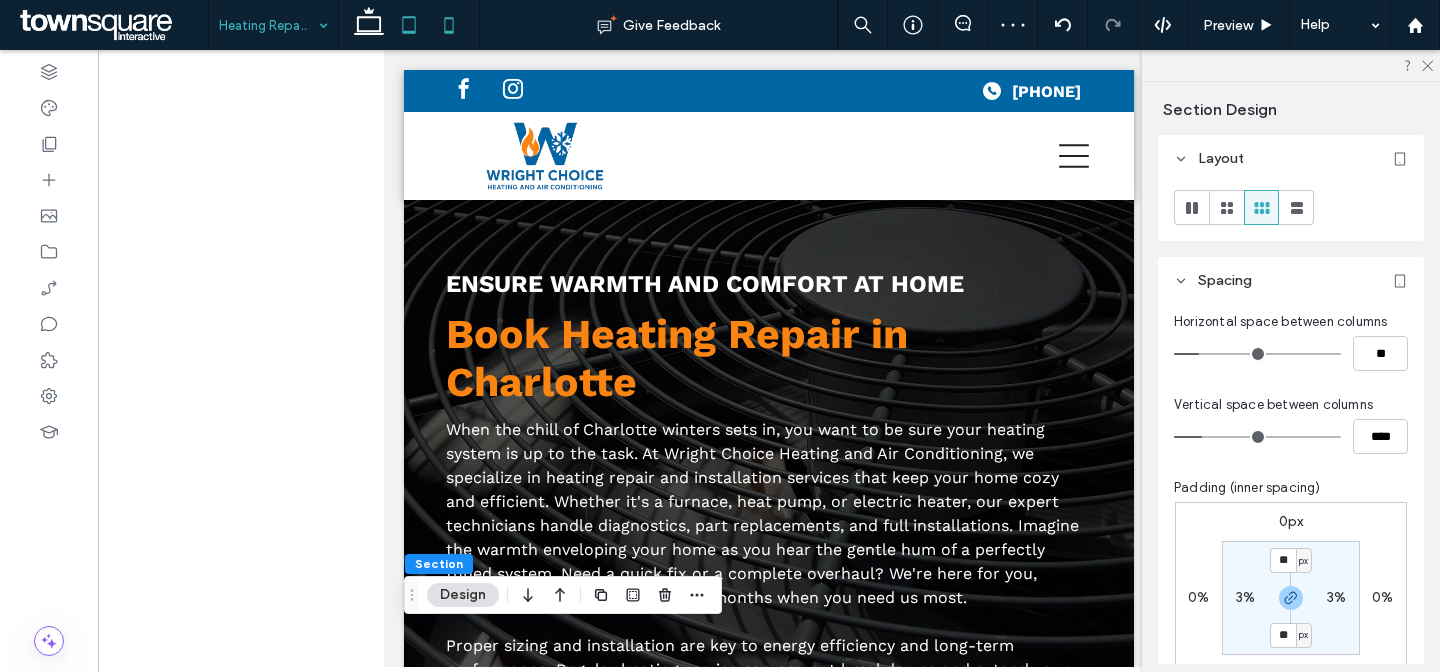 click 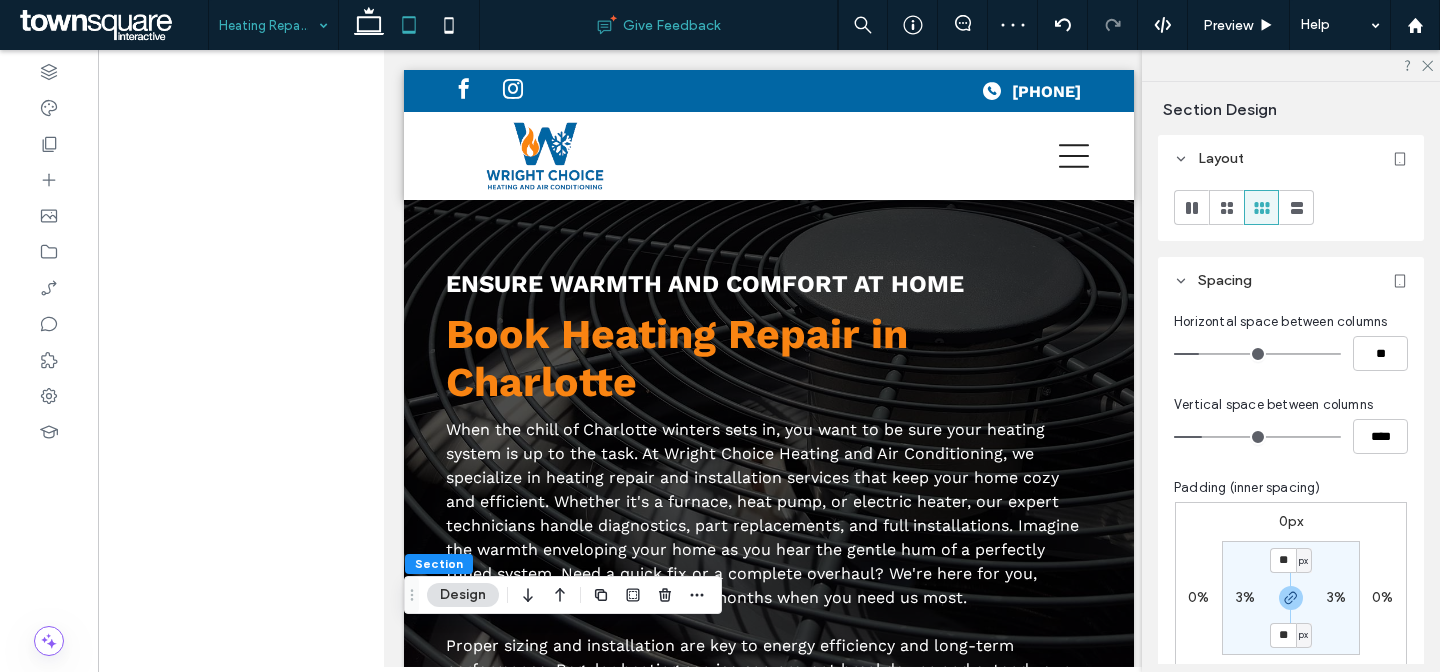 type on "*" 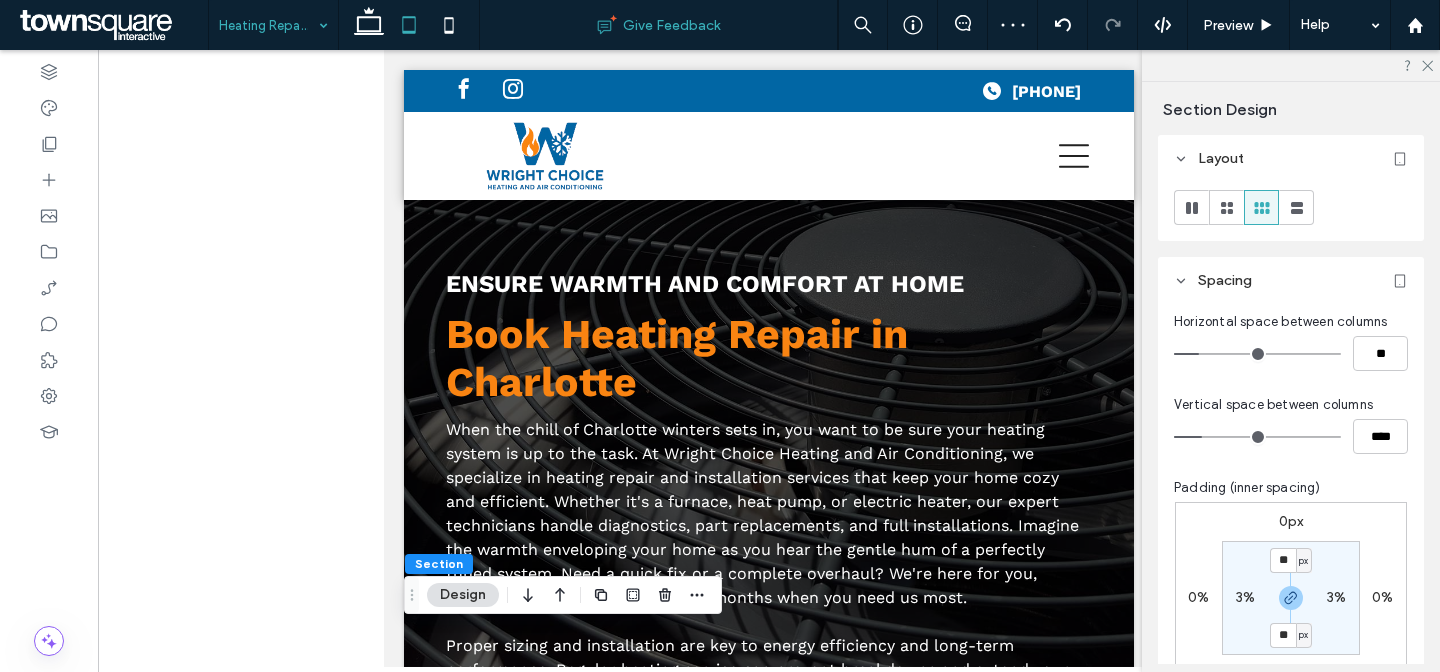 type on "*" 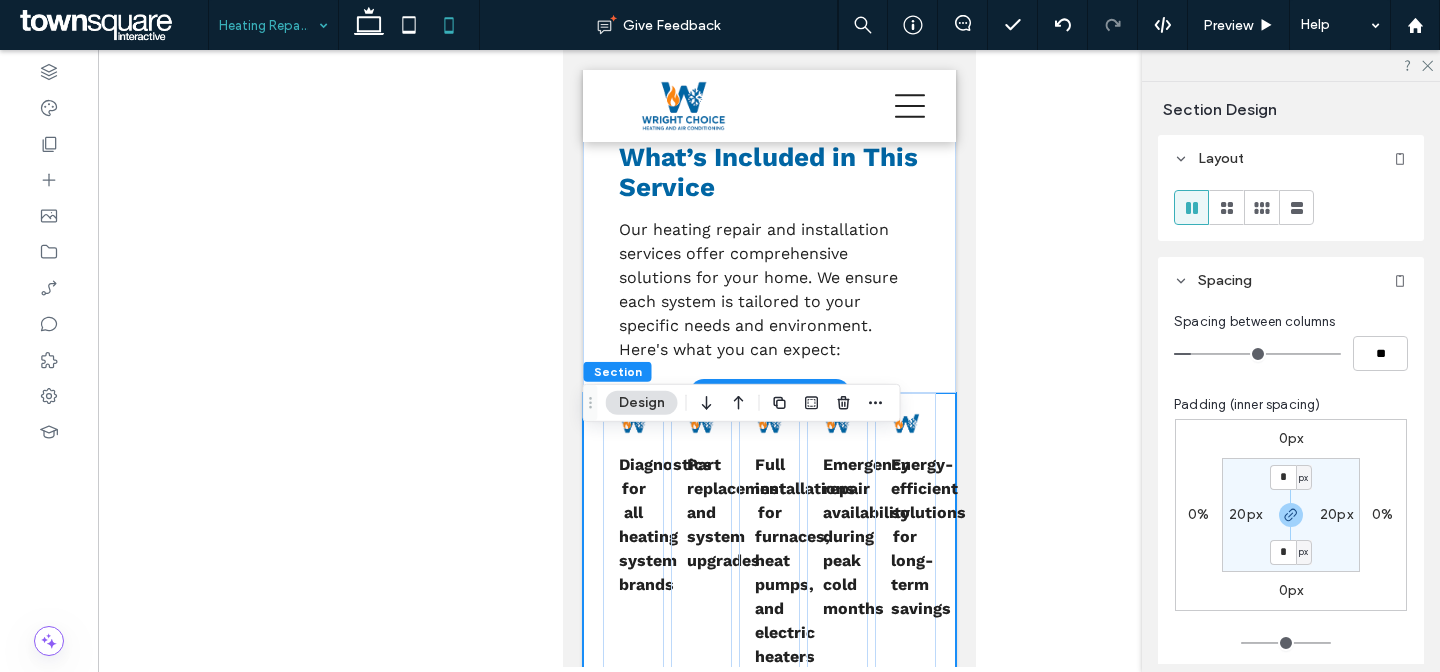 scroll, scrollTop: 1576, scrollLeft: 0, axis: vertical 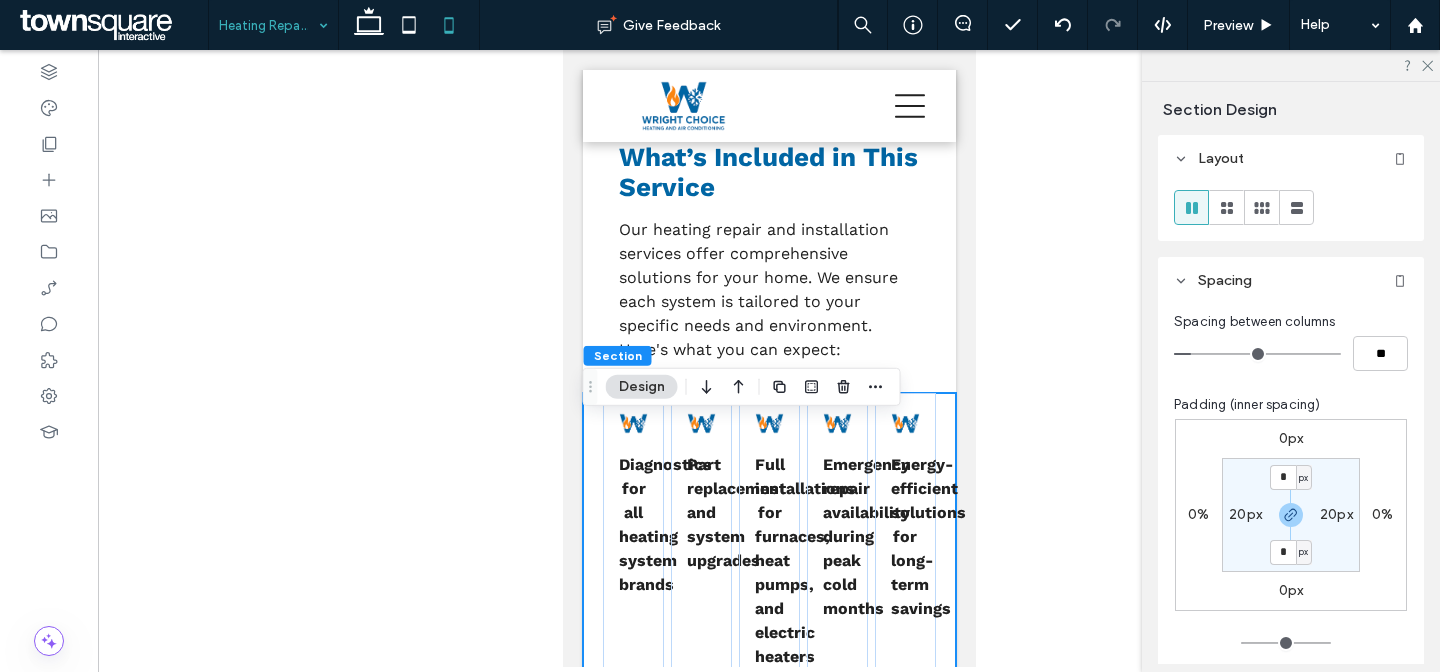 click on "Diagnostics for all heating system brands
Part replacement and system upgrades Full installations for furnaces, heat pumps, and electric heaters Emergency repair availability during peak cold months Energy-efficient solutions for long-term savings" at bounding box center (768, 539) 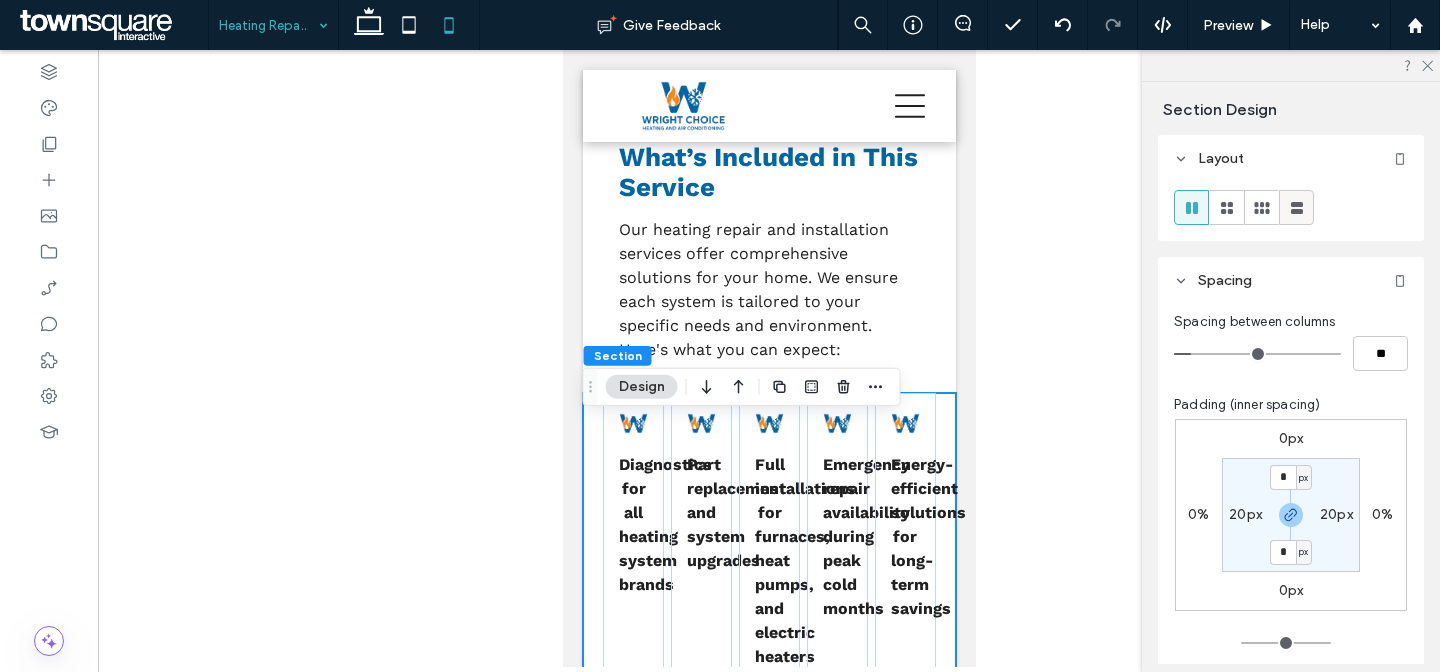 click 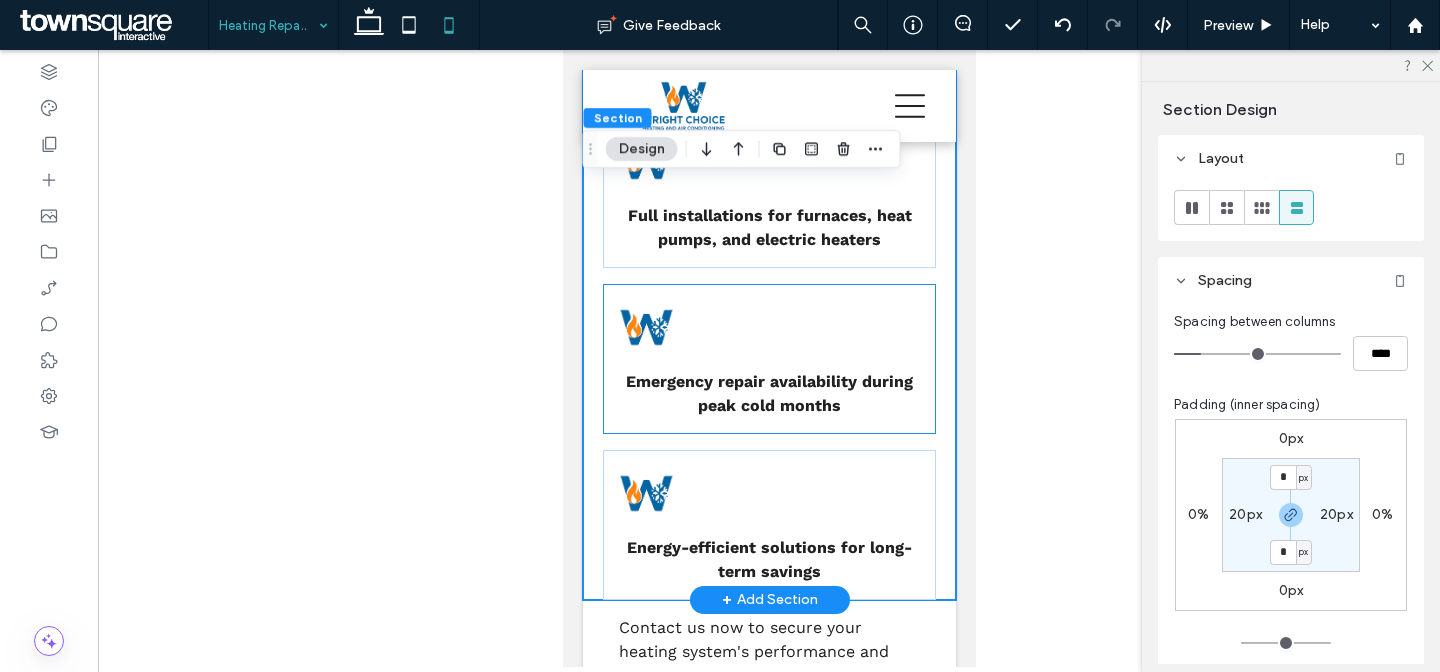 scroll, scrollTop: 2318, scrollLeft: 0, axis: vertical 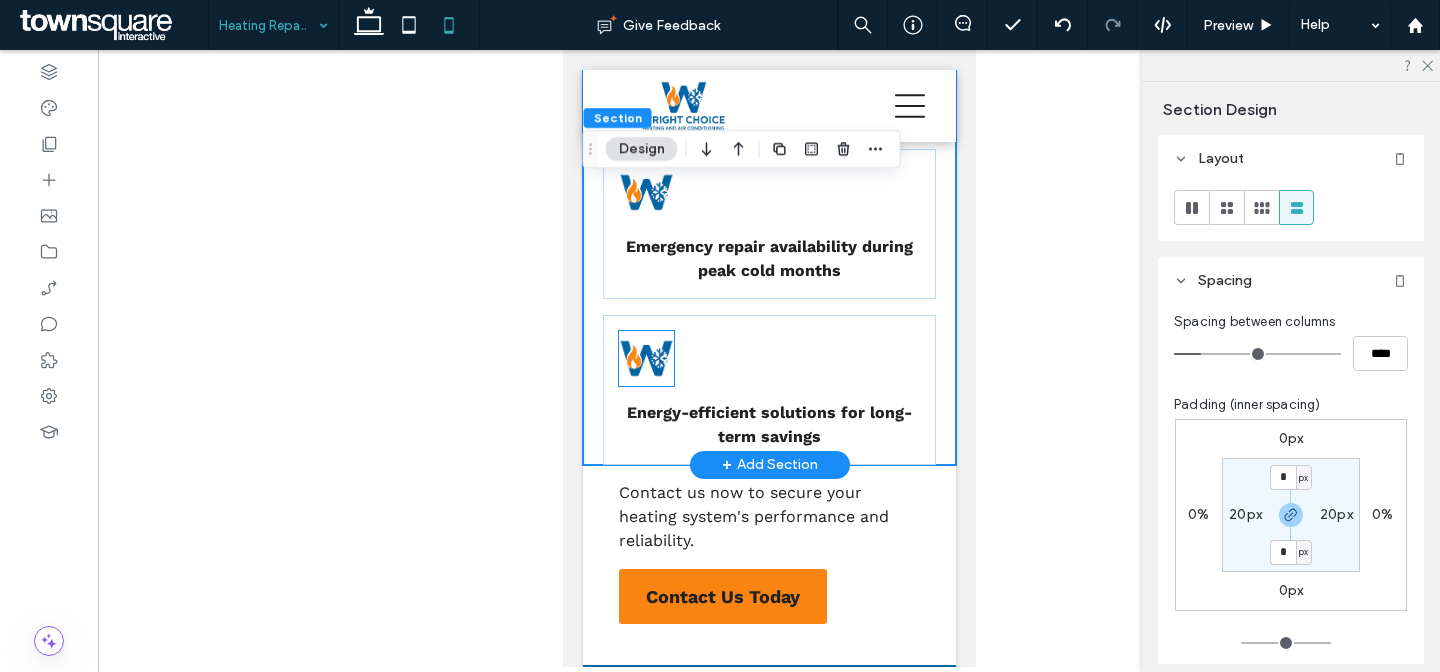 click at bounding box center [645, 358] 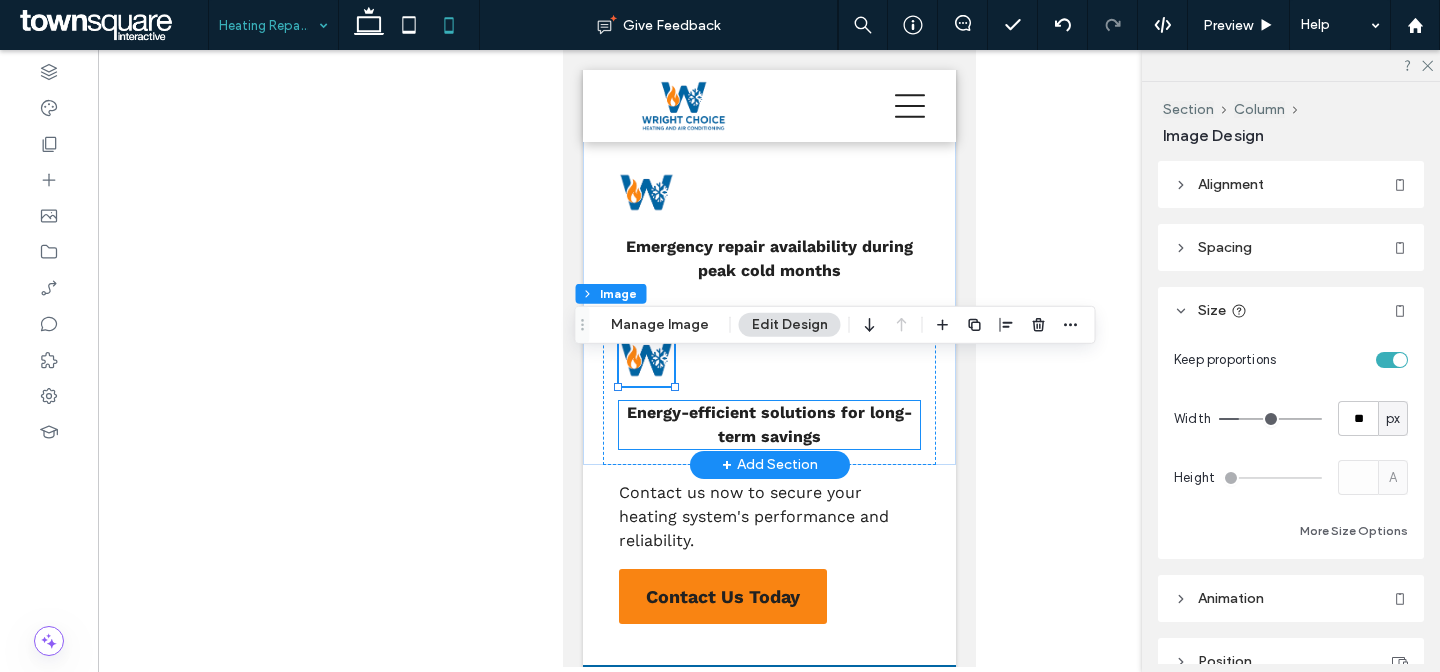 click on "Energy-efficient solutions for long-term savings" at bounding box center [768, 424] 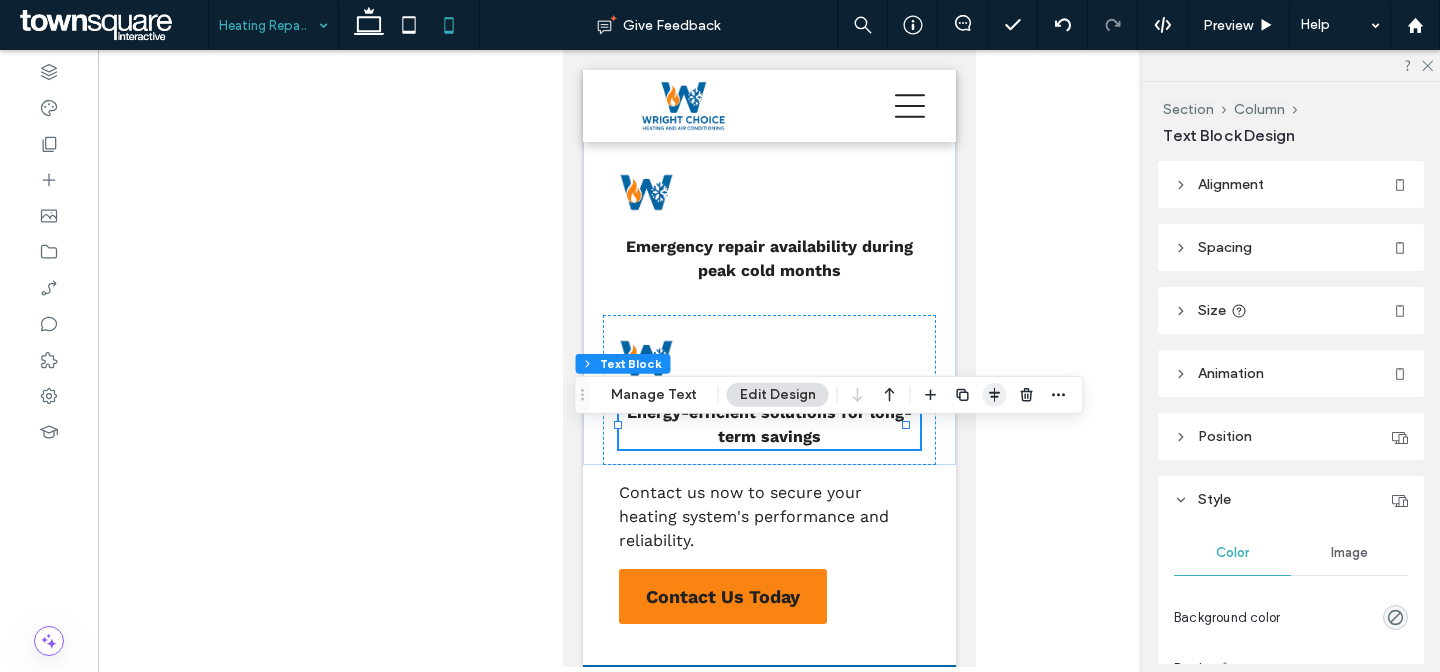 click 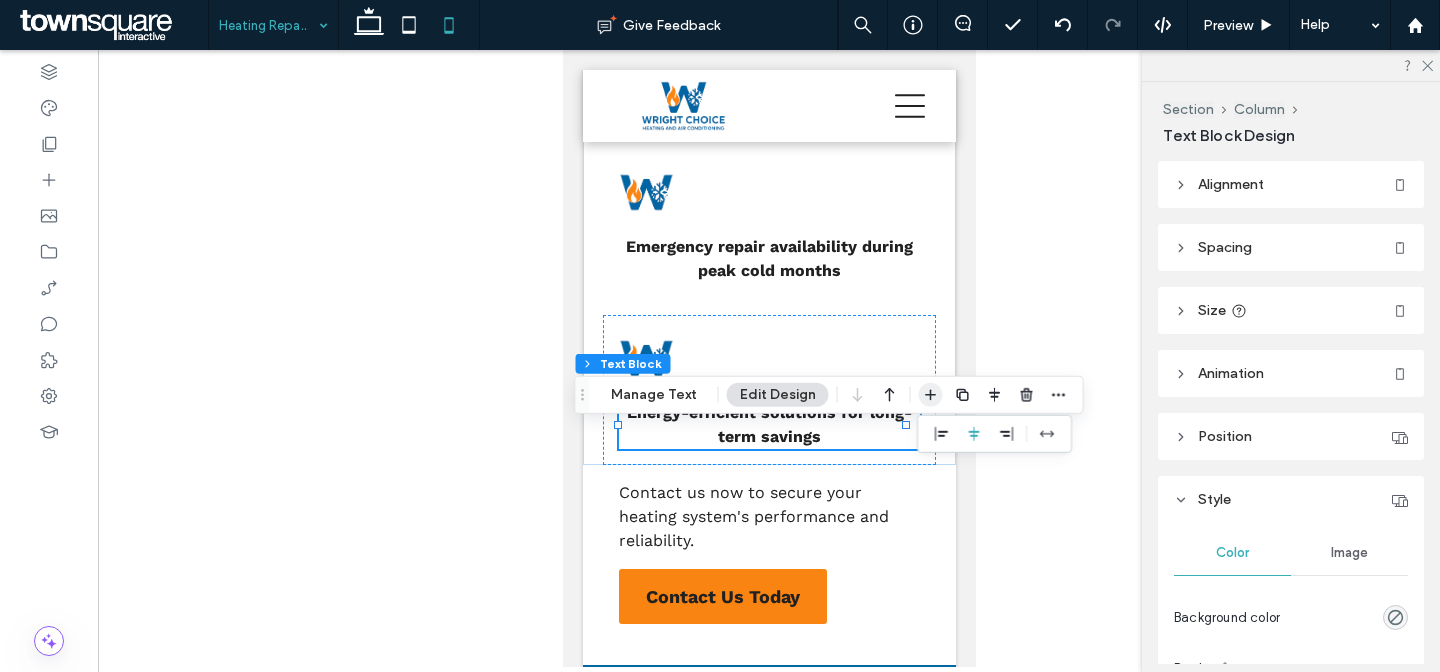 click 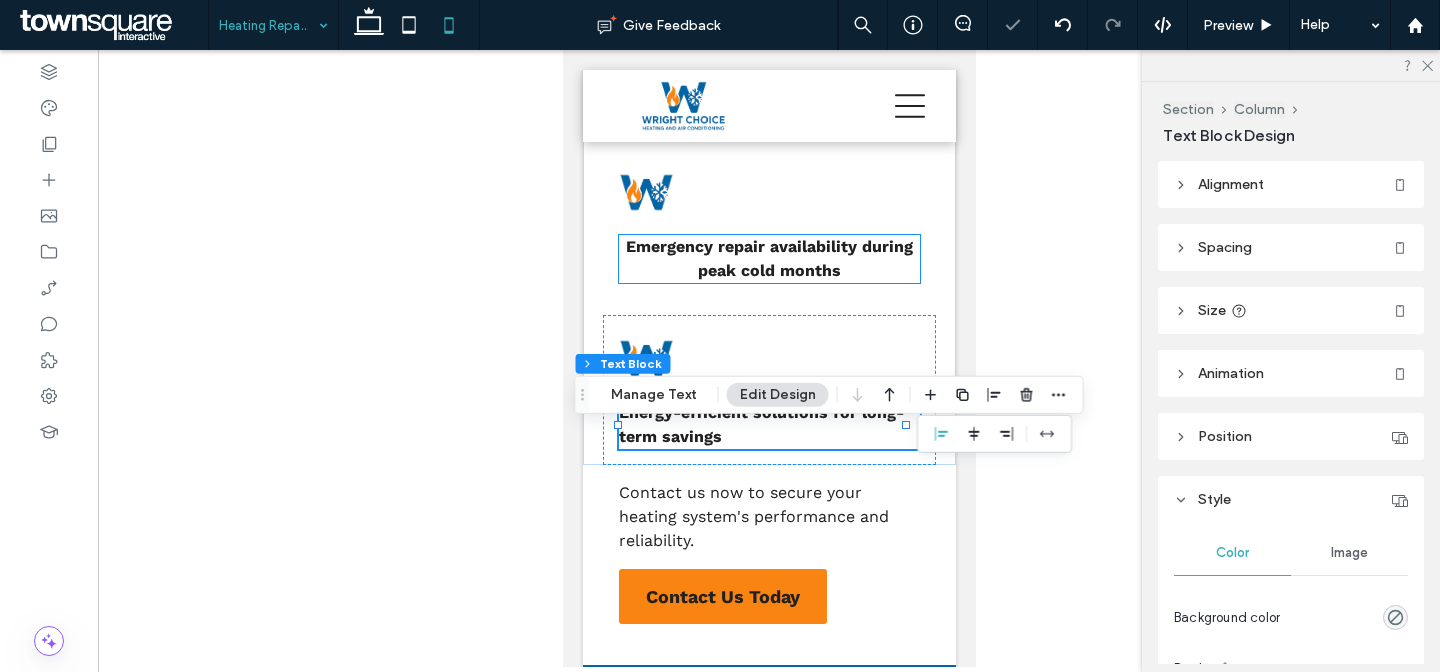 click on "Emergency repair availability during peak cold months" at bounding box center (768, 258) 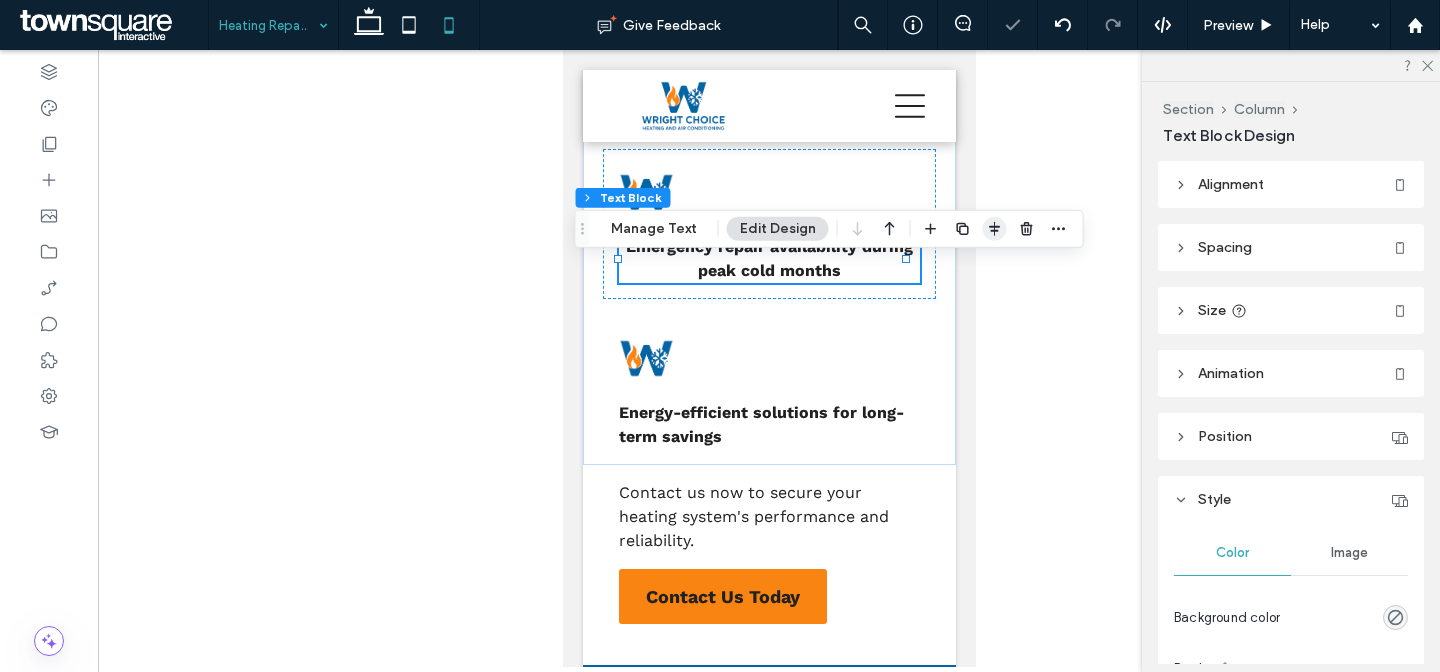 click 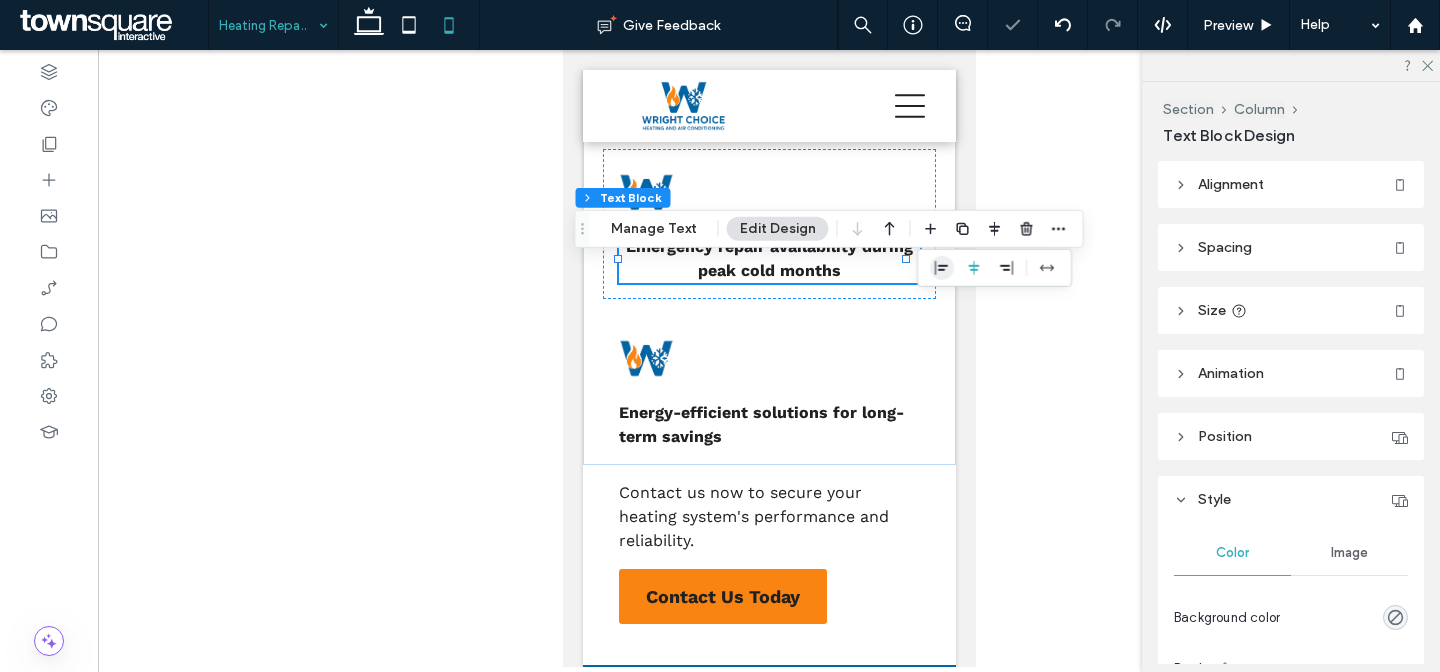click 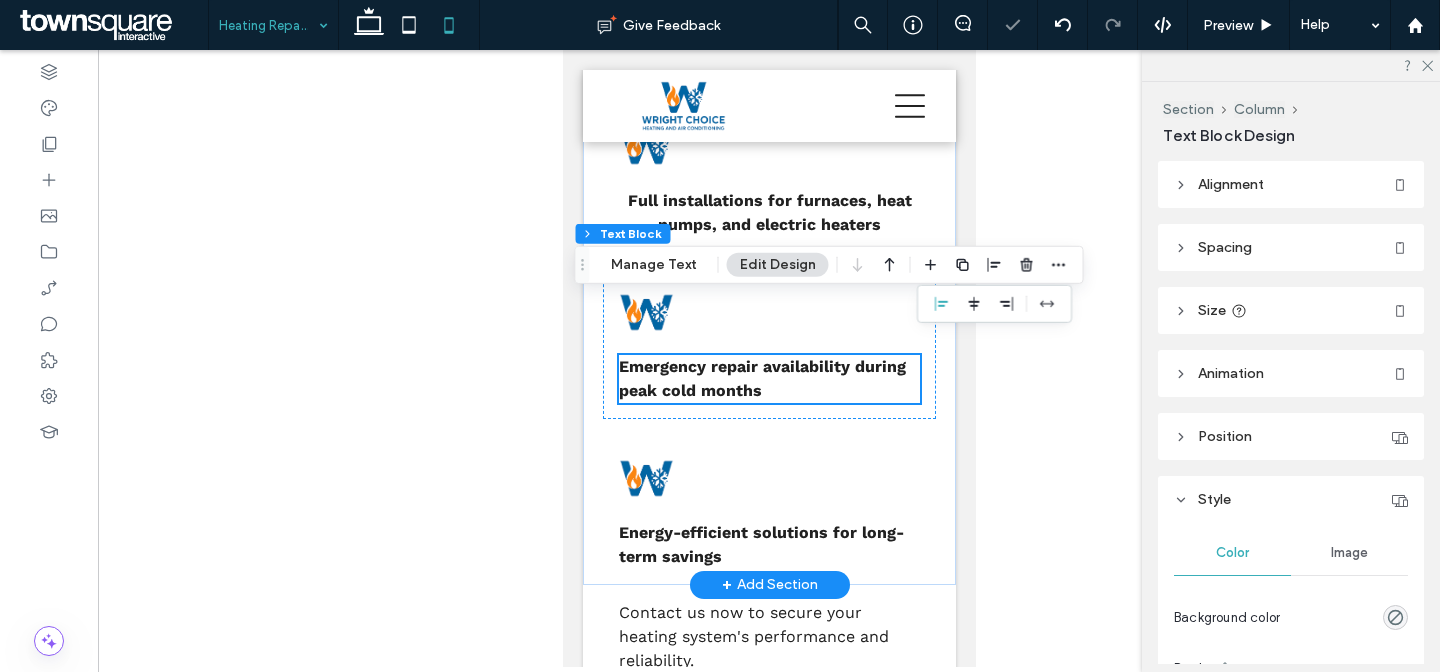scroll, scrollTop: 2190, scrollLeft: 0, axis: vertical 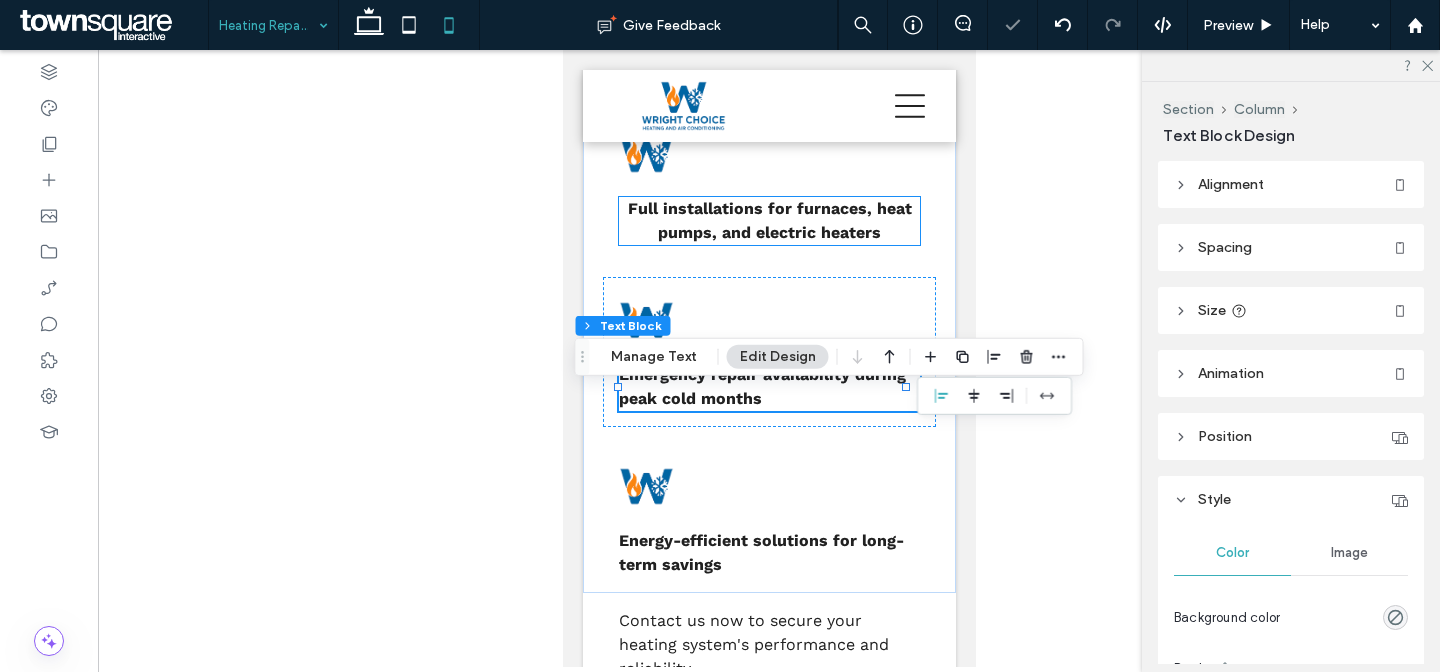 click on "Full installations for furnaces, heat pumps, and electric heaters" at bounding box center [769, 220] 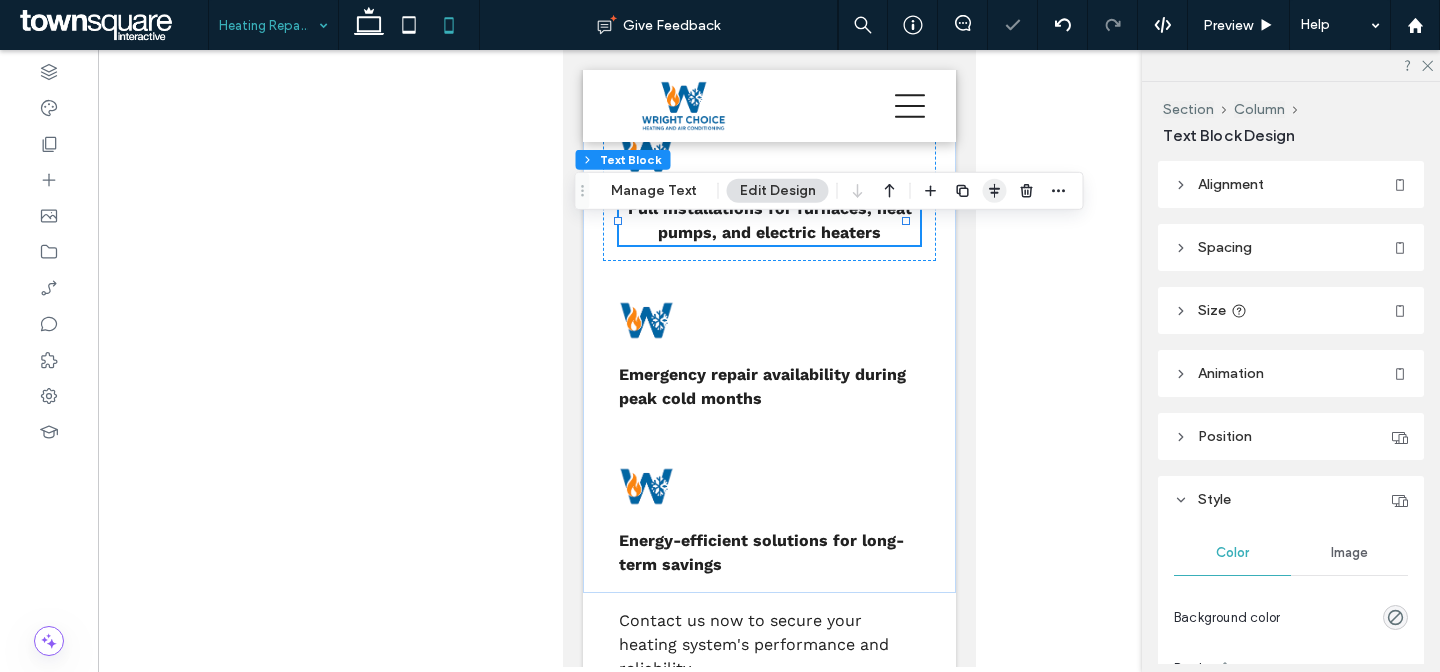click 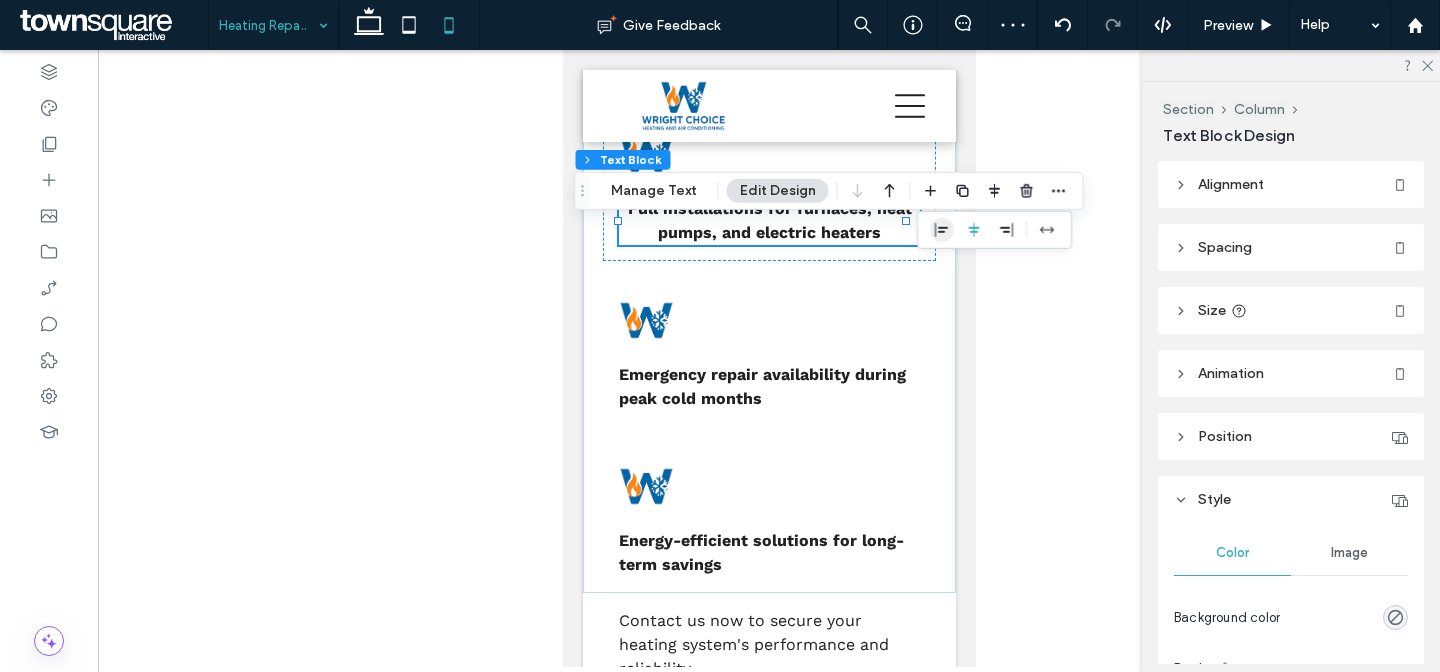 click 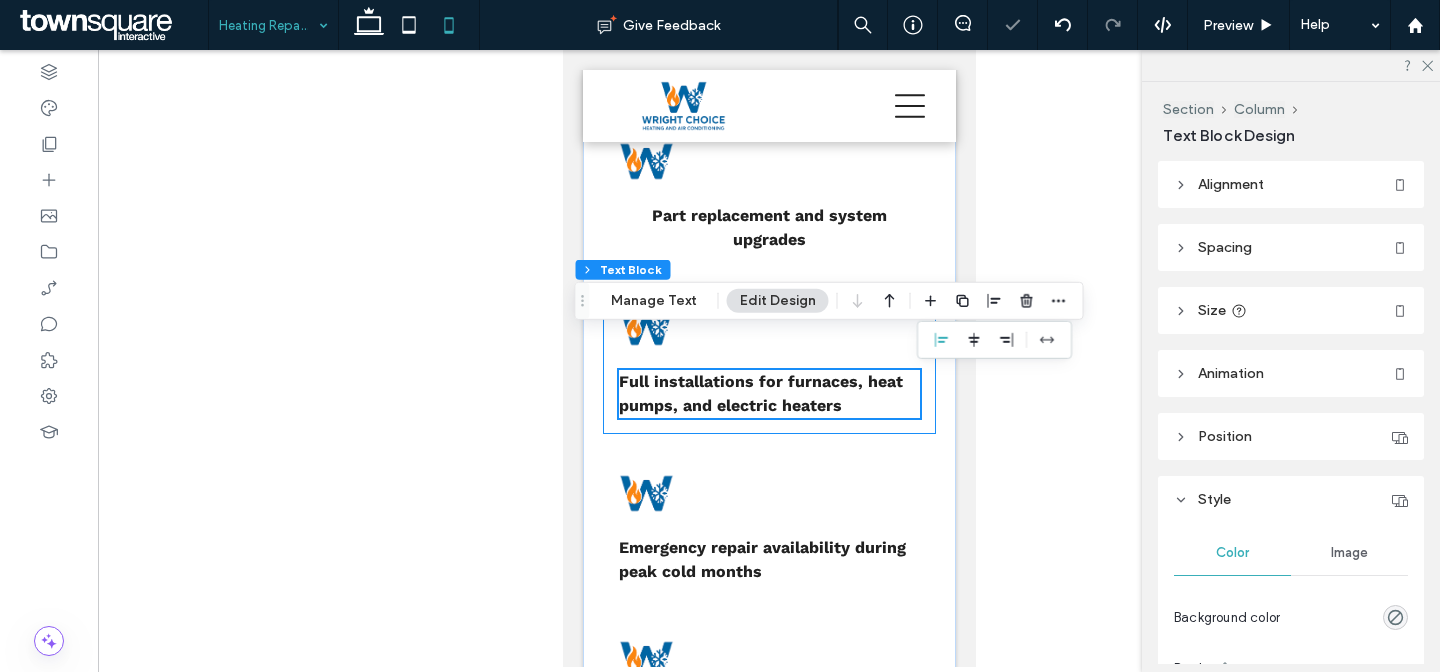 scroll, scrollTop: 1986, scrollLeft: 0, axis: vertical 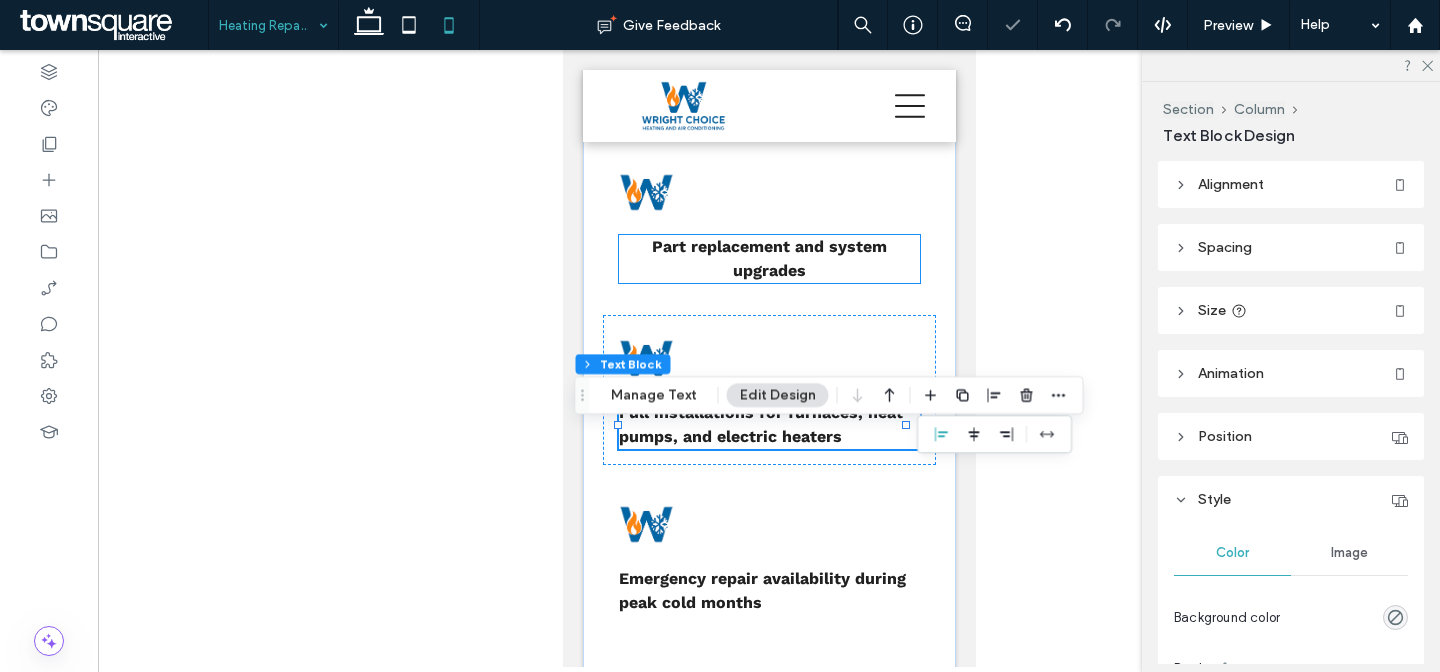 click on "Part replacement and system upgrades" at bounding box center (768, 259) 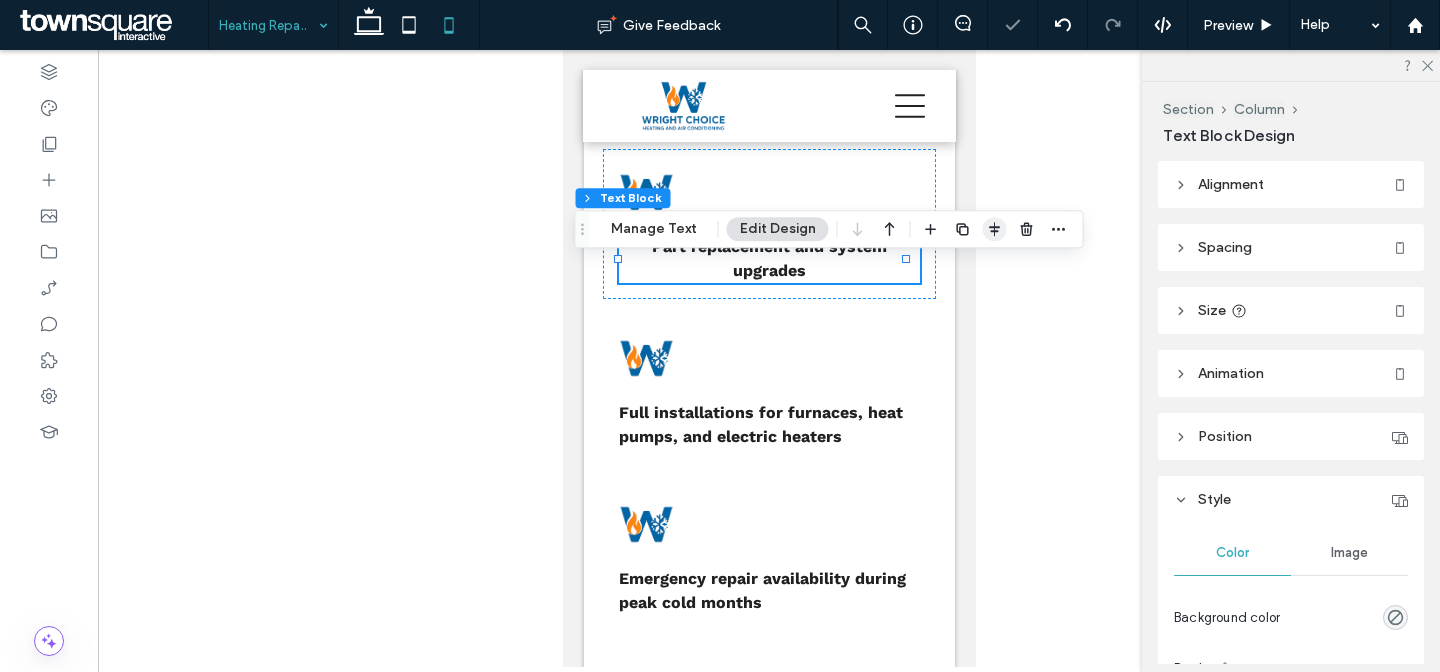 click 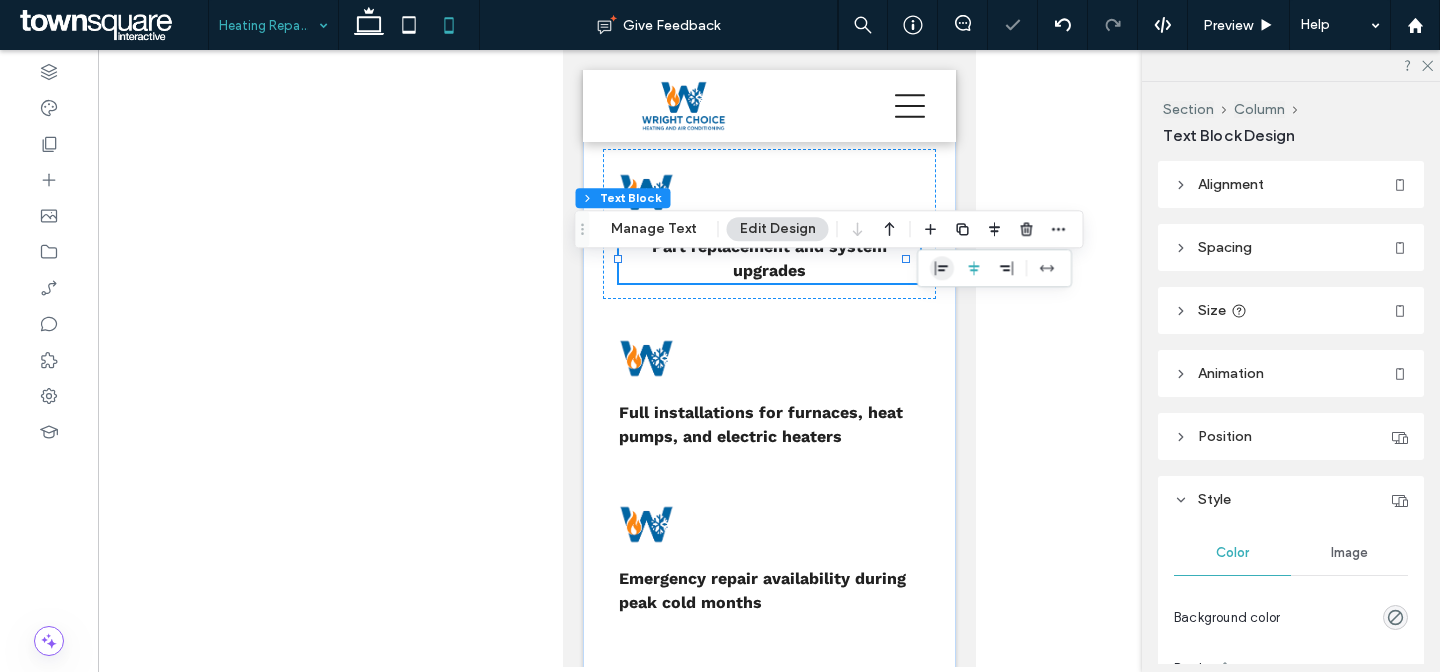 click 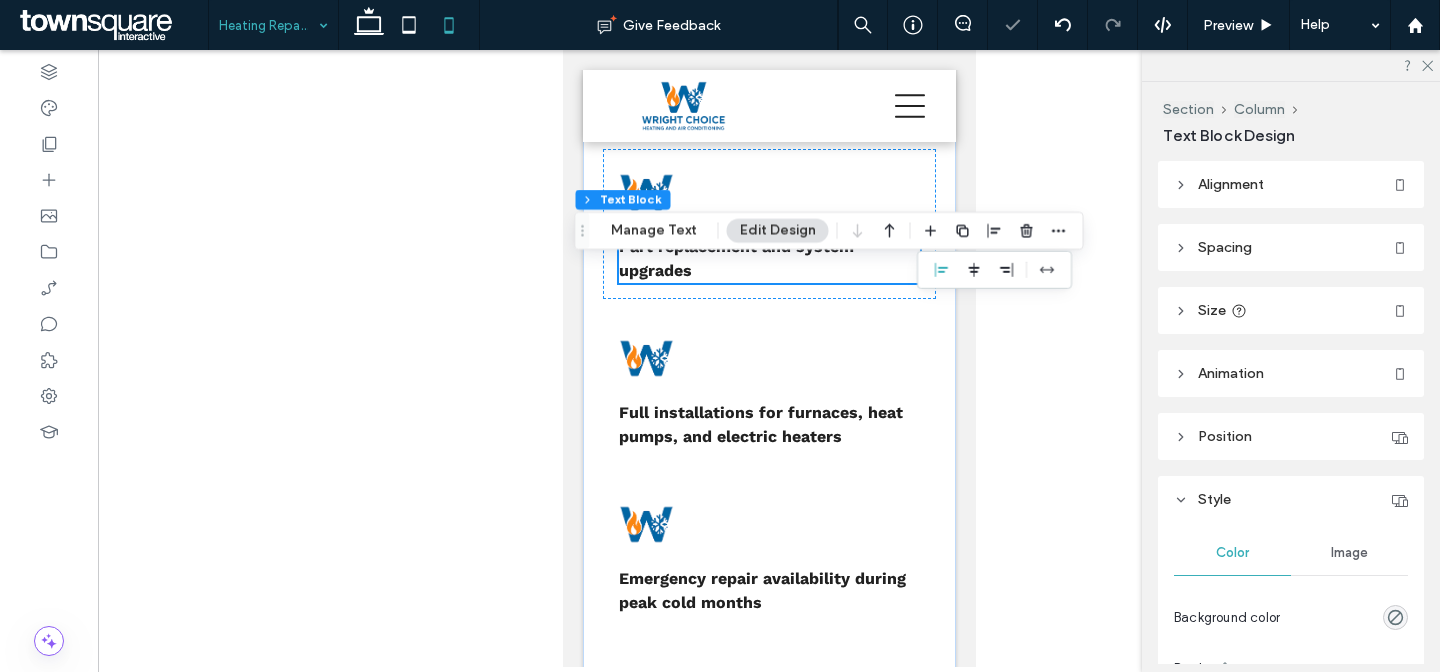 scroll, scrollTop: 1841, scrollLeft: 0, axis: vertical 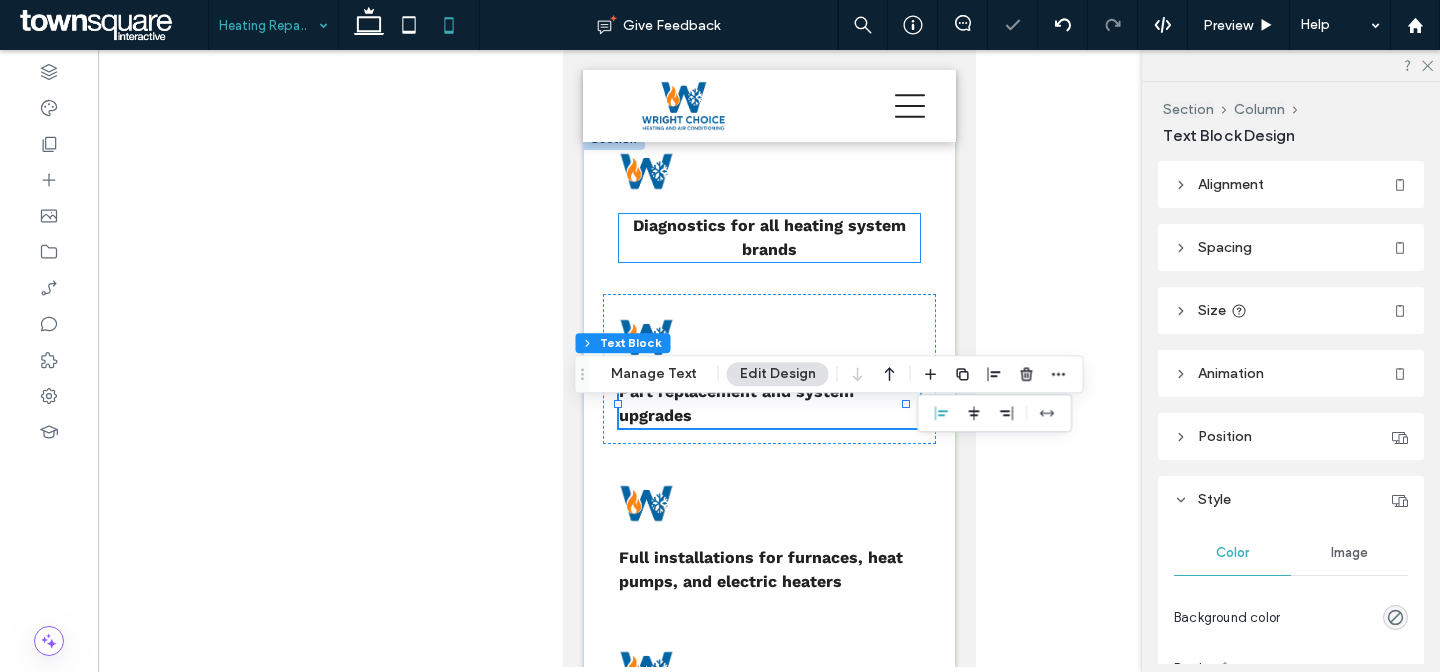 click on "Diagnostics for all heating system brands" at bounding box center [768, 237] 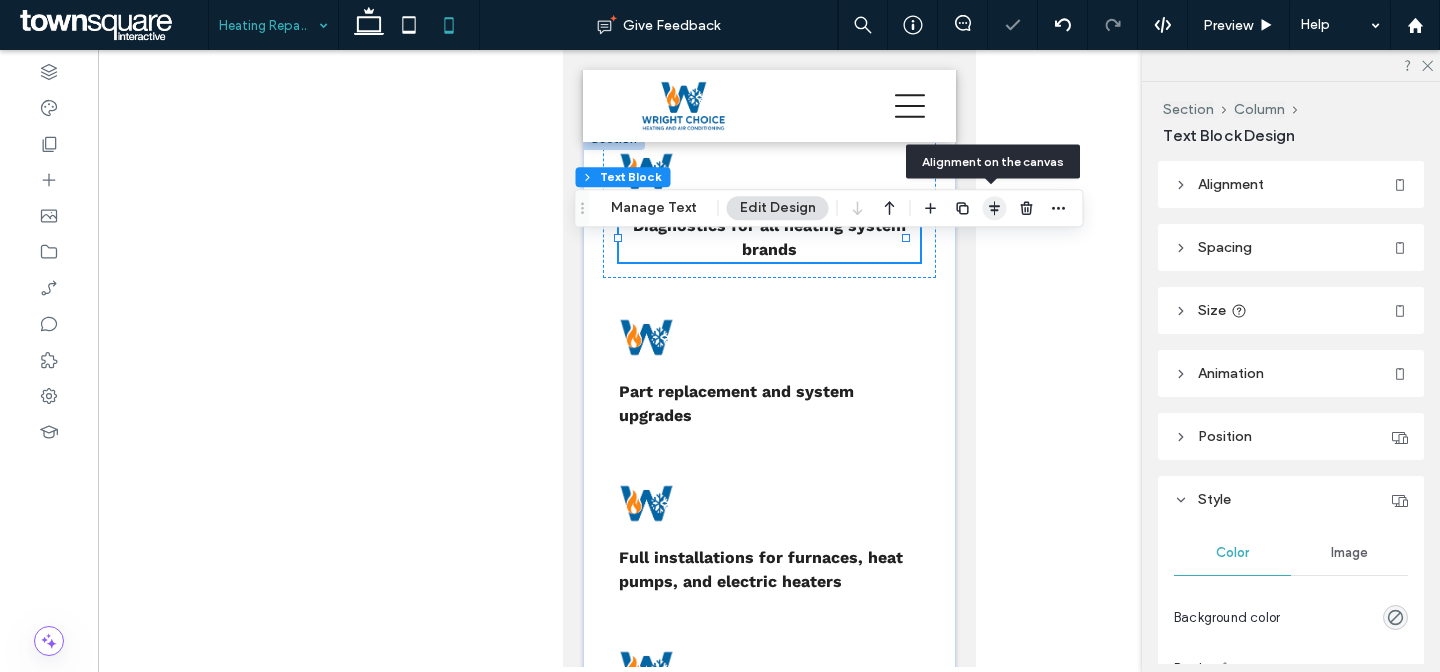 click 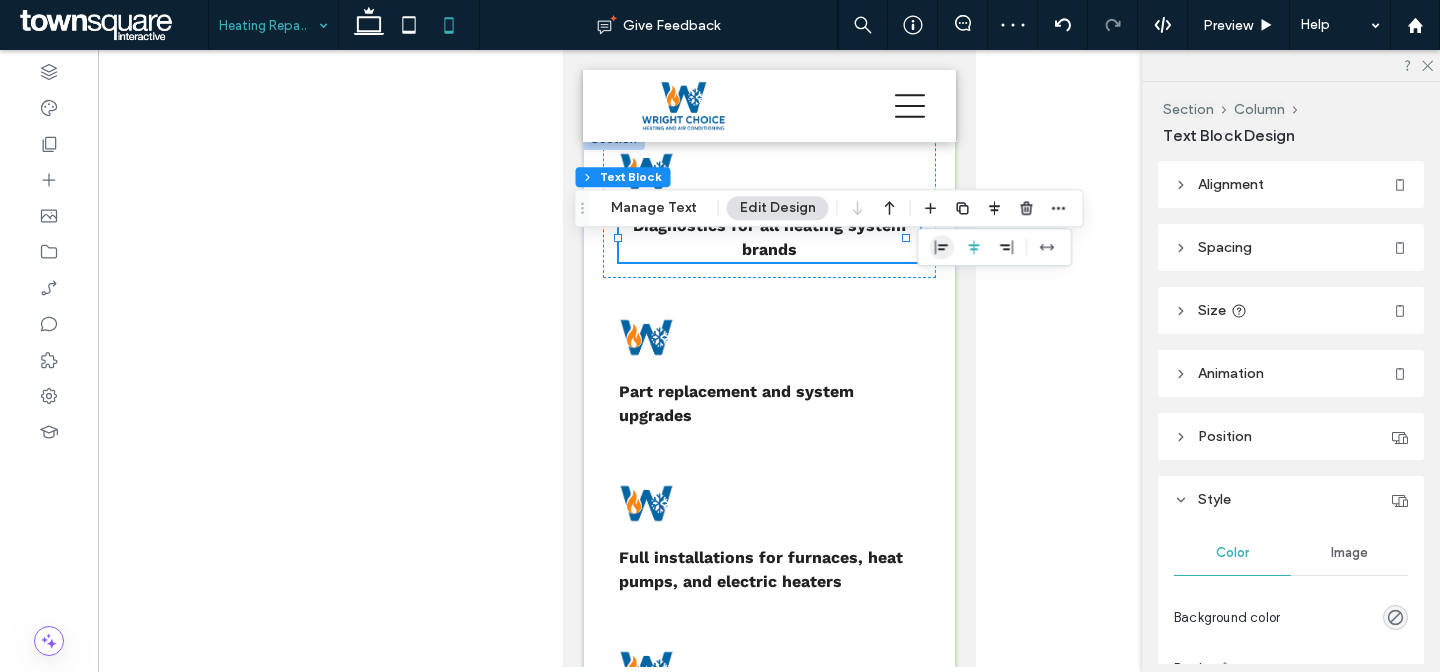 click 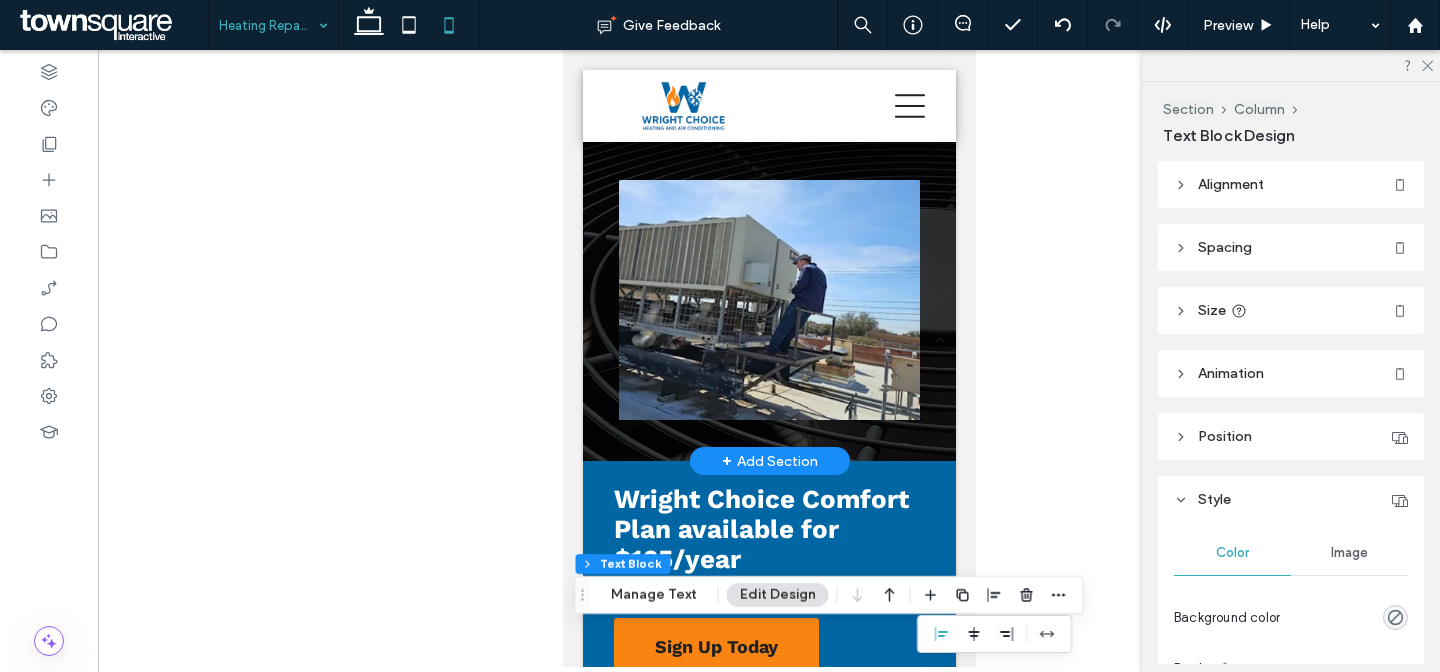 scroll, scrollTop: 0, scrollLeft: 0, axis: both 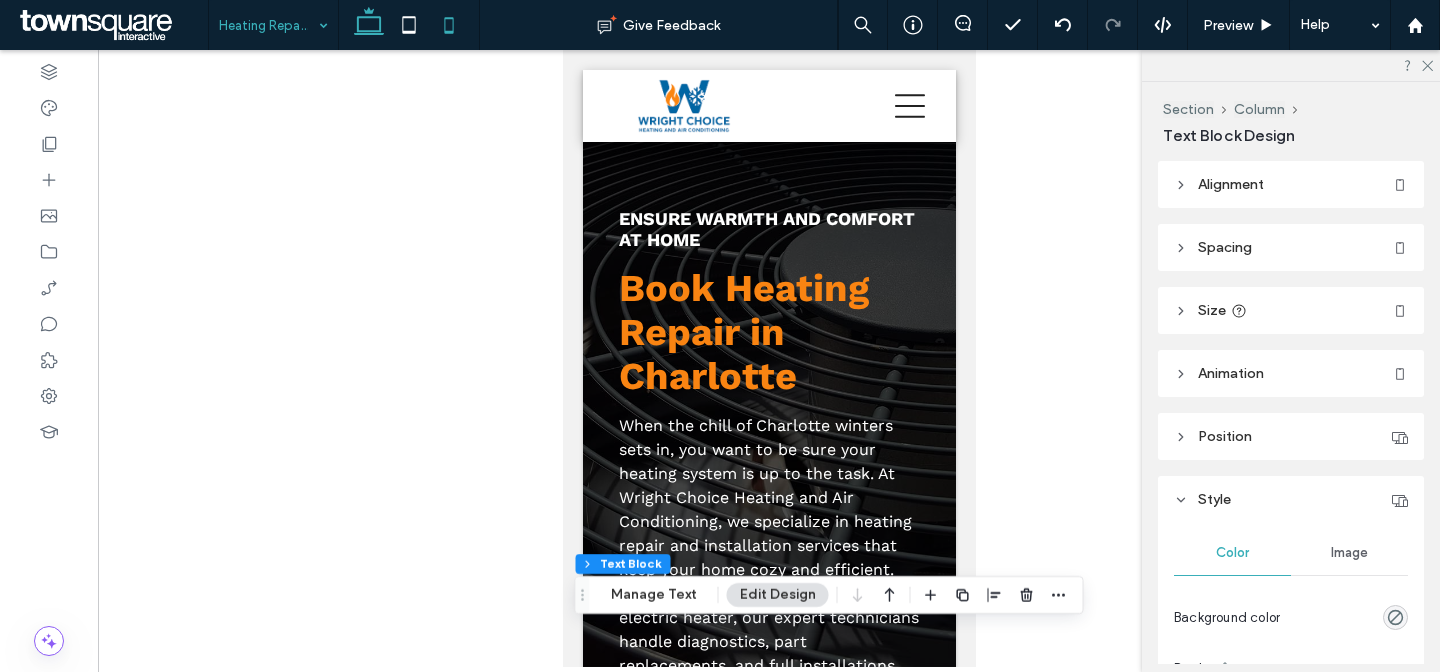 click 